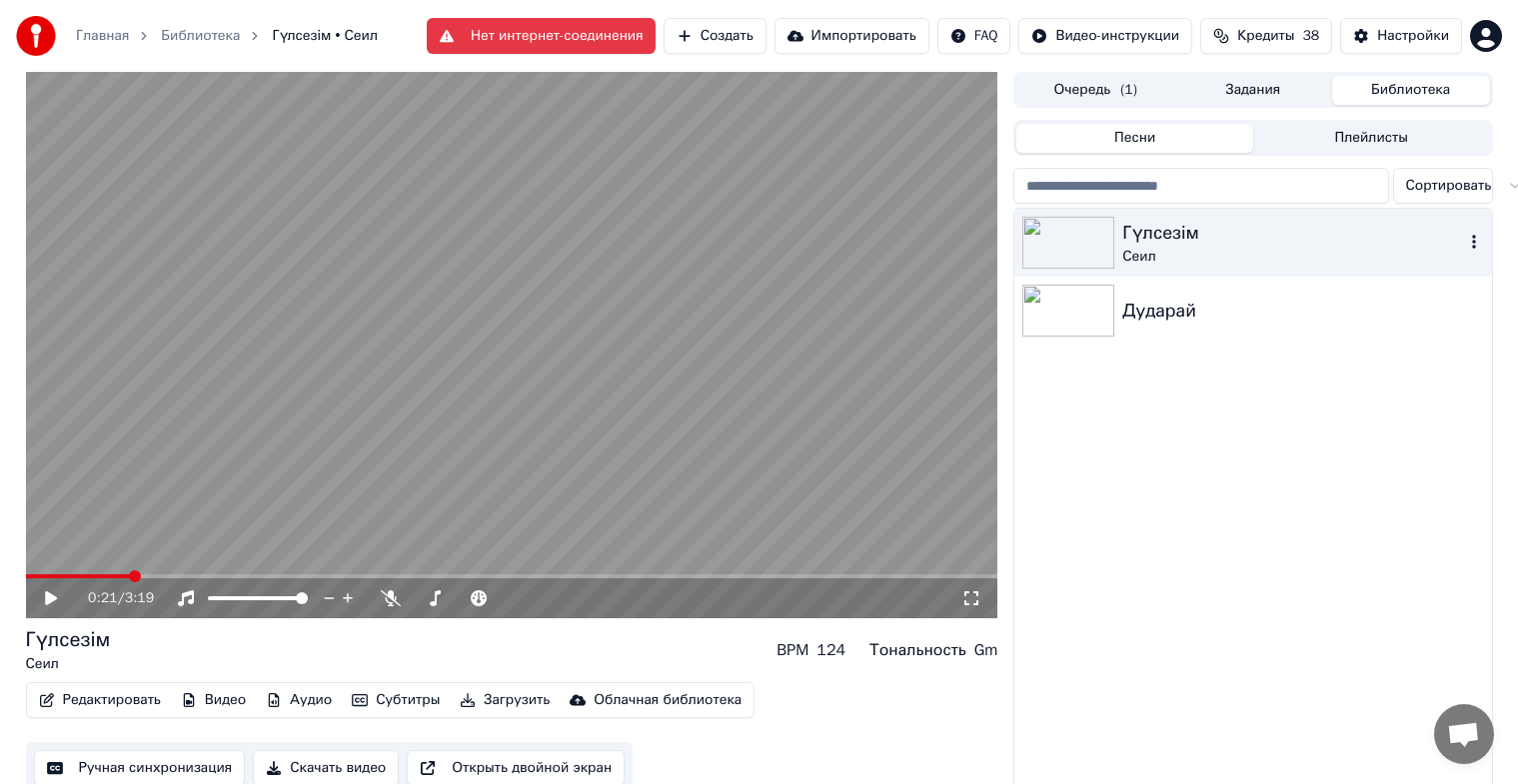 scroll, scrollTop: 0, scrollLeft: 0, axis: both 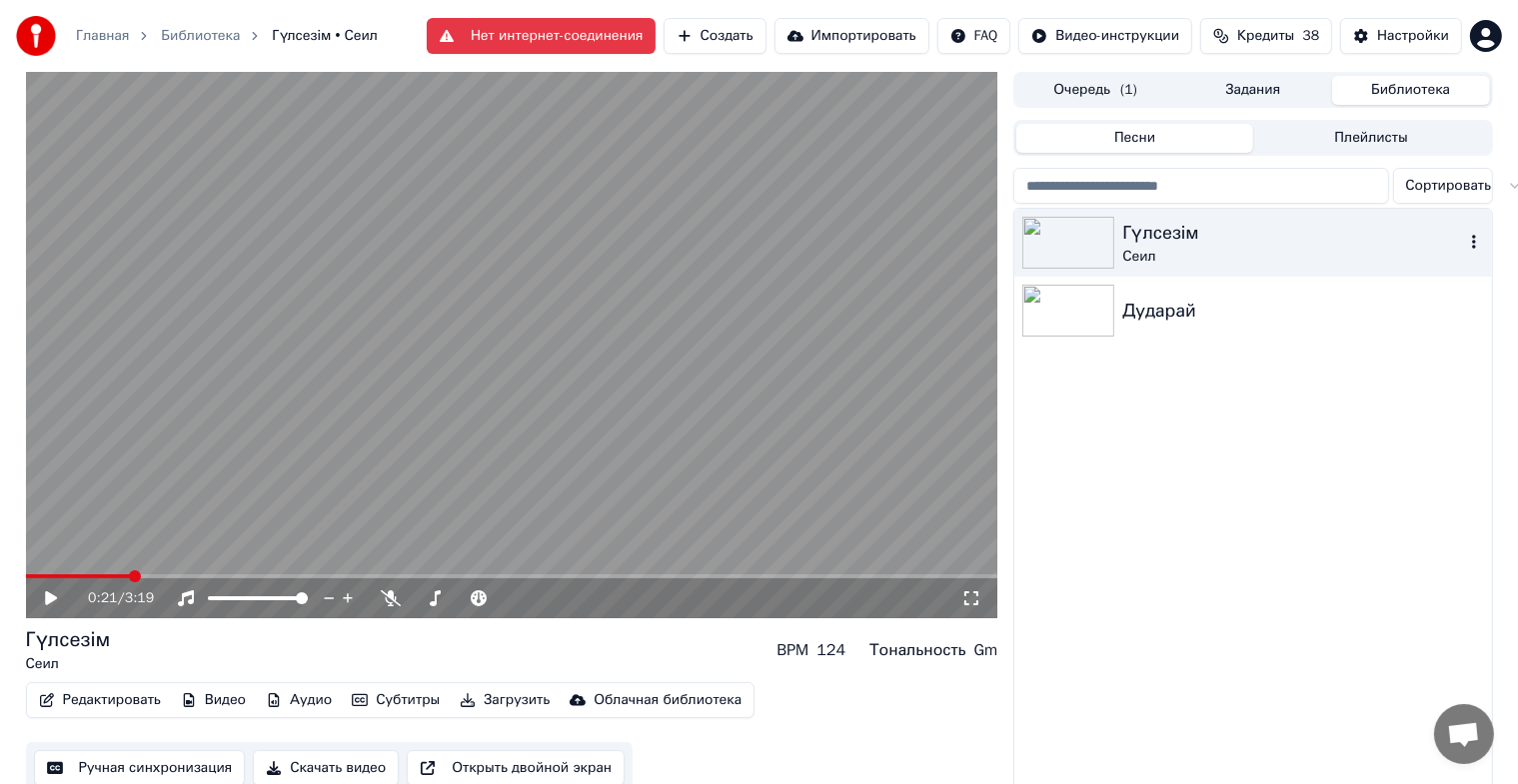 click at bounding box center [1068, 243] 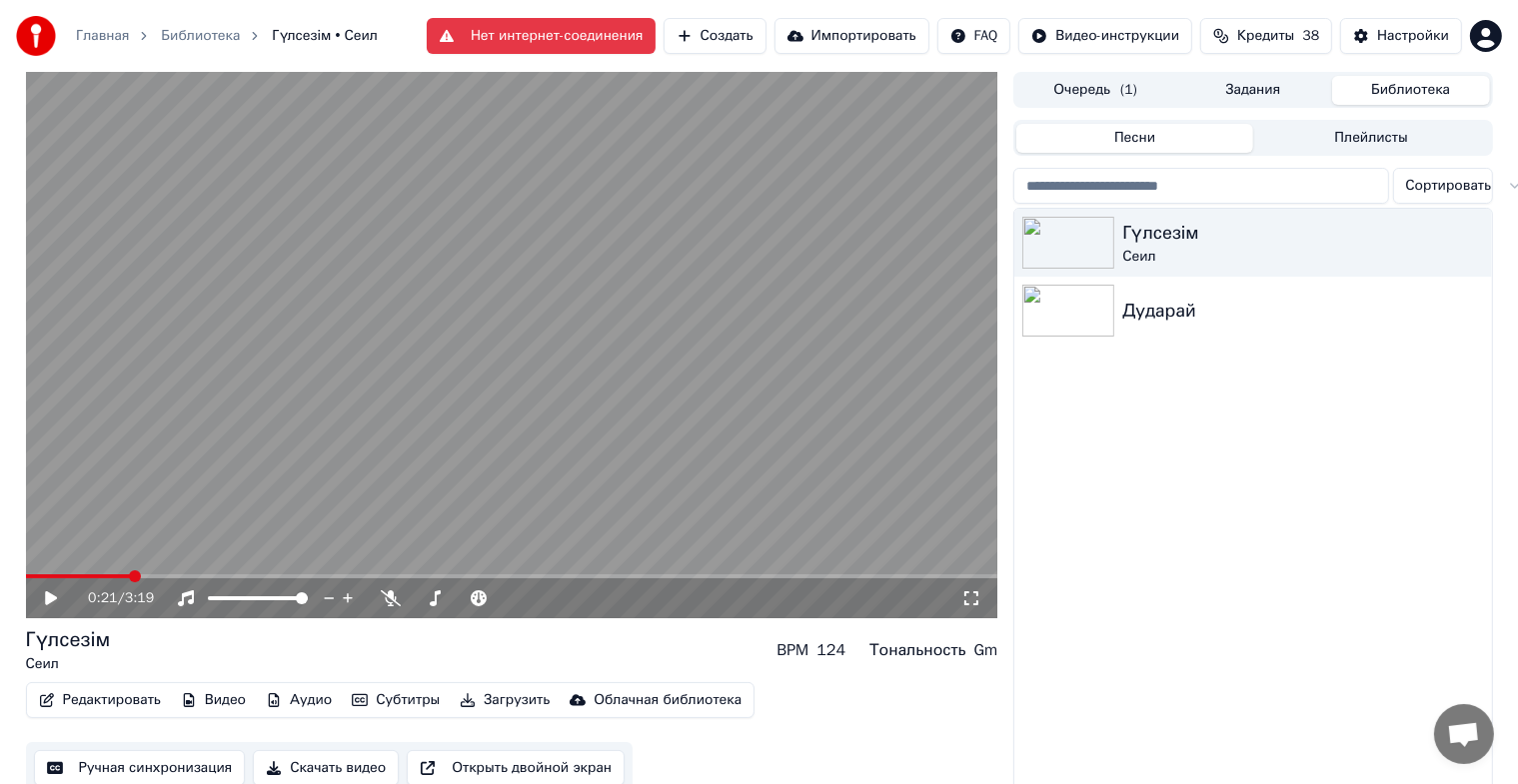 click 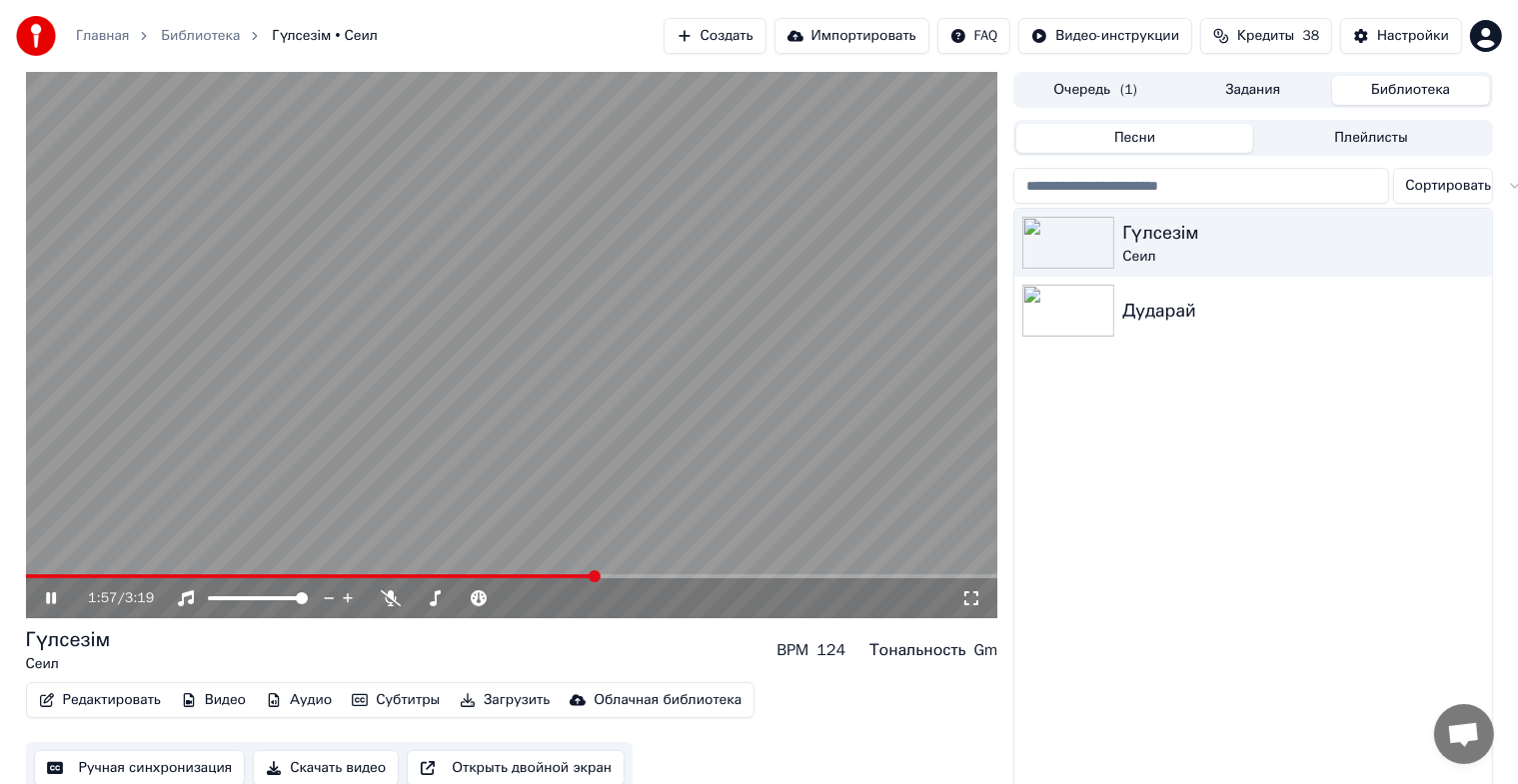 click at bounding box center (595, 576) 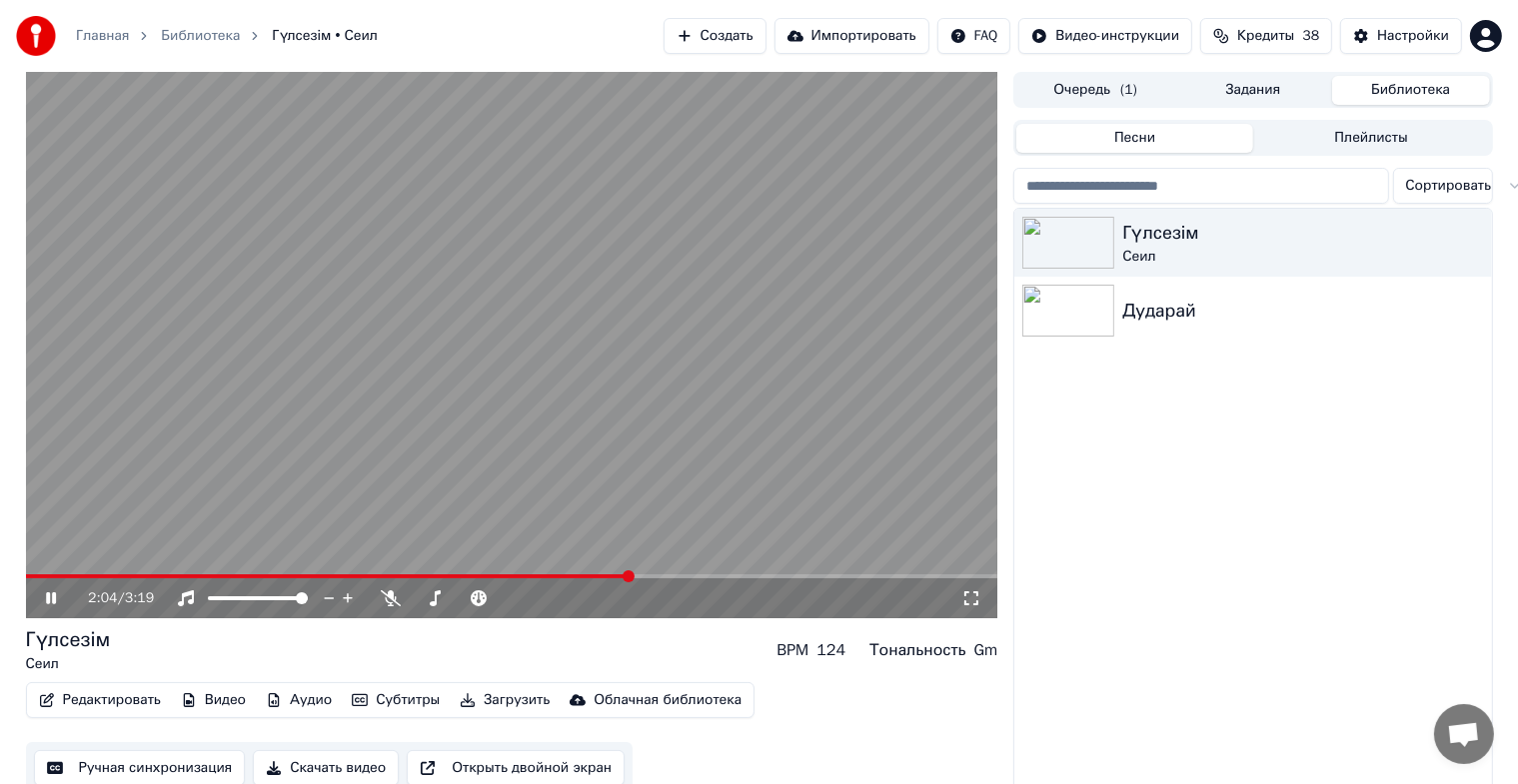 click at bounding box center (512, 345) 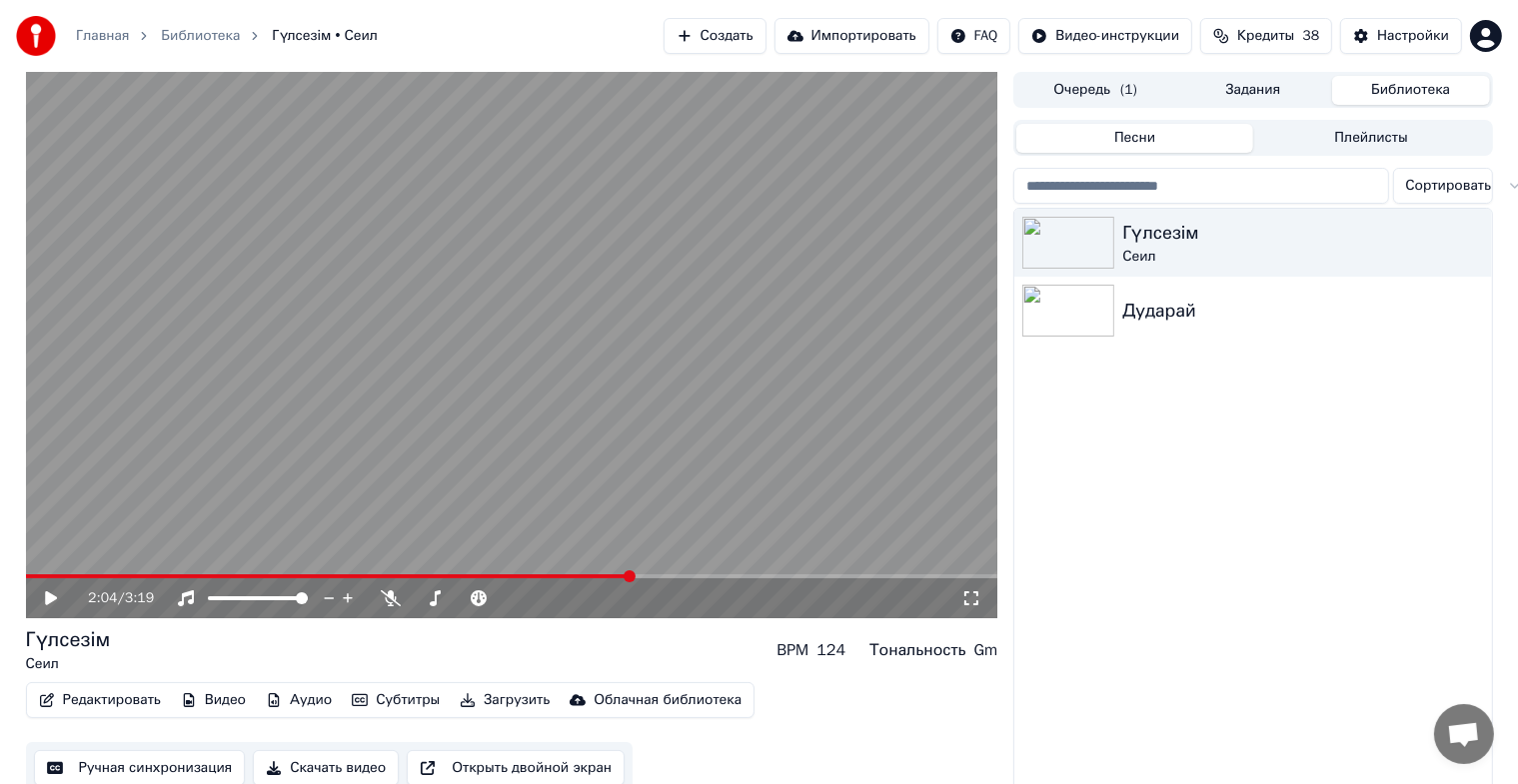 click at bounding box center (329, 576) 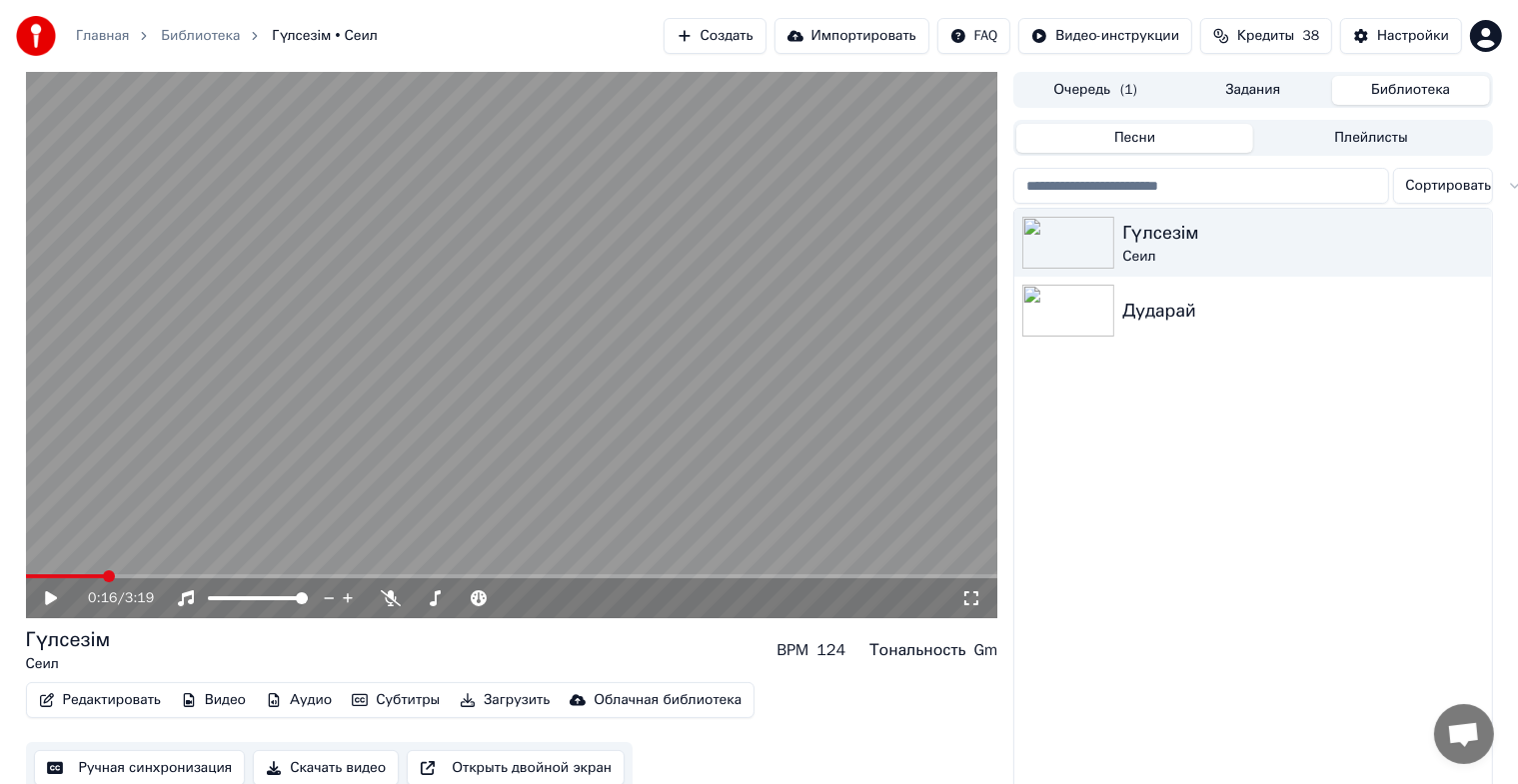 click 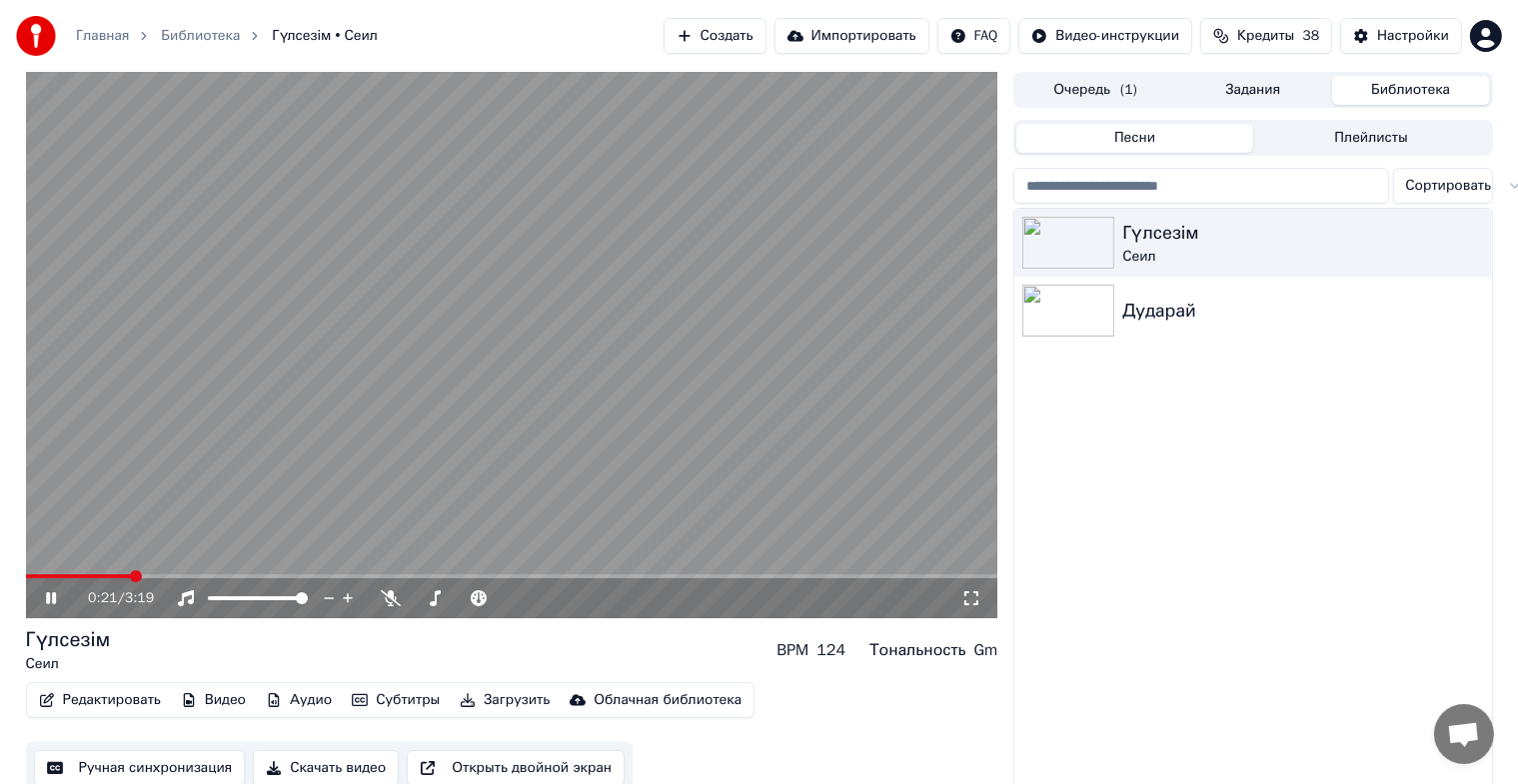 click 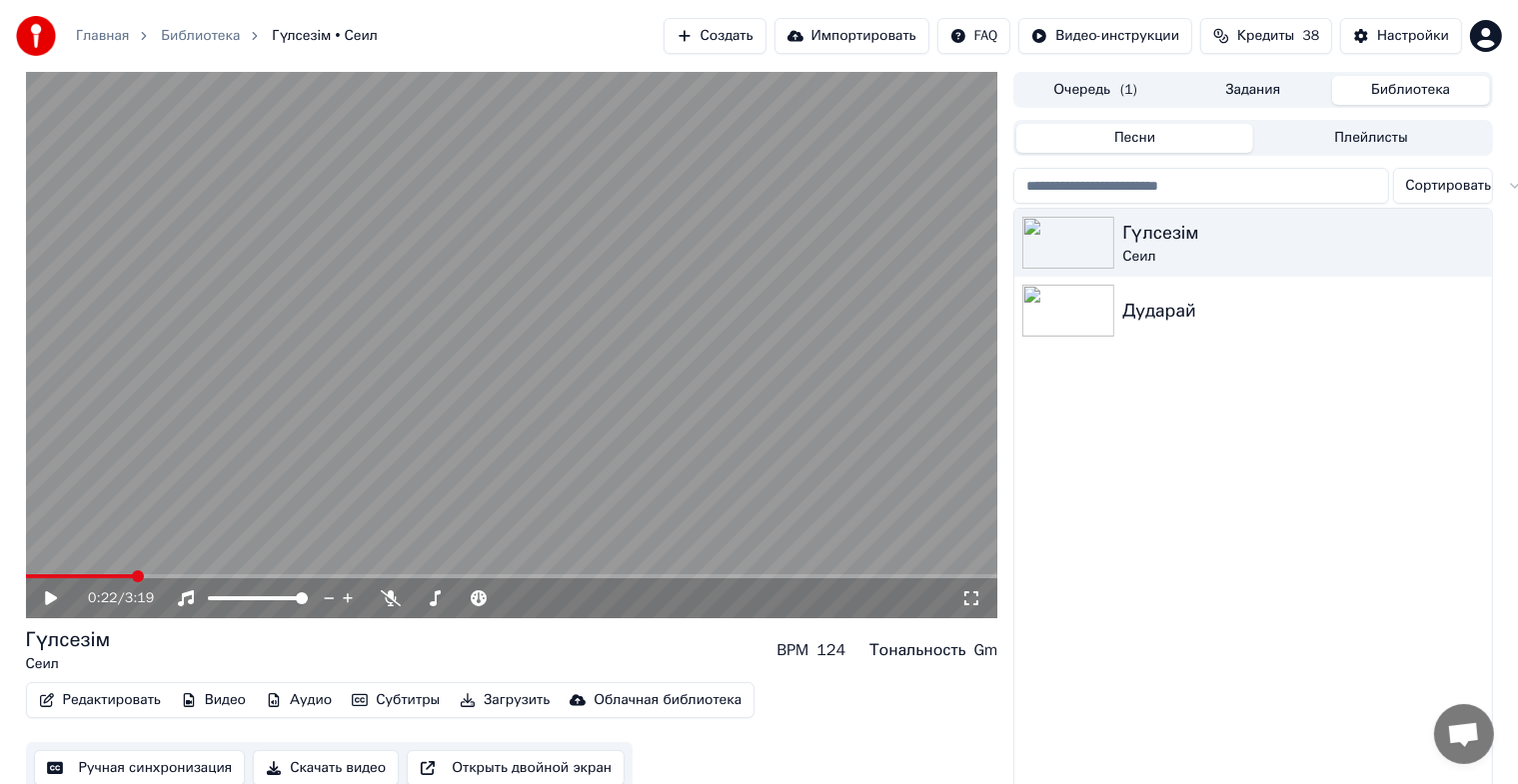 scroll, scrollTop: 24, scrollLeft: 0, axis: vertical 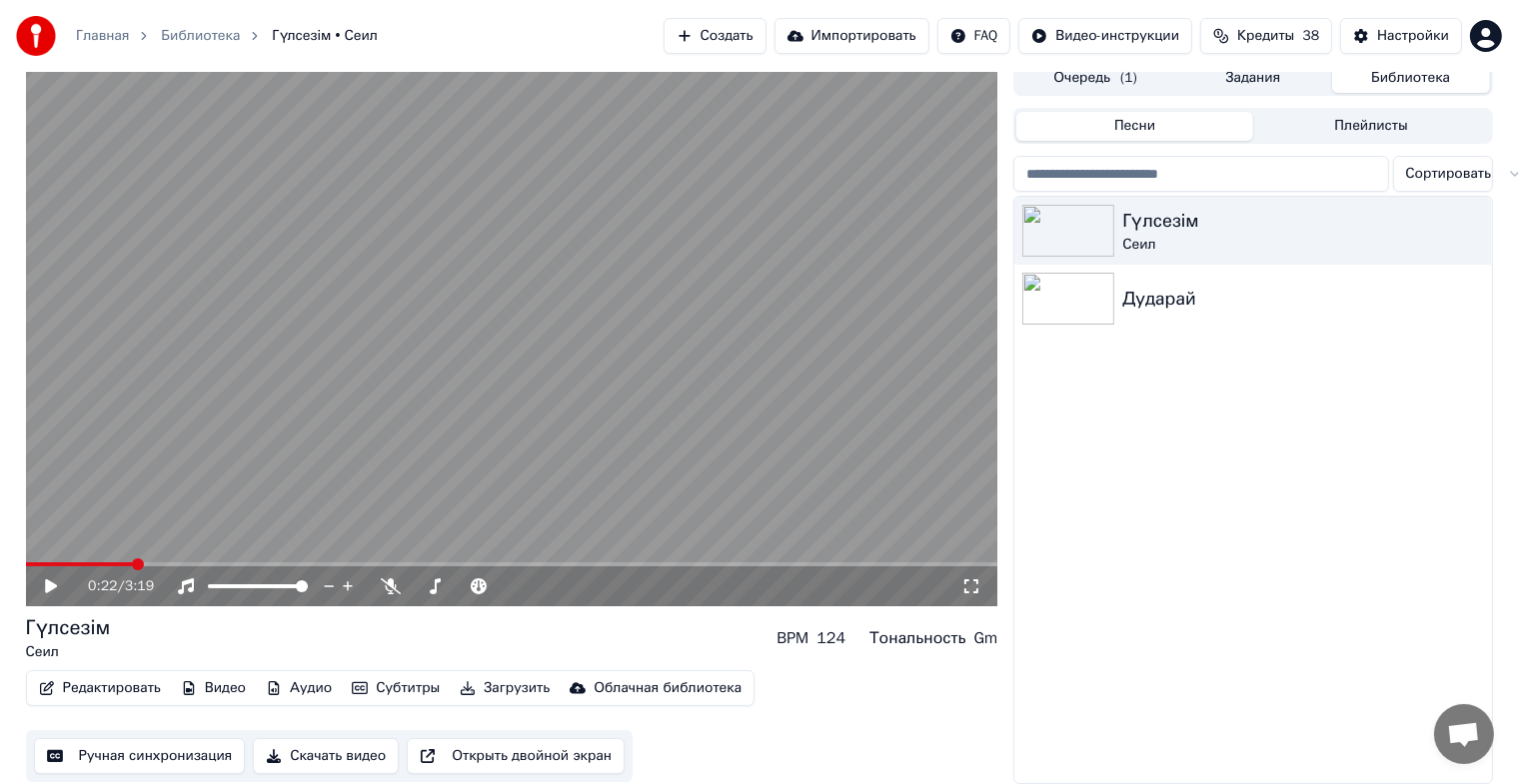 click on "Редактировать" at bounding box center [100, 688] 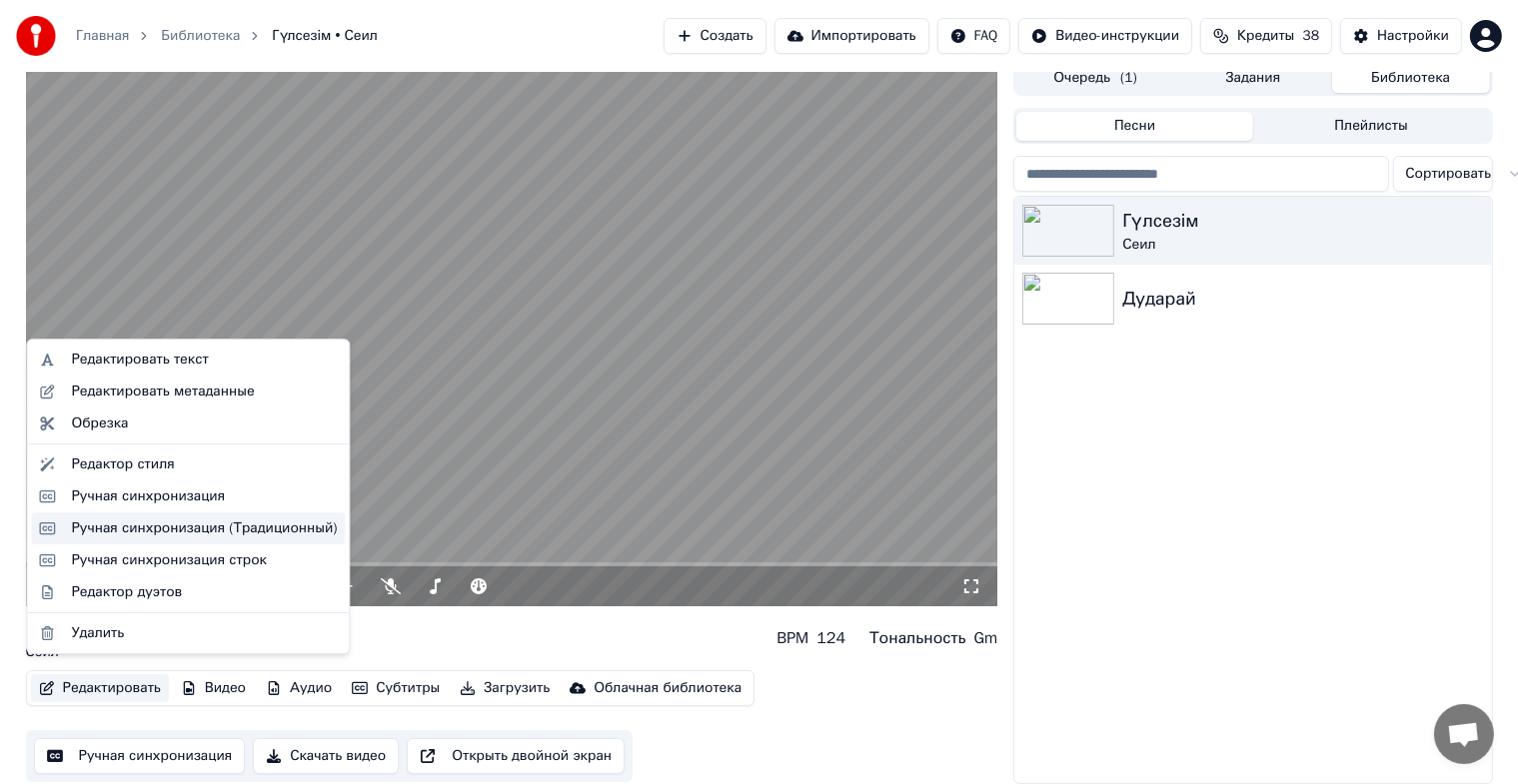 click on "Ручная синхронизация (Традиционный)" at bounding box center (204, 528) 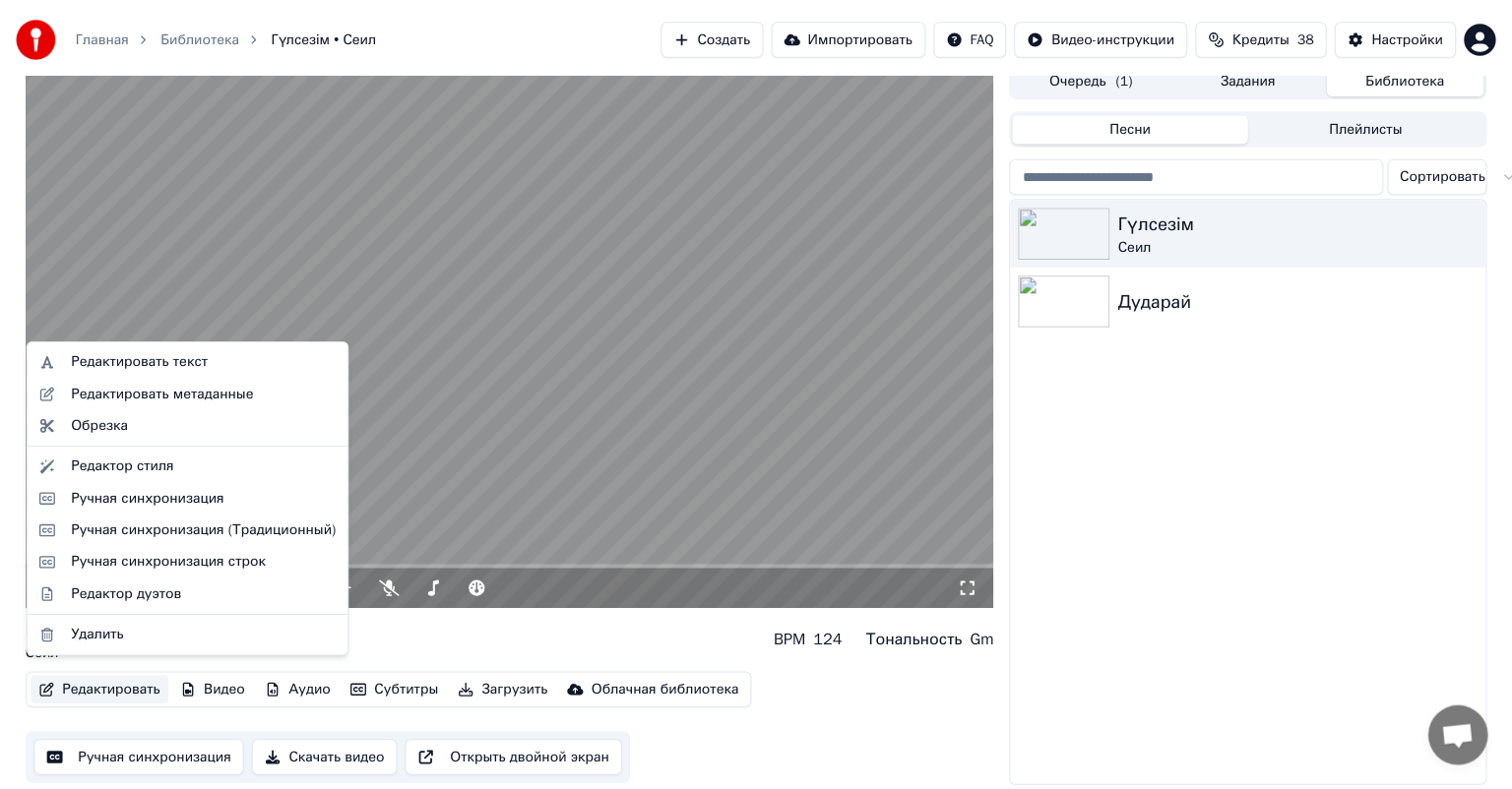 scroll, scrollTop: 0, scrollLeft: 0, axis: both 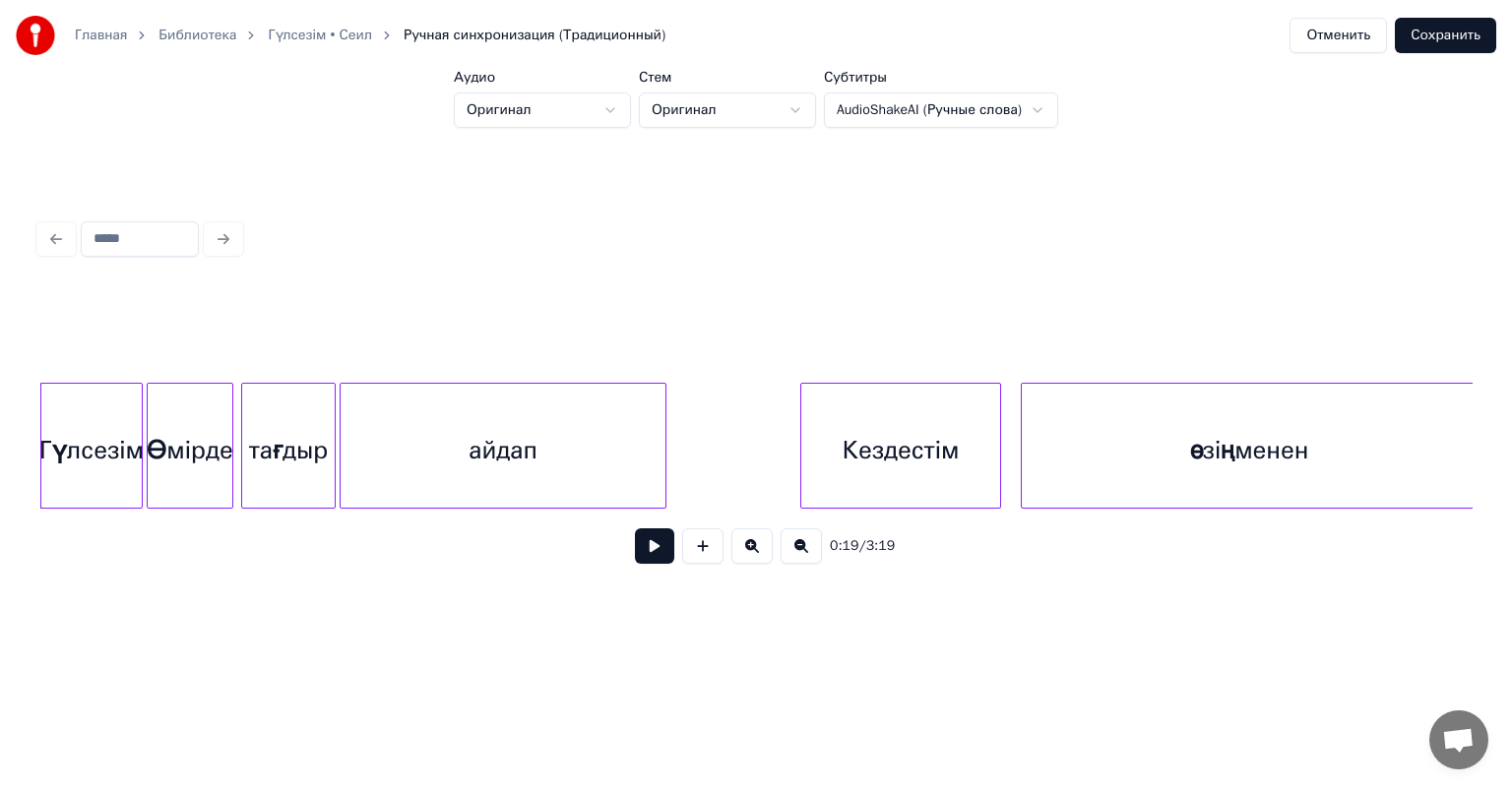 click on "Гүлсезім" at bounding box center (92, 451) 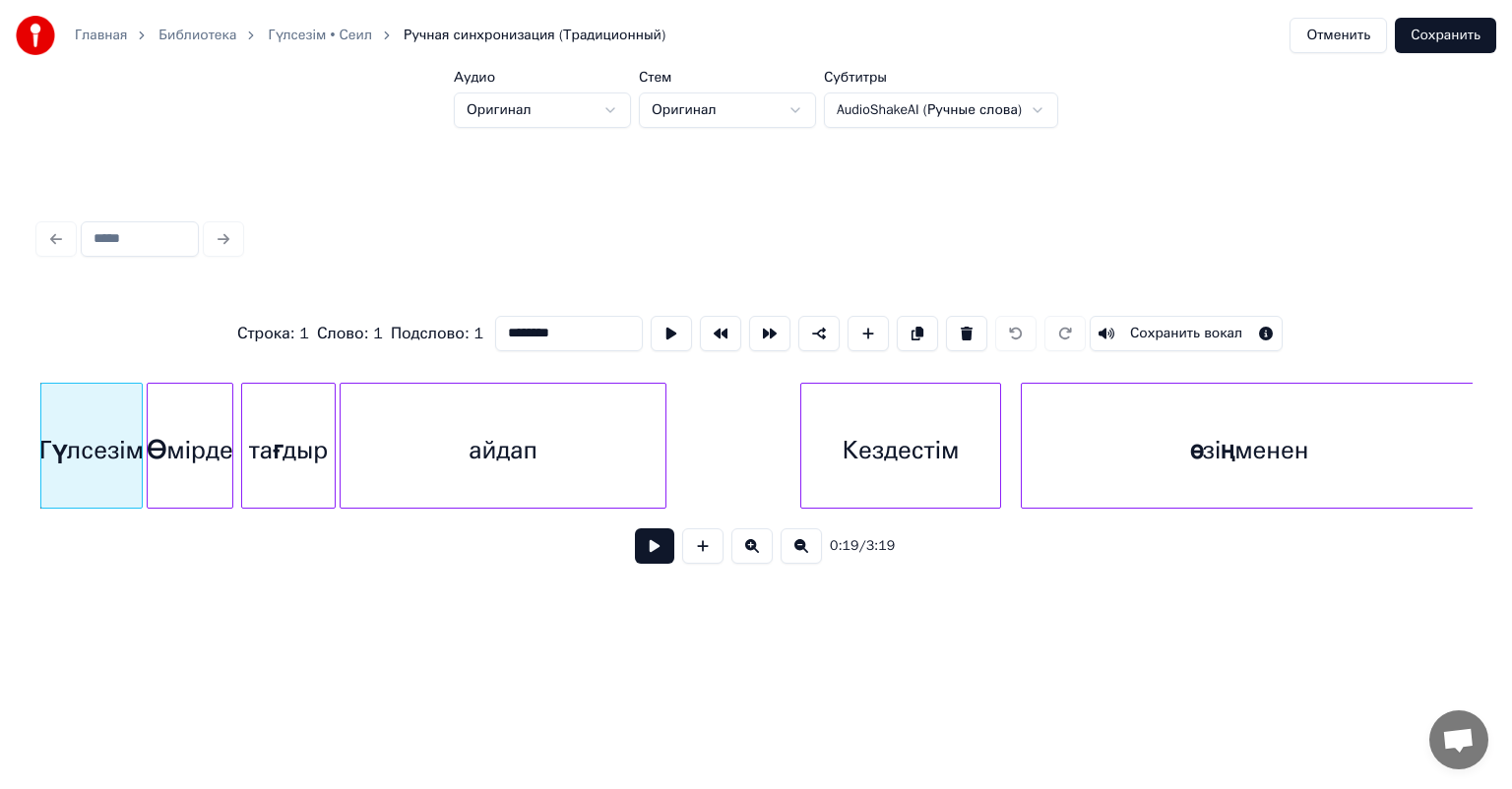 click on "Отменить" at bounding box center [1338, 35] 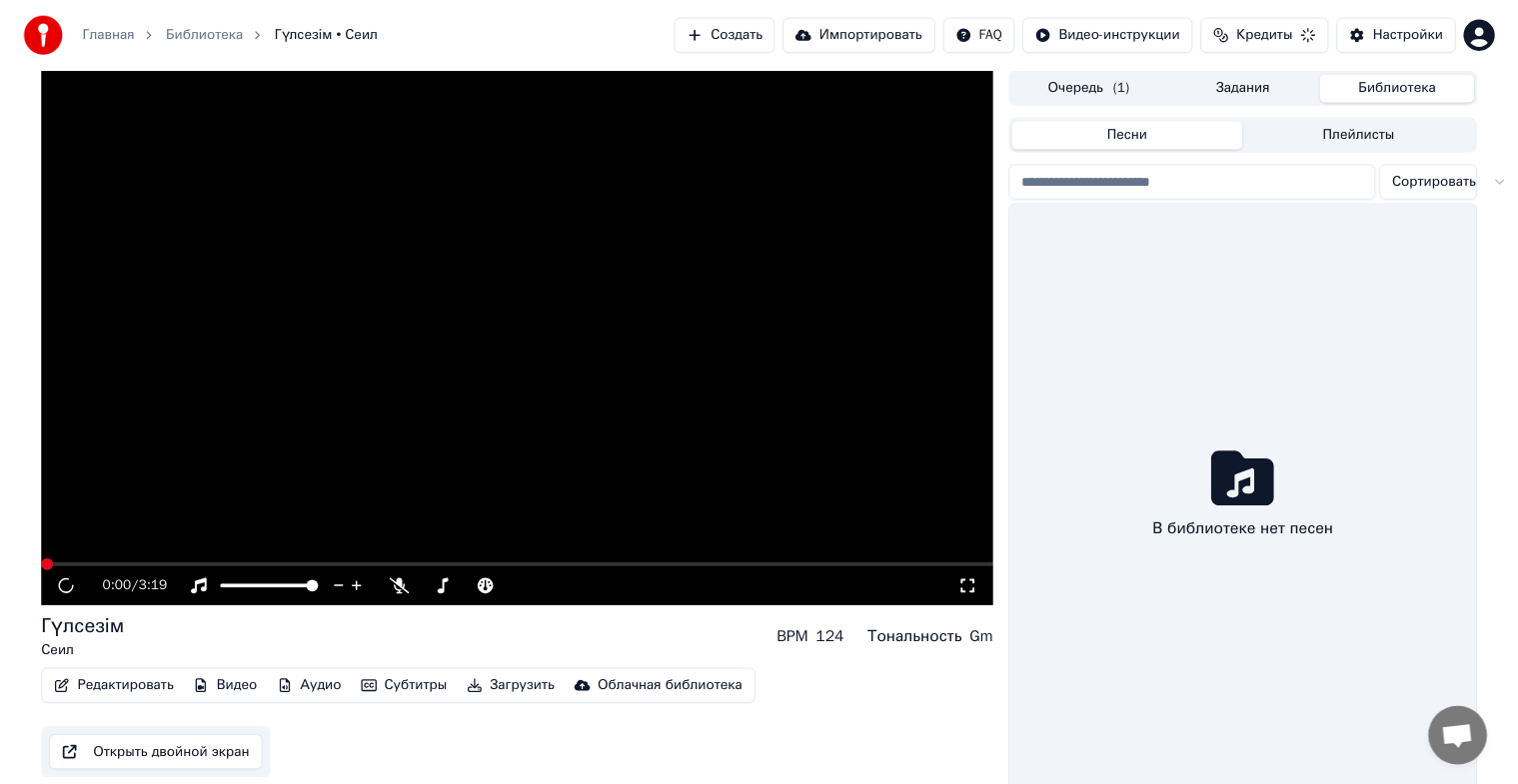 scroll, scrollTop: 24, scrollLeft: 0, axis: vertical 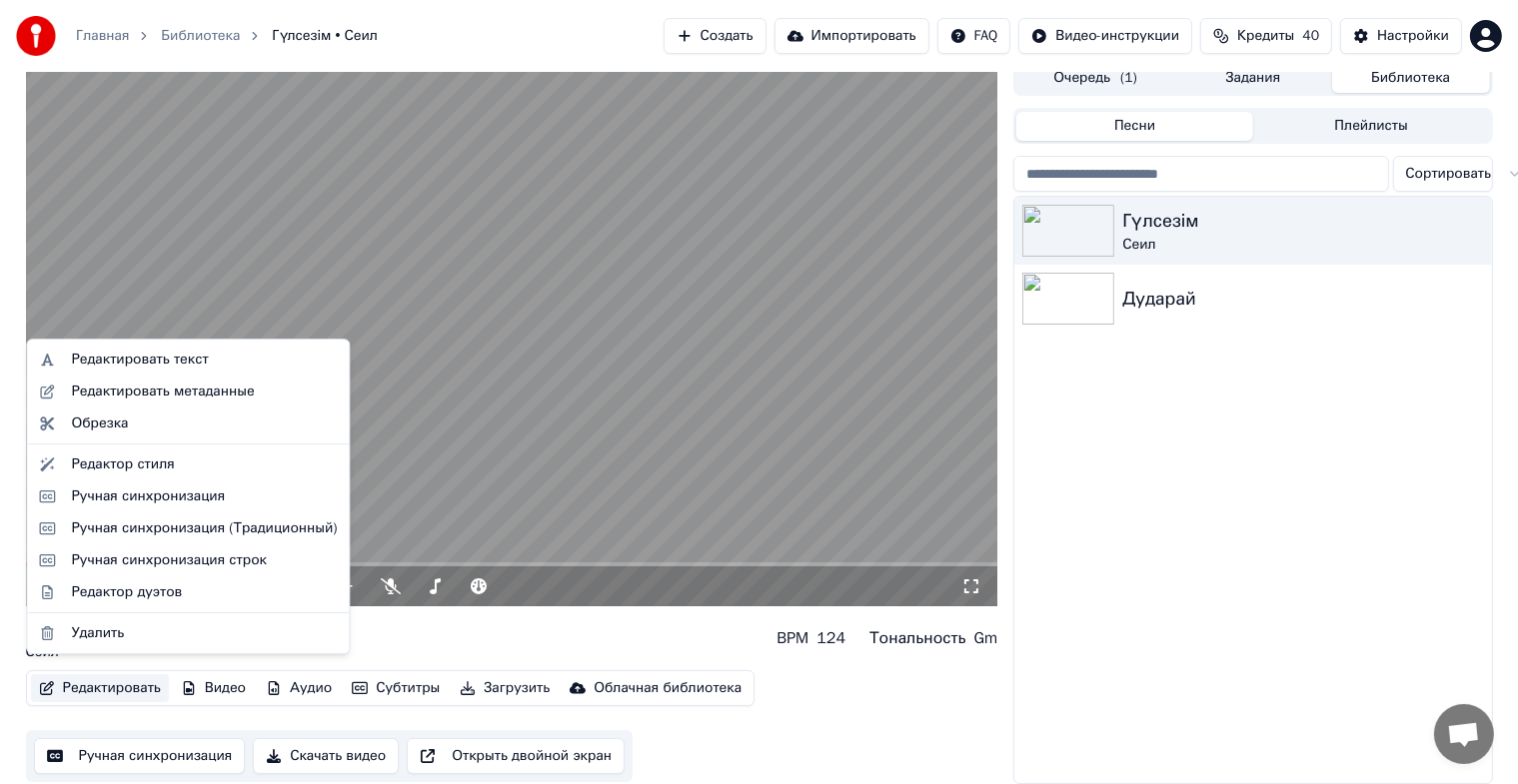 click on "Редактировать" at bounding box center [100, 688] 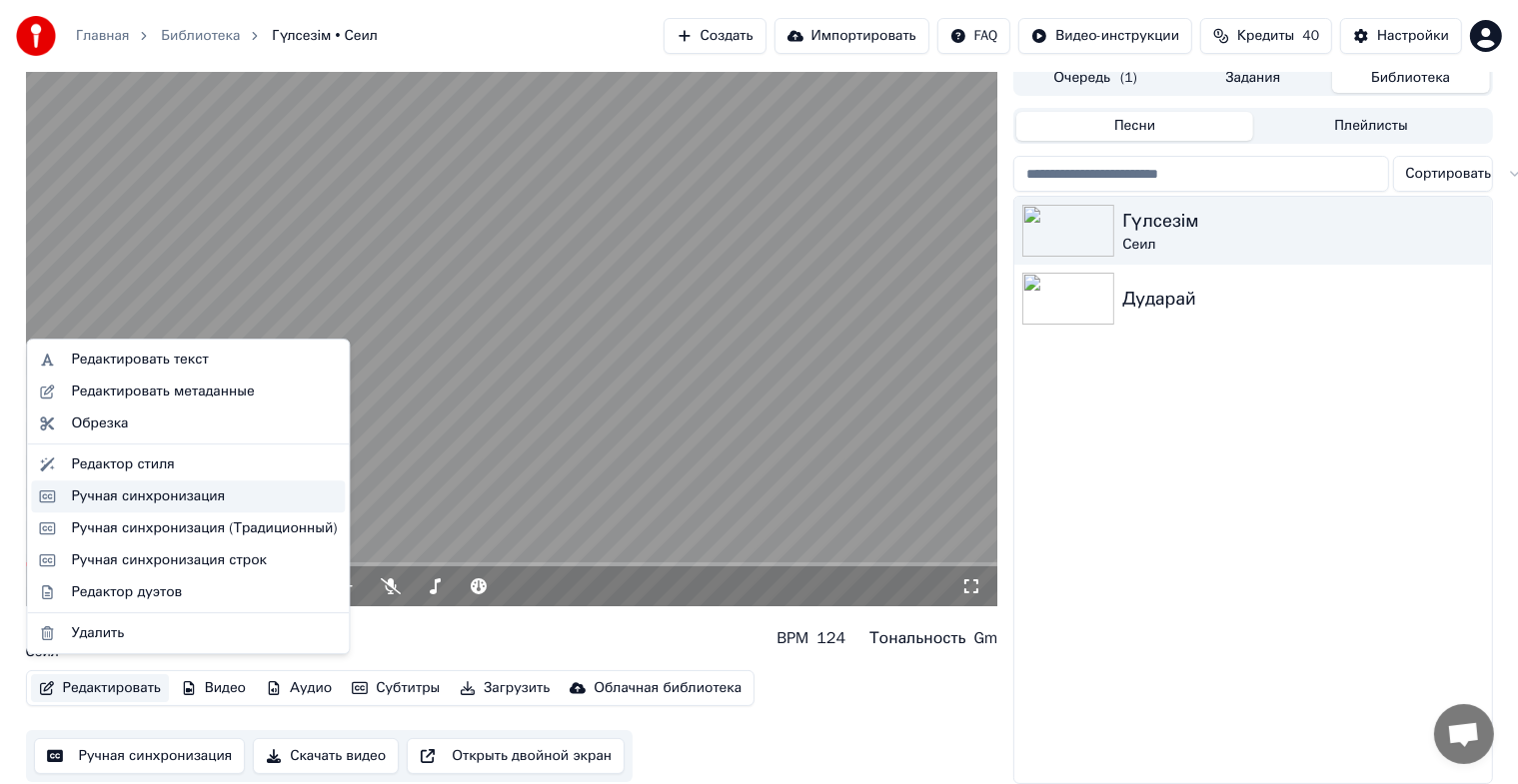 click on "Ручная синхронизация" at bounding box center (148, 496) 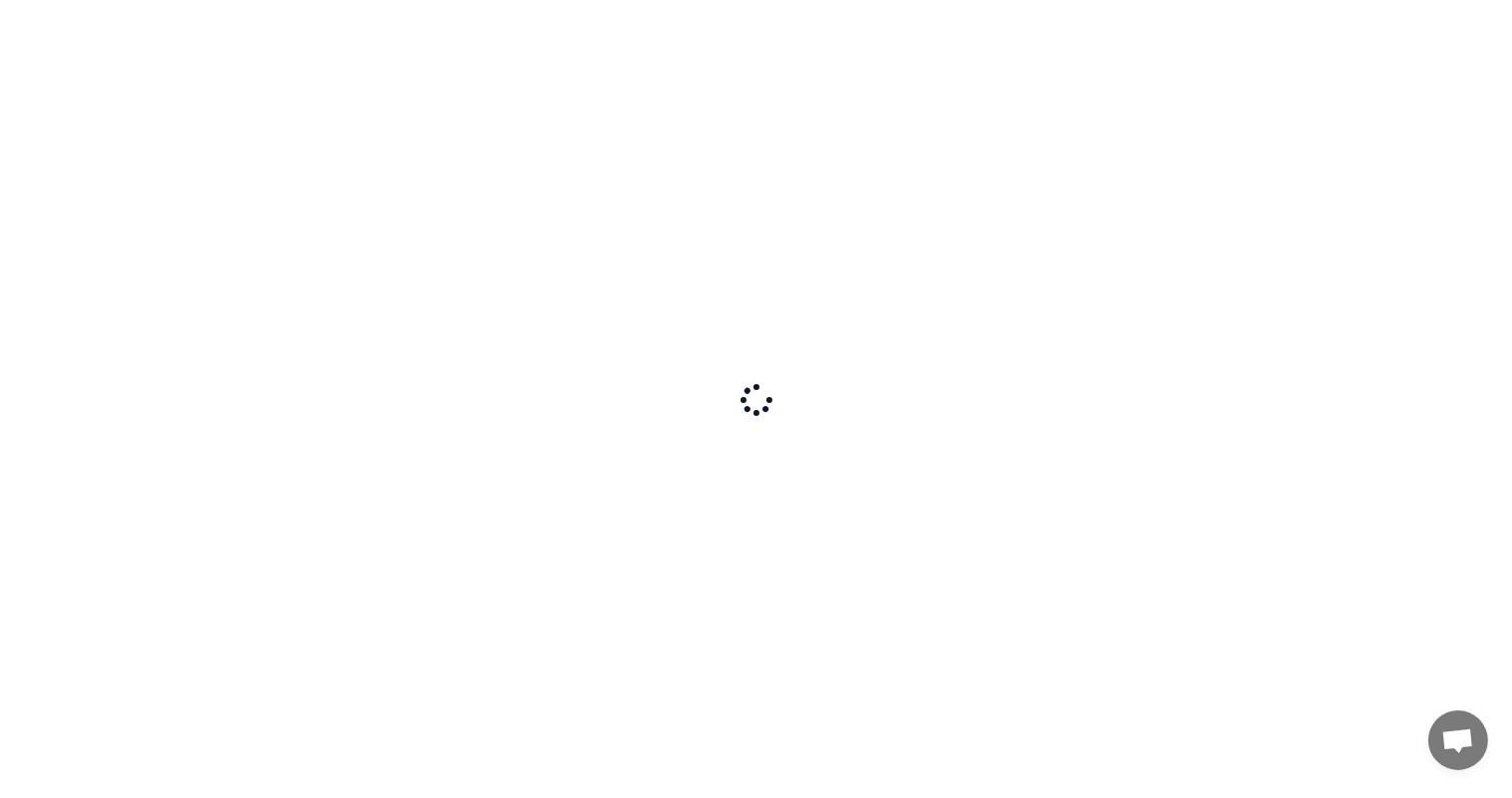scroll, scrollTop: 0, scrollLeft: 0, axis: both 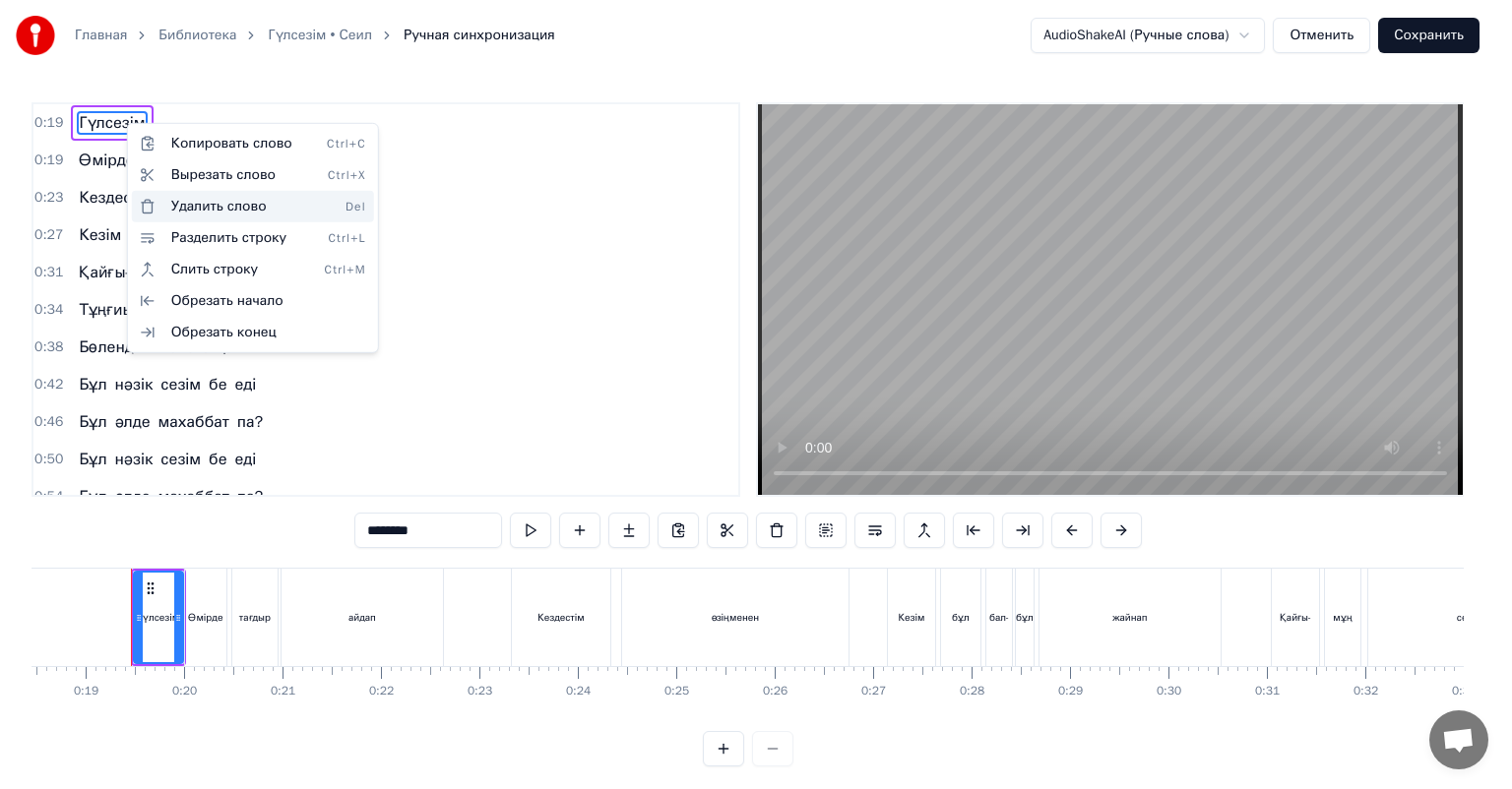 click on "Удалить слово Del" at bounding box center [253, 207] 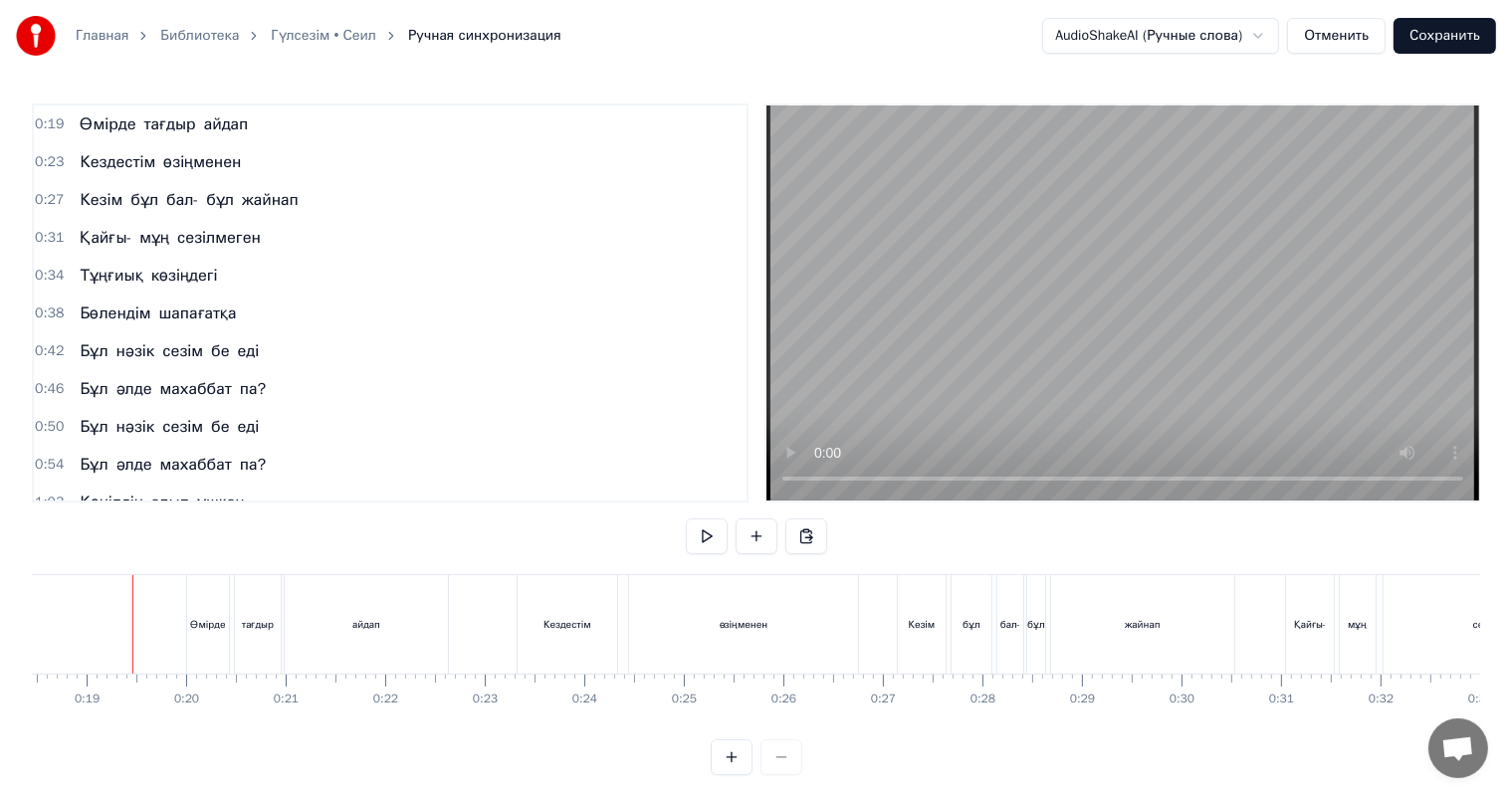 scroll, scrollTop: 26, scrollLeft: 0, axis: vertical 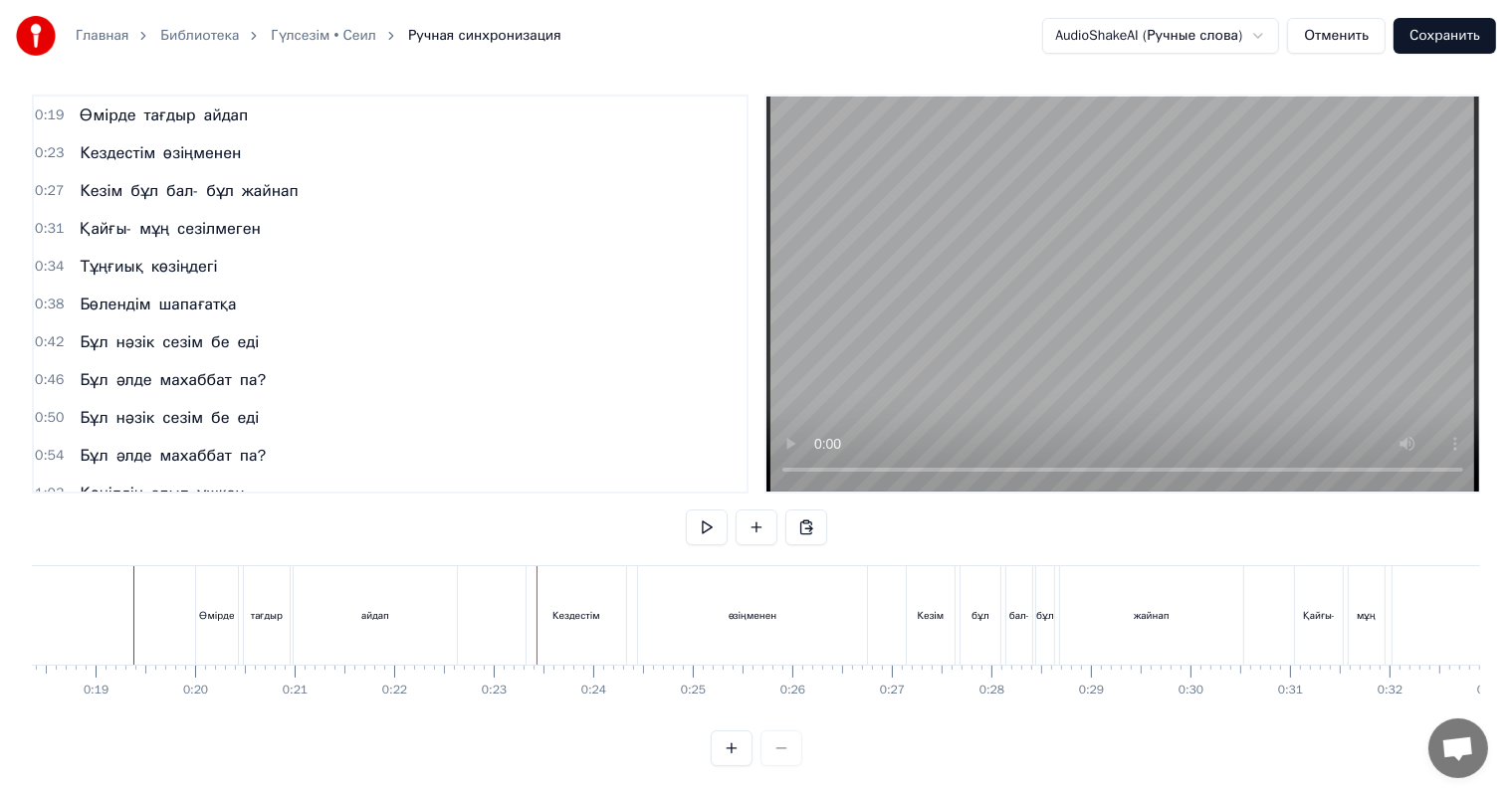 click at bounding box center (8150, 615) 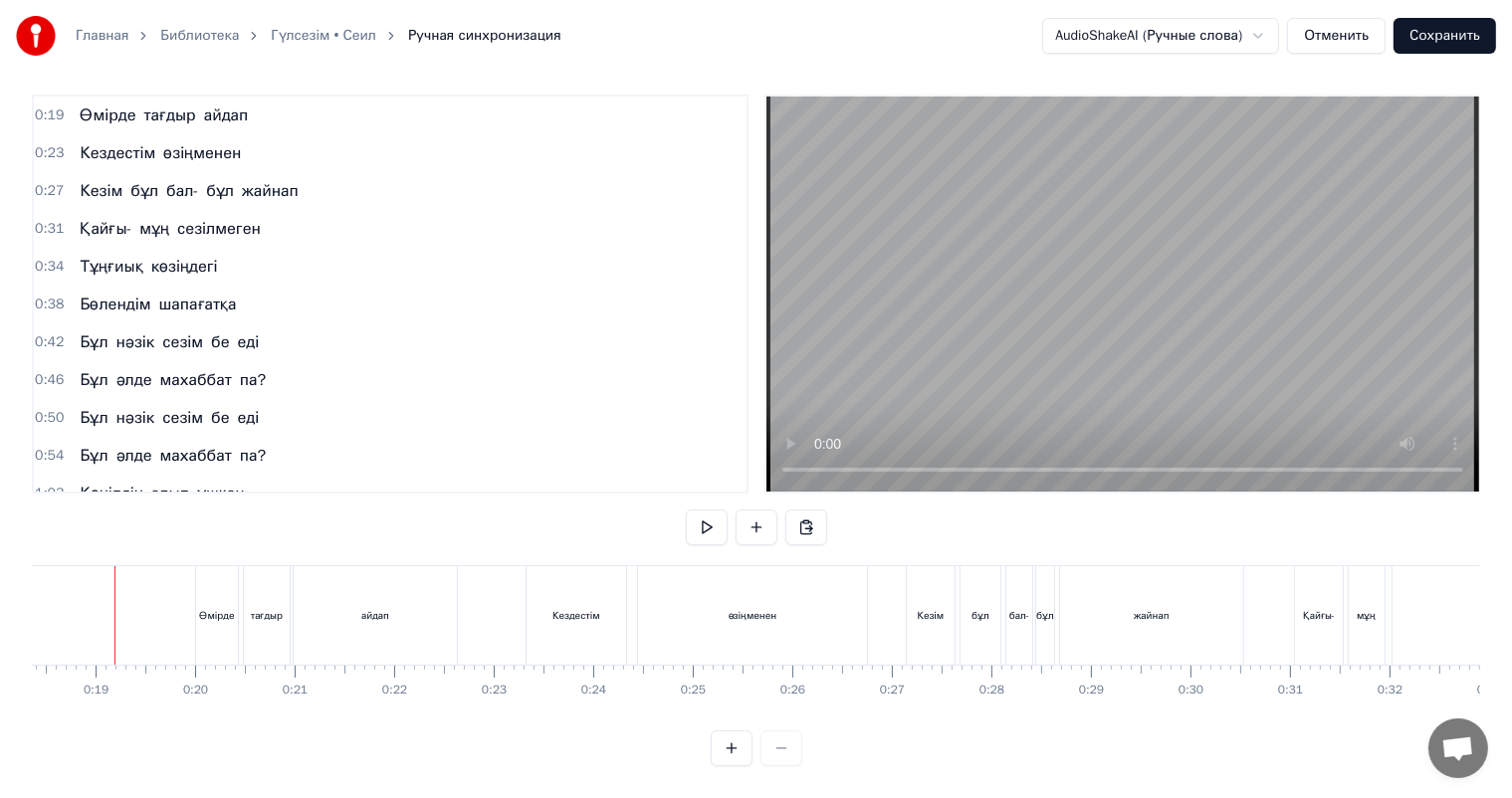 scroll, scrollTop: 0, scrollLeft: 1810, axis: horizontal 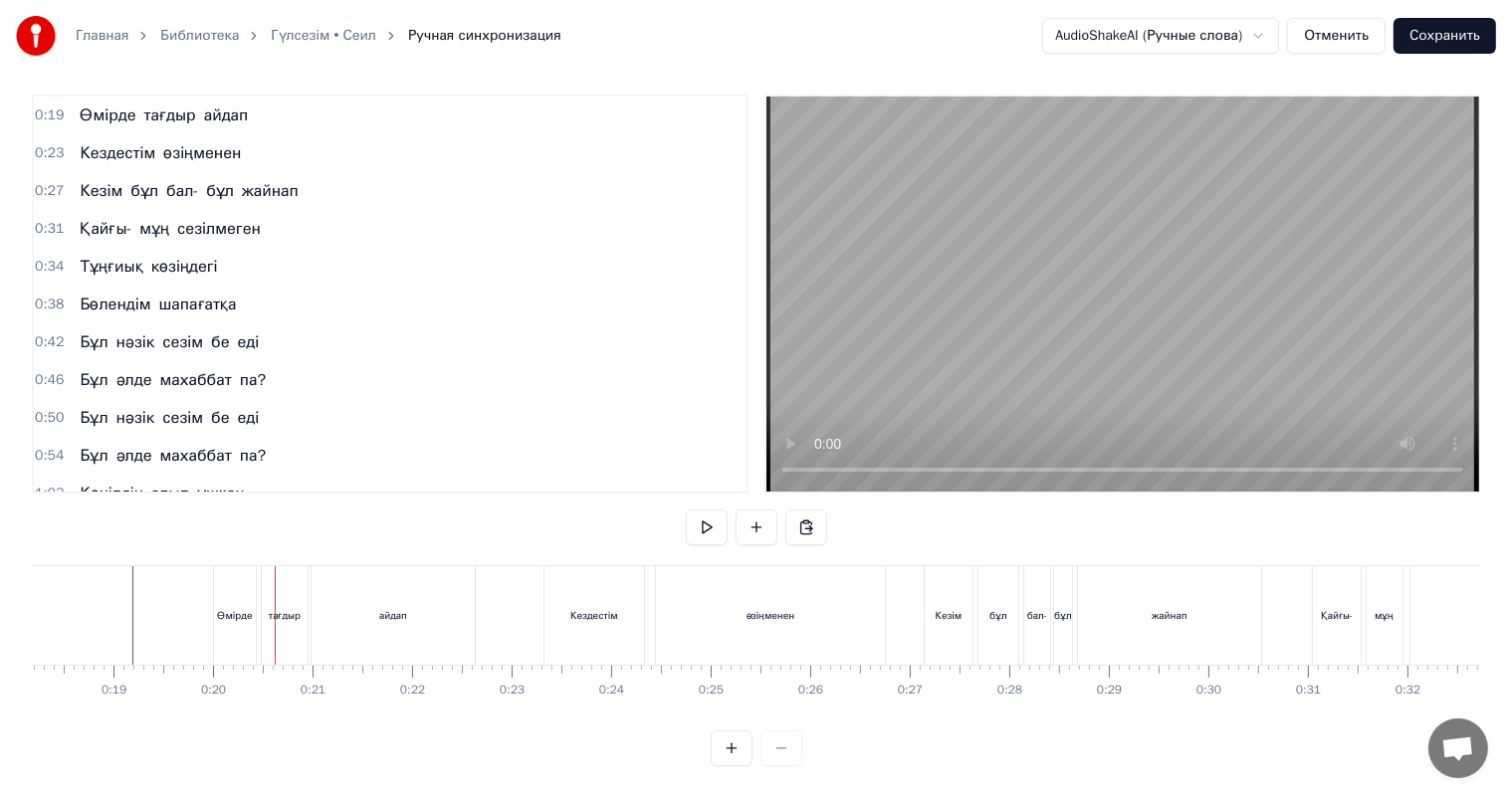 click on "0:19" at bounding box center (49, 115) 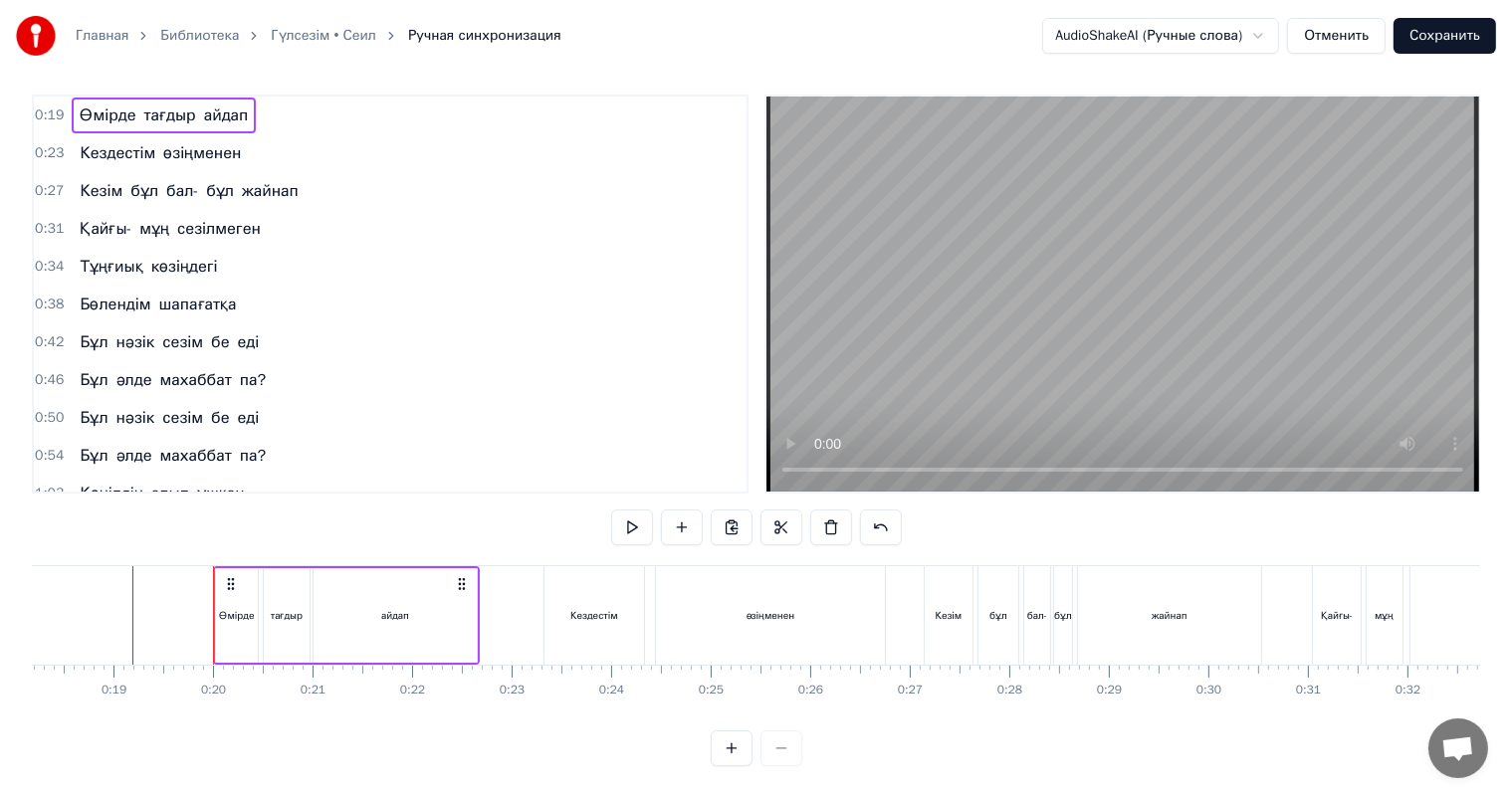 click on "0:19" at bounding box center [49, 115] 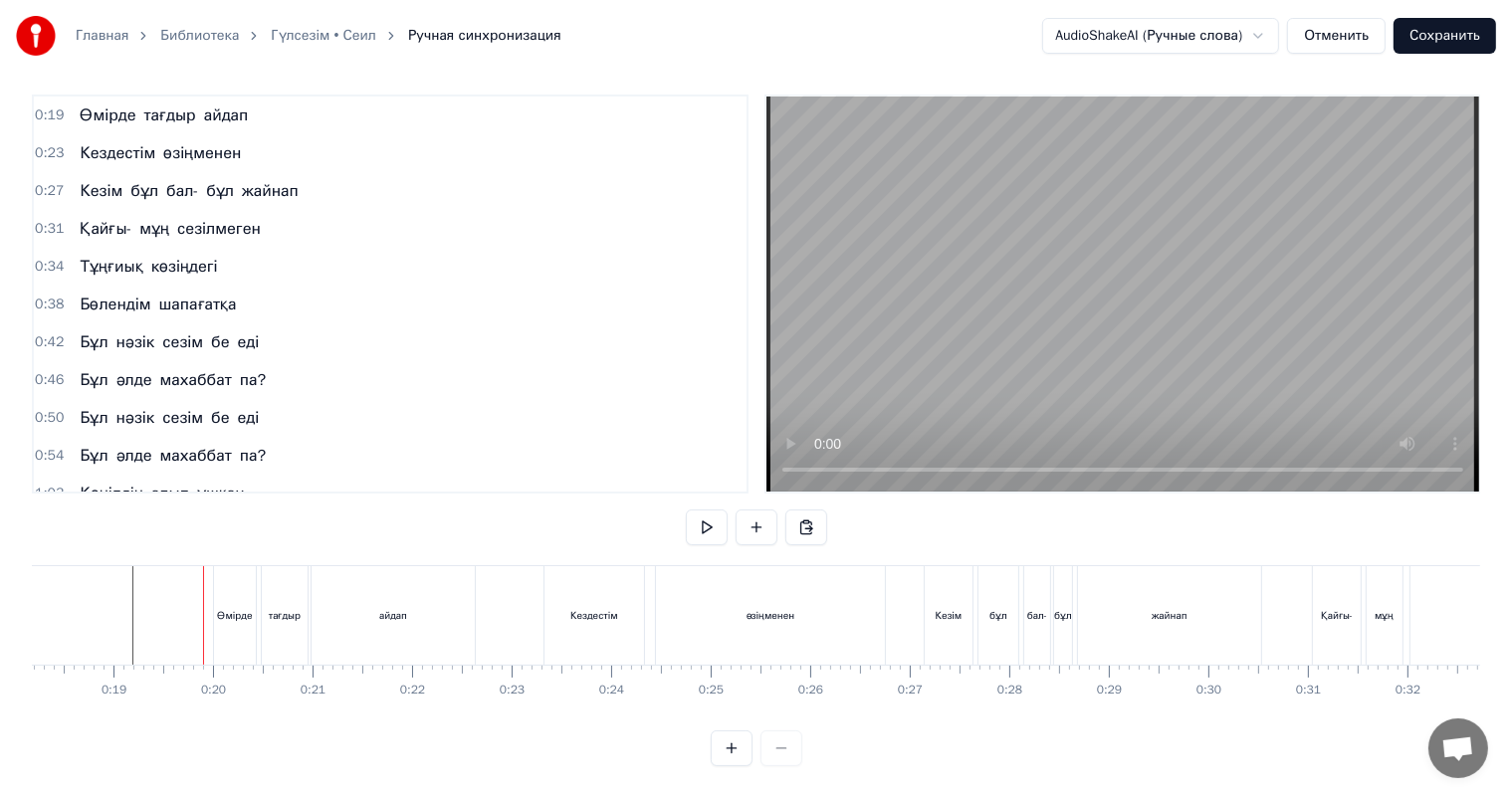 click on "Өмірде" at bounding box center [235, 615] 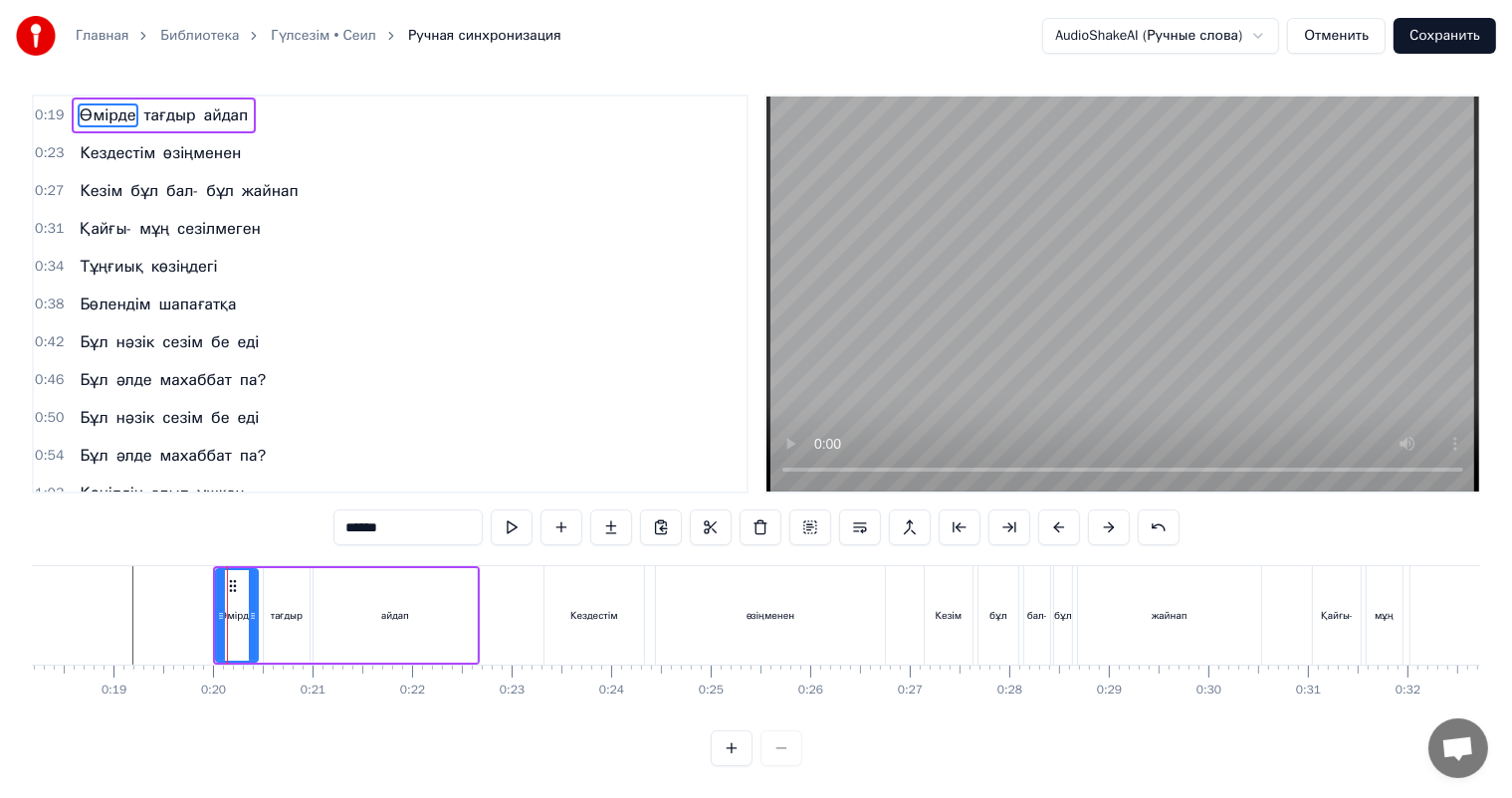 scroll, scrollTop: 0, scrollLeft: 0, axis: both 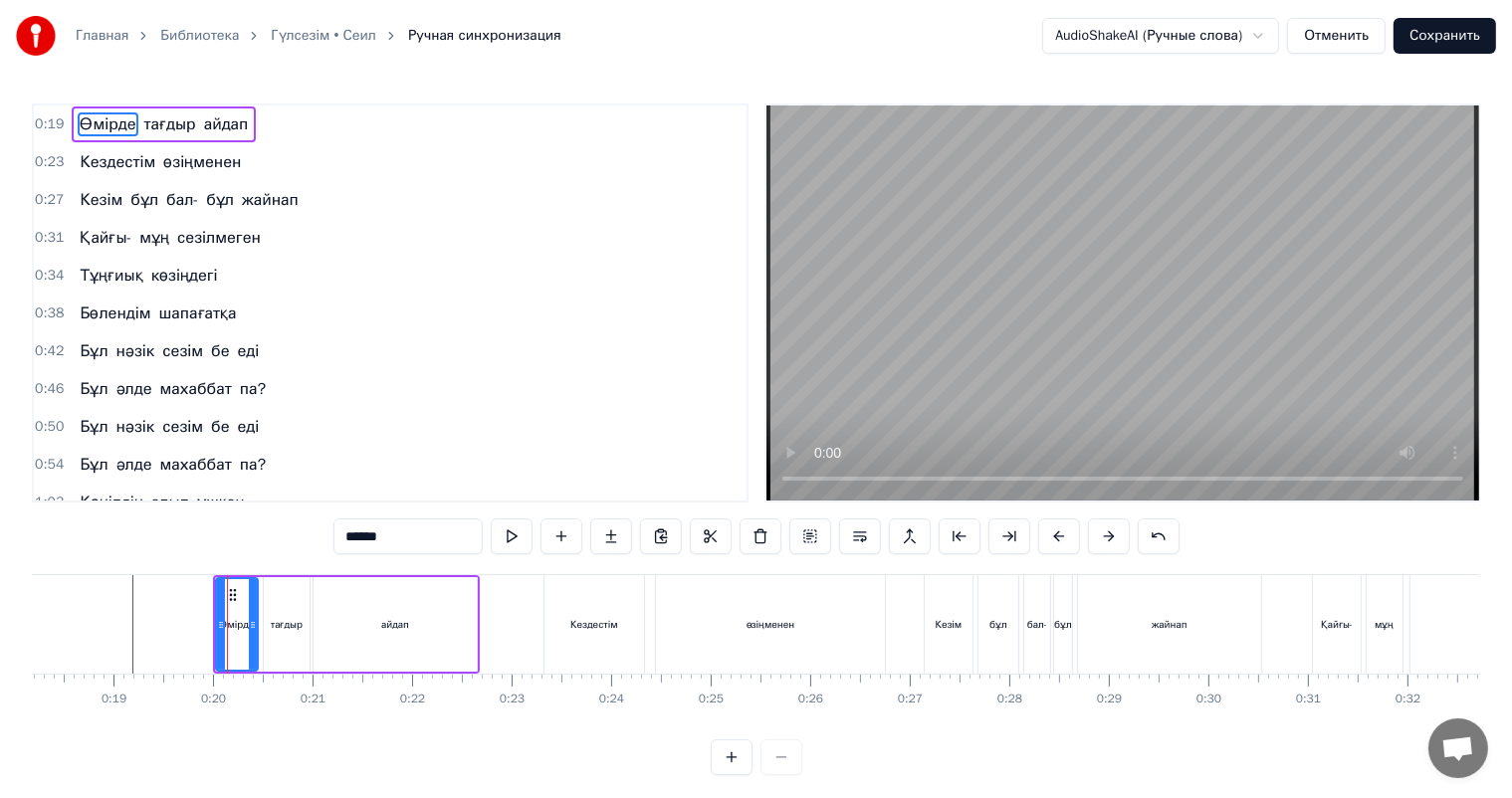 click at bounding box center (227, 624) 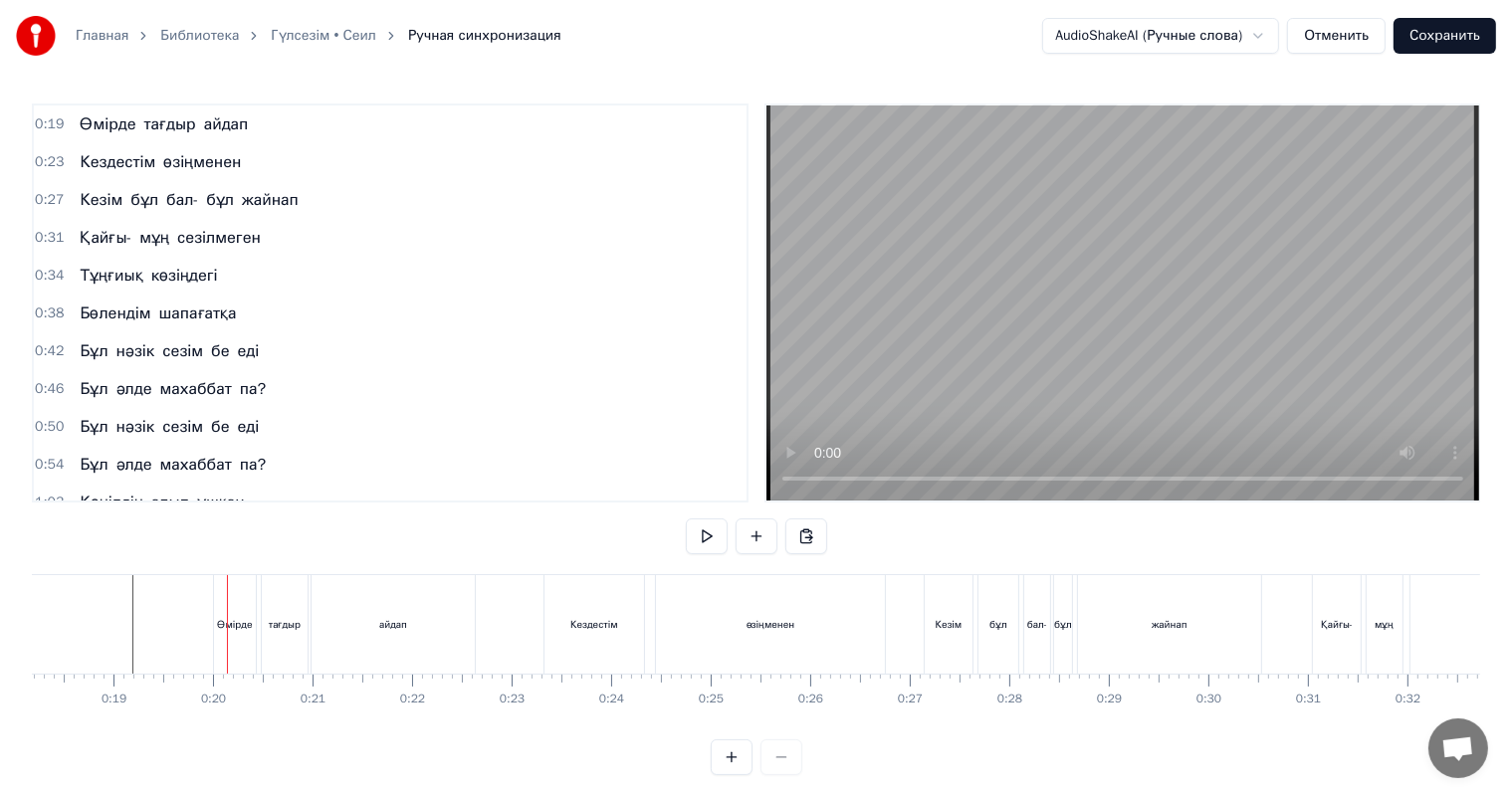 click on "Өмірде тағдыр айдап Кездестім өзіңменен Кезім бұл бал- бұл жайнап Қайғы- мұң сезілмеген Тұңғиық көзіңдегі Бөлендім шапағатқа Бұл нәзік сезім бе еді Бұл әлде махаббат па? Бұл нәзік сезім бе еді Бұл әлде махаббат па? Көңілдің алып ұшқан Шаттығын жасыра алмай Жандардай сағынысқан Жалындап басыла алмай Келеді құшақтағым Келеді еркелегім Ешкімге ұқсатпадым Не деген көркем едің? Ешкімге ұқсатпадым Не деген көркем едің? Бейнеңе елжіреген Тым ұзақ жайтаңдадым Жанымның мөлдіреген Сырларын айта алмадым Тұңғиық көзіңдегі Бөлендім шапағатқа Бұл нәзік сезім бе" at bounding box center [8168, 624] 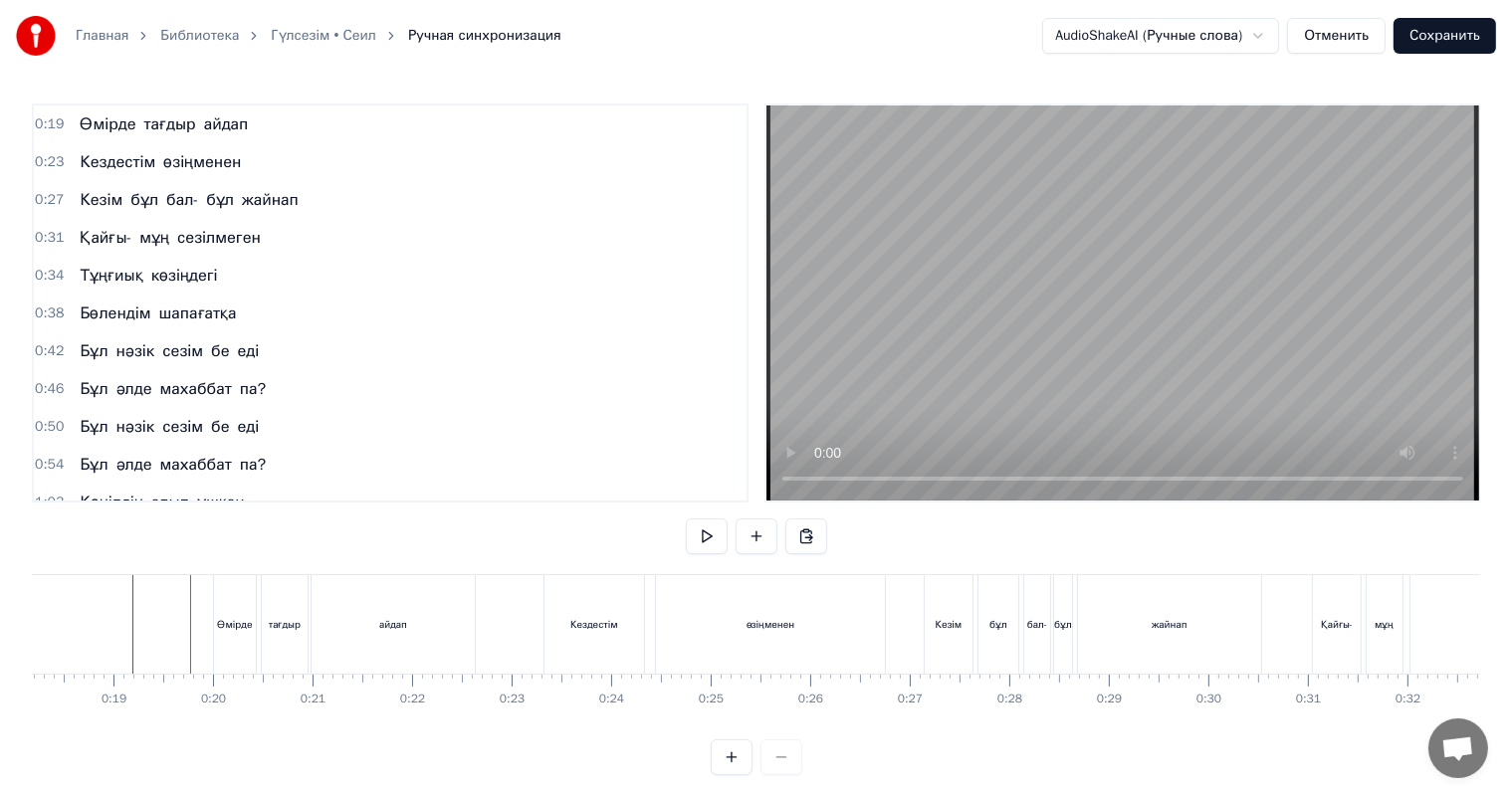 click on "Өмірде тағдыр айдап Кездестім өзіңменен Кезім бұл бал- бұл жайнап Қайғы- мұң сезілмеген Тұңғиық көзіңдегі Бөлендім шапағатқа Бұл нәзік сезім бе еді Бұл әлде махаббат па? Бұл нәзік сезім бе еді Бұл әлде махаббат па? Көңілдің алып ұшқан Шаттығын жасыра алмай Жандардай сағынысқан Жалындап басыла алмай Келеді құшақтағым Келеді еркелегім Ешкімге ұқсатпадым Не деген көркем едің? Ешкімге ұқсатпадым Не деген көркем едің? Бейнеңе елжіреген Тым ұзақ жайтаңдадым Жанымның мөлдіреген Сырларын айта алмадым Тұңғиық көзіңдегі Бөлендім шапағатқа Бұл нәзік сезім бе" at bounding box center (8168, 624) 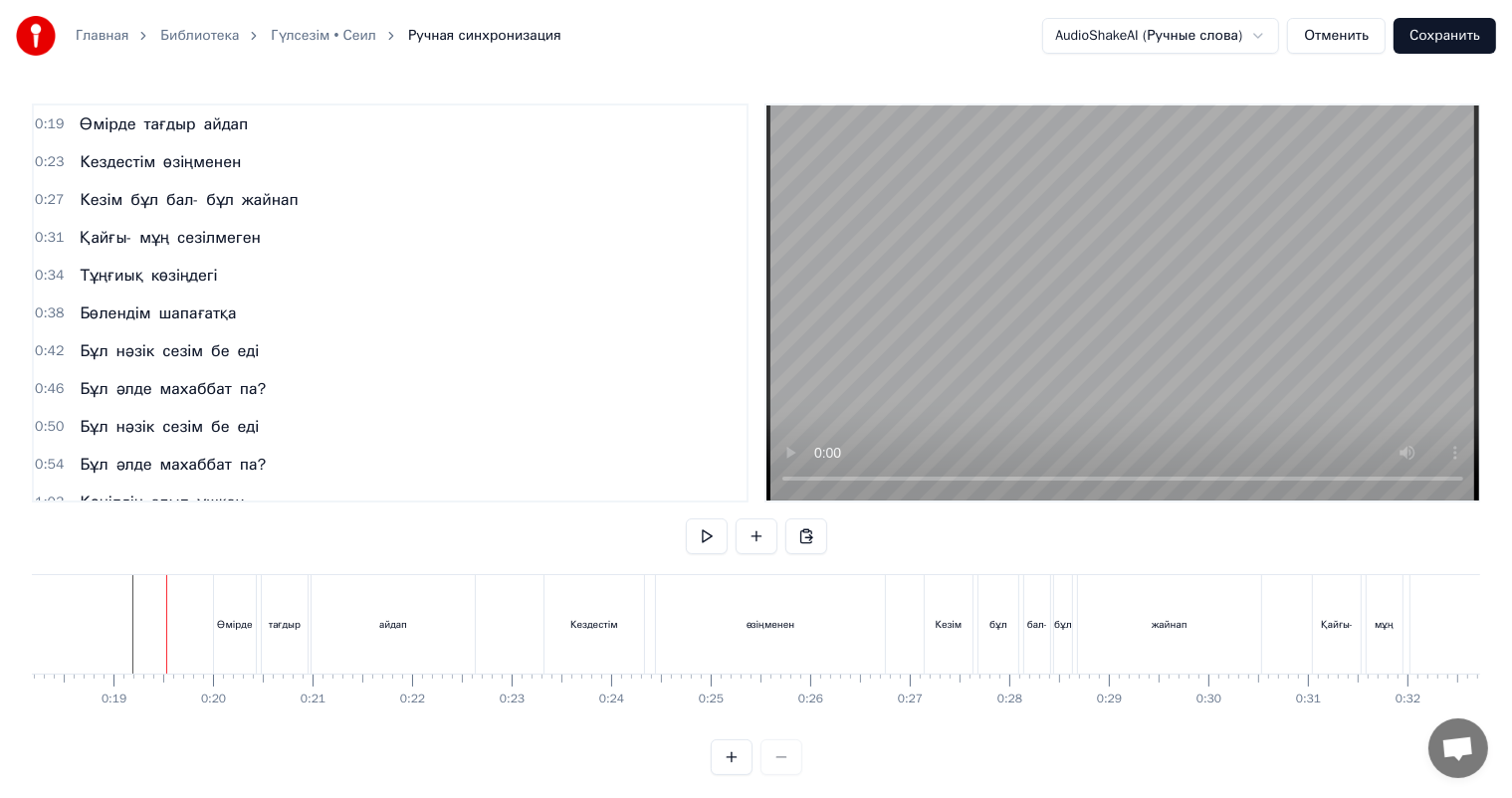 click on "Өмірде" at bounding box center (234, 624) 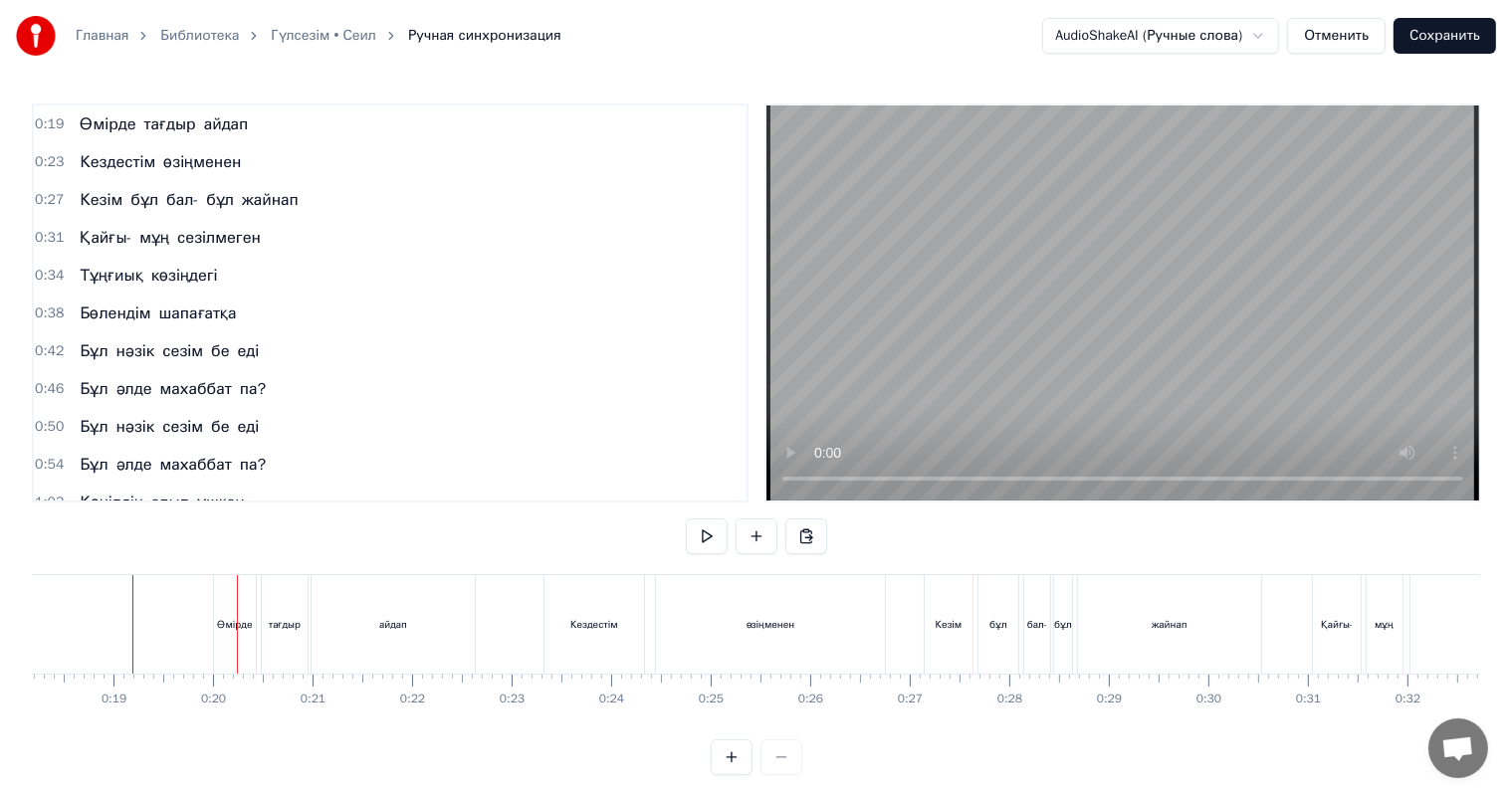 click at bounding box center (237, 624) 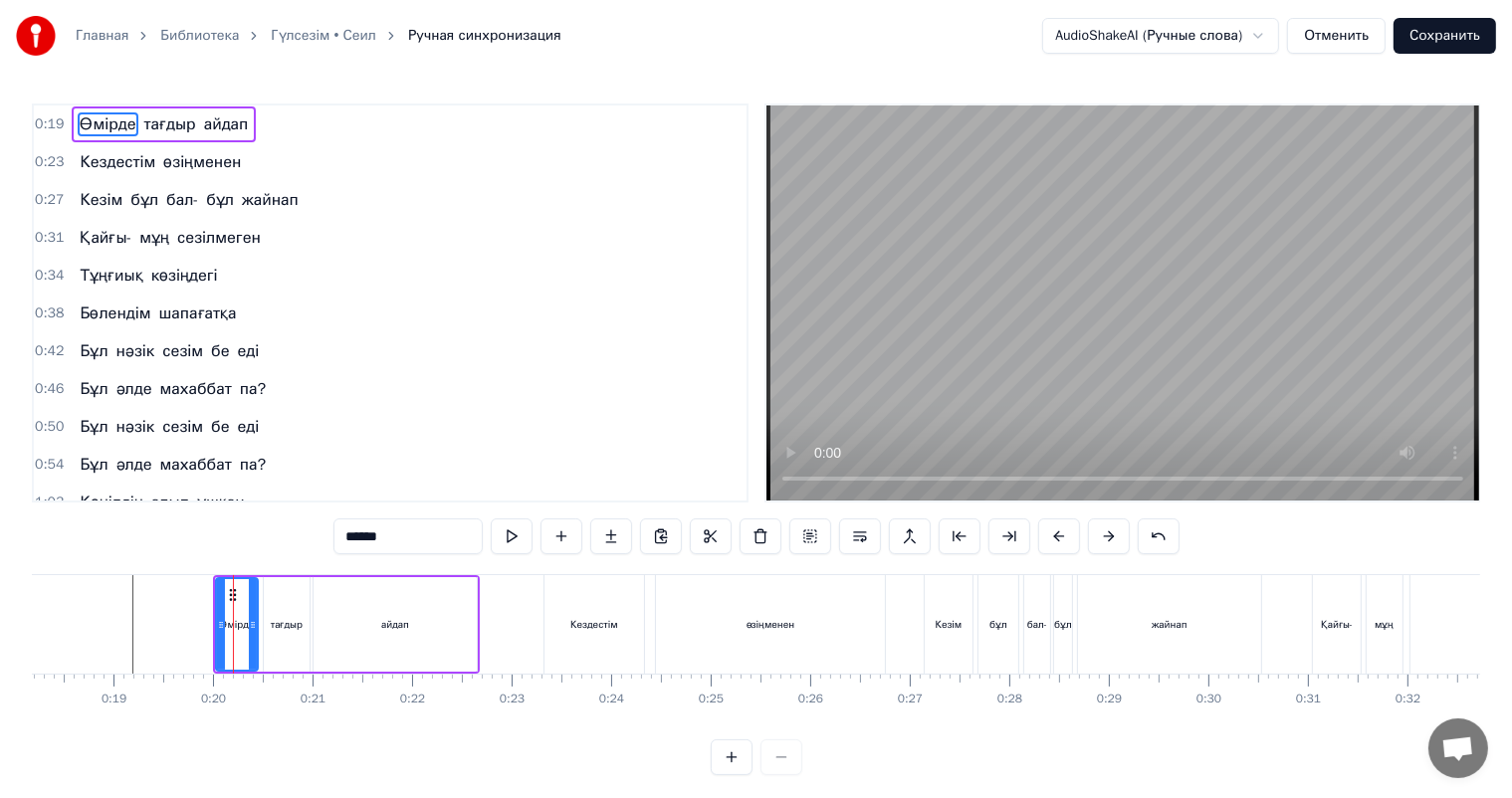 click at bounding box center [233, 624] 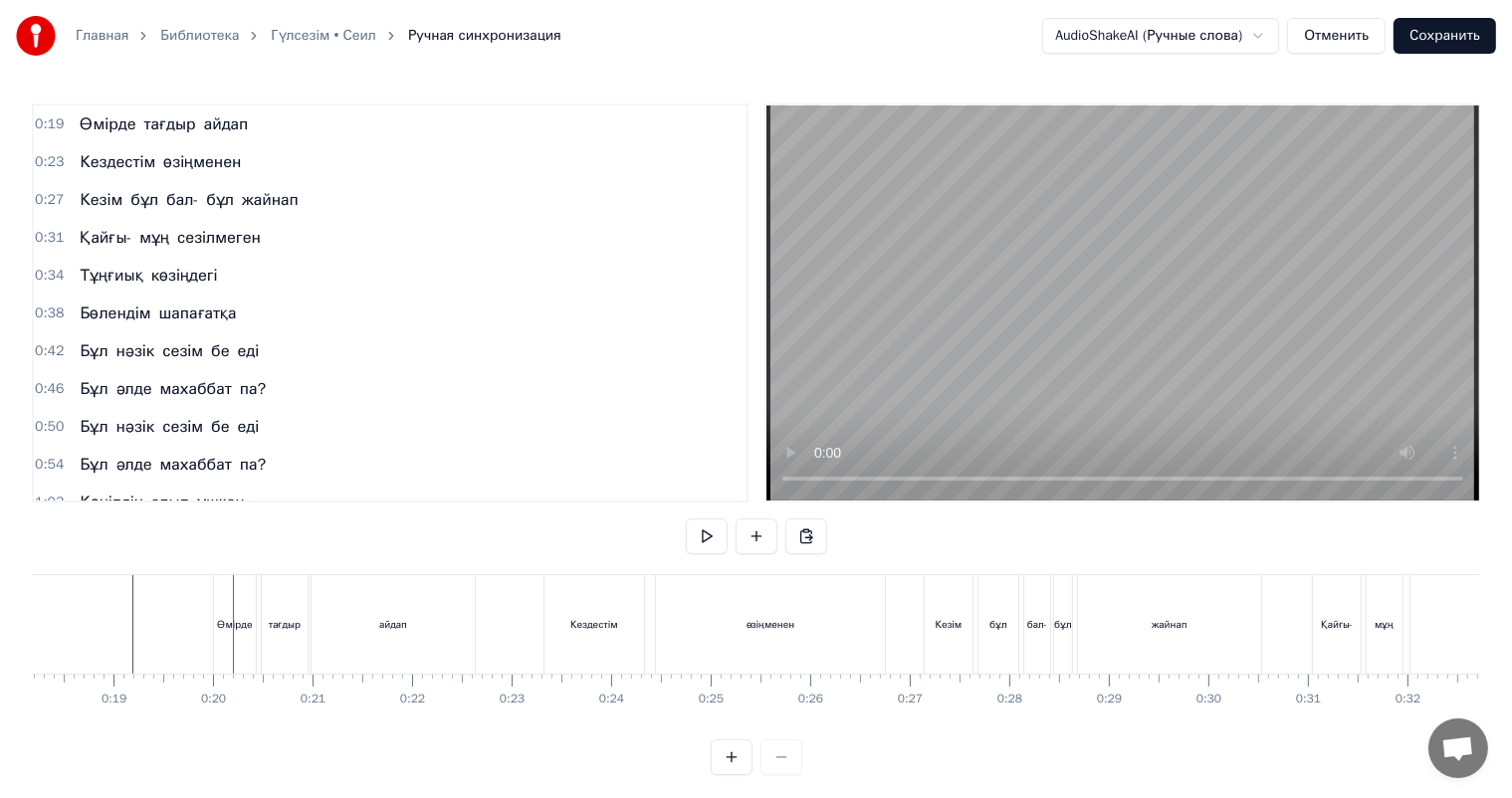 click at bounding box center (233, 624) 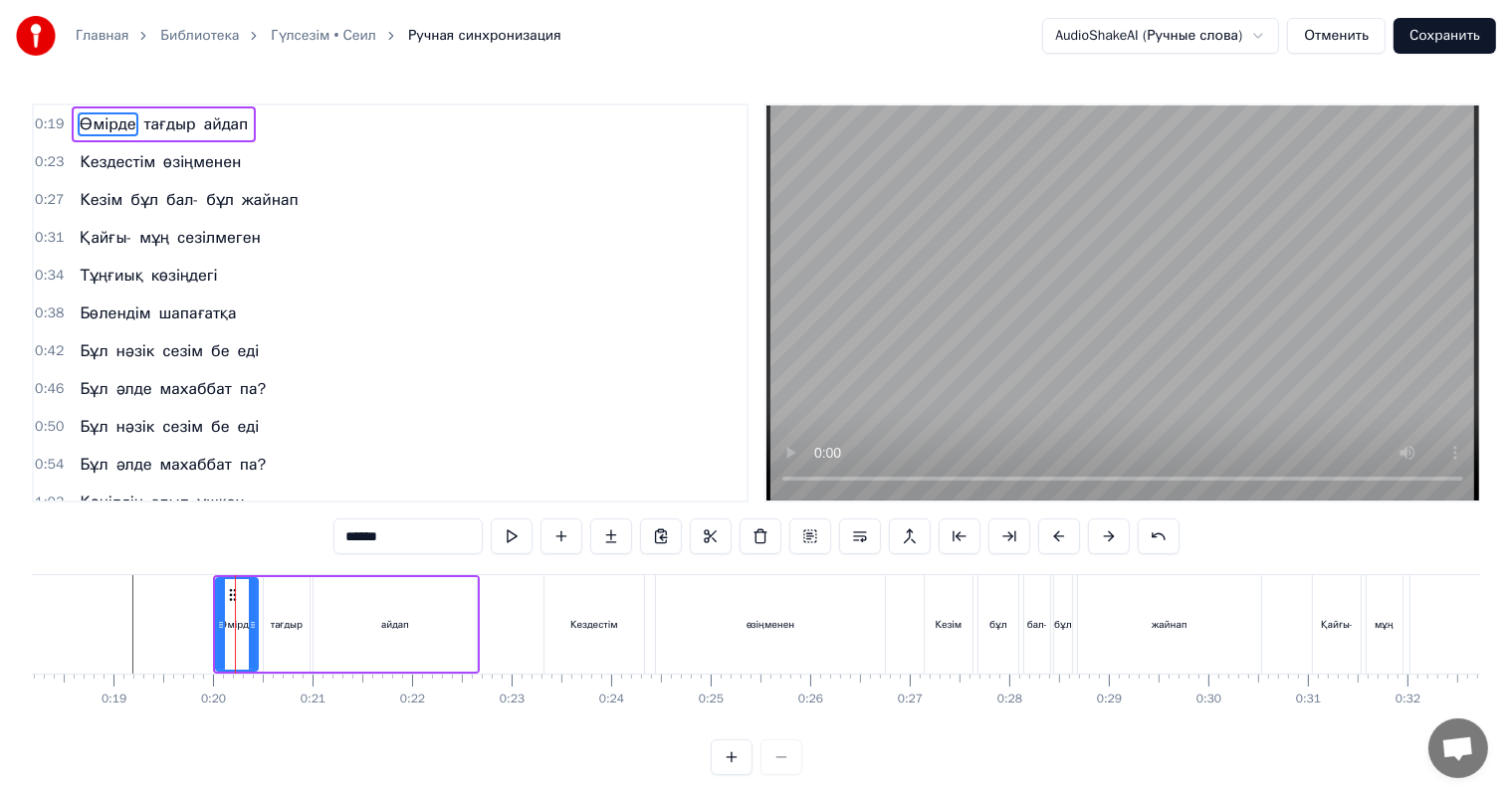 click at bounding box center [235, 624] 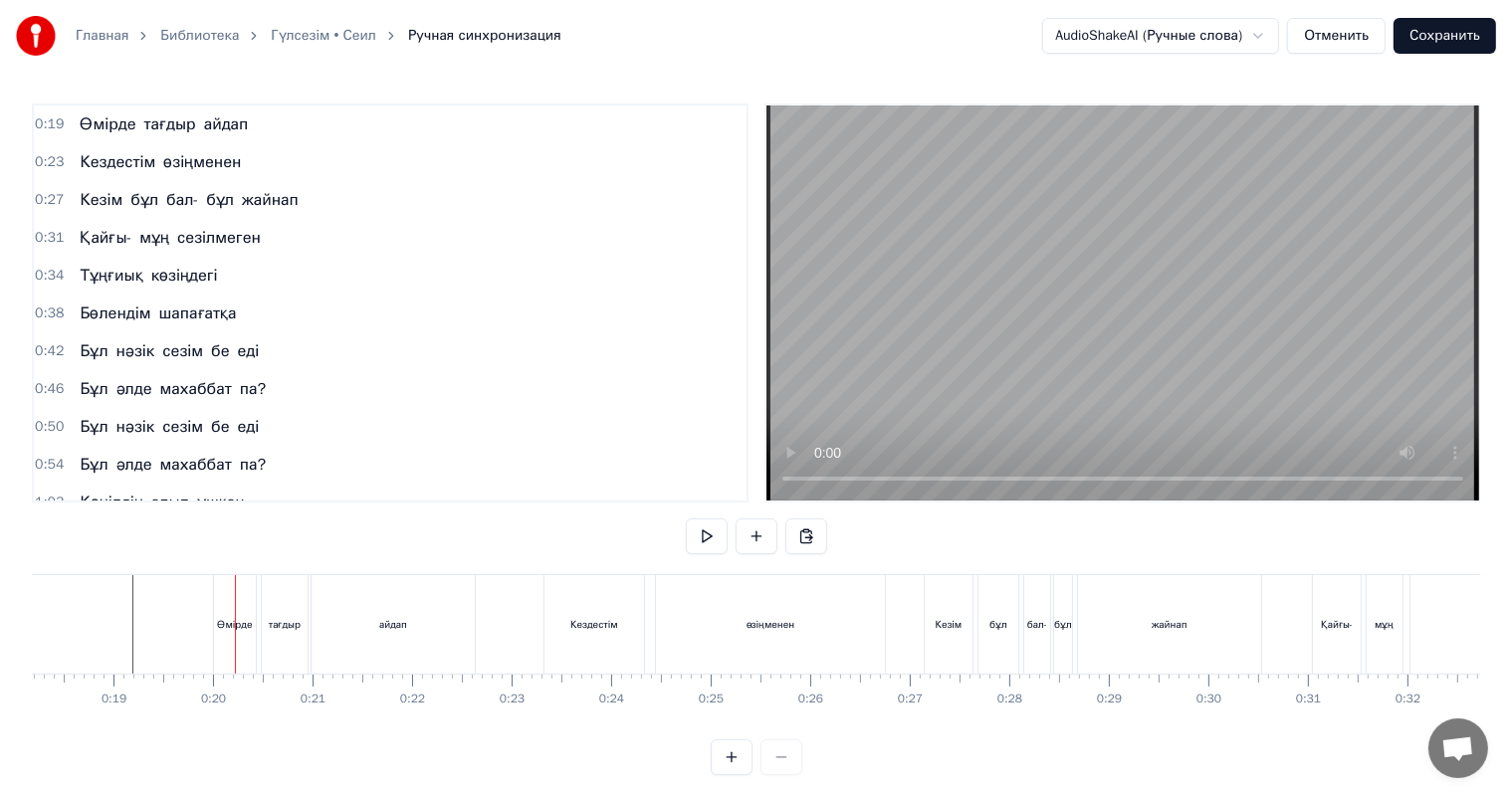 click on "Өмірде" at bounding box center [235, 624] 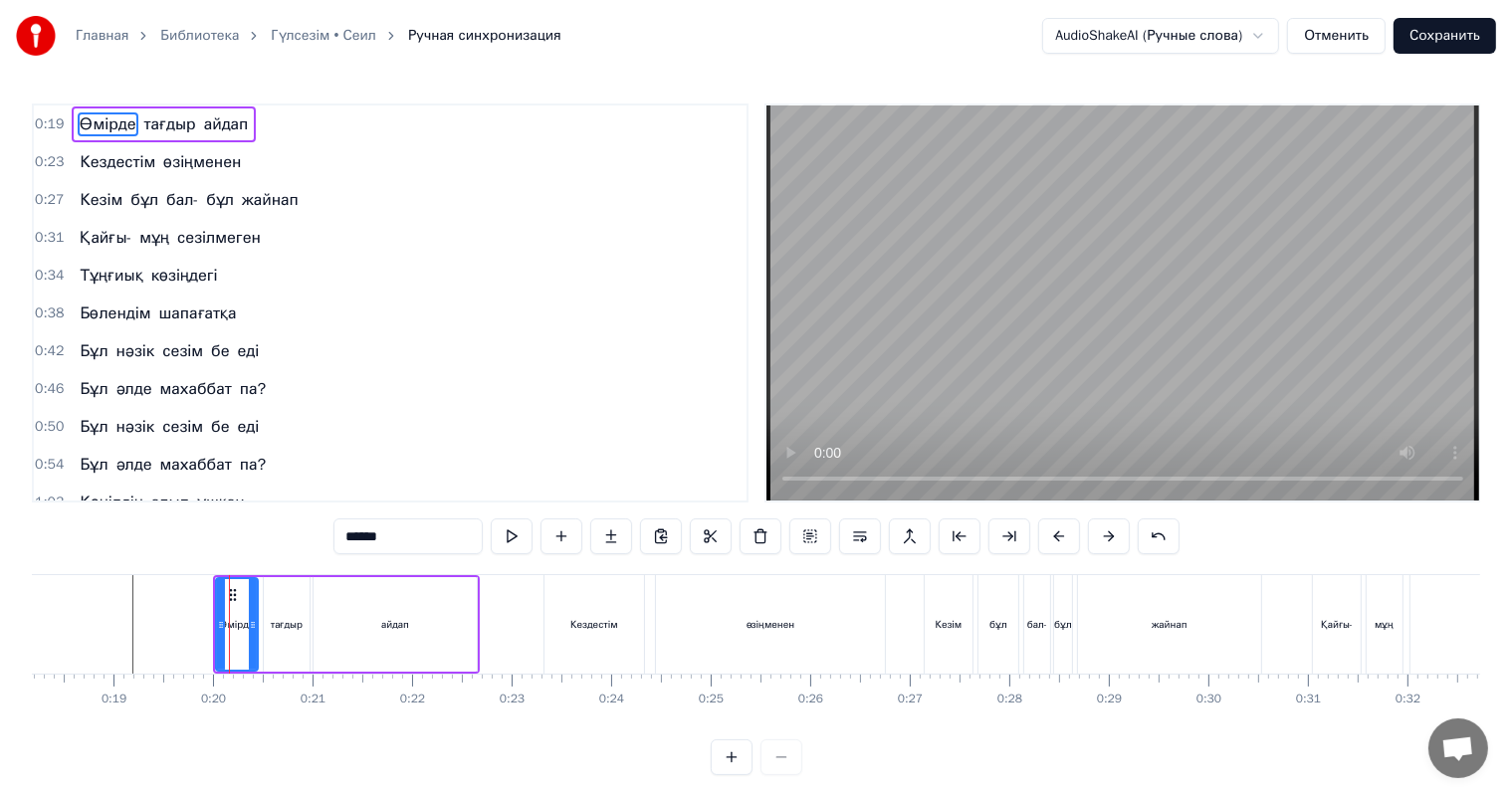 click on "Өмірде тағдыр айдап Кездестім өзіңменен Кезім бұл бал- бұл жайнап Қайғы- мұң сезілмеген Тұңғиық көзіңдегі Бөлендім шапағатқа Бұл нәзік сезім бе еді Бұл әлде махаббат па? Бұл нәзік сезім бе еді Бұл әлде махаббат па? Көңілдің алып ұшқан Шаттығын жасыра алмай Жандардай сағынысқан Жалындап басыла алмай Келеді құшақтағым Келеді еркелегім Ешкімге ұқсатпадым Не деген көркем едің? Ешкімге ұқсатпадым Не деген көркем едің? Бейнеңе елжіреген Тым ұзақ жайтаңдадым Жанымның мөлдіреген Сырларын айта алмадым Тұңғиық көзіңдегі Бөлендім шапағатқа Бұл нәзік сезім бе" at bounding box center (8168, 624) 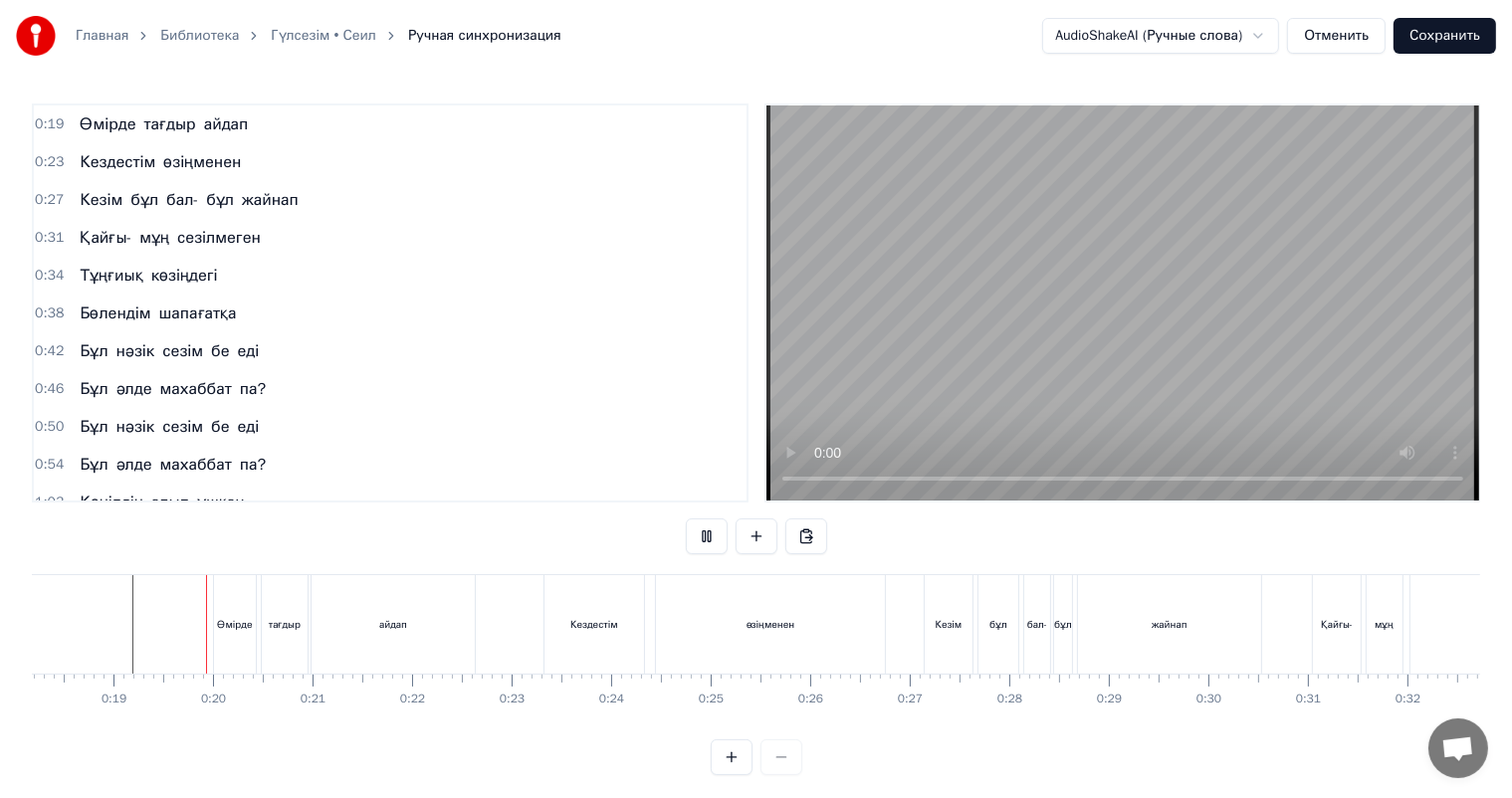 scroll, scrollTop: 26, scrollLeft: 0, axis: vertical 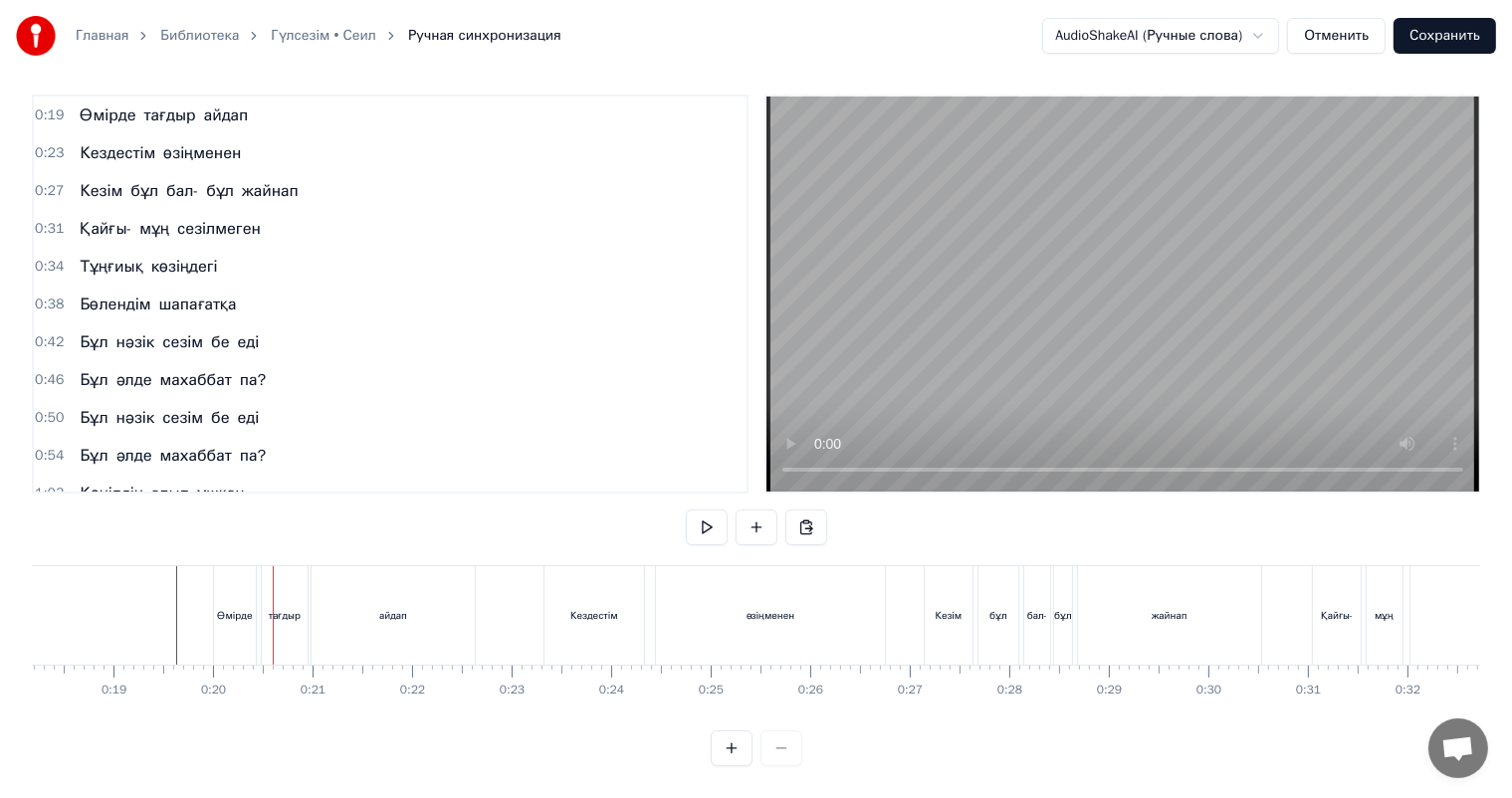 click on "Өмірде" at bounding box center [235, 615] 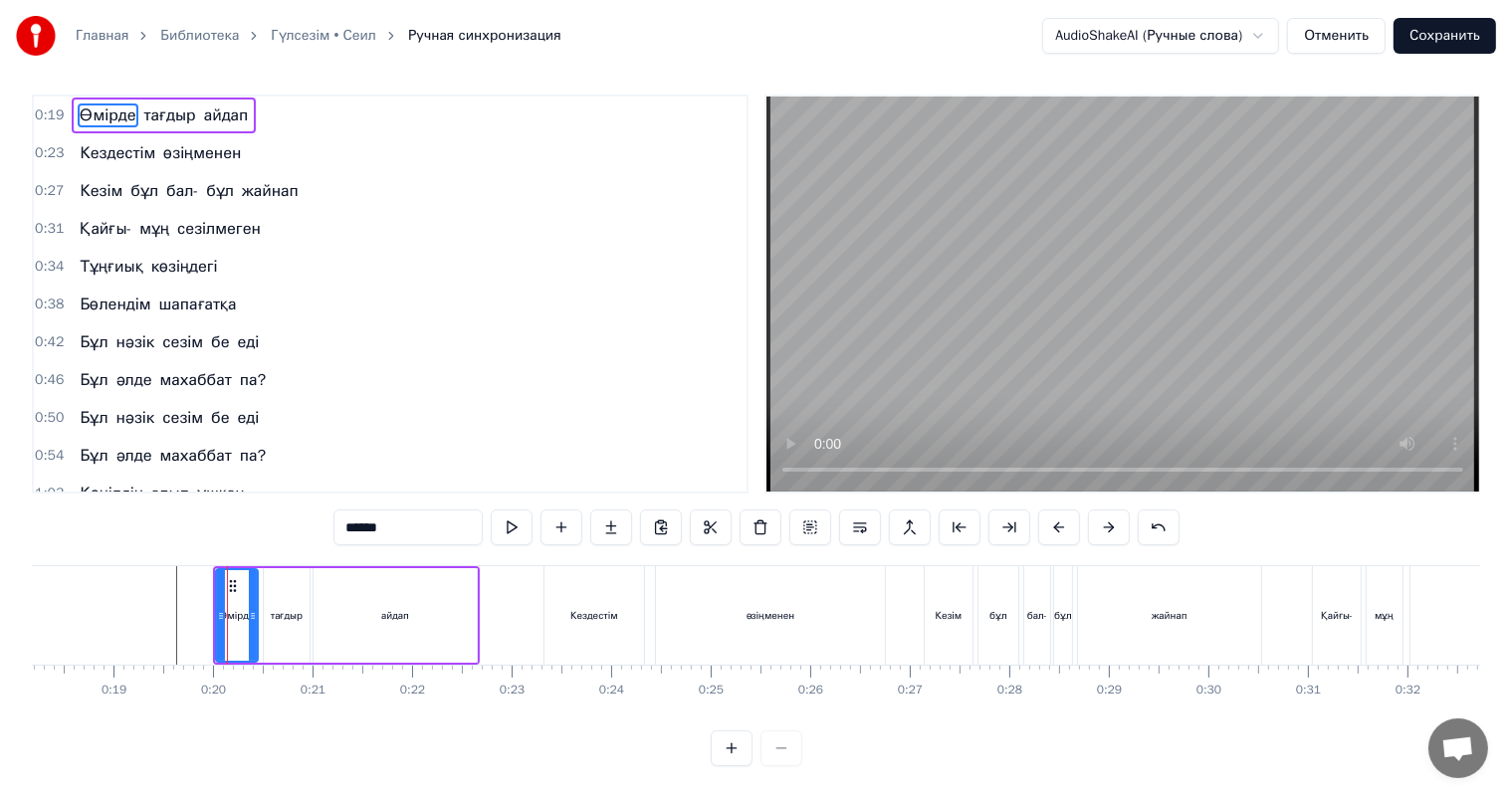 scroll, scrollTop: 0, scrollLeft: 0, axis: both 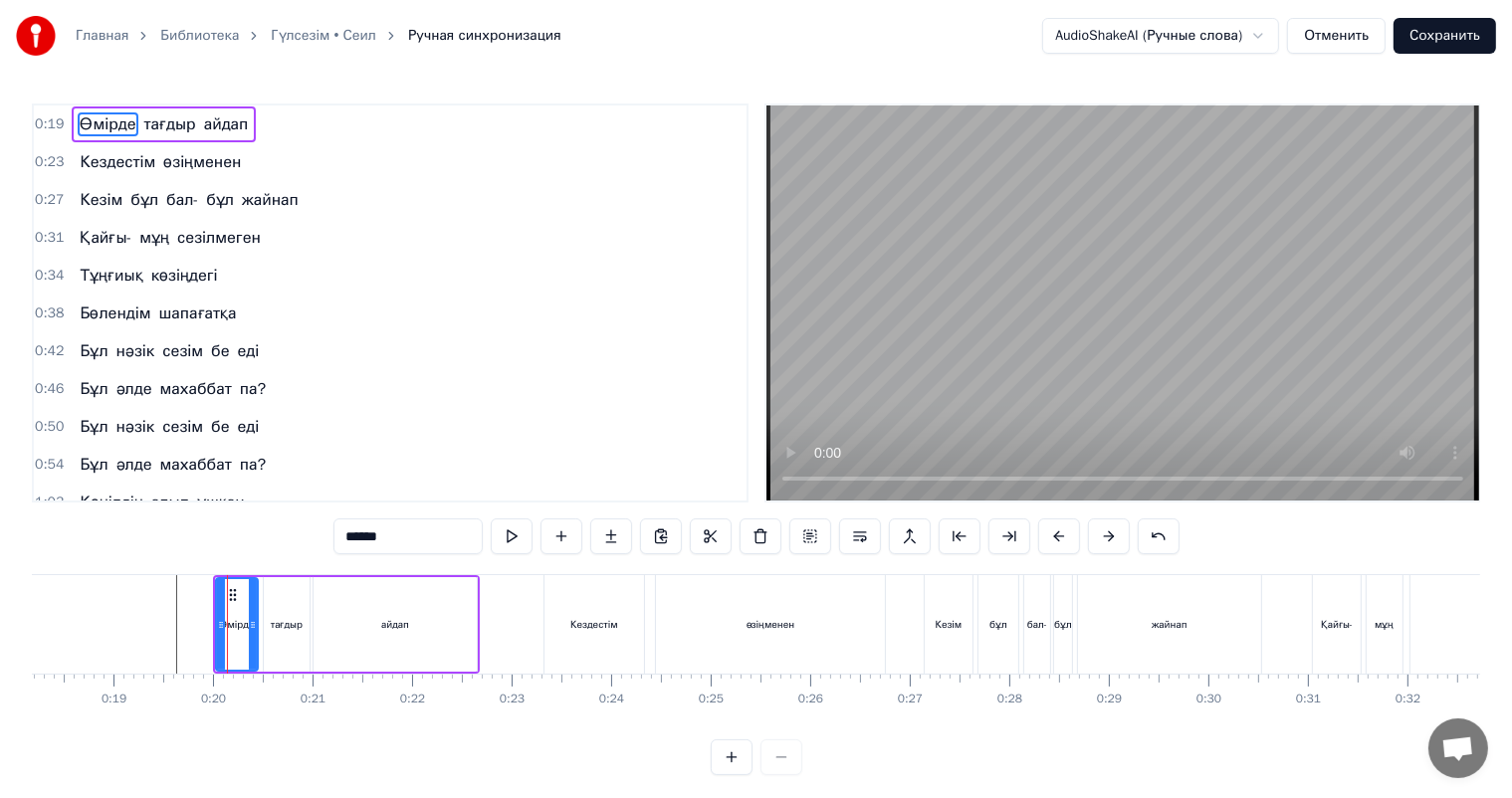 click on "Өмірде" at bounding box center [108, 124] 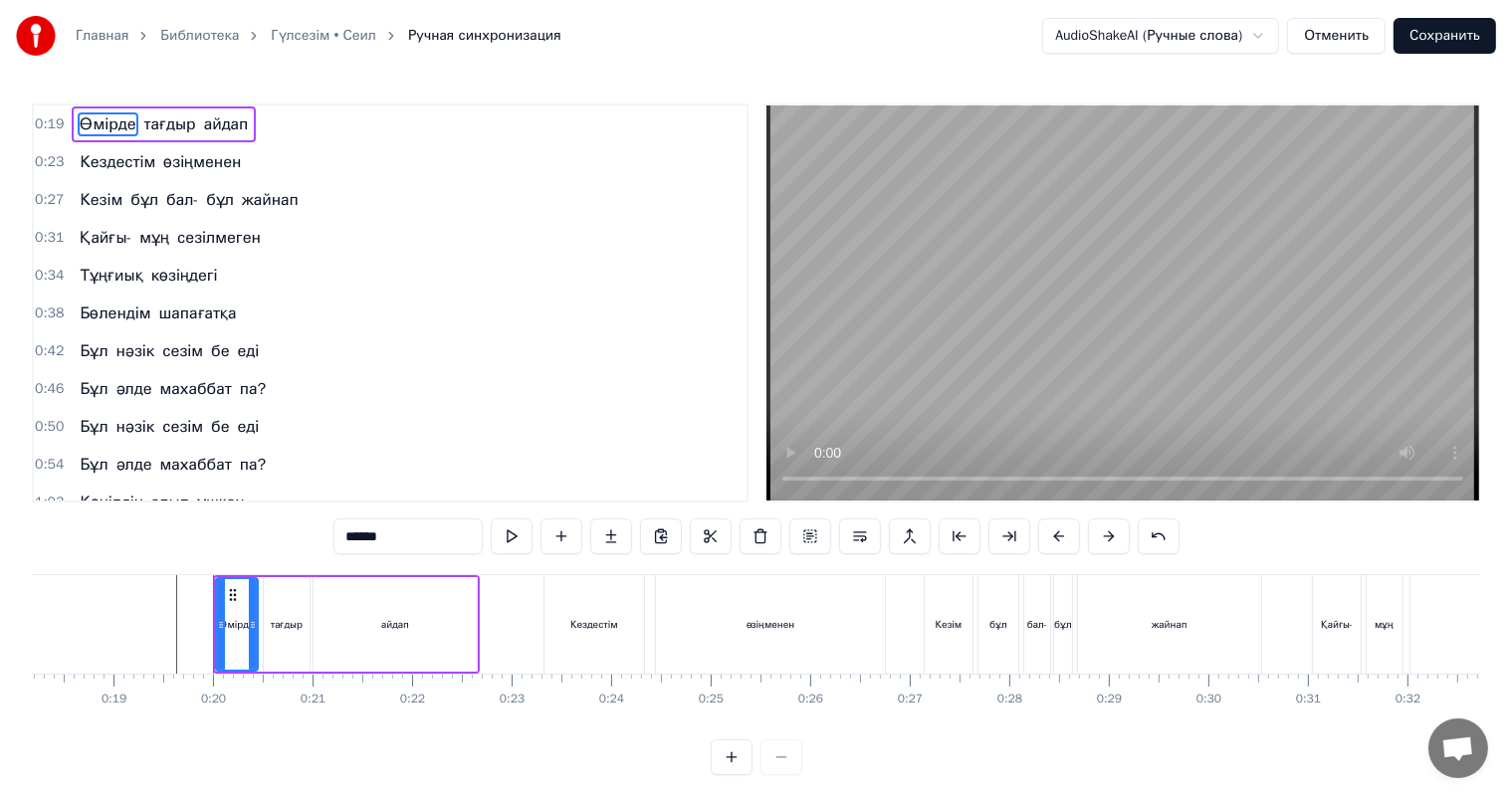 click on "Өмірде" at bounding box center [108, 124] 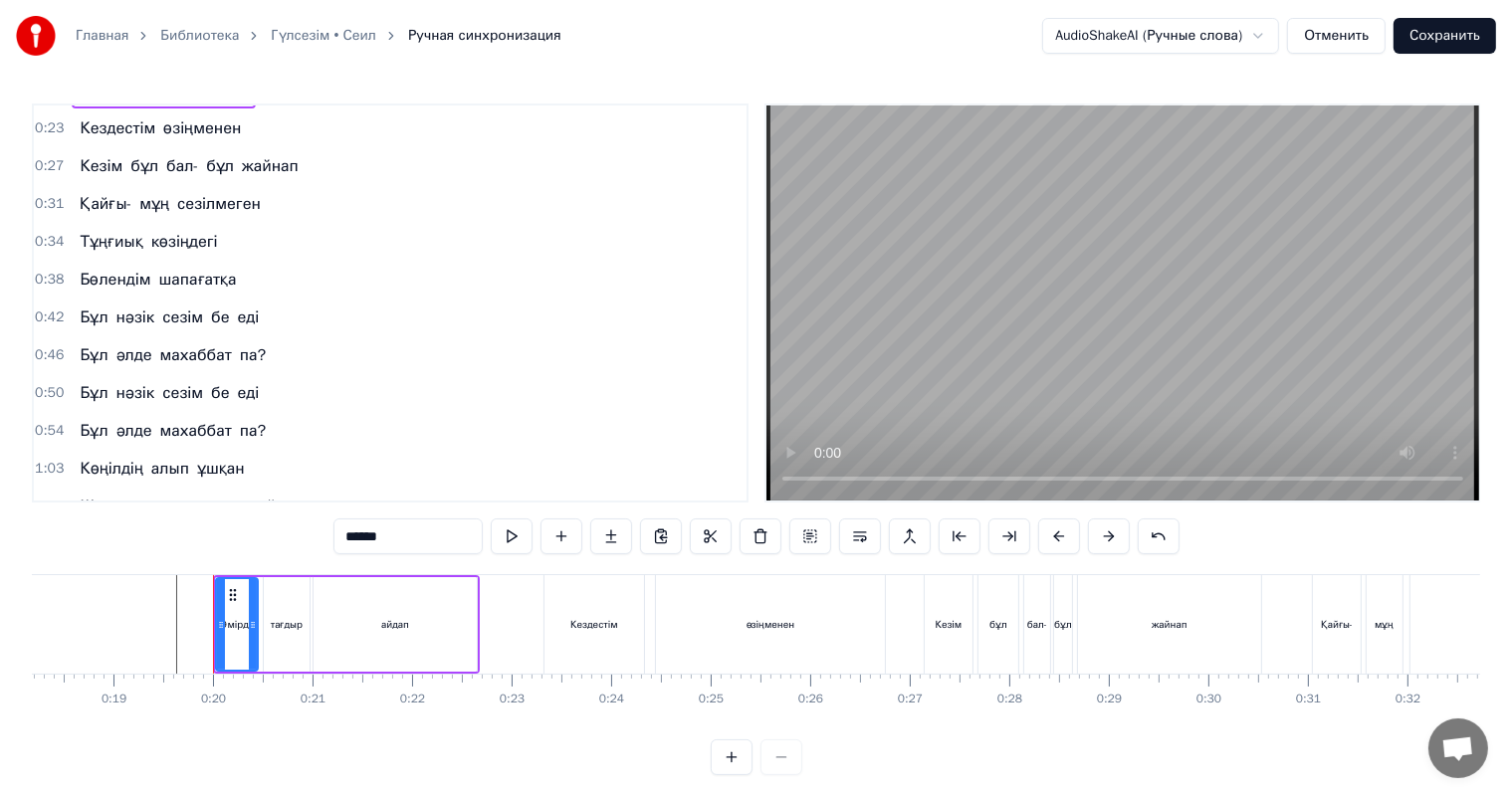 scroll, scrollTop: 0, scrollLeft: 0, axis: both 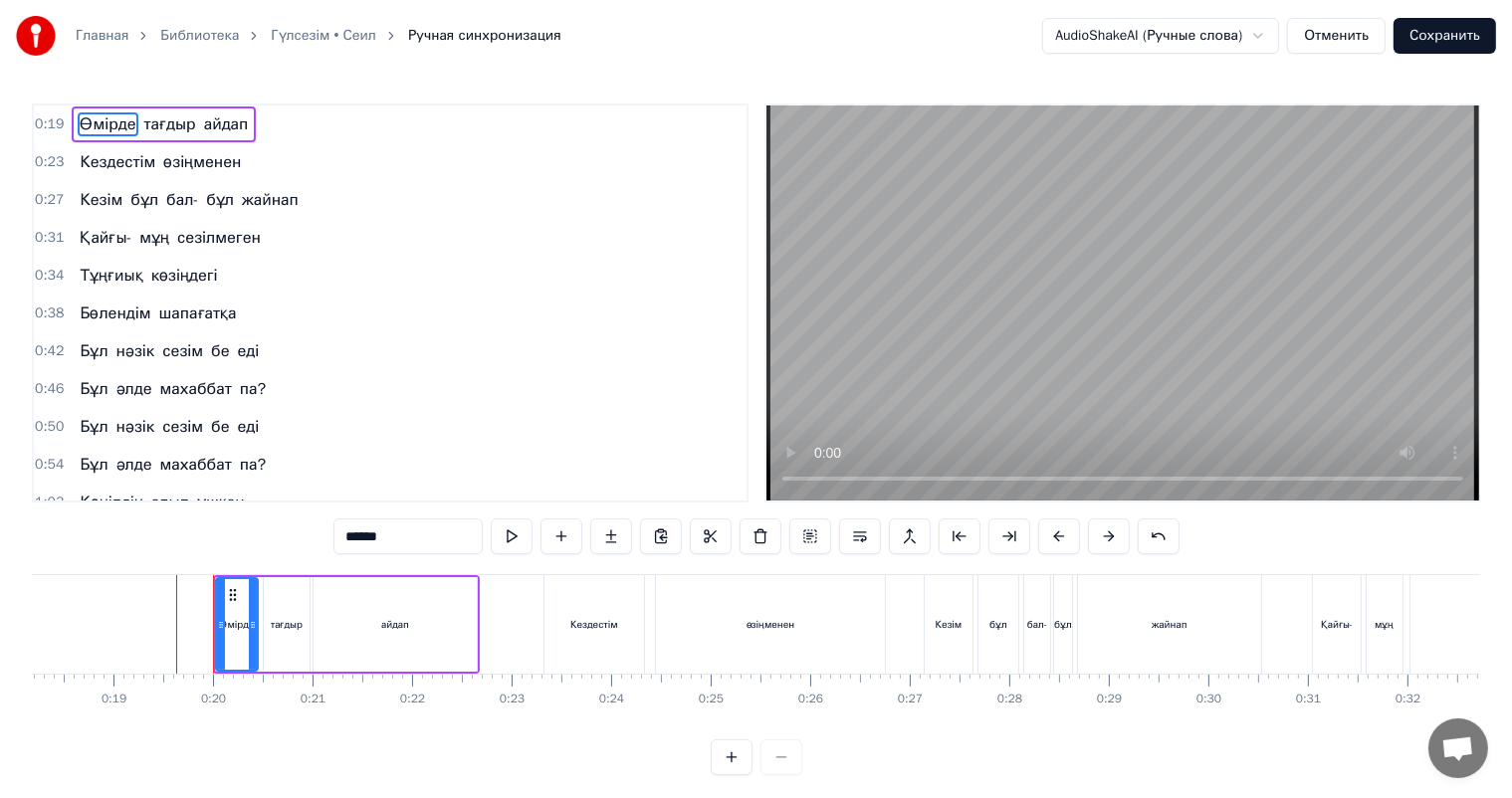 type 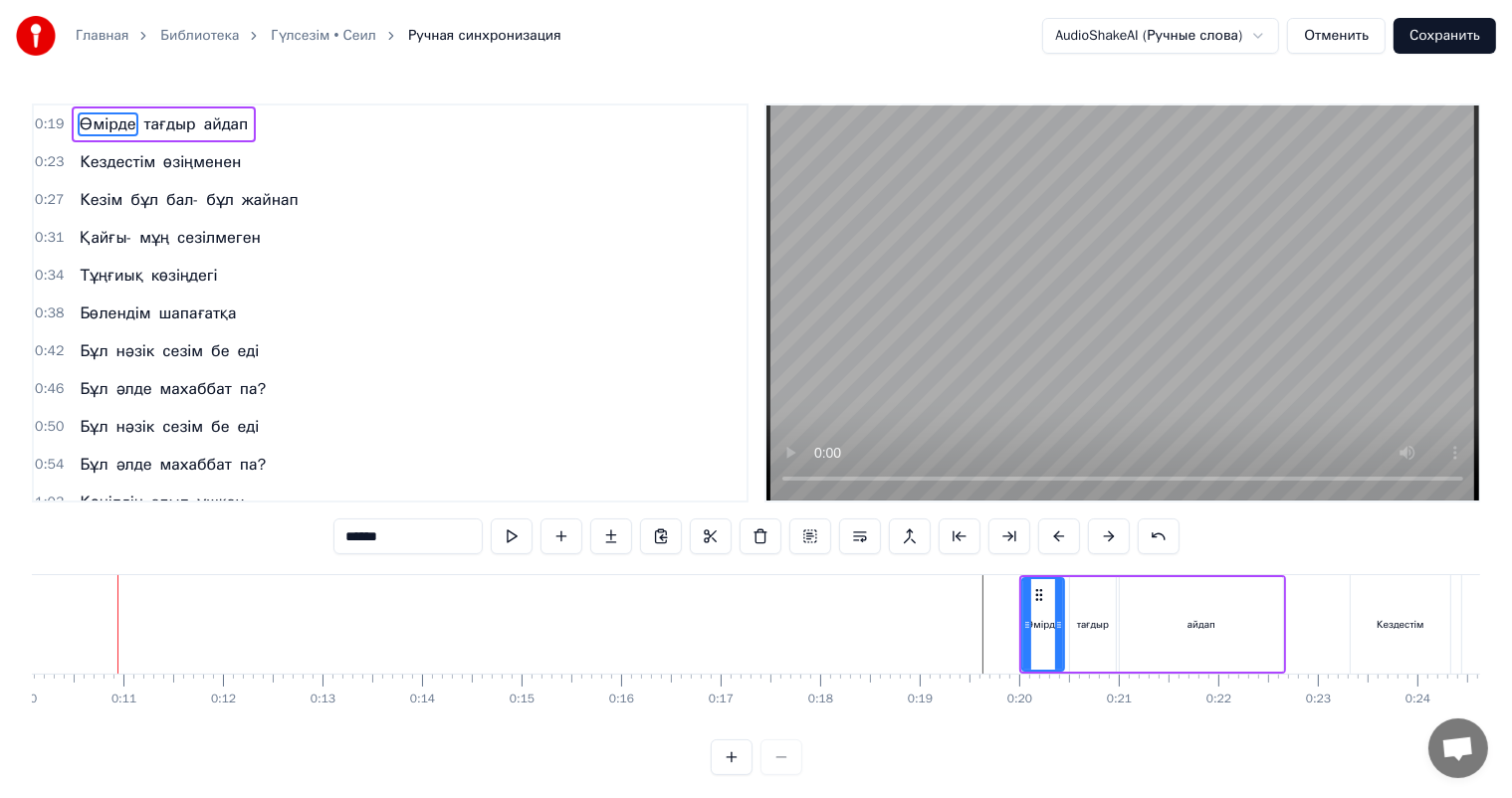 scroll, scrollTop: 0, scrollLeft: 988, axis: horizontal 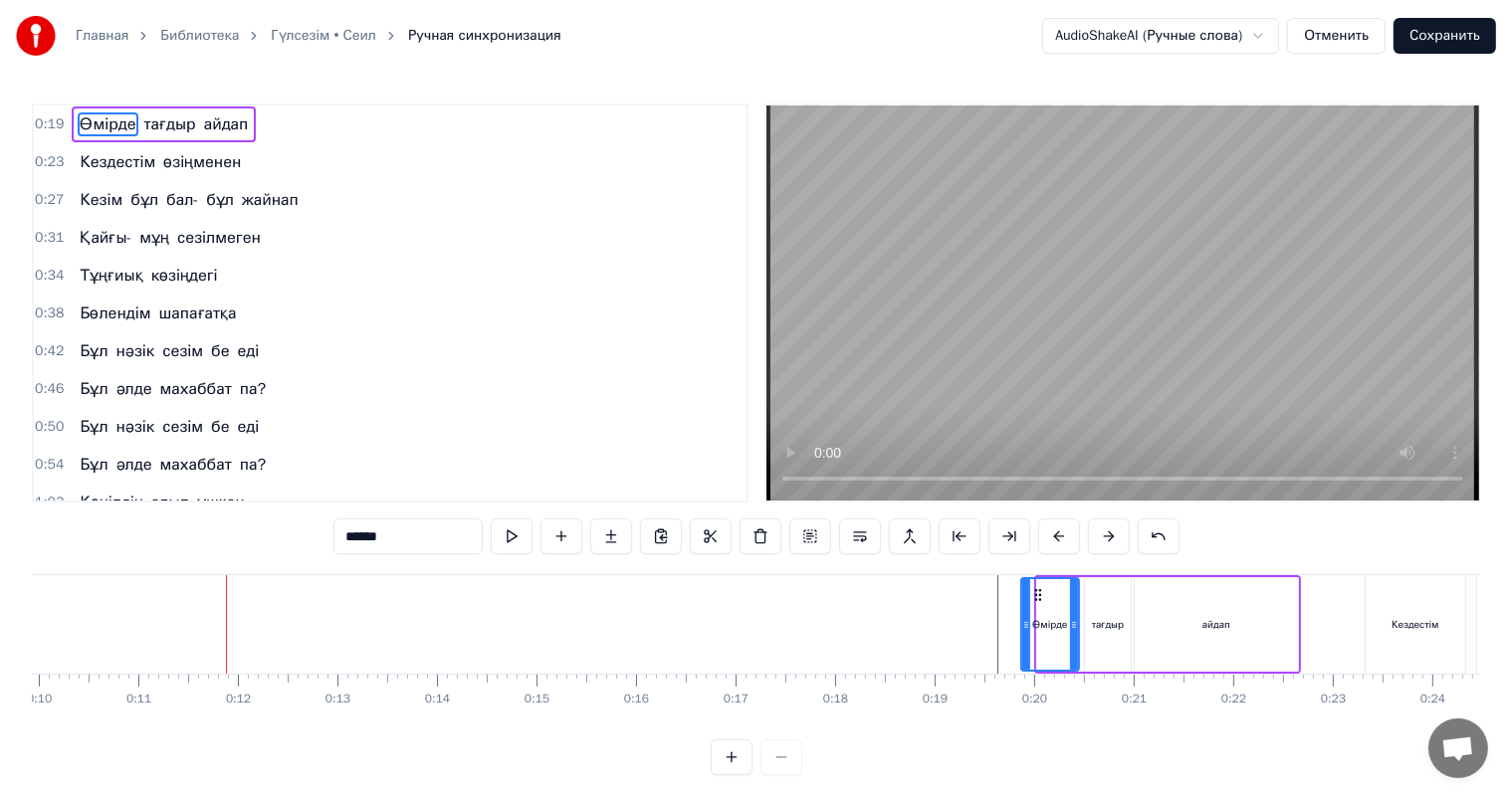 drag, startPoint x: 1038, startPoint y: 622, endPoint x: 1022, endPoint y: 623, distance: 16.03122 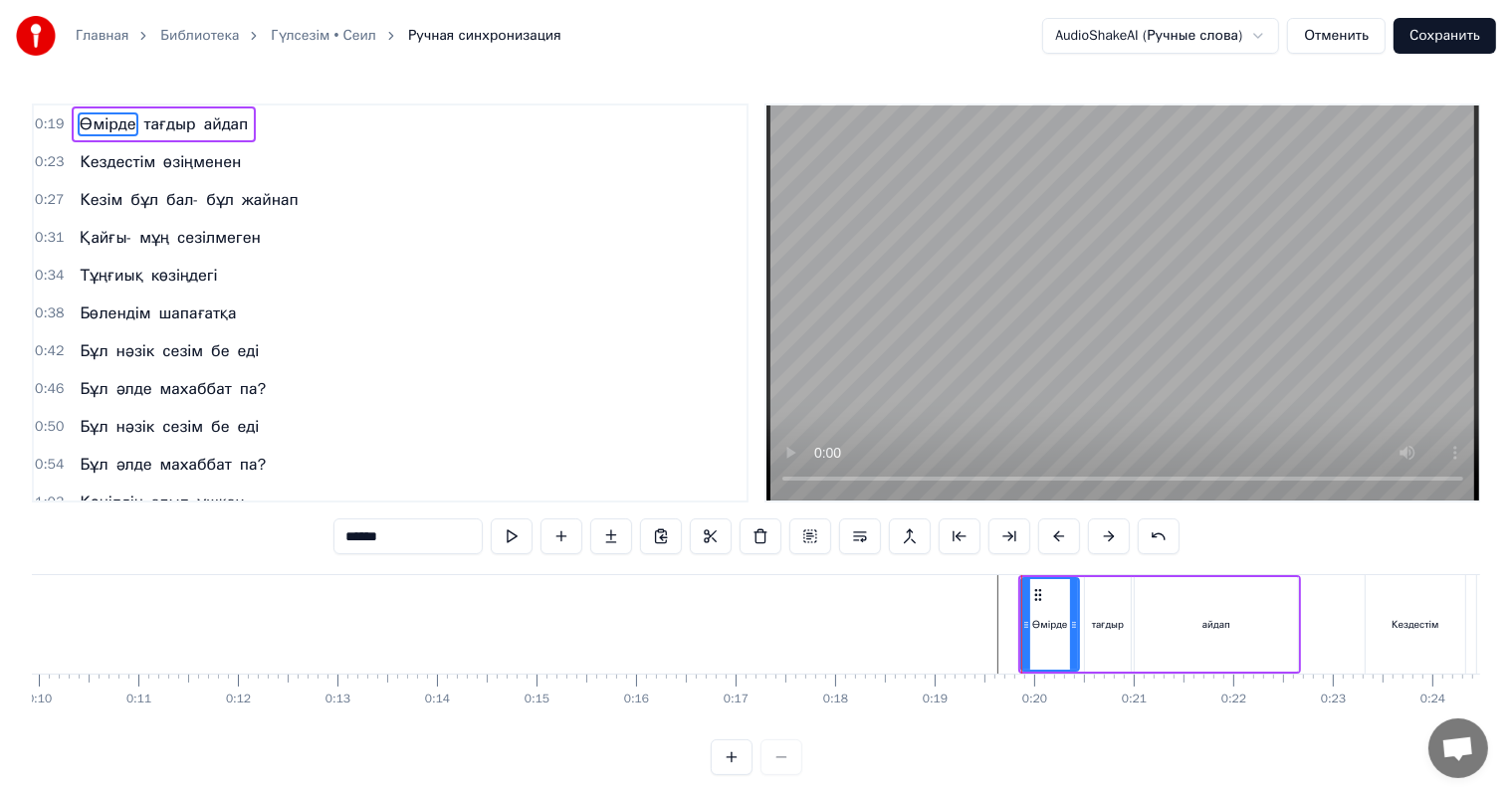 click on "Өмірде тағдыр айдап" at bounding box center (1160, 624) 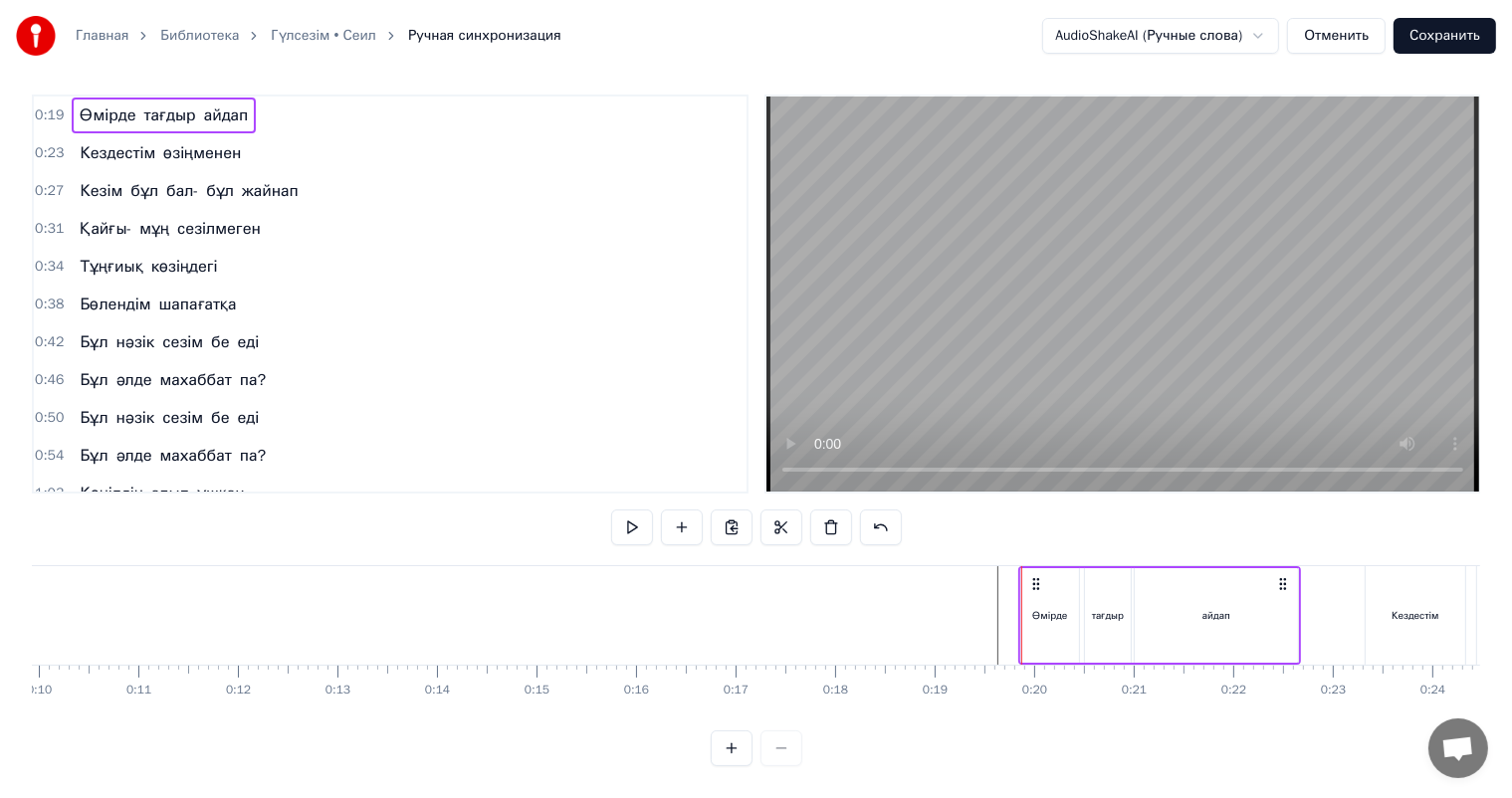 scroll, scrollTop: 26, scrollLeft: 0, axis: vertical 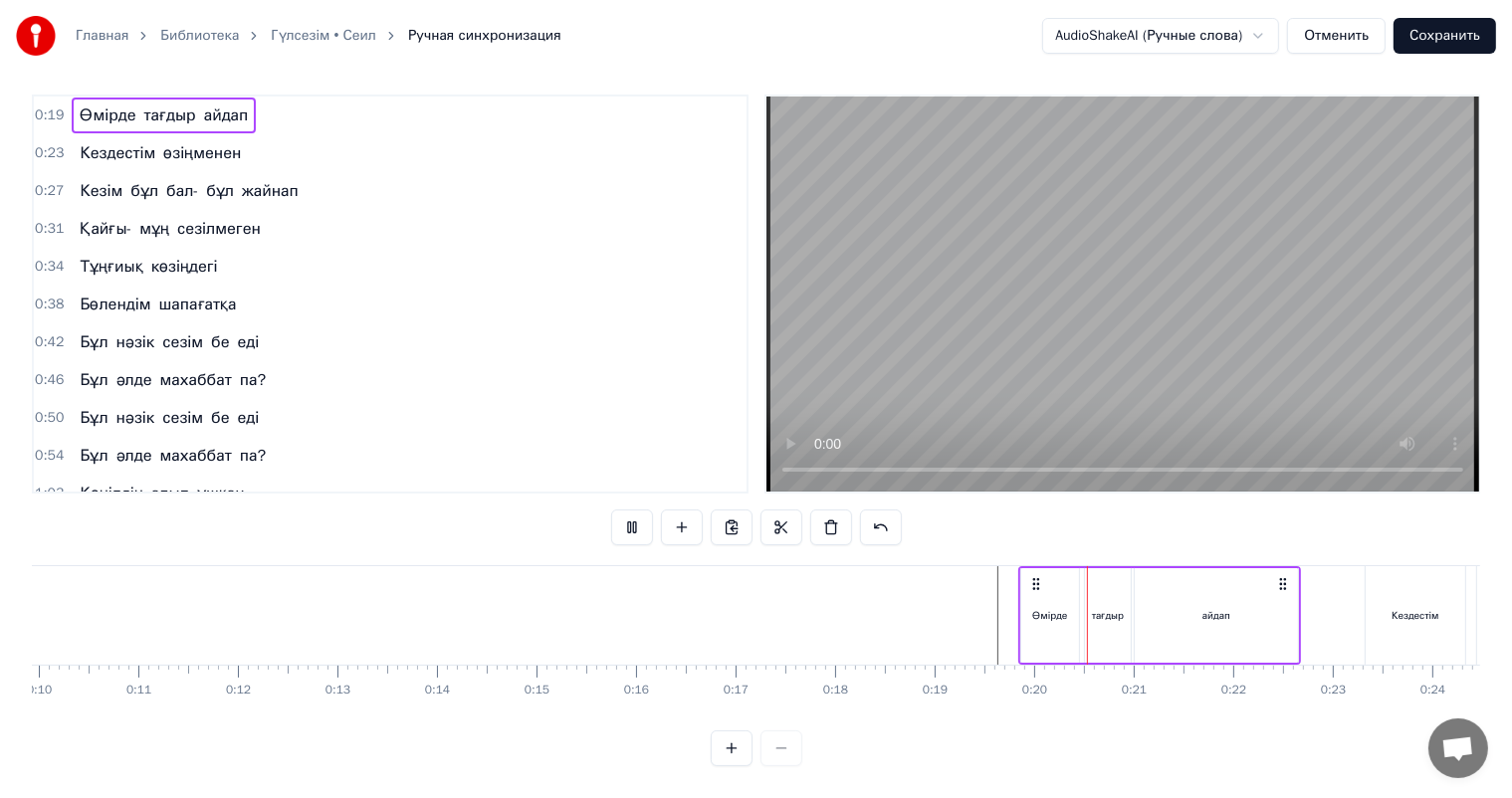 click at bounding box center (8989, 615) 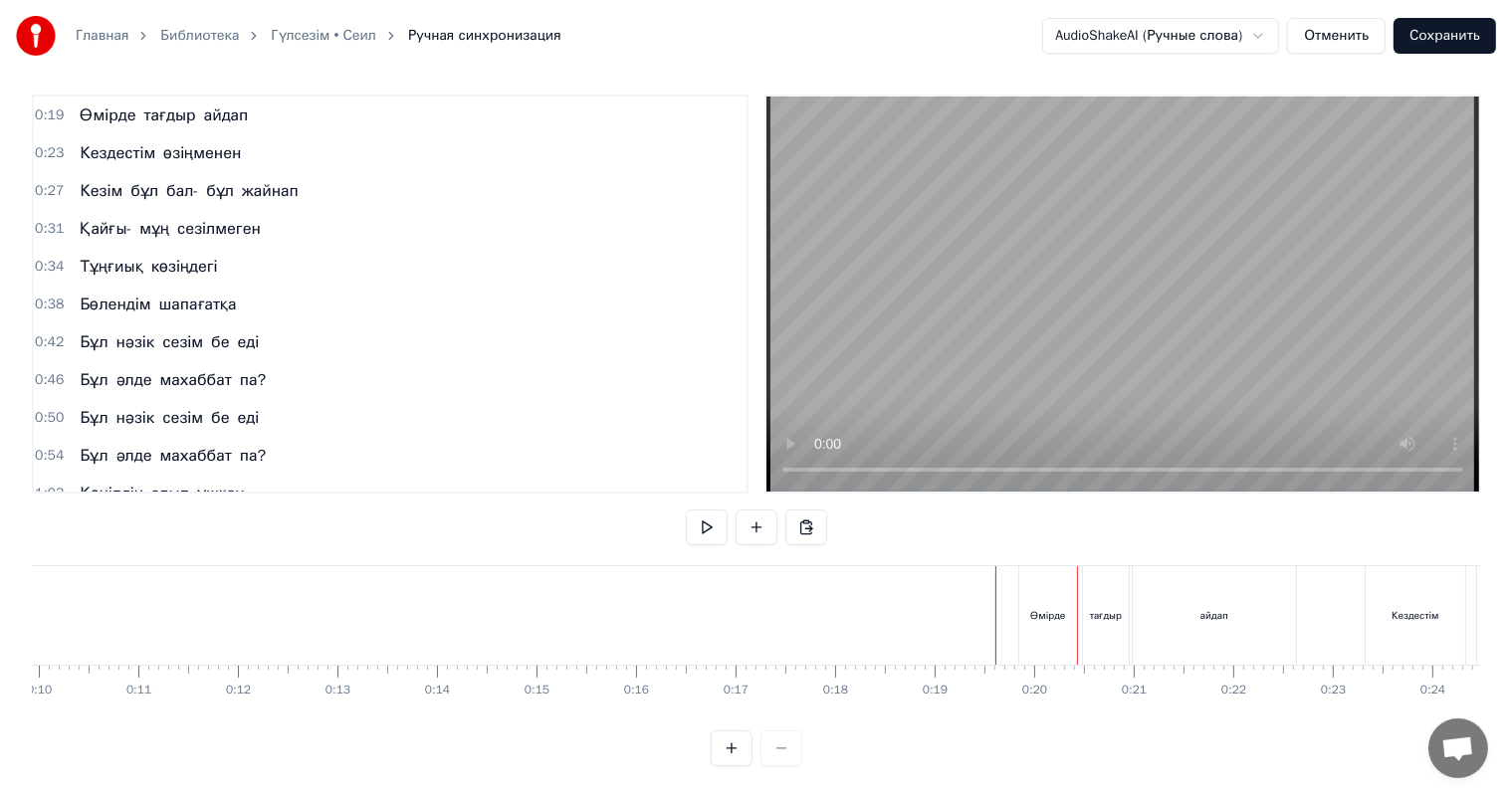 click on "Өмірде" at bounding box center (1048, 615) 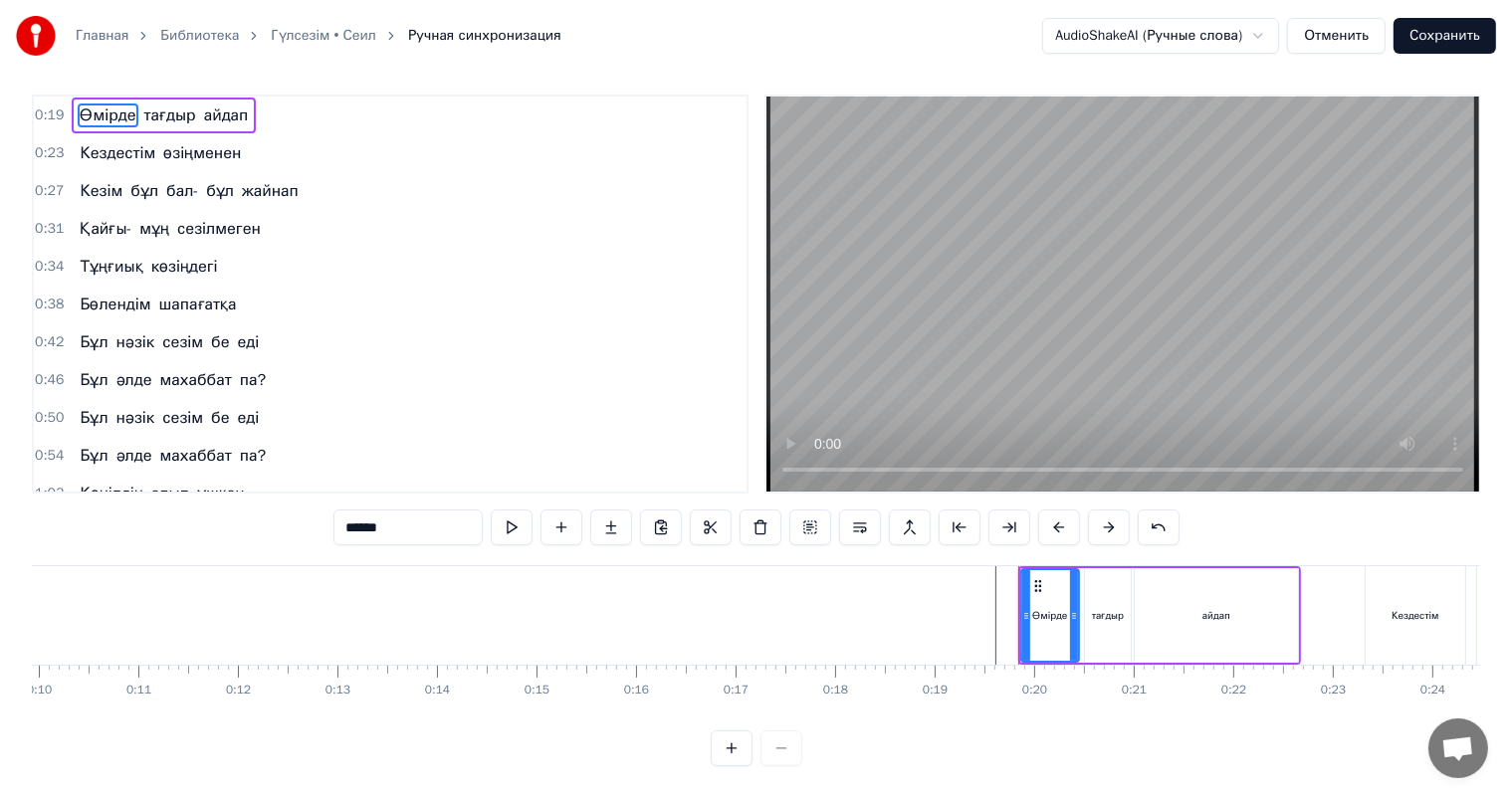 scroll, scrollTop: 0, scrollLeft: 0, axis: both 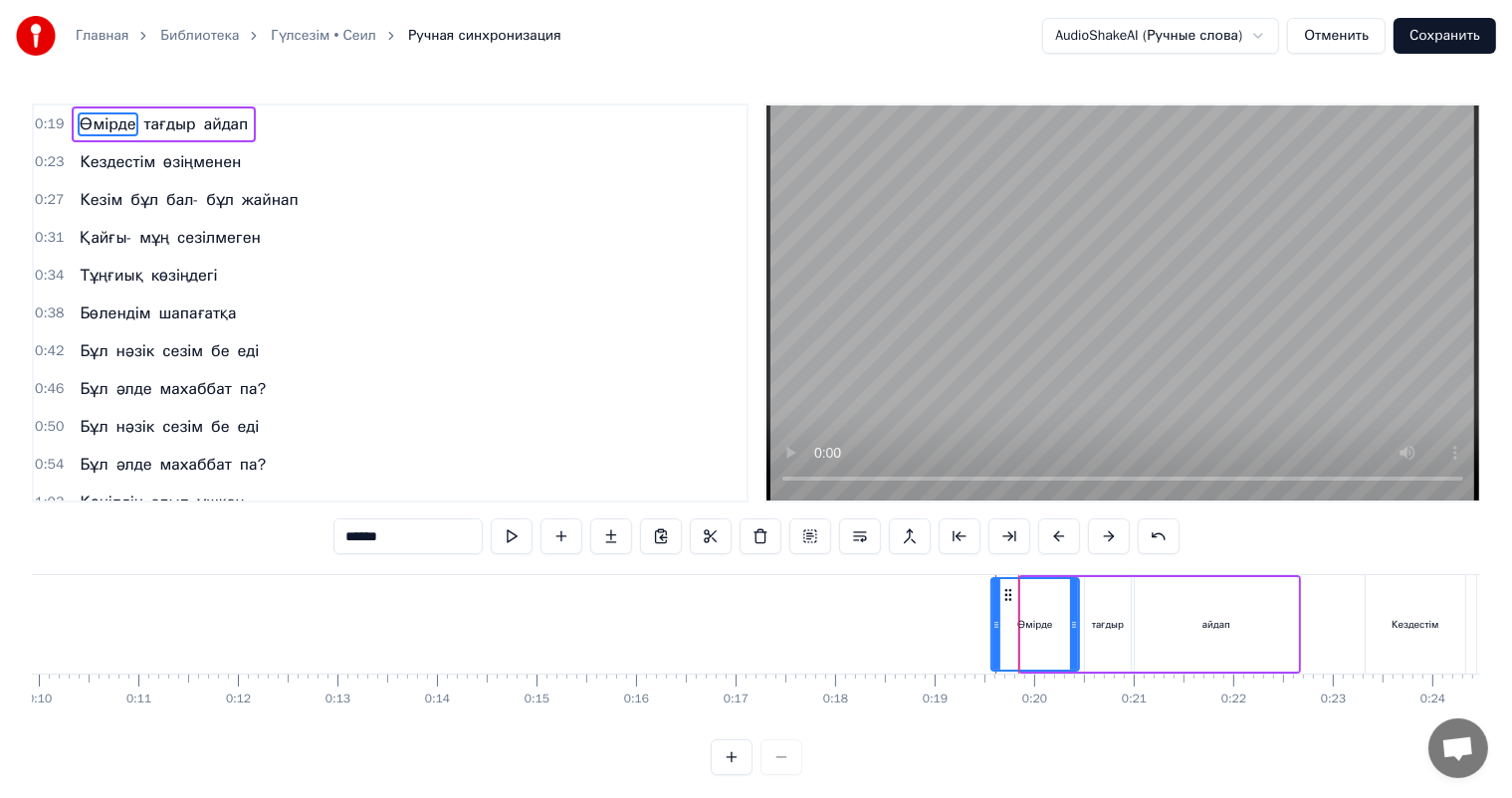 drag, startPoint x: 1022, startPoint y: 626, endPoint x: 992, endPoint y: 628, distance: 30.066593 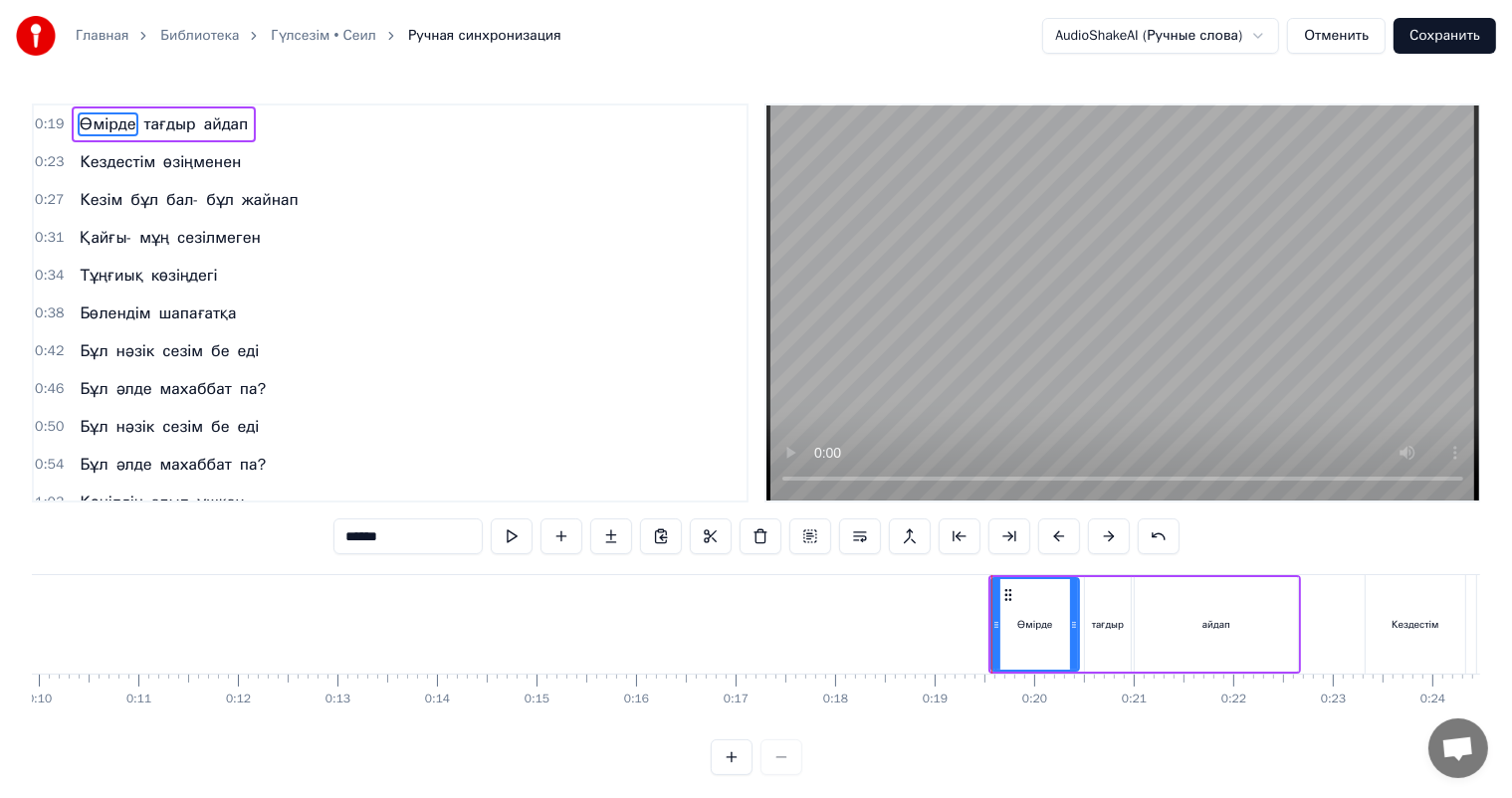 click at bounding box center [8989, 624] 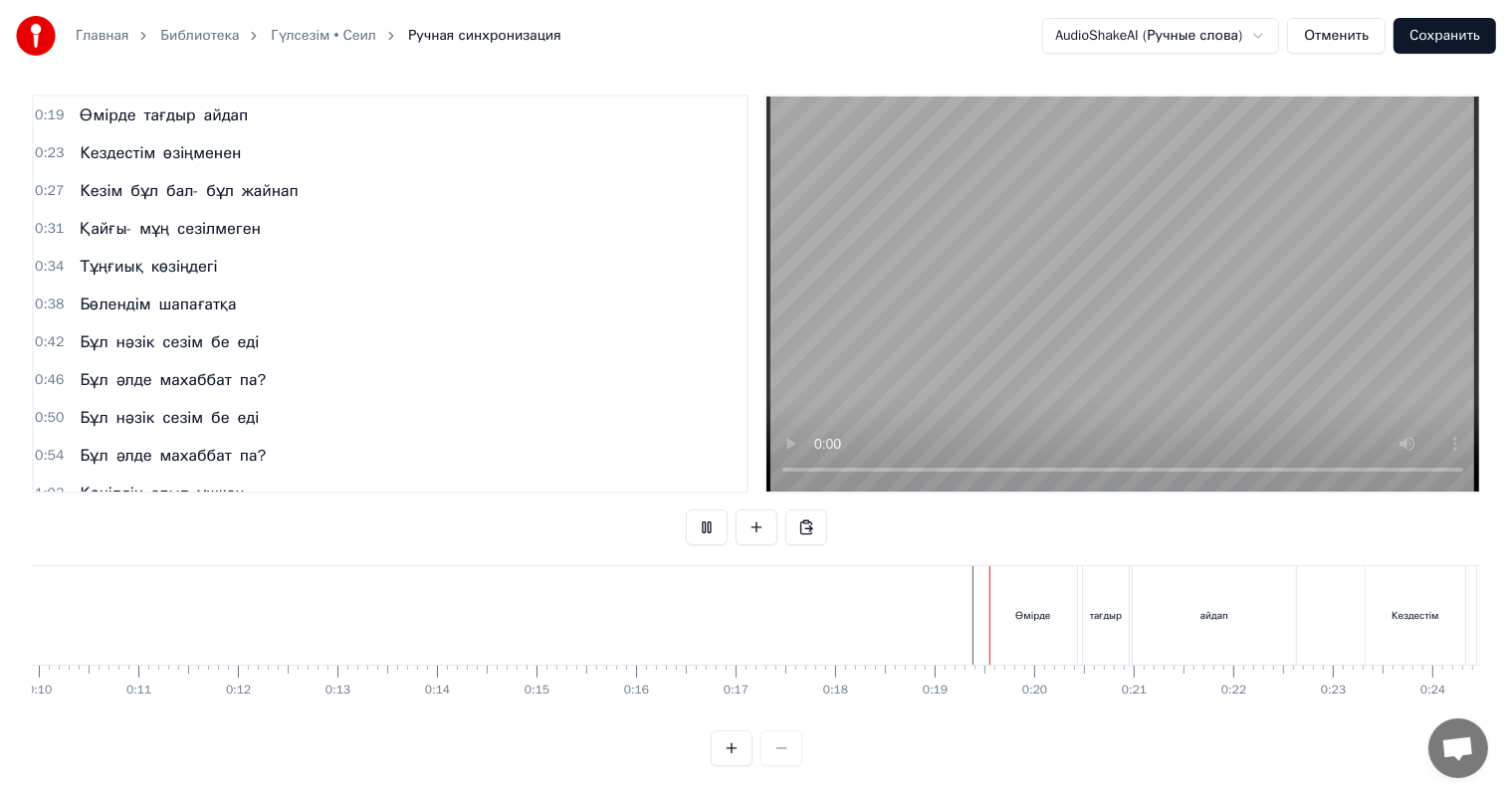 scroll, scrollTop: 26, scrollLeft: 0, axis: vertical 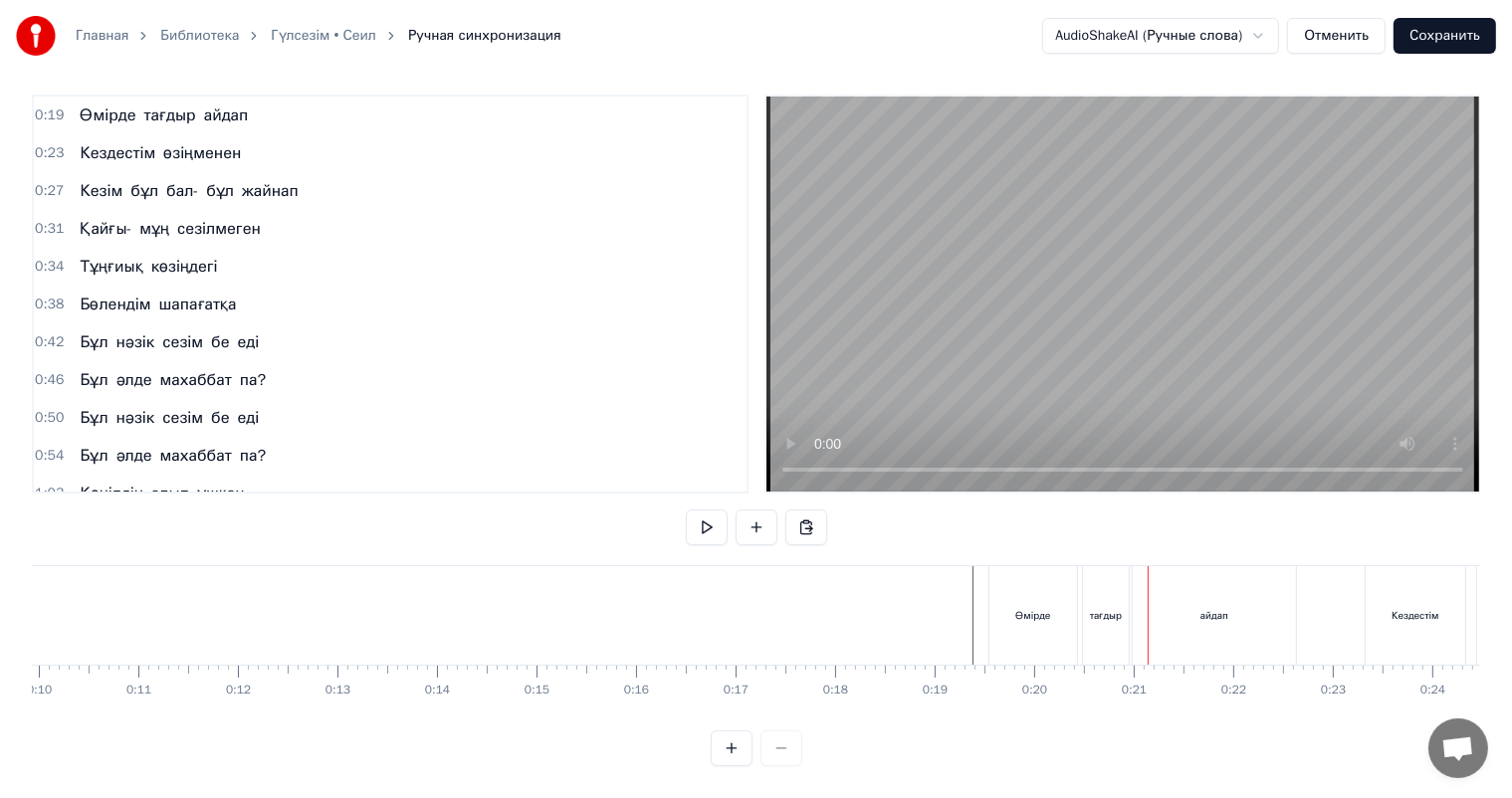drag, startPoint x: 1099, startPoint y: 605, endPoint x: 1085, endPoint y: 605, distance: 14 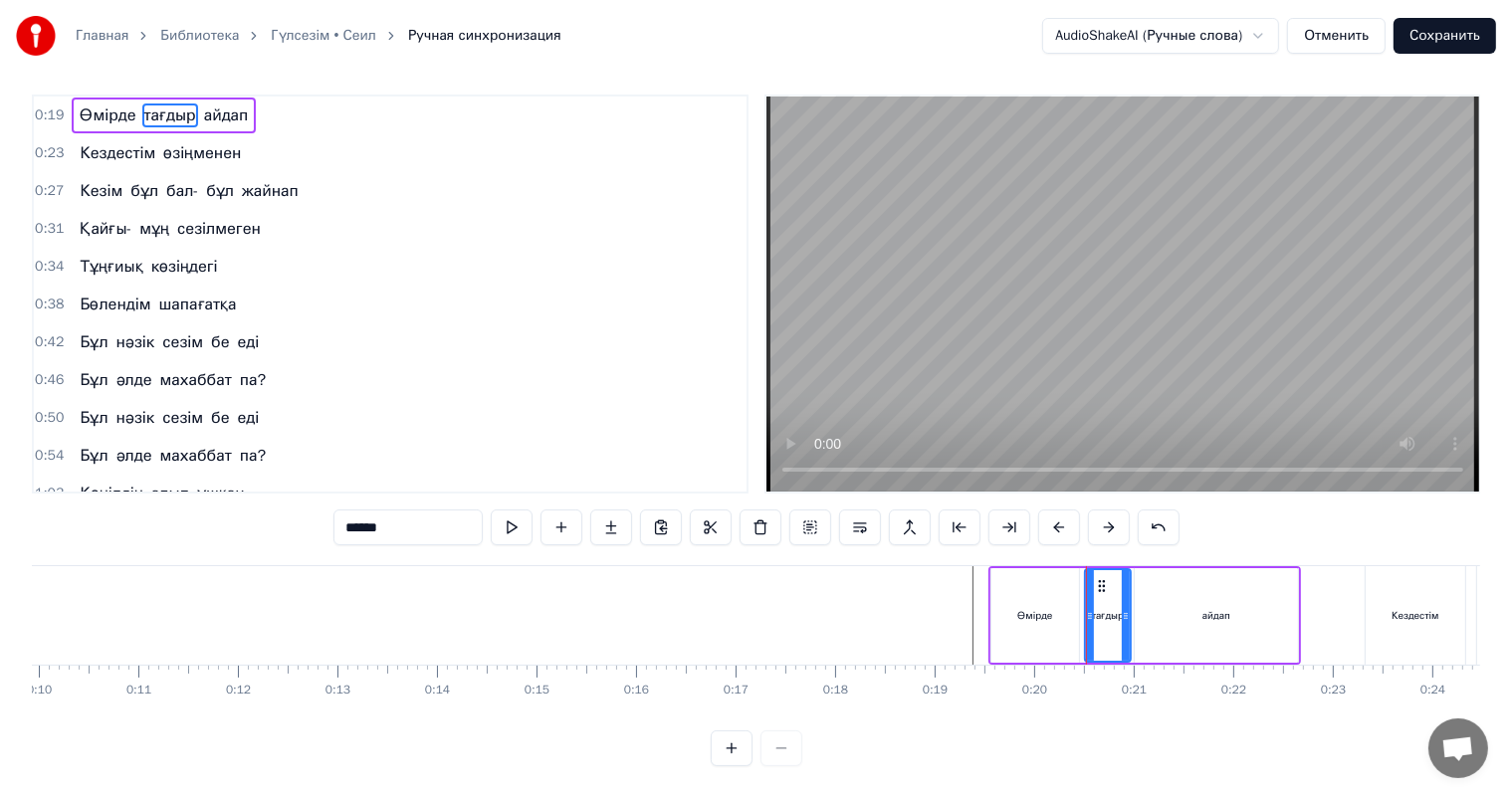 scroll, scrollTop: 0, scrollLeft: 0, axis: both 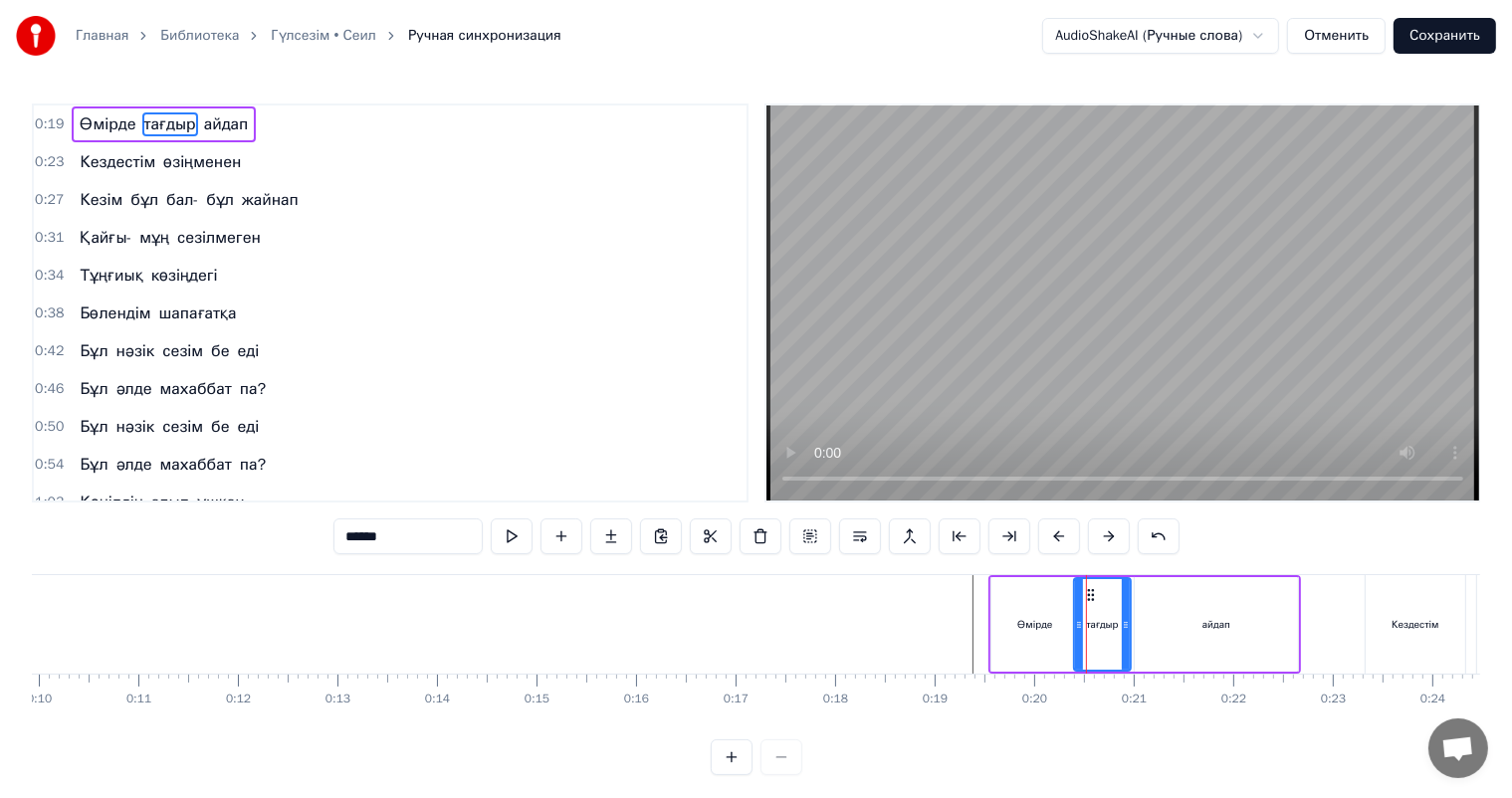 drag, startPoint x: 1086, startPoint y: 625, endPoint x: 1075, endPoint y: 625, distance: 11 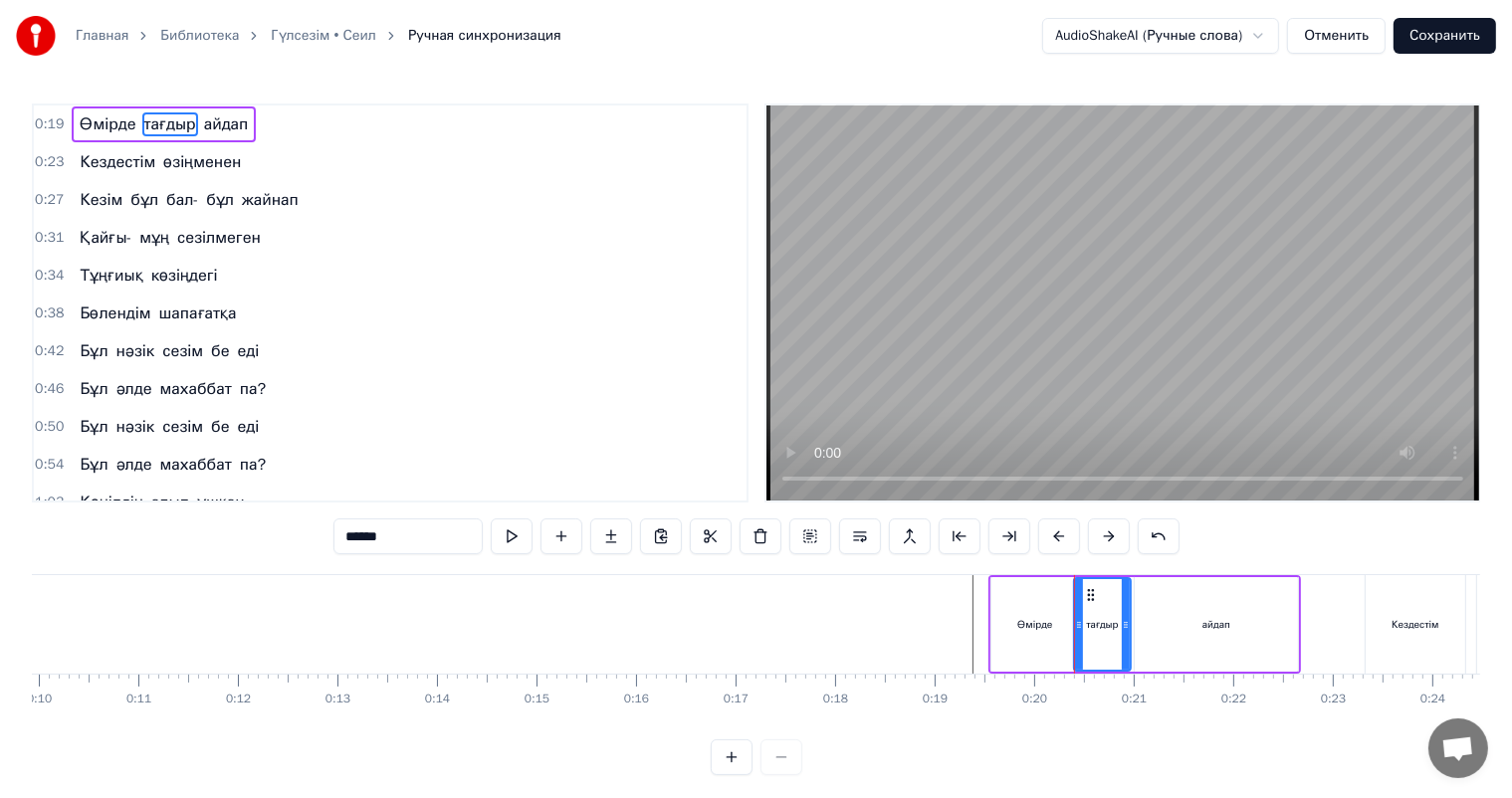 click at bounding box center (8989, 624) 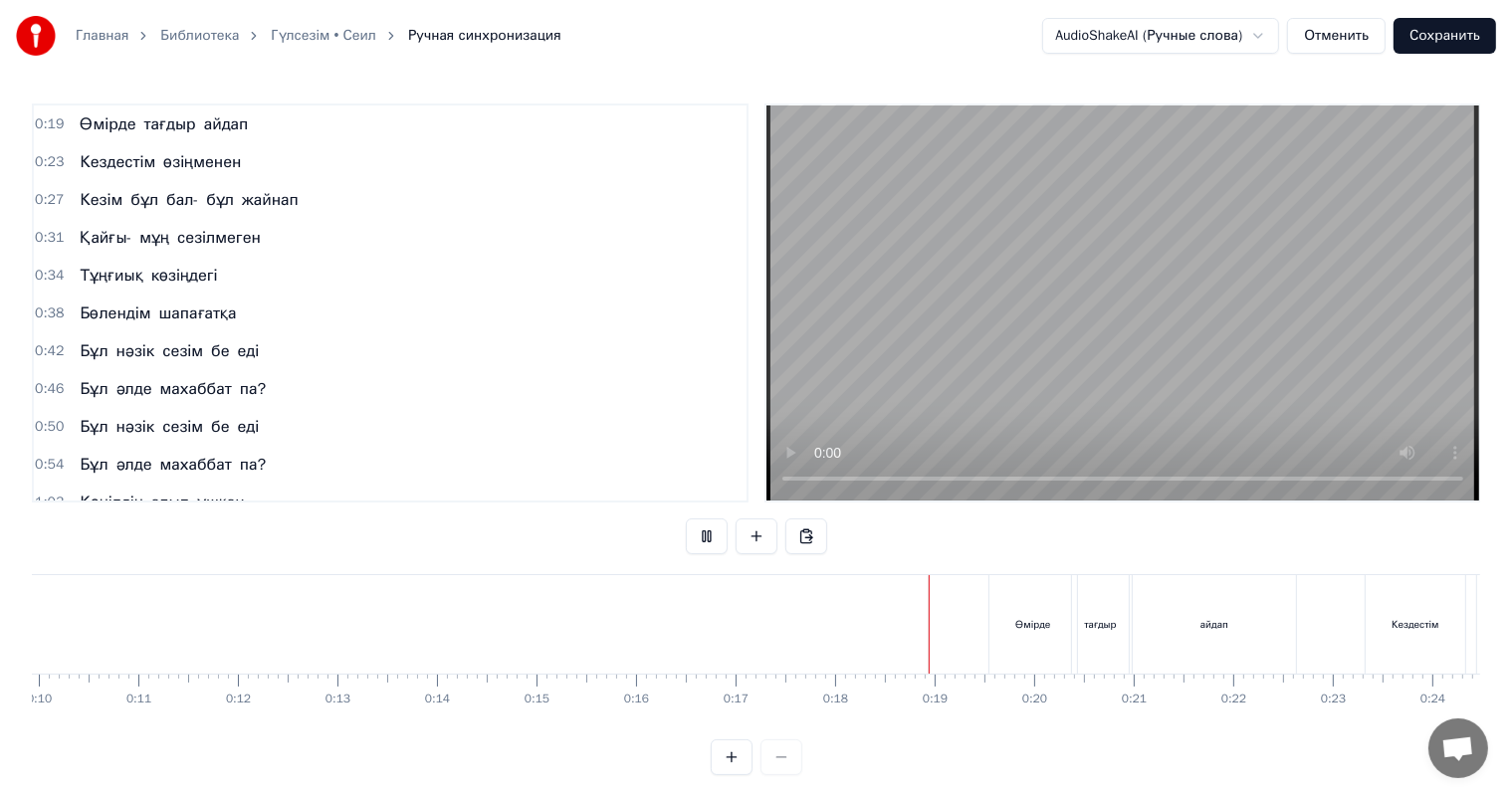 scroll, scrollTop: 26, scrollLeft: 0, axis: vertical 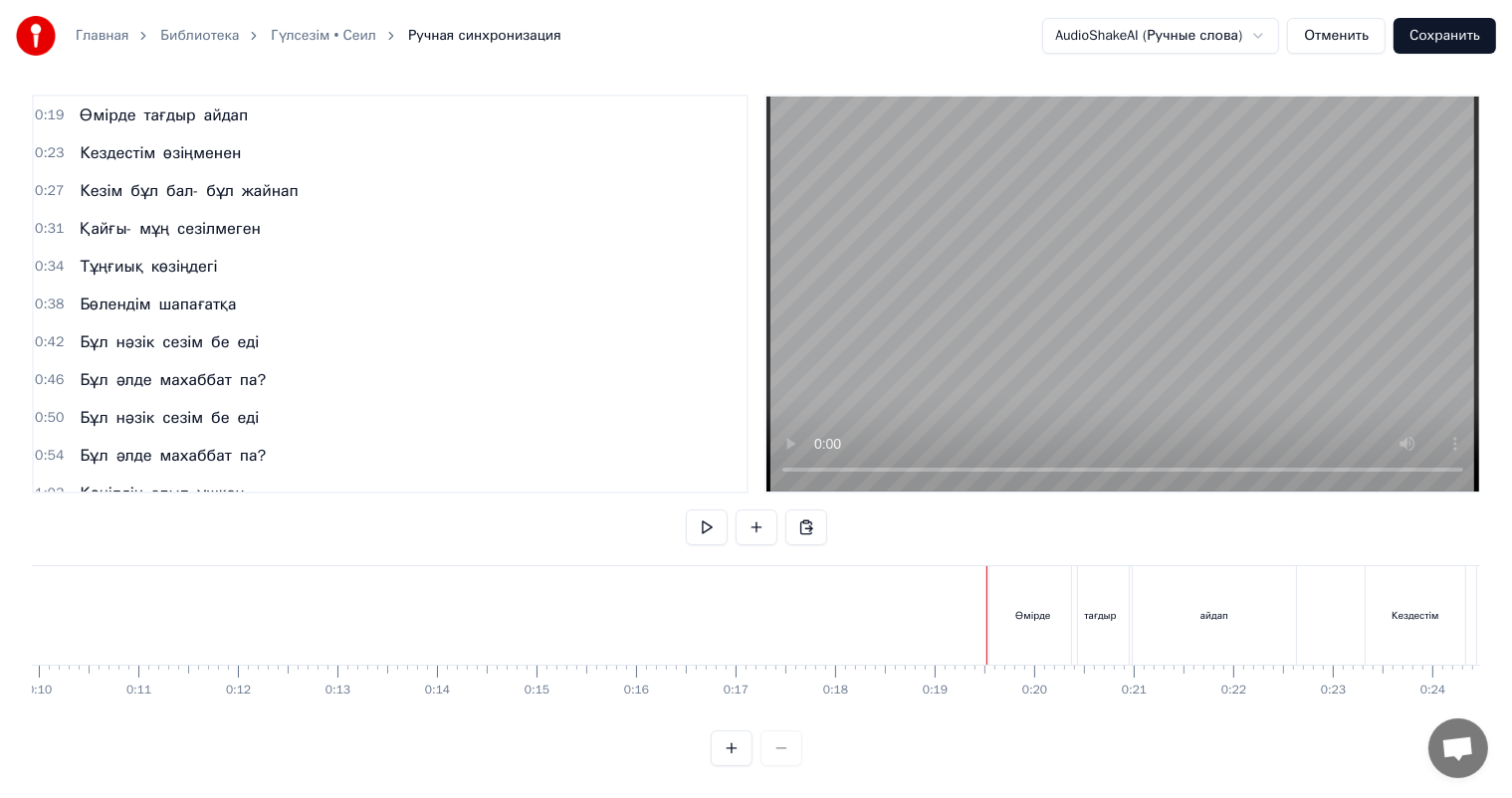 click on "Өмірде" at bounding box center [1033, 615] 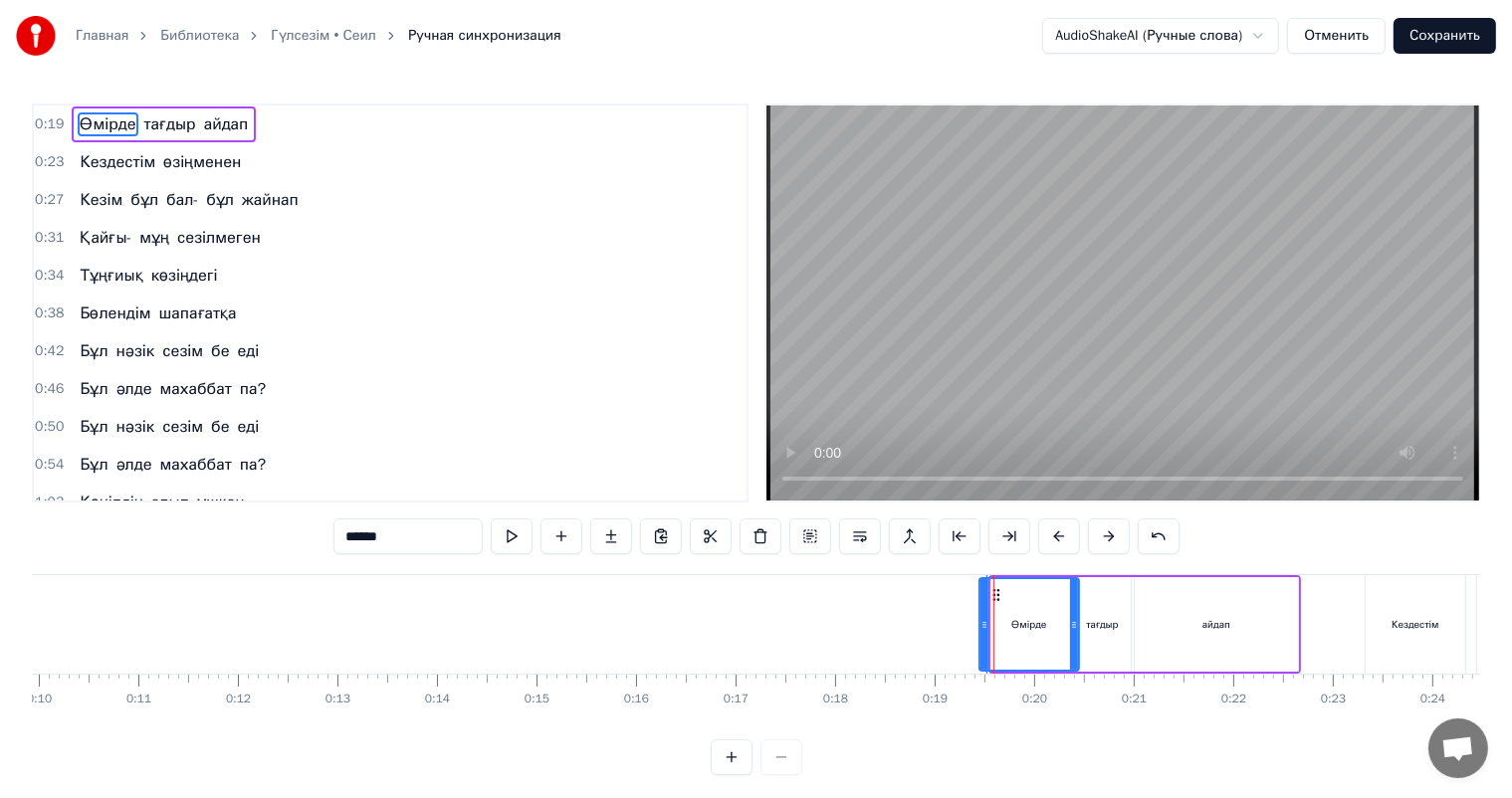drag, startPoint x: 990, startPoint y: 614, endPoint x: 978, endPoint y: 614, distance: 12 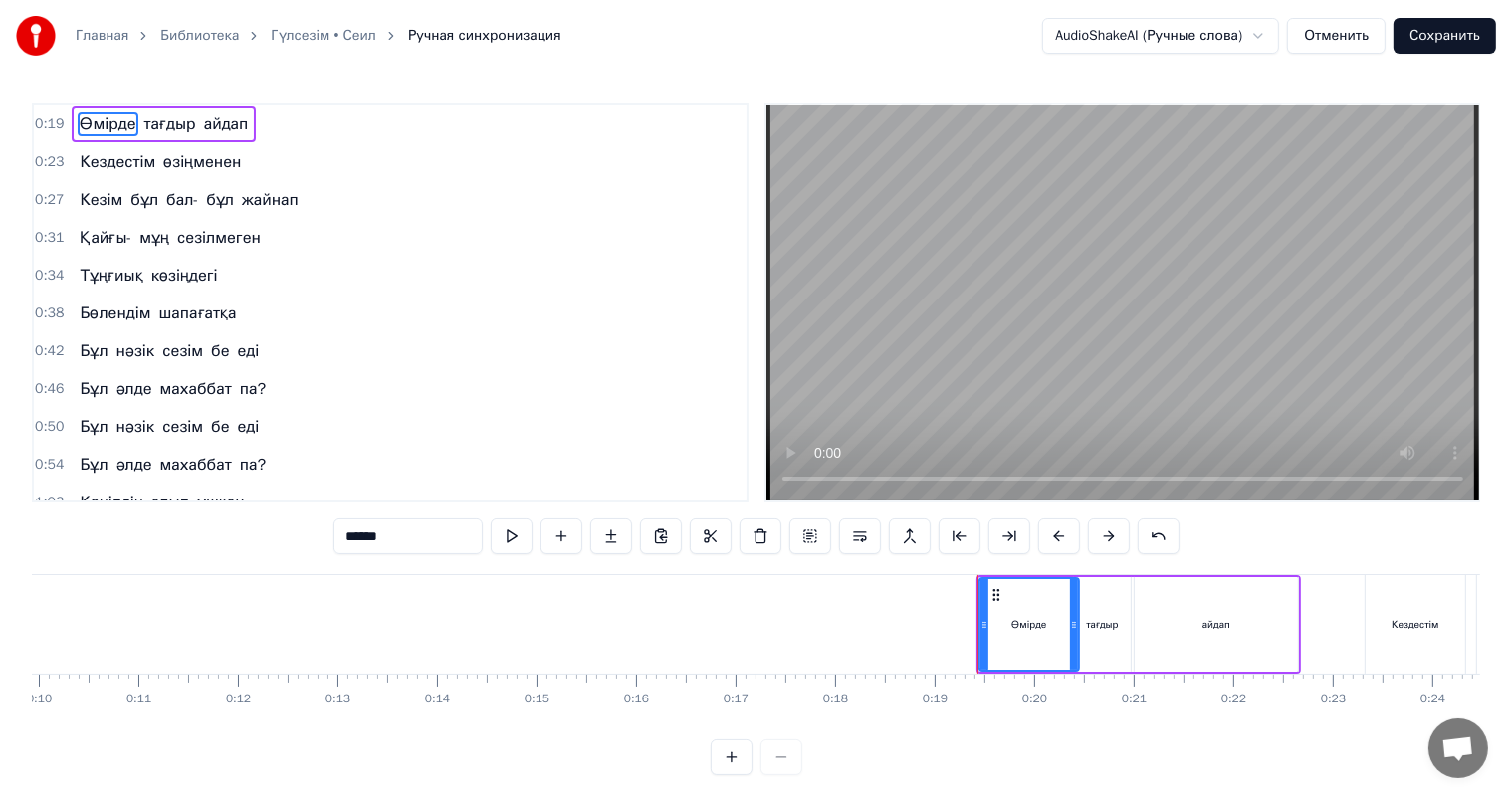 click at bounding box center [8989, 624] 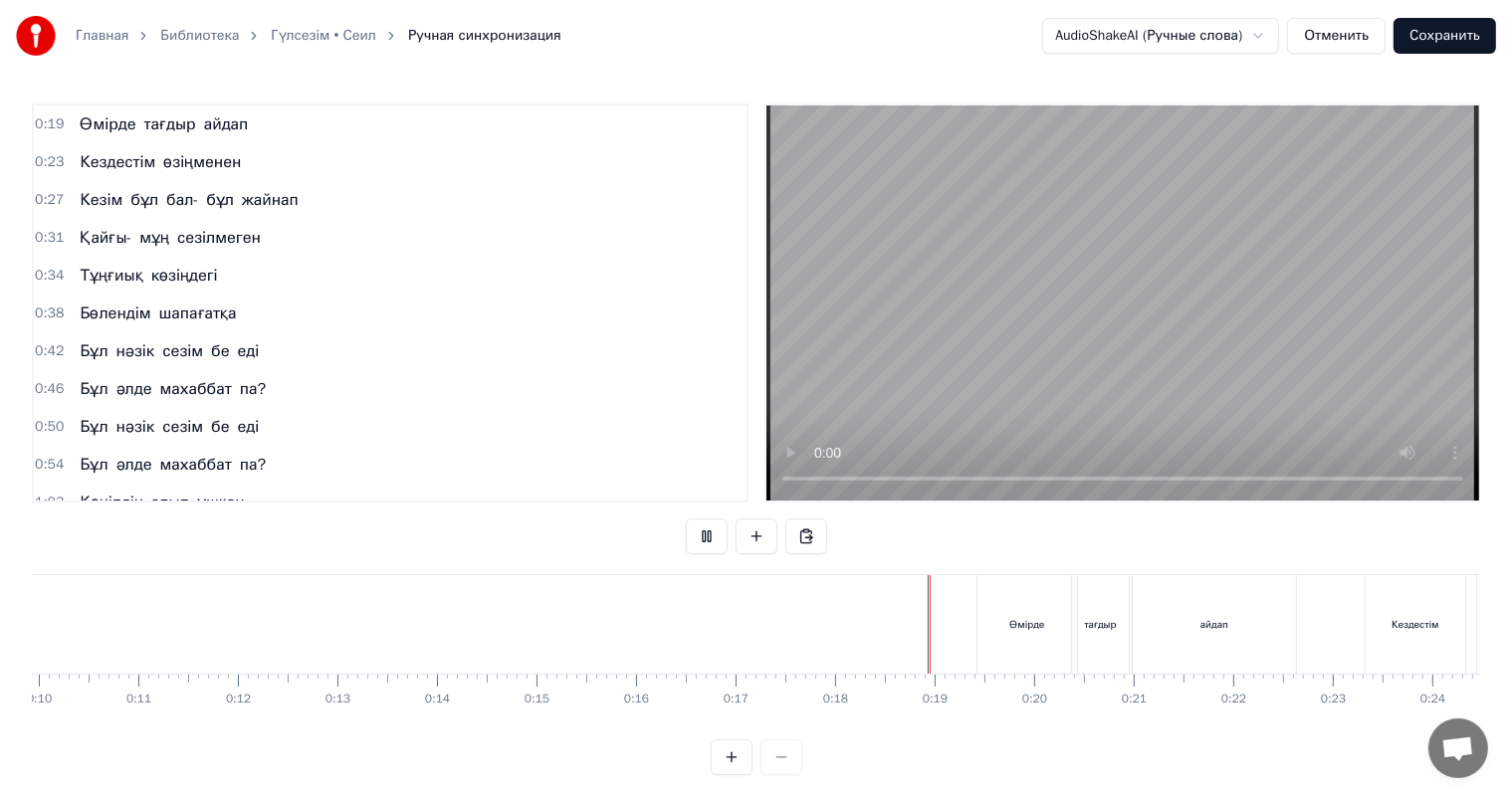 scroll, scrollTop: 26, scrollLeft: 0, axis: vertical 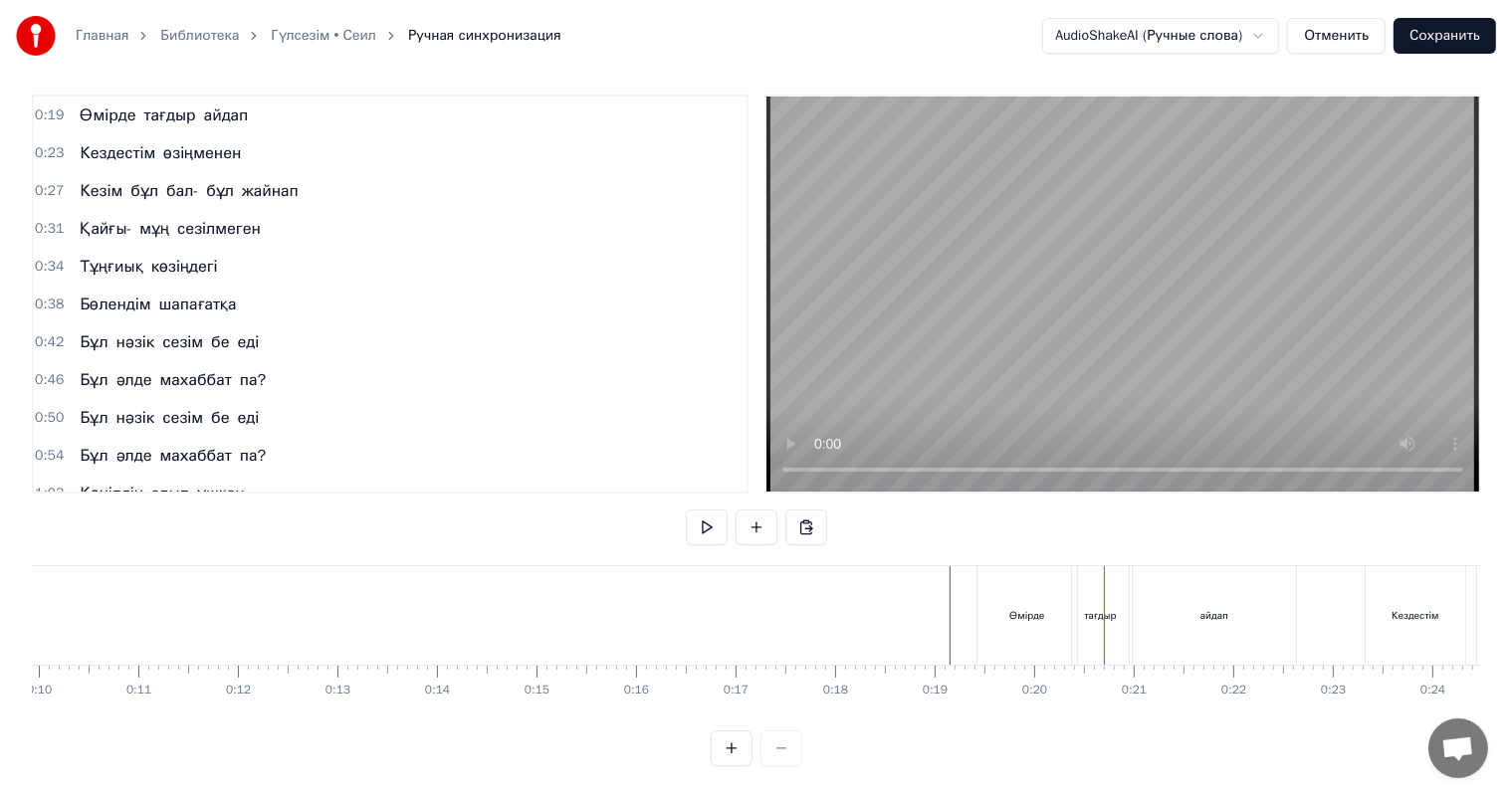 click on "Өмірде" at bounding box center (1027, 615) 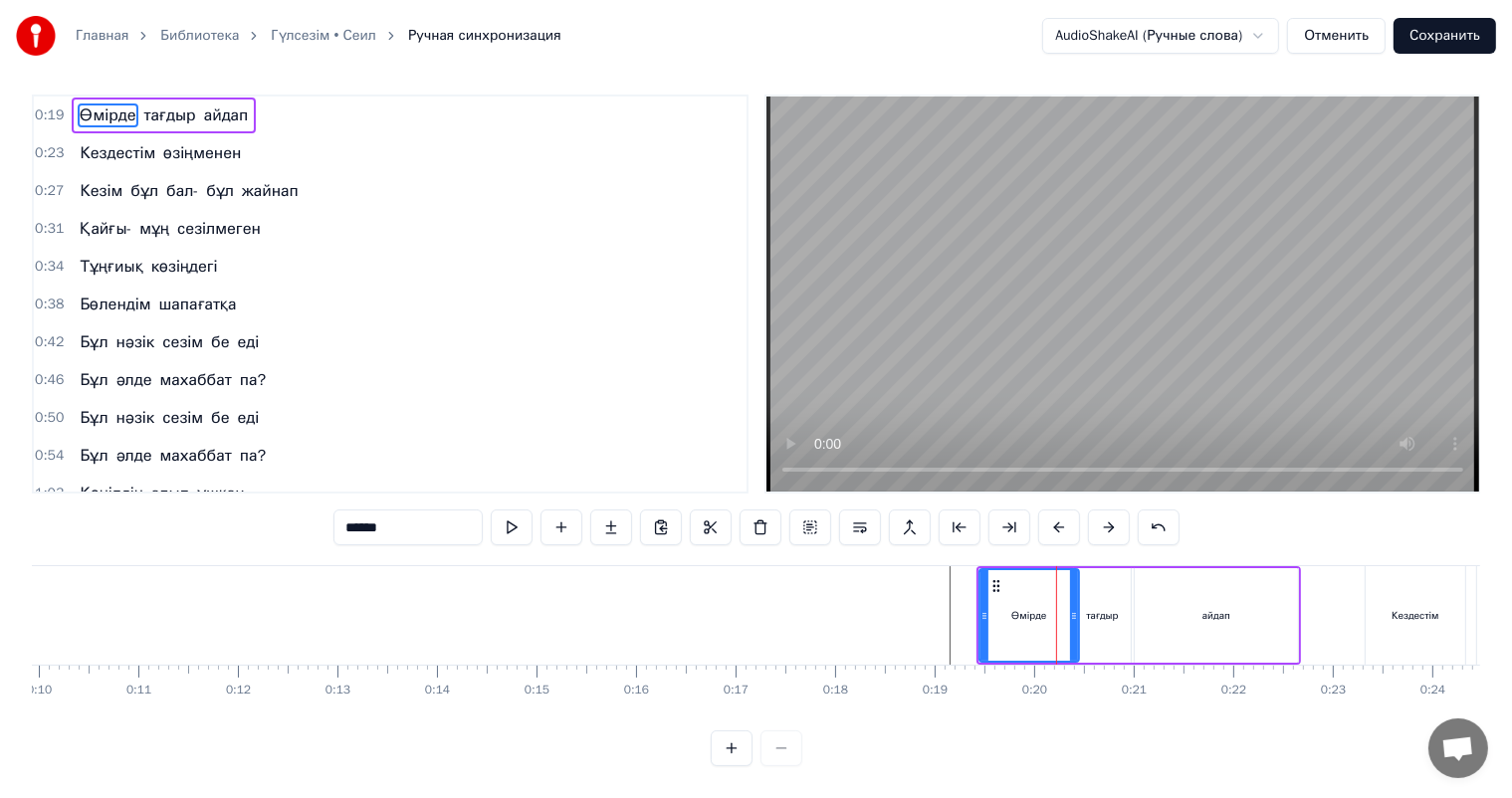 scroll, scrollTop: 0, scrollLeft: 0, axis: both 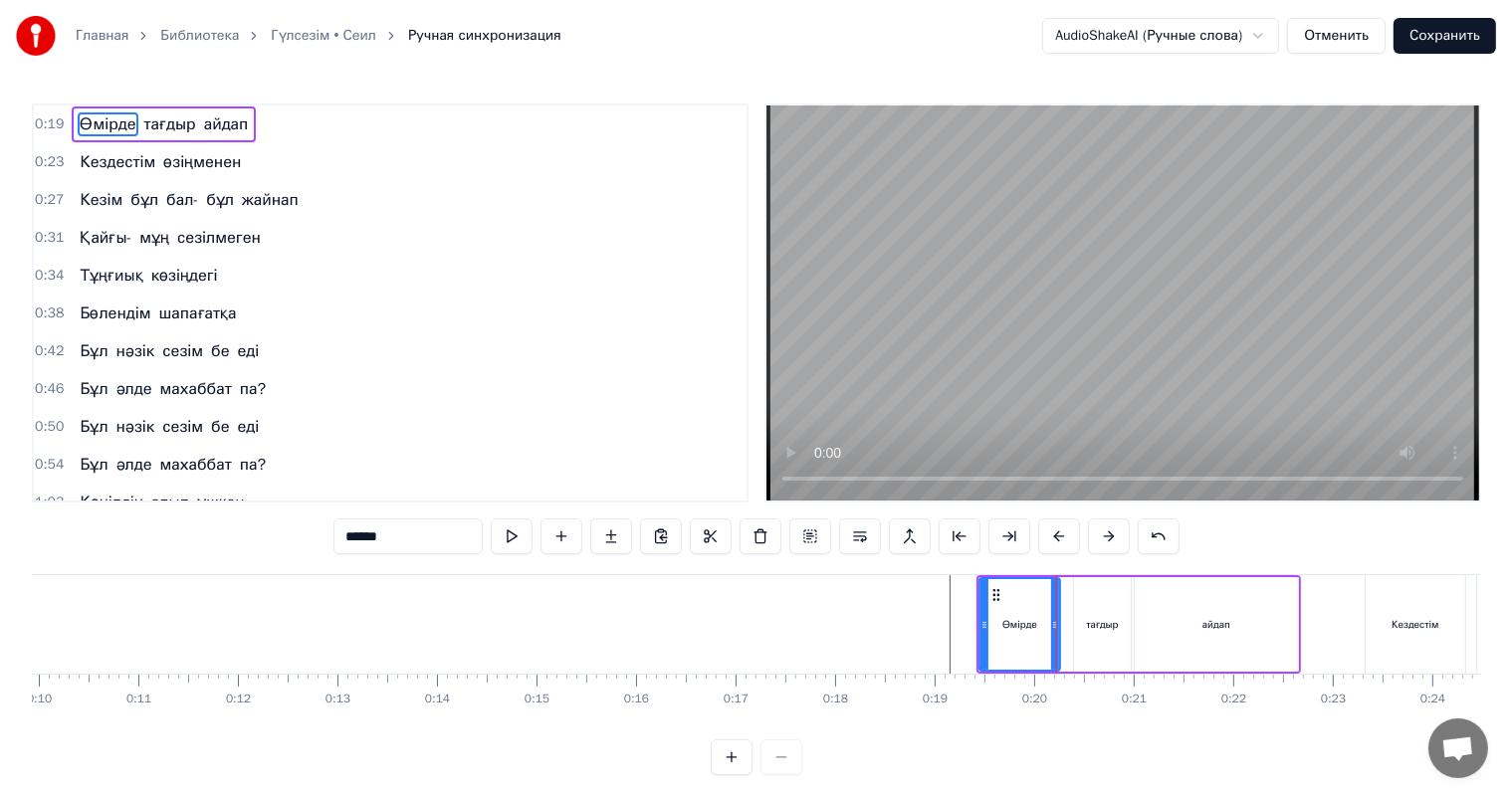 drag, startPoint x: 1072, startPoint y: 618, endPoint x: 1053, endPoint y: 618, distance: 19 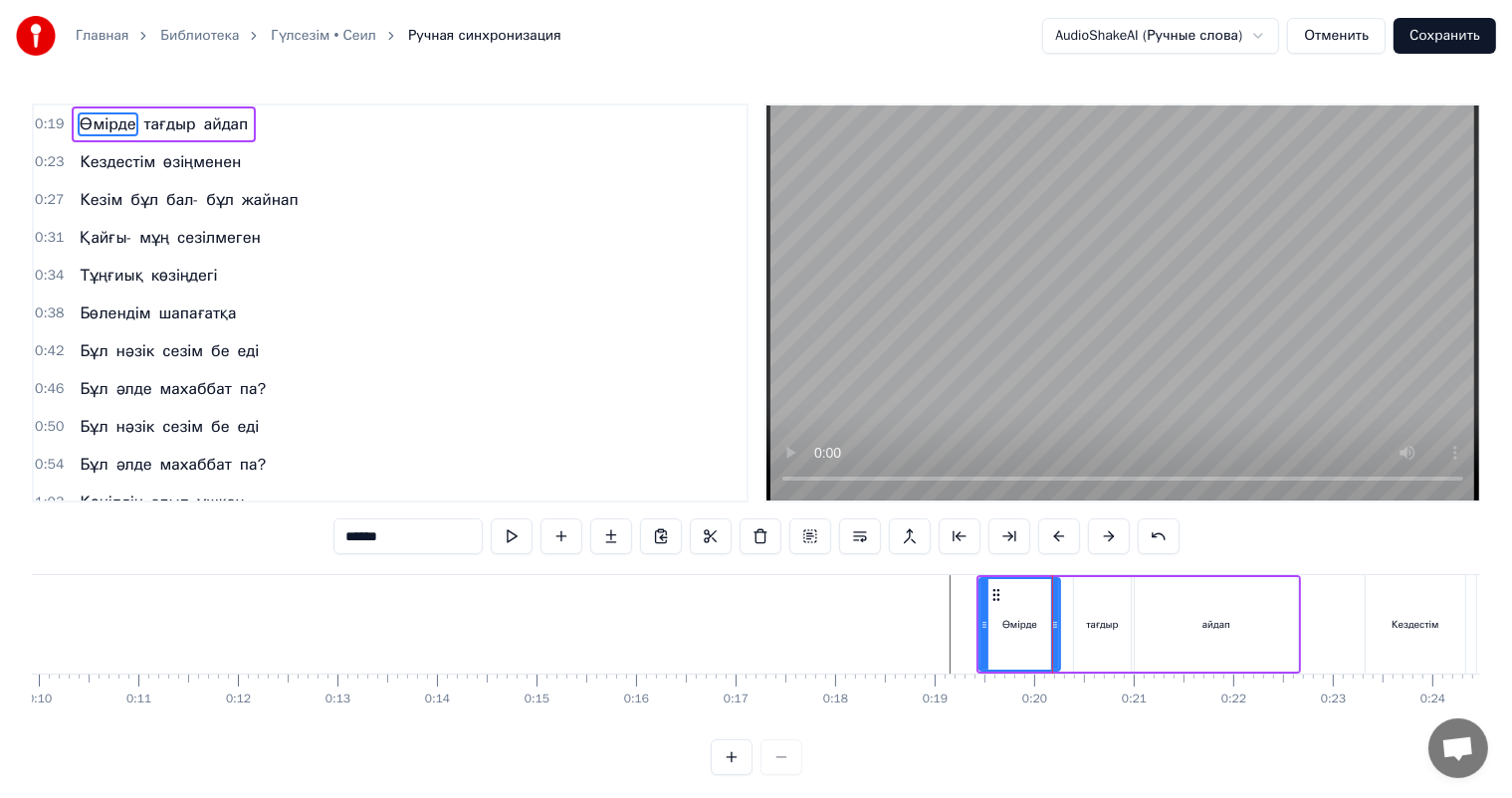 scroll, scrollTop: 26, scrollLeft: 0, axis: vertical 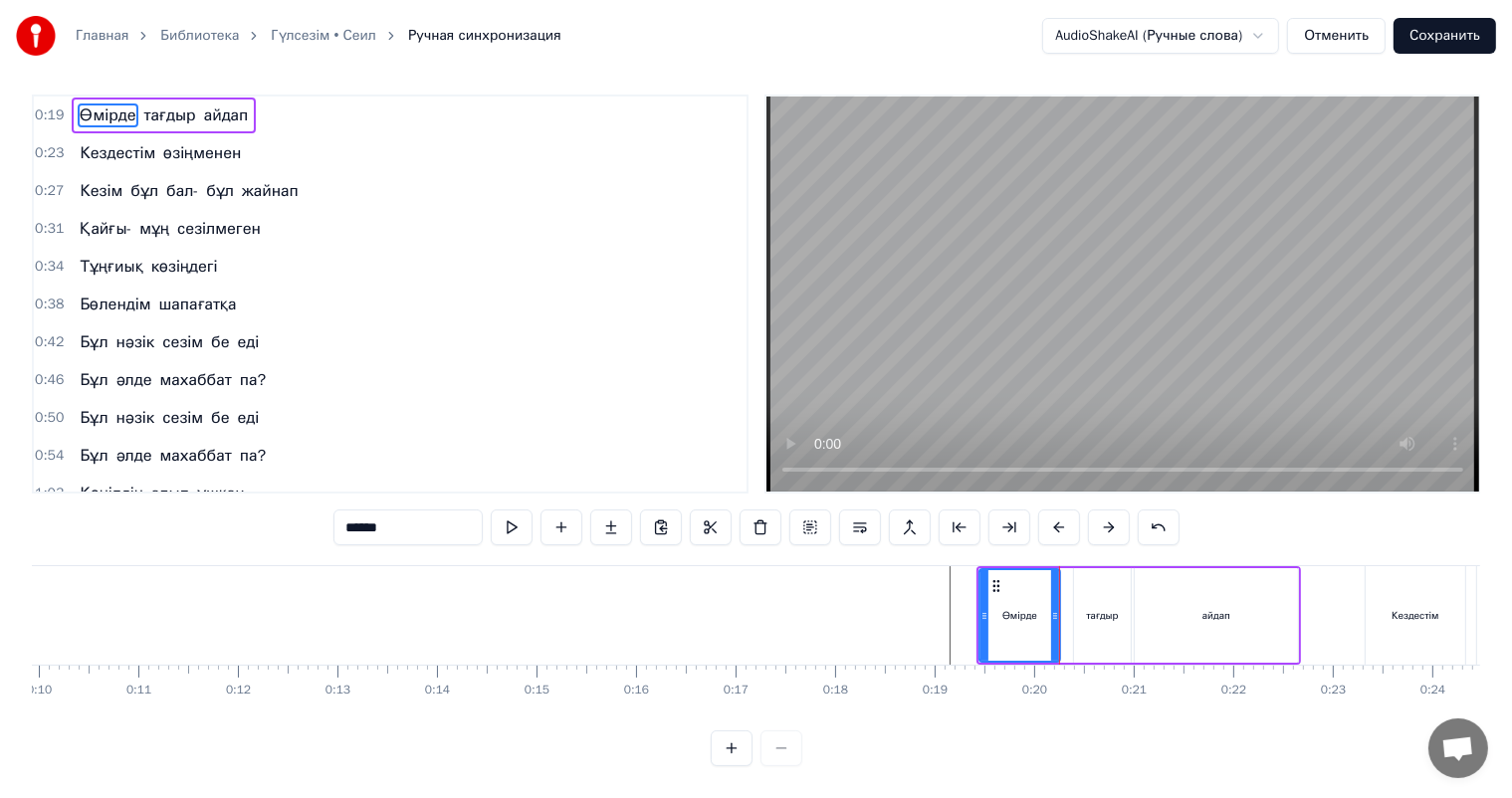 click on "Өмірде тағдыр айдап" at bounding box center [1139, 615] 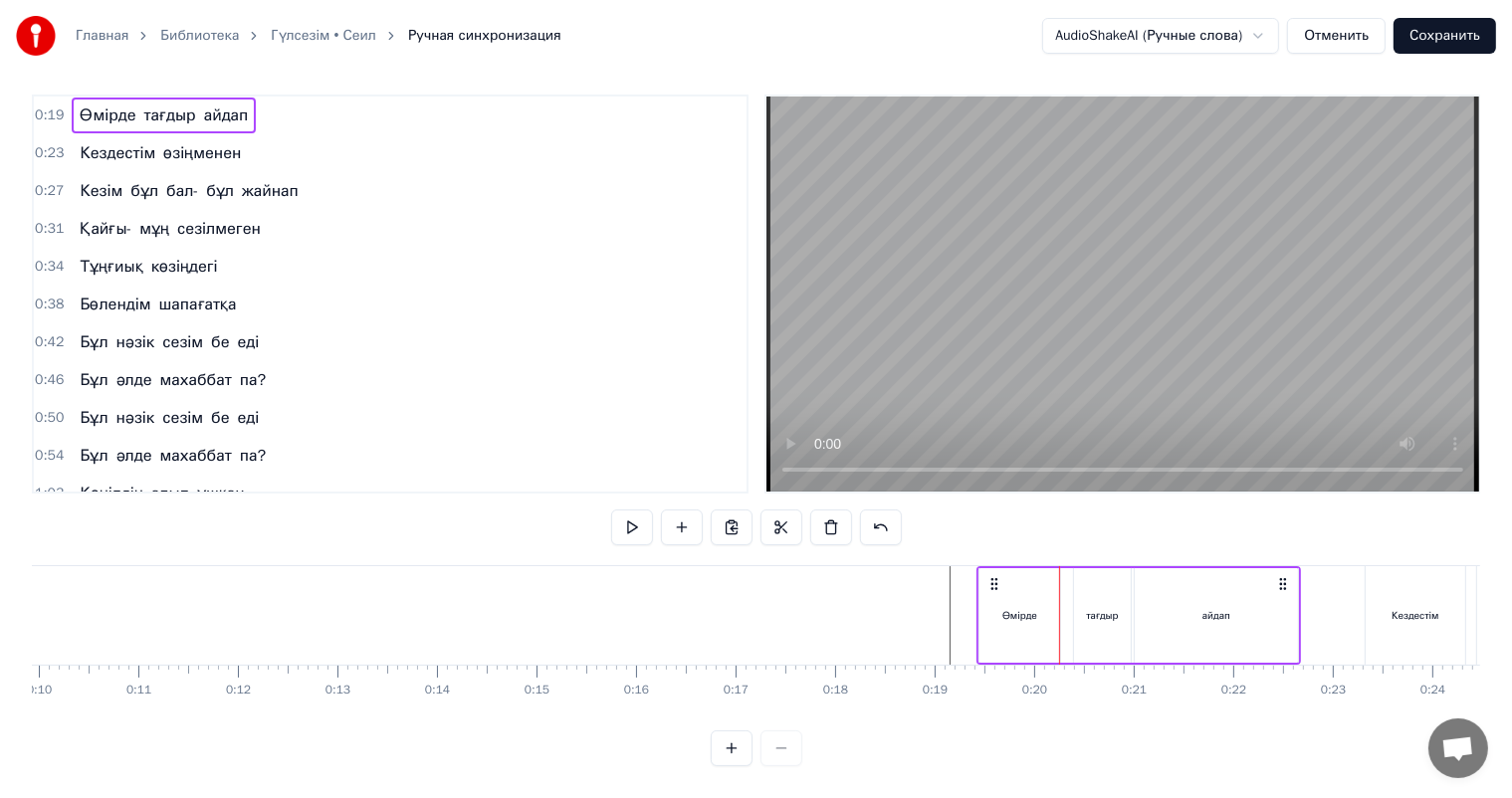 click on "тағдыр" at bounding box center [1102, 615] 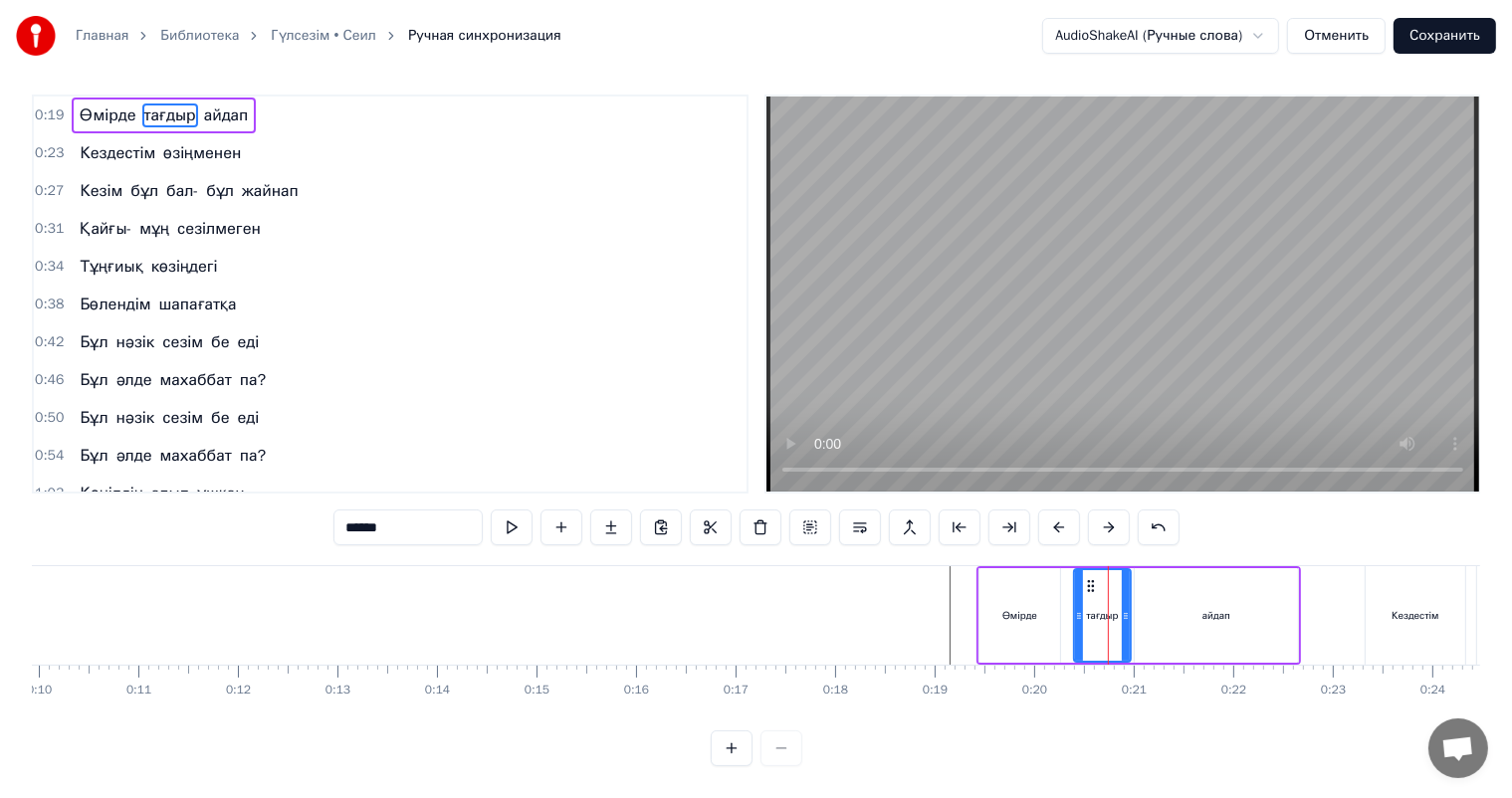 scroll, scrollTop: 0, scrollLeft: 0, axis: both 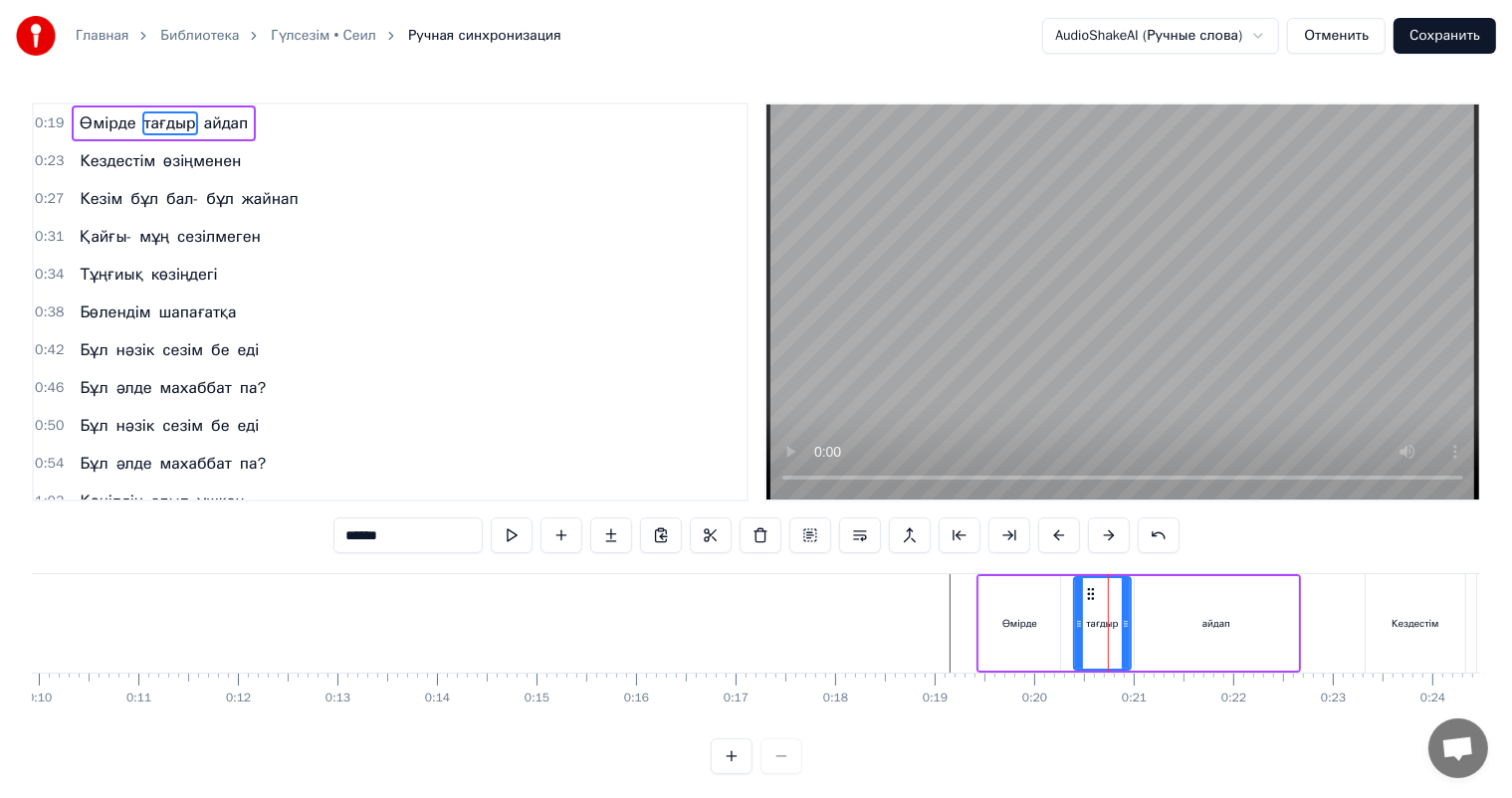 click on "тағдыр" at bounding box center (1102, 623) 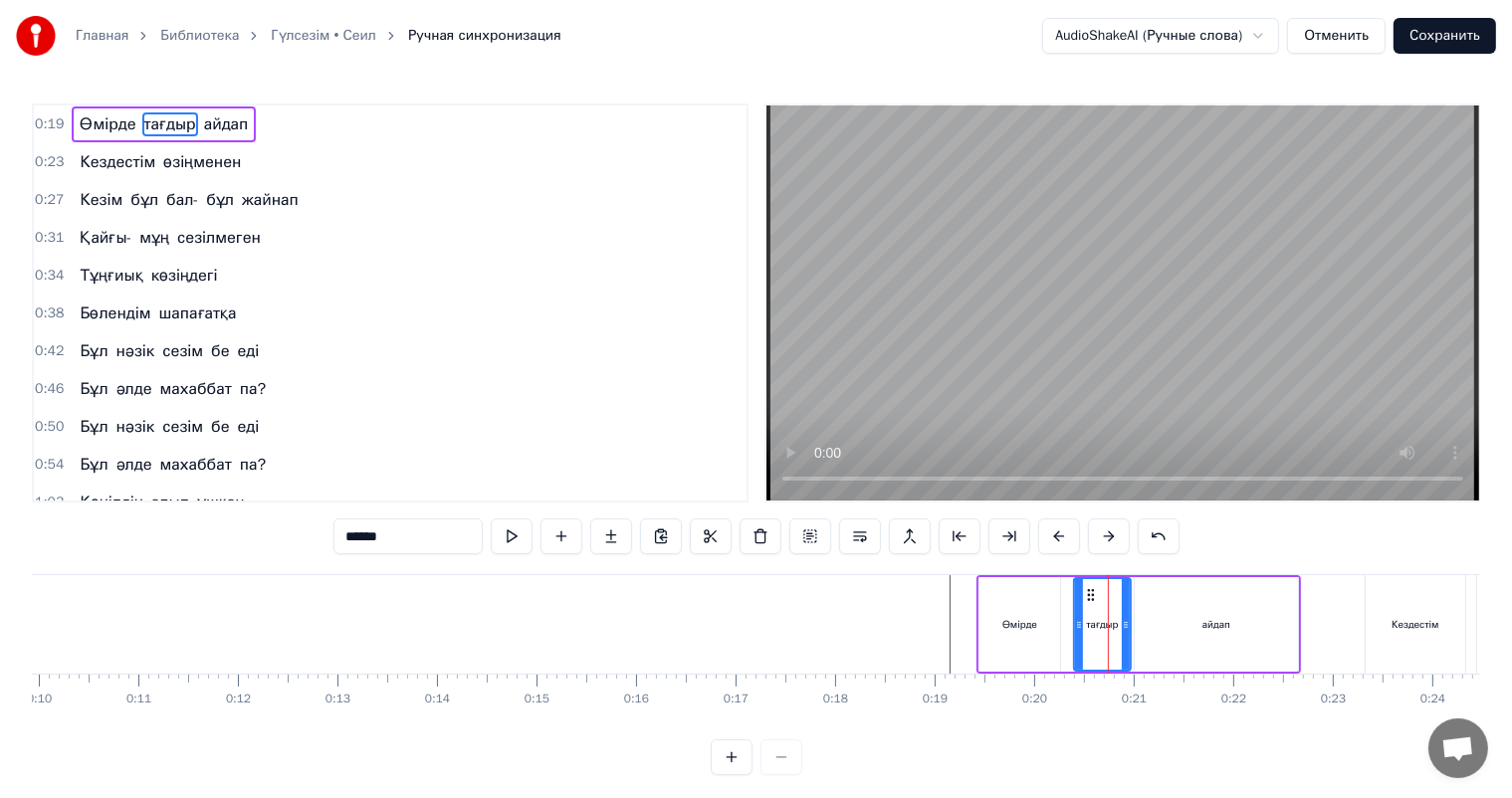 click on "айдап" at bounding box center [1216, 624] 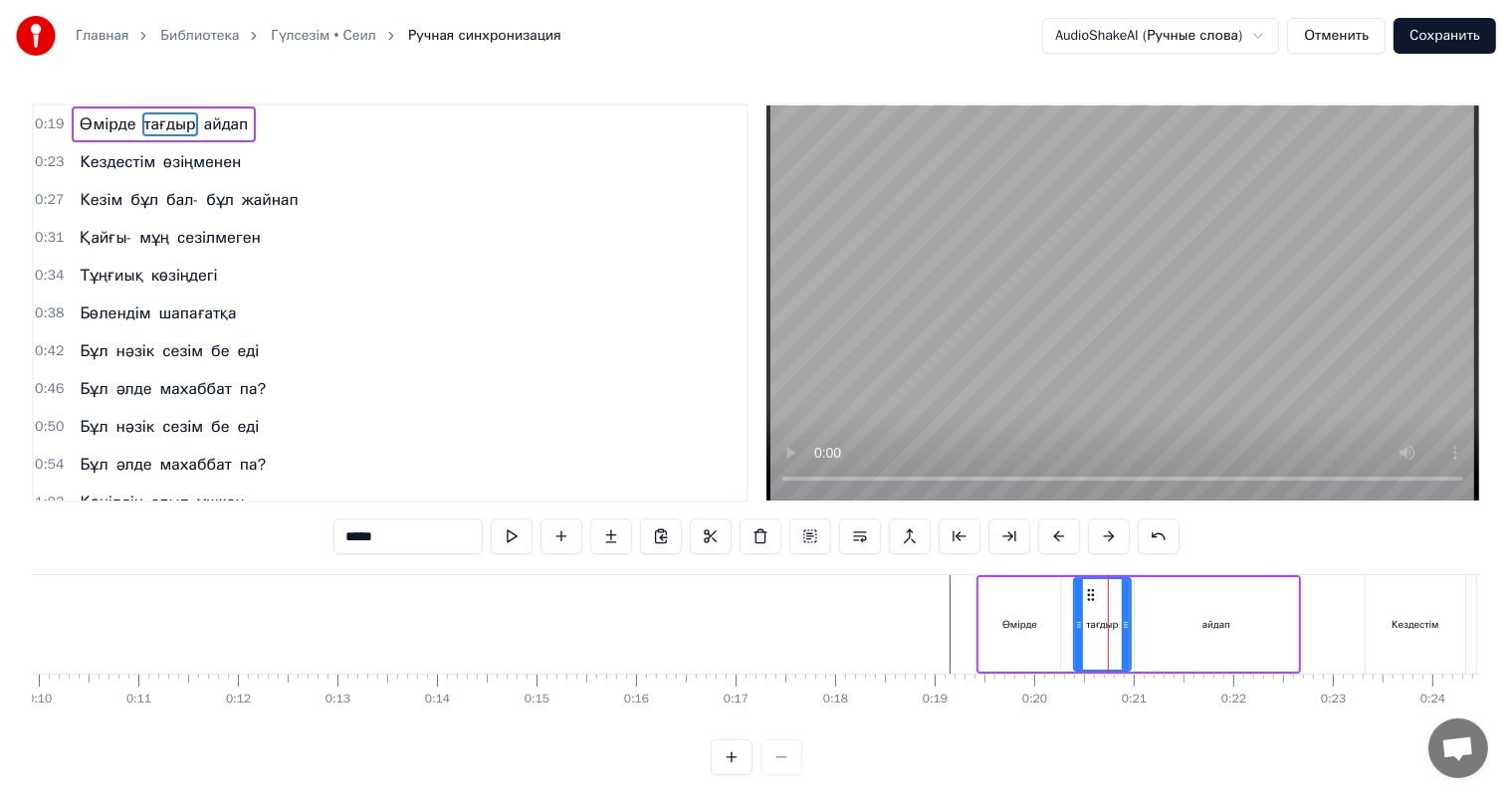 click on "айдап" at bounding box center (1216, 624) 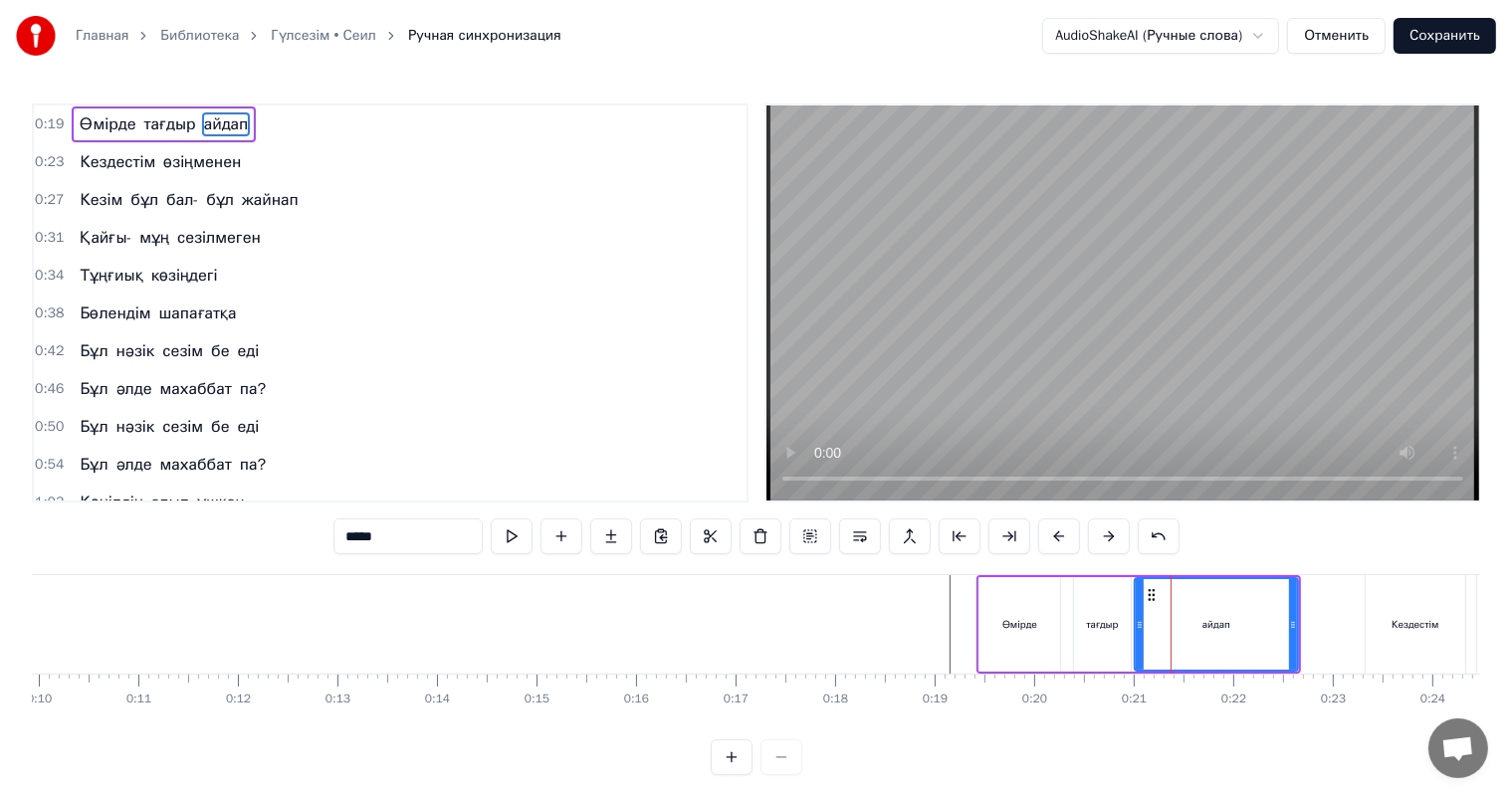 click on "Өмірде тағдыр айдап Кездестім өзіңменен Кезім бұл бал- бұл жайнап Қайғы- мұң сезілмеген Тұңғиық көзіңдегі Бөлендім шапағатқа Бұл нәзік сезім бе еді Бұл әлде махаббат па? Бұл нәзік сезім бе еді Бұл әлде махаббат па? Көңілдің алып ұшқан Шаттығын жасыра алмай Жандардай сағынысқан Жалындап басыла алмай Келеді құшақтағым Келеді еркелегім Ешкімге ұқсатпадым Не деген көркем едің? Ешкімге ұқсатпадым Не деген көркем едің? Бейнеңе елжіреген Тым ұзақ жайтаңдадым Жанымның мөлдіреген Сырларын айта алмадым Тұңғиық көзіңдегі Бөлендім шапағатқа Бұл нәзік сезім бе" at bounding box center [8989, 624] 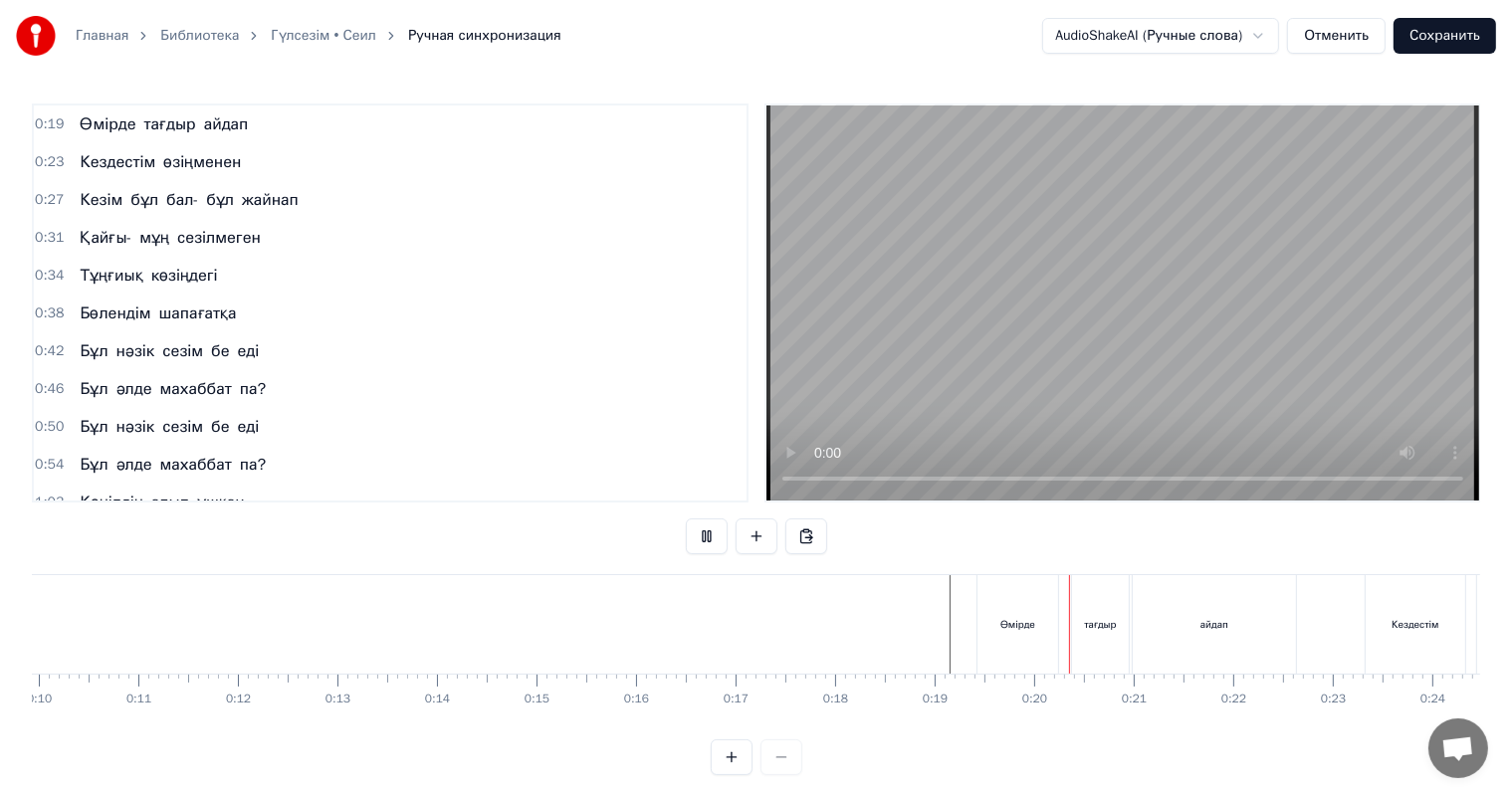 scroll, scrollTop: 26, scrollLeft: 0, axis: vertical 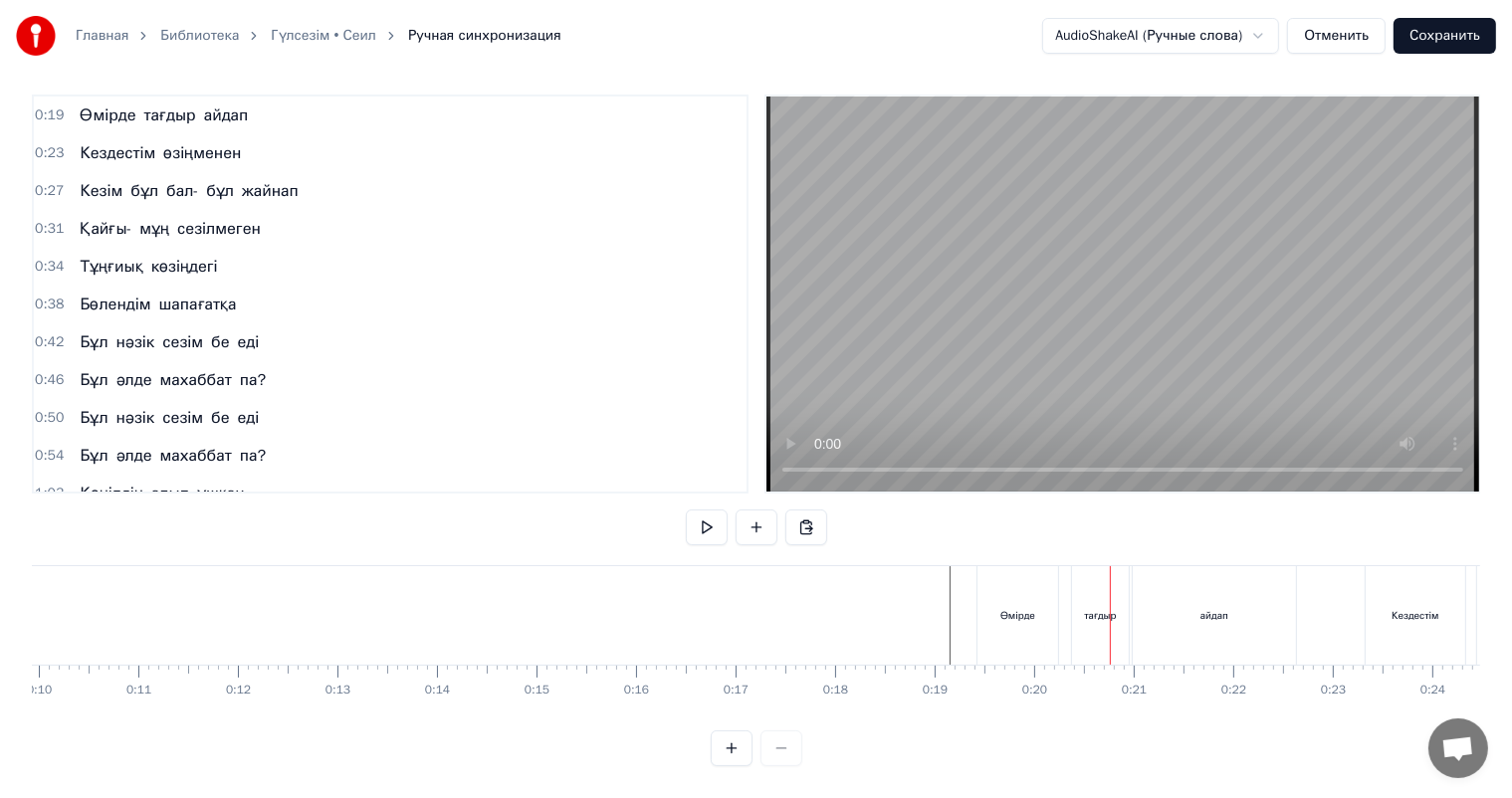 click at bounding box center [8989, 615] 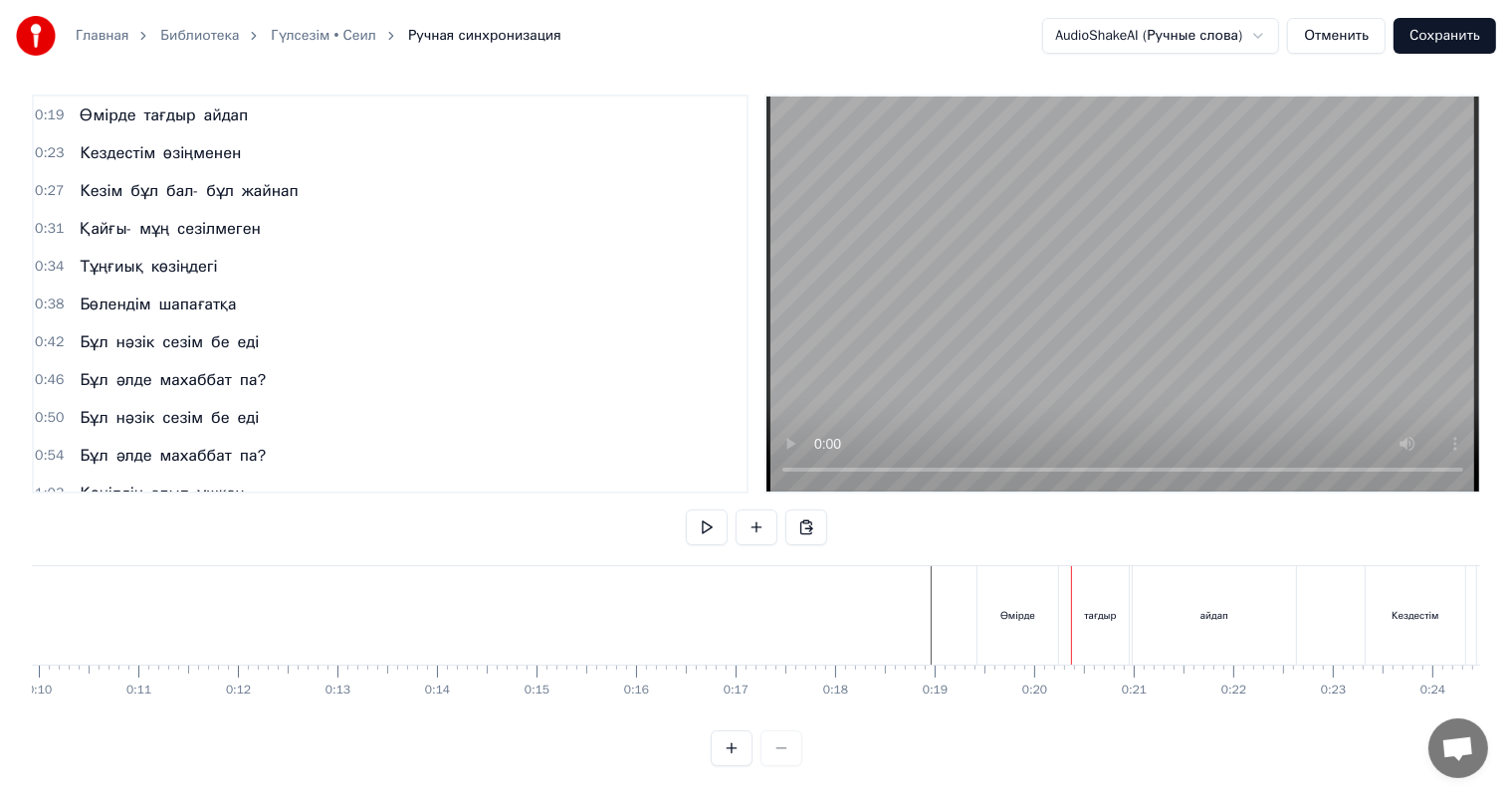 click at bounding box center (8989, 615) 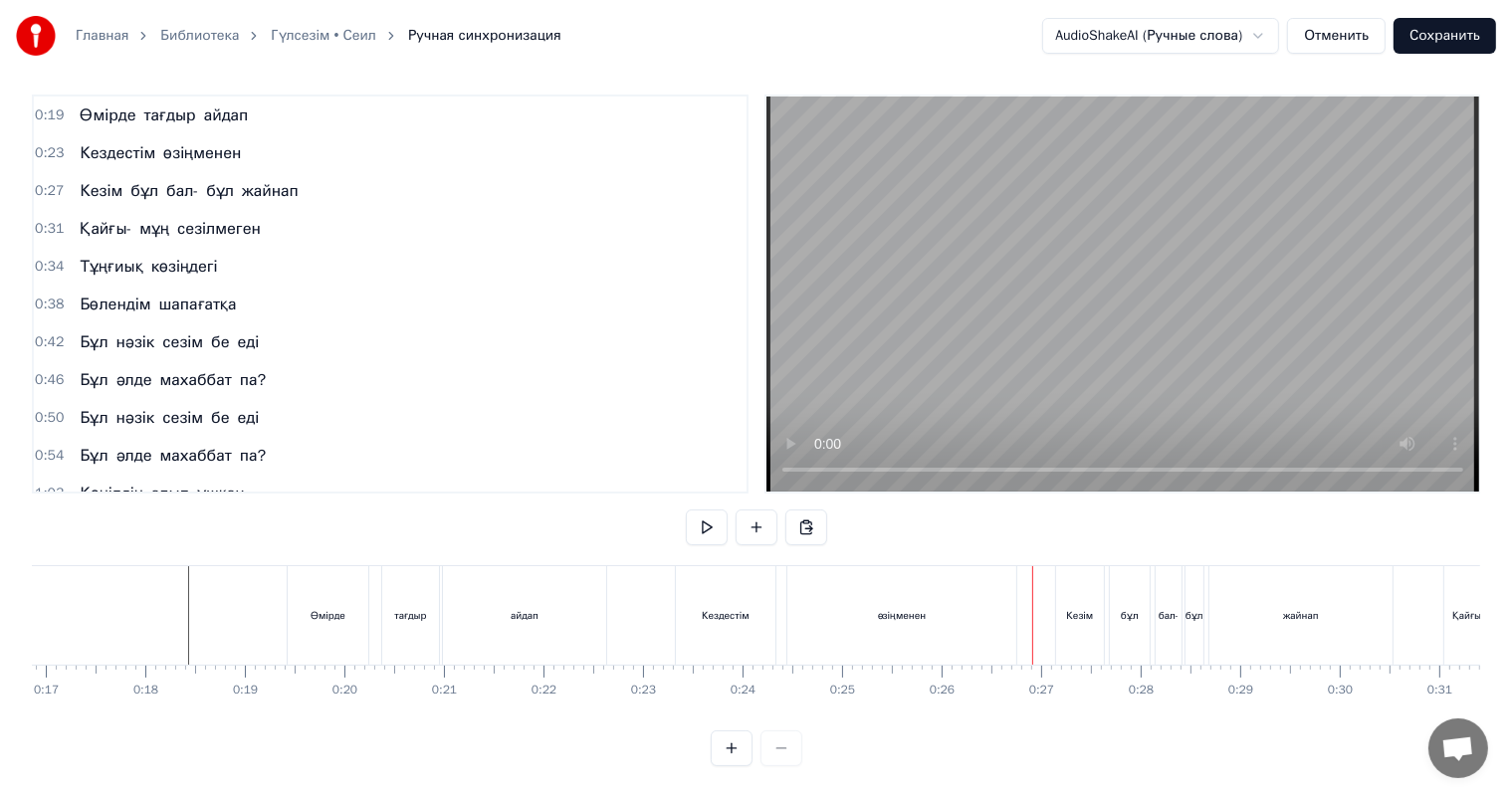 scroll, scrollTop: 0, scrollLeft: 1533, axis: horizontal 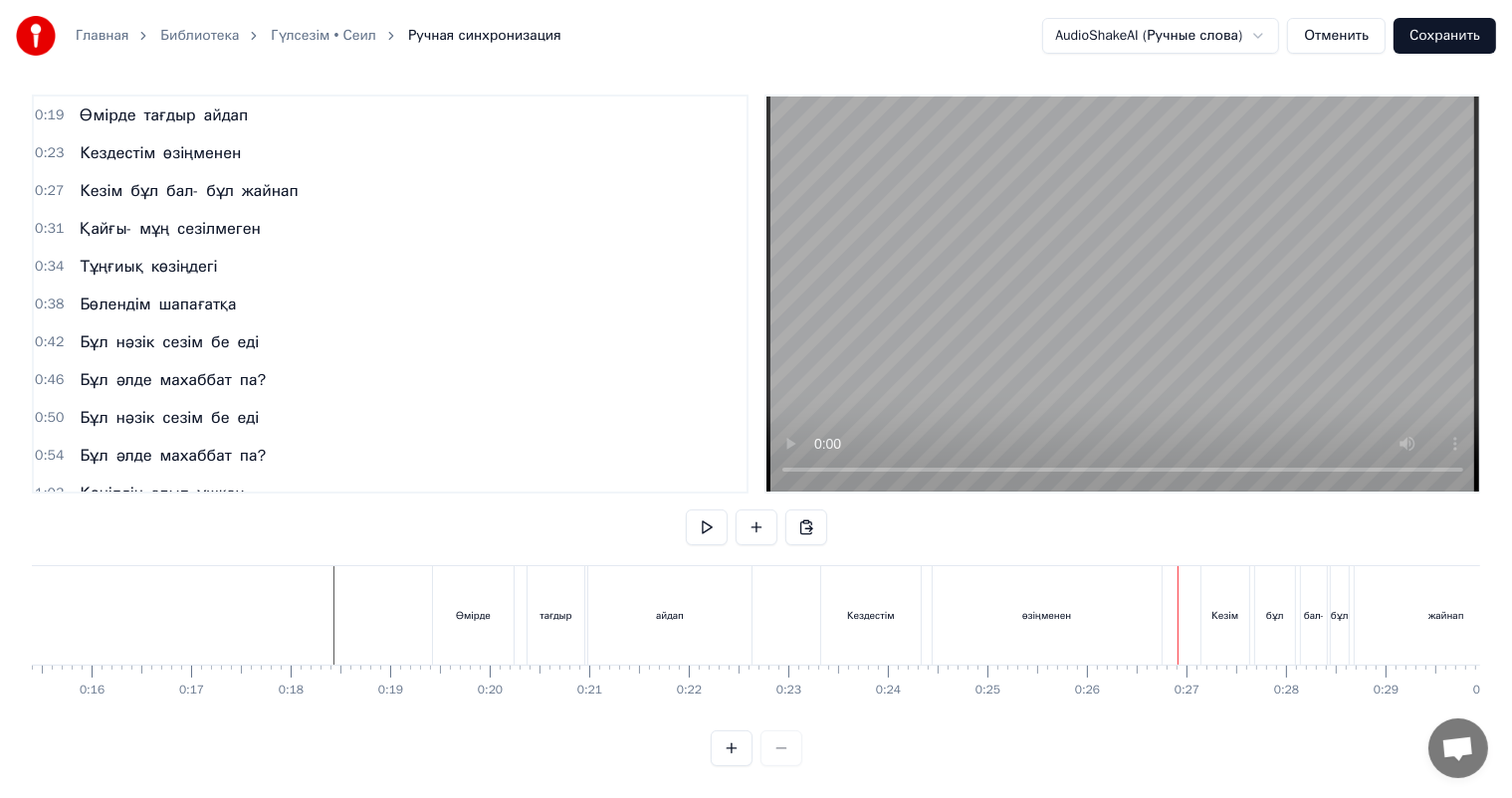 click at bounding box center (8445, 615) 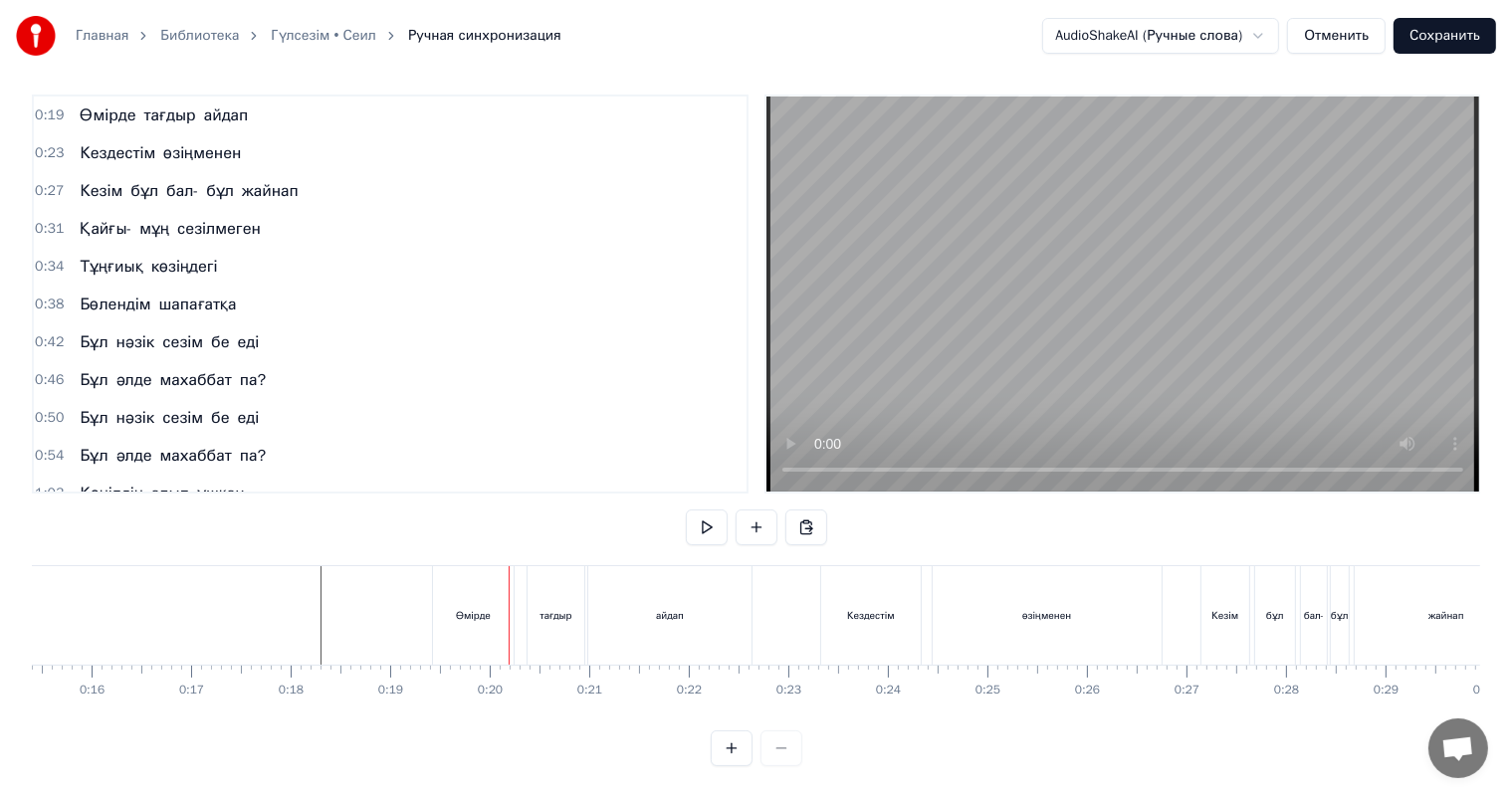 click on "Өмірде" at bounding box center [473, 615] 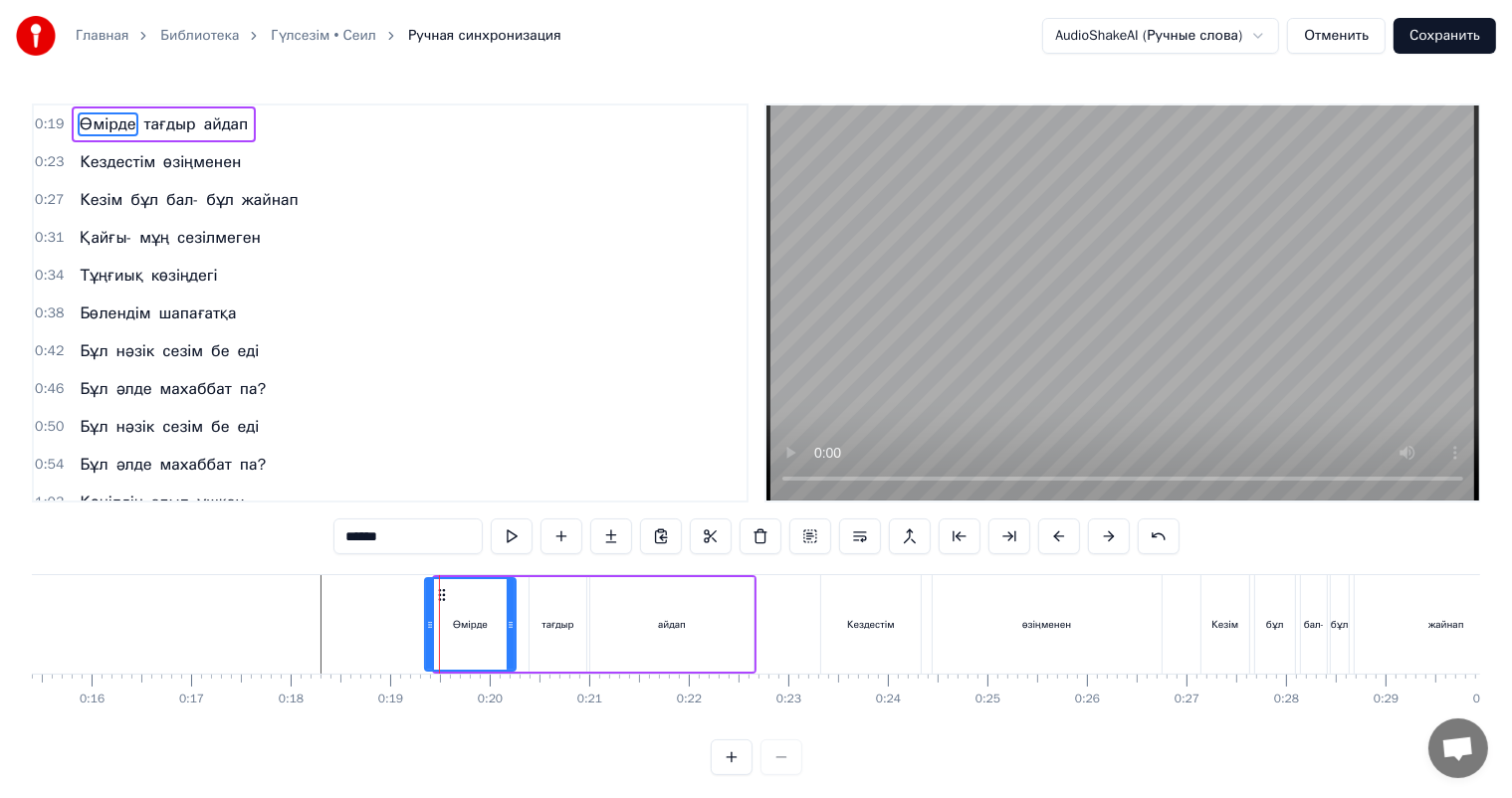 click 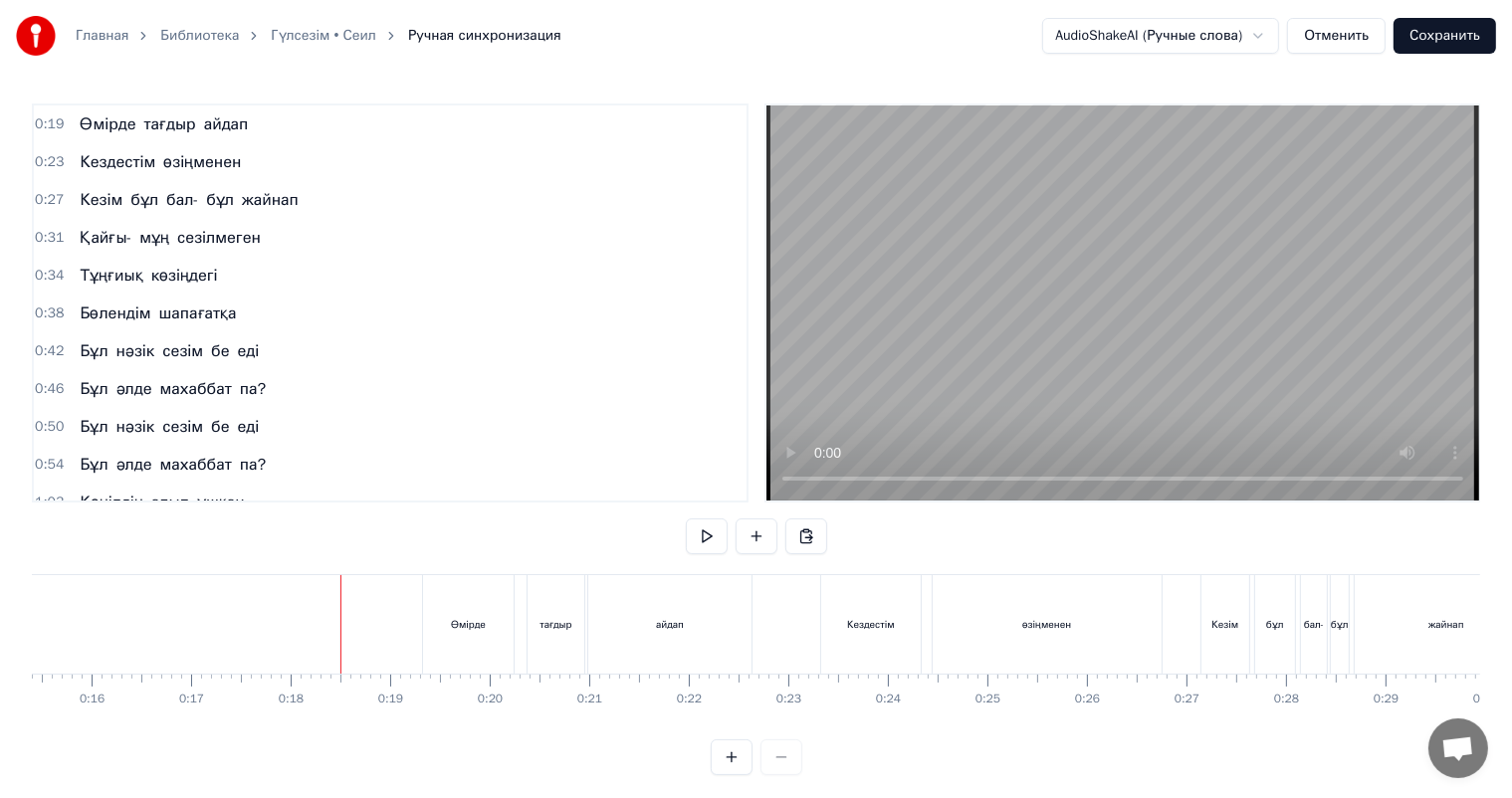 scroll, scrollTop: 26, scrollLeft: 0, axis: vertical 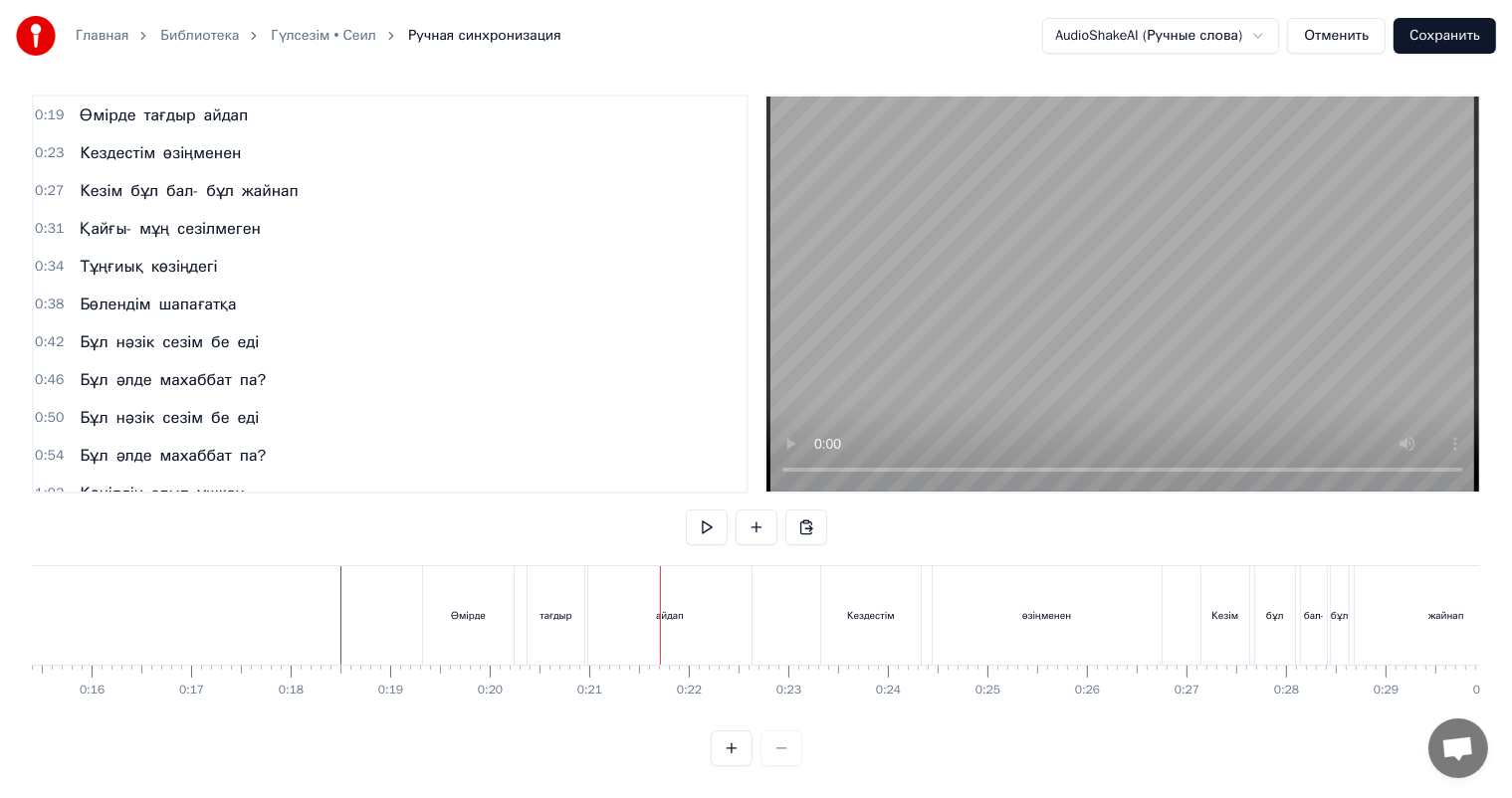 click on "Өмірде тағдыр айдап" at bounding box center (589, 615) 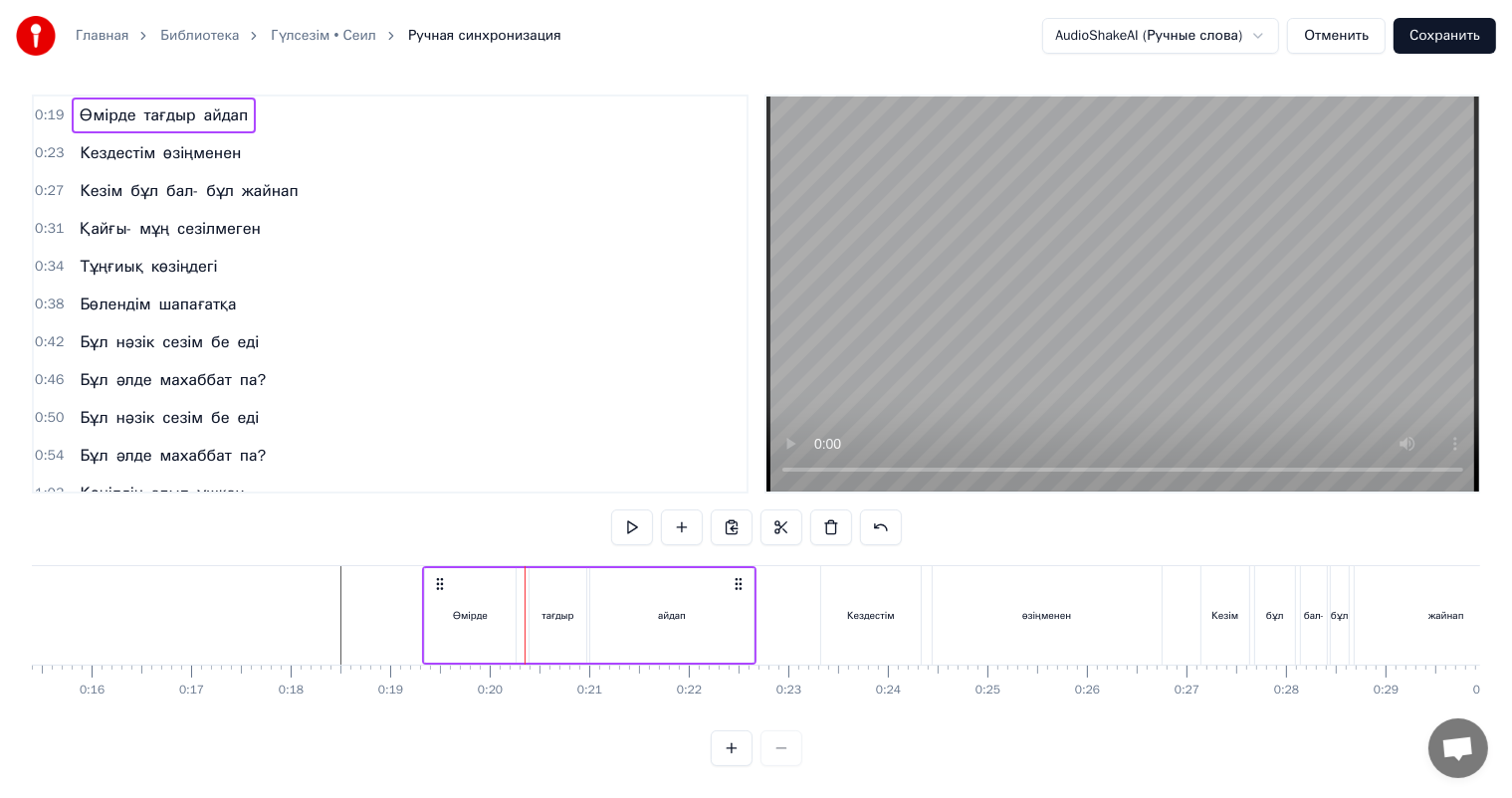 click on "тағдыр" at bounding box center [557, 615] 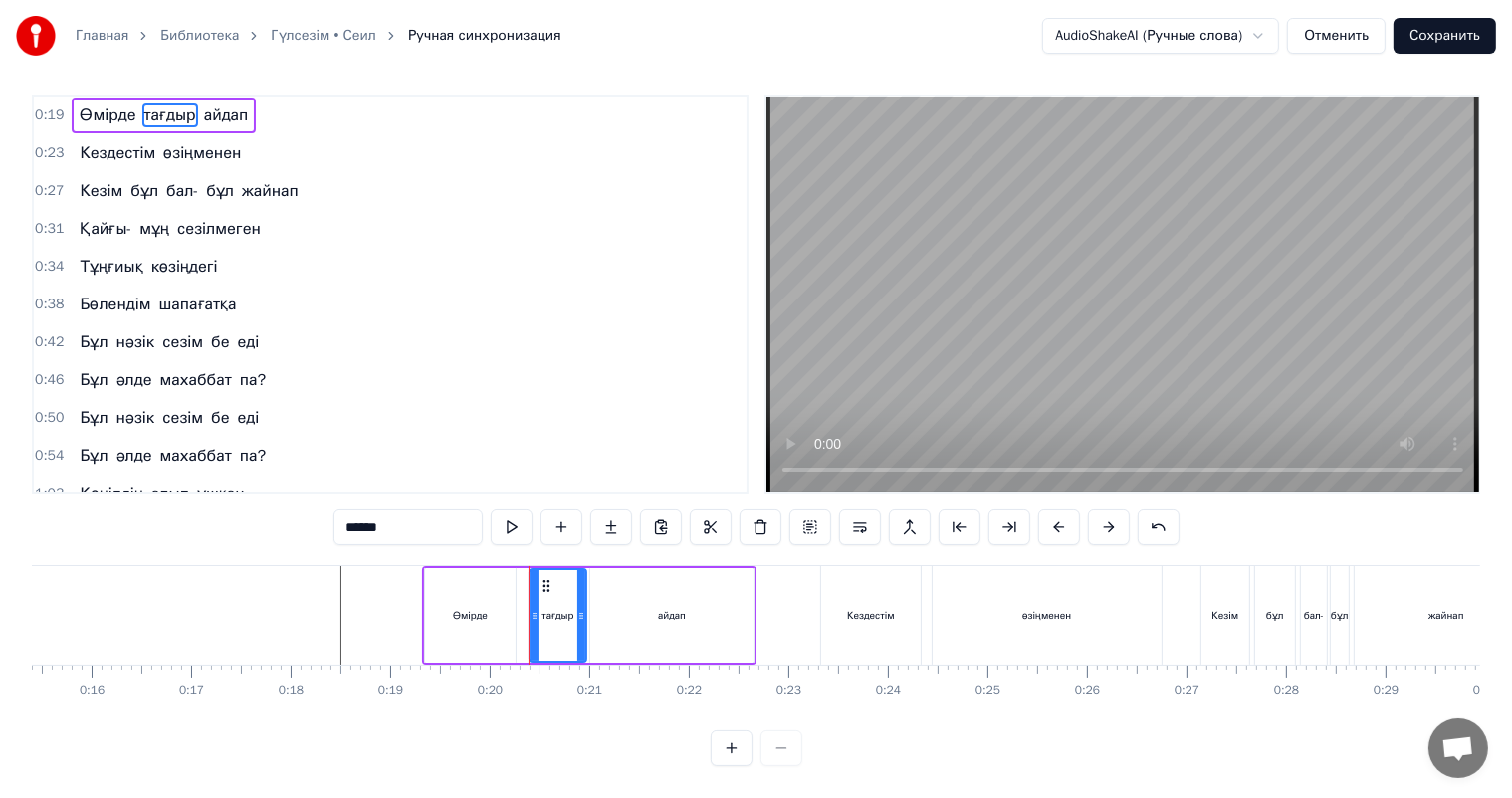 scroll, scrollTop: 0, scrollLeft: 0, axis: both 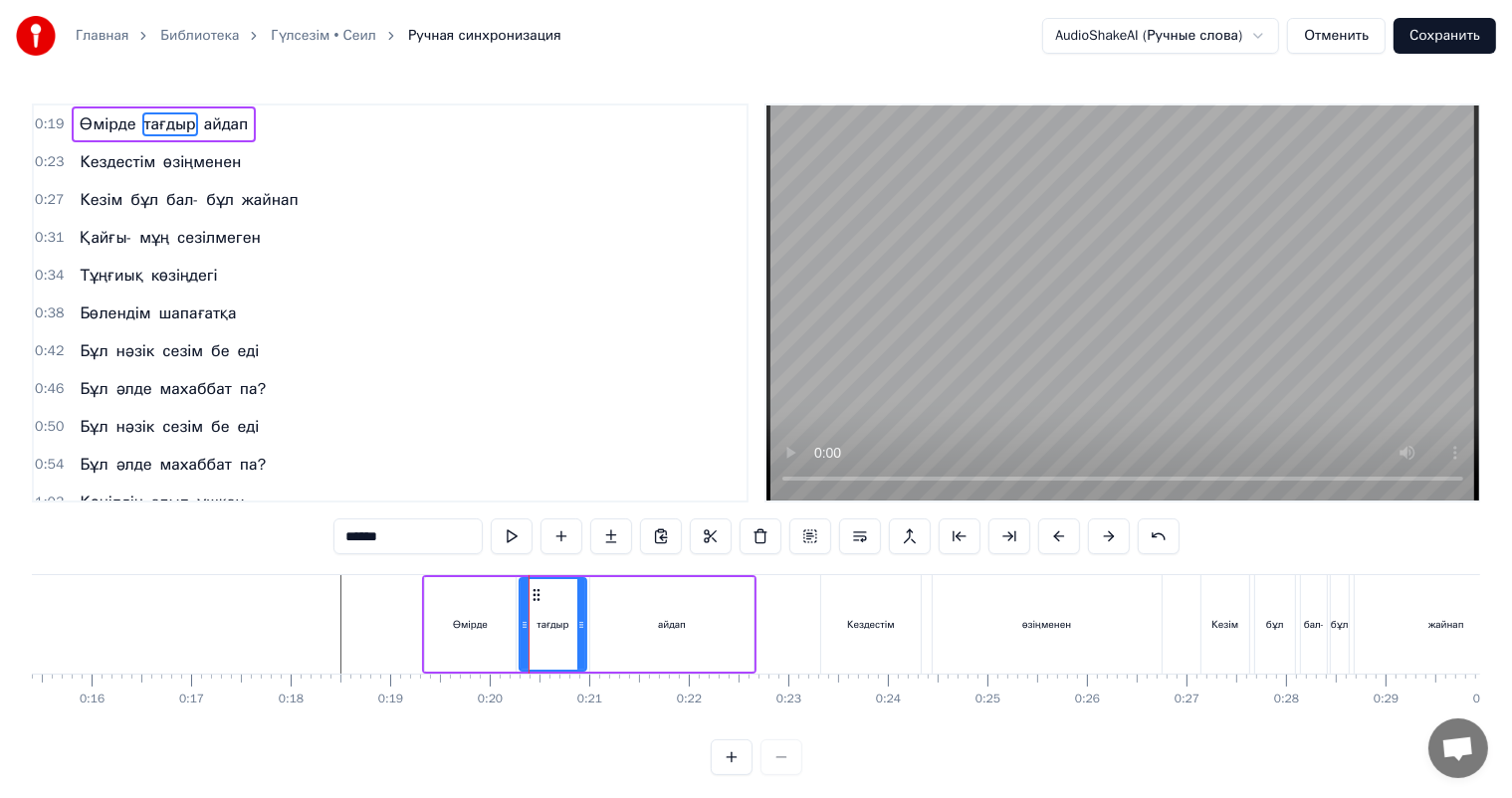 drag, startPoint x: 530, startPoint y: 607, endPoint x: 520, endPoint y: 605, distance: 10.198039 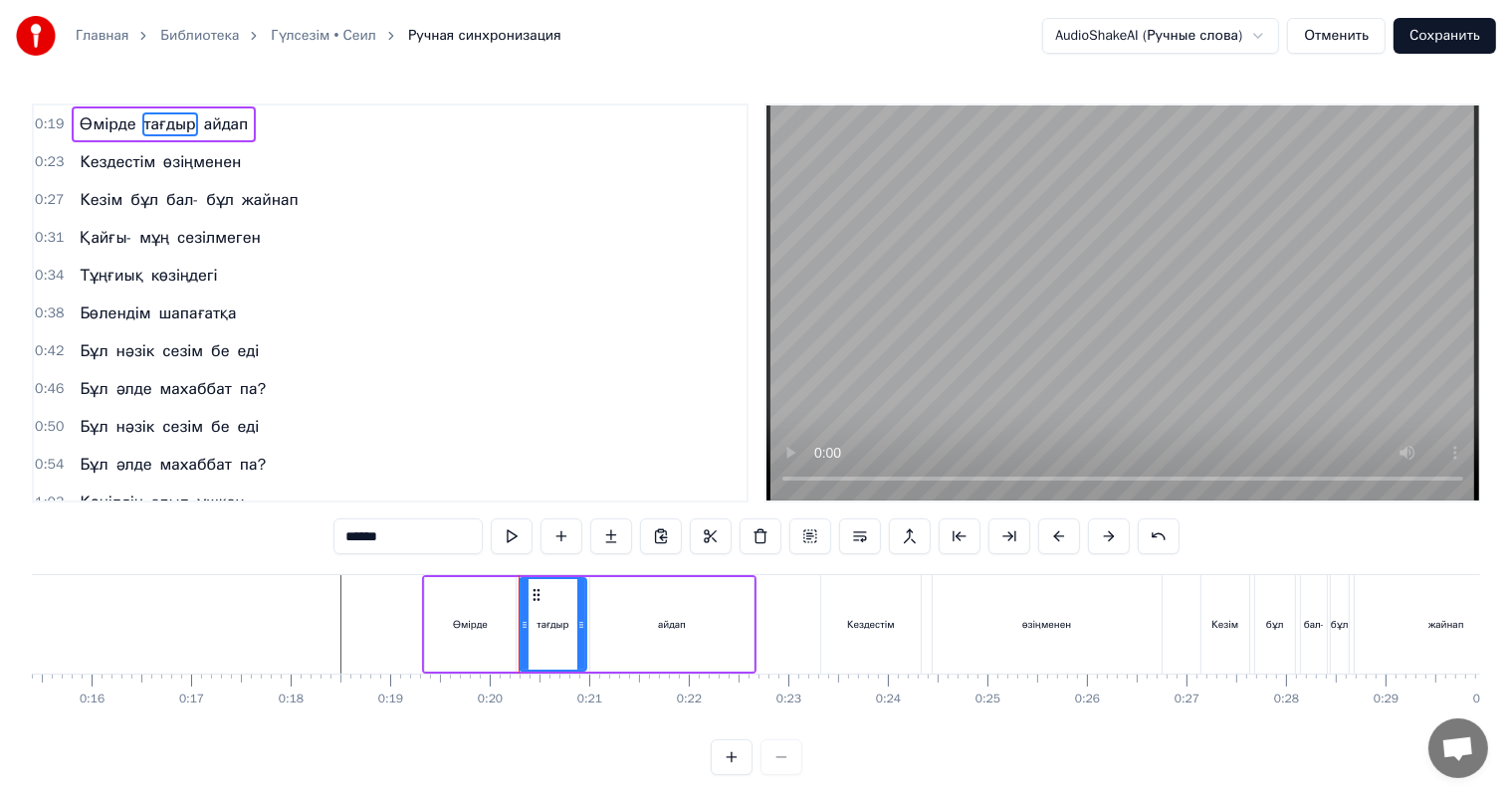 click on "0:19 Өмірде тағдыр айдап 0:23 Кездестім өзіңменен 0:27 Кезім бұл бал- бұл жайнап 0:31 Қайғы- мұң сезілмеген 0:34 Тұңғиық көзіңдегі 0:38 Бөлендім шапағатқа 0:42 Бұл нәзік сезім бе еді 0:46 Бұл әлде махаббат па? 0:50 Бұл нәзік сезім бе еді 0:54 Бұл әлде махаббат па? 1:03 Көңілдің алып ұшқан 1:07 Шаттығын жасыра алмай 1:11 Жандардай сағынысқан 1:15 Жалындап басыла алмай 1:19 Келеді құшақтағым 1:23 Келеді еркелегім 1:27 Ешкімге ұқсатпадым 1:31 Не деген көркем едің? 1:34 Ешкімге ұқсатпадым 1:38 Не деген көркем едің? 2:00 Бейнеңе елжіреген 2:03 Тым ұзақ жайтаңдадым 2:07 Жанымның мөлдіреген 2:11 Сырларын айта 0" at bounding box center (756, 439) 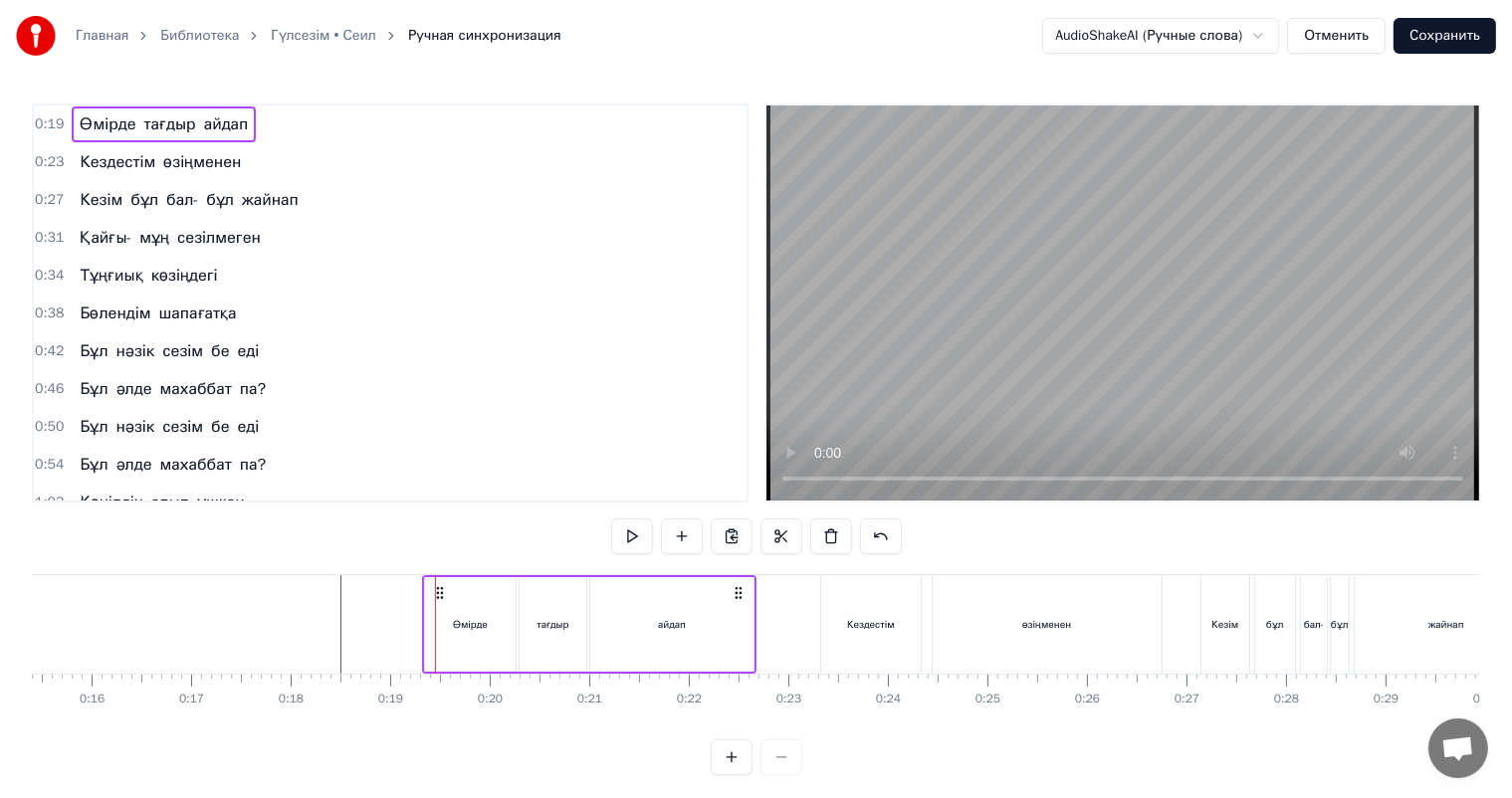 click on "Өмірде" at bounding box center [470, 624] 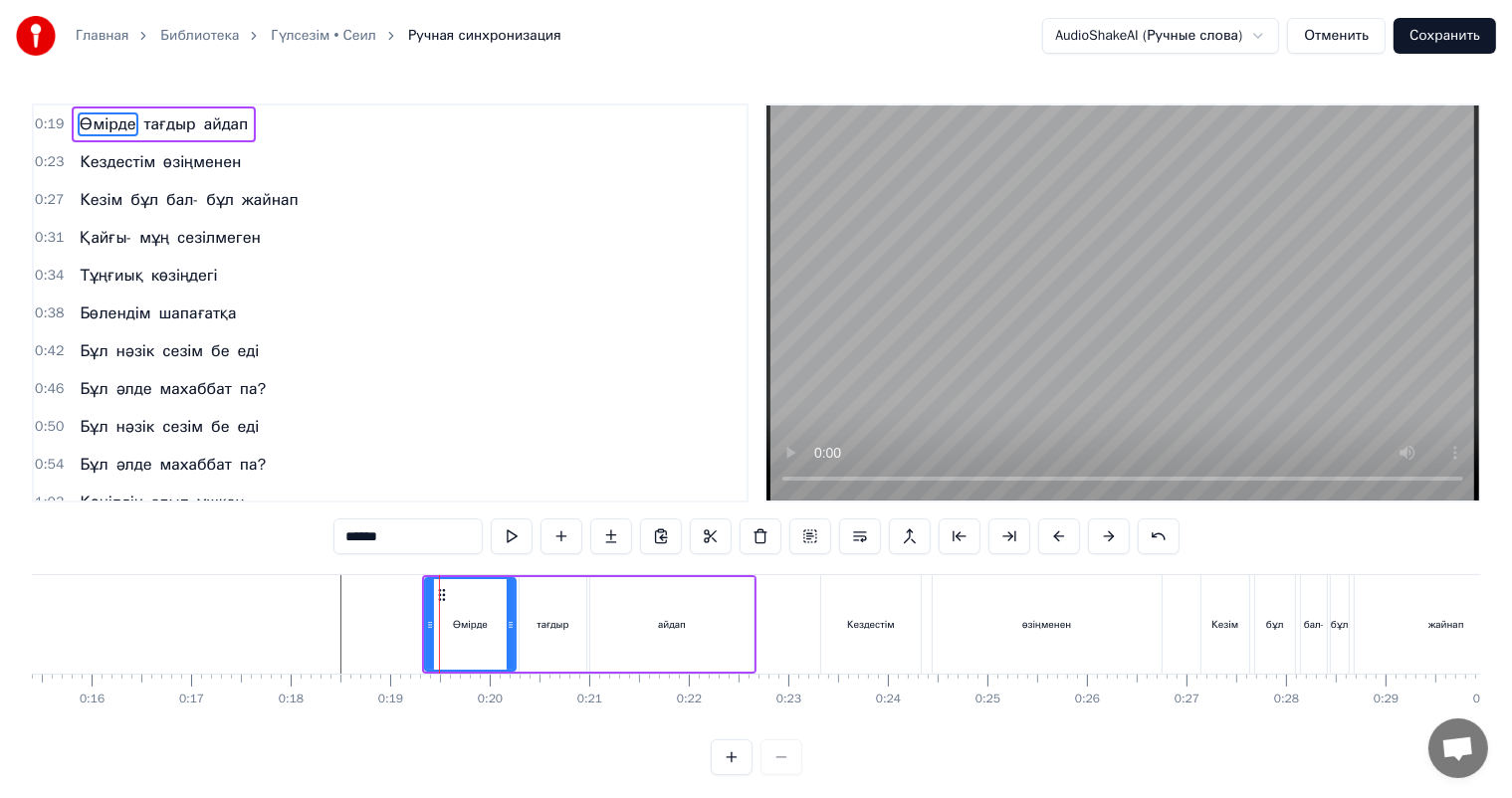 click on "Өмірде" at bounding box center [470, 624] 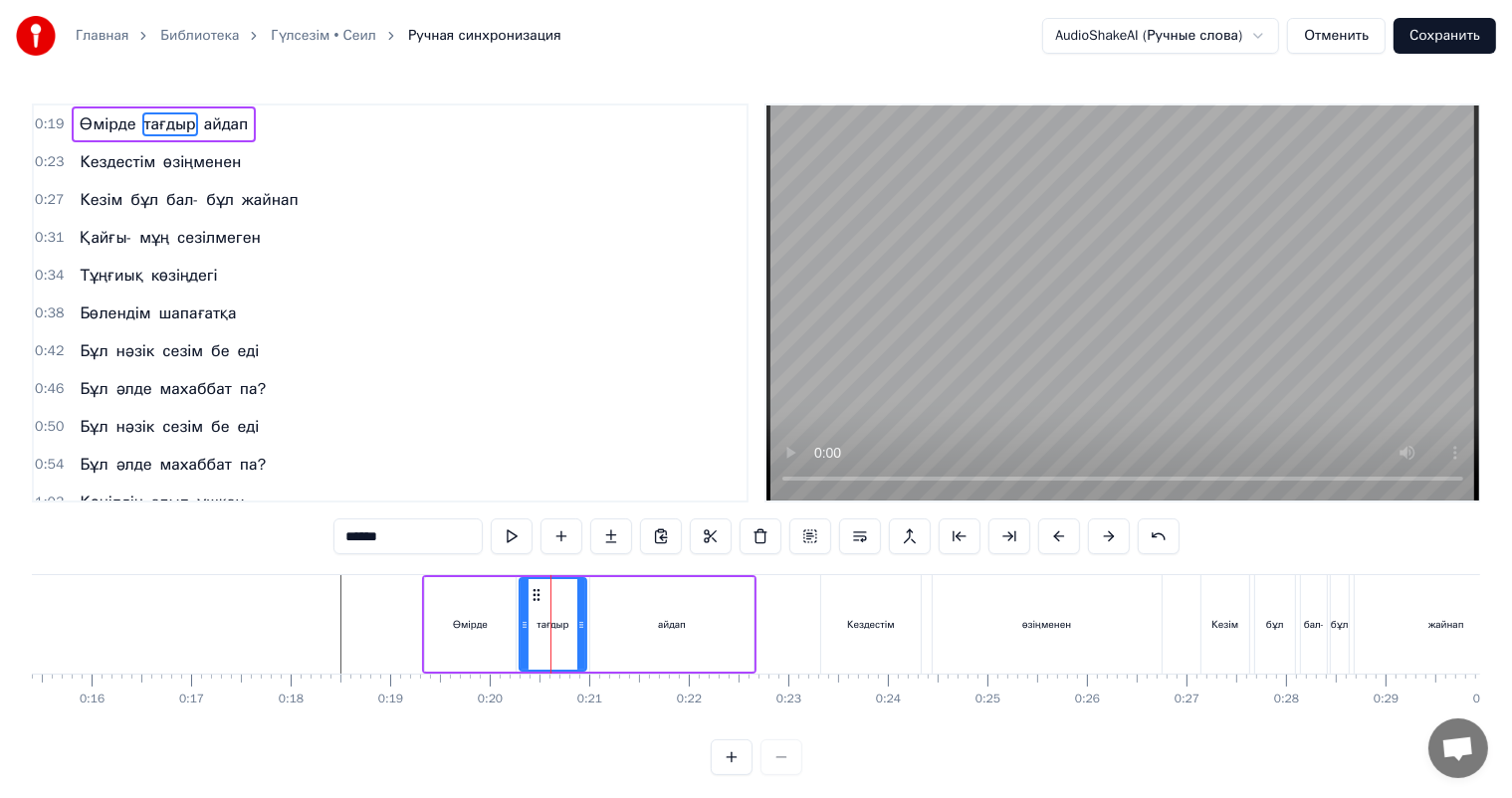 click on "айдап" at bounding box center [672, 624] 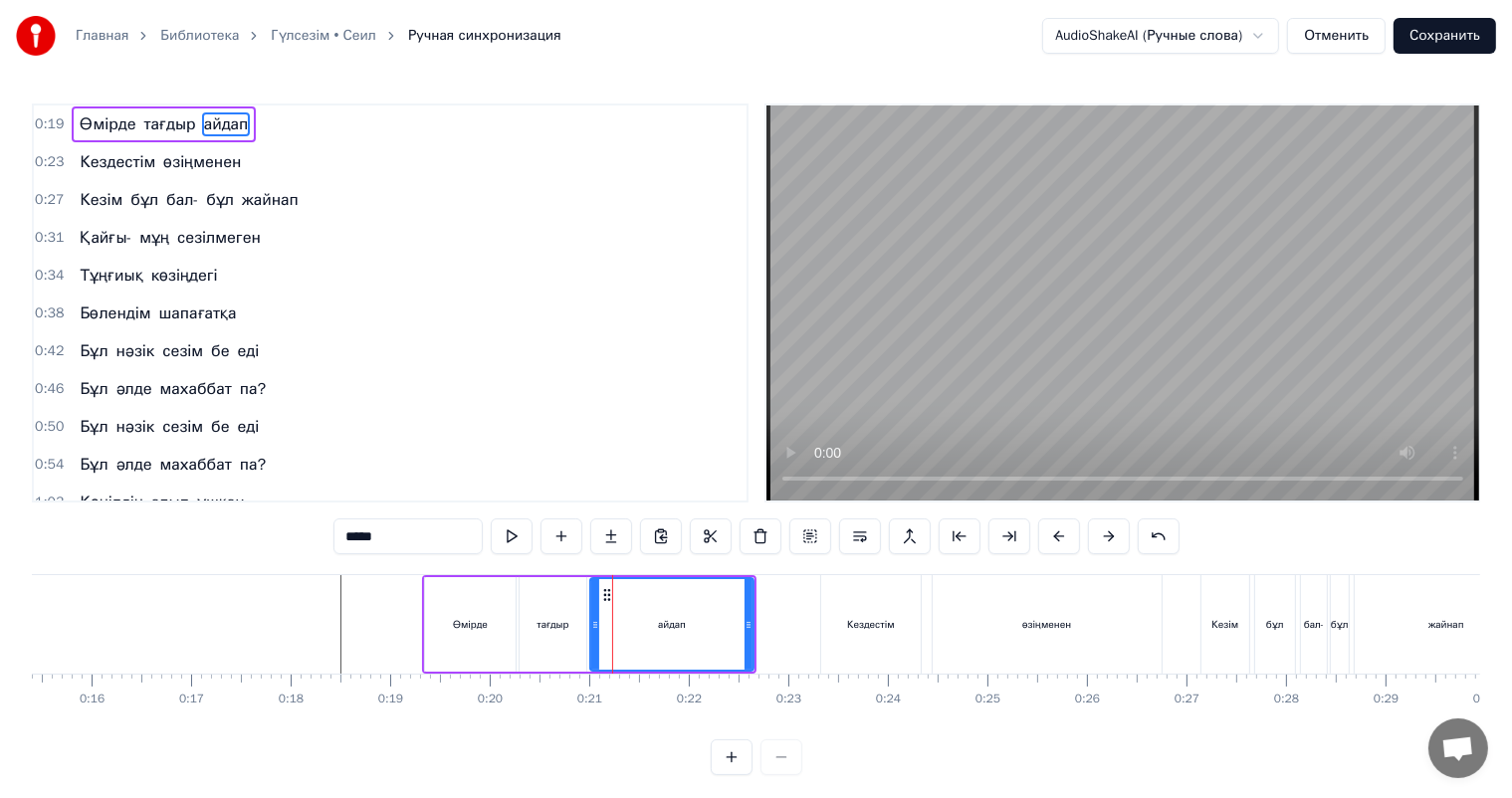 click on "айдап" at bounding box center (672, 624) 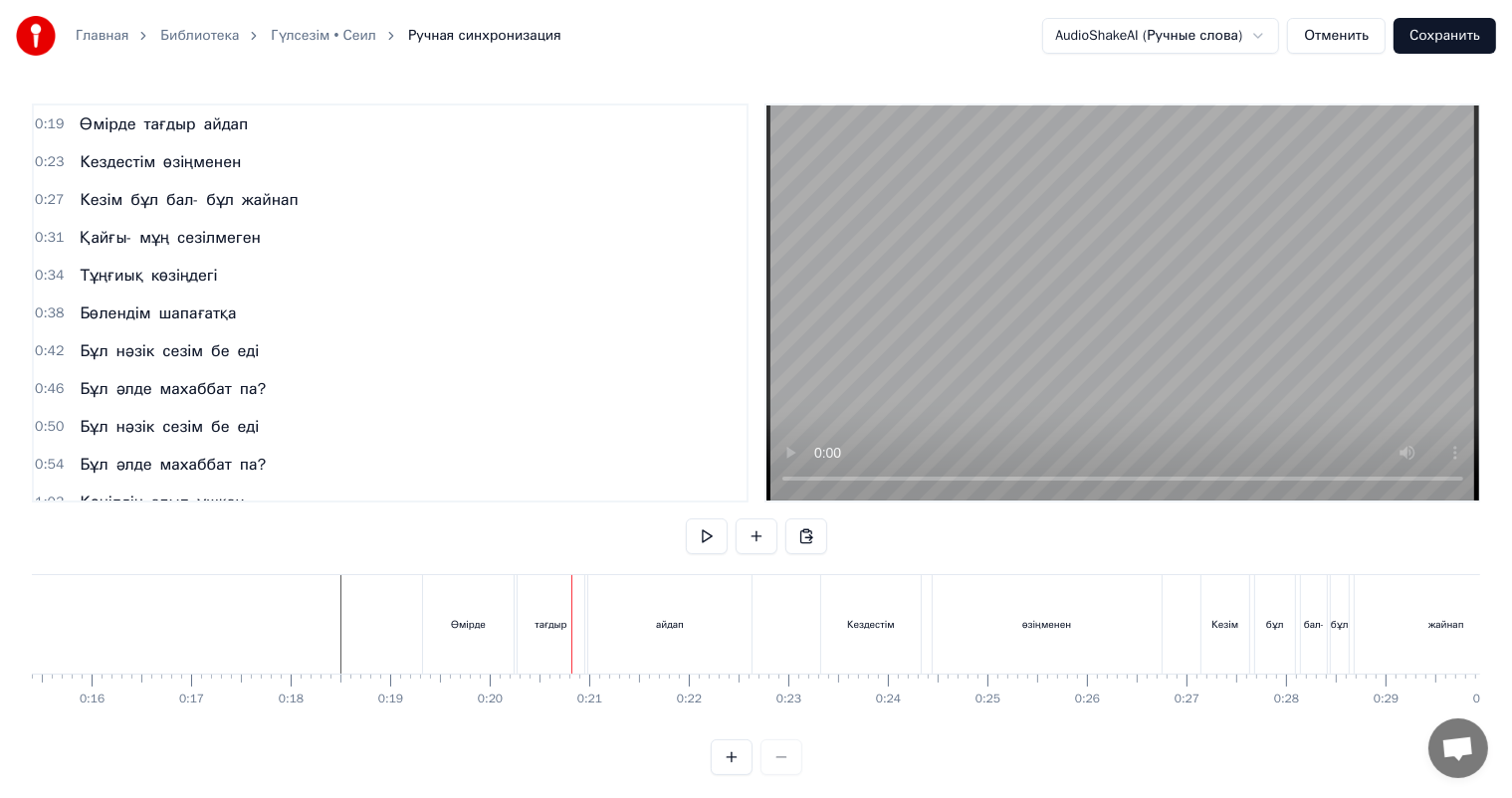 scroll, scrollTop: 26, scrollLeft: 0, axis: vertical 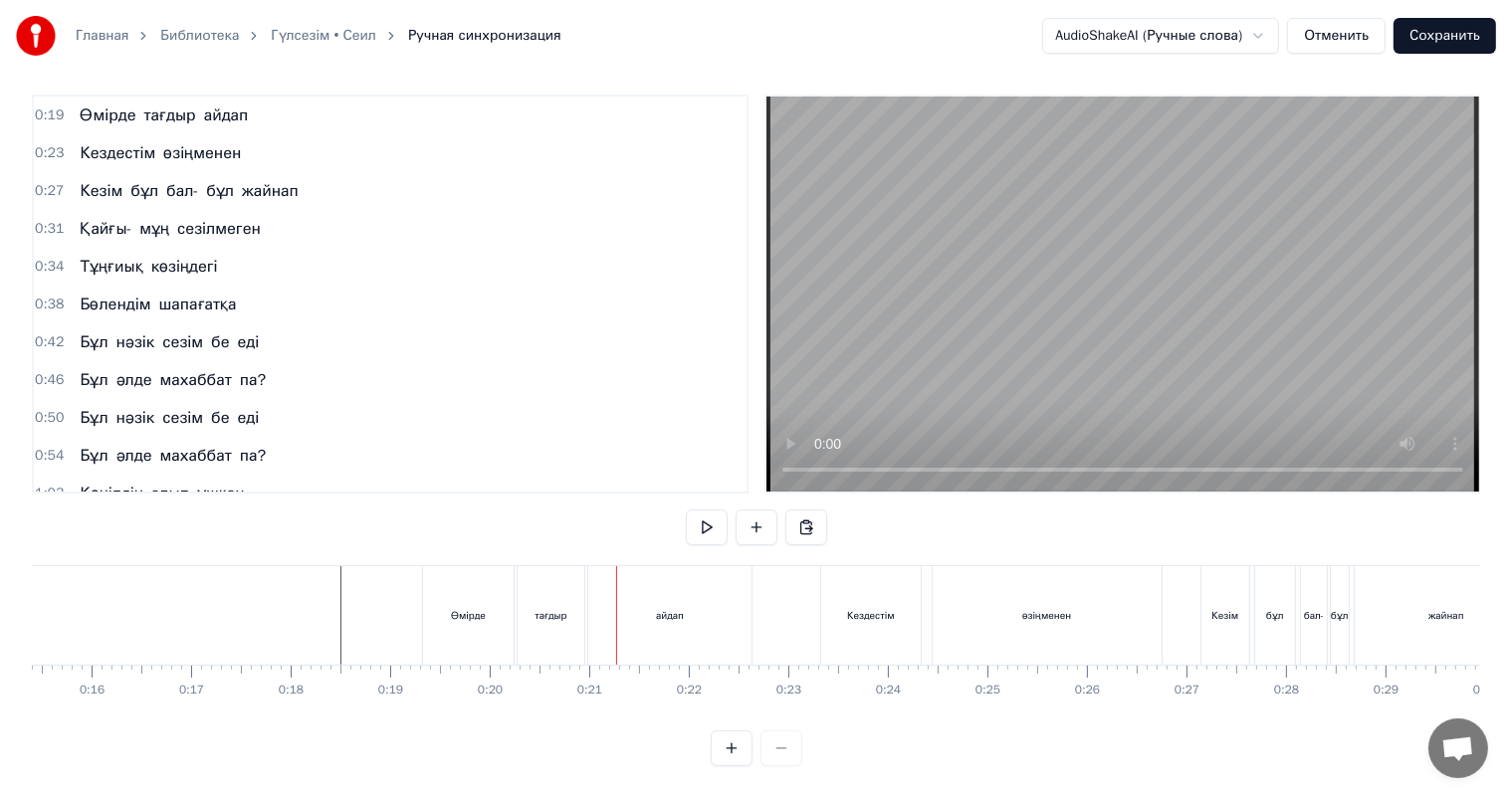 click at bounding box center [8445, 615] 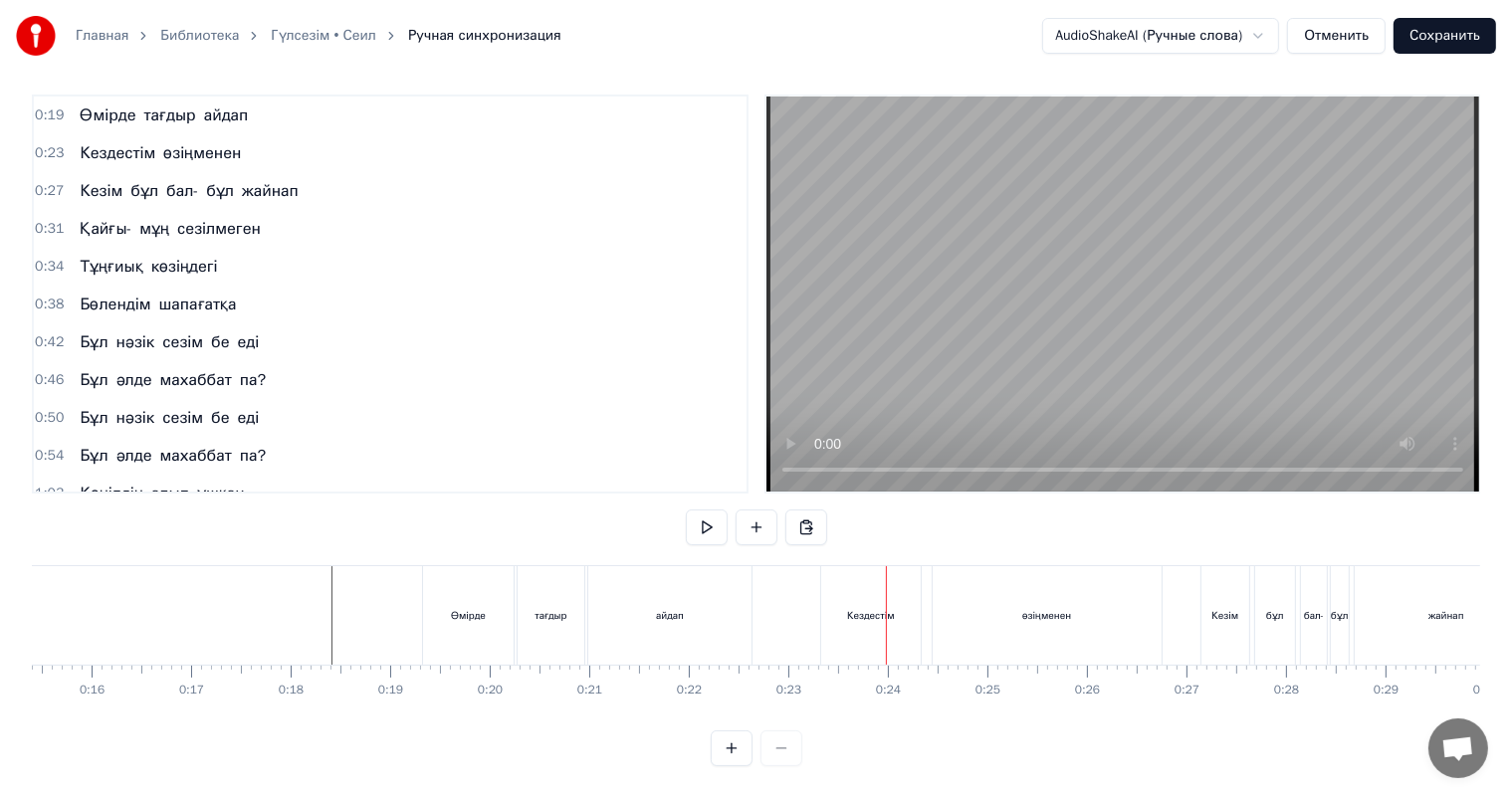 click on "Кездестім" at bounding box center [871, 615] 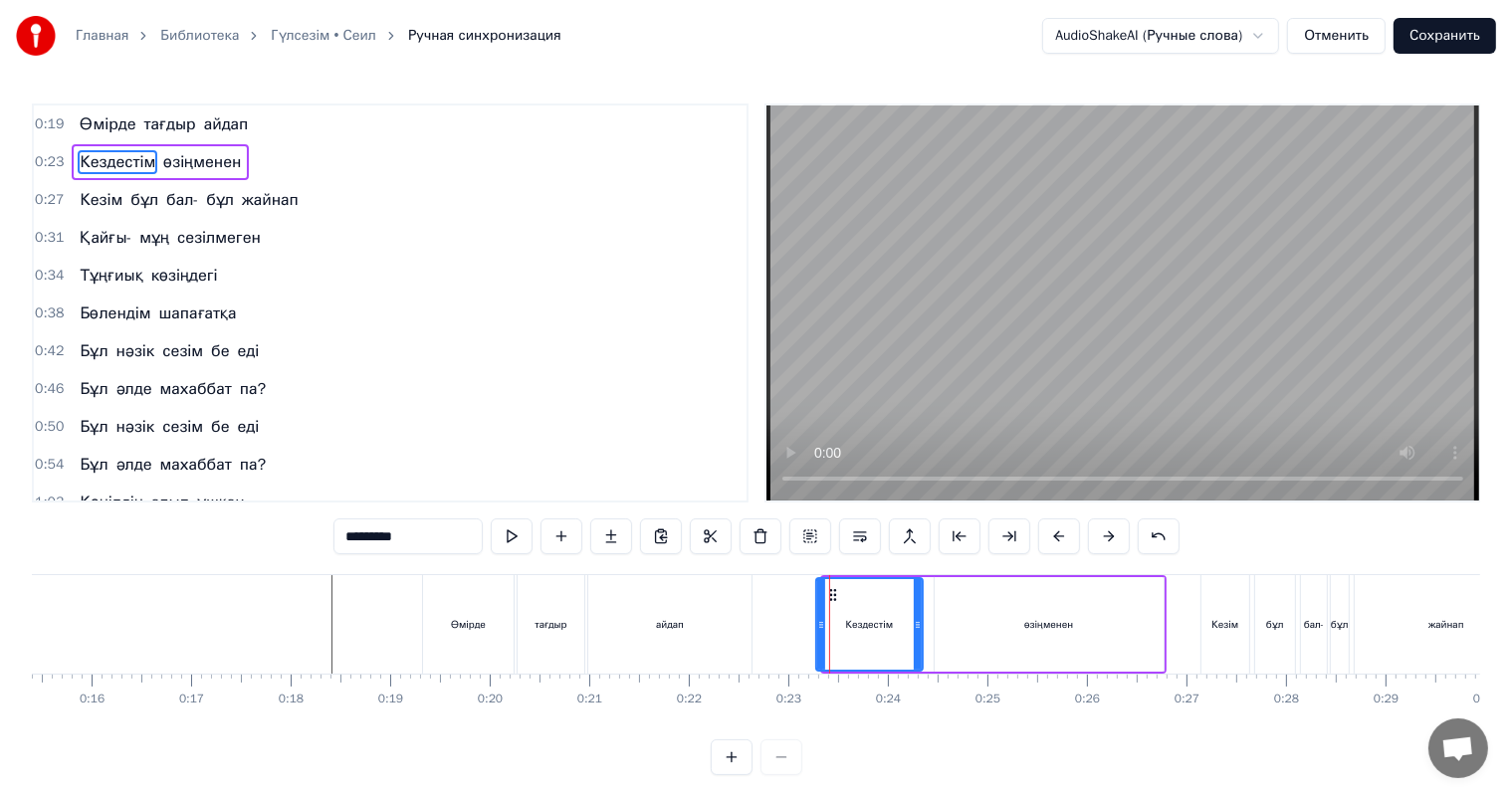 click 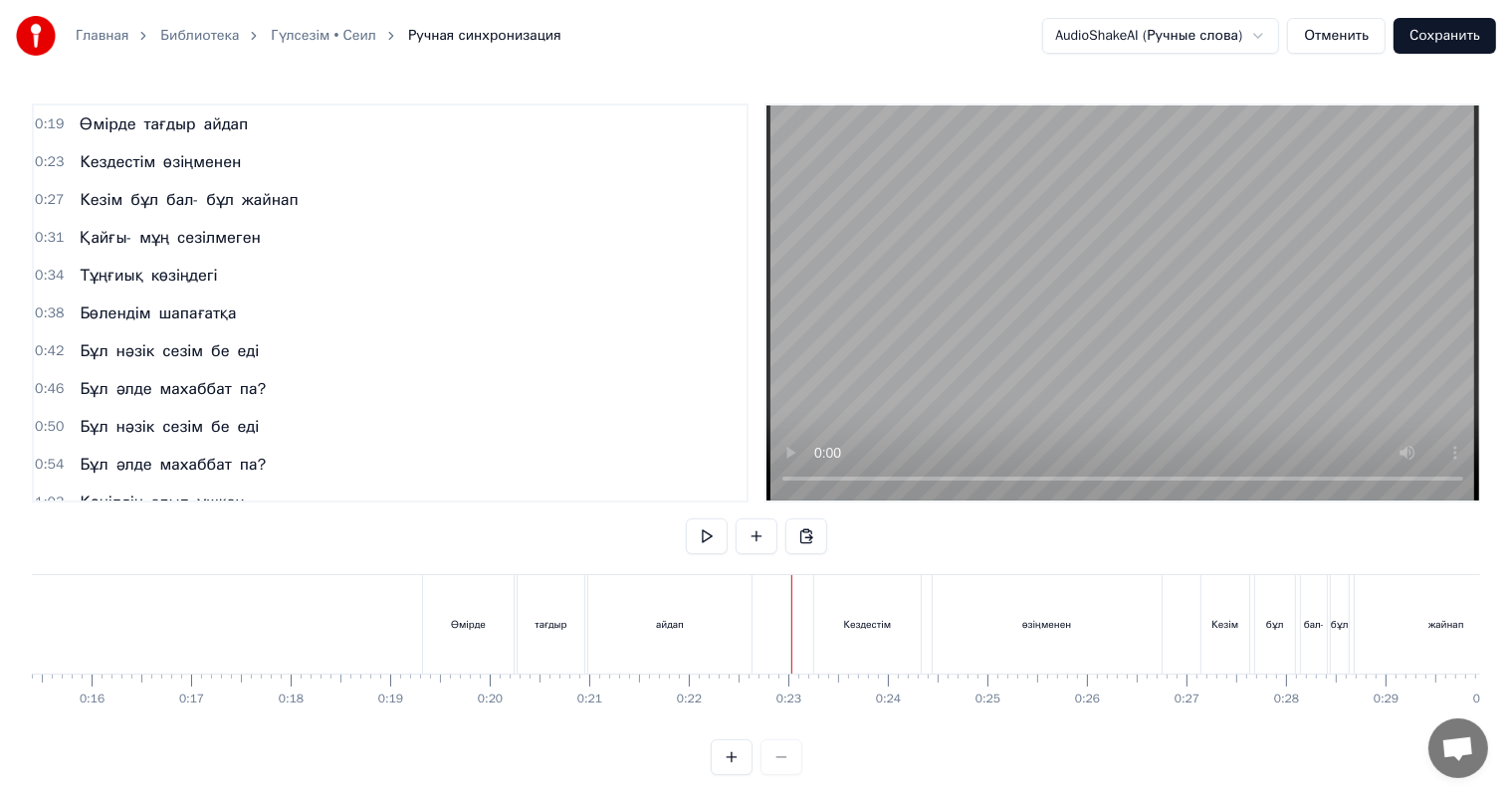 click on "айдап" at bounding box center (670, 624) 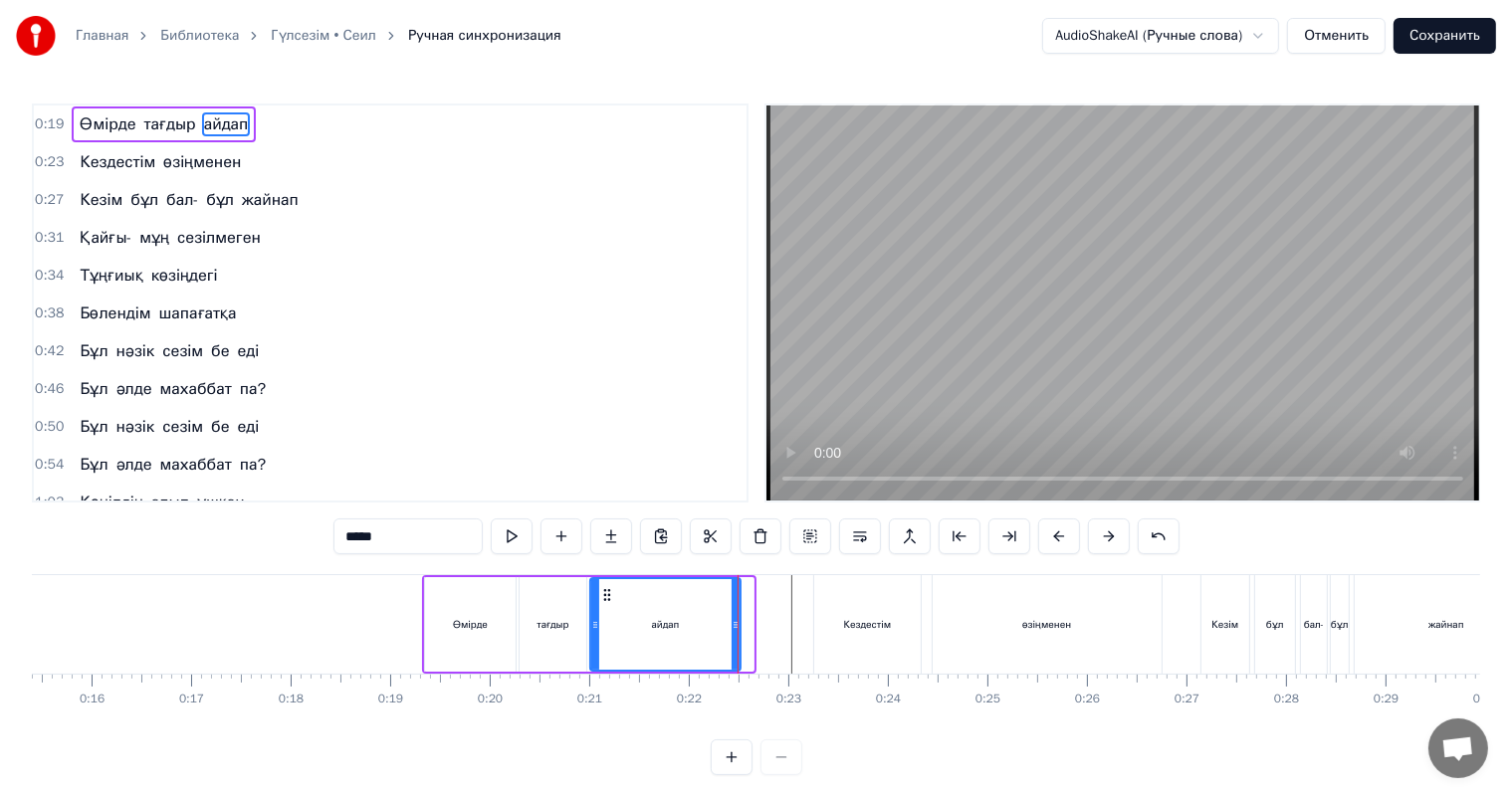 drag, startPoint x: 749, startPoint y: 621, endPoint x: 736, endPoint y: 621, distance: 13 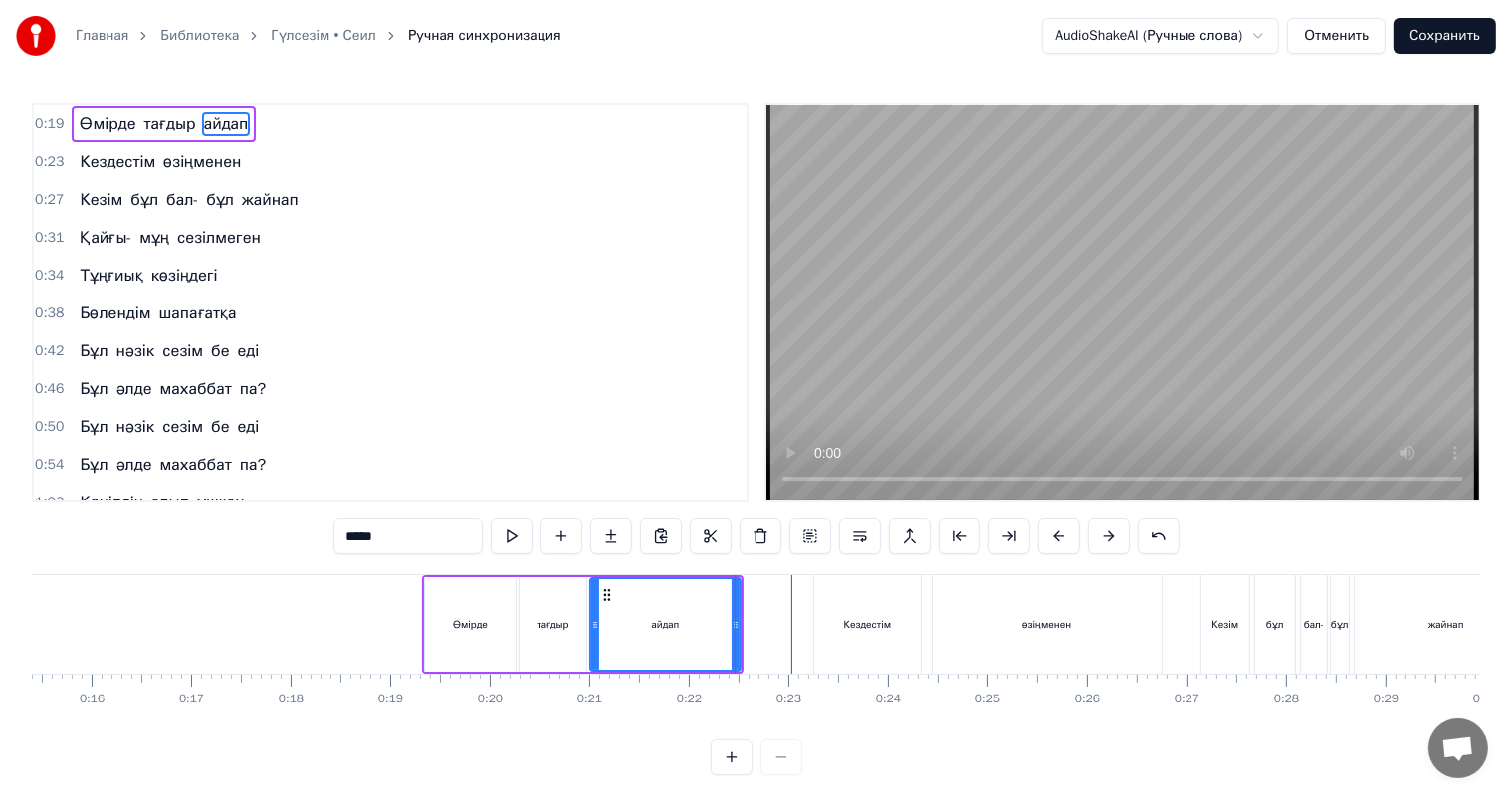 drag, startPoint x: 651, startPoint y: 642, endPoint x: 604, endPoint y: 629, distance: 48.76474 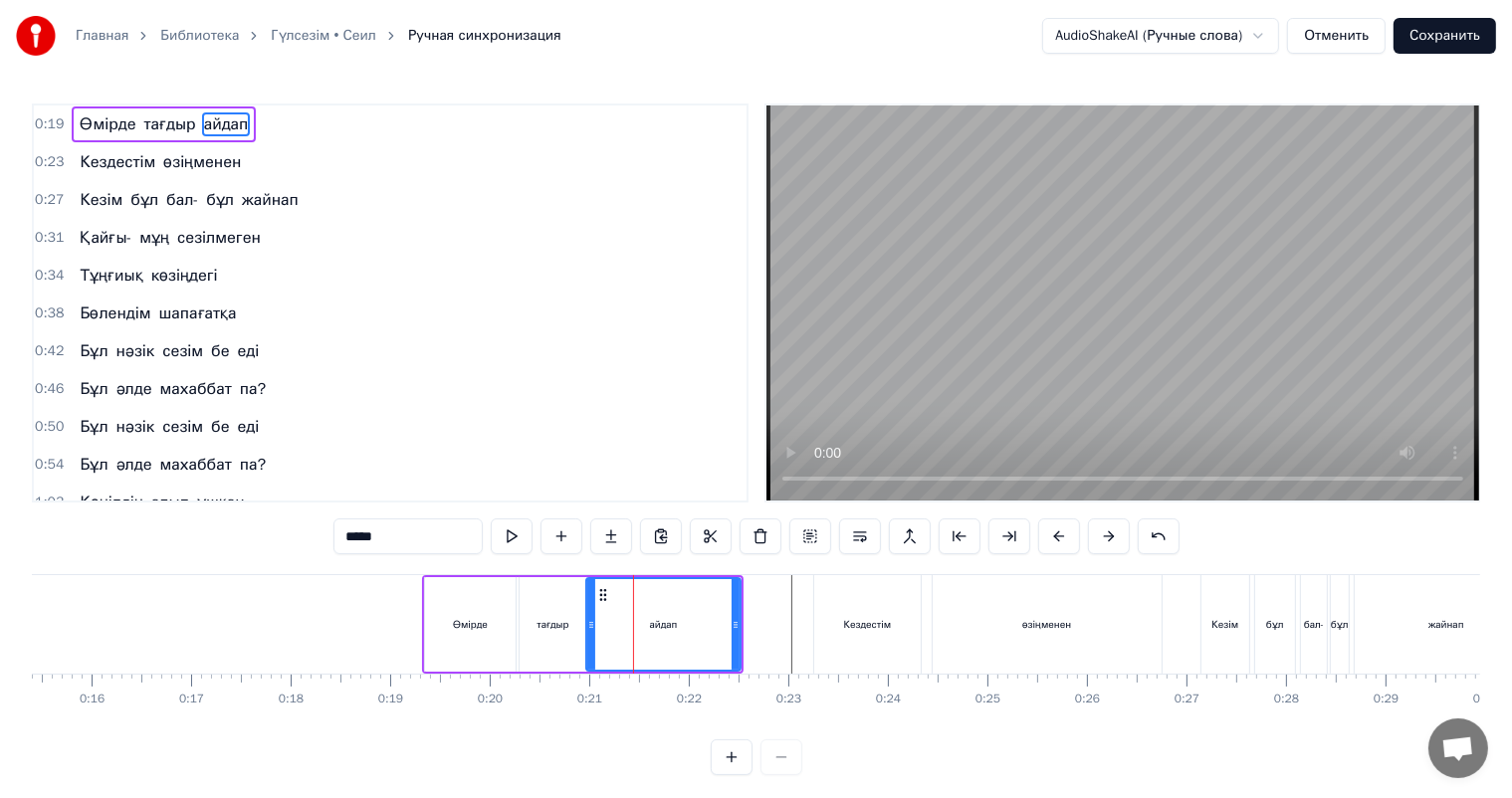click 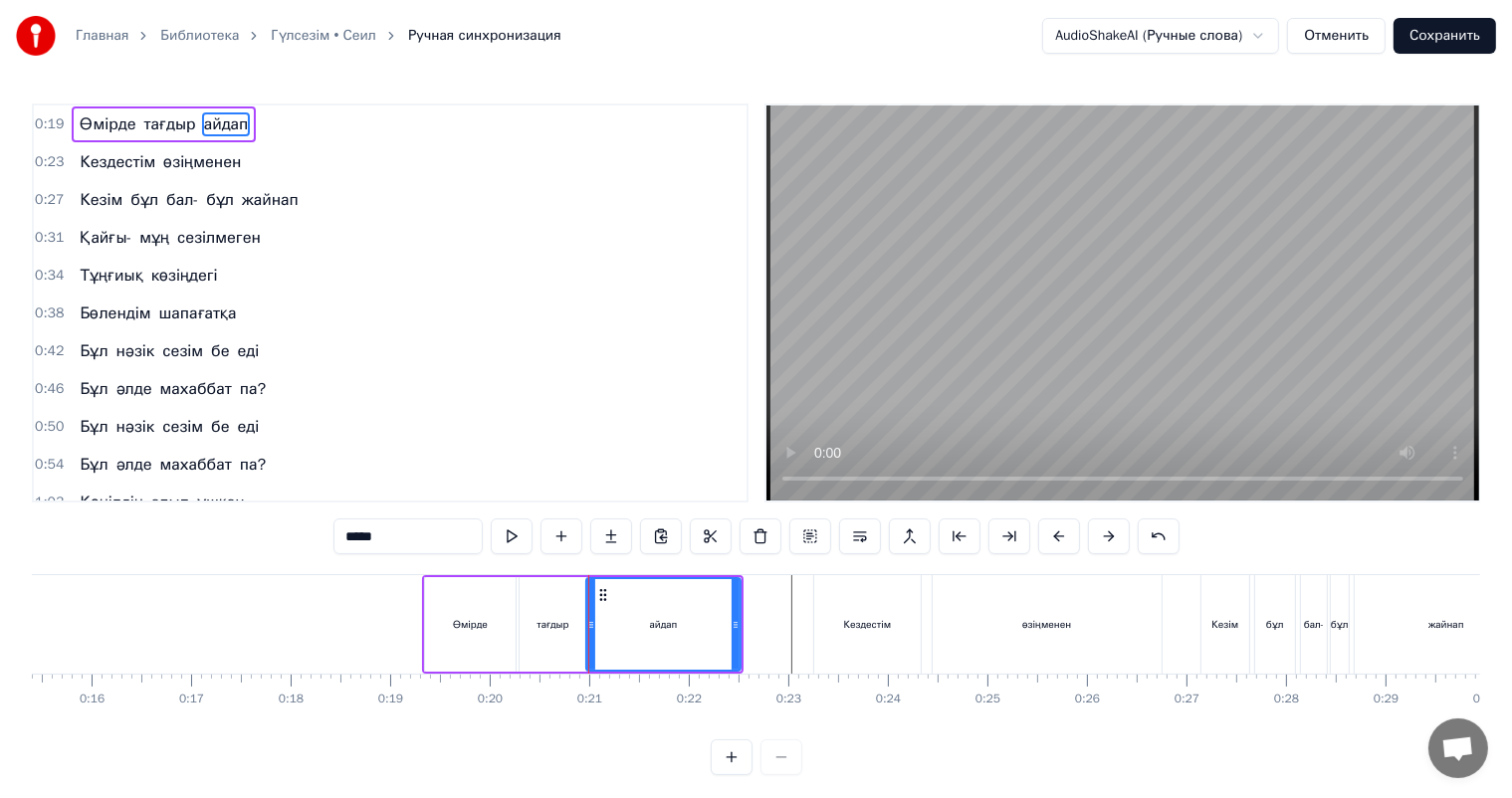 click at bounding box center (8445, 624) 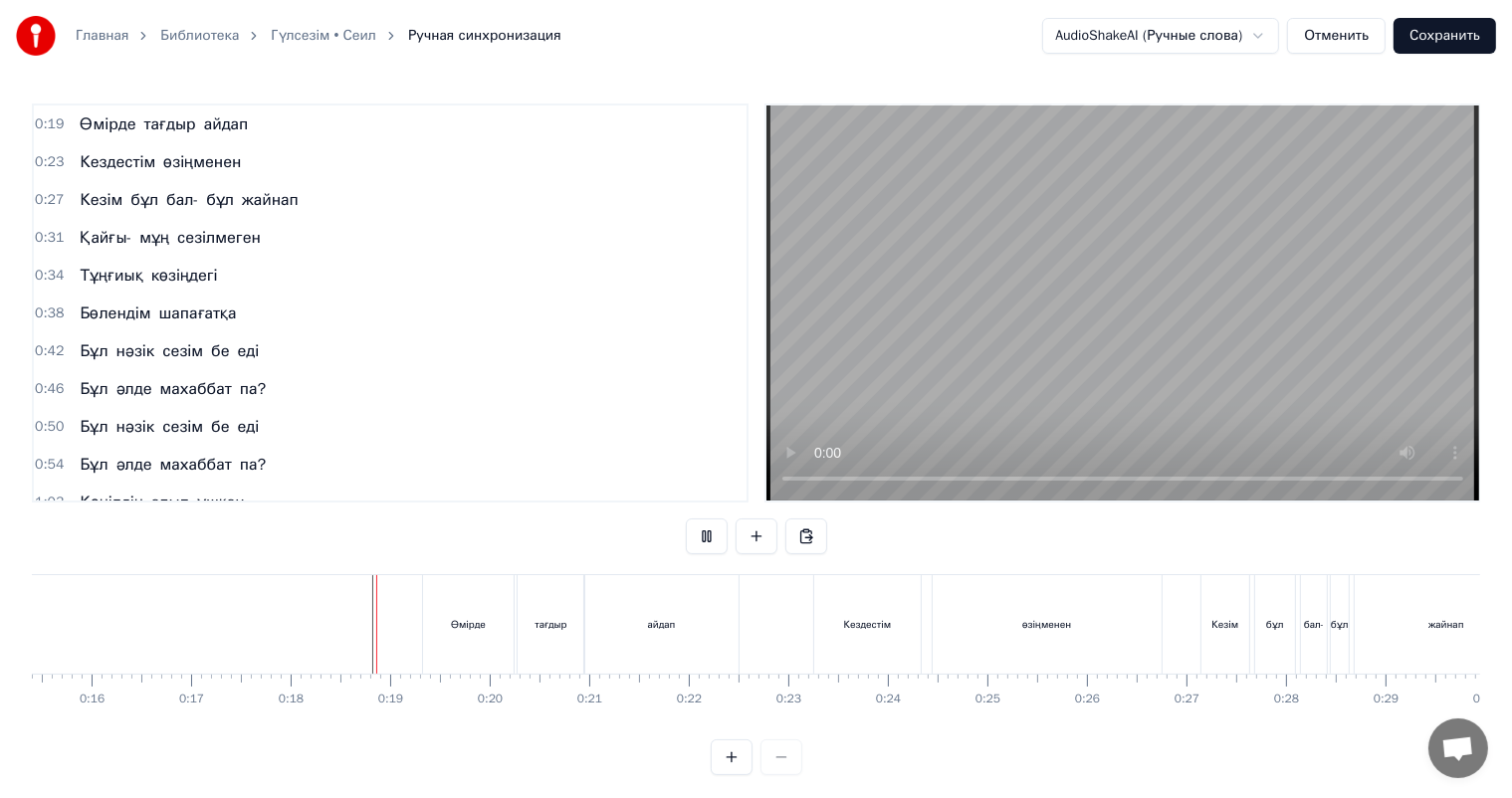 scroll, scrollTop: 26, scrollLeft: 0, axis: vertical 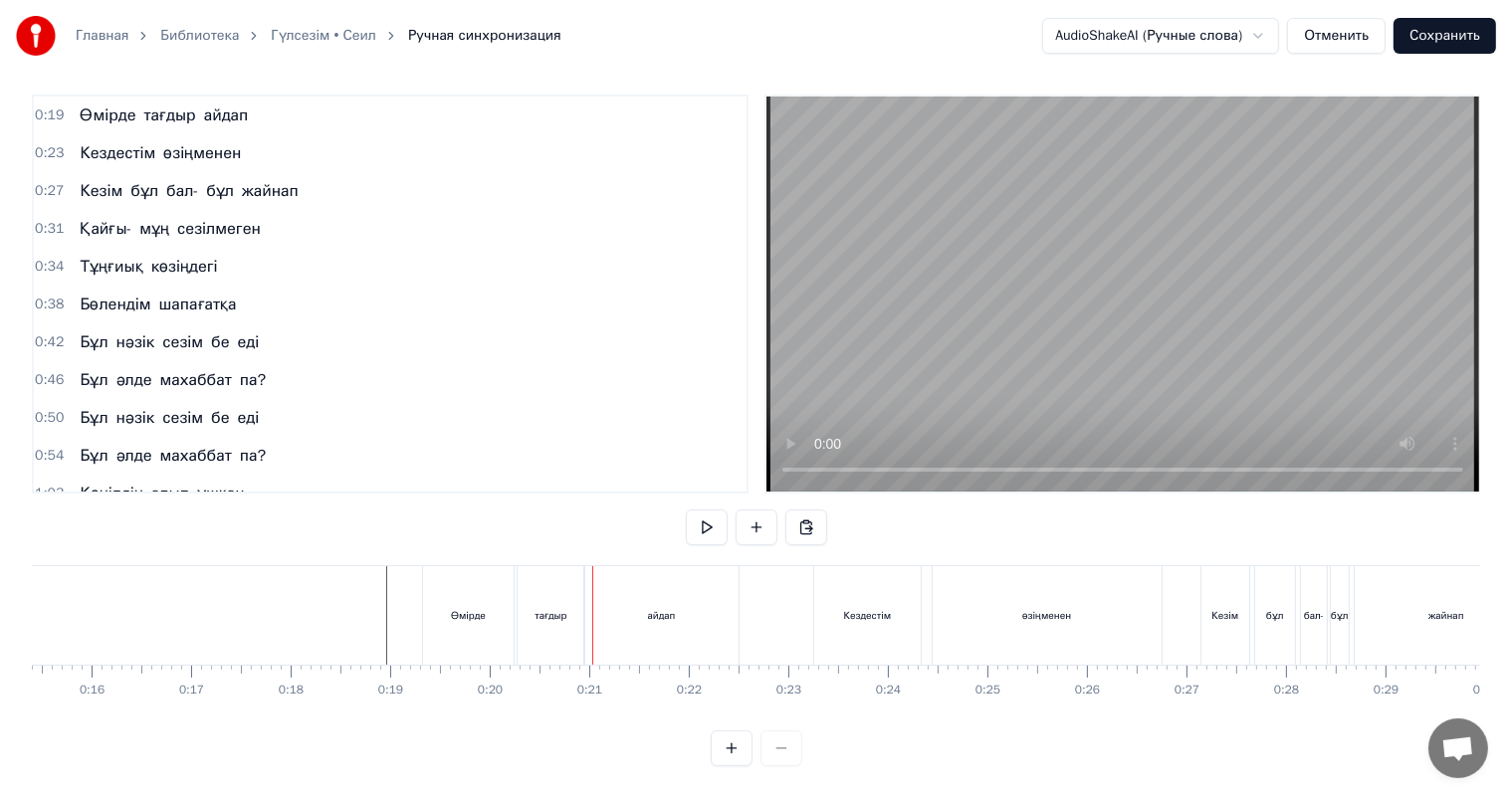 click on "айдап" at bounding box center (661, 615) 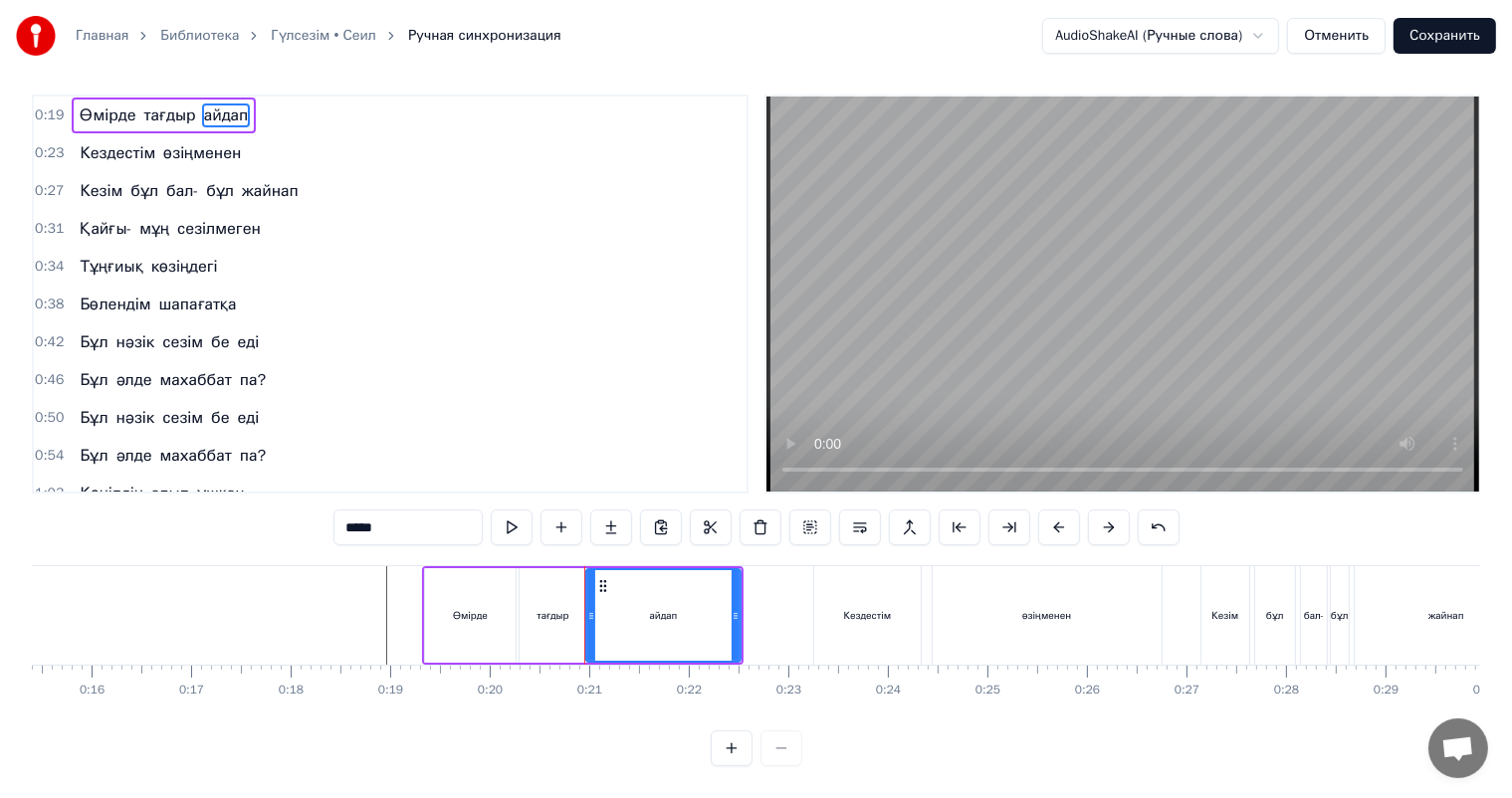 scroll, scrollTop: 0, scrollLeft: 0, axis: both 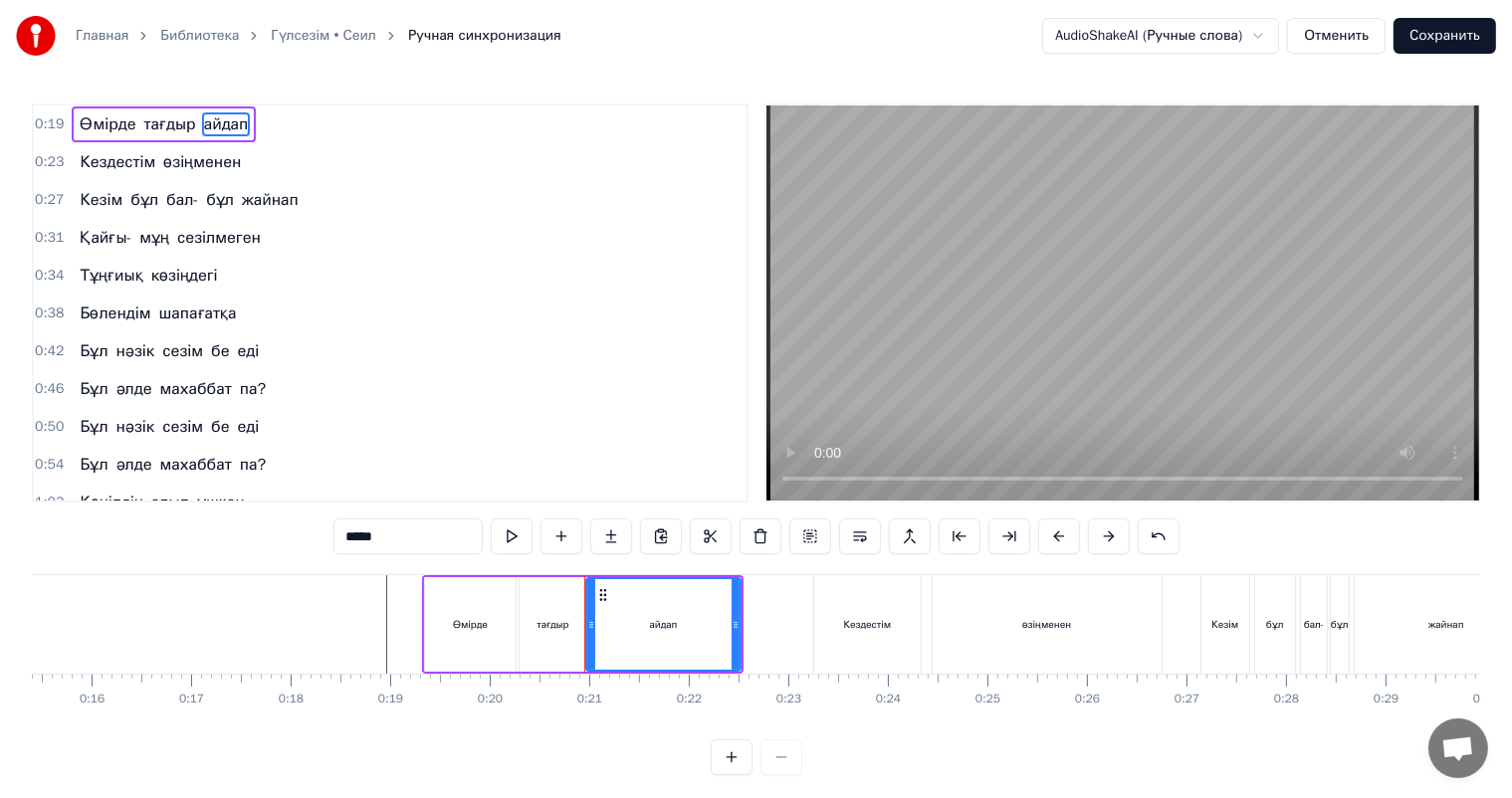 click on "тағдыр" at bounding box center (552, 624) 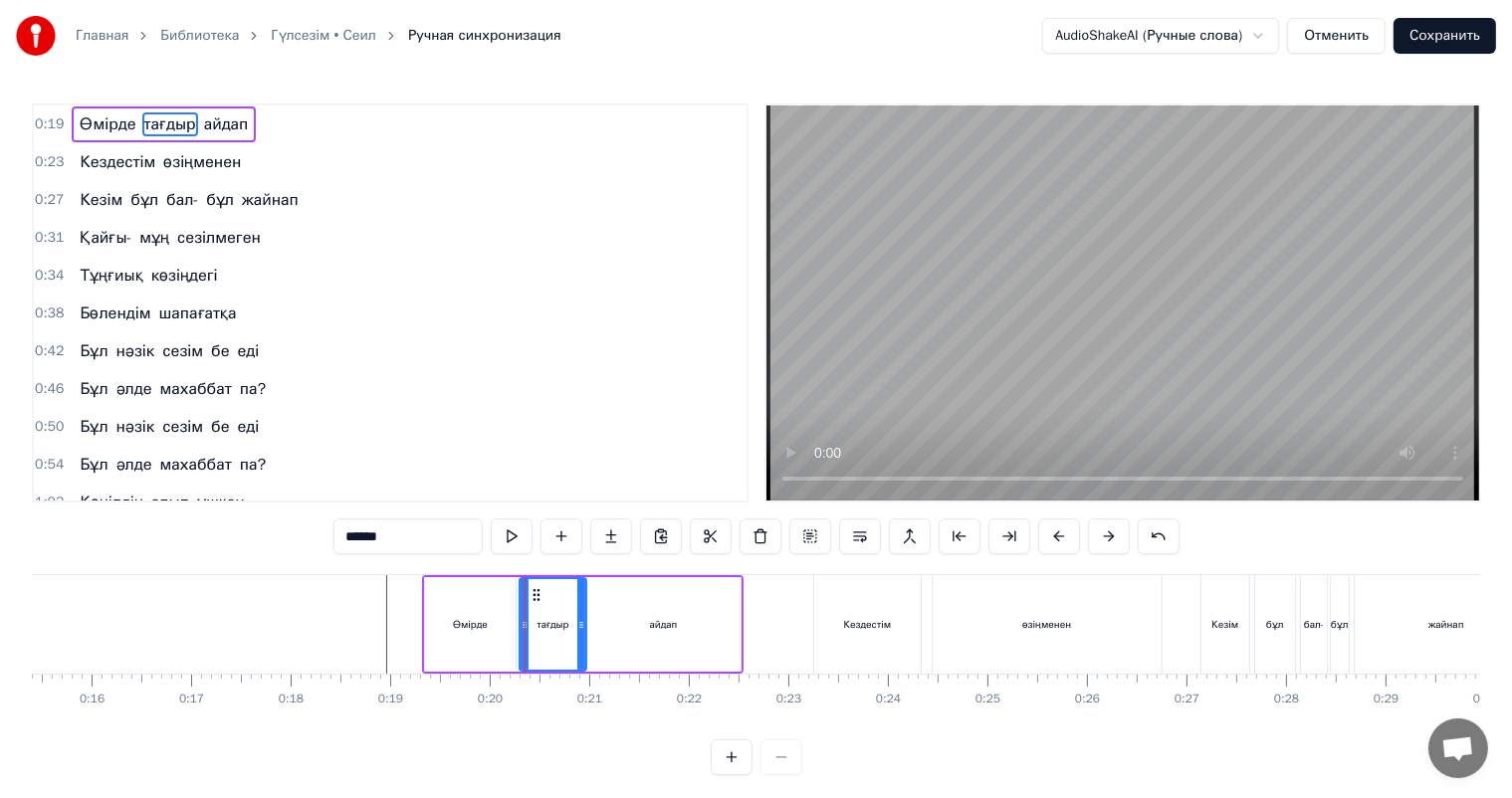 click on "0:19 Өмірде тағдыр айдап 0:23 Кездестім өзіңменен 0:27 Кезім бұл бал- бұл жайнап 0:31 Қайғы- мұң сезілмеген 0:34 Тұңғиық көзіңдегі 0:38 Бөлендім шапағатқа 0:42 Бұл нәзік сезім бе еді 0:46 Бұл әлде махаббат па? 0:50 Бұл нәзік сезім бе еді 0:54 Бұл әлде махаббат па? 1:03 Көңілдің алып ұшқан 1:07 Шаттығын жасыра алмай 1:11 Жандардай сағынысқан 1:15 Жалындап басыла алмай 1:19 Келеді құшақтағым 1:23 Келеді еркелегім 1:27 Ешкімге ұқсатпадым 1:31 Не деген көркем едің? 1:34 Ешкімге ұқсатпадым 1:38 Не деген көркем едің? 2:00 Бейнеңе елжіреген 2:03 Тым ұзақ жайтаңдадым 2:07 Жанымның мөлдіреген 2:11 Сырларын айта 0" at bounding box center [756, 439] 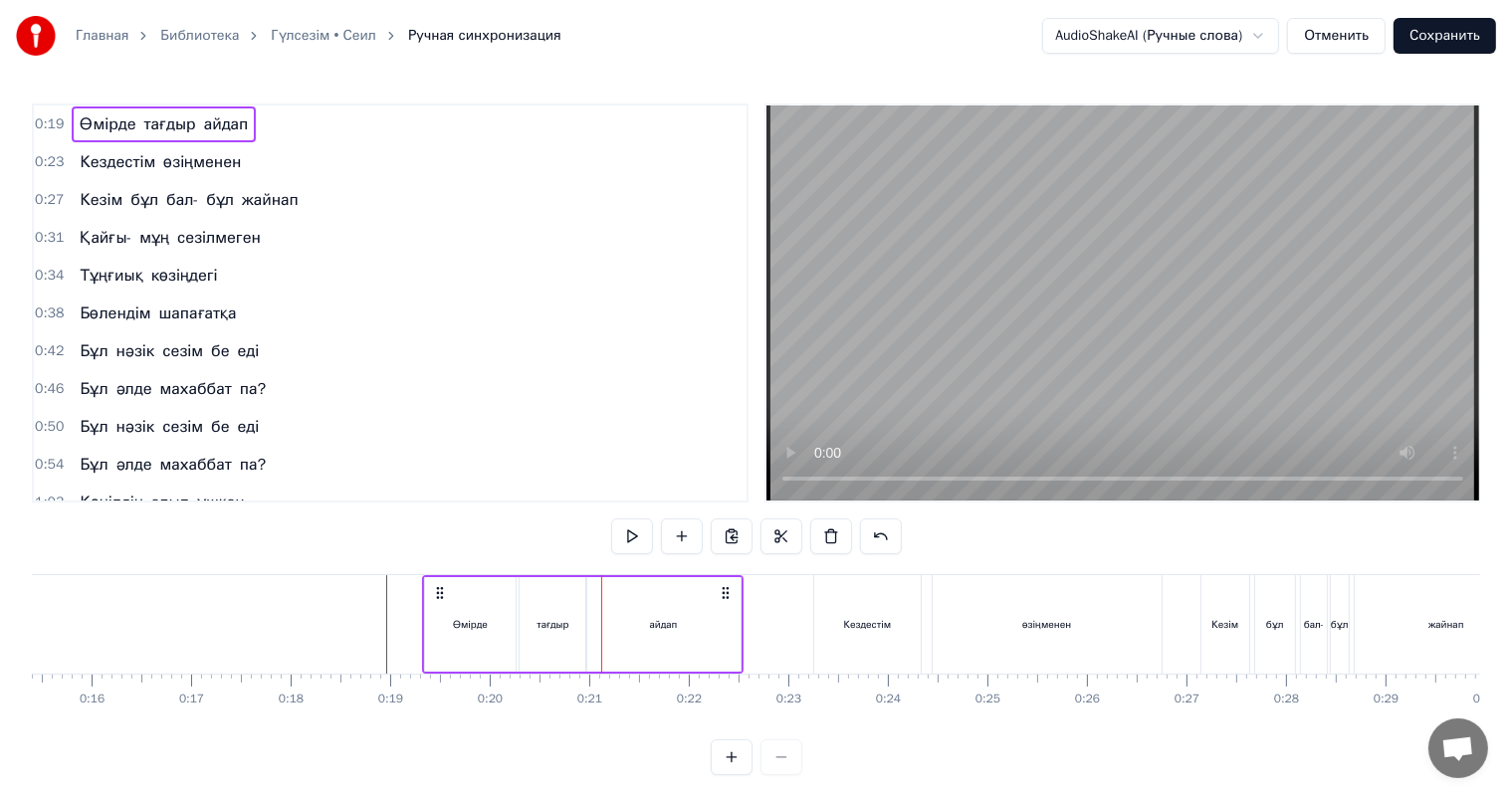 click at bounding box center (601, 624) 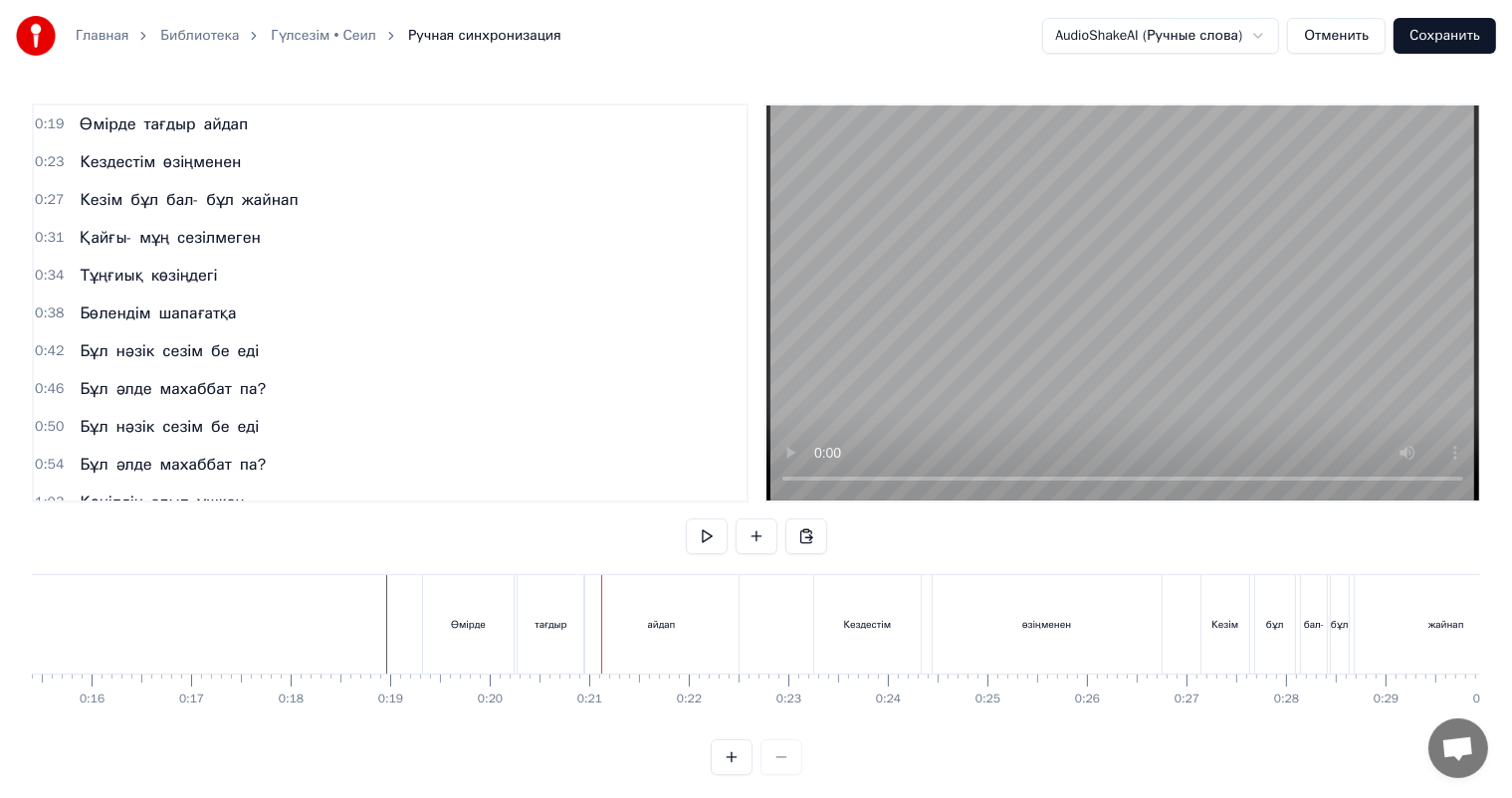 click on "тағдыр" at bounding box center (550, 624) 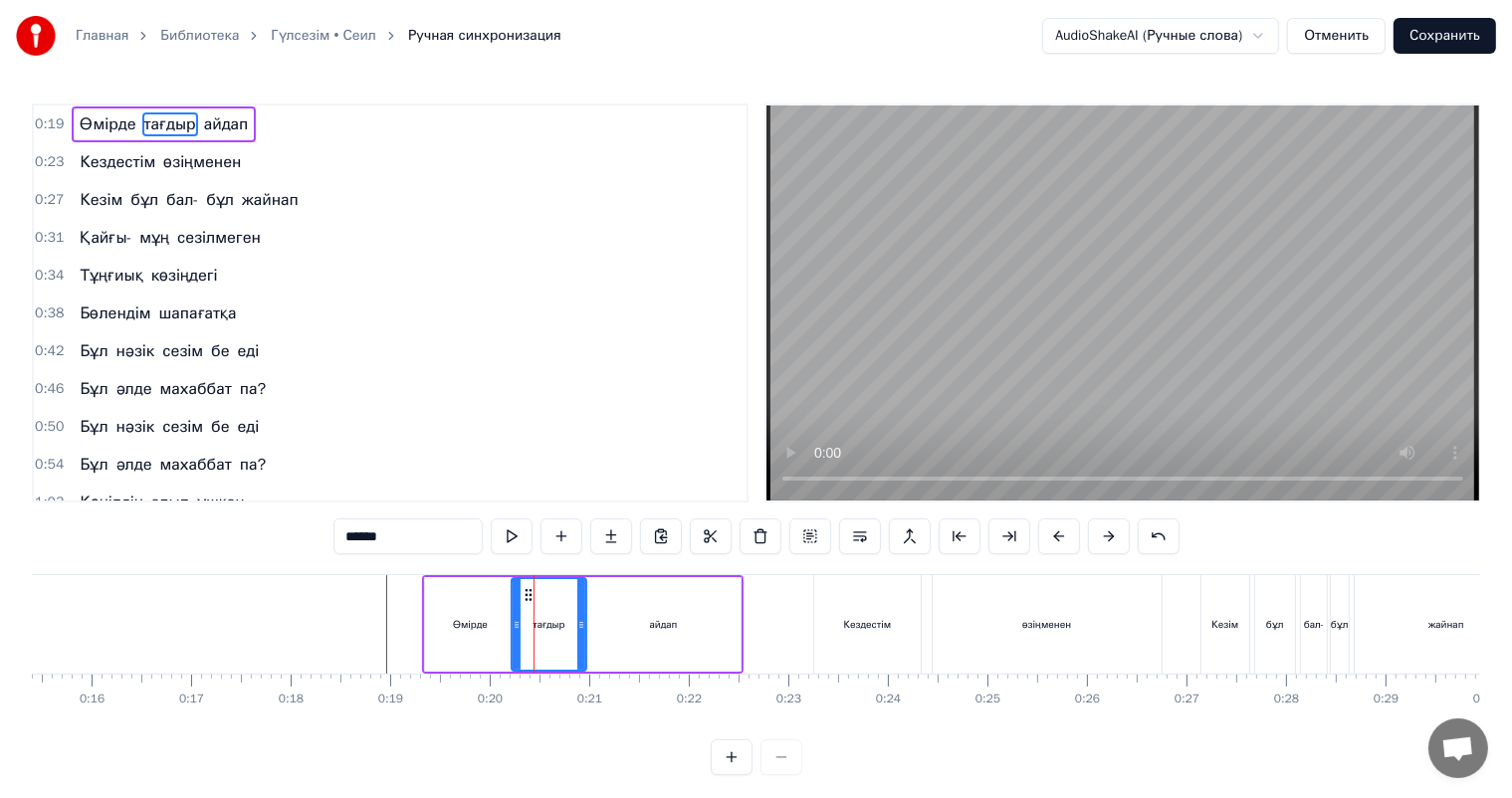 click 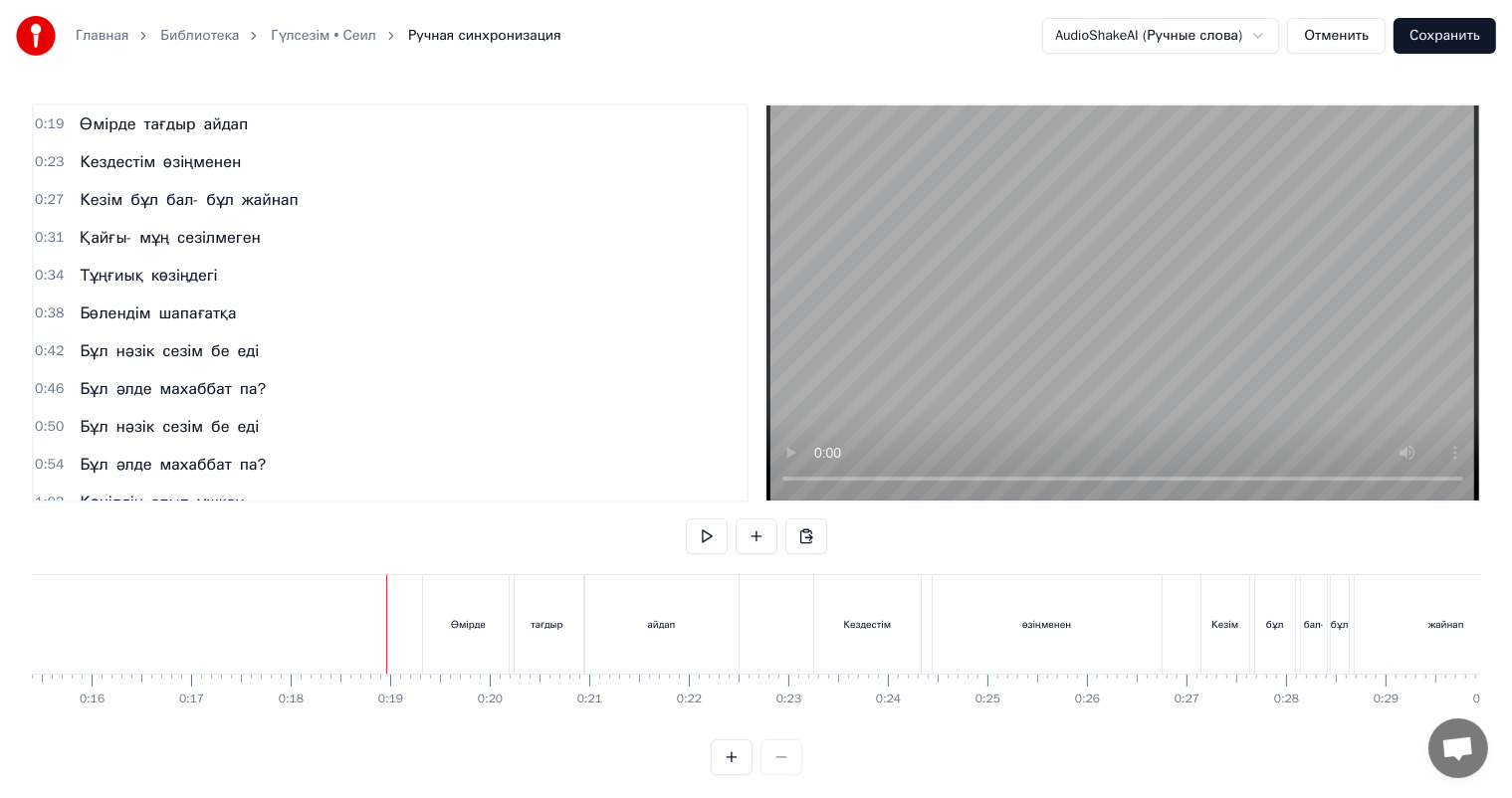 scroll, scrollTop: 26, scrollLeft: 0, axis: vertical 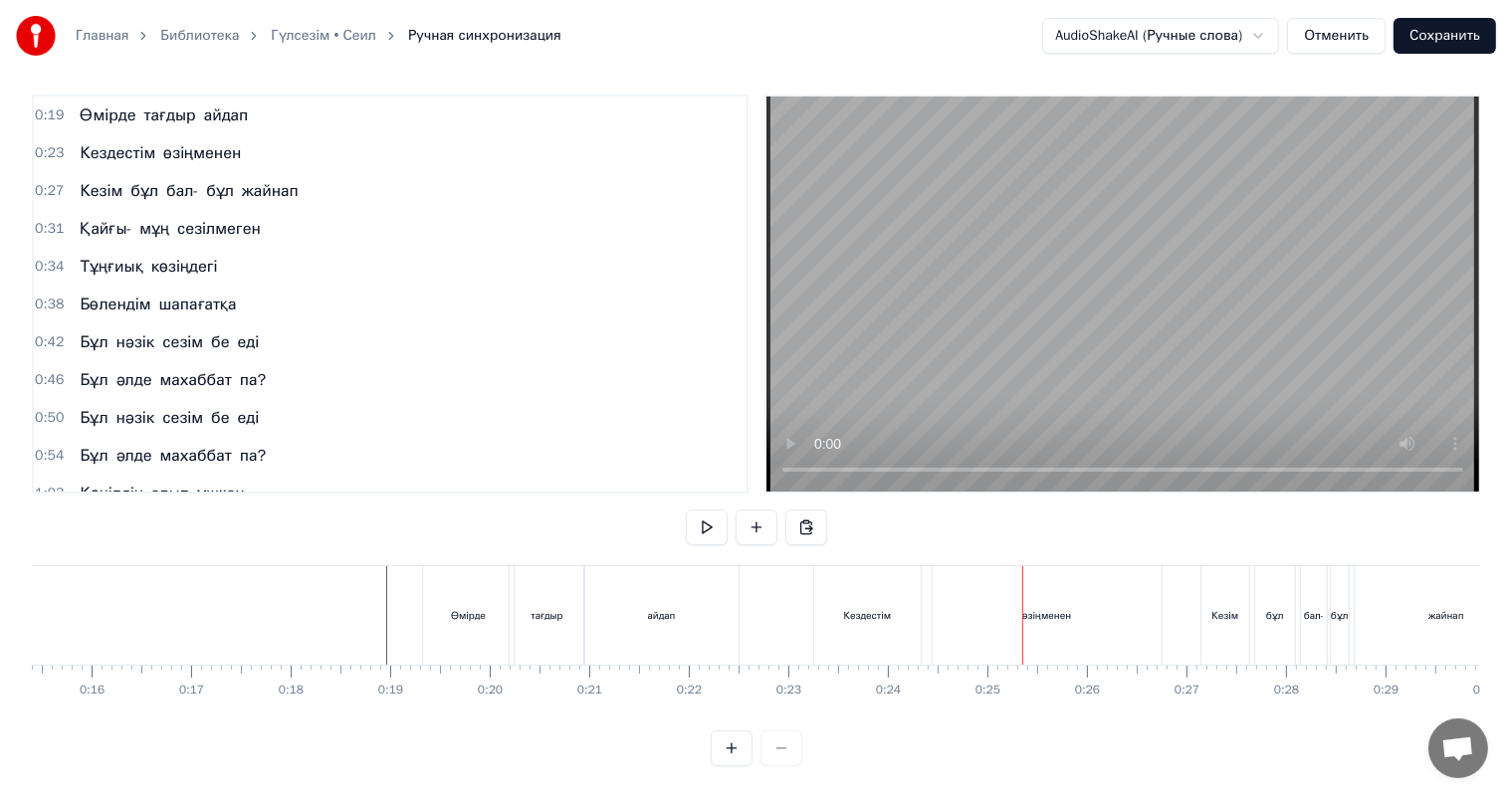 click on "Кездестім" at bounding box center (867, 615) 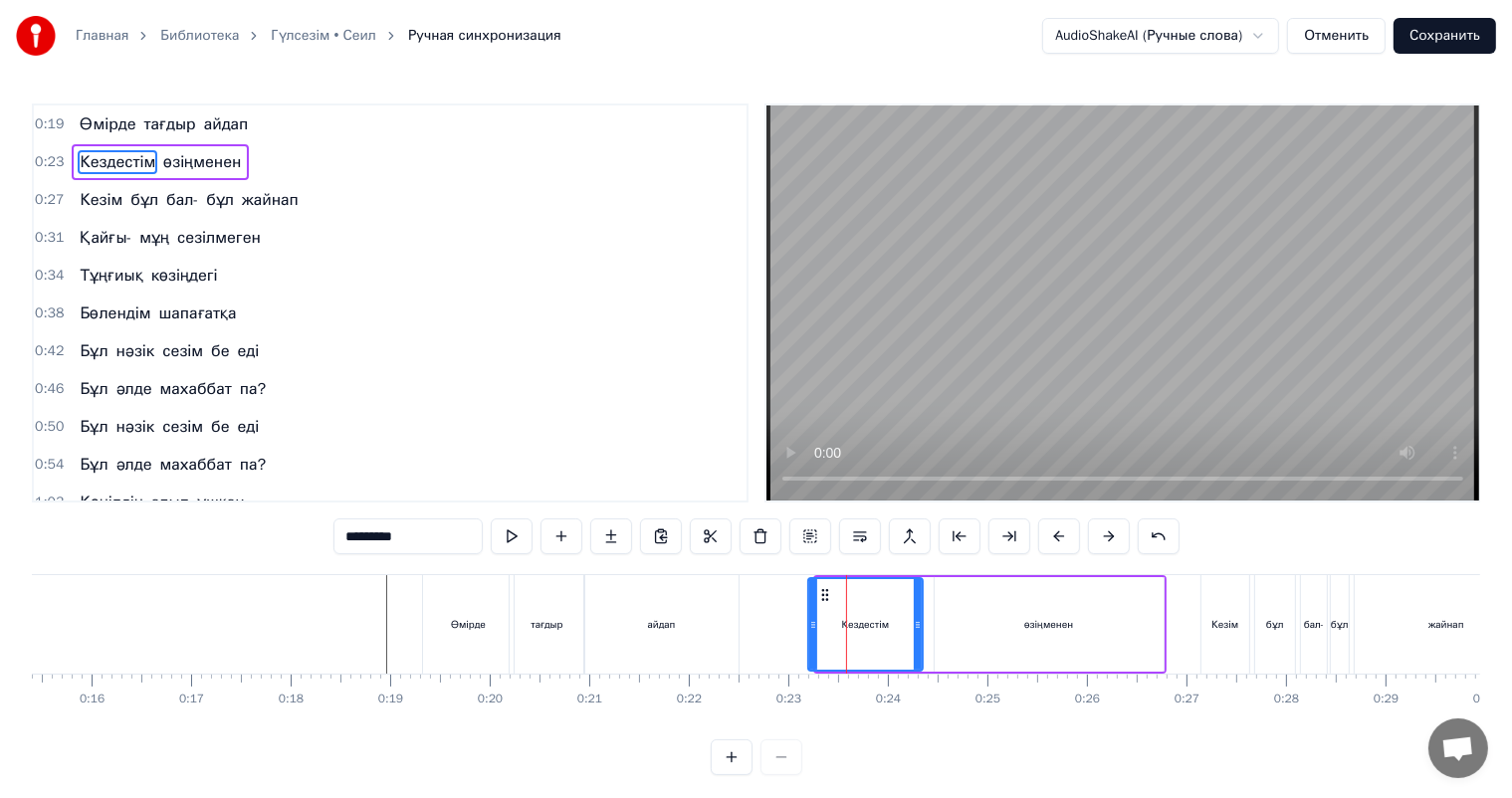 click 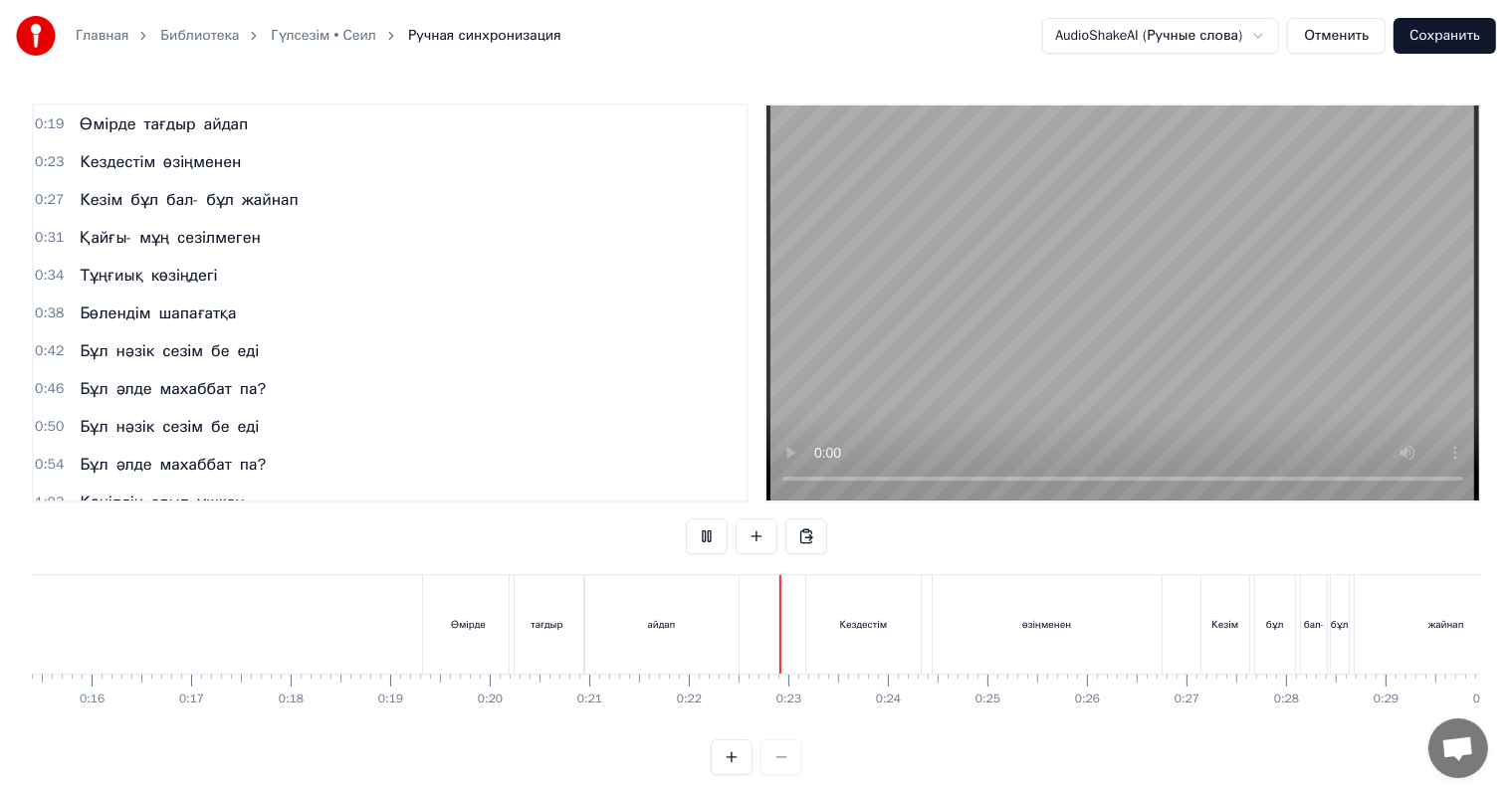 scroll, scrollTop: 26, scrollLeft: 0, axis: vertical 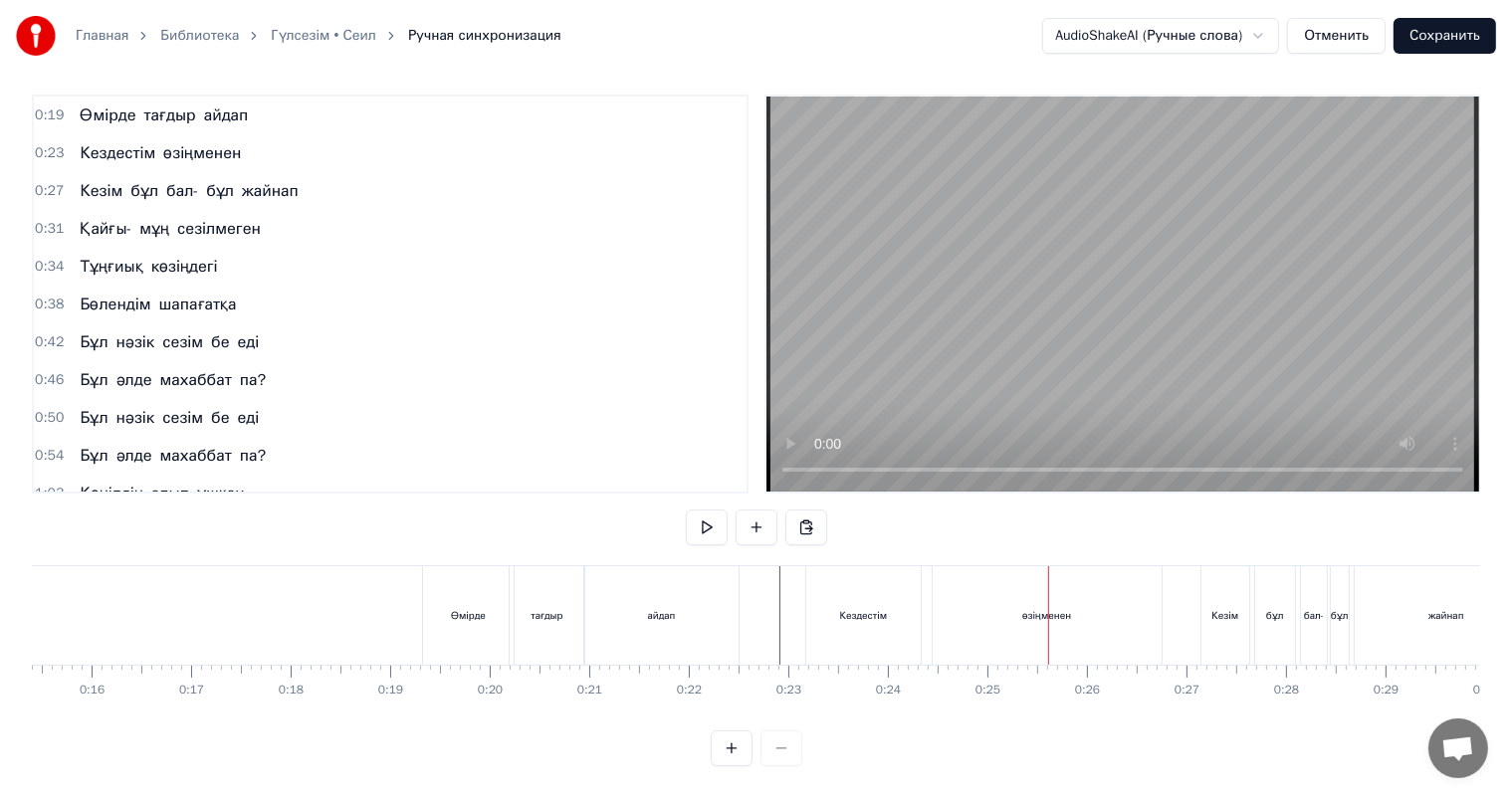 drag, startPoint x: 994, startPoint y: 605, endPoint x: 979, endPoint y: 605, distance: 15 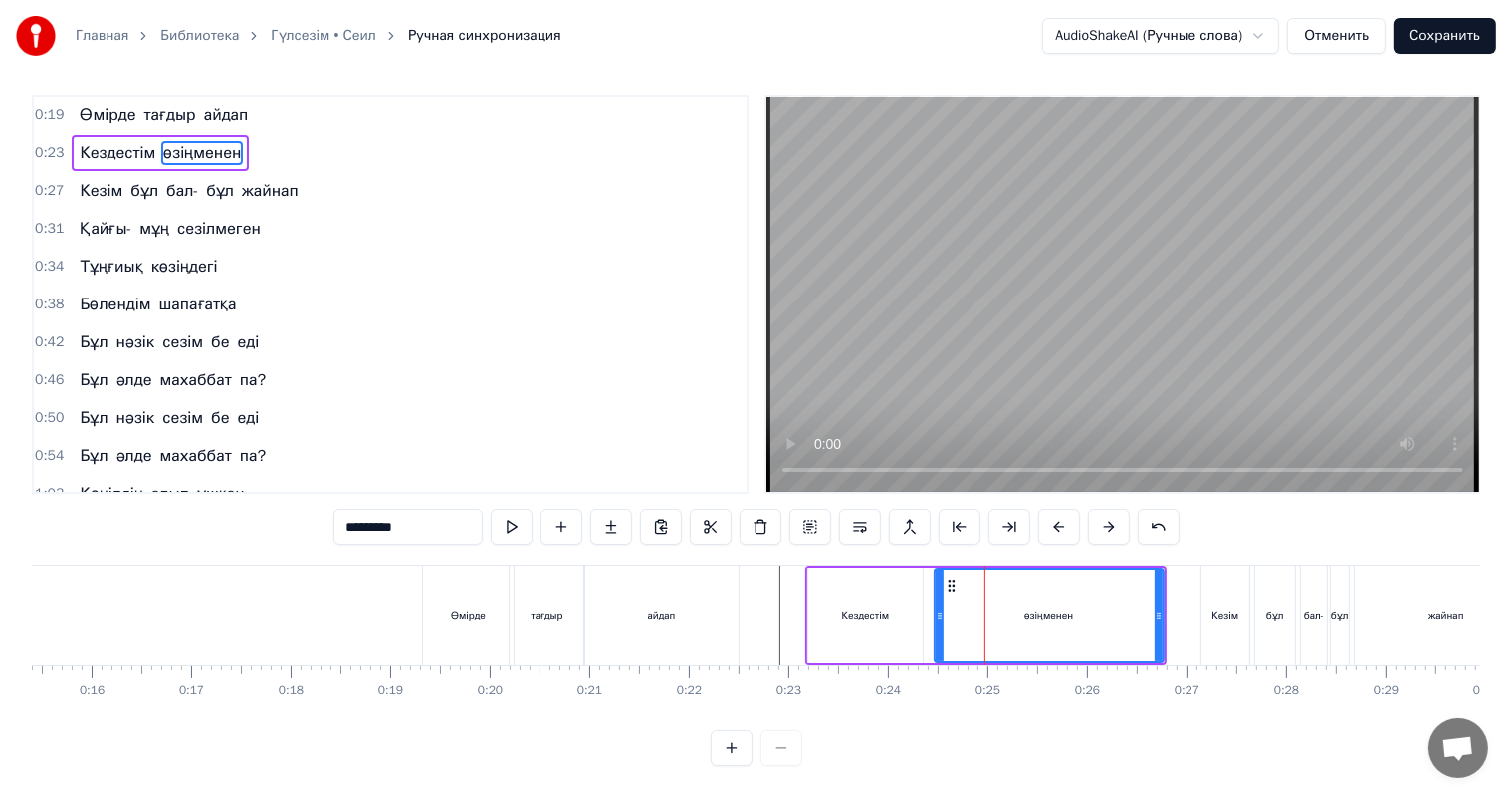 scroll, scrollTop: 0, scrollLeft: 0, axis: both 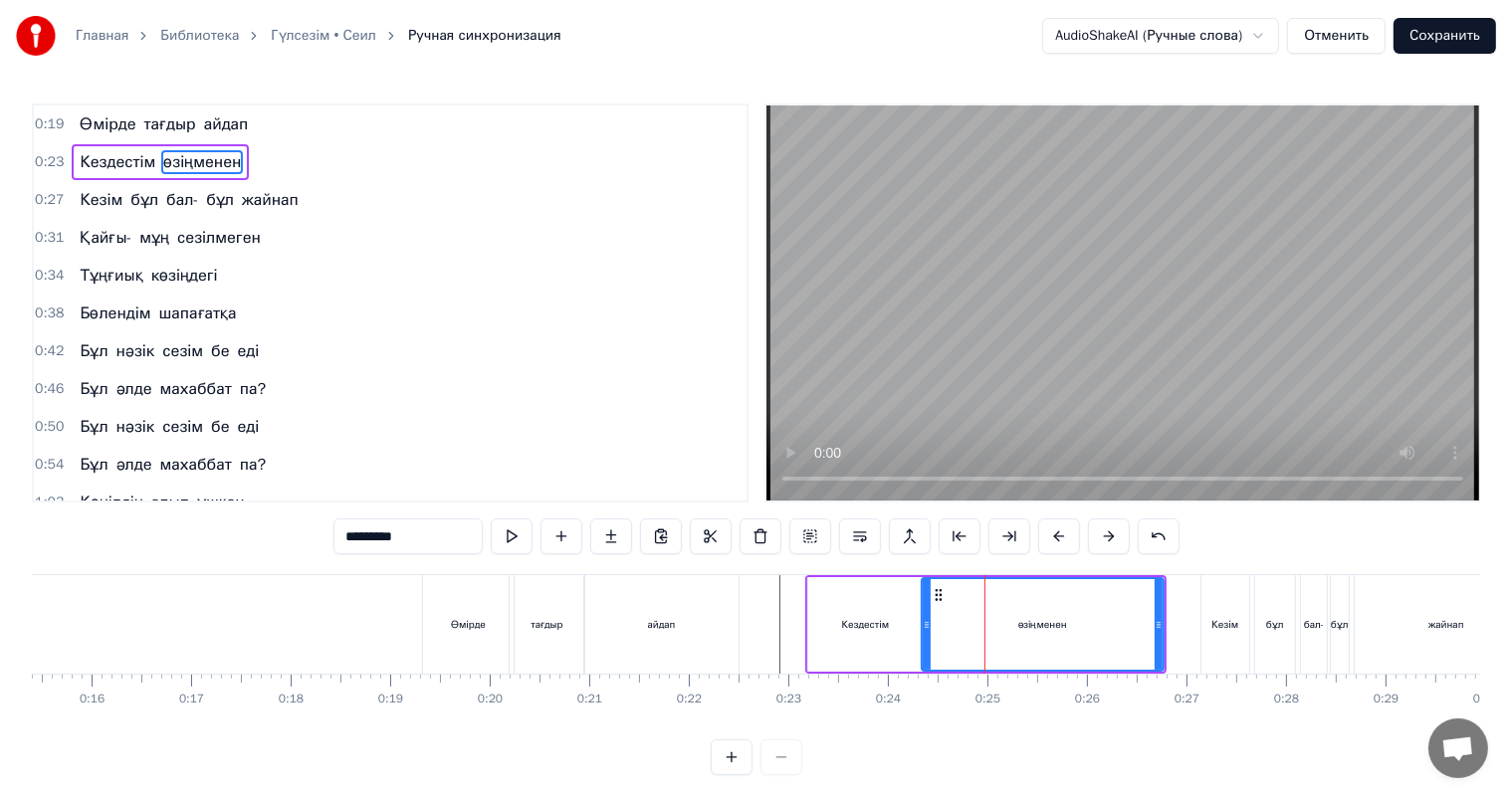 drag, startPoint x: 937, startPoint y: 616, endPoint x: 924, endPoint y: 616, distance: 13 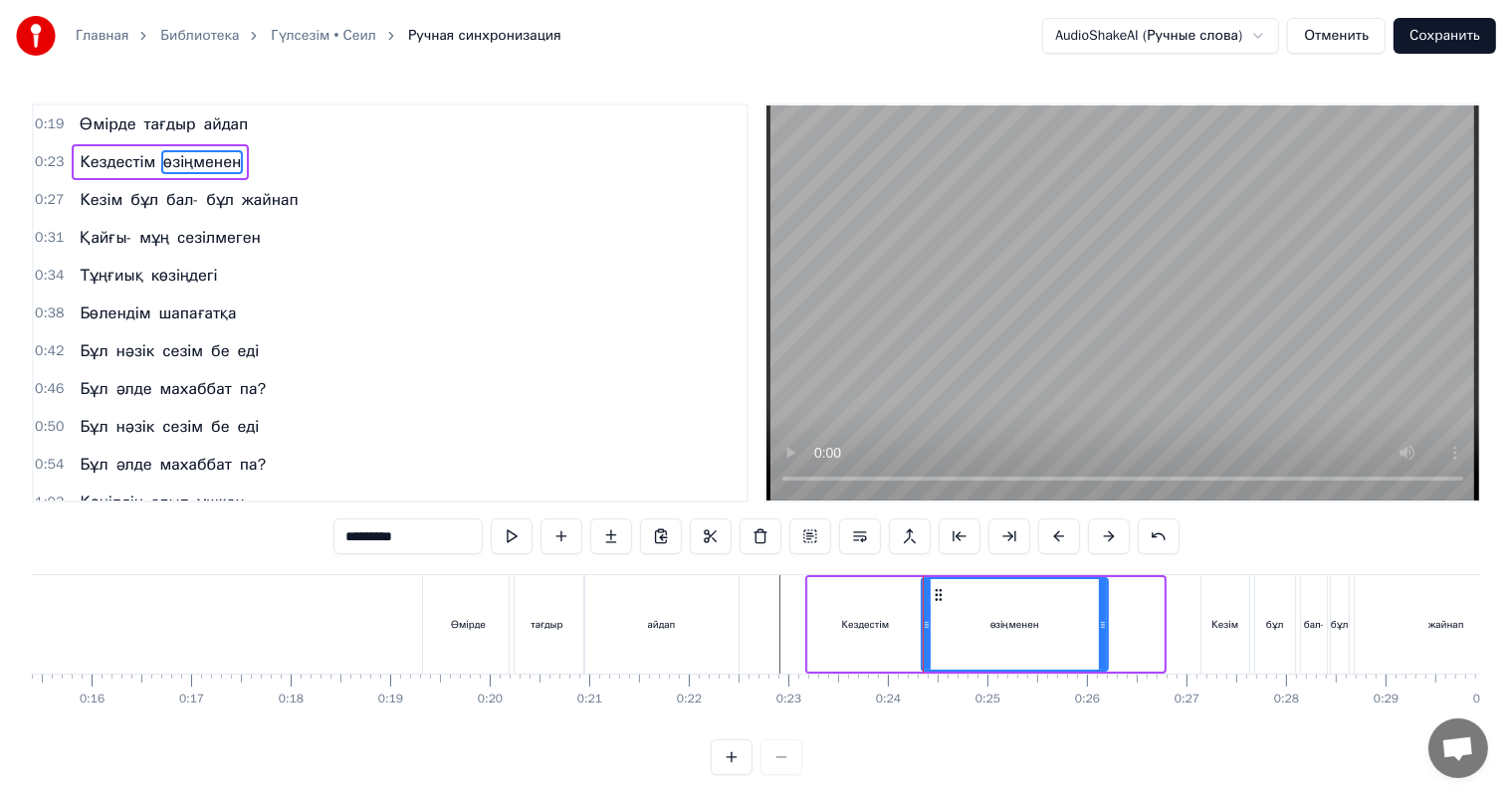 drag, startPoint x: 1159, startPoint y: 624, endPoint x: 1103, endPoint y: 624, distance: 56 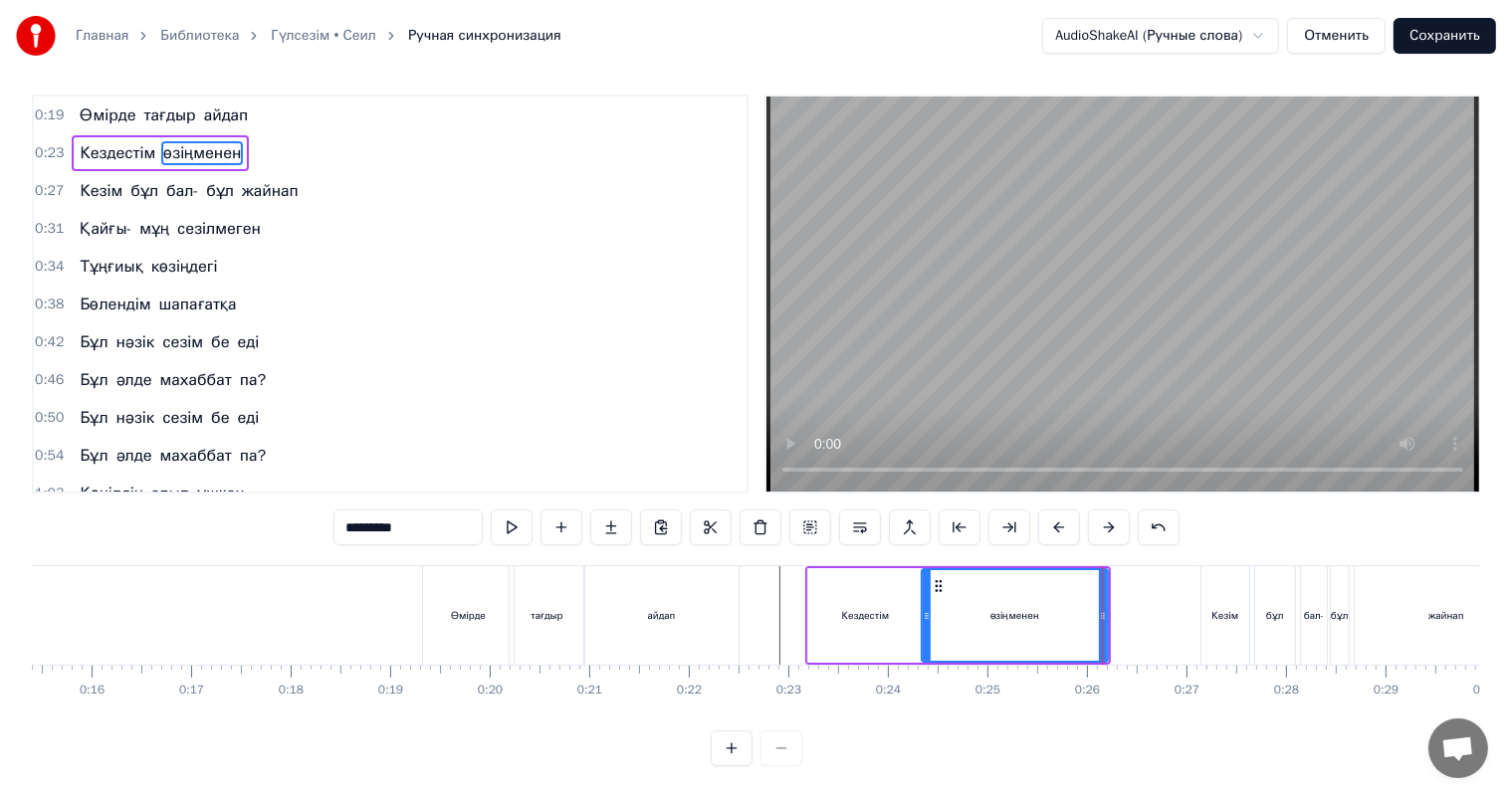 scroll, scrollTop: 26, scrollLeft: 0, axis: vertical 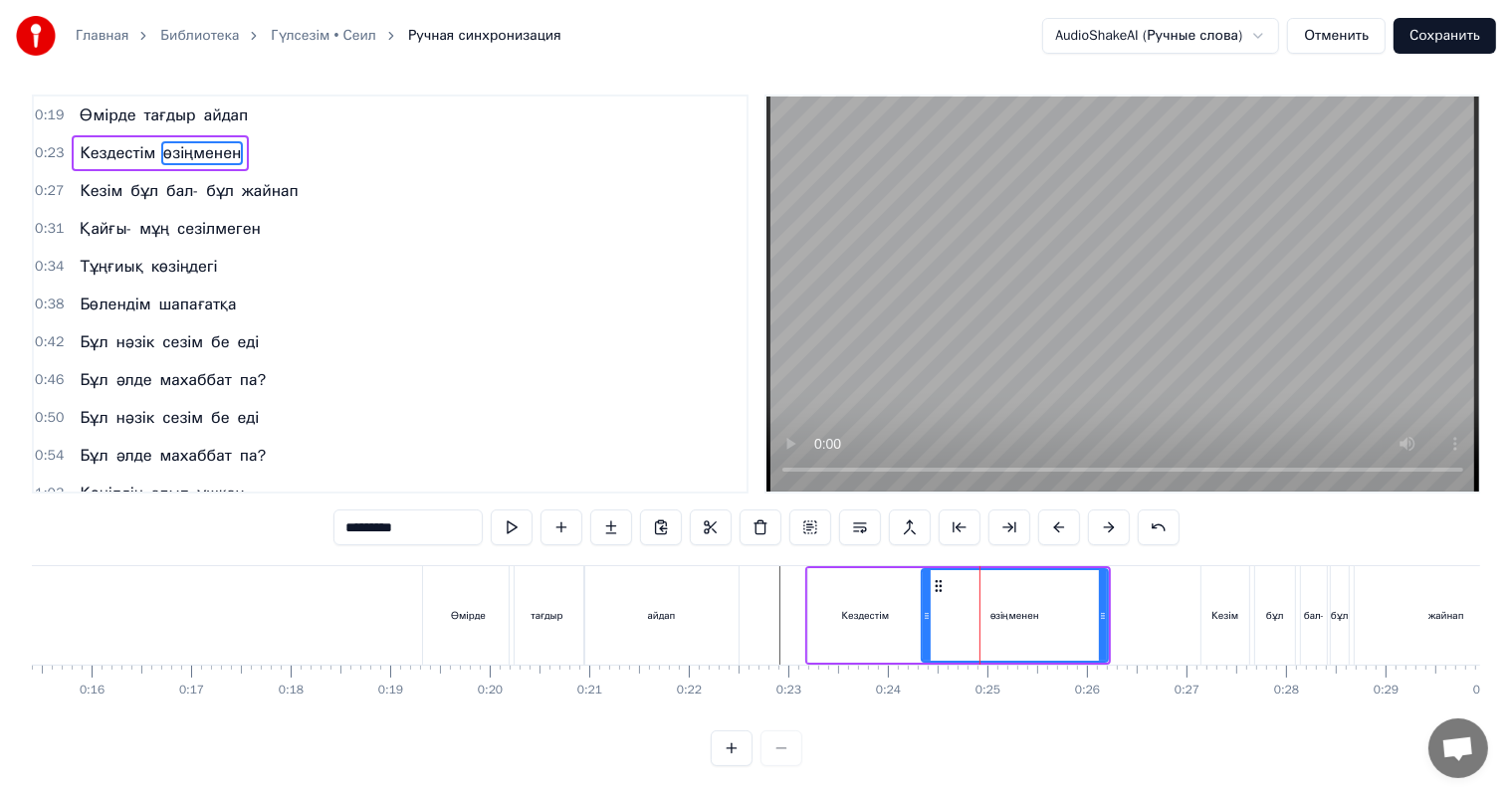 click at bounding box center [8445, 615] 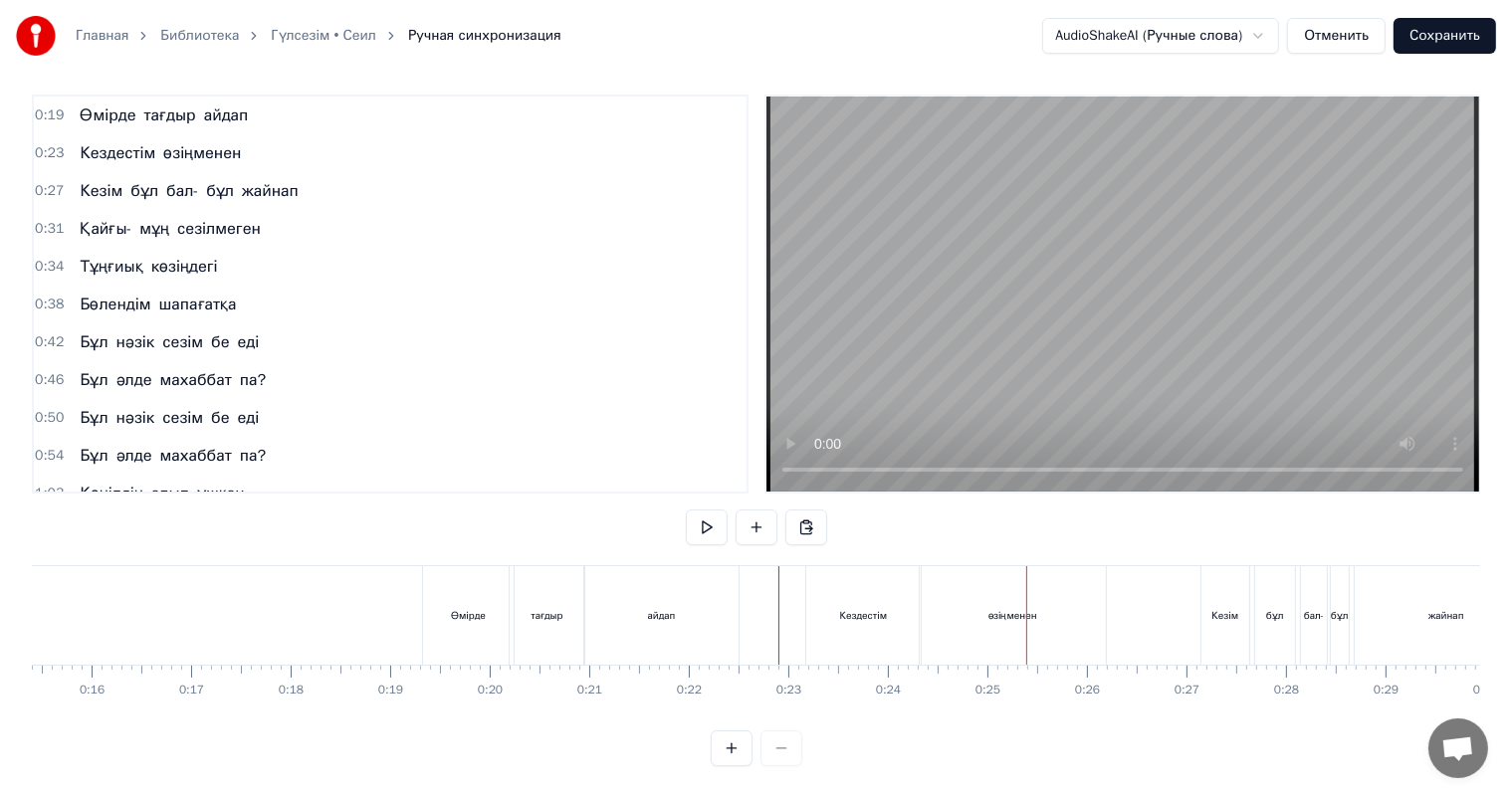 click on "Кездестім" at bounding box center (863, 615) 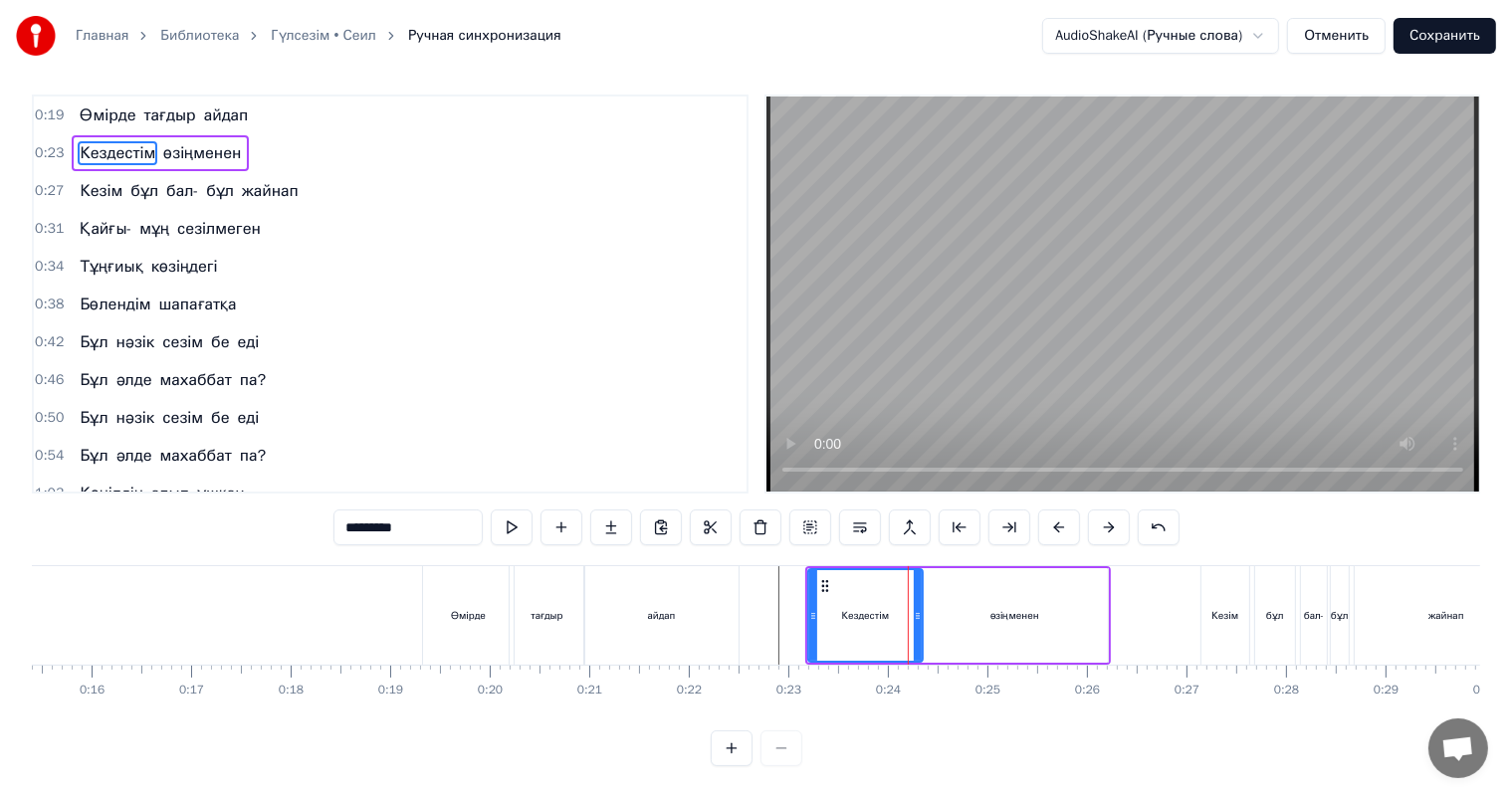scroll, scrollTop: 0, scrollLeft: 0, axis: both 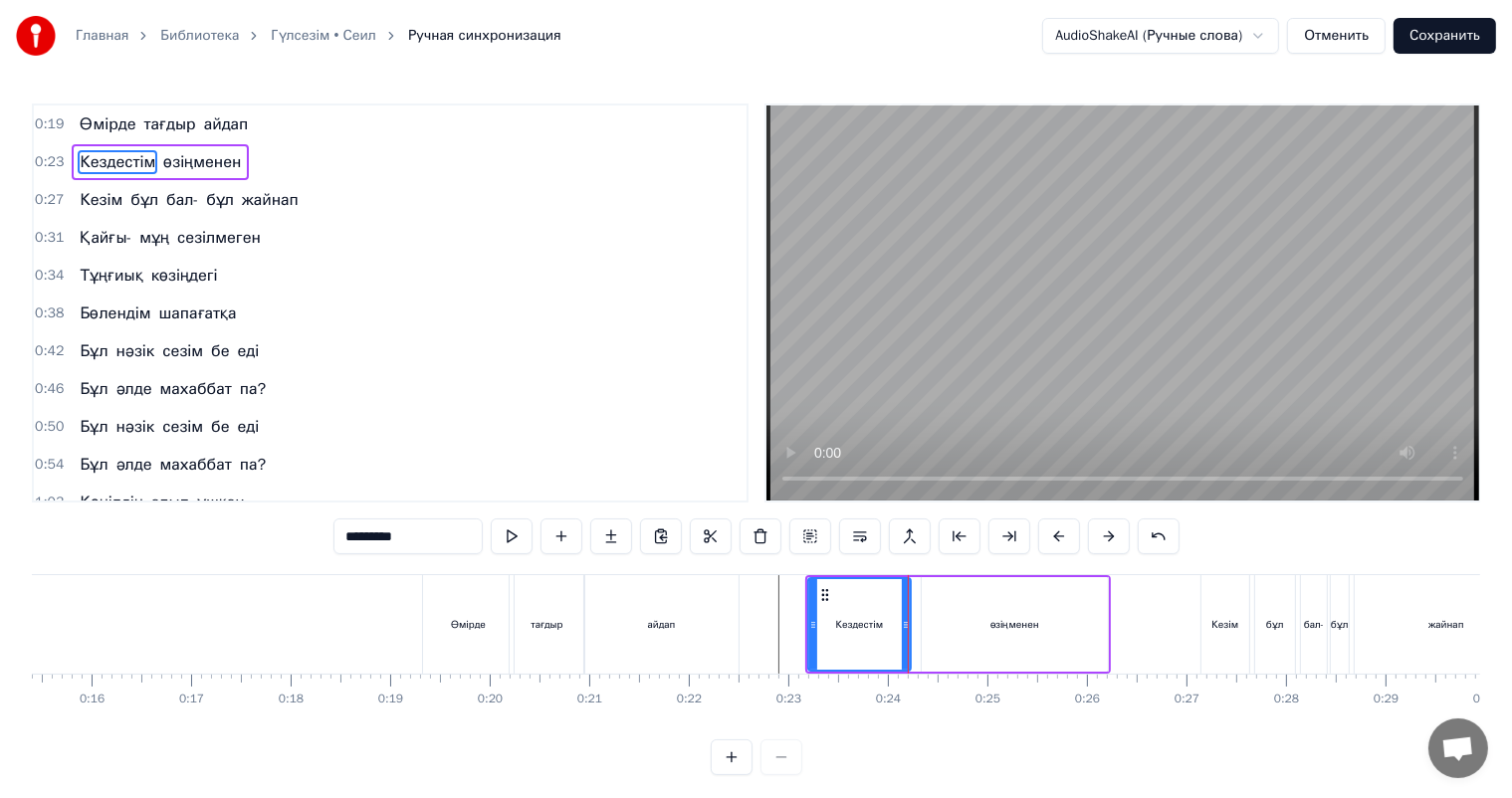 drag, startPoint x: 918, startPoint y: 599, endPoint x: 906, endPoint y: 599, distance: 12 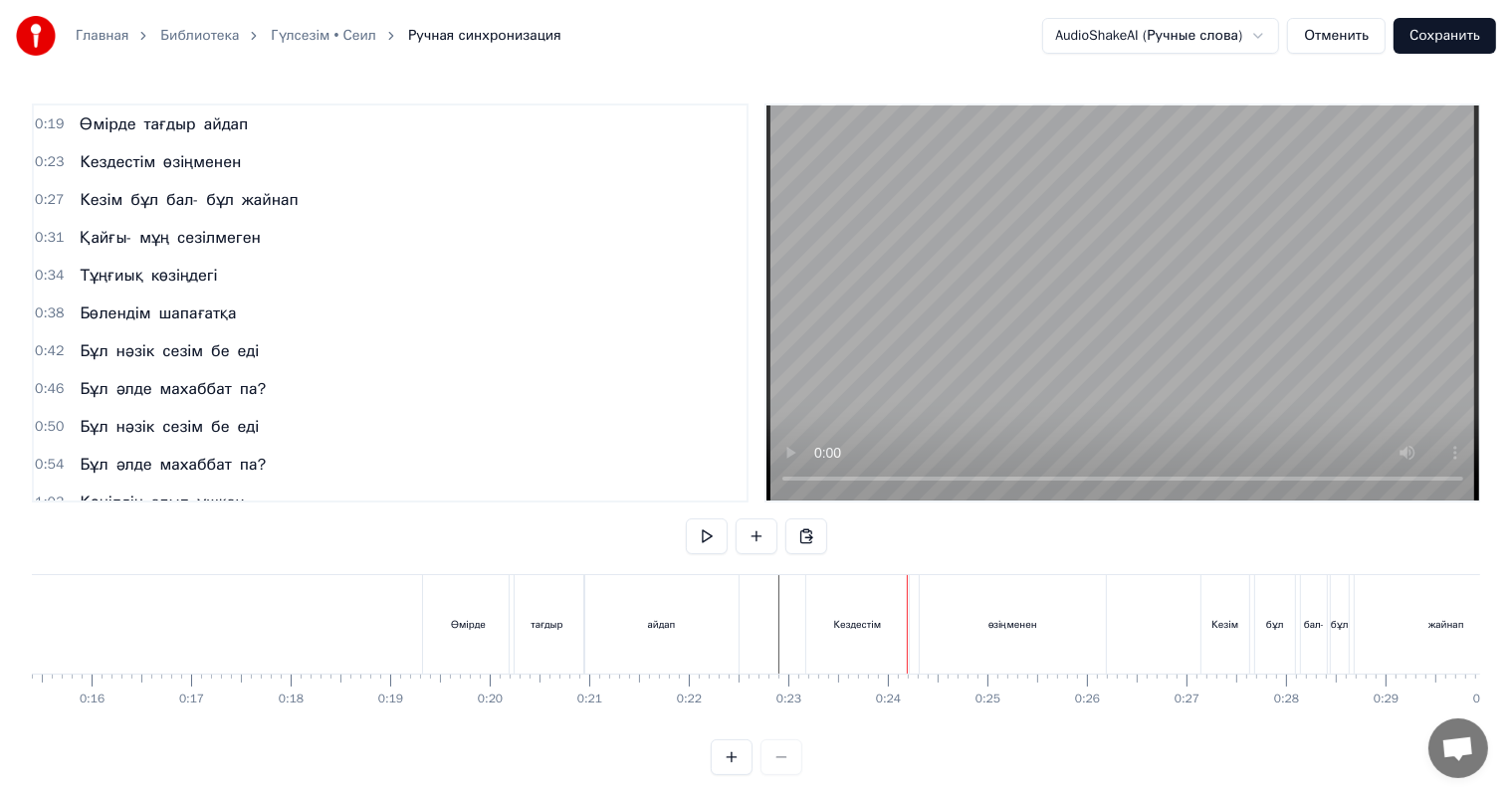 drag, startPoint x: 960, startPoint y: 632, endPoint x: 933, endPoint y: 628, distance: 27.294688 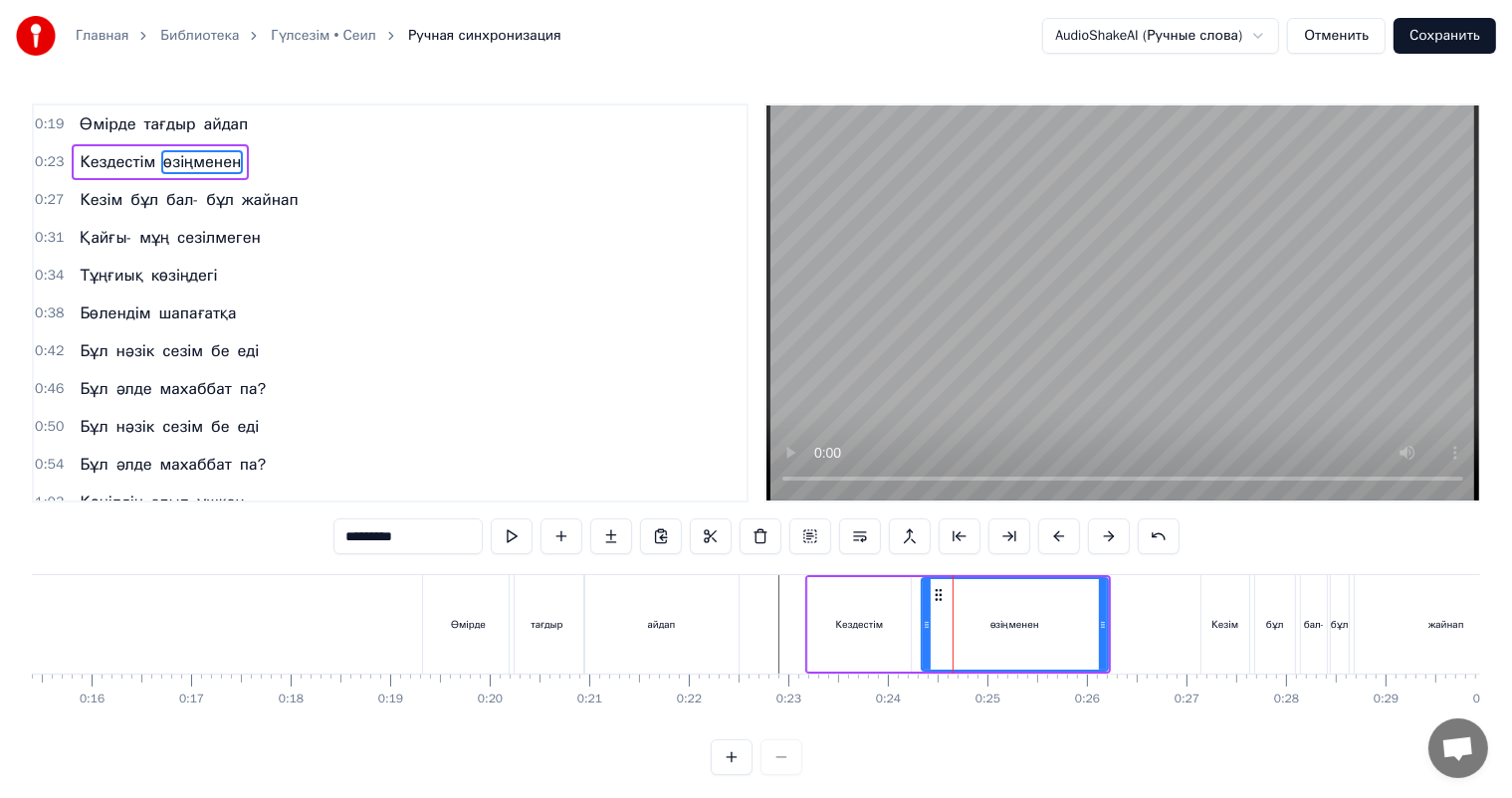 scroll, scrollTop: 26, scrollLeft: 0, axis: vertical 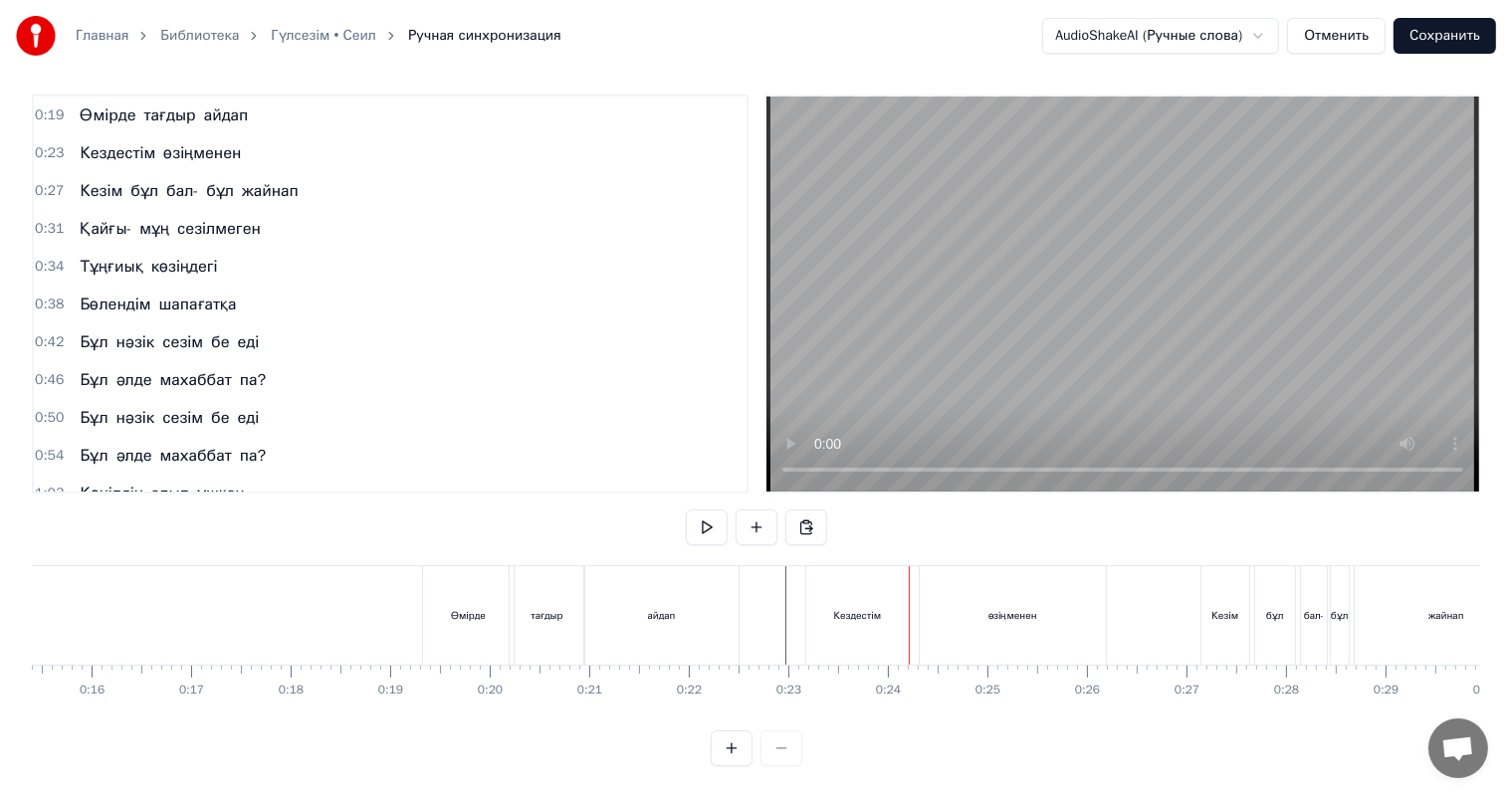 click on "Кездестім" at bounding box center [857, 615] 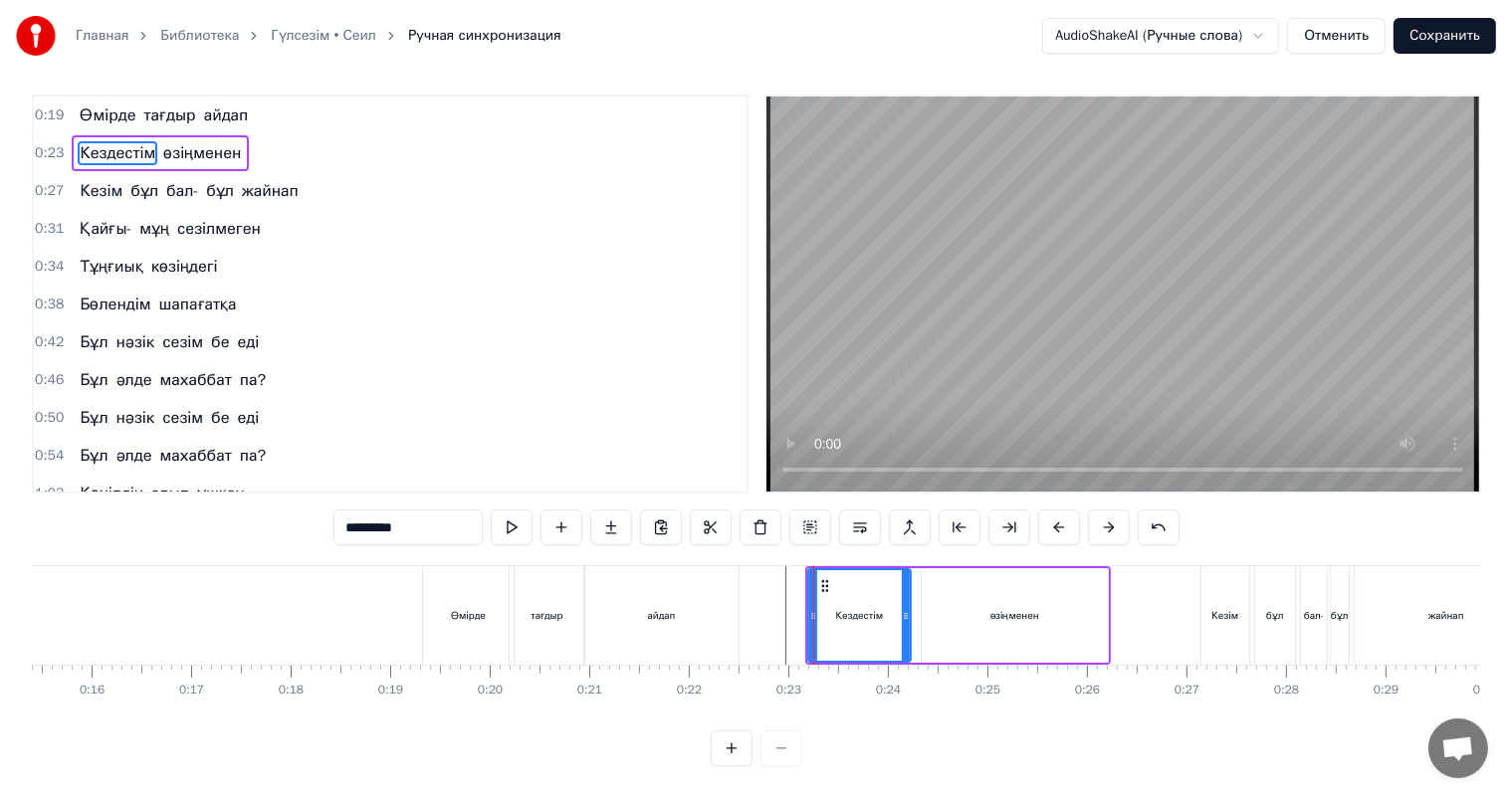 scroll, scrollTop: 0, scrollLeft: 0, axis: both 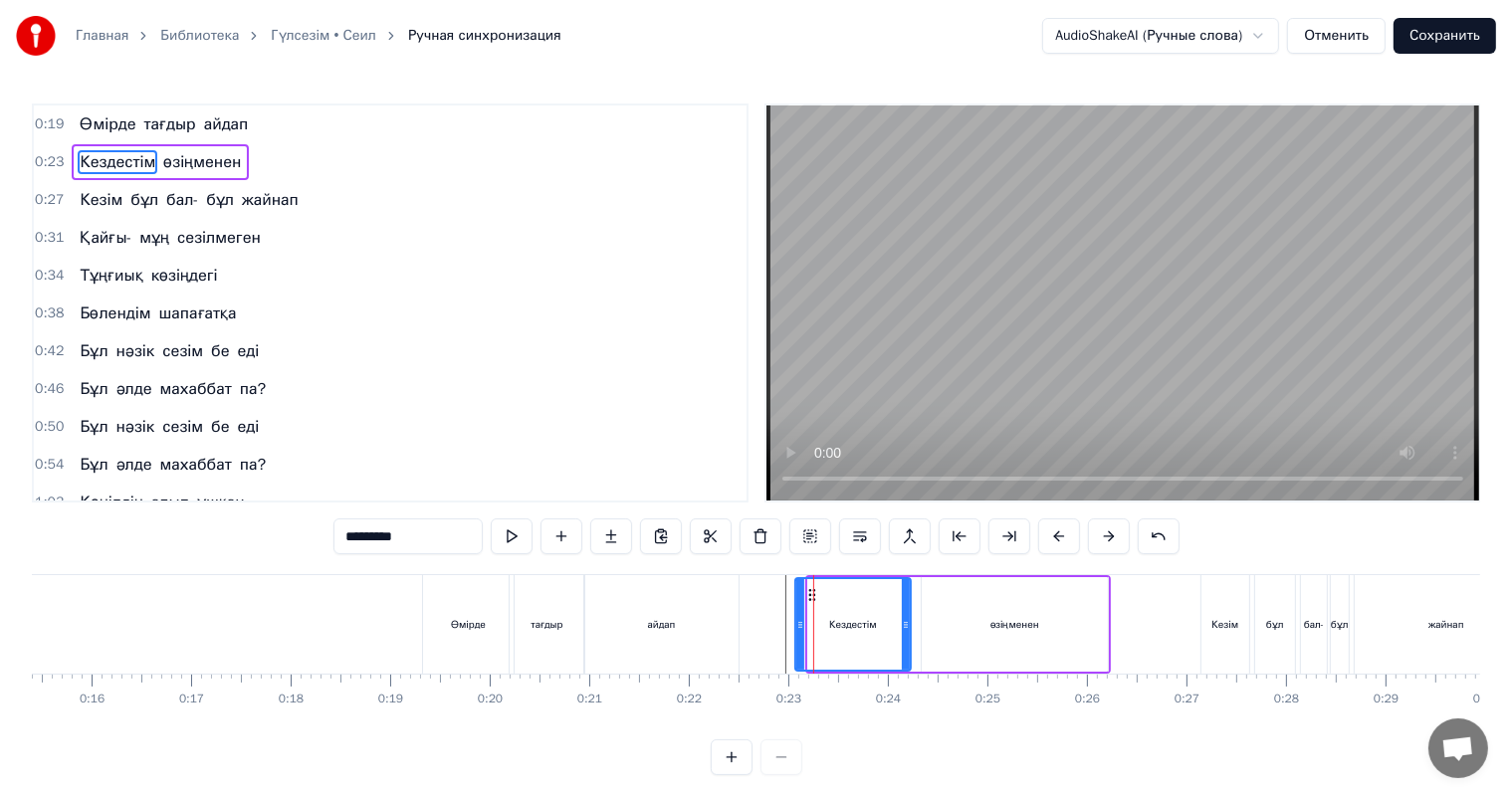 drag, startPoint x: 811, startPoint y: 619, endPoint x: 798, endPoint y: 618, distance: 13.038405 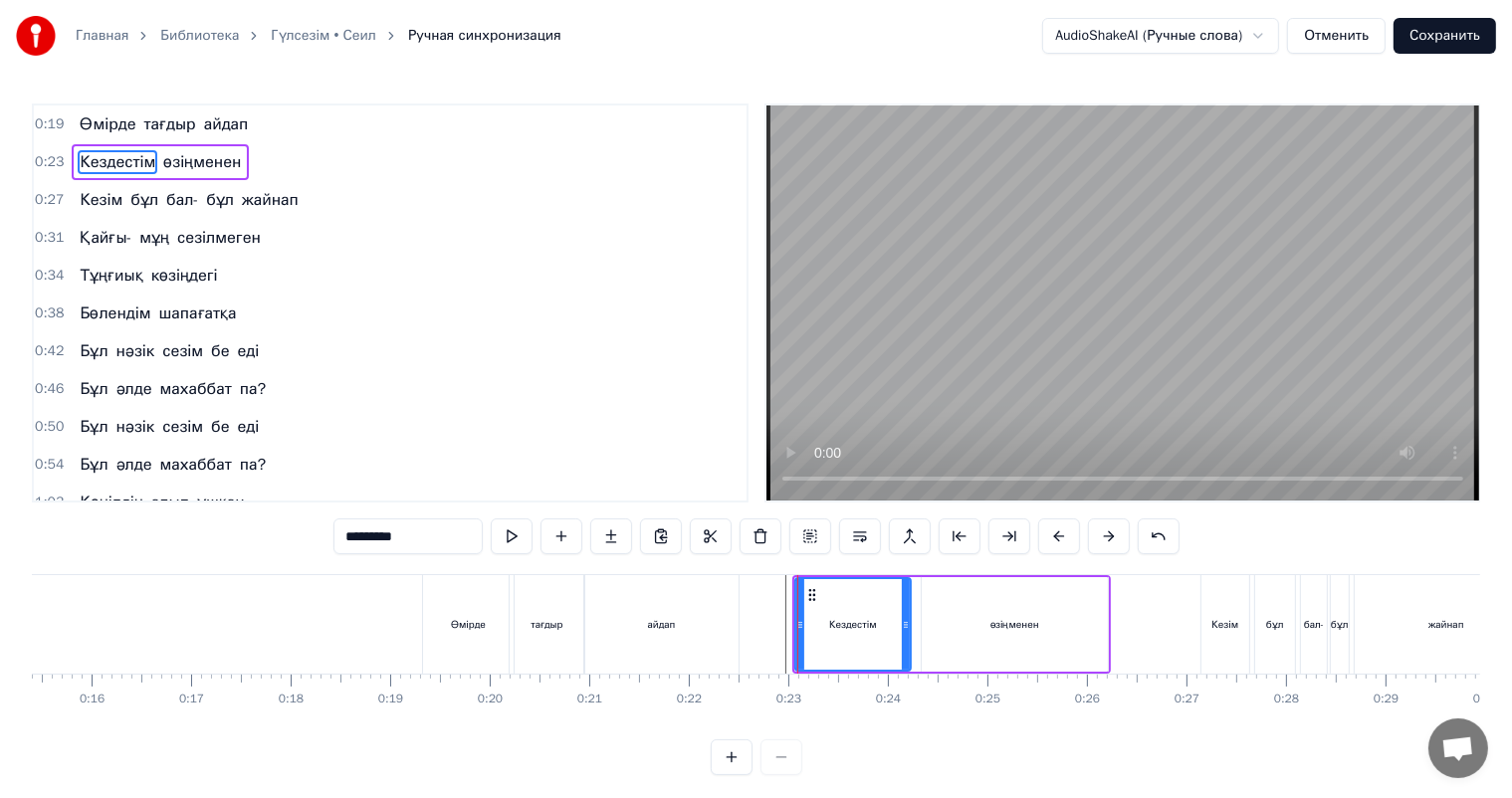 click at bounding box center [8445, 624] 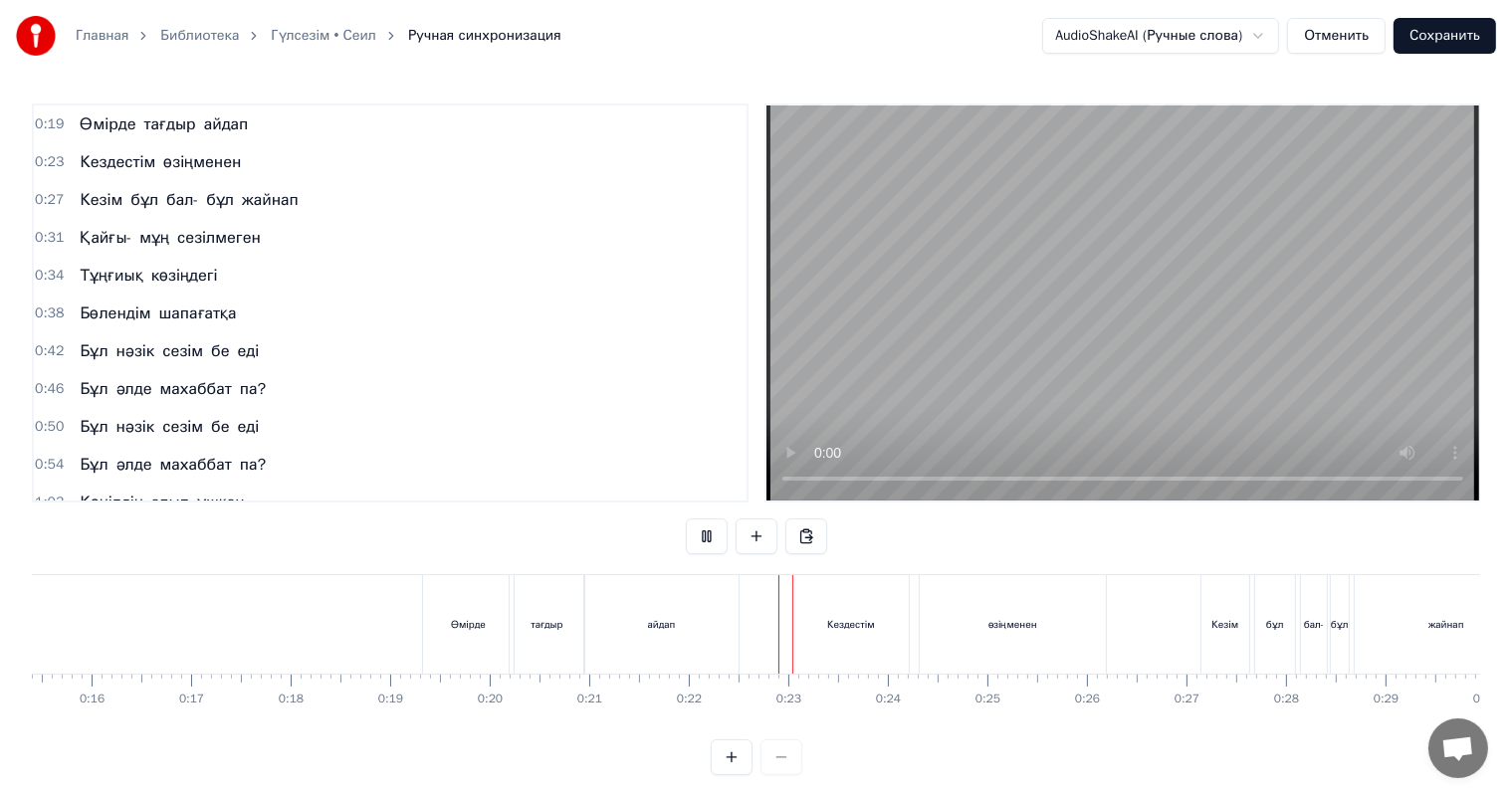 scroll, scrollTop: 26, scrollLeft: 0, axis: vertical 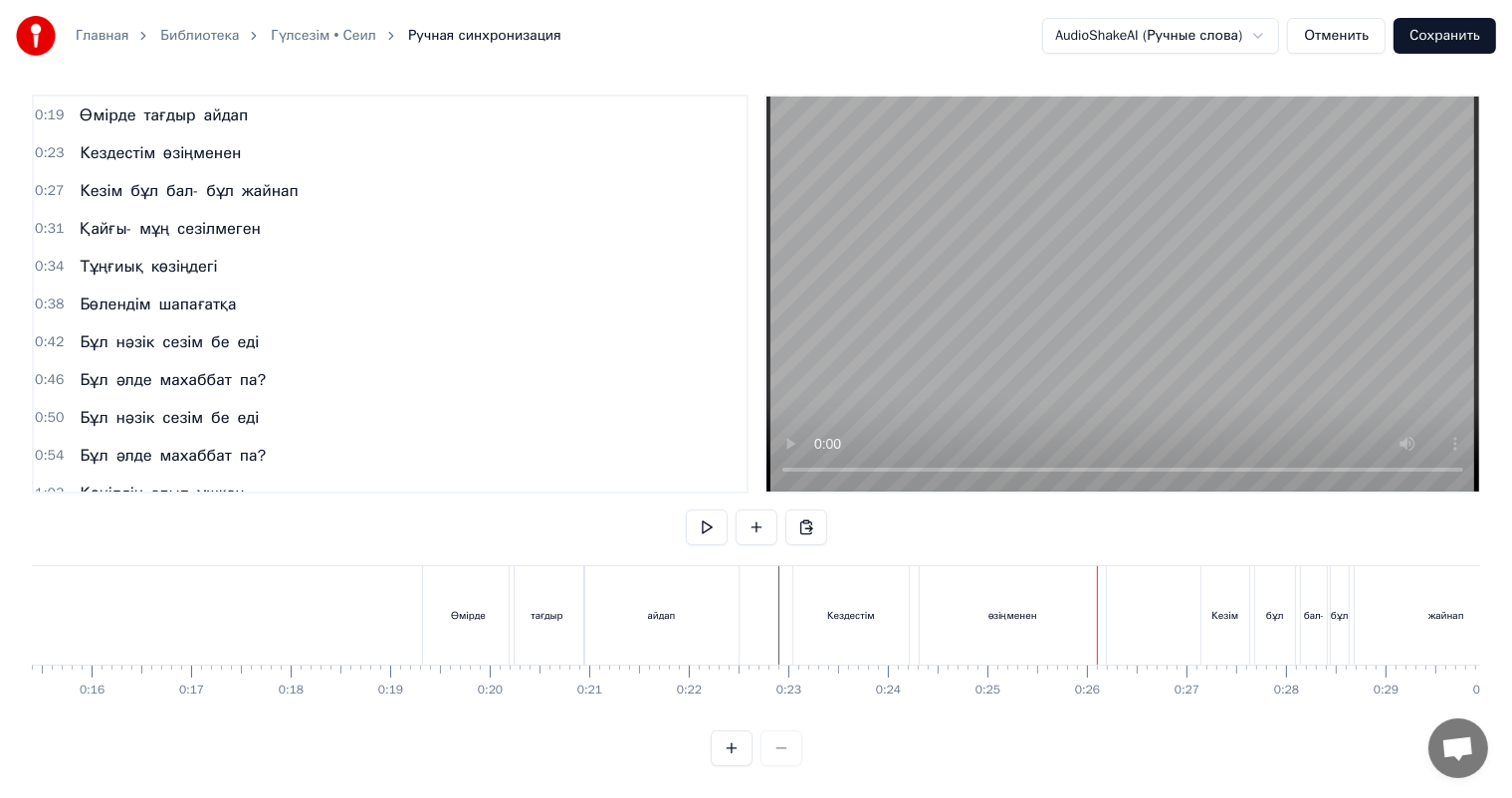 click on "Кездестім өзіңменен" at bounding box center [952, 615] 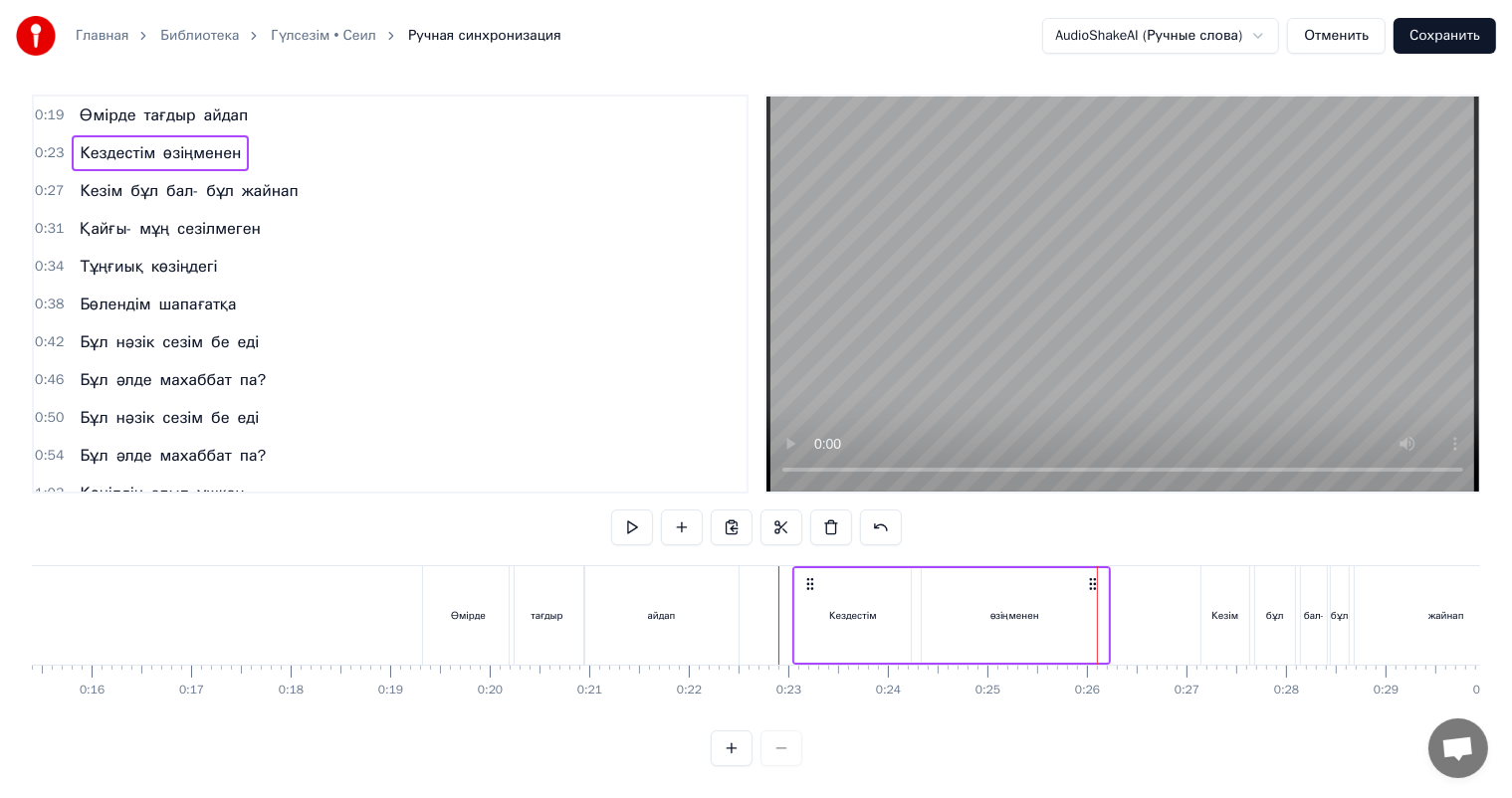 click on "өзіңменен" at bounding box center [1014, 615] 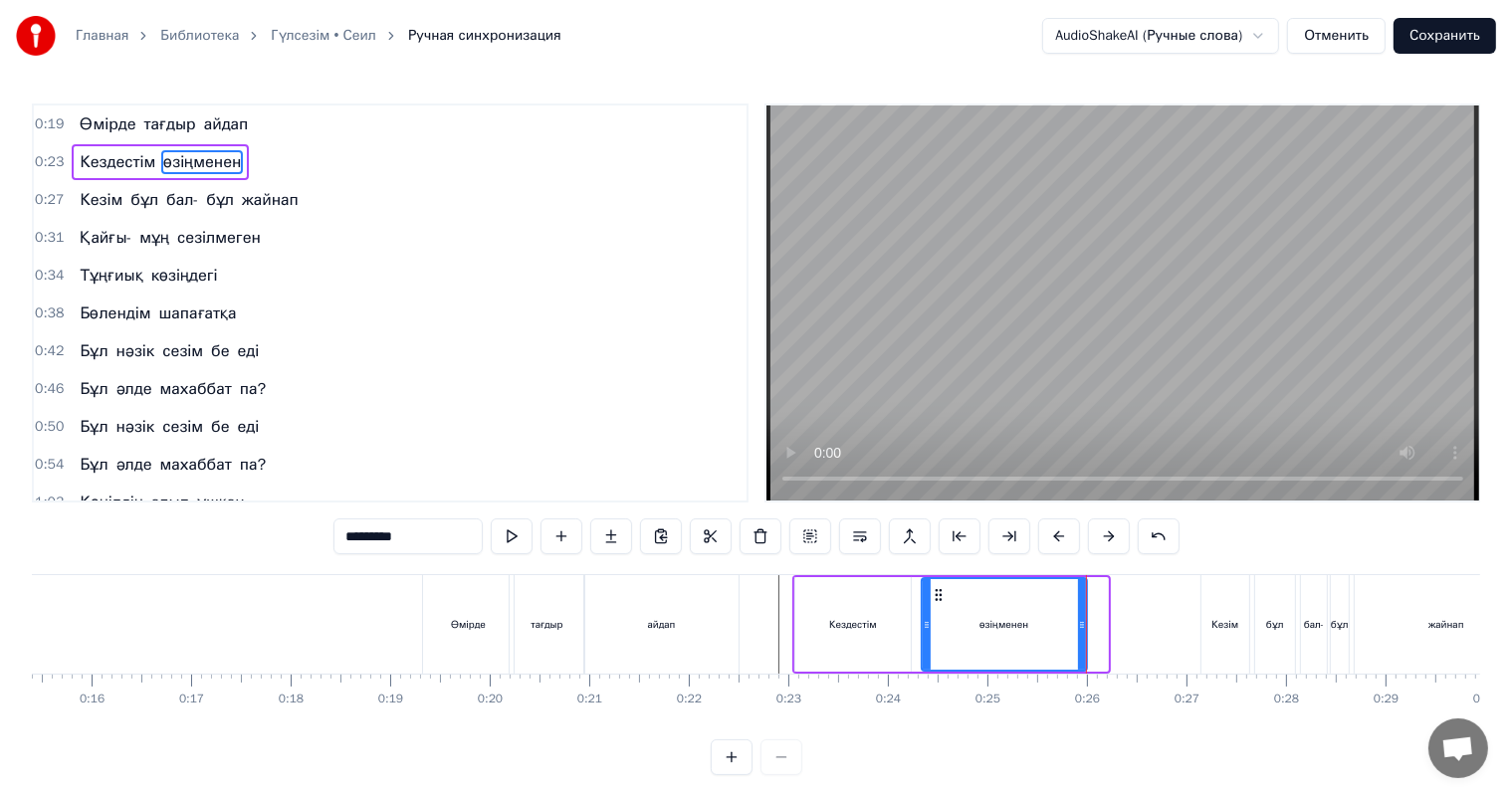 drag, startPoint x: 1104, startPoint y: 613, endPoint x: 1083, endPoint y: 613, distance: 21 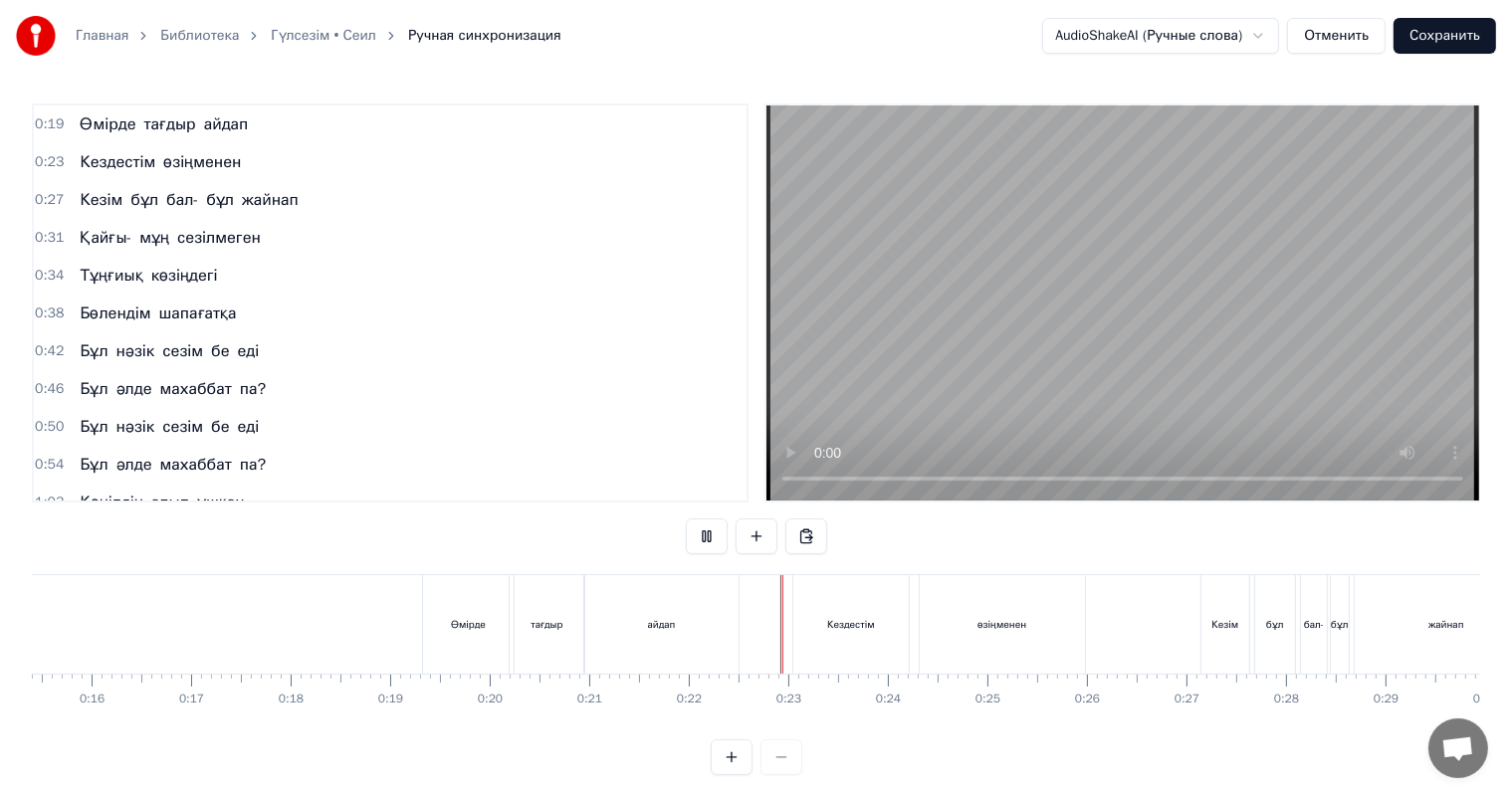 scroll, scrollTop: 26, scrollLeft: 0, axis: vertical 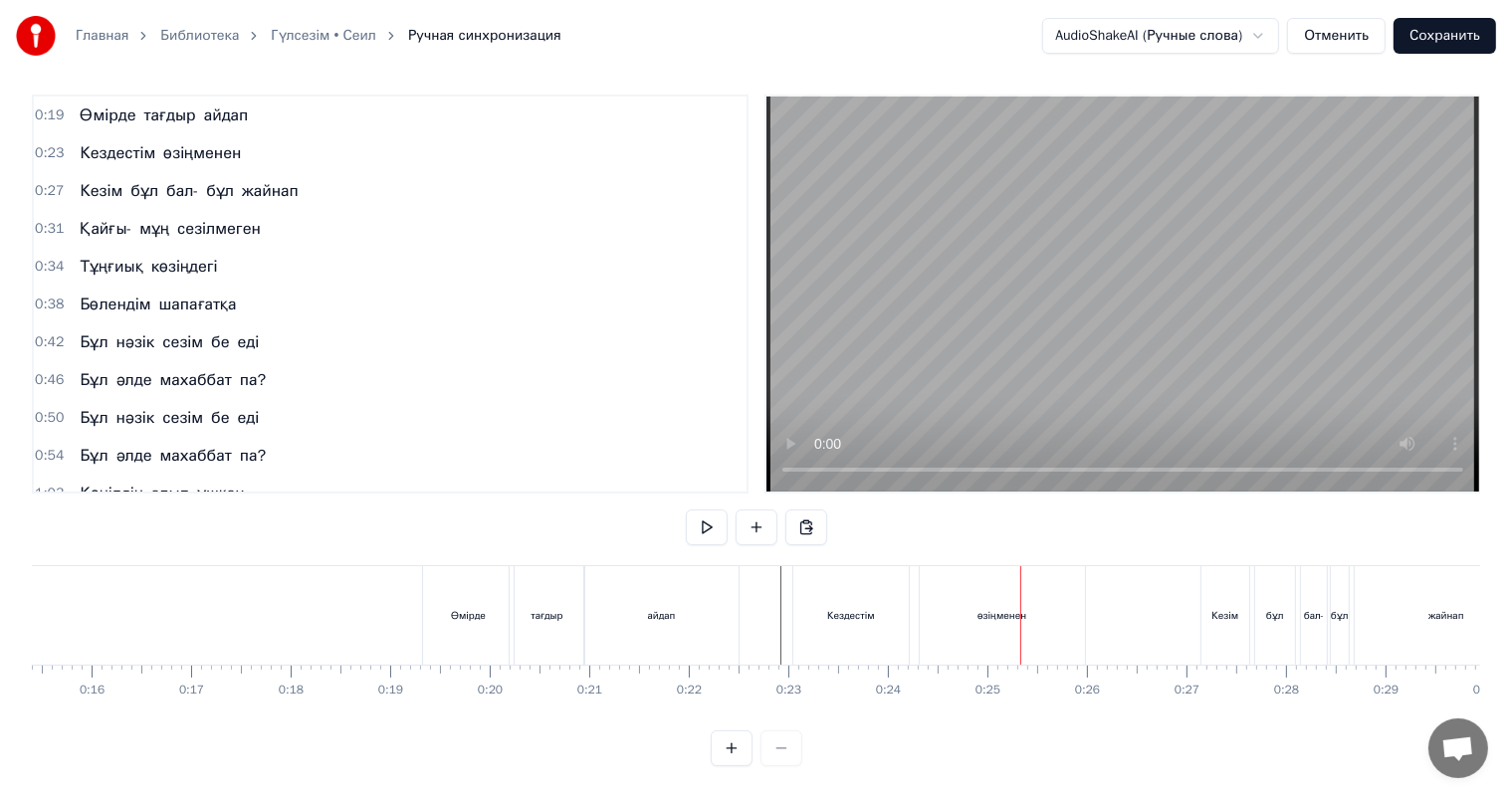 click on "Кездестім" at bounding box center (851, 615) 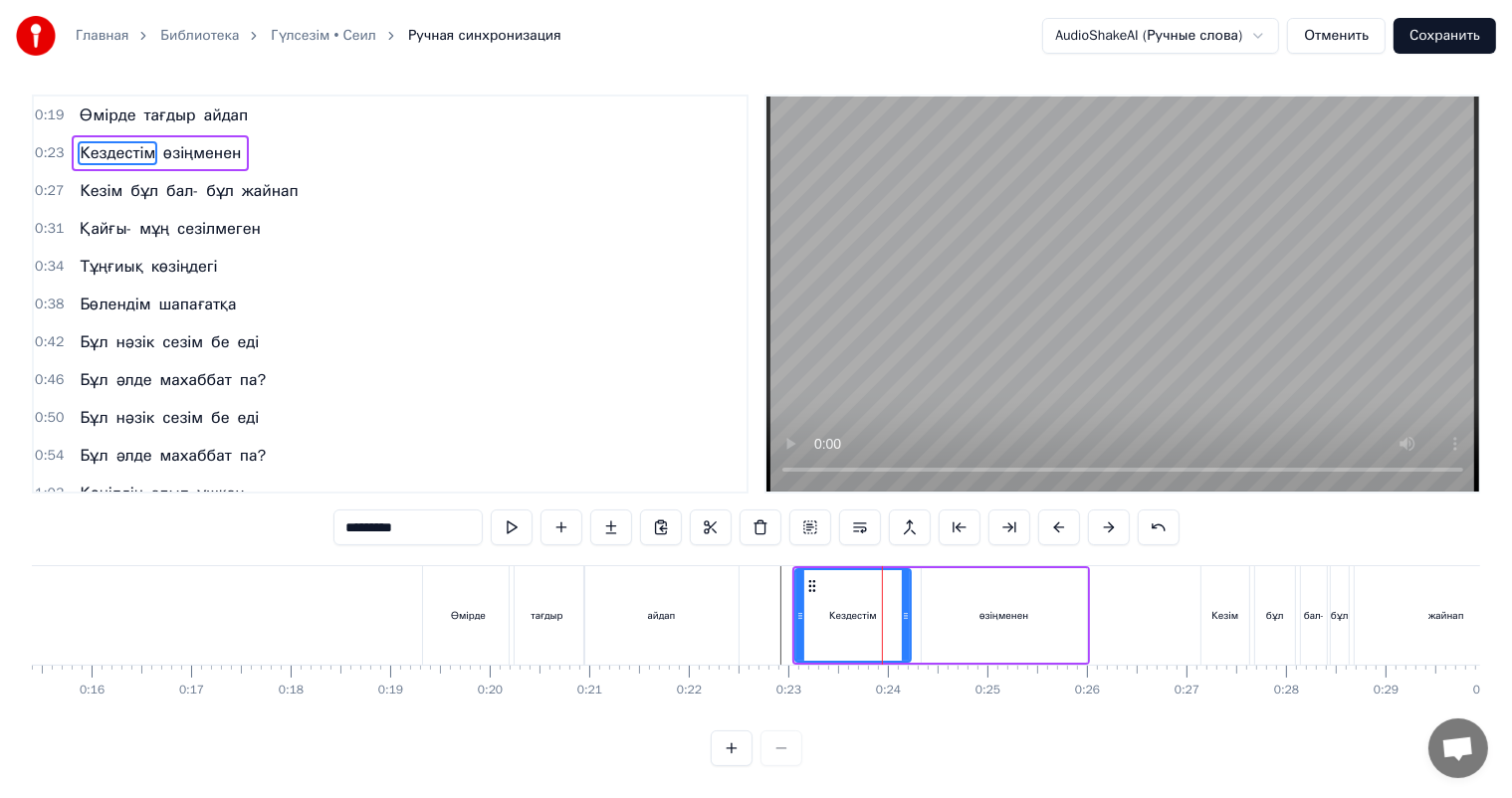 scroll, scrollTop: 0, scrollLeft: 0, axis: both 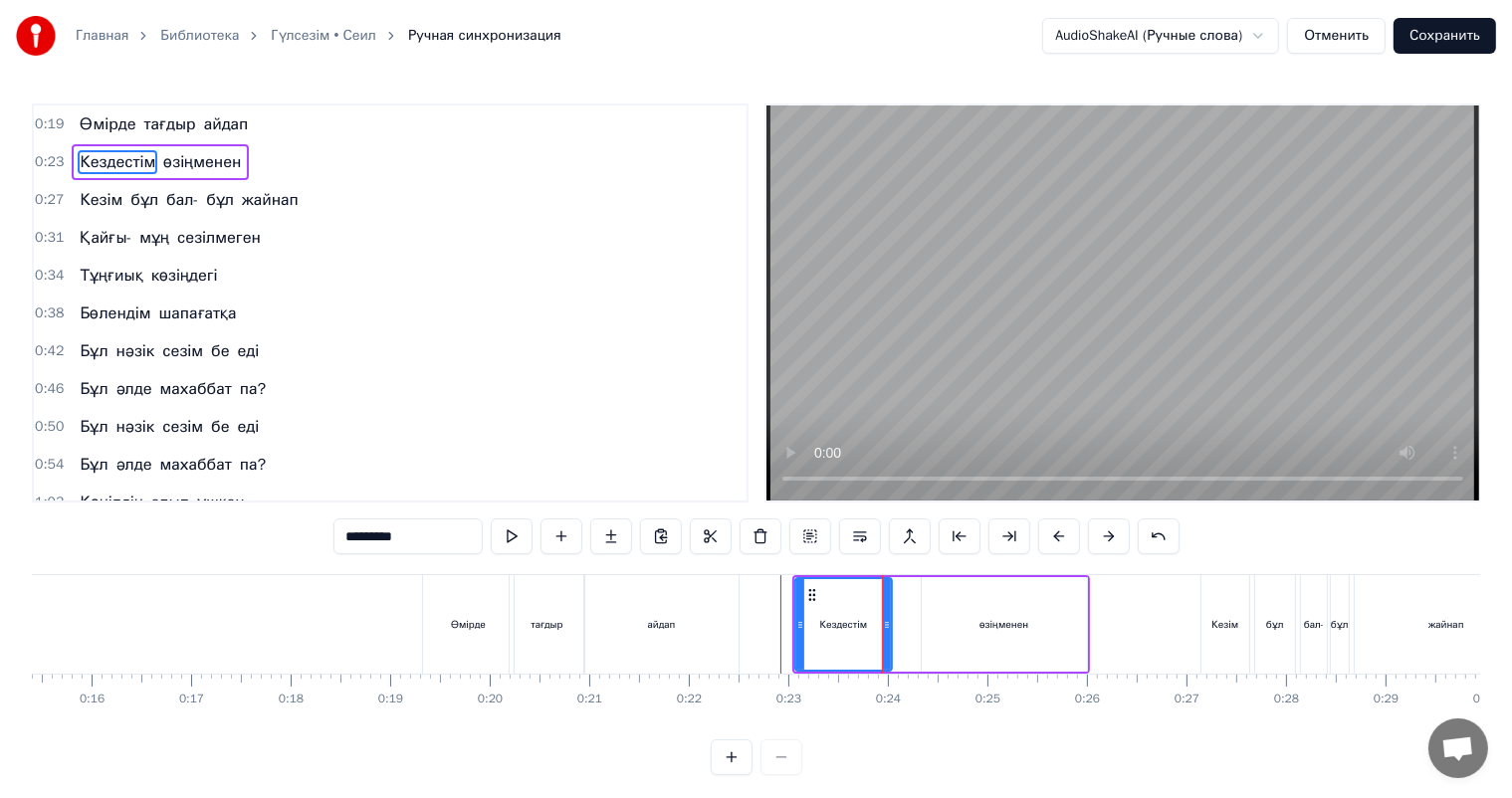drag, startPoint x: 903, startPoint y: 607, endPoint x: 884, endPoint y: 608, distance: 19.026298 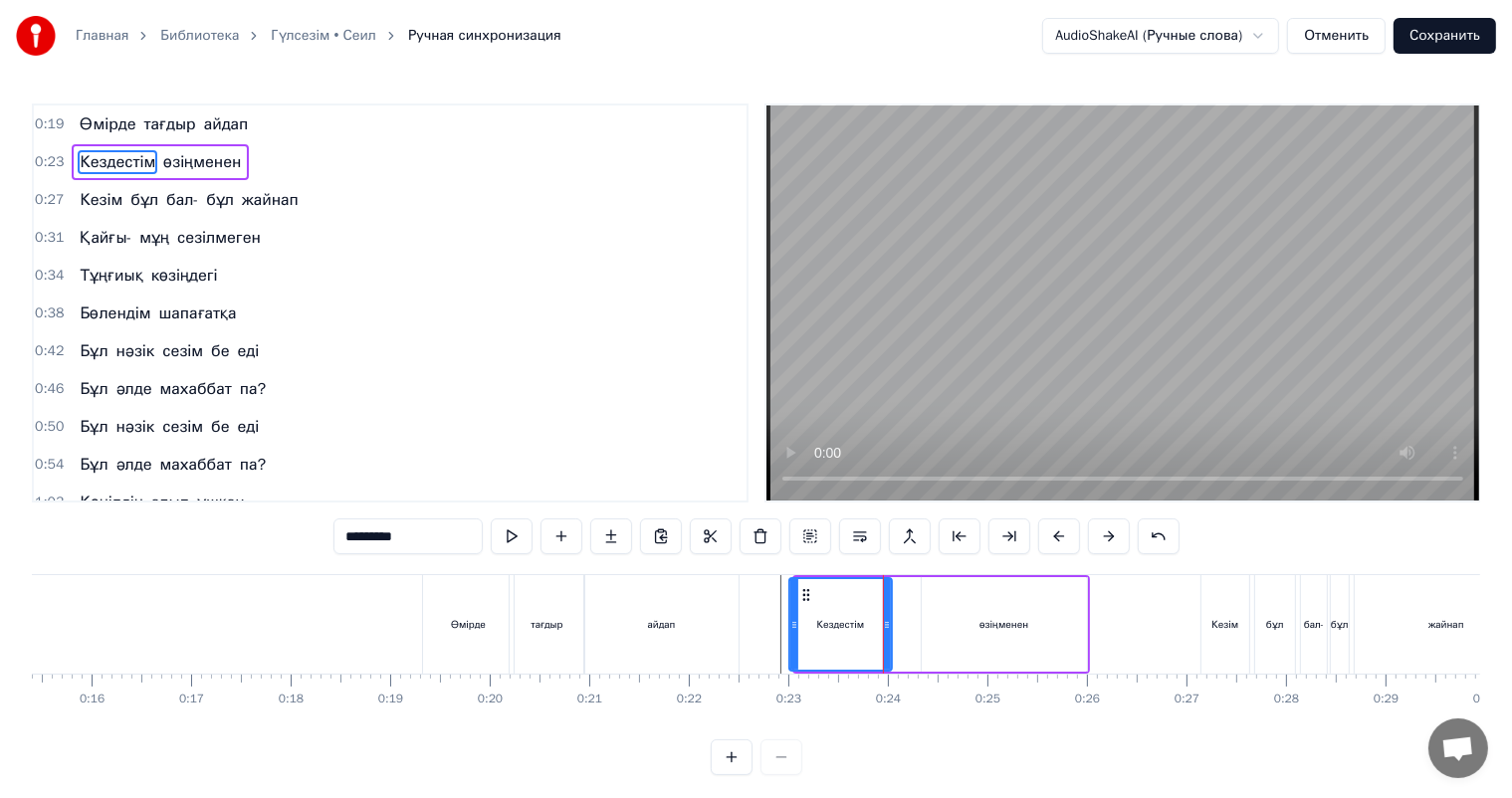click 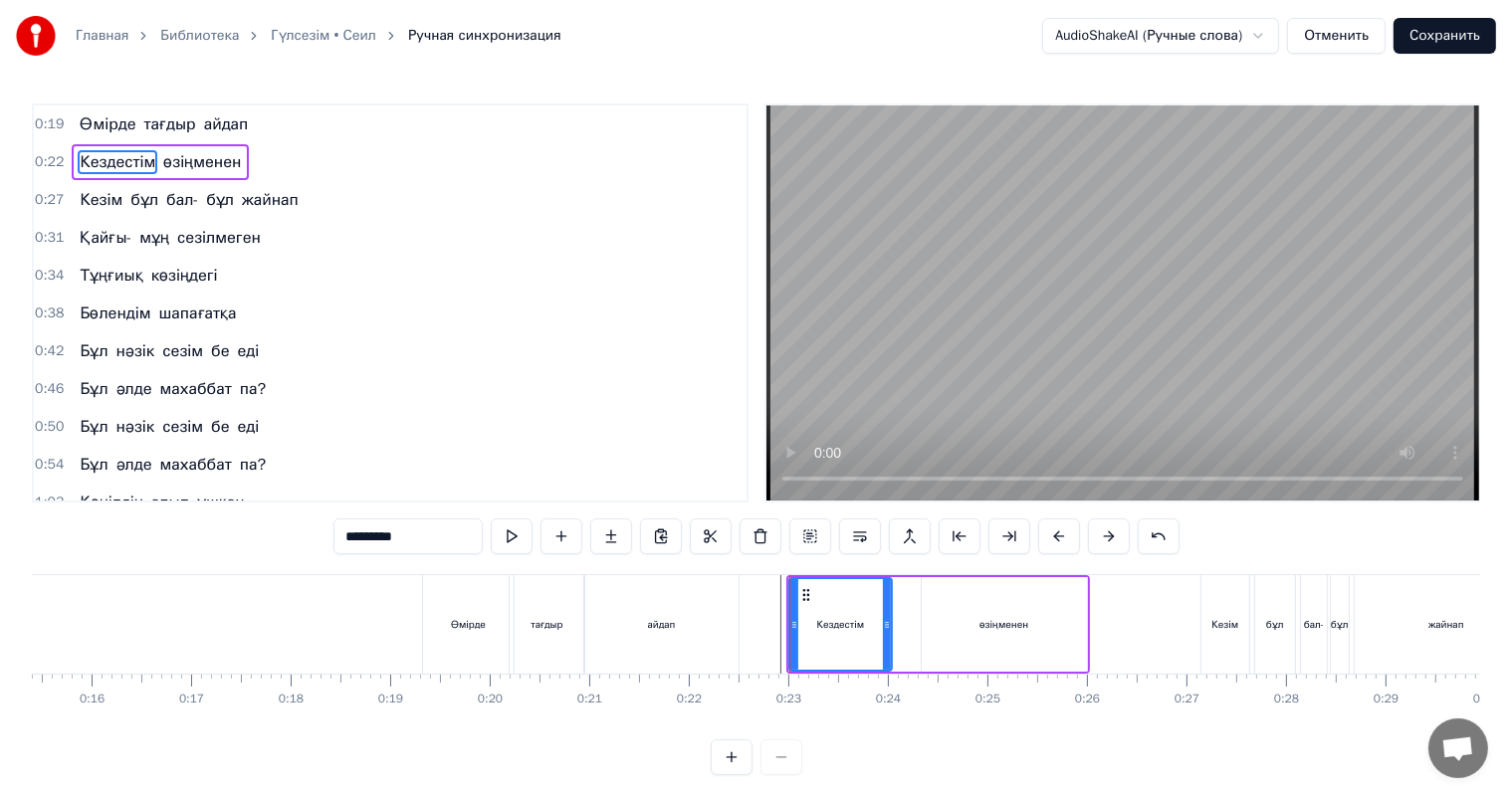 click at bounding box center (8445, 624) 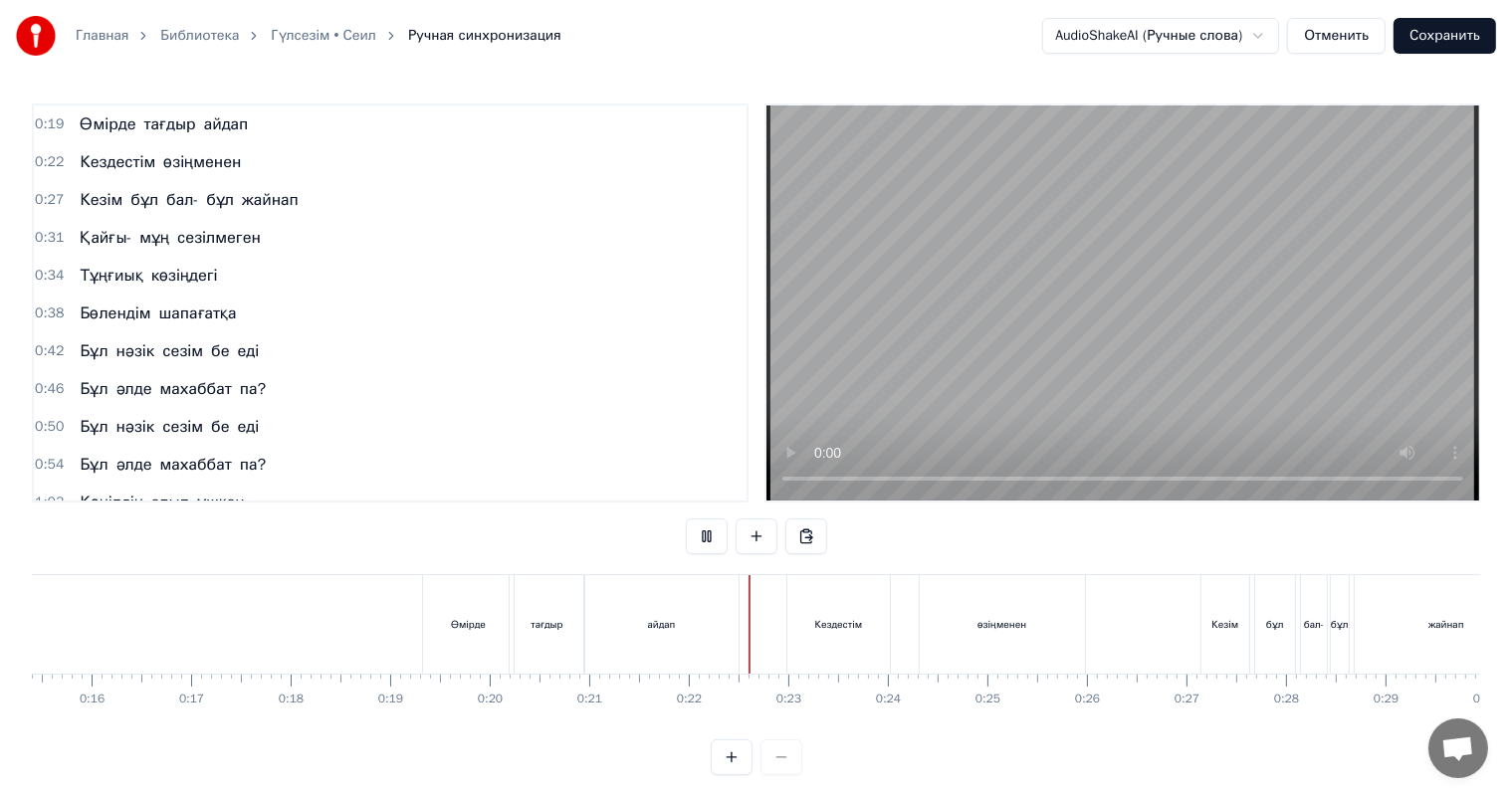scroll, scrollTop: 26, scrollLeft: 0, axis: vertical 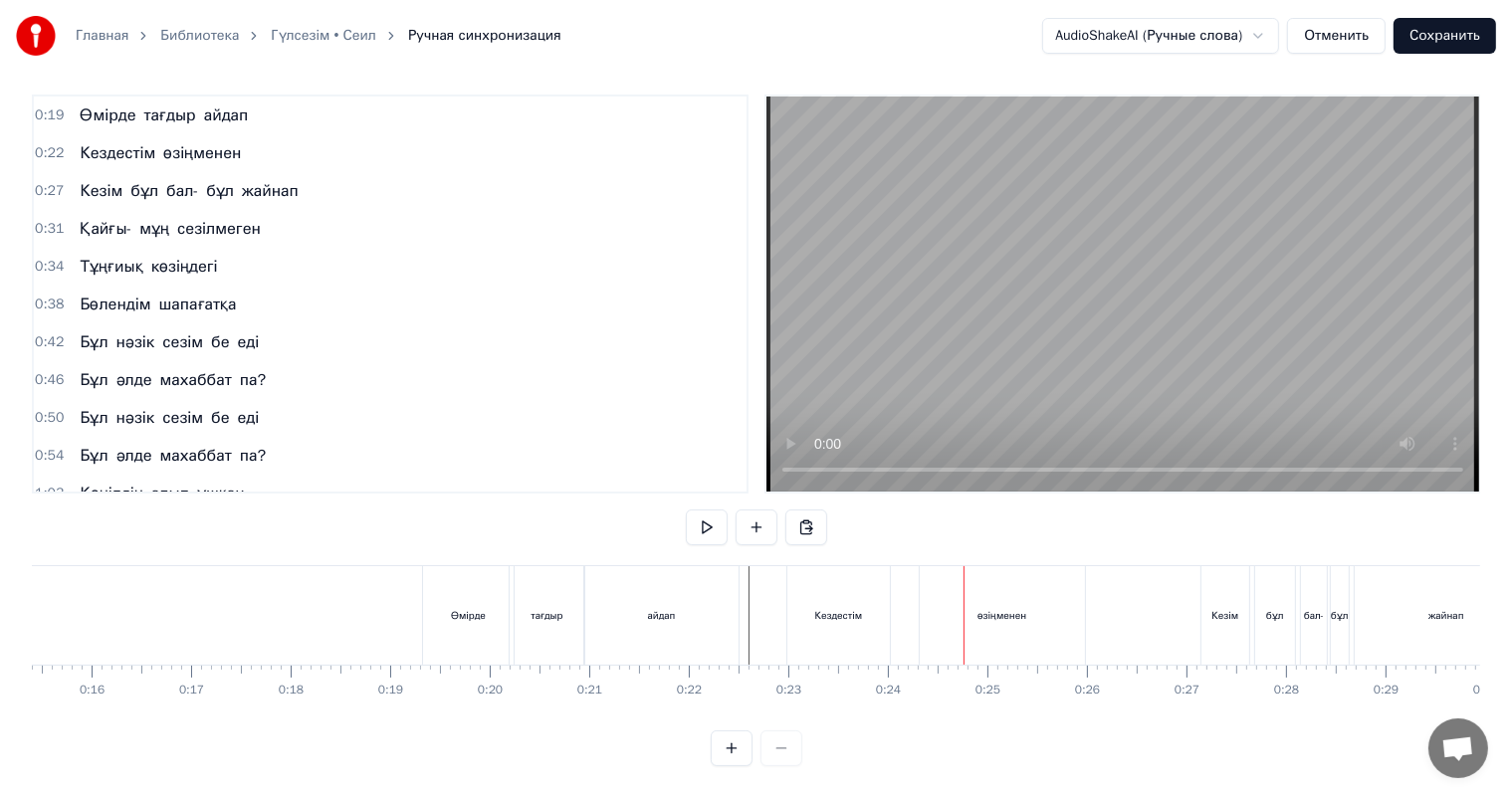 click on "Кездестім" at bounding box center [838, 615] 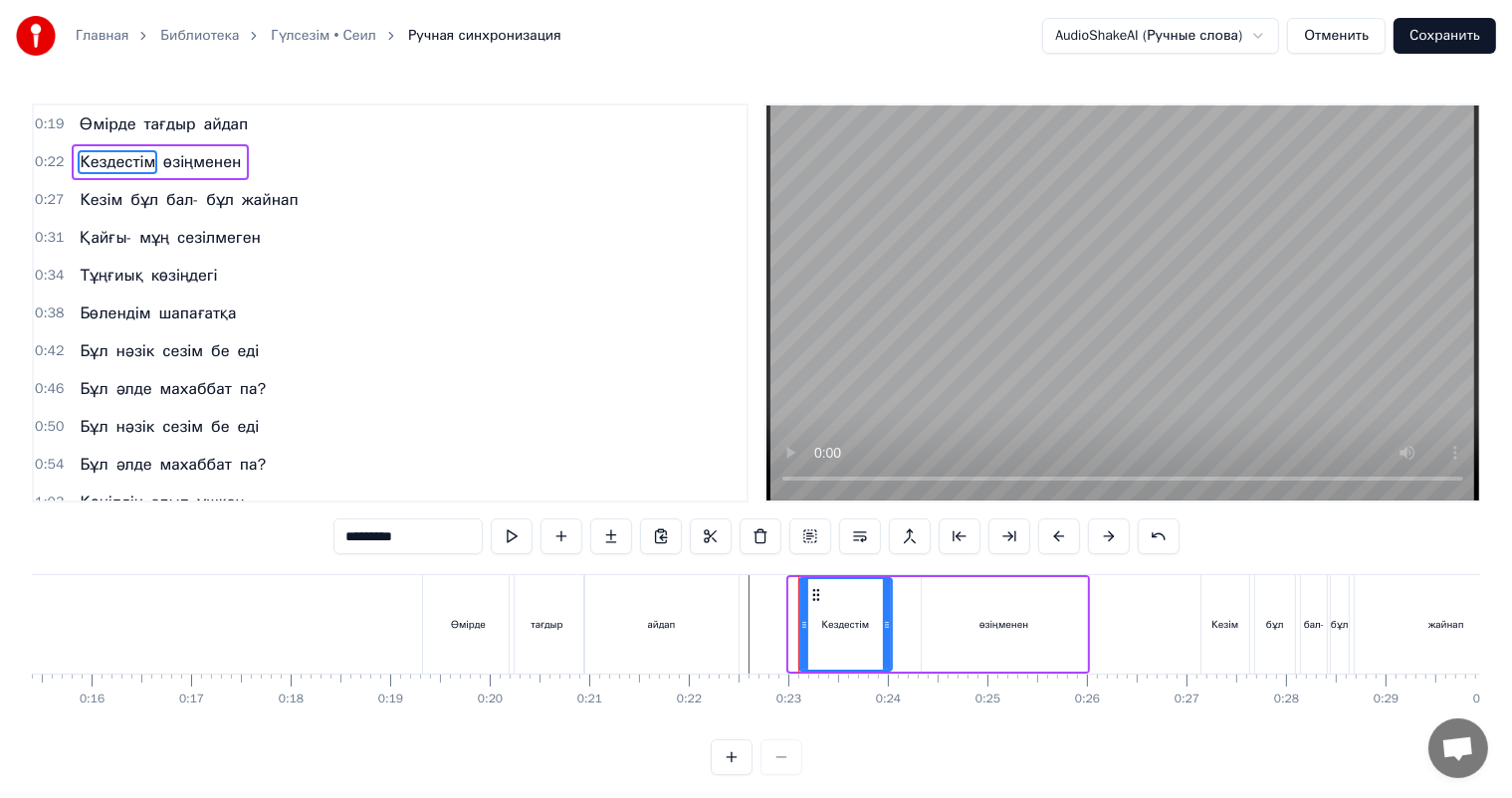 drag, startPoint x: 792, startPoint y: 602, endPoint x: 802, endPoint y: 605, distance: 10.440307 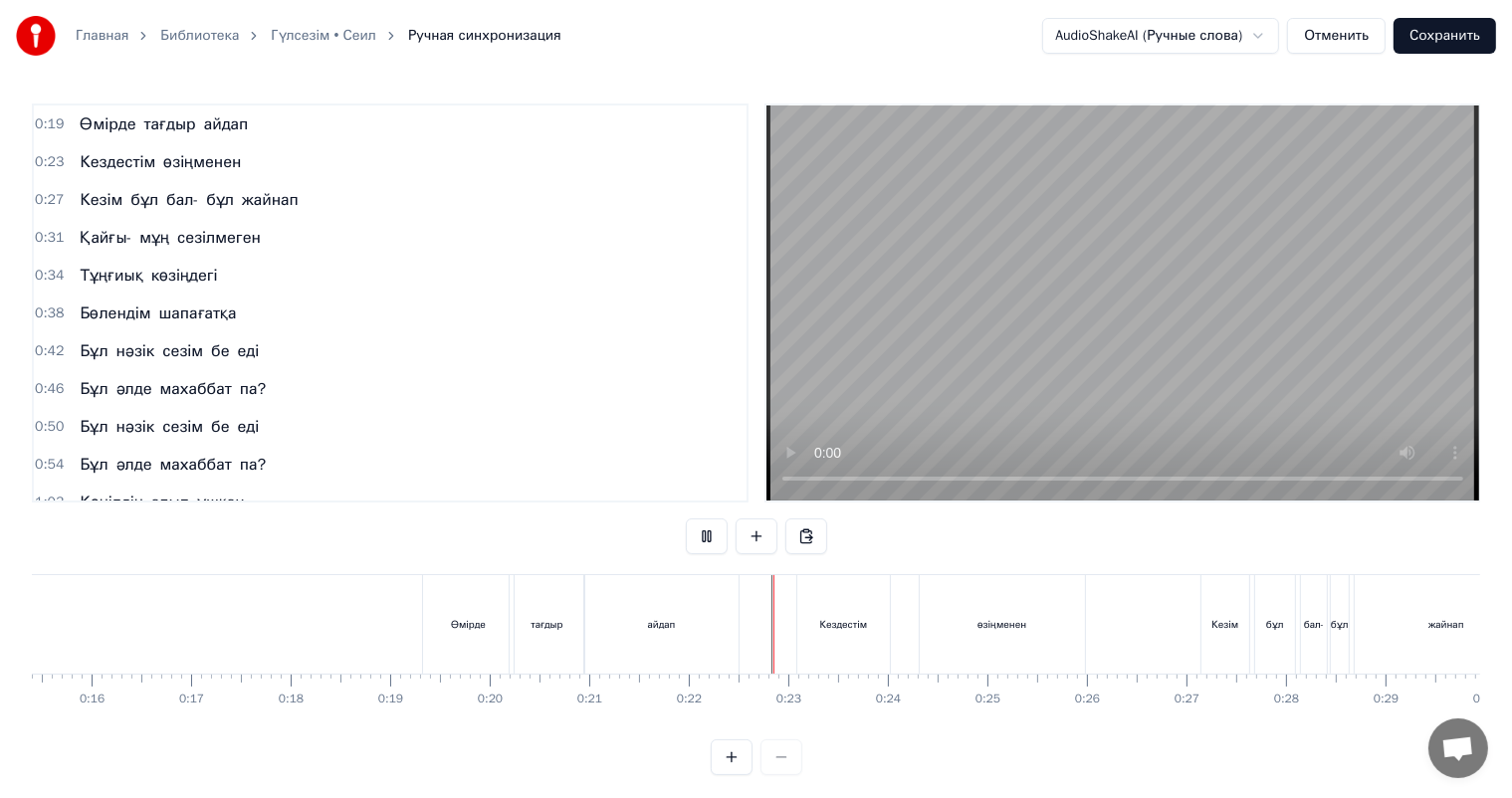 scroll, scrollTop: 26, scrollLeft: 0, axis: vertical 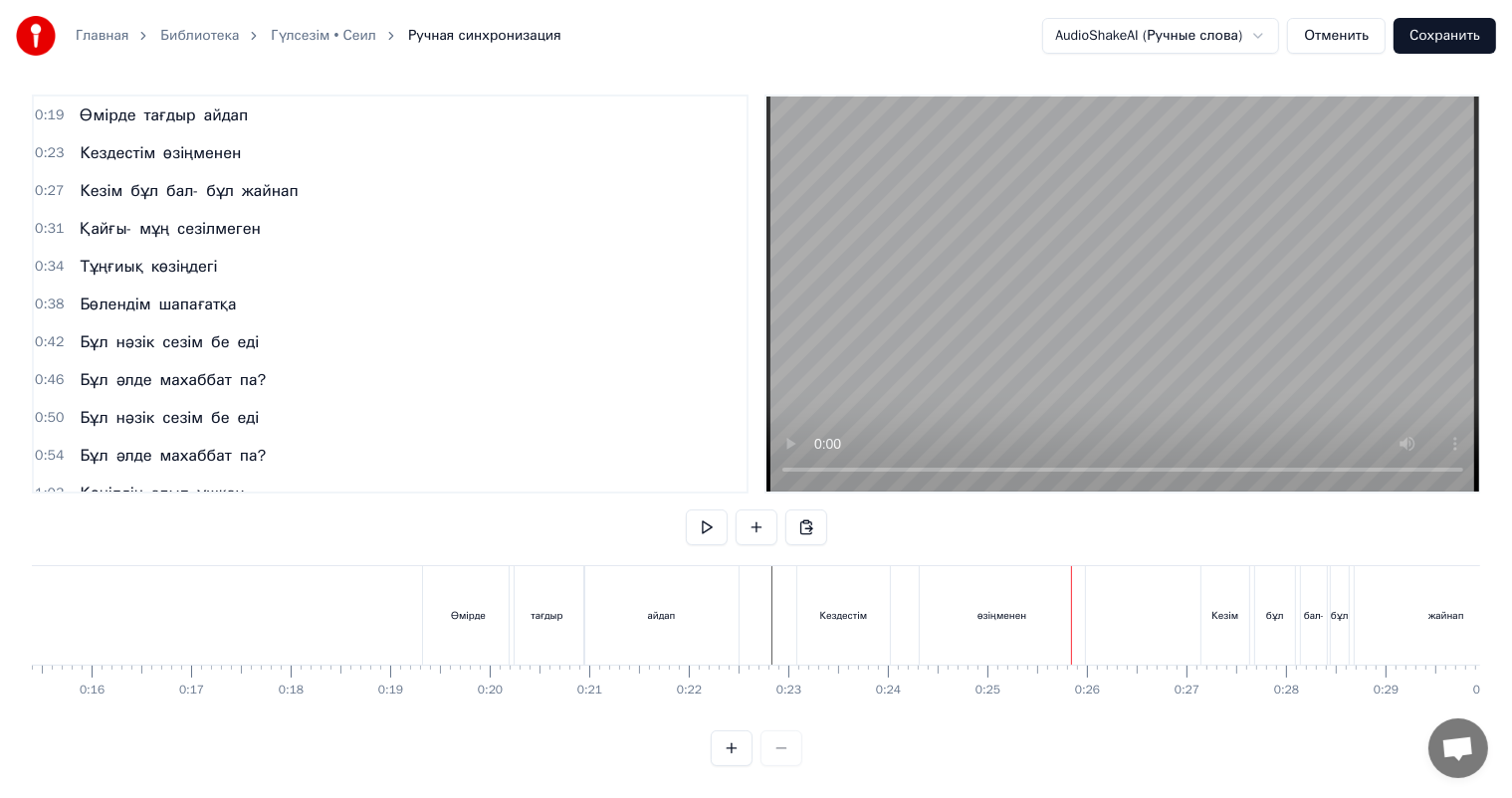 click on "өзіңменен" at bounding box center [1002, 615] 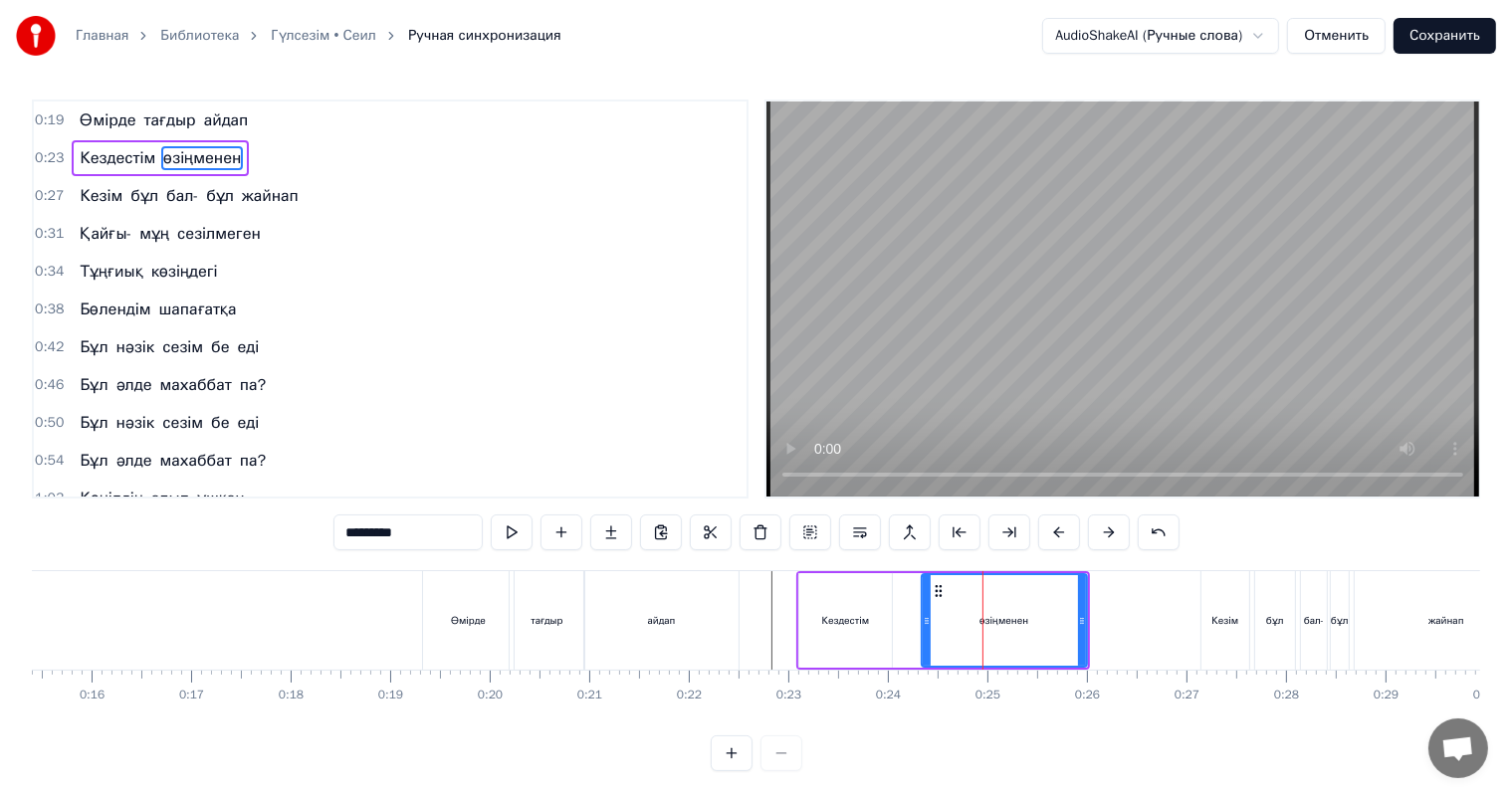 scroll, scrollTop: 0, scrollLeft: 0, axis: both 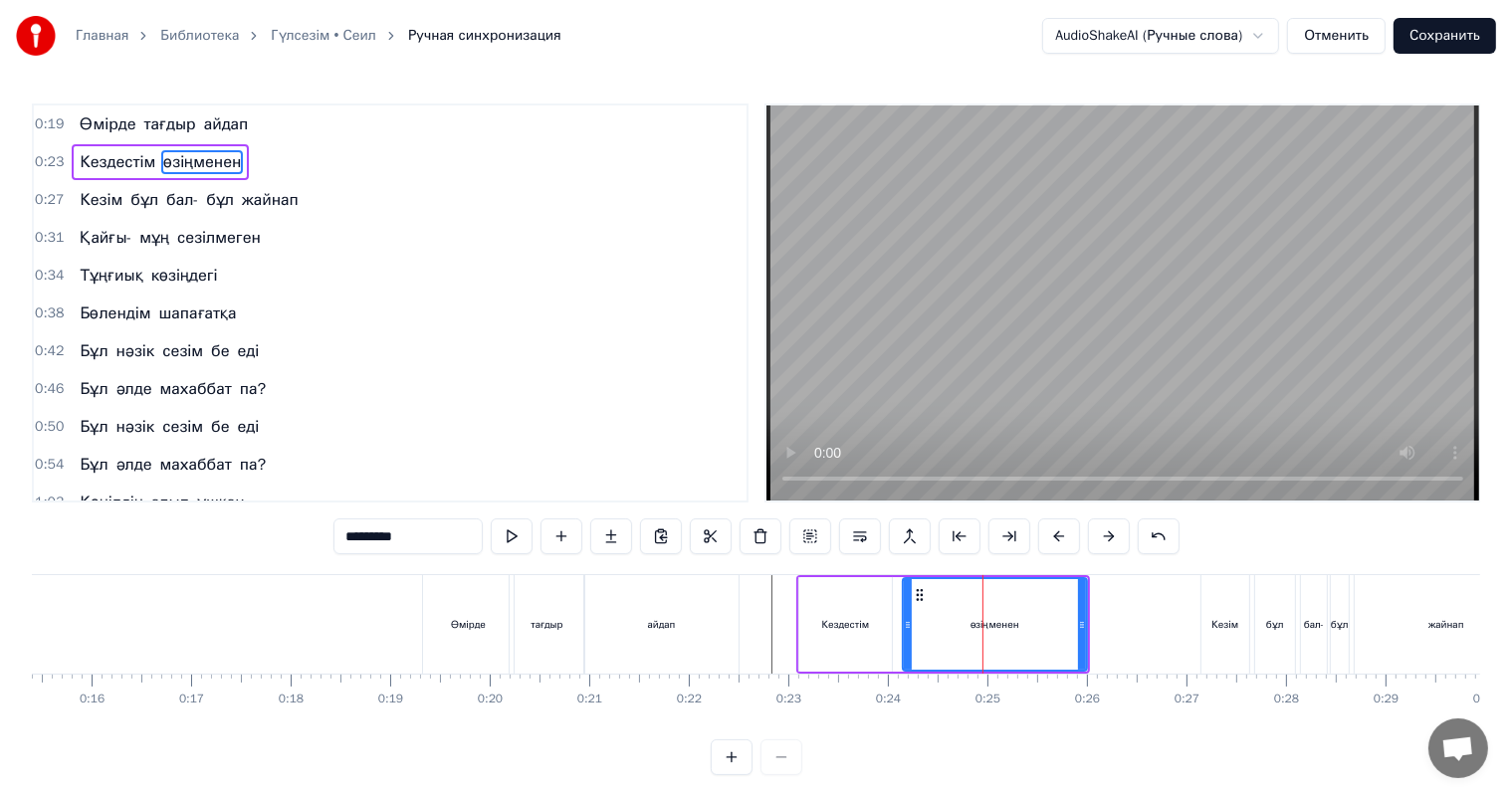 drag, startPoint x: 924, startPoint y: 618, endPoint x: 905, endPoint y: 618, distance: 19 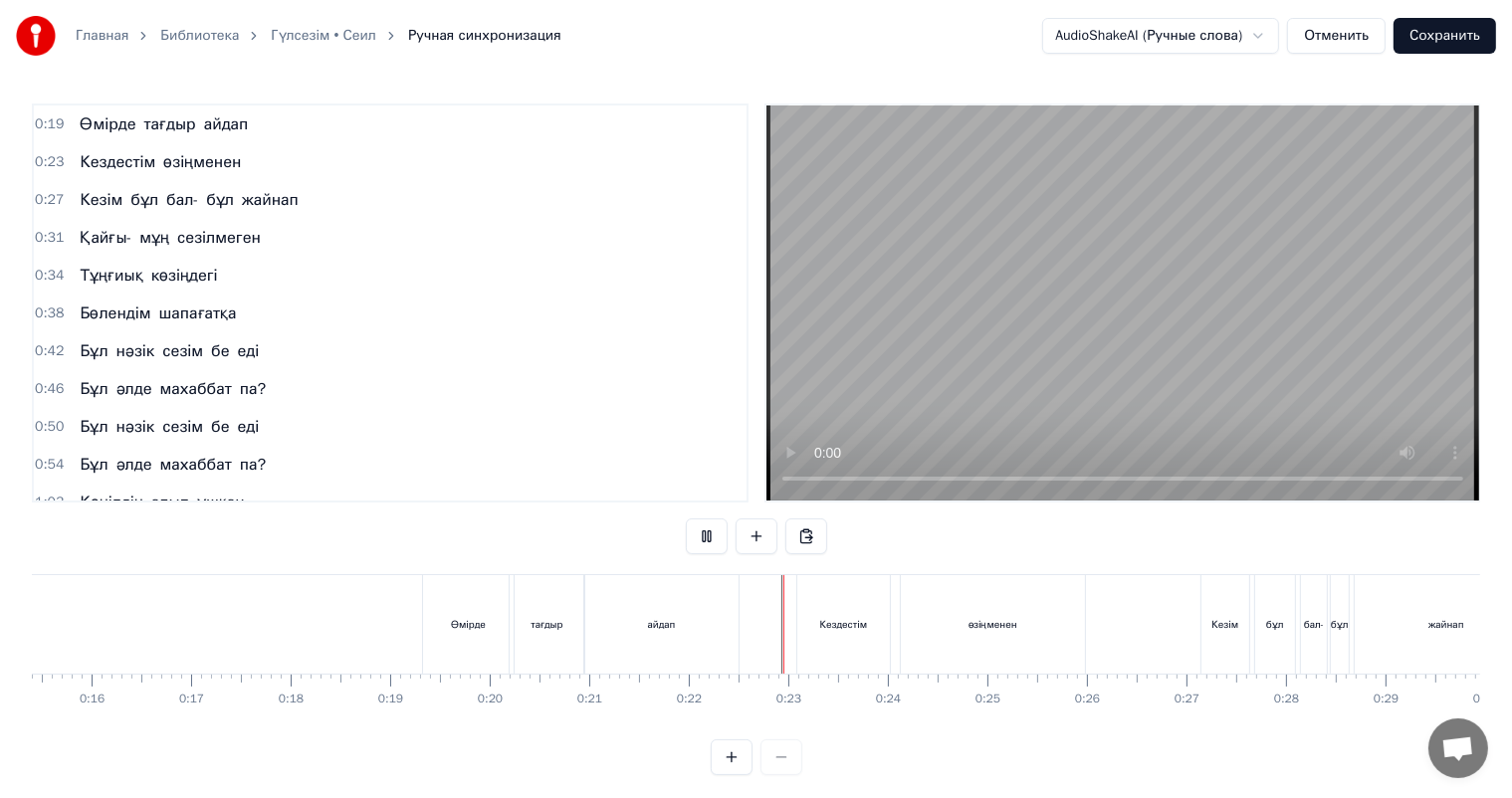 scroll, scrollTop: 26, scrollLeft: 0, axis: vertical 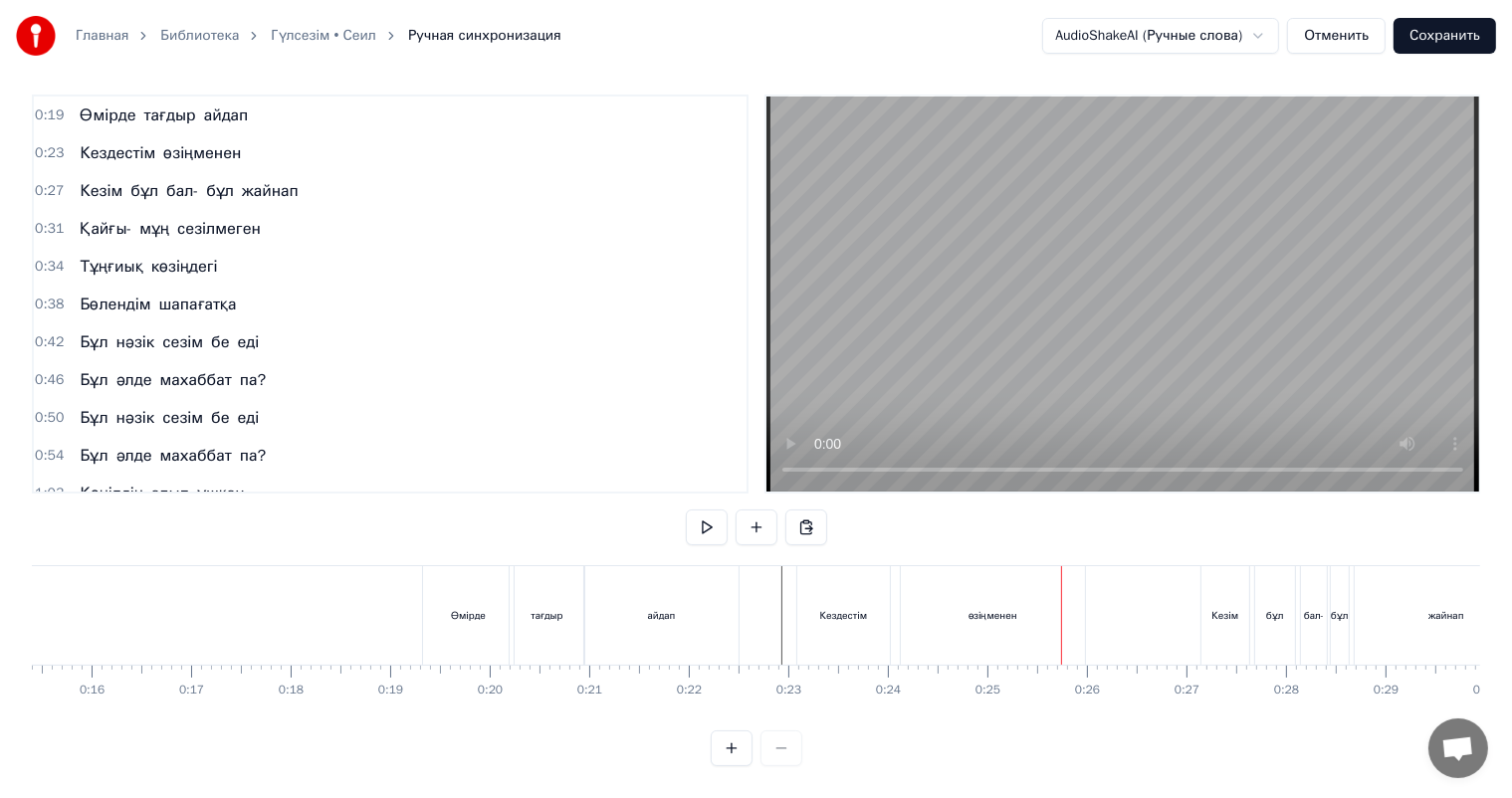 click on "өзіңменен" at bounding box center (992, 615) 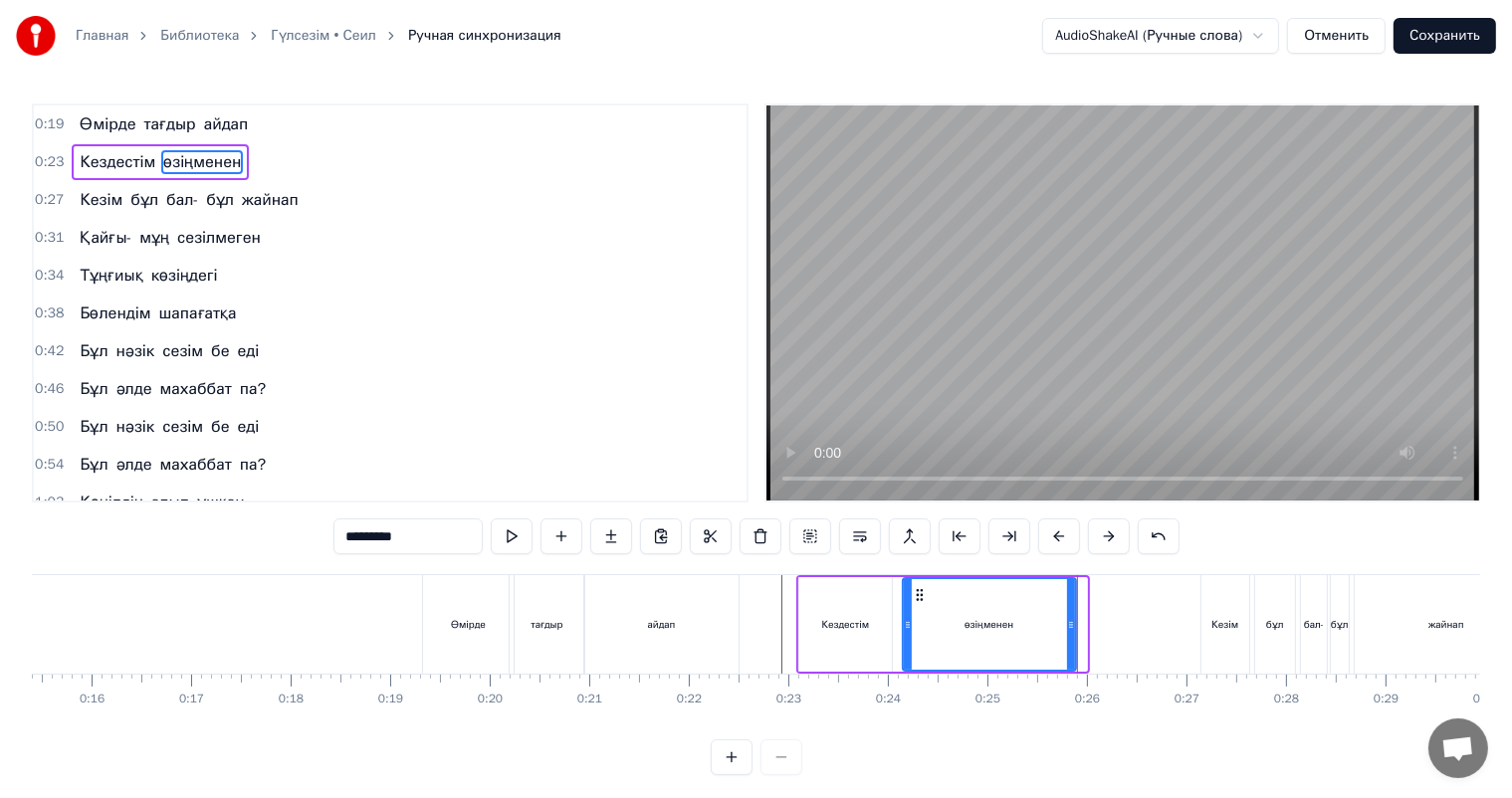 drag, startPoint x: 1079, startPoint y: 606, endPoint x: 1068, endPoint y: 609, distance: 11.401754 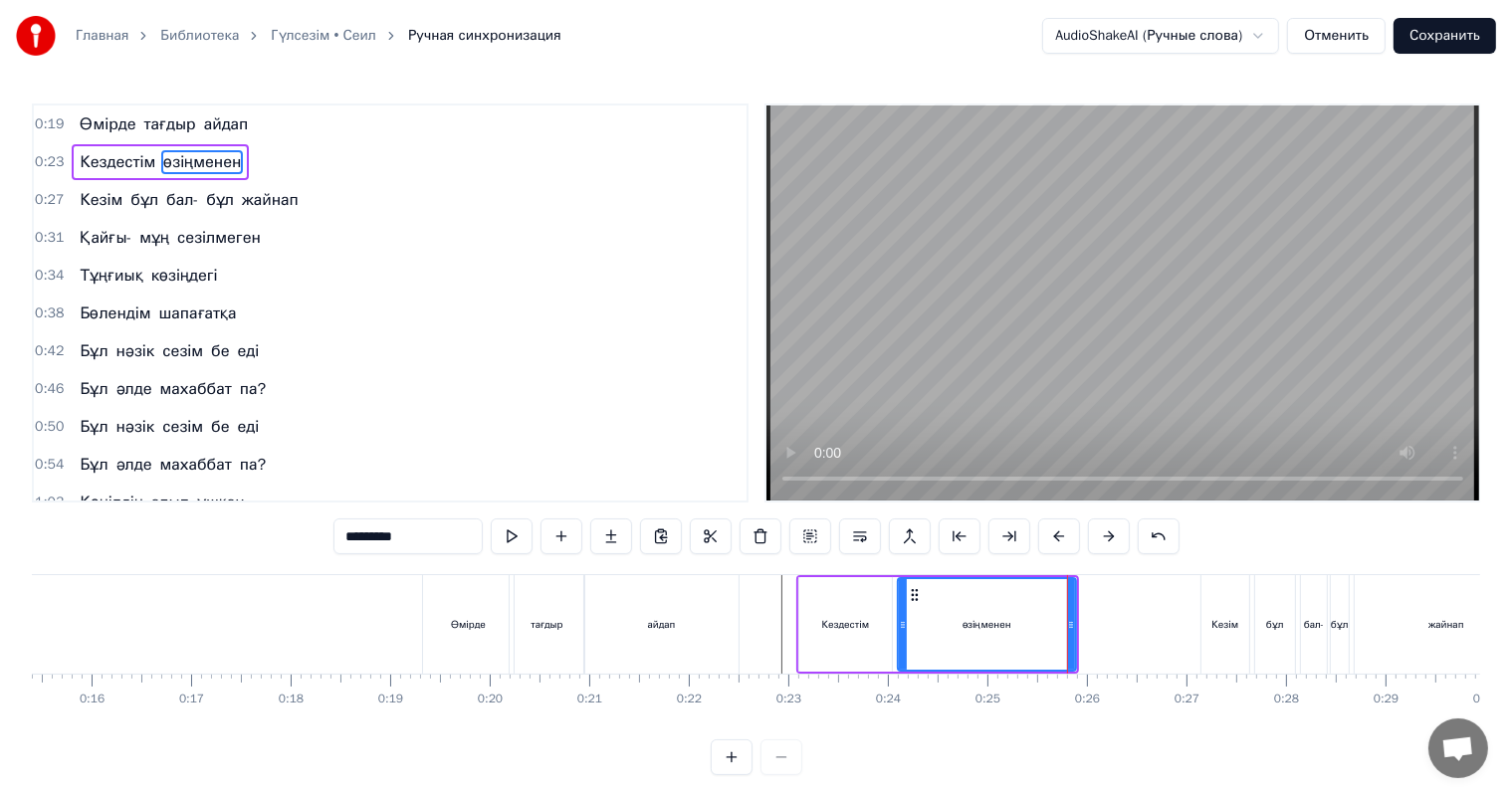 click 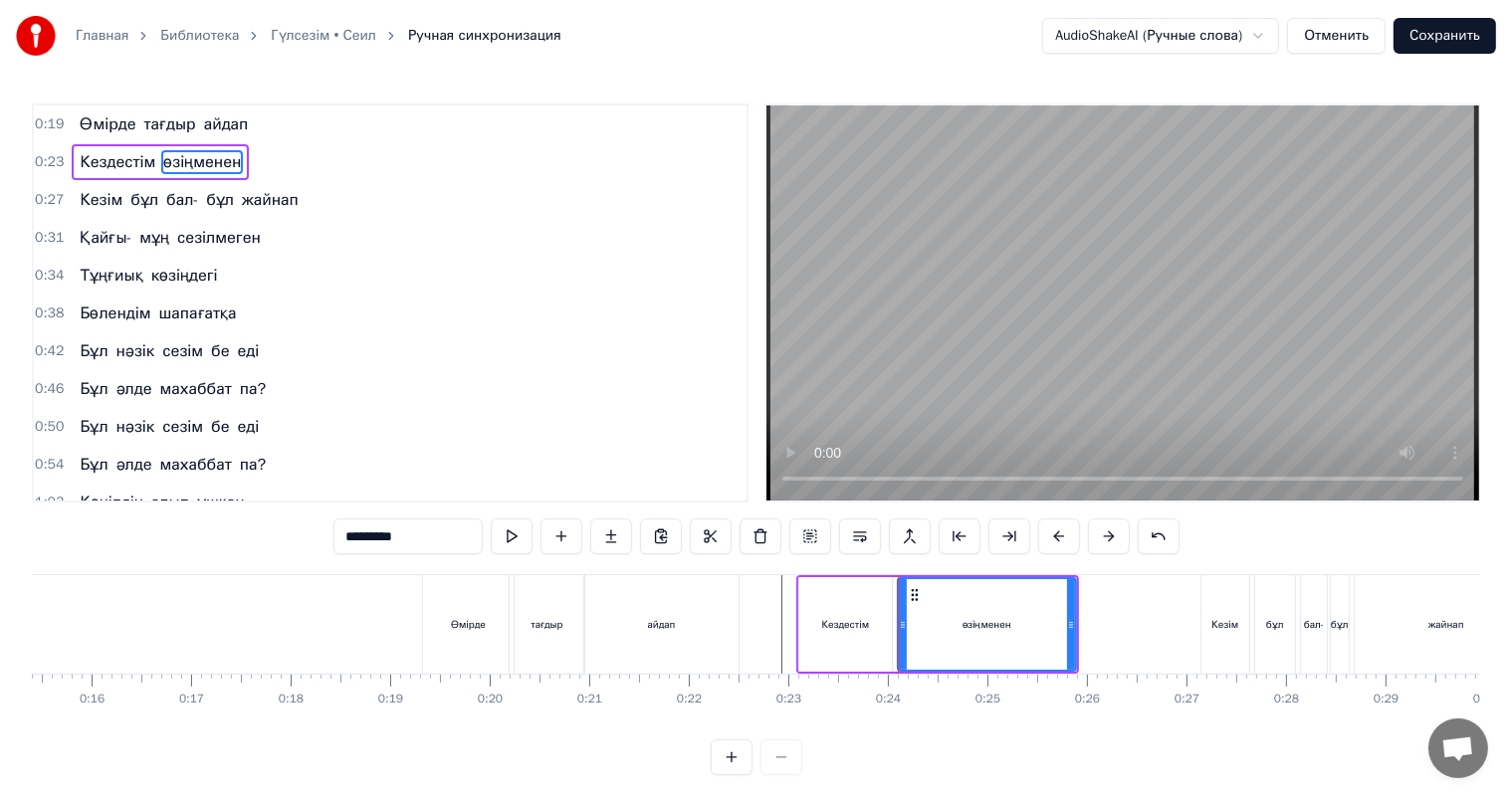 click at bounding box center [8445, 624] 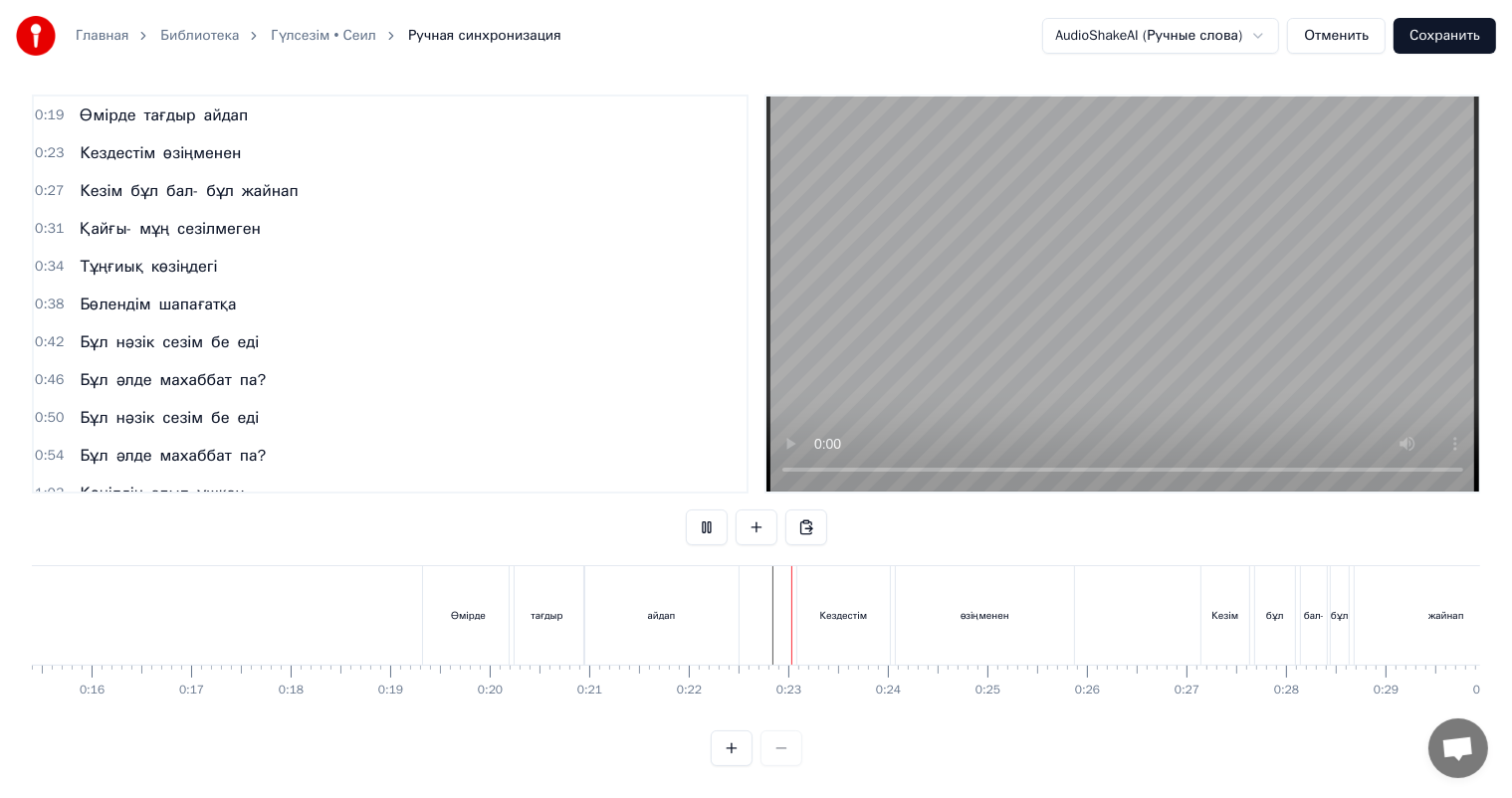 scroll, scrollTop: 26, scrollLeft: 0, axis: vertical 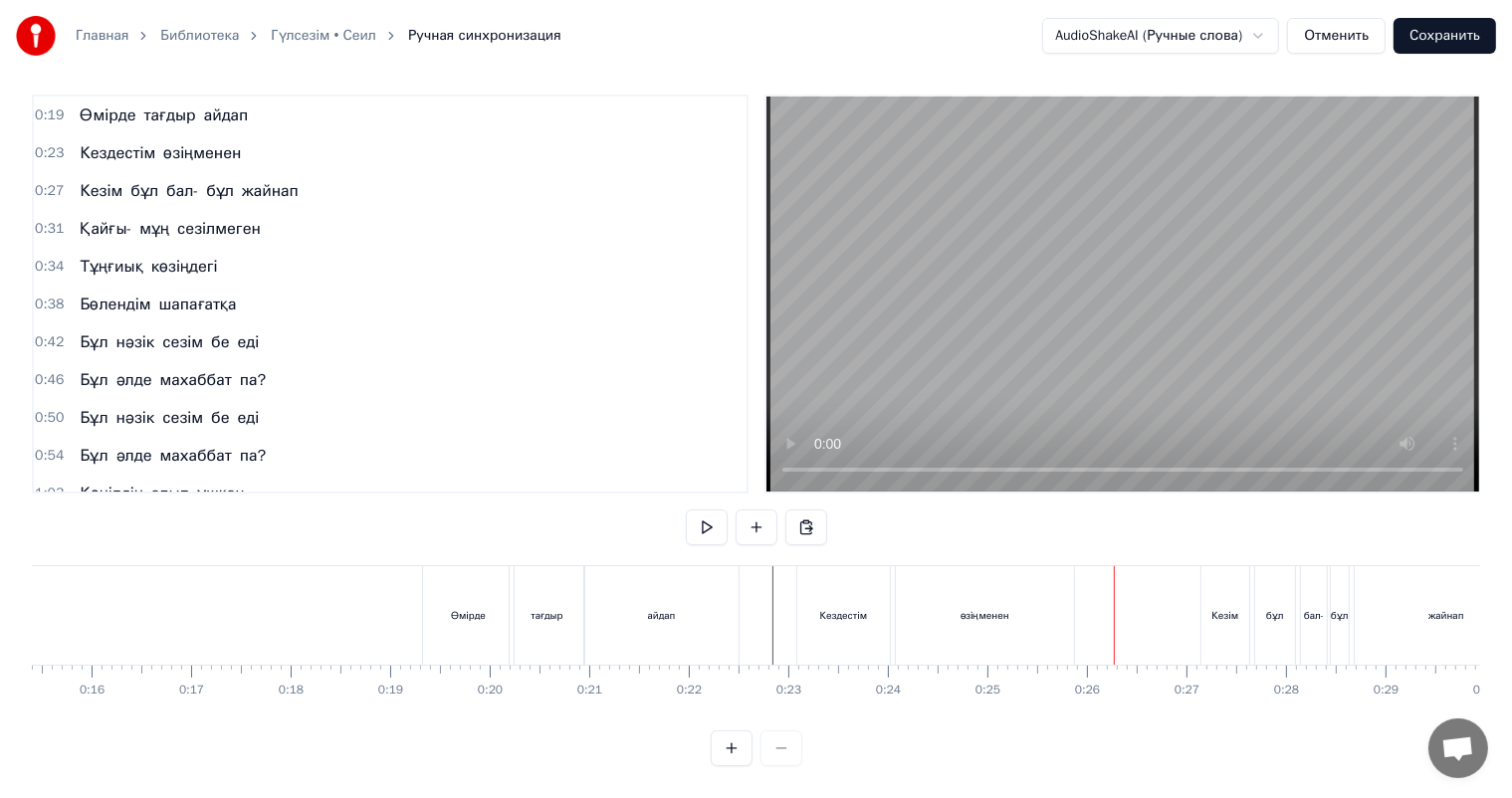 click on "өзіңменен" at bounding box center [984, 615] 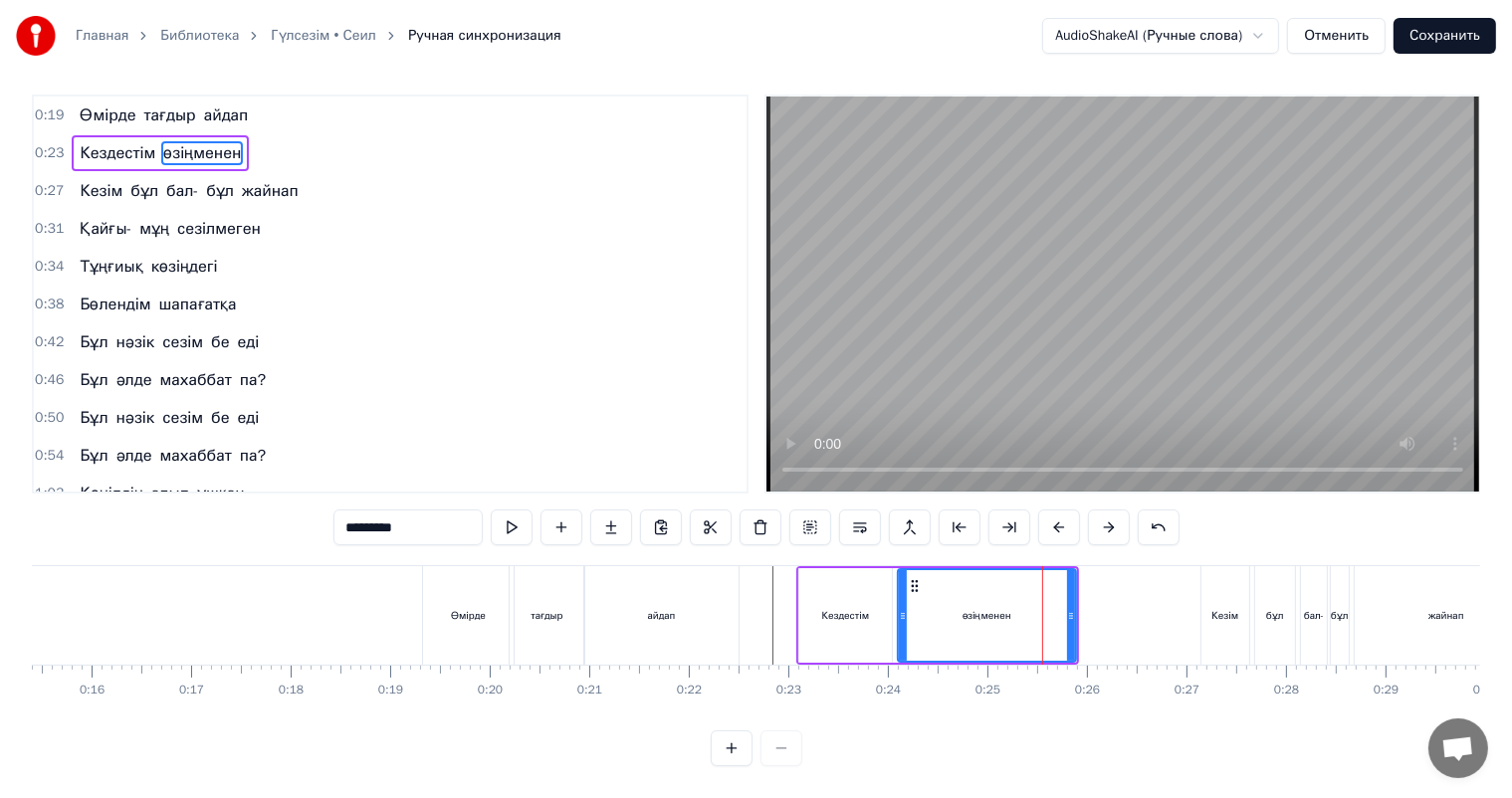 scroll, scrollTop: 0, scrollLeft: 0, axis: both 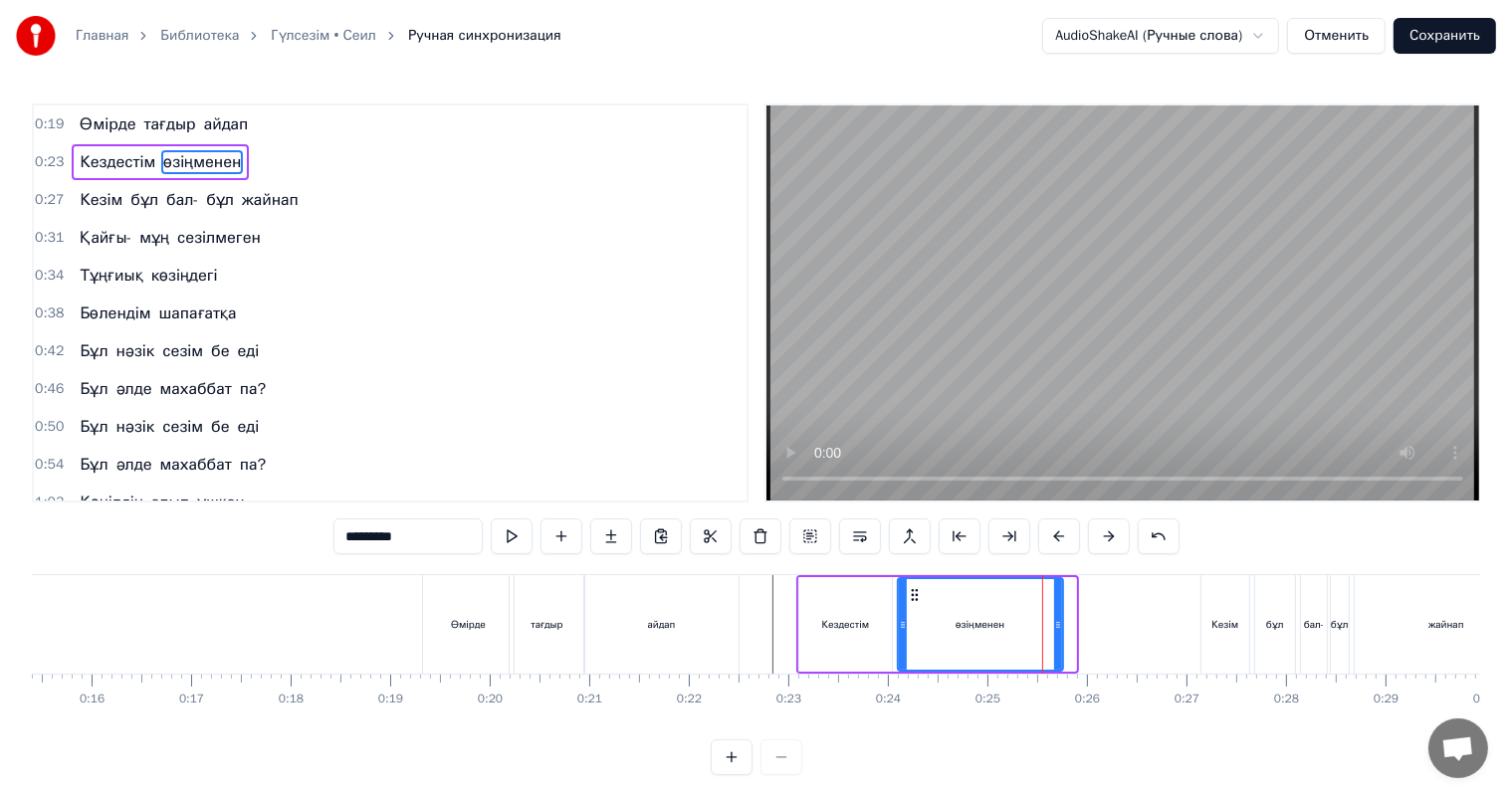 drag, startPoint x: 1068, startPoint y: 611, endPoint x: 1055, endPoint y: 612, distance: 13.038405 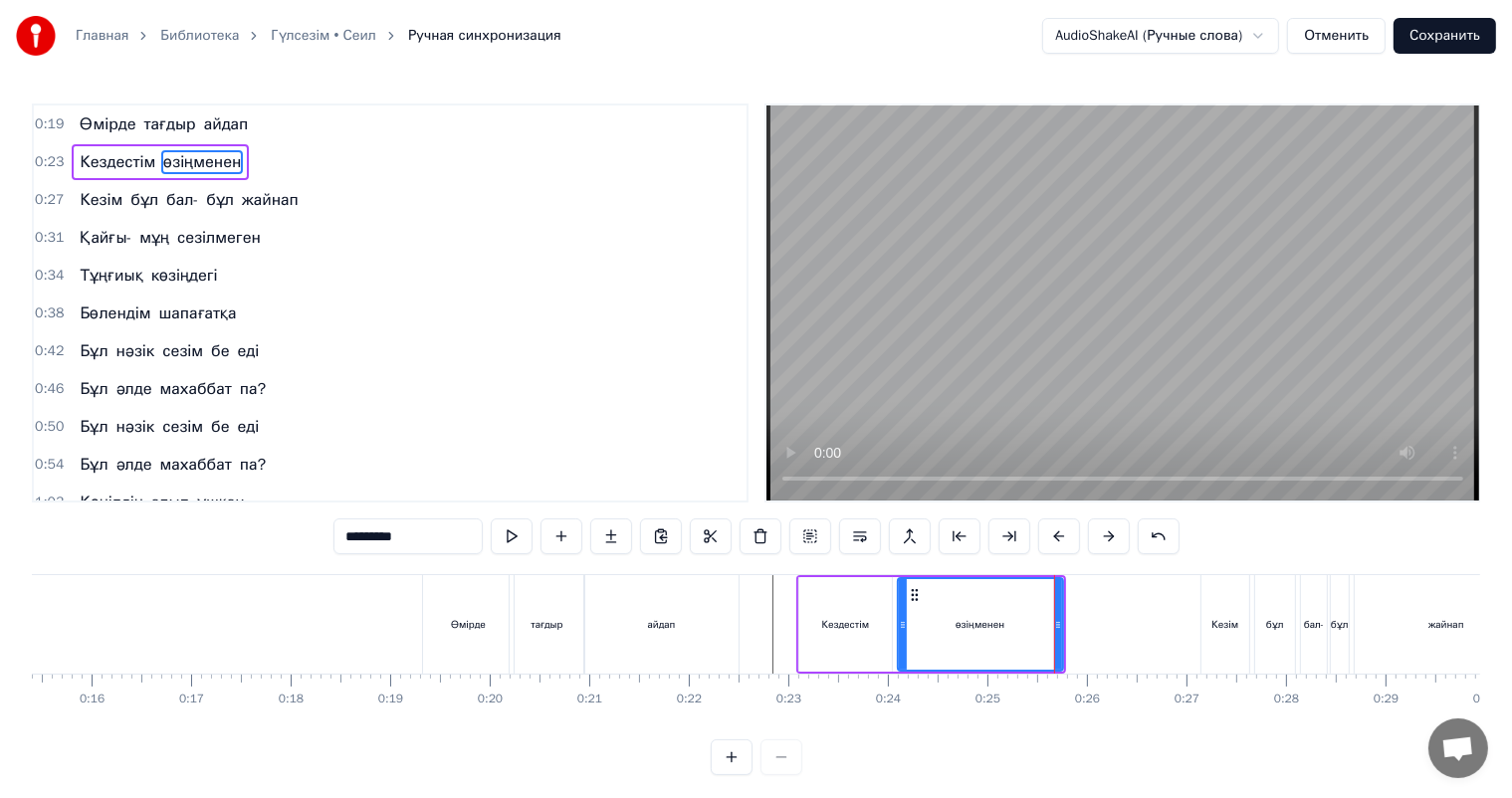 click at bounding box center [8445, 624] 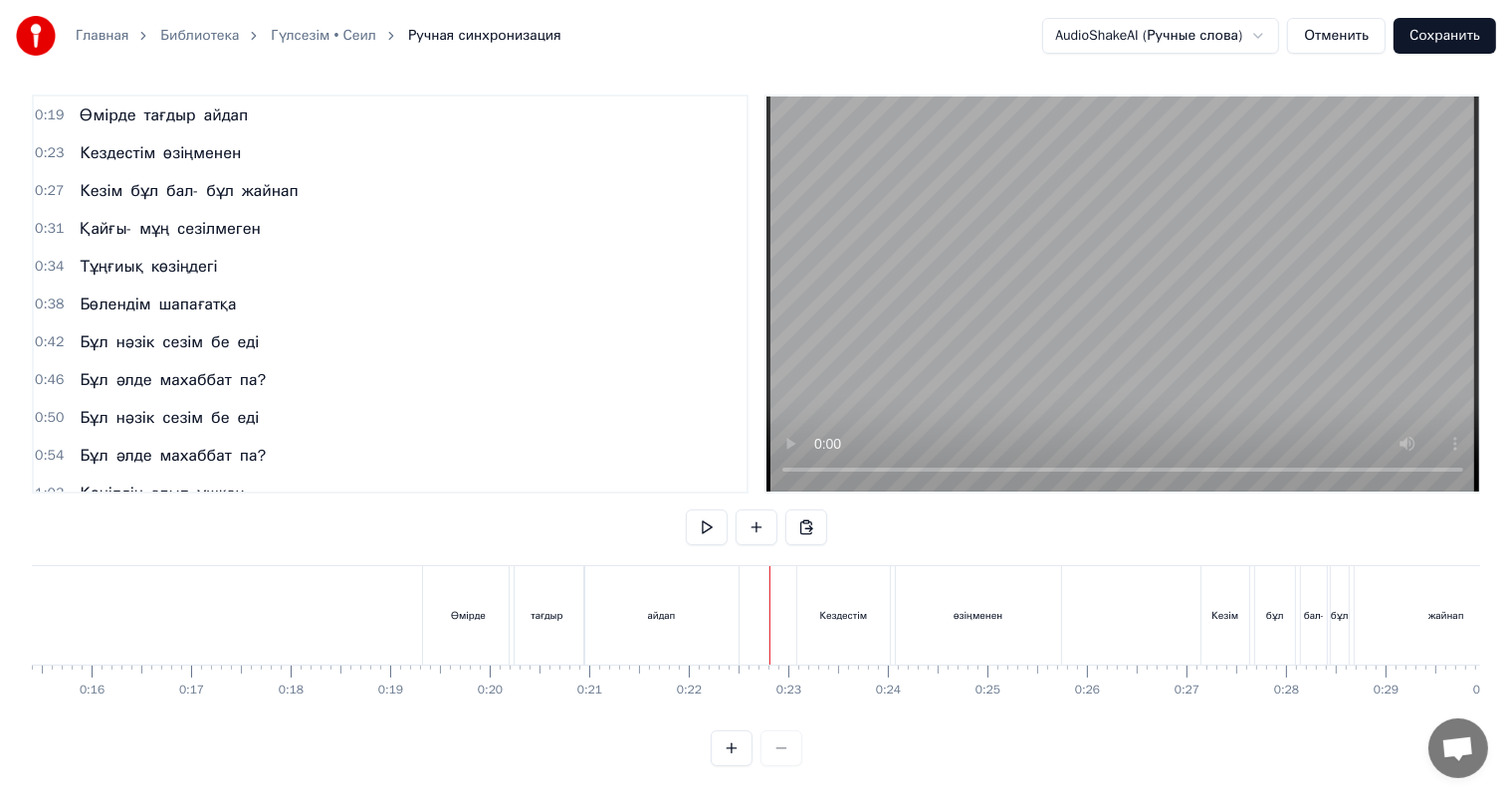 scroll, scrollTop: 26, scrollLeft: 0, axis: vertical 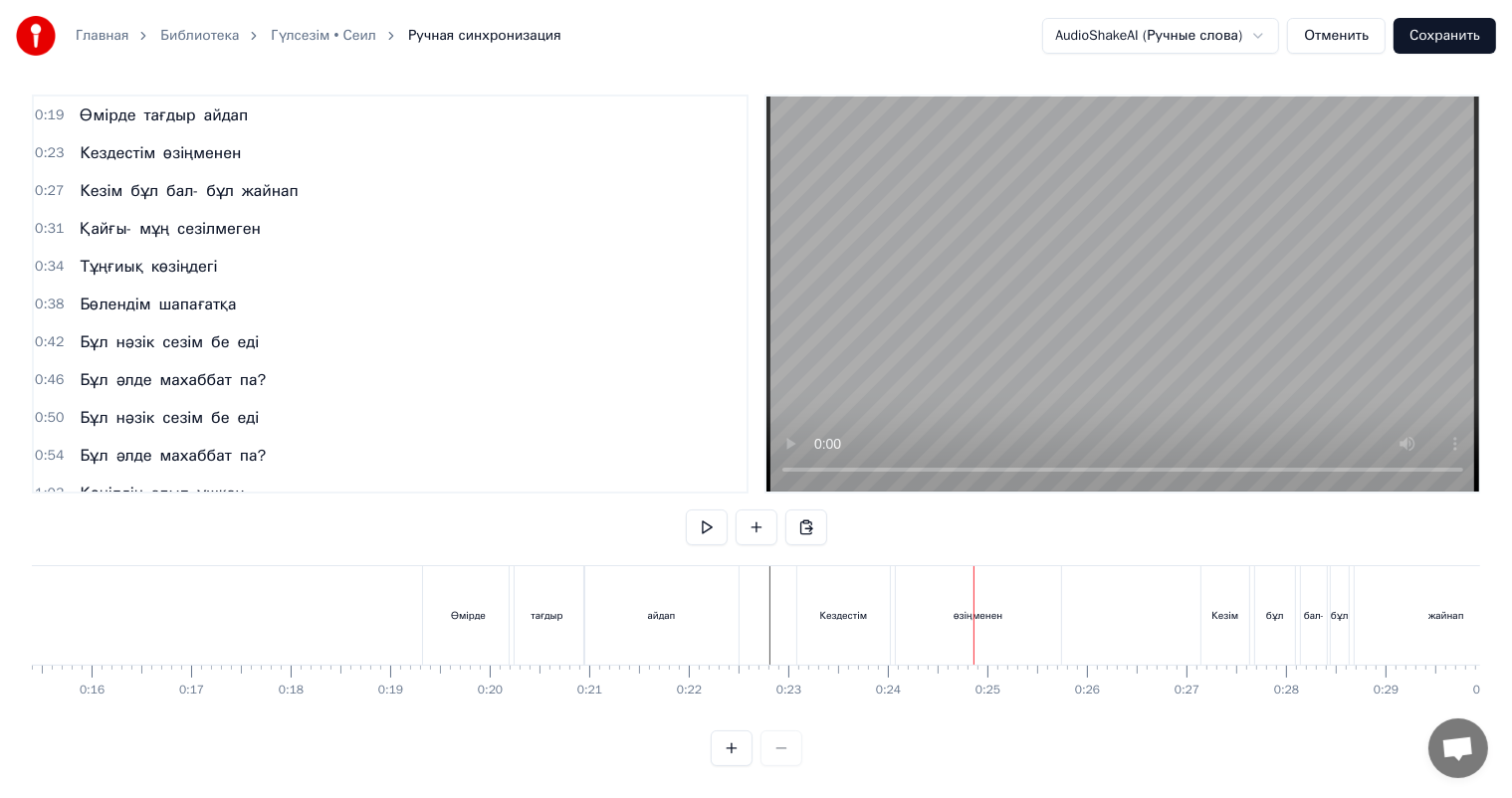 click on "Кездестім" at bounding box center [843, 615] 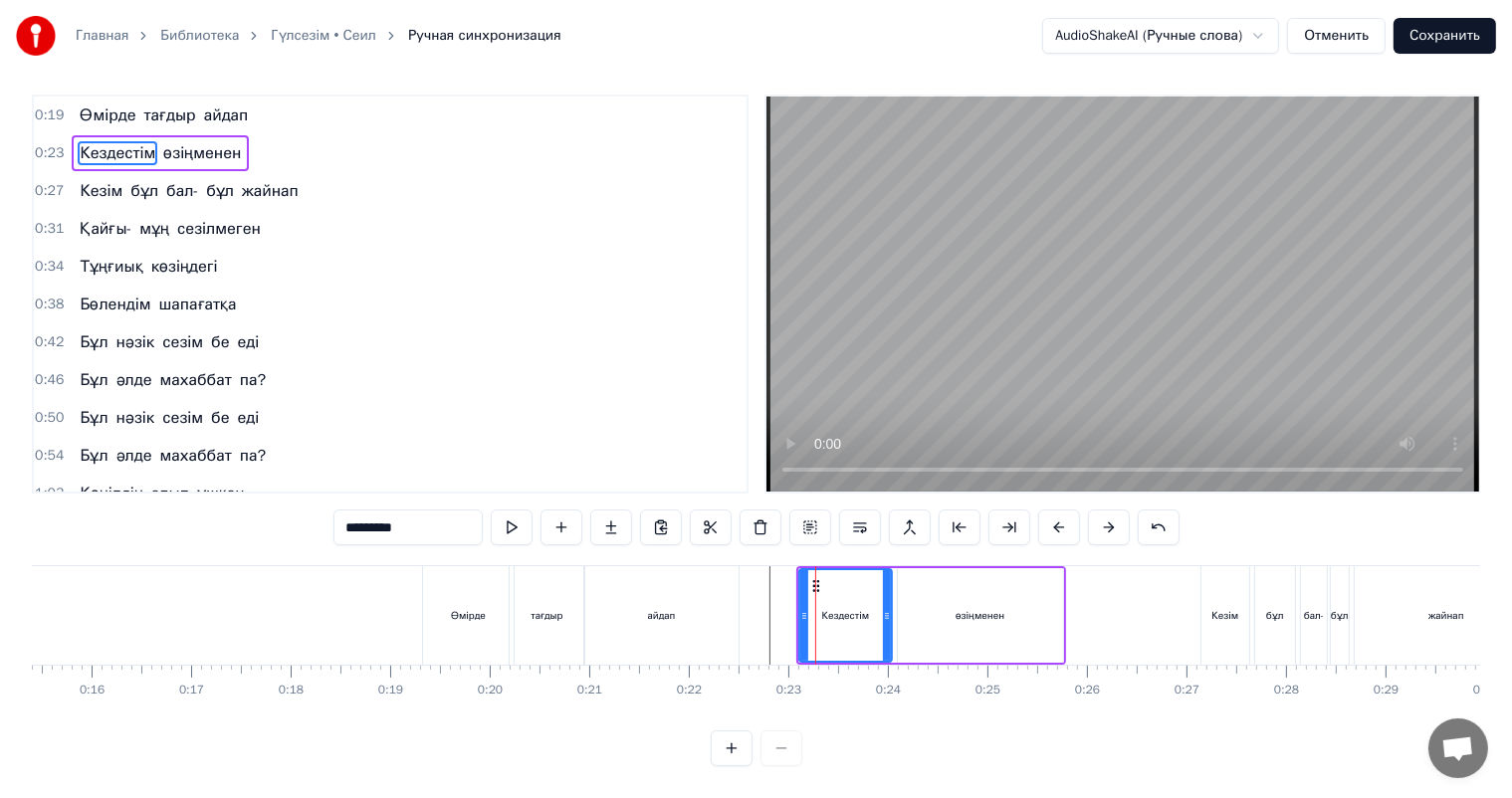scroll, scrollTop: 0, scrollLeft: 0, axis: both 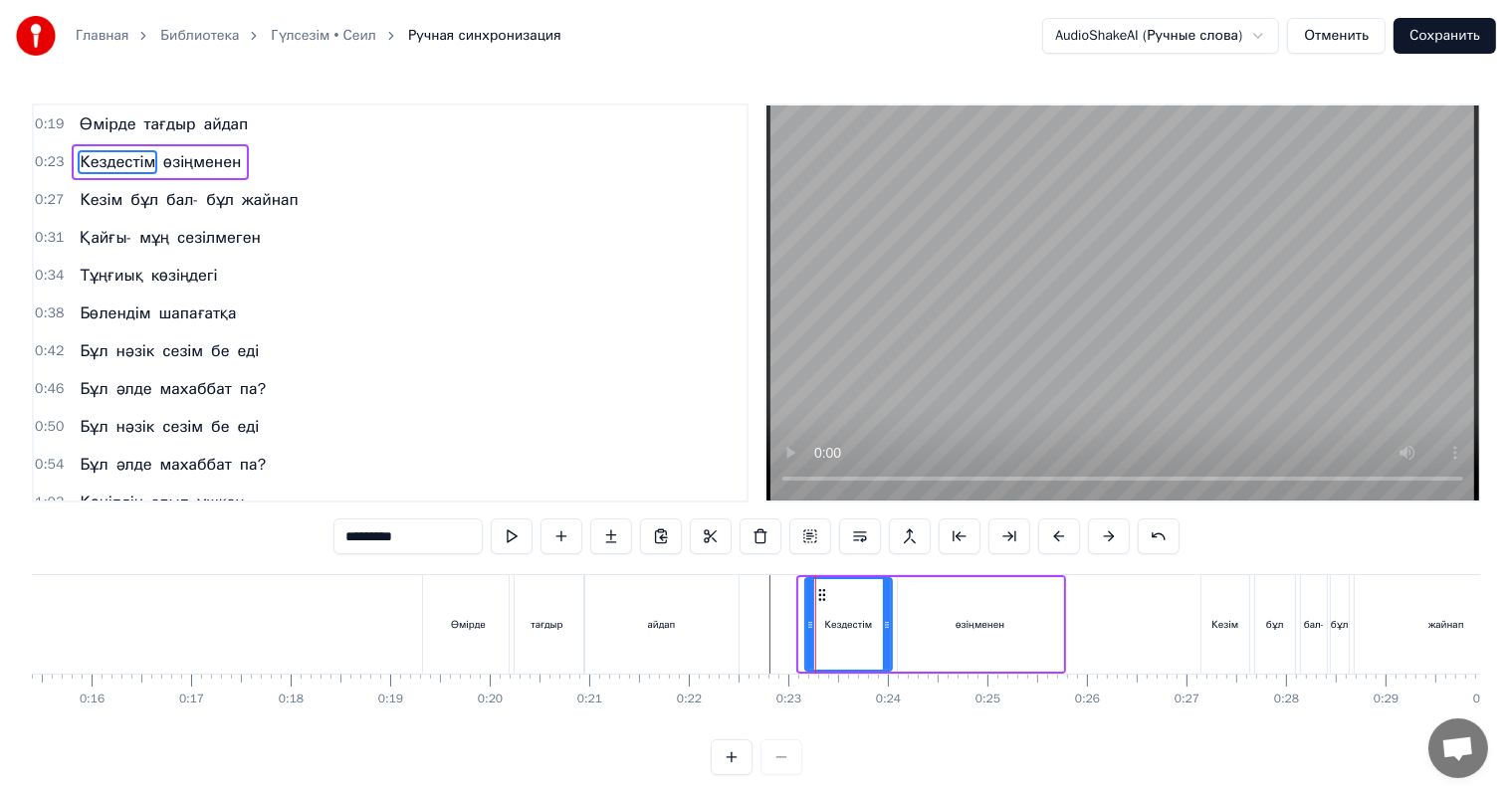 click at bounding box center [810, 624] 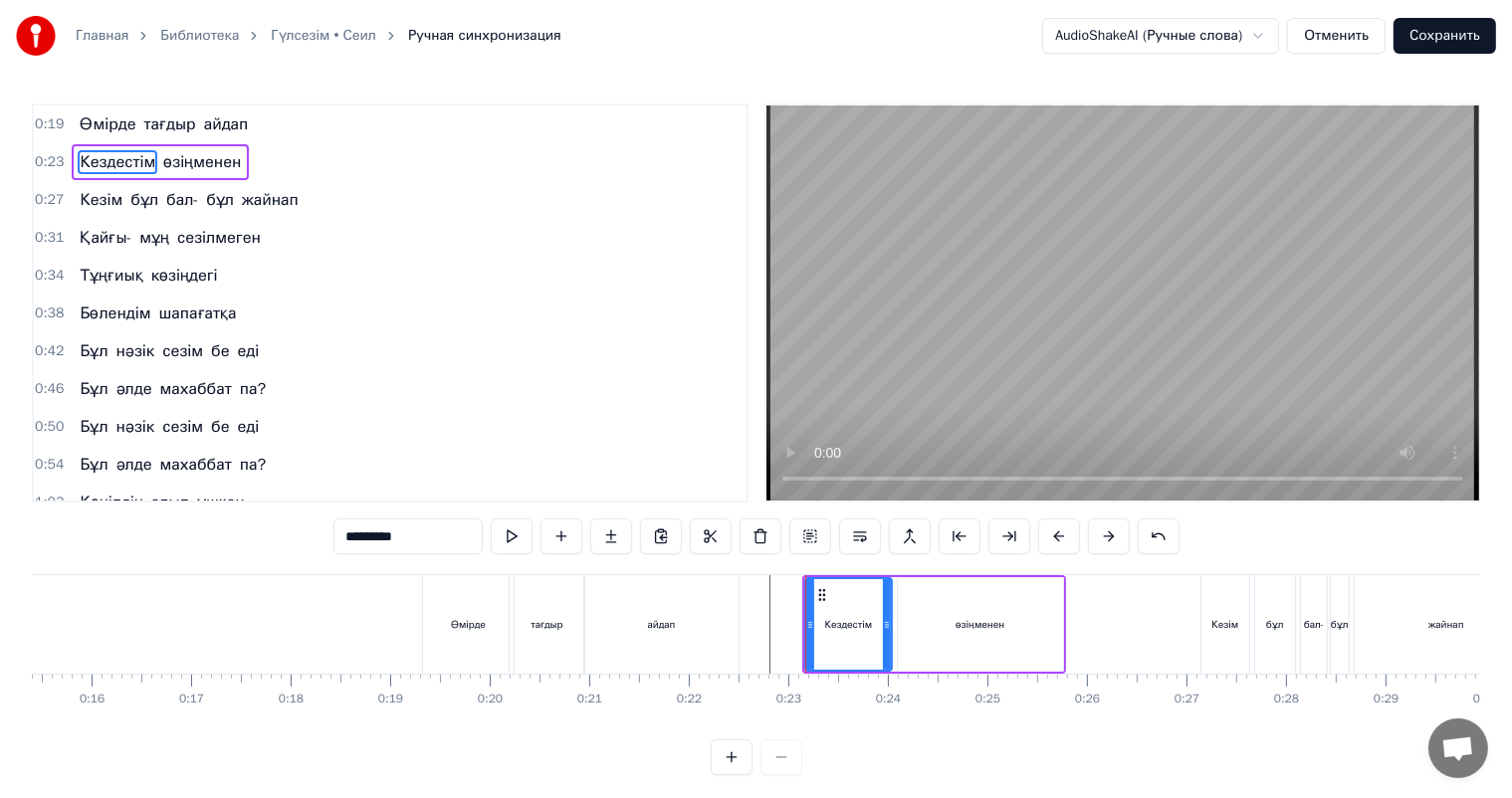 click at bounding box center (8445, 624) 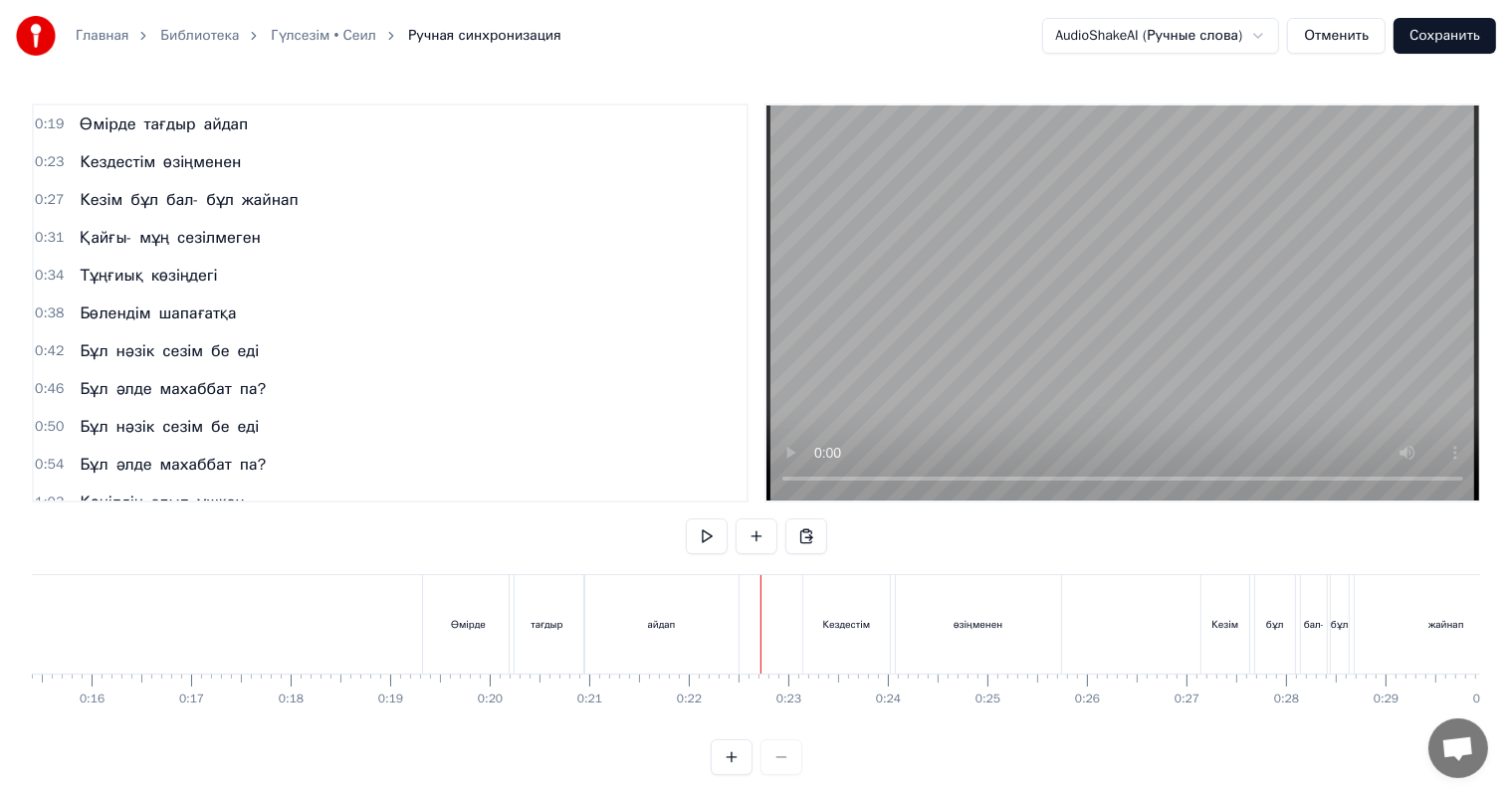 scroll, scrollTop: 26, scrollLeft: 0, axis: vertical 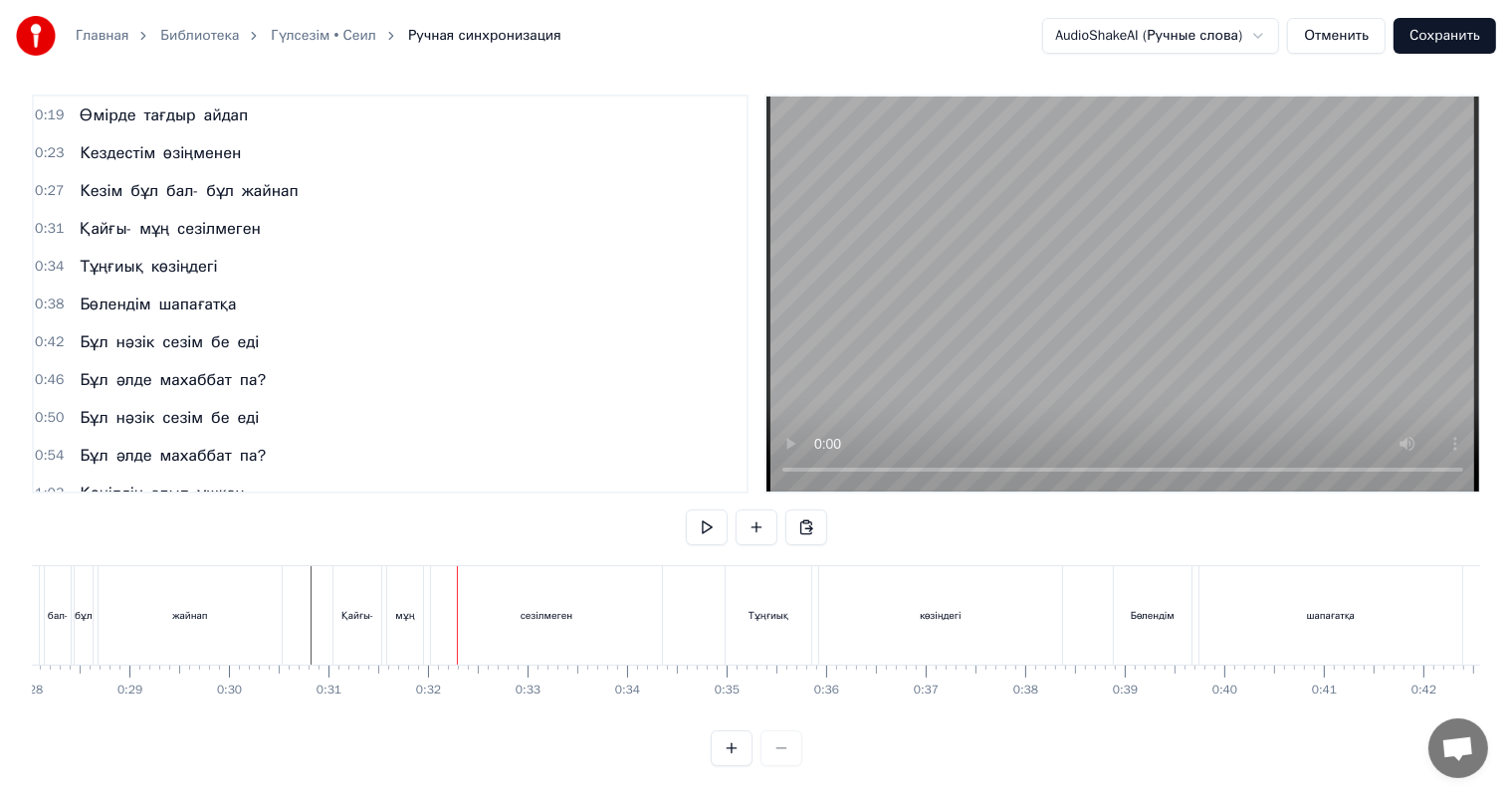 click on "мұң" at bounding box center [404, 615] 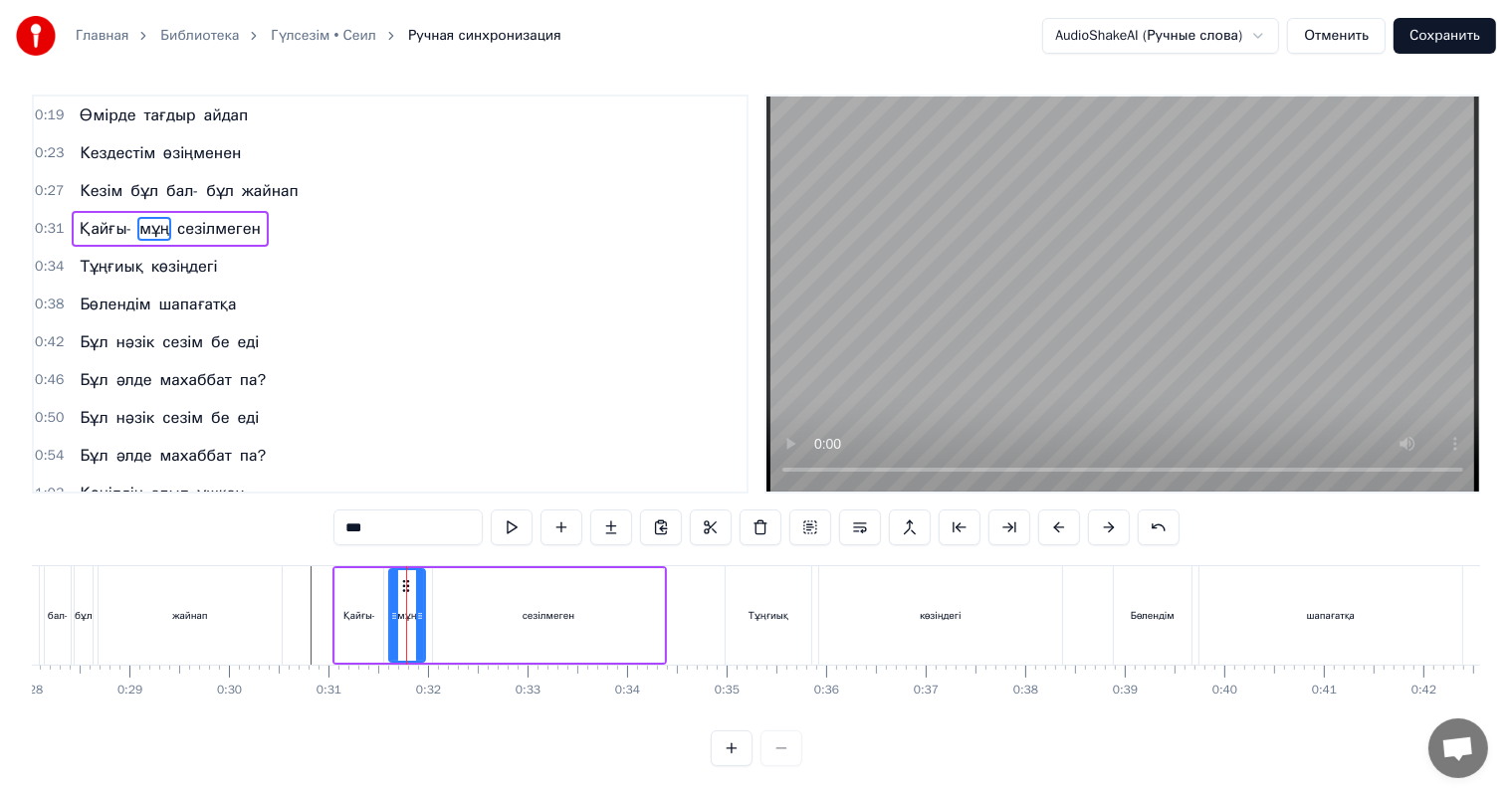 scroll, scrollTop: 0, scrollLeft: 0, axis: both 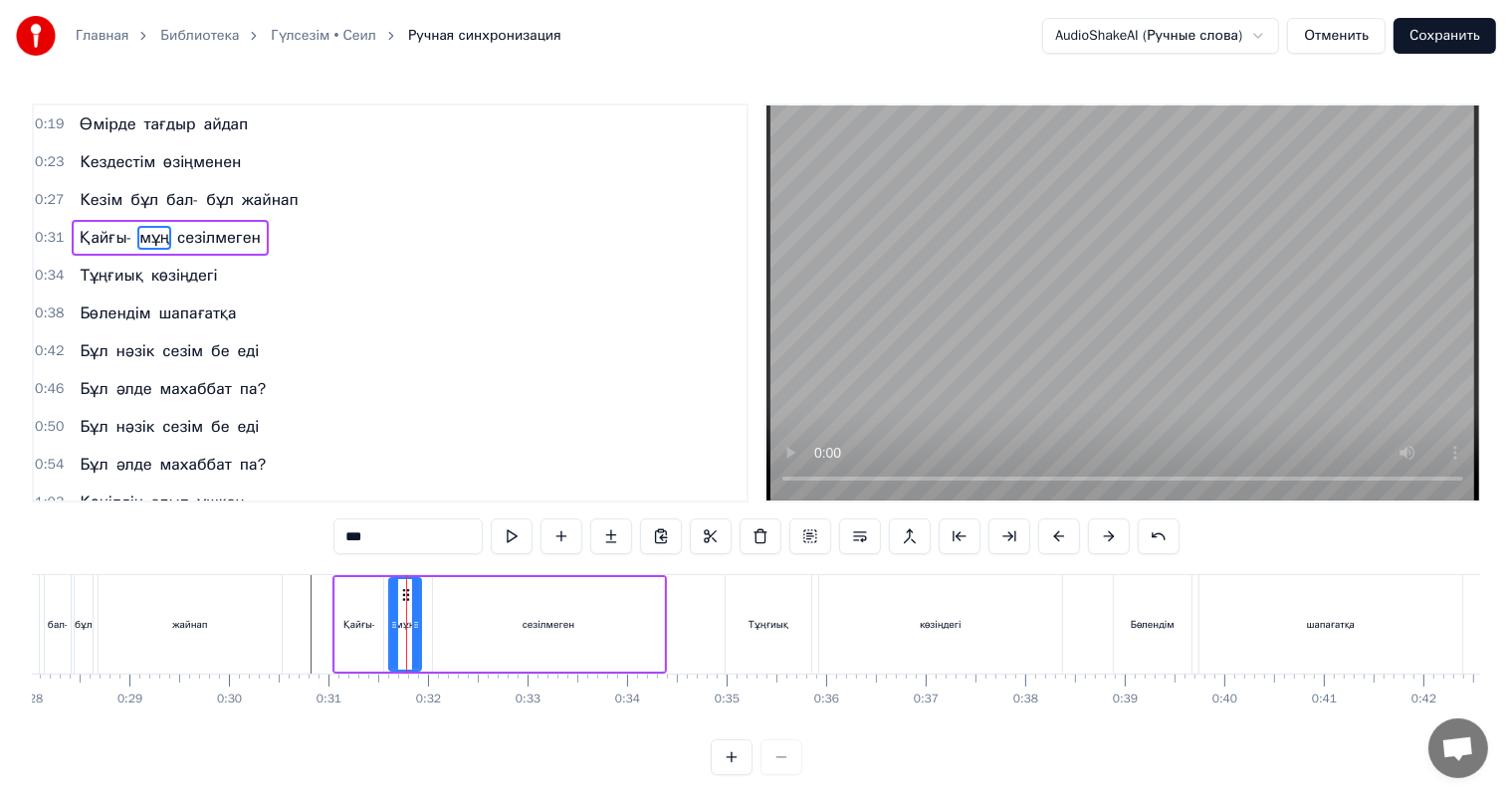 click at bounding box center [416, 624] 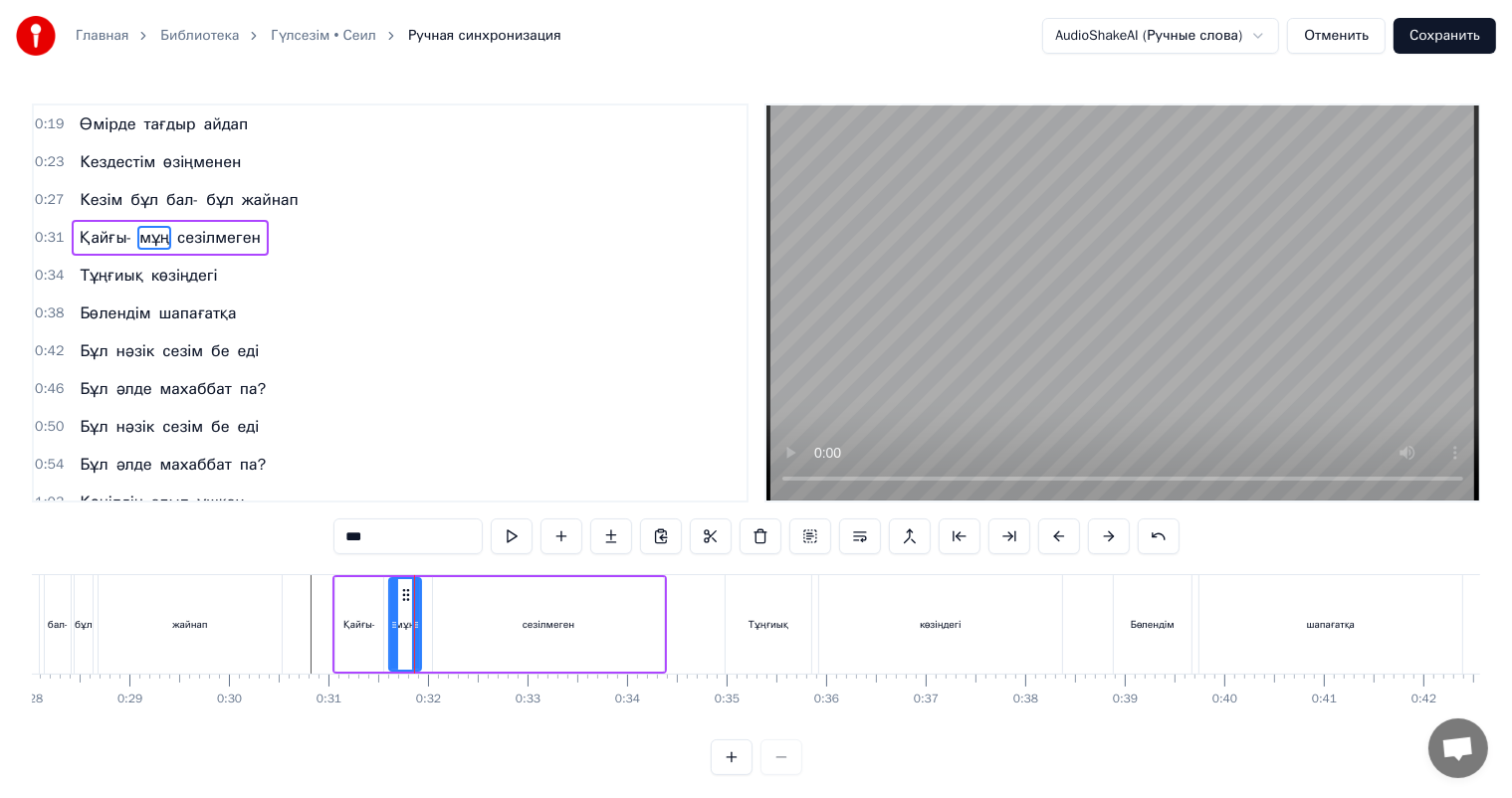 click on "Қайғы-" at bounding box center (359, 624) 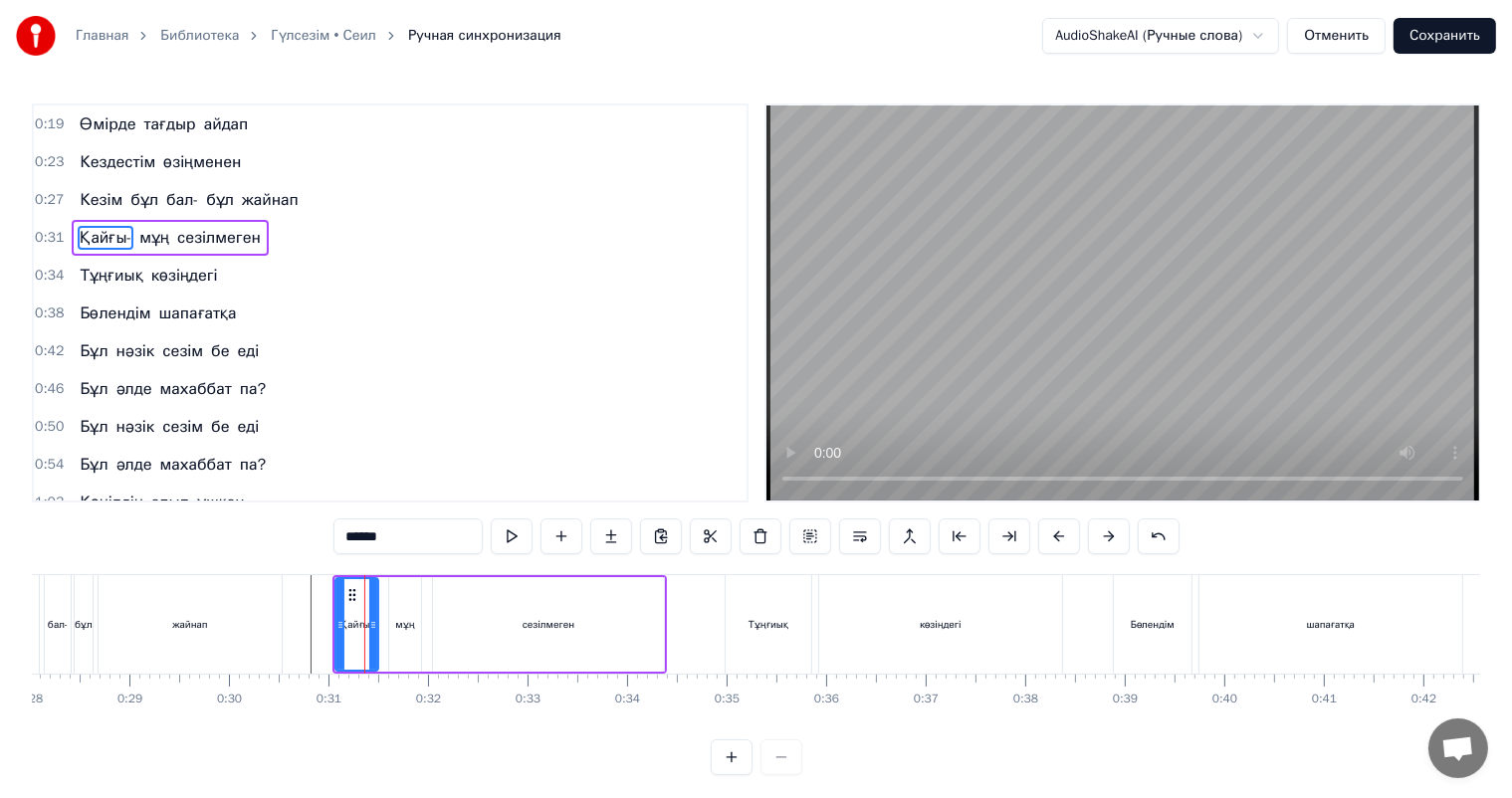 click 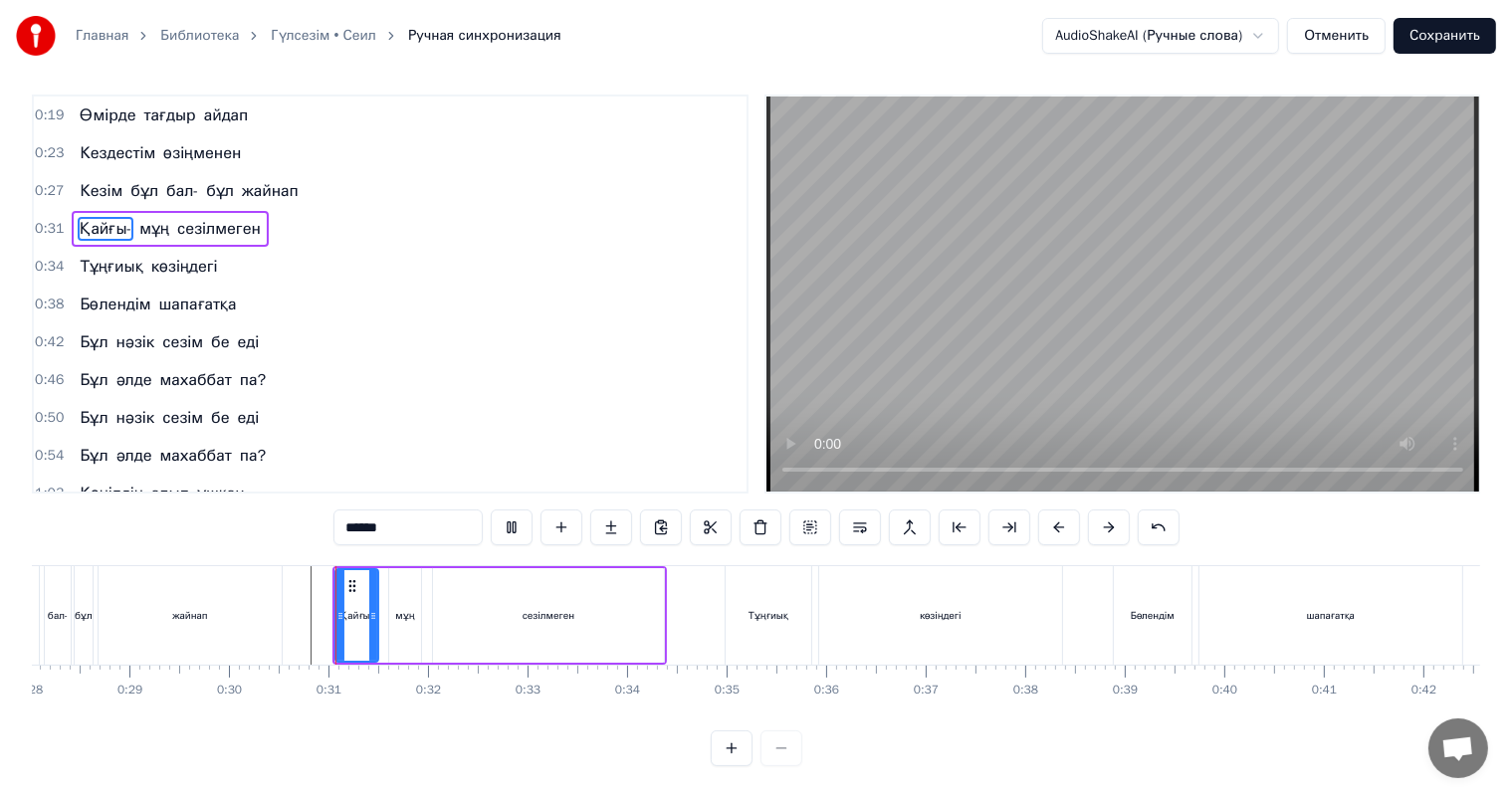 scroll, scrollTop: 26, scrollLeft: 0, axis: vertical 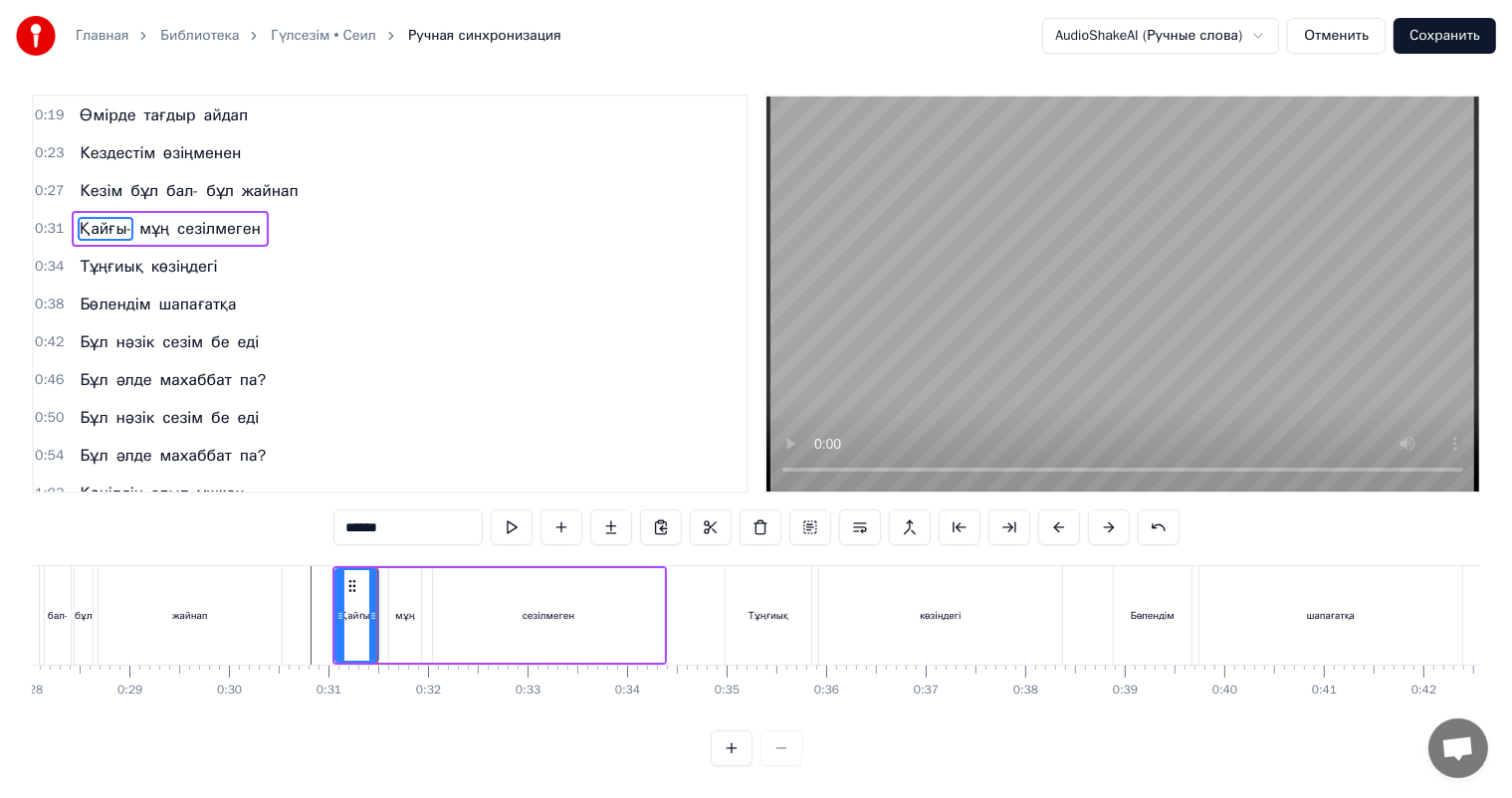 click at bounding box center [7189, 615] 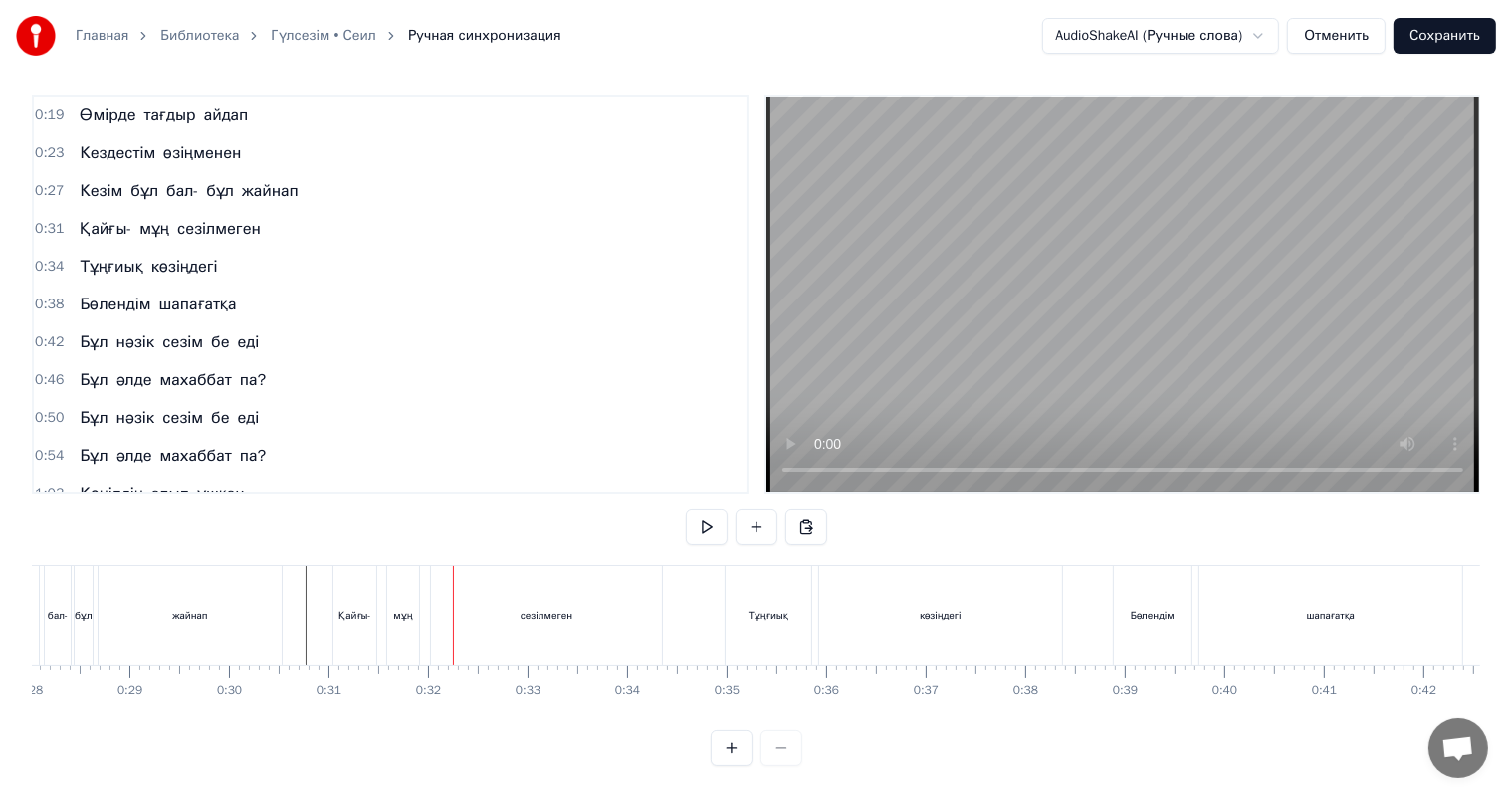 click on "мұң" at bounding box center [402, 615] 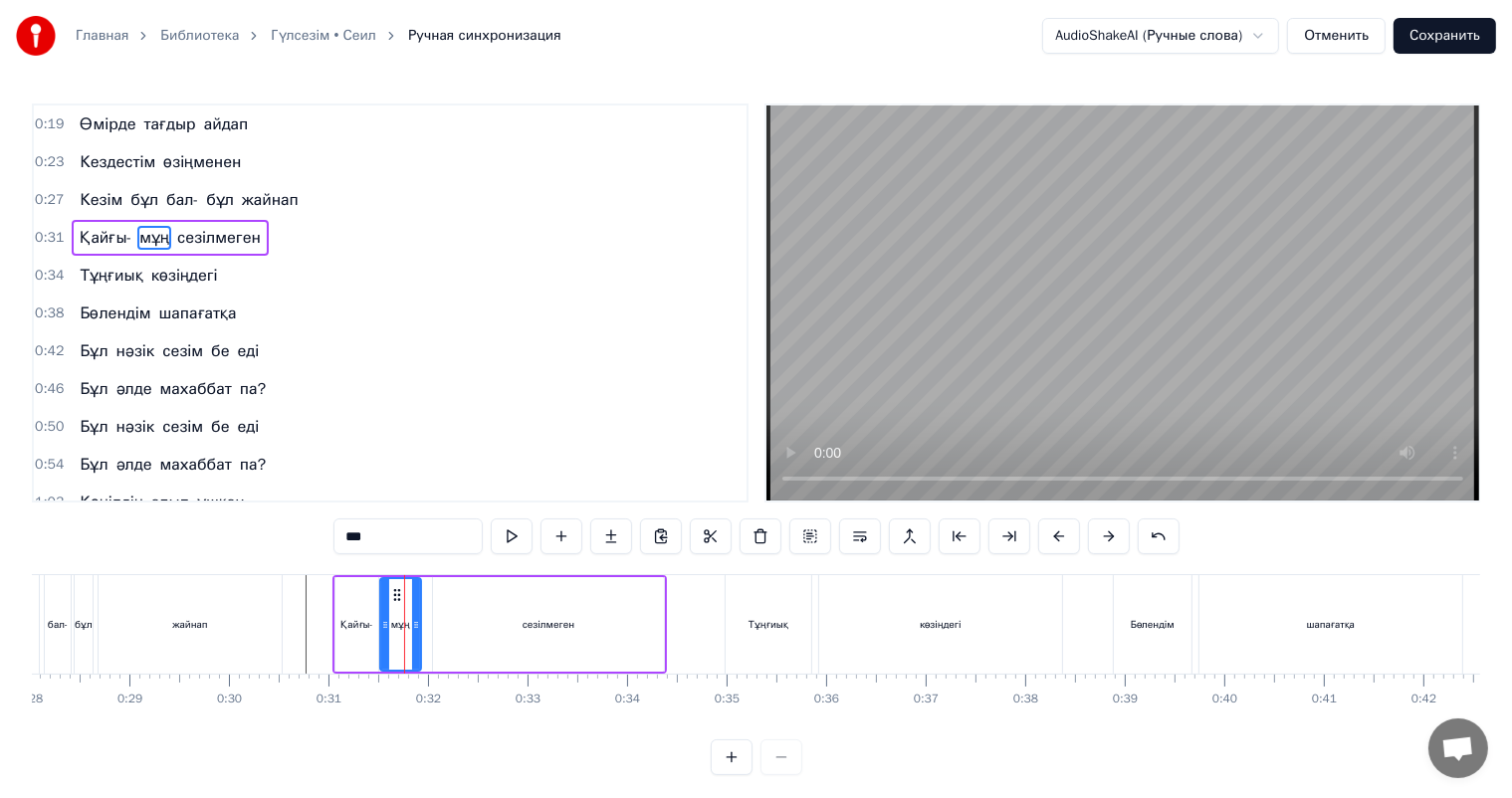 click 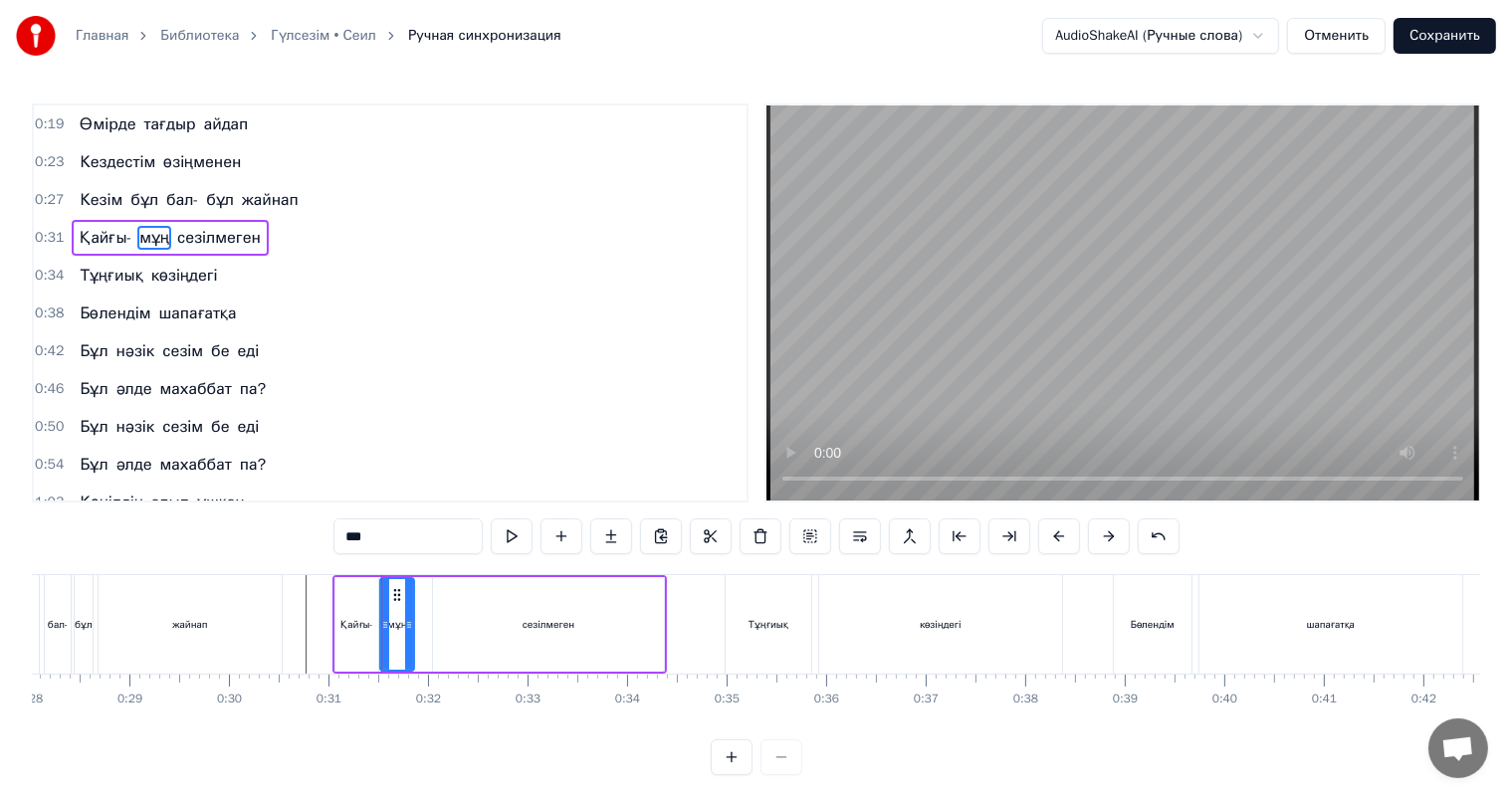 click 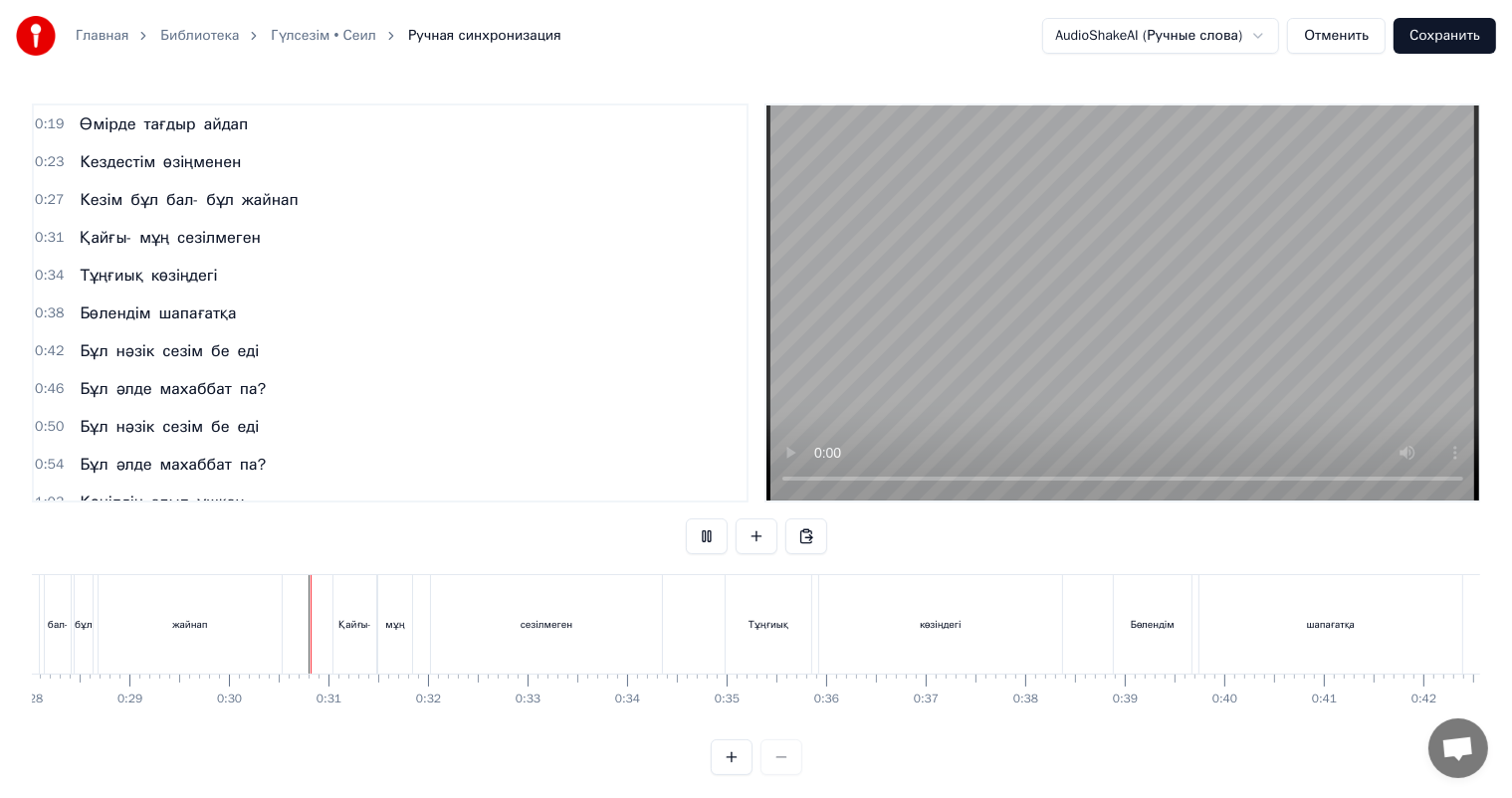 scroll, scrollTop: 26, scrollLeft: 0, axis: vertical 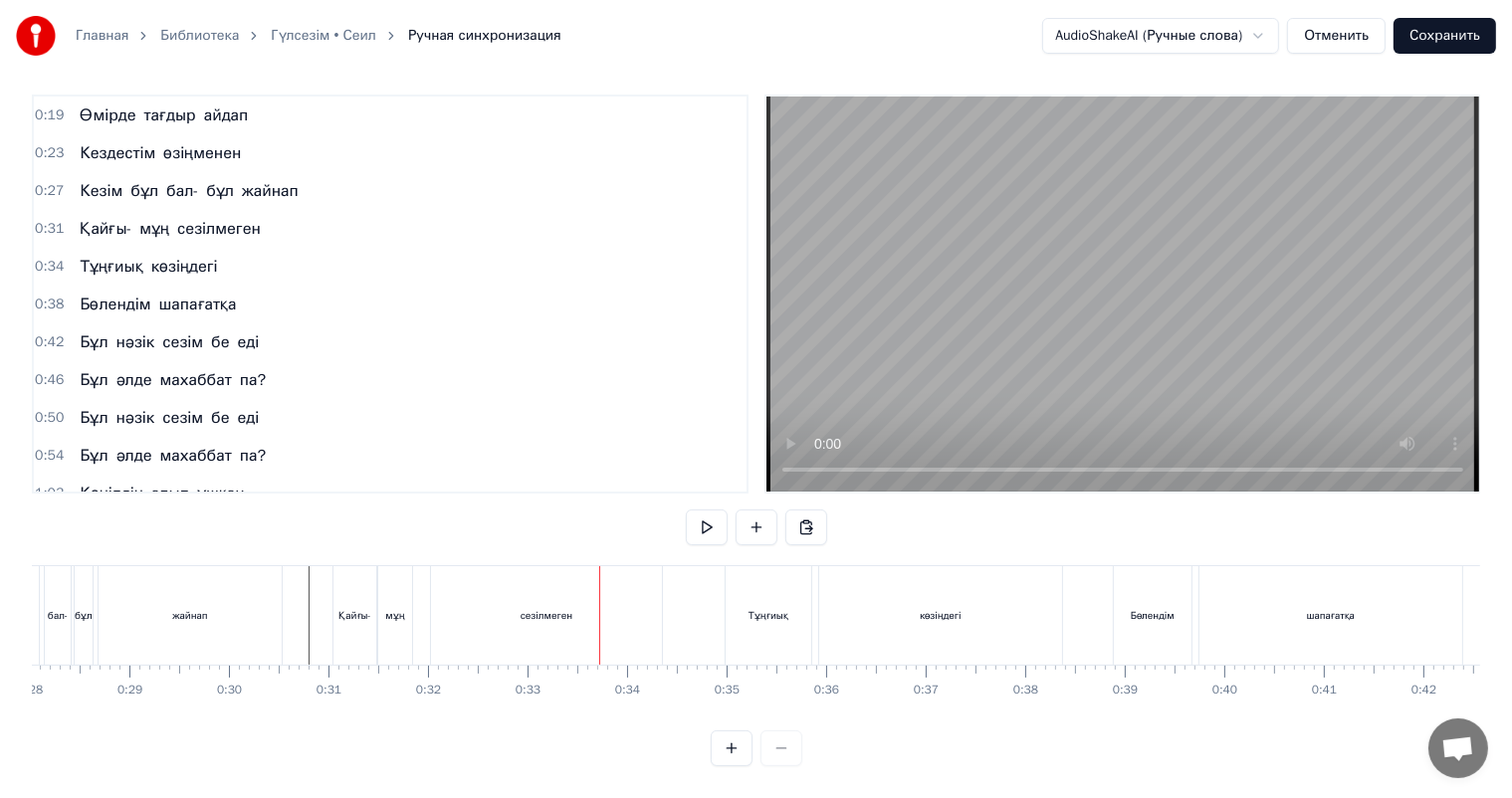 click on "сезілмеген" at bounding box center [546, 615] 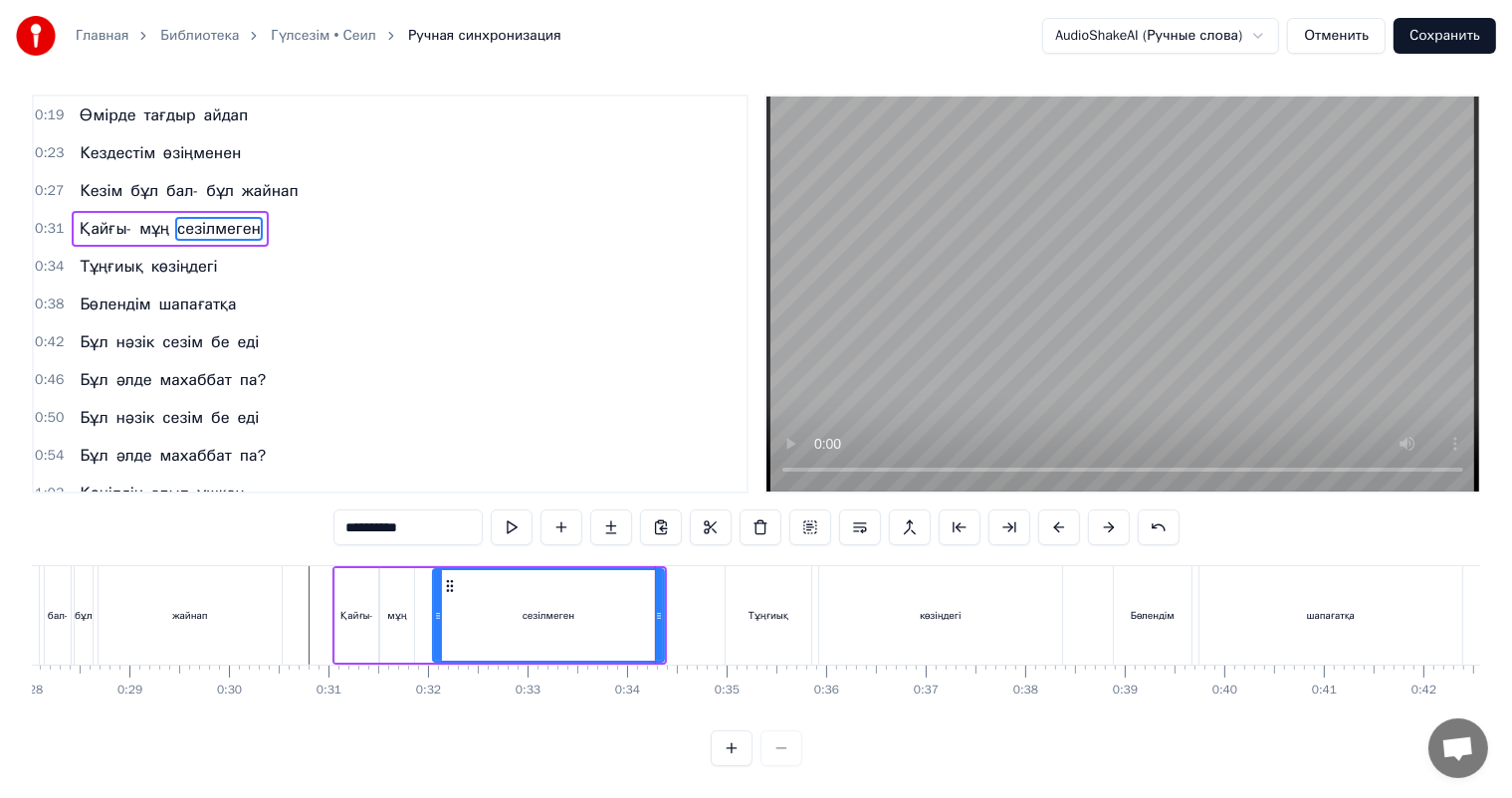 scroll, scrollTop: 0, scrollLeft: 0, axis: both 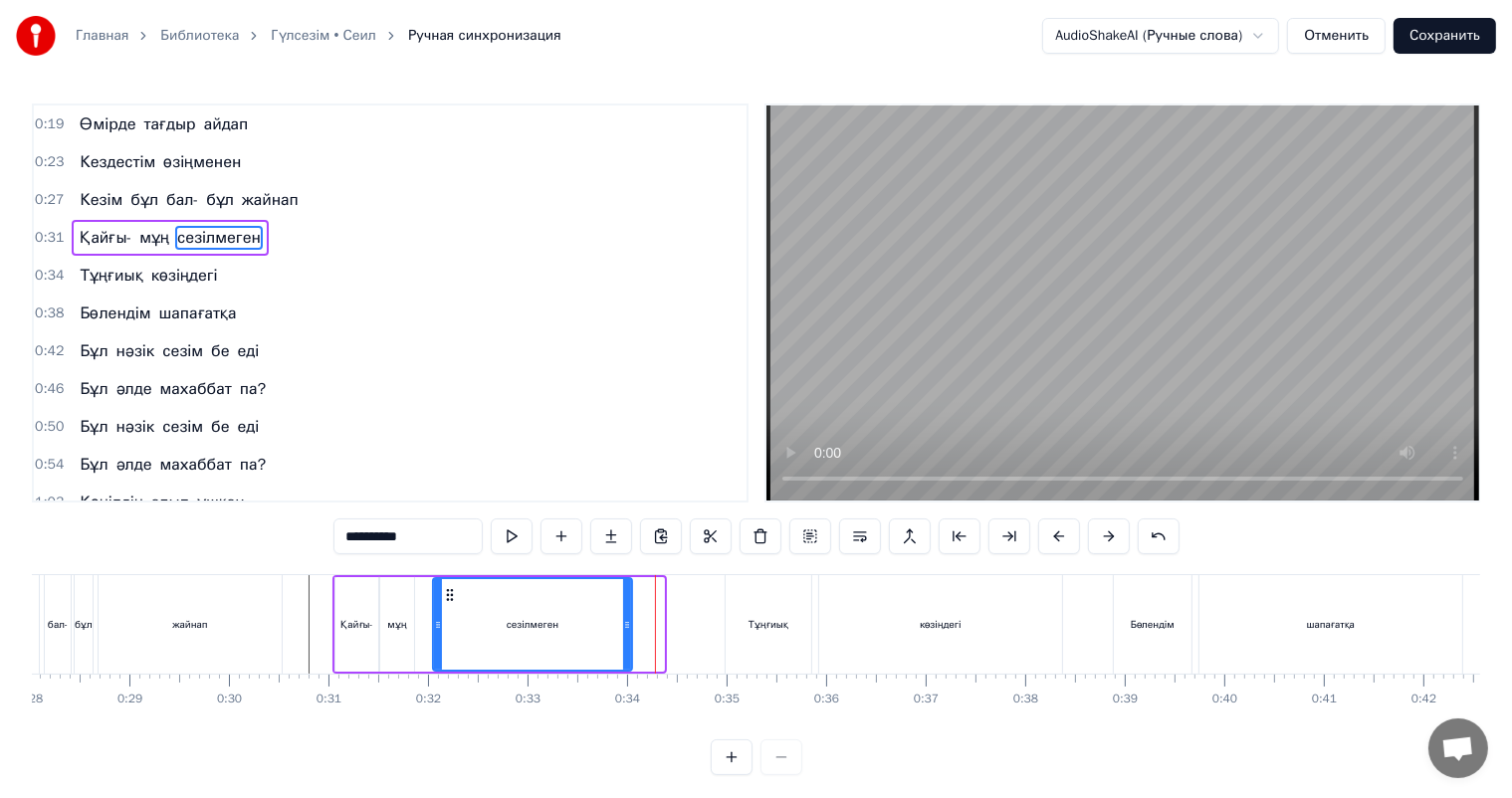 drag, startPoint x: 661, startPoint y: 600, endPoint x: 629, endPoint y: 606, distance: 32.55764 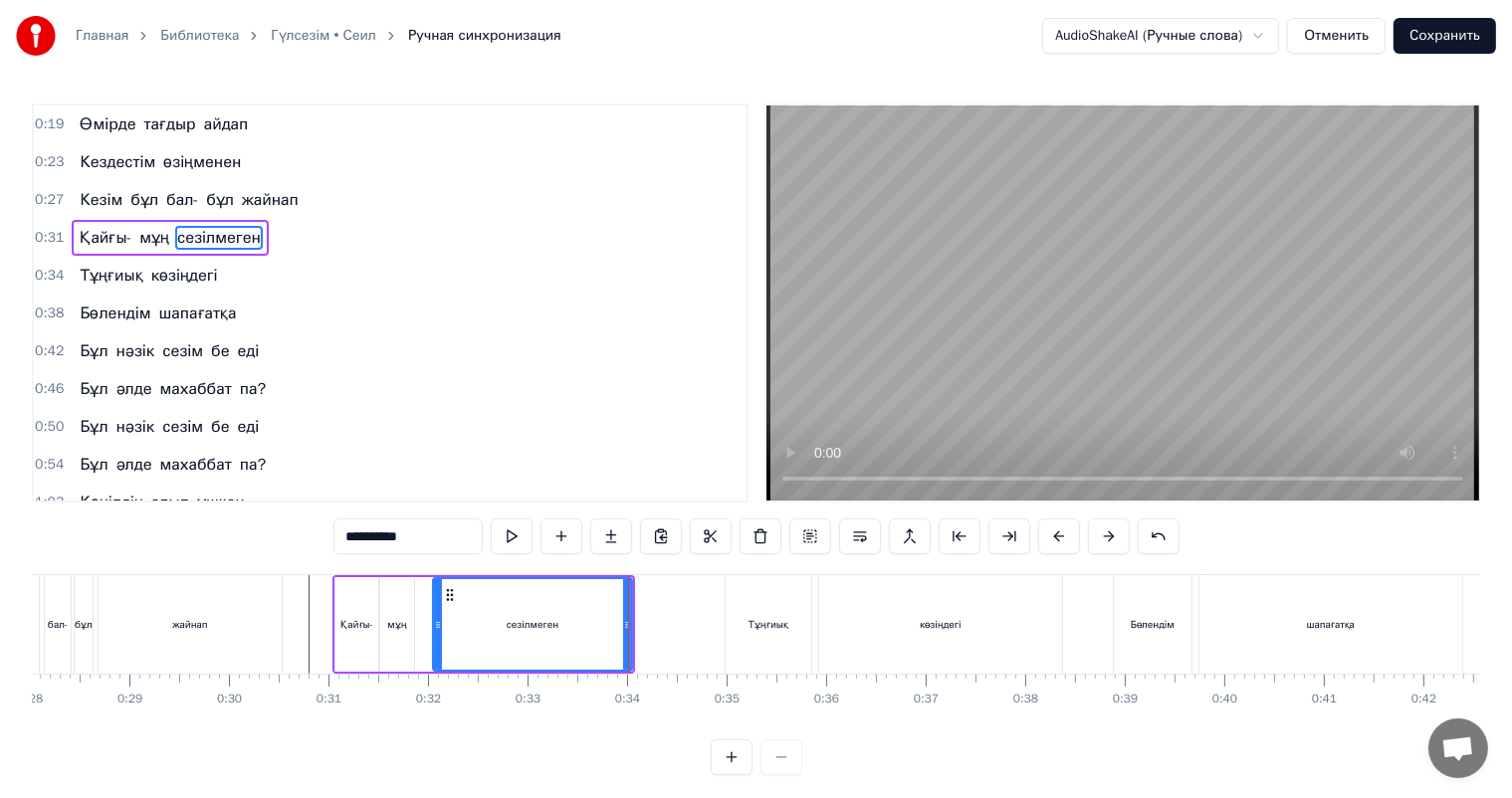 click on "Қайғы-" at bounding box center (356, 624) 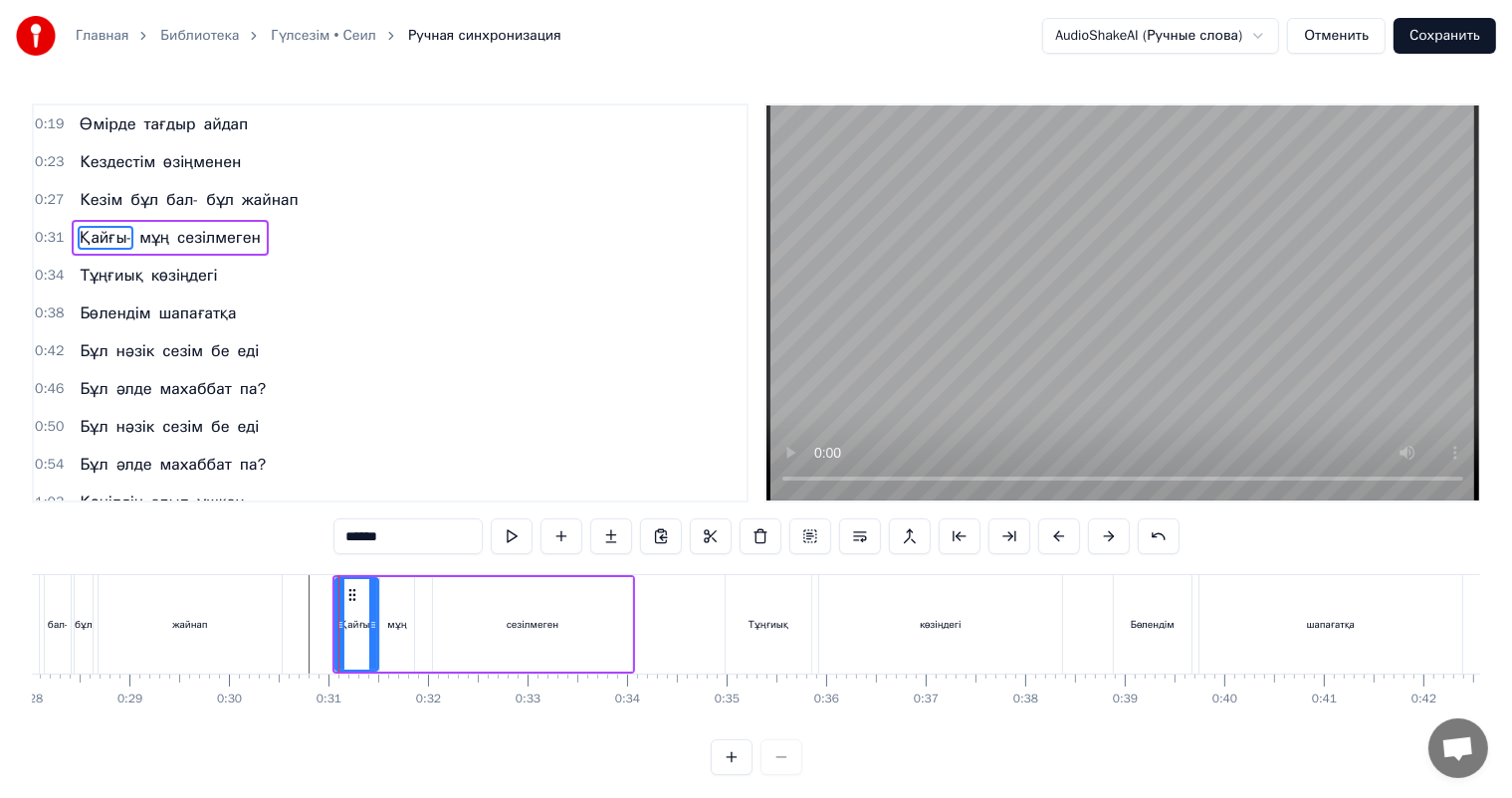 click at bounding box center (7189, 624) 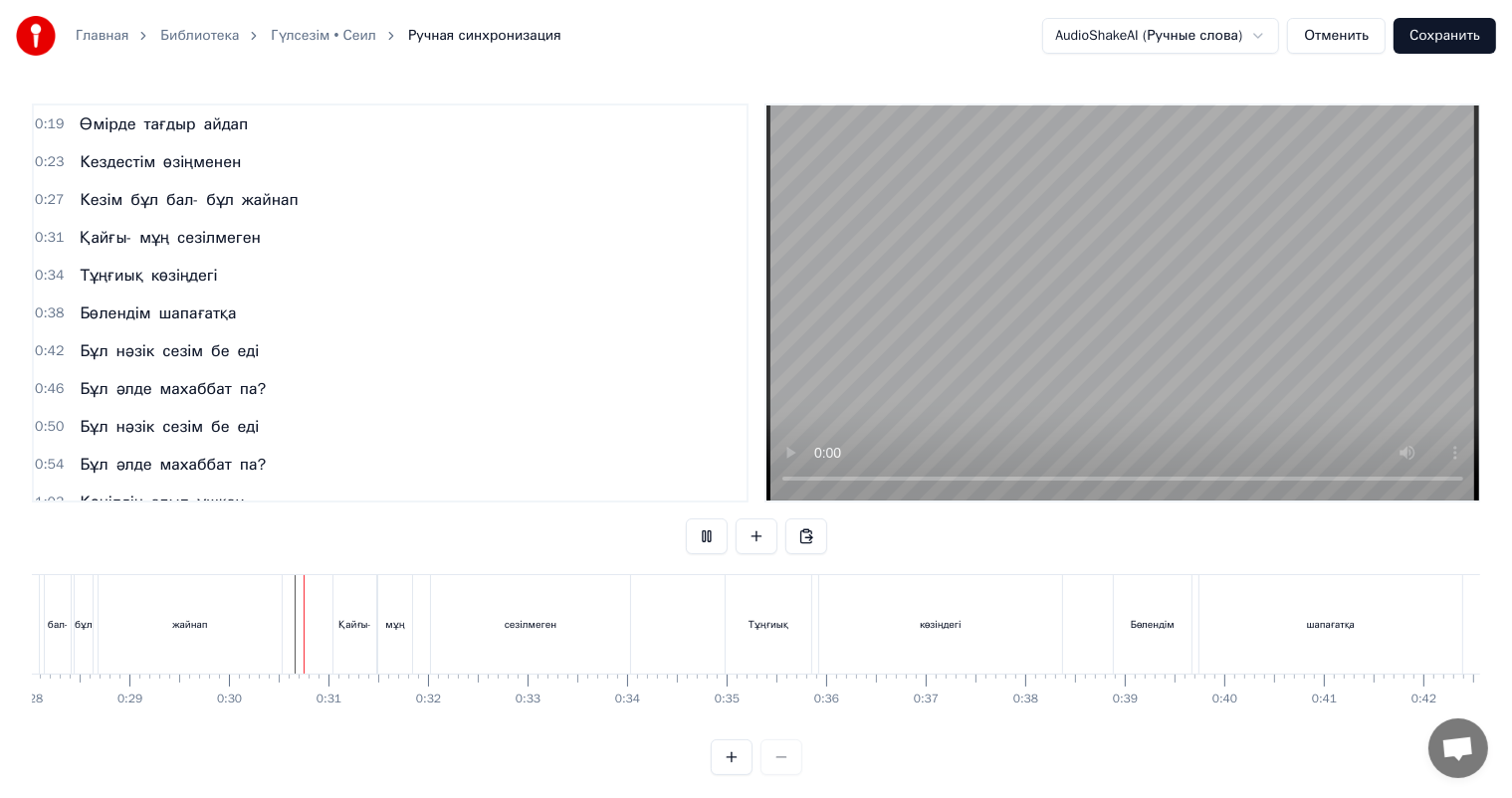 scroll, scrollTop: 26, scrollLeft: 0, axis: vertical 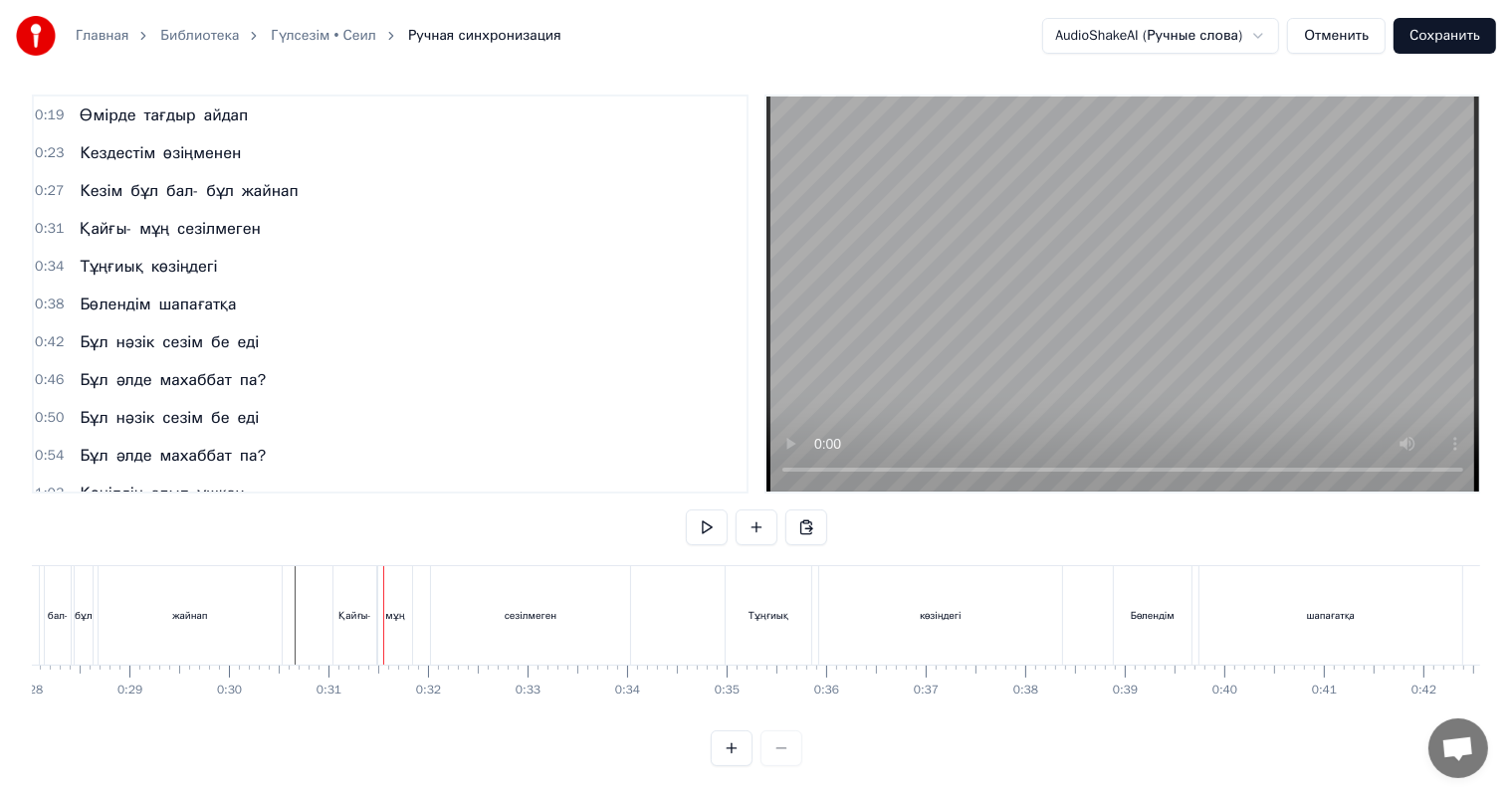 click on "Қайғы-" at bounding box center [354, 615] 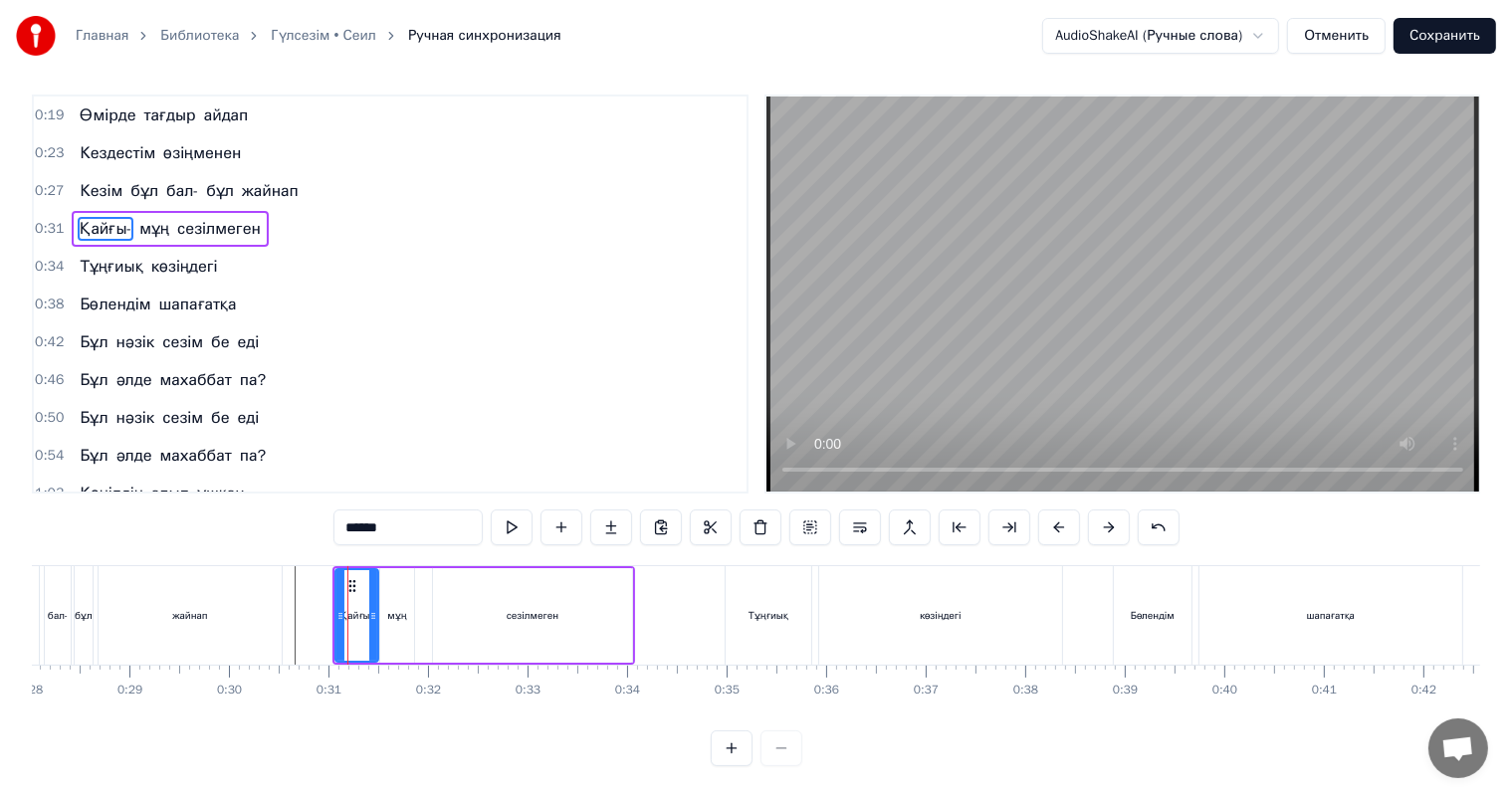 scroll, scrollTop: 0, scrollLeft: 0, axis: both 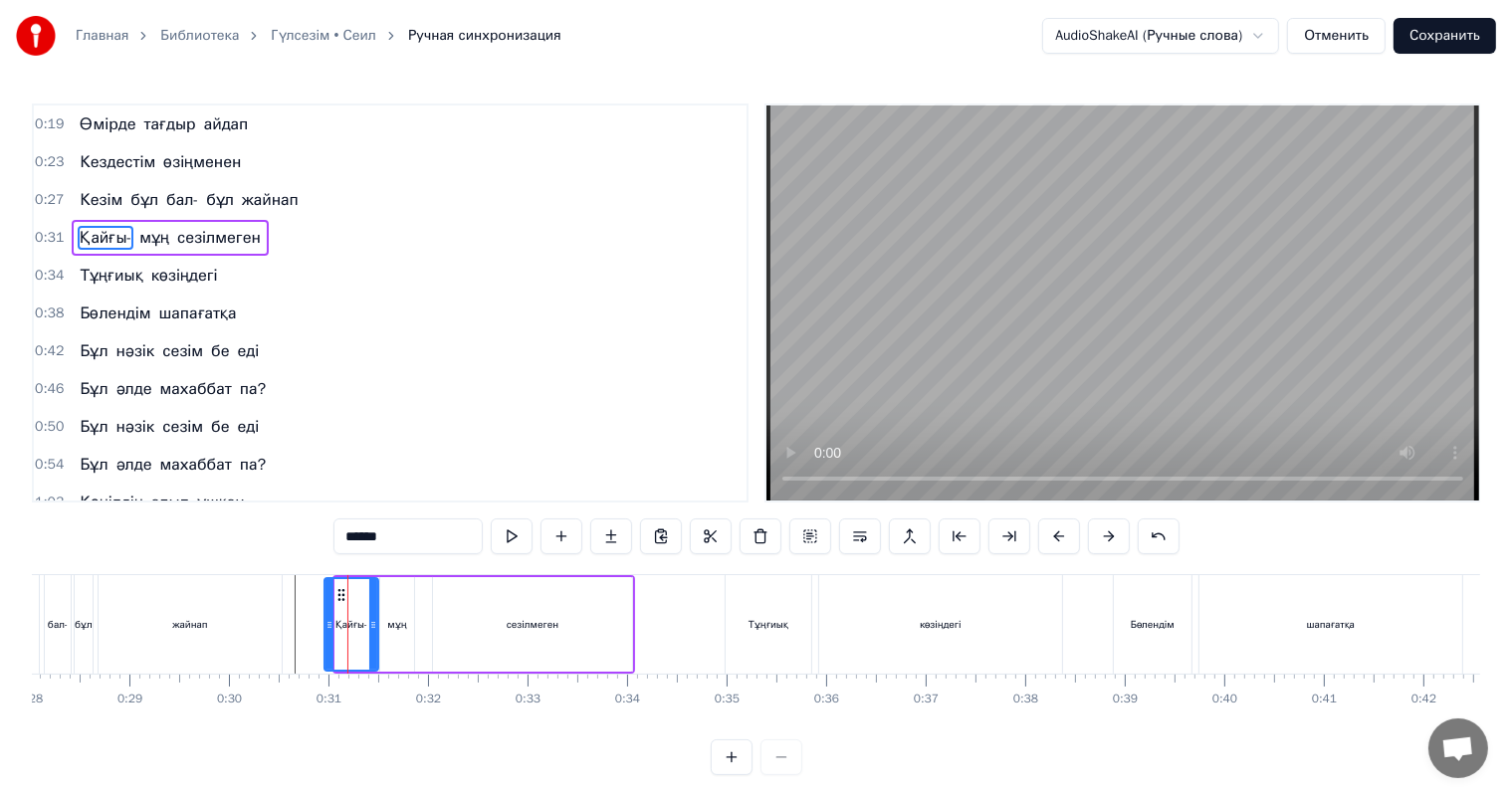 drag, startPoint x: 337, startPoint y: 597, endPoint x: 326, endPoint y: 595, distance: 11.18034 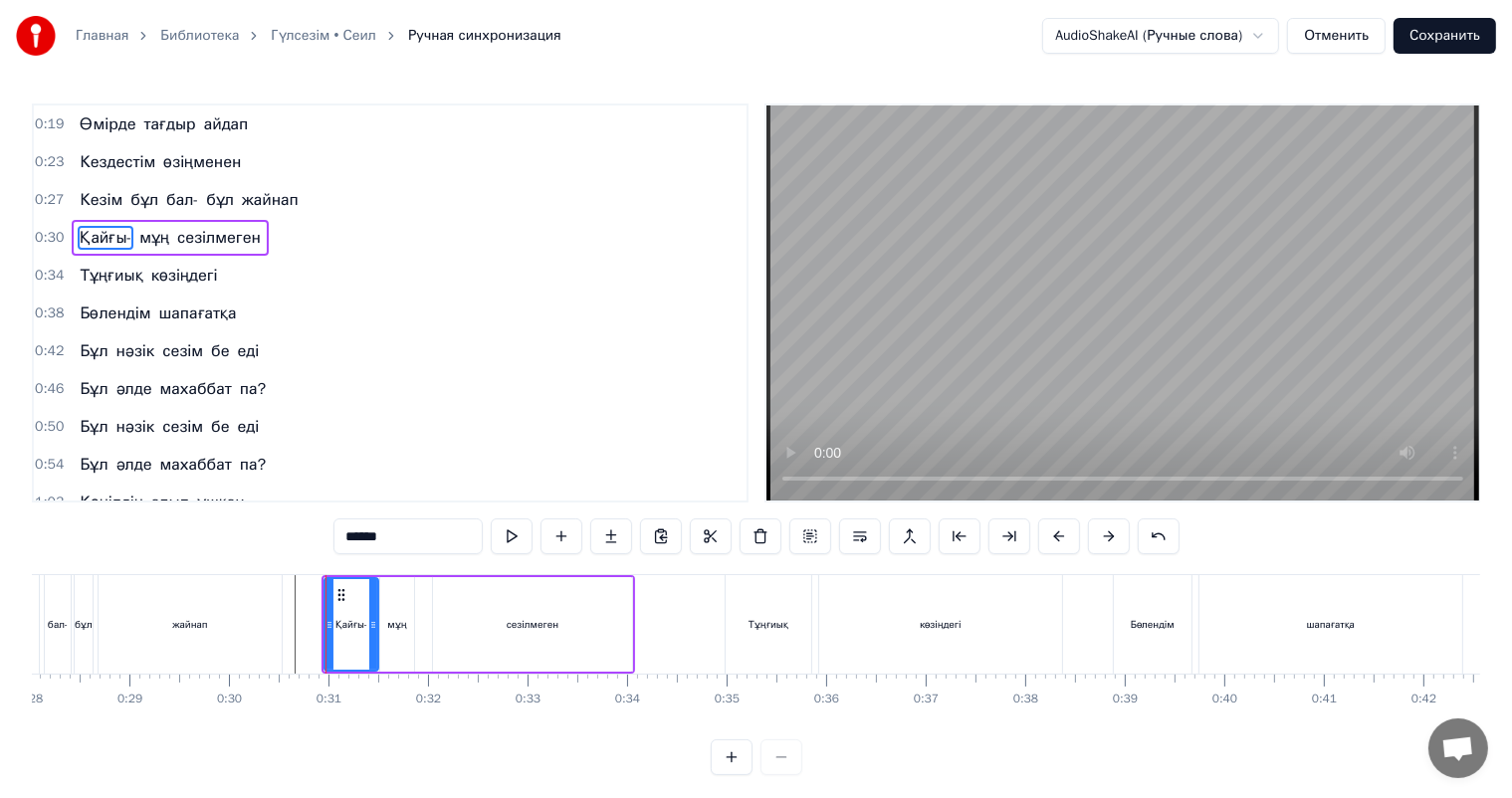 scroll, scrollTop: 26, scrollLeft: 0, axis: vertical 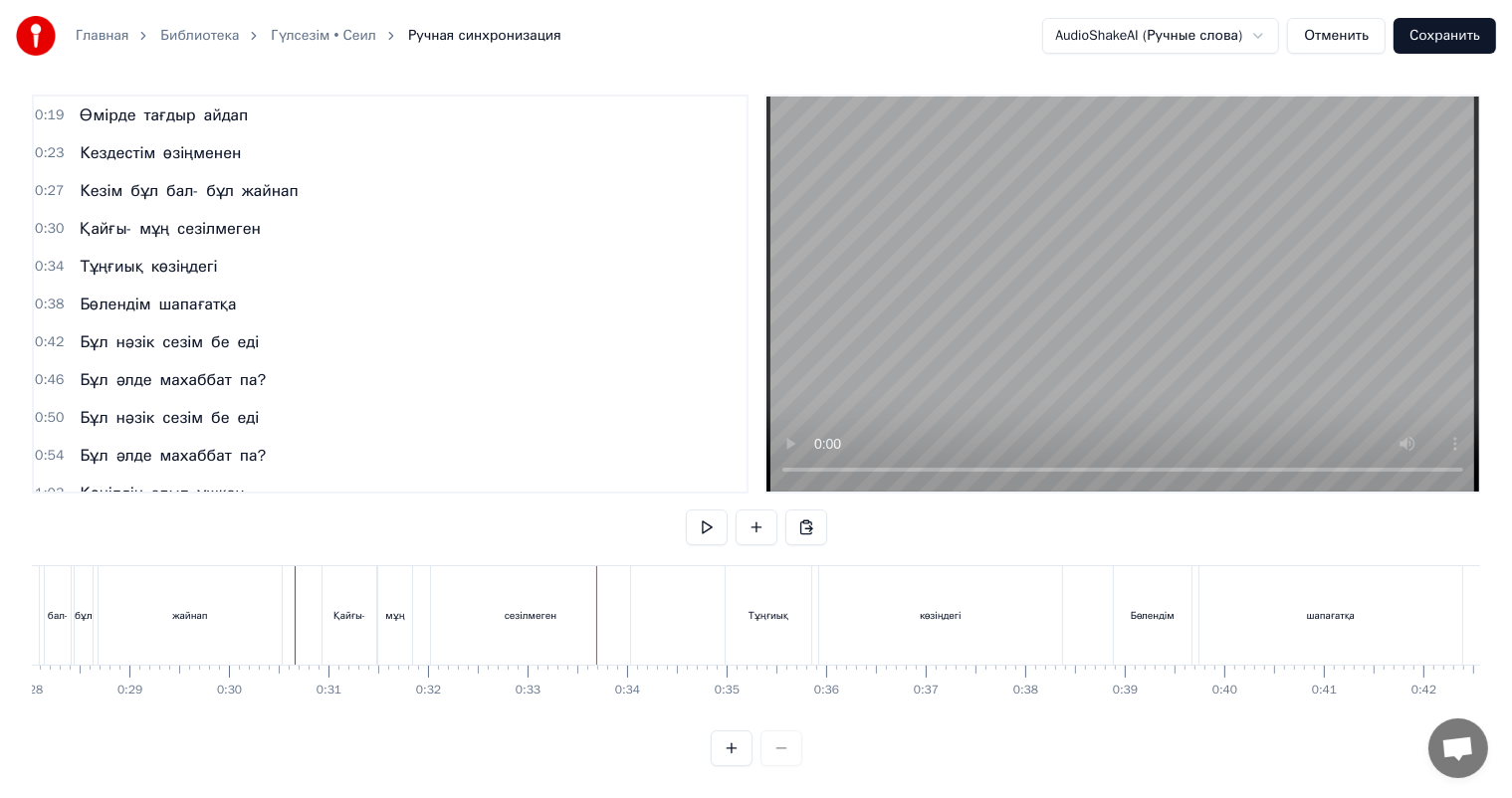 click on "сезілмеген" at bounding box center (531, 615) 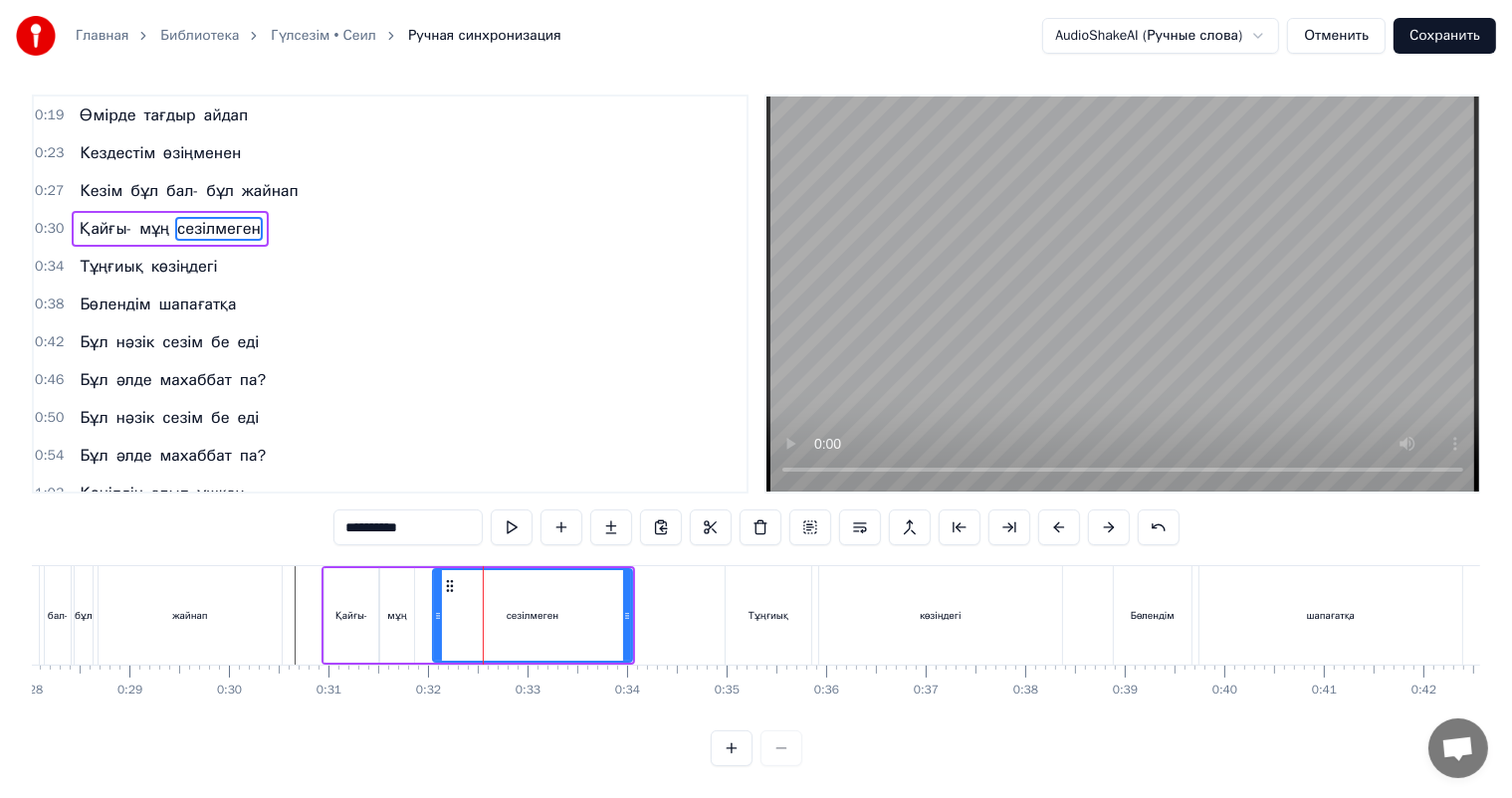 scroll, scrollTop: 0, scrollLeft: 0, axis: both 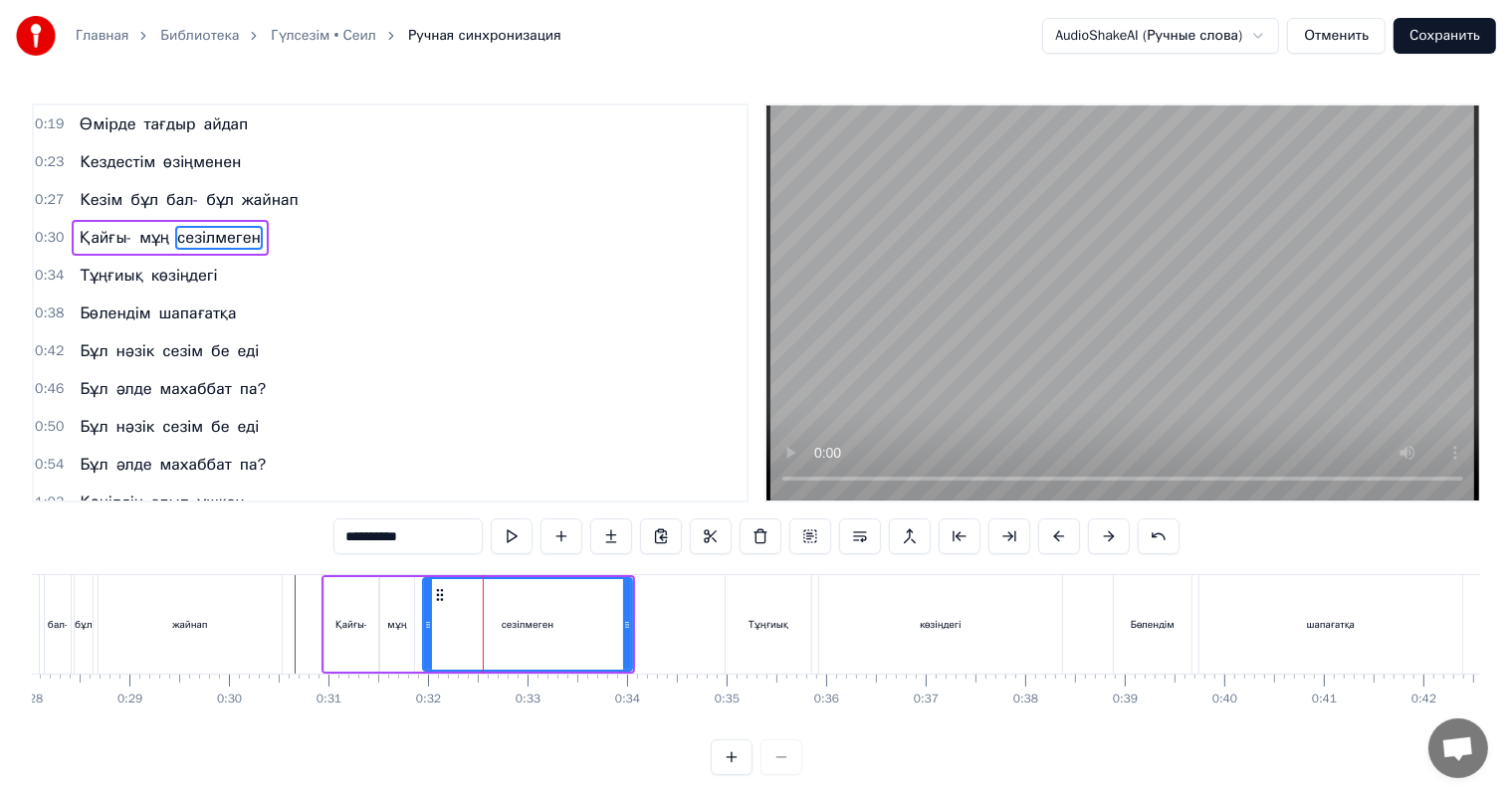 click at bounding box center [428, 624] 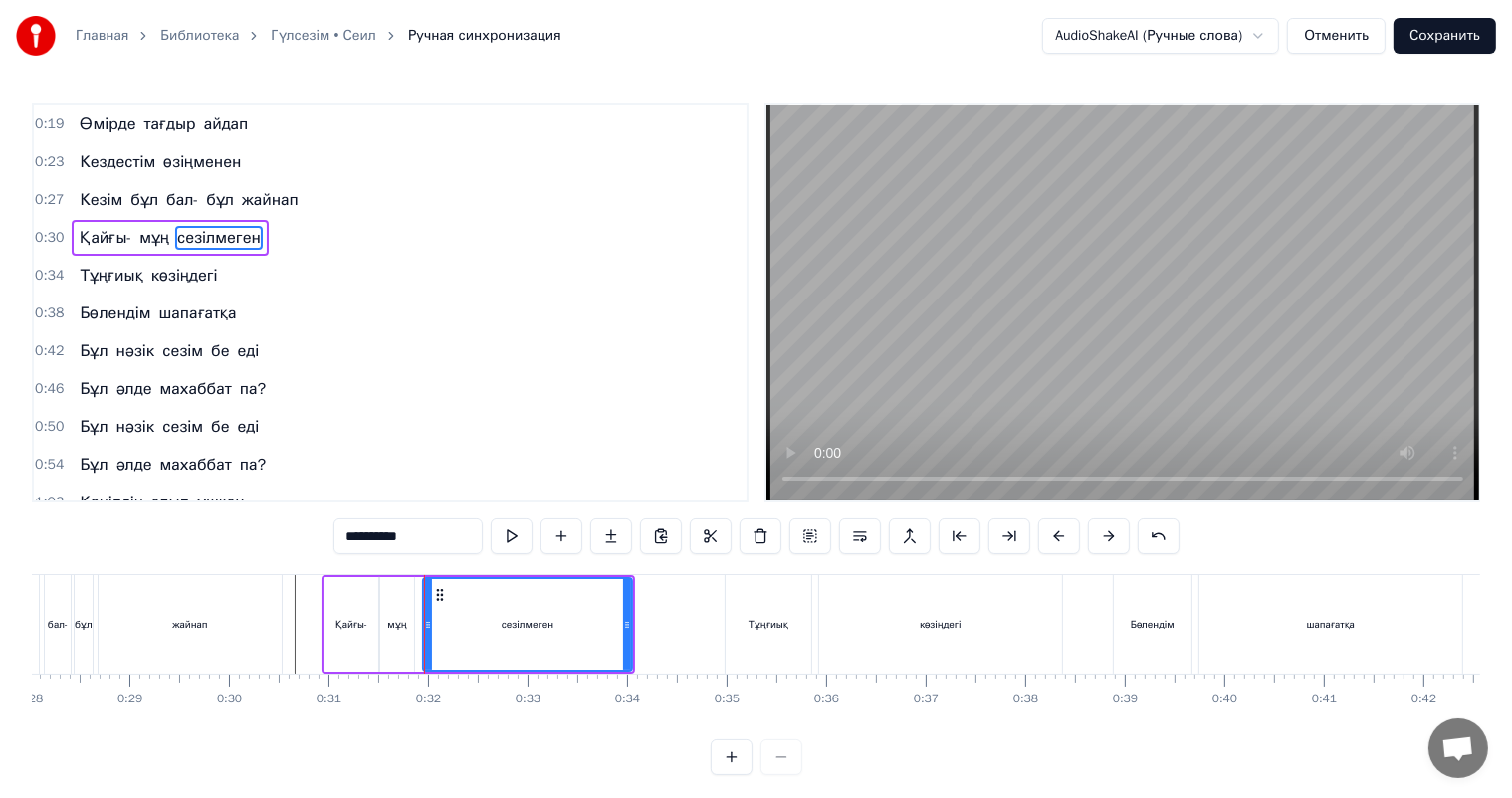 click at bounding box center (7189, 624) 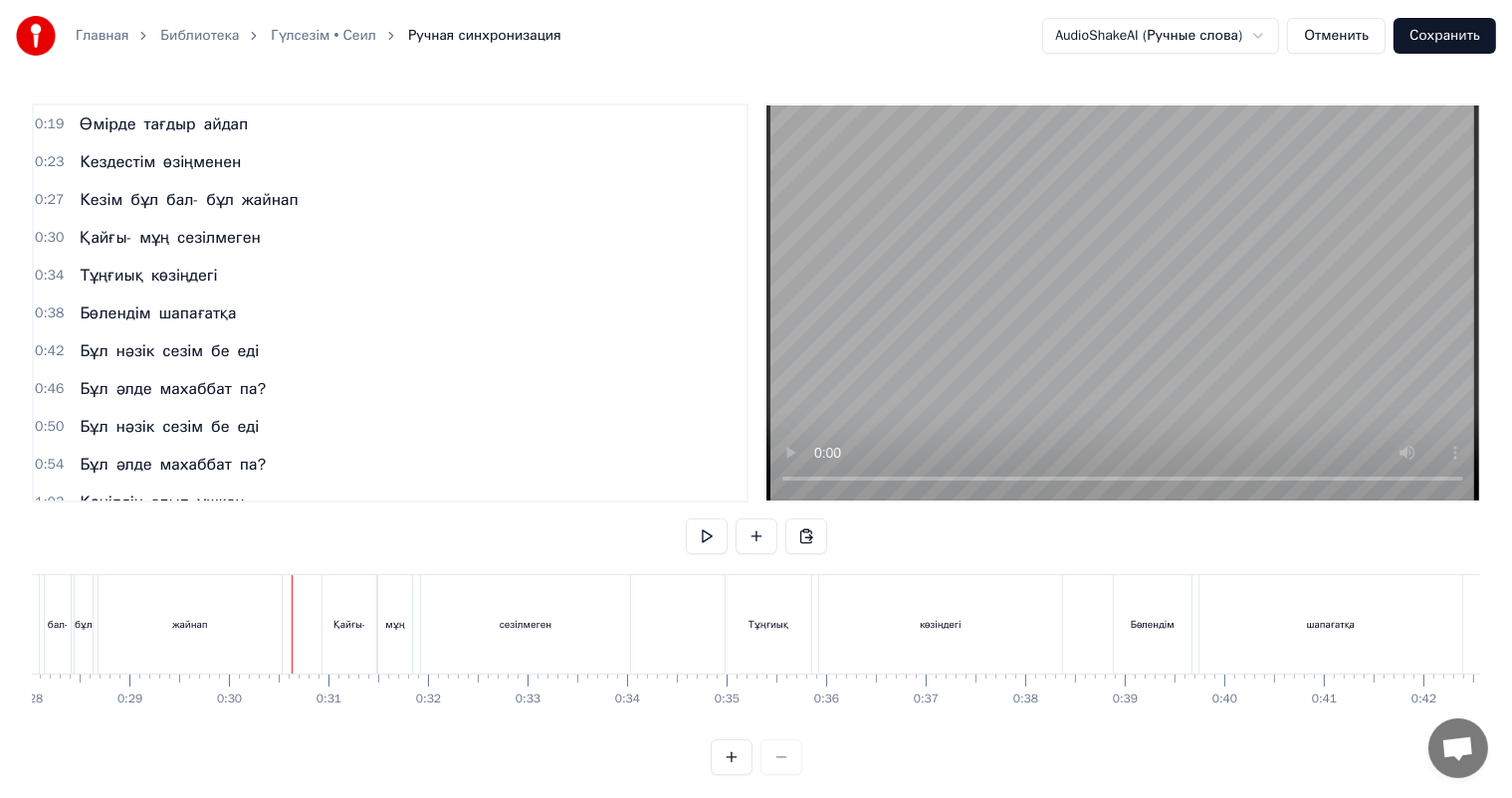 scroll, scrollTop: 26, scrollLeft: 0, axis: vertical 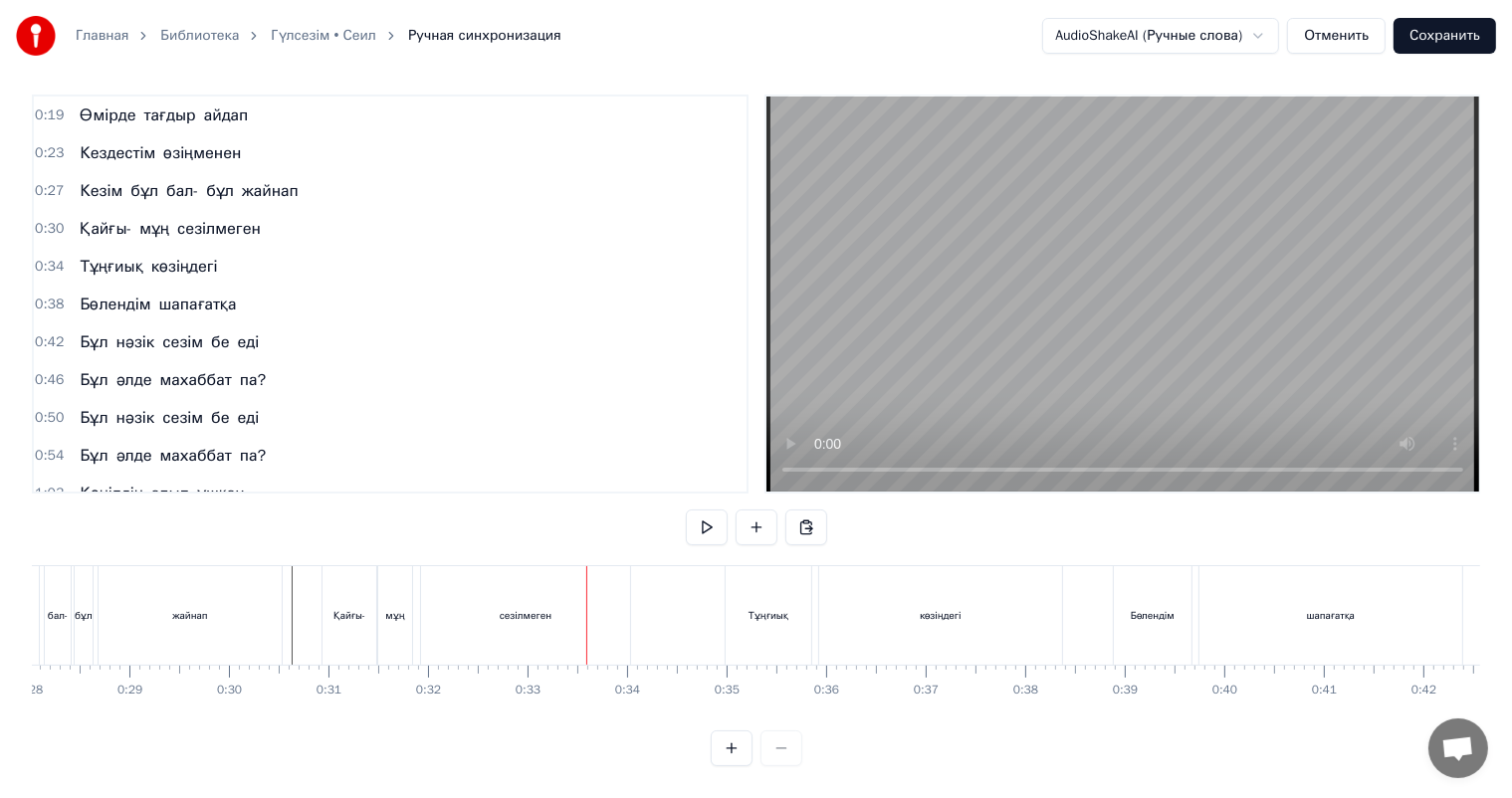 click on "Қайғы- мұң сезілмеген" at bounding box center [478, 615] 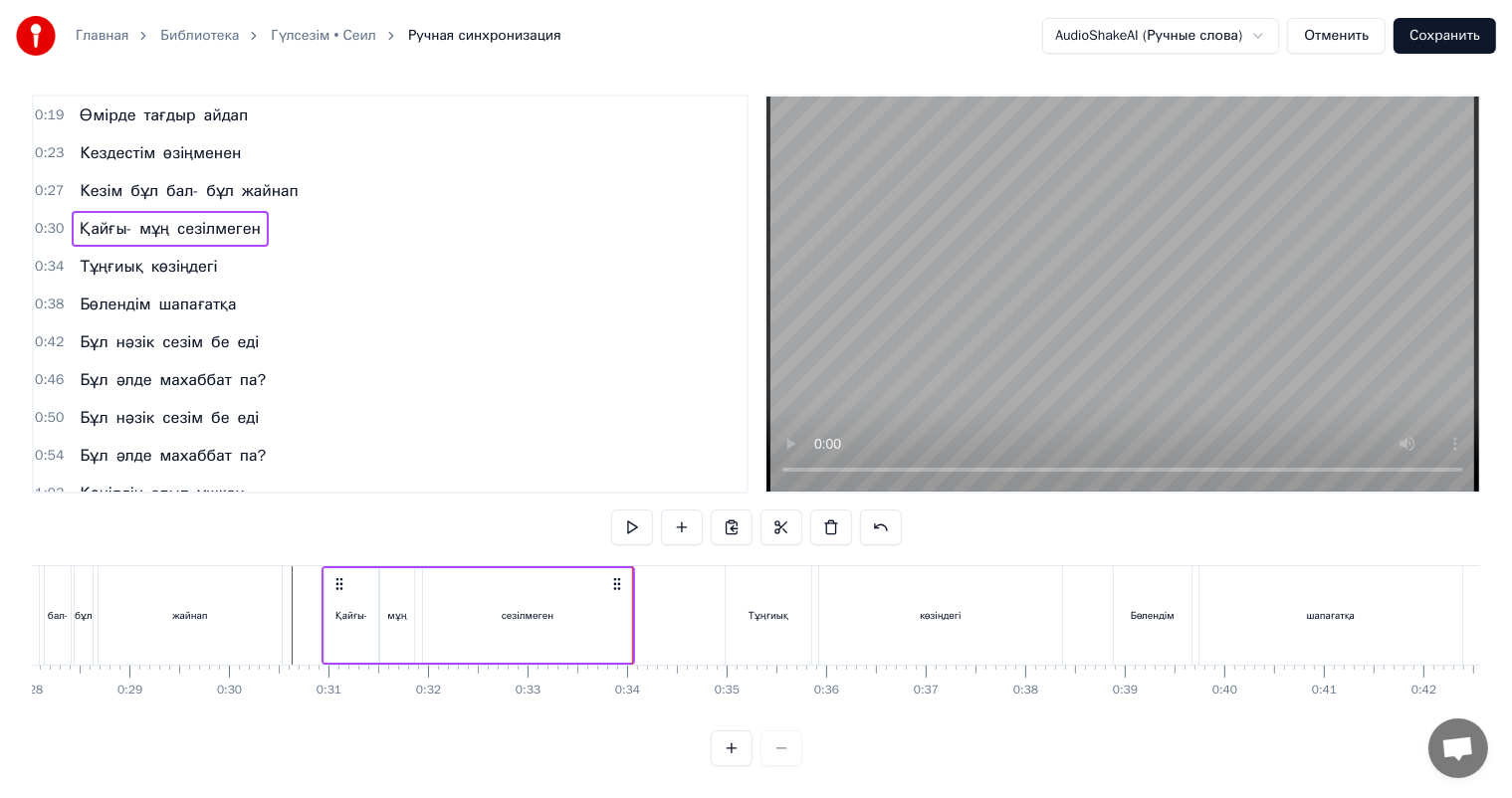 click on "сезілмеген" at bounding box center (528, 615) 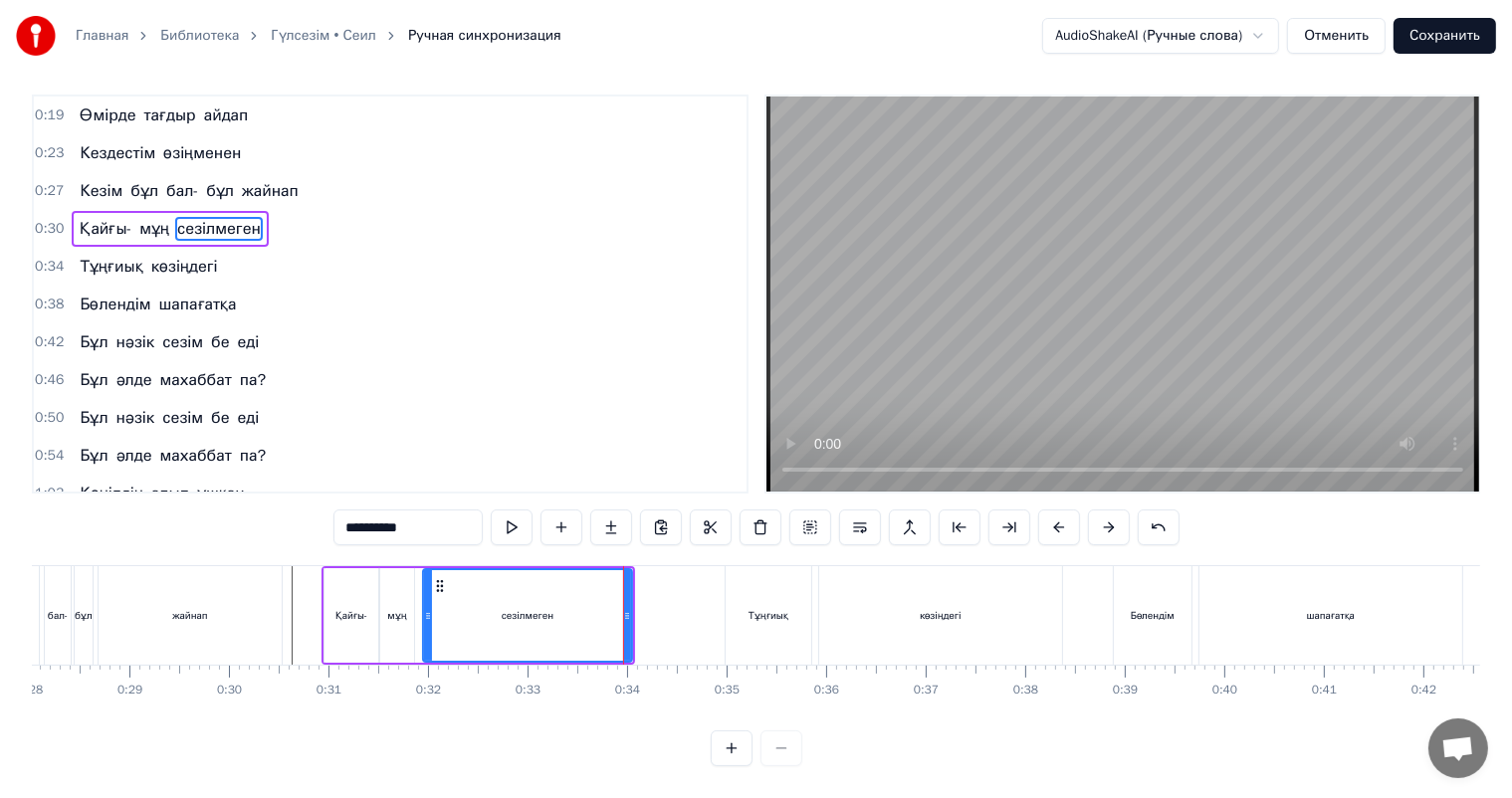 scroll, scrollTop: 0, scrollLeft: 0, axis: both 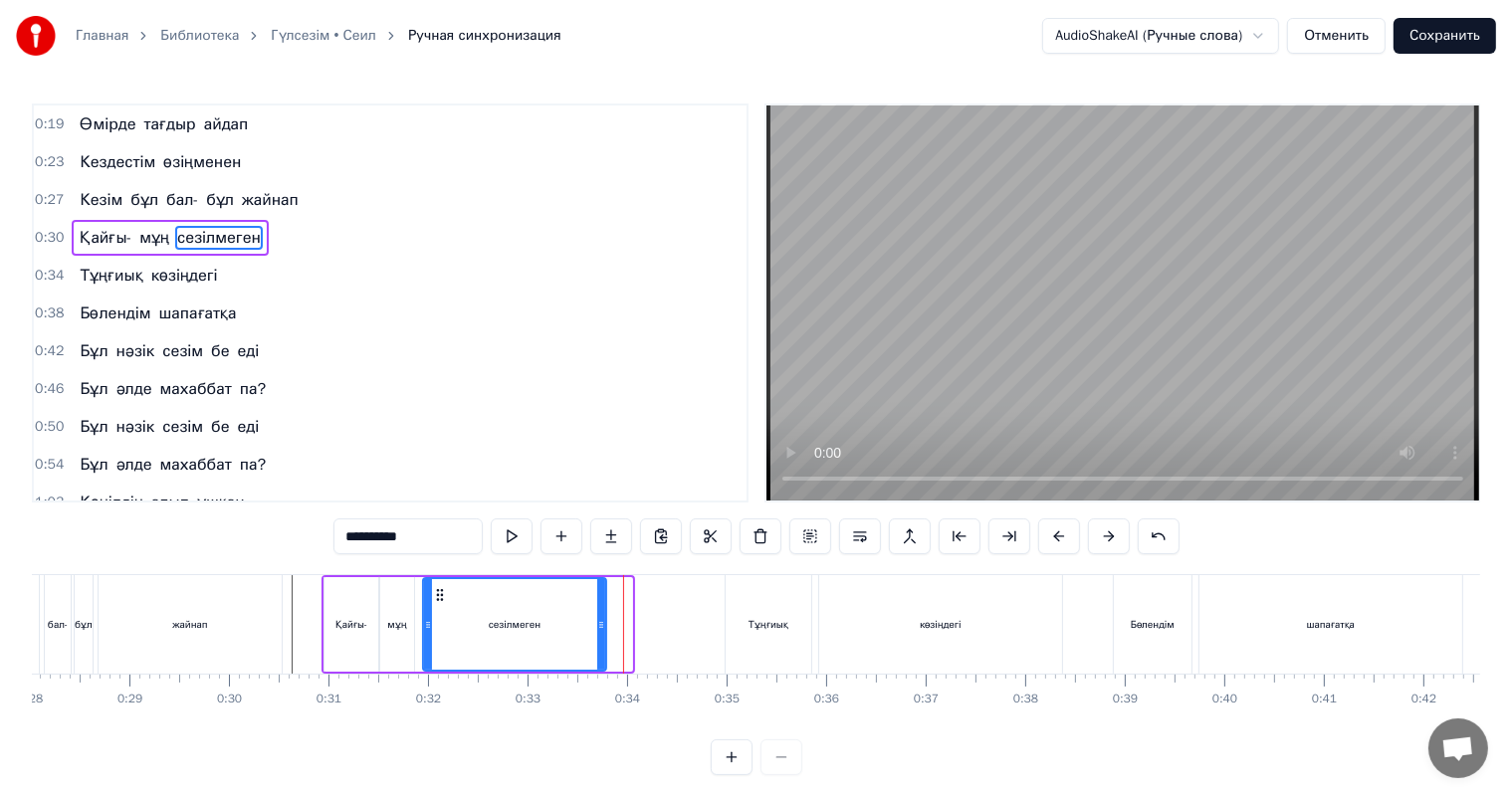 drag, startPoint x: 627, startPoint y: 600, endPoint x: 601, endPoint y: 603, distance: 26.172505 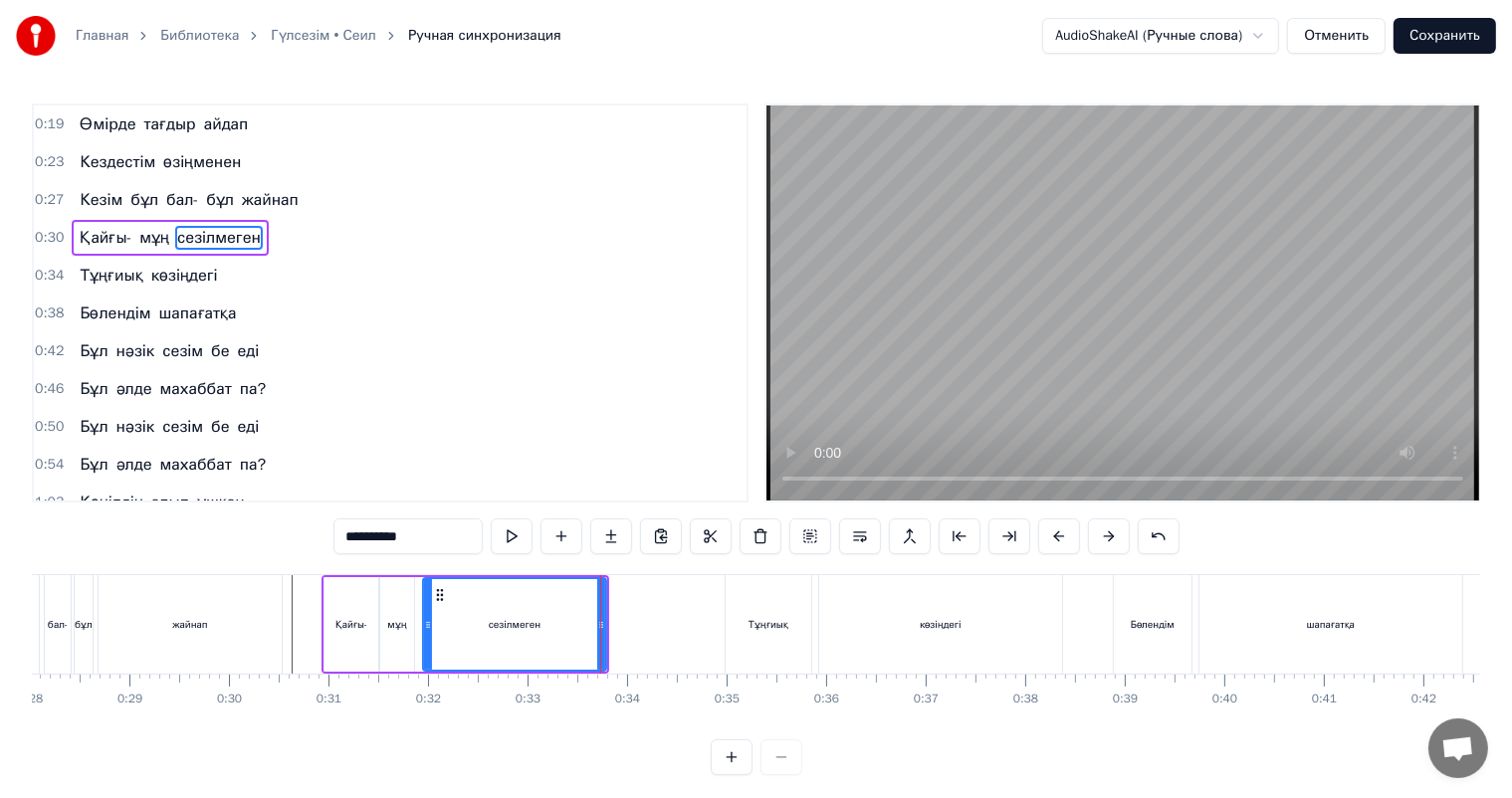 click at bounding box center (7189, 624) 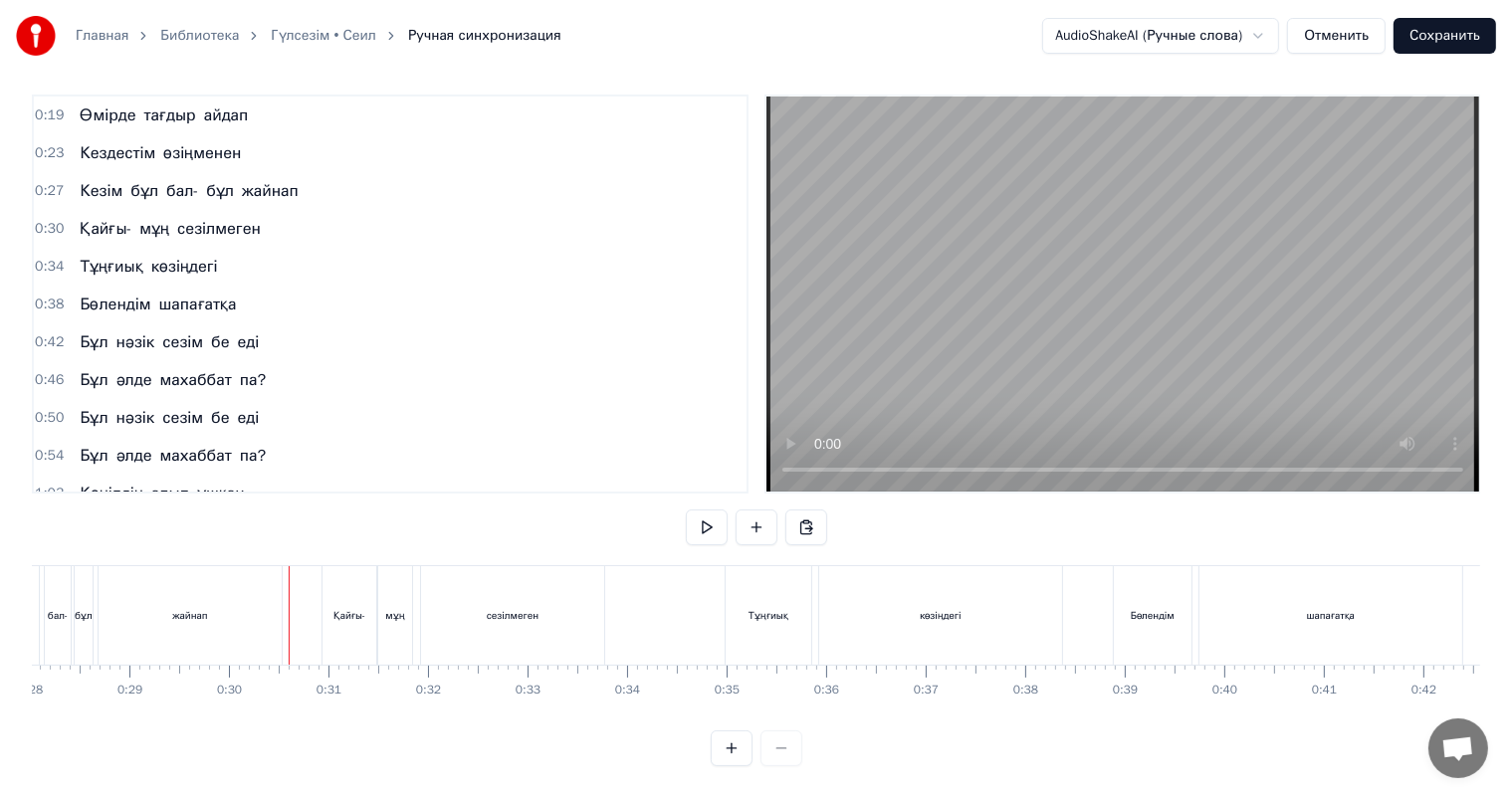 scroll, scrollTop: 26, scrollLeft: 0, axis: vertical 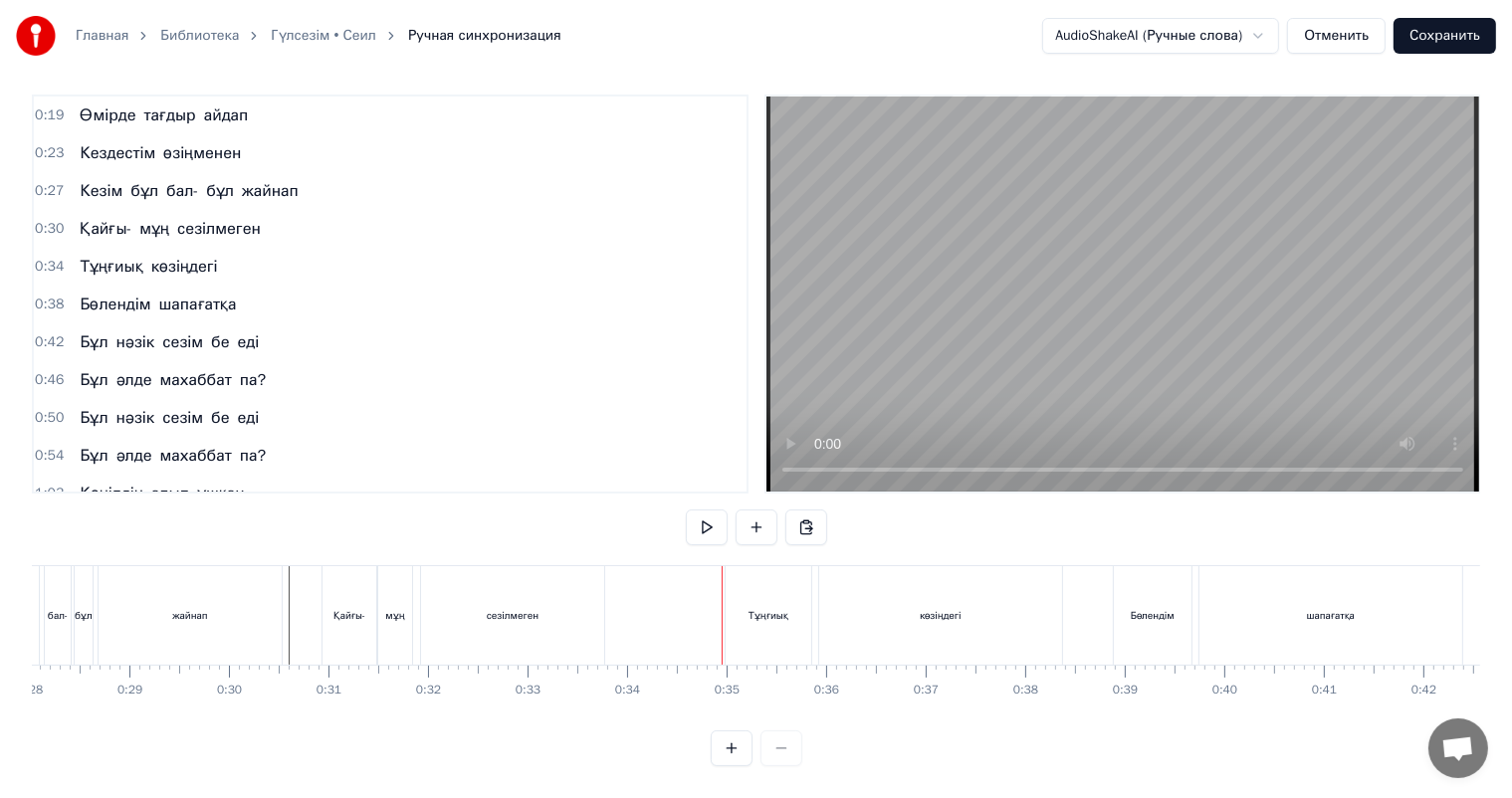 click on "сезілмеген" at bounding box center [513, 615] 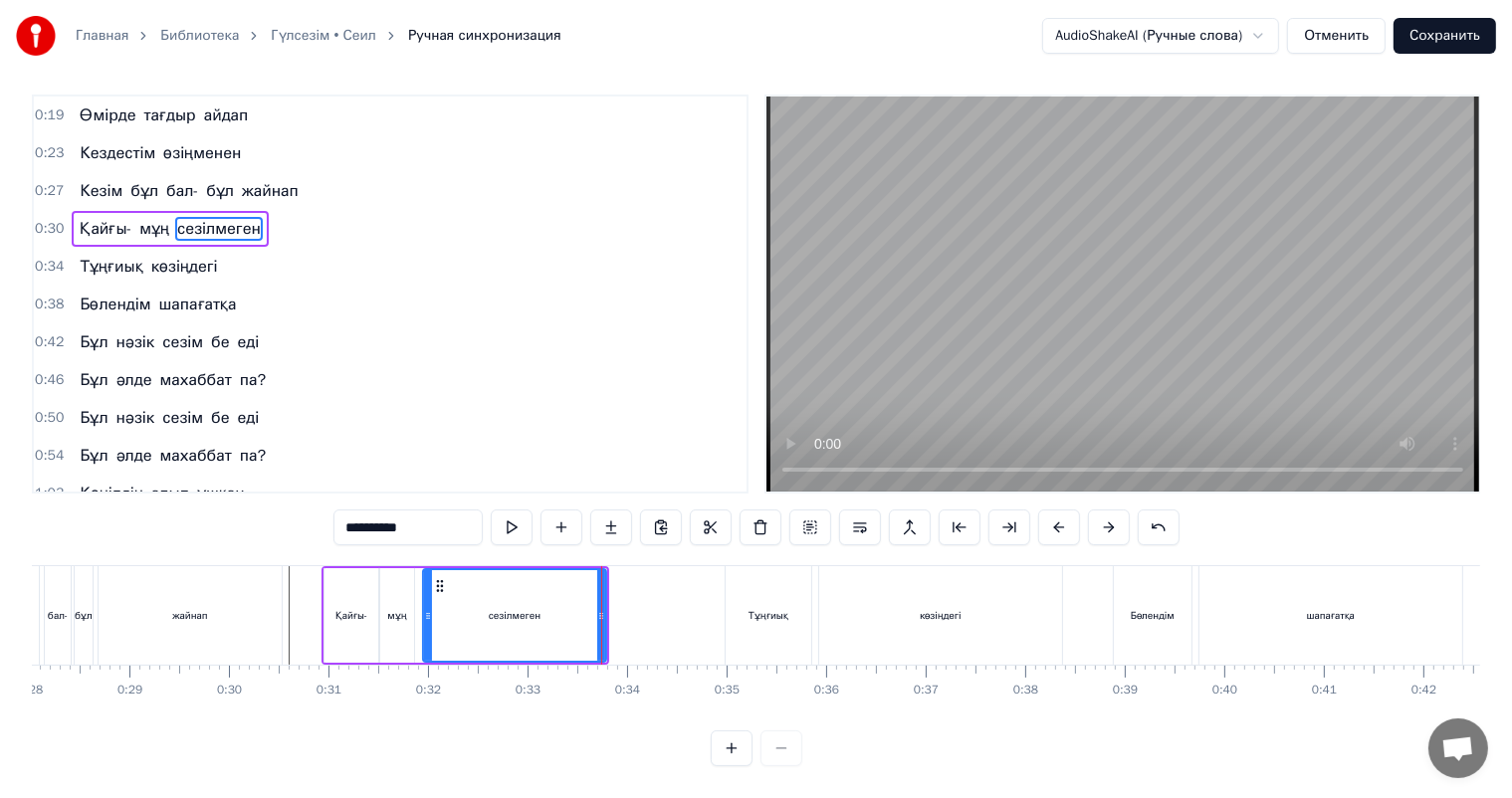 scroll, scrollTop: 0, scrollLeft: 0, axis: both 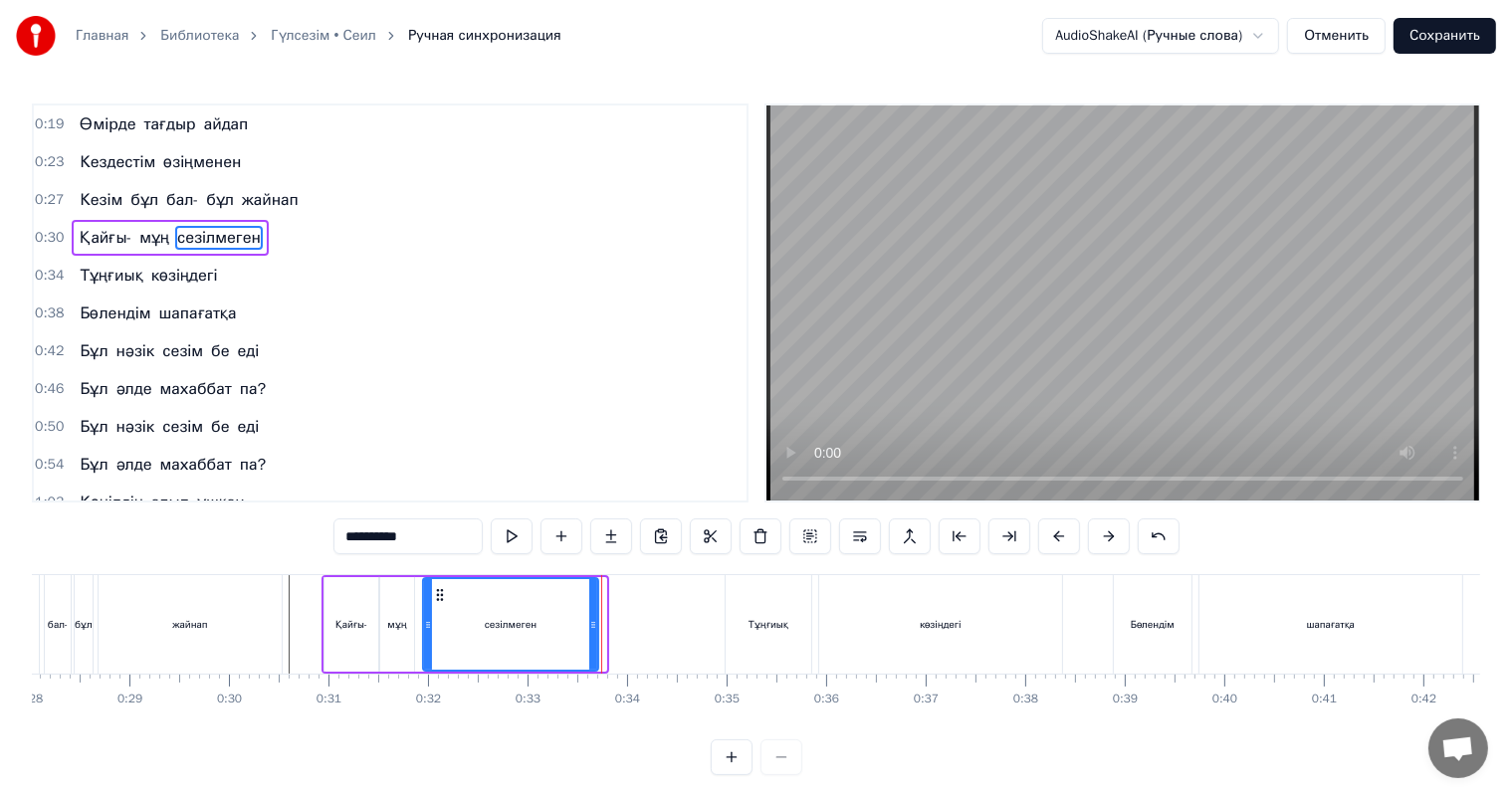 click 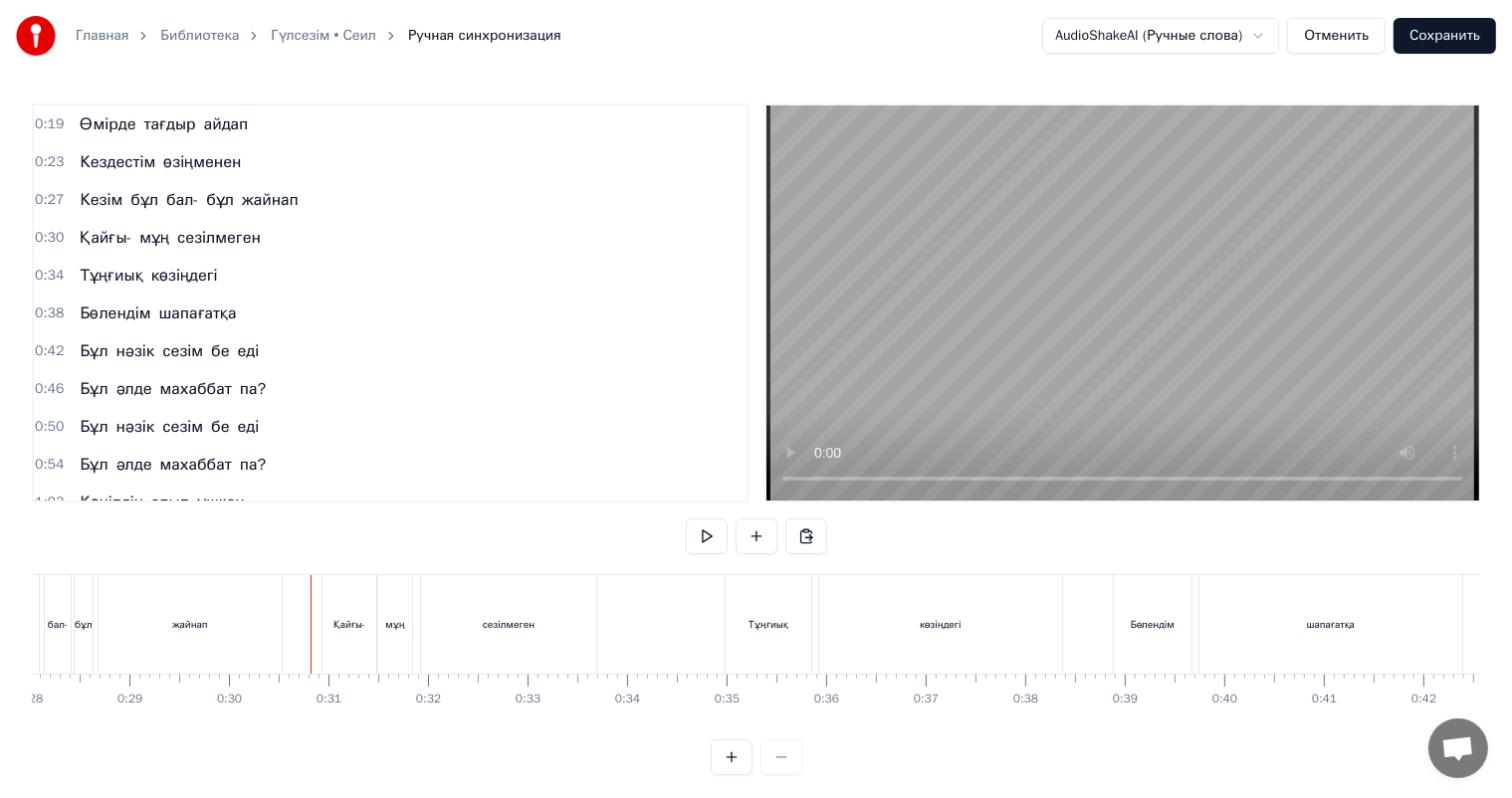 scroll, scrollTop: 26, scrollLeft: 0, axis: vertical 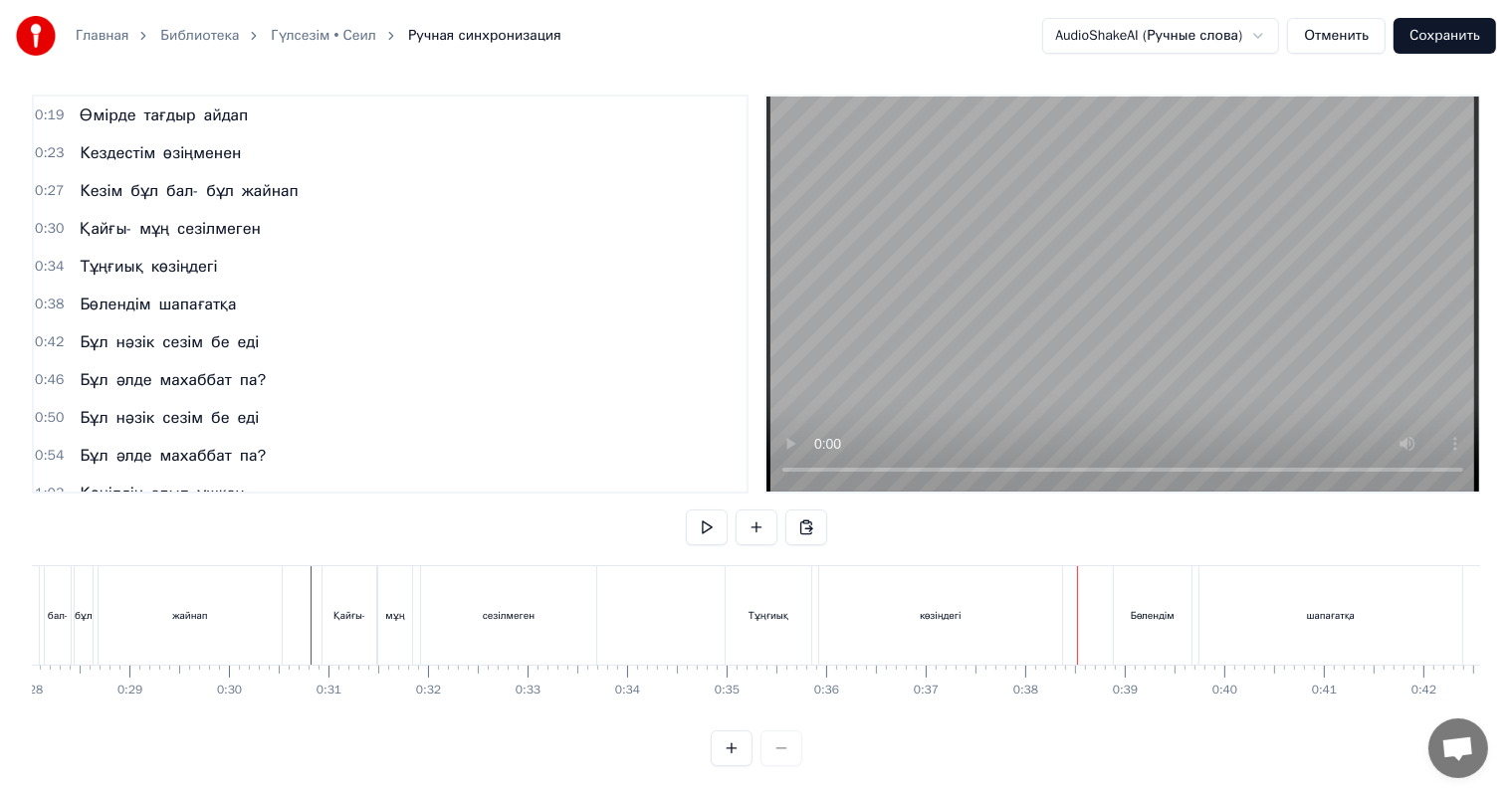 click at bounding box center (7189, 615) 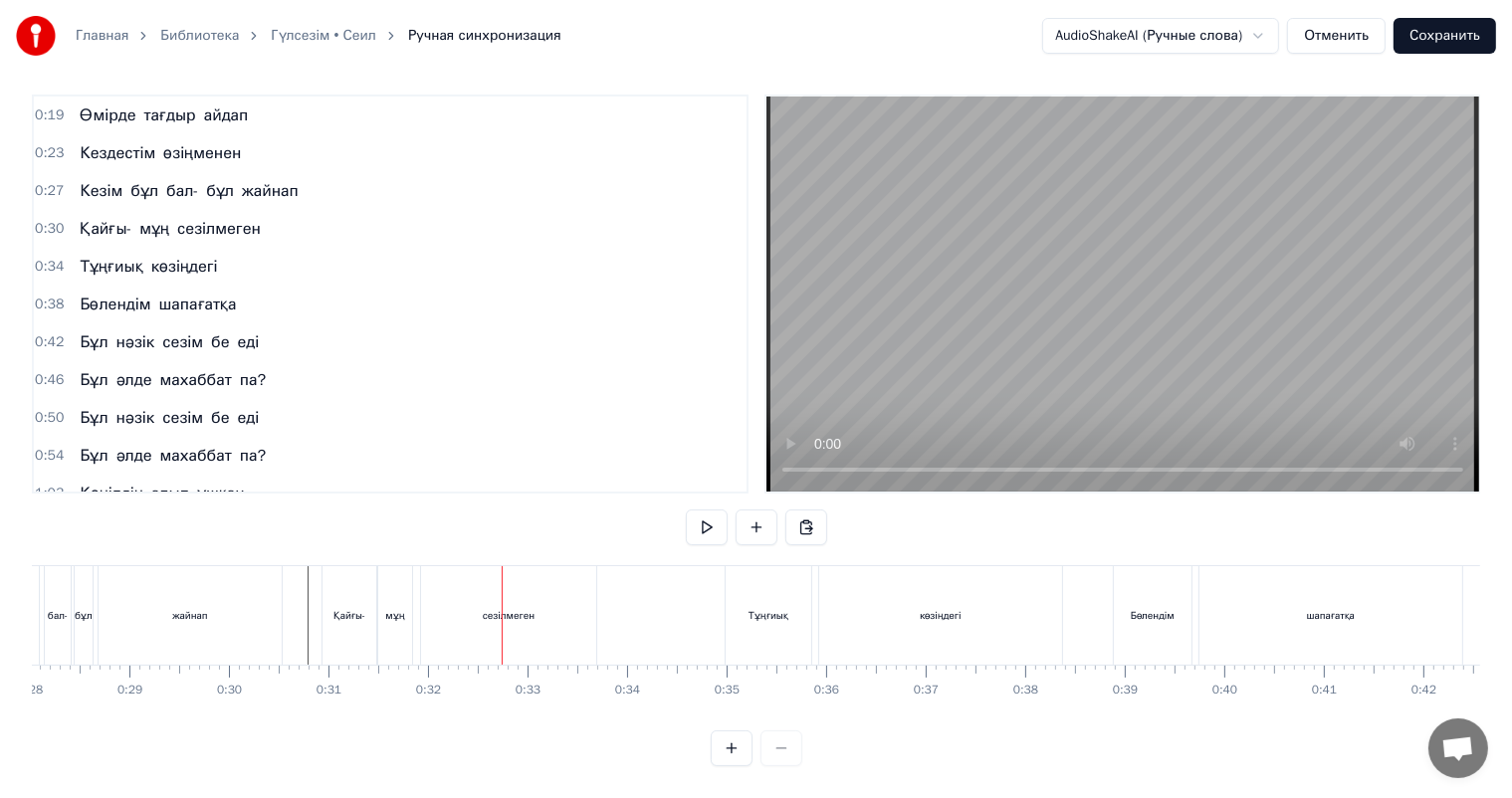 click on "Қайғы-" at bounding box center [349, 615] 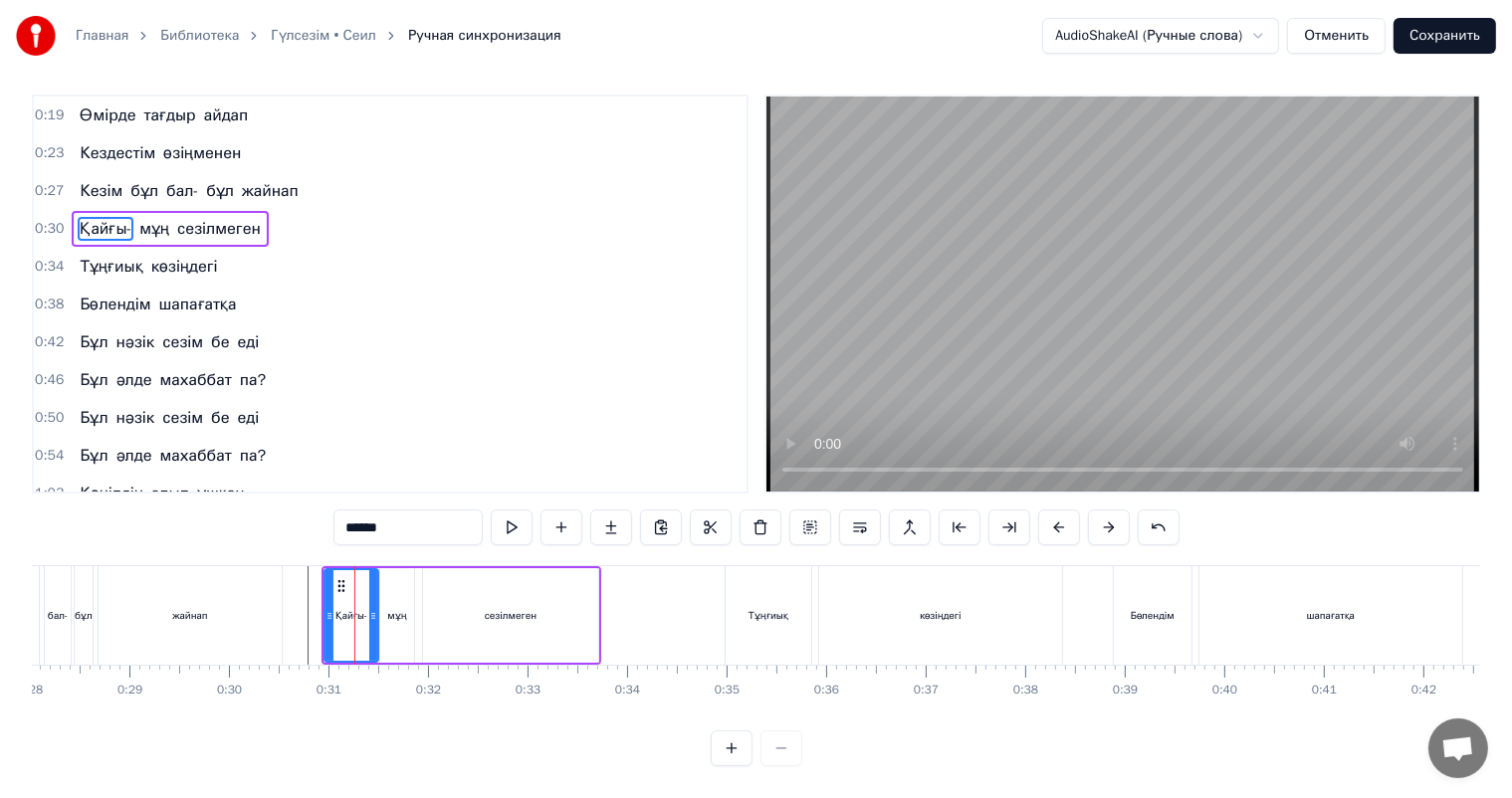 scroll, scrollTop: 0, scrollLeft: 0, axis: both 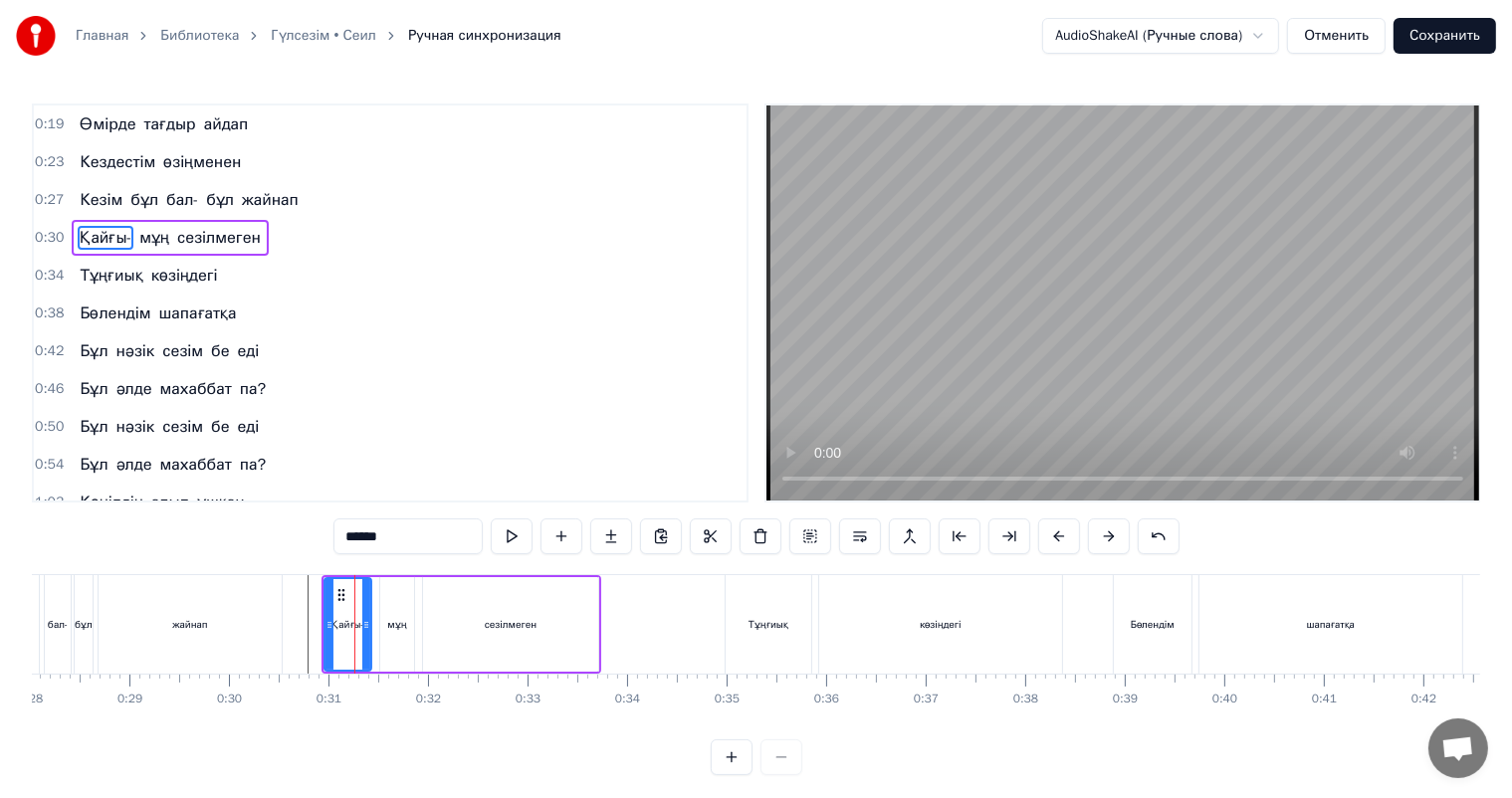 click at bounding box center (366, 624) 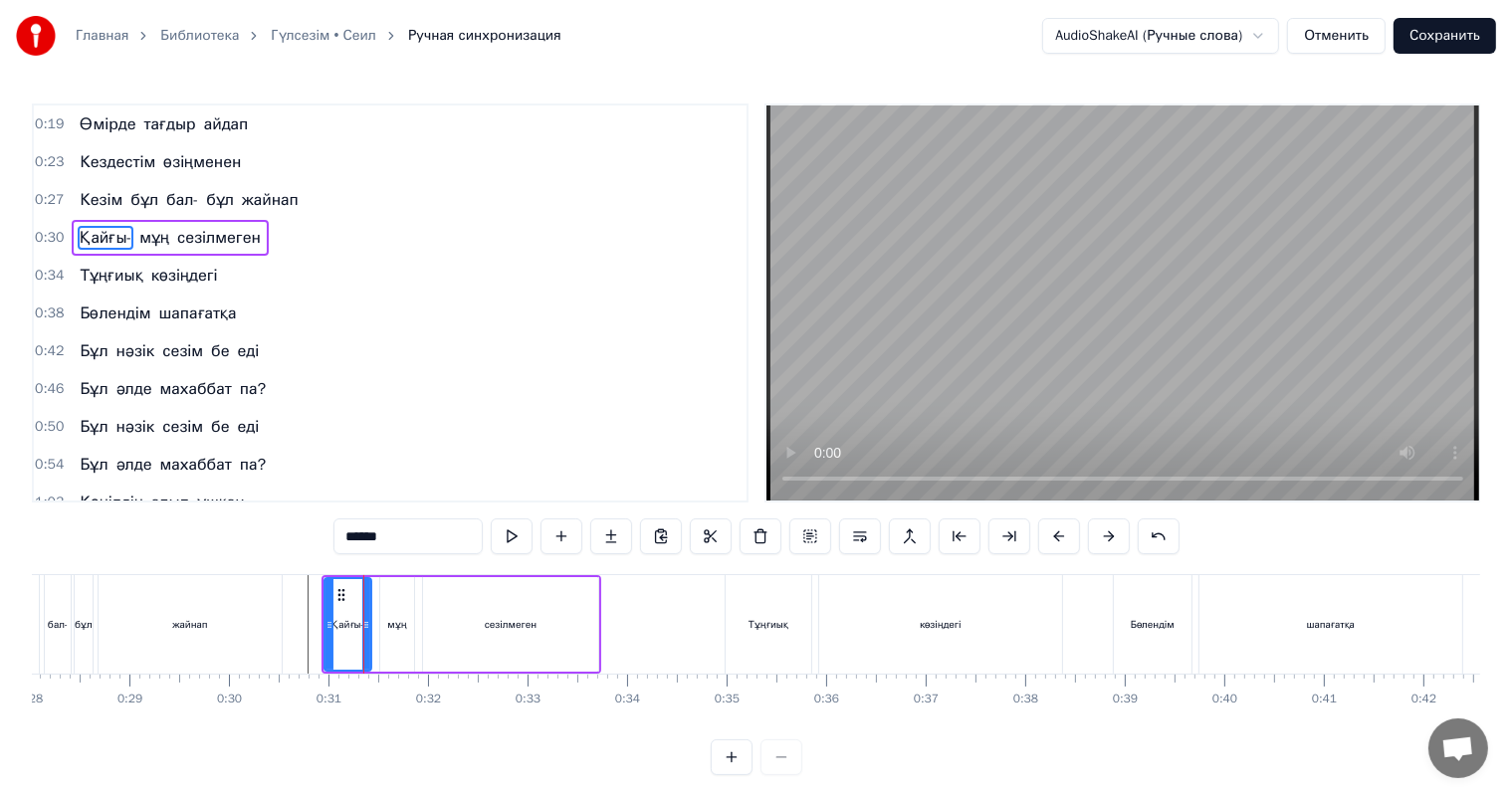 click on "мұң" at bounding box center [397, 624] 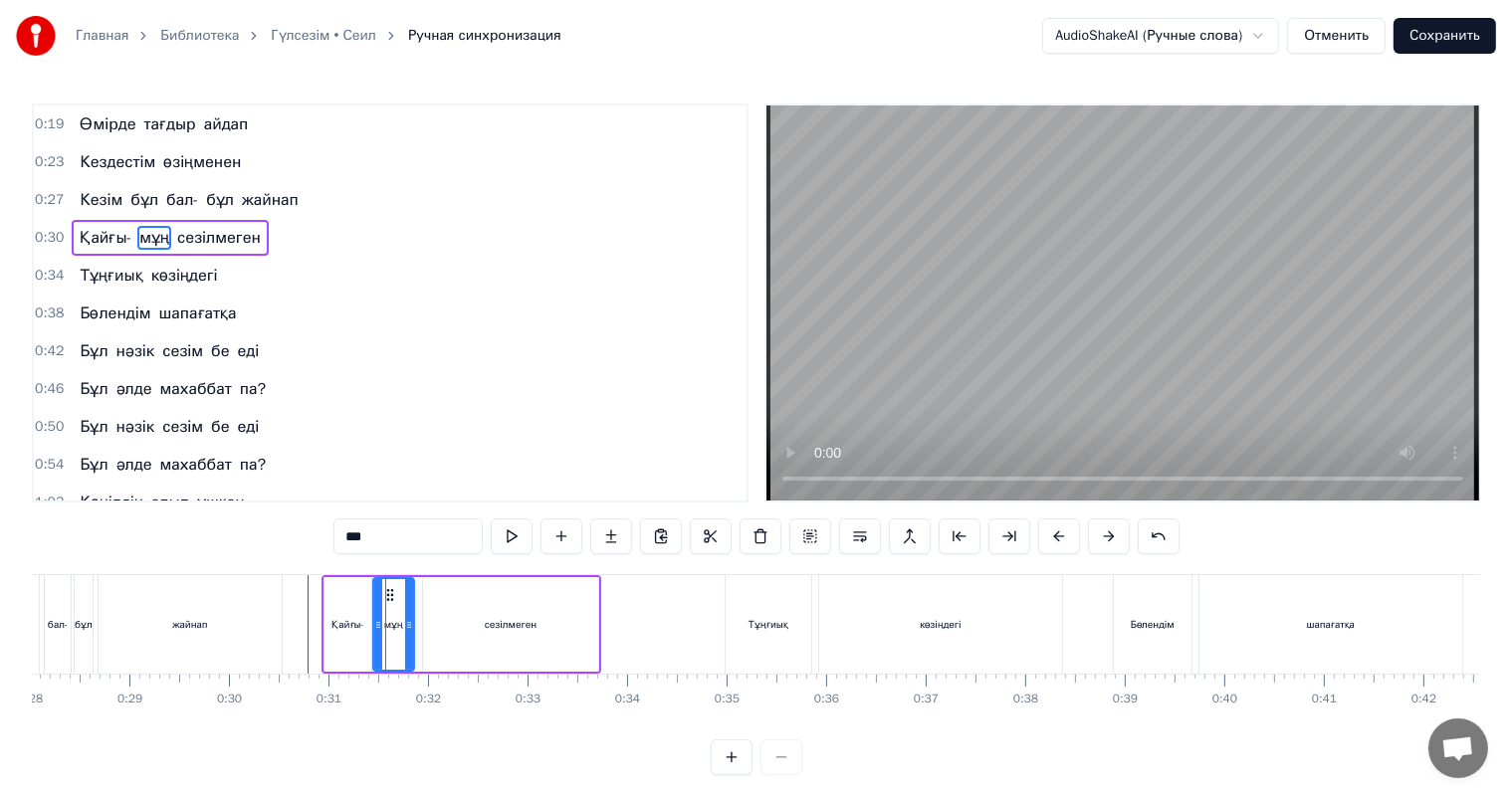 click 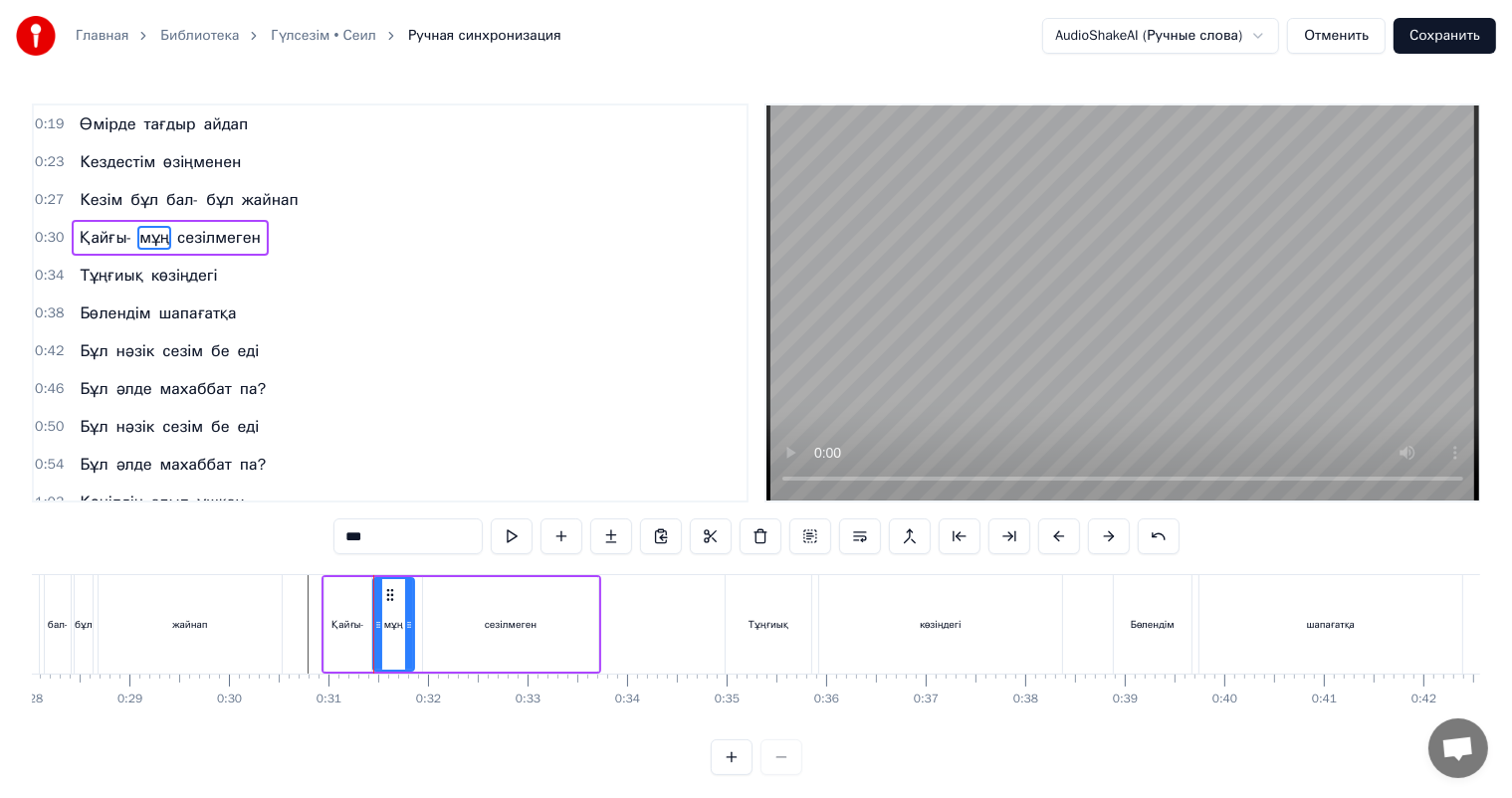 click at bounding box center (7189, 624) 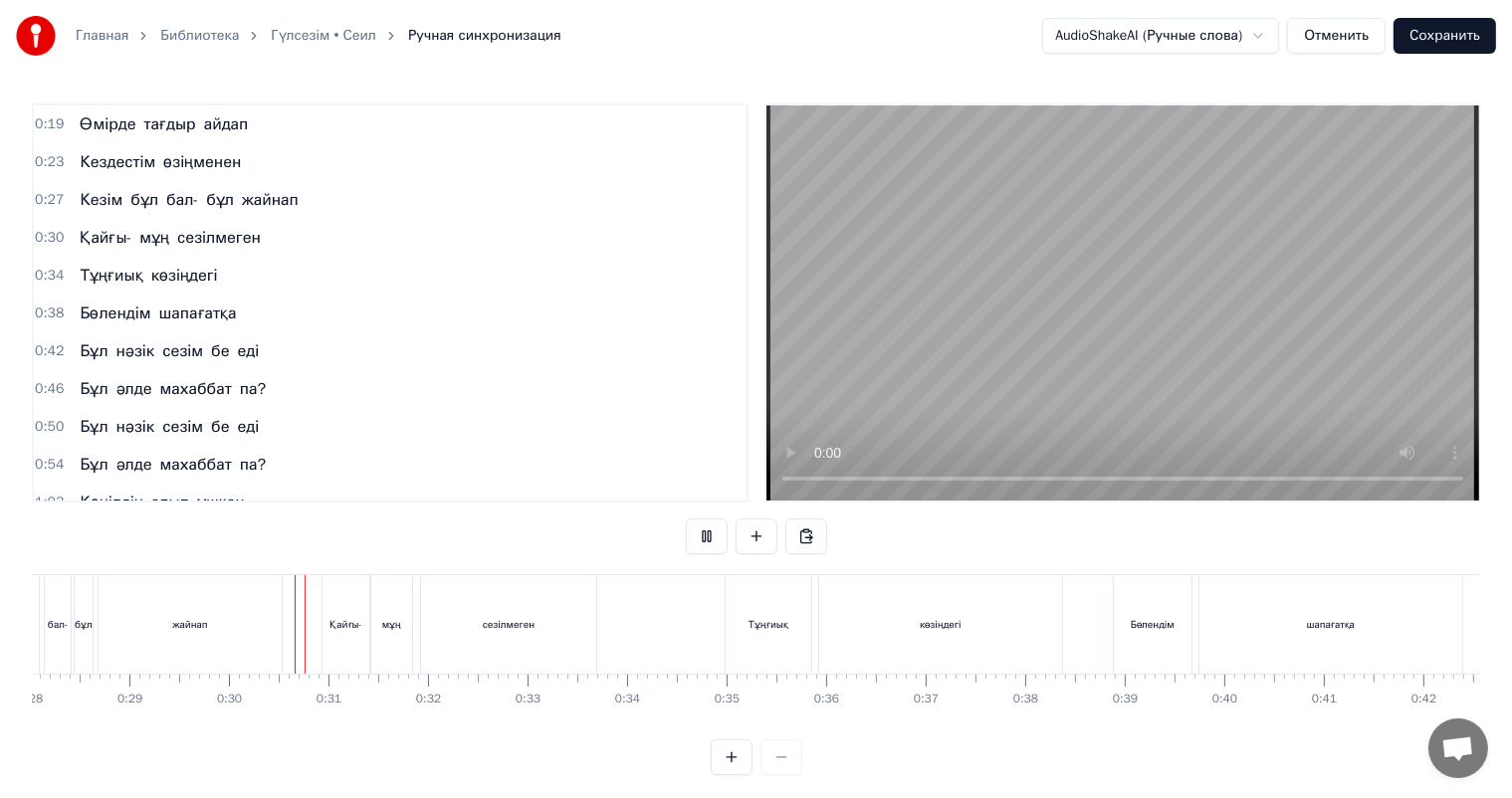 scroll, scrollTop: 26, scrollLeft: 0, axis: vertical 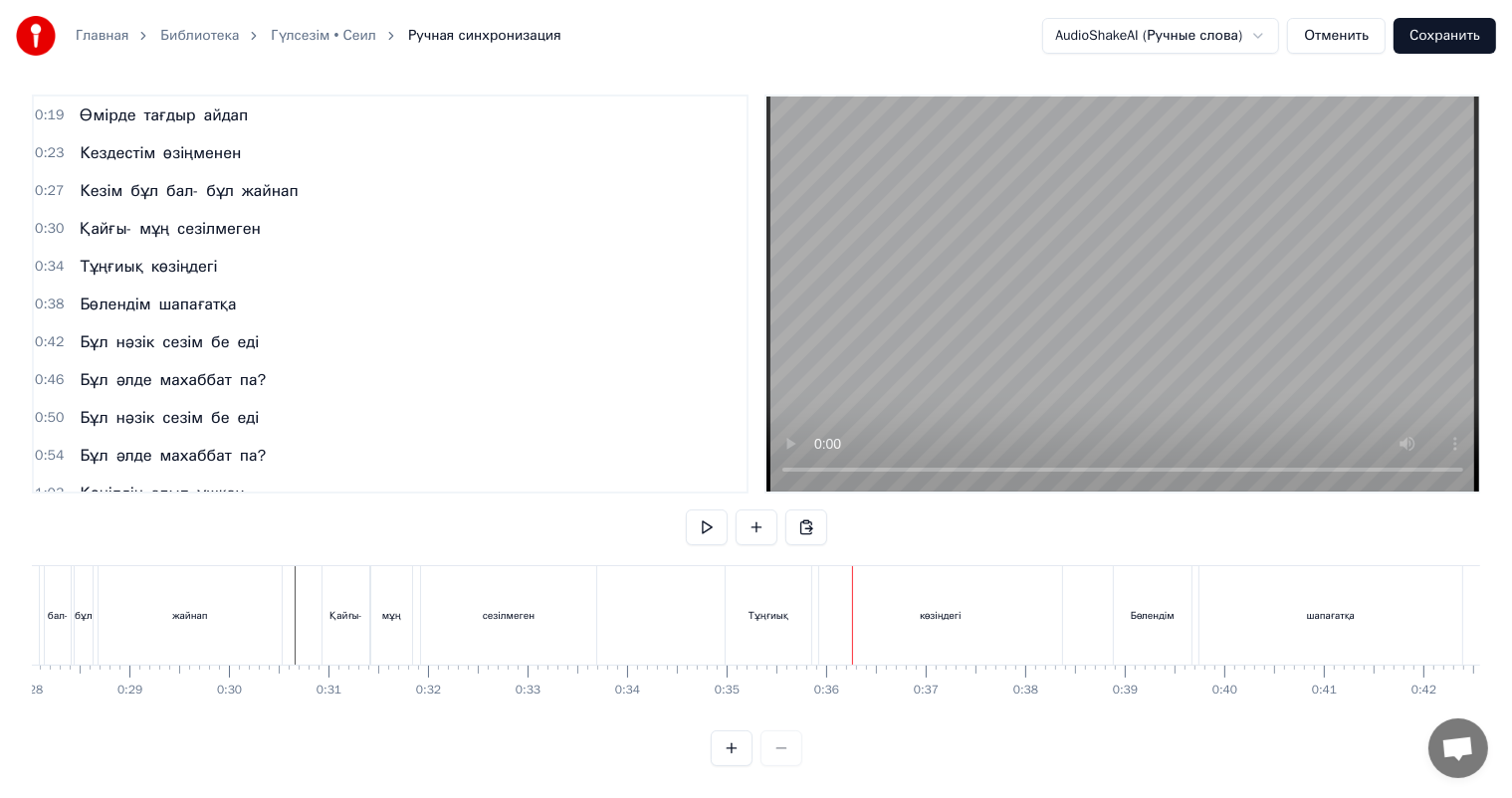 click on "Тұңғиық" at bounding box center (768, 615) 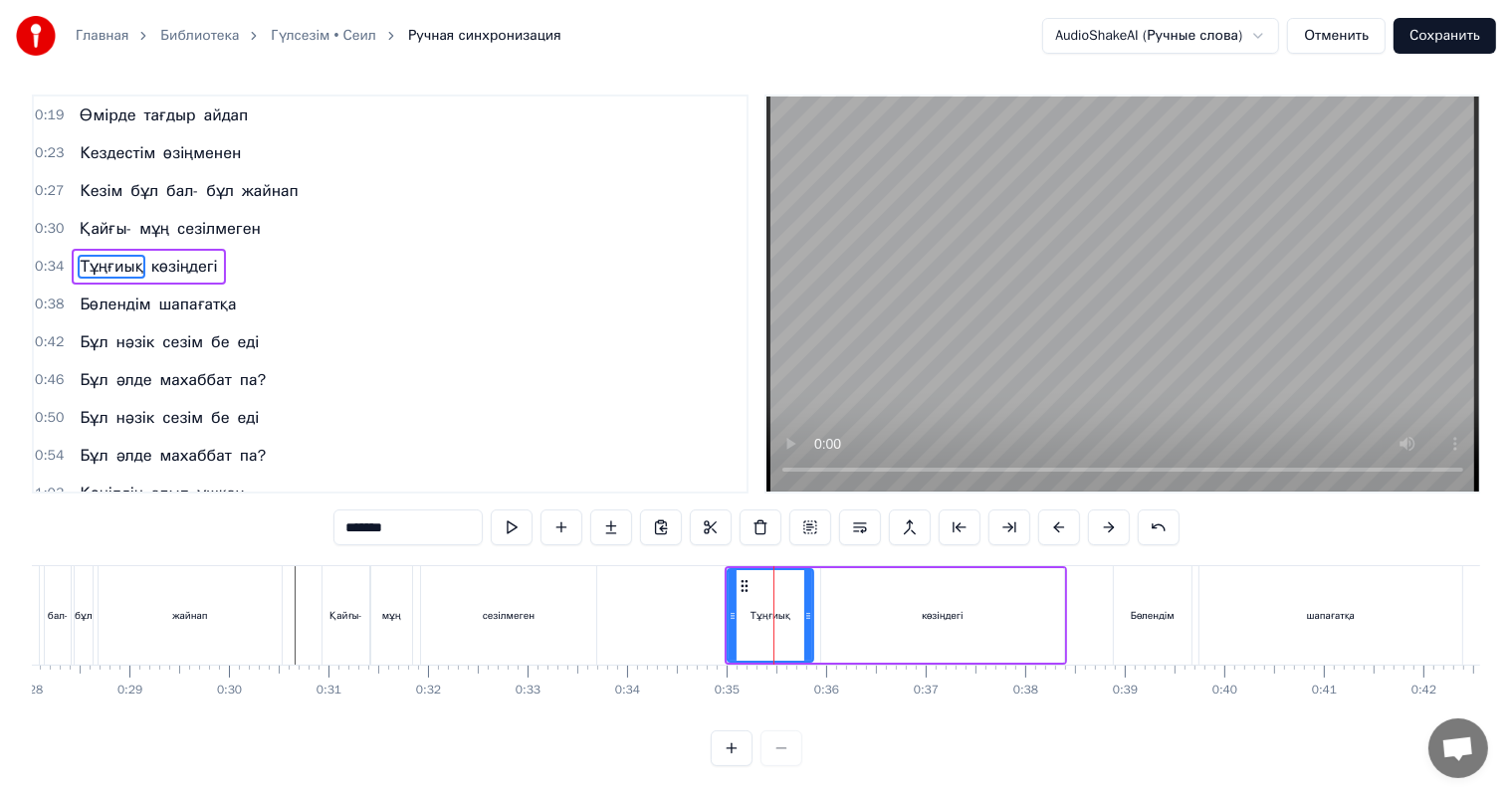scroll, scrollTop: 0, scrollLeft: 0, axis: both 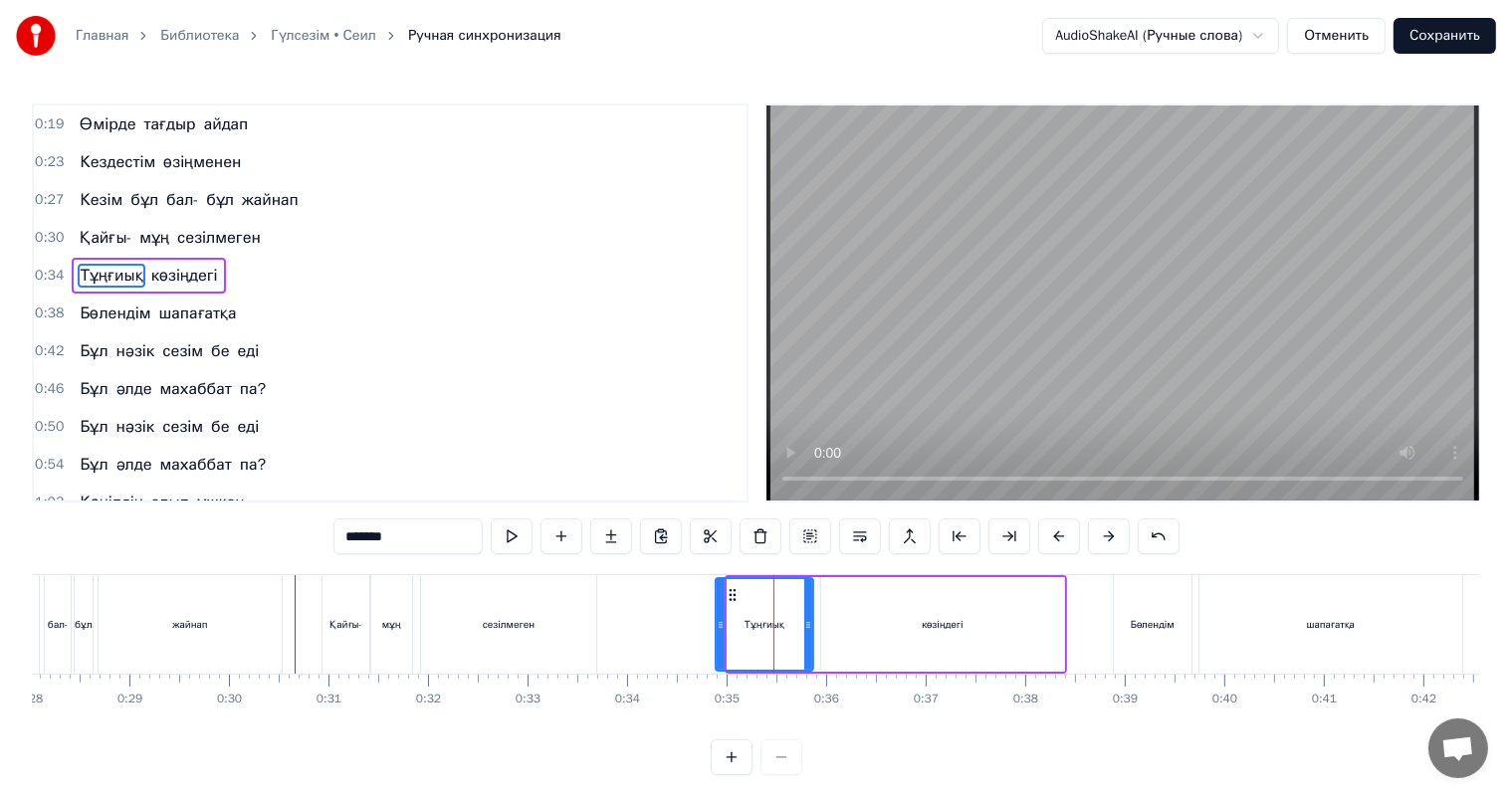 drag, startPoint x: 729, startPoint y: 607, endPoint x: 717, endPoint y: 607, distance: 12 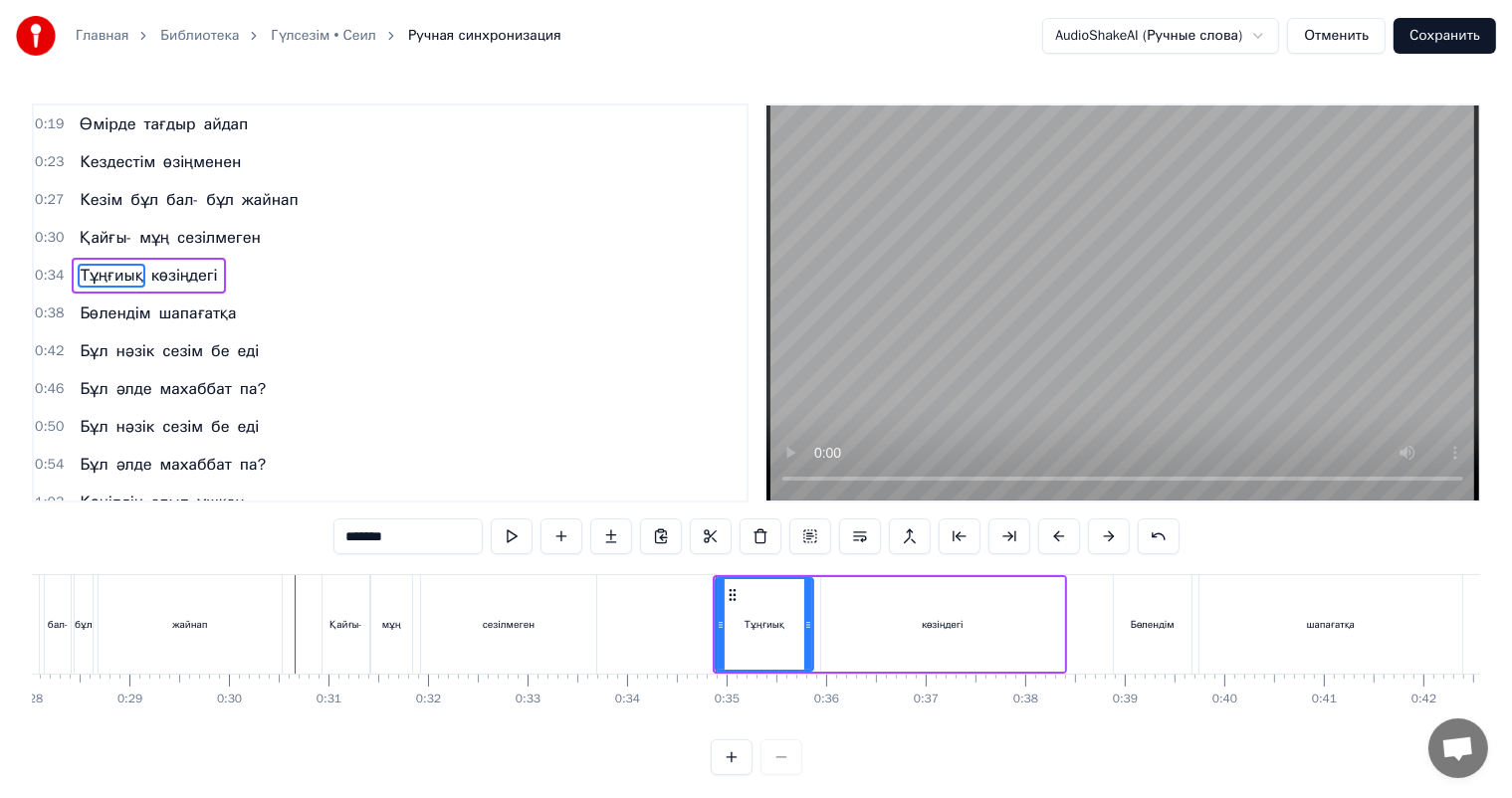 click on "көзіңдегі" at bounding box center [943, 624] 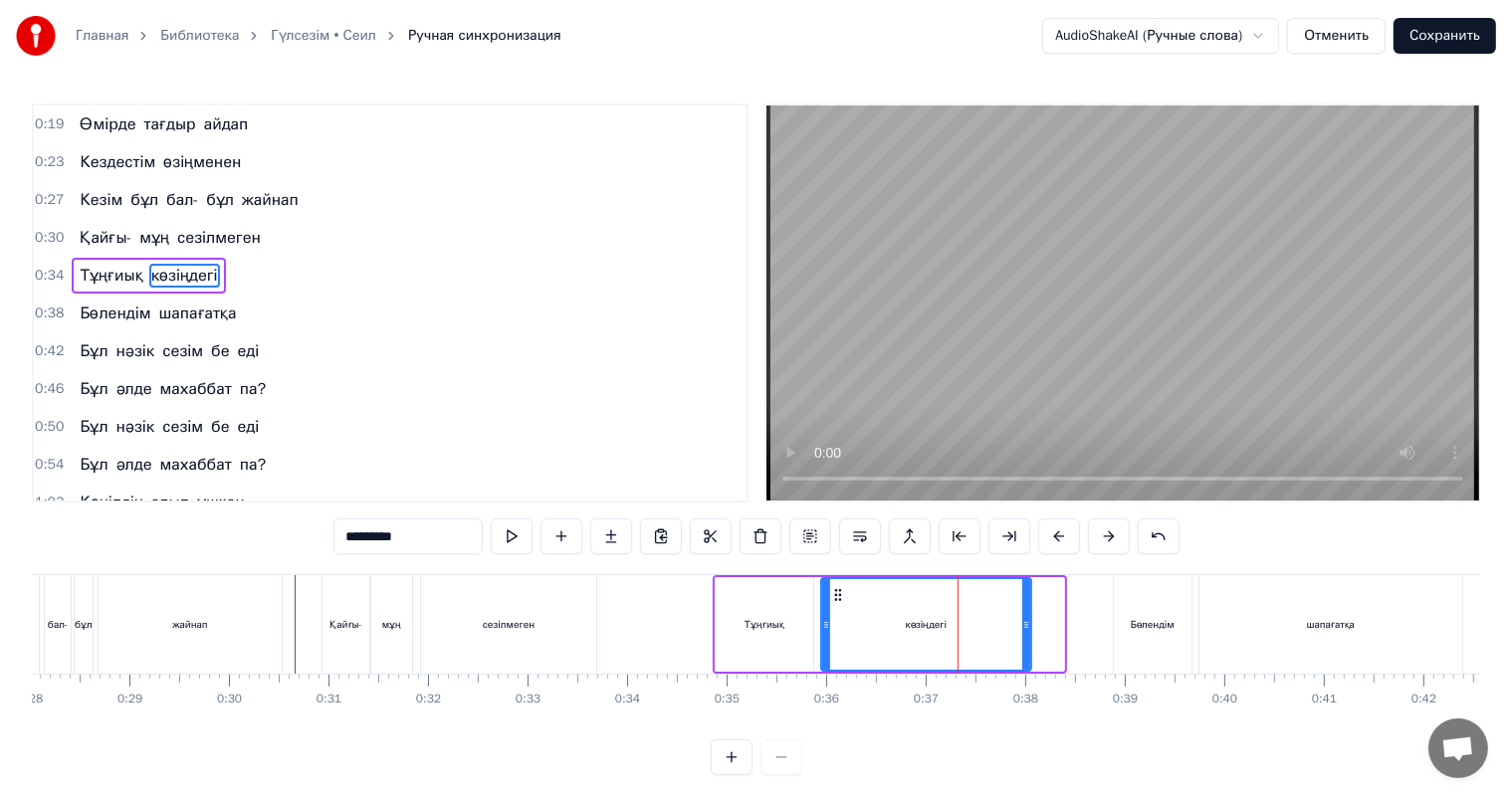 drag, startPoint x: 1056, startPoint y: 615, endPoint x: 1023, endPoint y: 617, distance: 33.06055 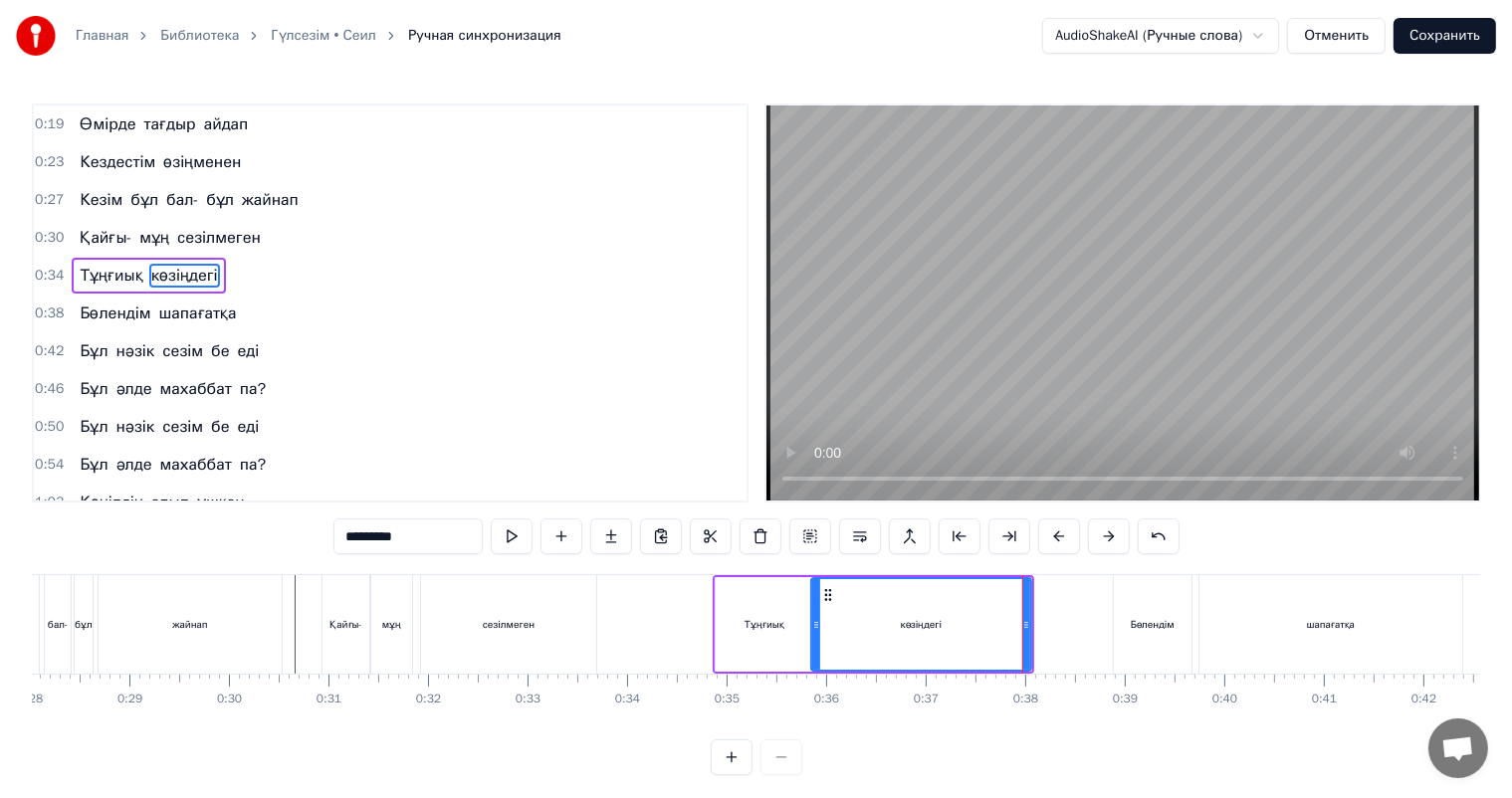 drag, startPoint x: 823, startPoint y: 626, endPoint x: 813, endPoint y: 627, distance: 10.049876 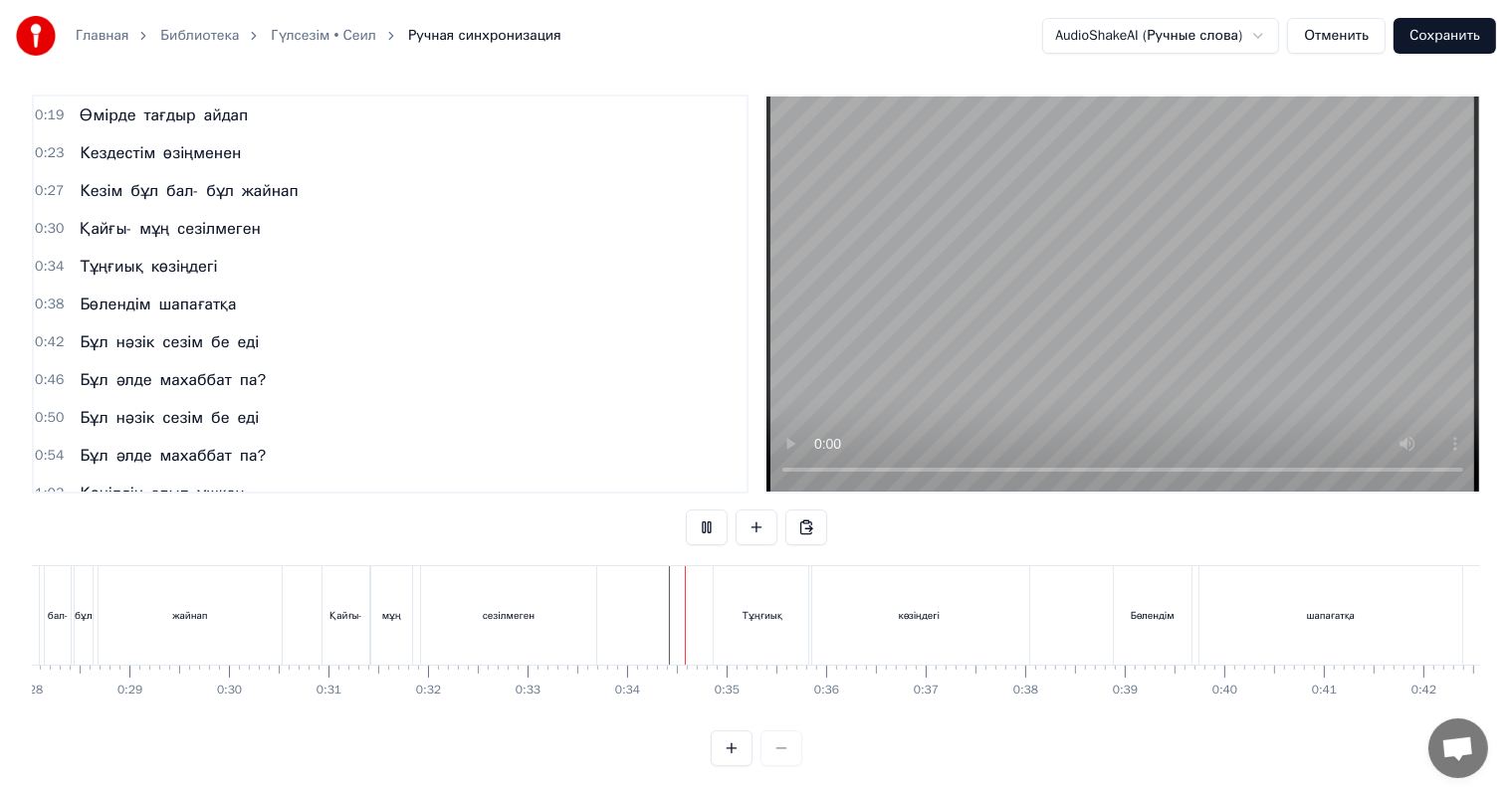 scroll, scrollTop: 26, scrollLeft: 0, axis: vertical 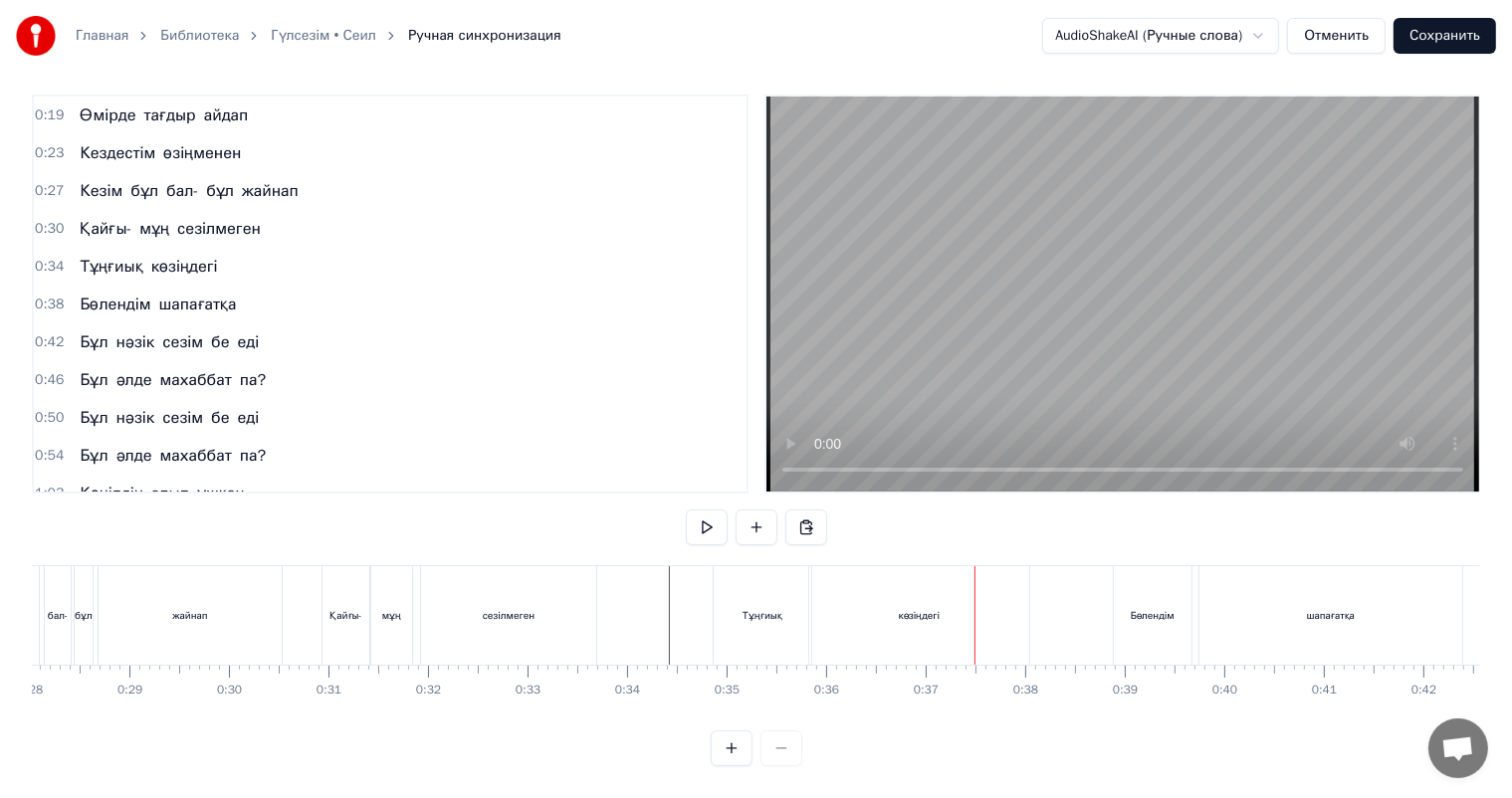 click on "көзіңдегі" at bounding box center (919, 615) 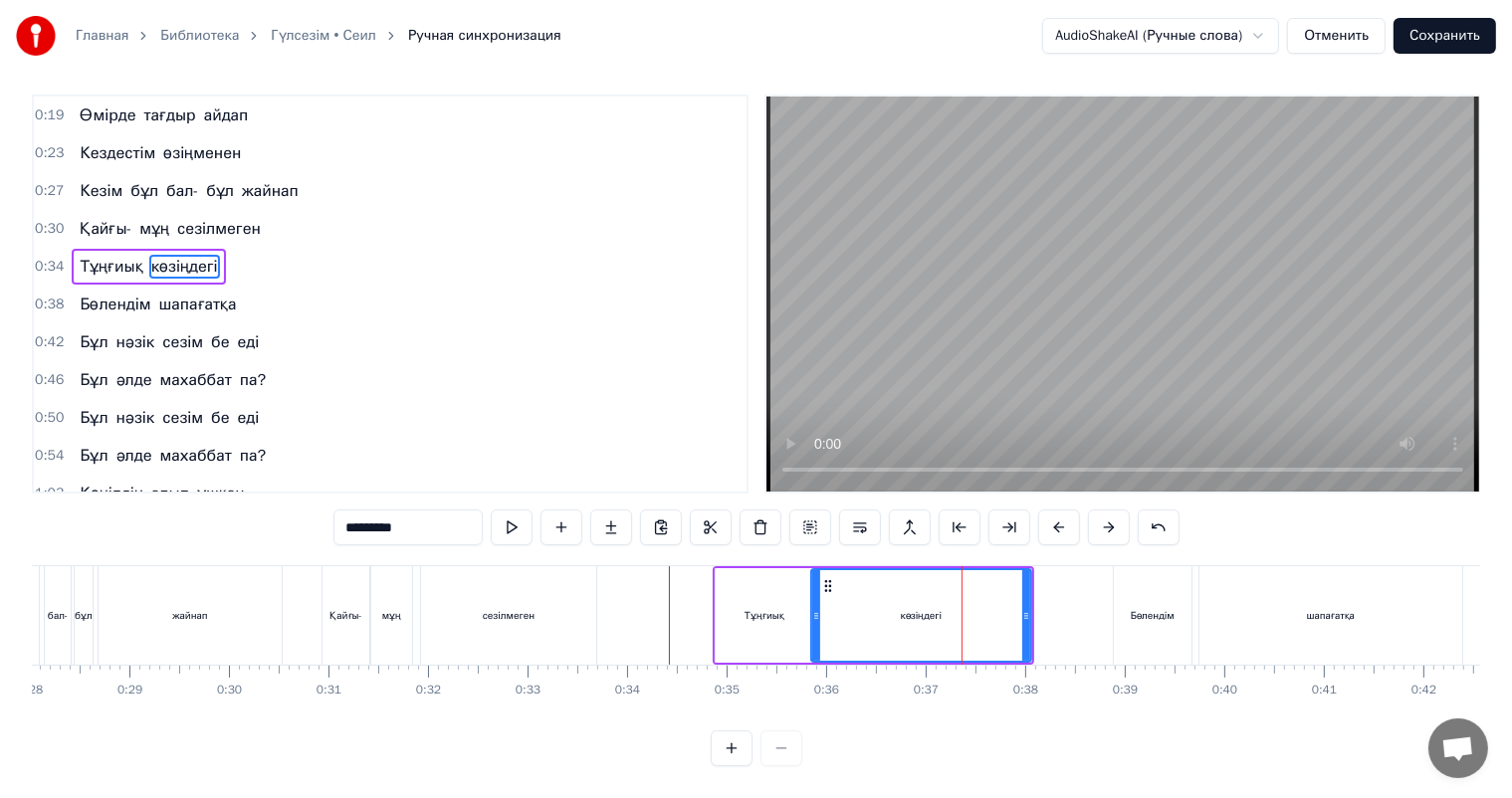 scroll, scrollTop: 0, scrollLeft: 0, axis: both 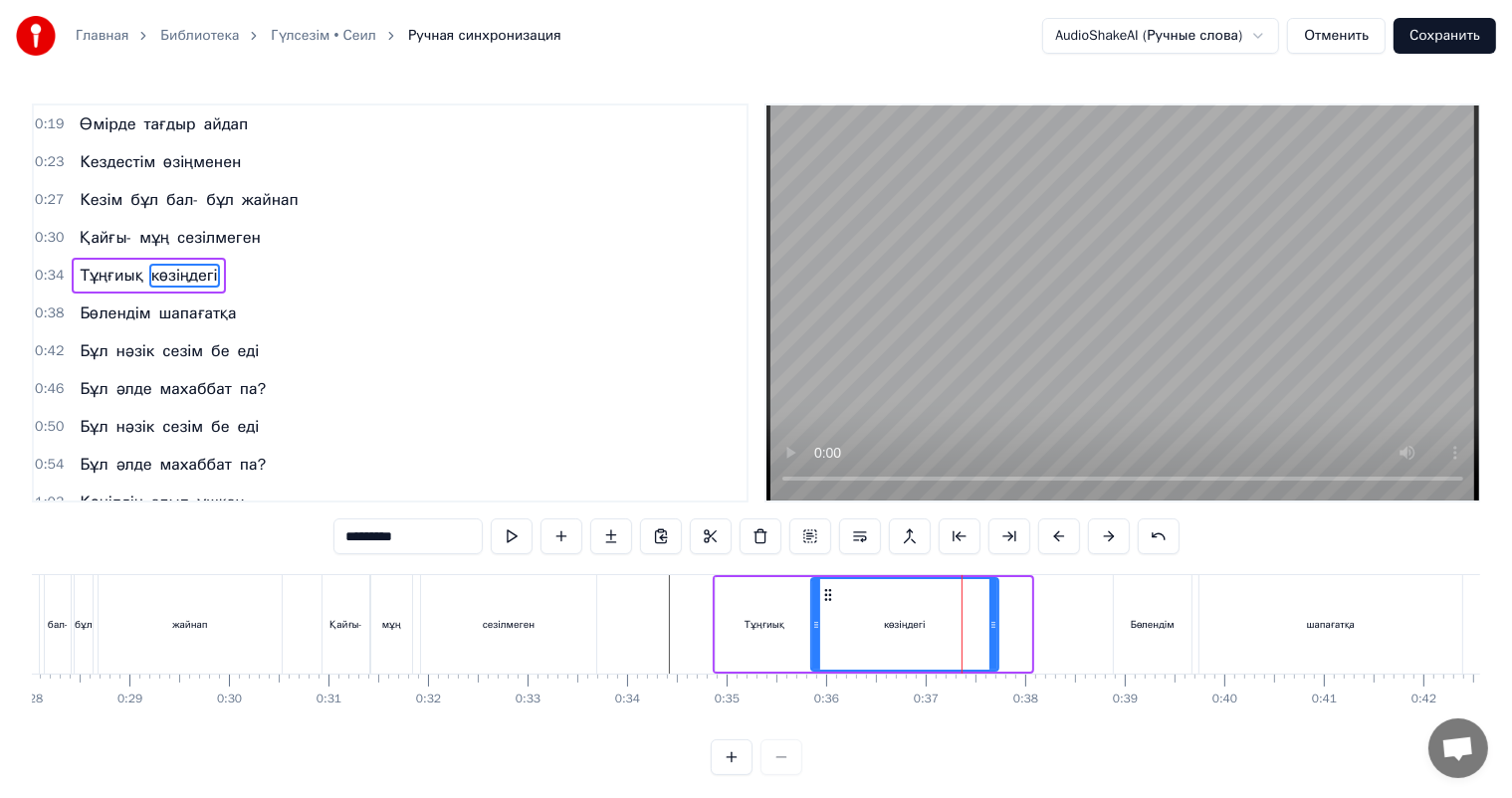 drag, startPoint x: 1025, startPoint y: 618, endPoint x: 992, endPoint y: 624, distance: 33.54102 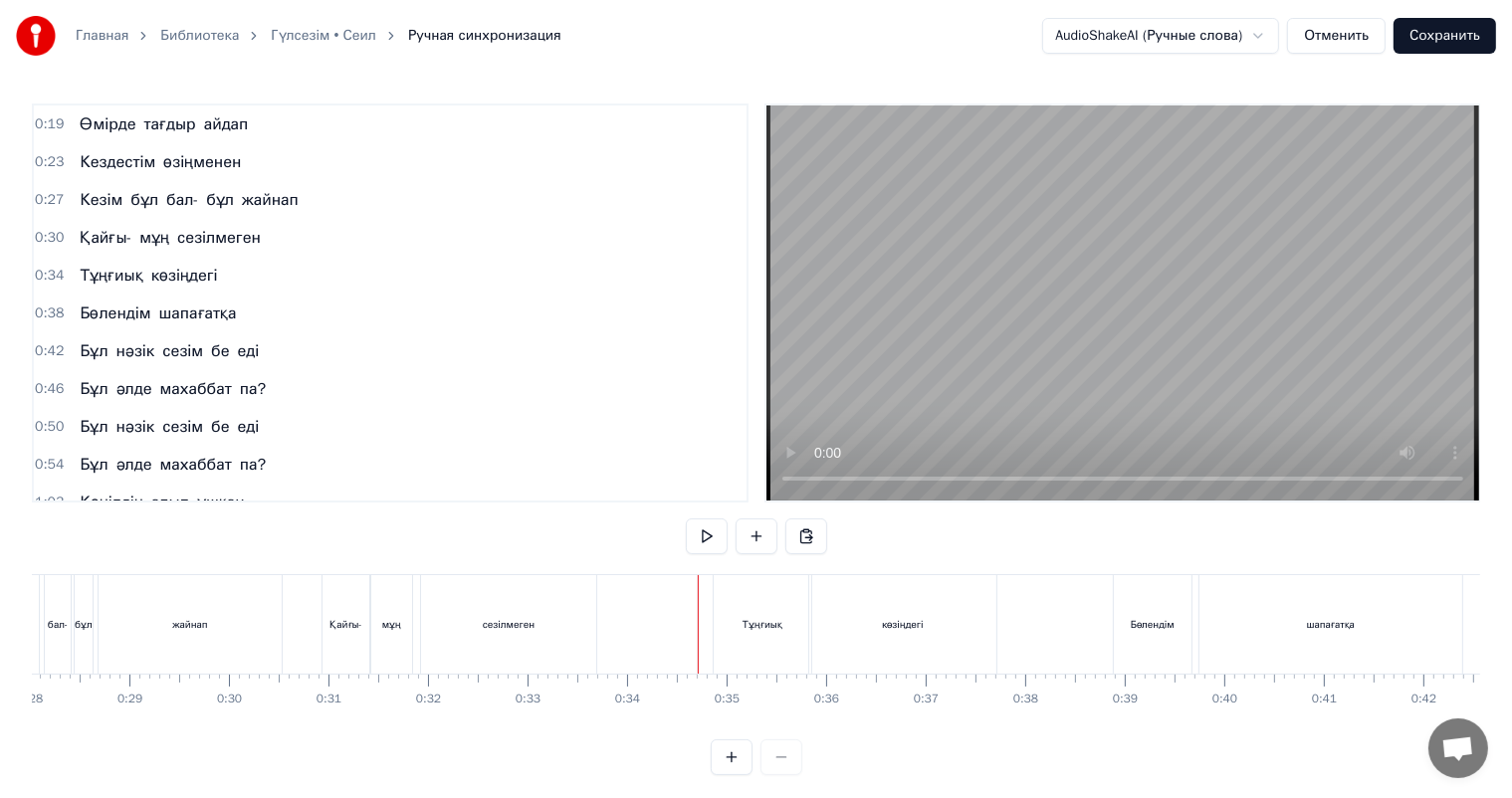 scroll, scrollTop: 26, scrollLeft: 0, axis: vertical 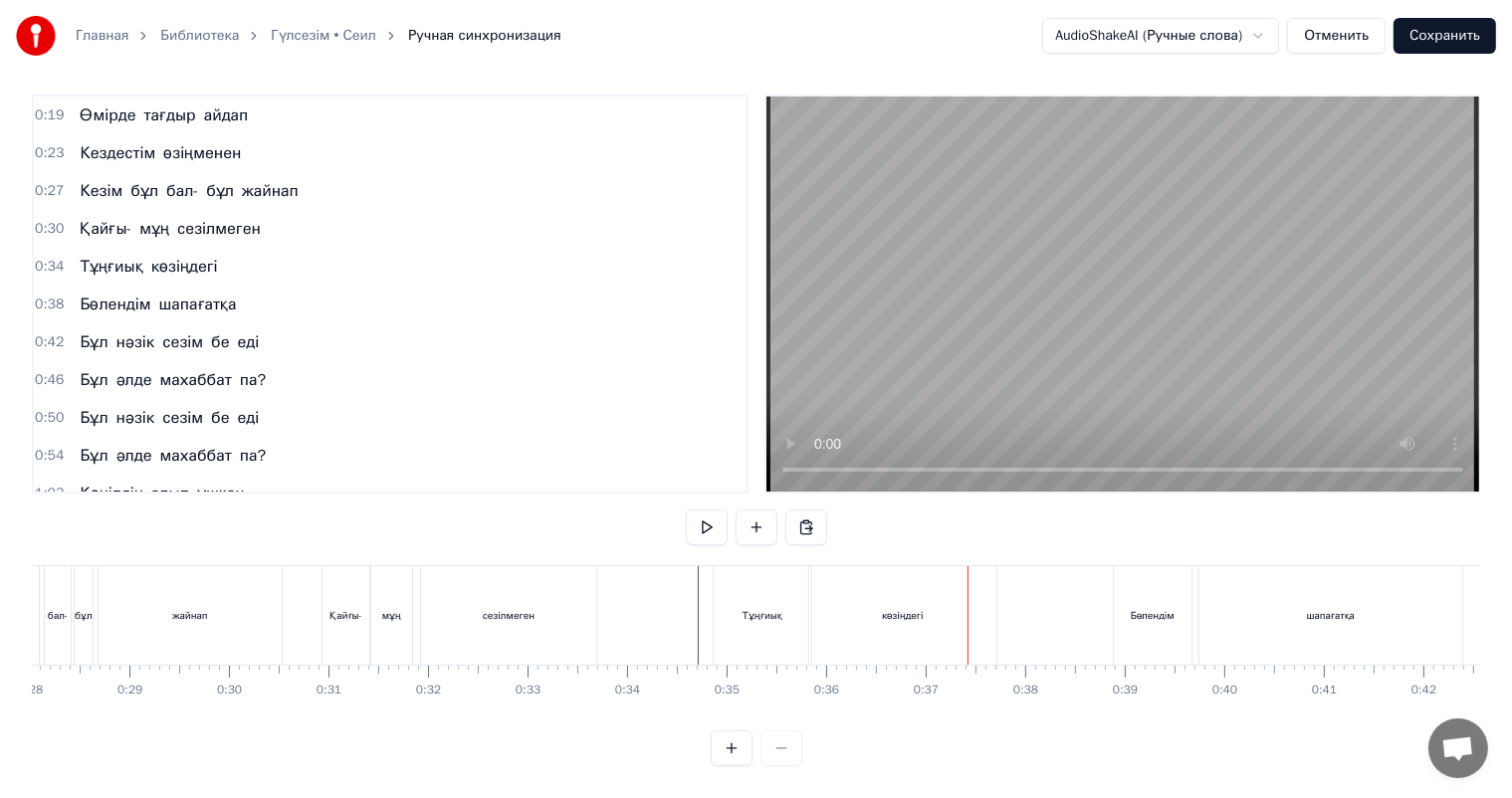 click on "көзіңдегі" at bounding box center (903, 615) 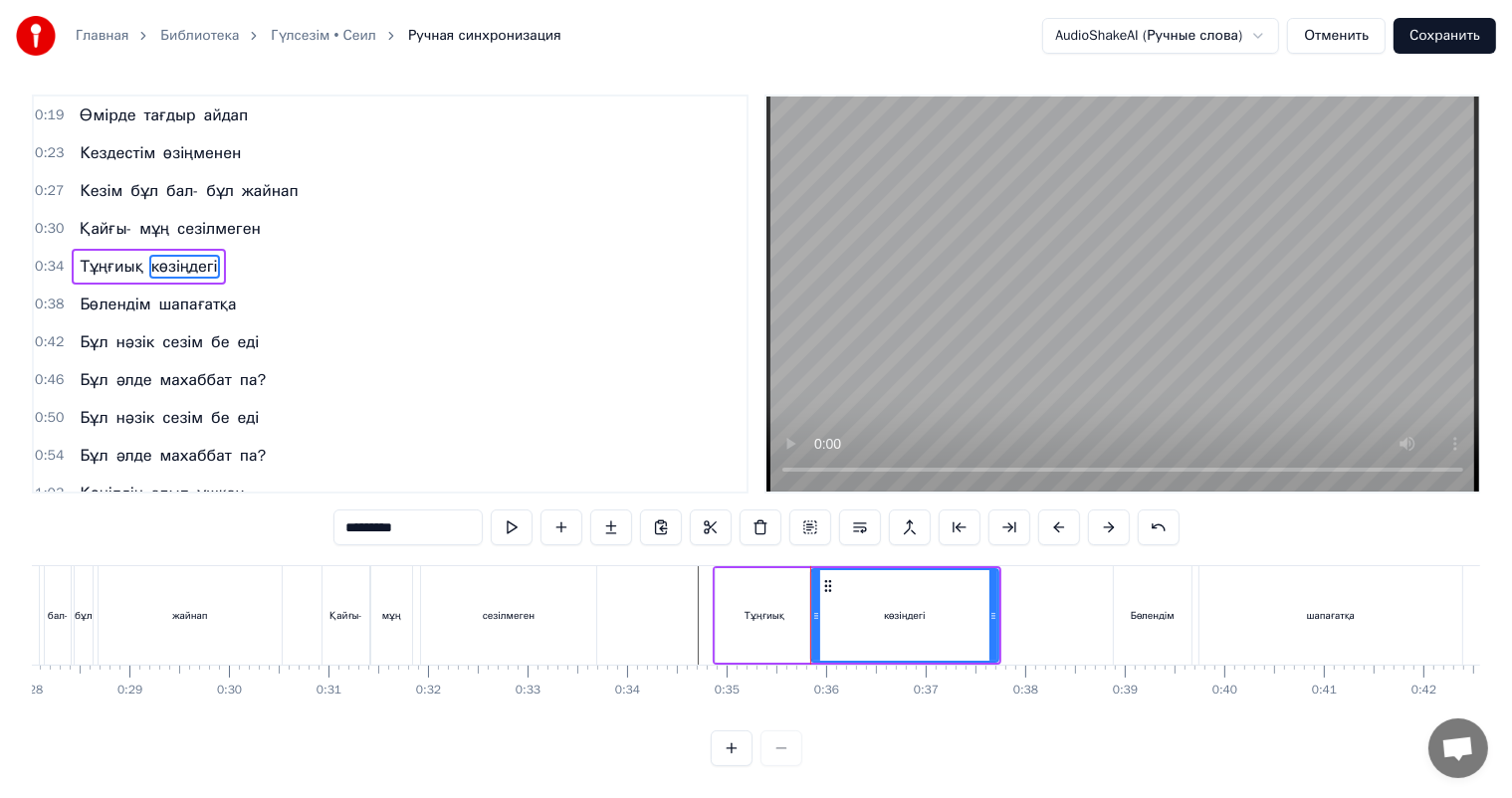scroll, scrollTop: 0, scrollLeft: 0, axis: both 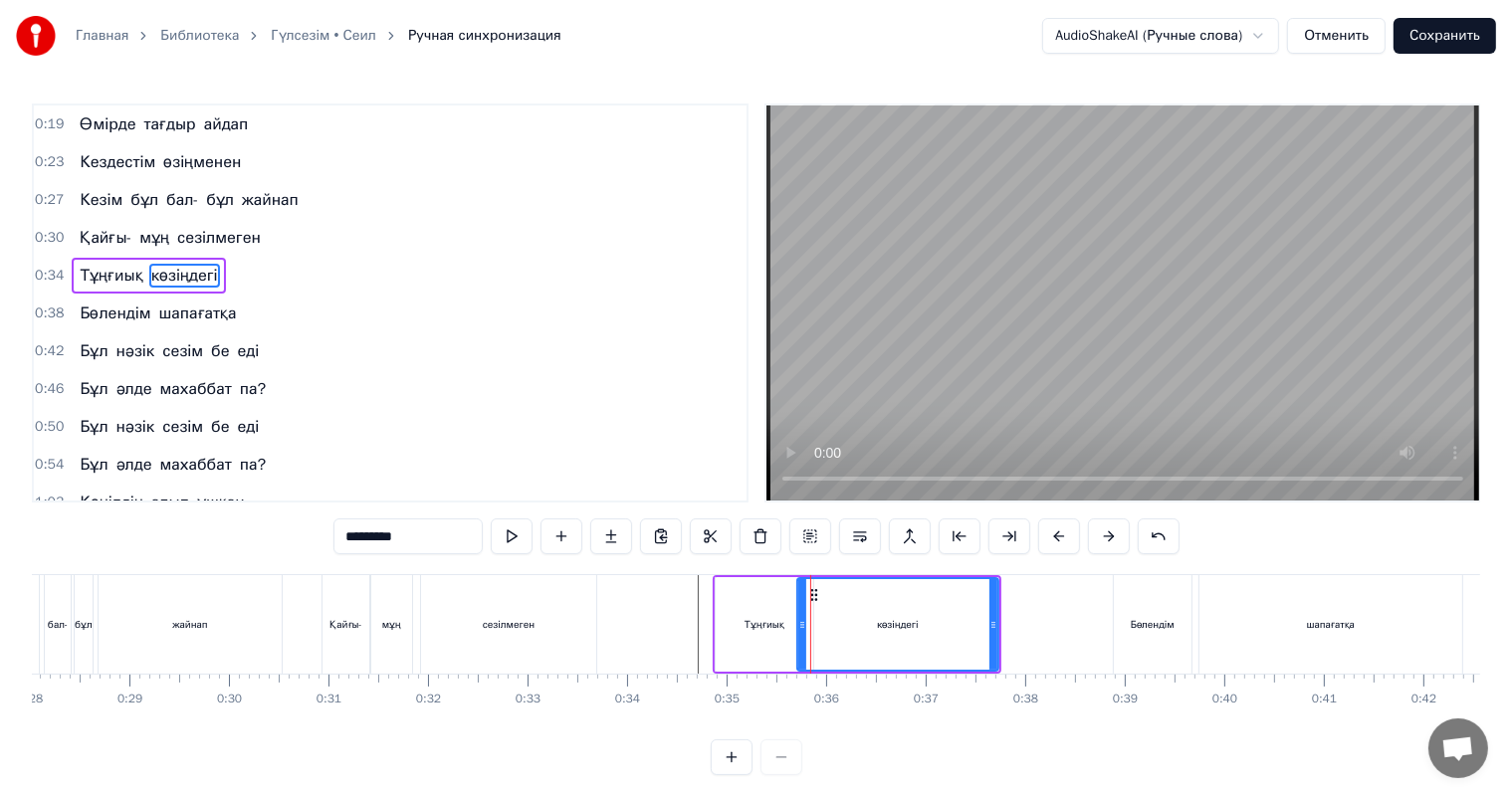 drag, startPoint x: 811, startPoint y: 607, endPoint x: 794, endPoint y: 608, distance: 17.029386 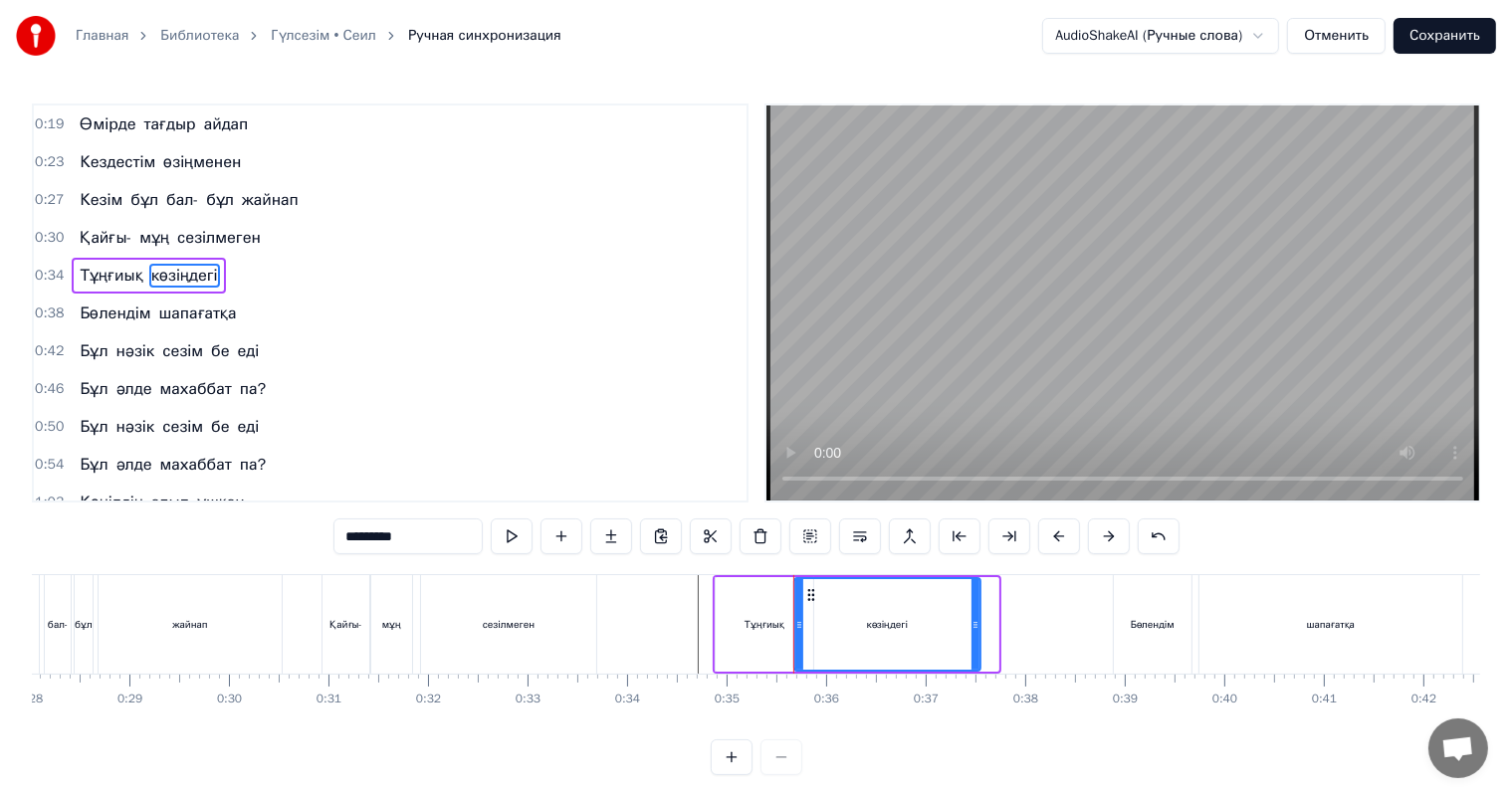drag, startPoint x: 994, startPoint y: 613, endPoint x: 975, endPoint y: 613, distance: 19 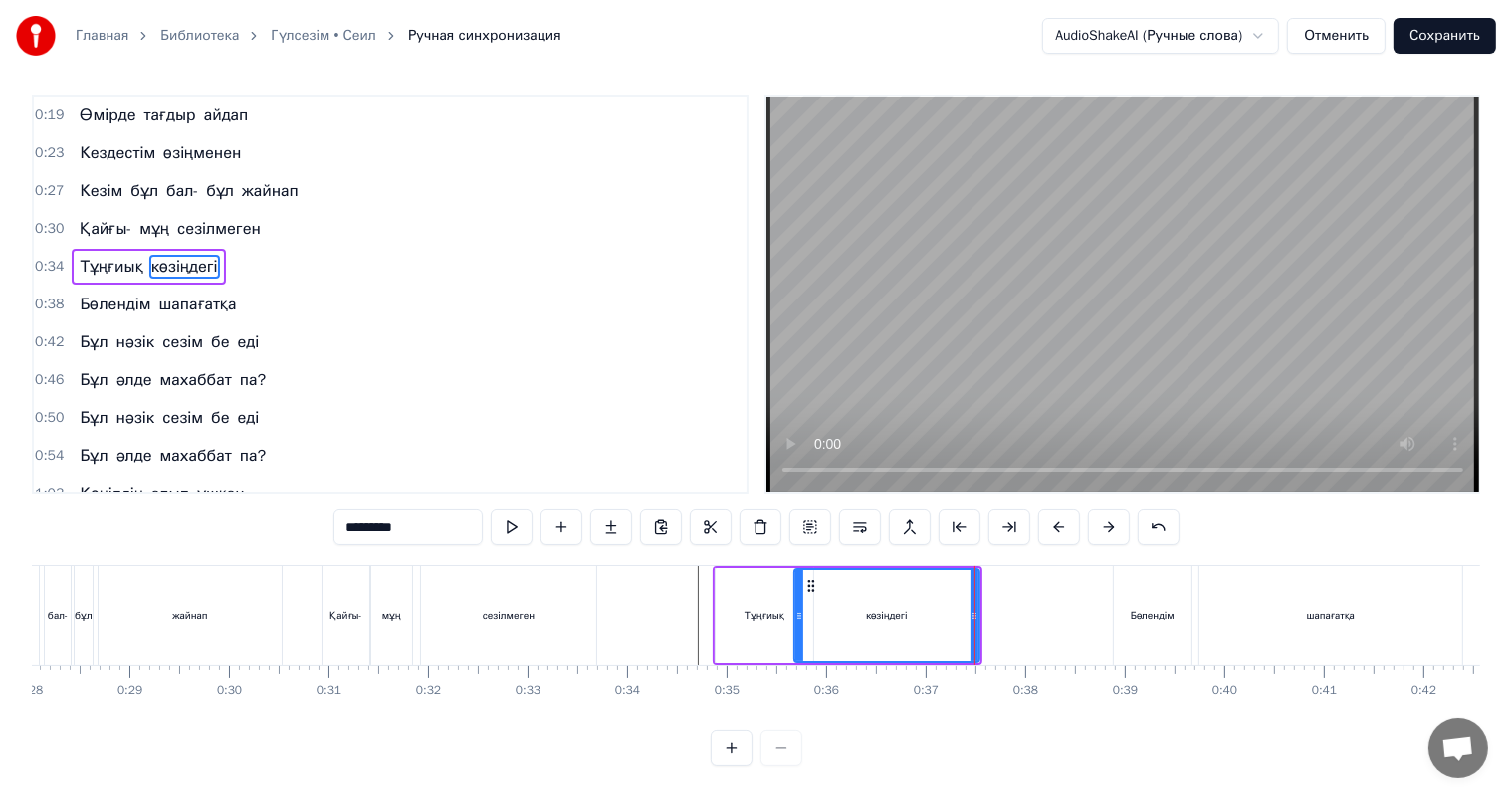 scroll, scrollTop: 26, scrollLeft: 0, axis: vertical 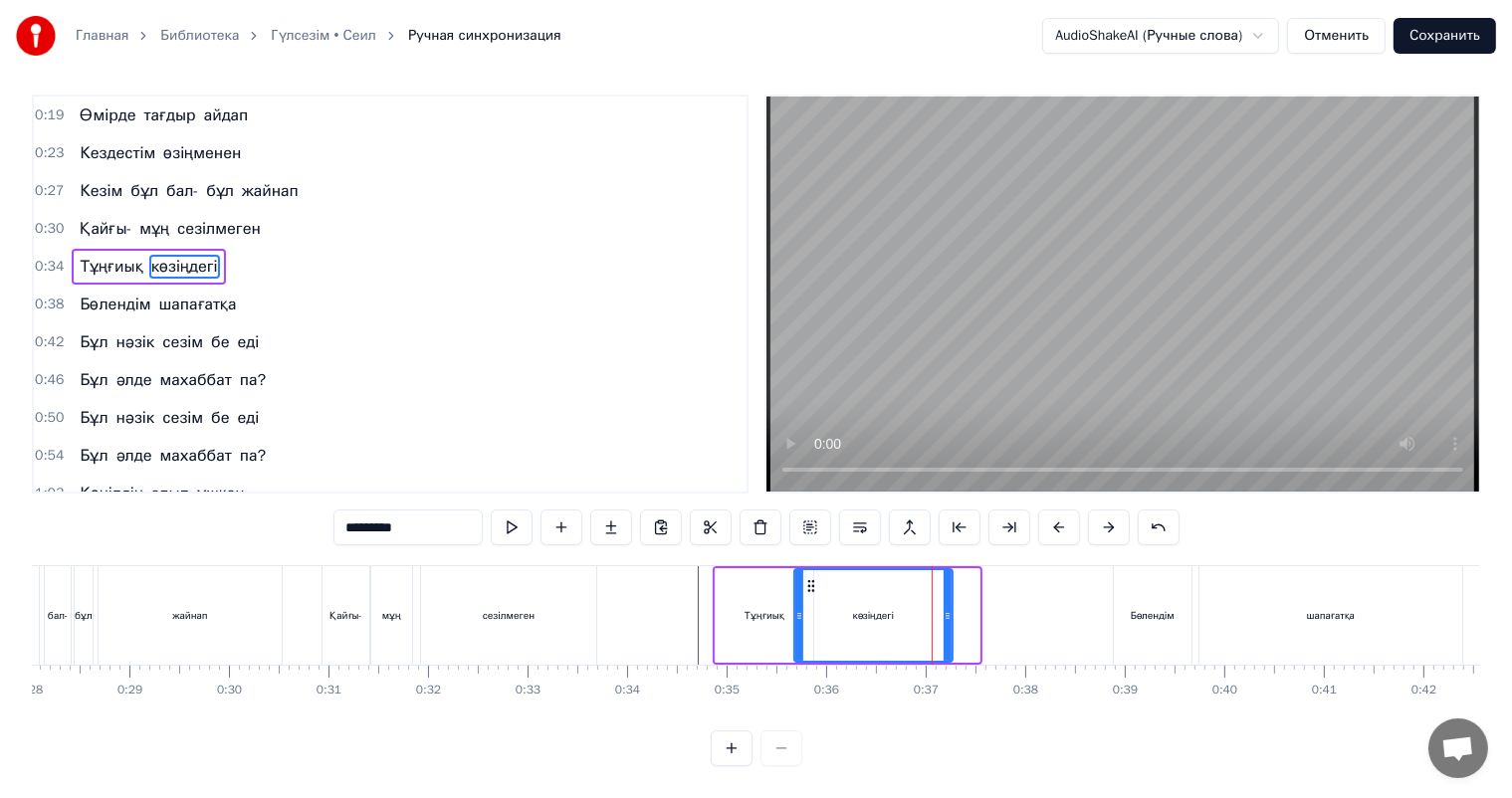 drag, startPoint x: 972, startPoint y: 604, endPoint x: 945, endPoint y: 604, distance: 27 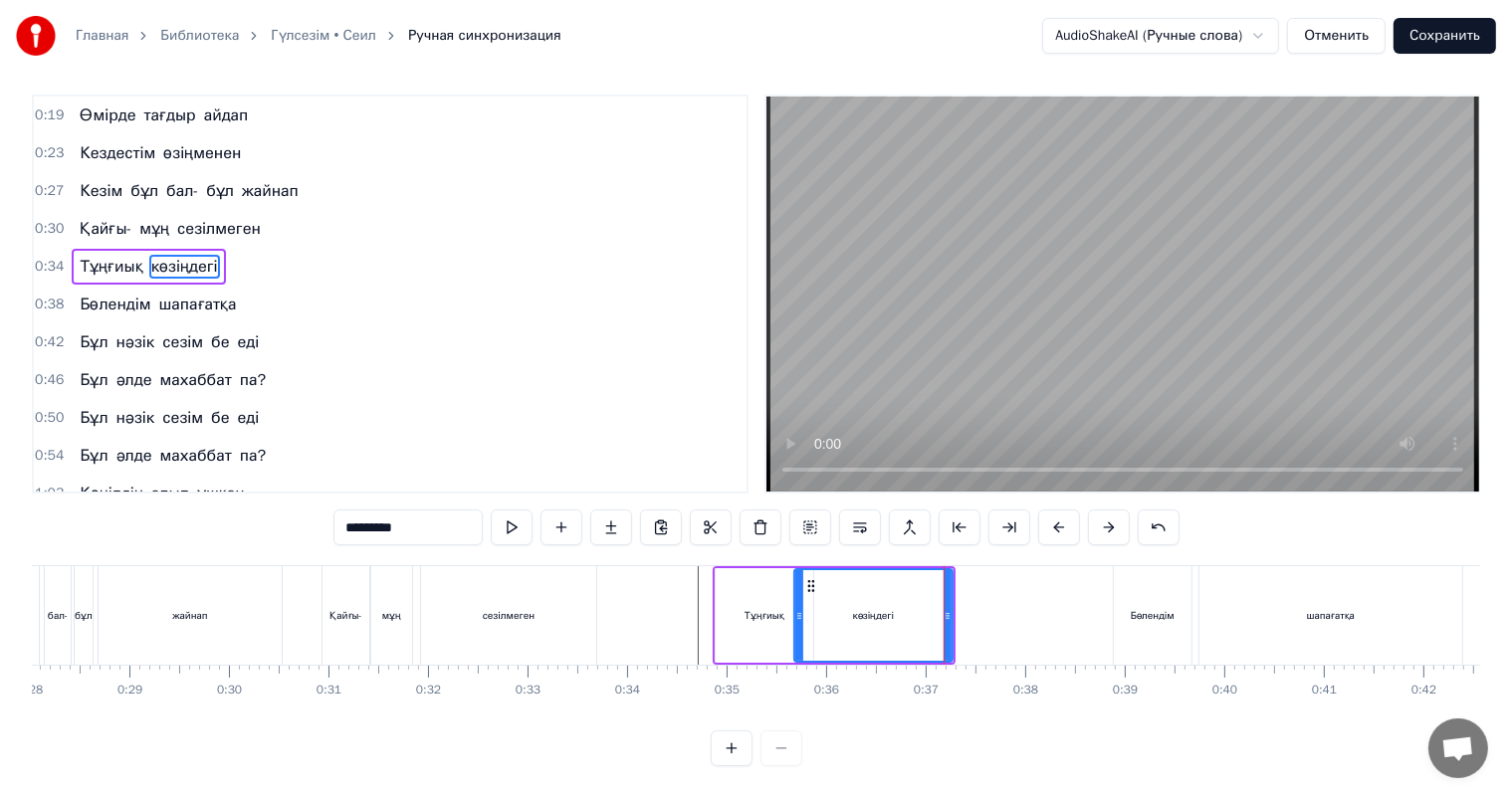 scroll, scrollTop: 0, scrollLeft: 0, axis: both 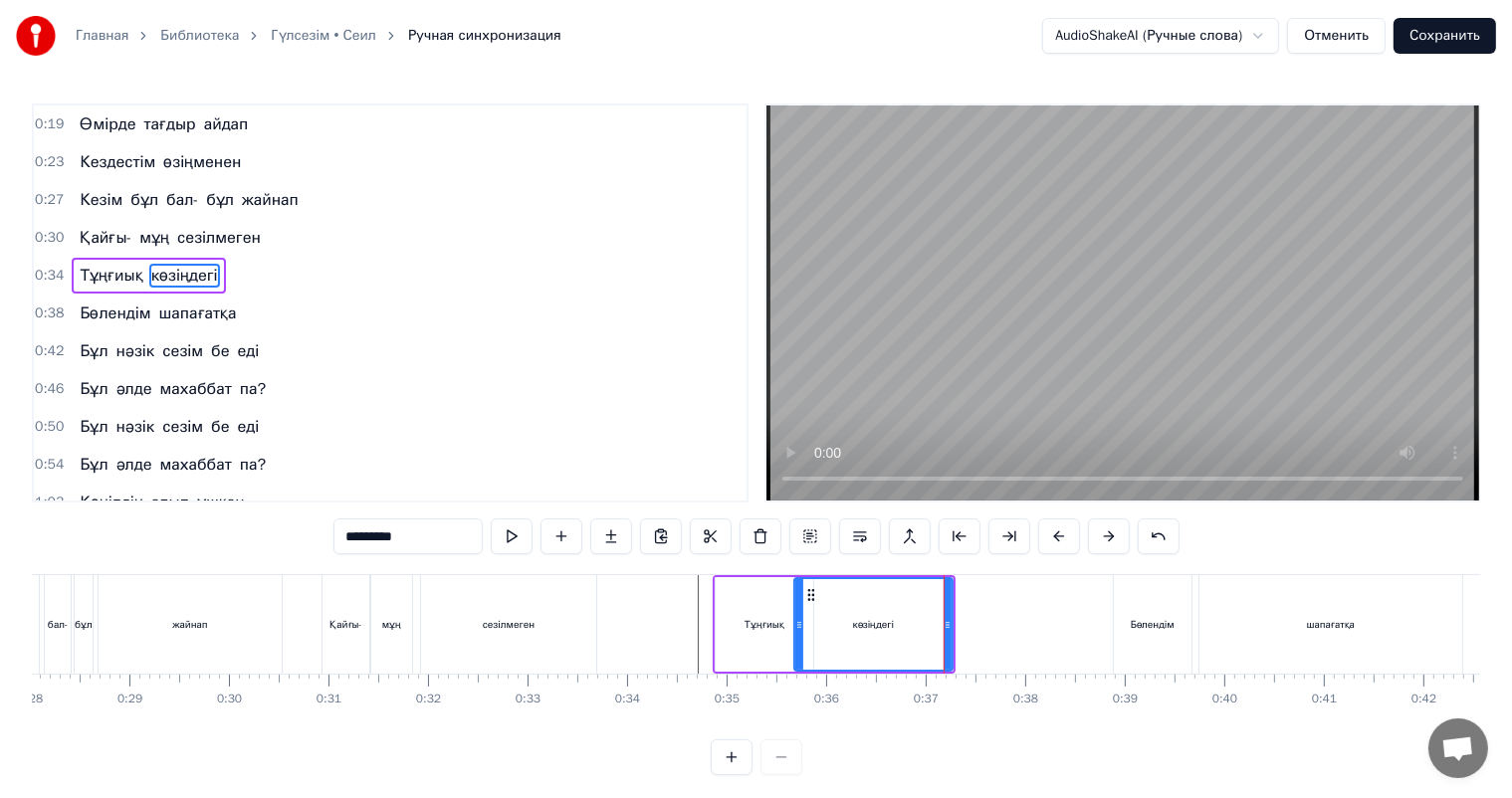 click at bounding box center [7189, 624] 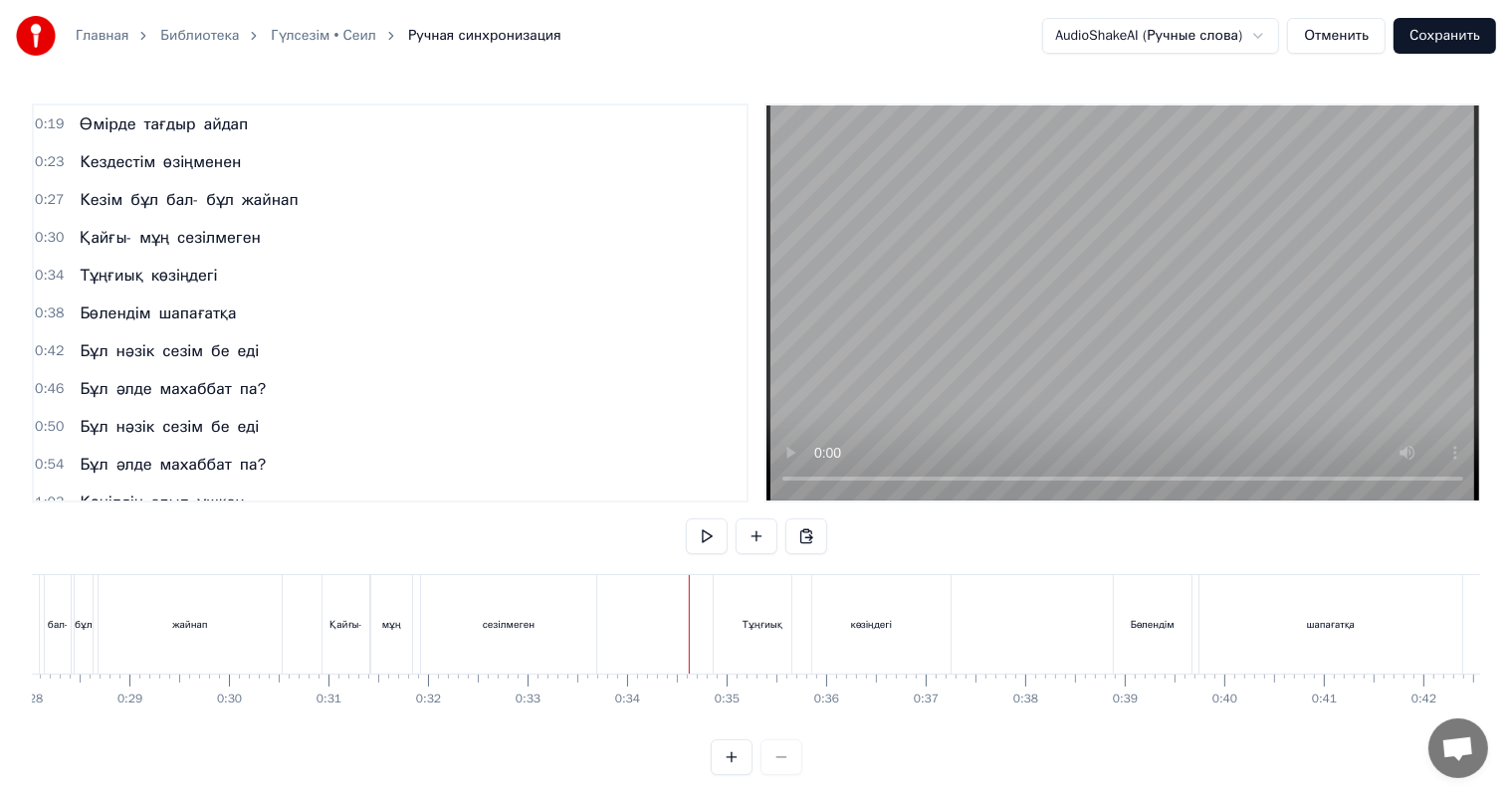 scroll, scrollTop: 26, scrollLeft: 0, axis: vertical 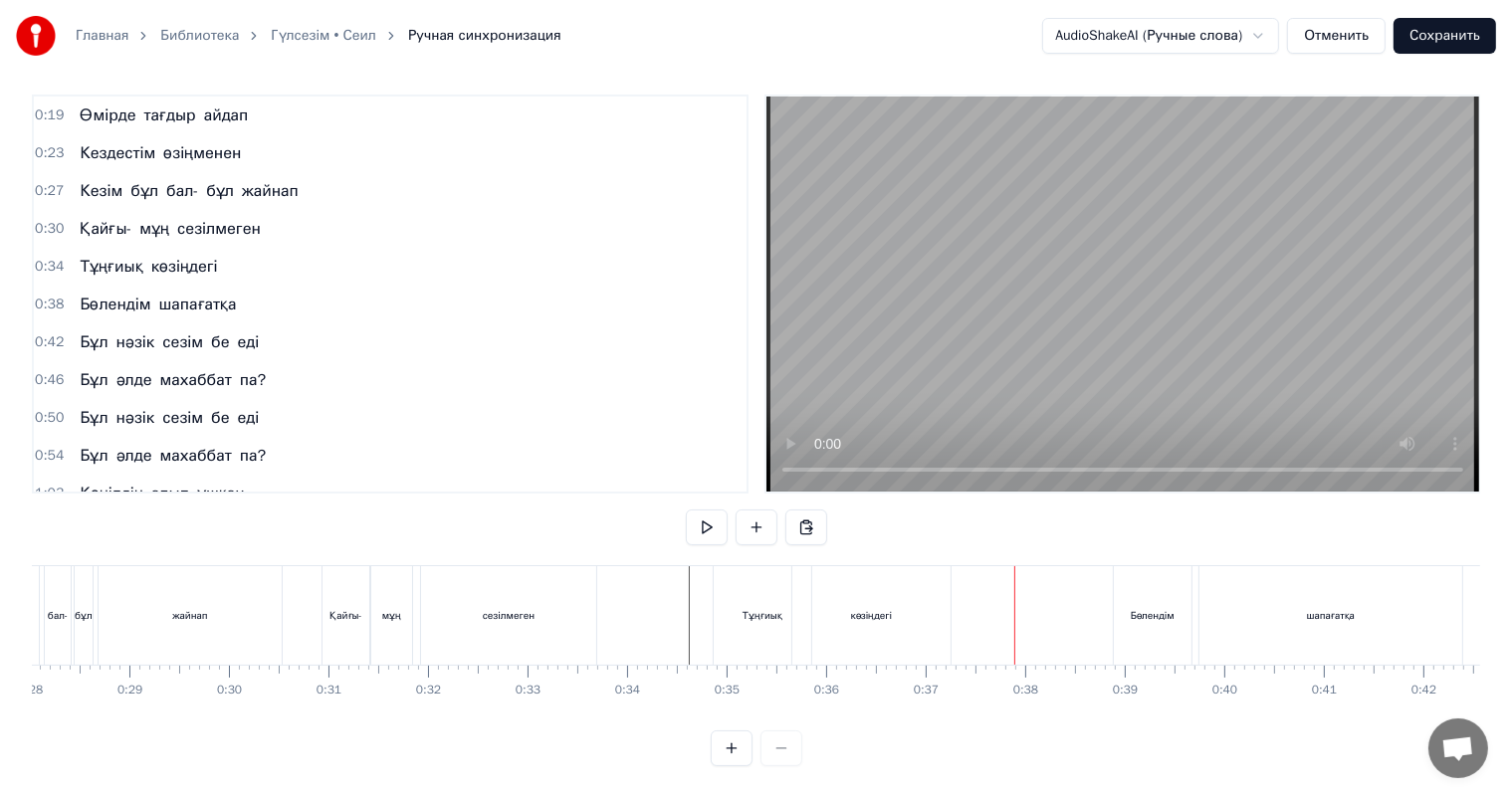 click at bounding box center [7189, 615] 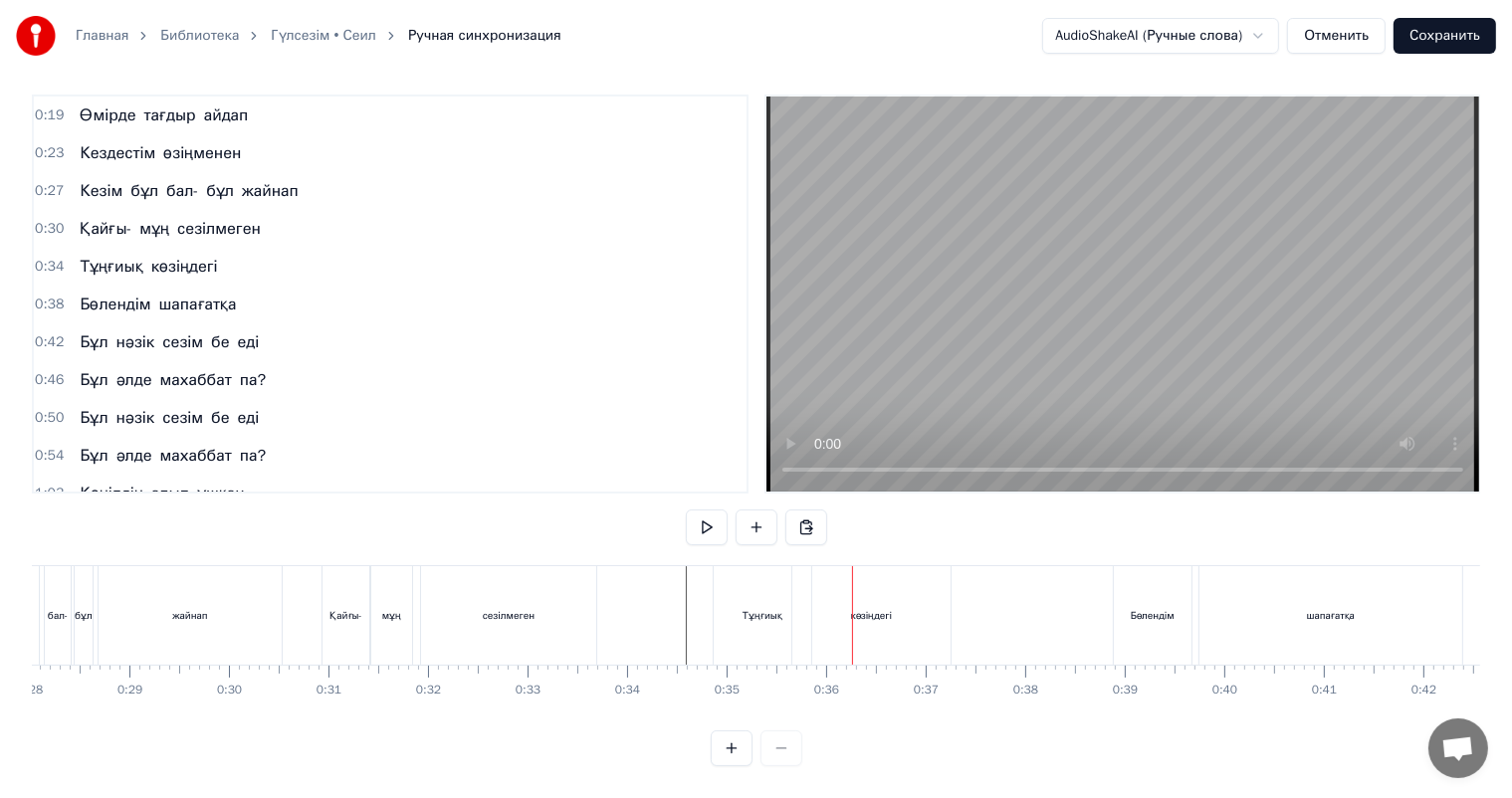 click on "Тұңғиық" at bounding box center (762, 615) 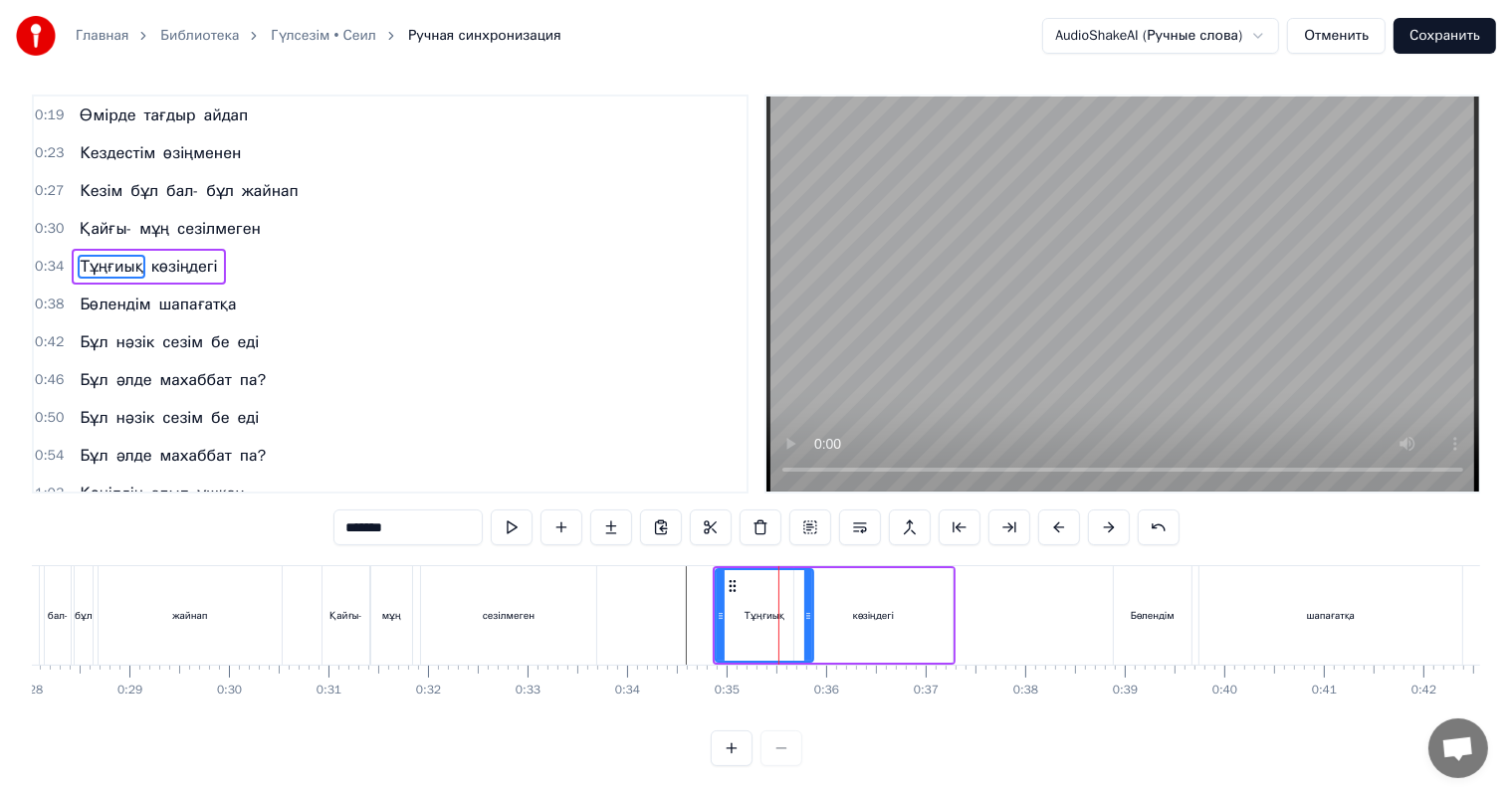 scroll, scrollTop: 0, scrollLeft: 0, axis: both 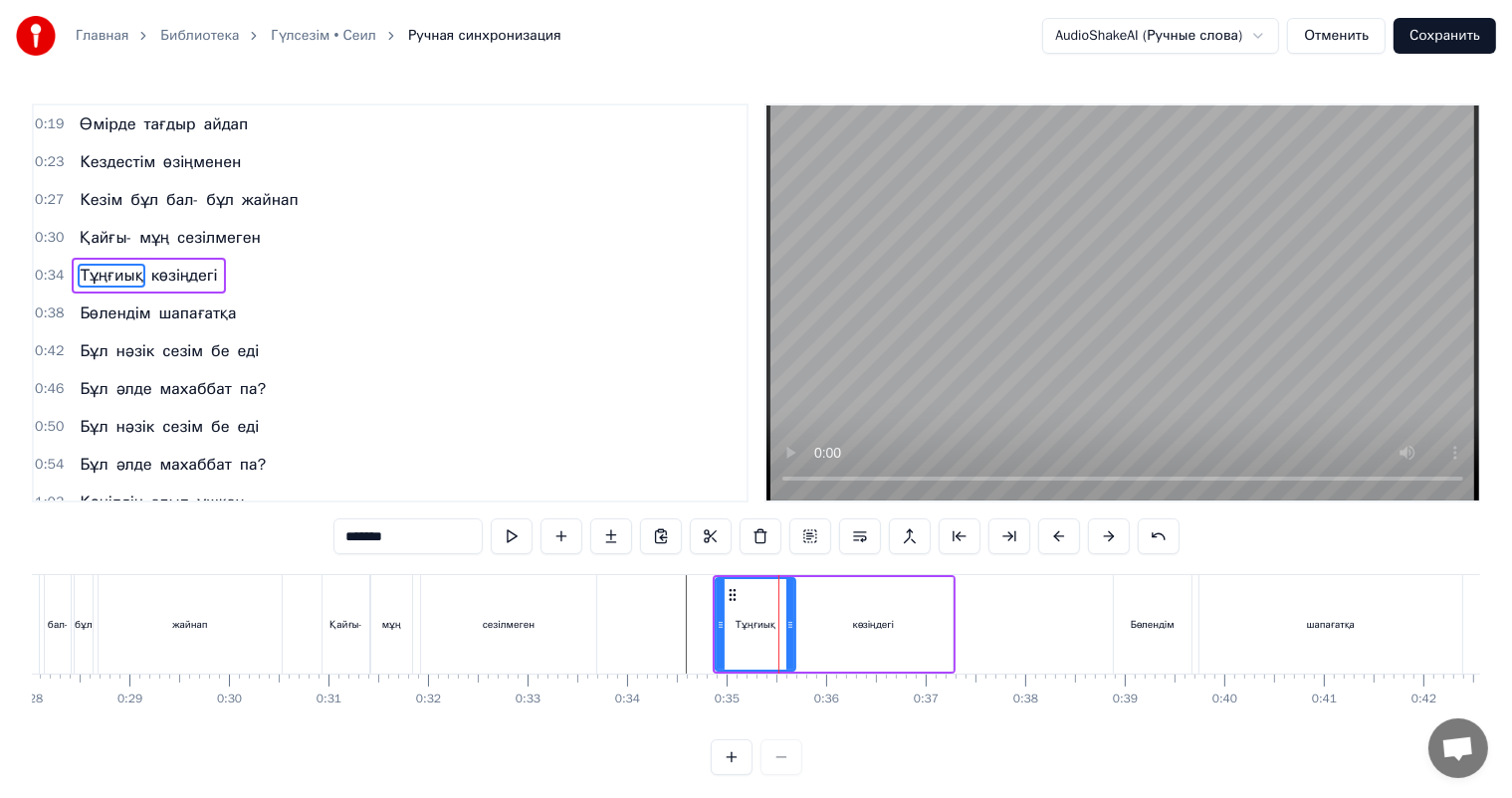 drag, startPoint x: 807, startPoint y: 609, endPoint x: 789, endPoint y: 610, distance: 18.027756 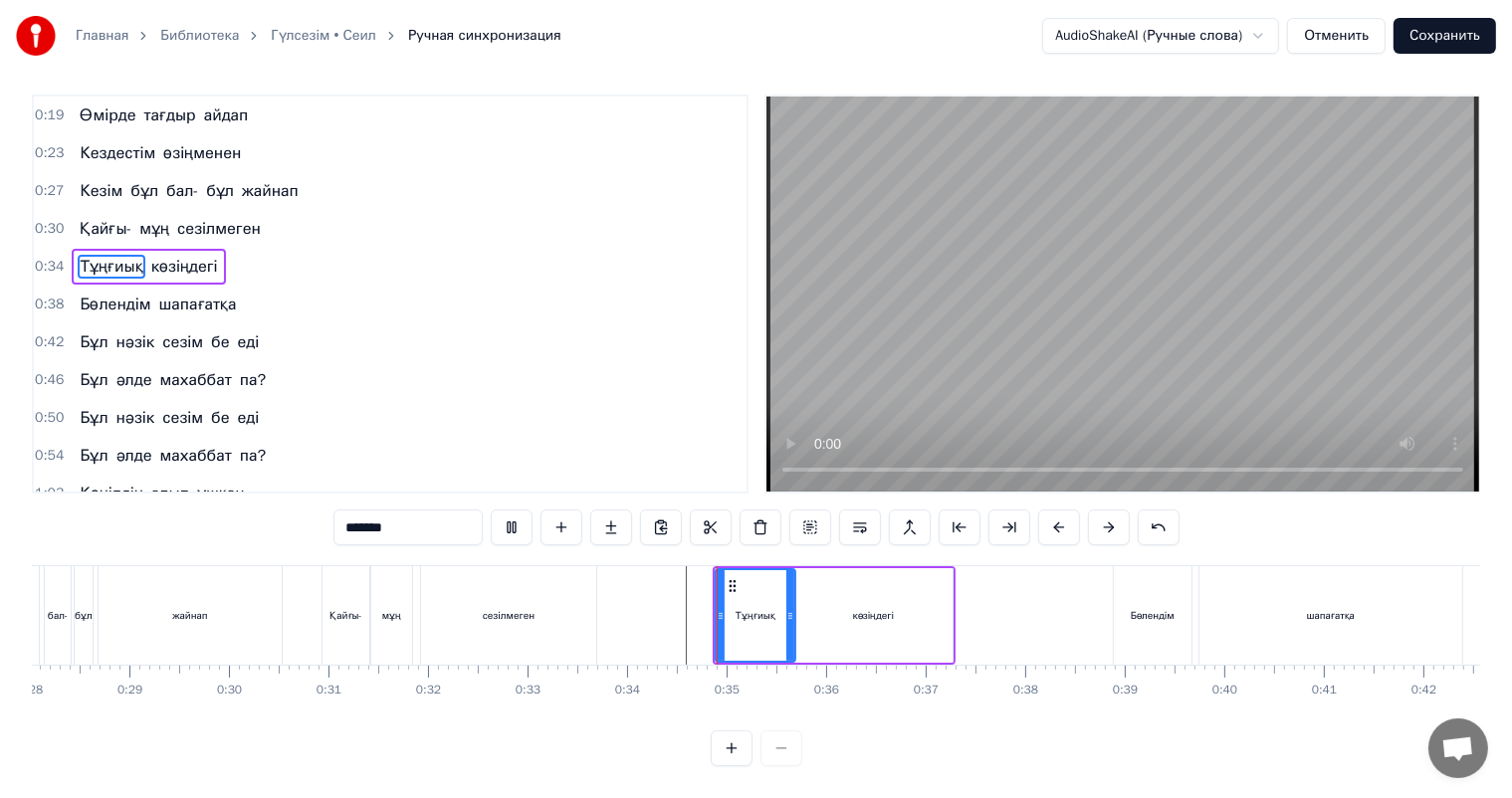 scroll, scrollTop: 26, scrollLeft: 0, axis: vertical 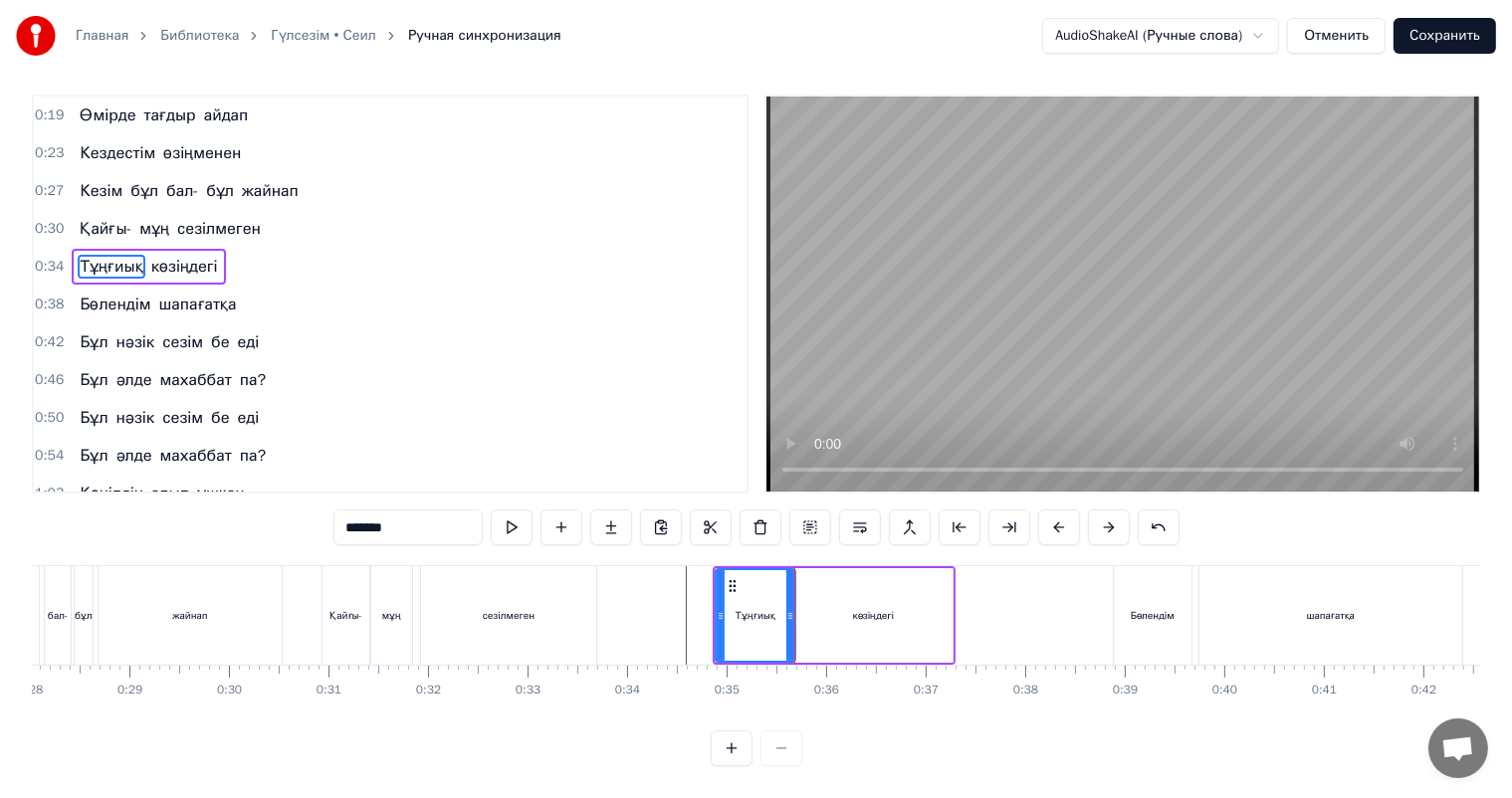 click at bounding box center [7189, 615] 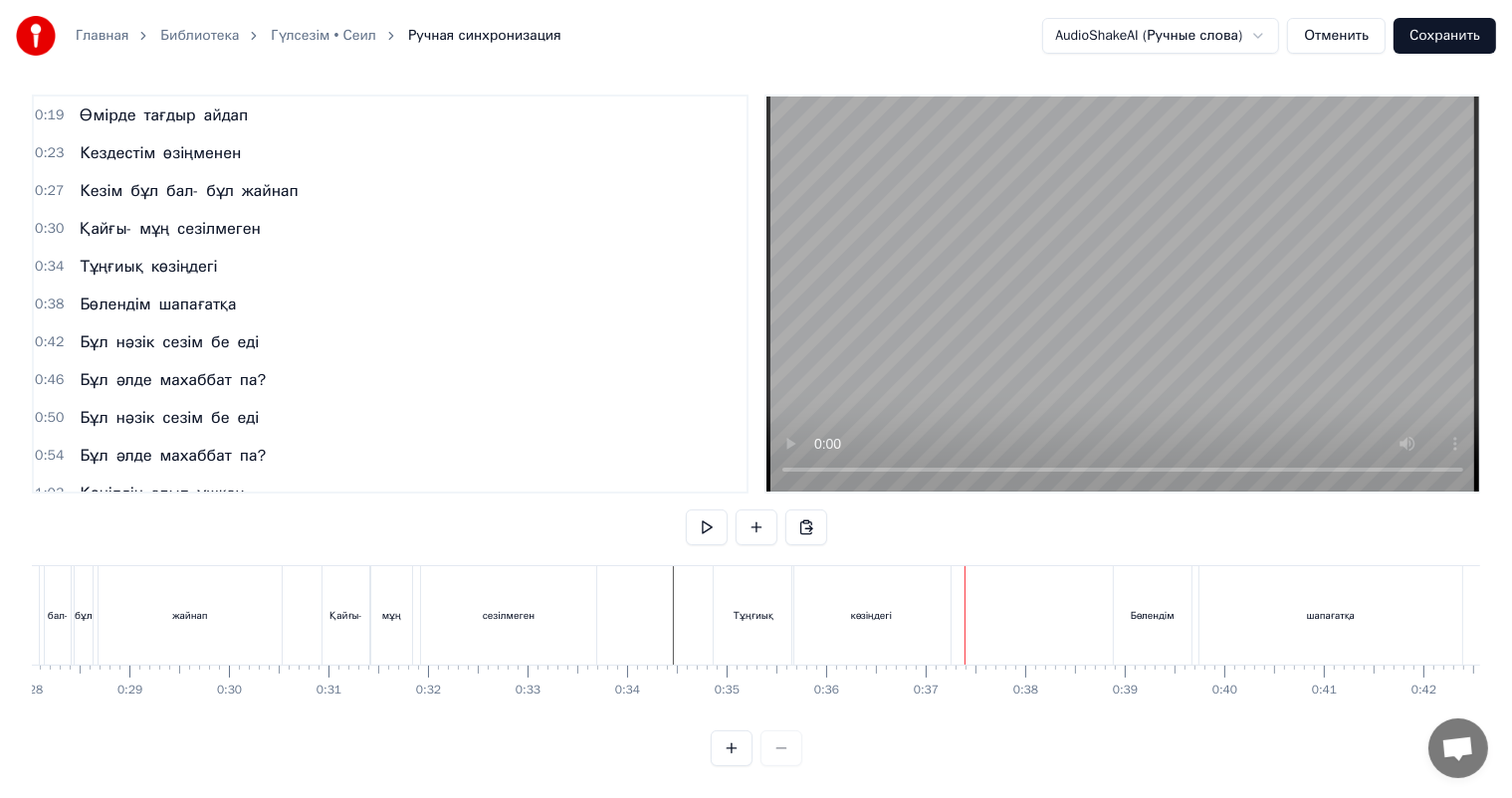 click on "көзіңдегі" at bounding box center (871, 615) 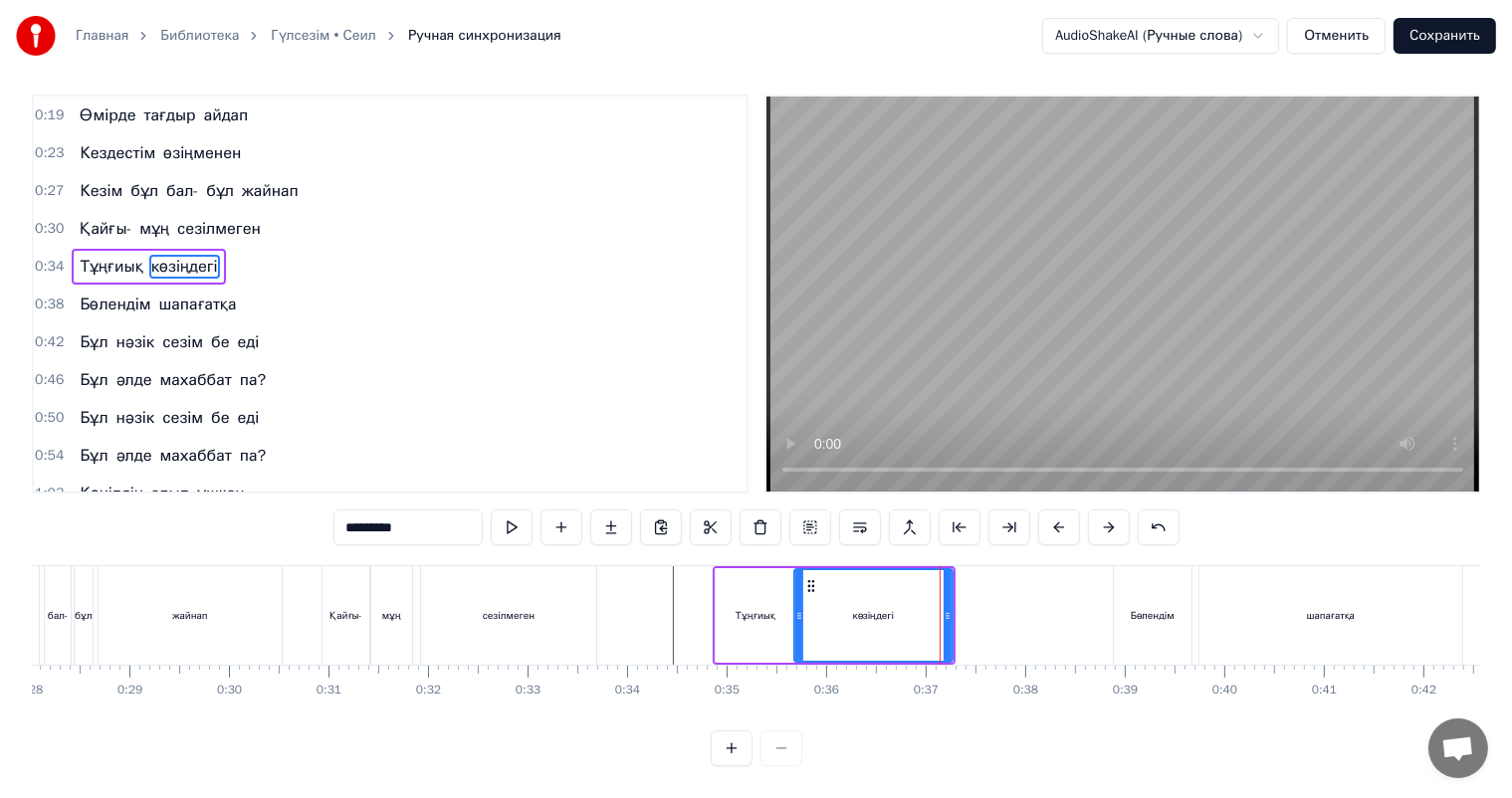 scroll, scrollTop: 0, scrollLeft: 0, axis: both 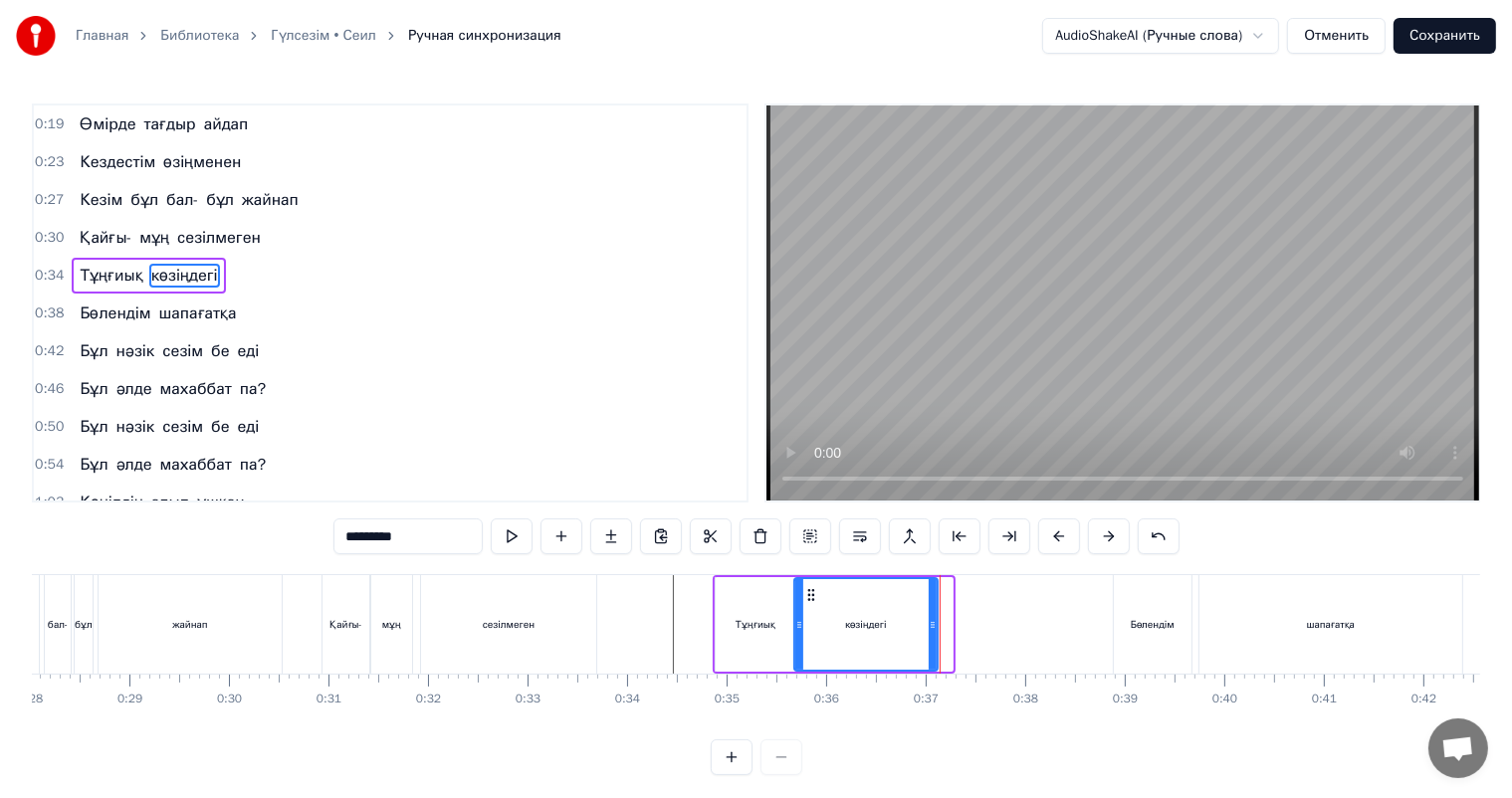 drag, startPoint x: 942, startPoint y: 608, endPoint x: 931, endPoint y: 608, distance: 11 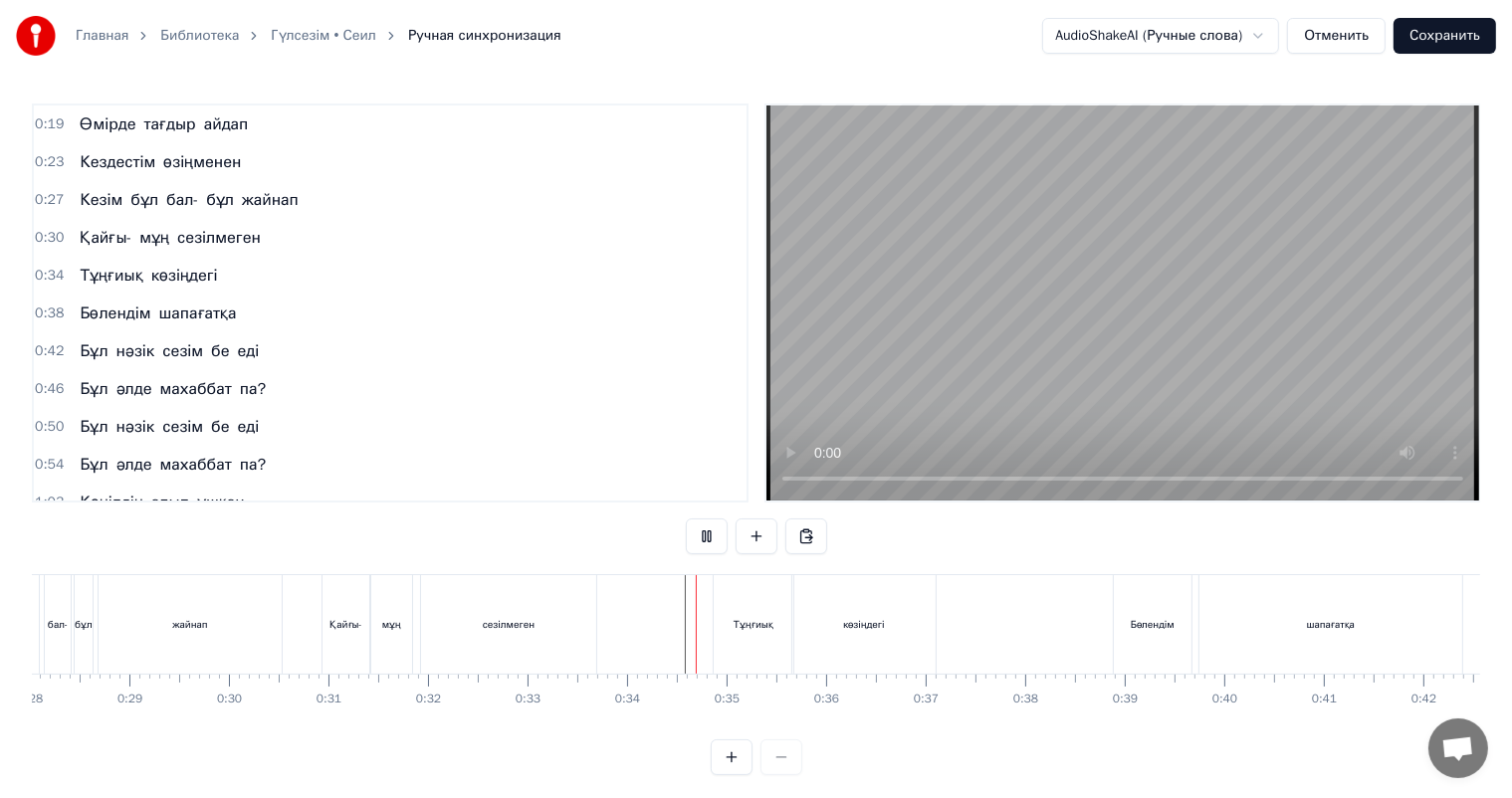 scroll, scrollTop: 26, scrollLeft: 0, axis: vertical 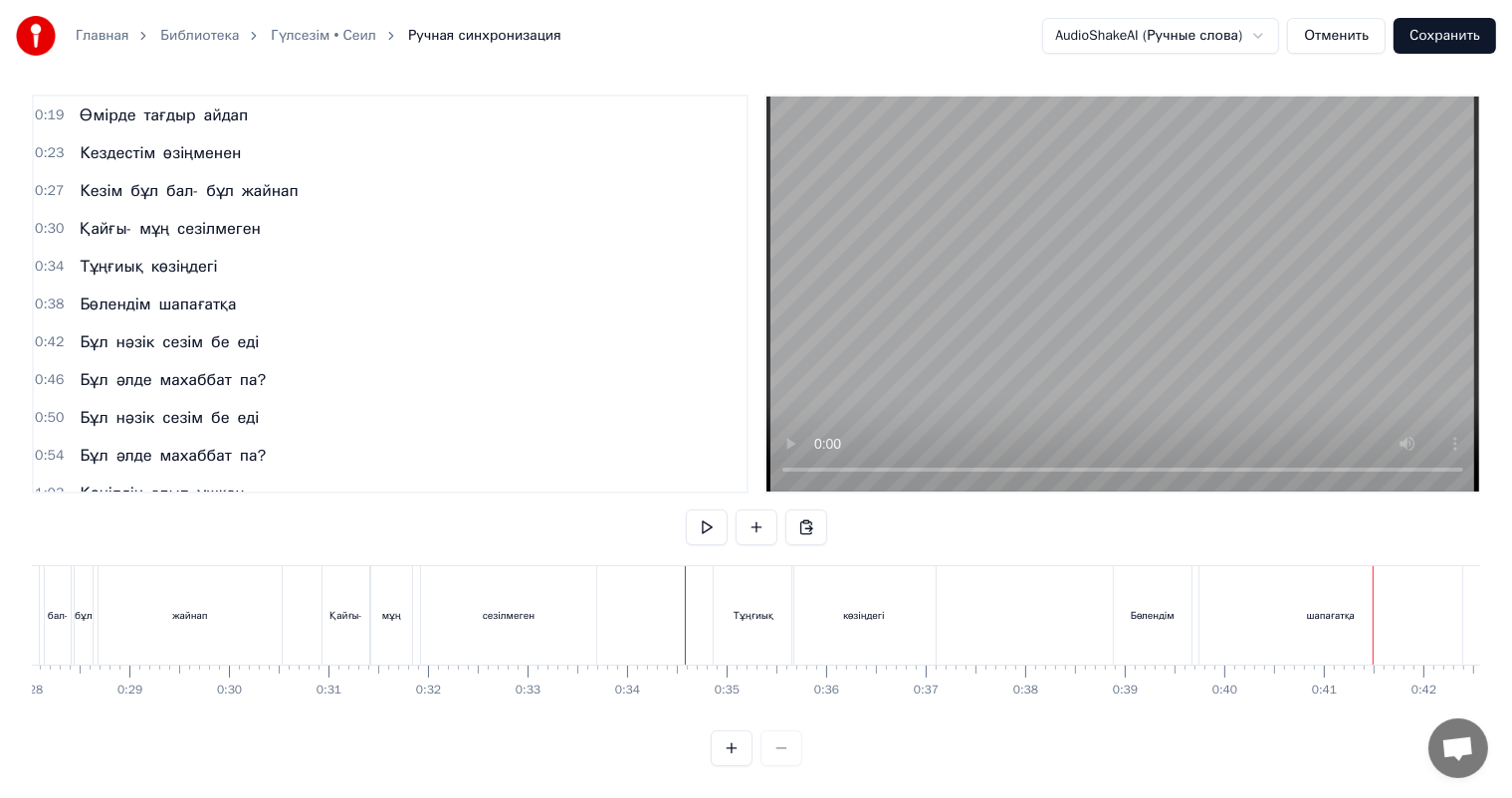 click at bounding box center (7189, 615) 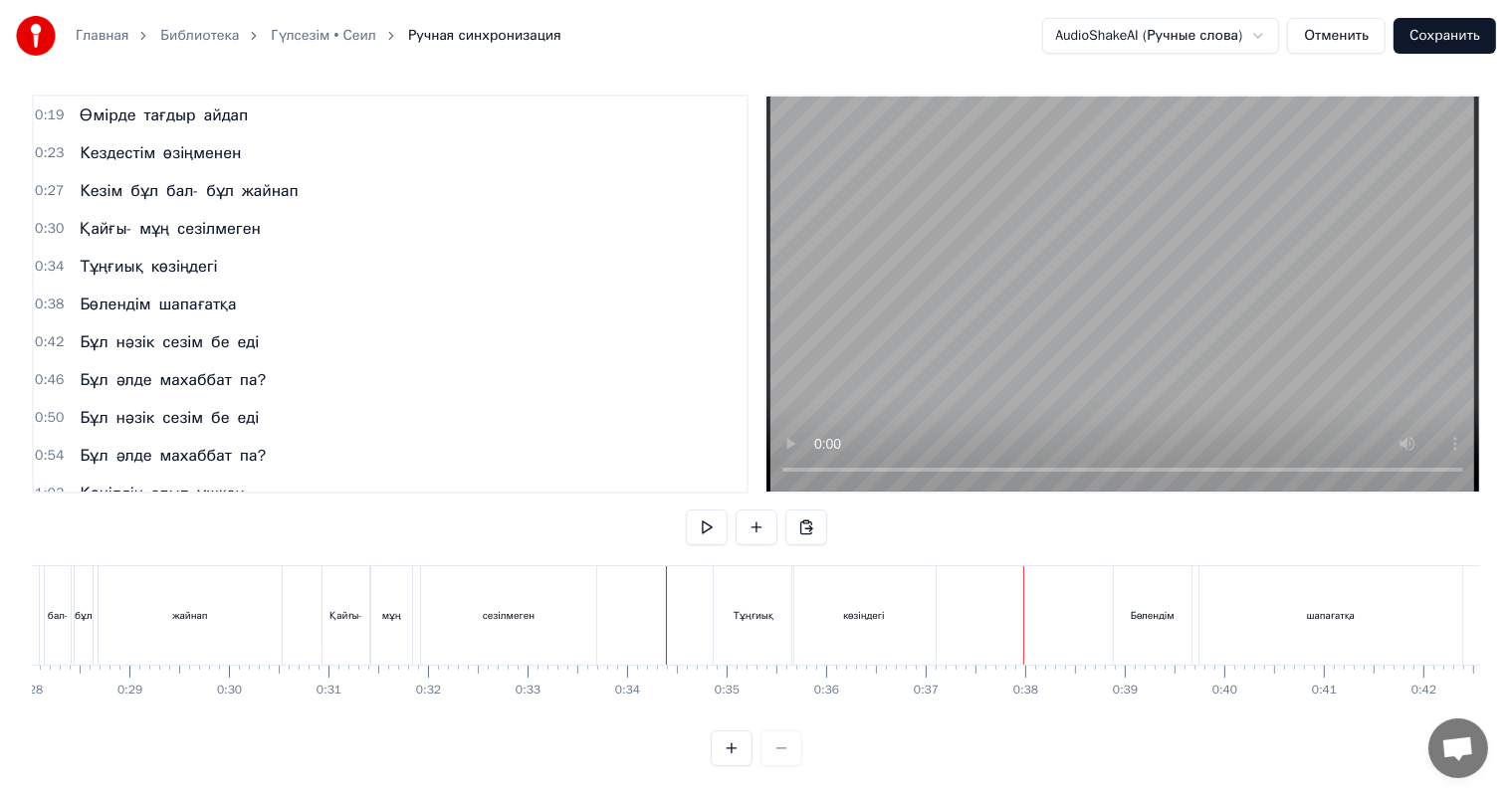 click on "көзіңдегі" at bounding box center (864, 615) 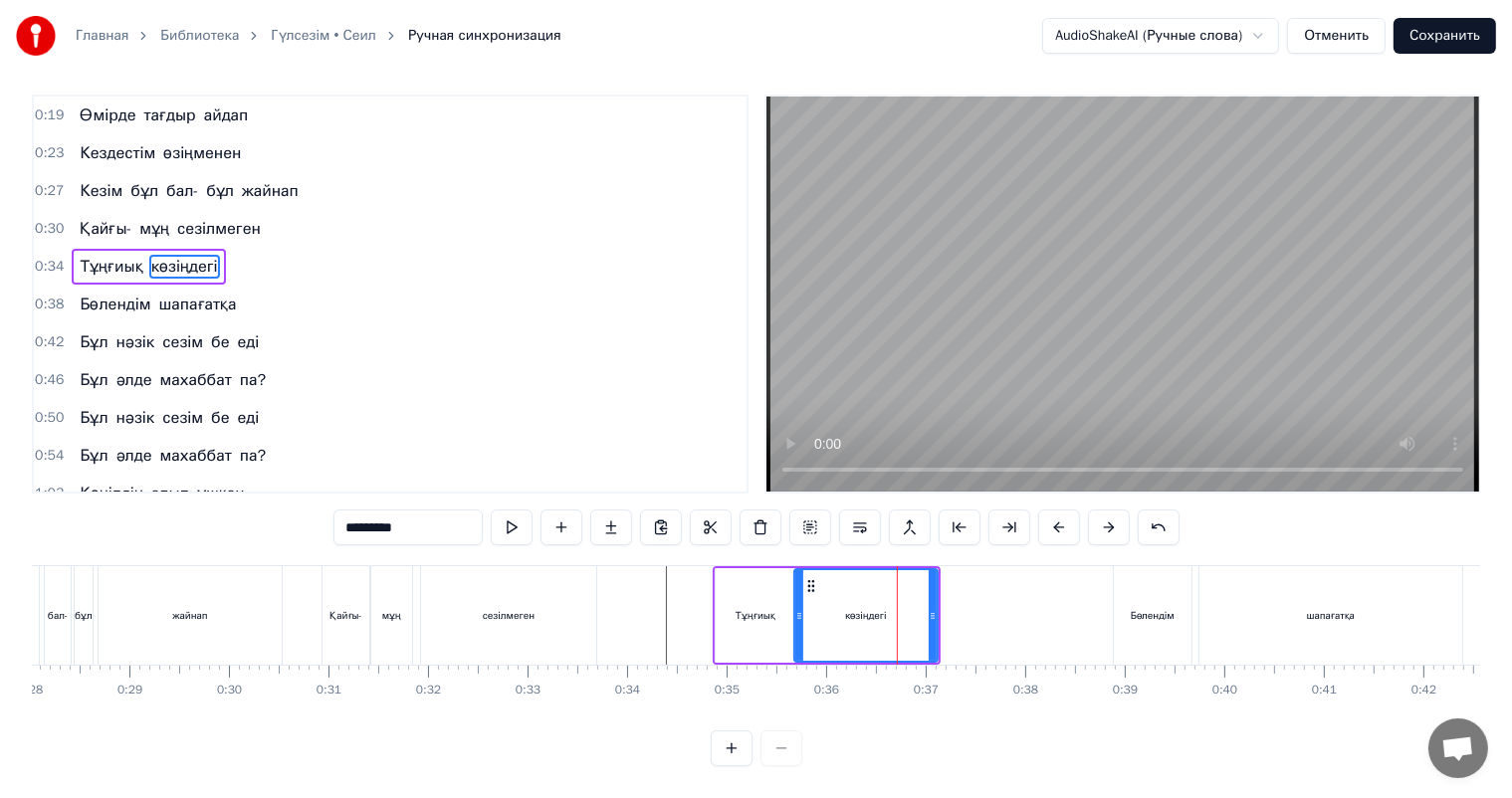 scroll, scrollTop: 0, scrollLeft: 0, axis: both 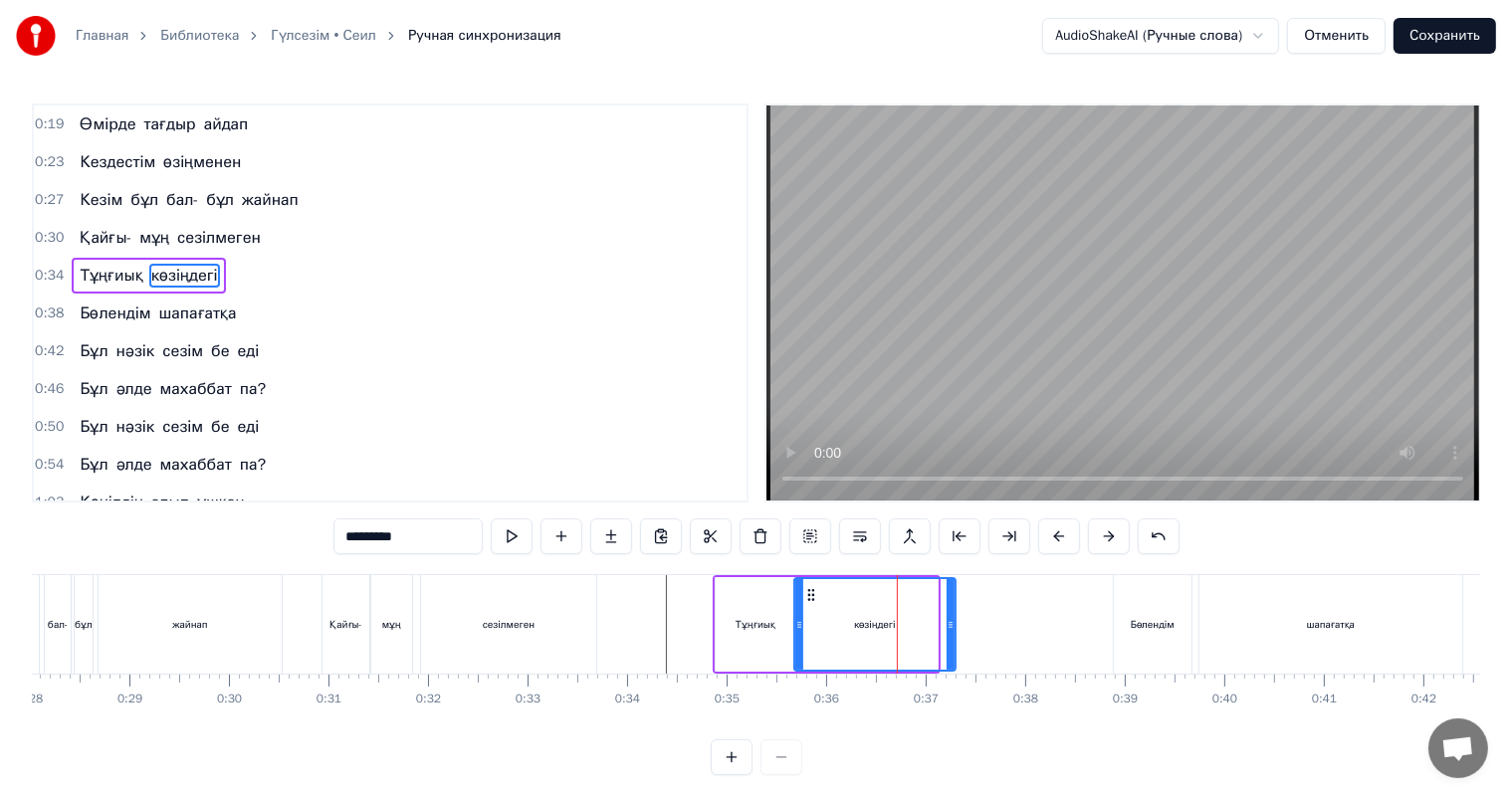 drag, startPoint x: 934, startPoint y: 623, endPoint x: 952, endPoint y: 625, distance: 18.11077 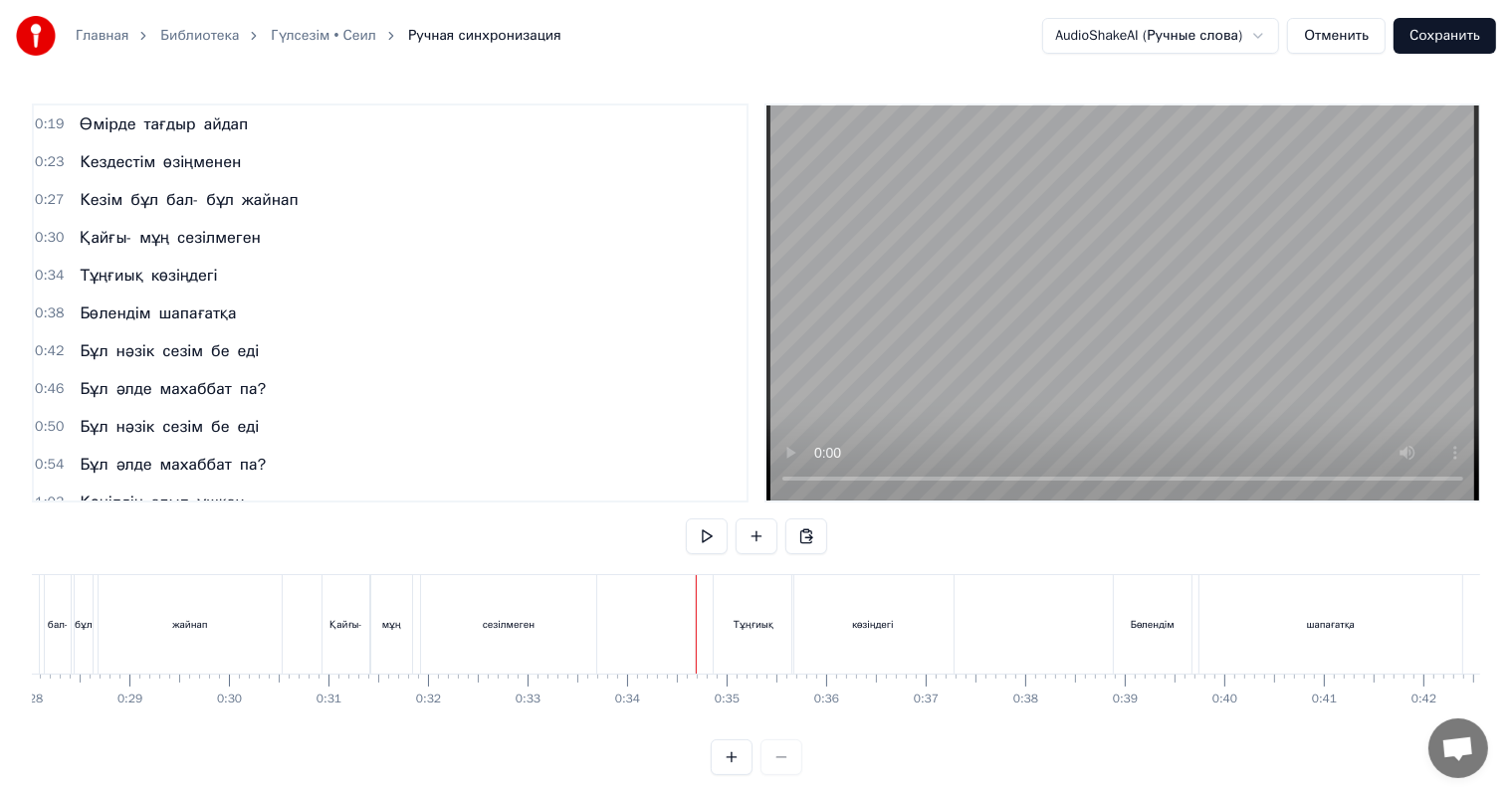 scroll, scrollTop: 26, scrollLeft: 0, axis: vertical 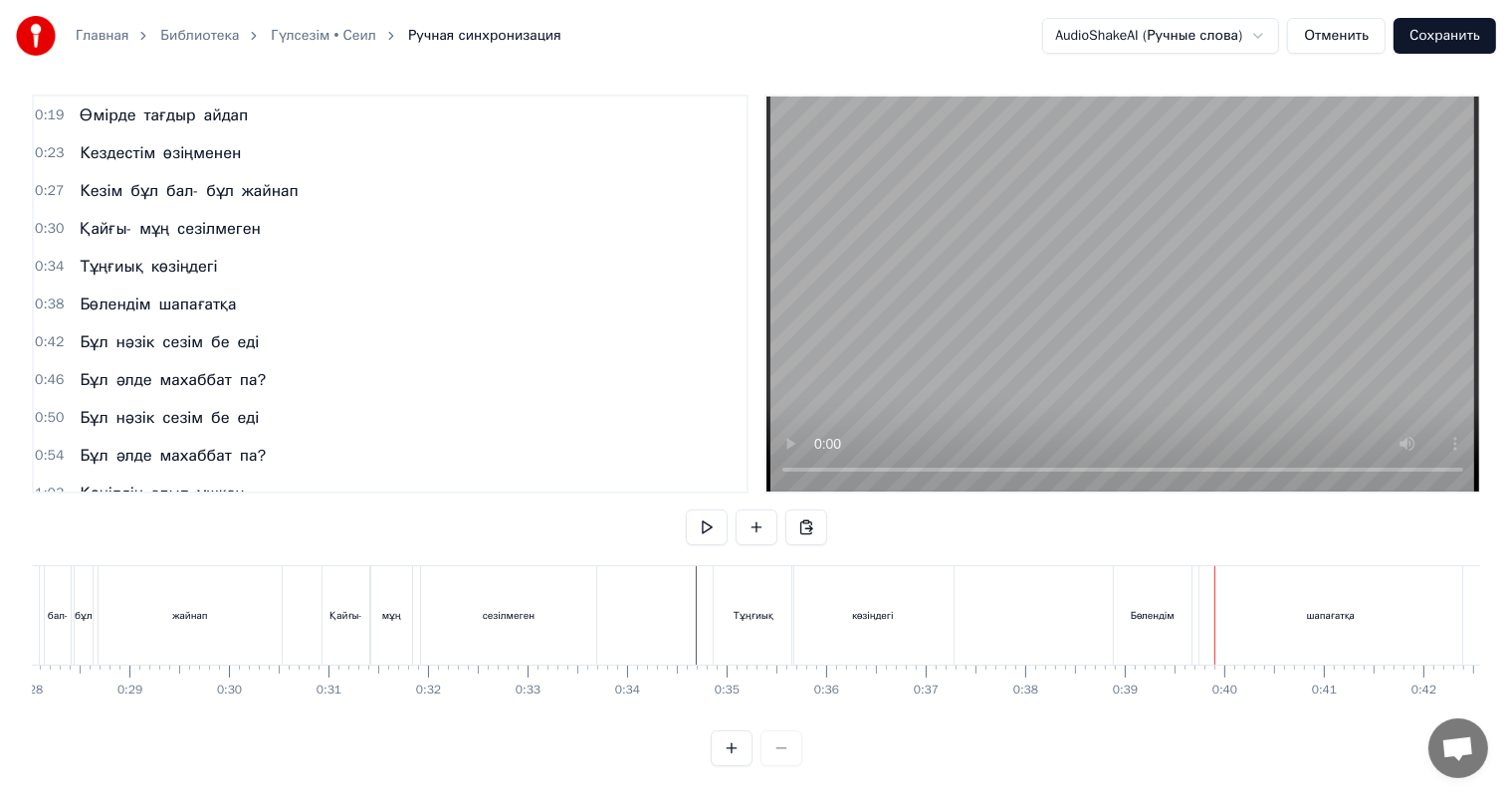 click on "Бөлендім" at bounding box center [1153, 615] 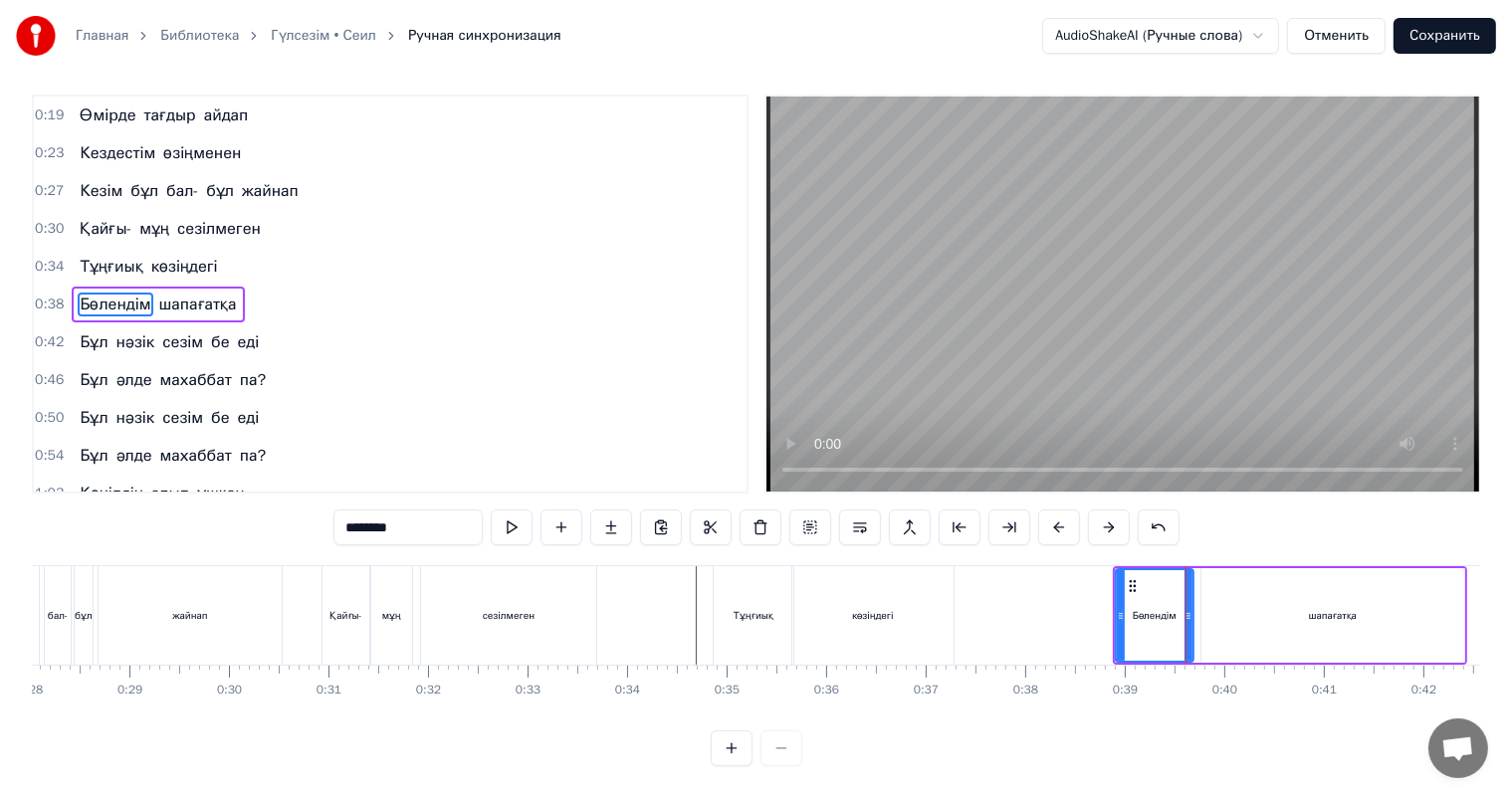 scroll, scrollTop: 0, scrollLeft: 0, axis: both 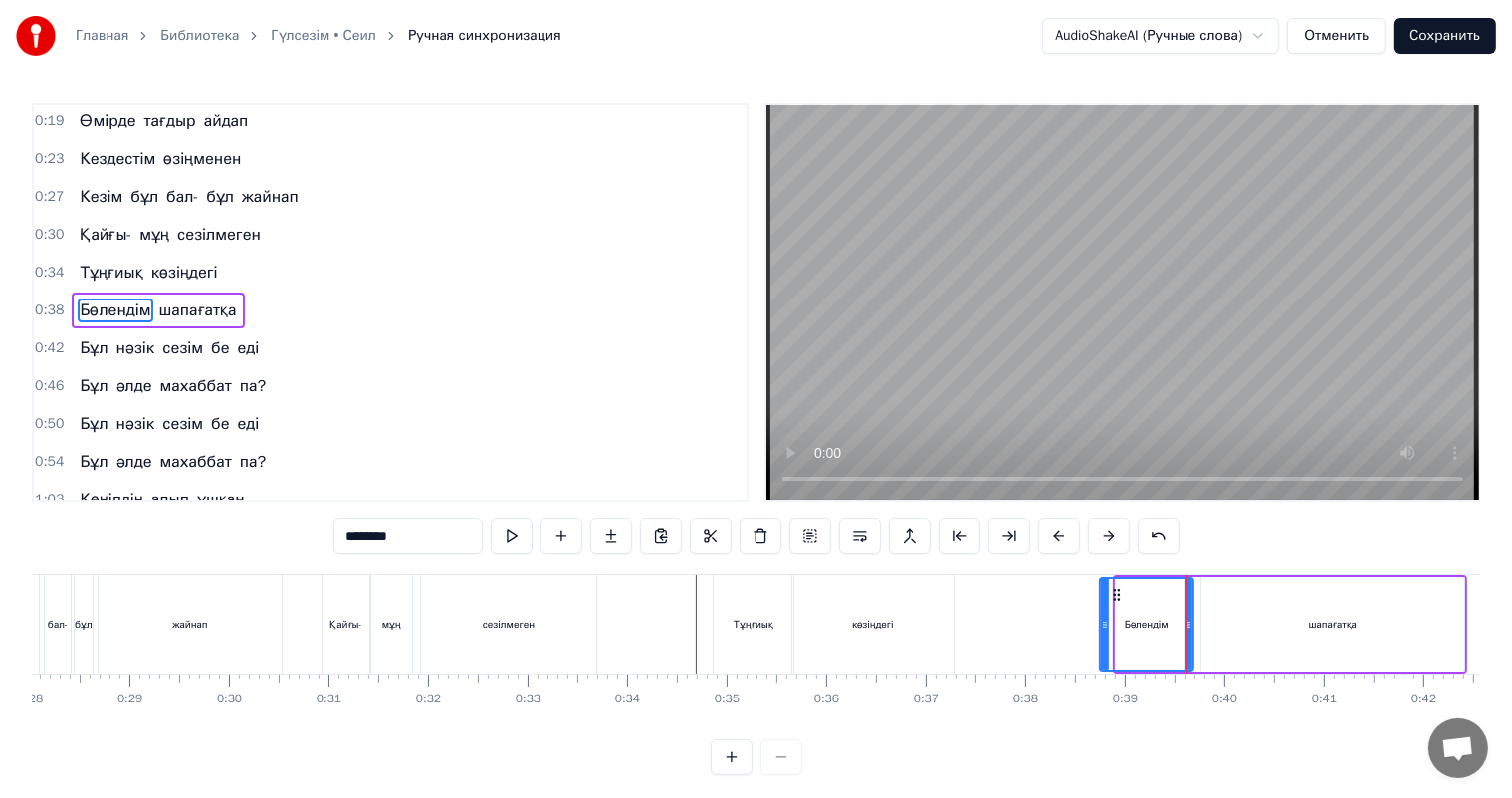drag, startPoint x: 1119, startPoint y: 624, endPoint x: 1102, endPoint y: 623, distance: 17.029386 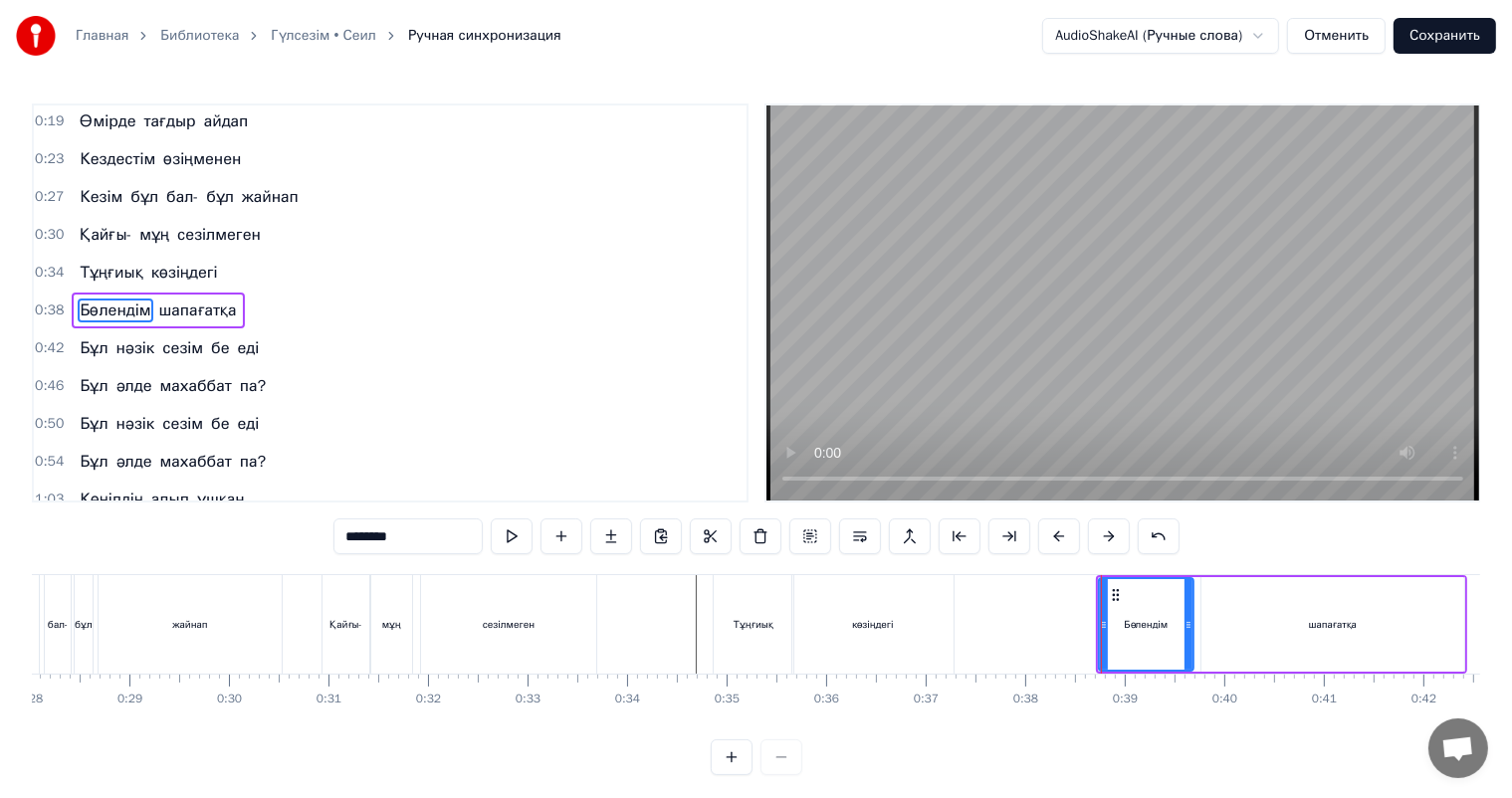 click on "шапағатқа" at bounding box center [1333, 624] 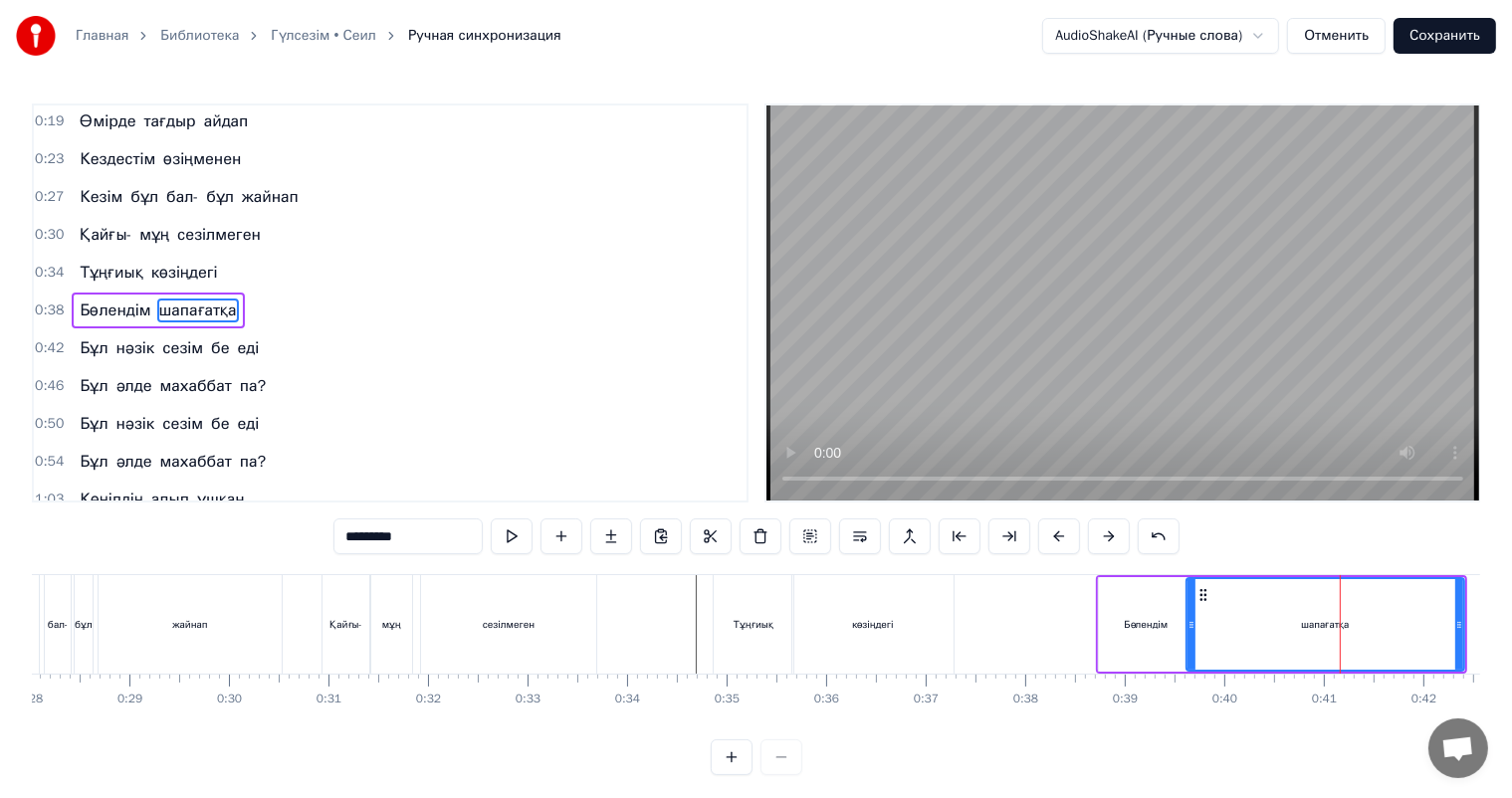 drag, startPoint x: 1201, startPoint y: 638, endPoint x: 1187, endPoint y: 635, distance: 14.317821 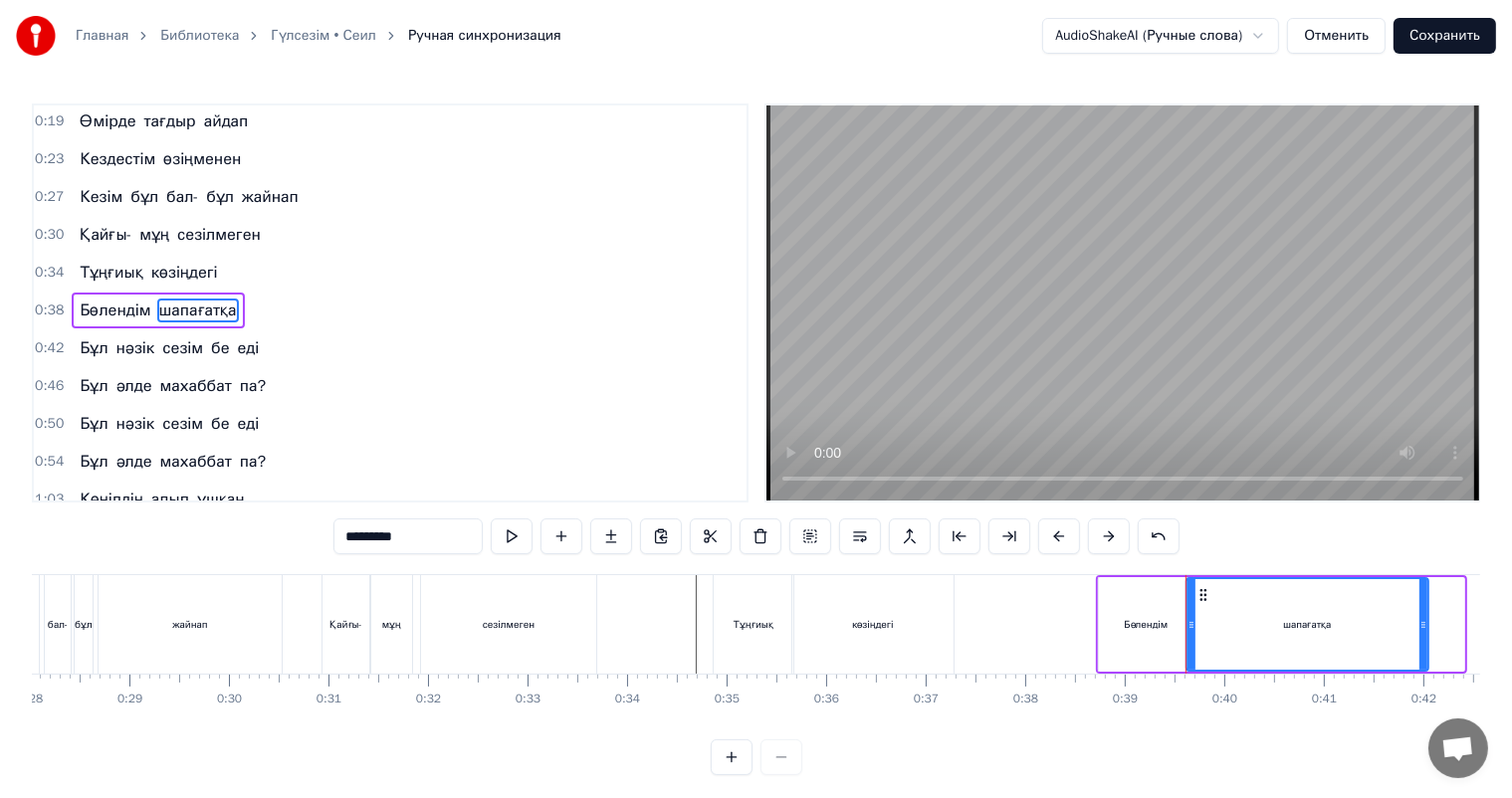 drag, startPoint x: 1456, startPoint y: 634, endPoint x: 1420, endPoint y: 630, distance: 36.221541 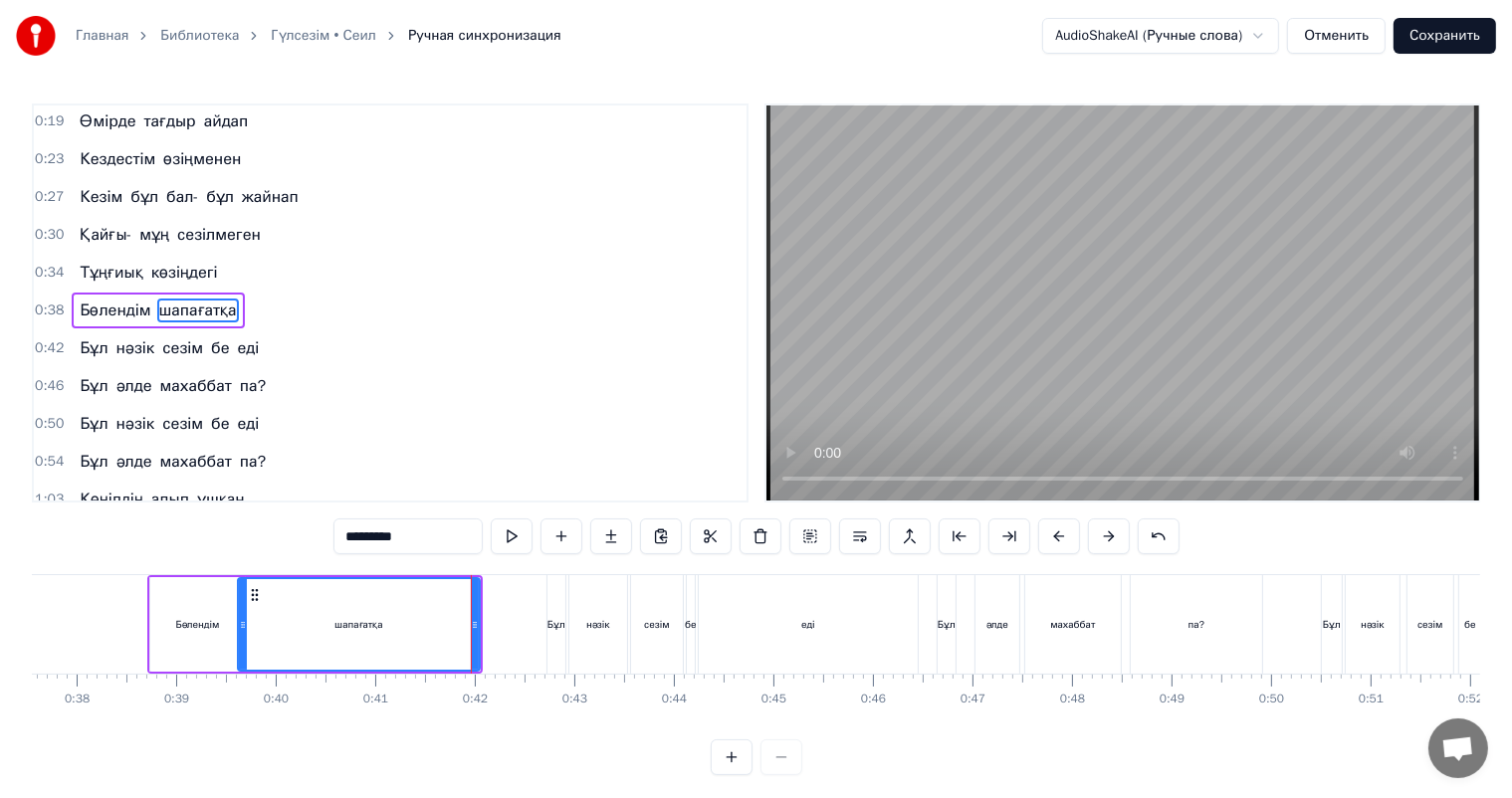 scroll, scrollTop: 0, scrollLeft: 3122, axis: horizontal 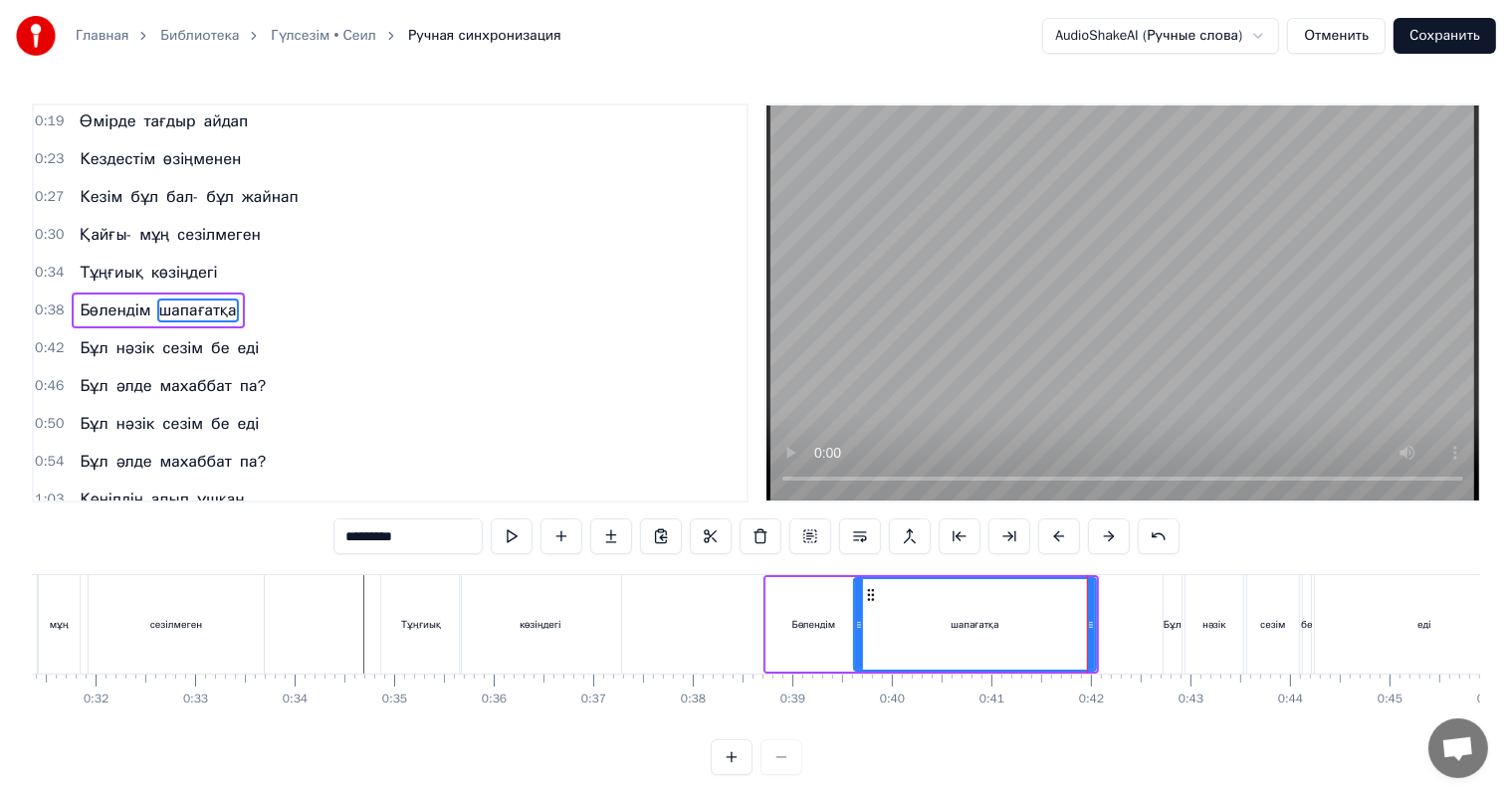 click on "көзіңдегі" at bounding box center (540, 624) 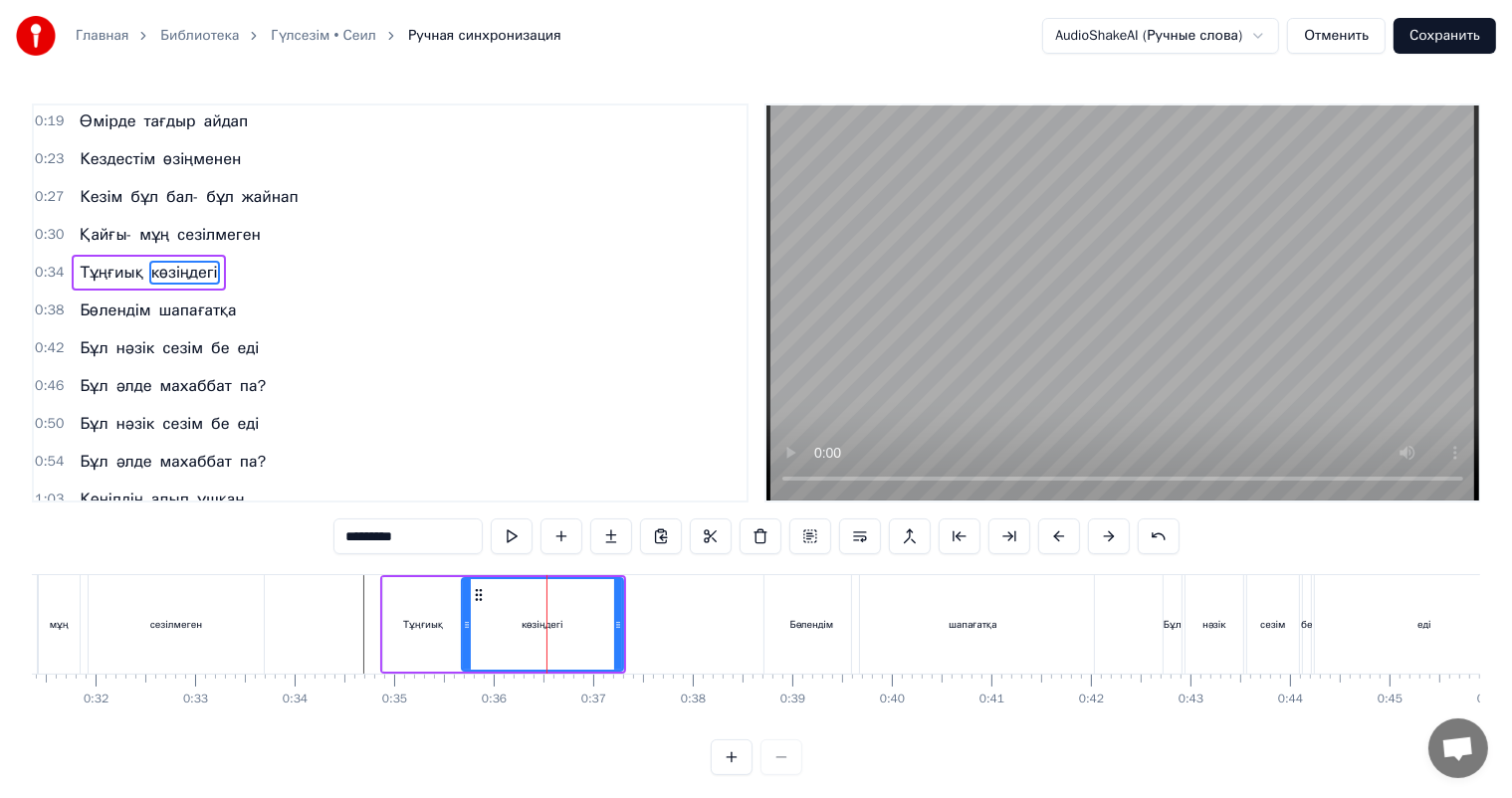 scroll, scrollTop: 0, scrollLeft: 0, axis: both 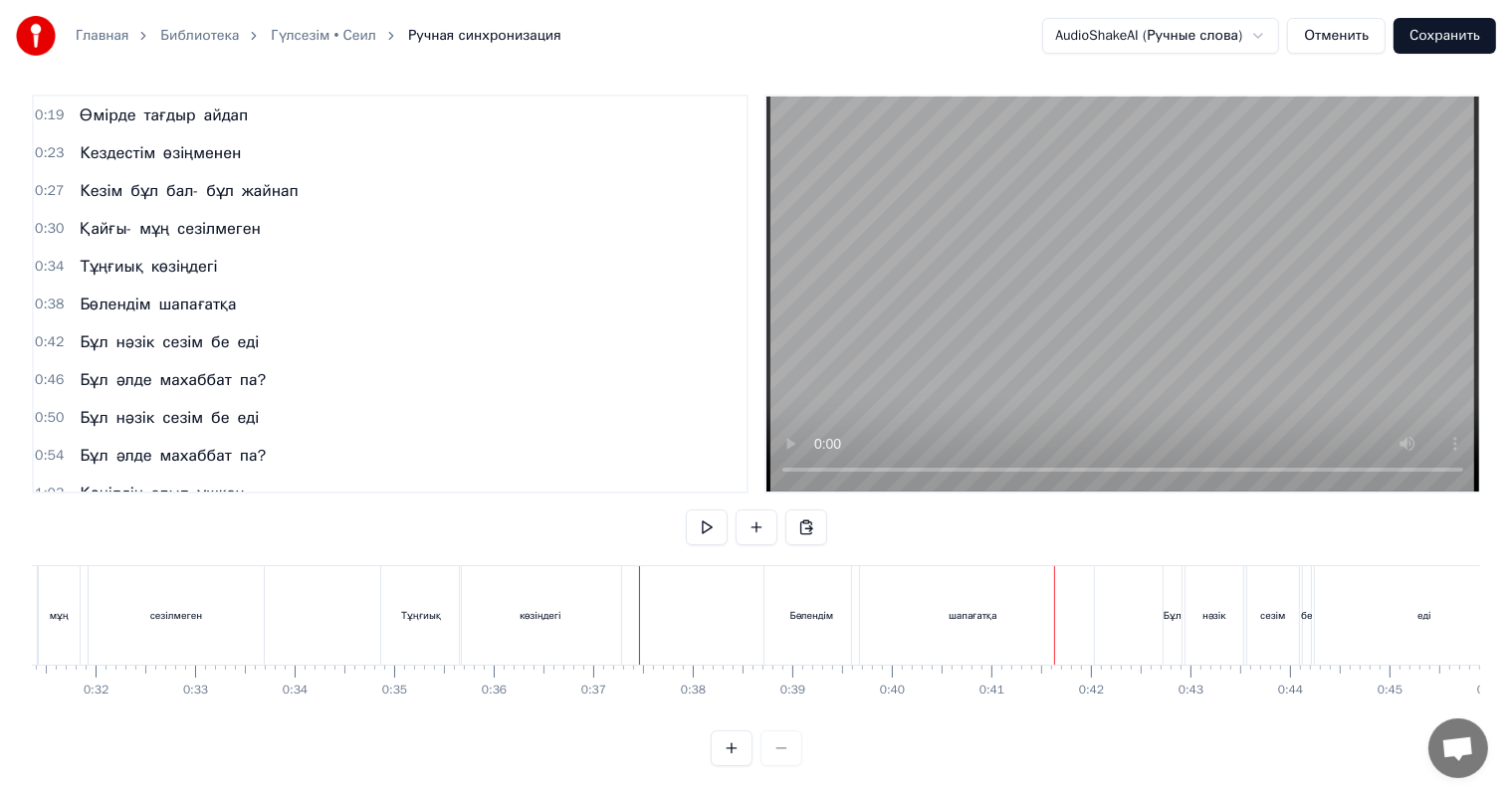 click on "Бөлендім" at bounding box center (811, 615) 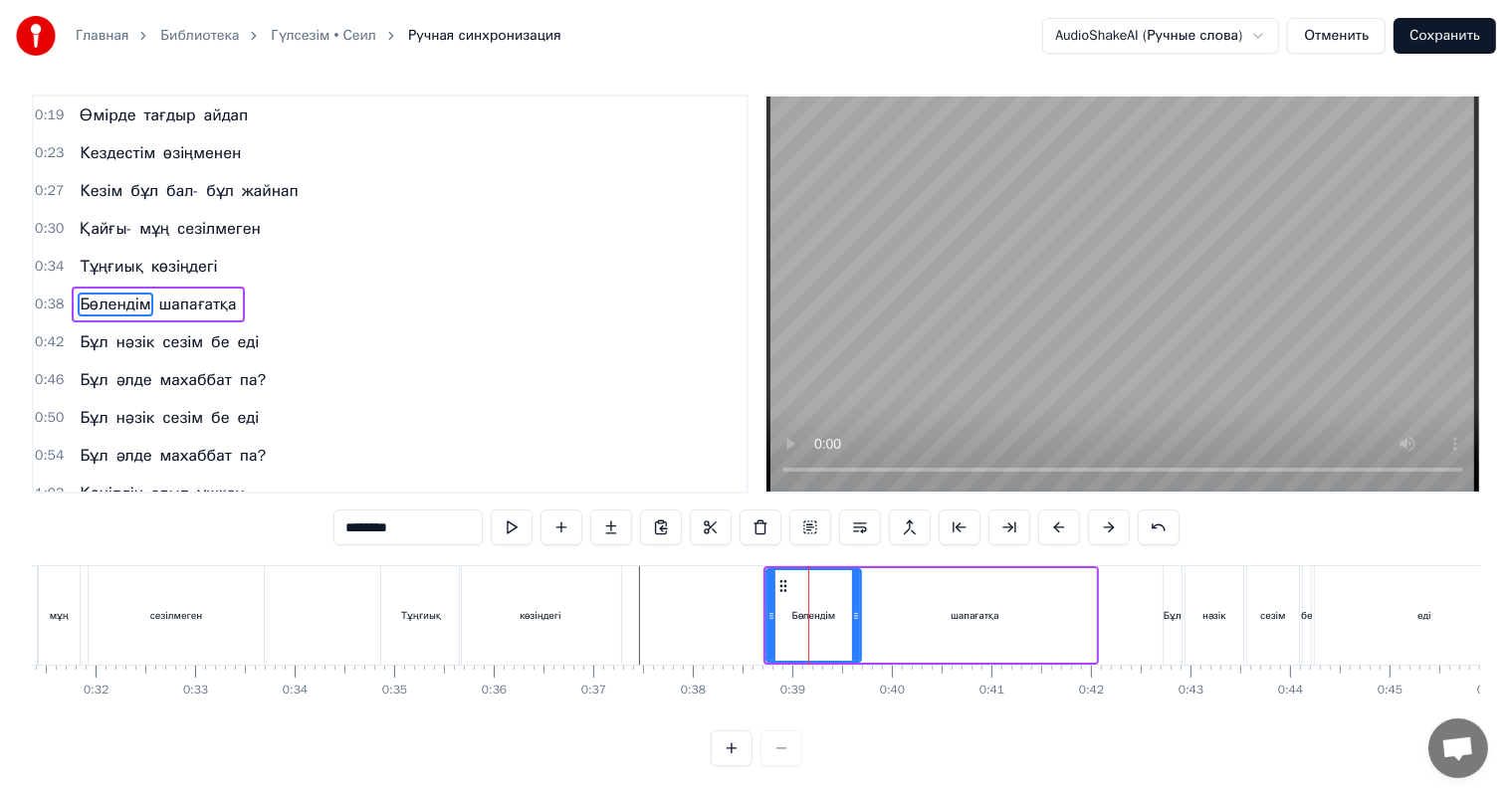 scroll, scrollTop: 0, scrollLeft: 0, axis: both 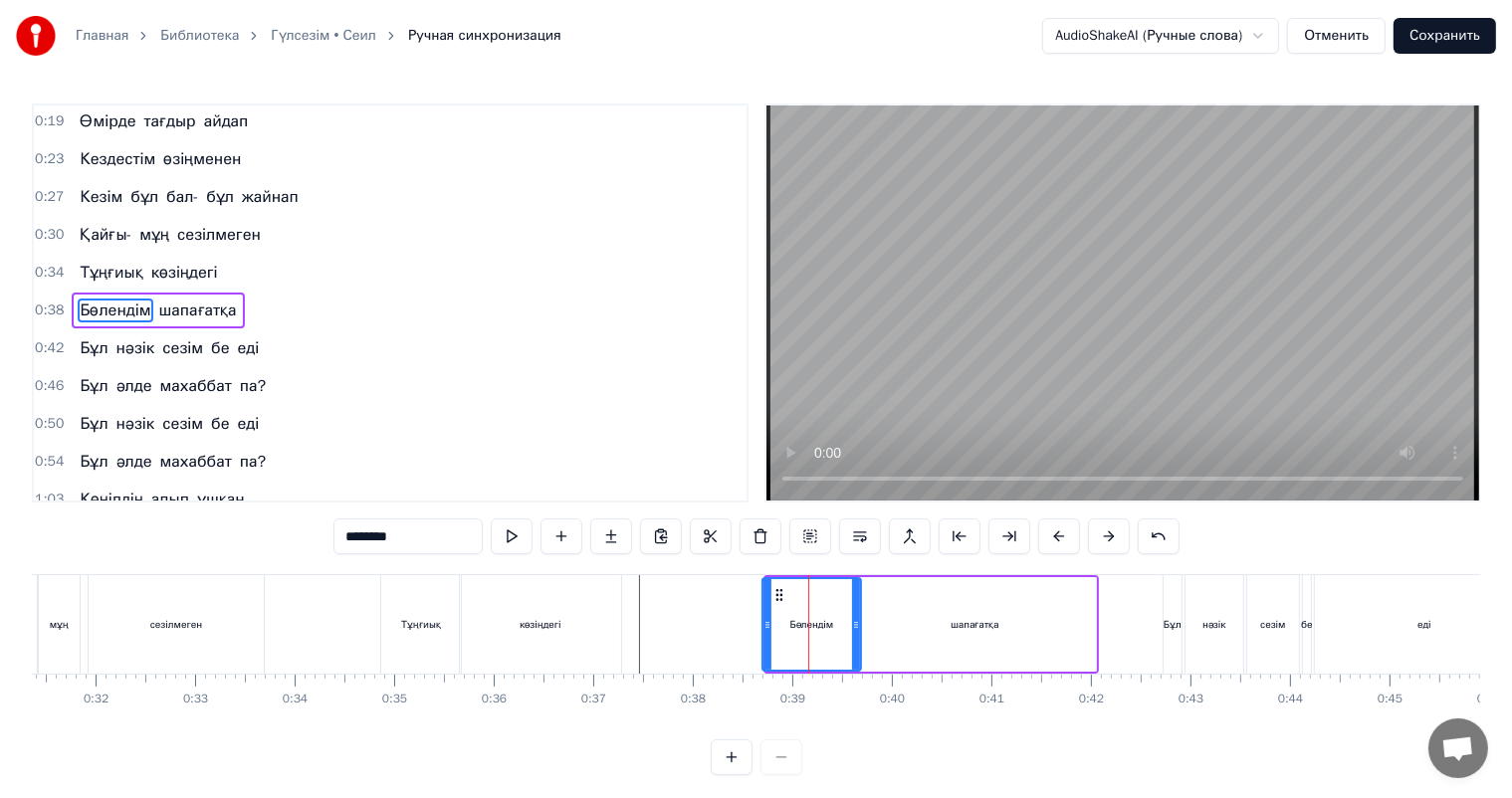 click 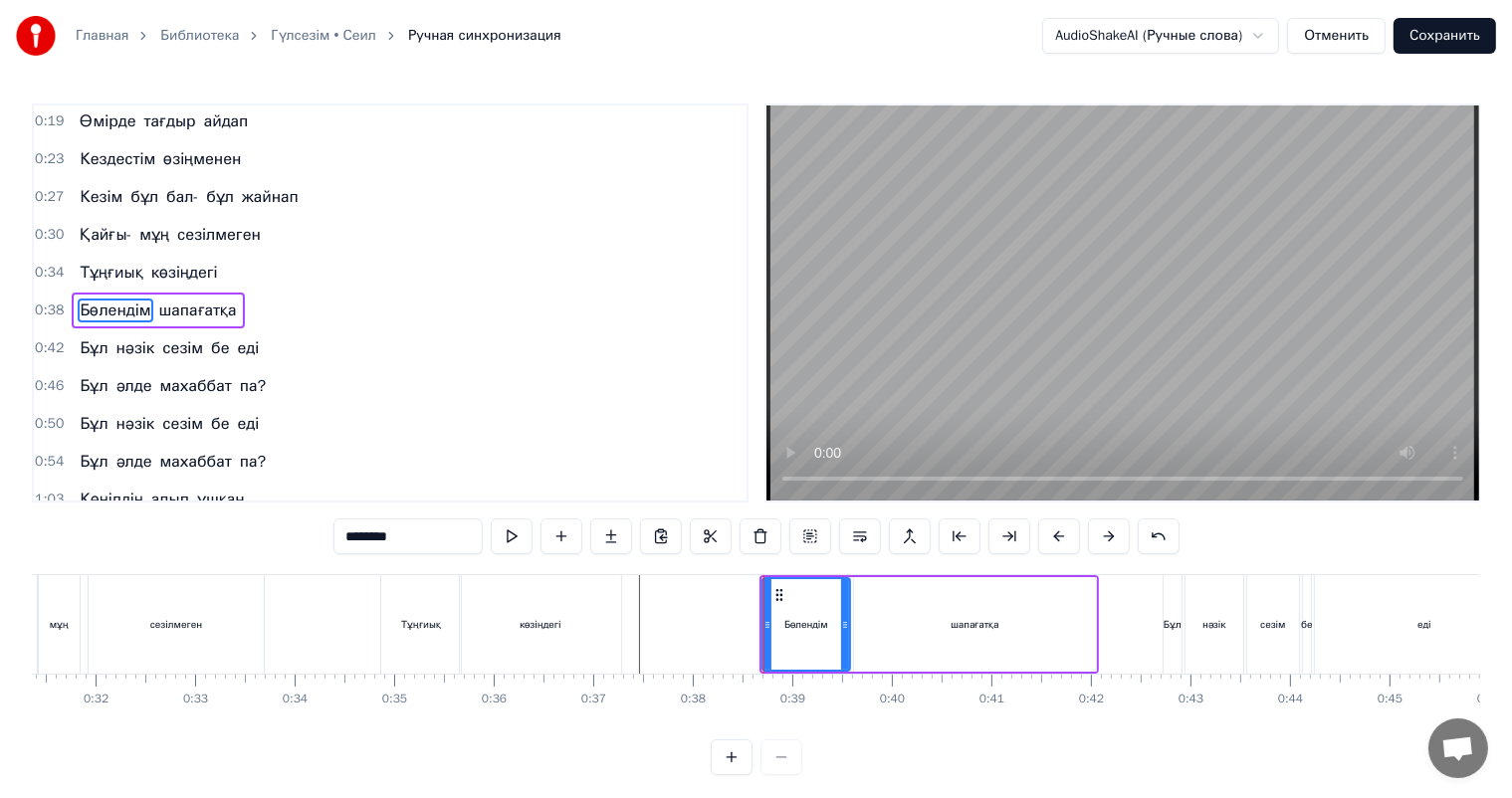 drag, startPoint x: 852, startPoint y: 626, endPoint x: 841, endPoint y: 626, distance: 11 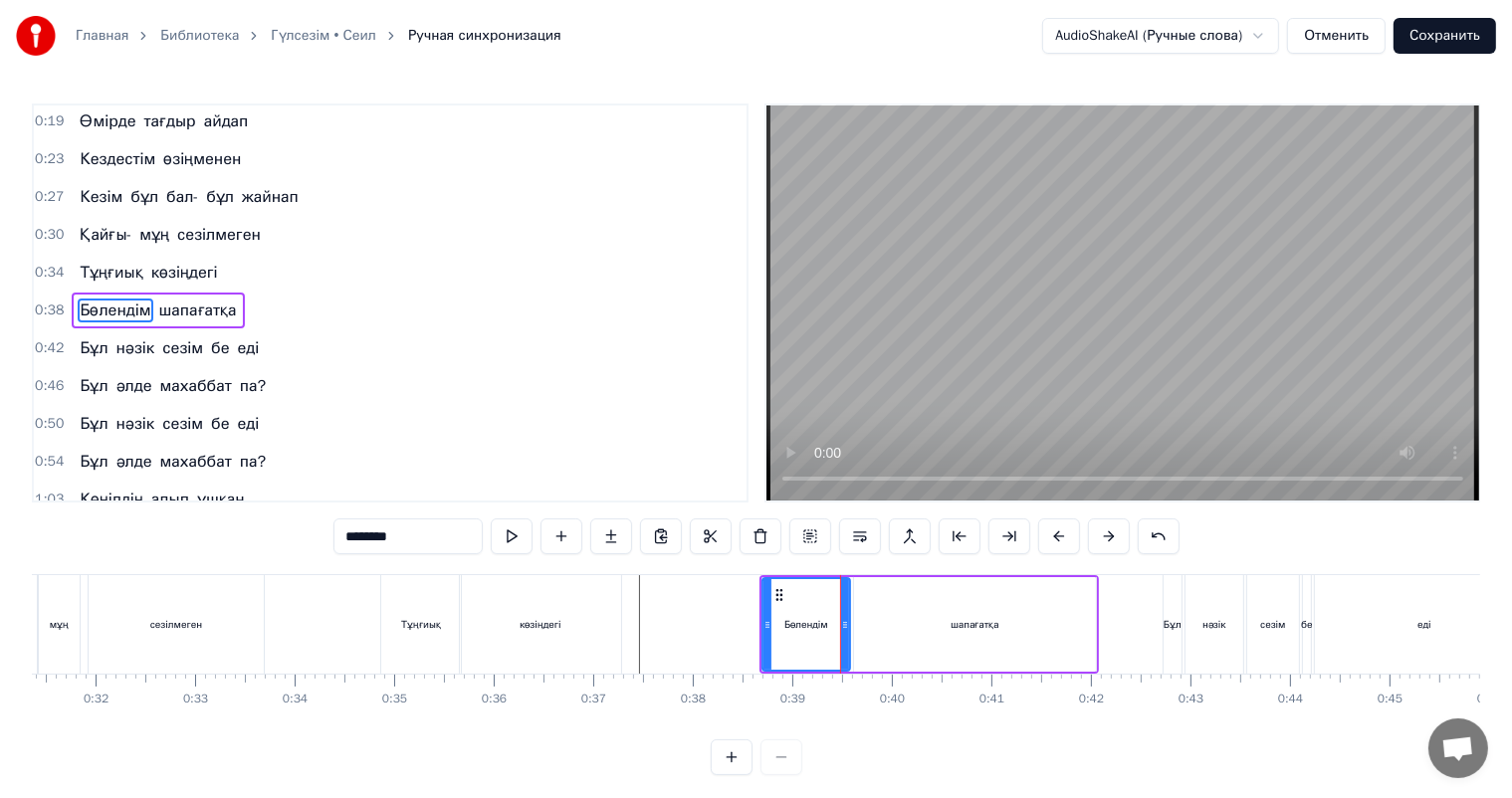 click on "шапағатқа" at bounding box center [974, 624] 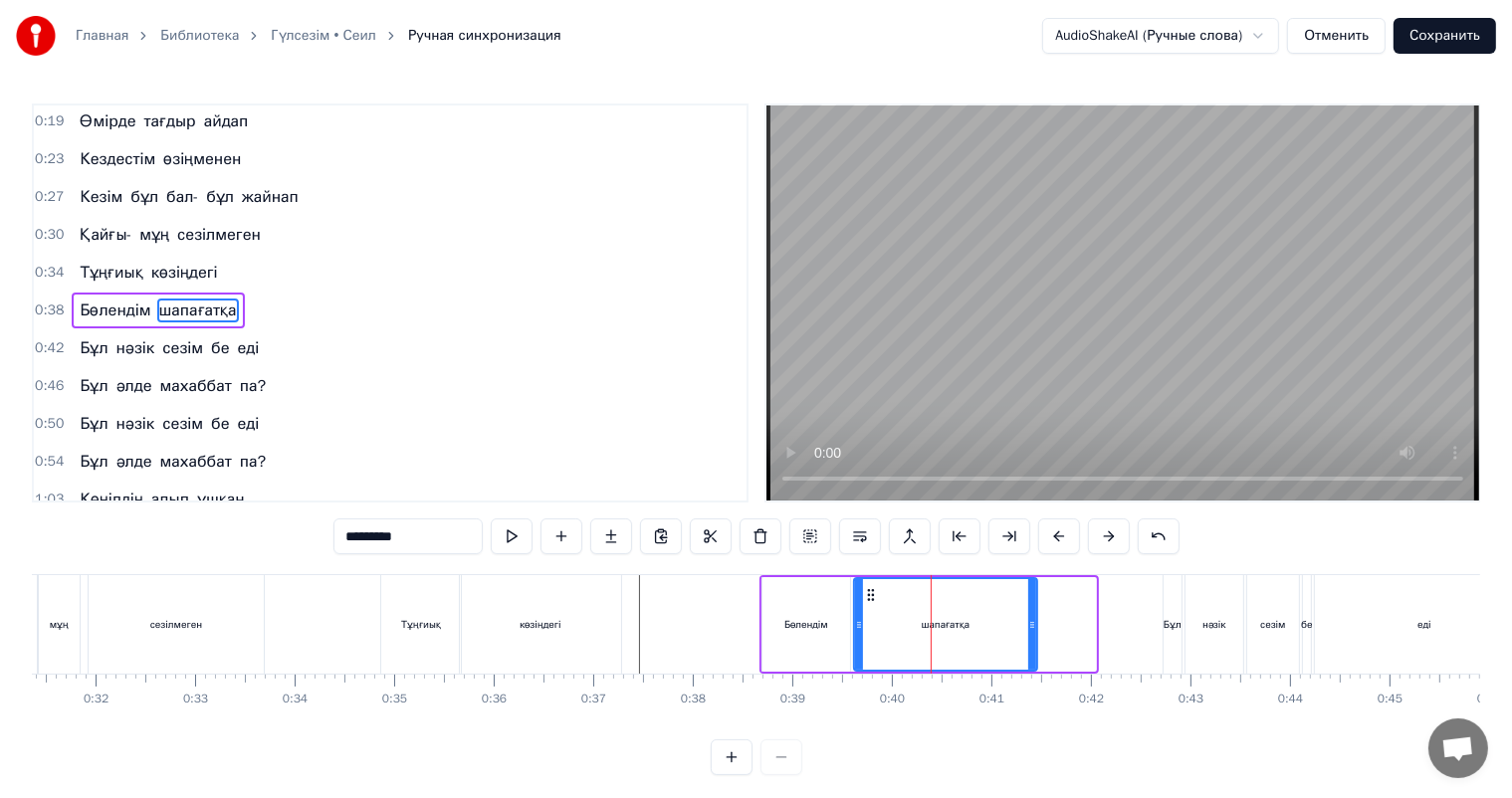 drag, startPoint x: 1091, startPoint y: 623, endPoint x: 1032, endPoint y: 623, distance: 59 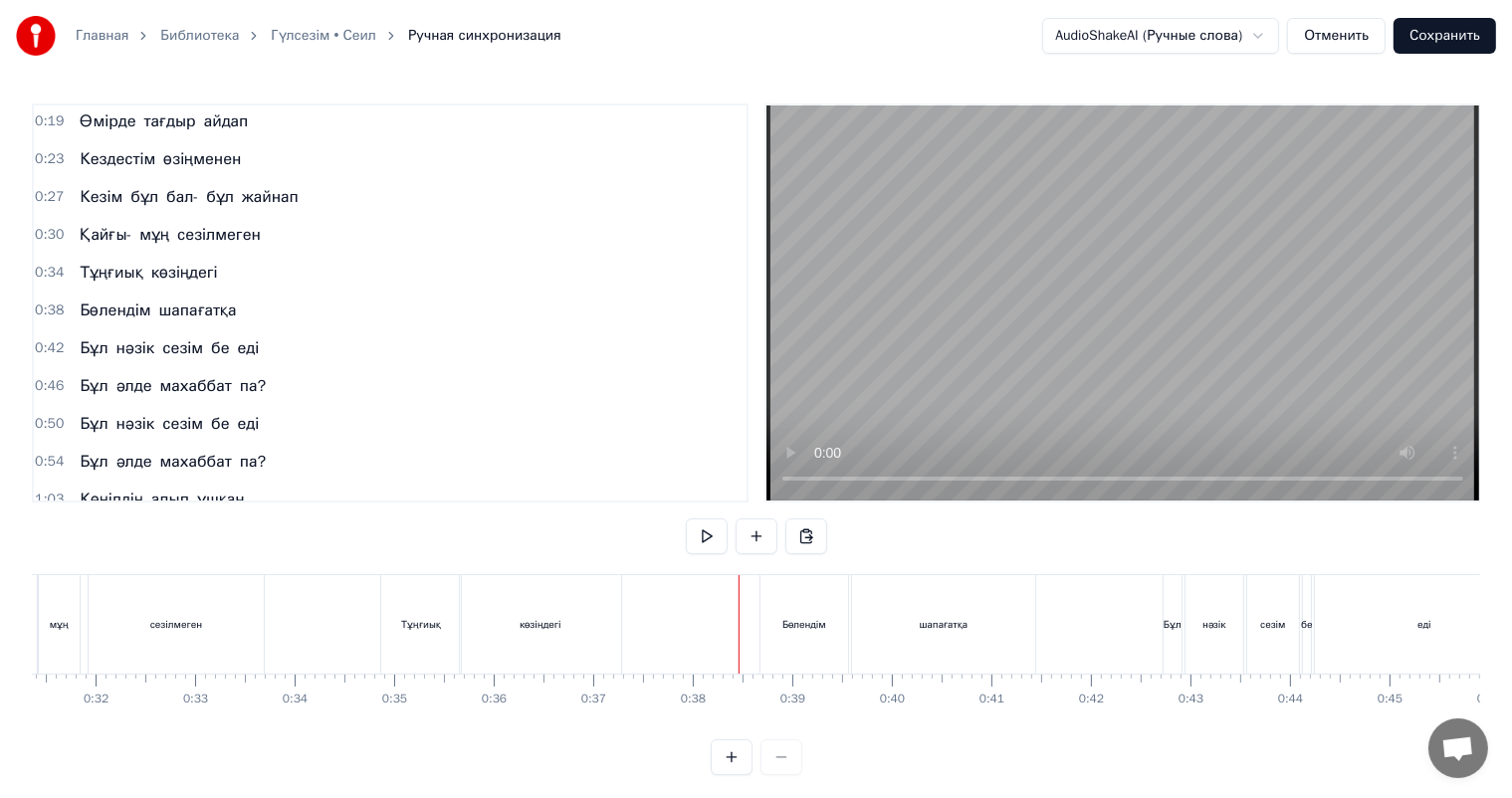 scroll, scrollTop: 26, scrollLeft: 0, axis: vertical 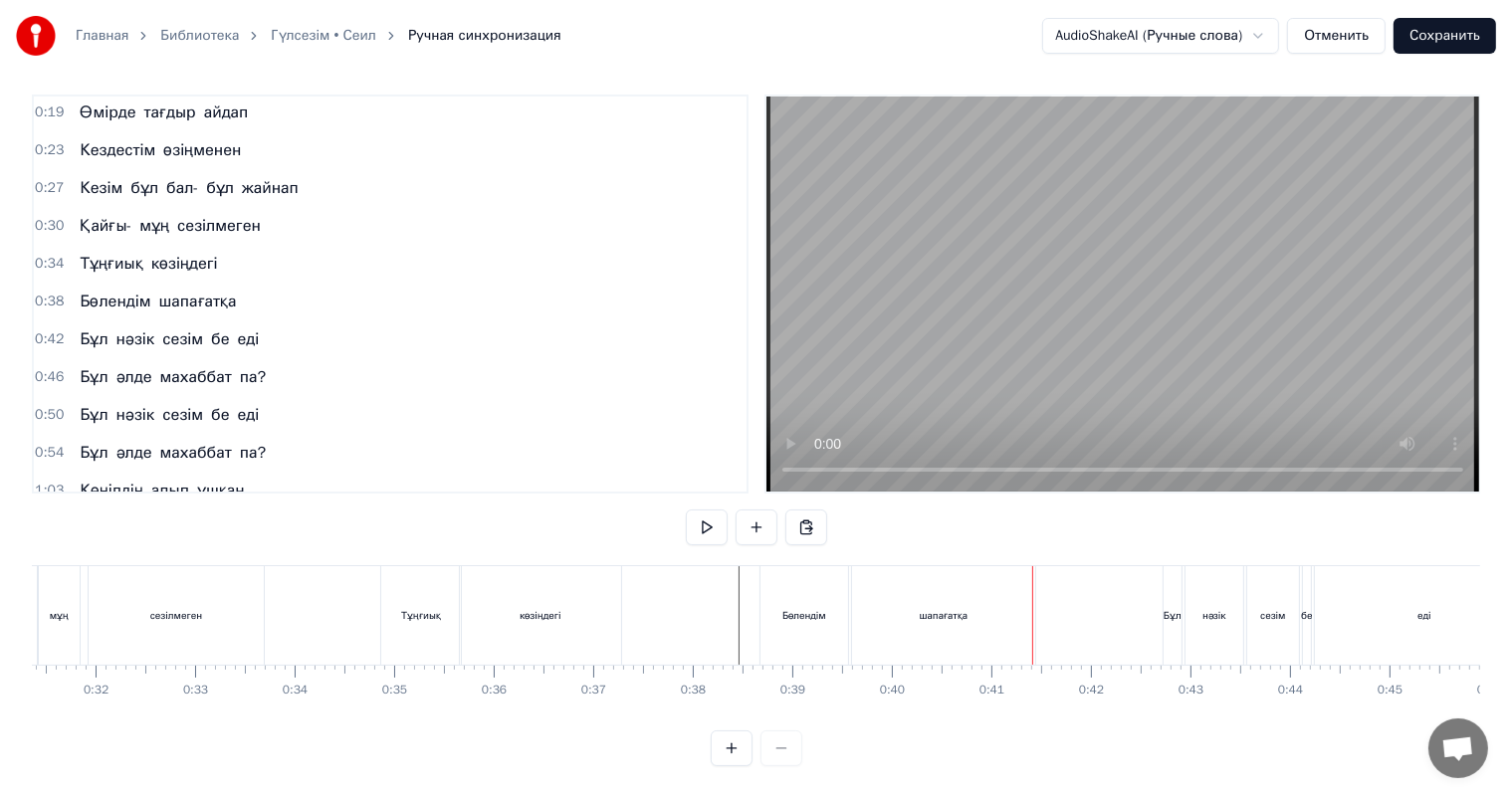 click on "шапағатқа" at bounding box center (944, 615) 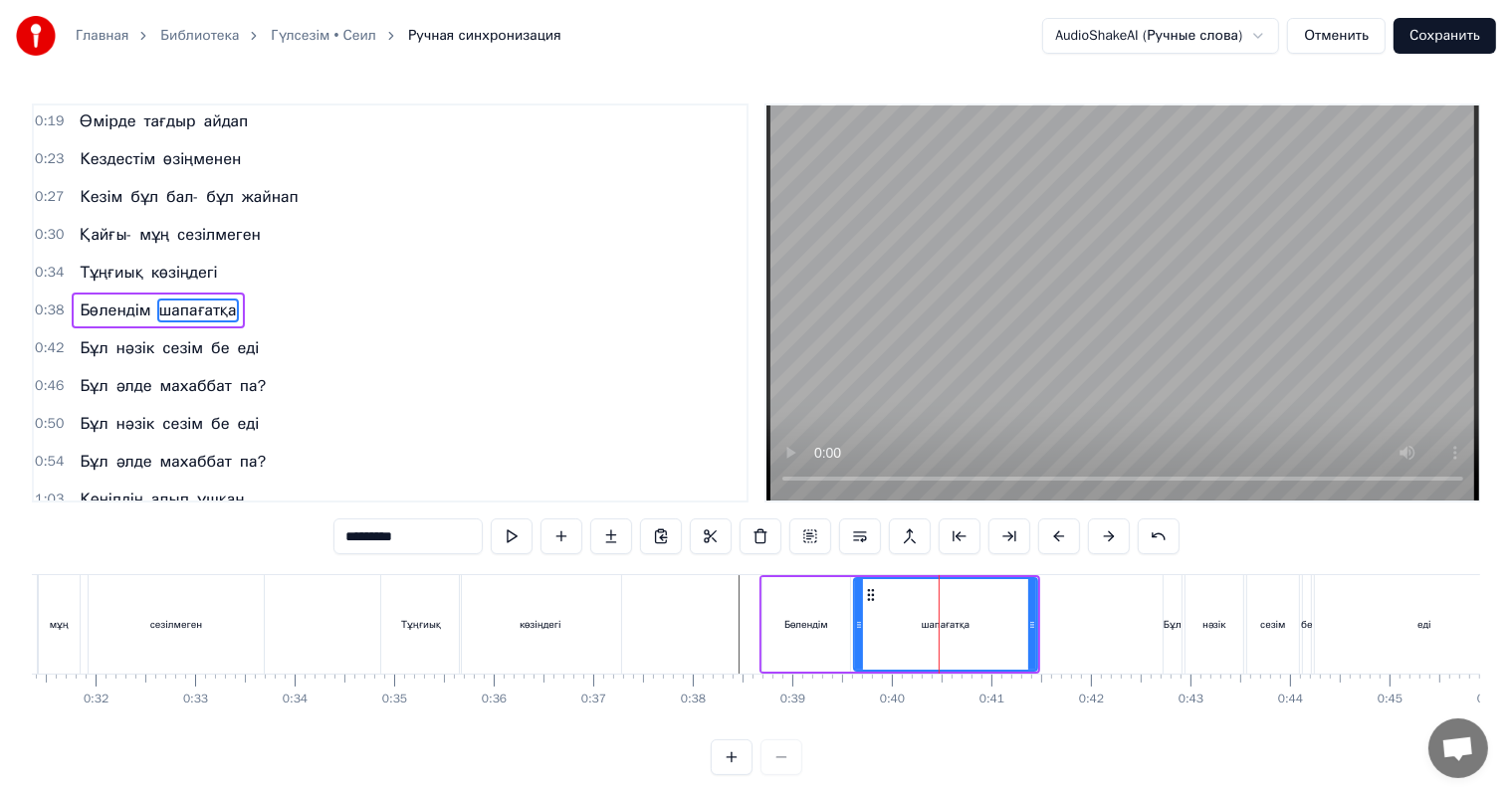 scroll, scrollTop: 0, scrollLeft: 0, axis: both 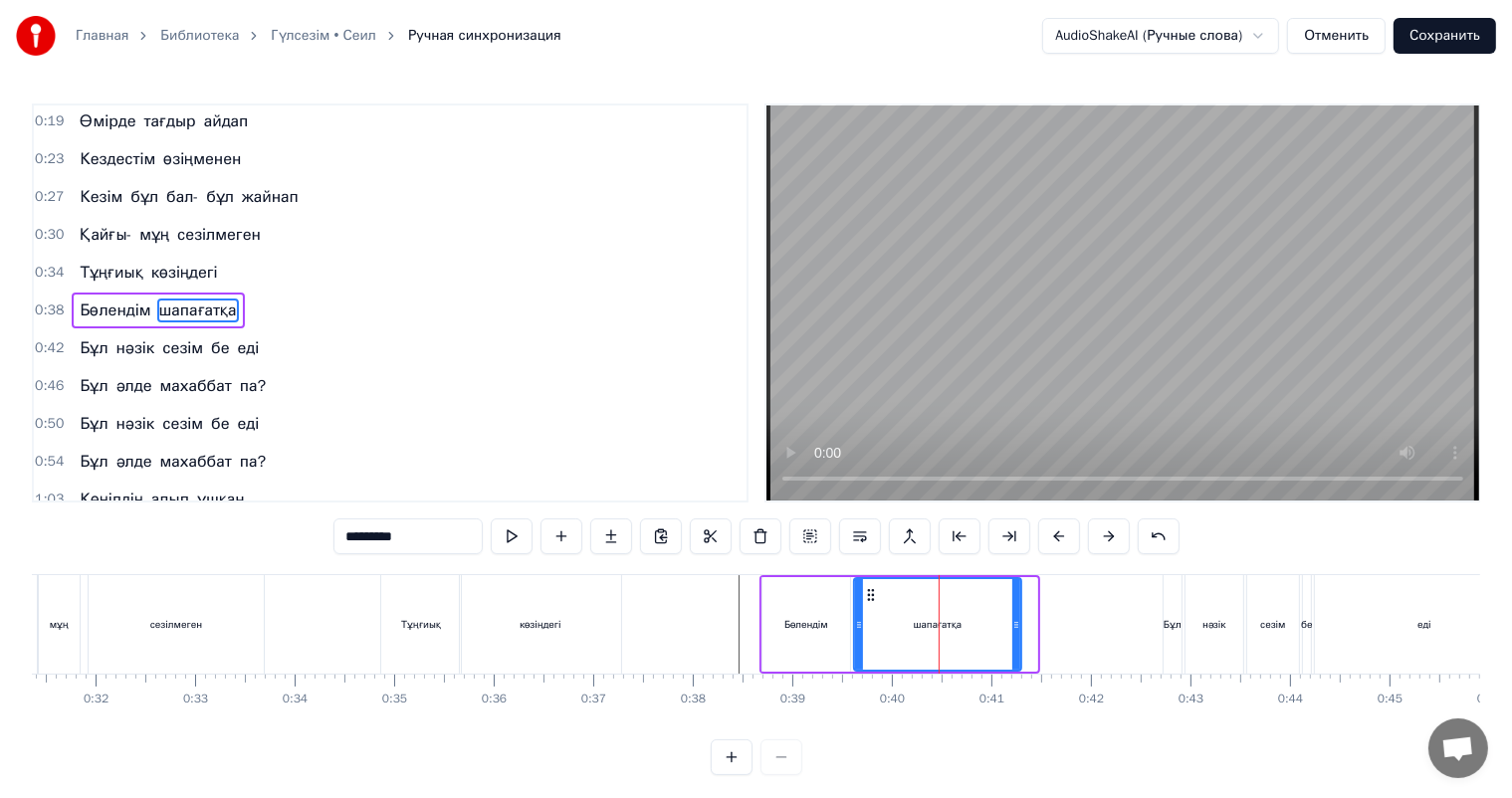 drag, startPoint x: 1031, startPoint y: 614, endPoint x: 1015, endPoint y: 614, distance: 16 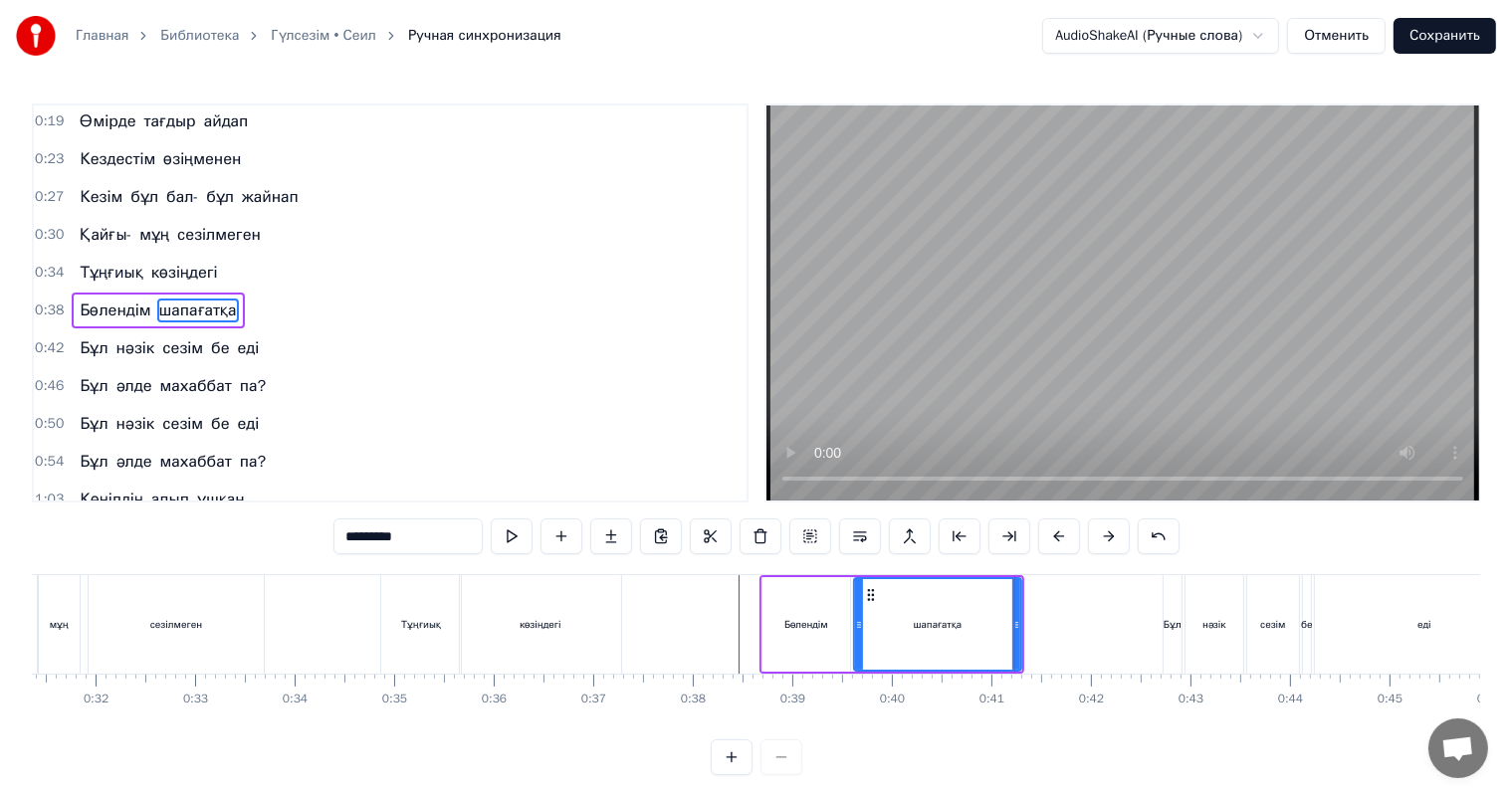 click at bounding box center [6856, 624] 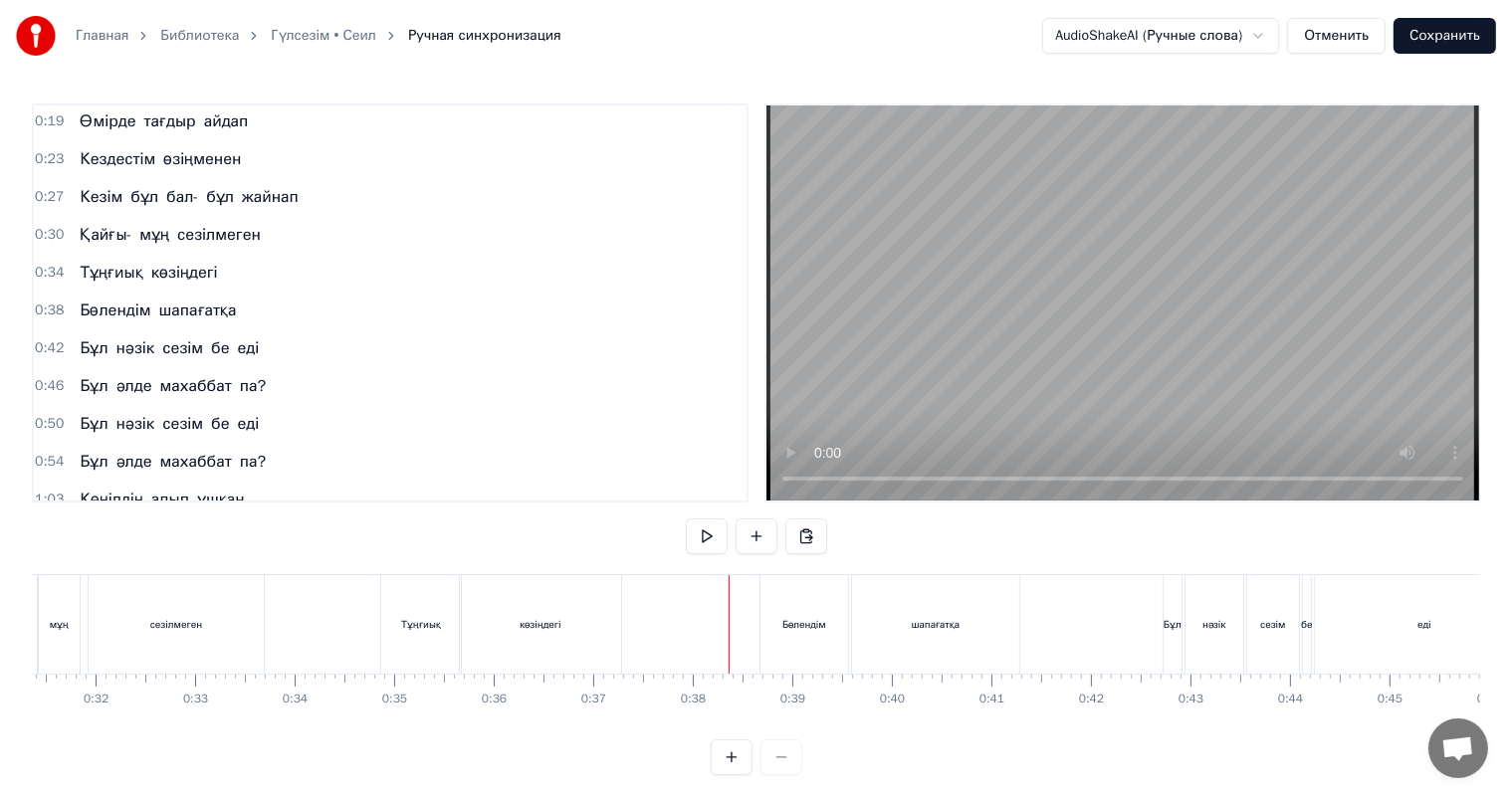 scroll, scrollTop: 26, scrollLeft: 0, axis: vertical 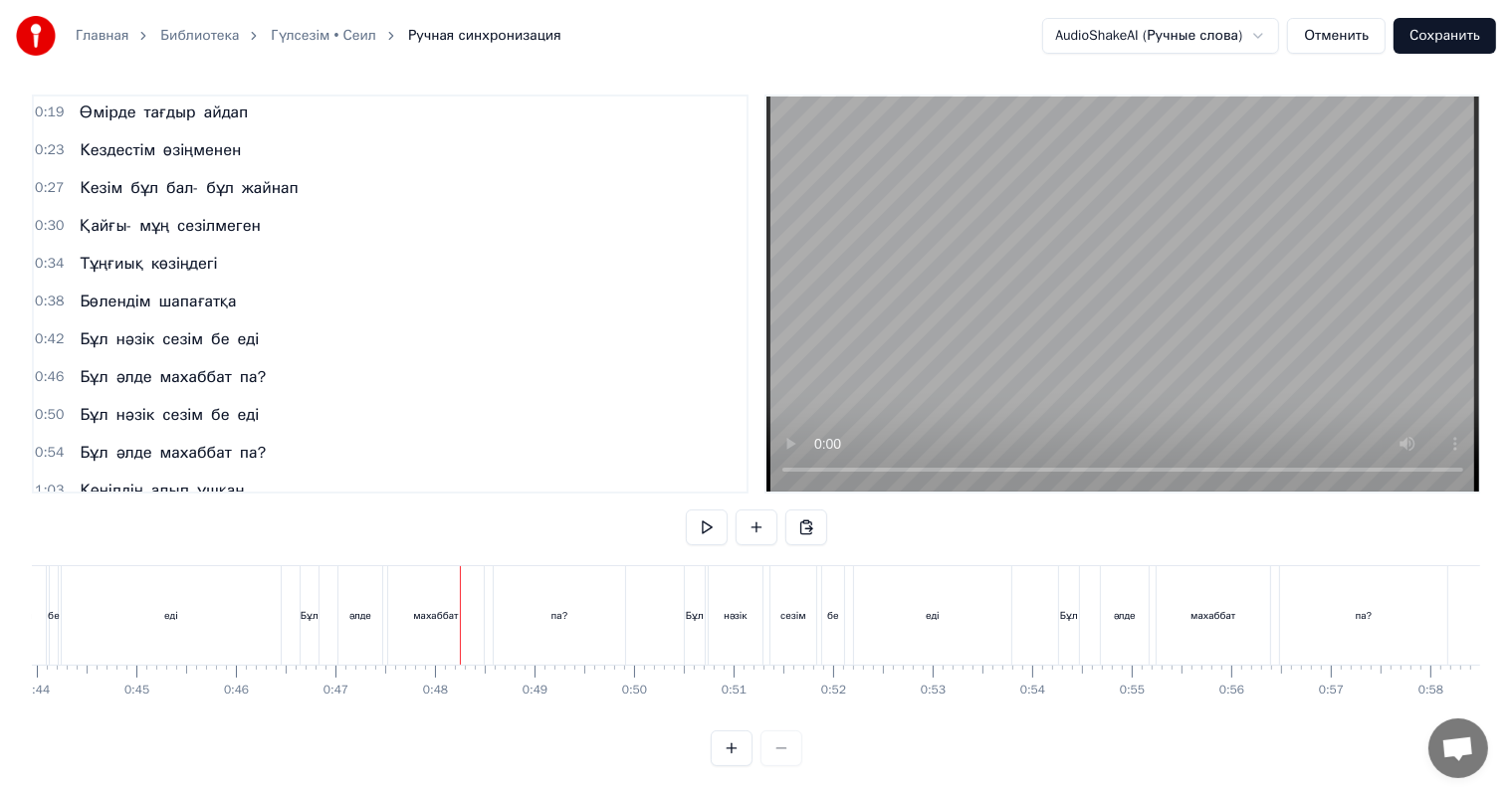 click on "Бұл" at bounding box center [310, 615] 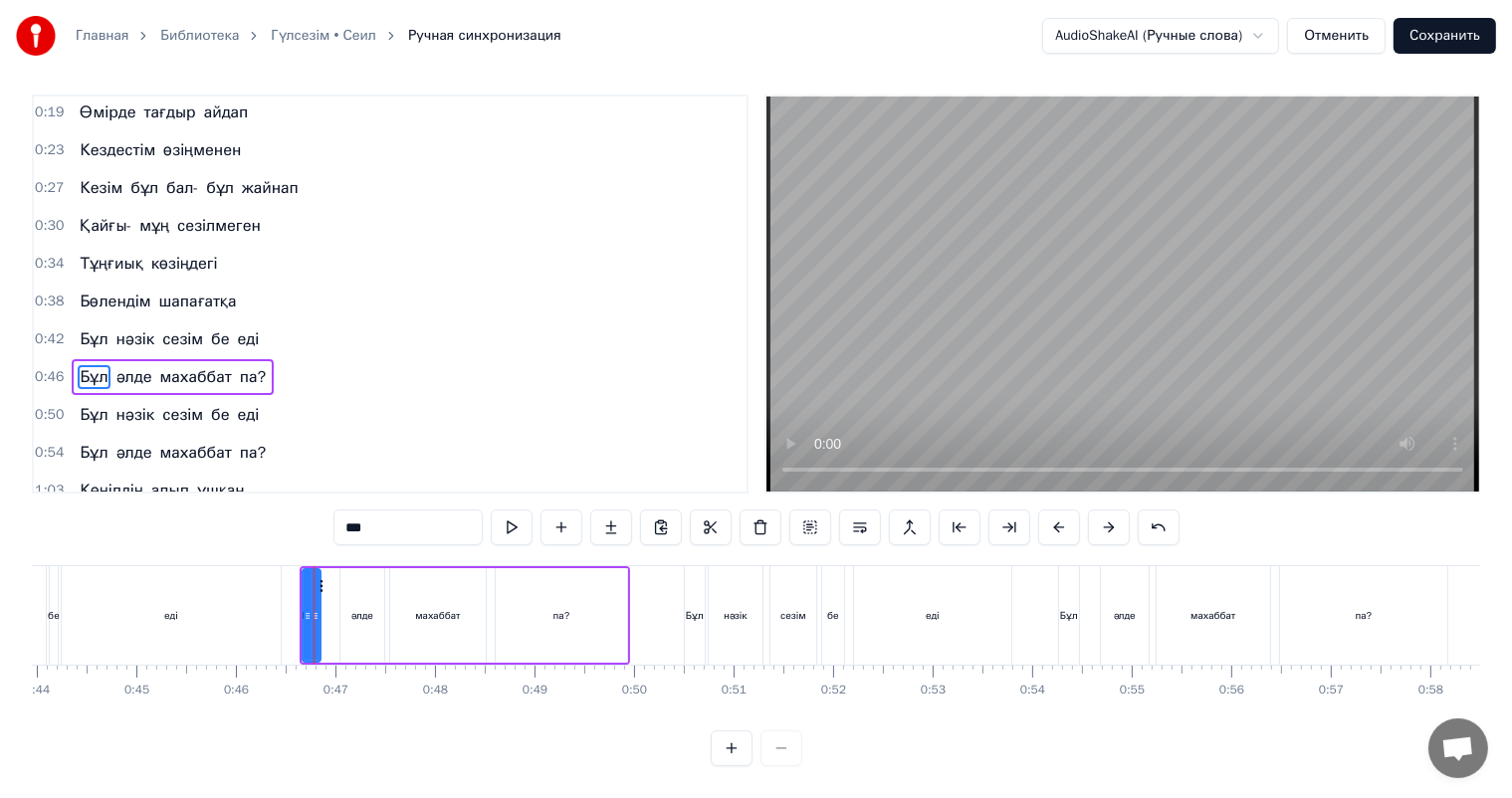 scroll, scrollTop: 0, scrollLeft: 0, axis: both 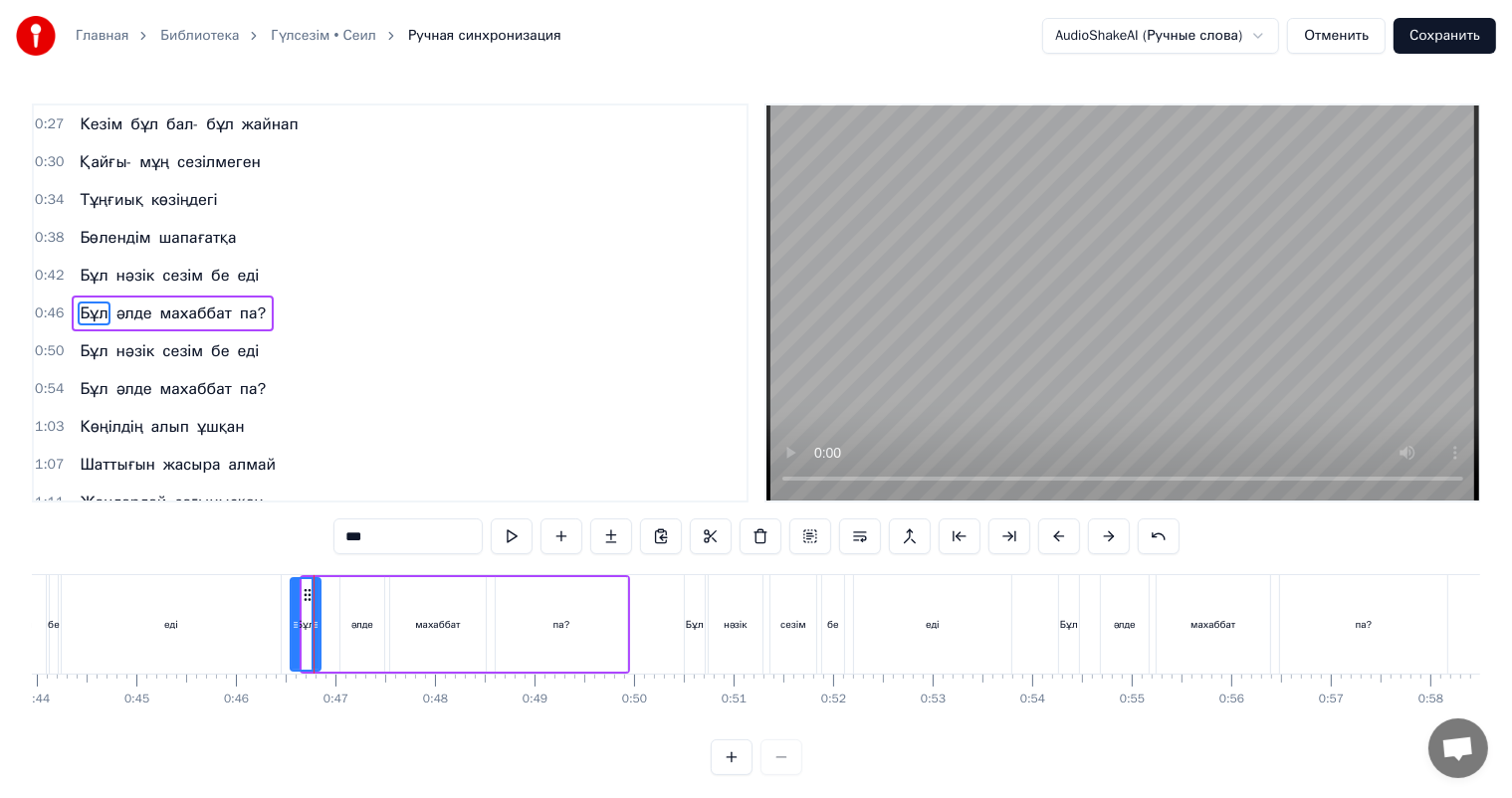 drag, startPoint x: 304, startPoint y: 621, endPoint x: 292, endPoint y: 622, distance: 12.0415946 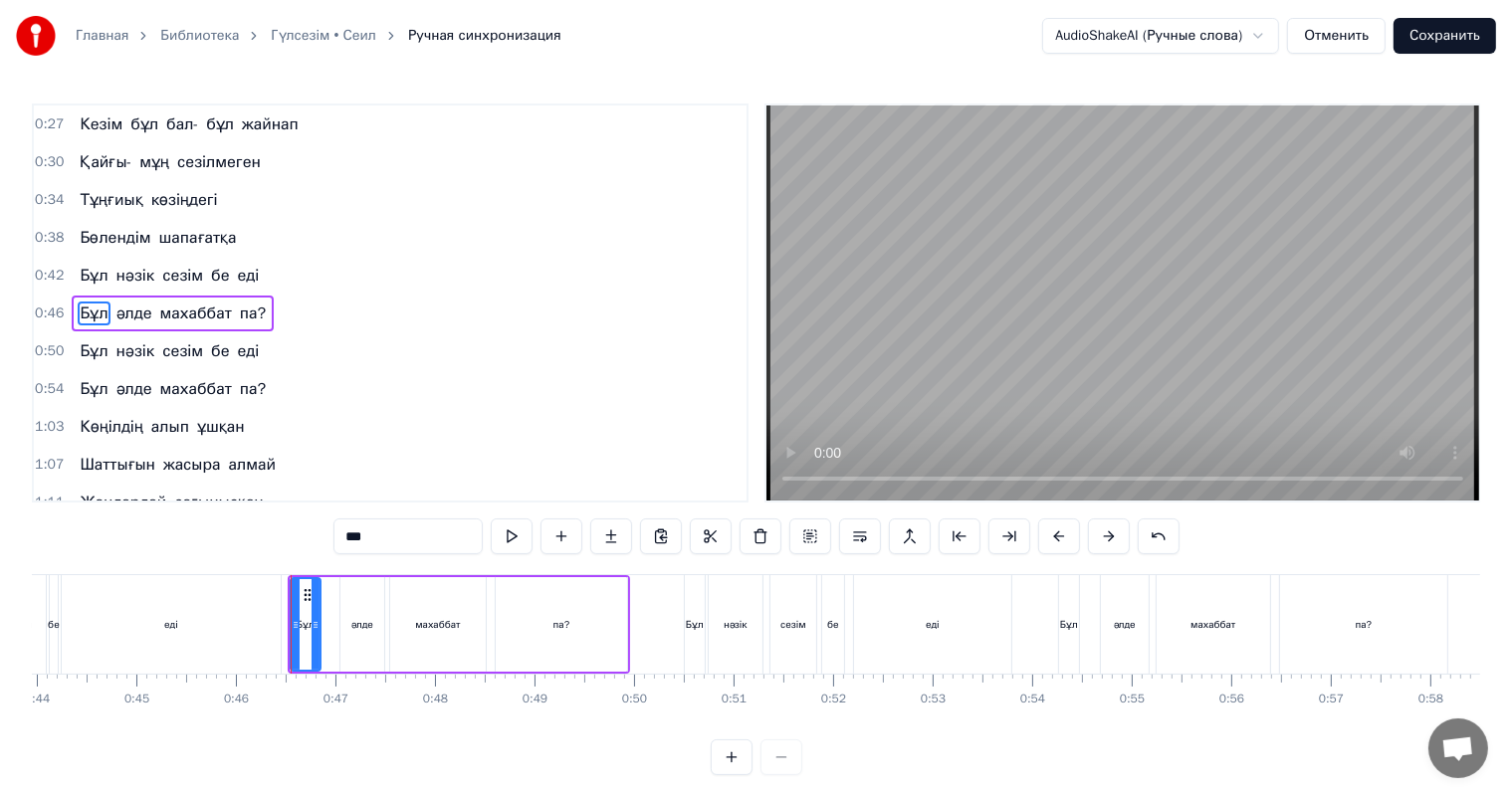 click on "еді" at bounding box center [171, 624] 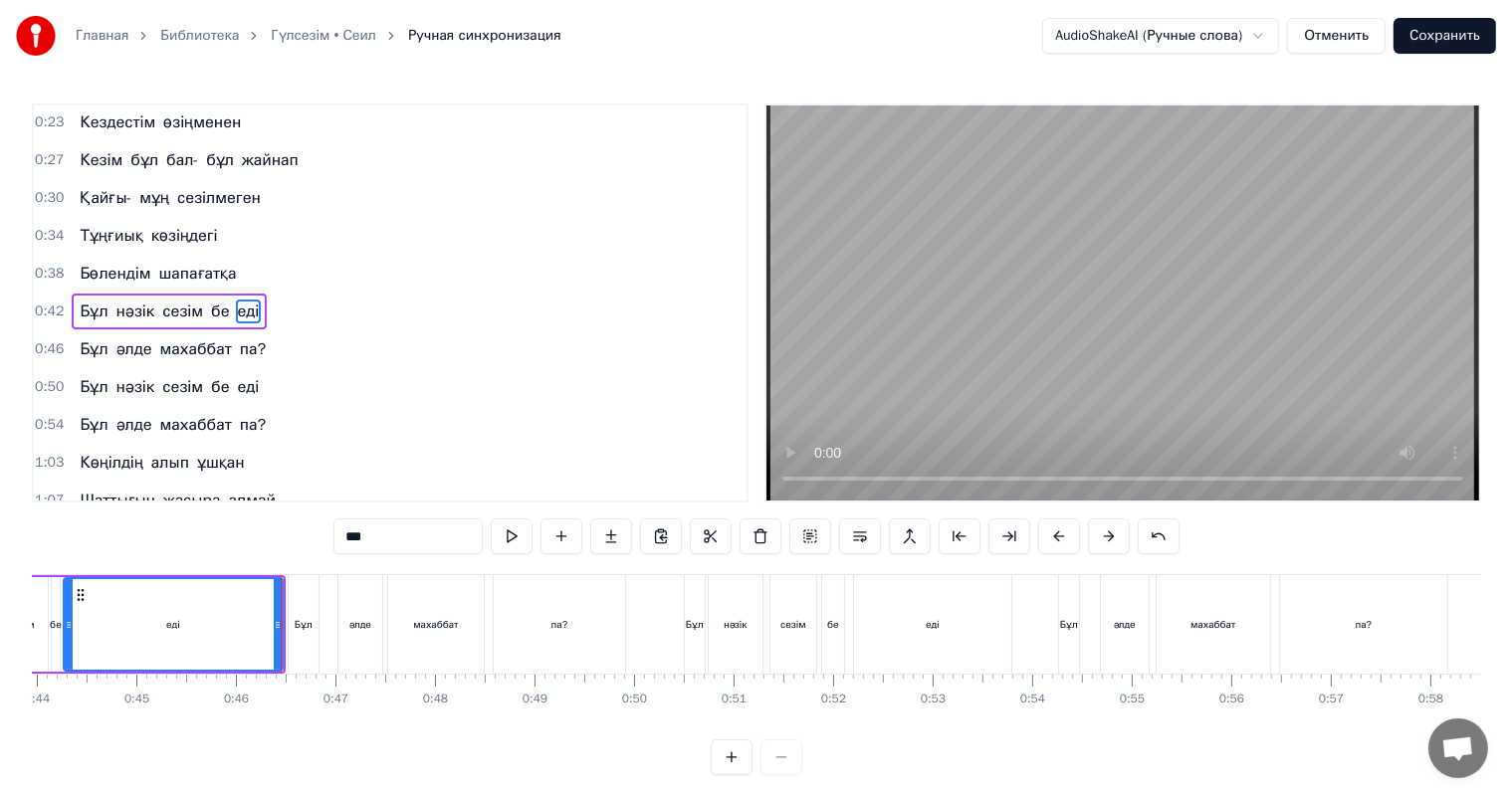scroll, scrollTop: 26, scrollLeft: 0, axis: vertical 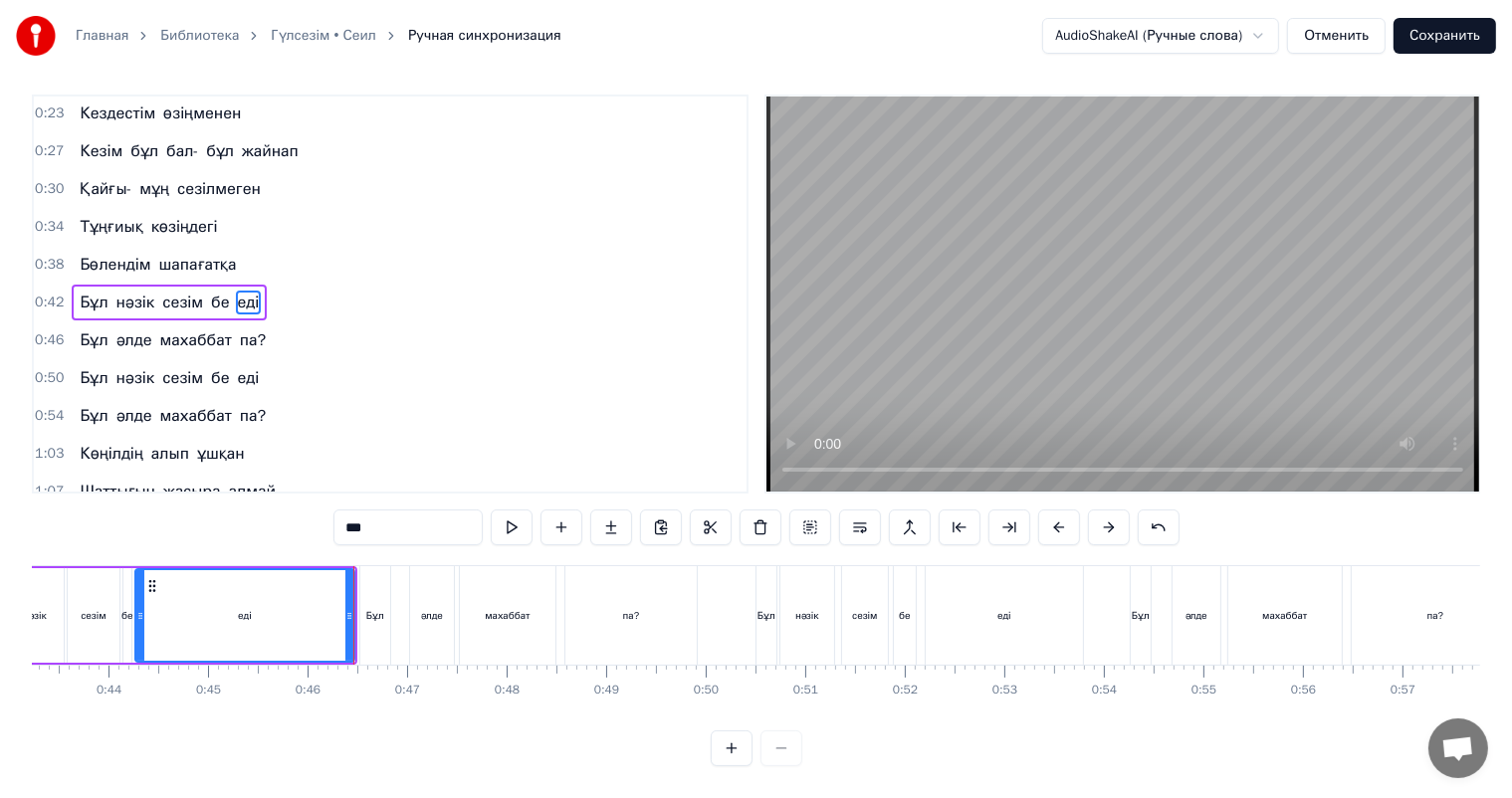 click on "еді" at bounding box center [245, 615] 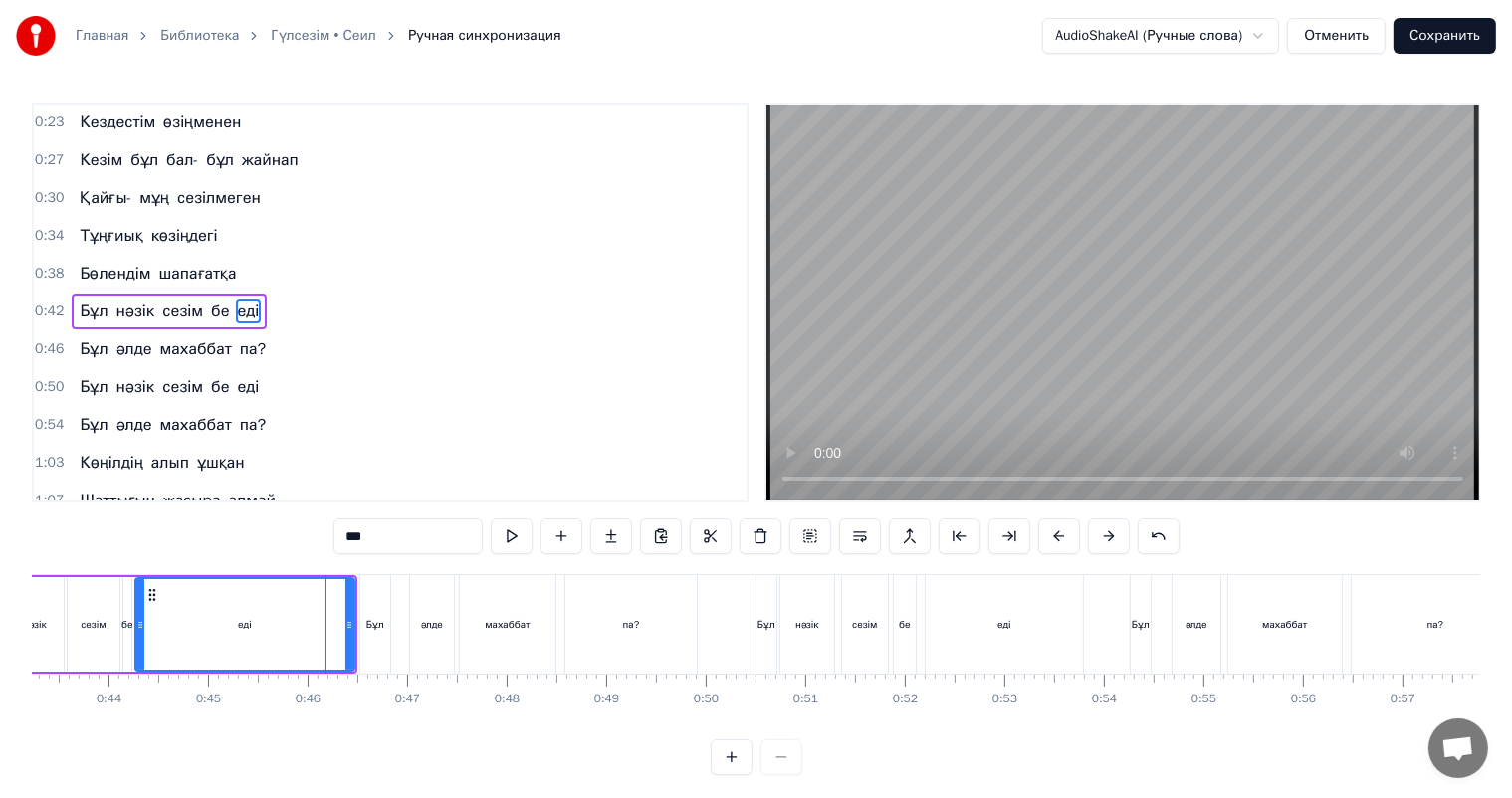 click on "Бұл" at bounding box center (375, 624) 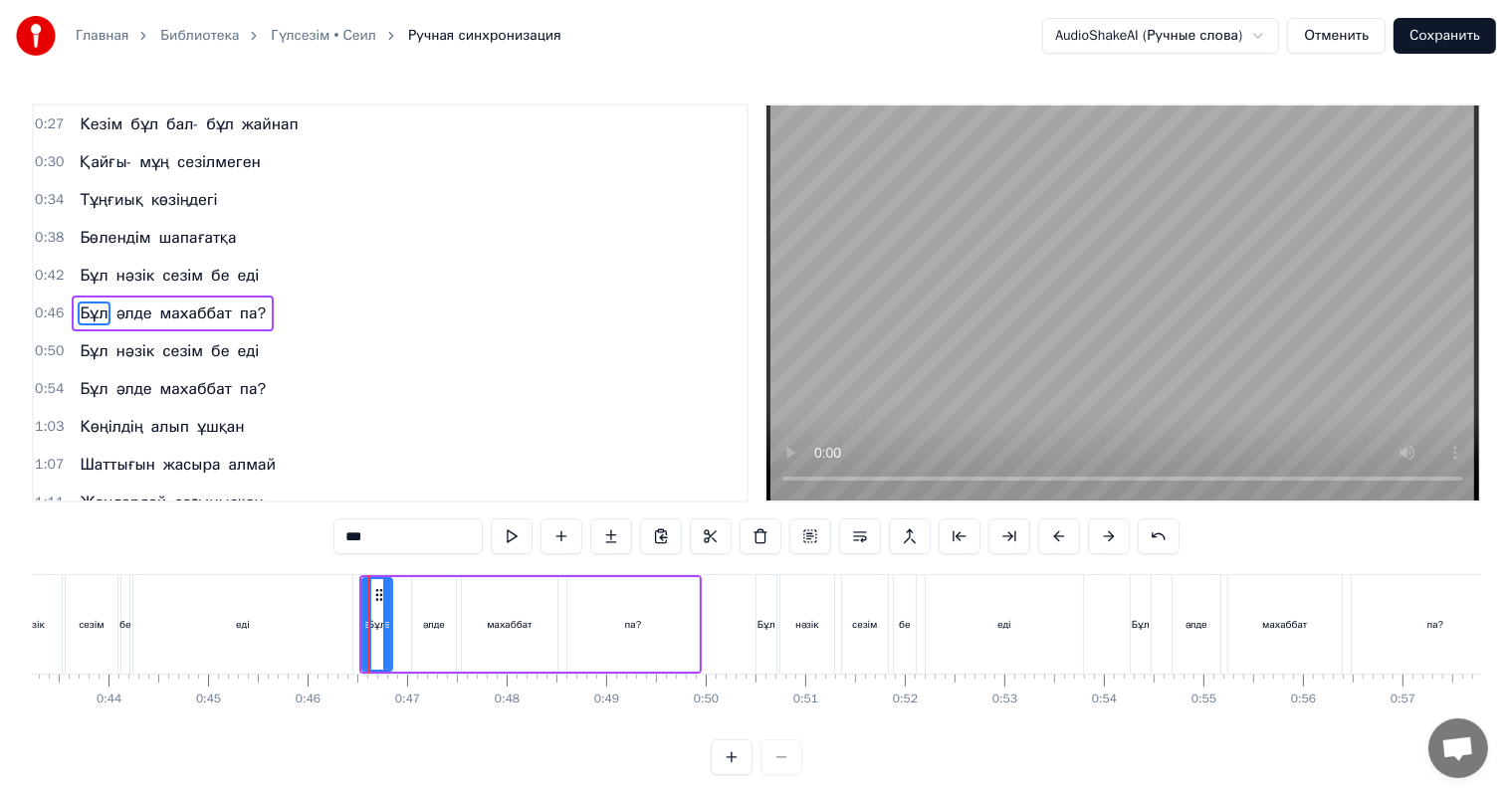 scroll, scrollTop: 26, scrollLeft: 0, axis: vertical 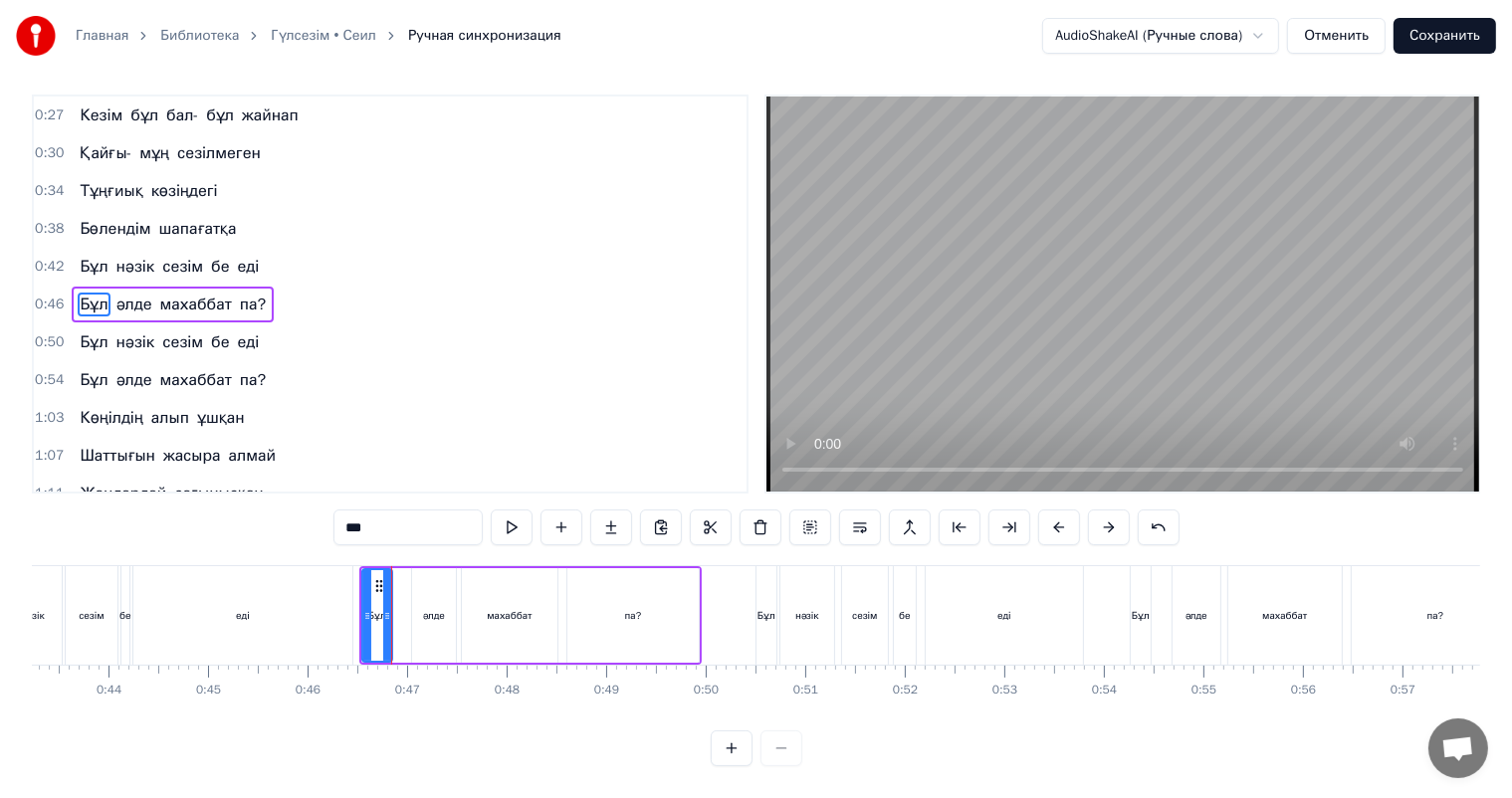 click on "еді" at bounding box center (243, 615) 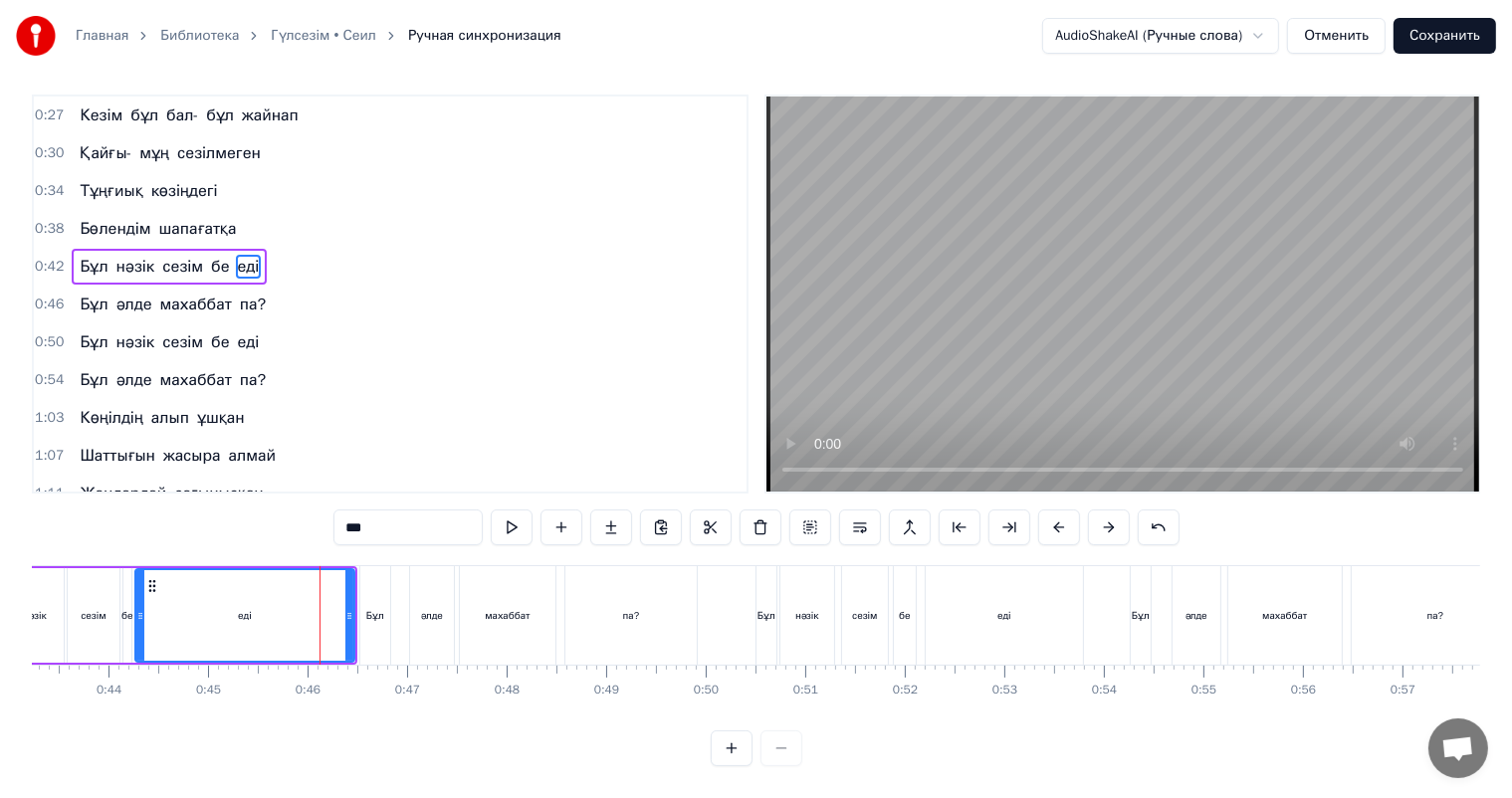 scroll, scrollTop: 0, scrollLeft: 0, axis: both 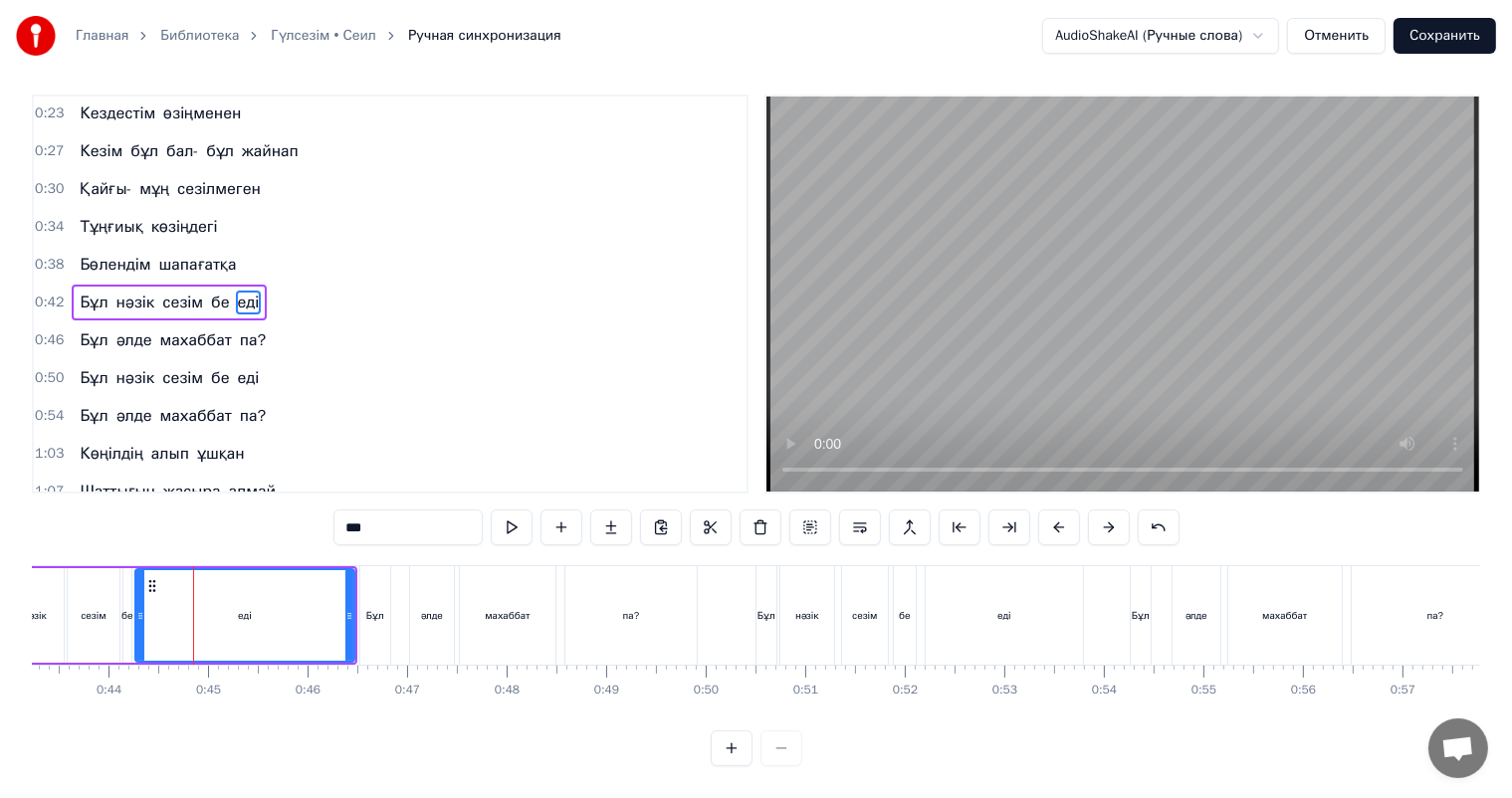 click on "еді" at bounding box center [245, 615] 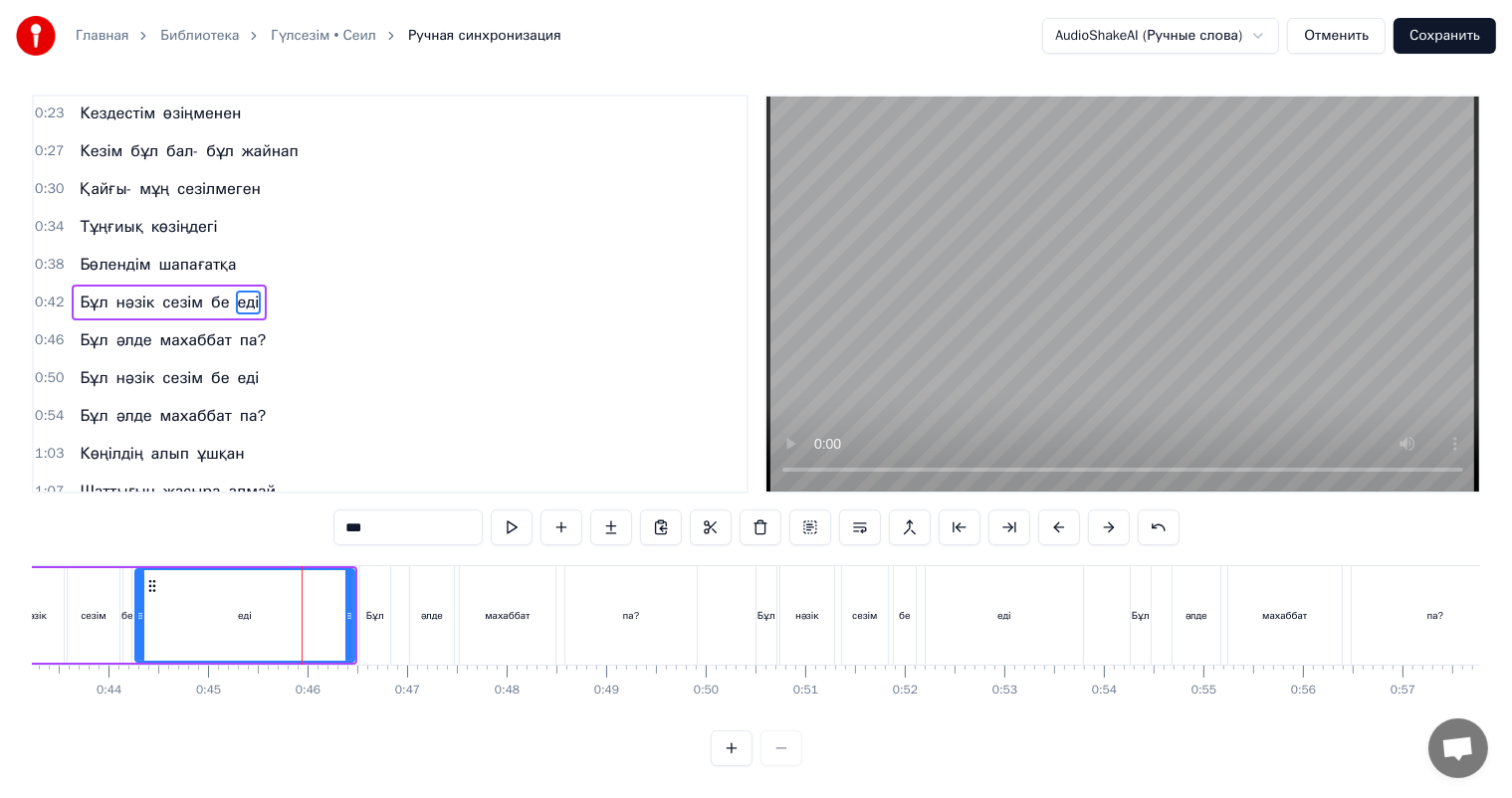 scroll, scrollTop: 0, scrollLeft: 0, axis: both 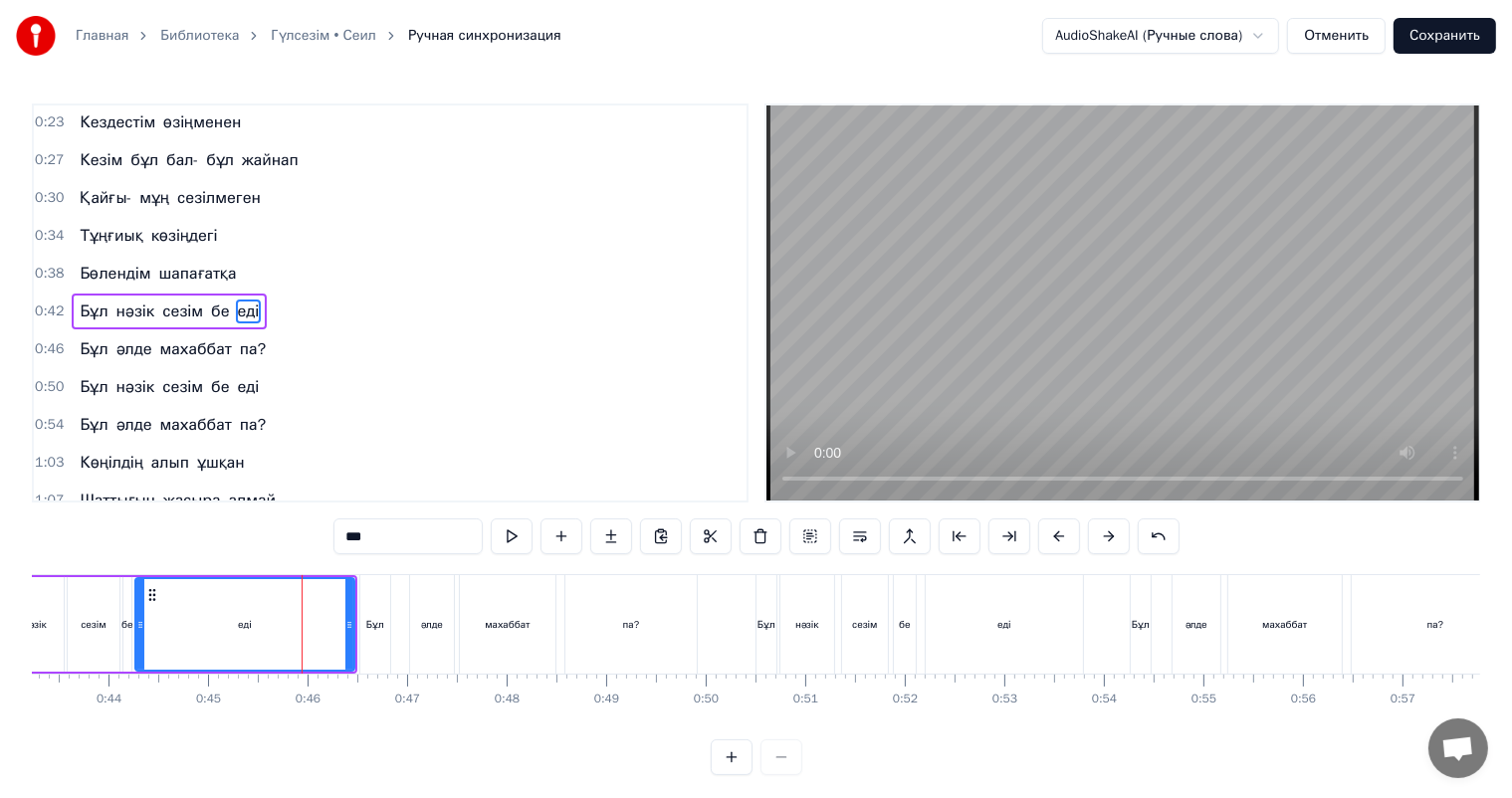 click on "еді" at bounding box center [245, 624] 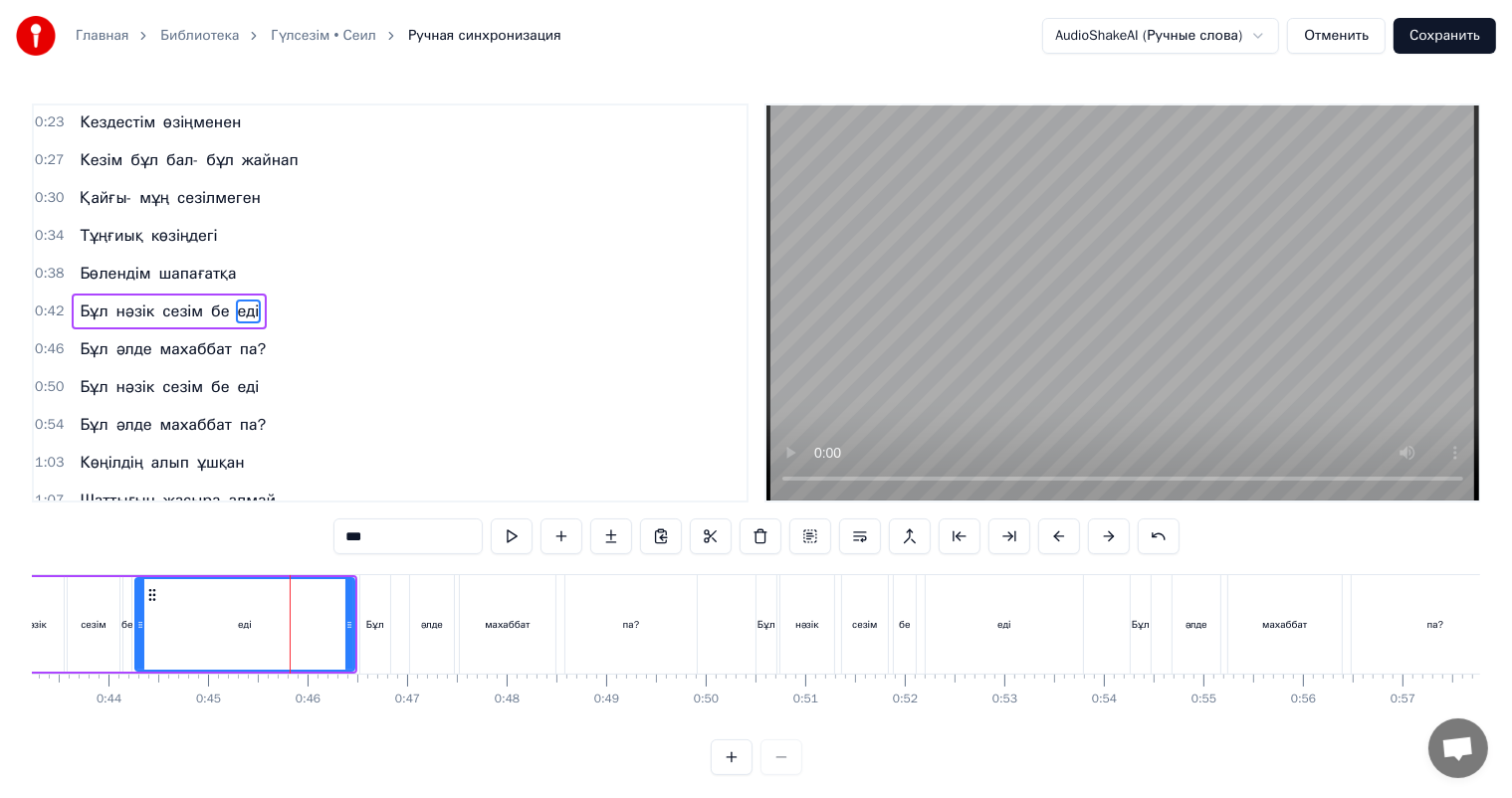 click on "еді" at bounding box center [245, 624] 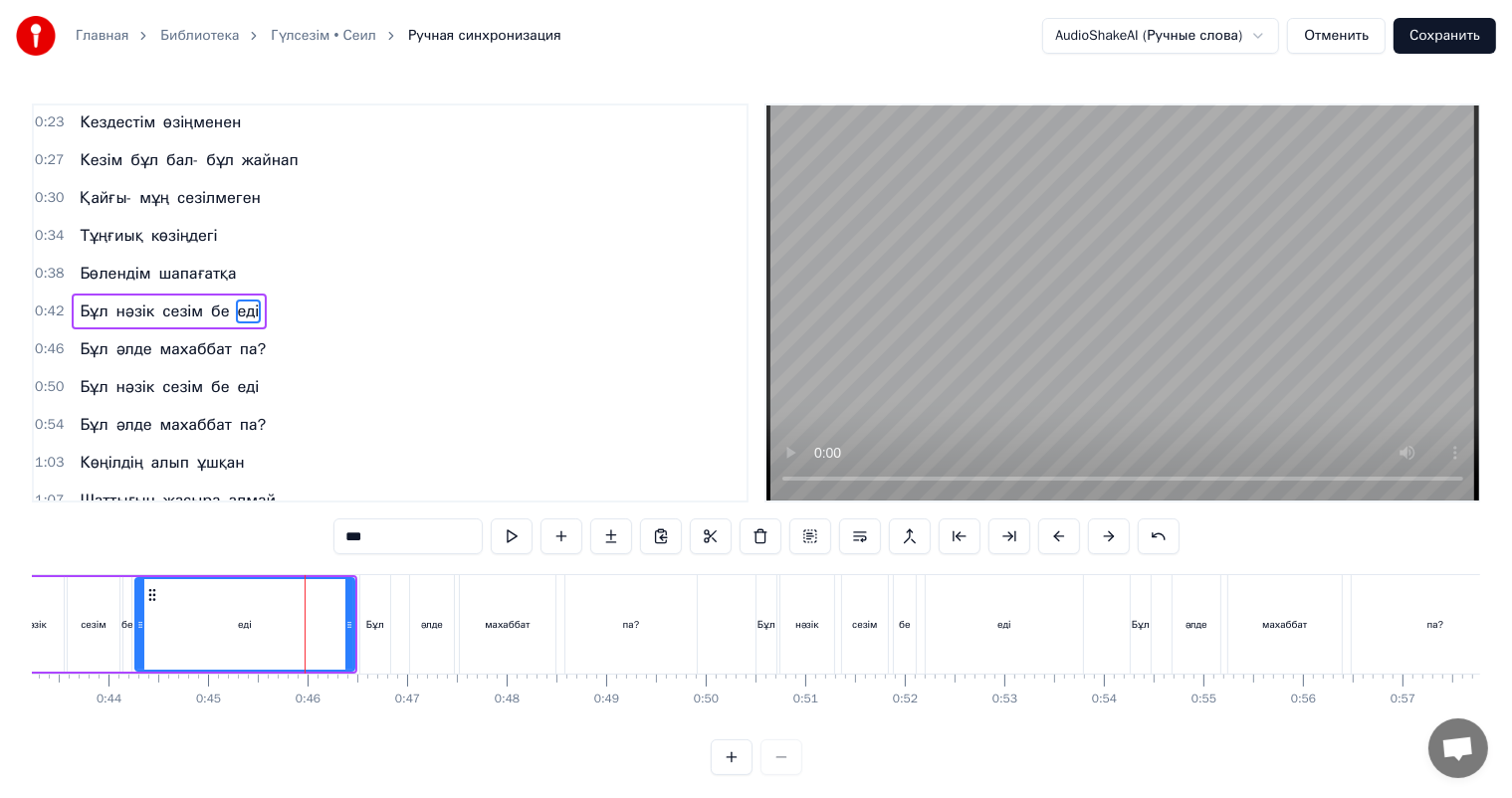 click on "еді" at bounding box center (245, 624) 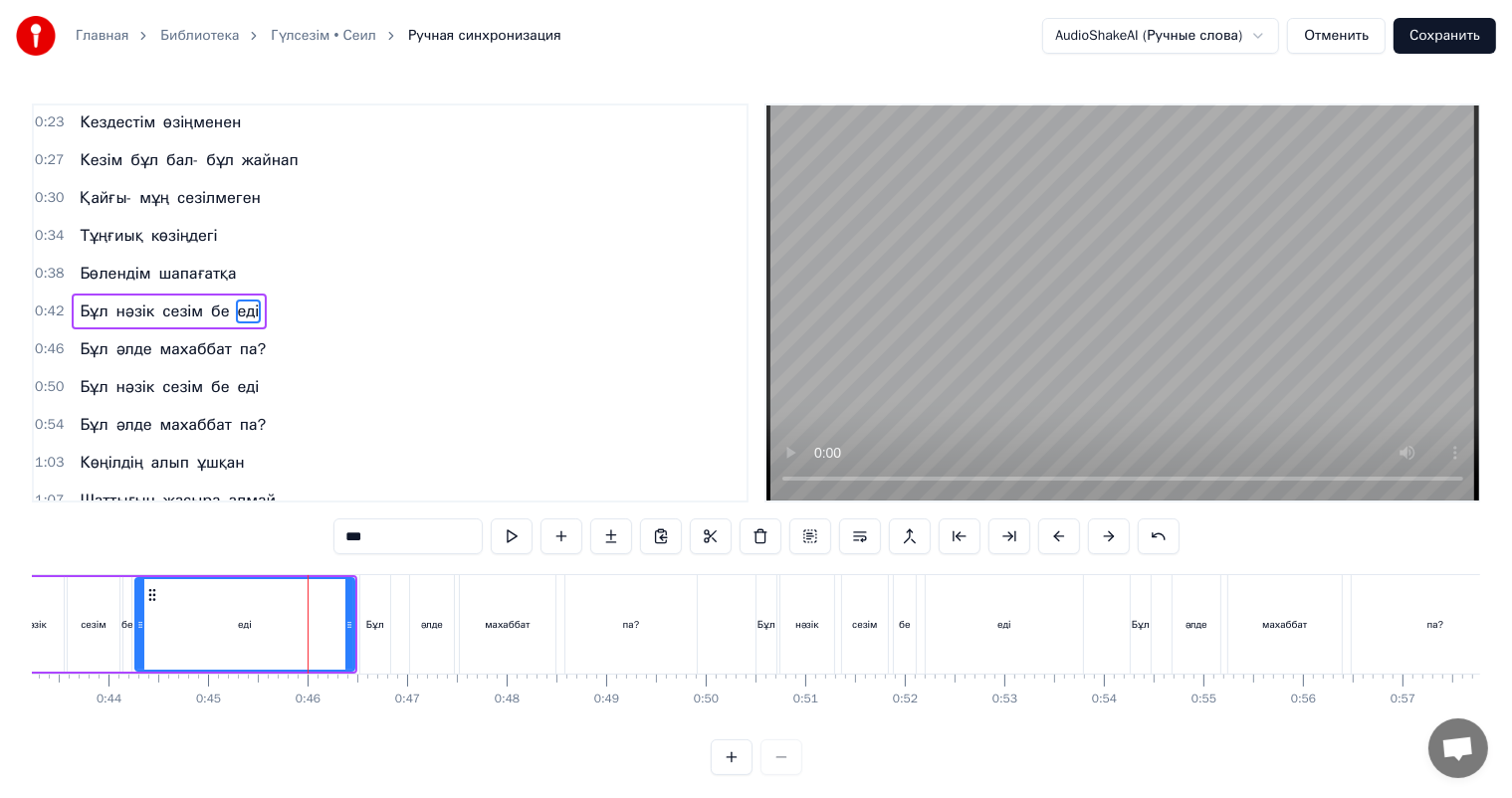 click on "Өмірде тағдыр айдап Кездестім өзіңменен Кезім бұл бал- бұл жайнап Қайғы- мұң сезілмеген Тұңғиық көзіңдегі Бөлендім шапағатқа Бұл нәзік сезім бе еді Бұл әлде махаббат па? Бұл нәзік сезім бе еді Бұл әлде махаббат па? Көңілдің алып ұшқан Шаттығын жасыра алмай Жандардай сағынысқан Жалындап басыла алмай Келеді құшақтағым Келеді еркелегім Ешкімге ұқсатпадым Не деген көркем едің? Ешкімге ұқсатпадым Не деген көркем едің? Бейнеңе елжіреген Тым ұзақ жайтаңдадым Жанымның мөлдіреген Сырларын айта алмадым Тұңғиық көзіңдегі Бөлендім шапағатқа Бұл нәзік сезім бе" at bounding box center [5675, 624] 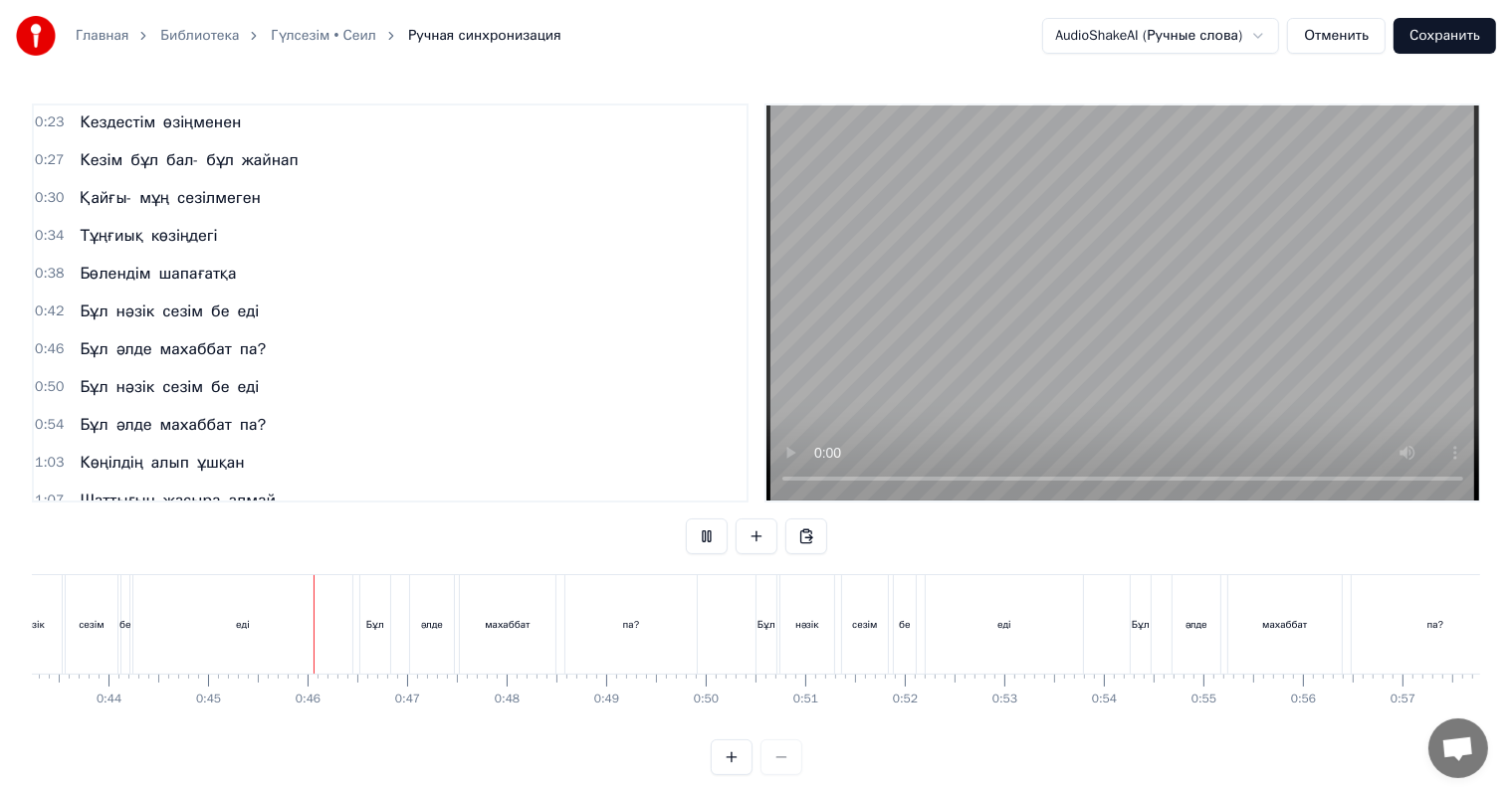scroll, scrollTop: 26, scrollLeft: 0, axis: vertical 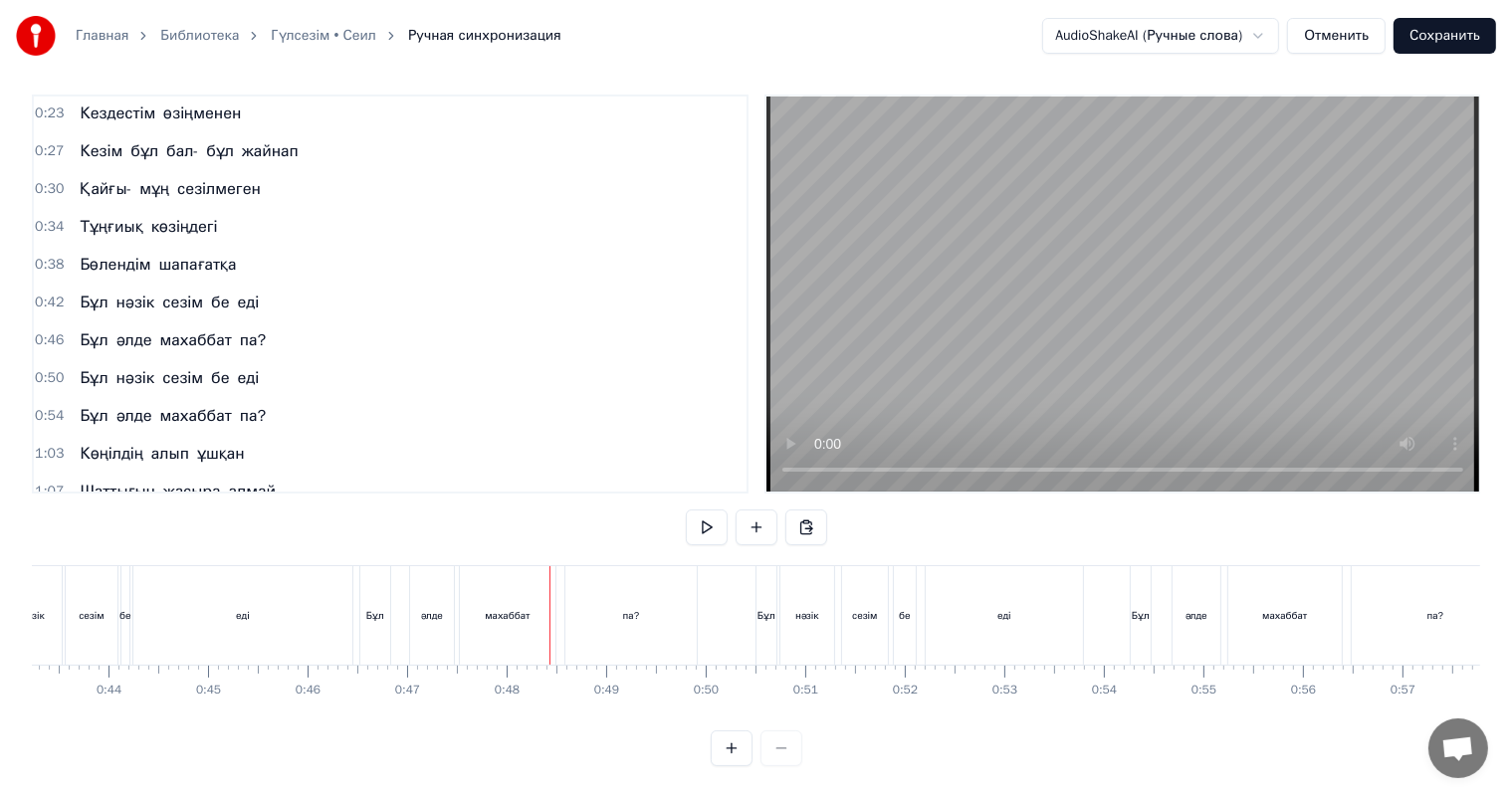 click on "еді" at bounding box center [243, 615] 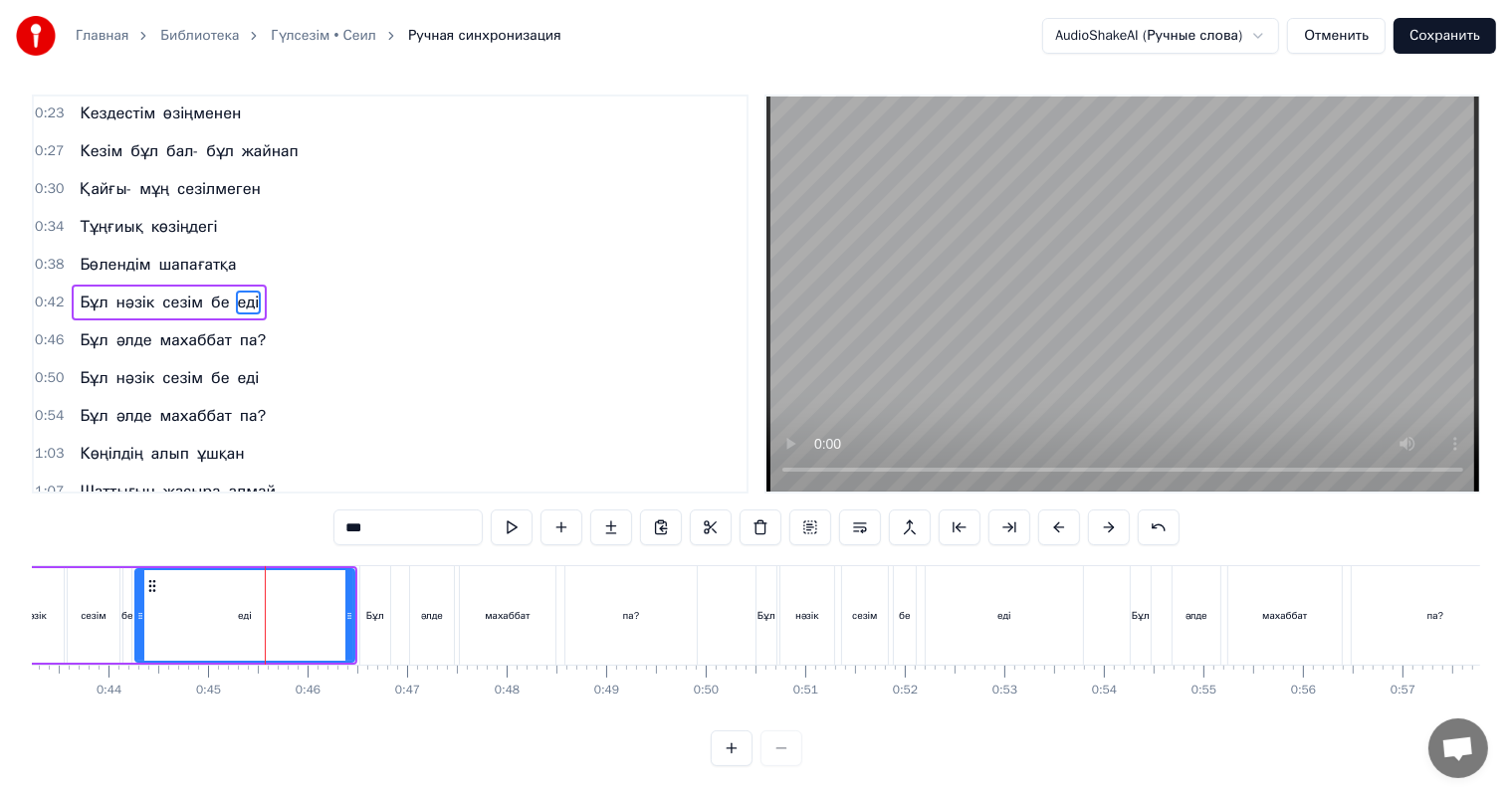 scroll, scrollTop: 26, scrollLeft: 0, axis: vertical 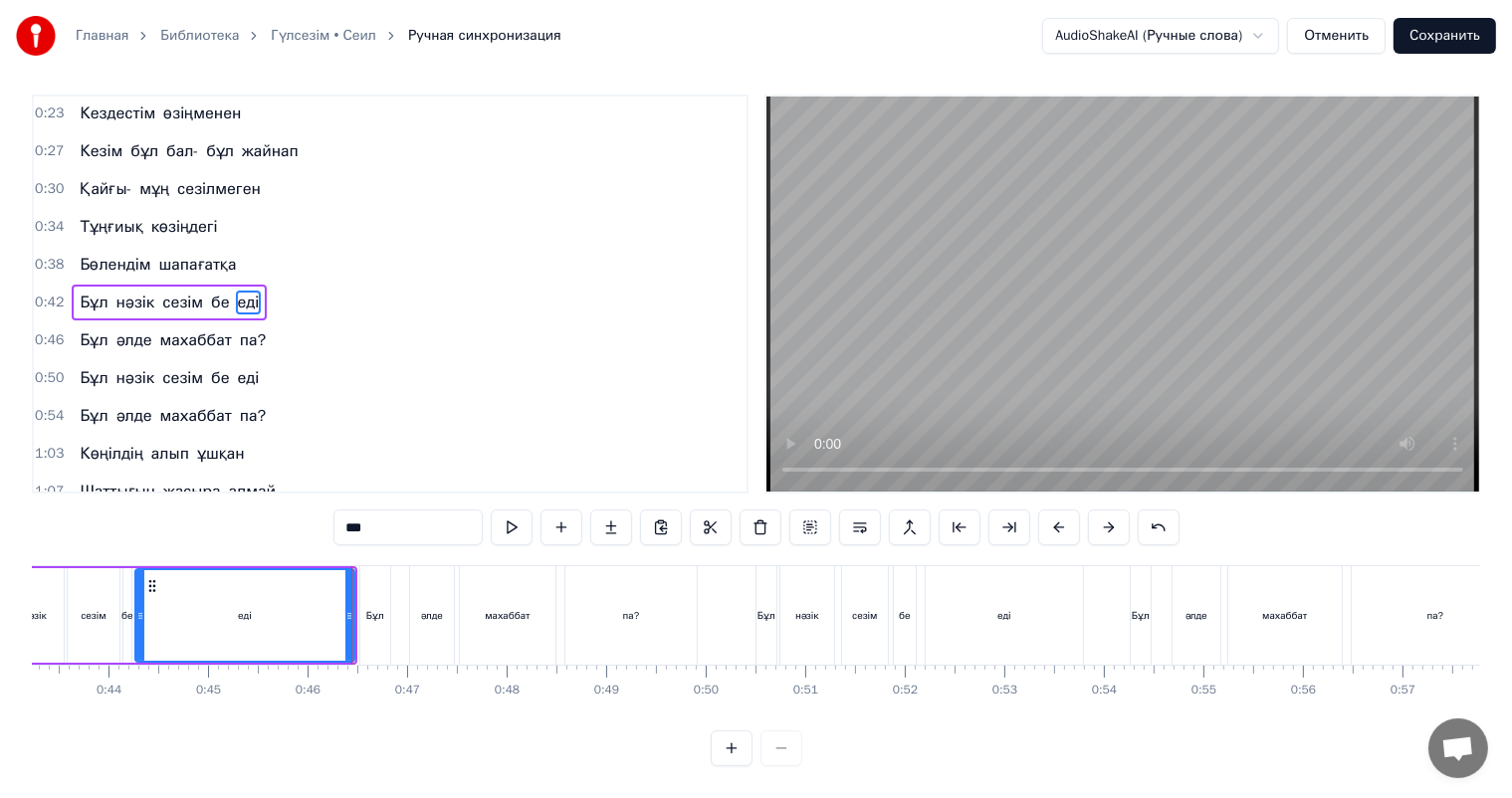 click on "сезім" at bounding box center (93, 615) 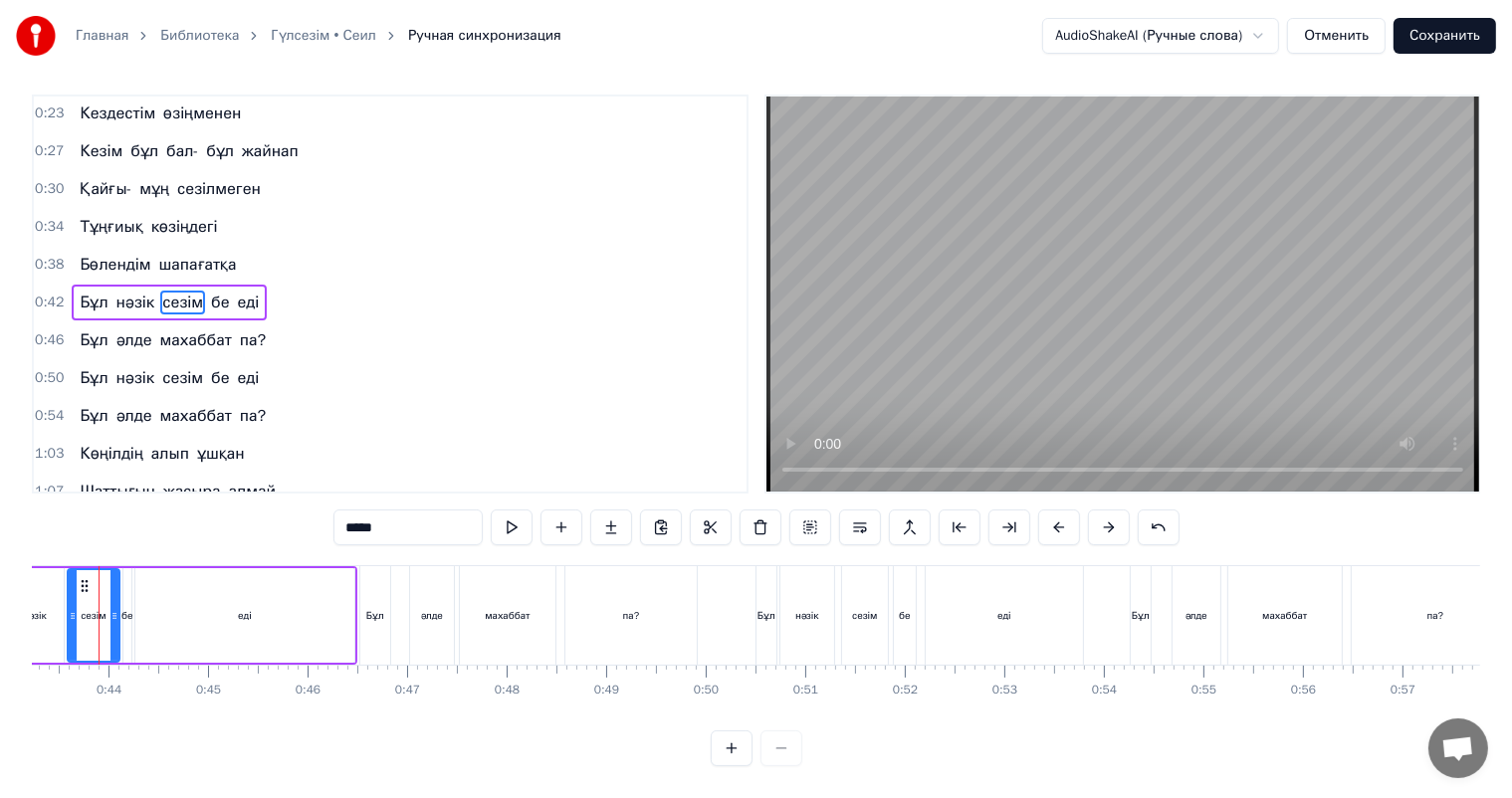 scroll, scrollTop: 26, scrollLeft: 0, axis: vertical 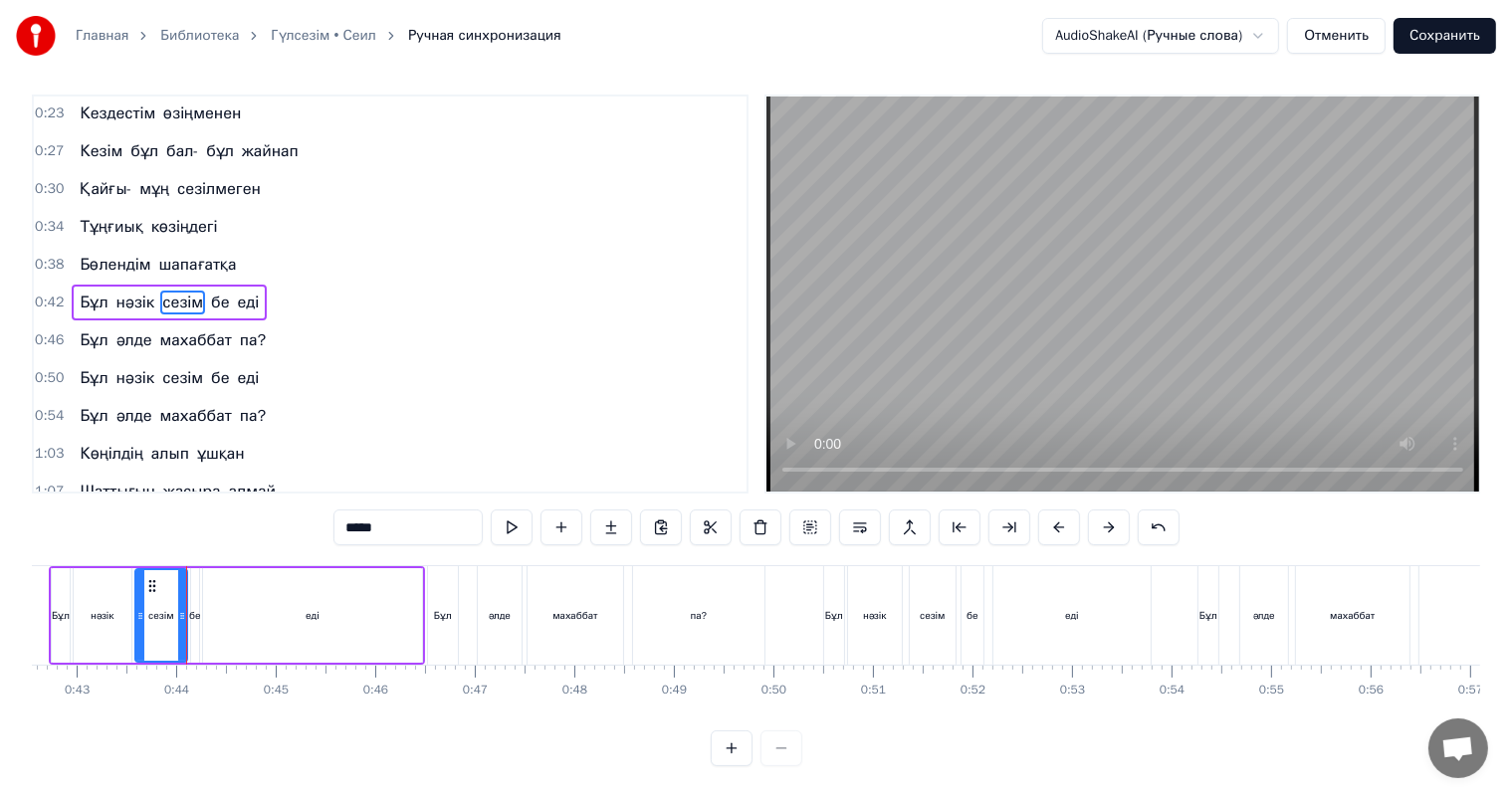 click on "Бұл нәзік сезім бе еді" at bounding box center (237, 615) 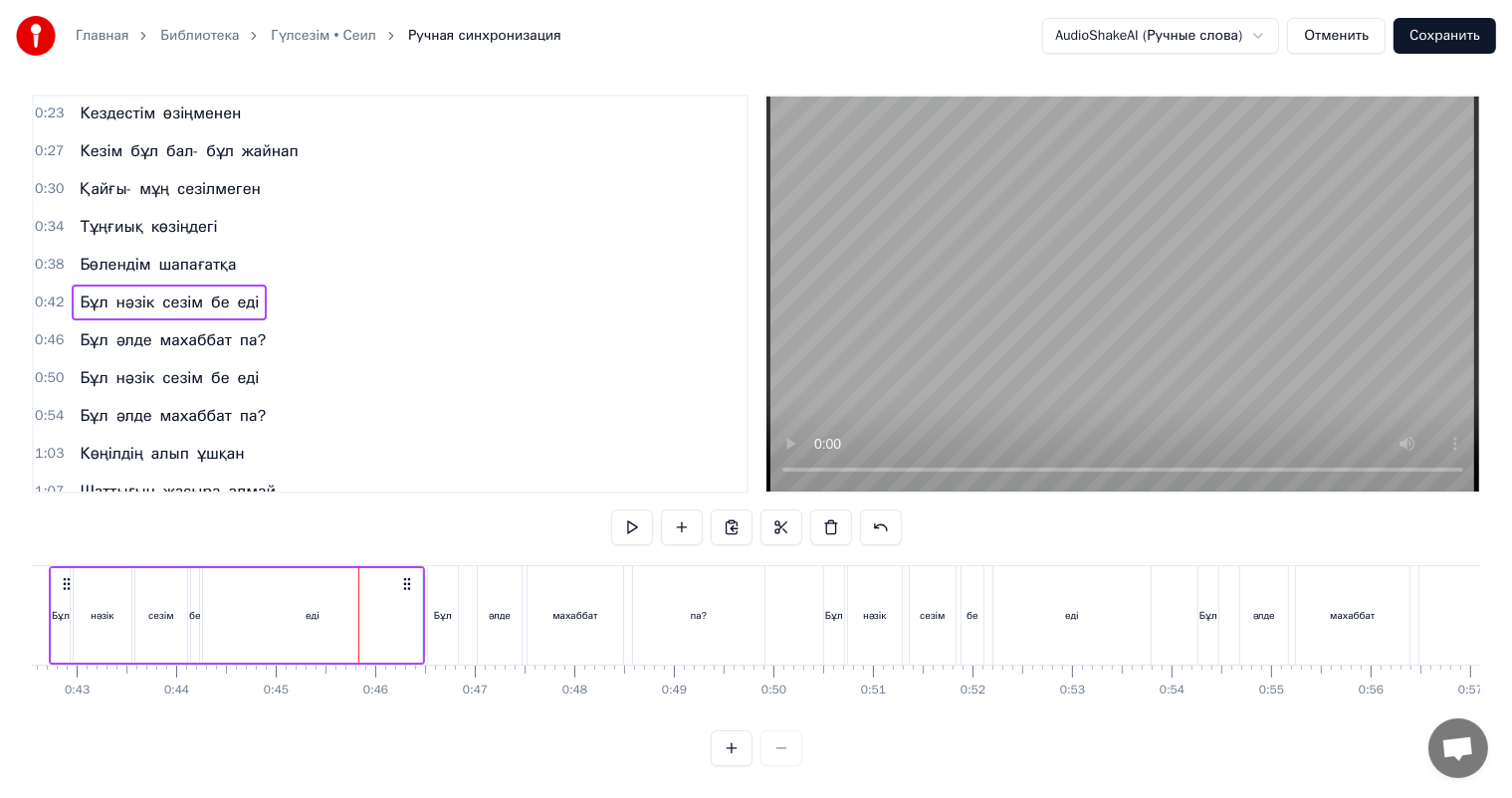 scroll, scrollTop: 0, scrollLeft: 3749, axis: horizontal 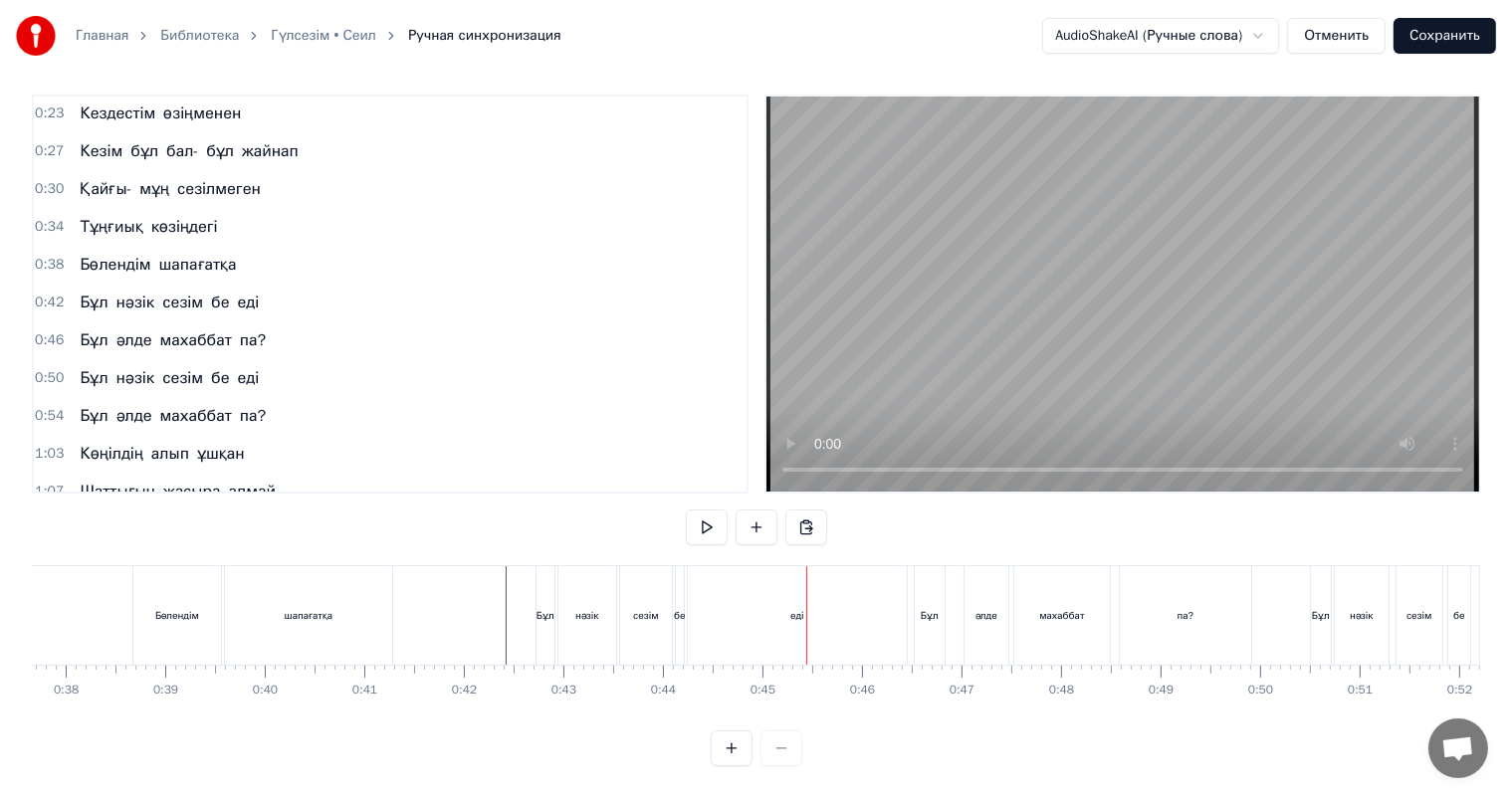 click on "сезім" at bounding box center (646, 615) 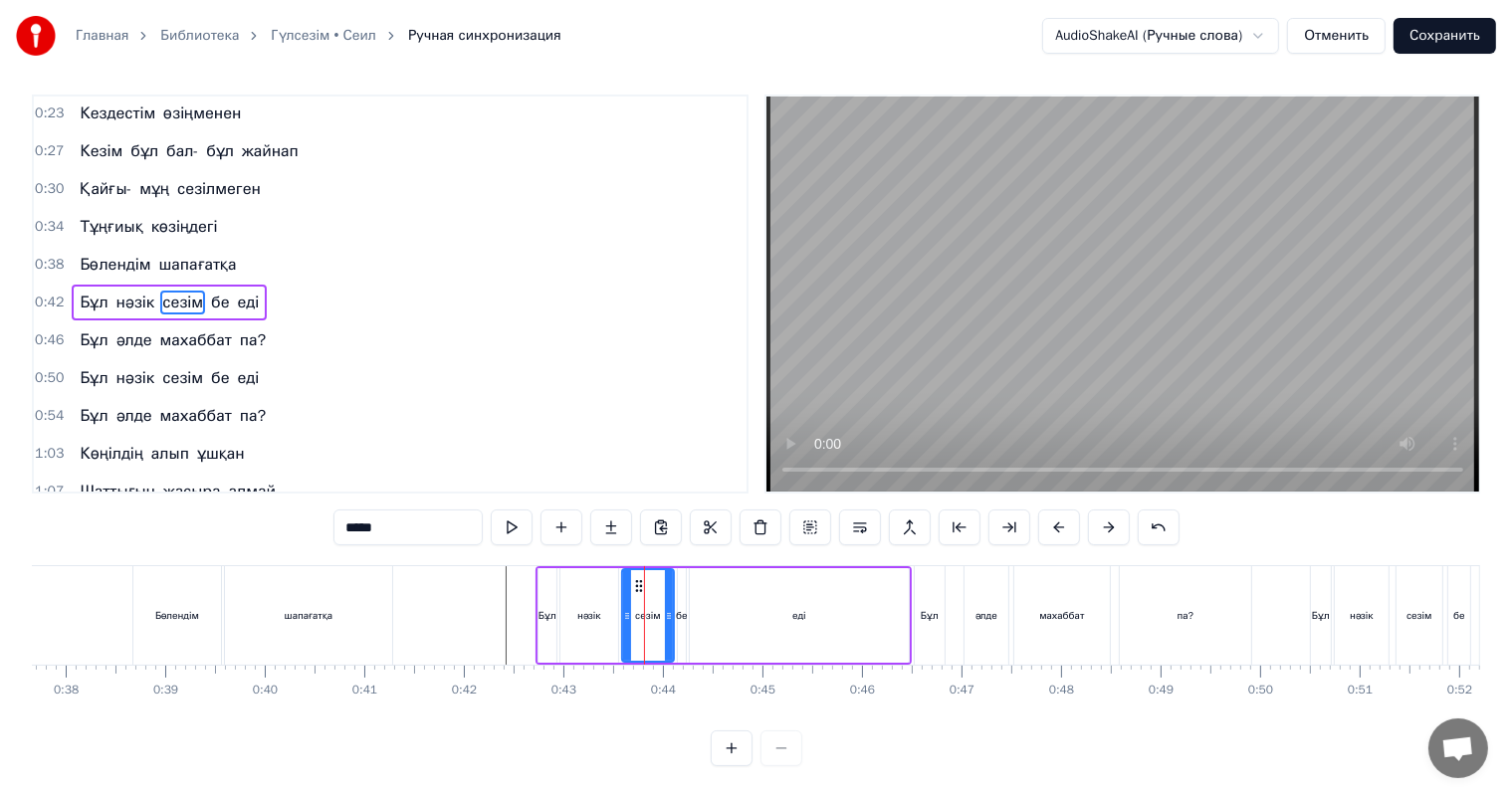 scroll, scrollTop: 0, scrollLeft: 0, axis: both 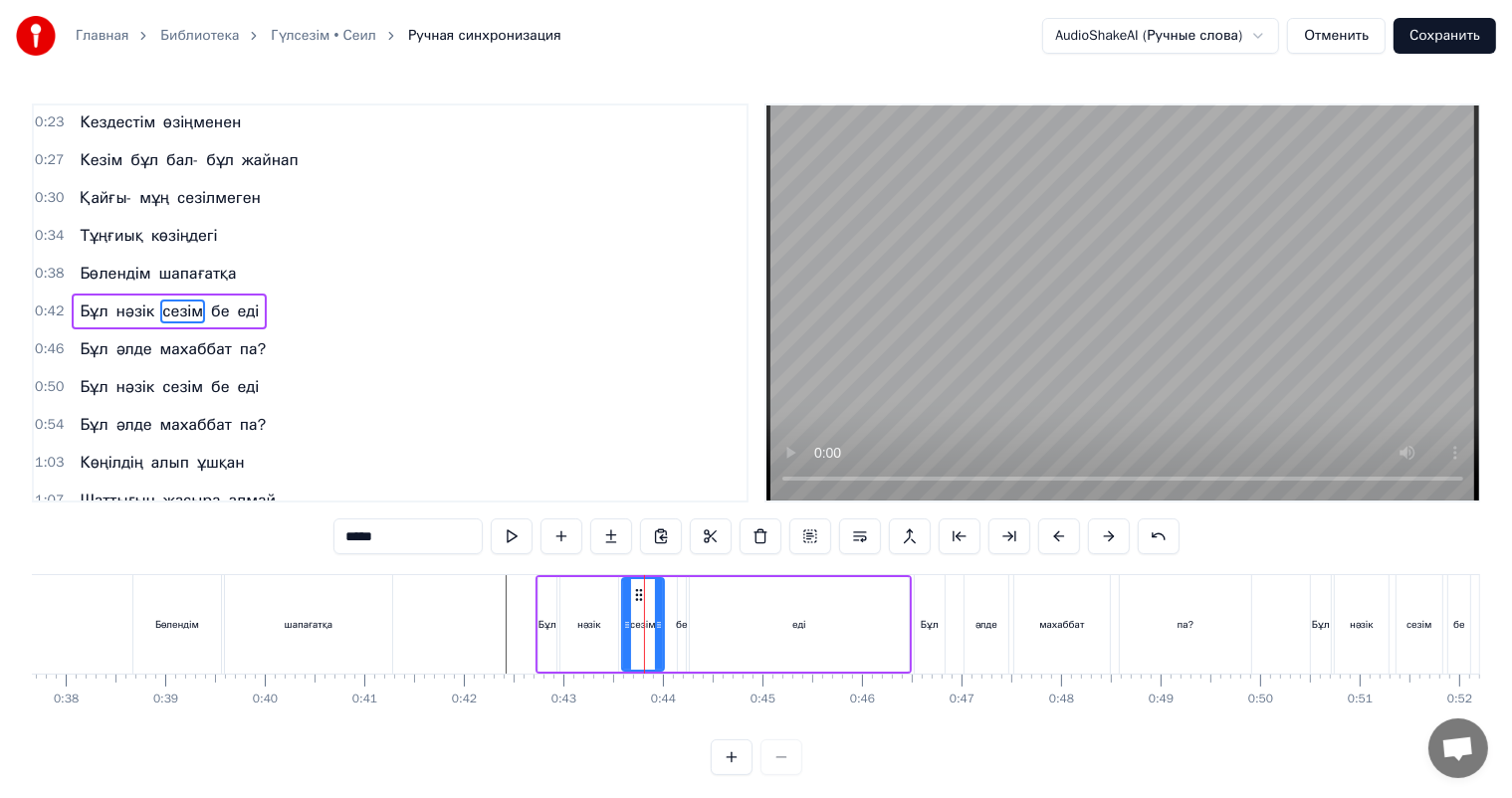 click at bounding box center (659, 624) 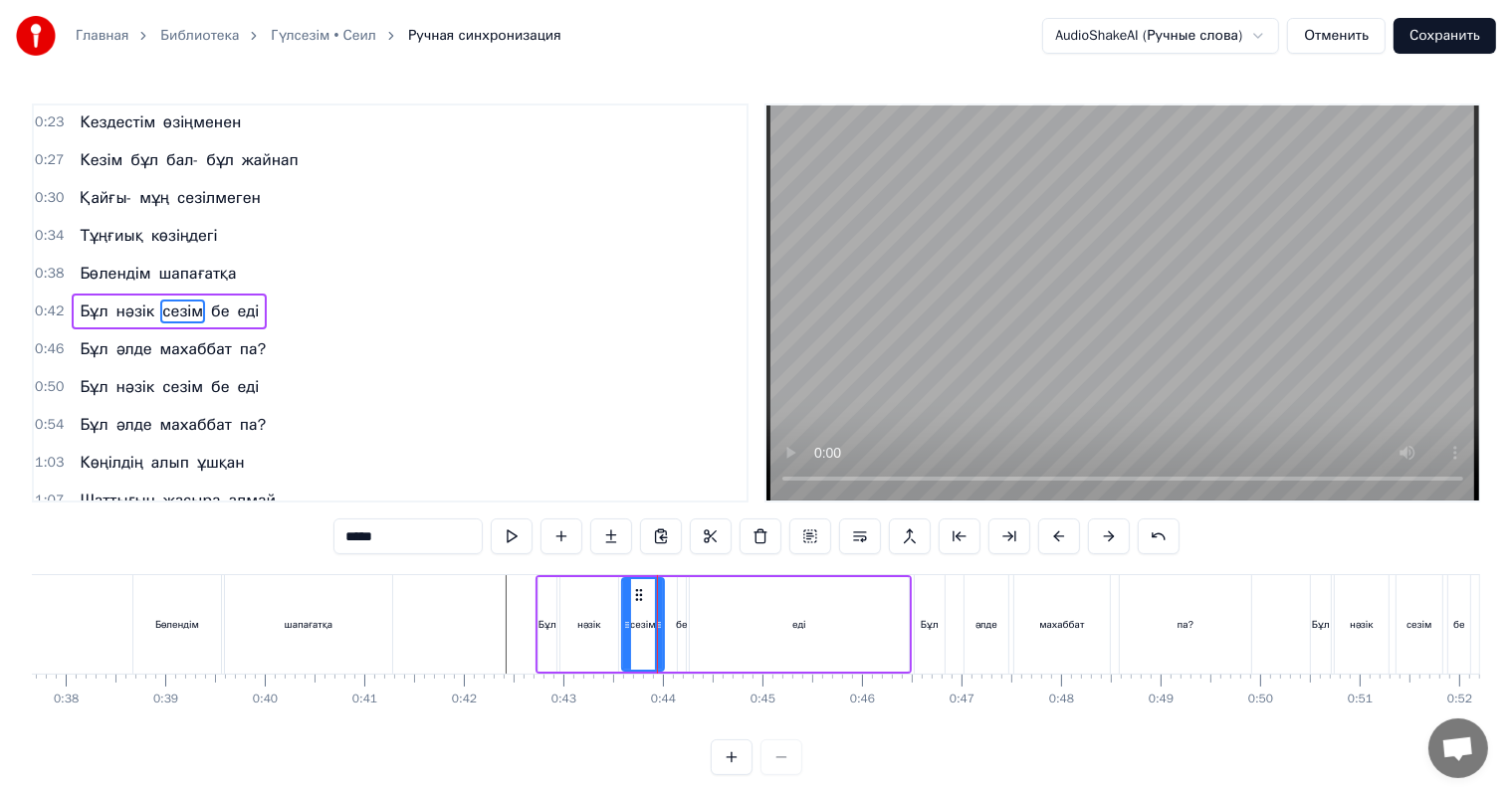 click on "Бұл нәзік сезім бе еді" at bounding box center (724, 624) 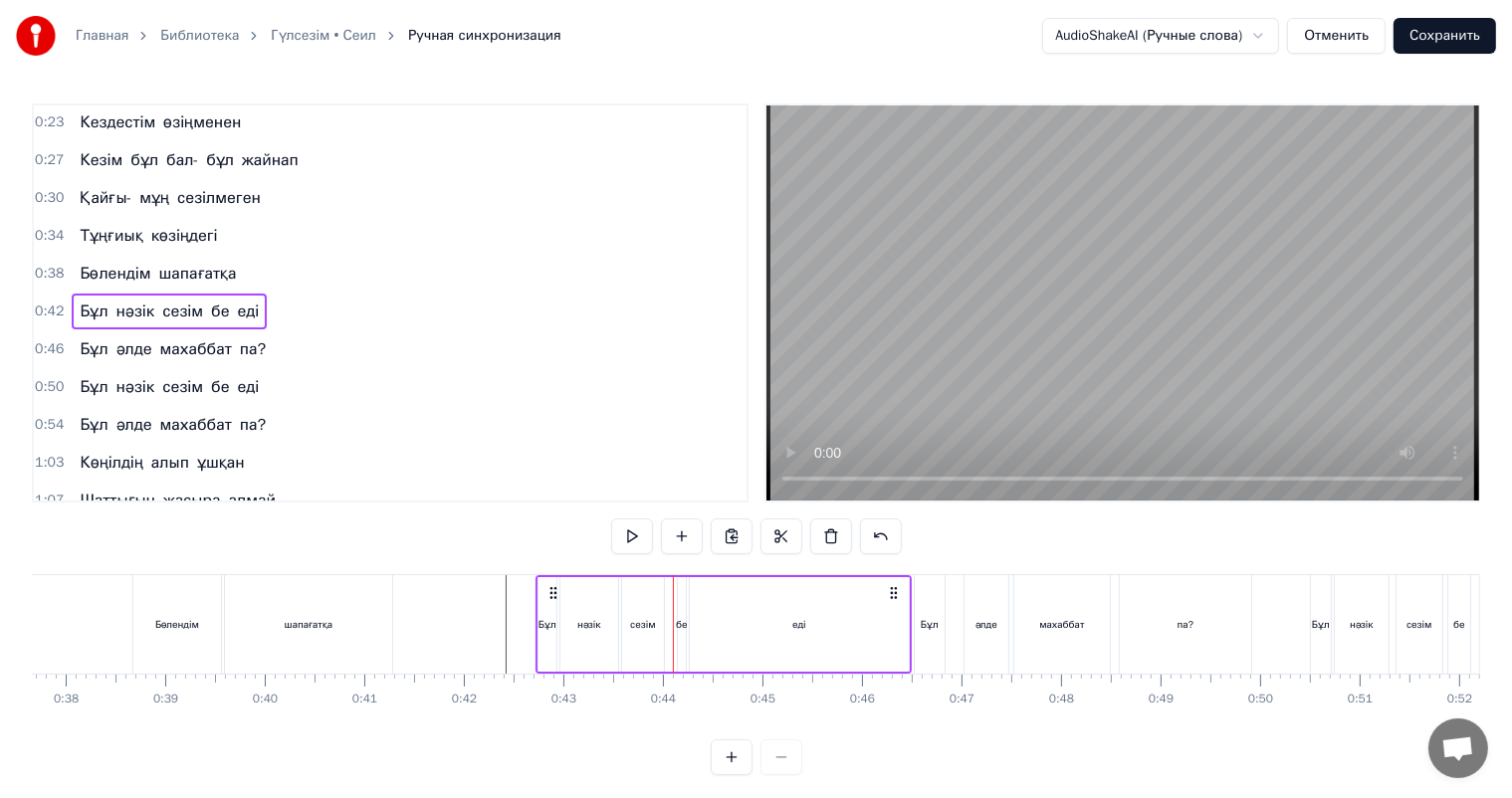 click on "бе" at bounding box center [682, 624] 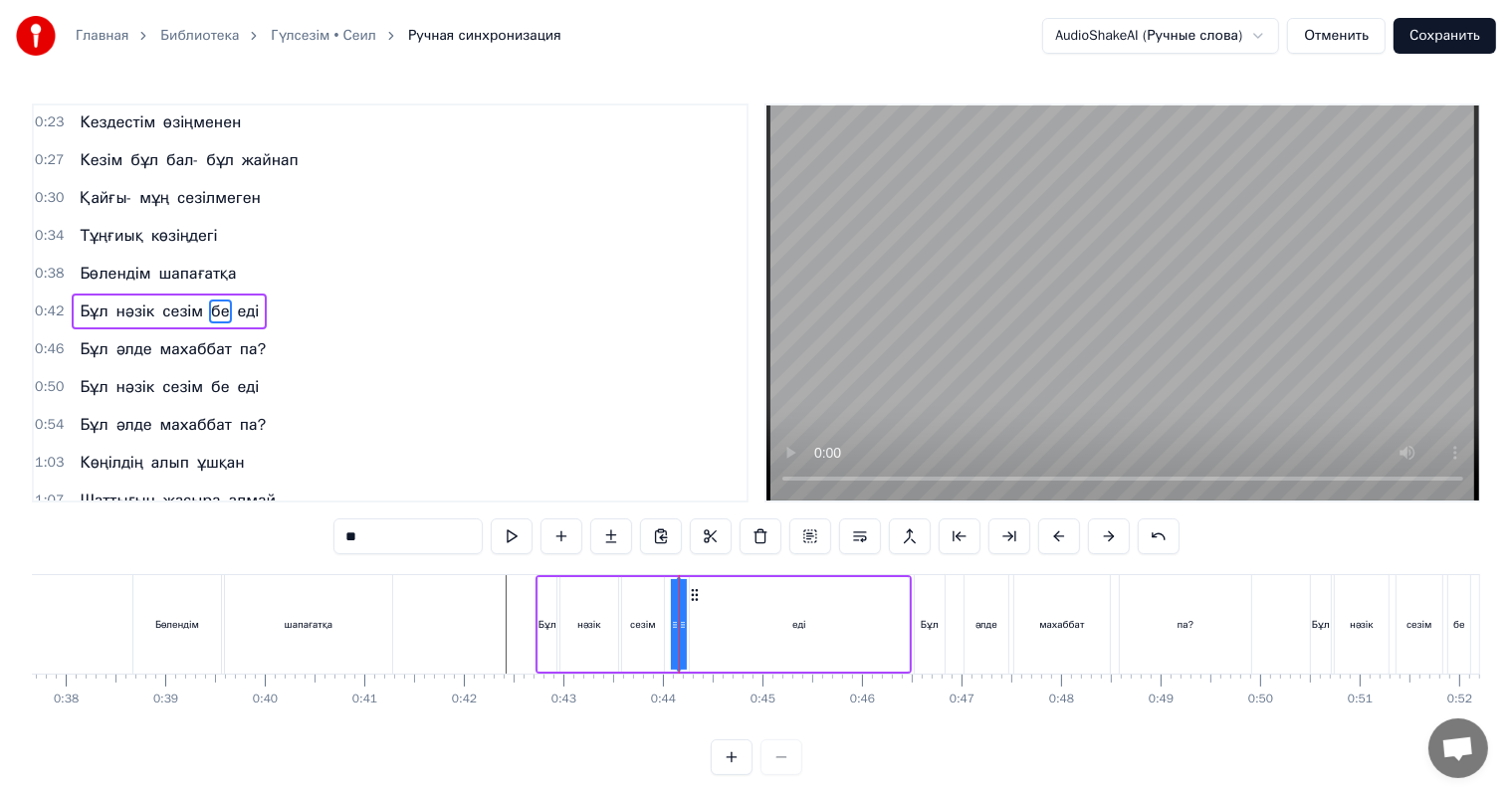 drag, startPoint x: 677, startPoint y: 629, endPoint x: 660, endPoint y: 629, distance: 17 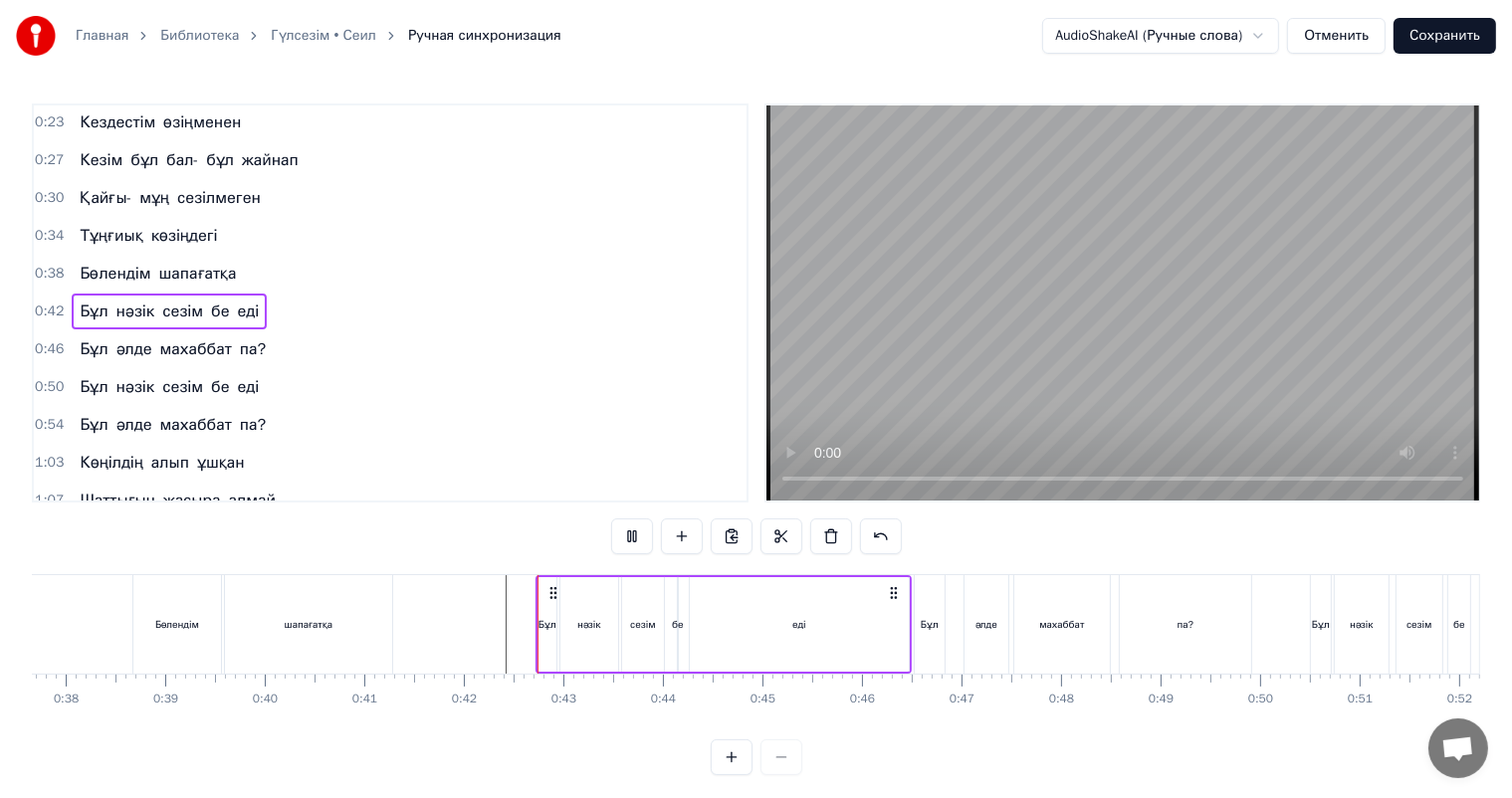 scroll, scrollTop: 26, scrollLeft: 0, axis: vertical 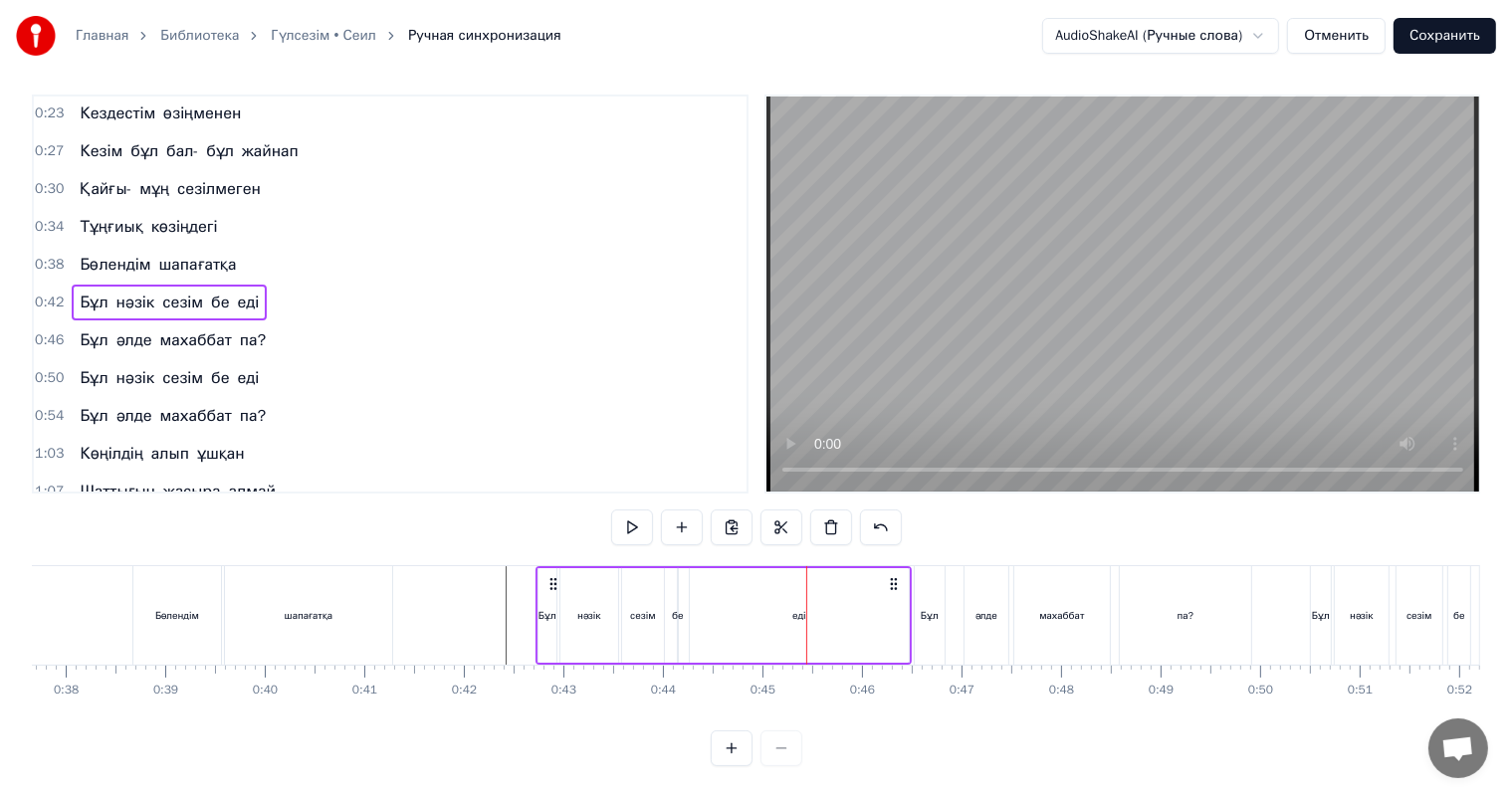click on "еді" at bounding box center (799, 615) 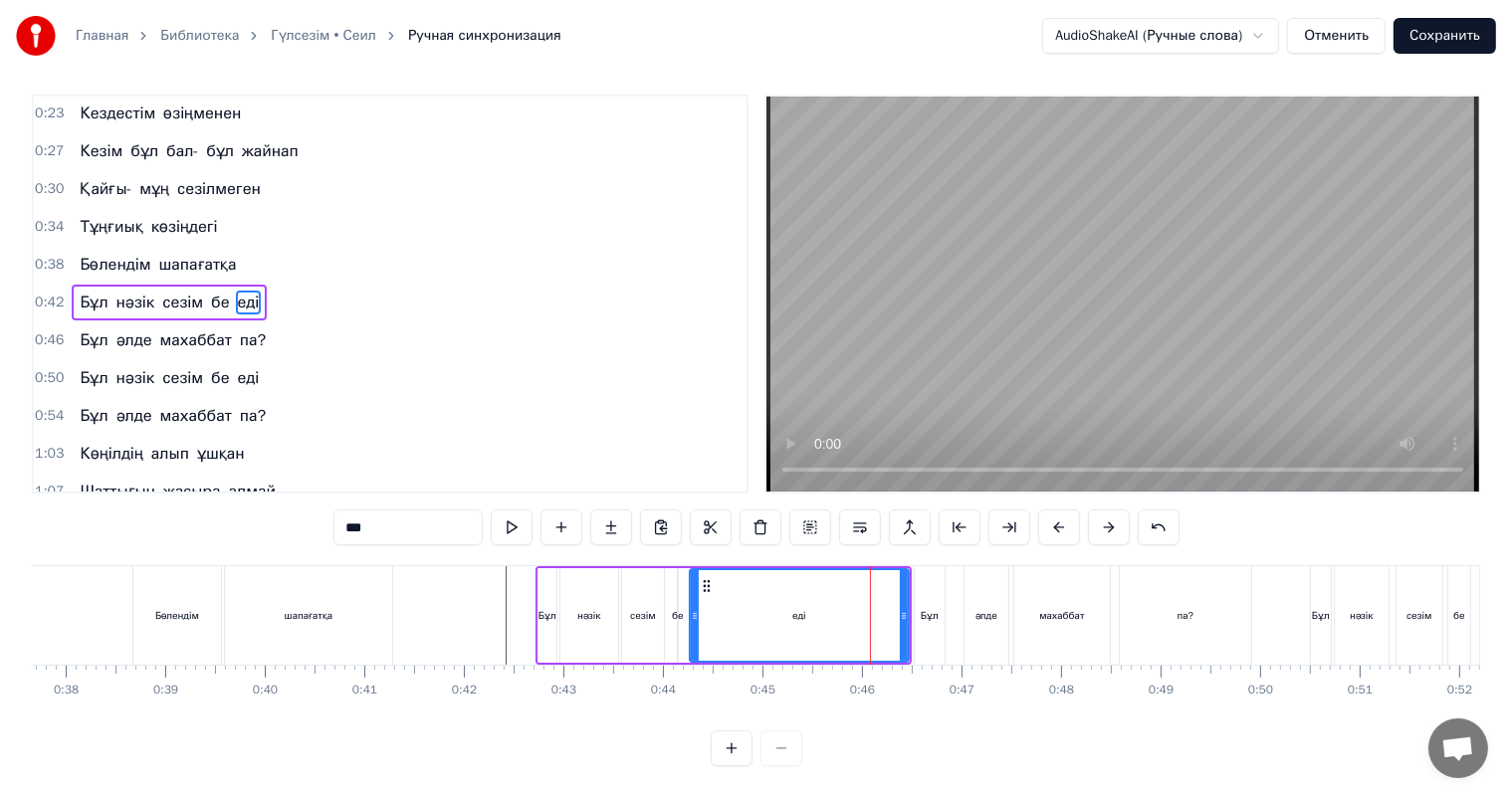 scroll, scrollTop: 0, scrollLeft: 0, axis: both 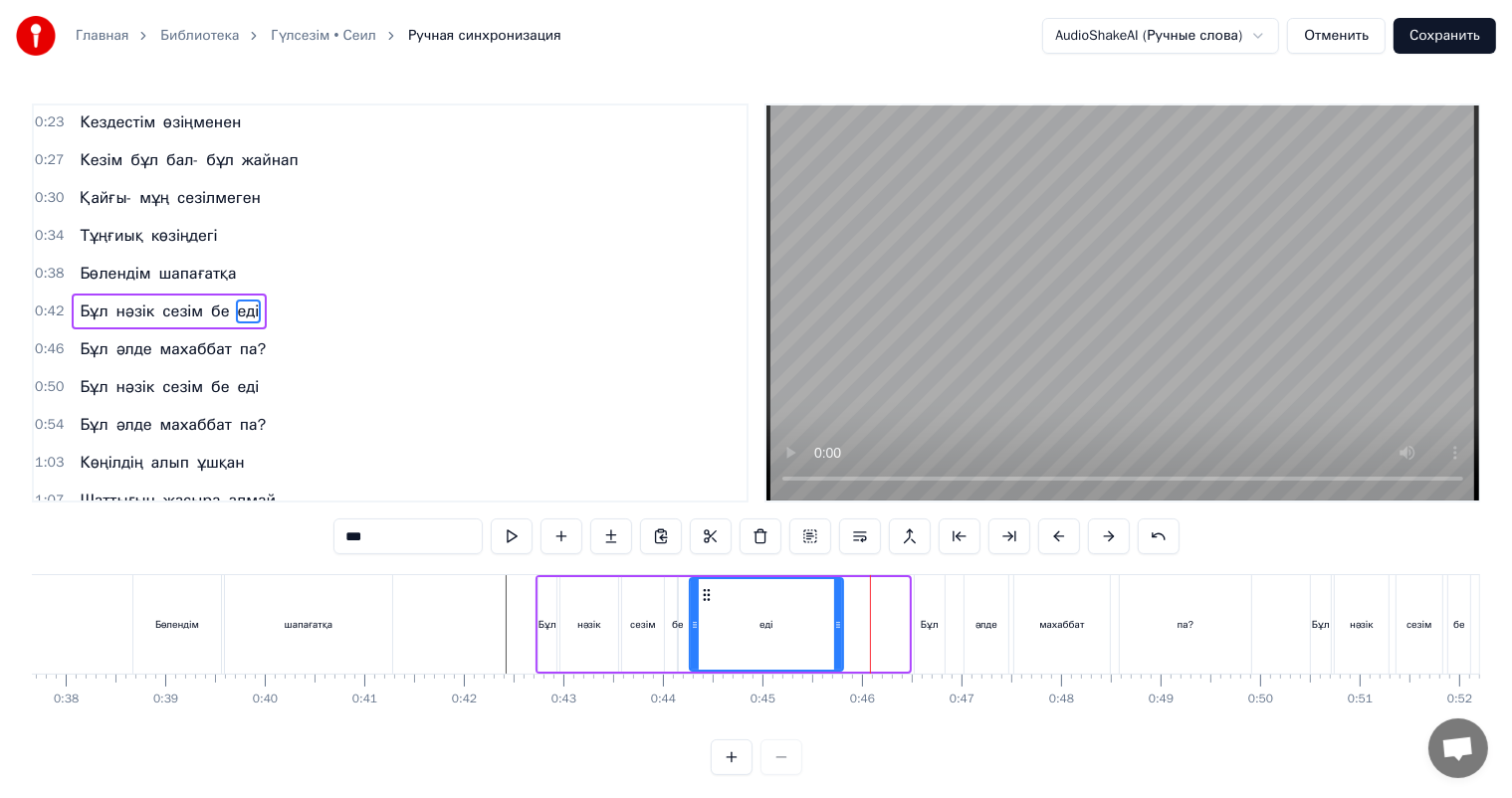 drag, startPoint x: 903, startPoint y: 614, endPoint x: 837, endPoint y: 617, distance: 66.068147 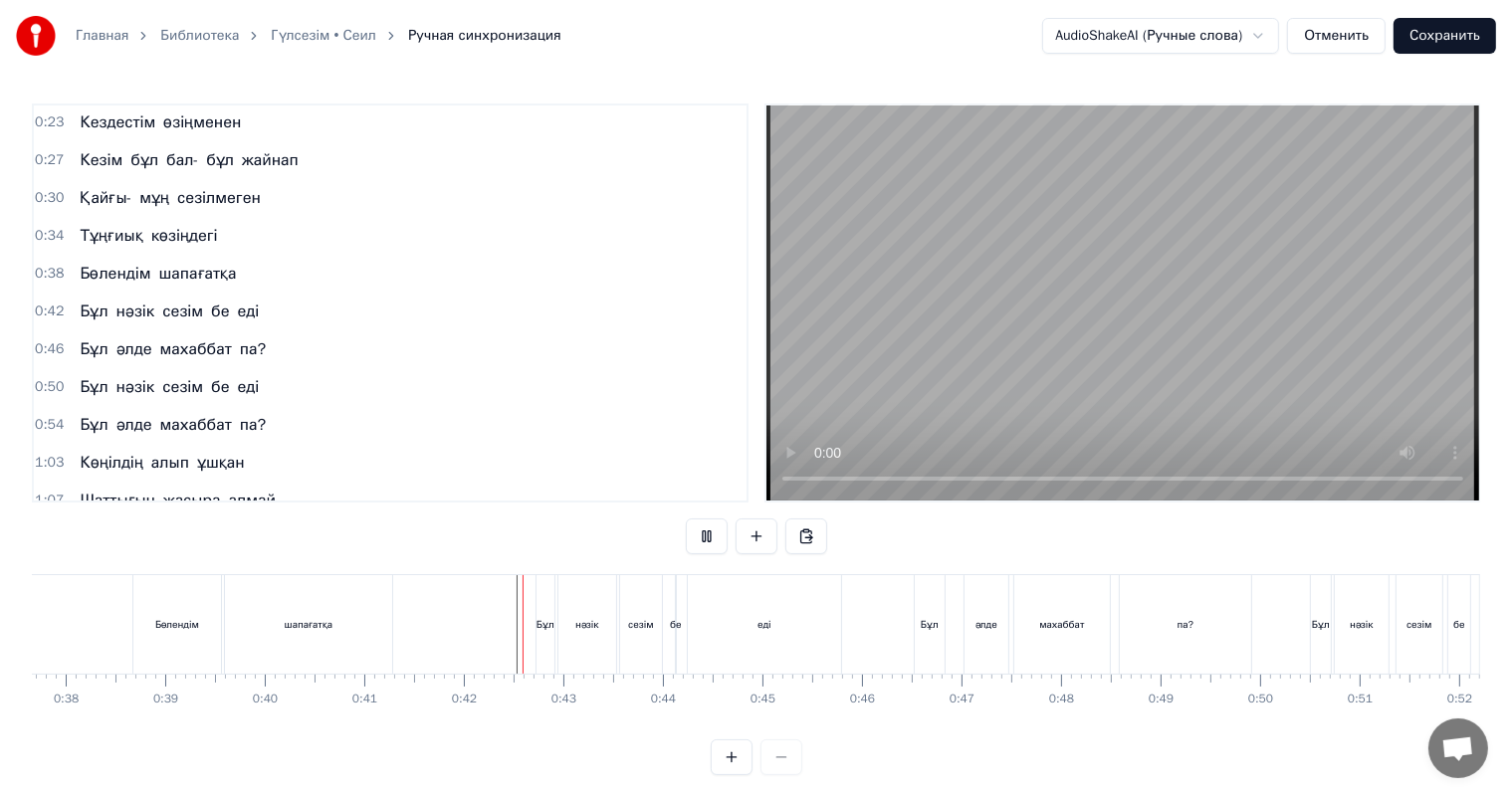 scroll, scrollTop: 26, scrollLeft: 0, axis: vertical 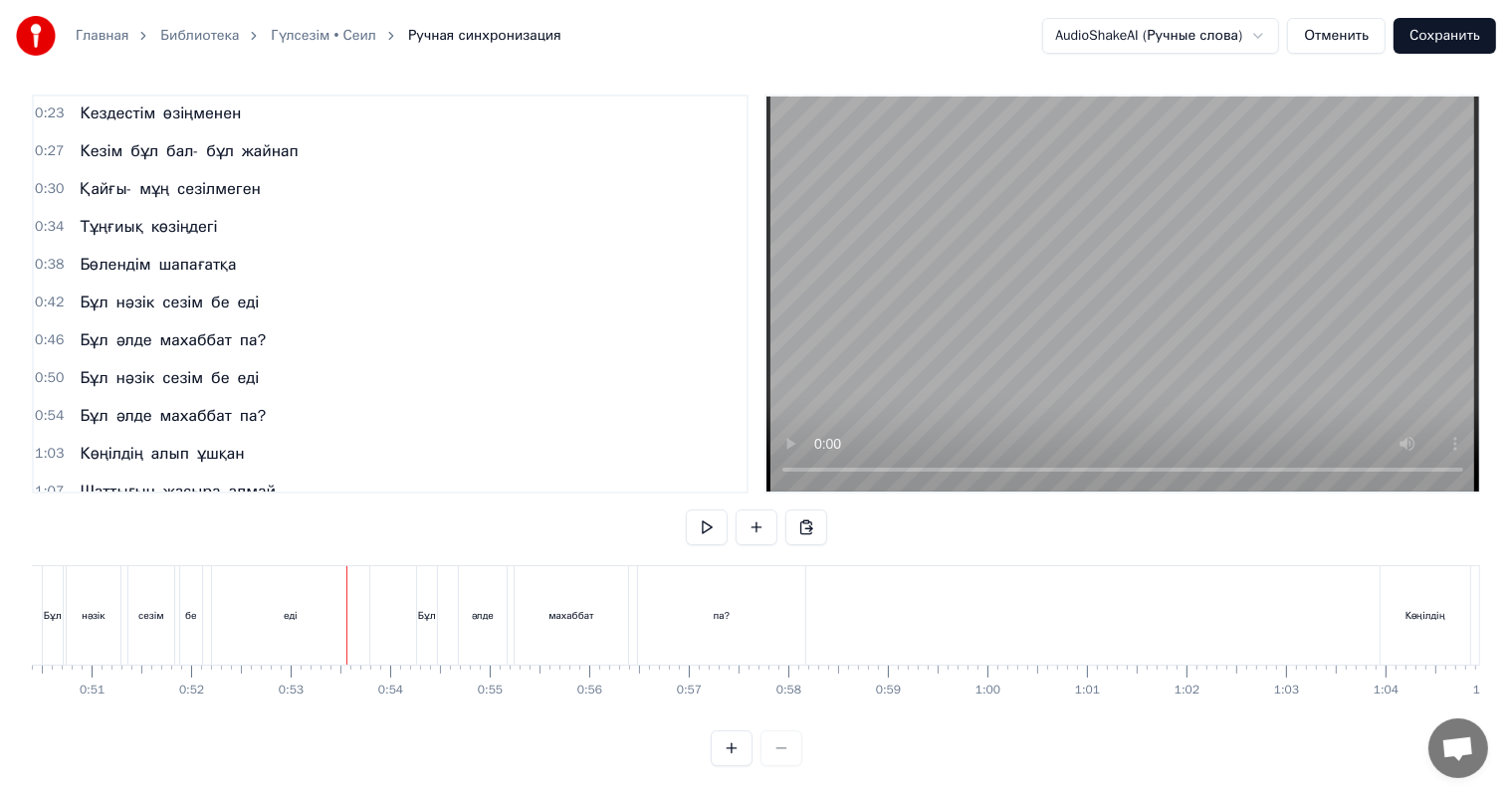 drag, startPoint x: 442, startPoint y: 713, endPoint x: 402, endPoint y: 712, distance: 40.012498 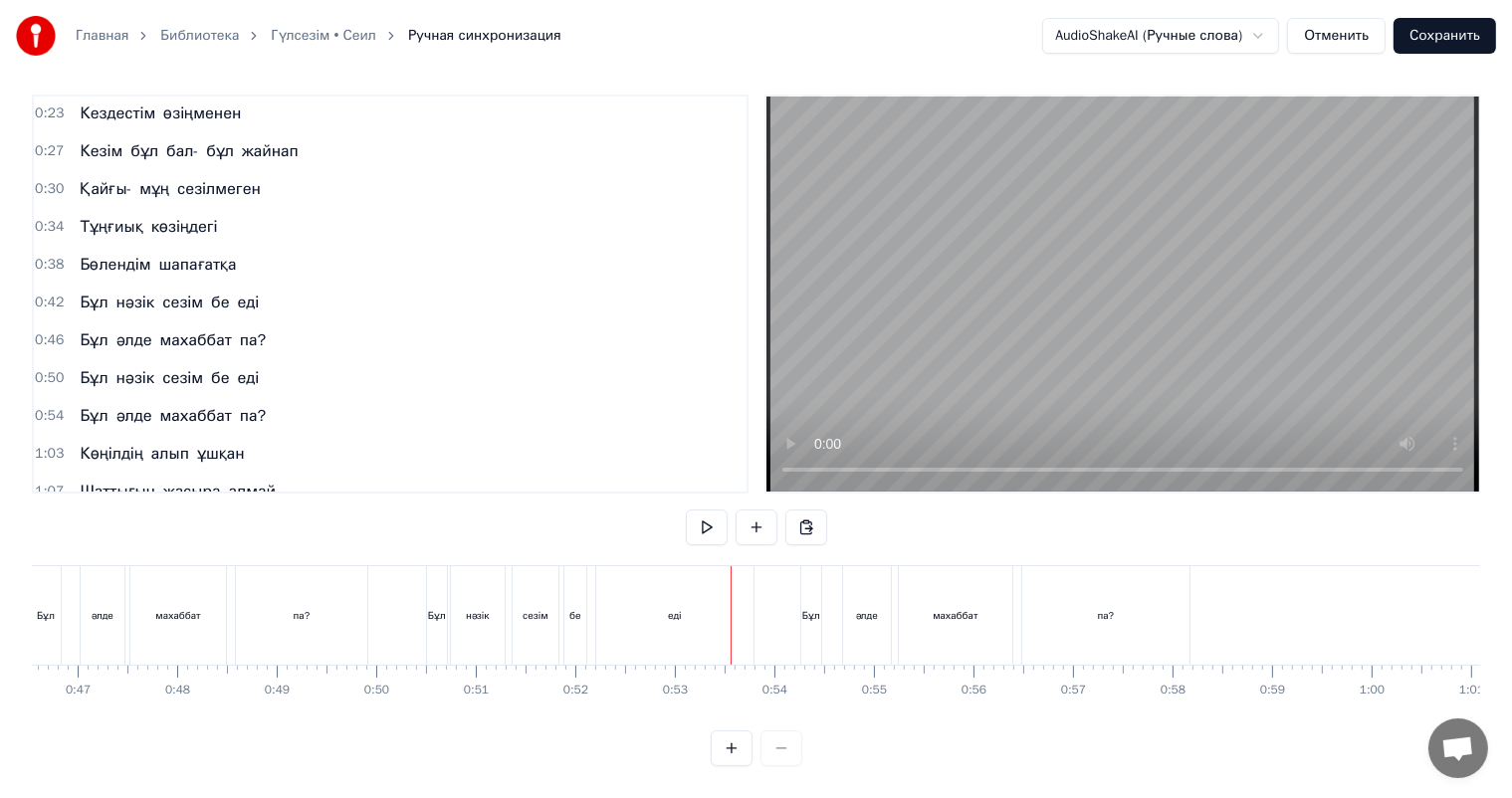 scroll, scrollTop: 0, scrollLeft: 4599, axis: horizontal 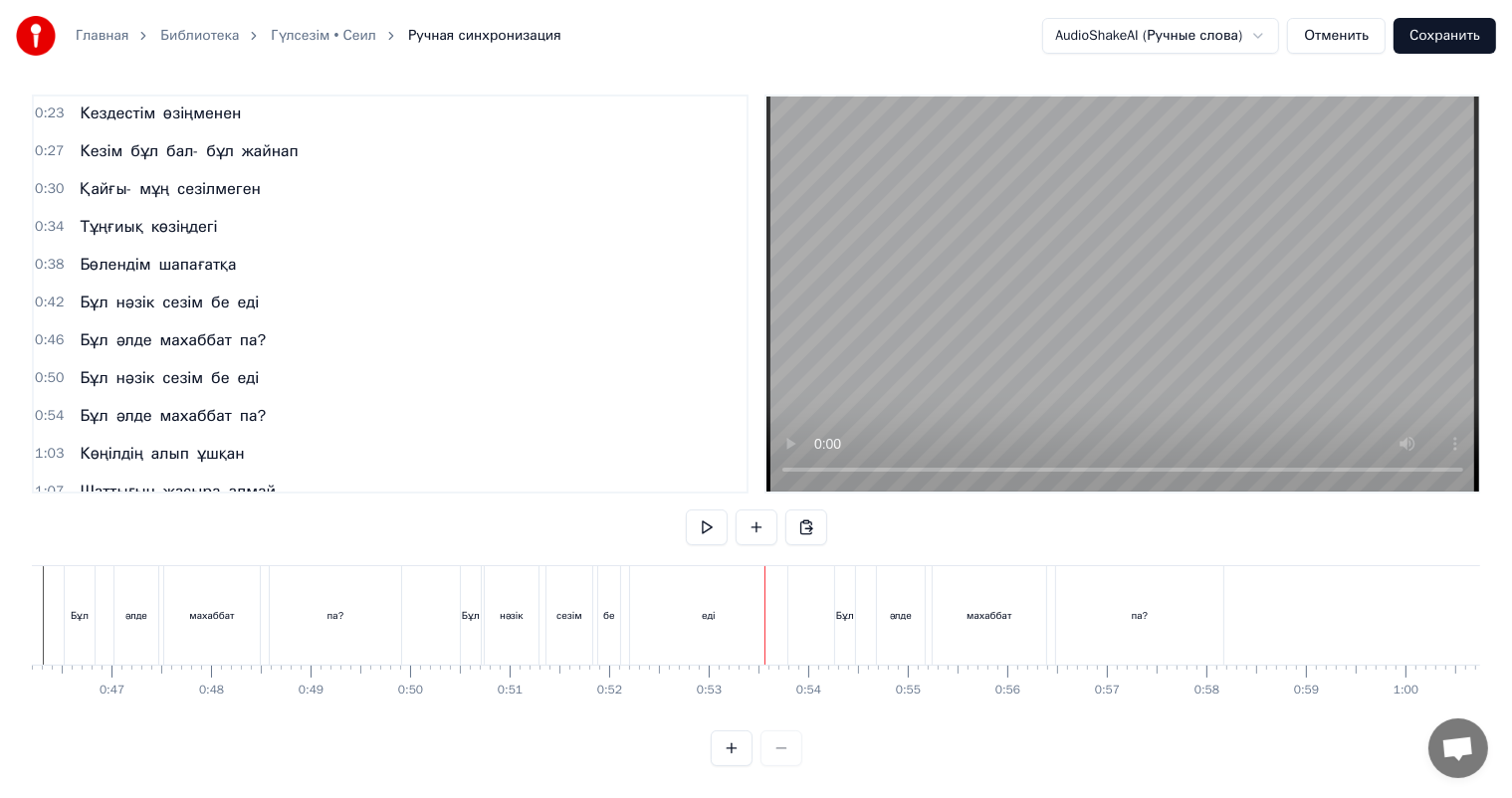 click on "па?" at bounding box center [335, 615] 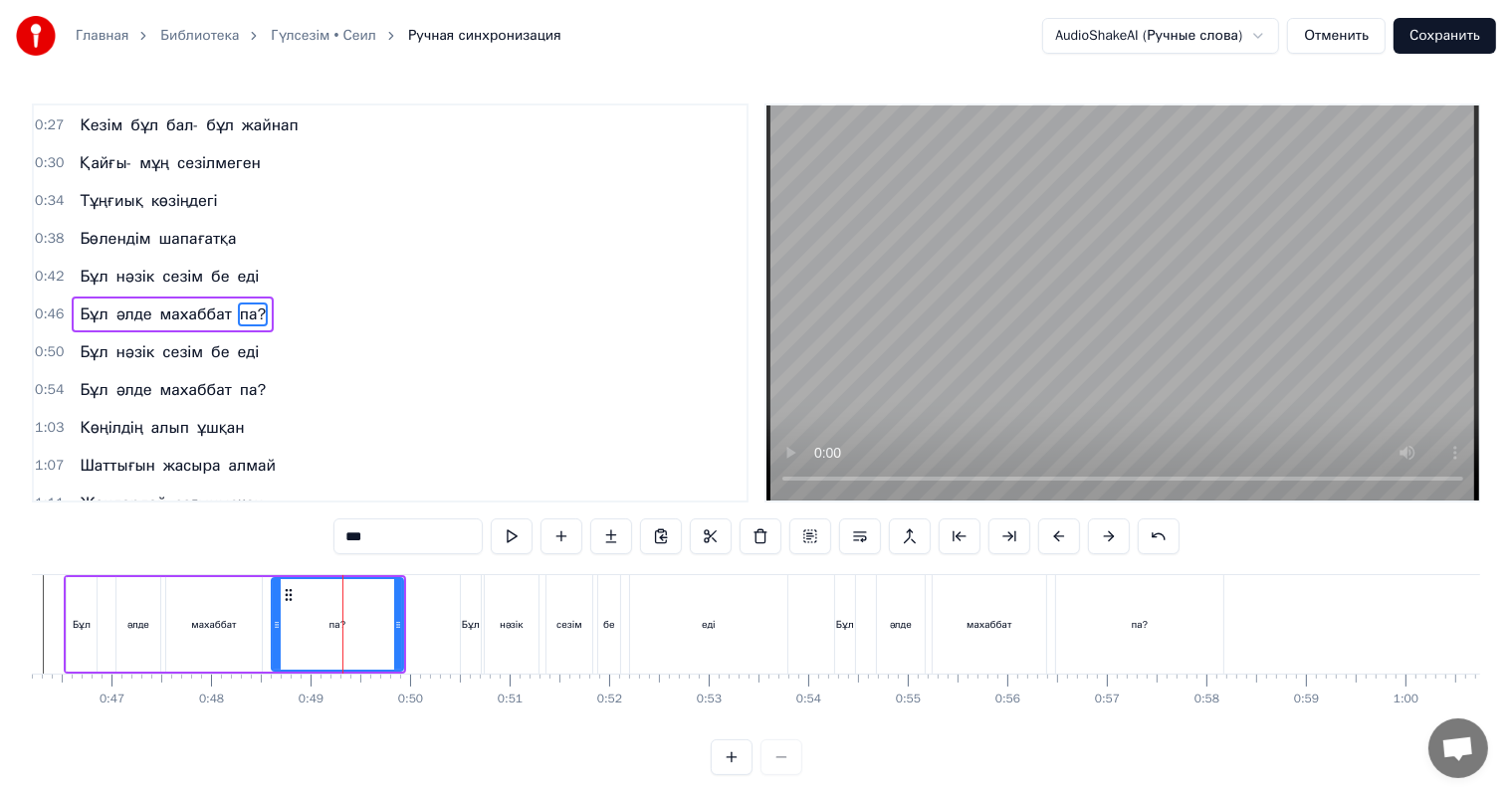 scroll, scrollTop: 76, scrollLeft: 0, axis: vertical 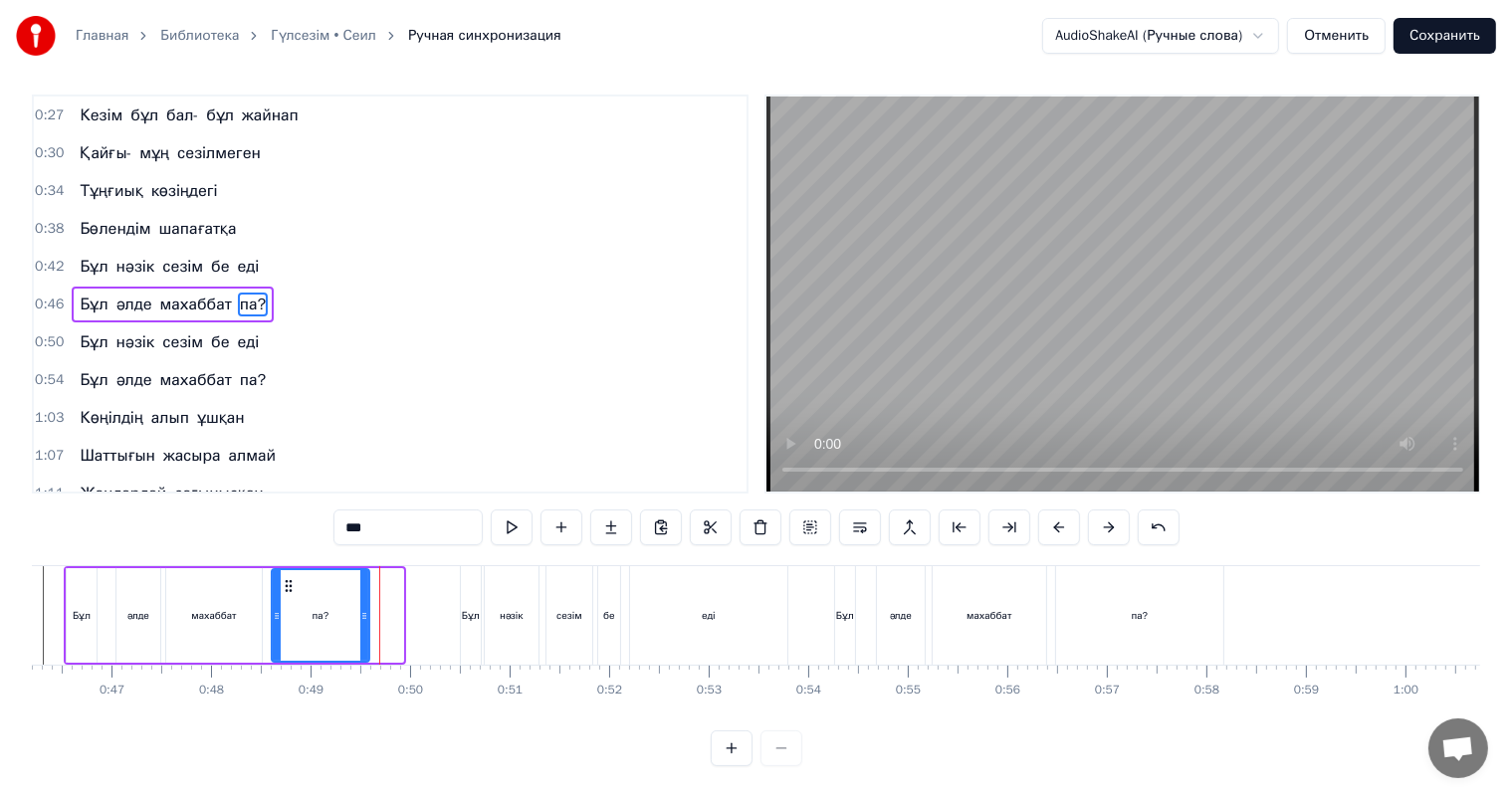 drag, startPoint x: 397, startPoint y: 612, endPoint x: 363, endPoint y: 611, distance: 34.0147 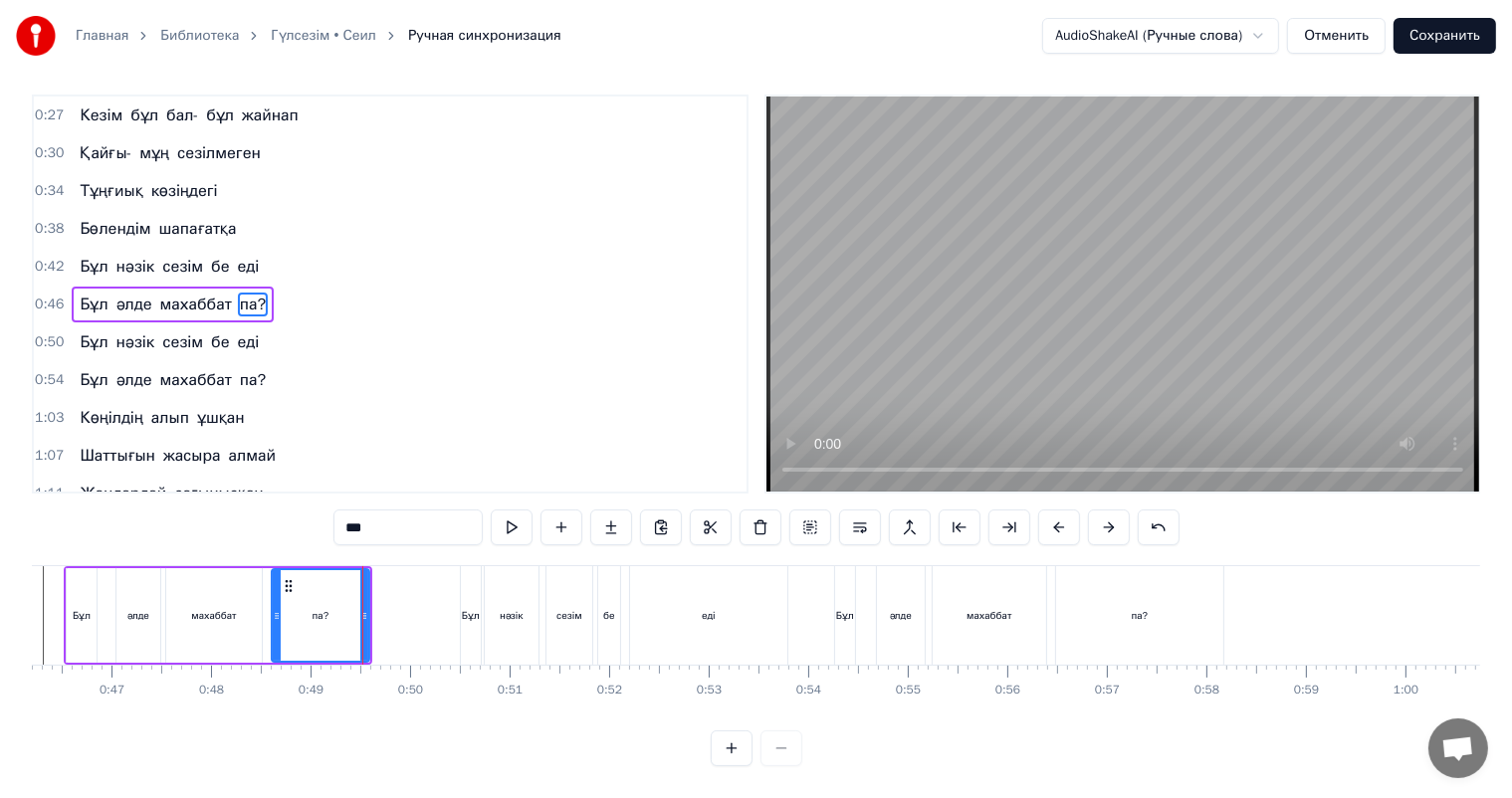 scroll, scrollTop: 0, scrollLeft: 0, axis: both 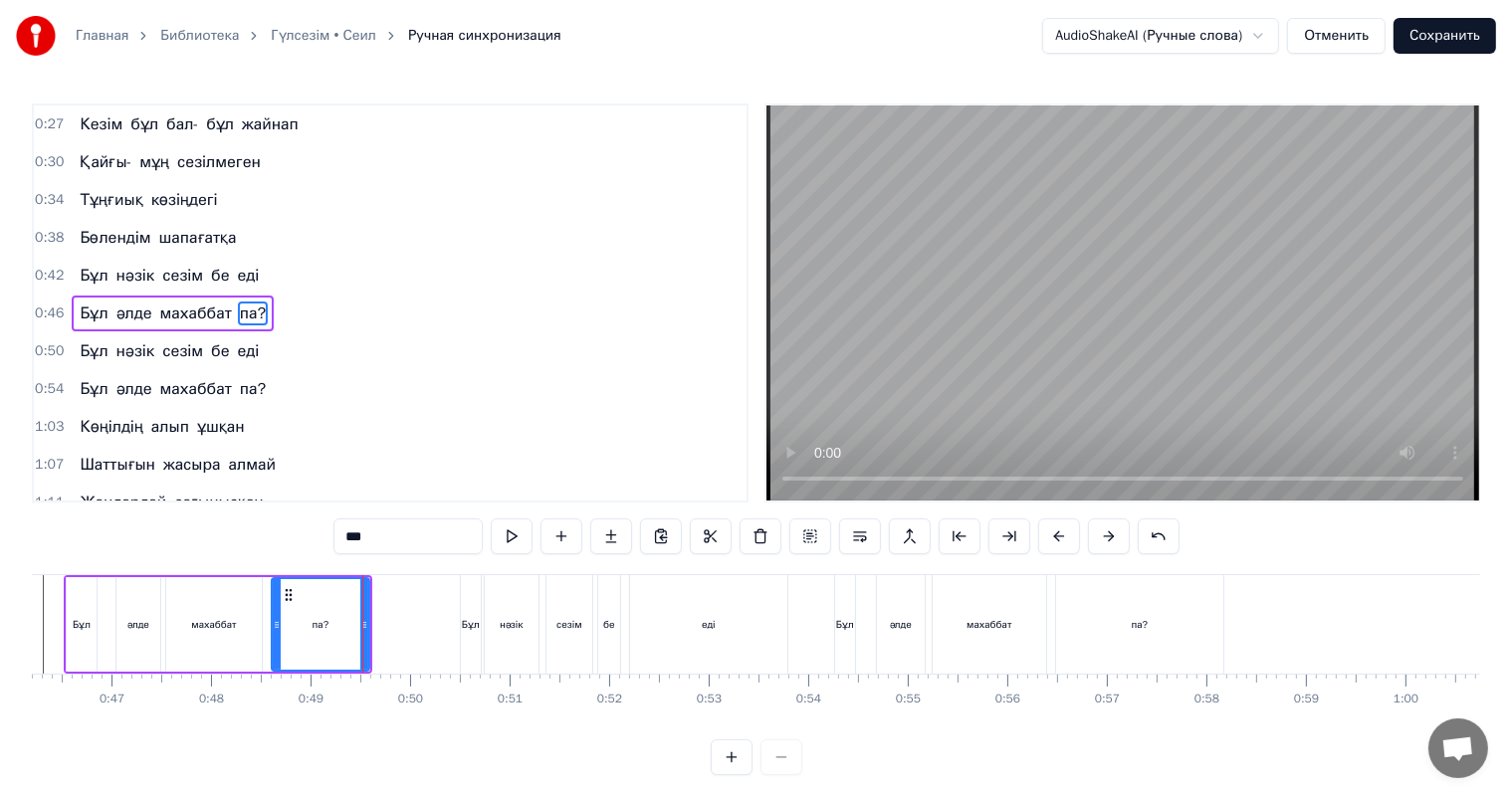 click on "әлде" at bounding box center [138, 624] 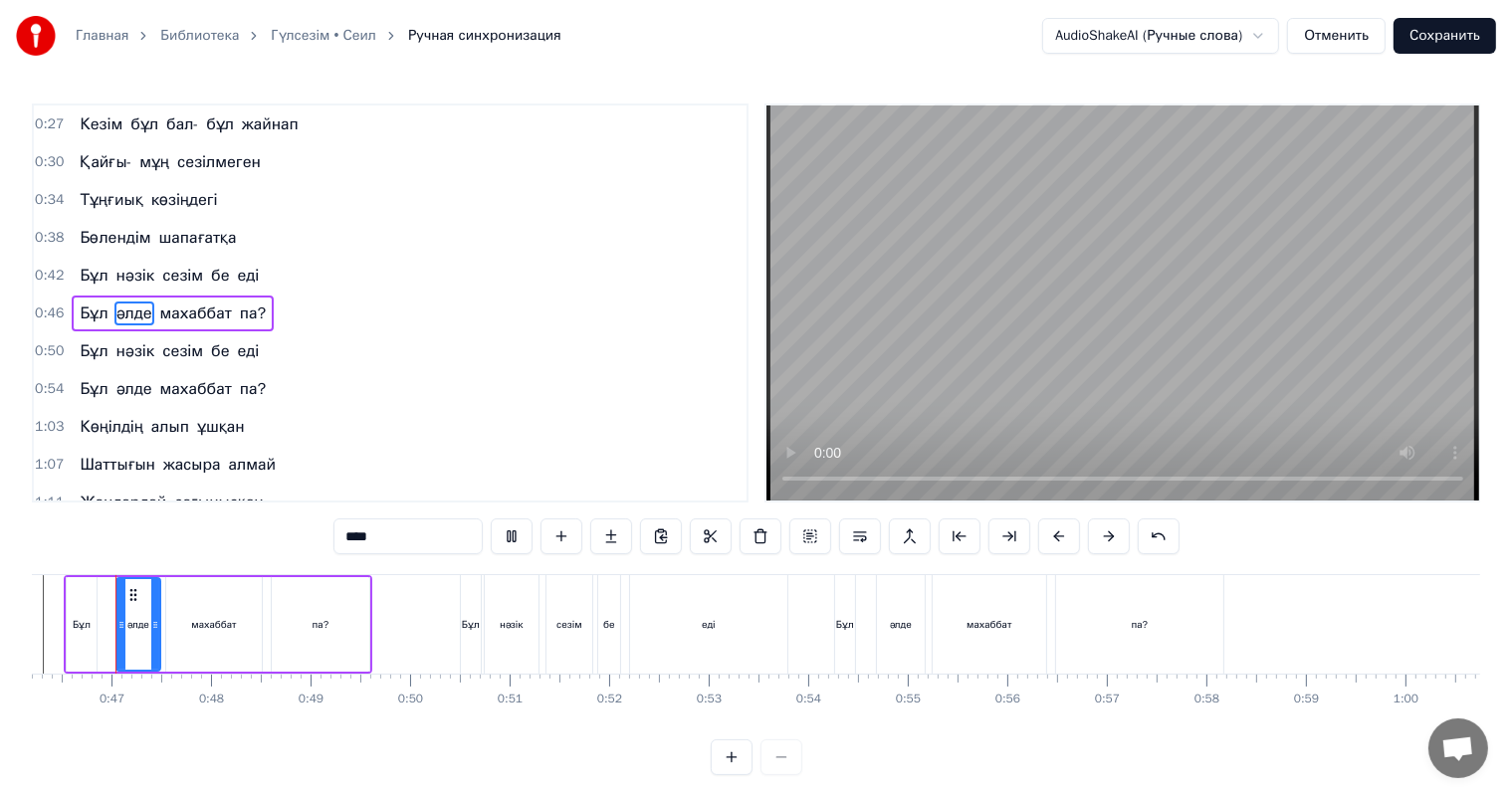 scroll, scrollTop: 26, scrollLeft: 0, axis: vertical 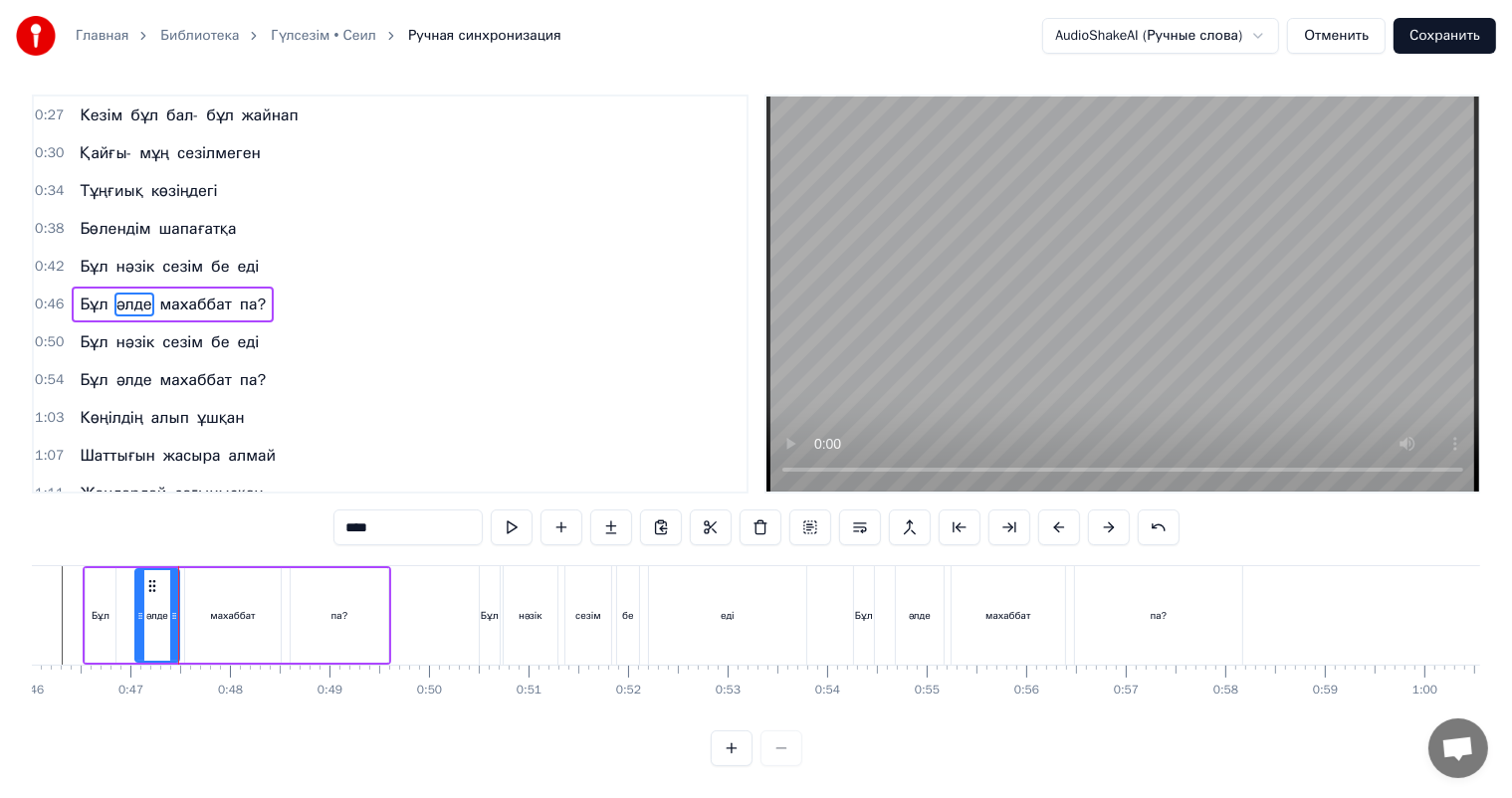 click on "Бұл әлде махаббат па?" at bounding box center [237, 615] 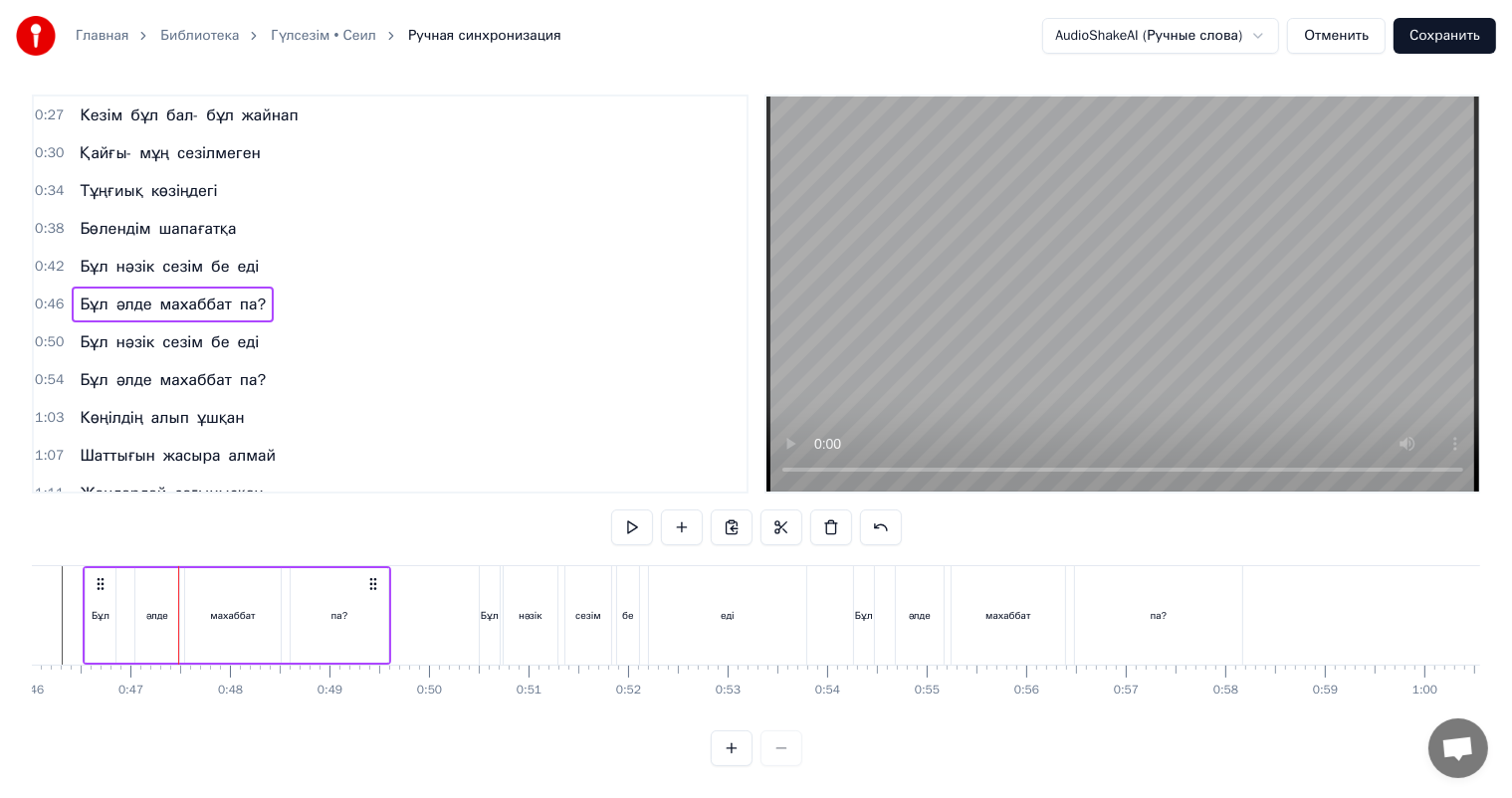 click on "Бұл әлде махаббат па?" at bounding box center [237, 615] 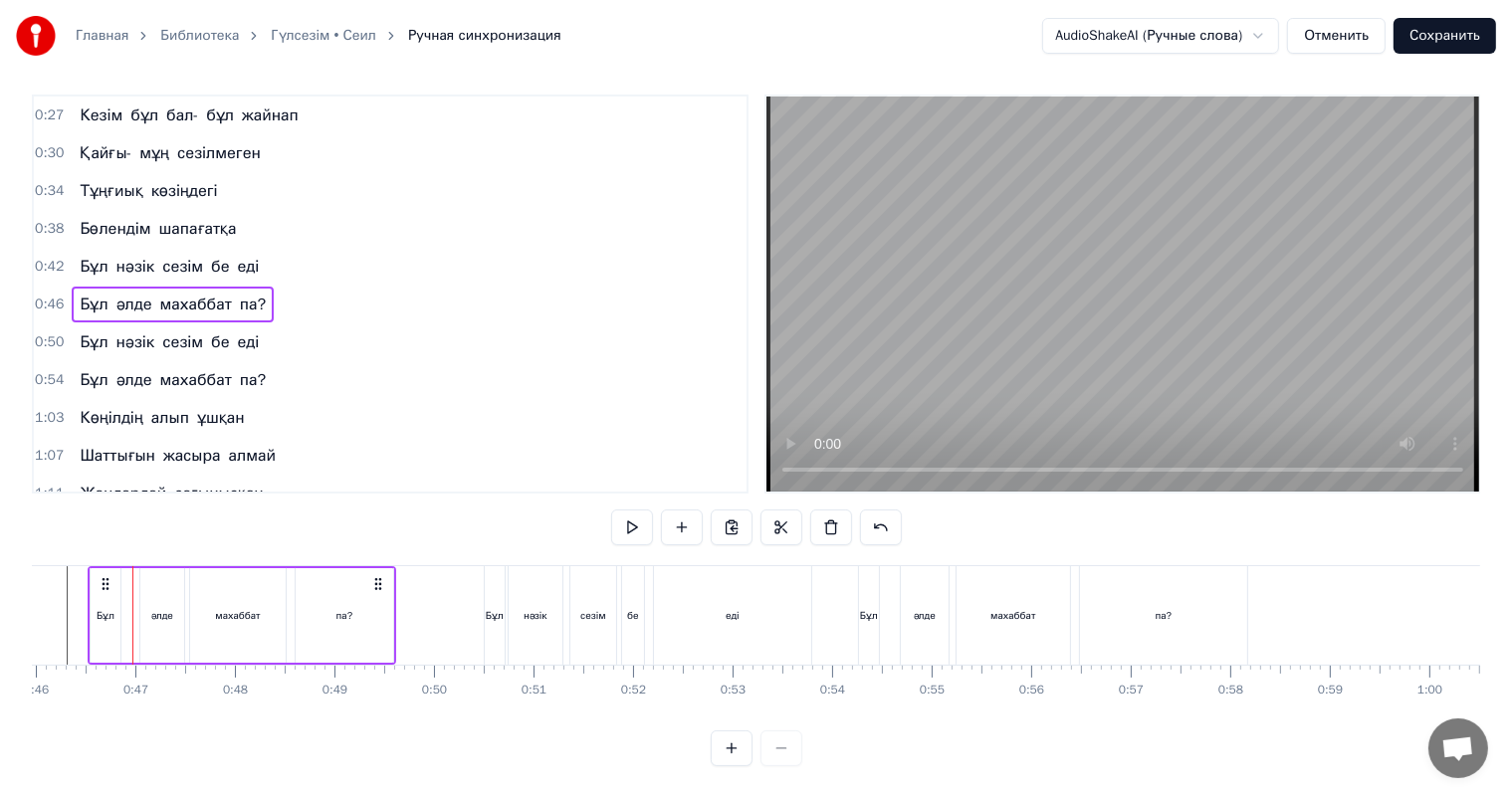 click on "0:19 Өмірде тағдыр айдап 0:23 Кездестім өзіңменен 0:27 Кезім бұл бал- бұл жайнап 0:30 Қайғы- мұң сезілмеген 0:34 Тұңғиық көзіңдегі 0:38 Бөлендім шапағатқа 0:42 Бұл нәзік сезім бе еді 0:46 Бұл әлде махаббат па? 0:50 Бұл нәзік сезім бе еді 0:54 Бұл әлде махаббат па? 1:03 Көңілдің алып ұшқан 1:07 Шаттығын жасыра алмай 1:11 Жандардай сағынысқан 1:15 Жалындап басыла алмай 1:19 Келеді құшақтағым 1:23 Келеді еркелегім 1:27 Ешкімге ұқсатпадым 1:31 Не деген көркем едің? 1:34 Ешкімге ұқсатпадым 1:38 Не деген көркем едің? 2:00 Бейнеңе елжіреген 2:03 Тым ұзақ жайтаңдадым 2:07 Жанымның мөлдіреген 2:11 Сырларын айта 0" at bounding box center (756, 430) 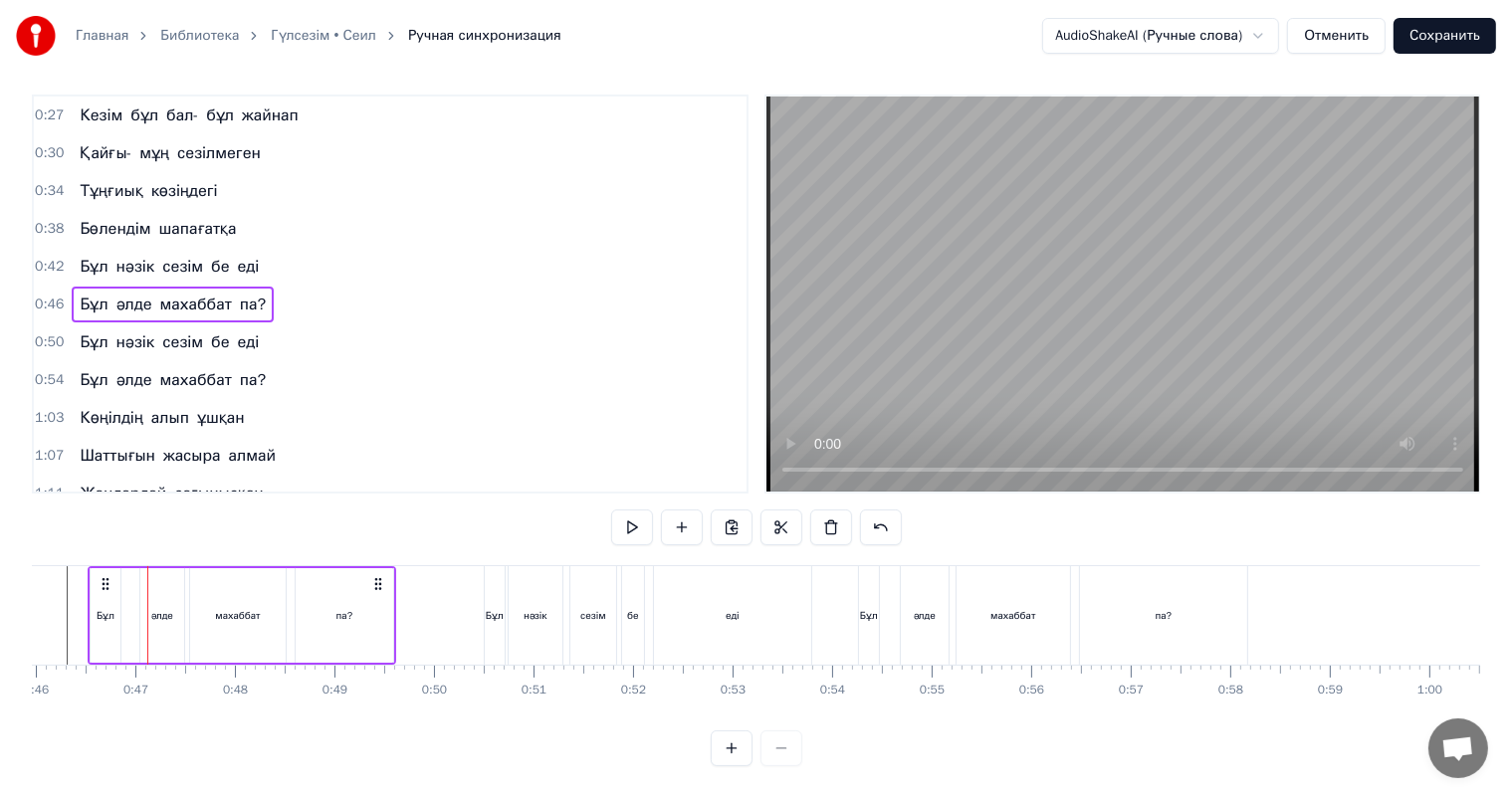 click on "Бұл әлде махаббат па?" at bounding box center [242, 615] 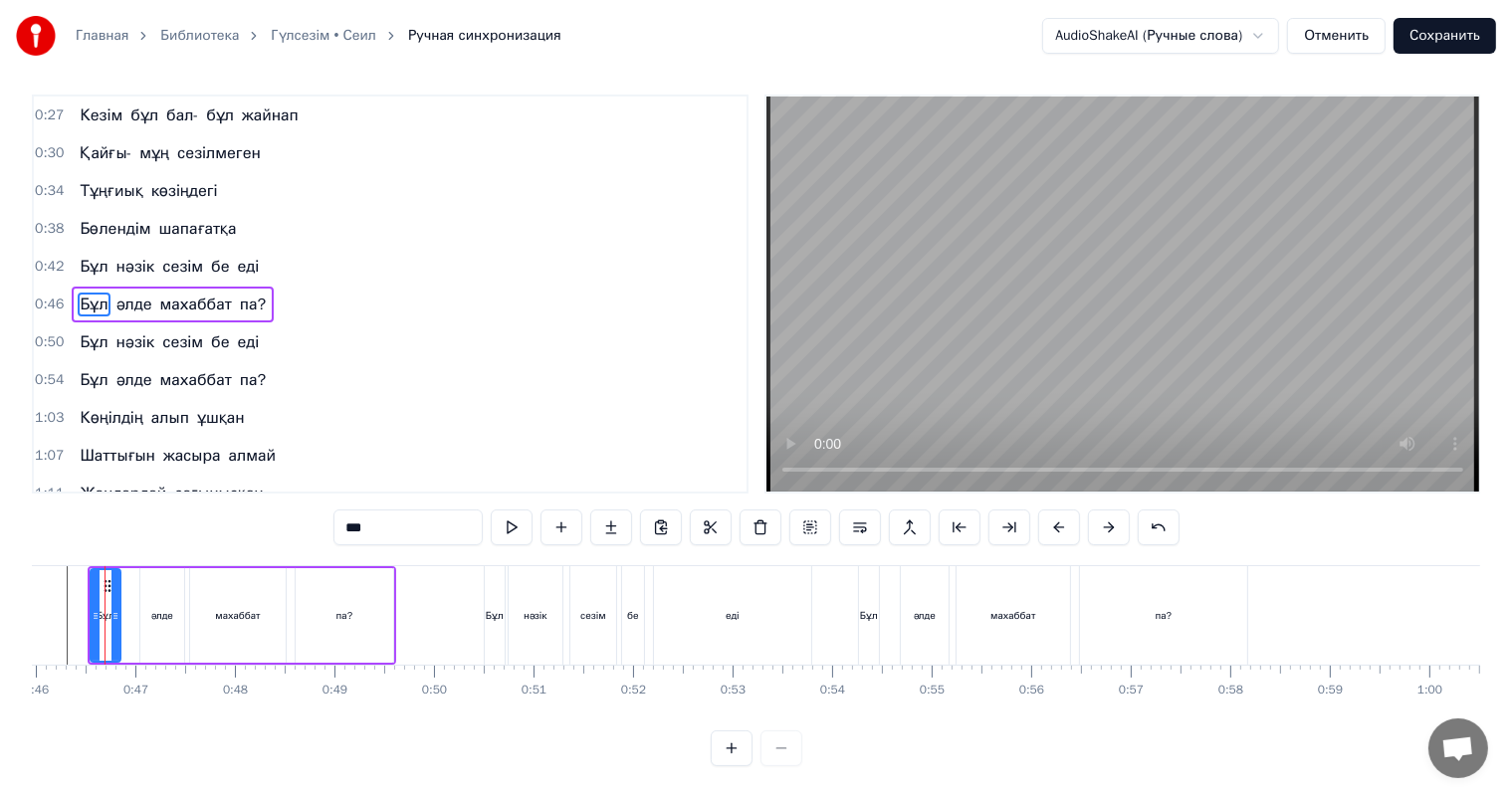 scroll, scrollTop: 0, scrollLeft: 0, axis: both 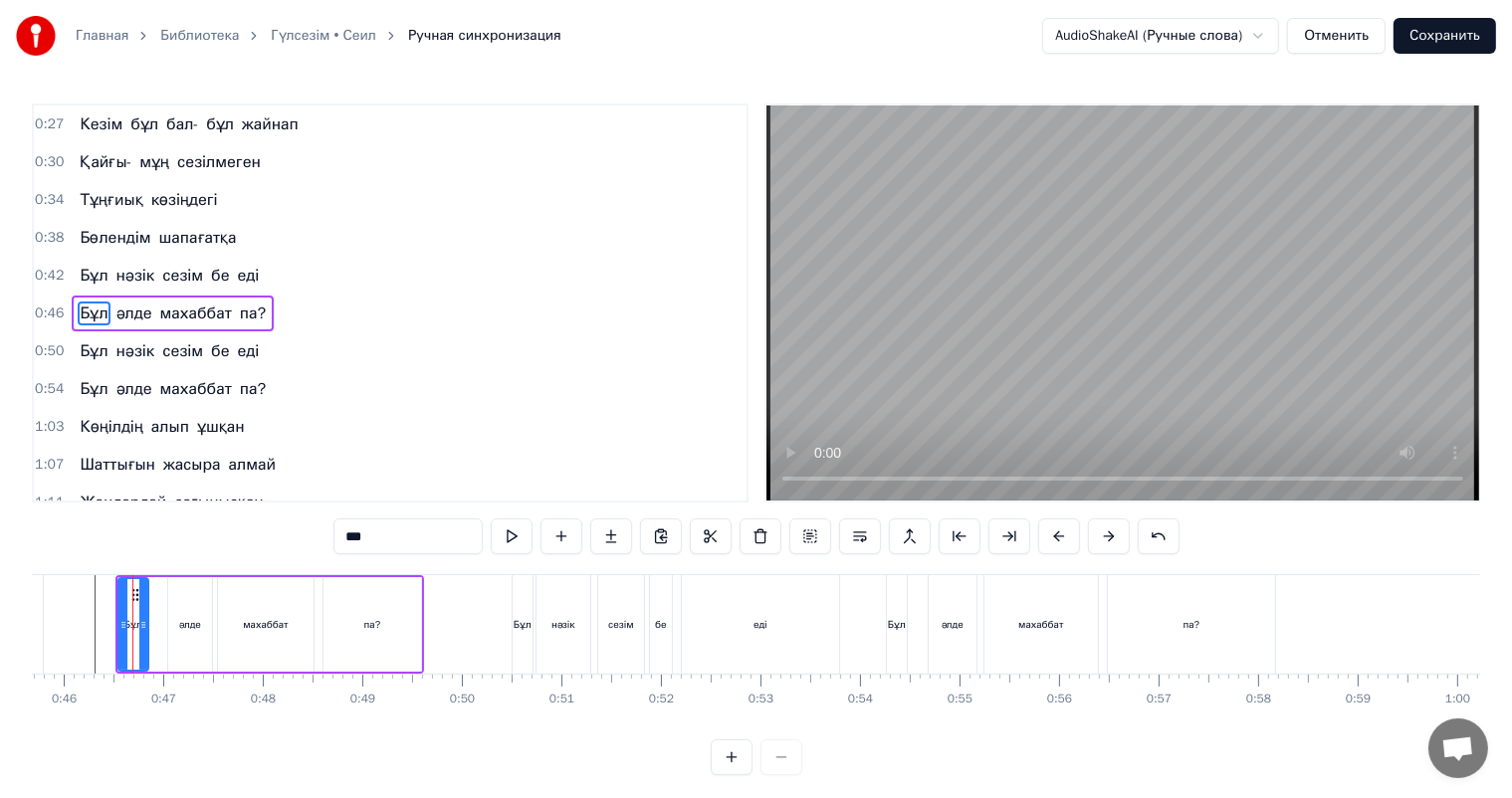 click on "0:19 Өмірде тағдыр айдап 0:23 Кездестім өзіңменен 0:27 Кезім бұл бал- бұл жайнап 0:30 Қайғы- мұң сезілмеген 0:34 Тұңғиық көзіңдегі 0:38 Бөлендім шапағатқа 0:42 Бұл нәзік сезім бе еді 0:46 Бұл әлде махаббат па? 0:50 Бұл нәзік сезім бе еді 0:54 Бұл әлде махаббат па? 1:03 Көңілдің алып ұшқан 1:07 Шаттығын жасыра алмай 1:11 Жандардай сағынысқан 1:15 Жалындап басыла алмай 1:19 Келеді құшақтағым 1:23 Келеді еркелегім 1:27 Ешкімге ұқсатпадым 1:31 Не деген көркем едің? 1:34 Ешкімге ұқсатпадым 1:38 Не деген көркем едің? 2:00 Бейнеңе елжіреген 2:03 Тым ұзақ жайтаңдадым 2:07 Жанымның мөлдіреген 2:11 Сырларын айта 0" at bounding box center (756, 439) 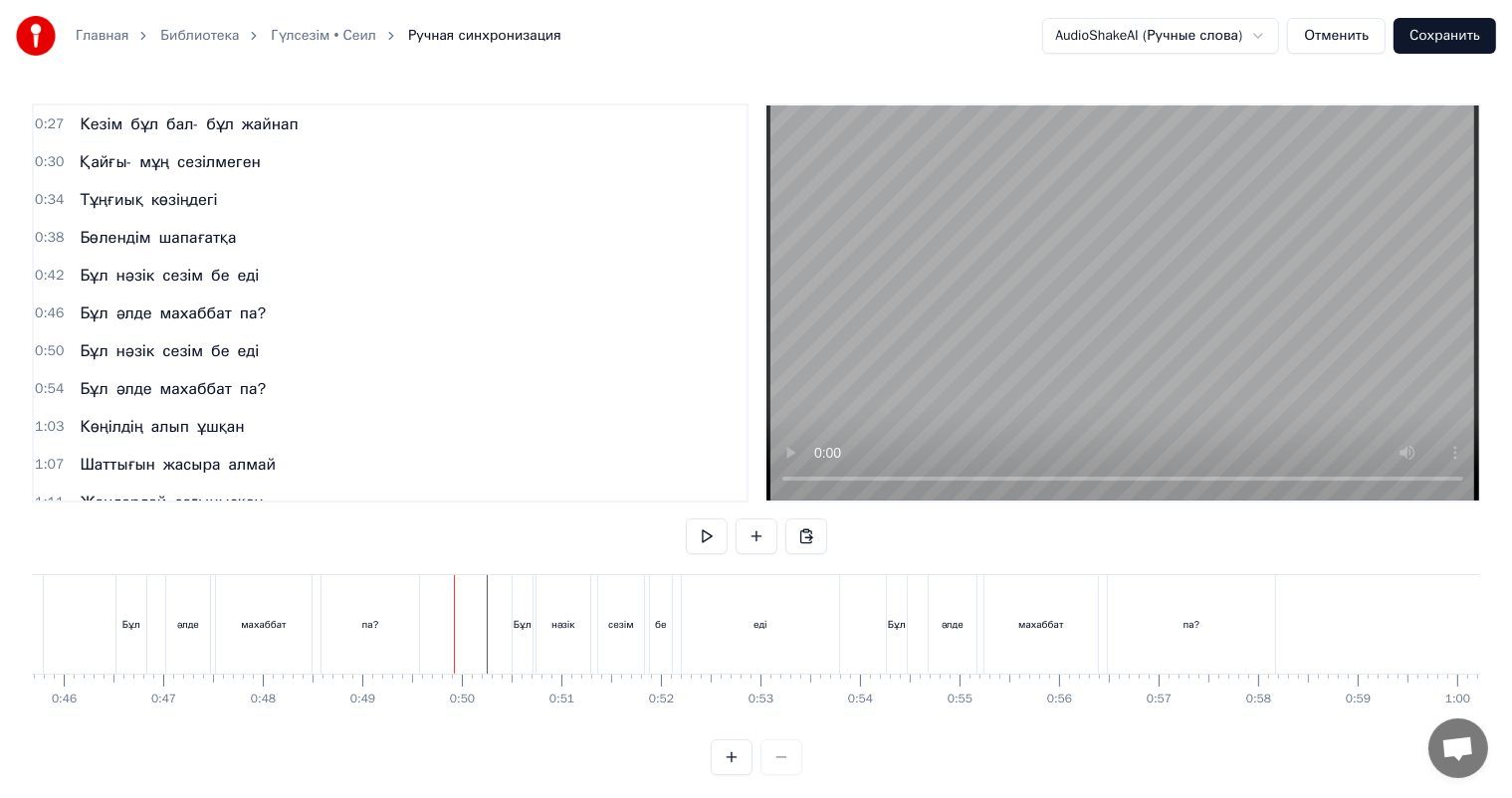click on "әлде" at bounding box center (188, 624) 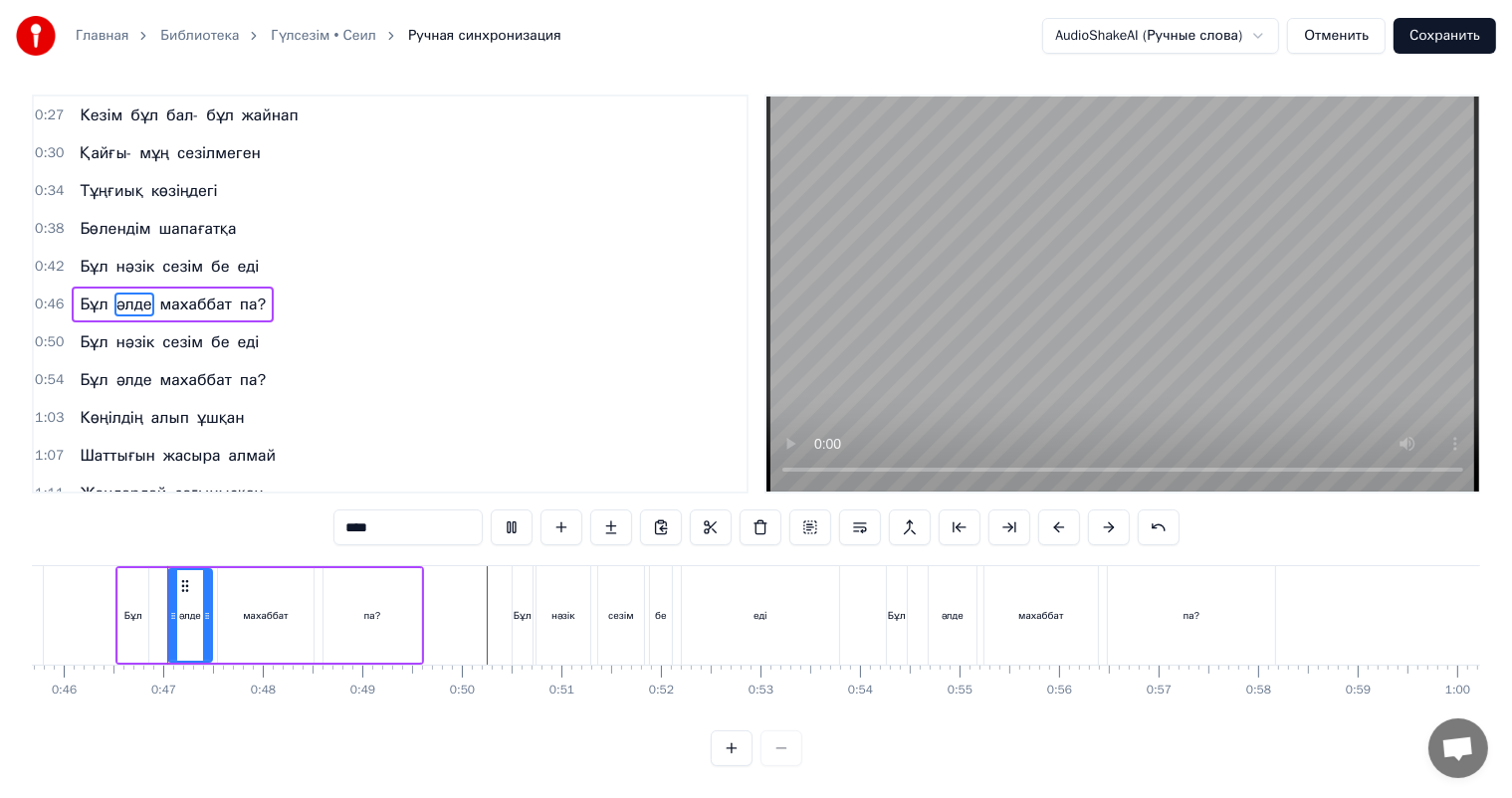 scroll, scrollTop: 26, scrollLeft: 0, axis: vertical 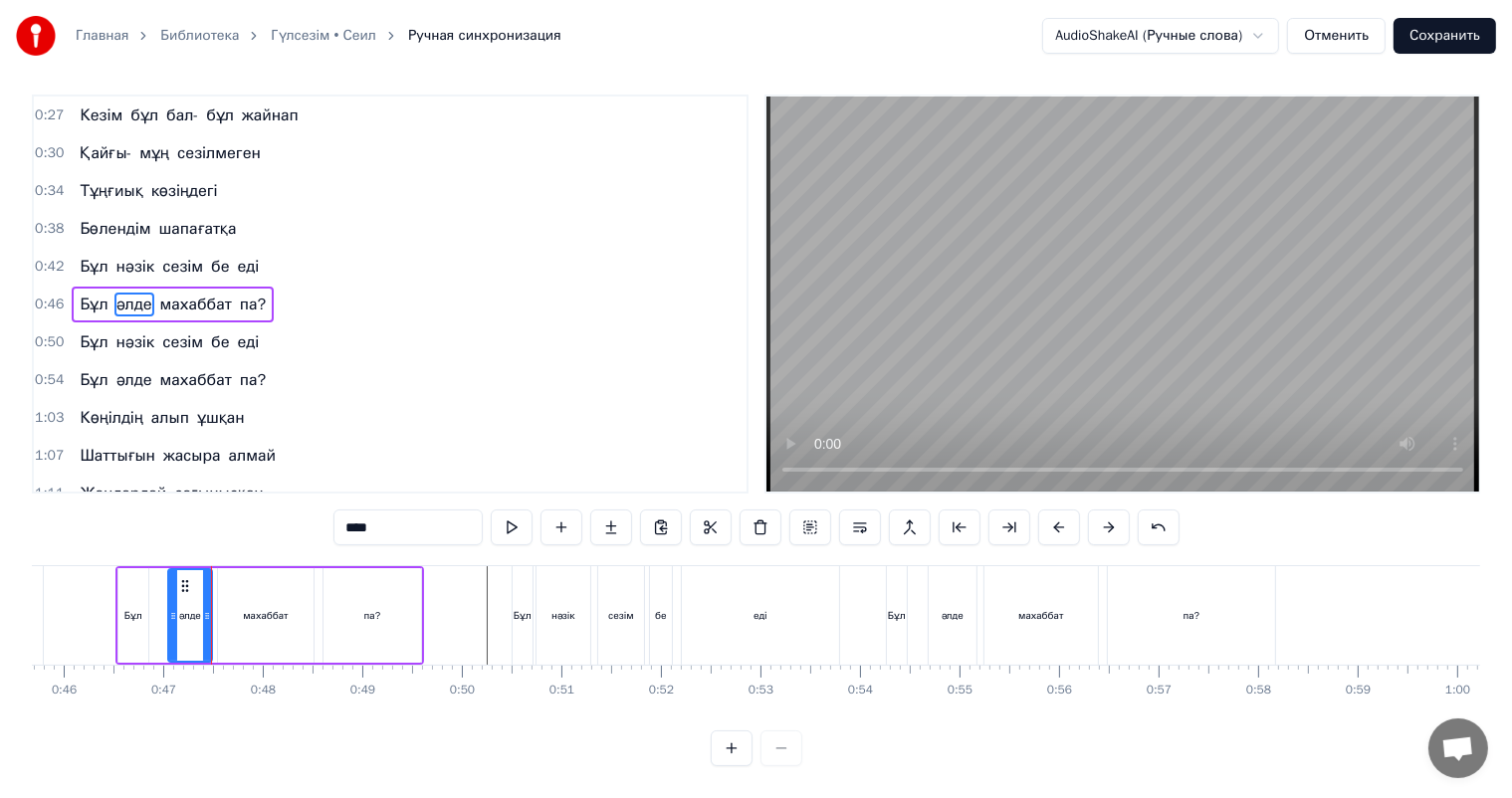 click on "Бұл" at bounding box center [133, 615] 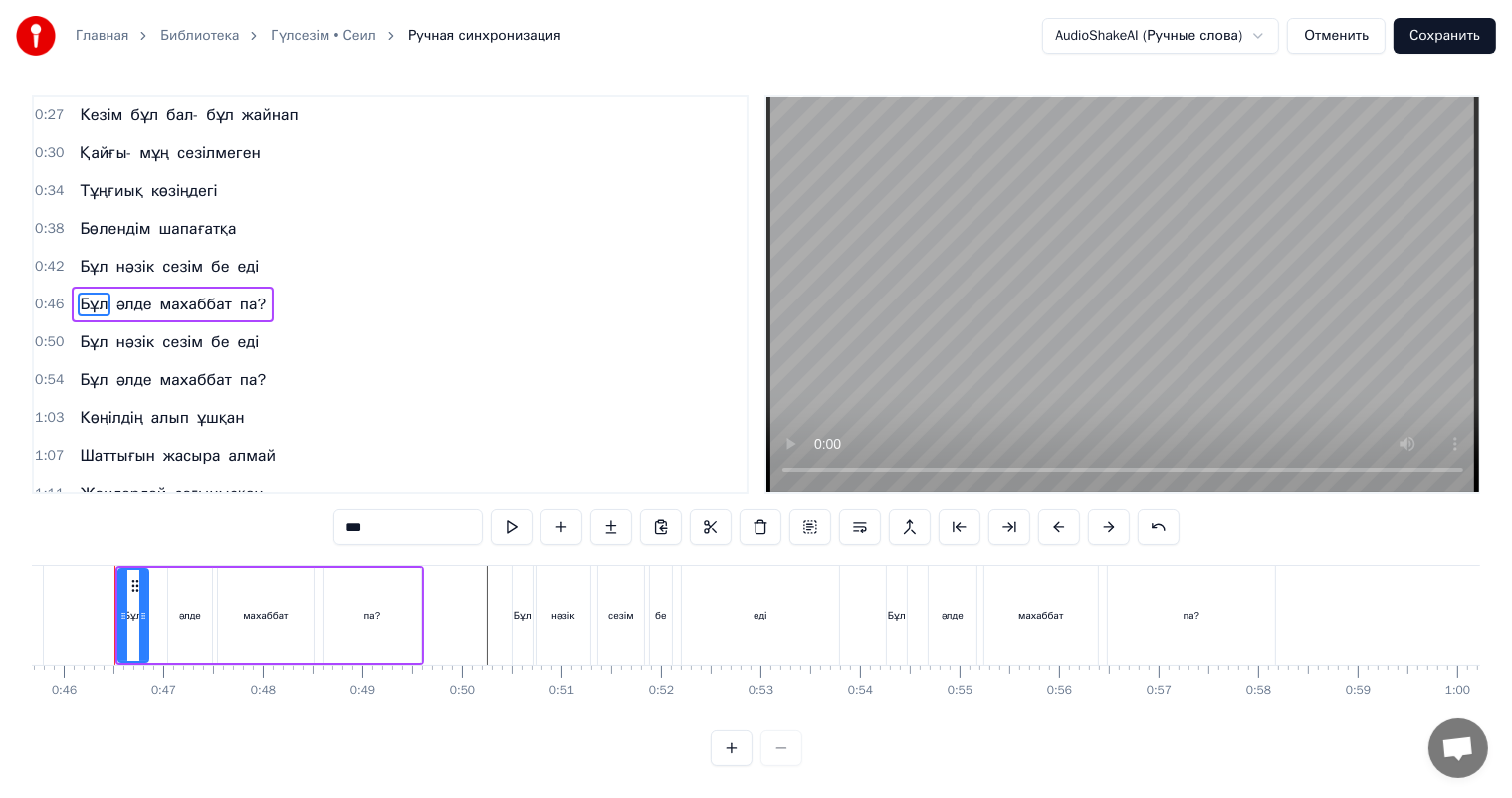 scroll, scrollTop: 4, scrollLeft: 0, axis: vertical 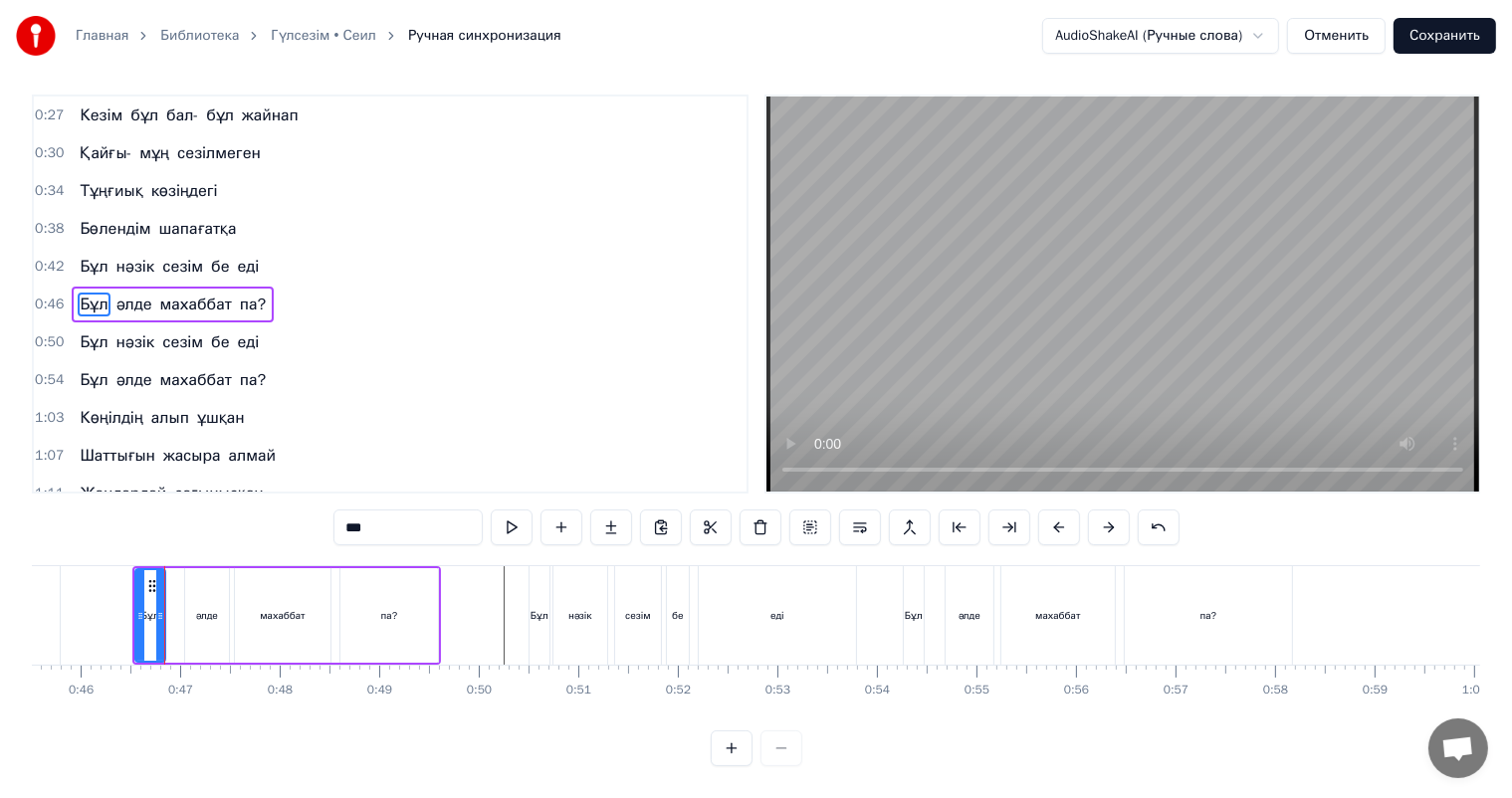 click at bounding box center (5448, 615) 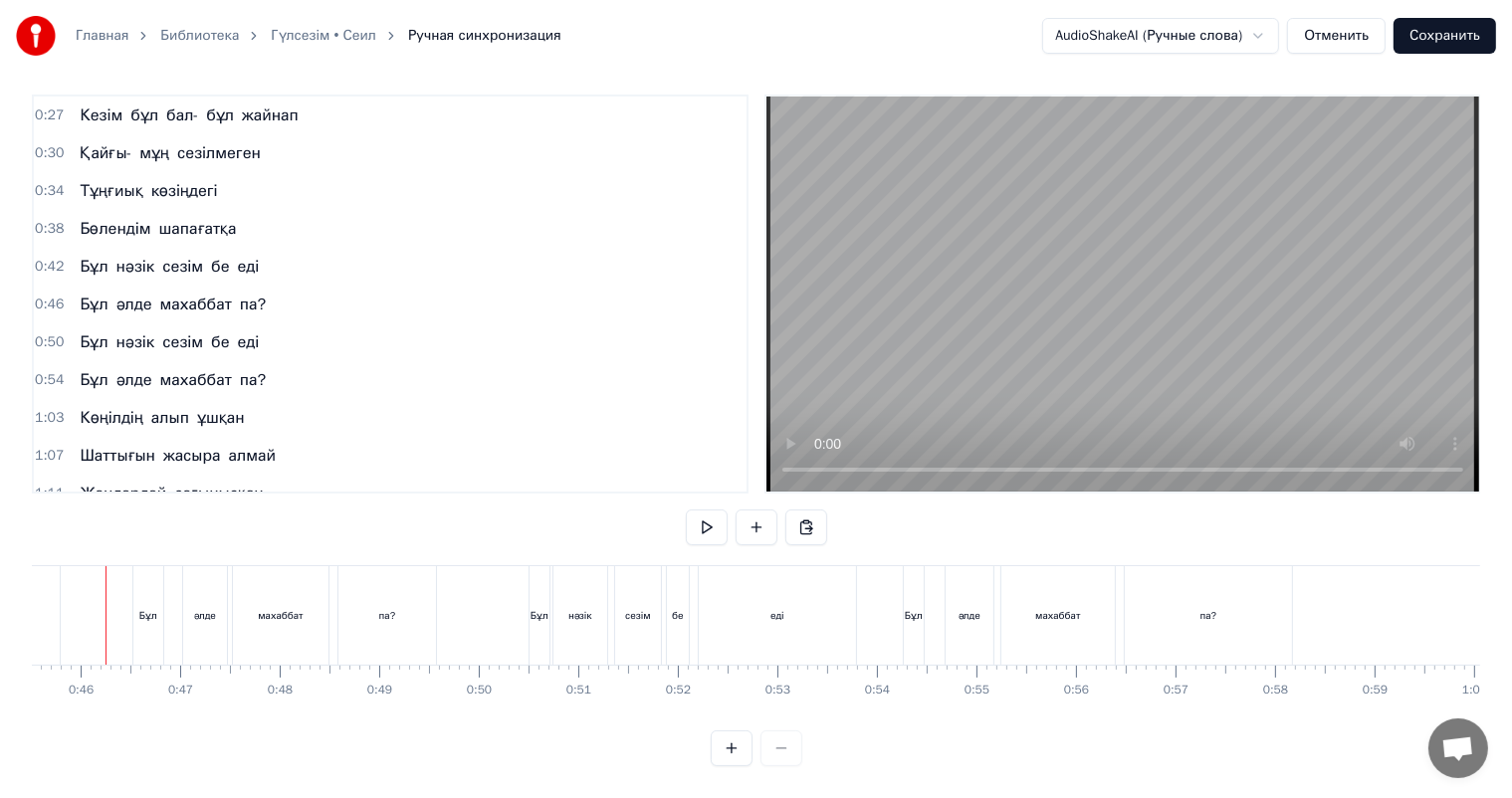 scroll, scrollTop: 0, scrollLeft: 4503, axis: horizontal 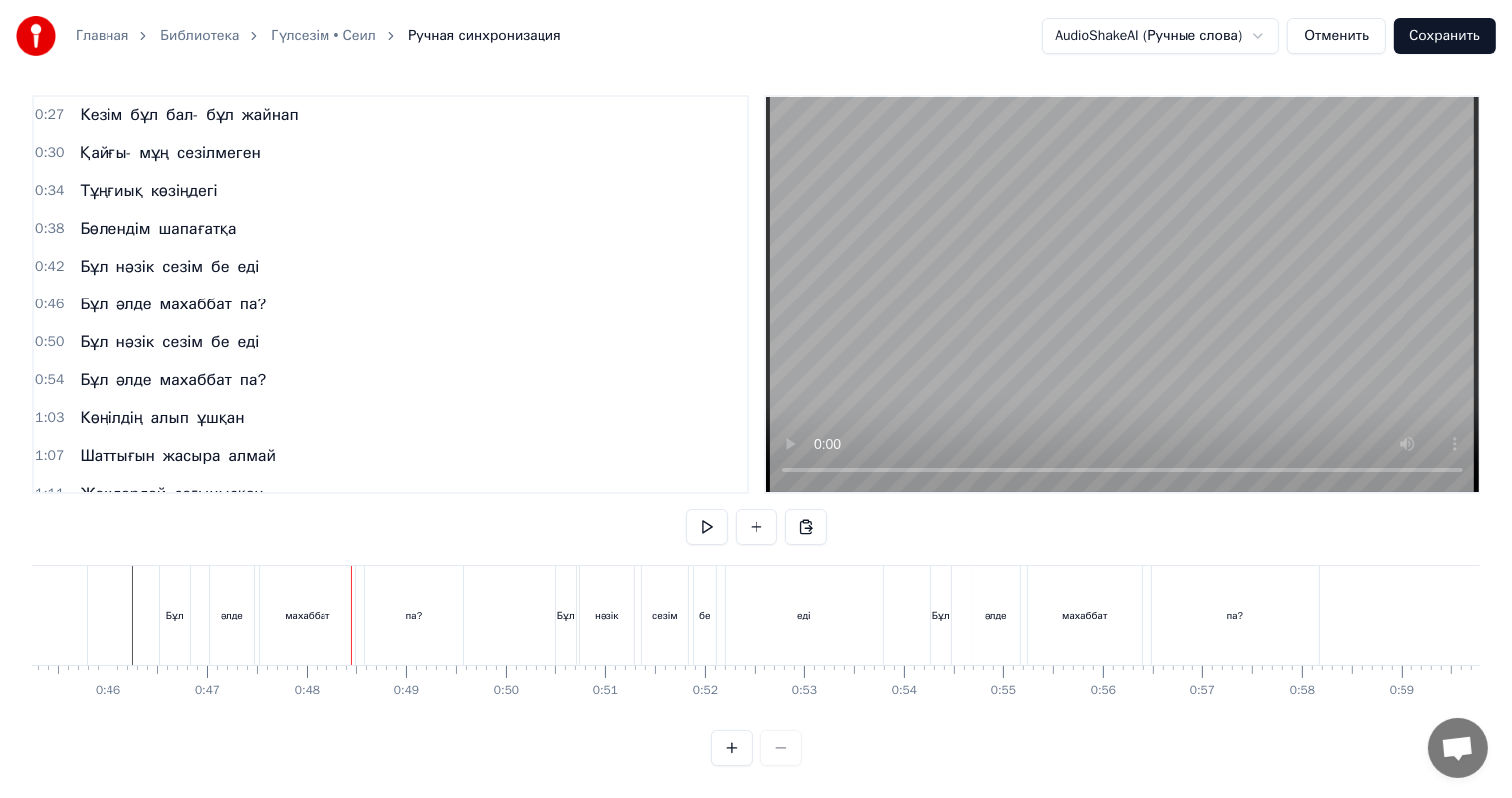 click on "әлде" at bounding box center [232, 615] 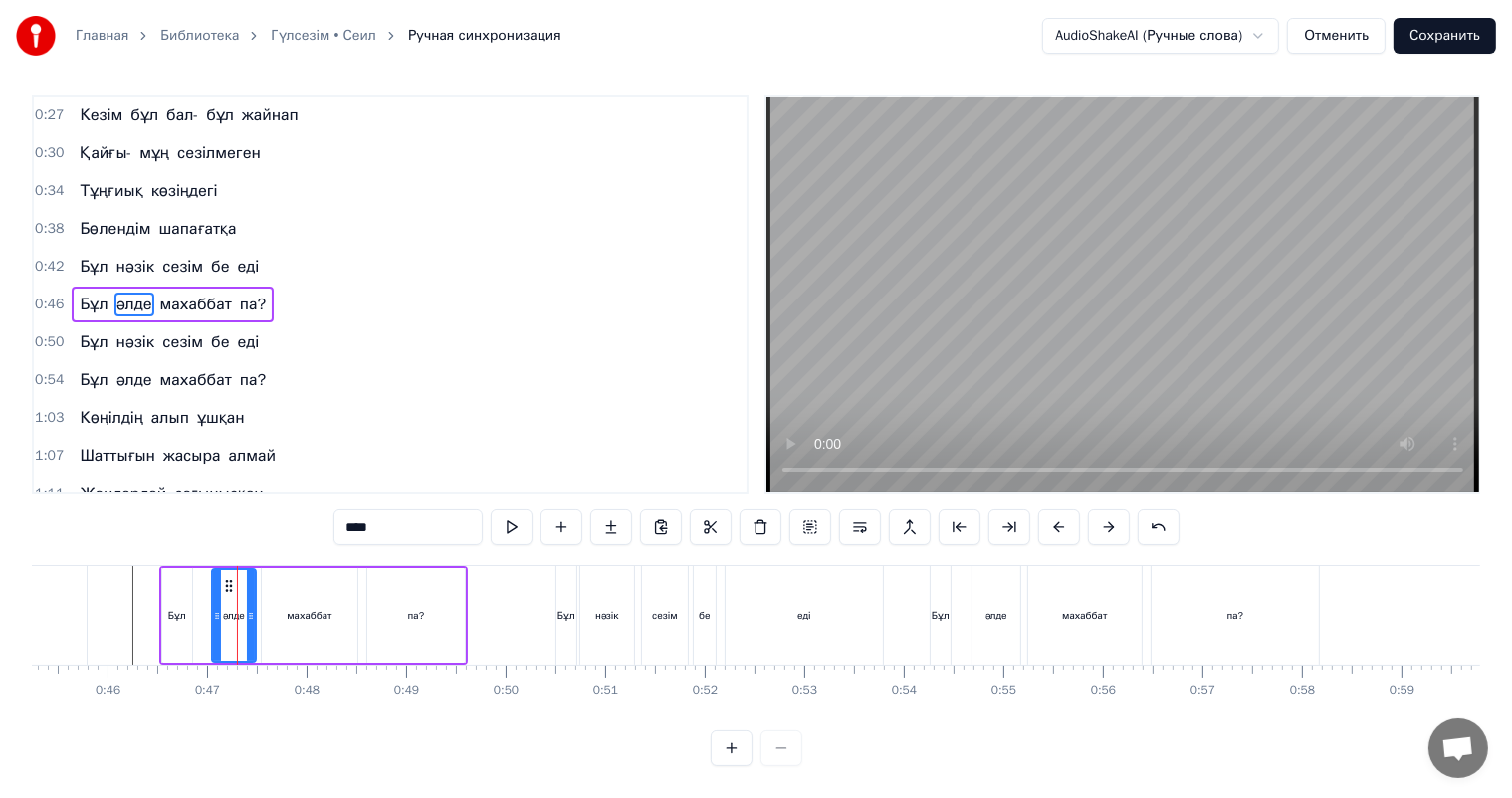 scroll, scrollTop: 0, scrollLeft: 0, axis: both 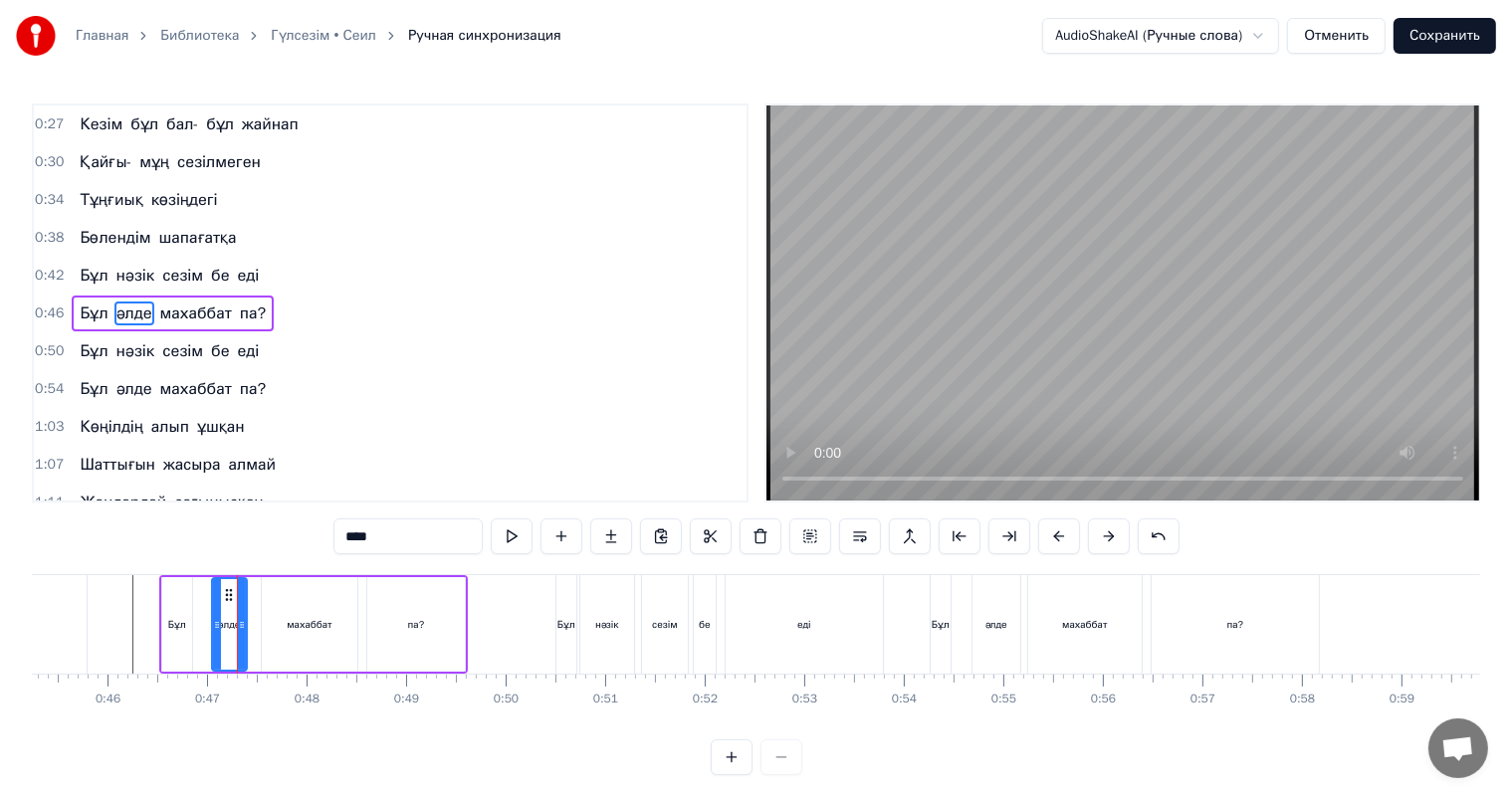 click at bounding box center [242, 624] 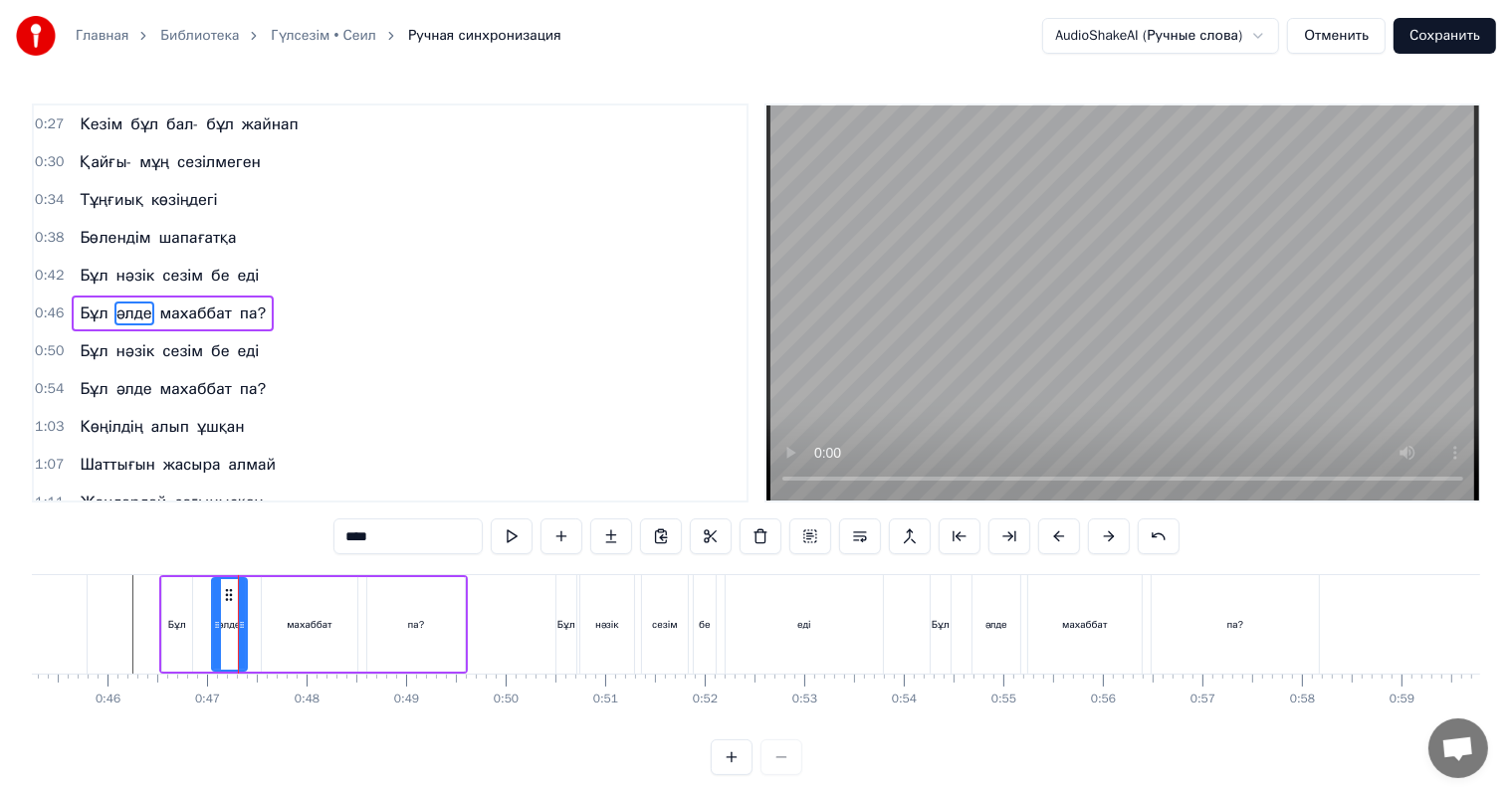 drag, startPoint x: 295, startPoint y: 634, endPoint x: 281, endPoint y: 636, distance: 14.142136 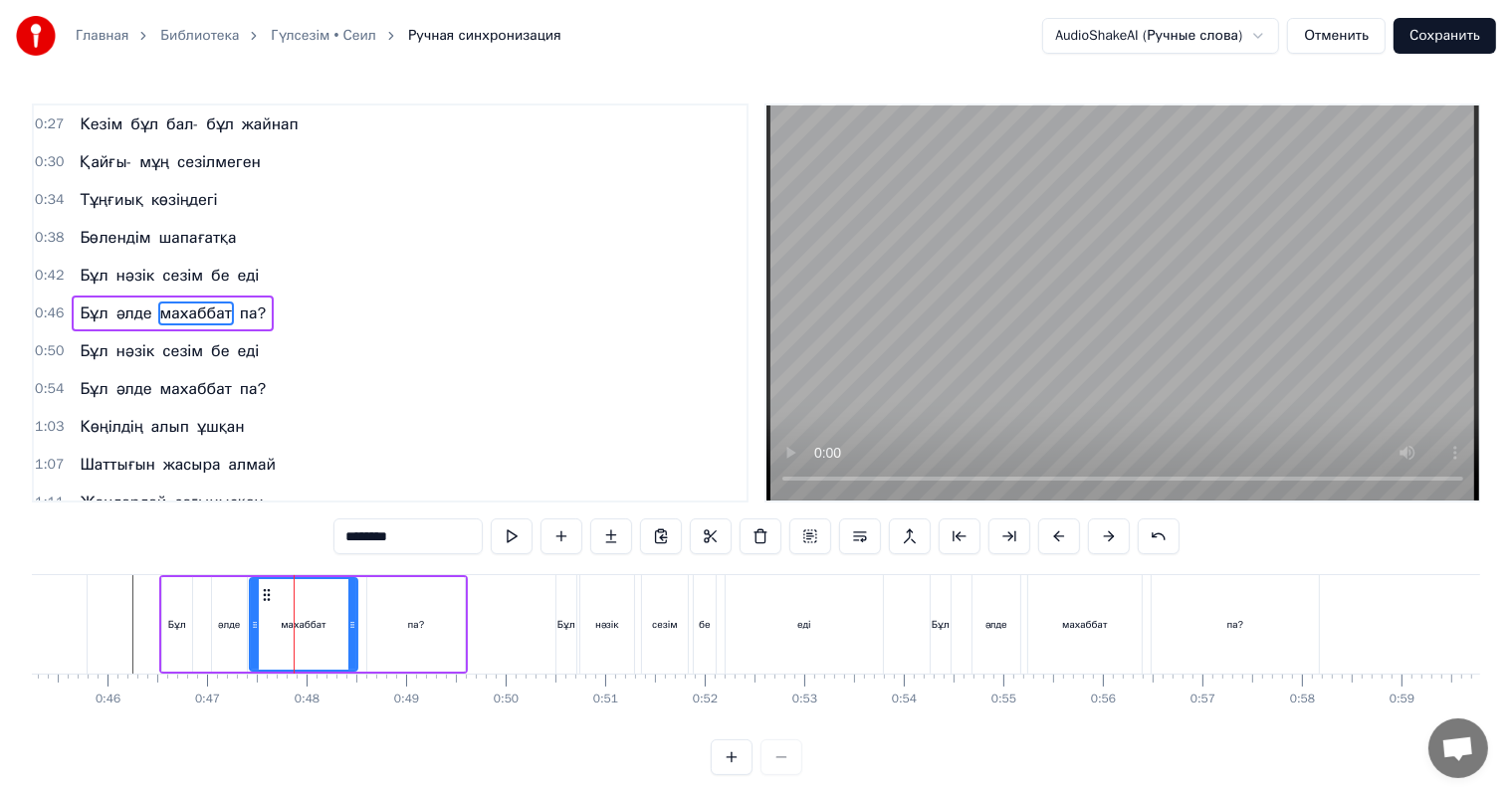 drag, startPoint x: 263, startPoint y: 635, endPoint x: 251, endPoint y: 633, distance: 12.165525 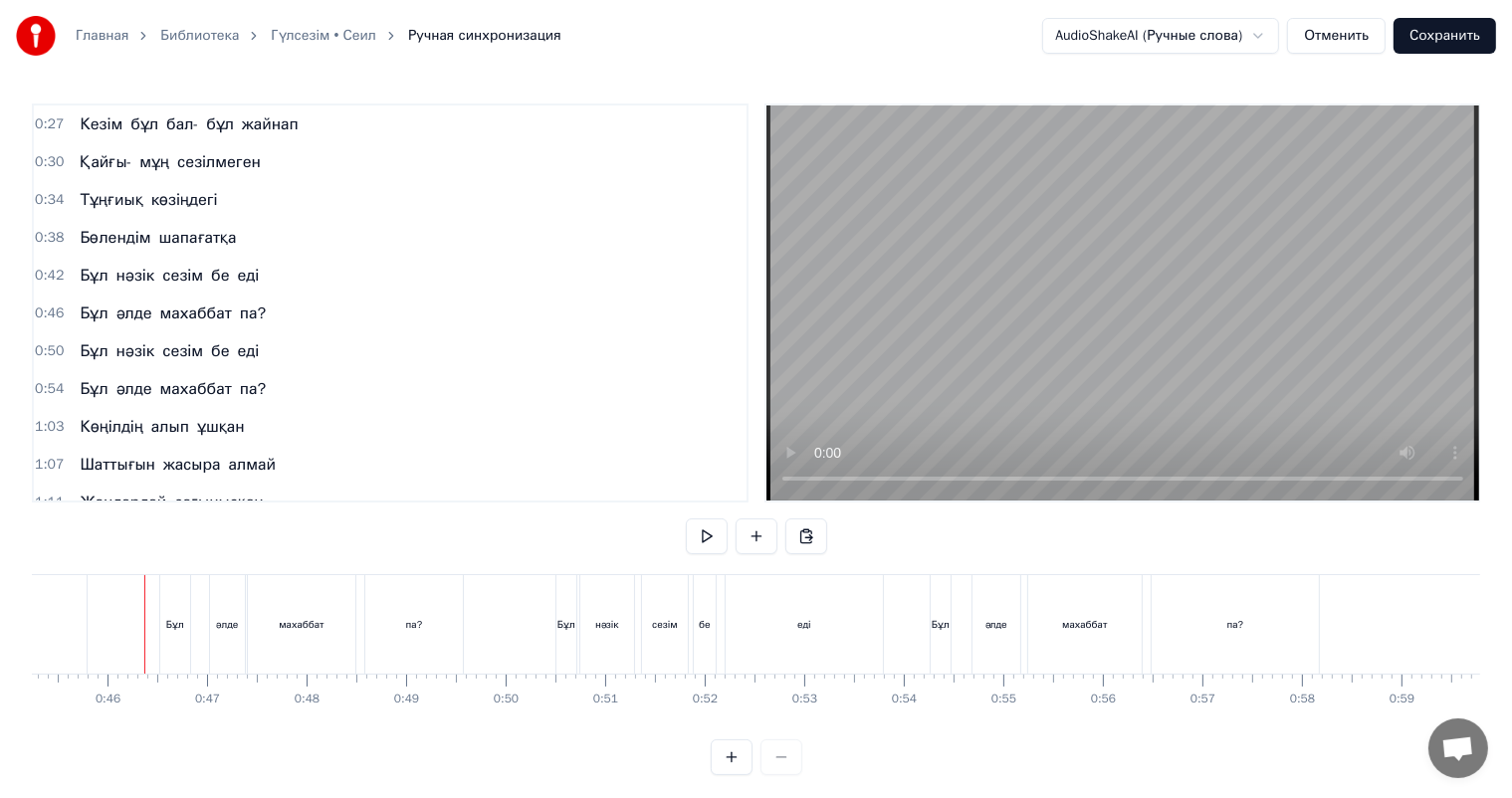 scroll, scrollTop: 26, scrollLeft: 0, axis: vertical 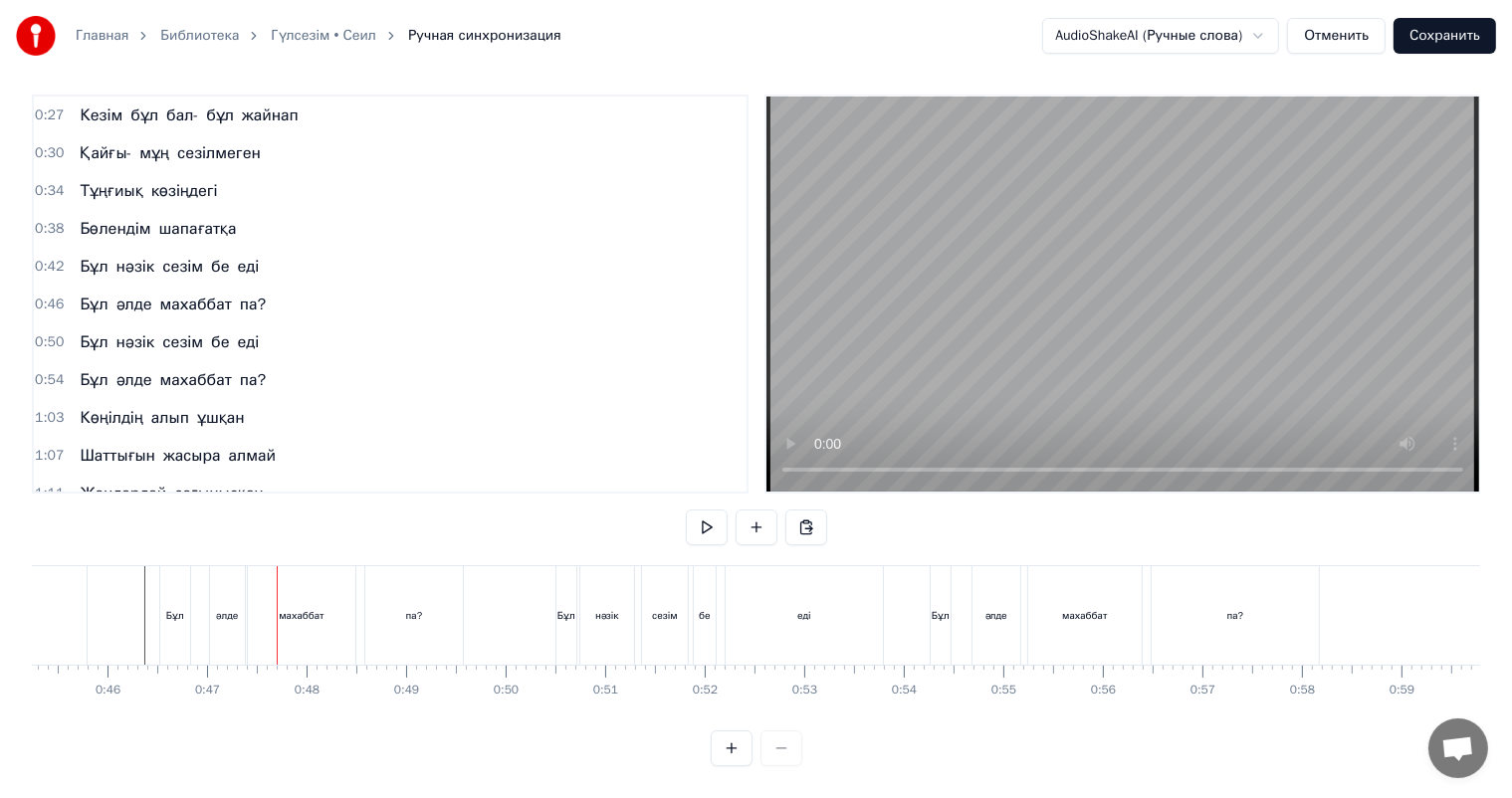 click on "әлде" at bounding box center (227, 615) 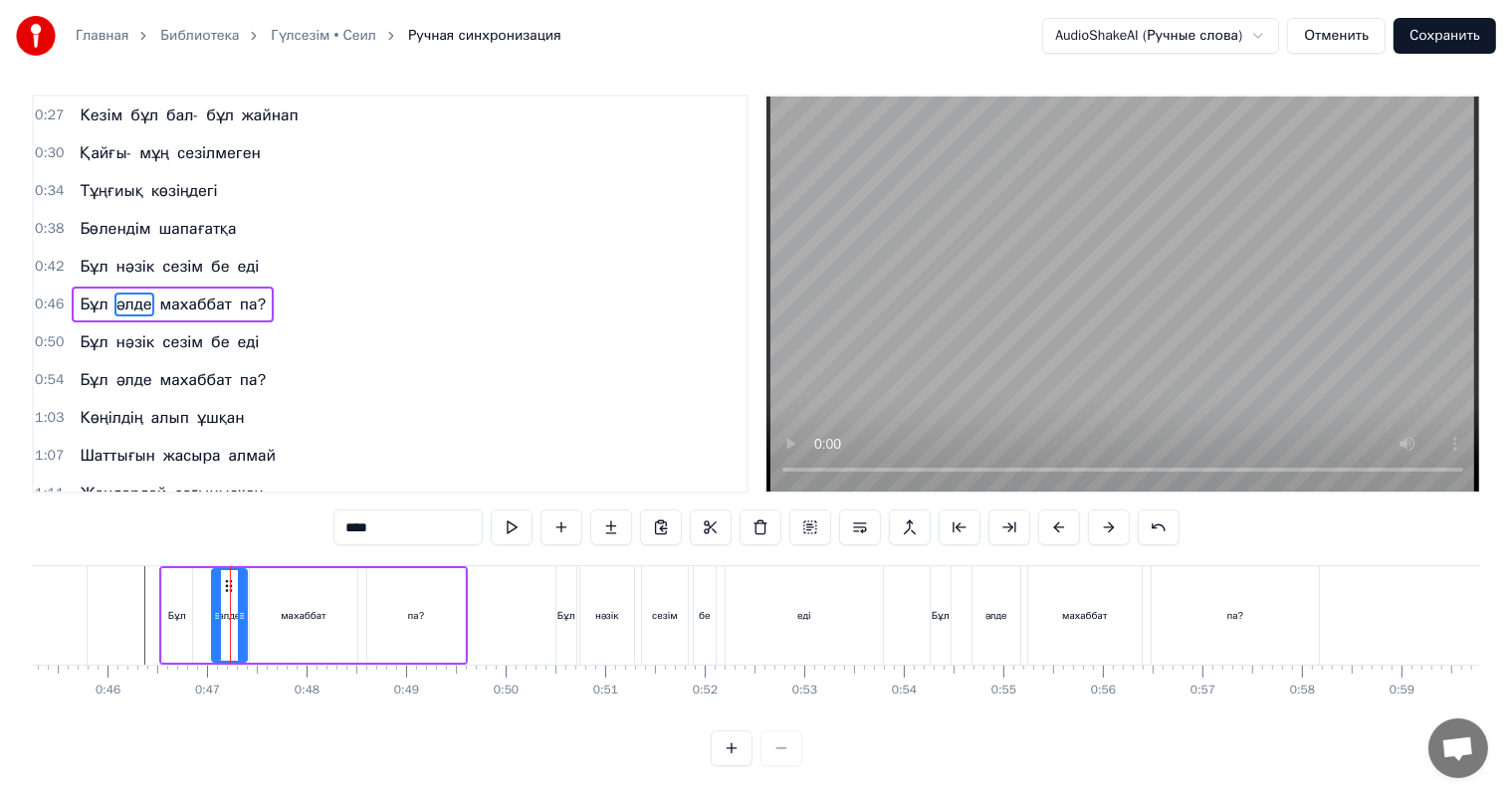 scroll, scrollTop: 0, scrollLeft: 0, axis: both 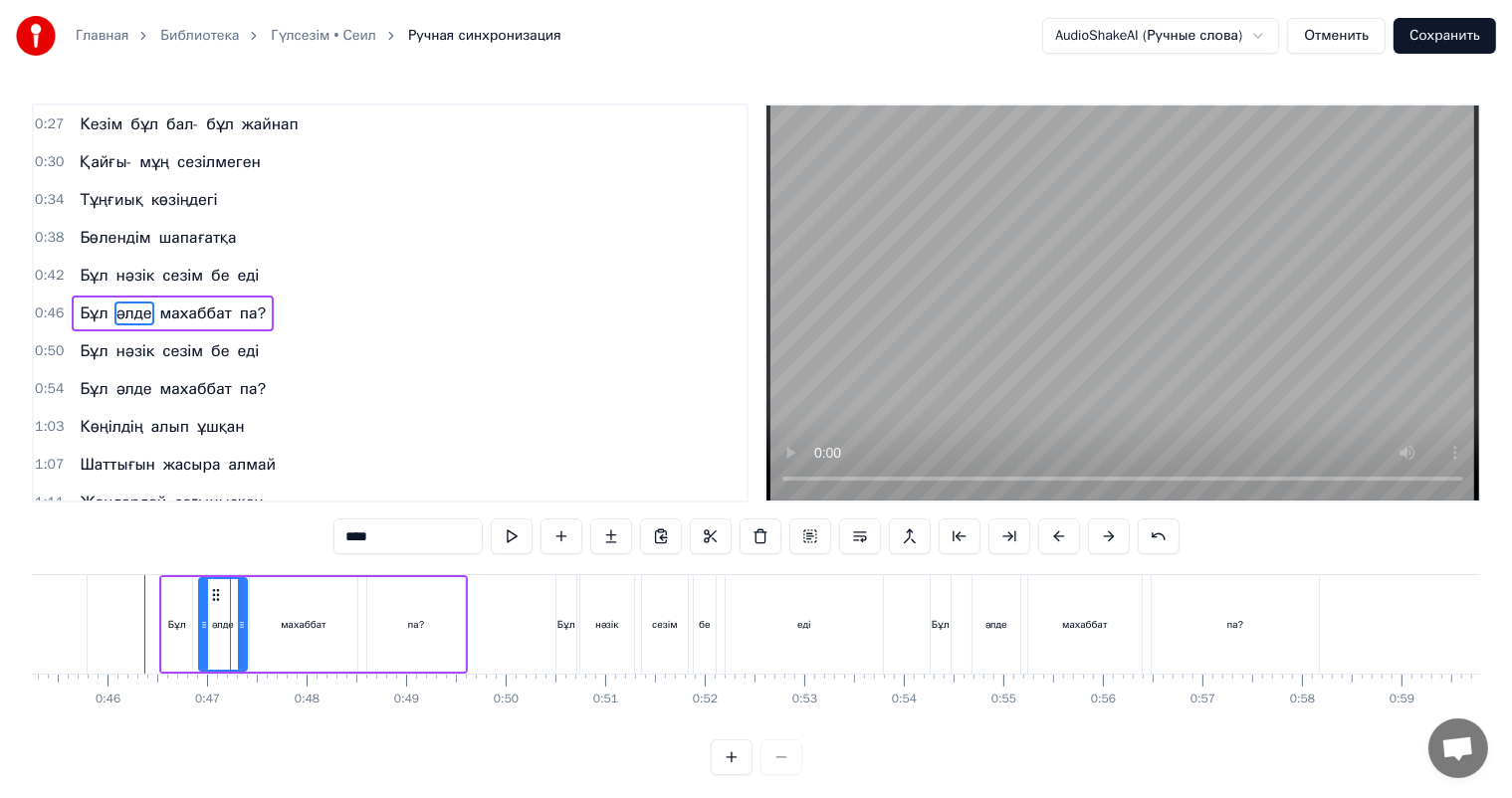 drag, startPoint x: 215, startPoint y: 625, endPoint x: 202, endPoint y: 624, distance: 13.038405 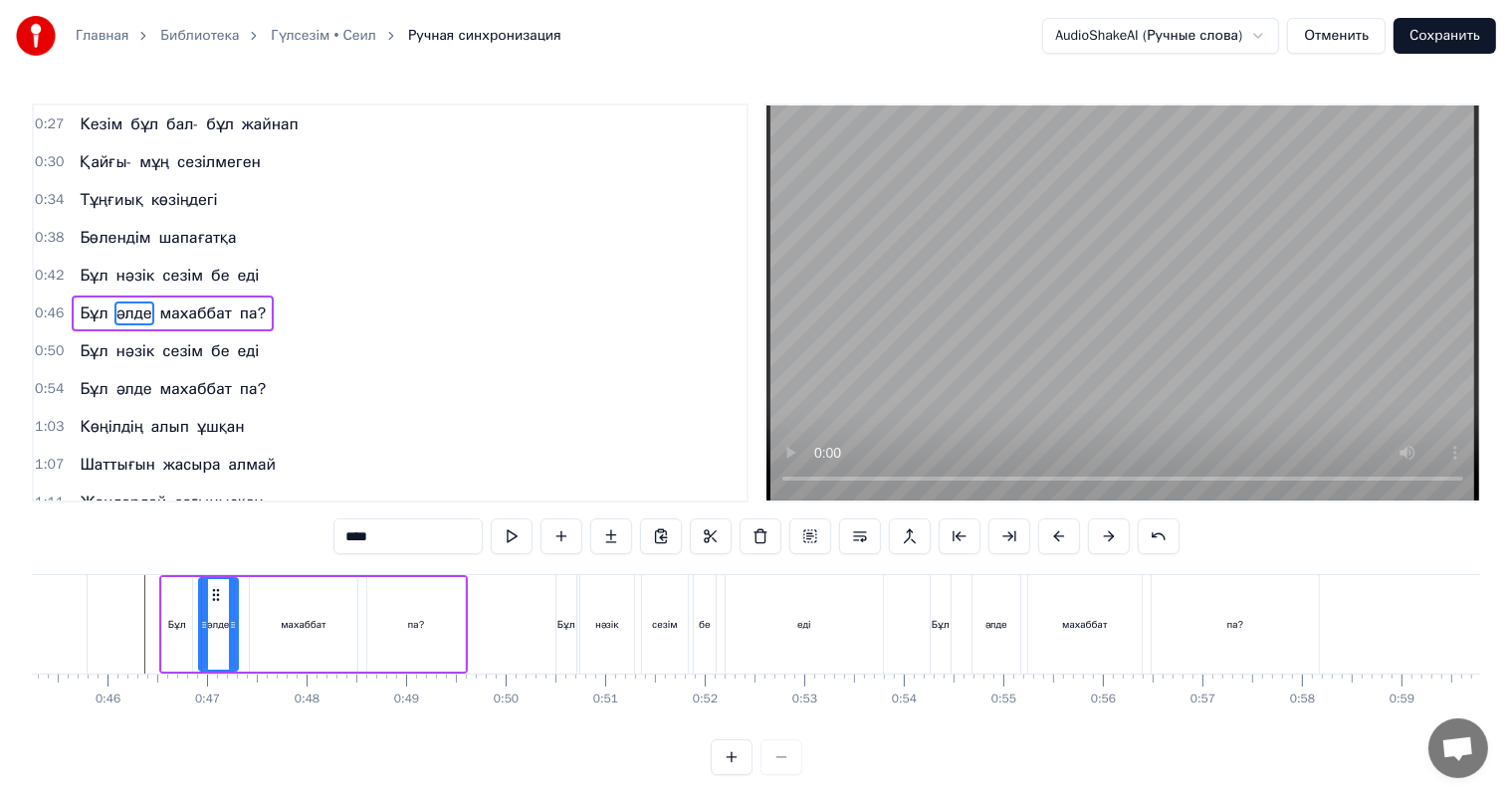 click at bounding box center (233, 624) 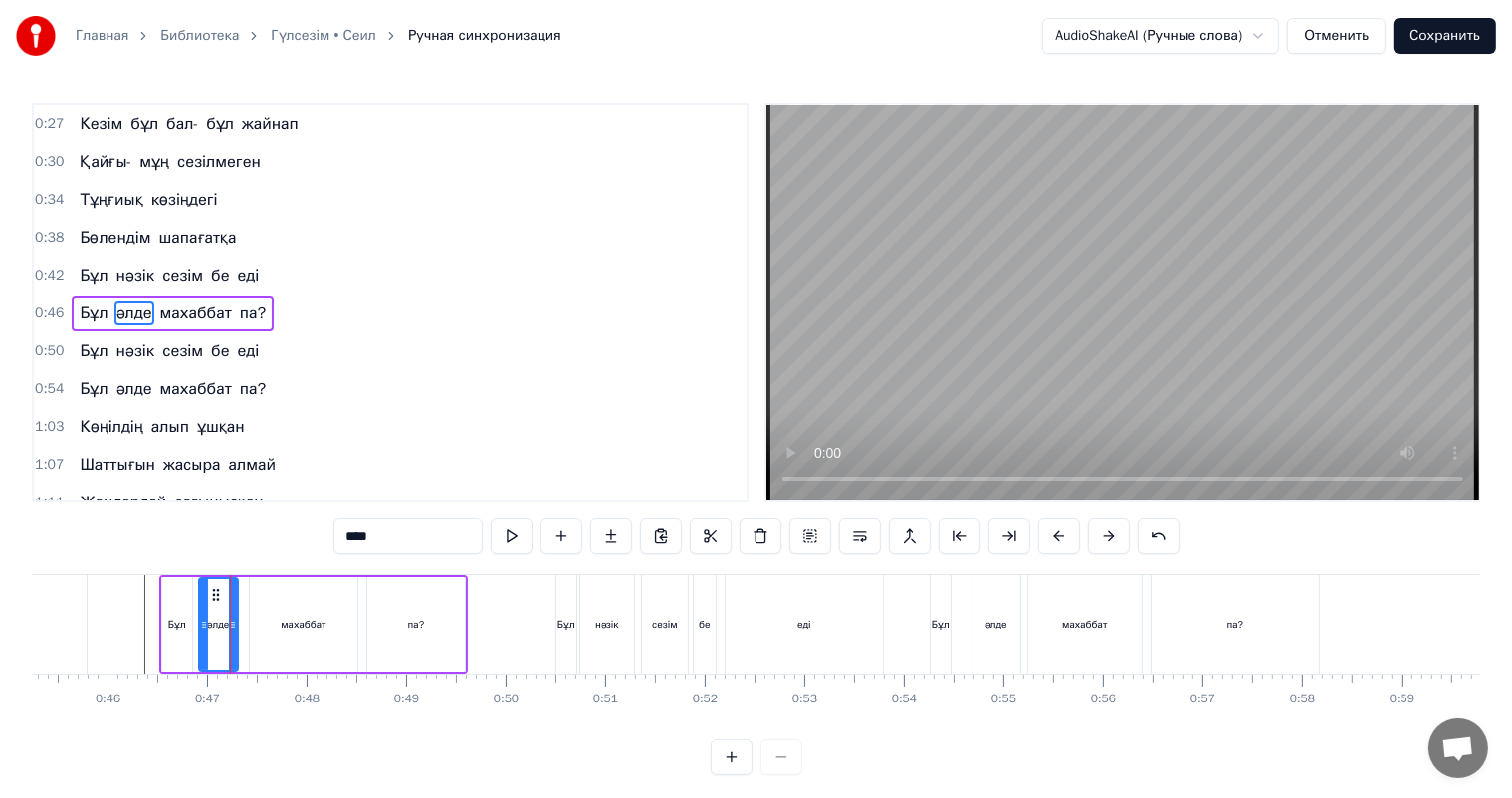 click at bounding box center [5475, 624] 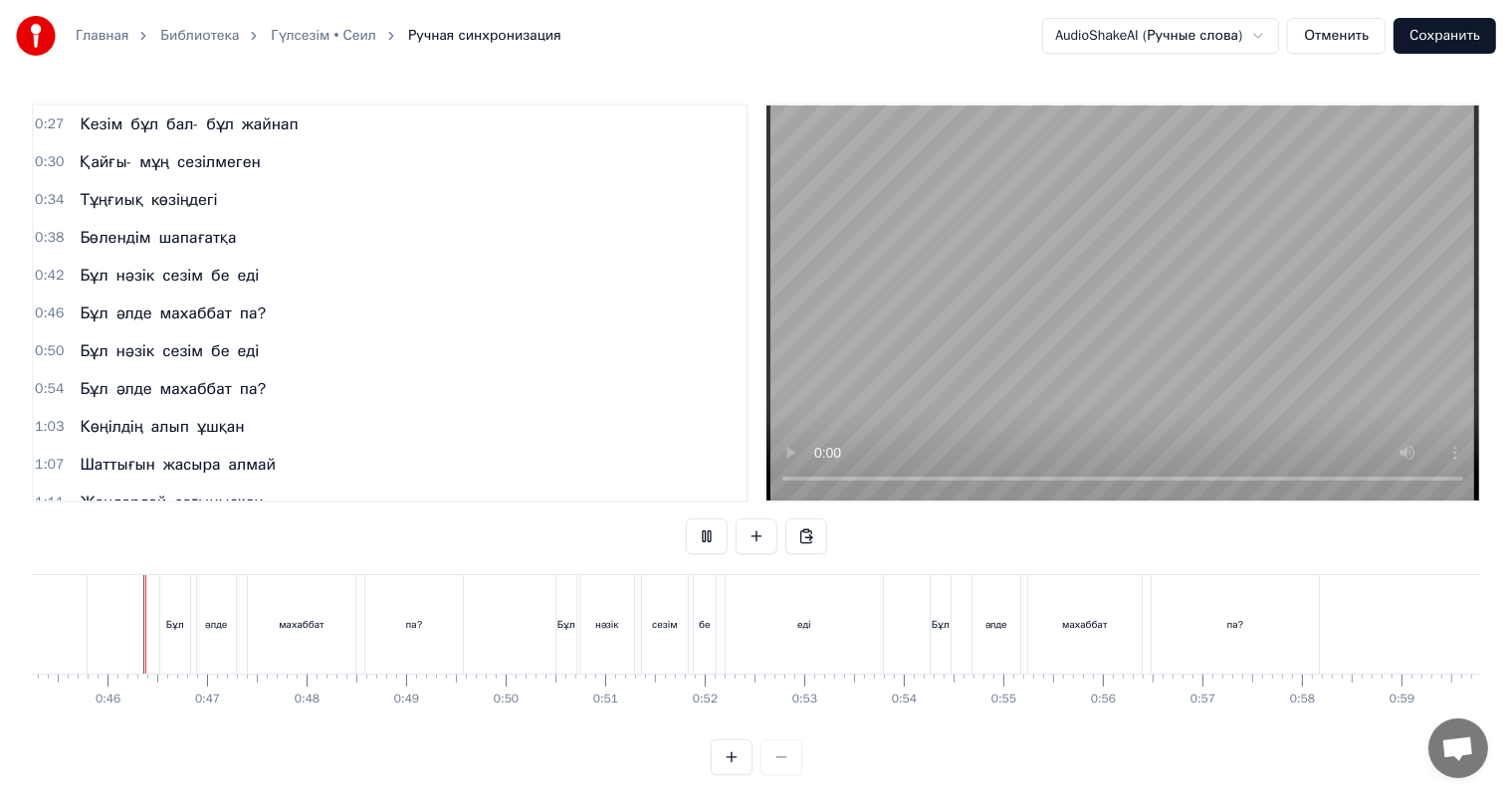 scroll, scrollTop: 26, scrollLeft: 0, axis: vertical 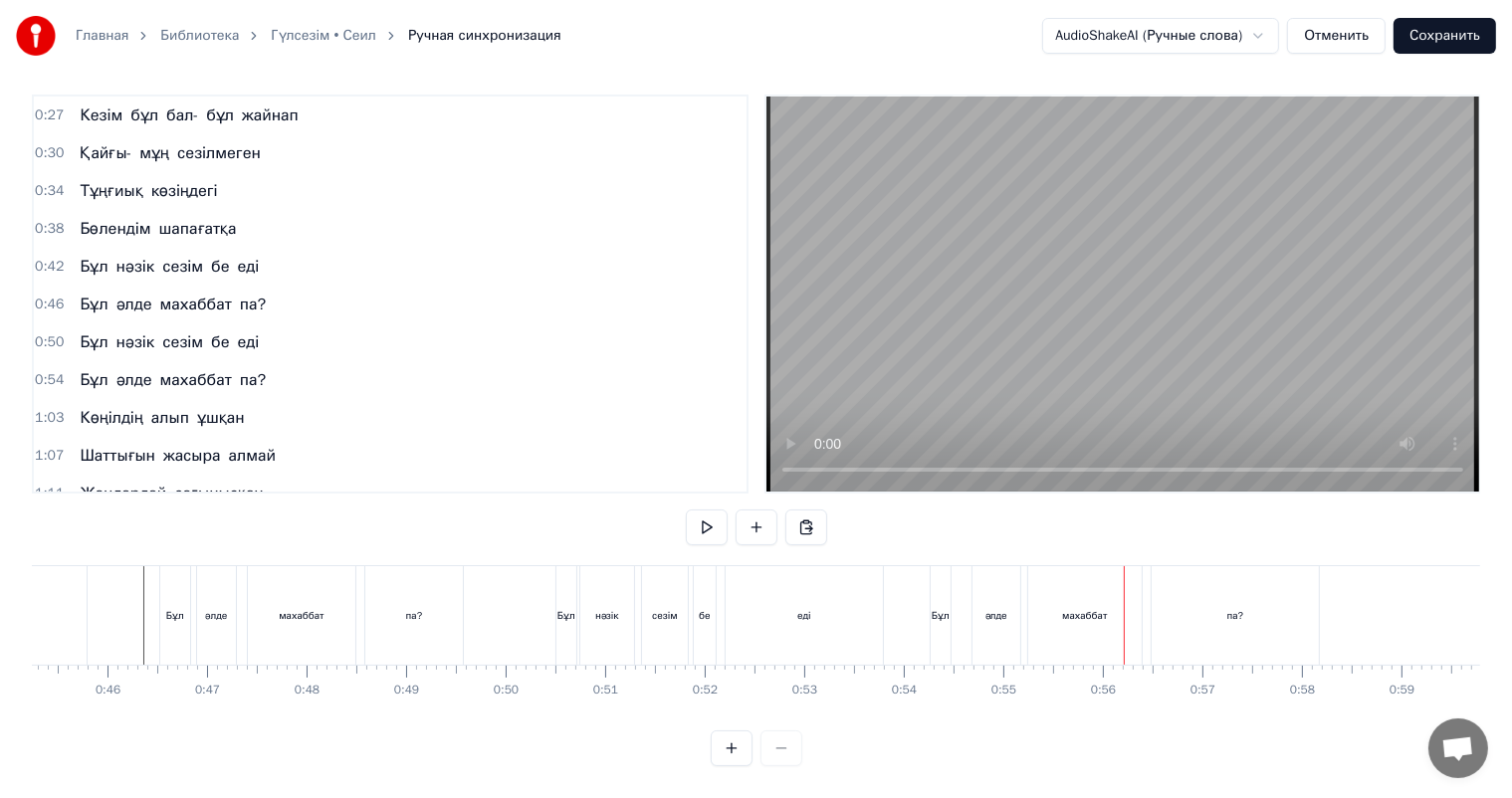 click on "Бұл" at bounding box center [941, 615] 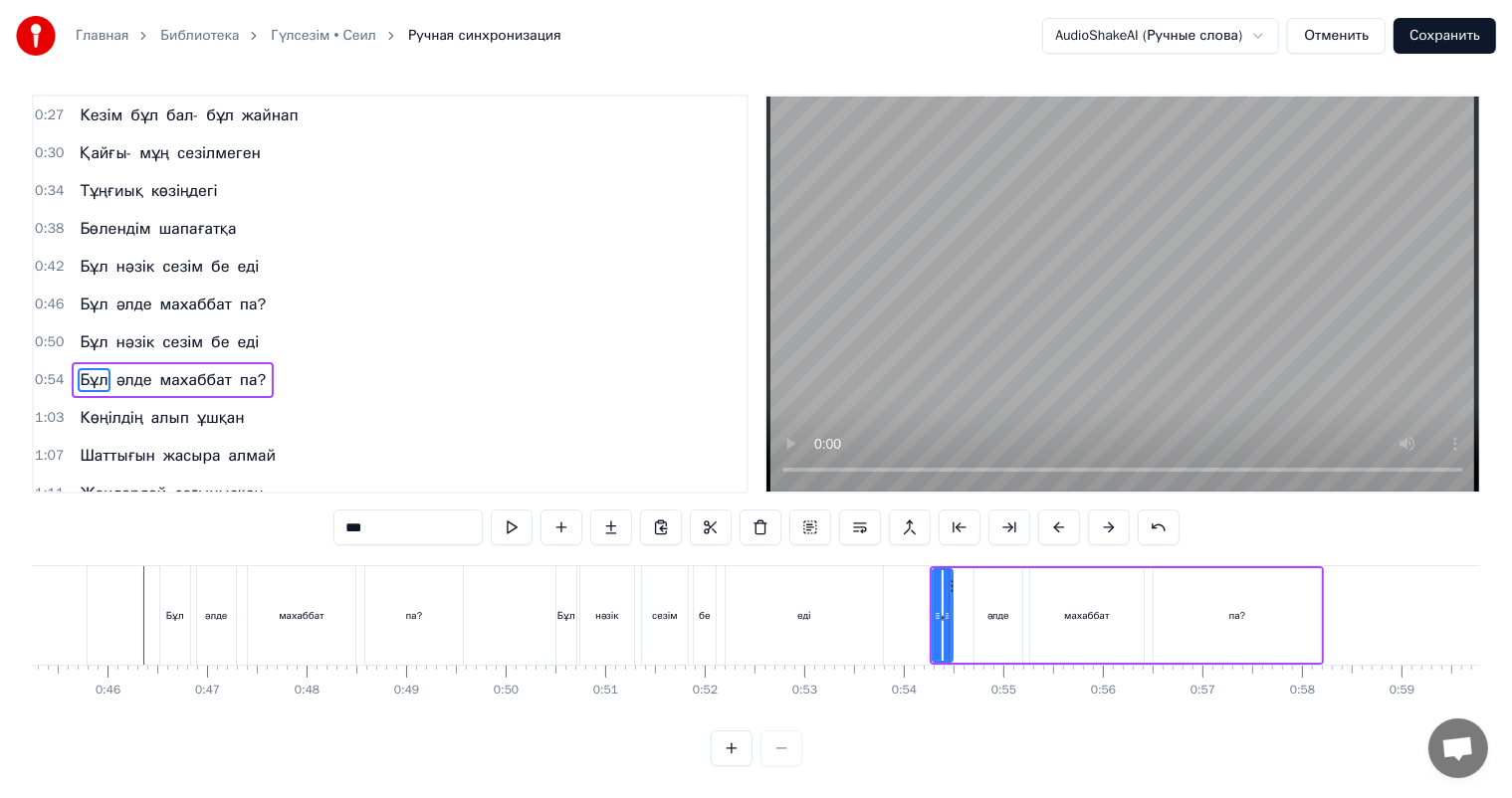 scroll, scrollTop: 0, scrollLeft: 0, axis: both 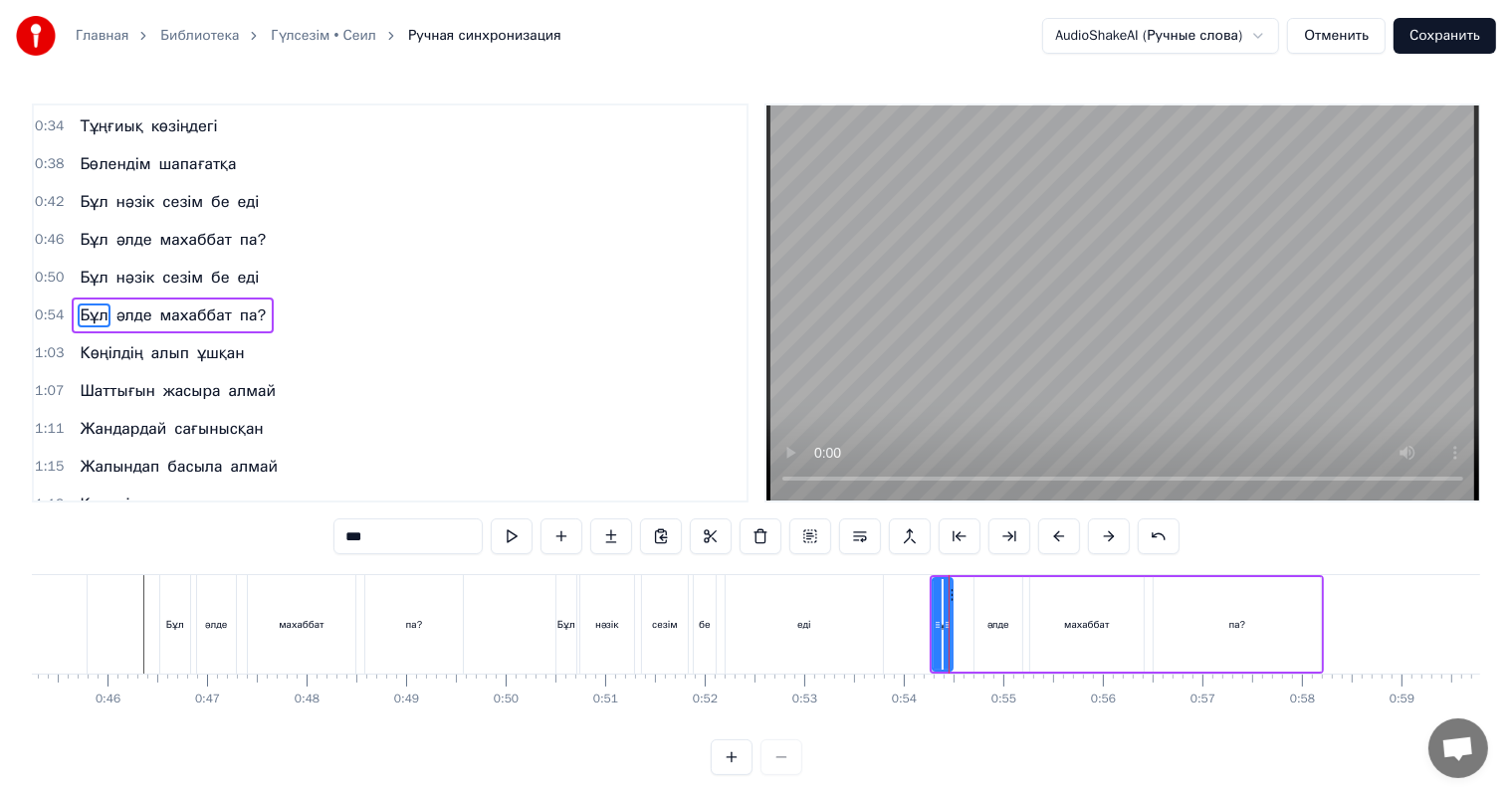 click on "әлде" at bounding box center [998, 624] 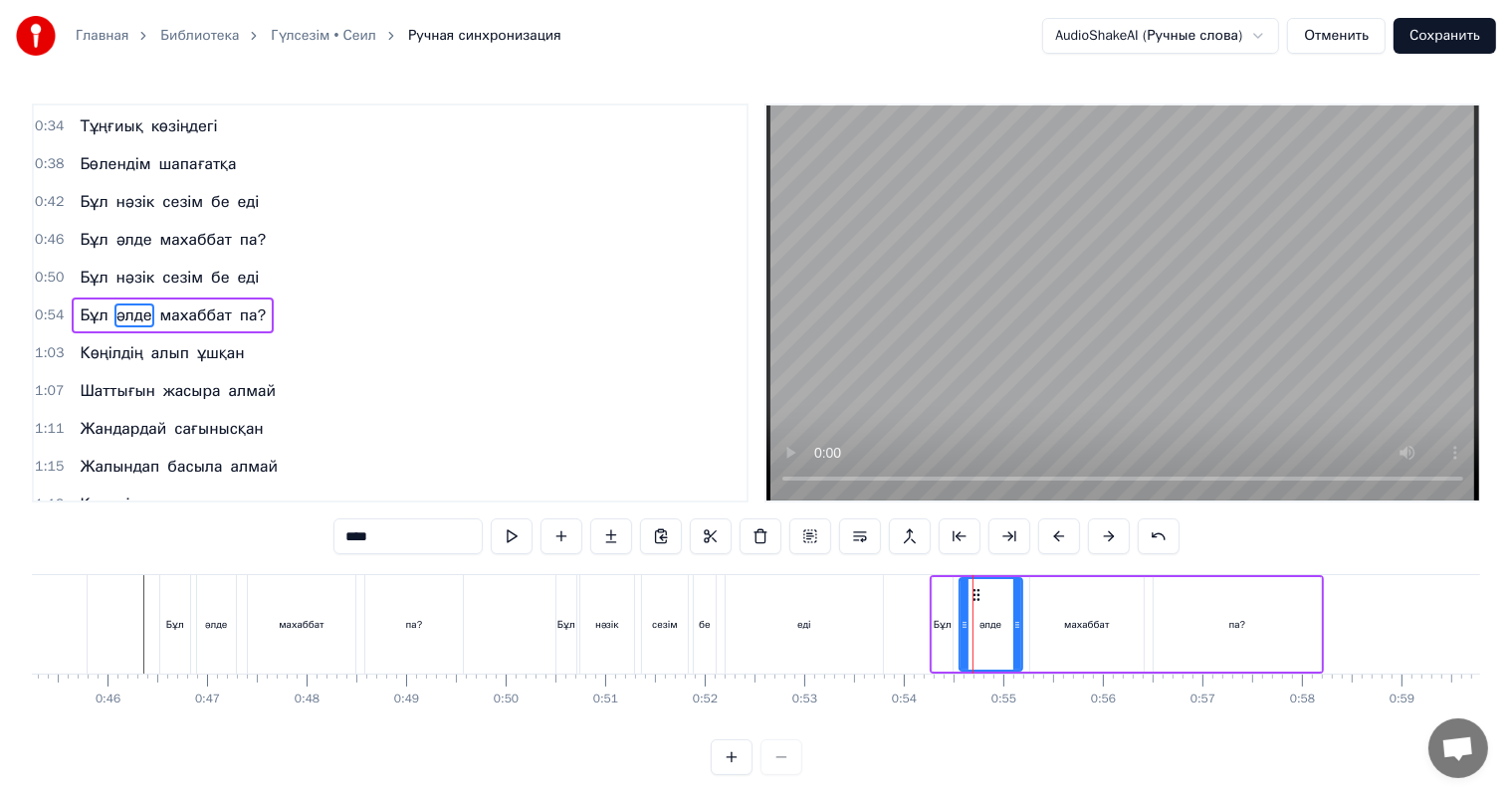 drag, startPoint x: 975, startPoint y: 634, endPoint x: 960, endPoint y: 633, distance: 15.0333 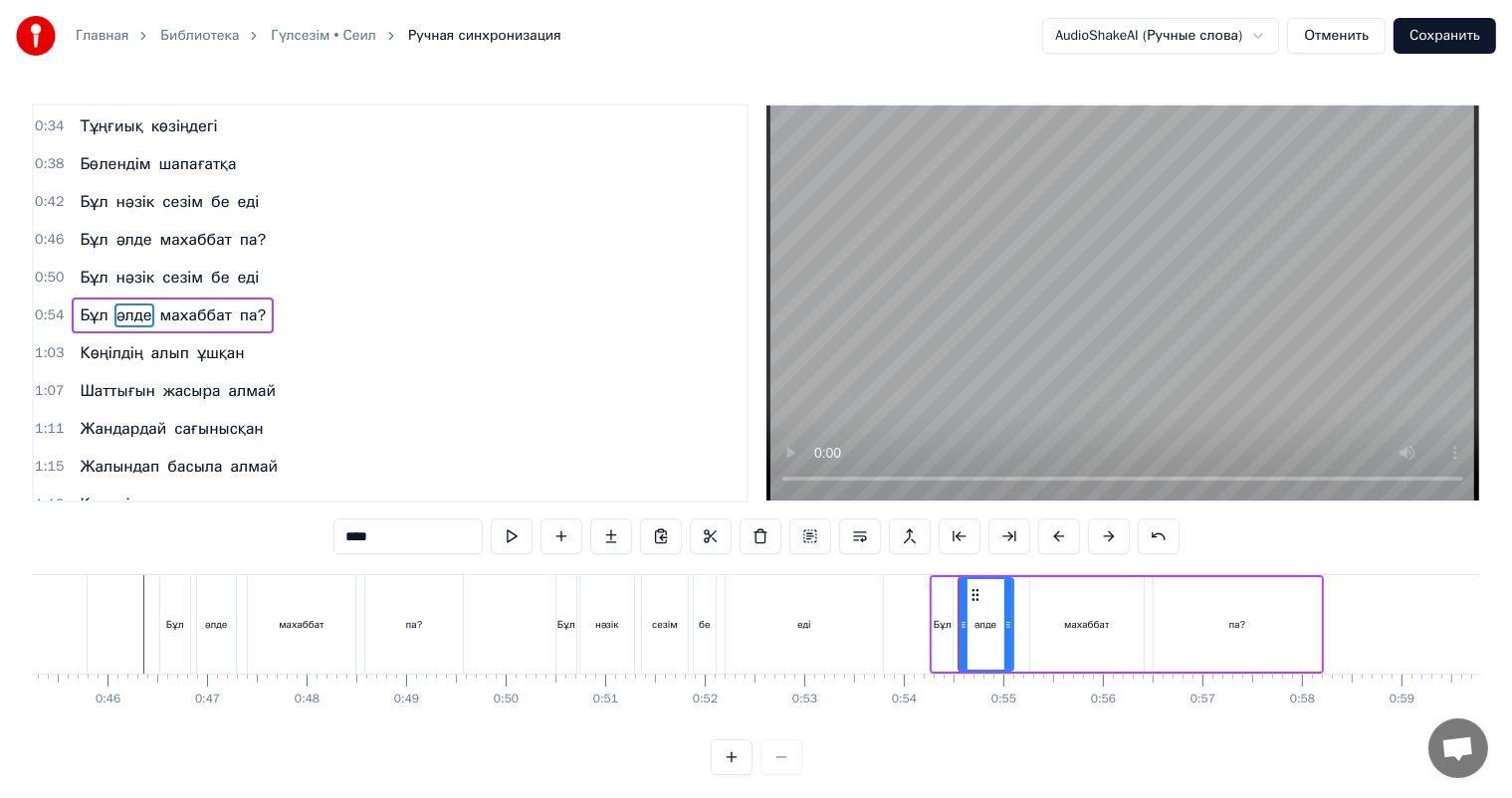click at bounding box center [1008, 624] 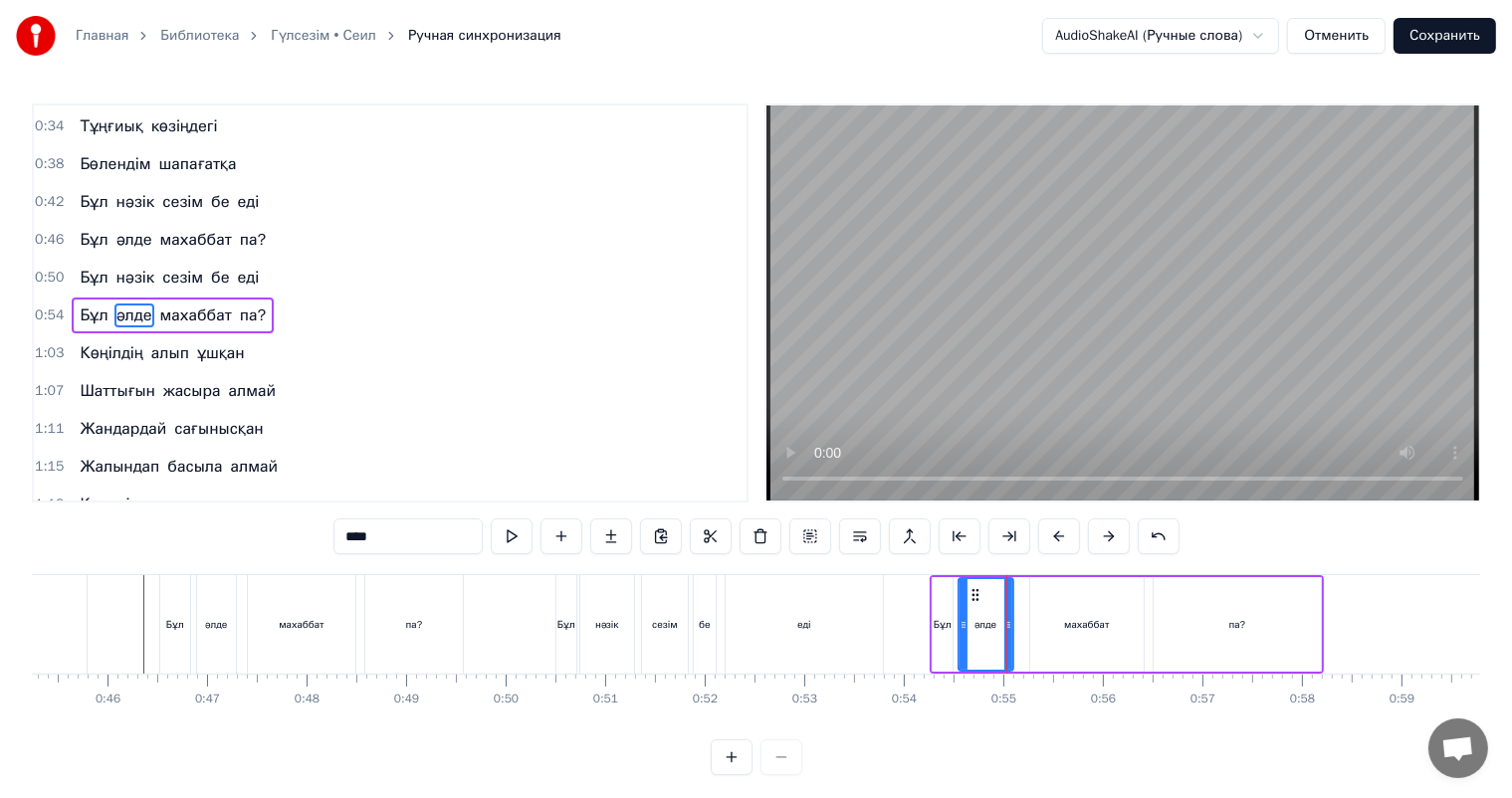 click on "Бұл" at bounding box center (943, 624) 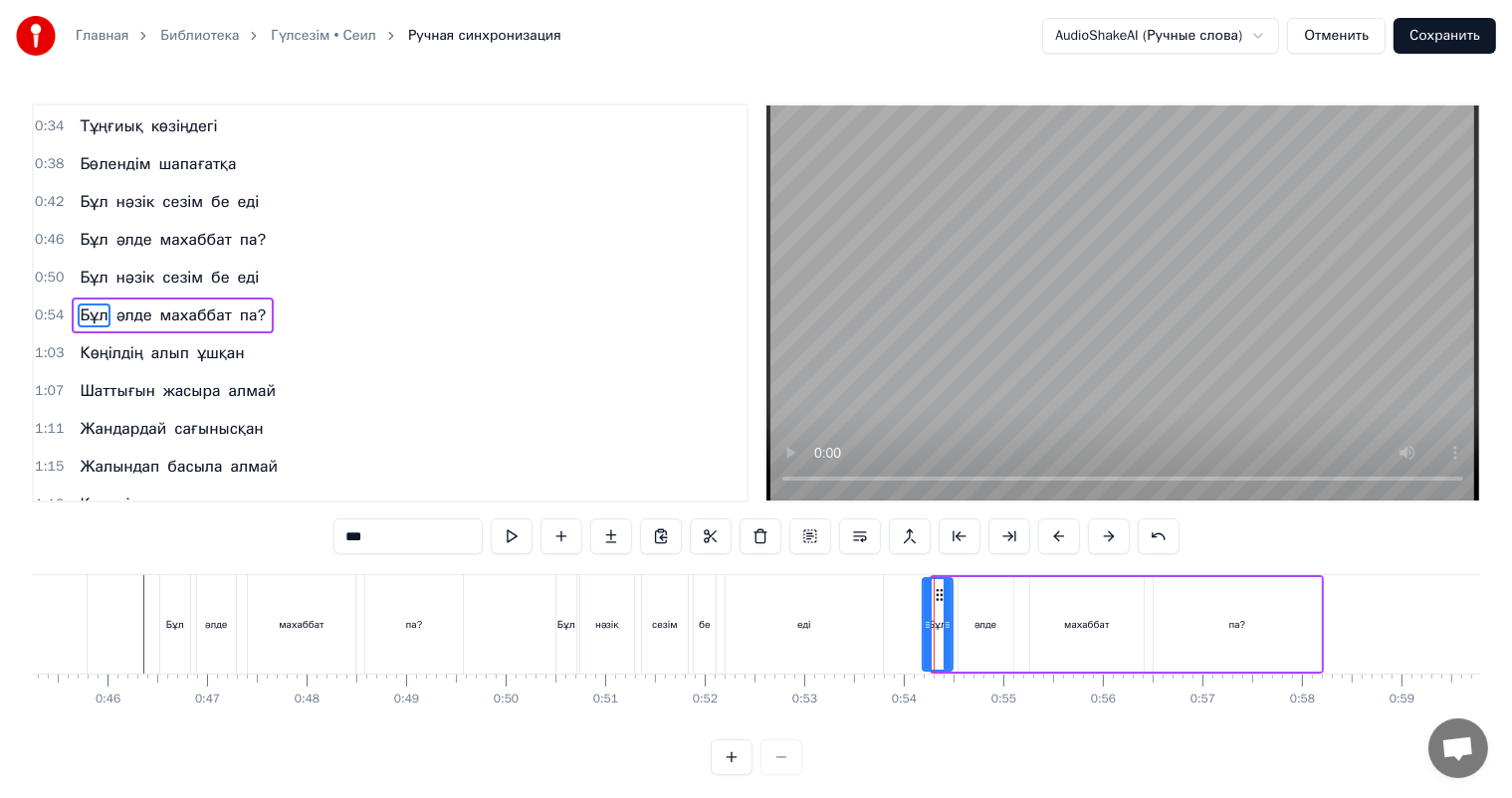 drag, startPoint x: 932, startPoint y: 633, endPoint x: 922, endPoint y: 632, distance: 10.049876 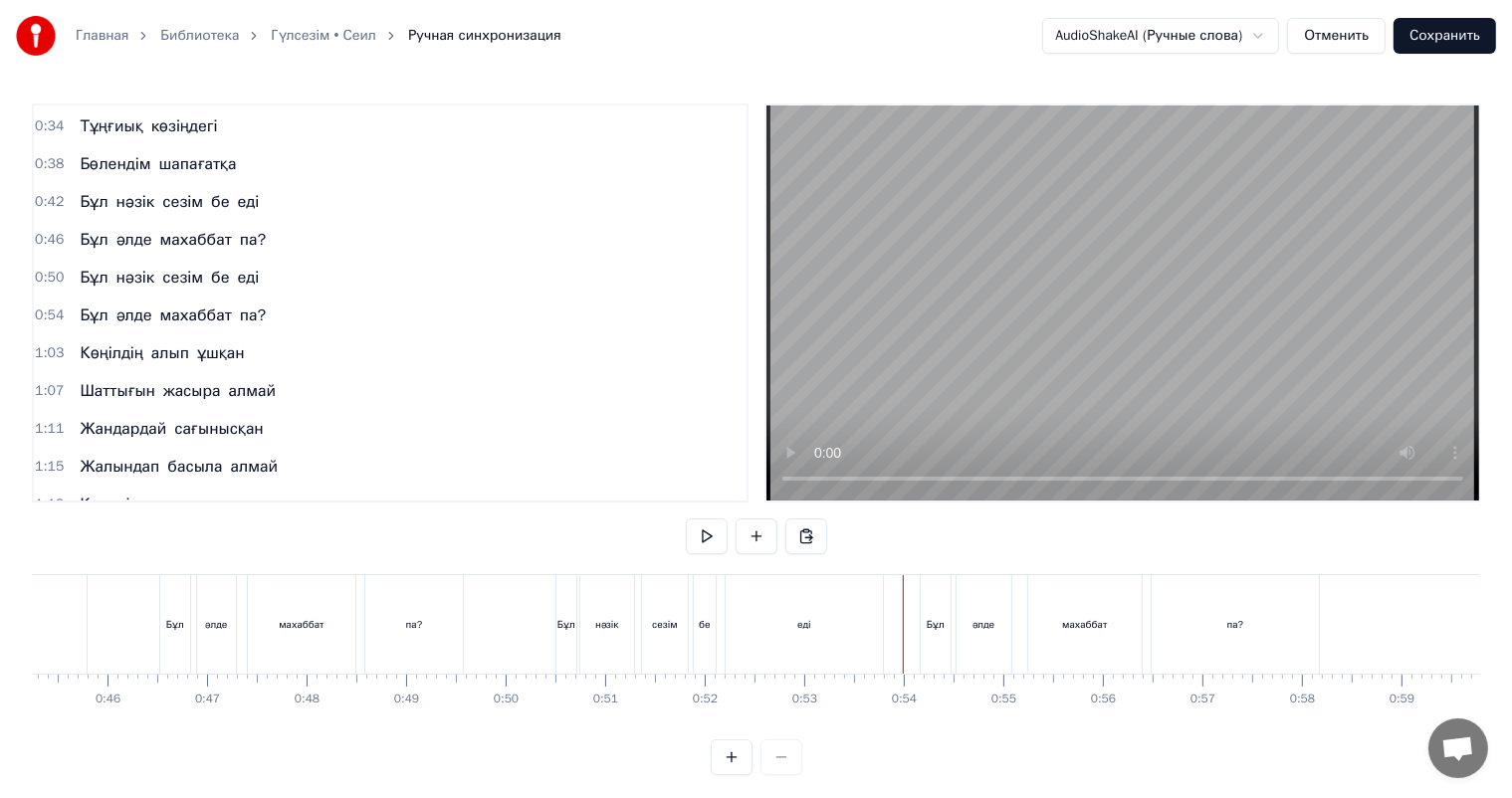 scroll, scrollTop: 26, scrollLeft: 0, axis: vertical 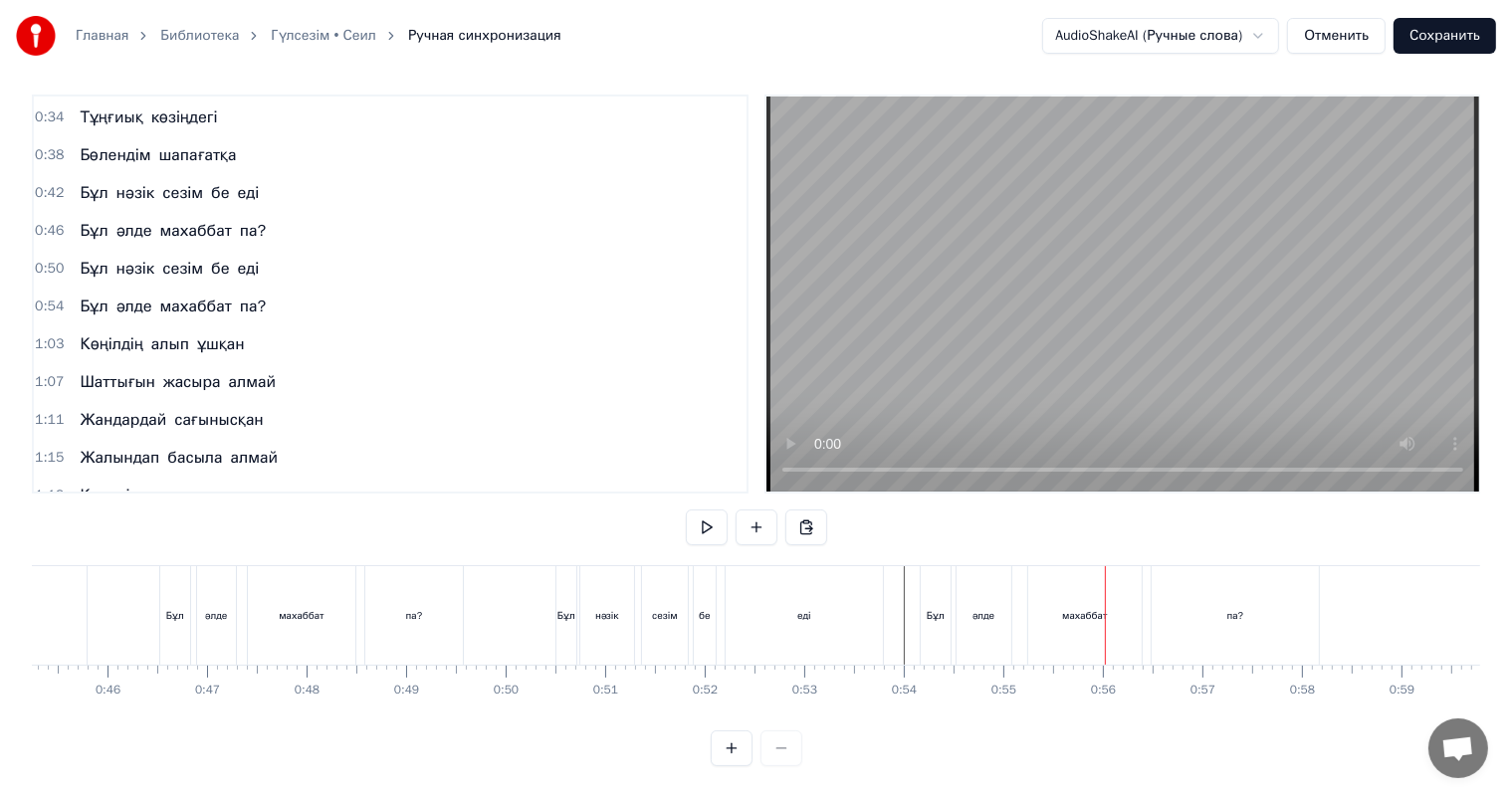 click on "әлде" at bounding box center [983, 615] 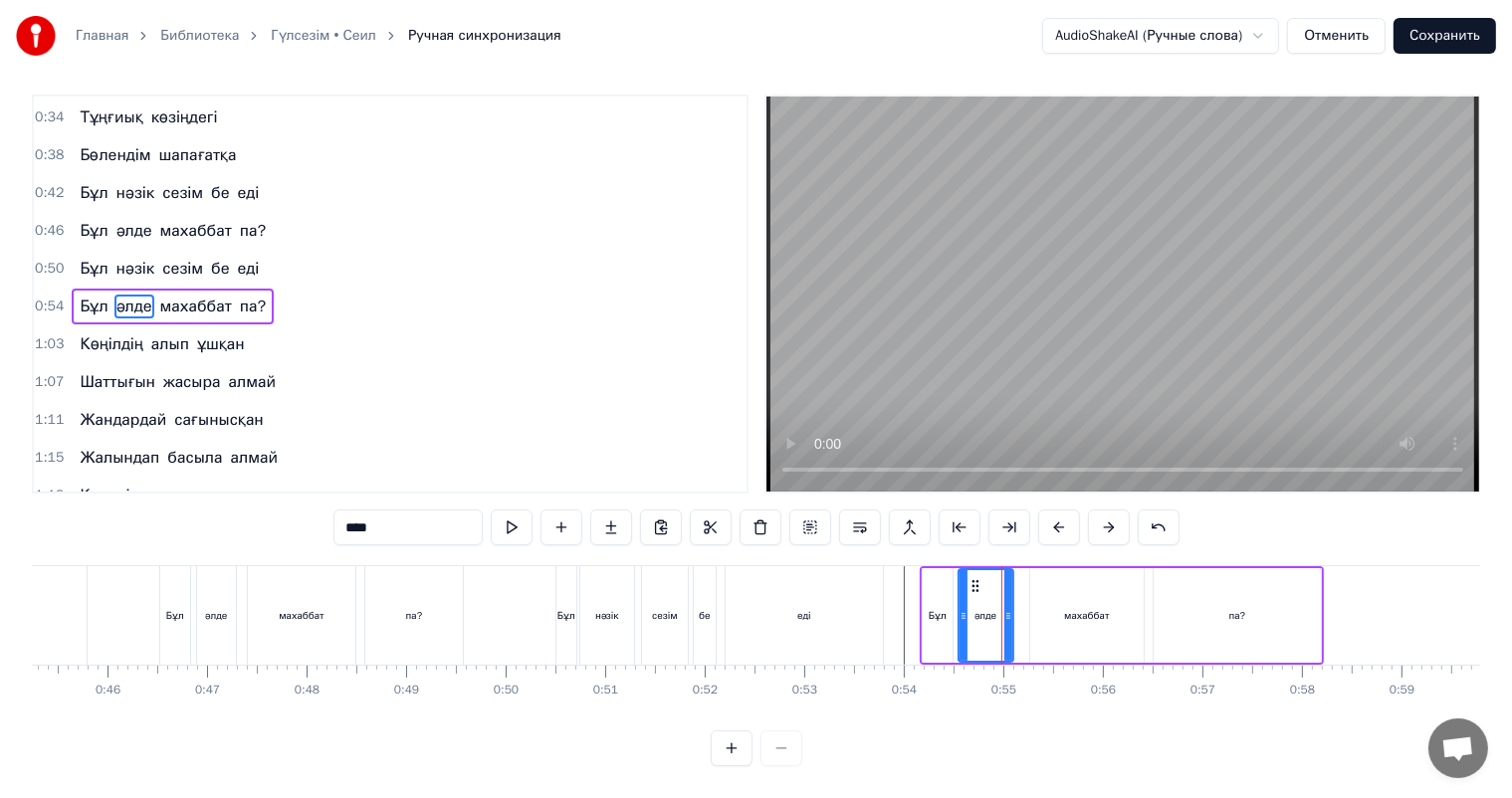 scroll, scrollTop: 0, scrollLeft: 0, axis: both 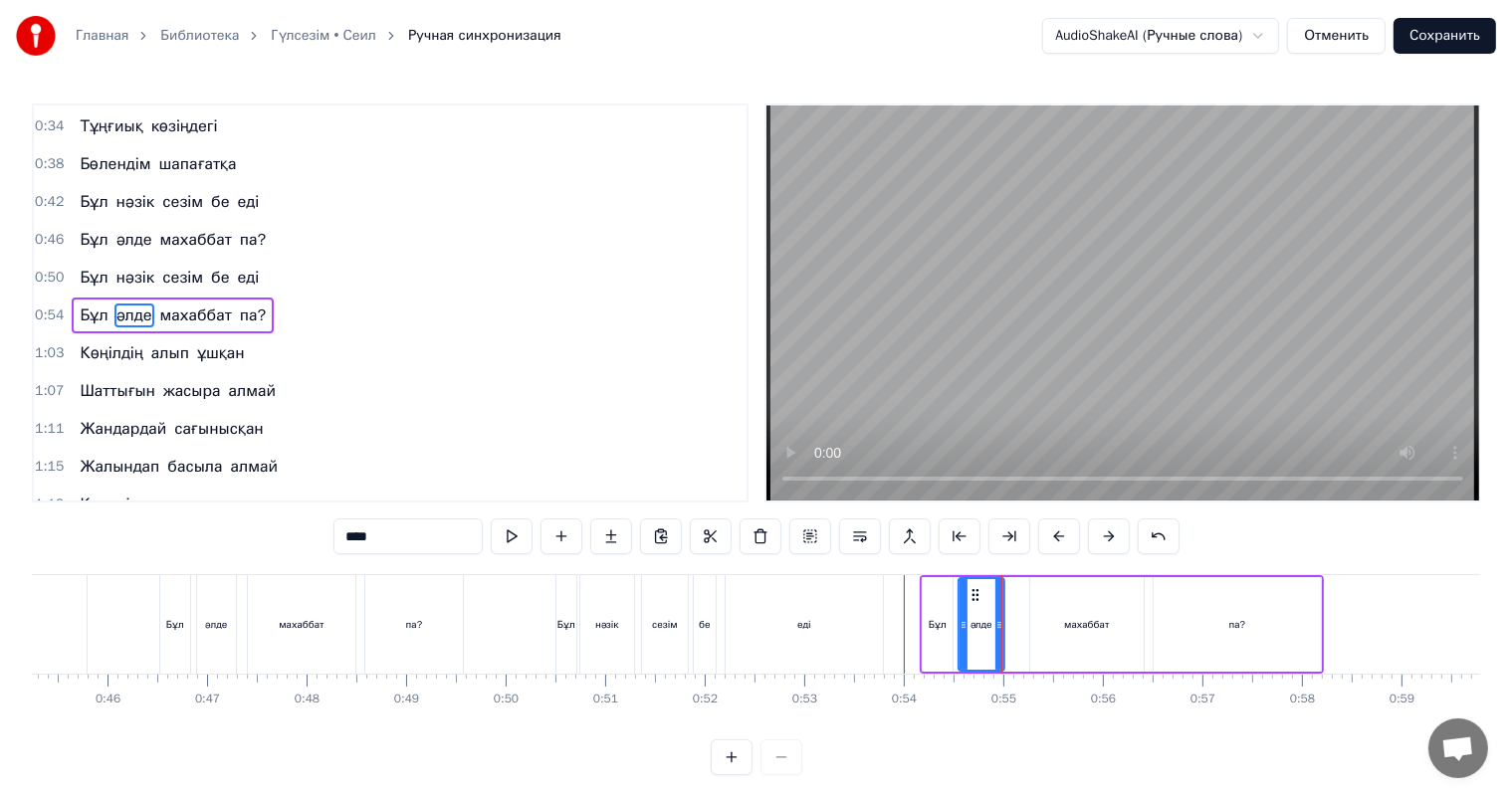 click at bounding box center [999, 624] 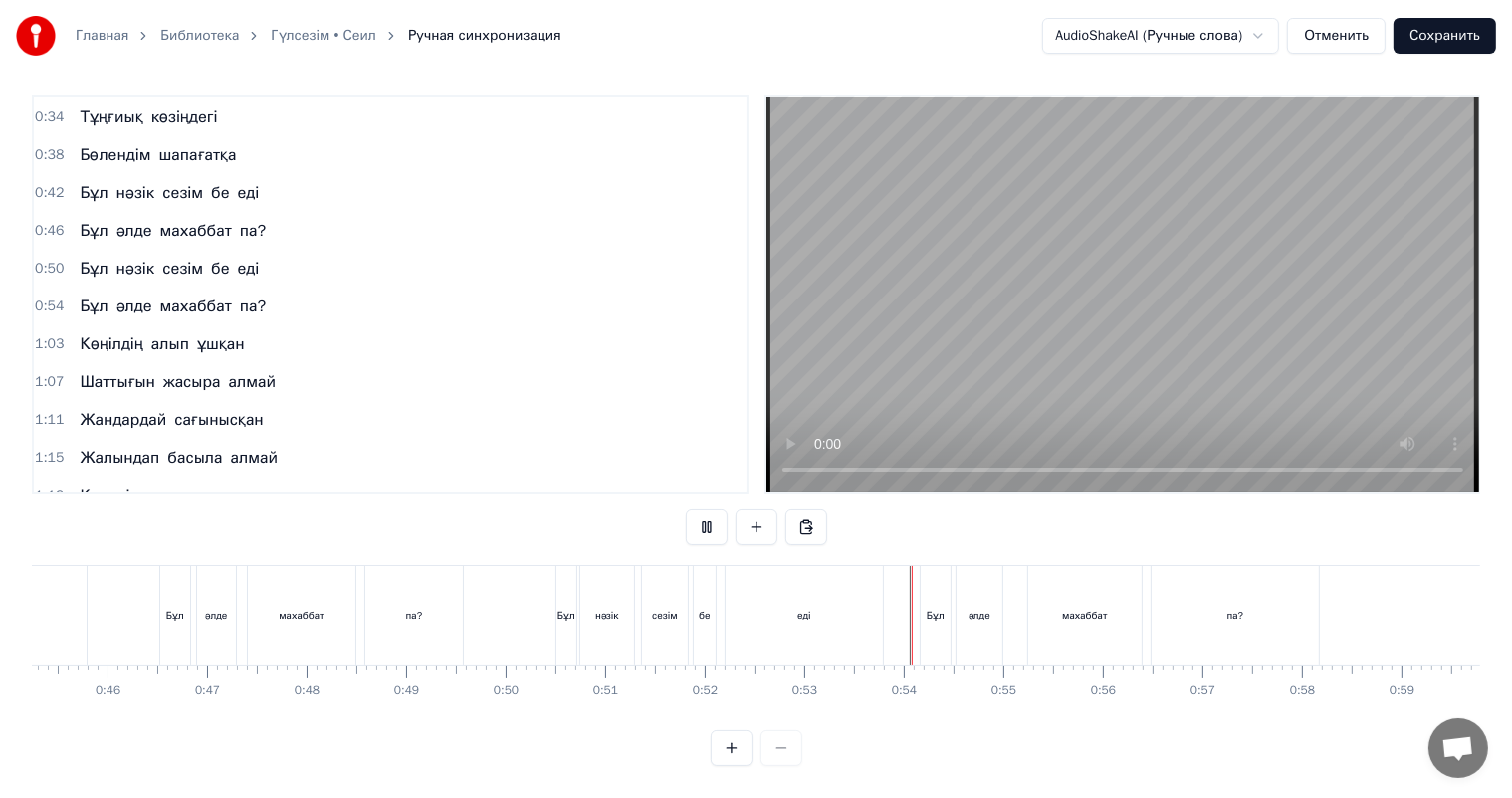 scroll, scrollTop: 26, scrollLeft: 0, axis: vertical 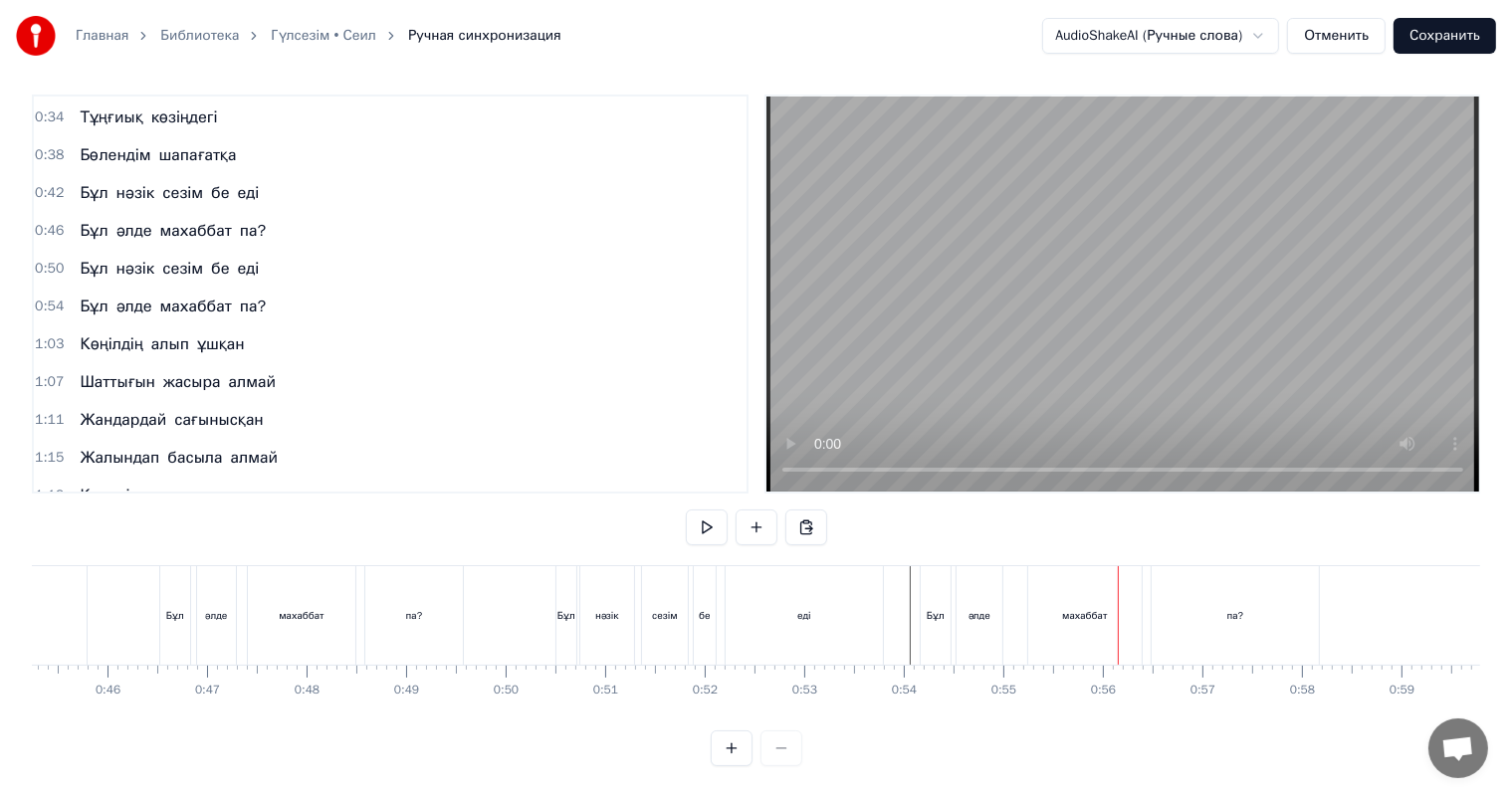 click on "махаббат" at bounding box center (1085, 615) 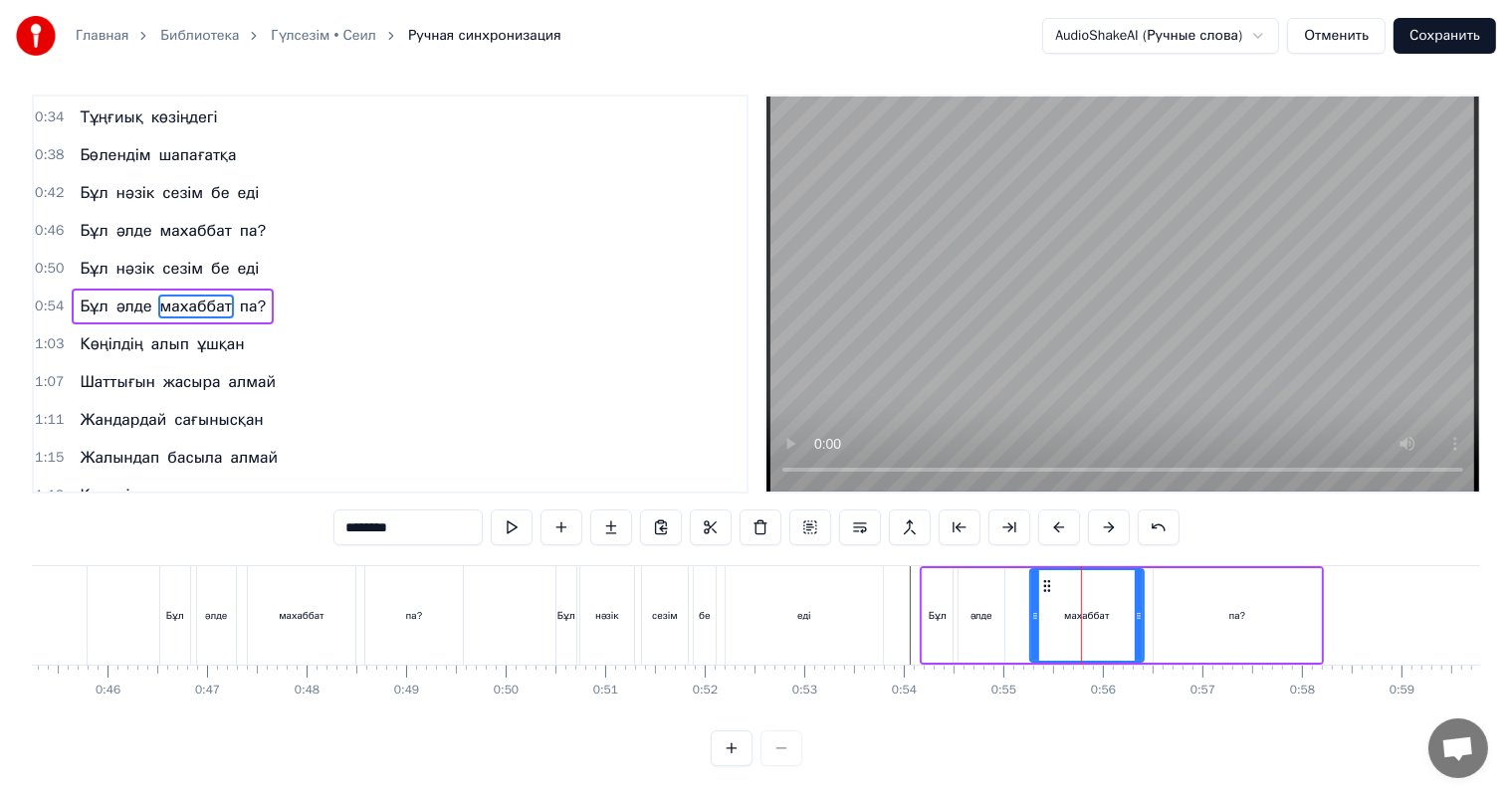 scroll, scrollTop: 0, scrollLeft: 0, axis: both 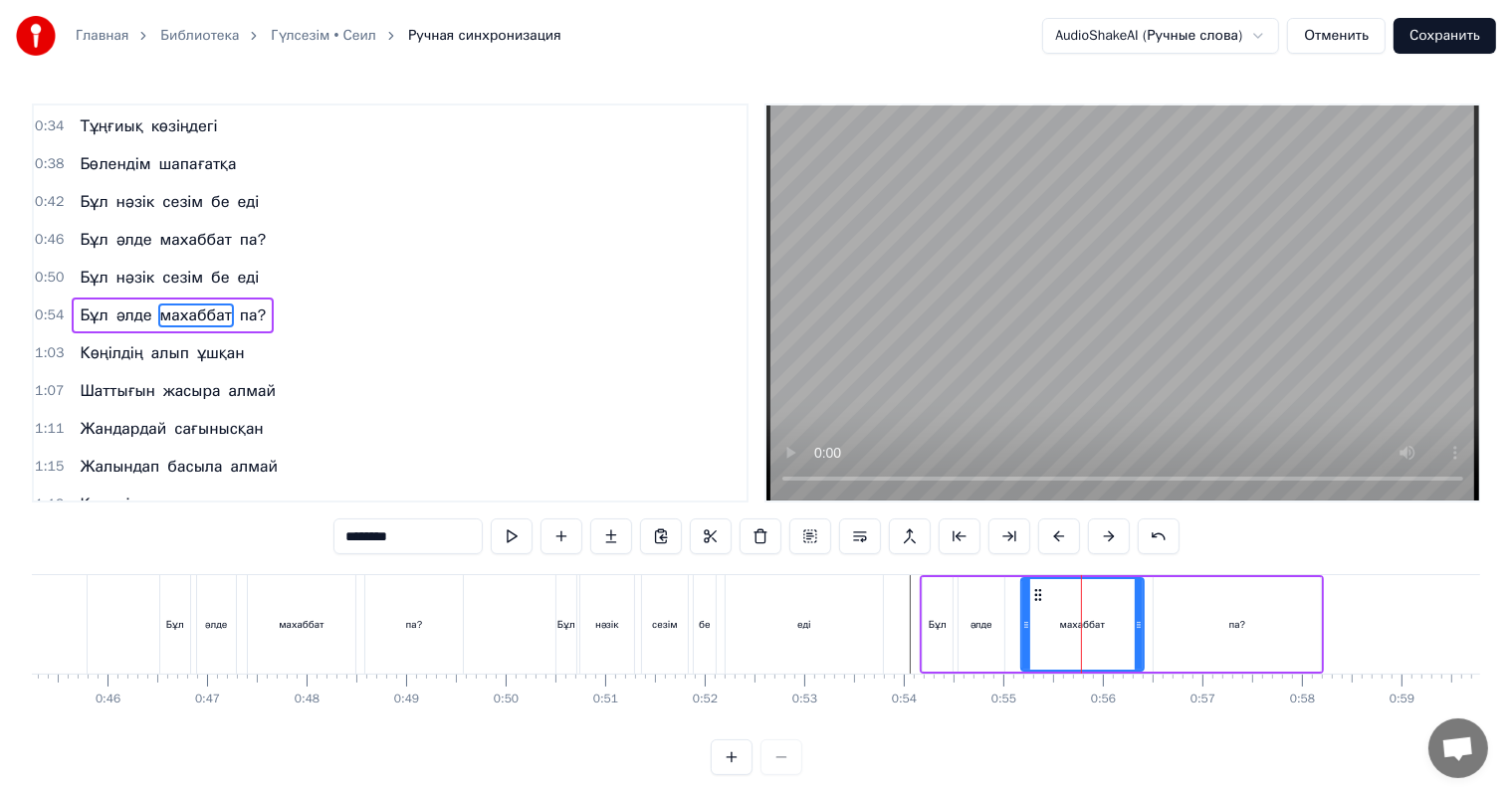 click 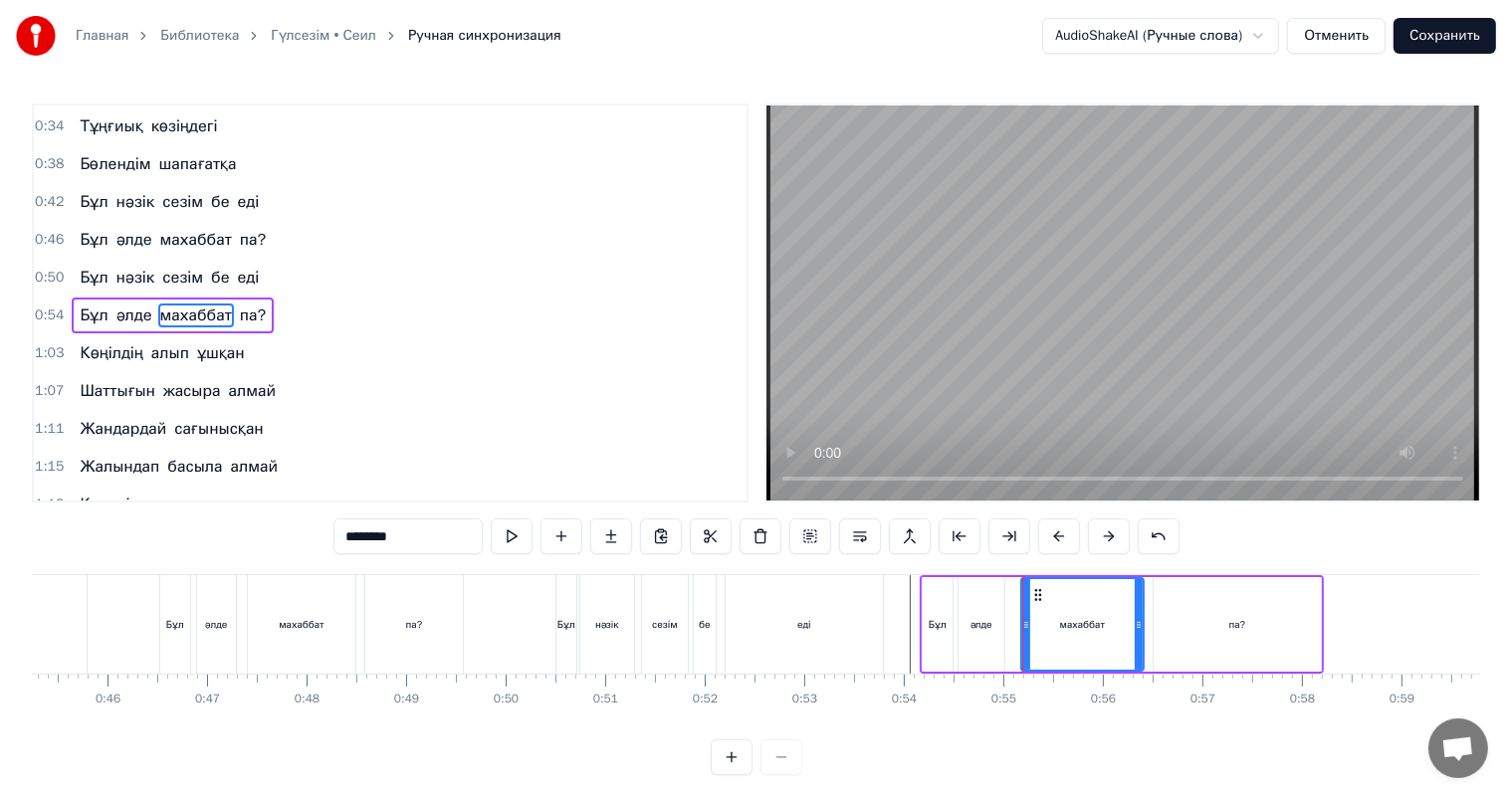 click at bounding box center [5475, 624] 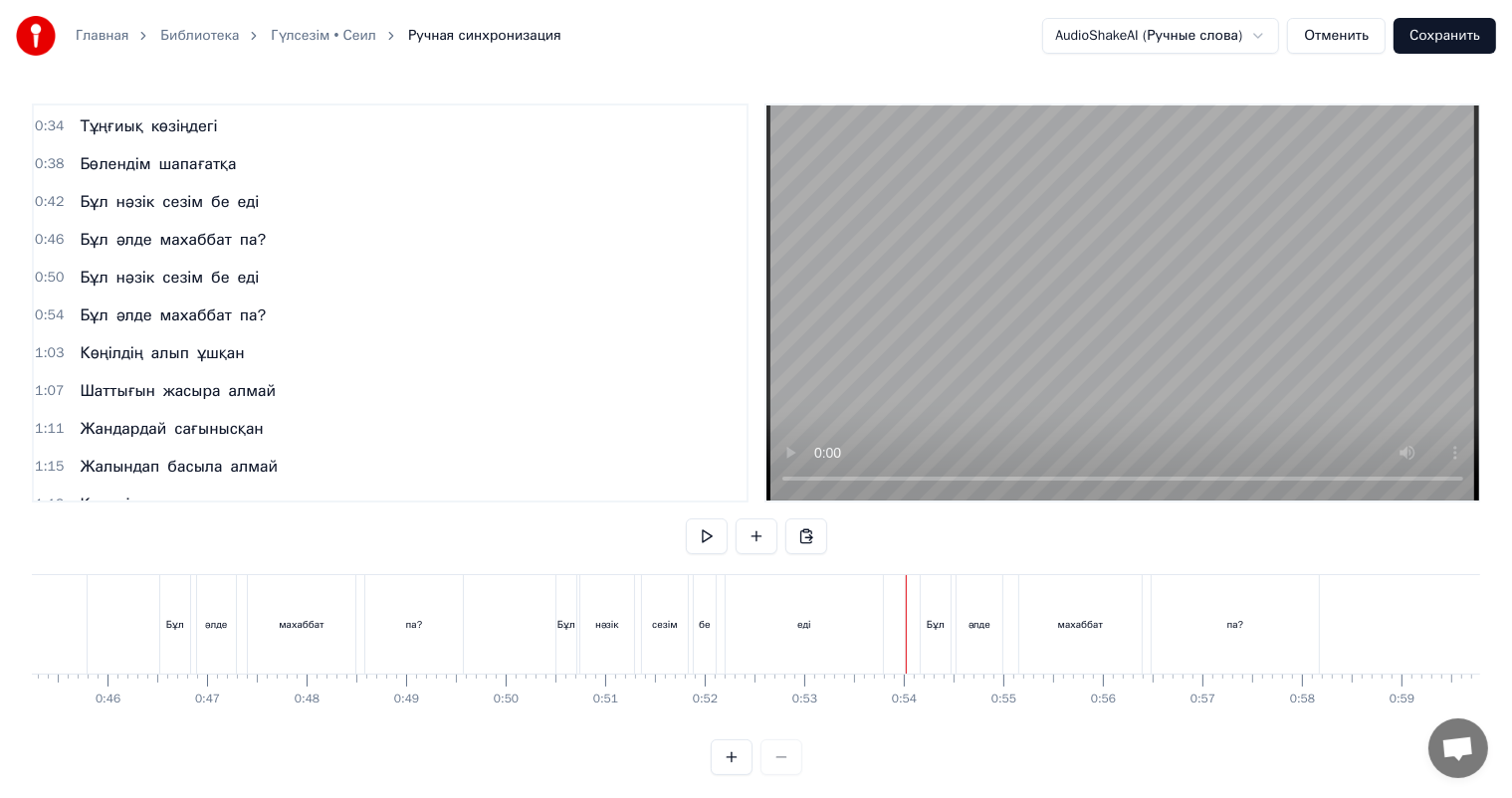 scroll, scrollTop: 26, scrollLeft: 0, axis: vertical 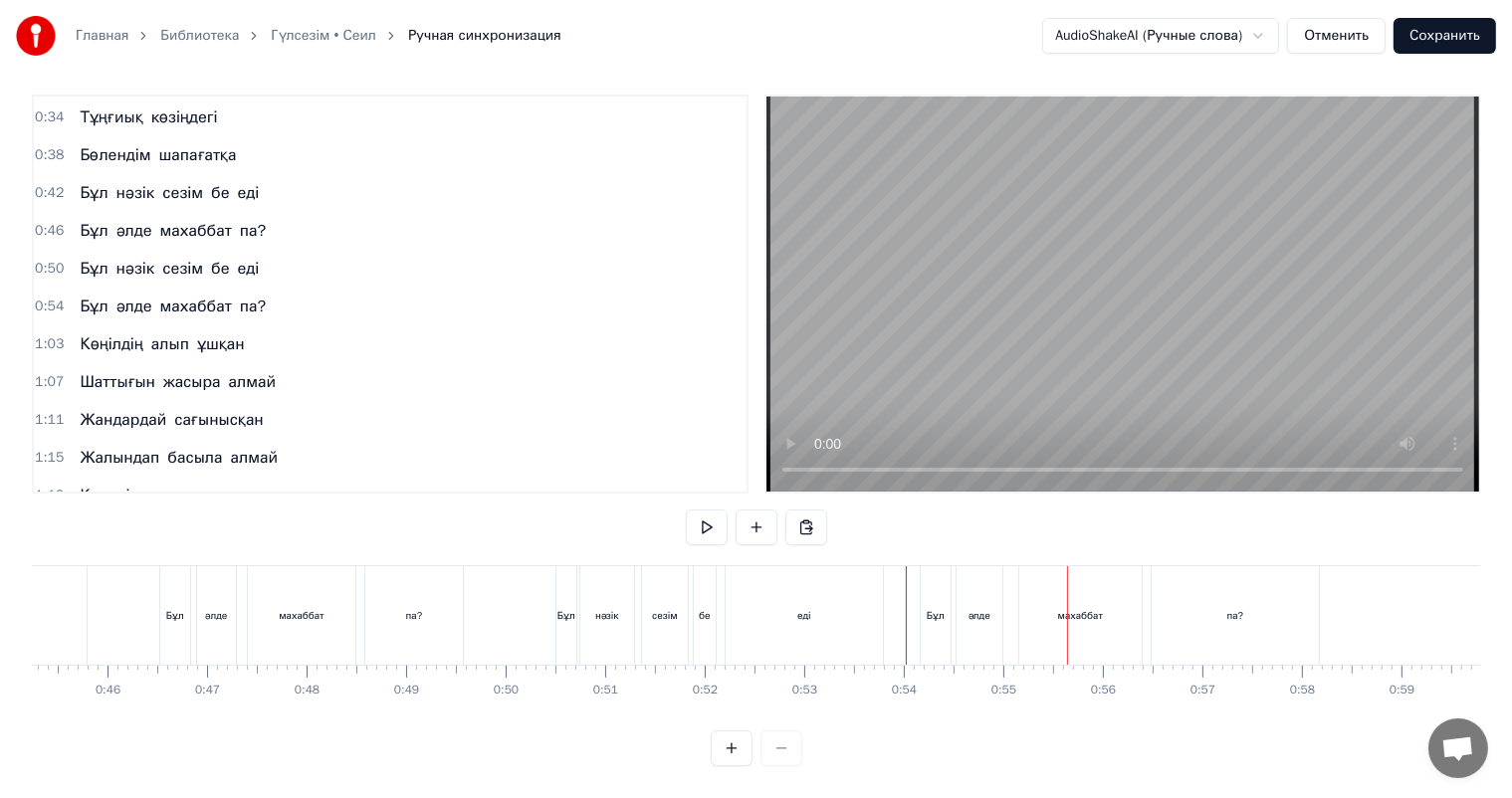 click on "әлде" at bounding box center (979, 615) 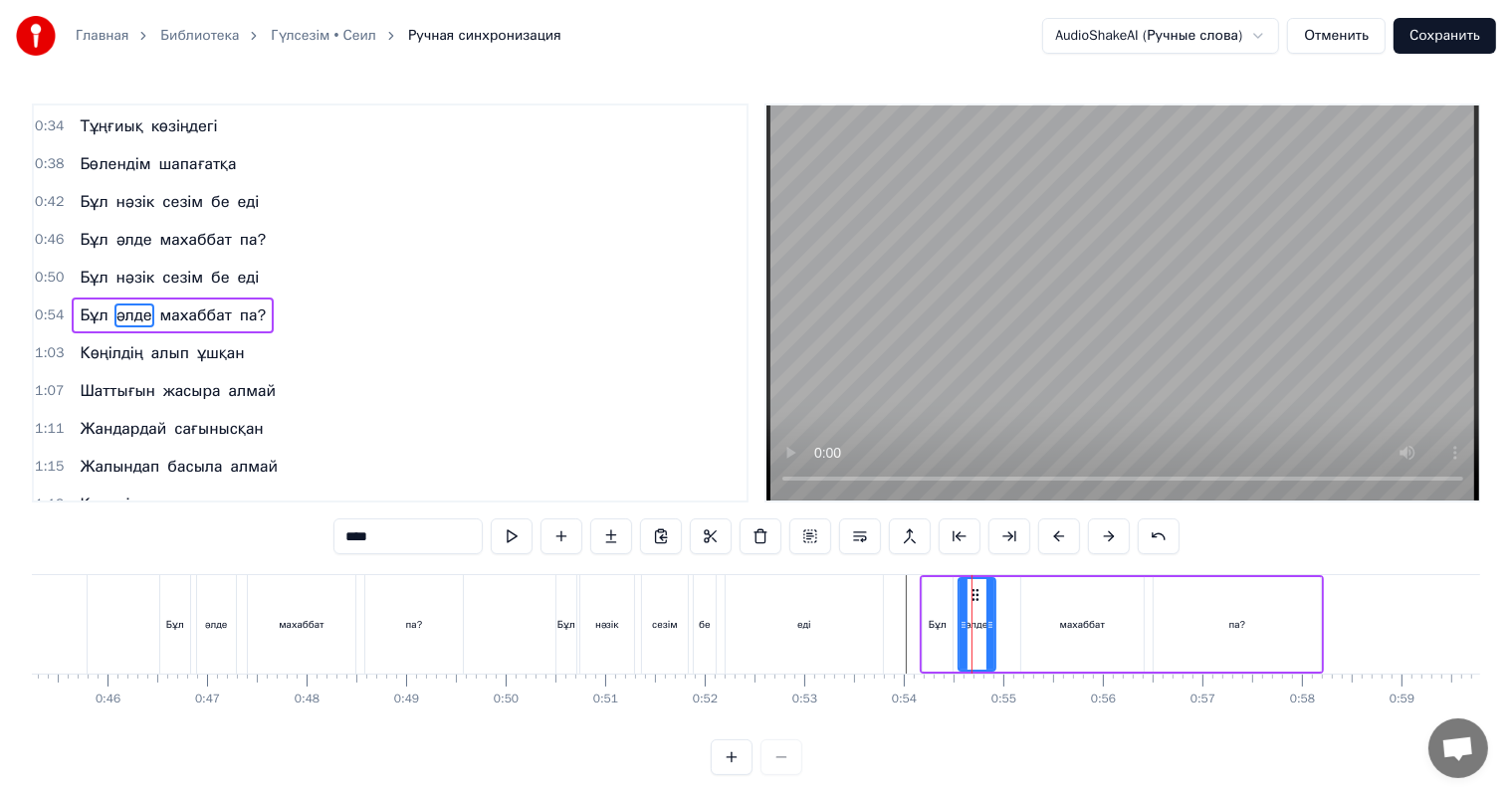 click 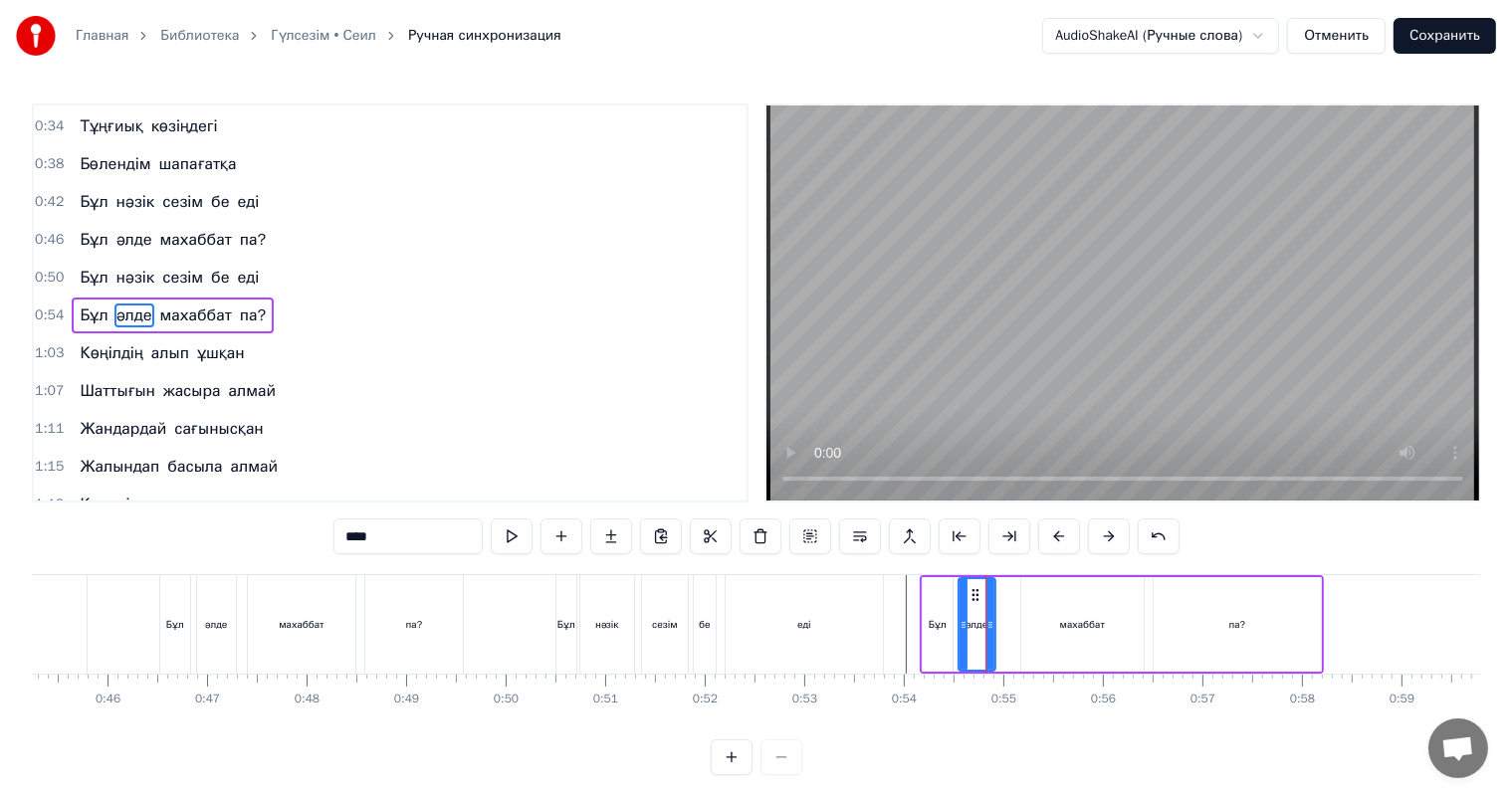 click on "Бұл нәзік сезім бе еді" at bounding box center (722, 624) 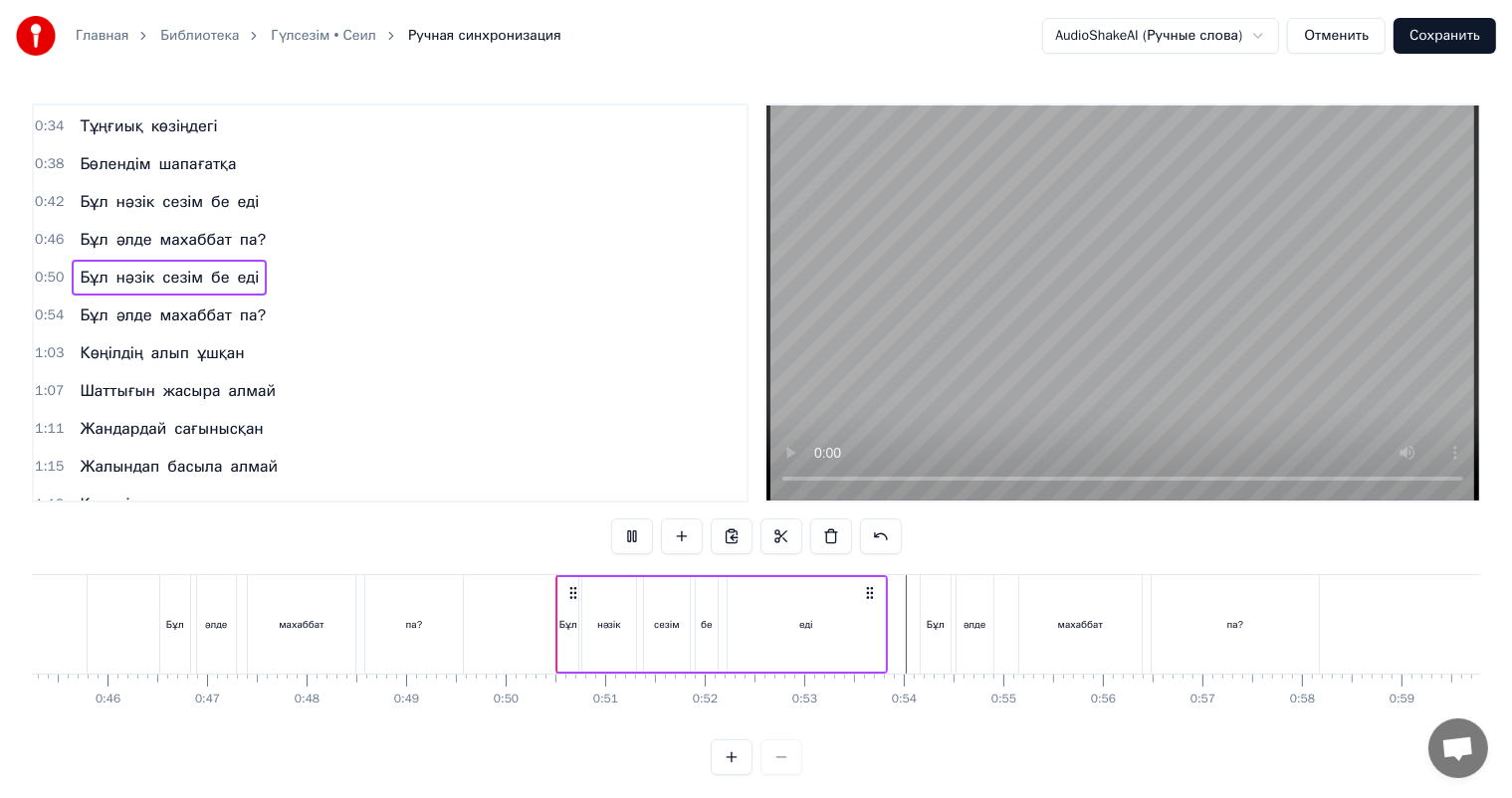 scroll, scrollTop: 26, scrollLeft: 0, axis: vertical 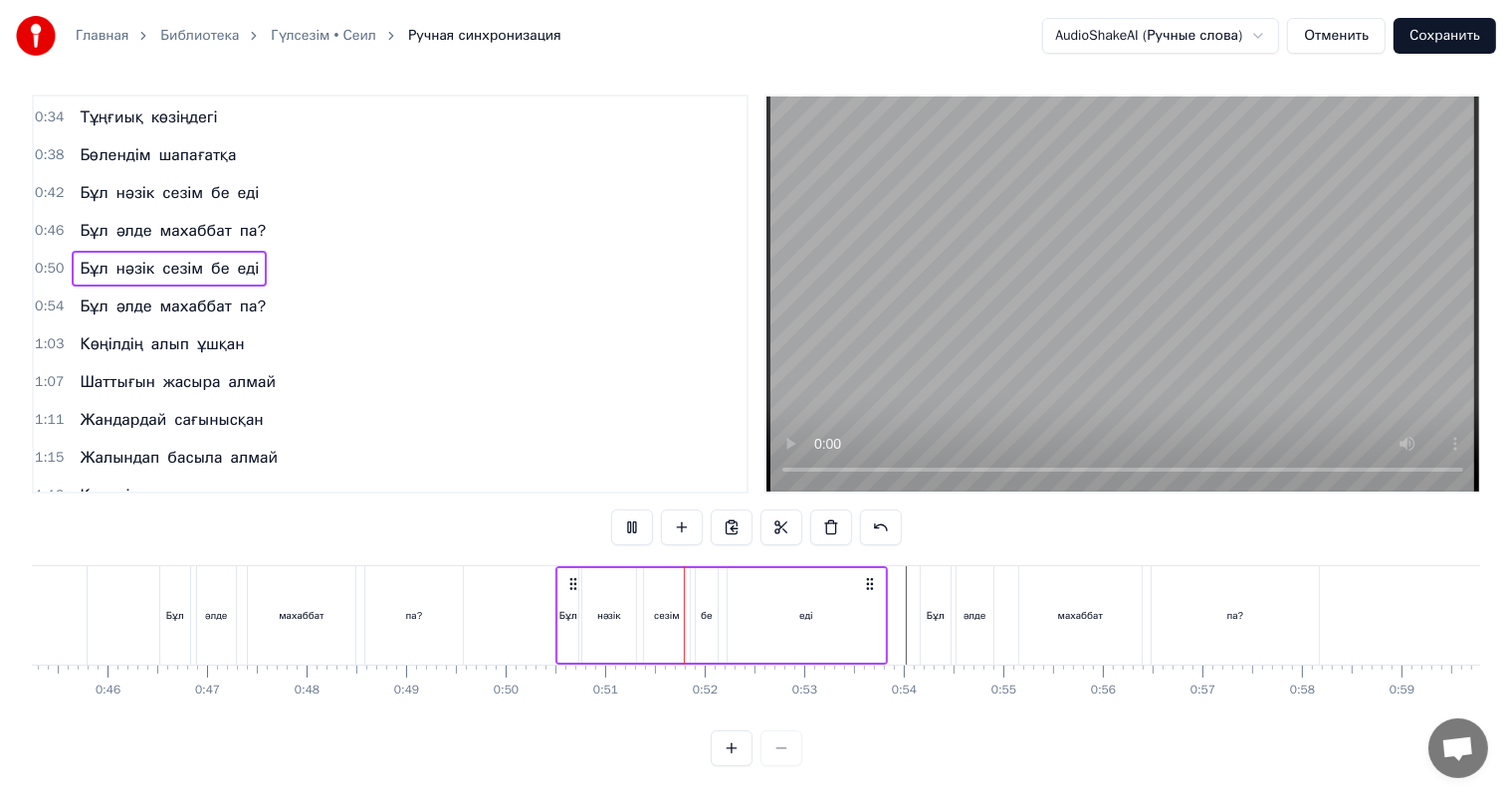 click at bounding box center [5475, 615] 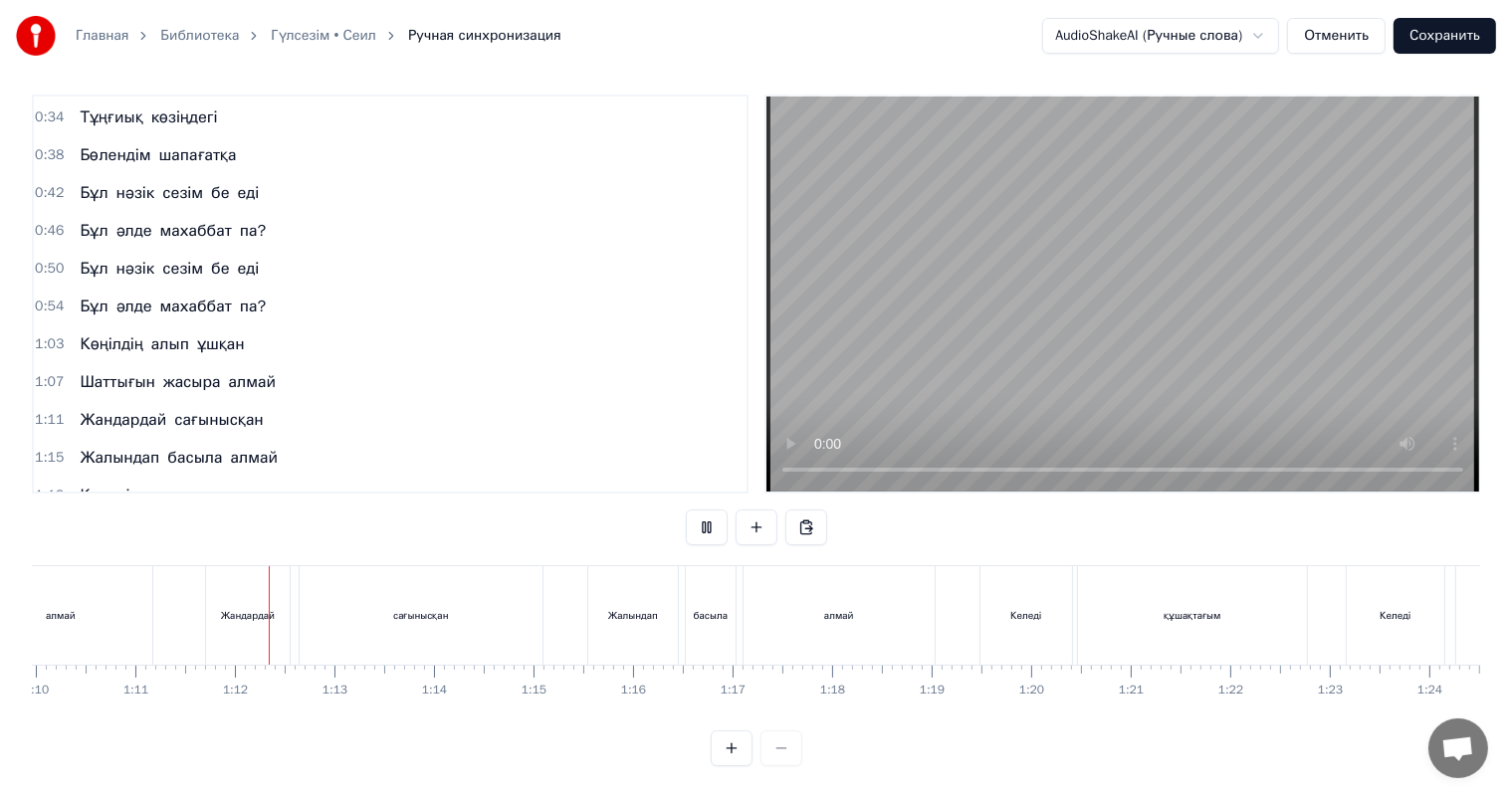 scroll, scrollTop: 0, scrollLeft: 7043, axis: horizontal 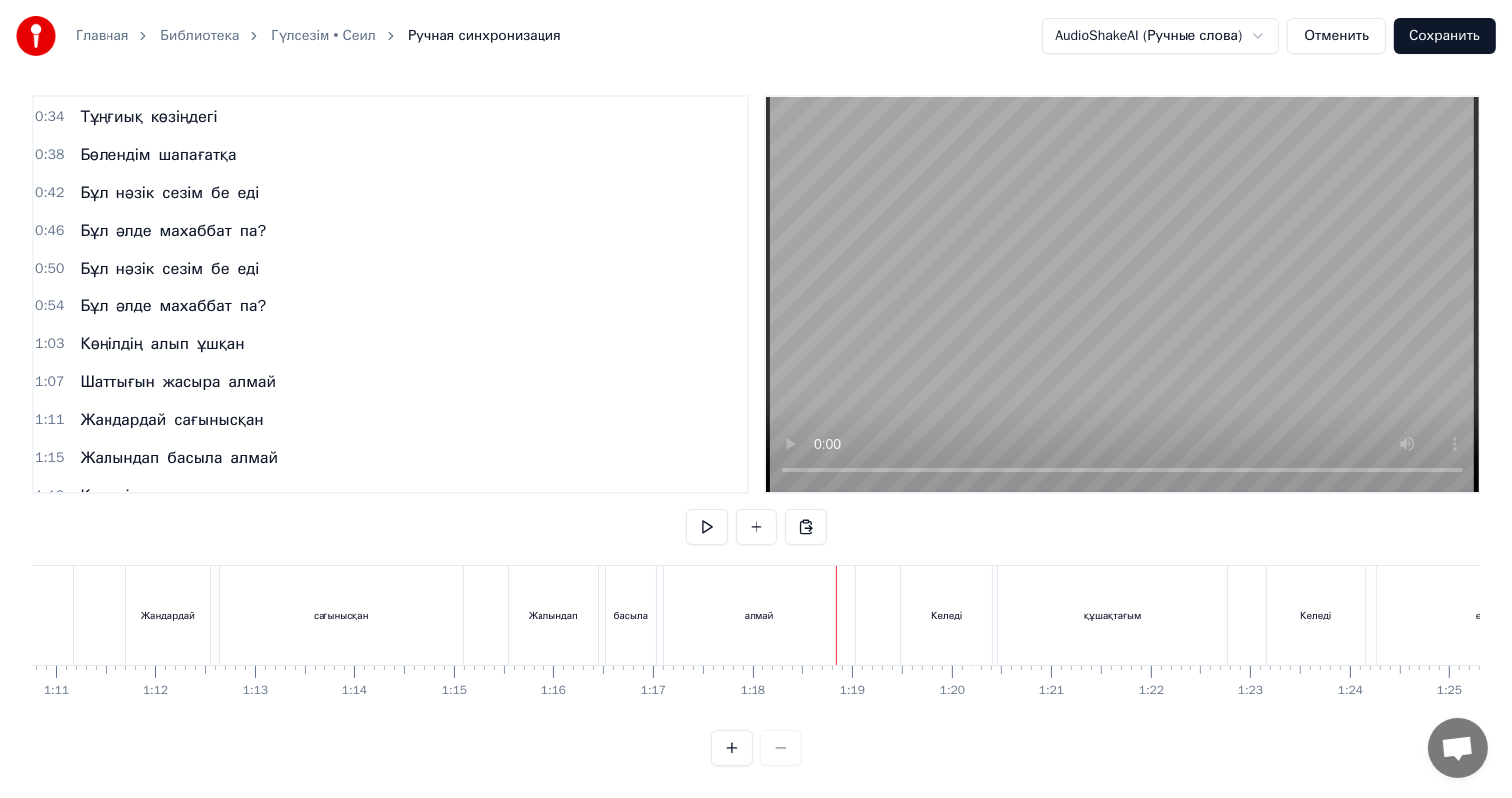 click on "Шаттығын" at bounding box center (117, 382) 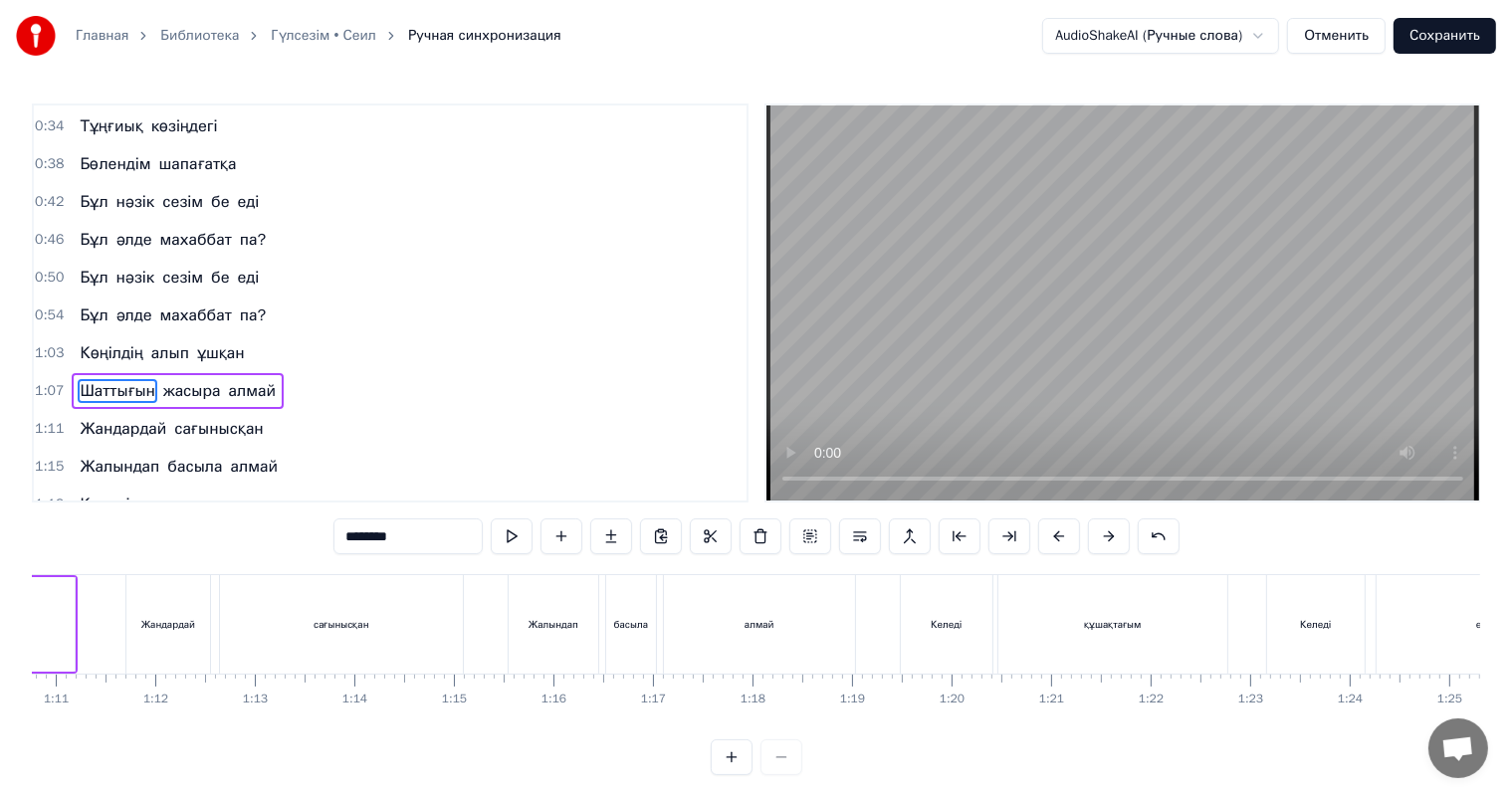 scroll, scrollTop: 201, scrollLeft: 0, axis: vertical 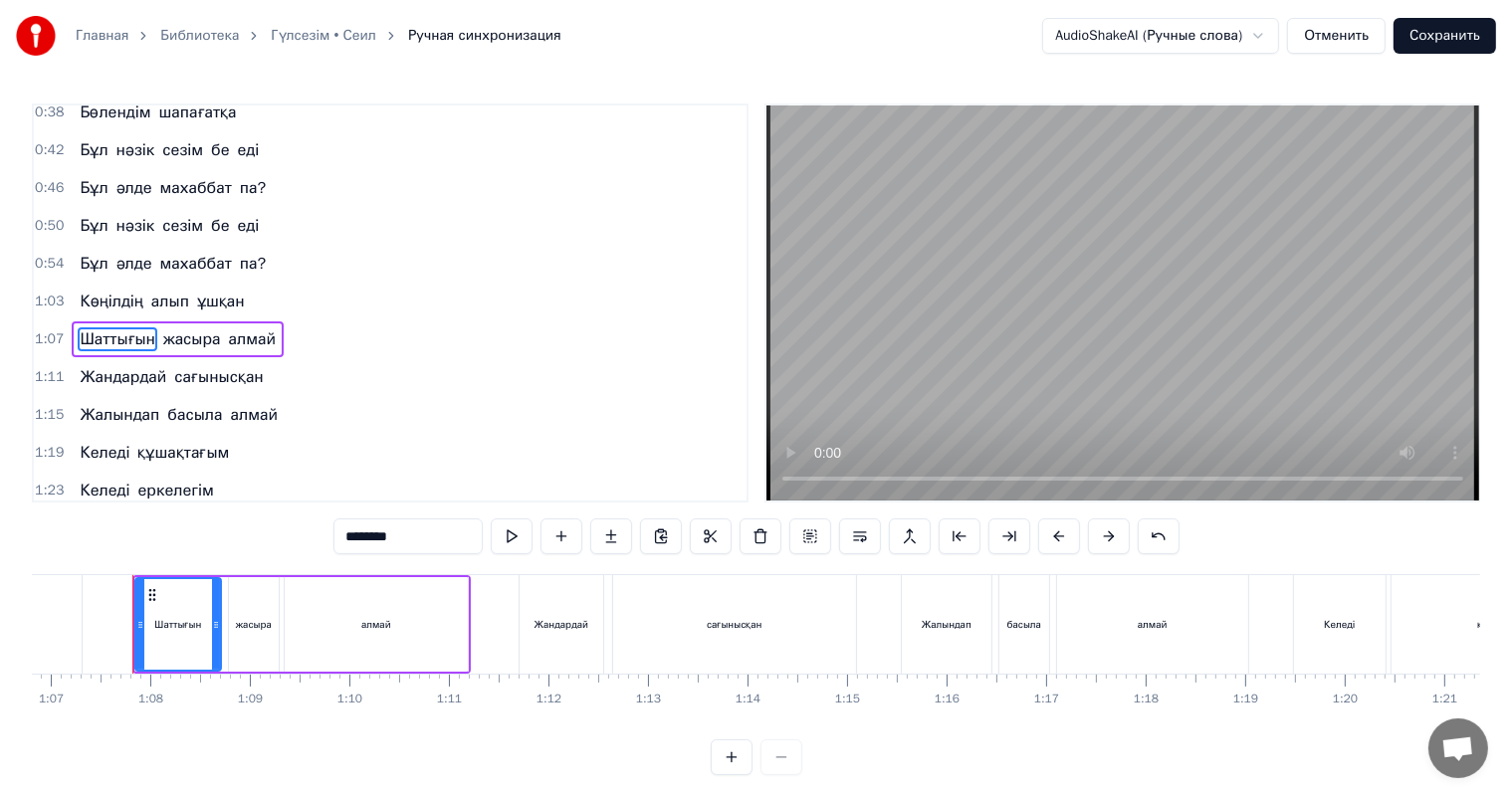 click on "Шаттығын" at bounding box center [117, 339] 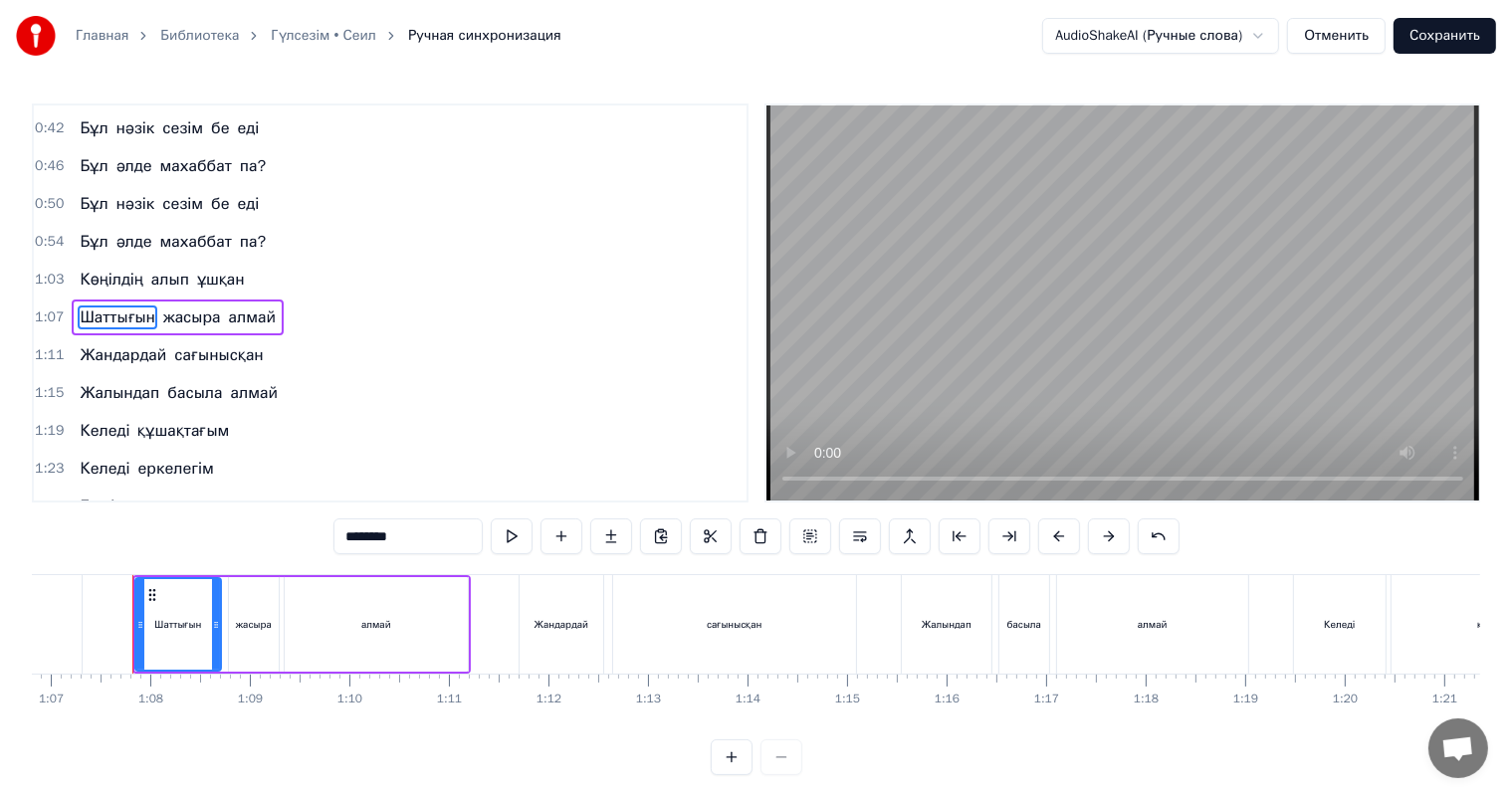 click on "0:19 Өмірде тағдыр айдап 0:23 Кездестім өзіңменен 0:27 Кезім бұл бал- бұл жайнап 0:30 Қайғы- мұң сезілмеген 0:34 Тұңғиық көзіңдегі 0:38 Бөлендім шапағатқа 0:42 Бұл нәзік сезім бе еді 0:46 Бұл әлде махаббат па? 0:50 Бұл нәзік сезім бе еді 0:54 Бұл әлде махаббат па? 1:03 Көңілдің алып ұшқан 1:07 Шаттығын жасыра алмай 1:11 Жандардай сағынысқан 1:15 Жалындап басыла алмай 1:19 Келеді құшақтағым 1:23 Келеді еркелегім 1:27 Ешкімге ұқсатпадым 1:31 Не деген көркем едің? 1:34 Ешкімге ұқсатпадым 1:38 Не деген көркем едің? 2:00 Бейнеңе елжіреген 2:03 Тым ұзақ жайтаңдадым 2:07 Жанымның мөлдіреген 2:11 Сырларын айта" at bounding box center [390, 302] 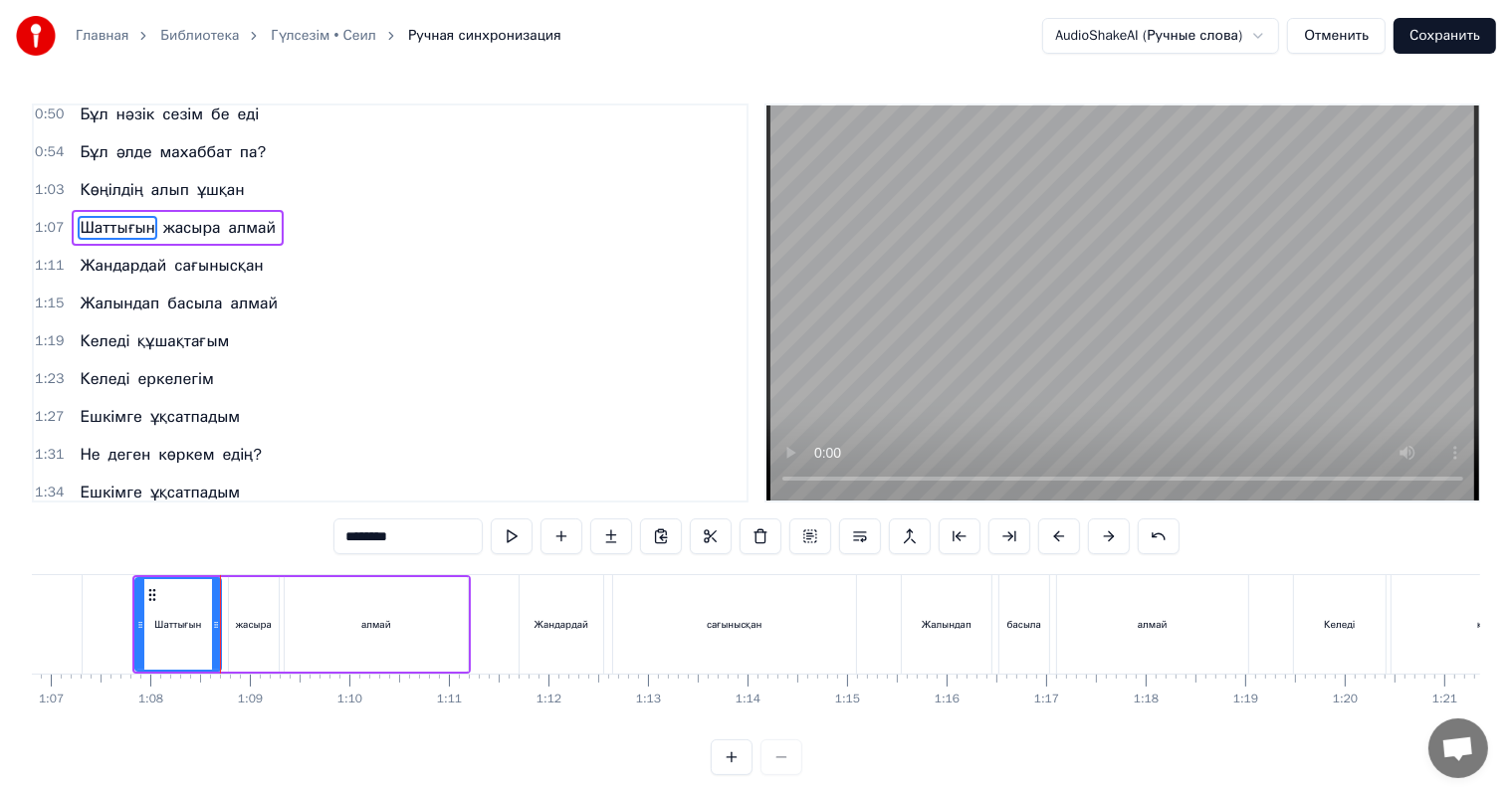 scroll, scrollTop: 304, scrollLeft: 0, axis: vertical 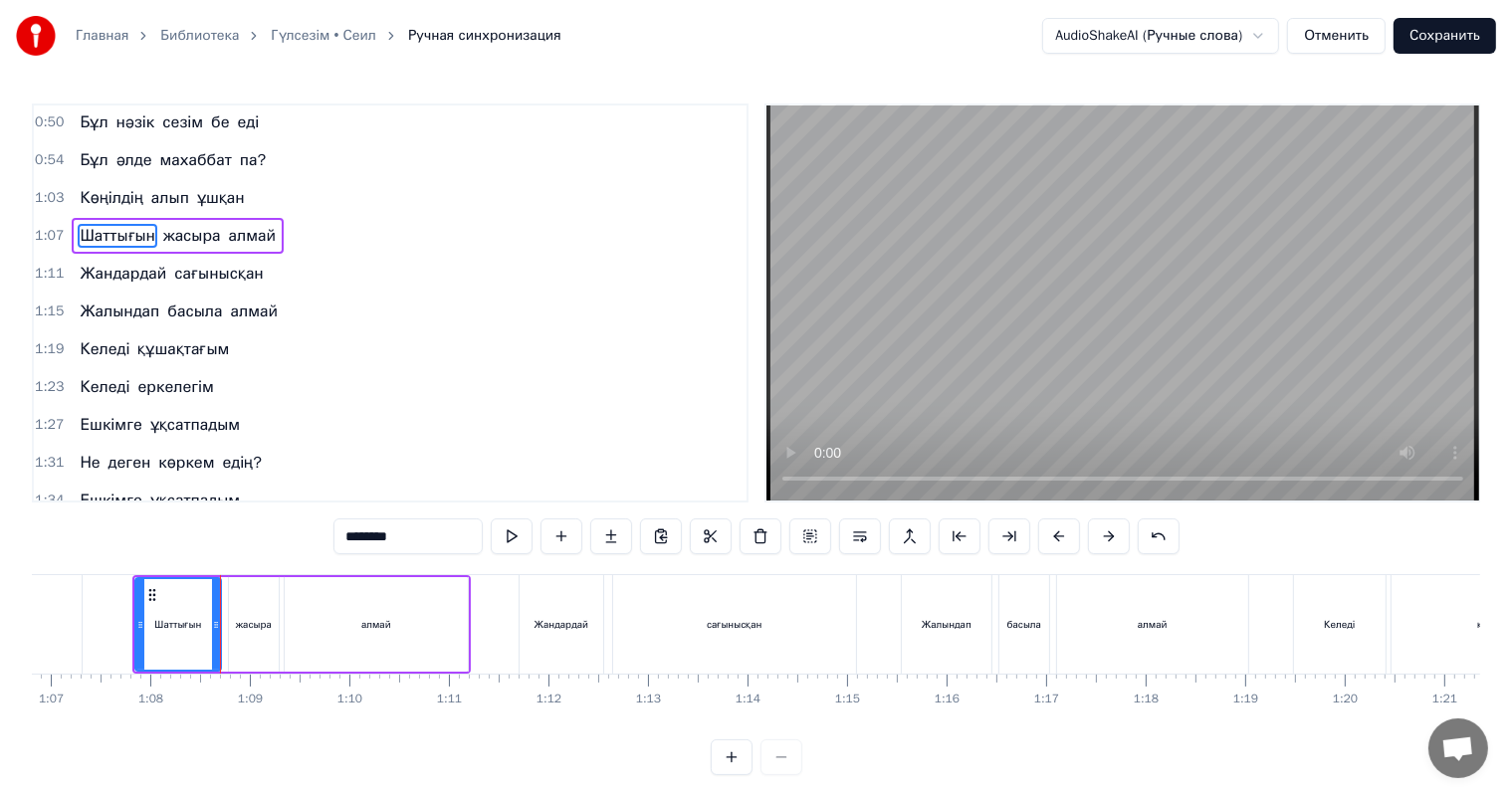 click on "Шаттығын" at bounding box center (117, 236) 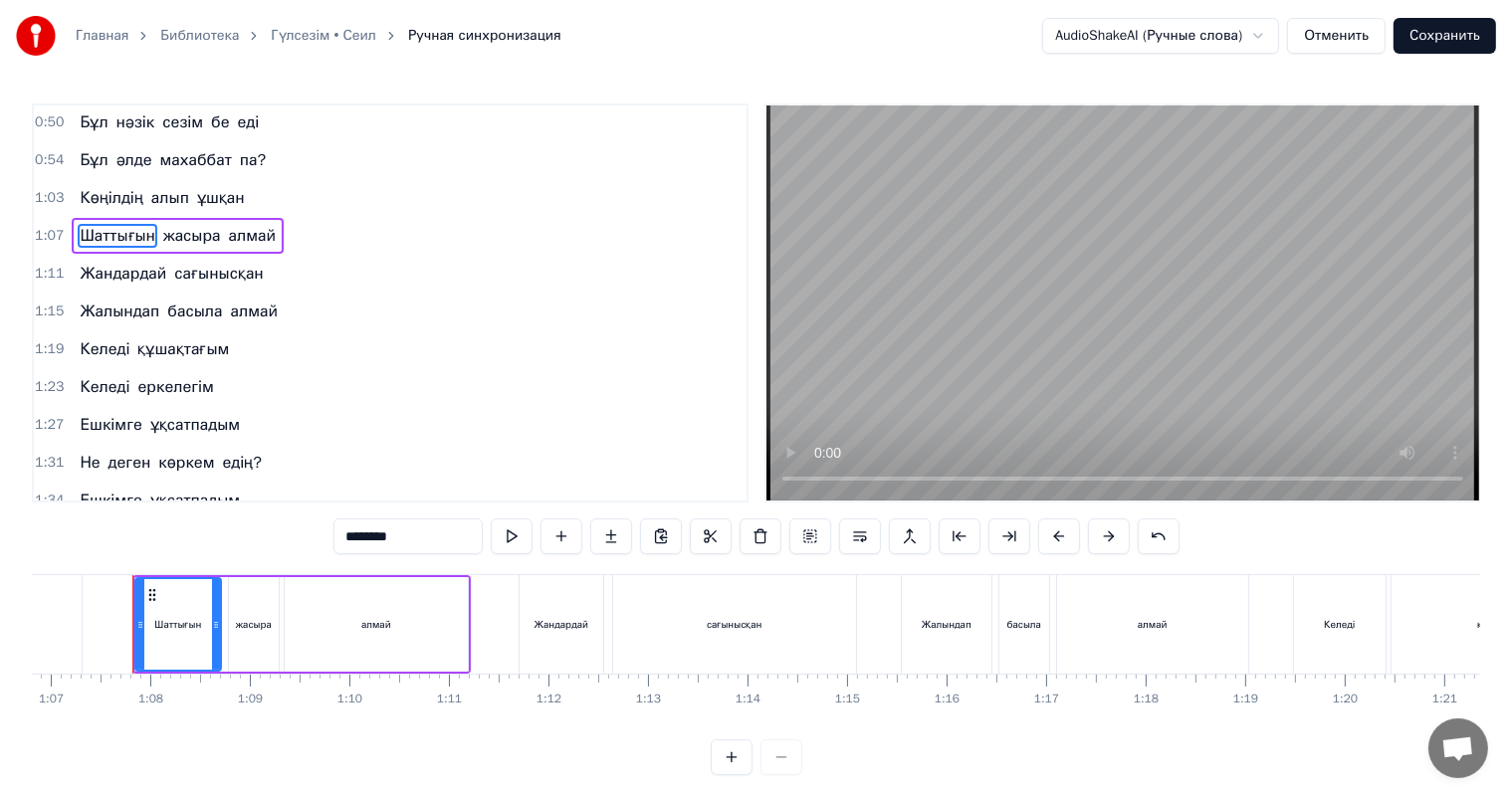 click on "0:19 Өмірде тағдыр айдап 0:23 Кездестім өзіңменен 0:27 Кезім бұл бал- бұл жайнап 0:30 Қайғы- мұң сезілмеген 0:34 Тұңғиық көзіңдегі 0:38 Бөлендім шапағатқа 0:42 Бұл нәзік сезім бе еді 0:46 Бұл әлде махаббат па? 0:50 Бұл нәзік сезім бе еді 0:54 Бұл әлде махаббат па? 1:03 Көңілдің алып ұшқан 1:07 Шаттығын жасыра алмай 1:11 Жандардай сағынысқан 1:15 Жалындап басыла алмай 1:19 Келеді құшақтағым 1:23 Келеді еркелегім 1:27 Ешкімге ұқсатпадым 1:31 Не деген көркем едің? 1:34 Ешкімге ұқсатпадым 1:38 Не деген көркем едің? 2:00 Бейнеңе елжіреген 2:03 Тым ұзақ жайтаңдадым 2:07 Жанымның мөлдіреген 2:11 Сырларын айта" at bounding box center [390, 302] 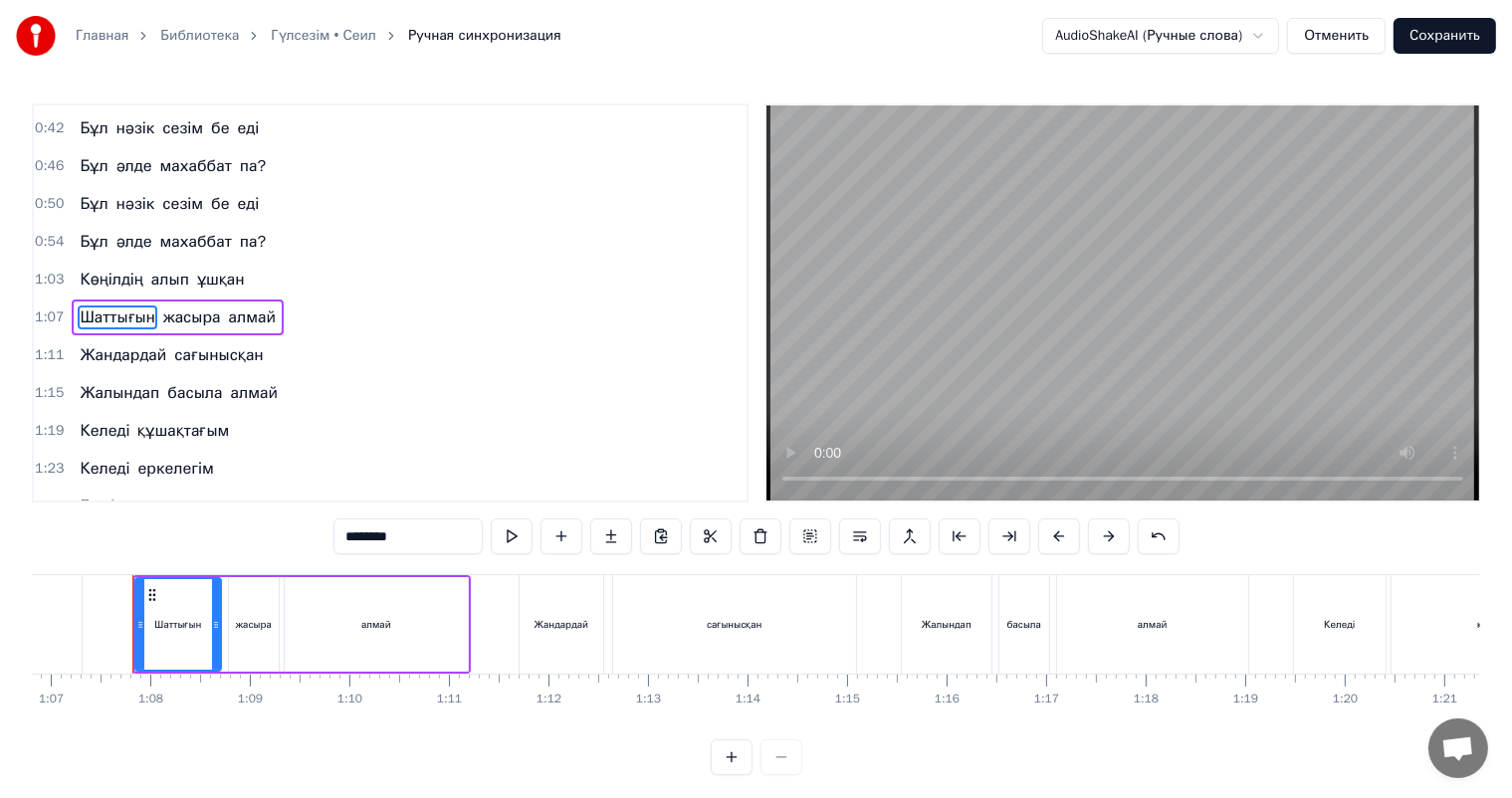 click on "Шаттығын" at bounding box center (117, 317) 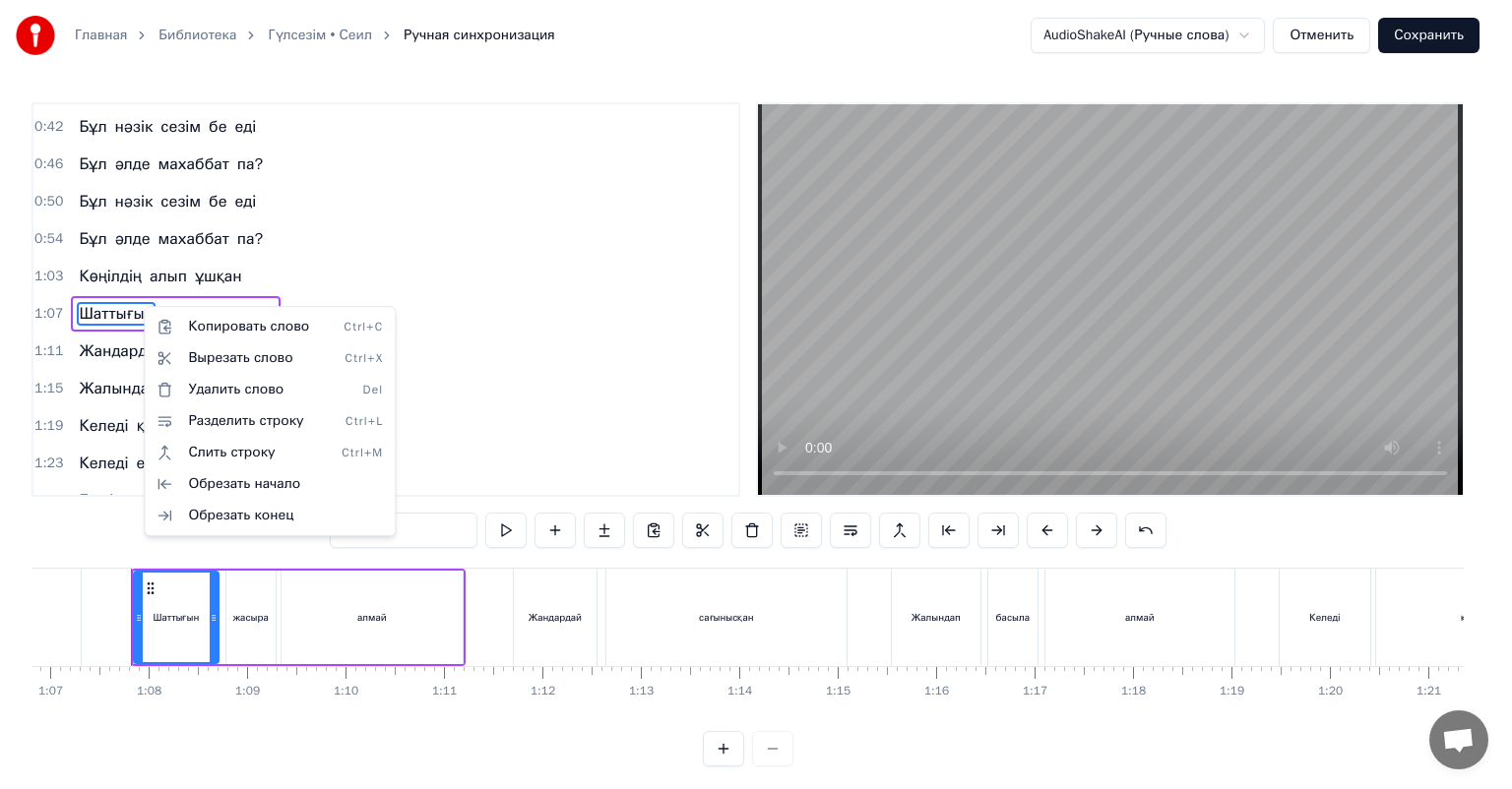 click on "Изменить фон [PERSON] 5 % Изменить фон [PERSON] 27 % Синхронизировать текст [PERSON] Сеил Воспроизвести" at bounding box center (756, 398) 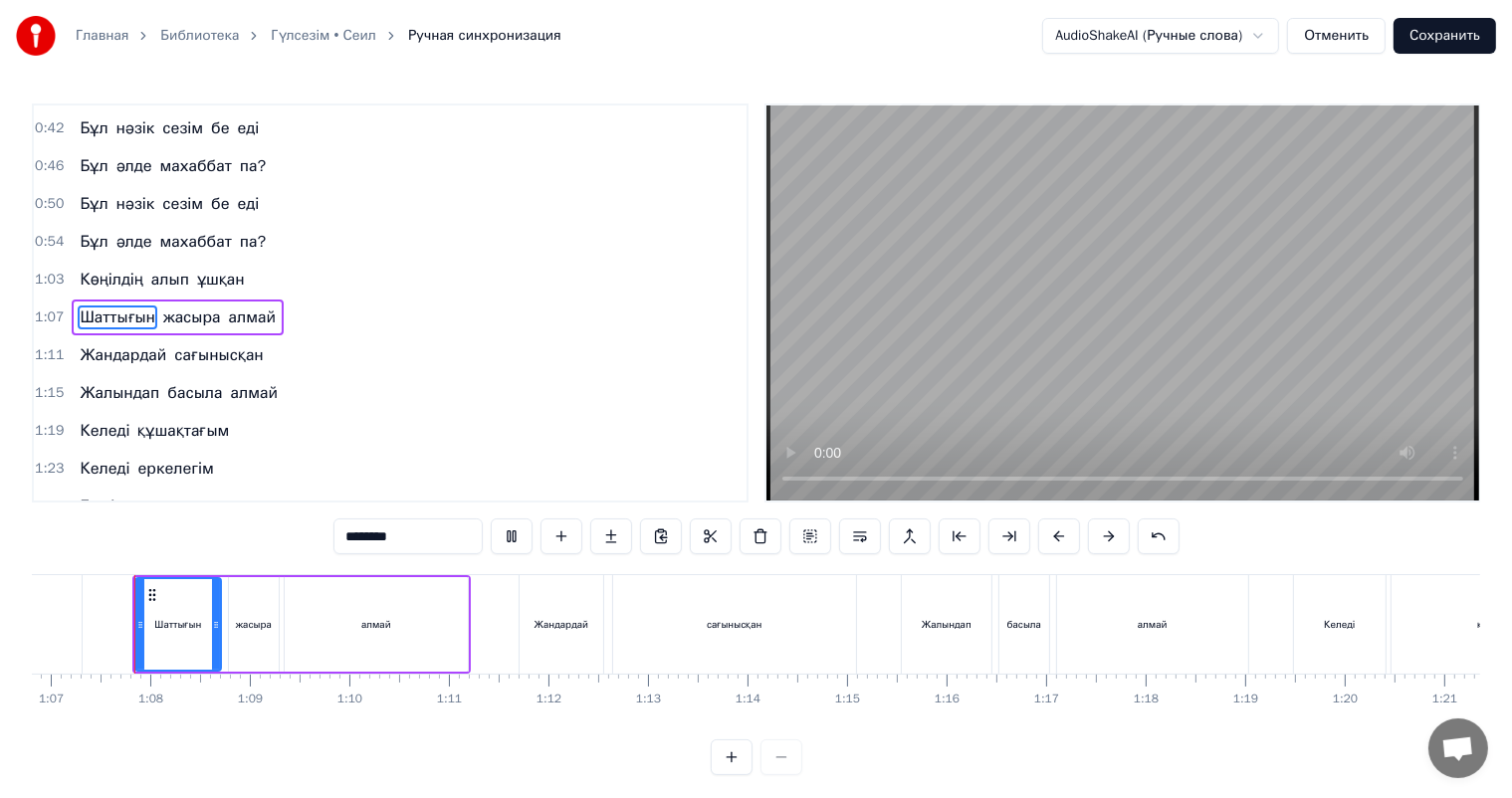 scroll, scrollTop: 26, scrollLeft: 0, axis: vertical 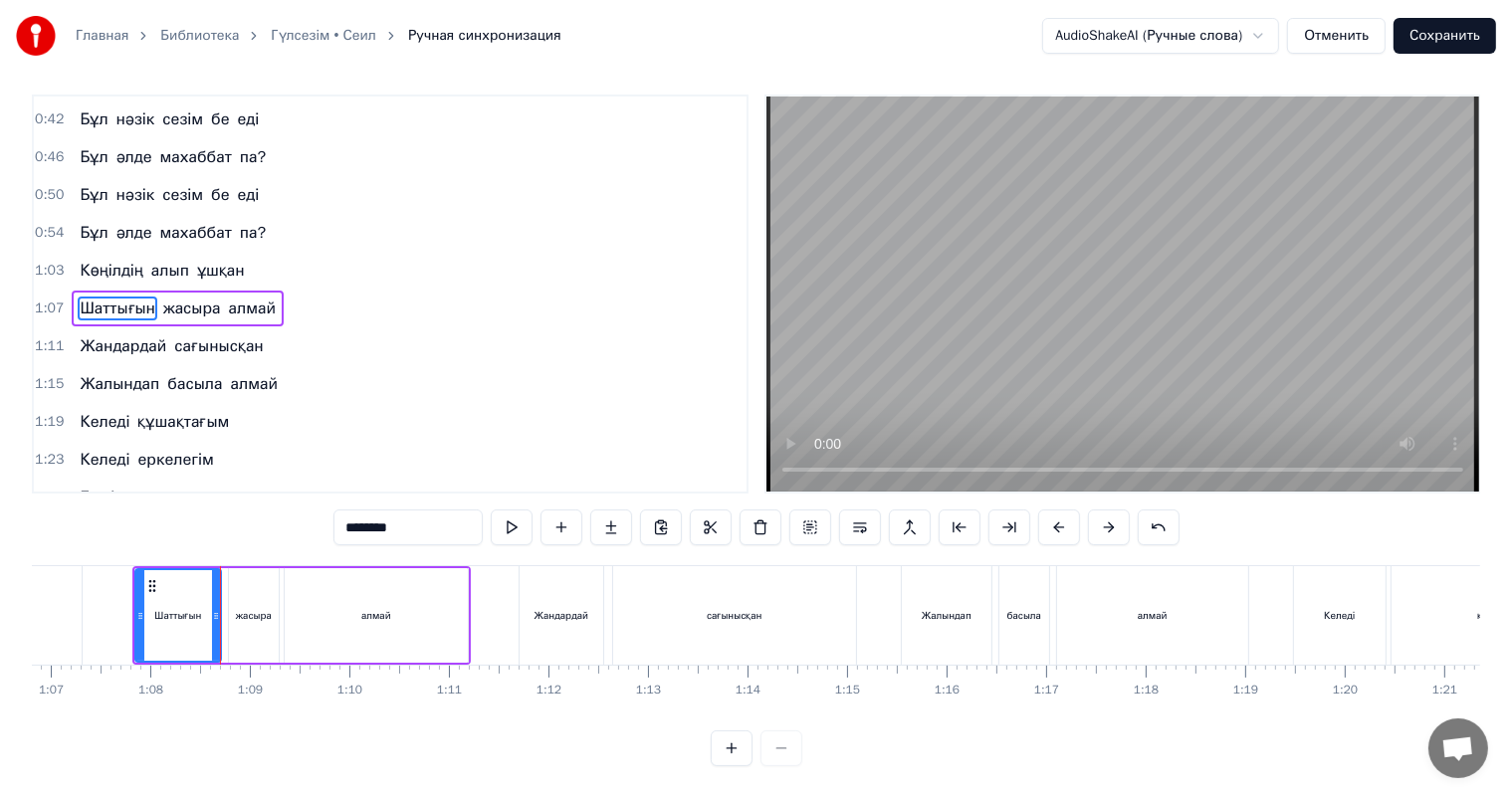 click on "алмай" at bounding box center [376, 615] 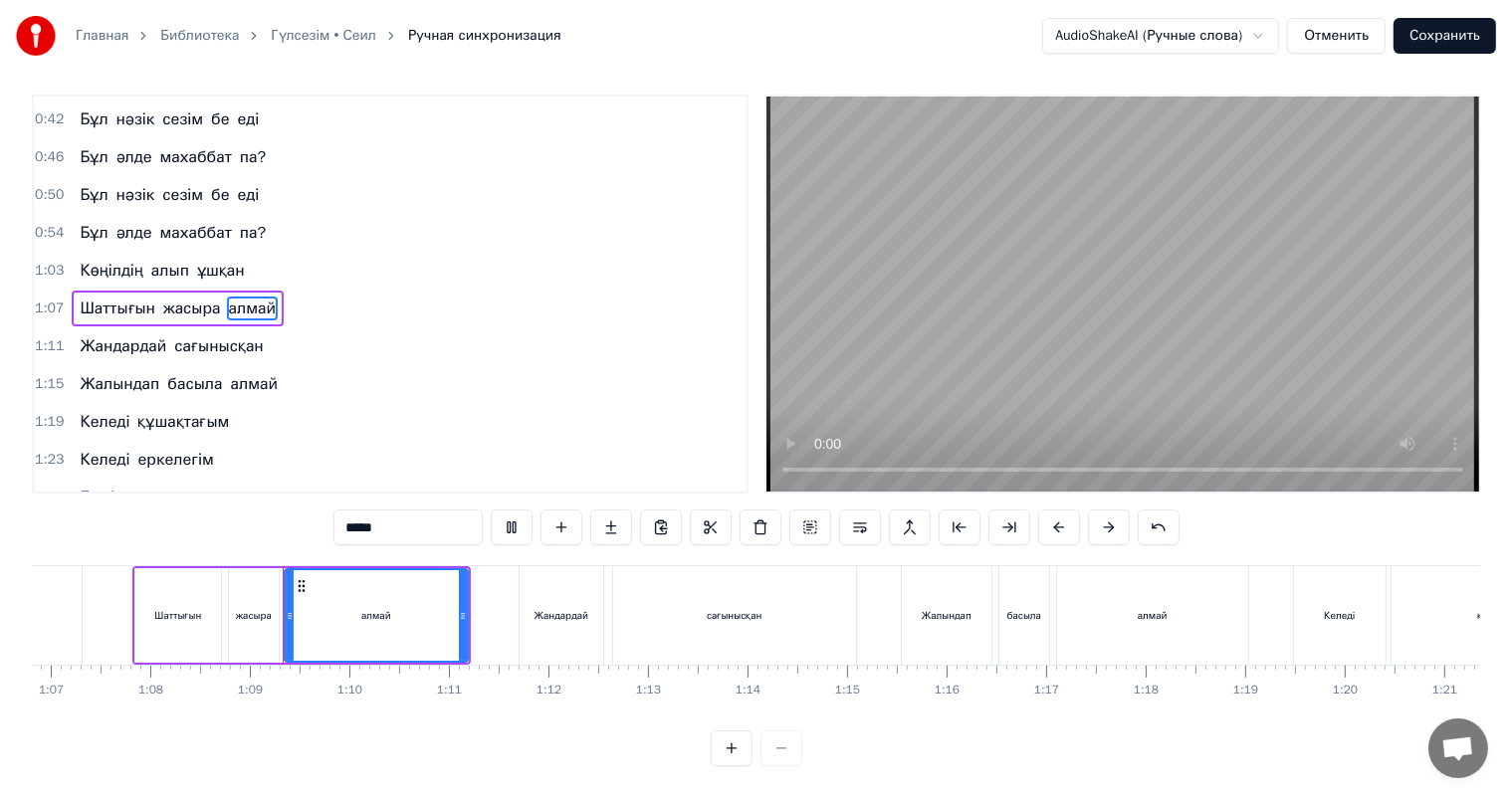 scroll, scrollTop: 26, scrollLeft: 0, axis: vertical 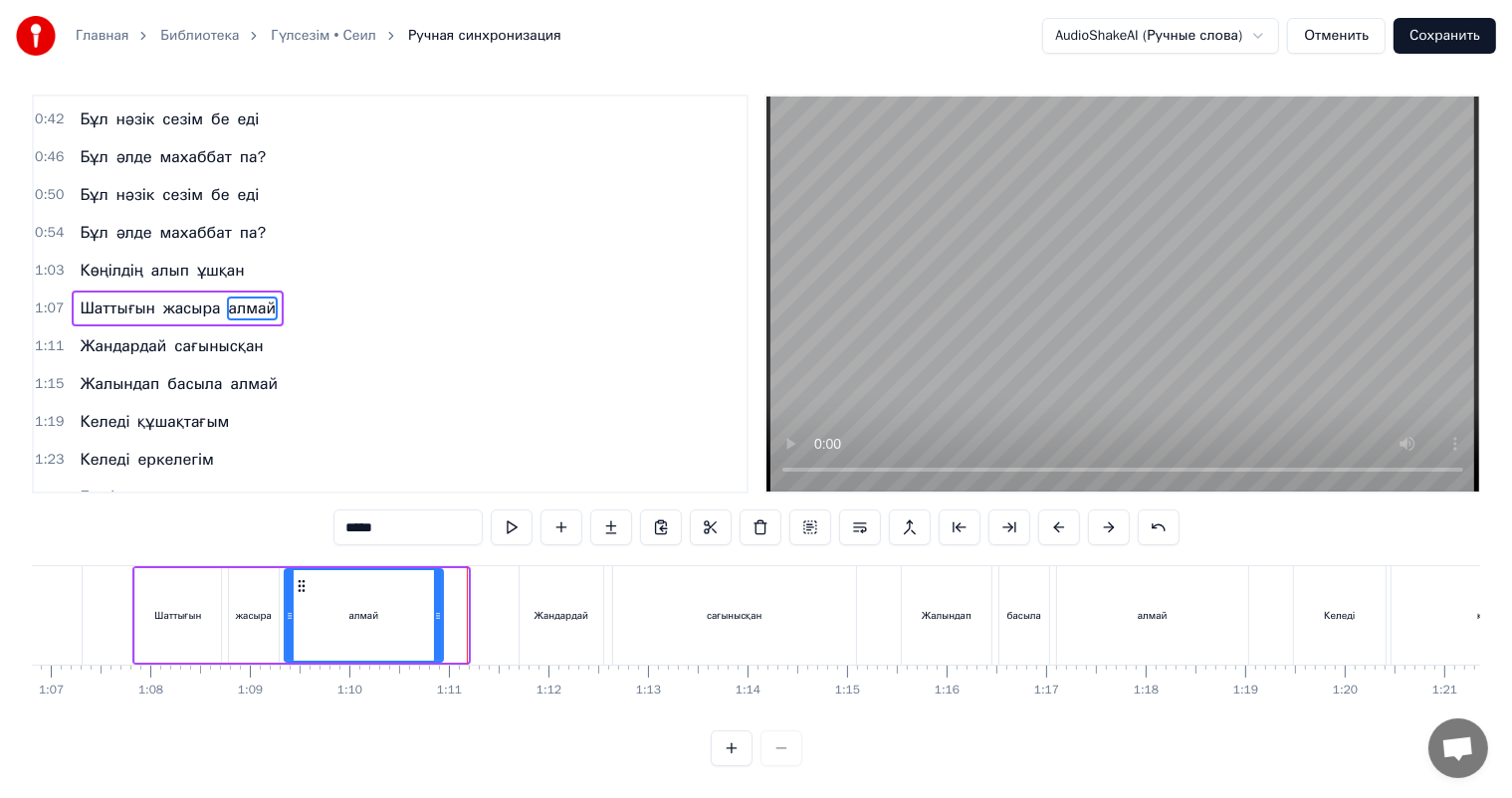 drag, startPoint x: 462, startPoint y: 597, endPoint x: 437, endPoint y: 597, distance: 25 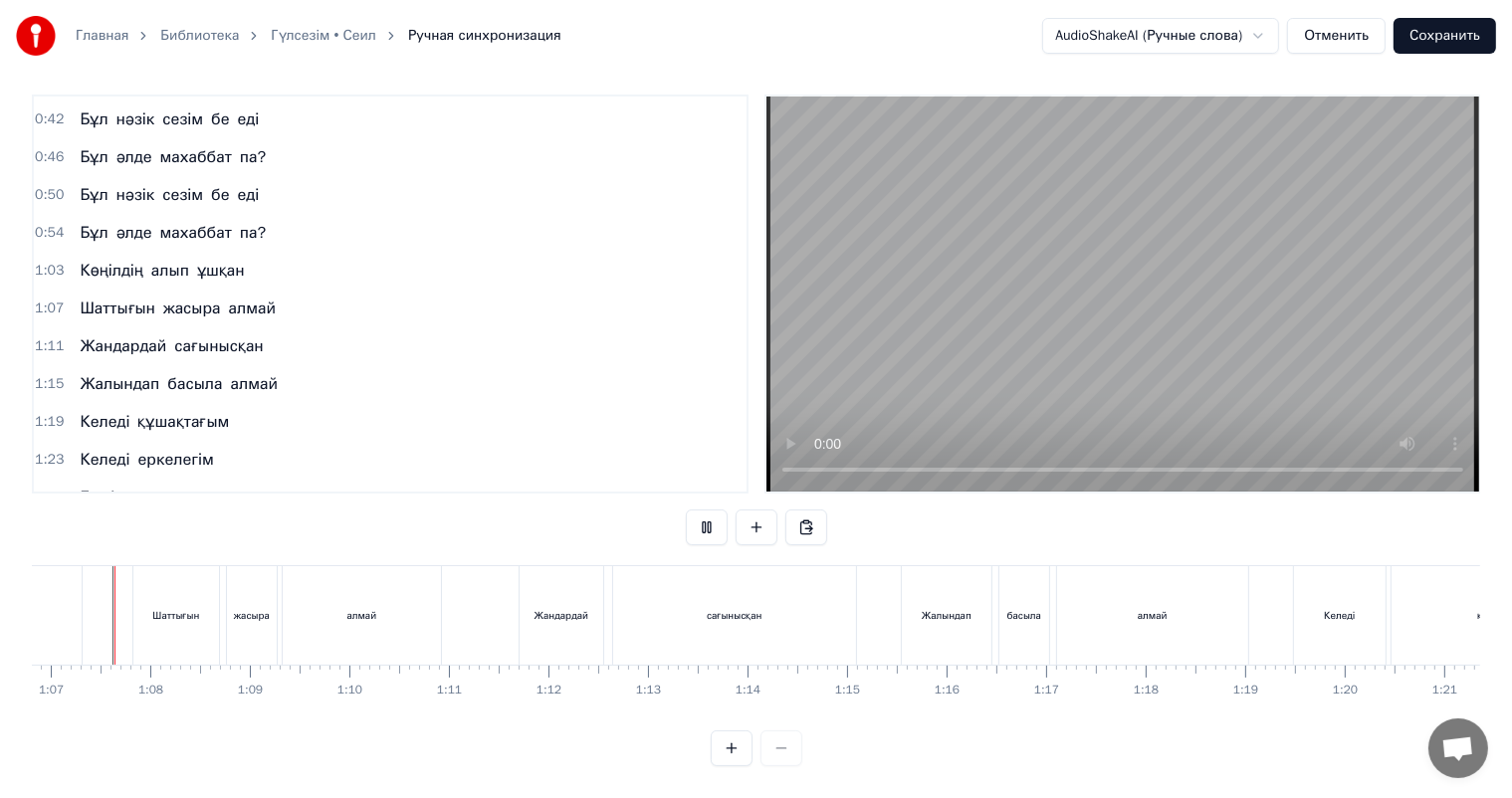 scroll, scrollTop: 26, scrollLeft: 0, axis: vertical 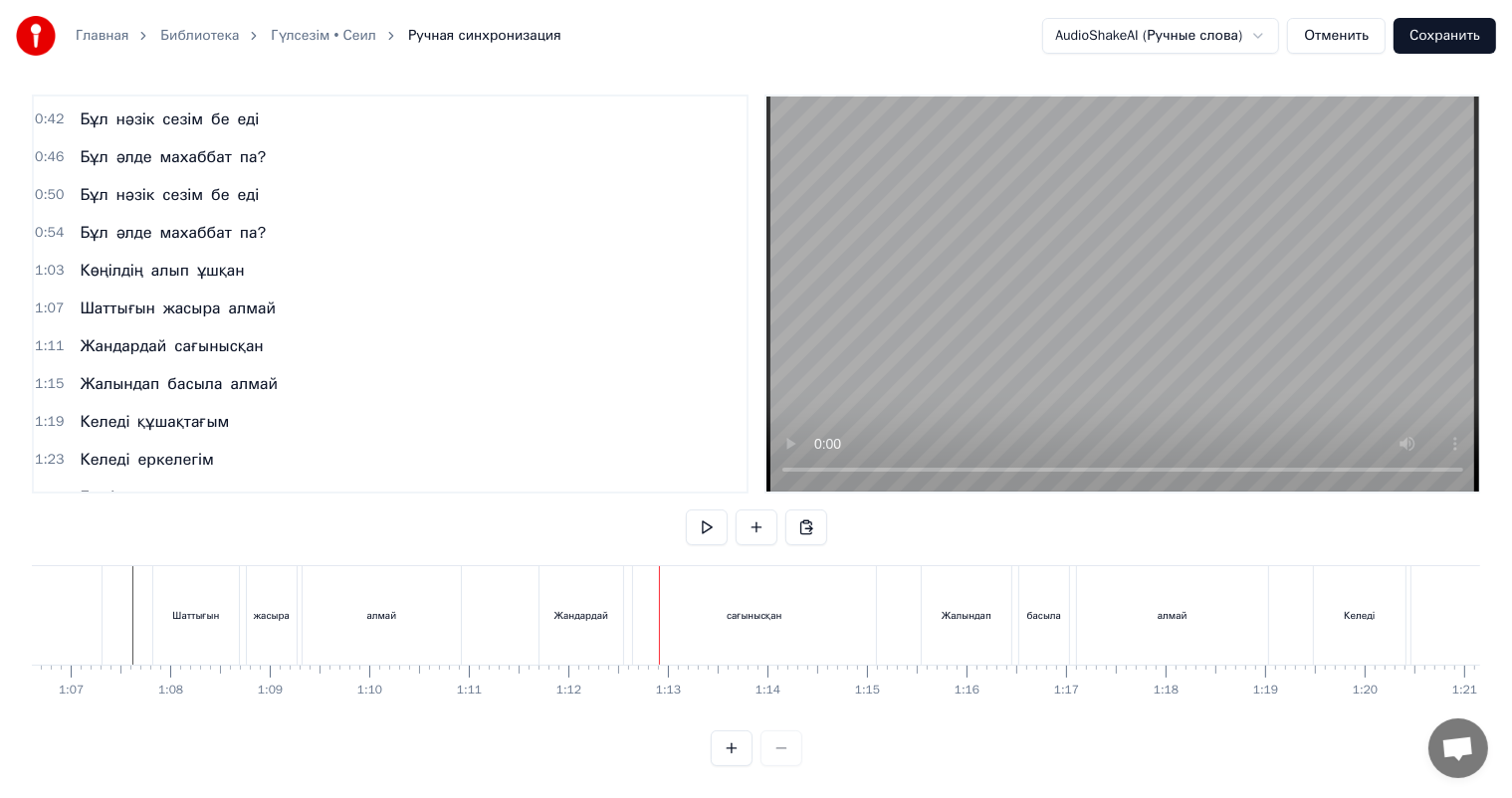 click on "алмай" at bounding box center [381, 615] 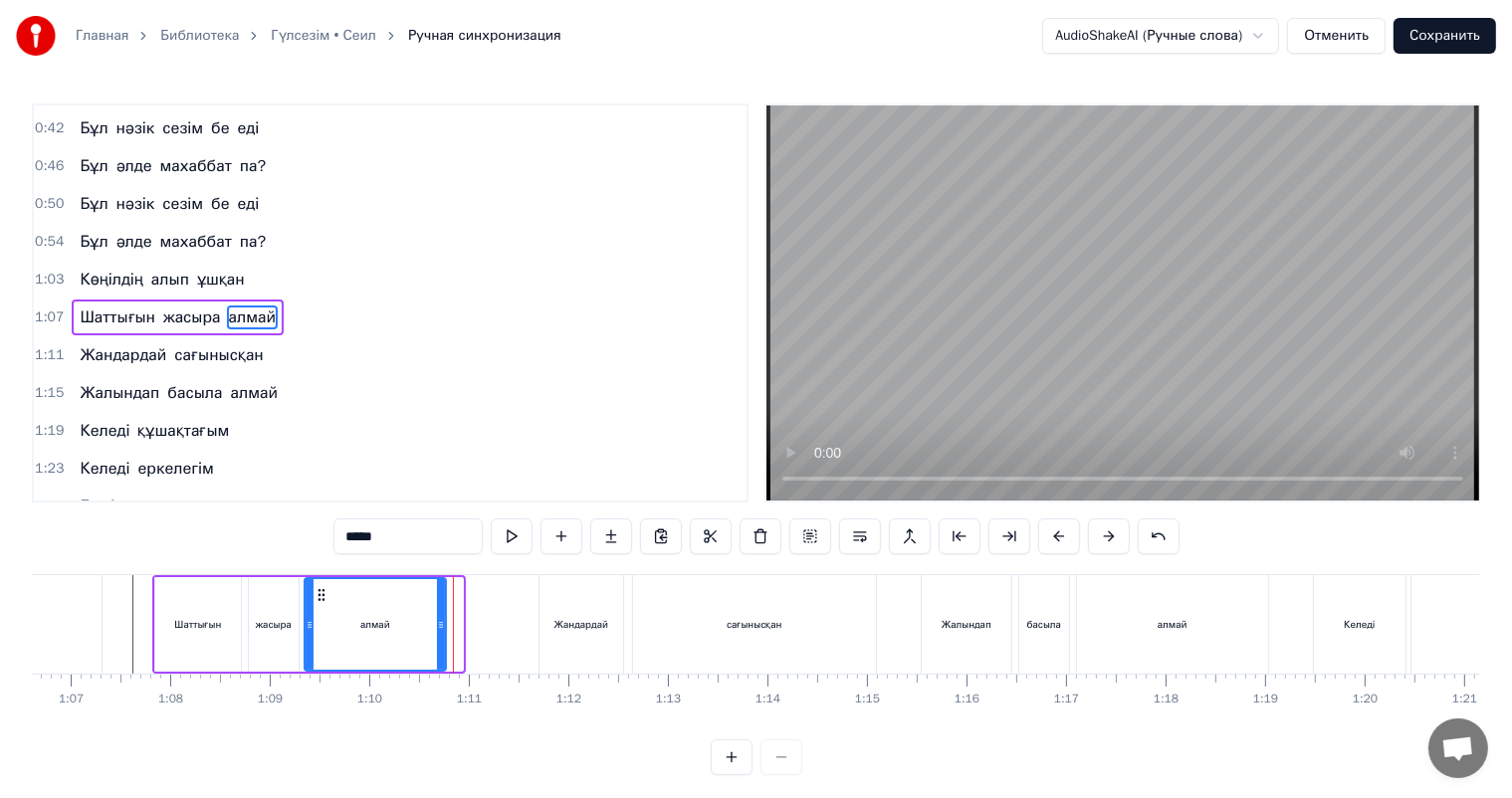 drag, startPoint x: 457, startPoint y: 605, endPoint x: 440, endPoint y: 604, distance: 17.029386 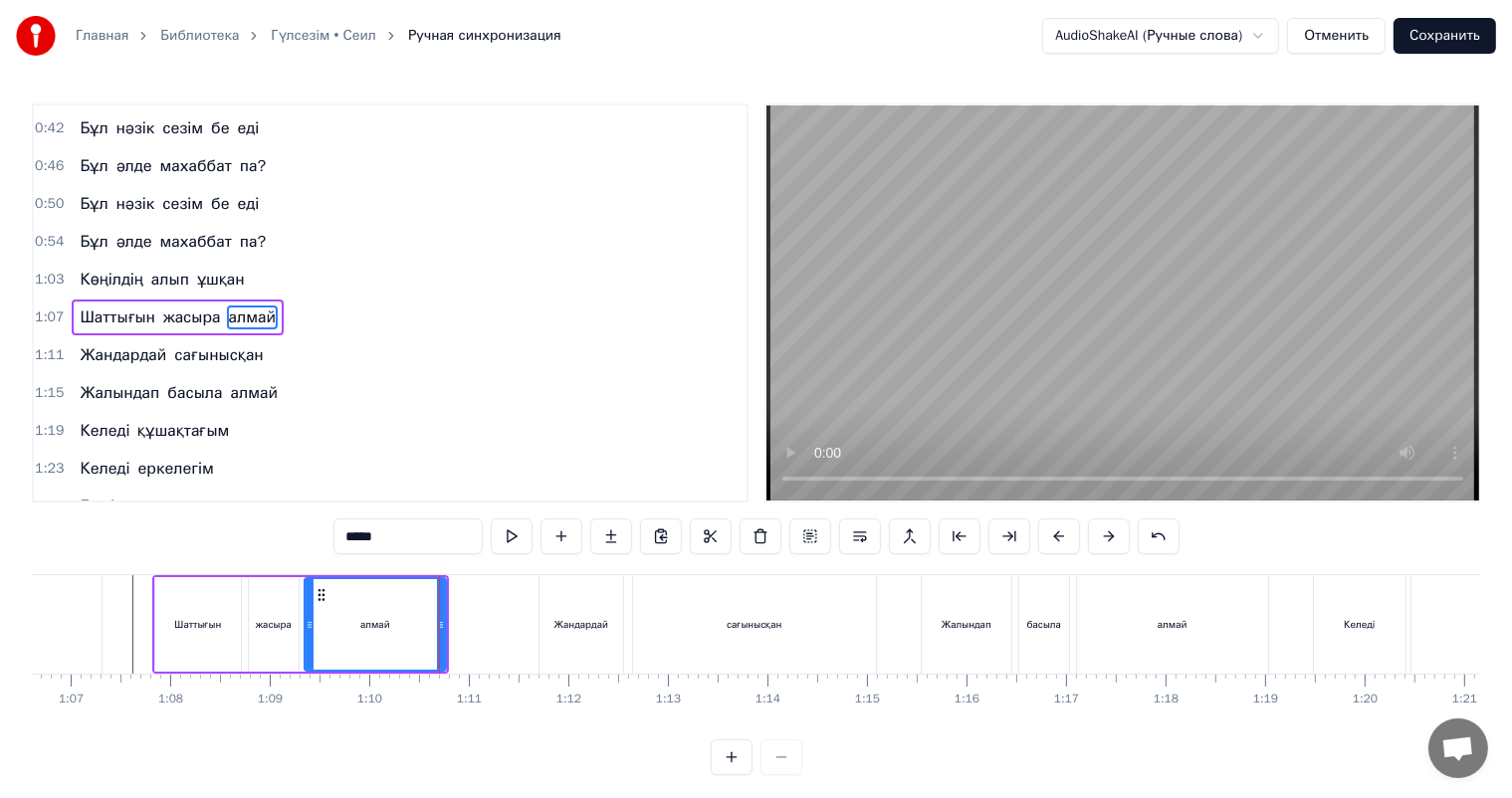 click on "Жандардай" at bounding box center [581, 624] 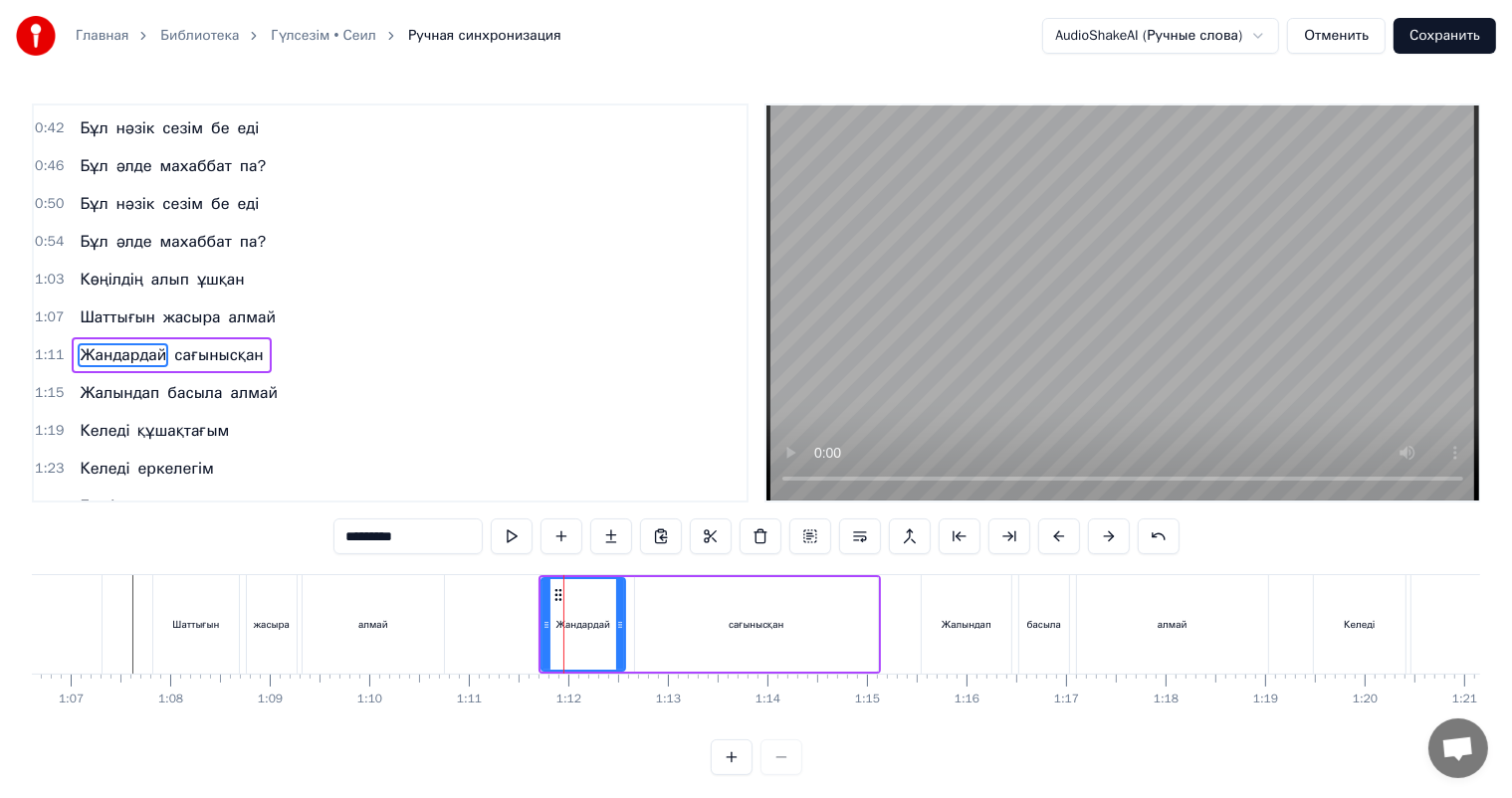 scroll, scrollTop: 259, scrollLeft: 0, axis: vertical 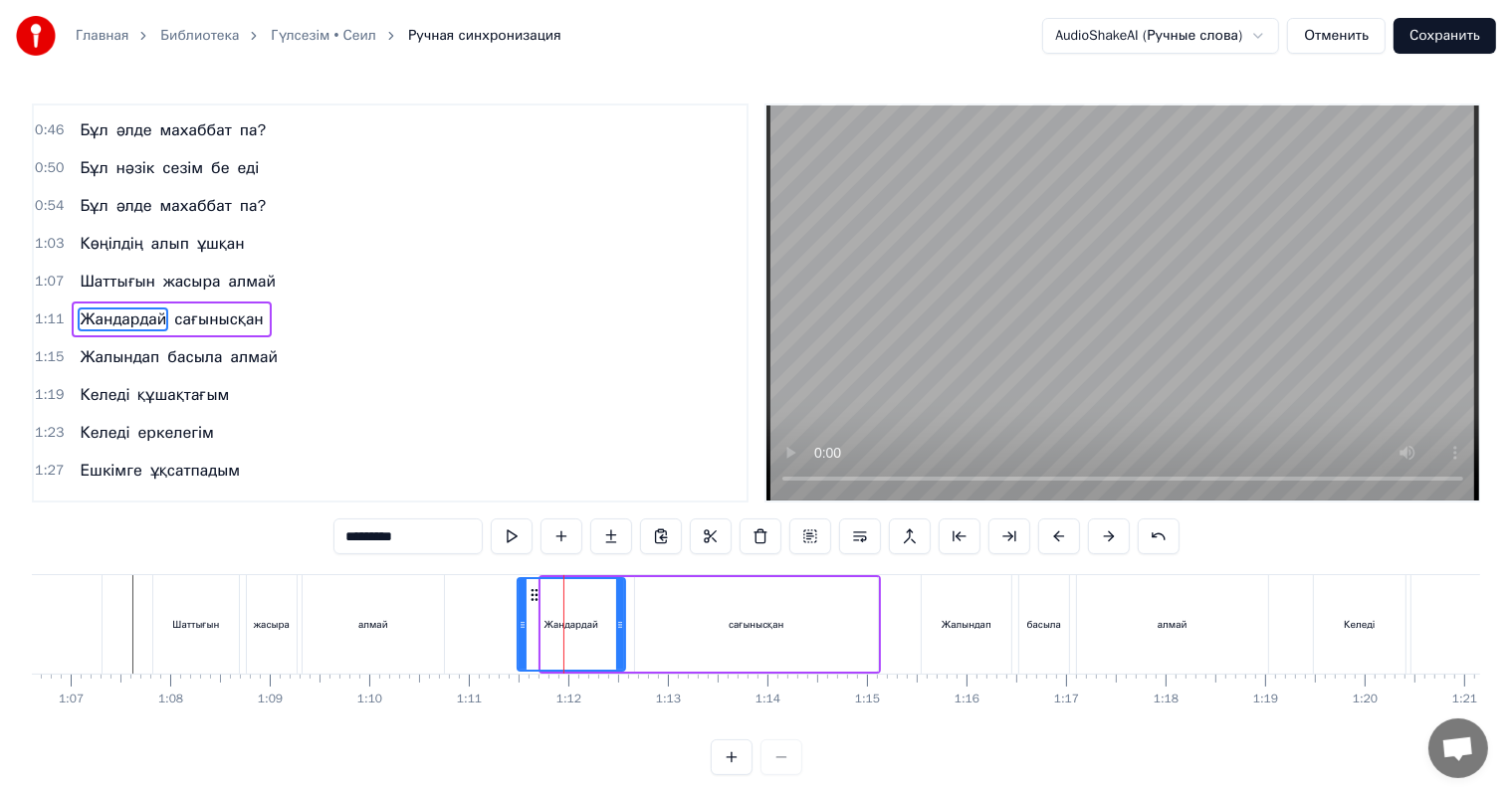 drag, startPoint x: 541, startPoint y: 627, endPoint x: 518, endPoint y: 627, distance: 23 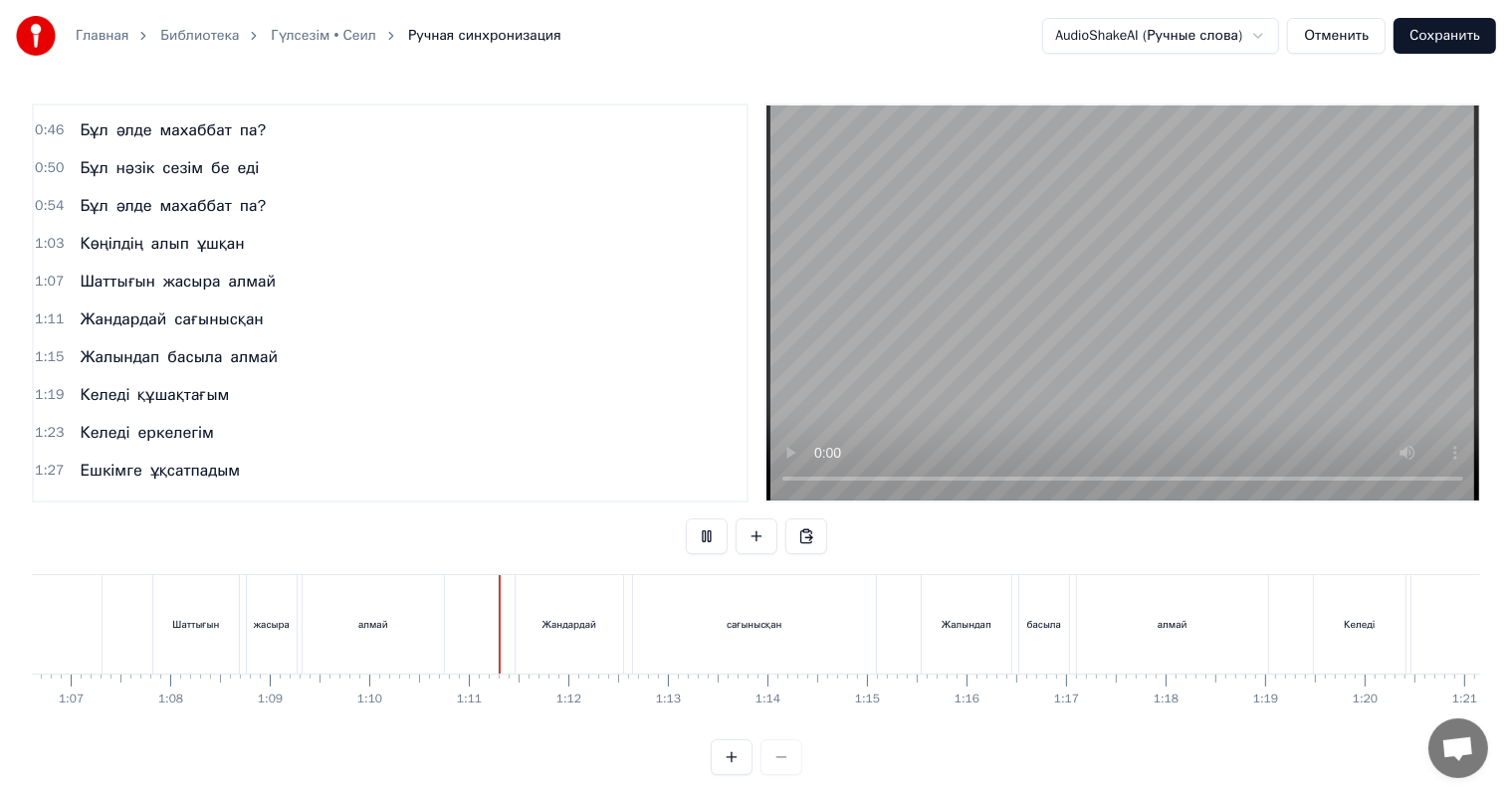 scroll, scrollTop: 26, scrollLeft: 0, axis: vertical 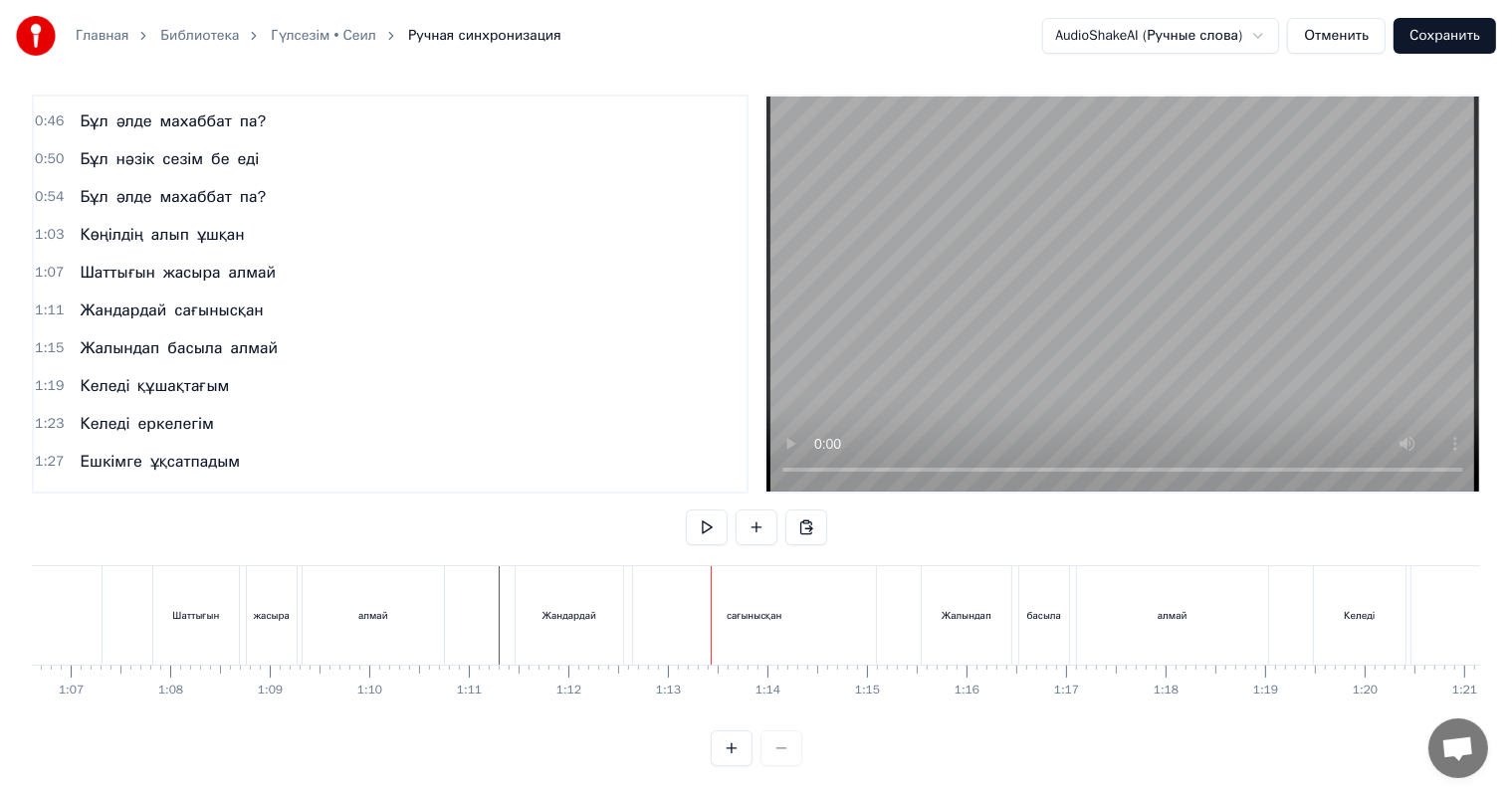 click on "Жандардай" at bounding box center (569, 615) 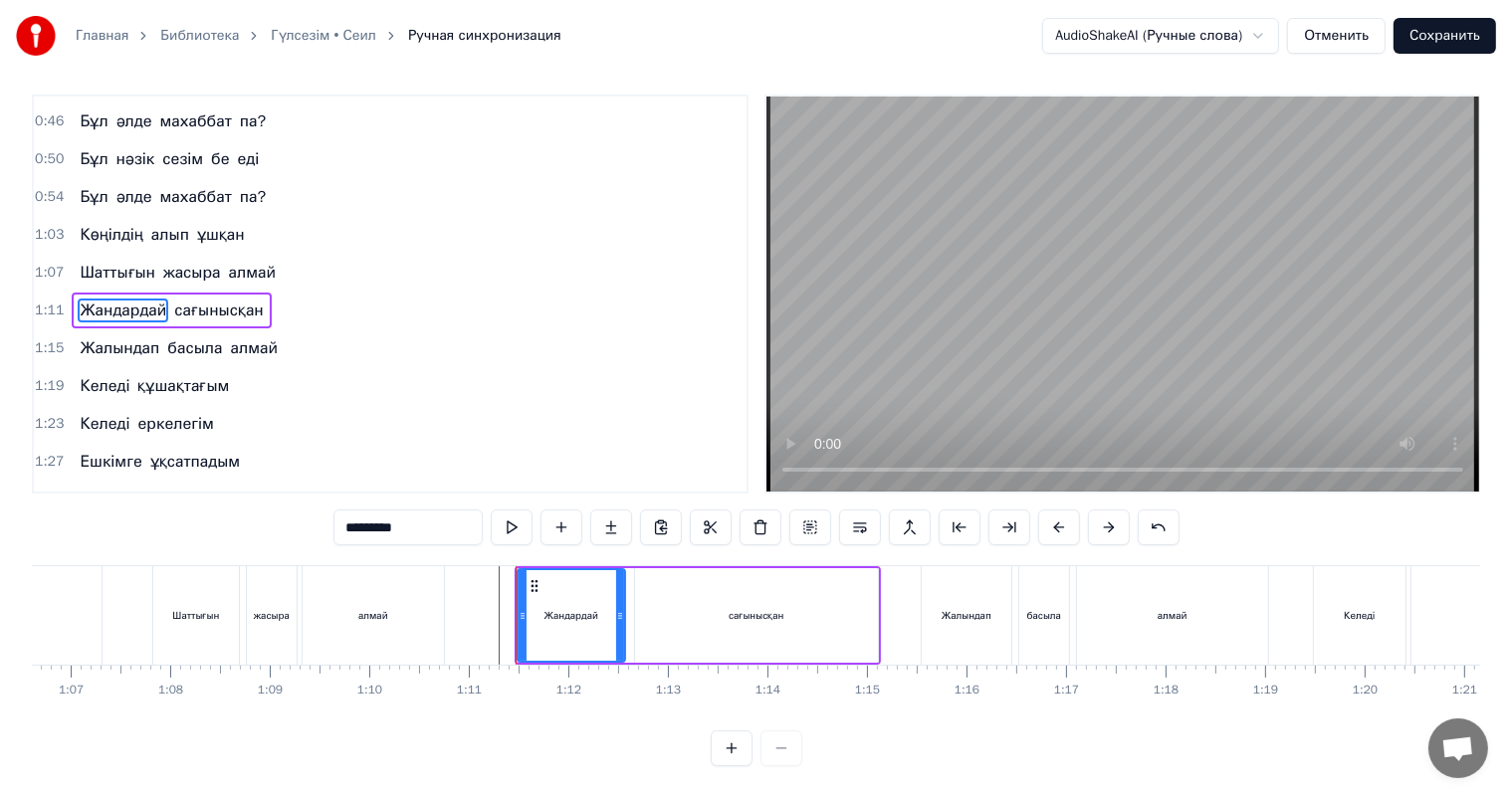 scroll, scrollTop: 0, scrollLeft: 0, axis: both 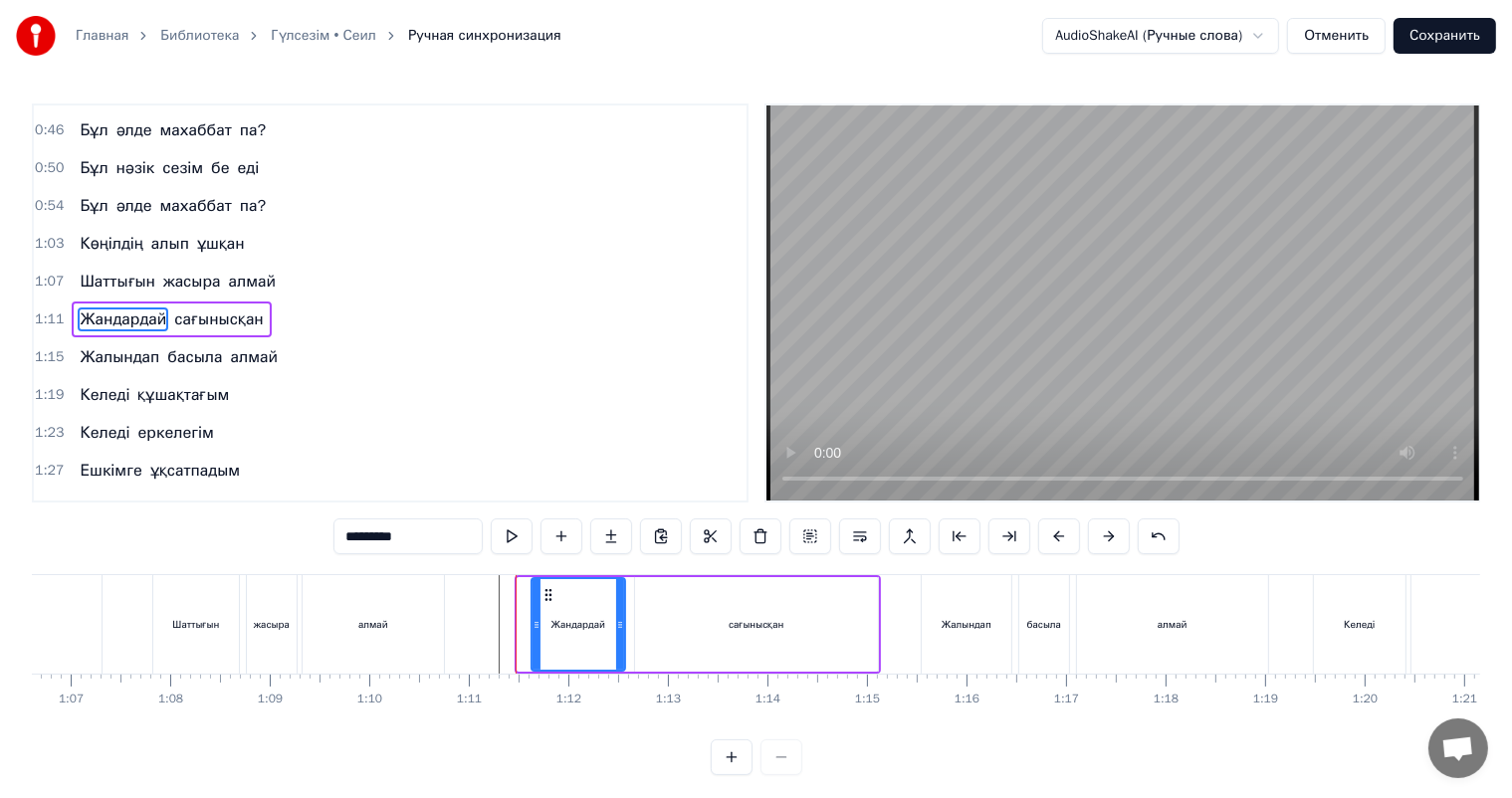drag, startPoint x: 519, startPoint y: 605, endPoint x: 533, endPoint y: 608, distance: 14.3178211 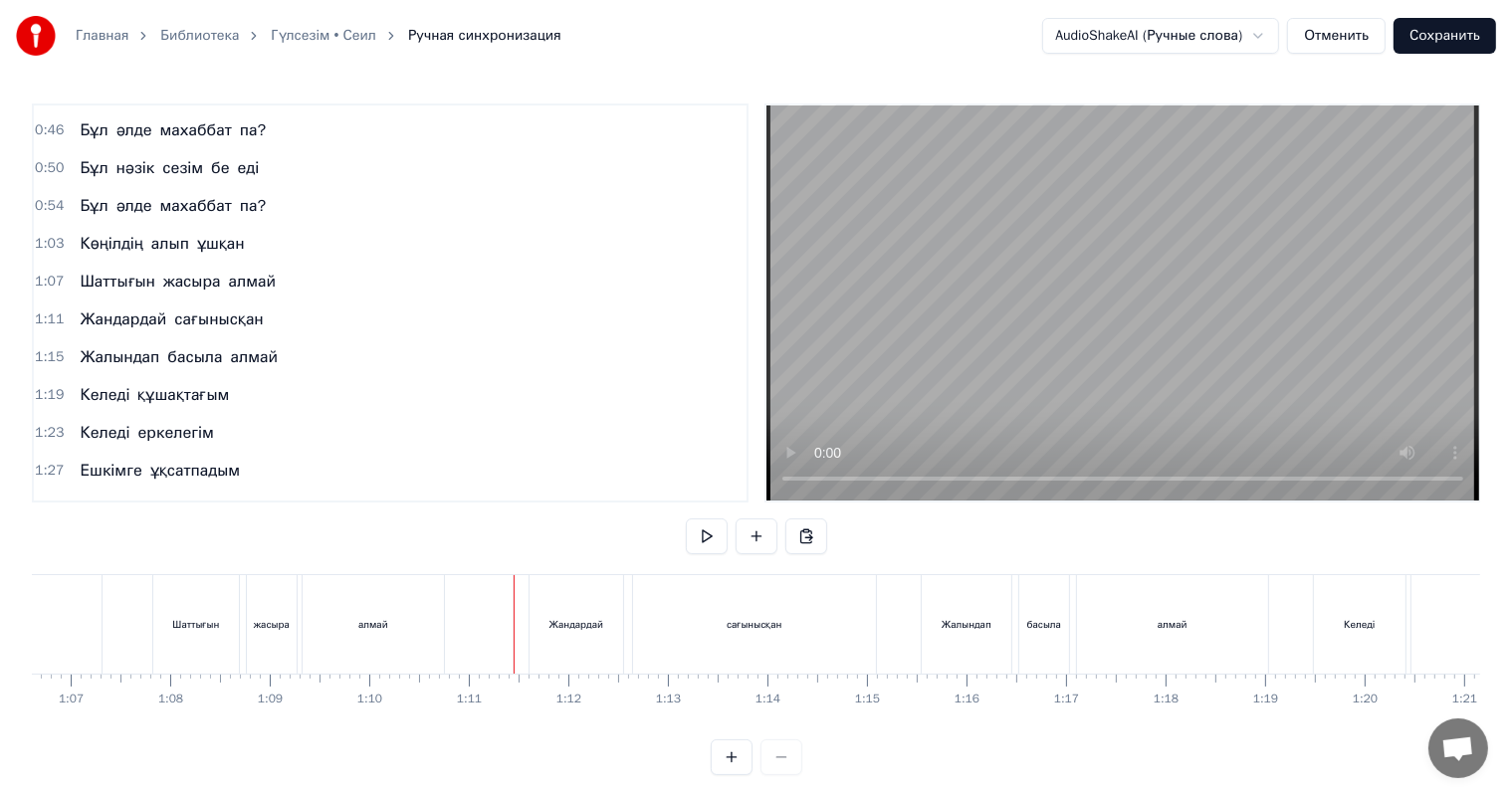 scroll, scrollTop: 26, scrollLeft: 0, axis: vertical 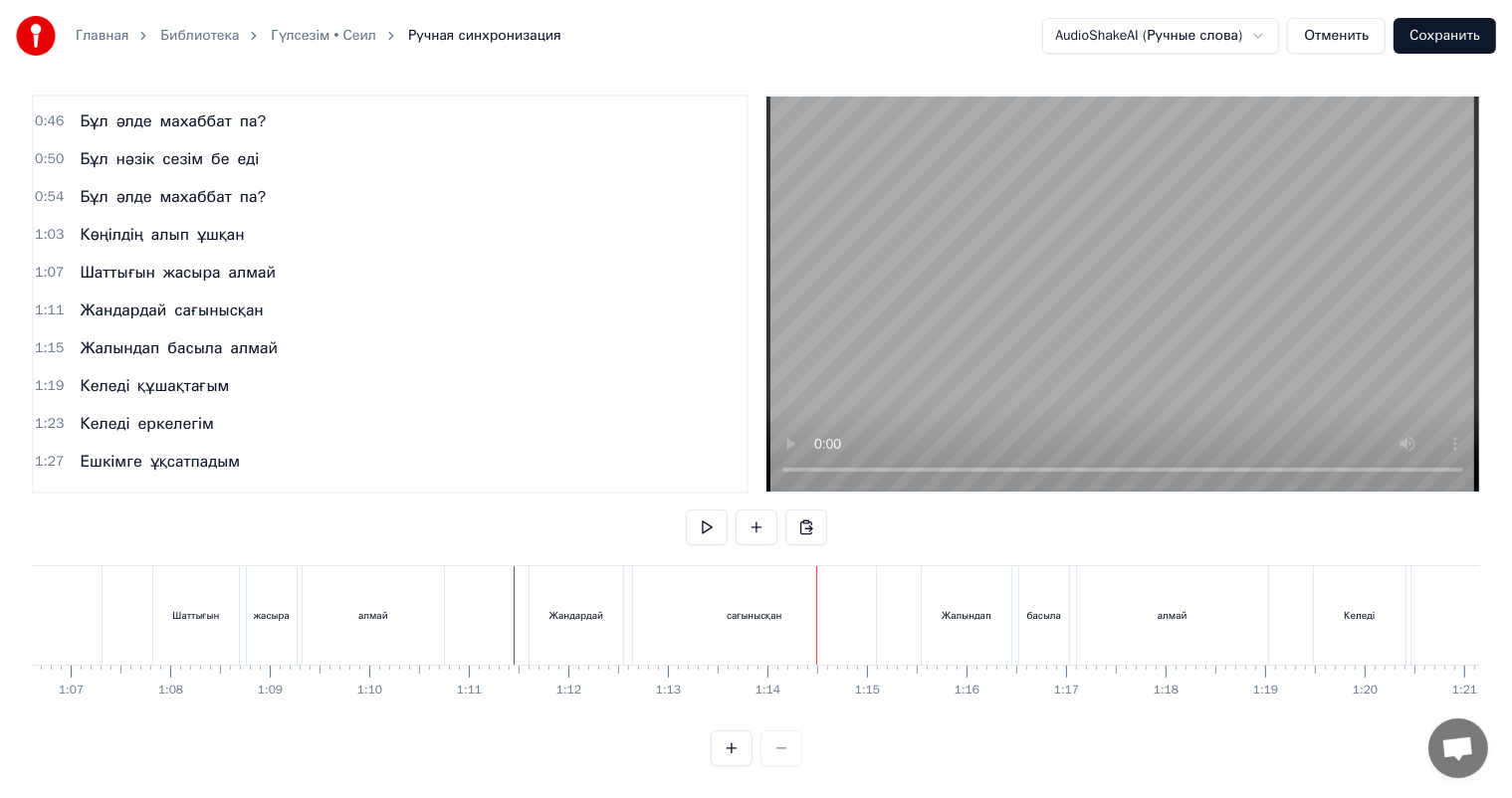 click on "сағынысқан" at bounding box center [755, 615] 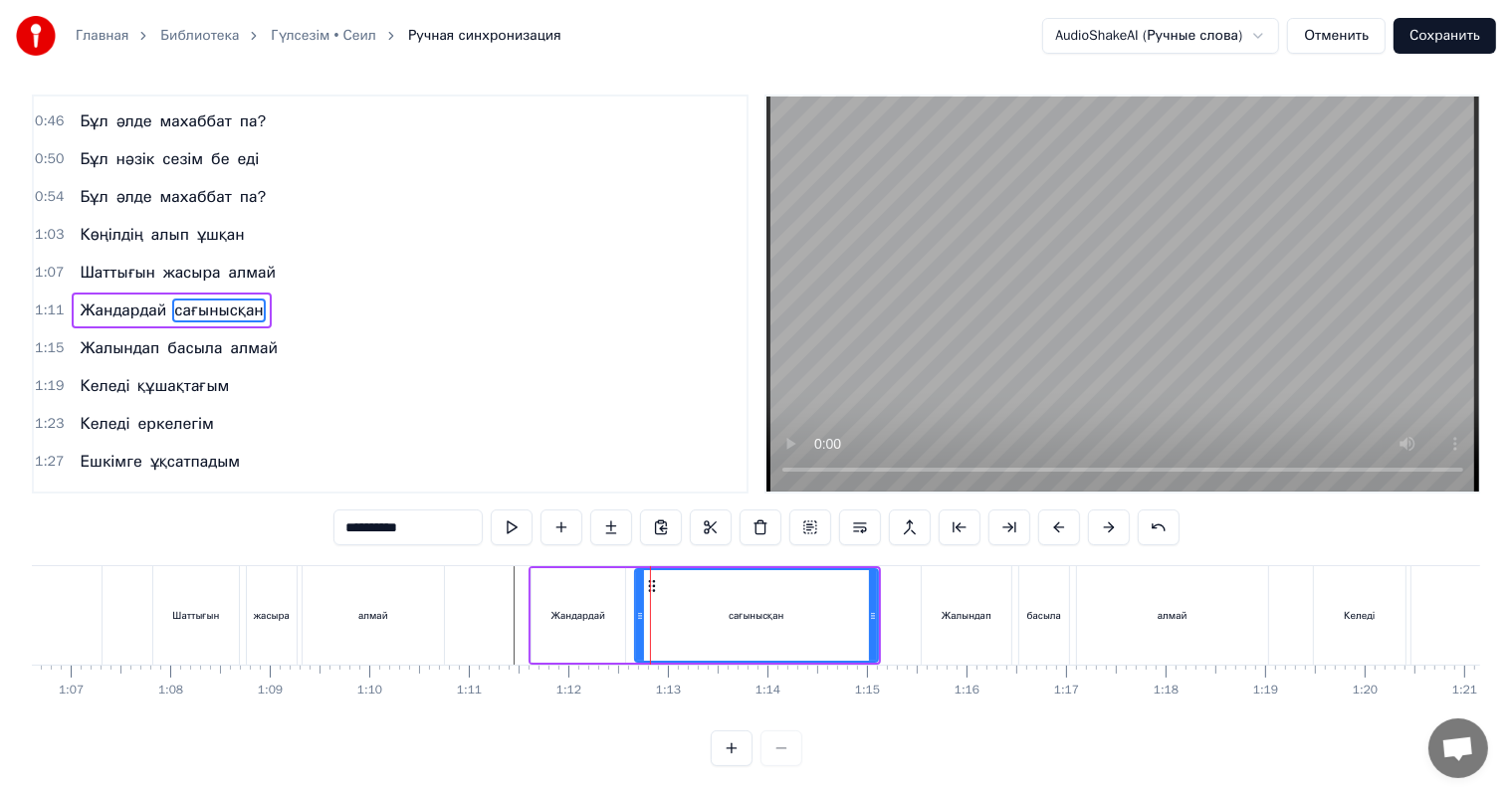 scroll, scrollTop: 0, scrollLeft: 0, axis: both 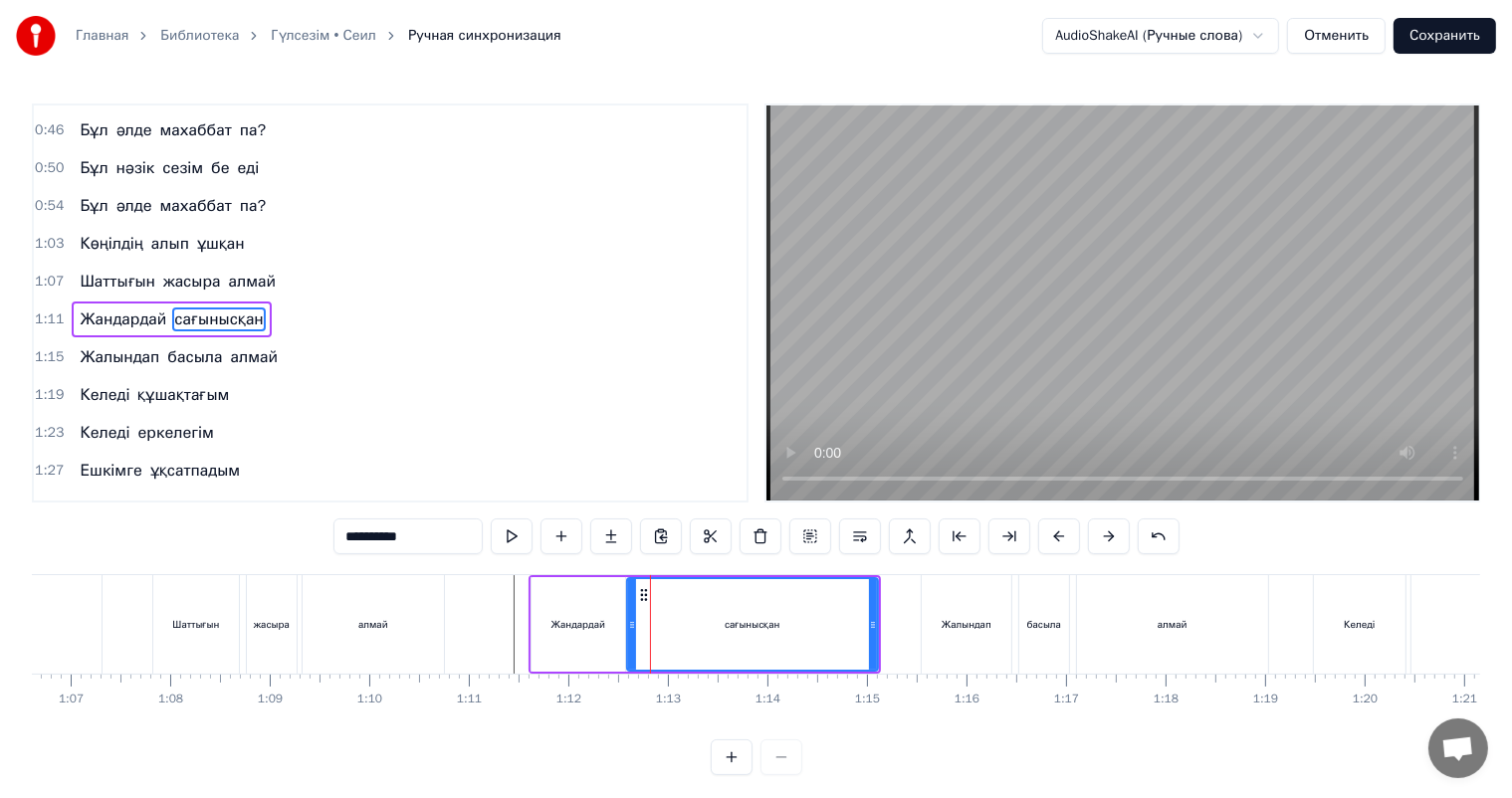 click at bounding box center (632, 624) 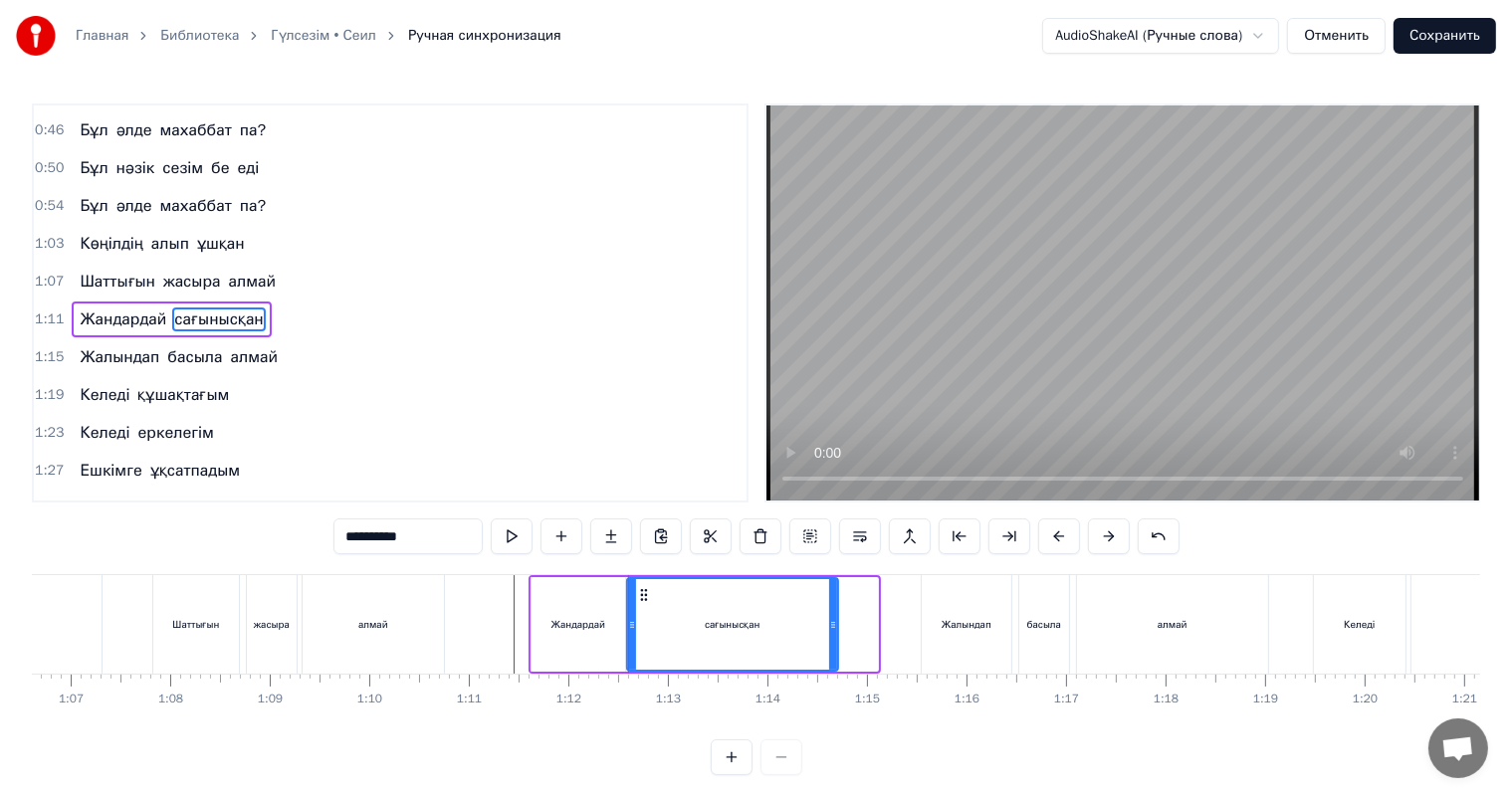drag, startPoint x: 872, startPoint y: 622, endPoint x: 832, endPoint y: 622, distance: 40 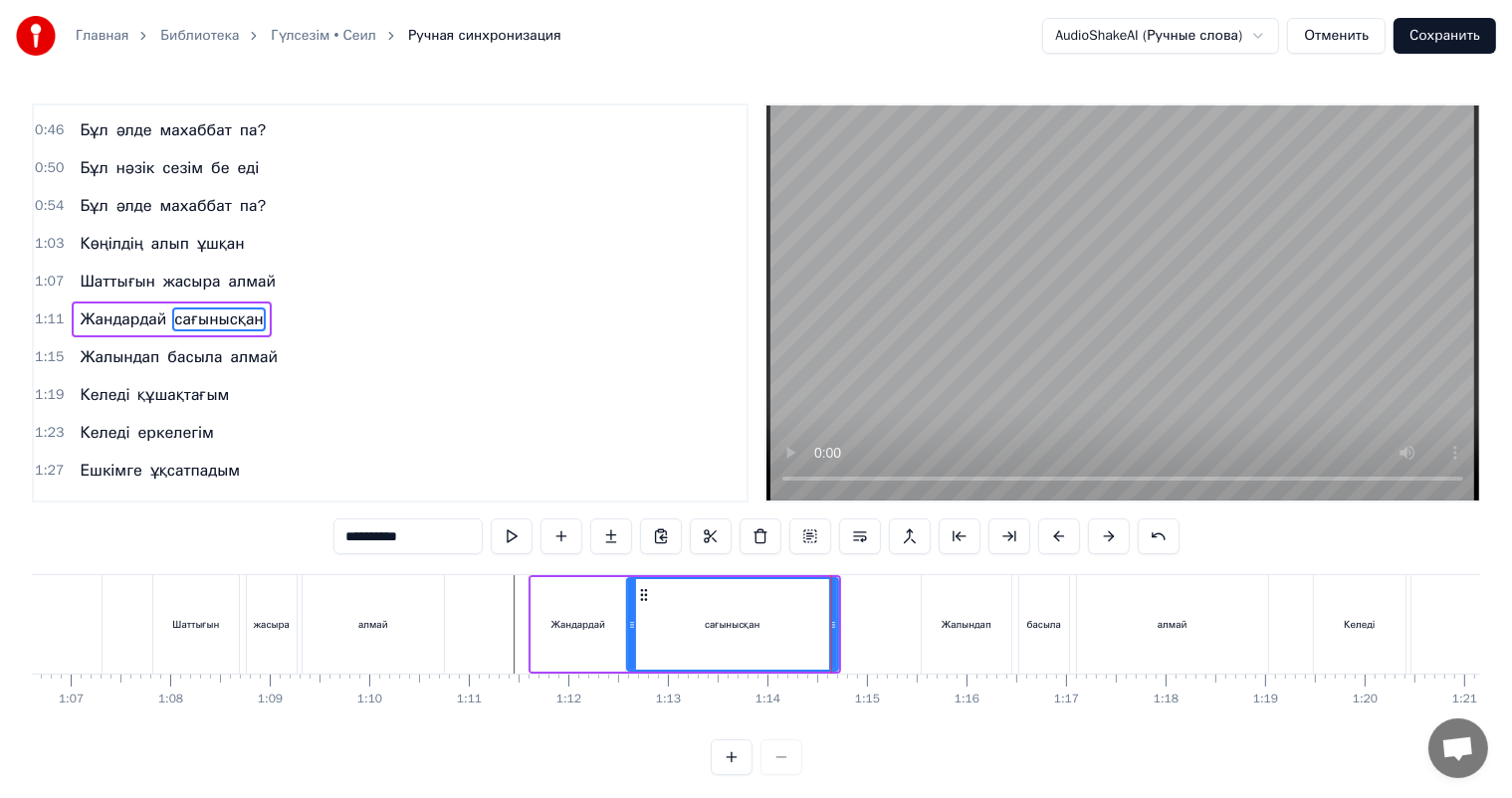 scroll, scrollTop: 26, scrollLeft: 0, axis: vertical 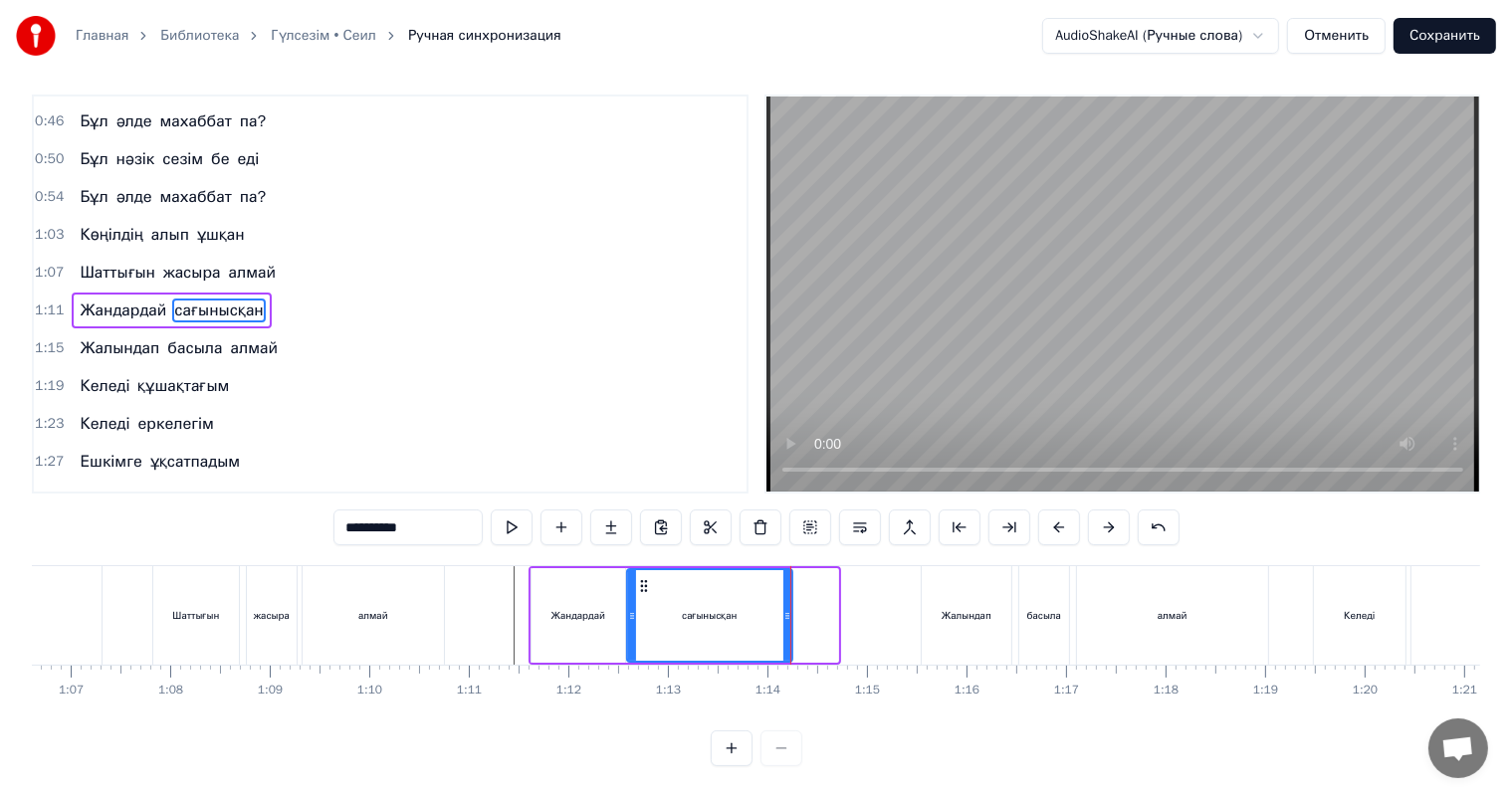drag, startPoint x: 834, startPoint y: 605, endPoint x: 786, endPoint y: 605, distance: 48 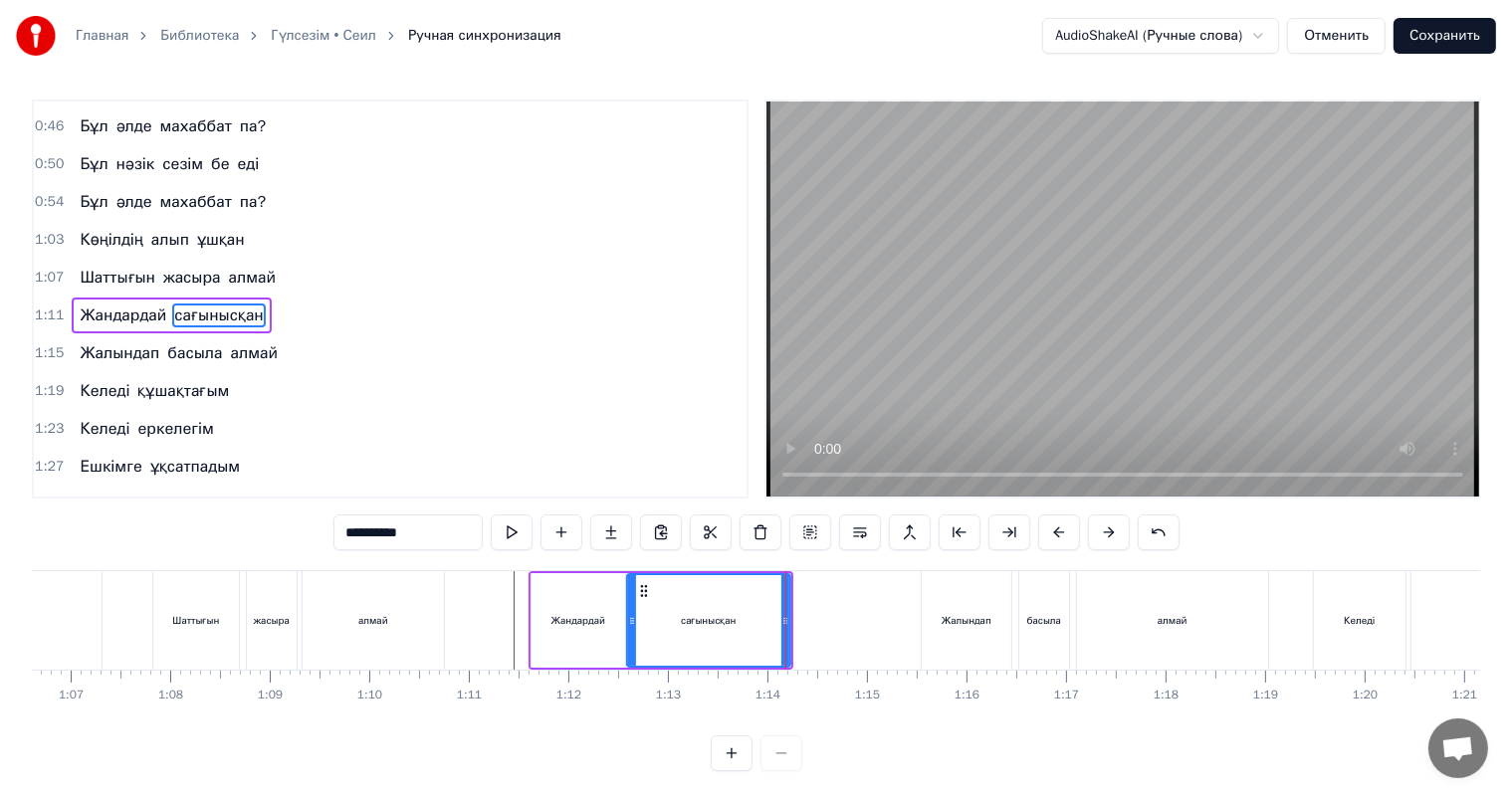 scroll, scrollTop: 0, scrollLeft: 0, axis: both 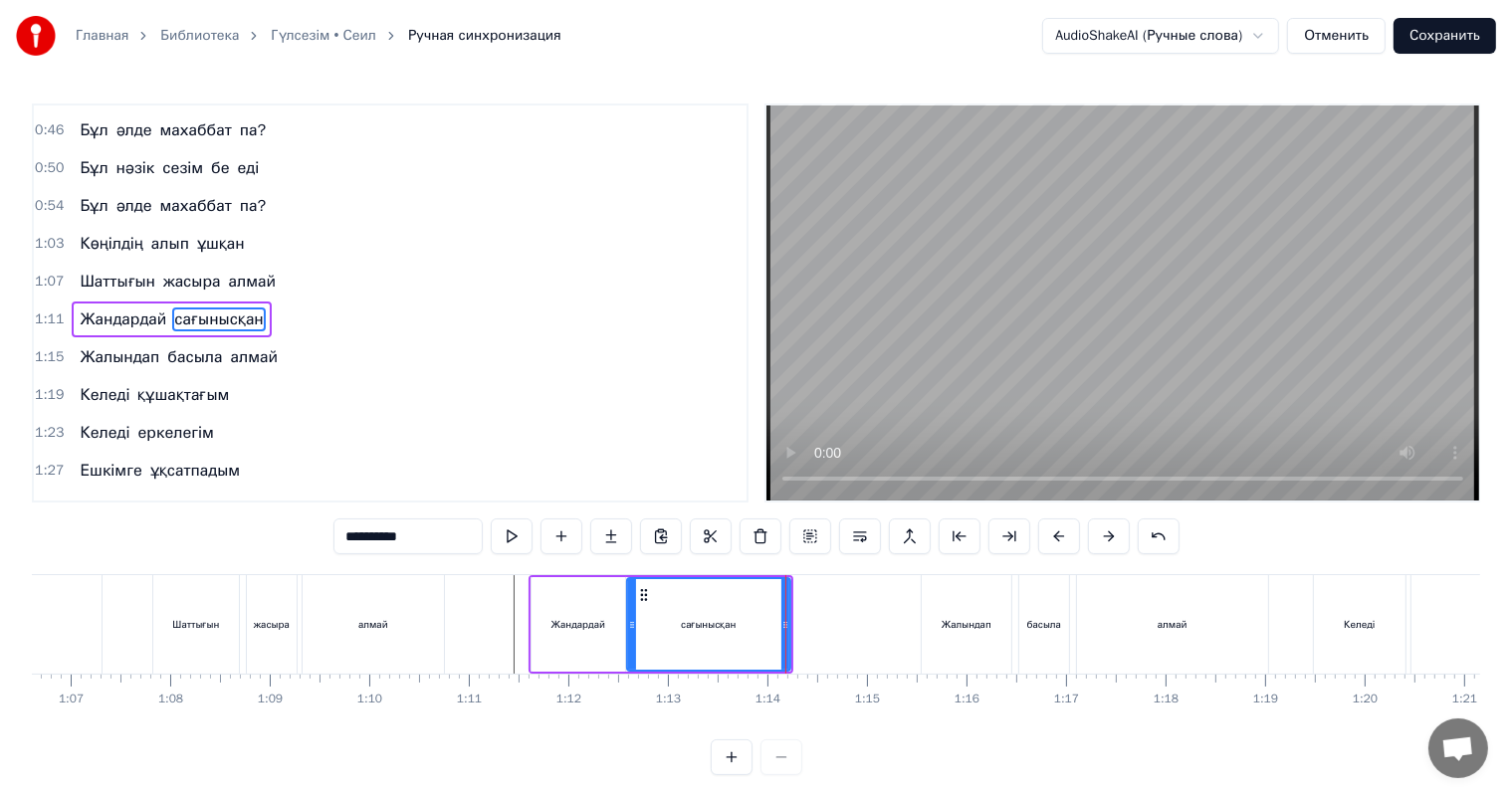 click at bounding box center (3348, 624) 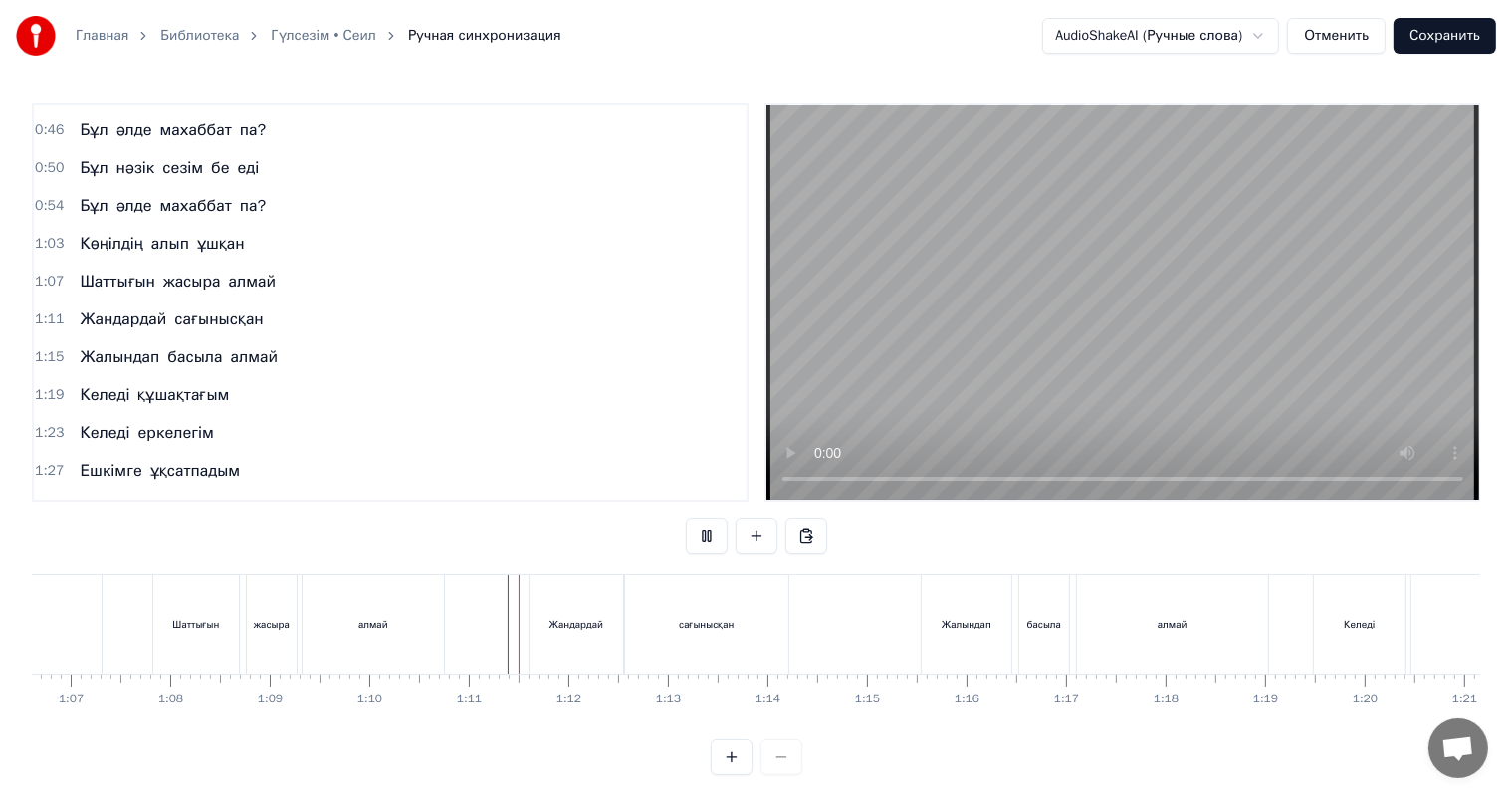 scroll, scrollTop: 26, scrollLeft: 0, axis: vertical 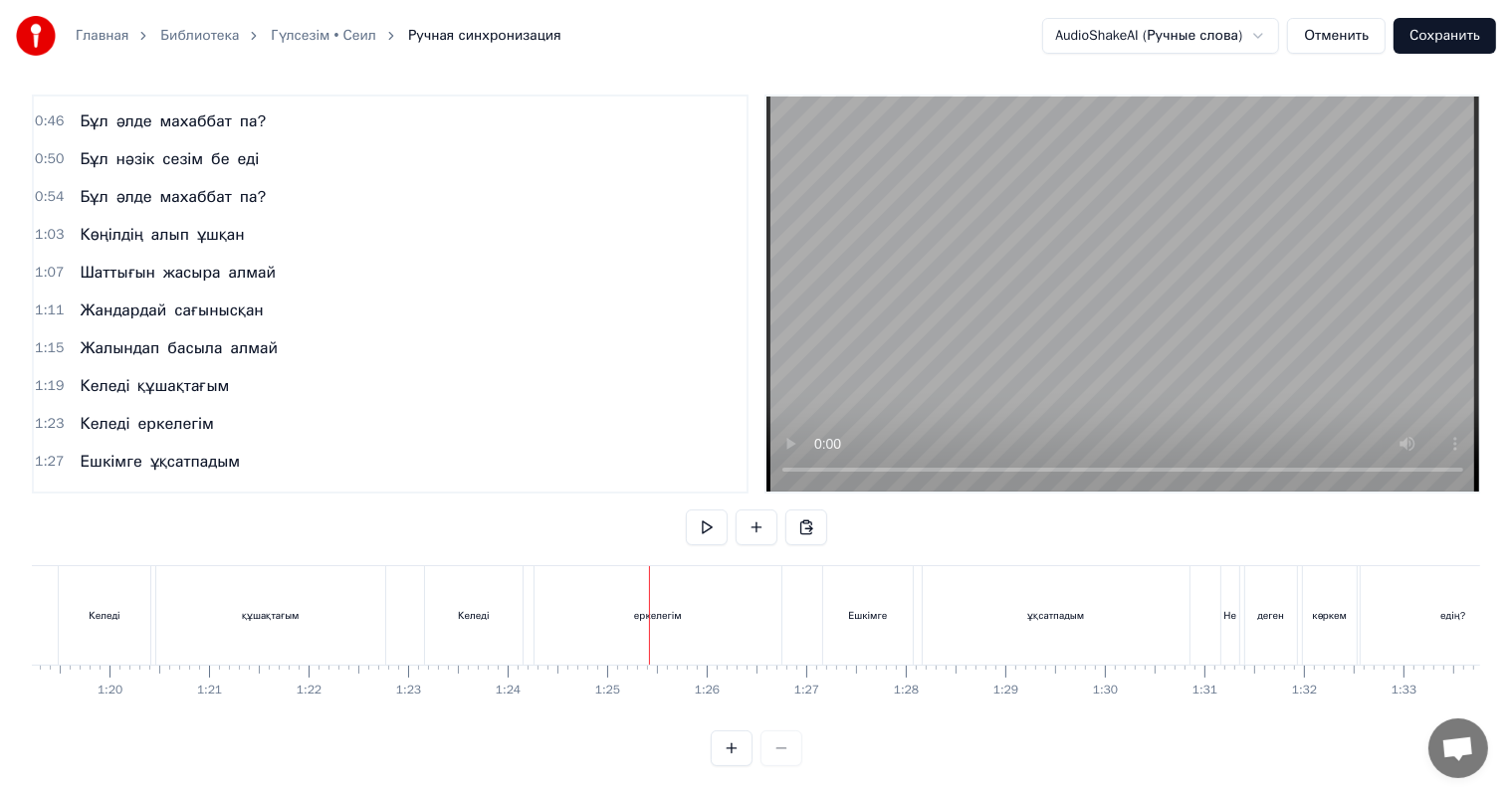 click on "құшақтағым" at bounding box center [271, 615] 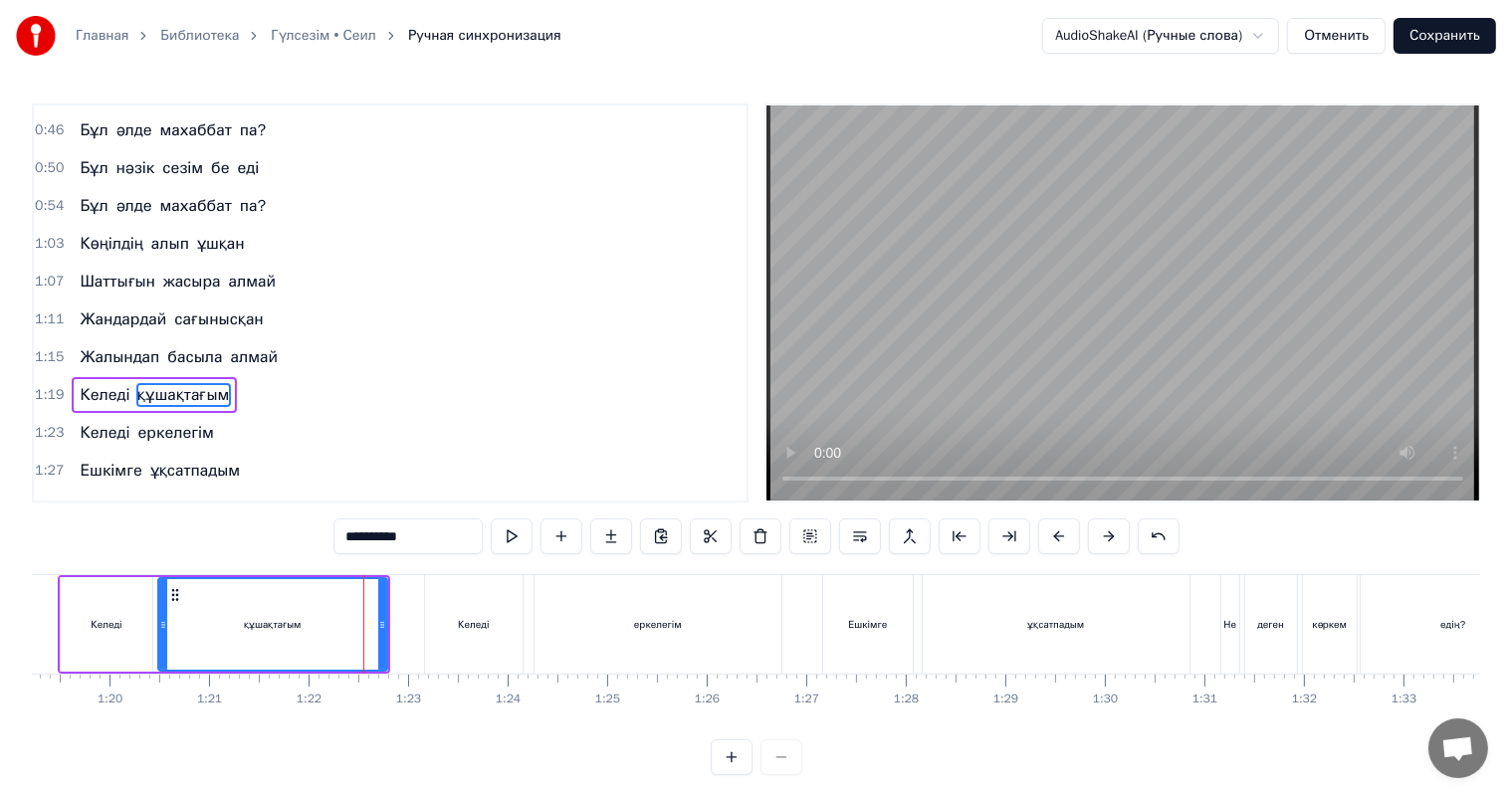 scroll, scrollTop: 0, scrollLeft: 0, axis: both 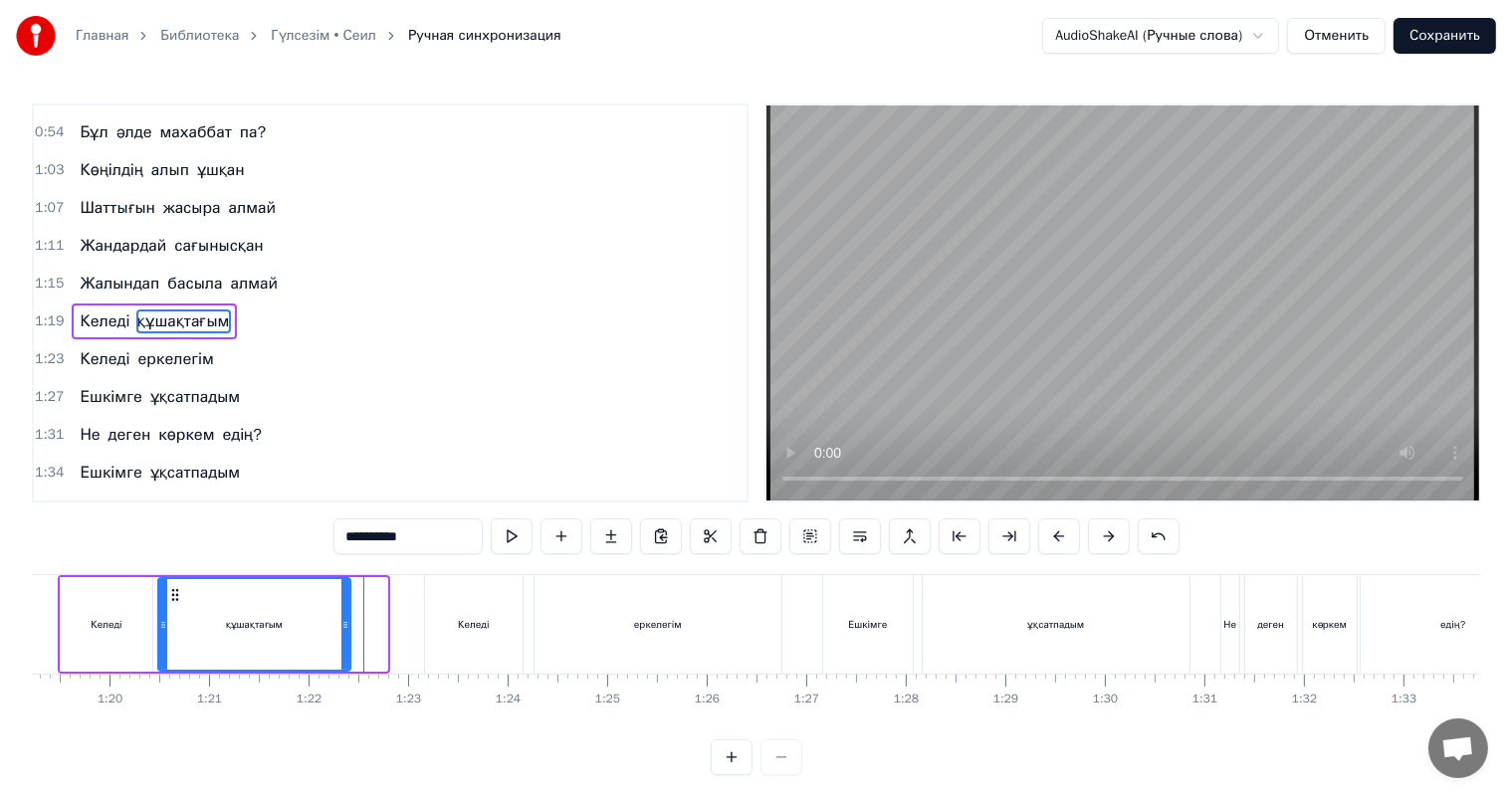 drag, startPoint x: 383, startPoint y: 604, endPoint x: 346, endPoint y: 605, distance: 37.01351 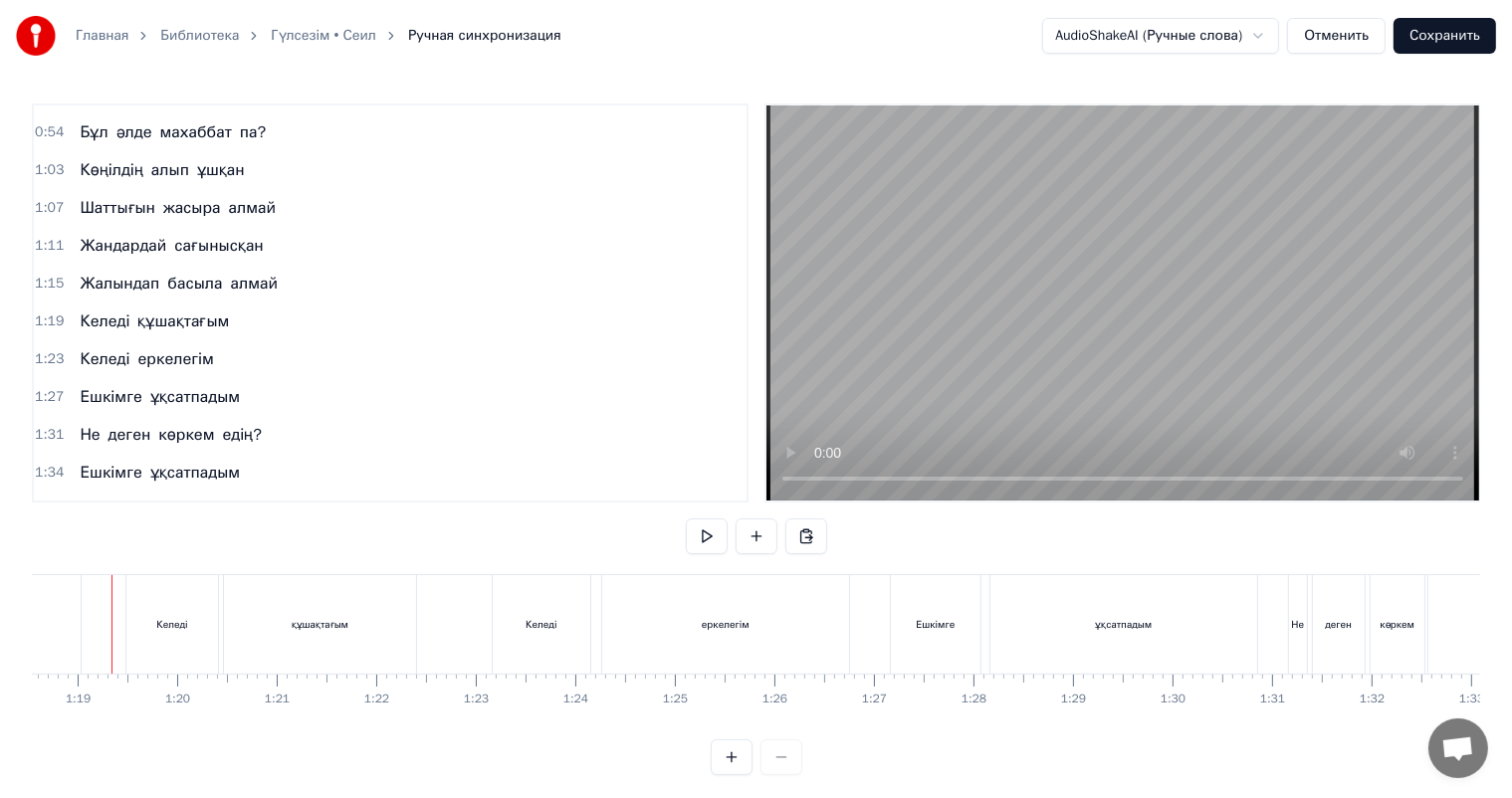 scroll, scrollTop: 0, scrollLeft: 7798, axis: horizontal 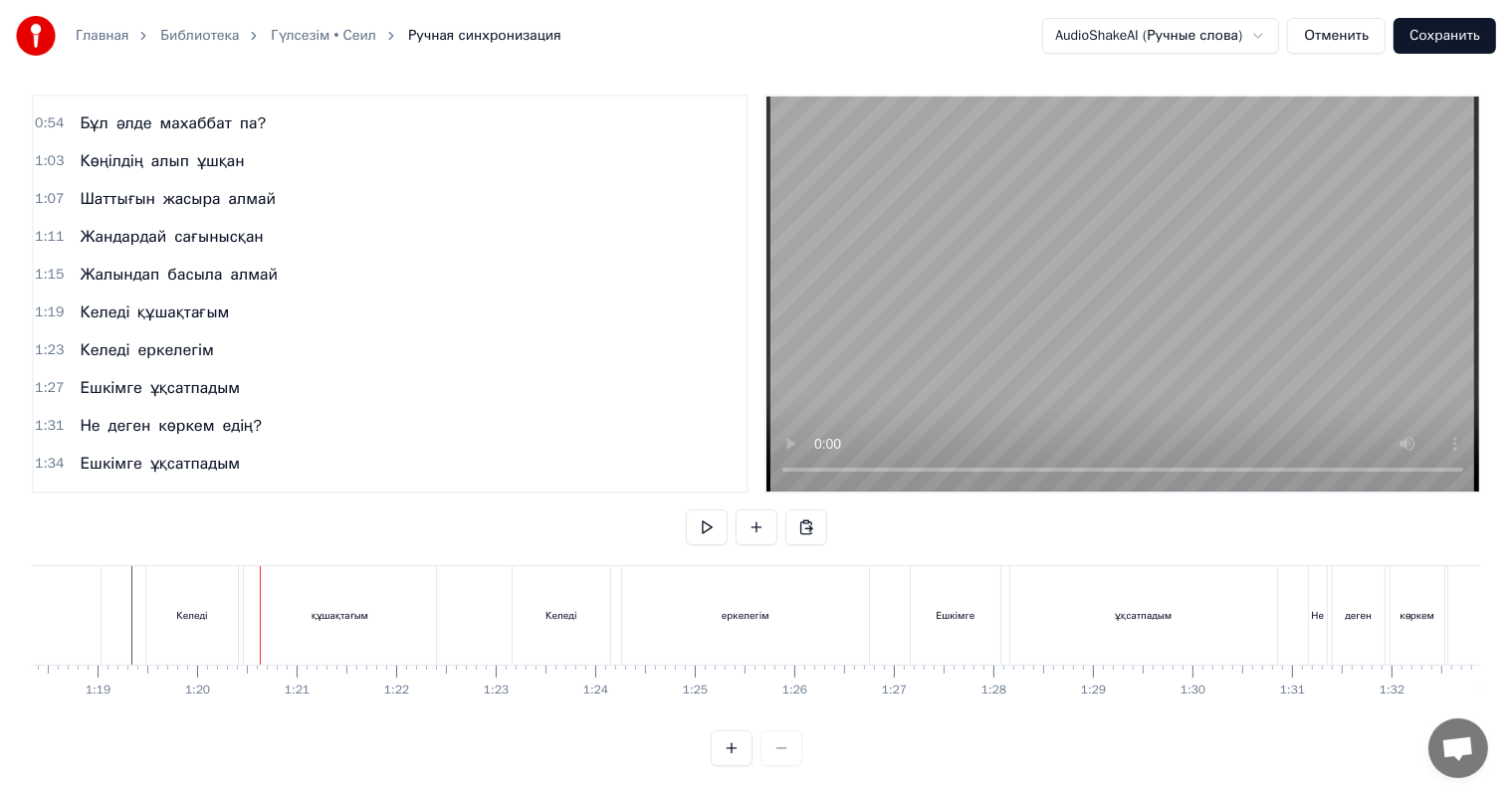 click on "Келеді" at bounding box center [192, 615] 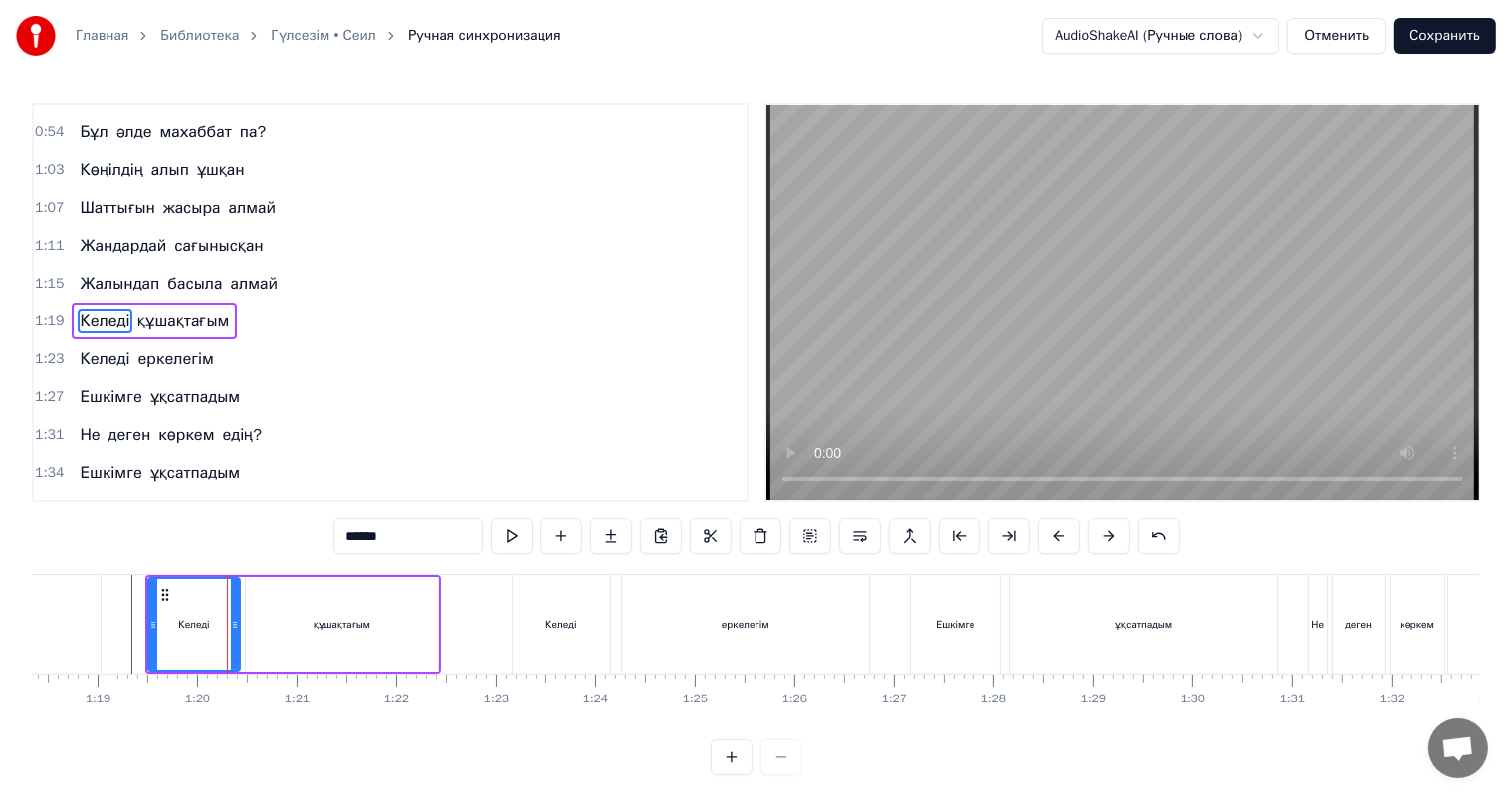 click on "Келеді" at bounding box center [194, 624] 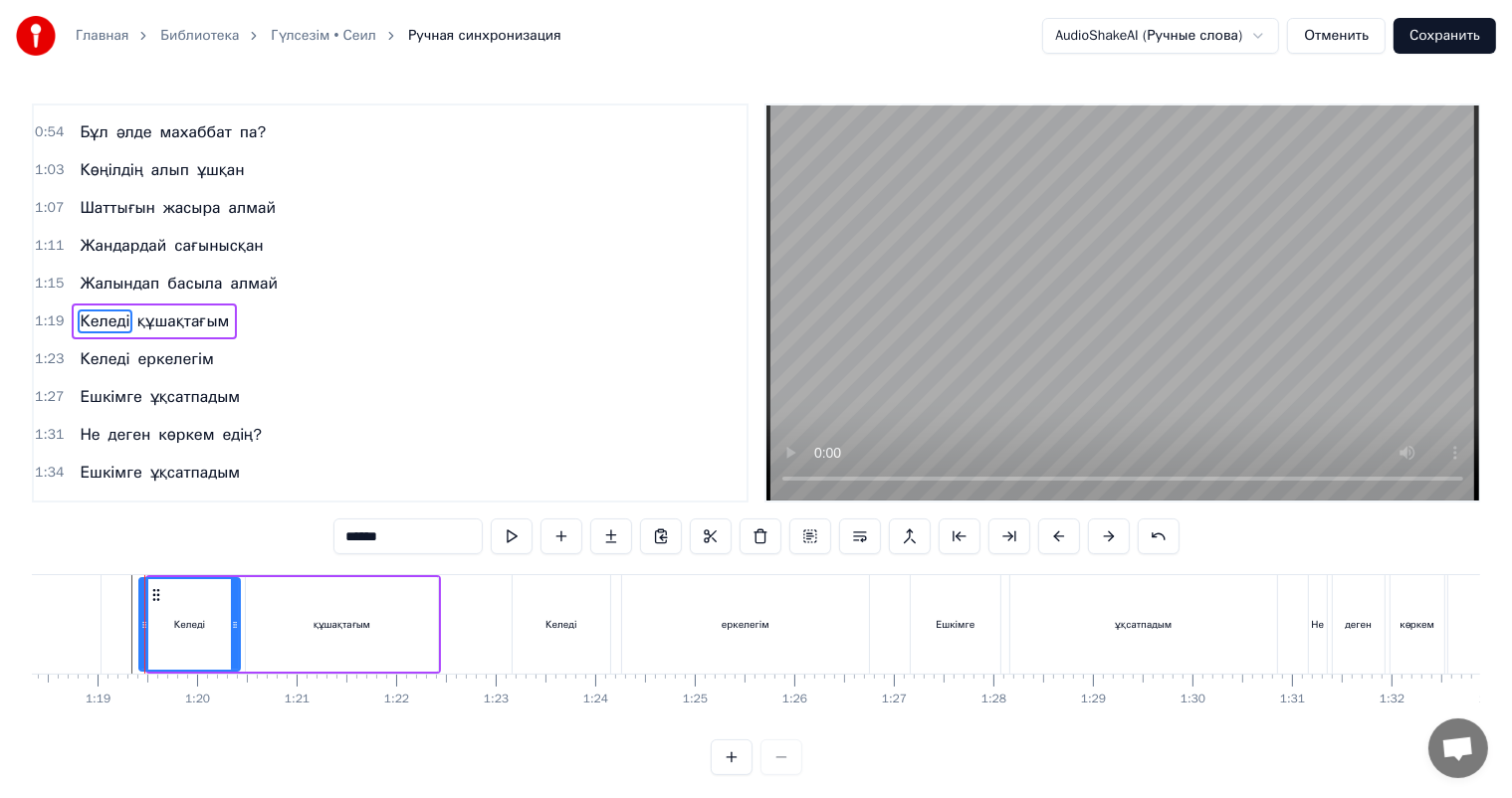 click on "Өмірде тағдыр айдап Кездестім өзіңменен Кезім бұл бал- бұл жайнап Қайғы- мұң сезілмеген Тұңғиық көзіңдегі Бөлендім шапағатқа Бұл нәзік сезім бе еді Бұл әлде махаббат па? Бұл нәзік сезім бе еді Бұл әлде махаббат па? Көңілдің алып ұшқан Шаттығын жасыра алмай Жандардай сағынысқан Жалындап басыла алмай Келеді құшақтағым Келеді еркелегім Ешкімге ұқсатпадым Не деген көркем едің? Ешкімге ұқсатпадым Не деген көркем едің? Бейнеңе елжіреген Тым ұзақ жайтаңдадым Жанымның мөлдіреген Сырларын айта алмадым Тұңғиық көзіңдегі Бөлендім шапағатқа Бұл нәзік сезім бе" at bounding box center [2180, 624] 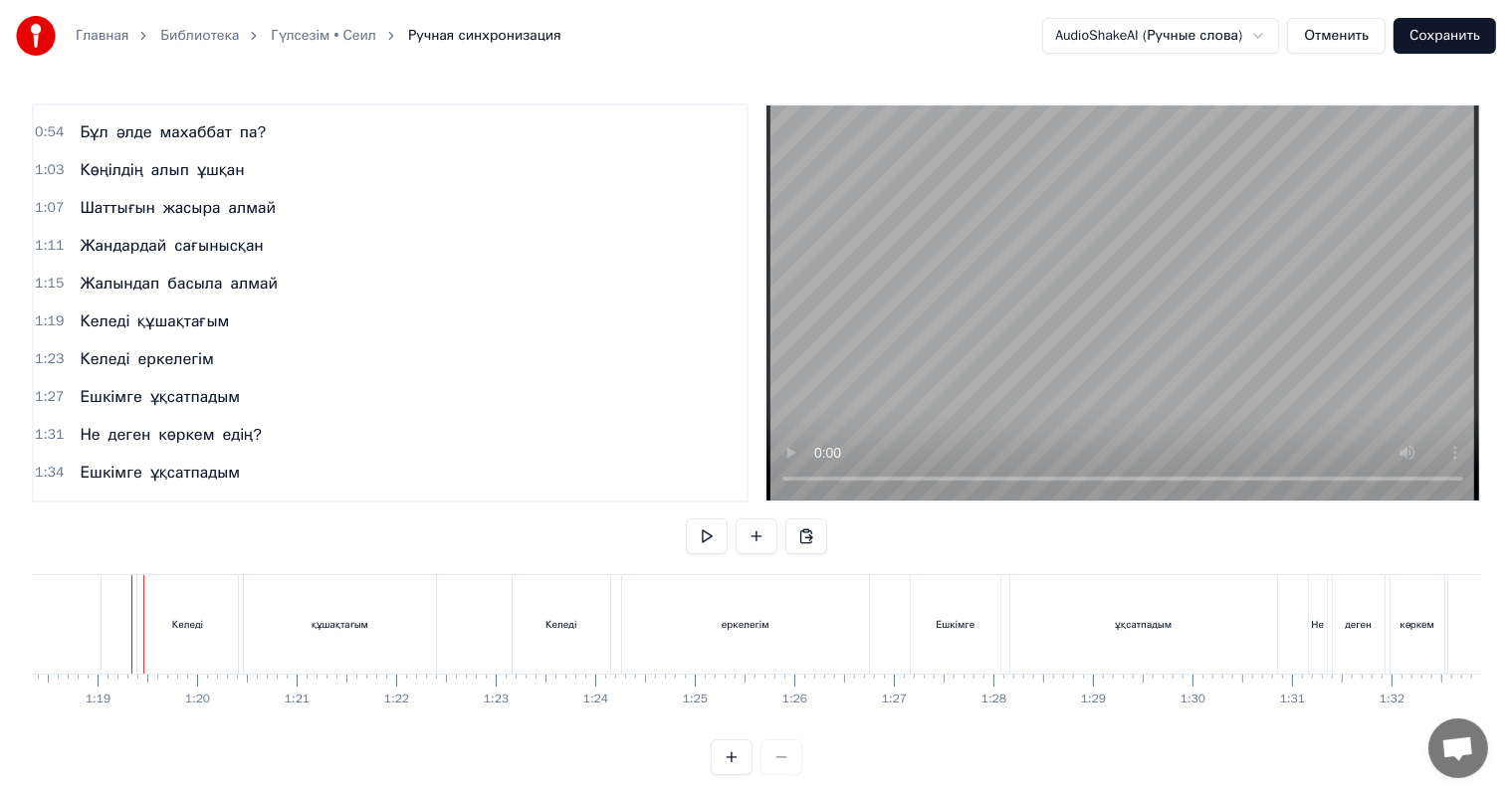 click on "Келеді" at bounding box center (187, 624) 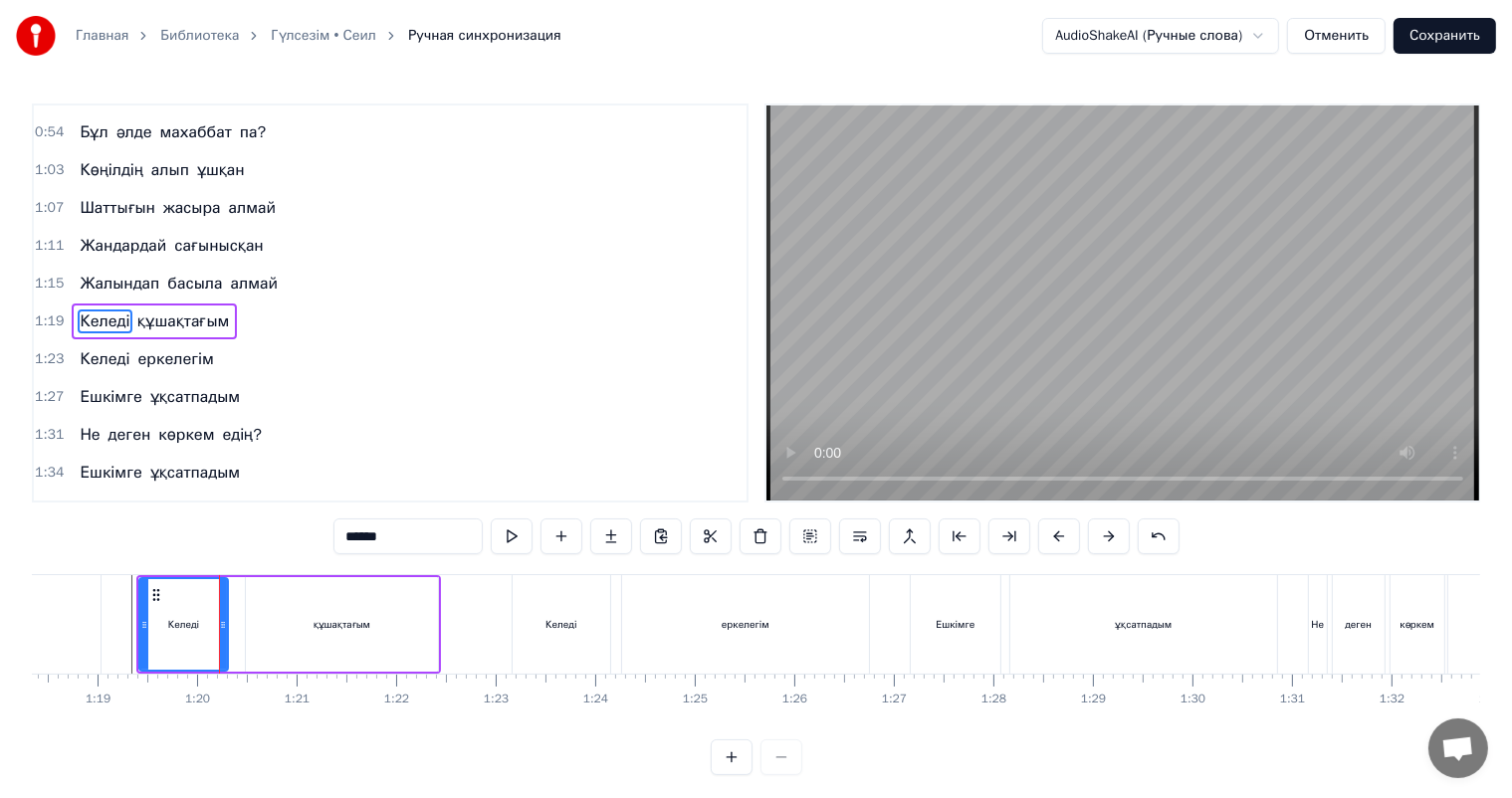 drag, startPoint x: 235, startPoint y: 625, endPoint x: 223, endPoint y: 625, distance: 12 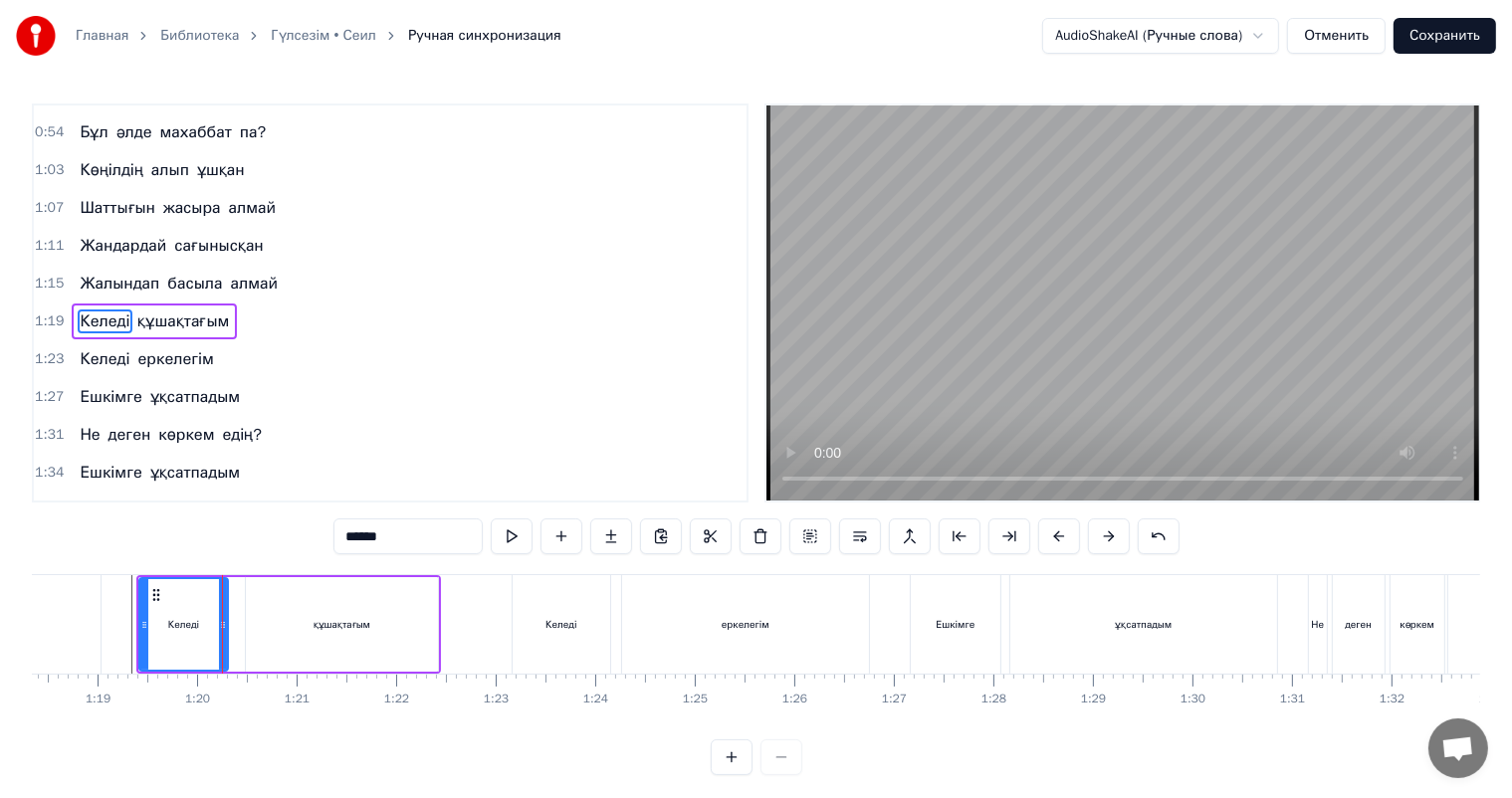 click at bounding box center (2180, 624) 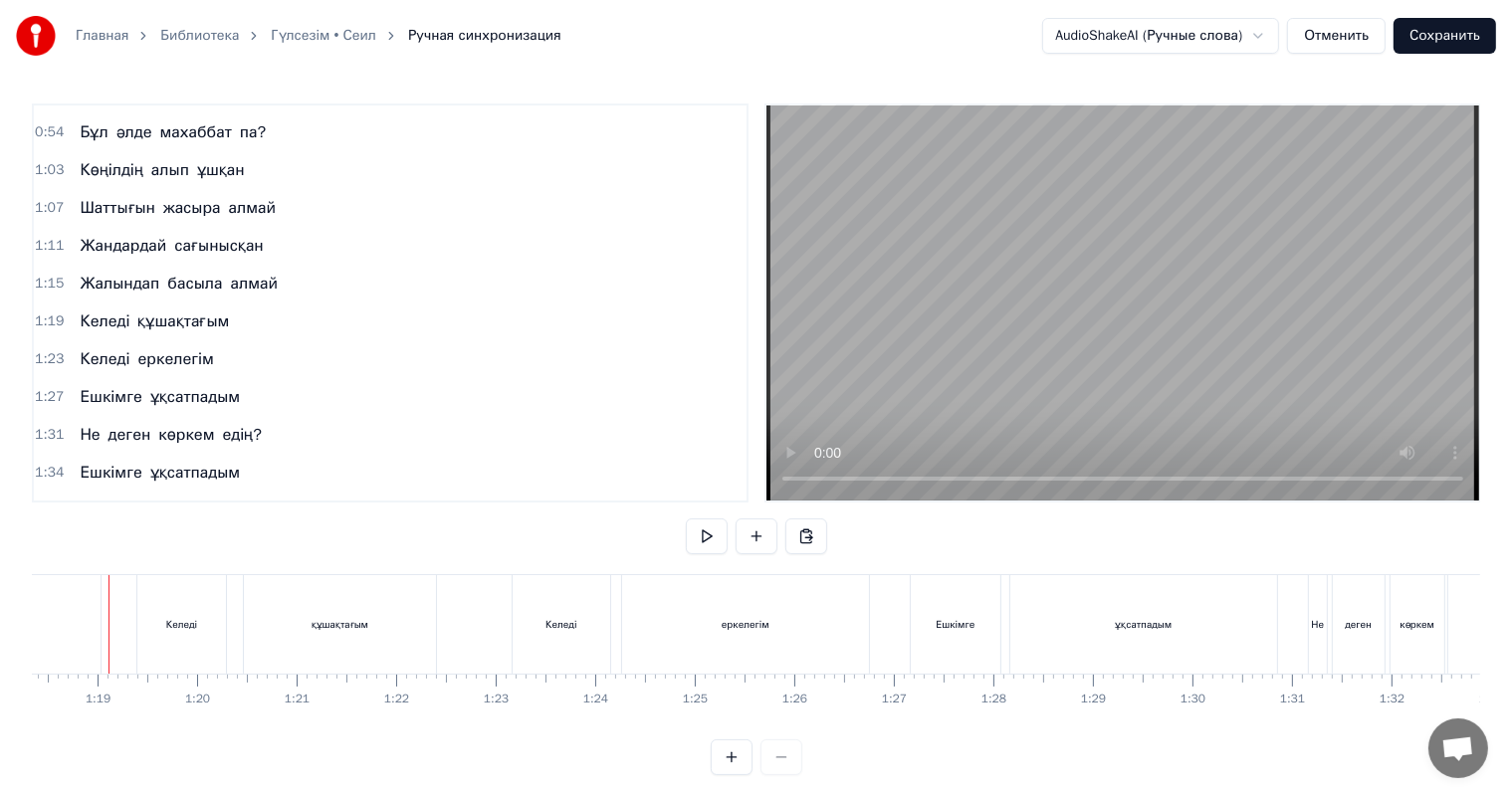 scroll, scrollTop: 26, scrollLeft: 0, axis: vertical 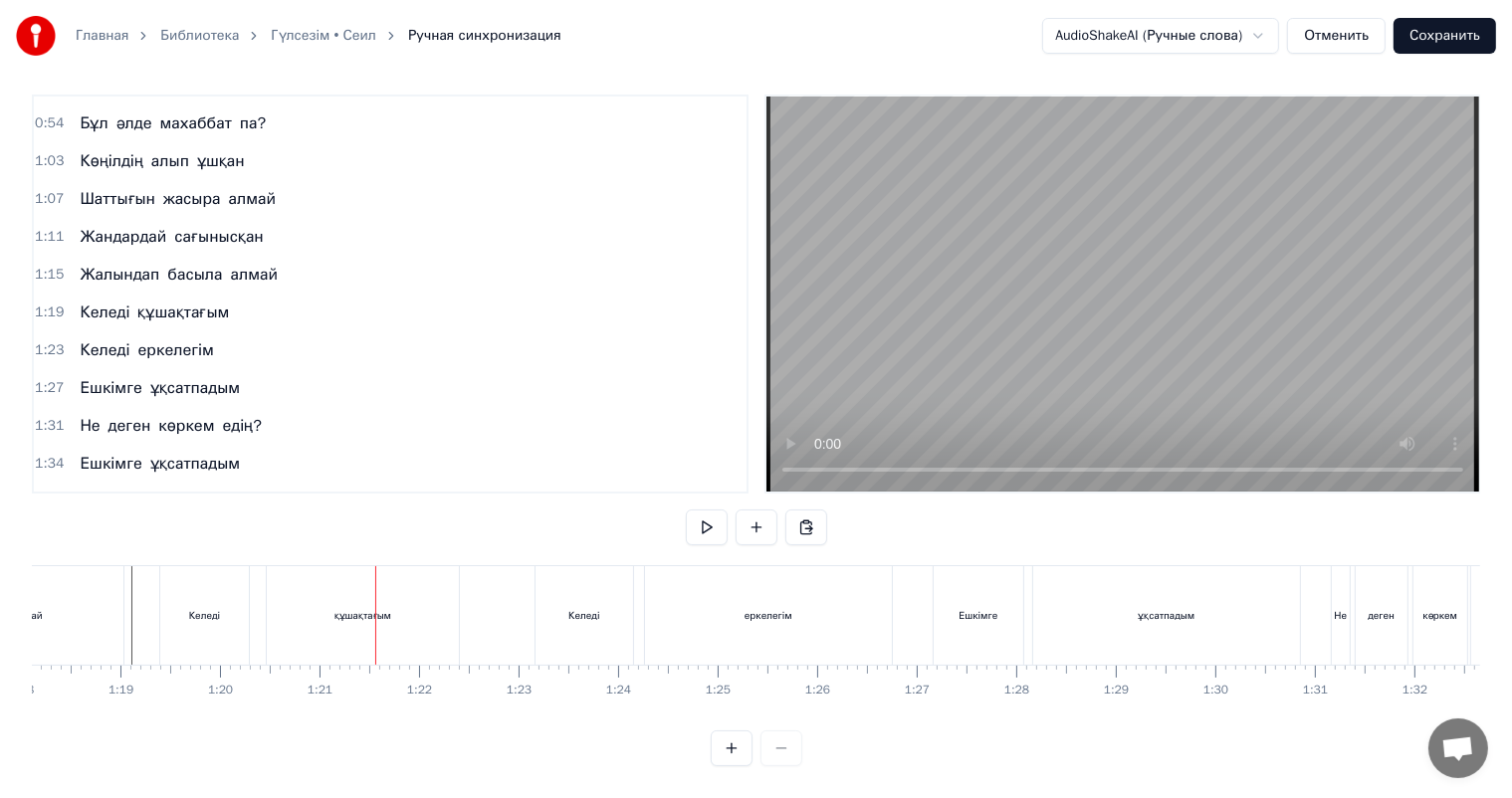 click on "құшақтағым" at bounding box center (362, 615) 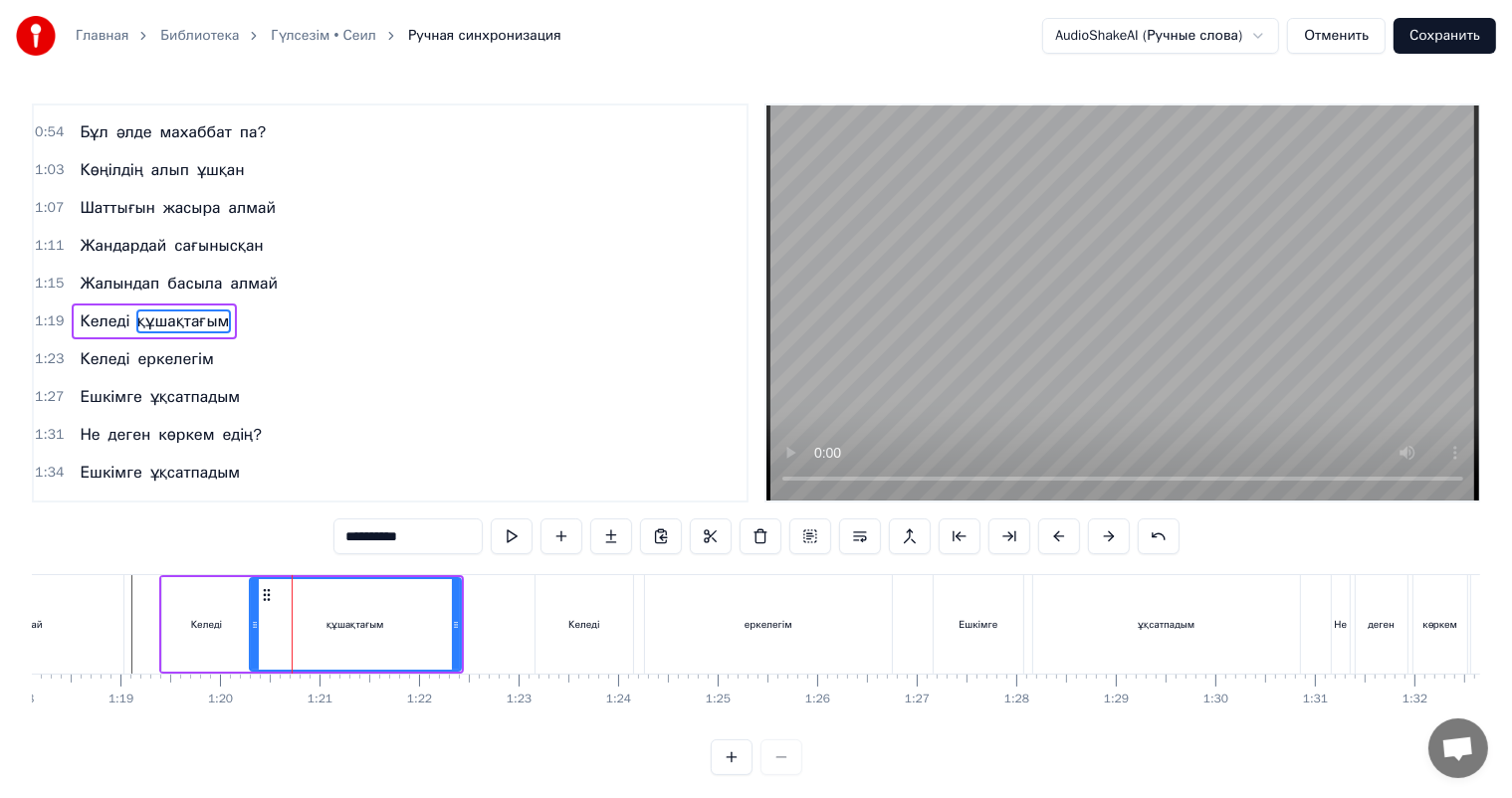 drag, startPoint x: 271, startPoint y: 611, endPoint x: 252, endPoint y: 611, distance: 19 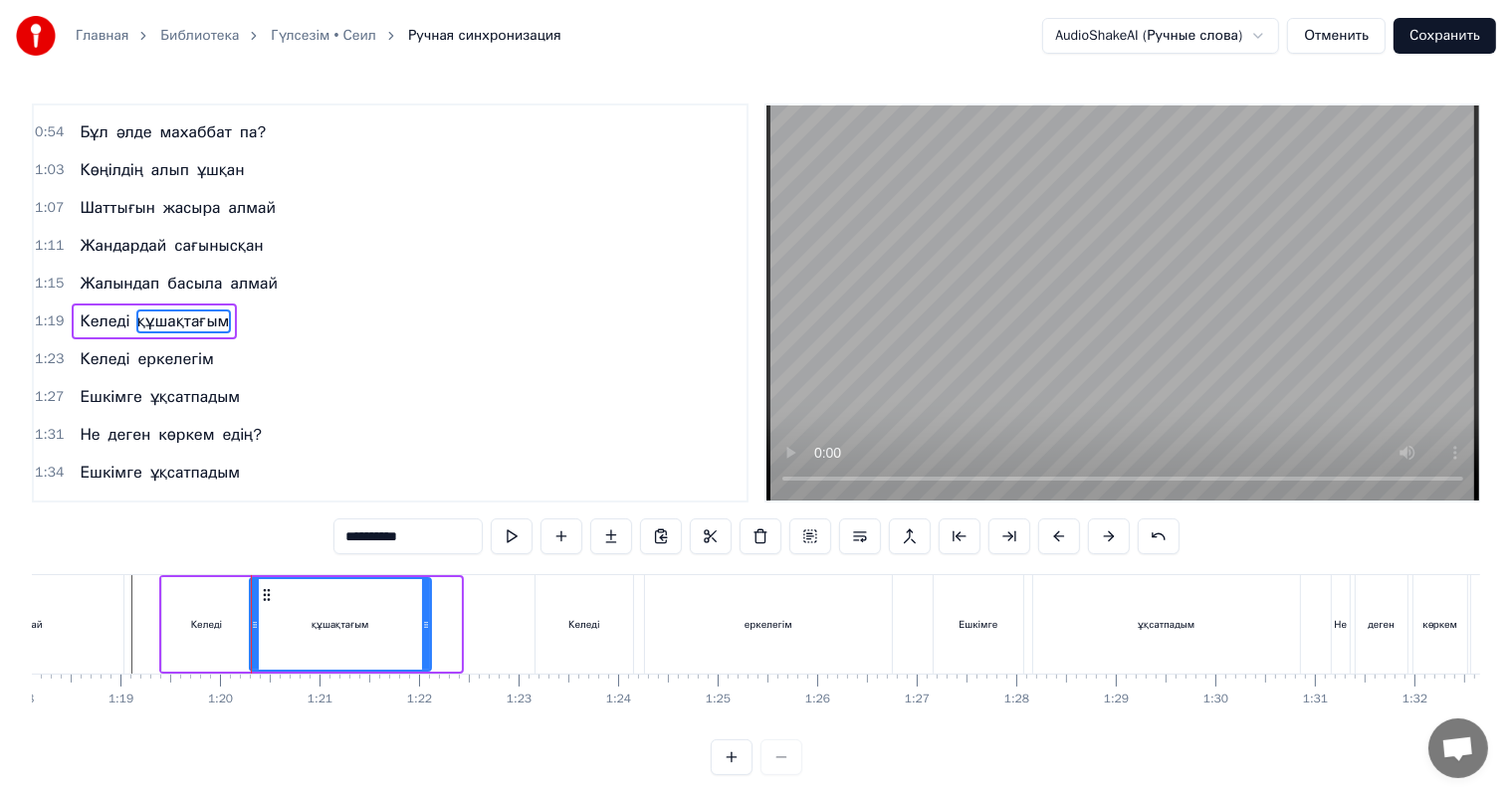 drag, startPoint x: 458, startPoint y: 637, endPoint x: 428, endPoint y: 634, distance: 30.149627 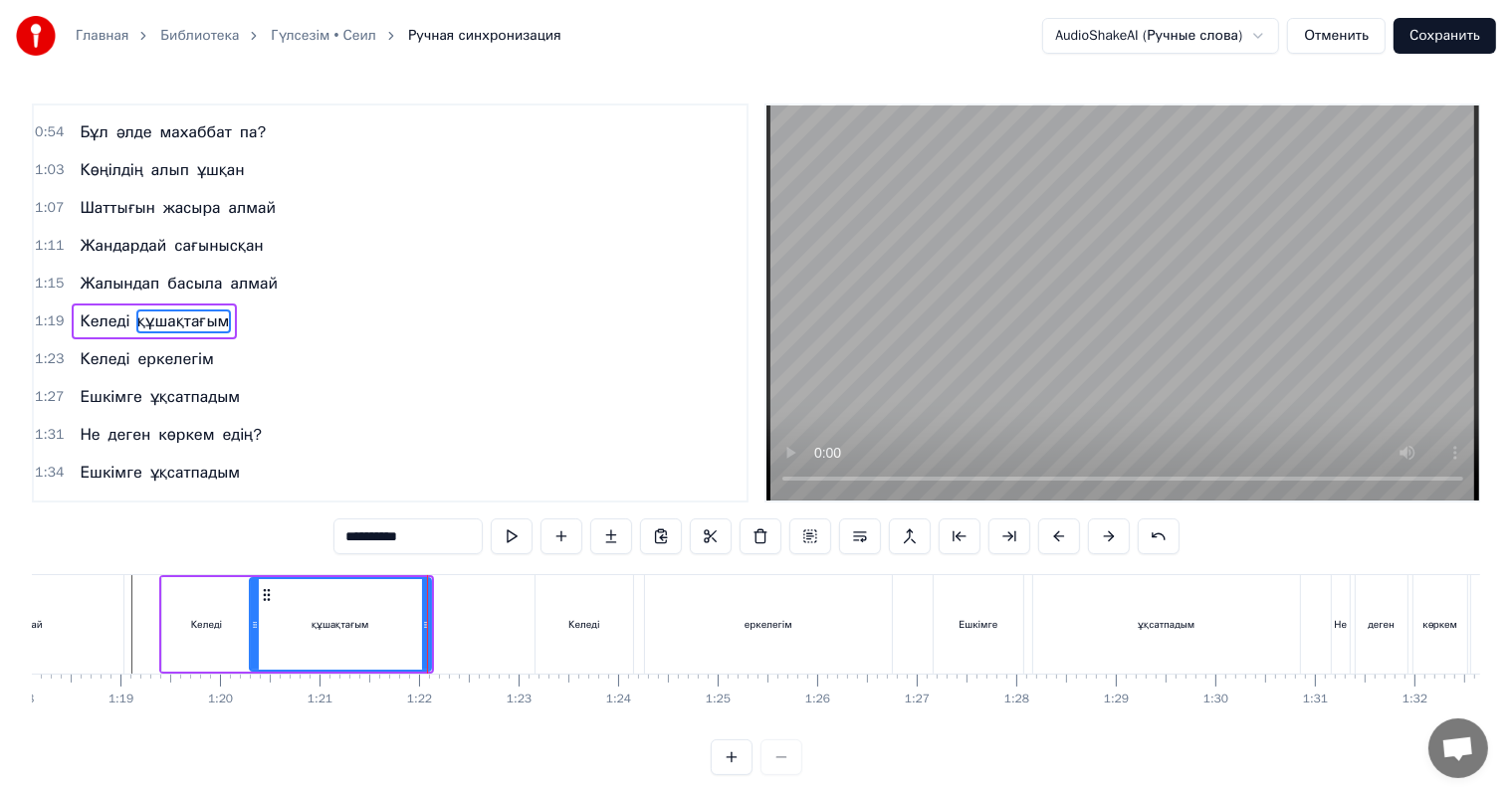 scroll, scrollTop: 26, scrollLeft: 0, axis: vertical 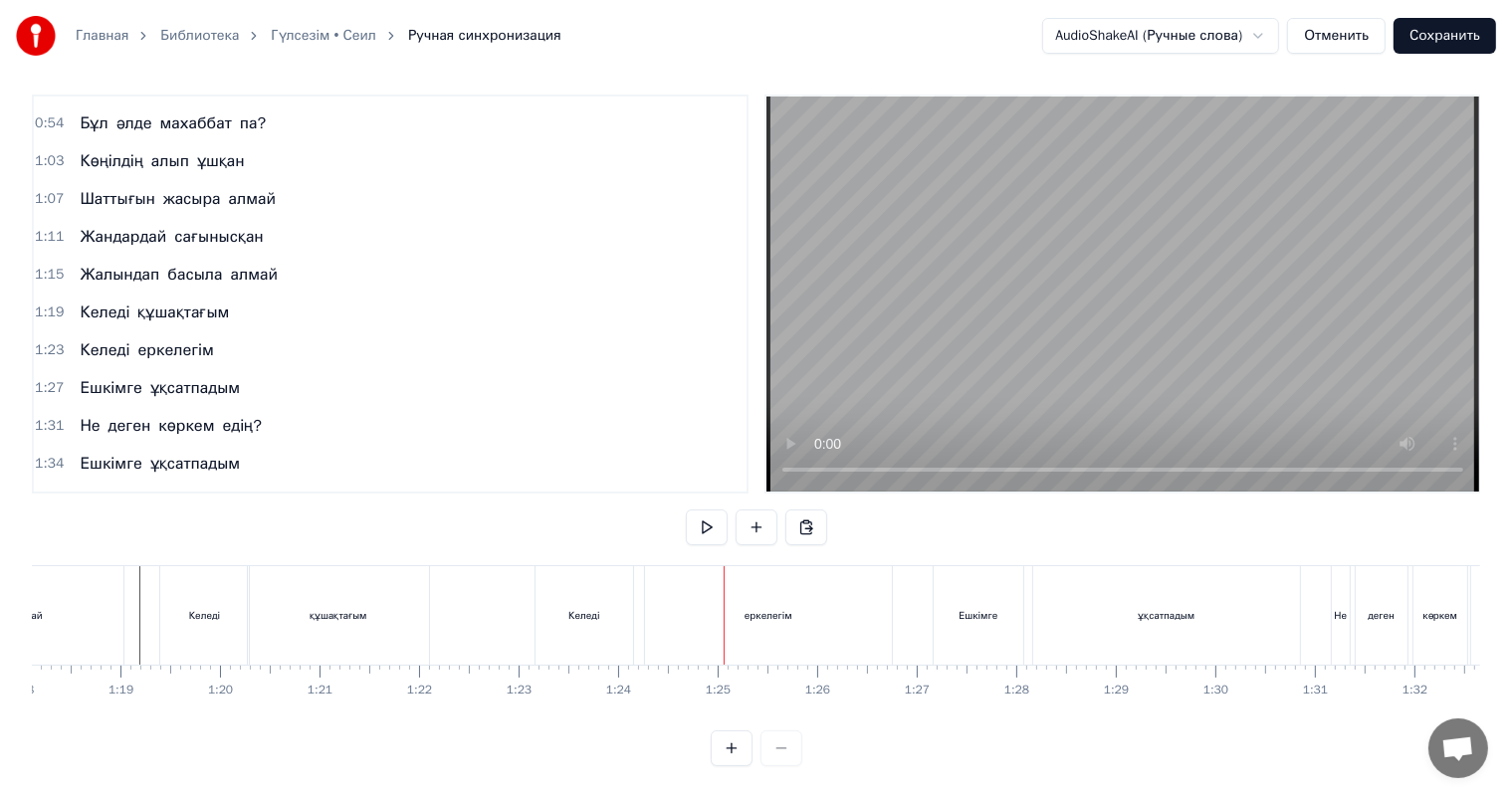 click on "Келеді" at bounding box center (584, 615) 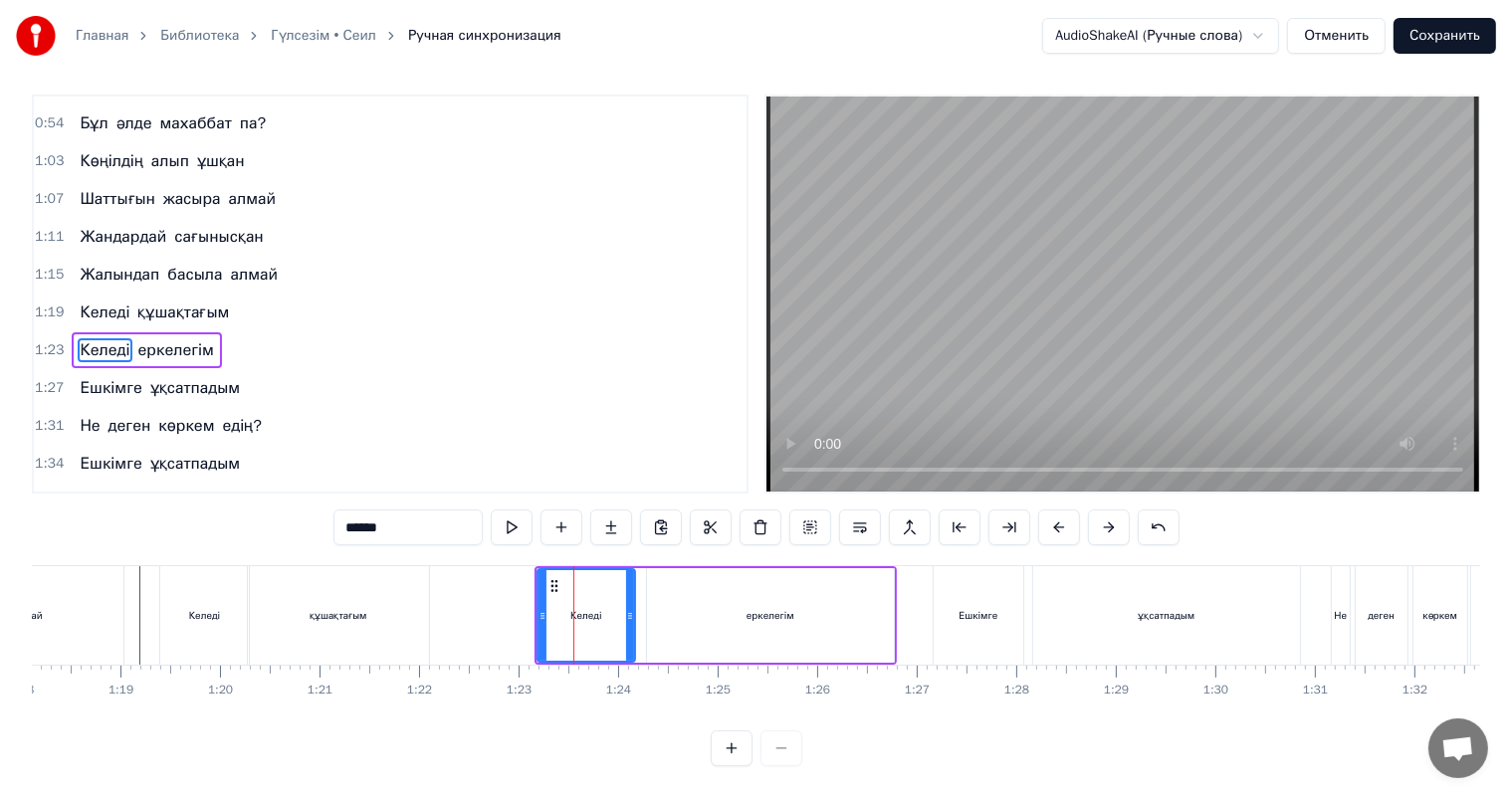 scroll, scrollTop: 0, scrollLeft: 0, axis: both 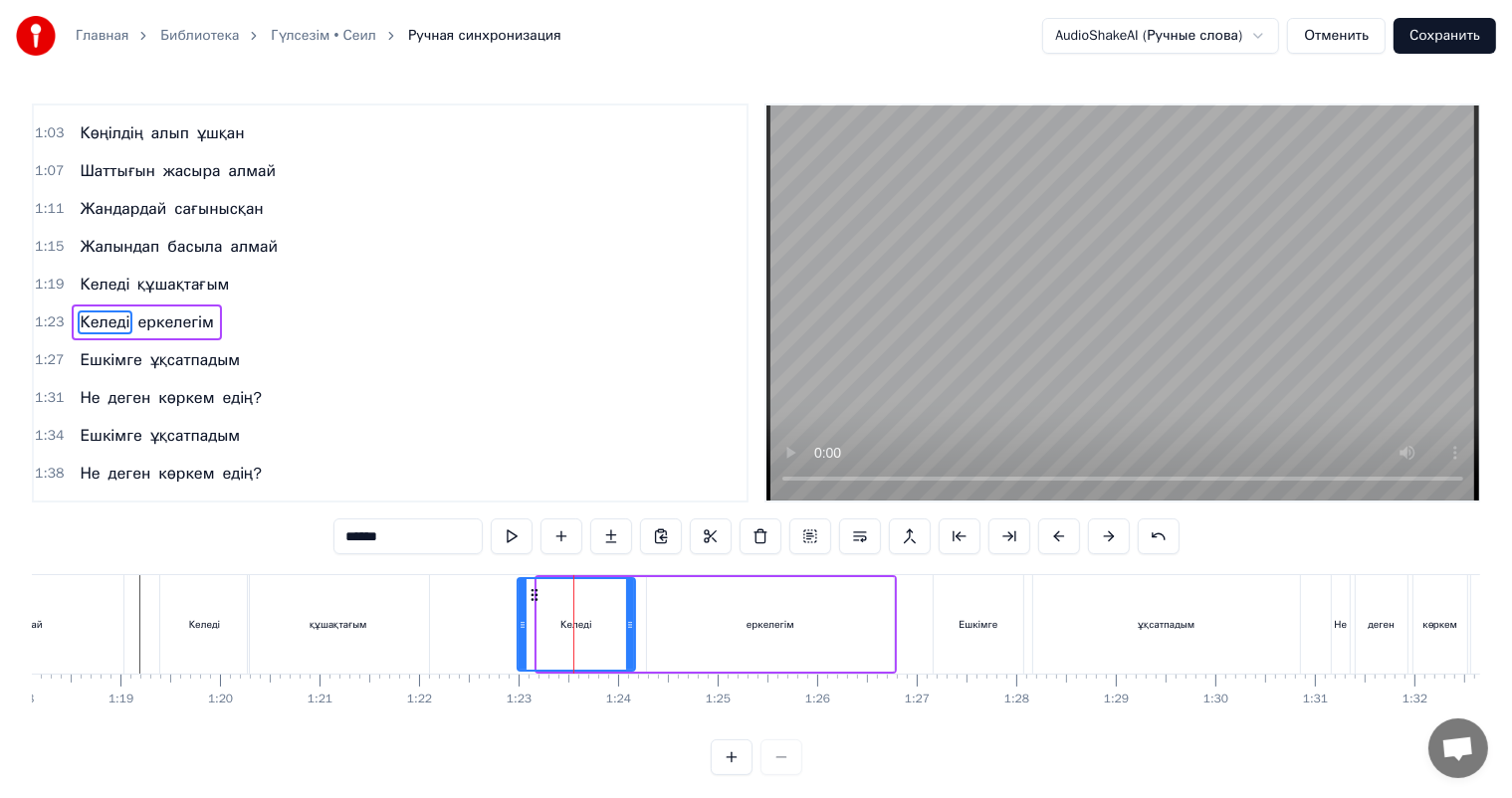 drag, startPoint x: 538, startPoint y: 609, endPoint x: 517, endPoint y: 609, distance: 21 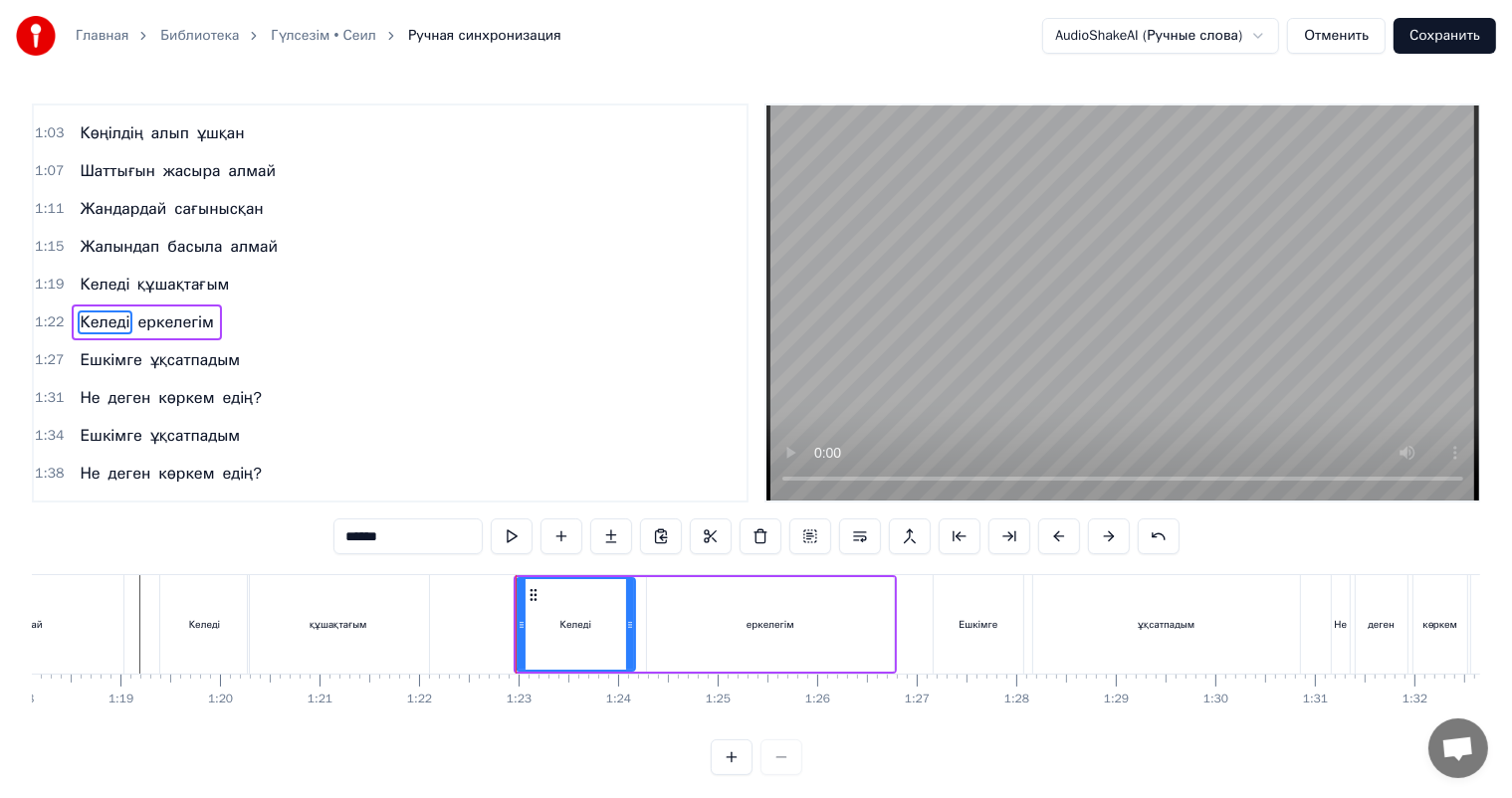 drag, startPoint x: 796, startPoint y: 637, endPoint x: 748, endPoint y: 637, distance: 48 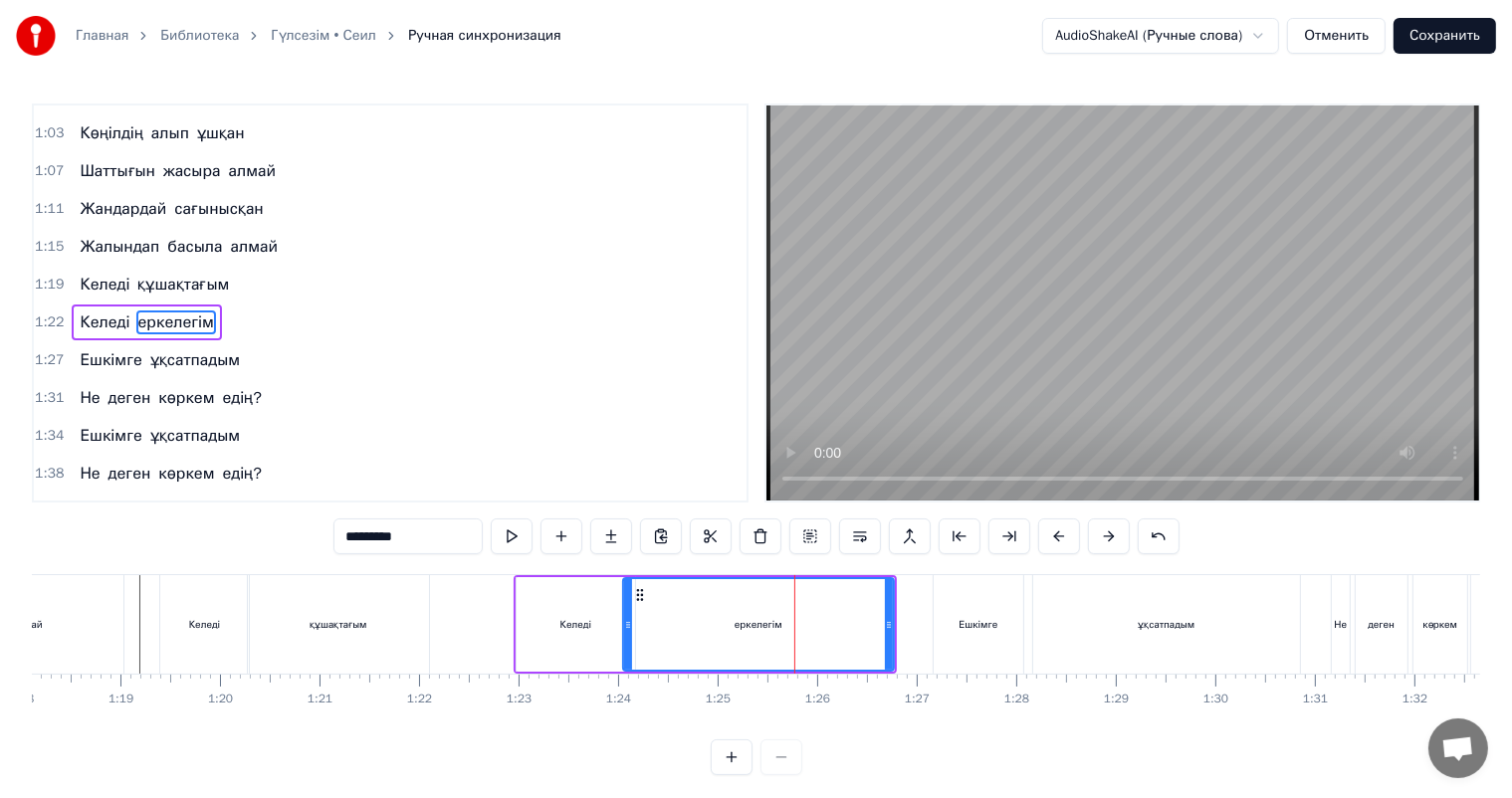 drag, startPoint x: 648, startPoint y: 635, endPoint x: 624, endPoint y: 635, distance: 24 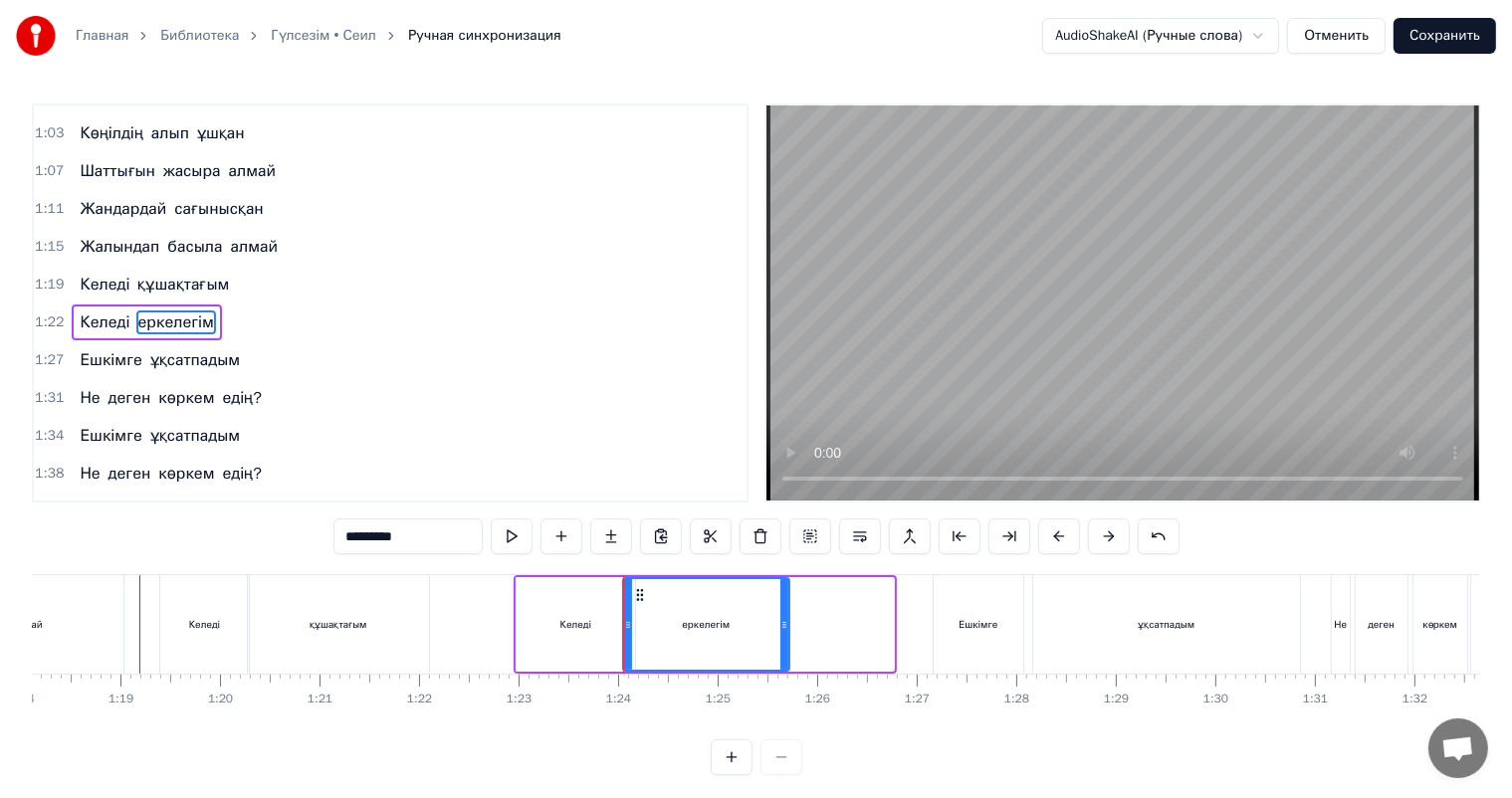drag, startPoint x: 891, startPoint y: 628, endPoint x: 786, endPoint y: 633, distance: 105.11898 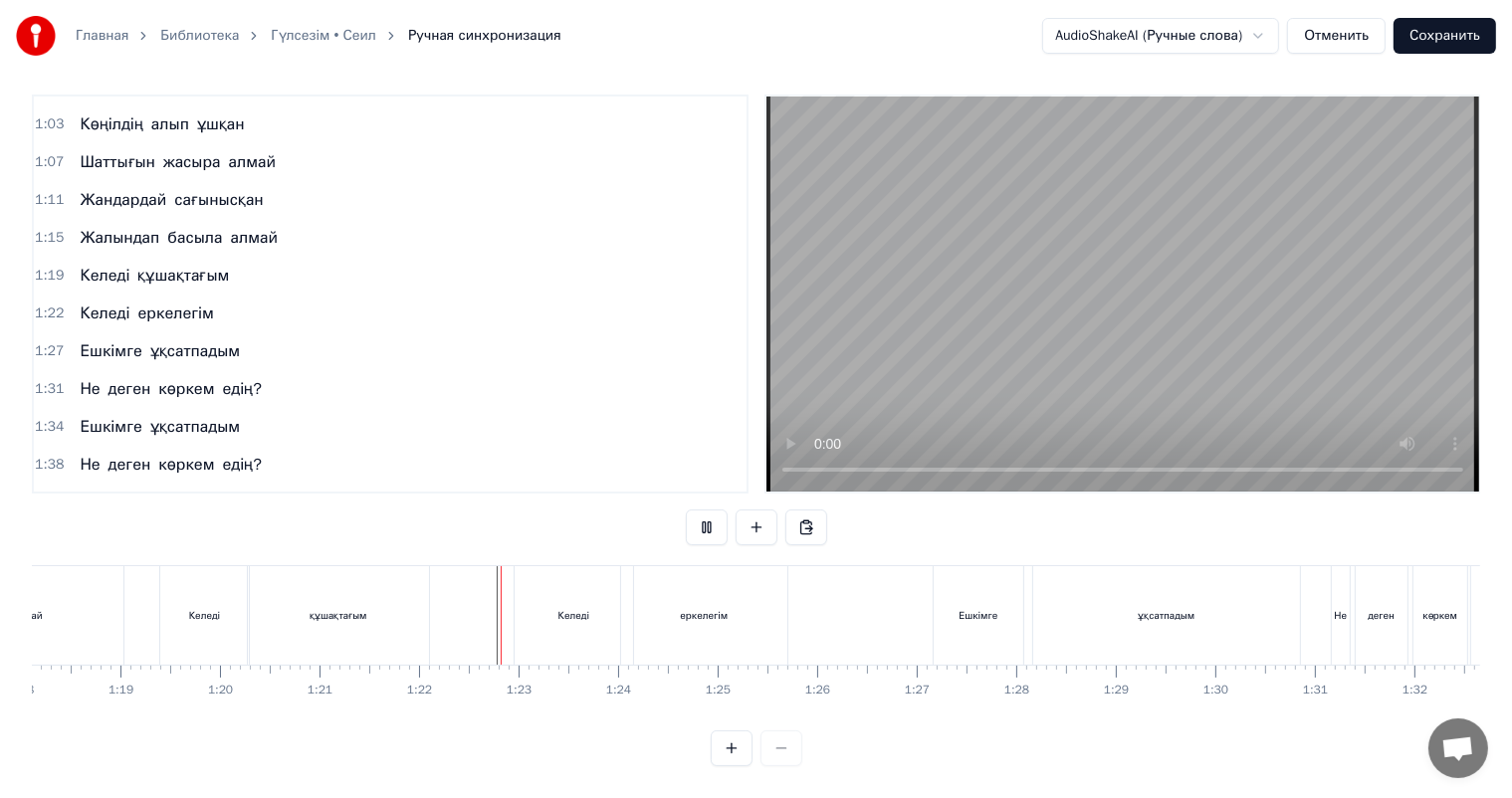 scroll, scrollTop: 26, scrollLeft: 0, axis: vertical 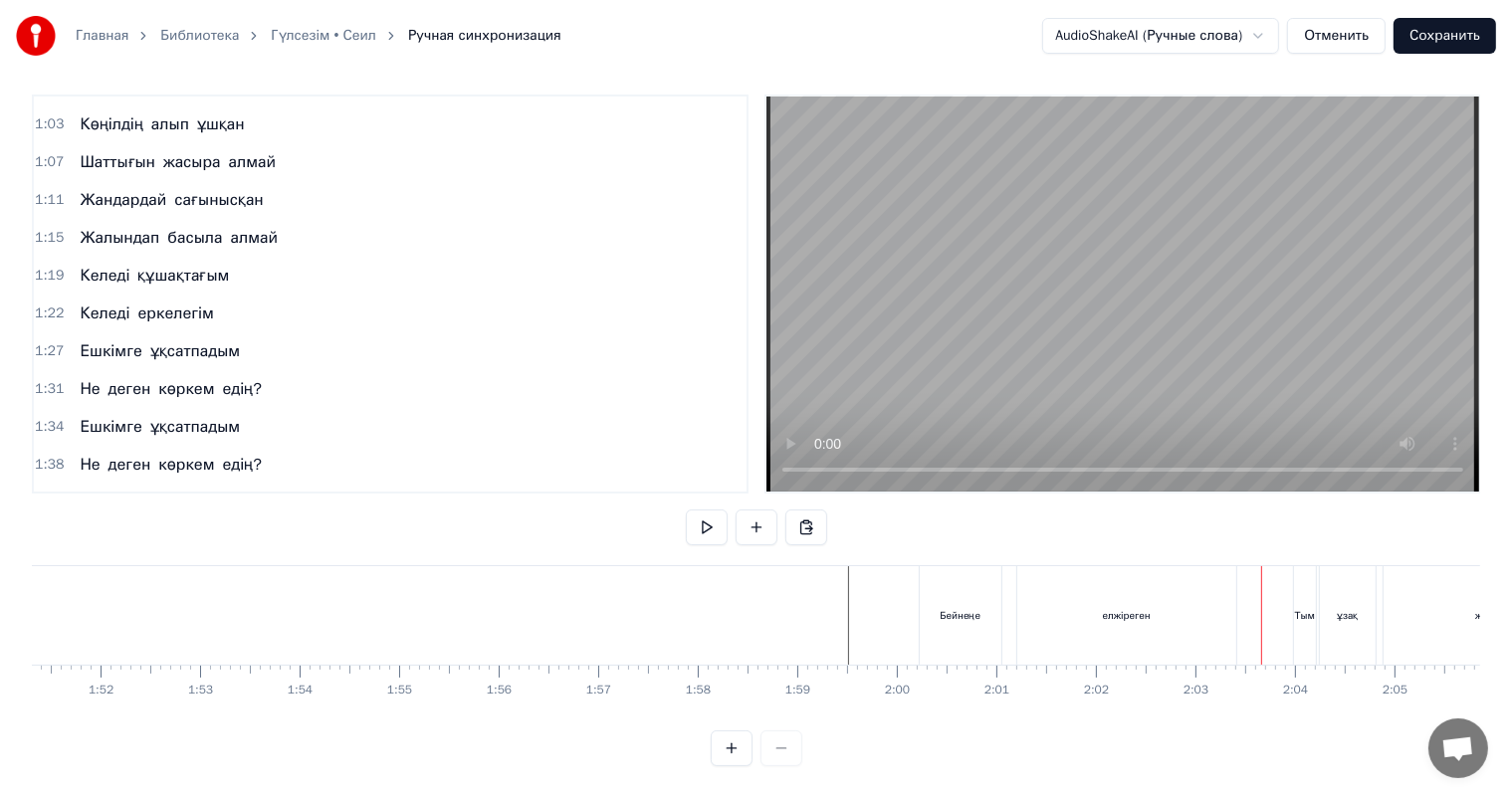 click on "Бейнеңе" at bounding box center (960, 615) 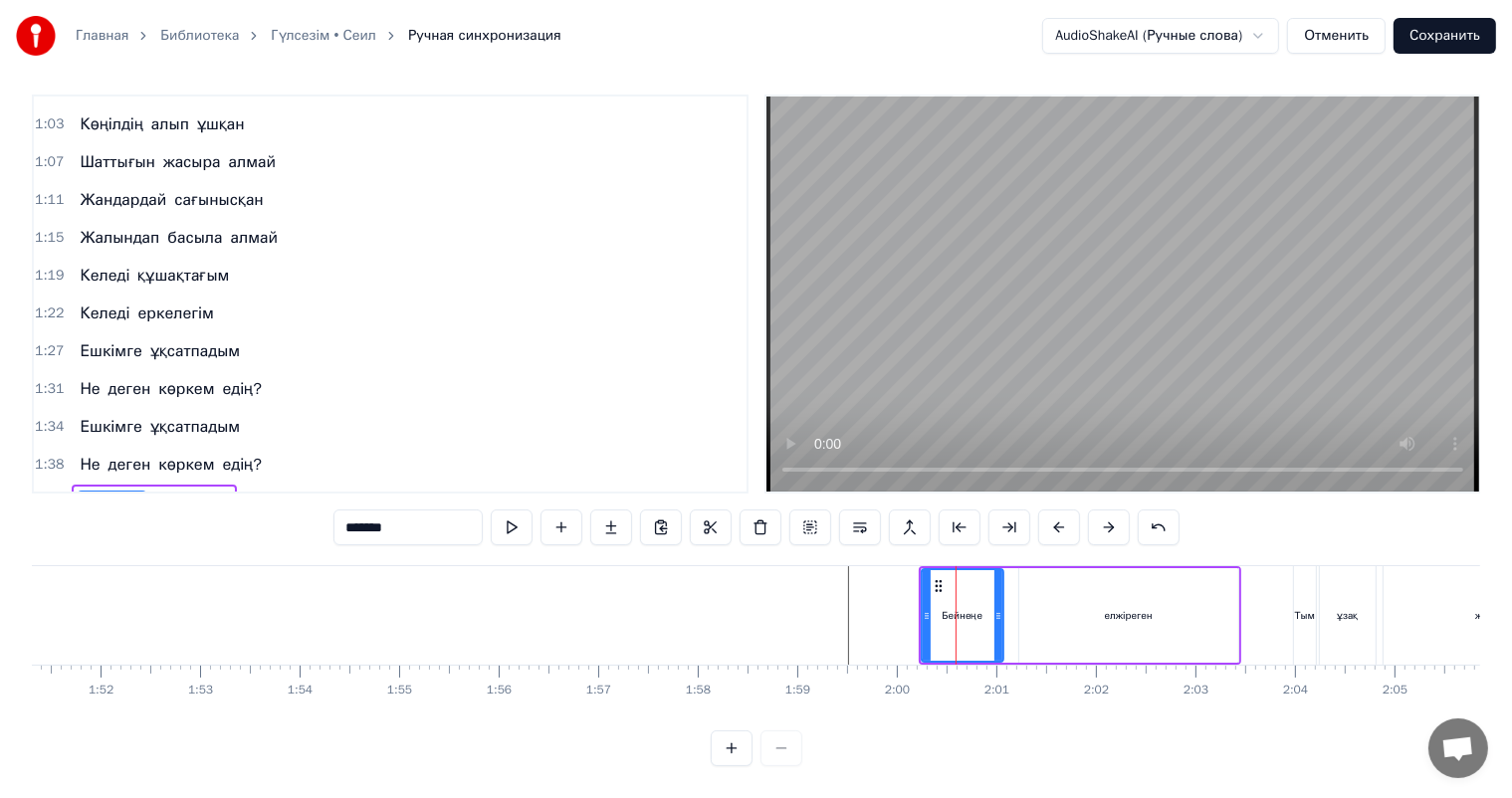 scroll, scrollTop: 0, scrollLeft: 0, axis: both 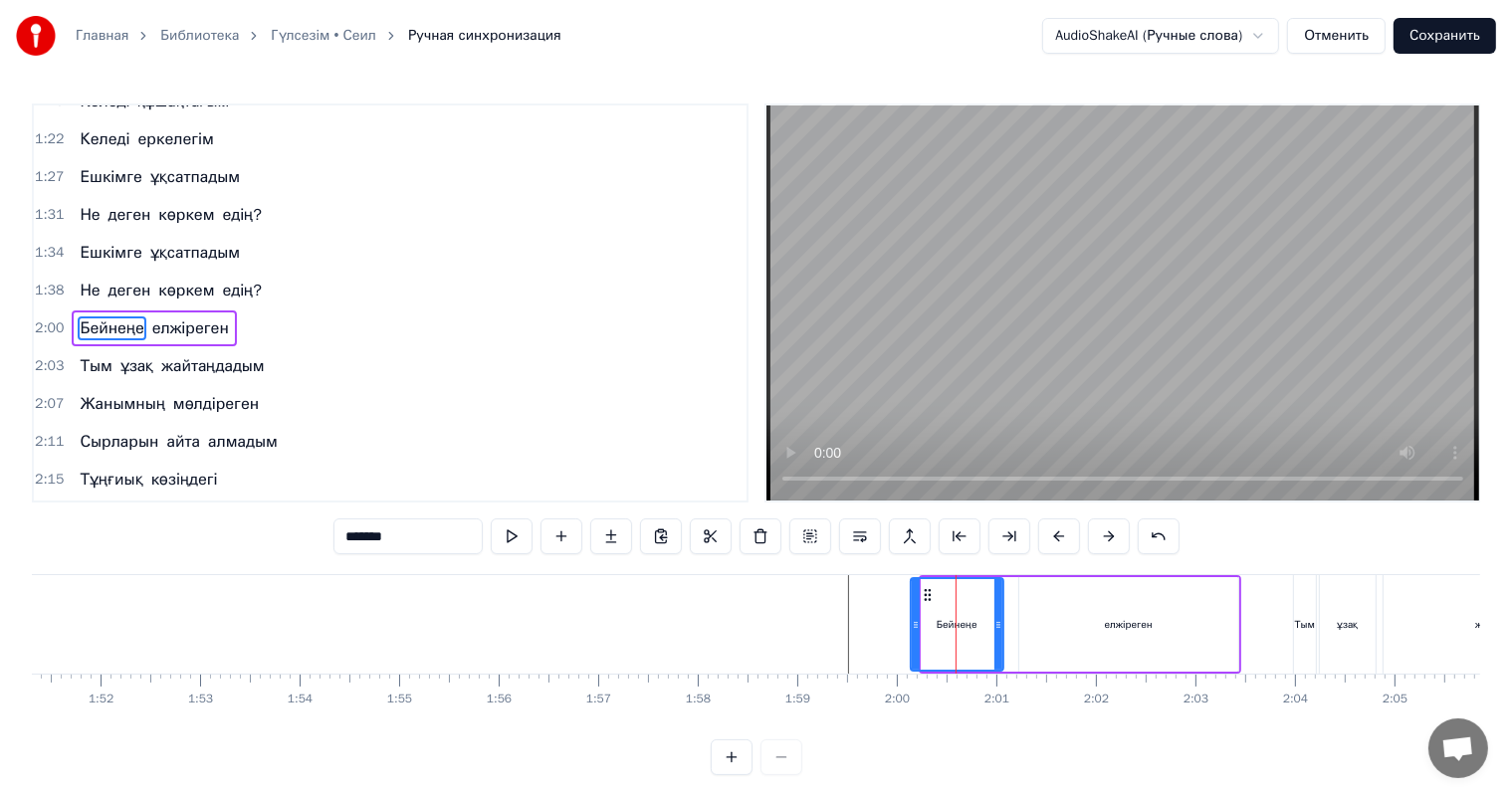 drag, startPoint x: 924, startPoint y: 601, endPoint x: 913, endPoint y: 601, distance: 11 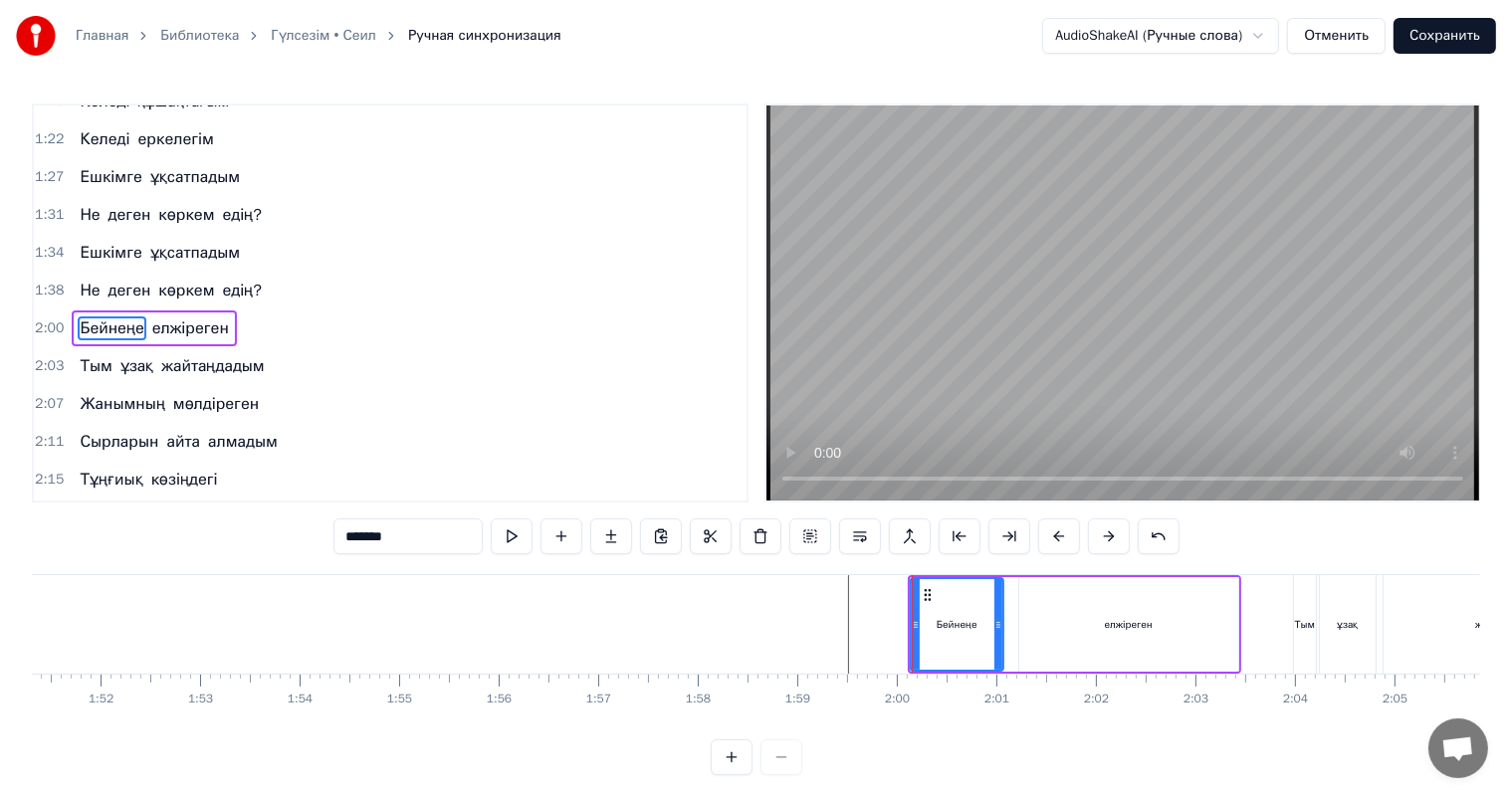 click on "елжіреген" at bounding box center (1129, 624) 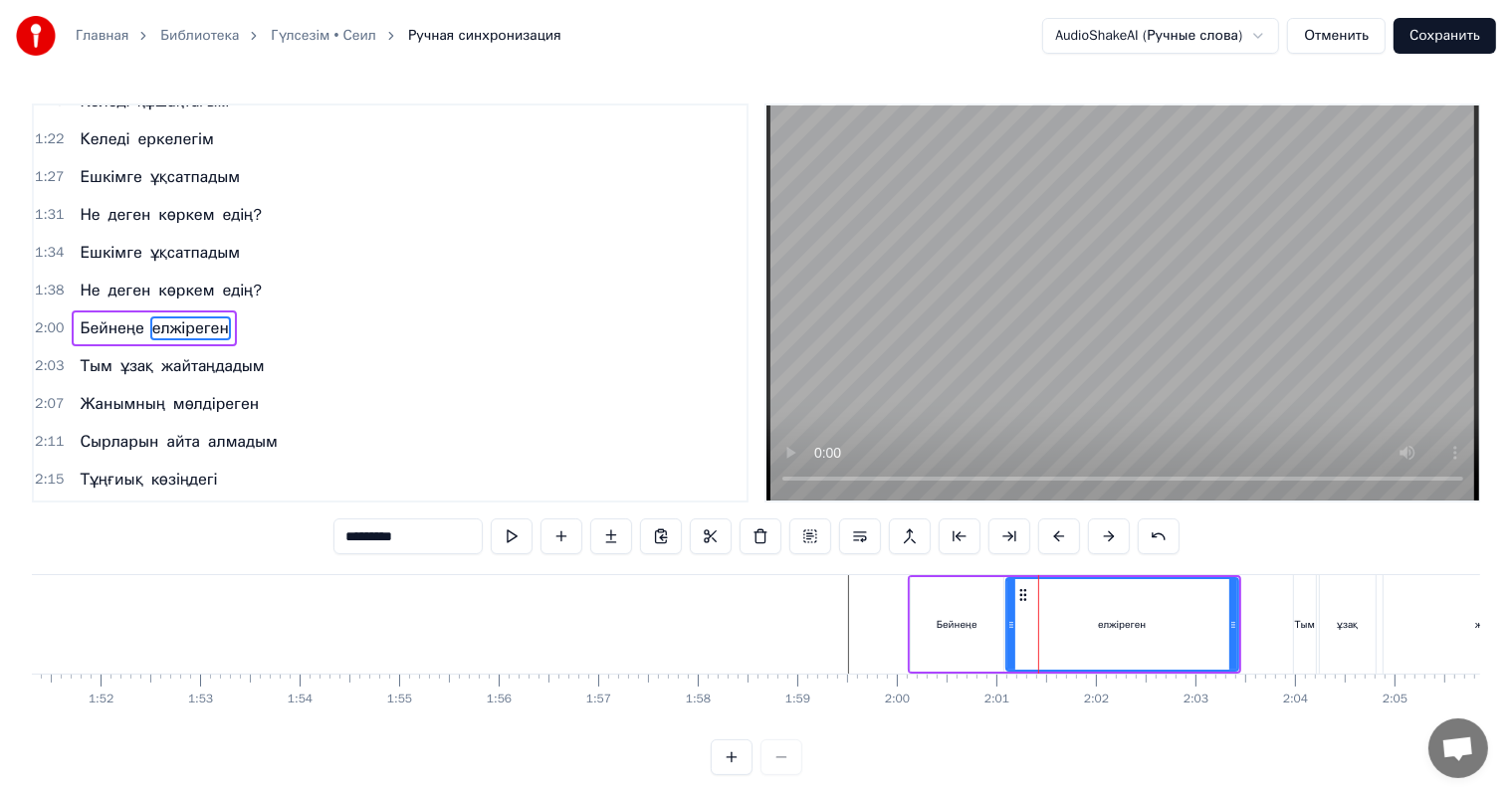 drag, startPoint x: 1019, startPoint y: 625, endPoint x: 1006, endPoint y: 625, distance: 13 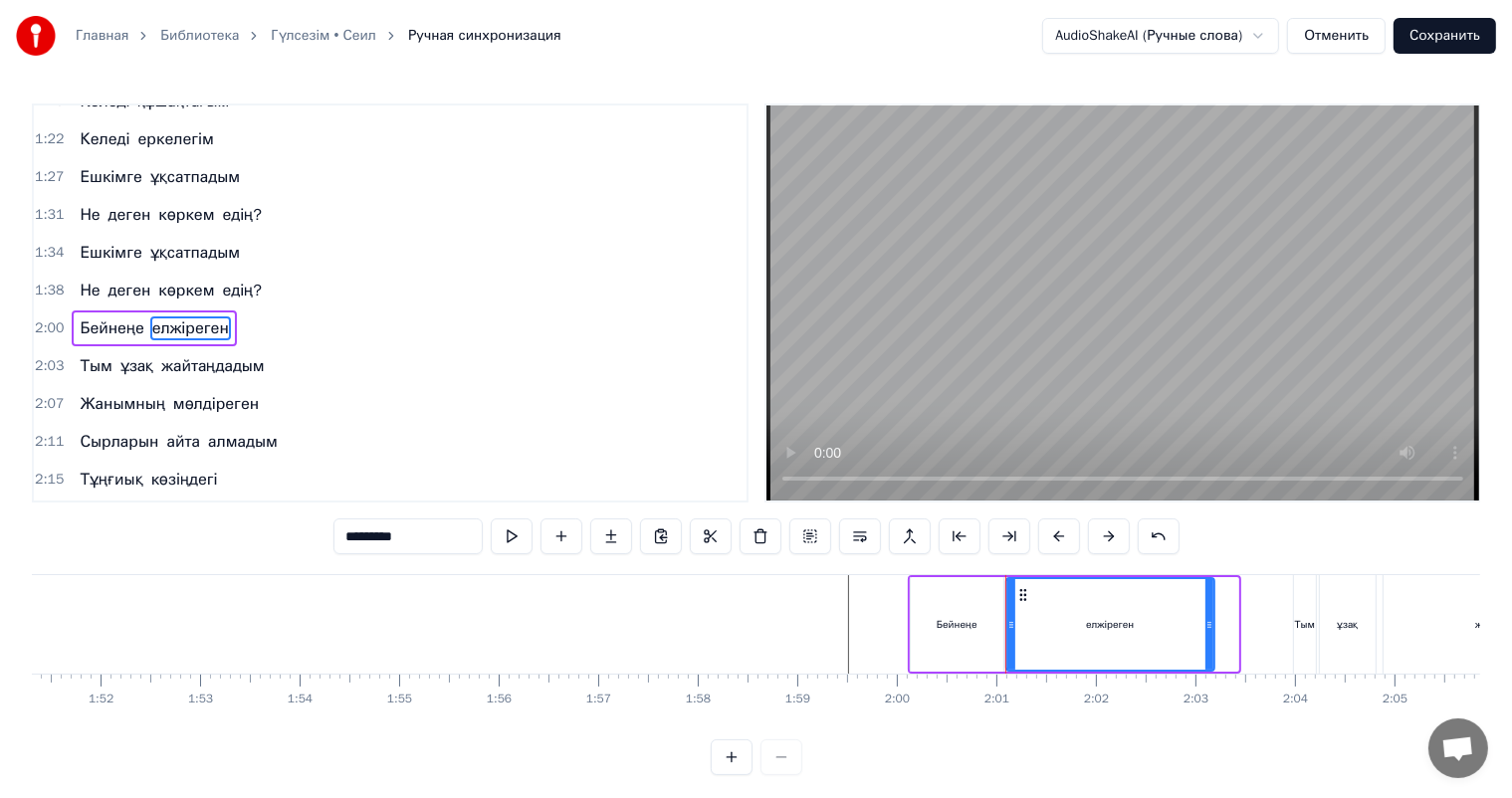 drag, startPoint x: 1230, startPoint y: 626, endPoint x: 1206, endPoint y: 627, distance: 24.020824 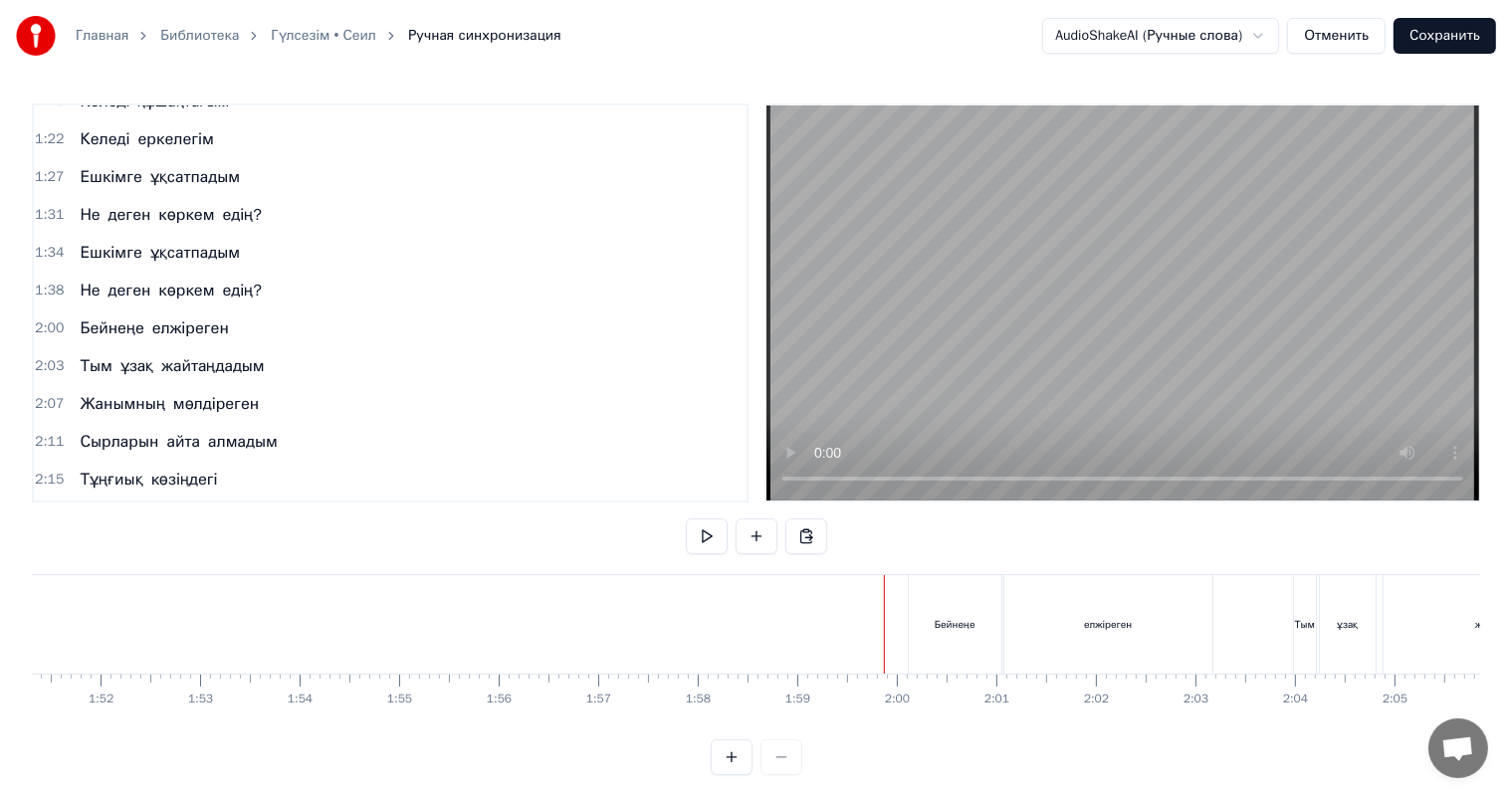 scroll, scrollTop: 26, scrollLeft: 0, axis: vertical 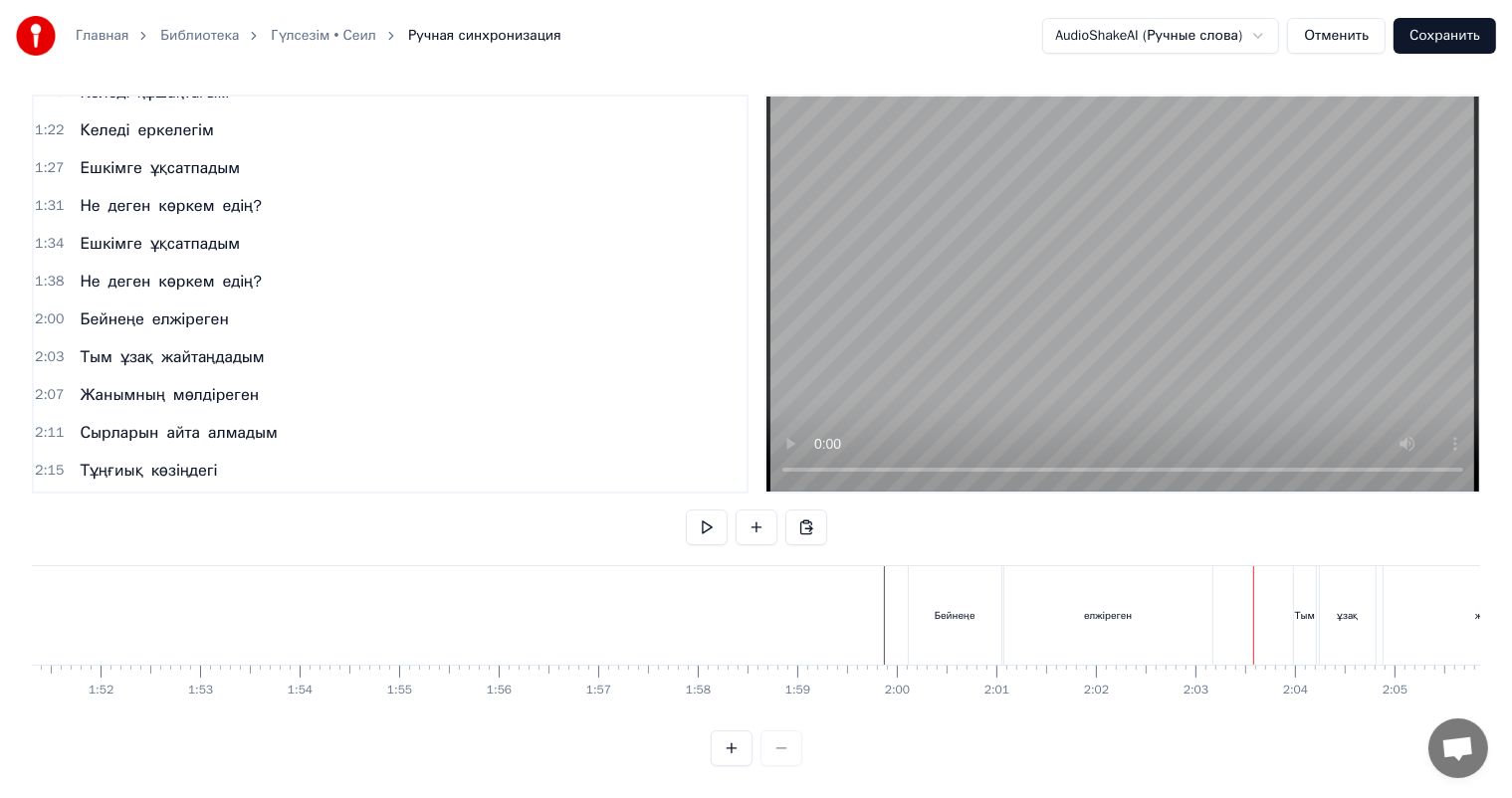 click on "елжіреген" at bounding box center (1108, 615) 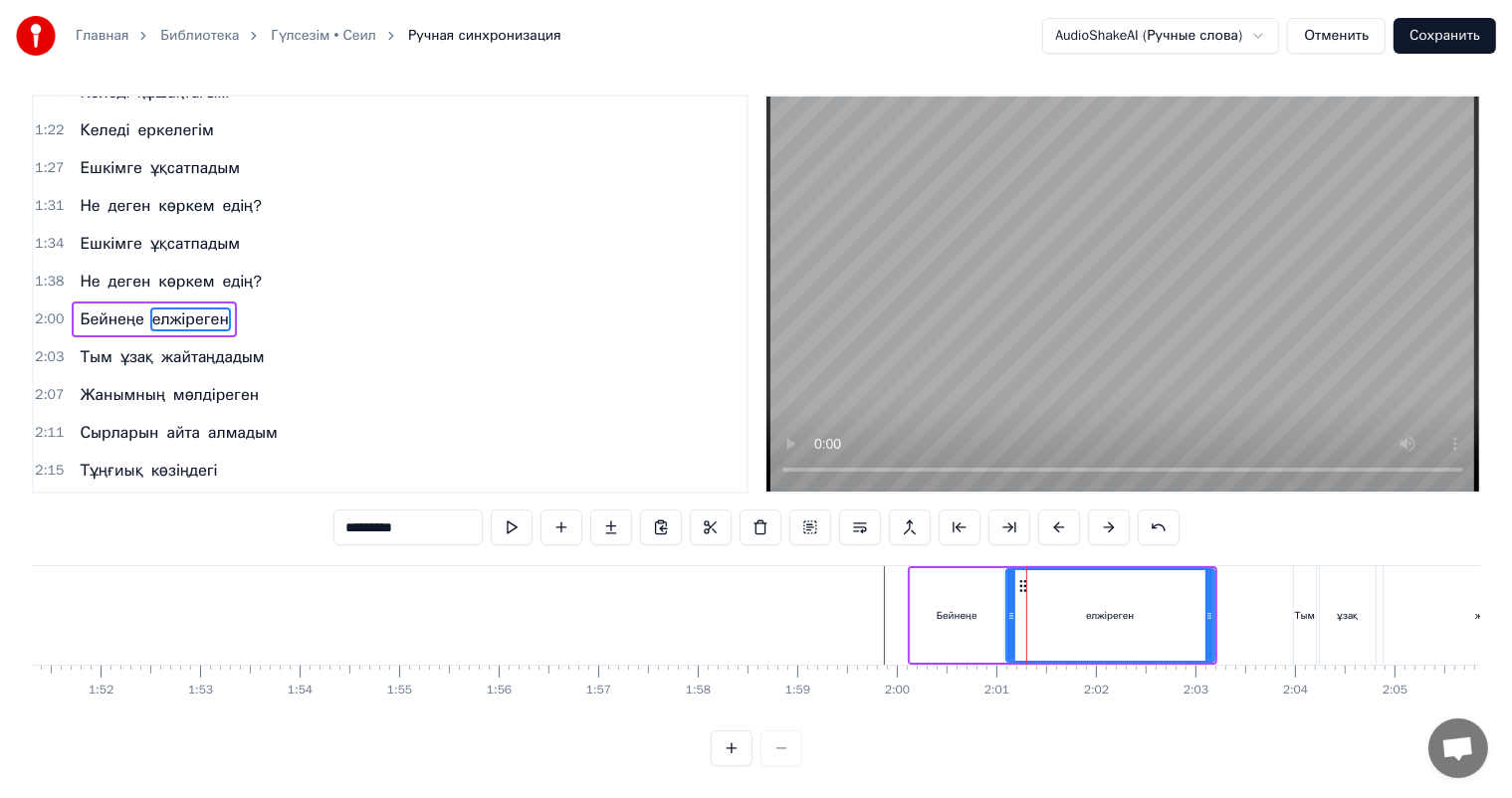 scroll, scrollTop: 0, scrollLeft: 0, axis: both 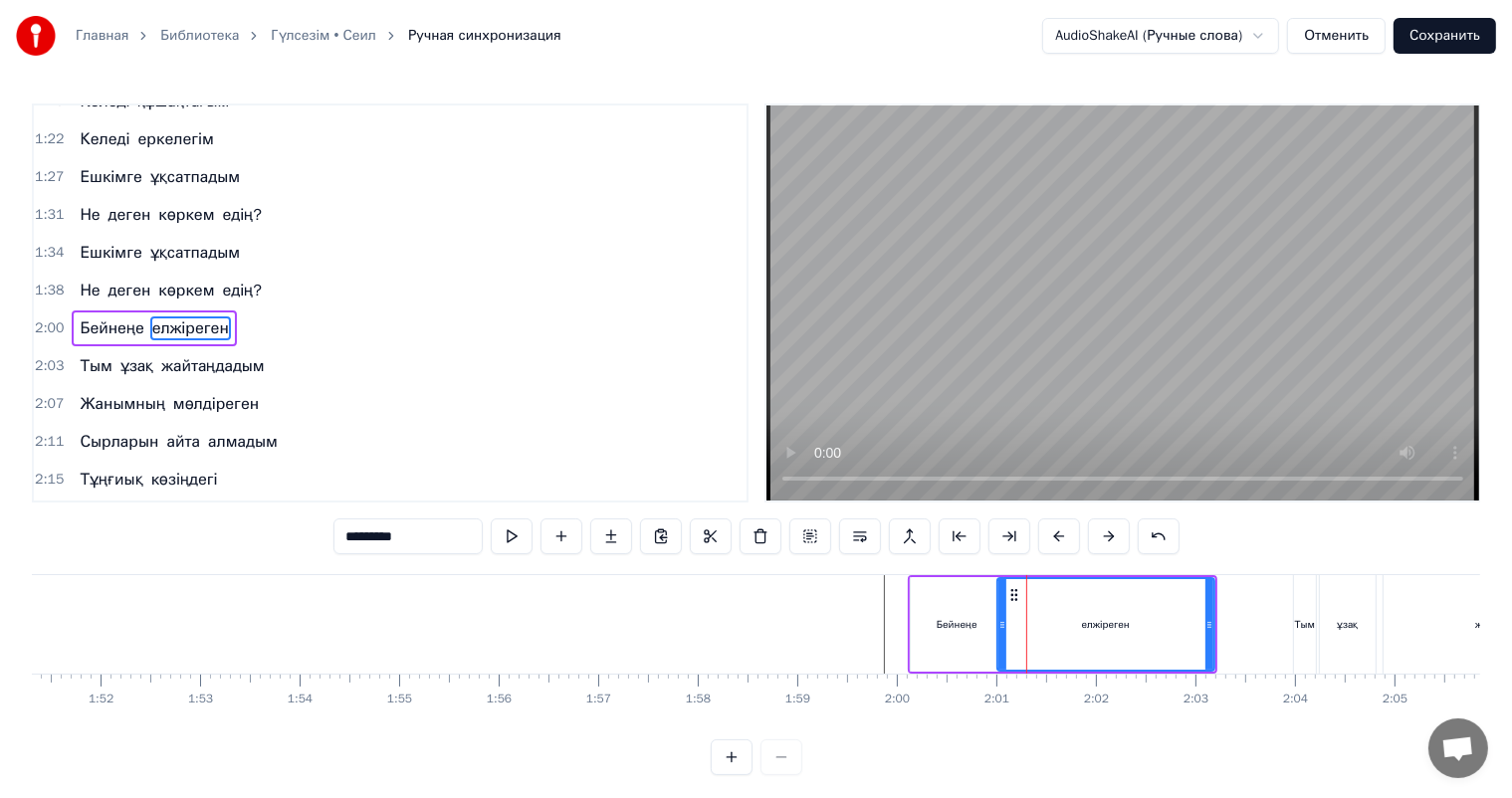 click 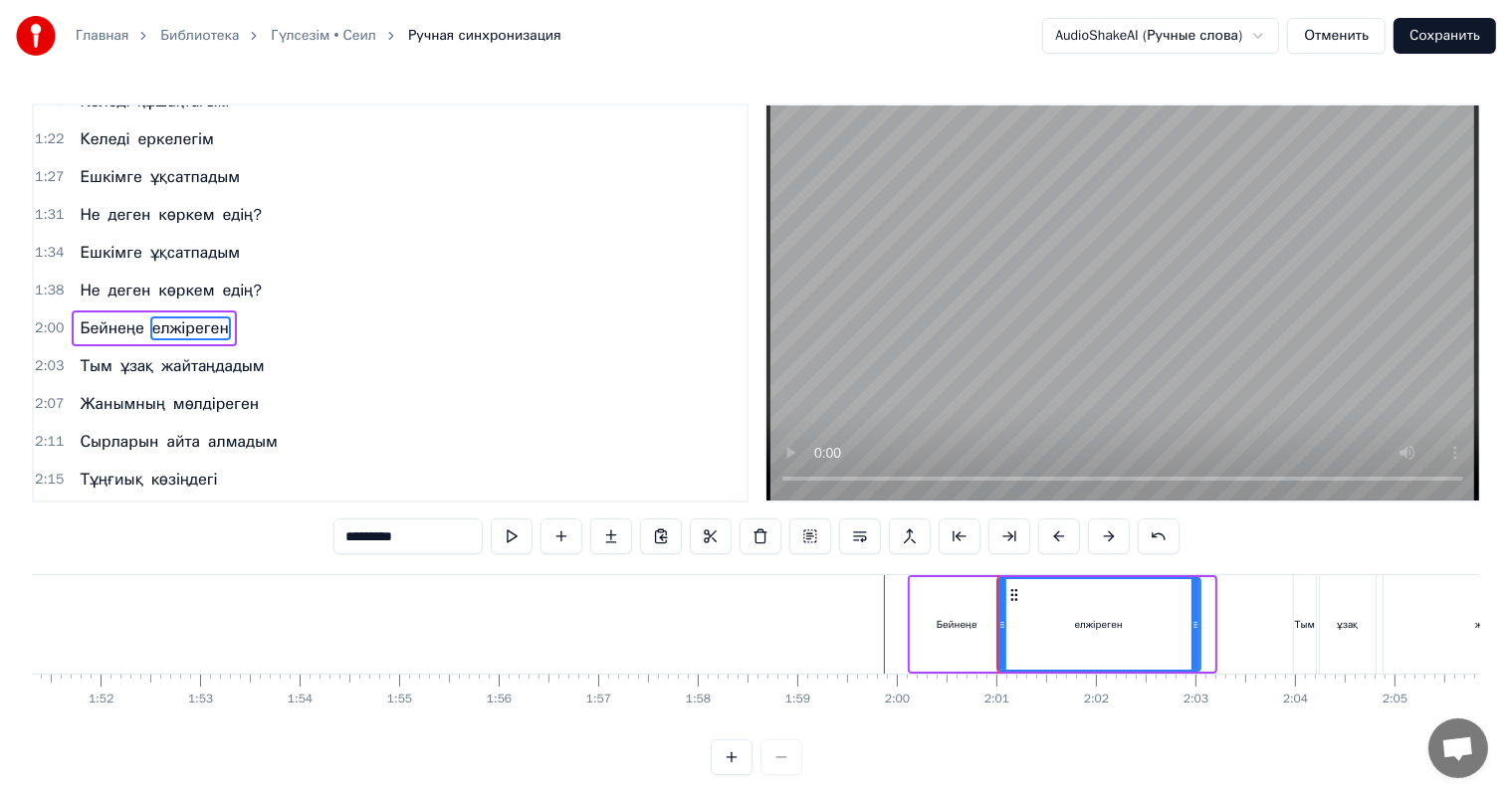 drag, startPoint x: 1206, startPoint y: 626, endPoint x: 1192, endPoint y: 623, distance: 14.3178211 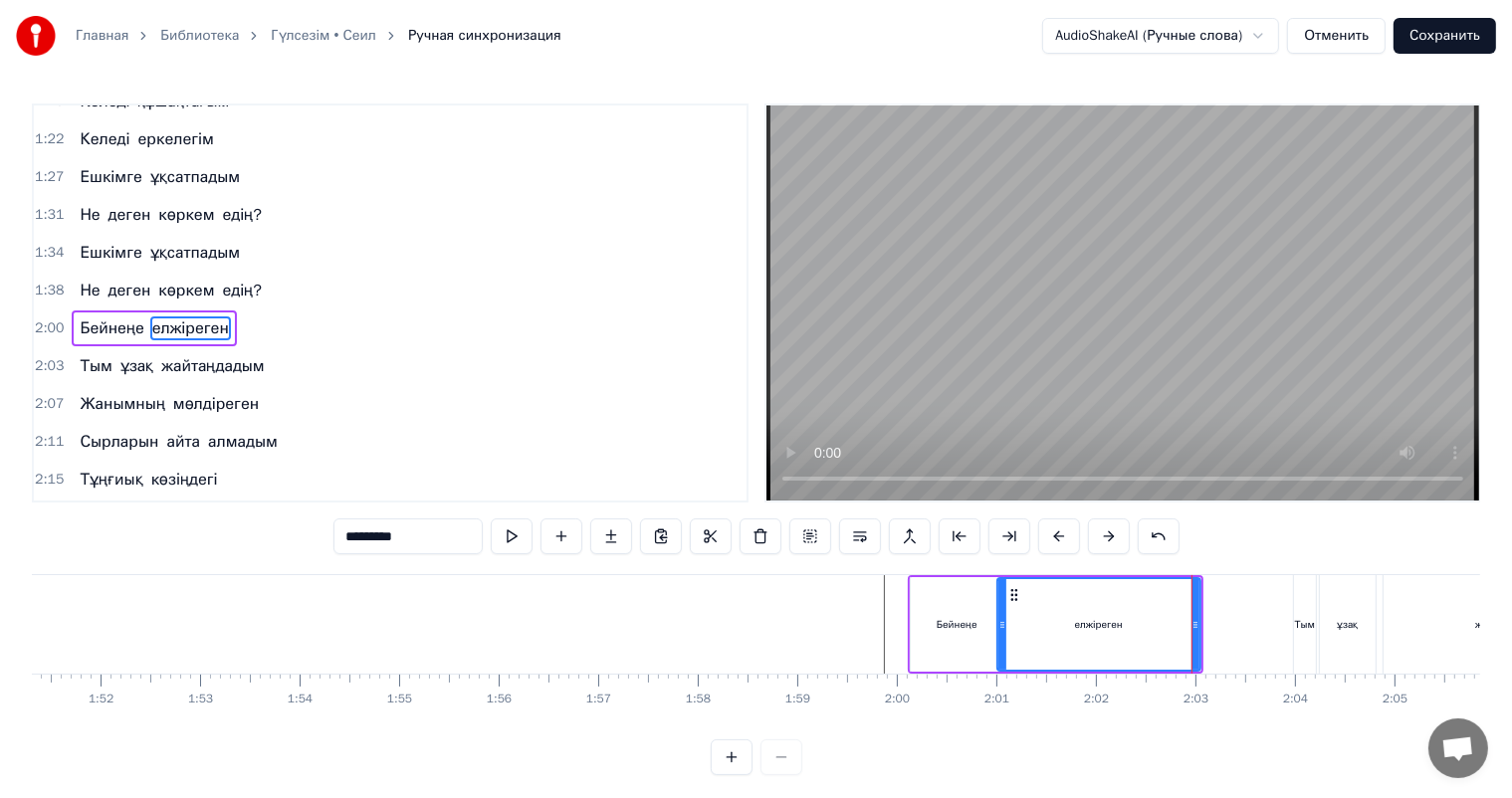 click at bounding box center (-1102, 624) 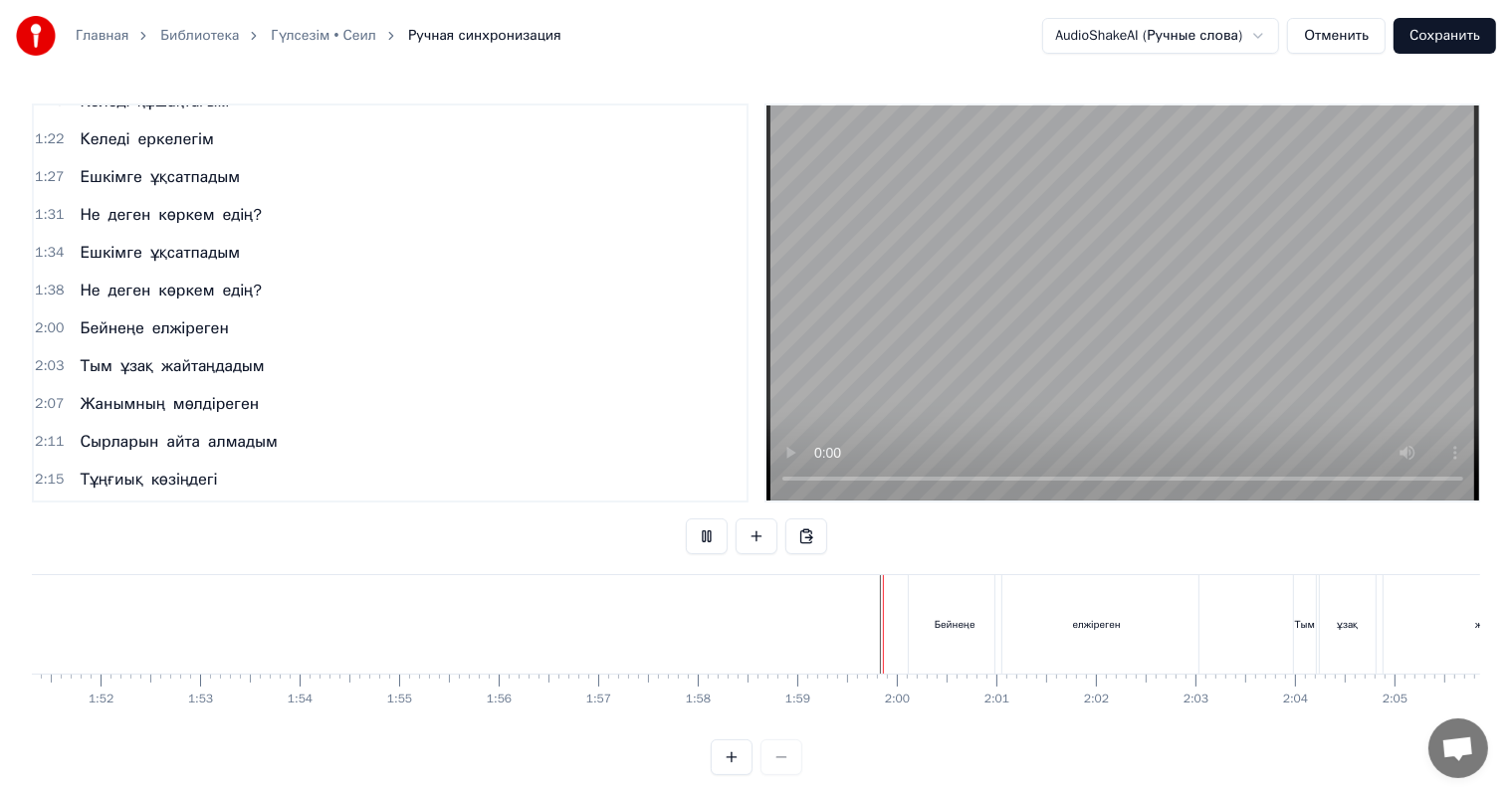 scroll, scrollTop: 26, scrollLeft: 0, axis: vertical 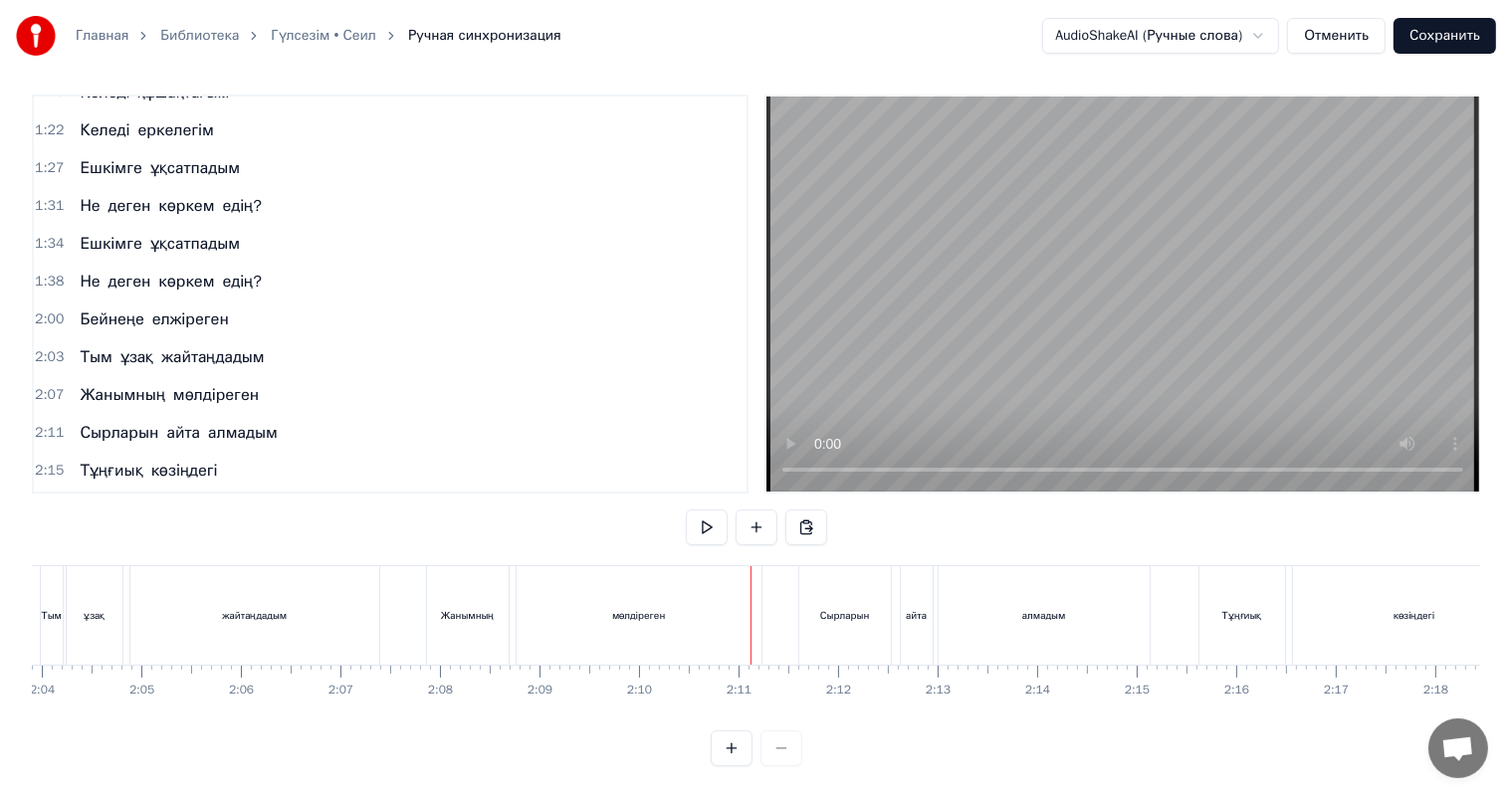click on "Жанымның" at bounding box center [468, 615] 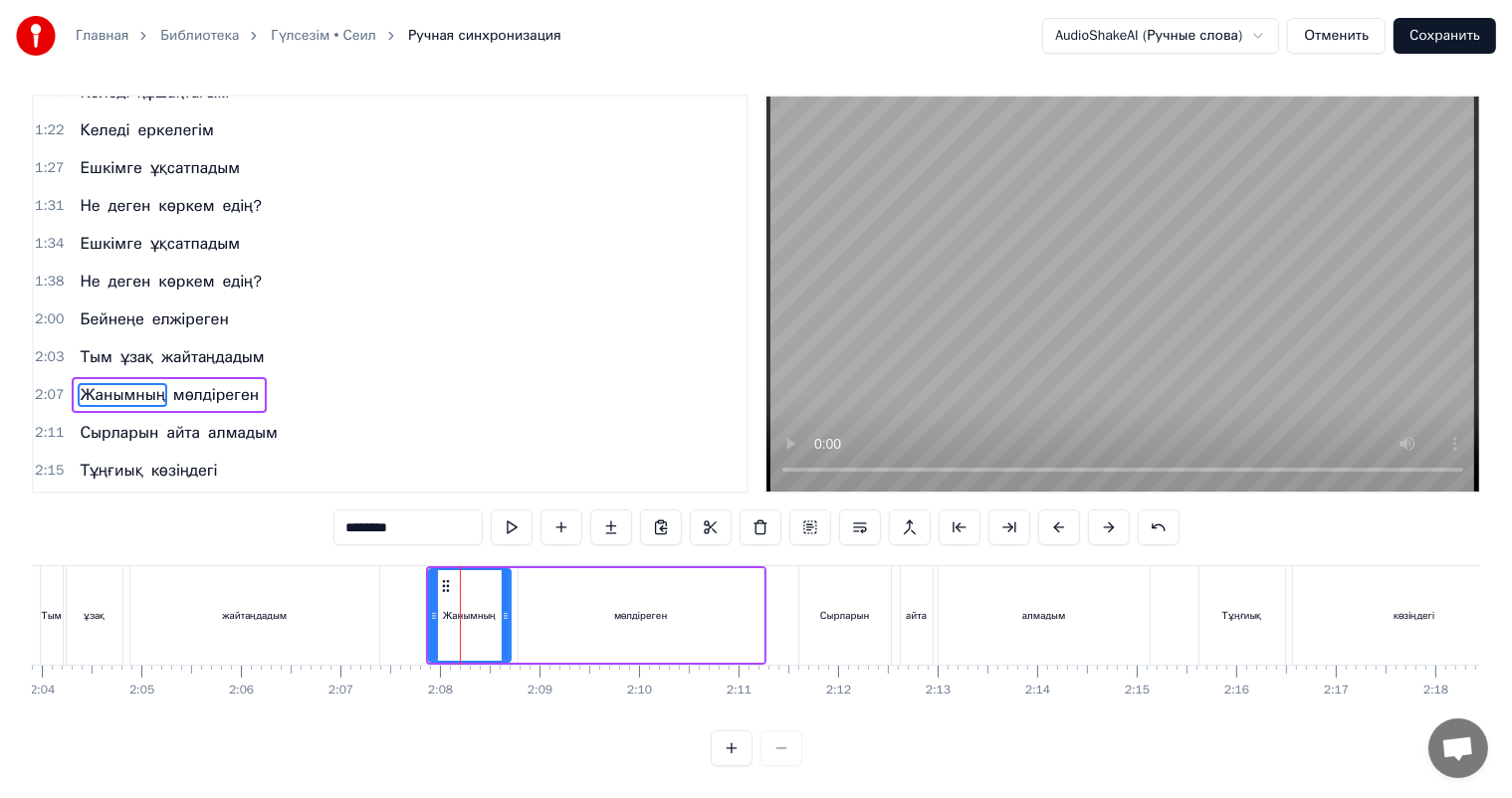 scroll, scrollTop: 0, scrollLeft: 0, axis: both 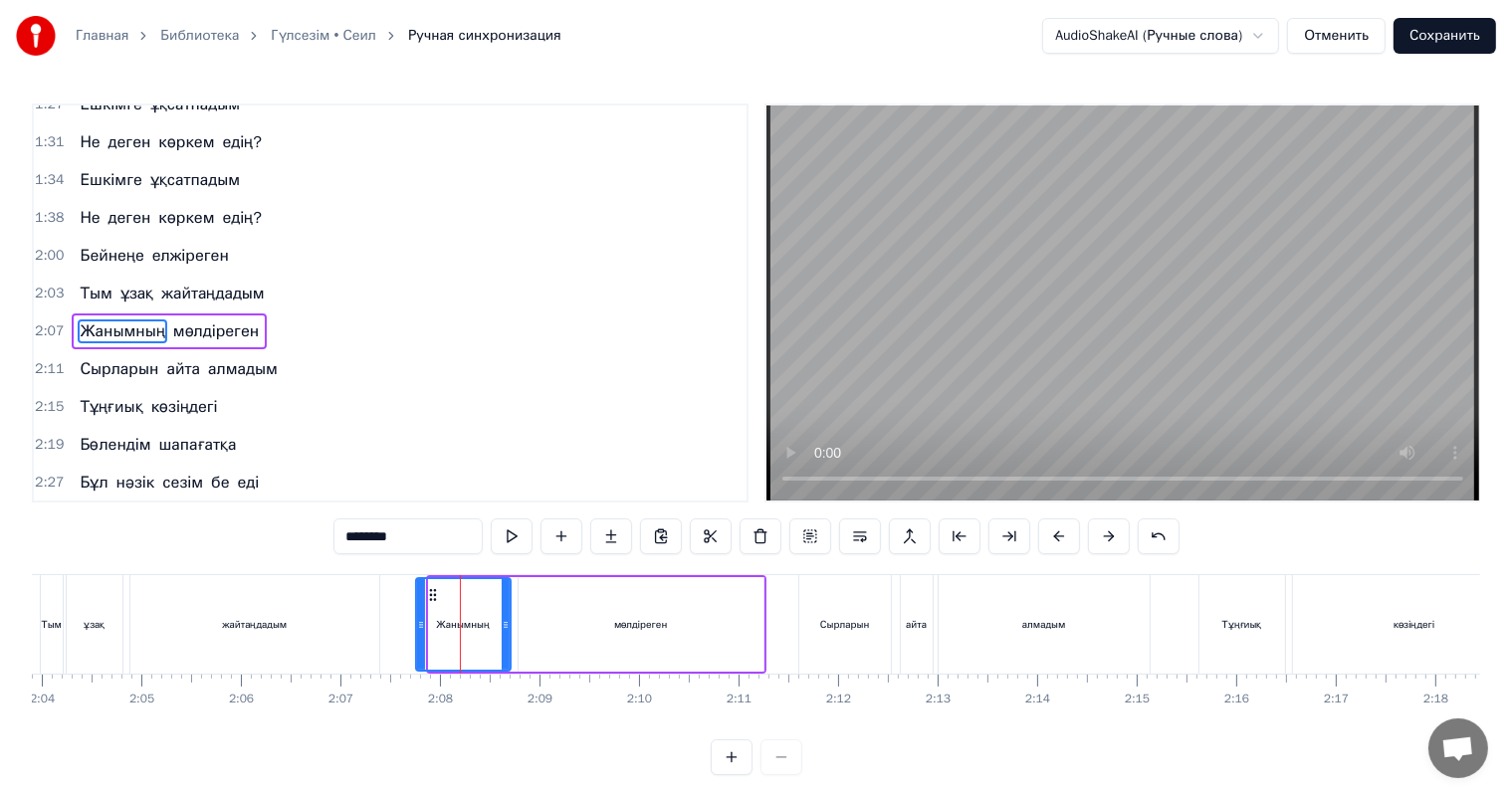 click 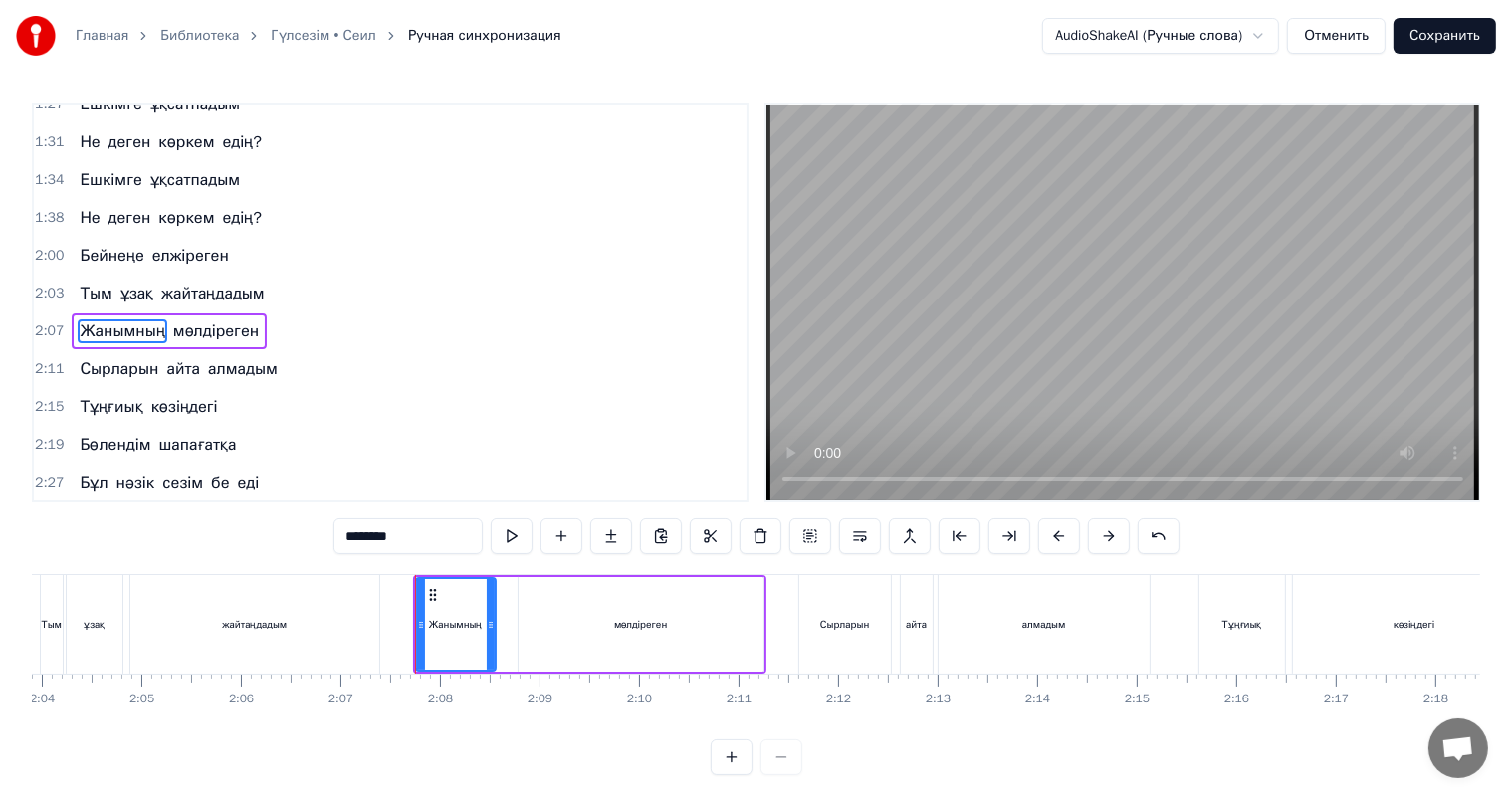 drag, startPoint x: 504, startPoint y: 620, endPoint x: 488, endPoint y: 620, distance: 16 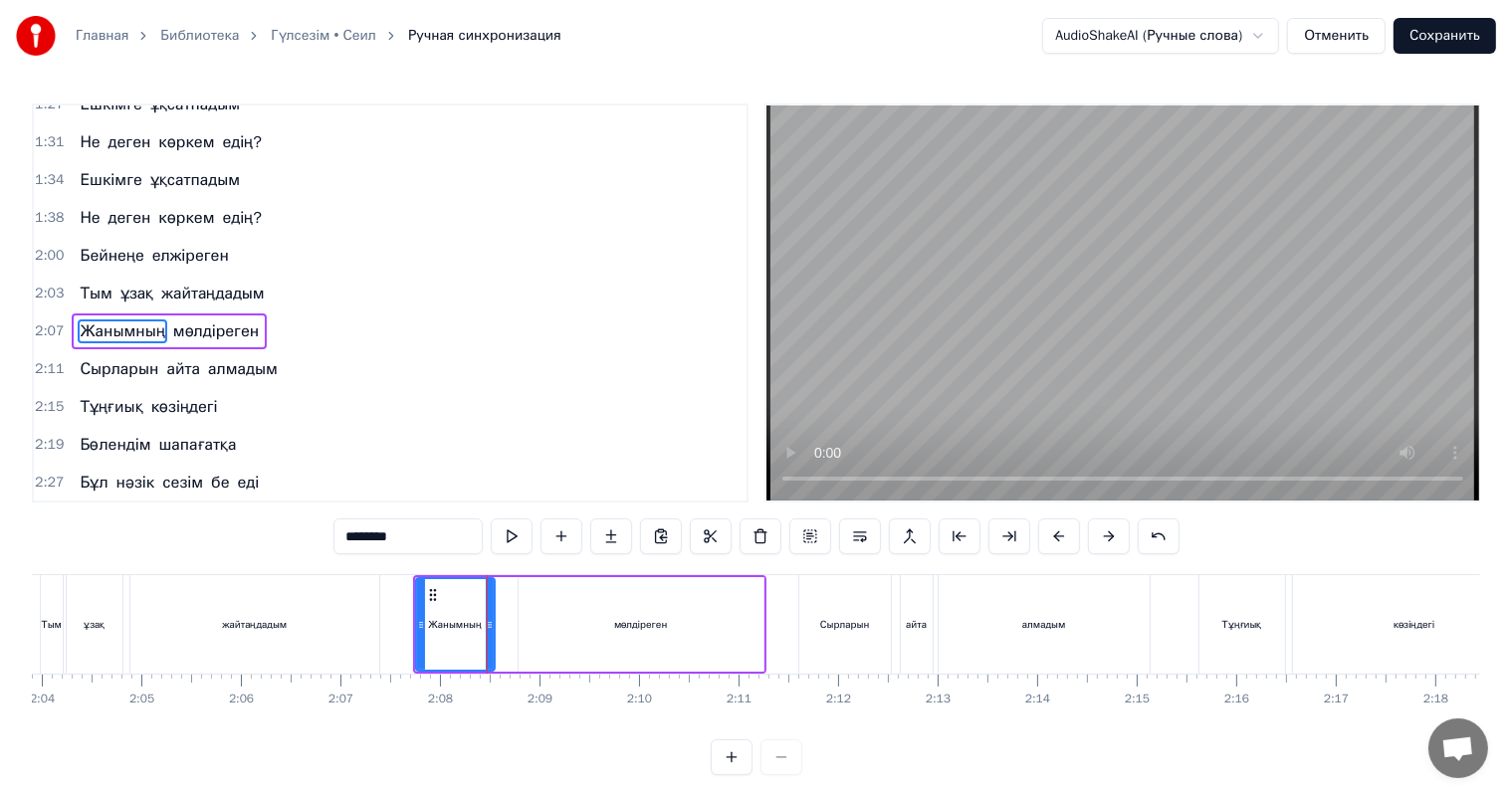 click on "мөлдіреген" at bounding box center (641, 624) 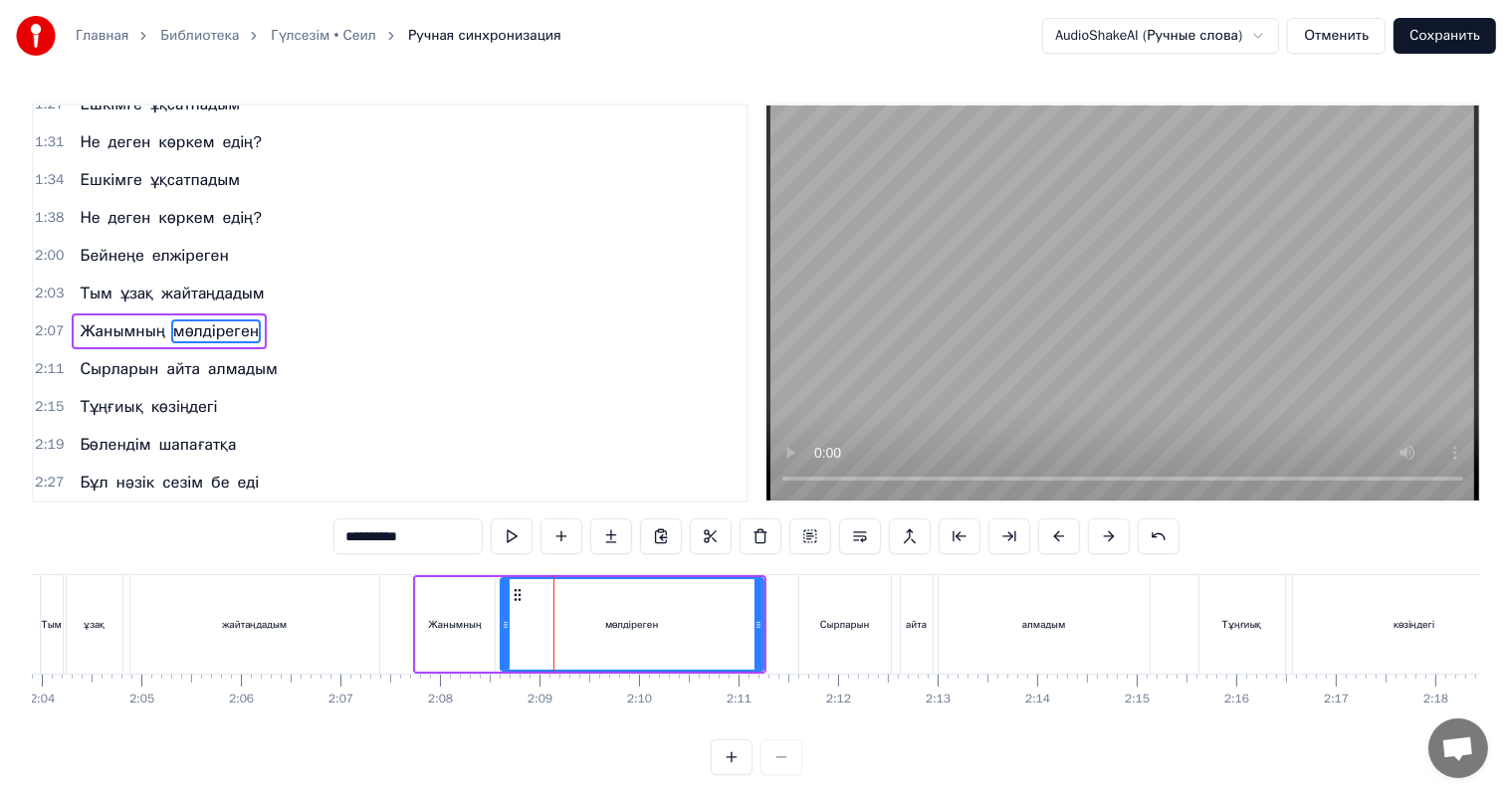 drag, startPoint x: 520, startPoint y: 630, endPoint x: 500, endPoint y: 626, distance: 20.396078 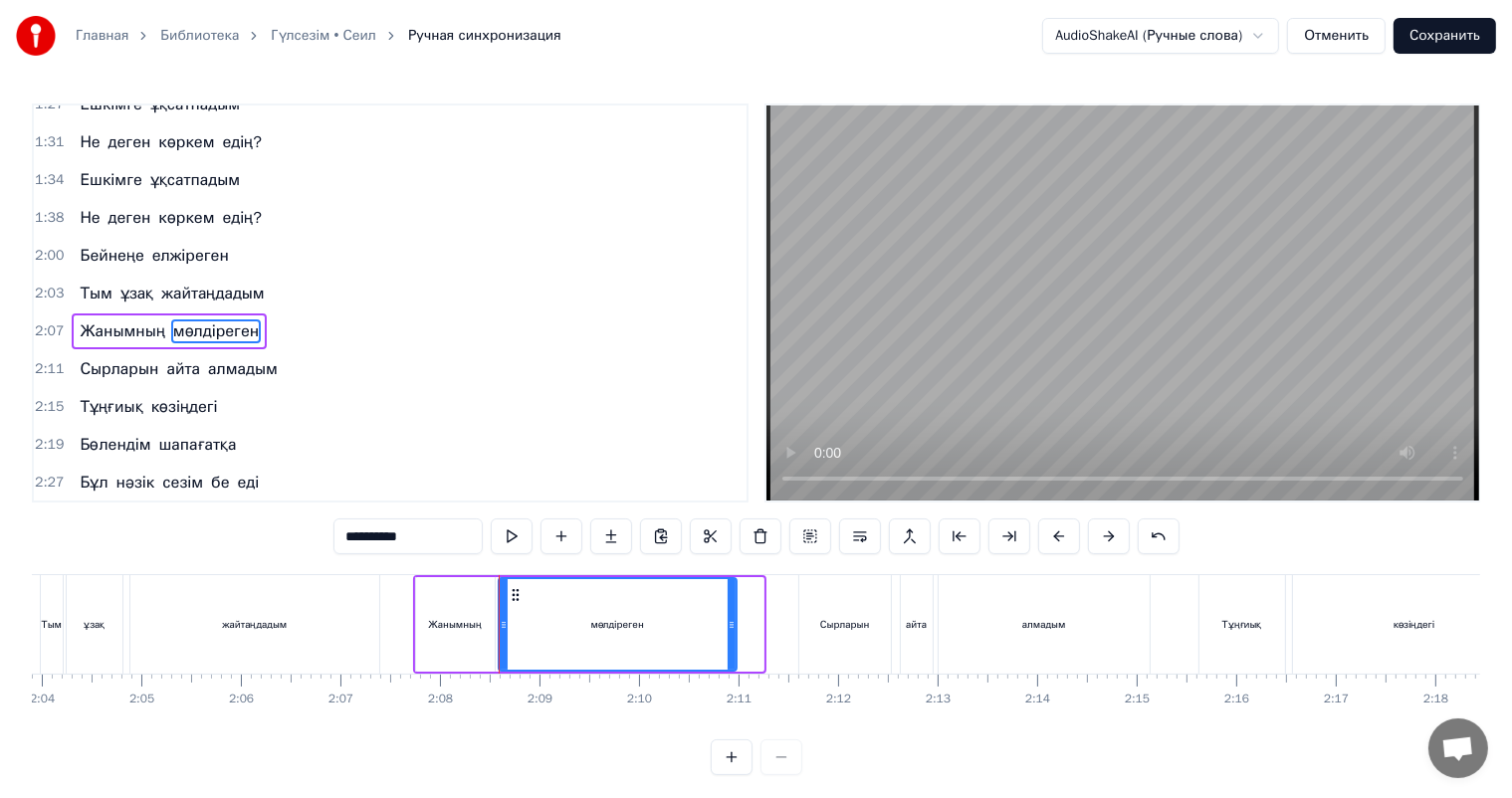 drag, startPoint x: 760, startPoint y: 626, endPoint x: 734, endPoint y: 626, distance: 26 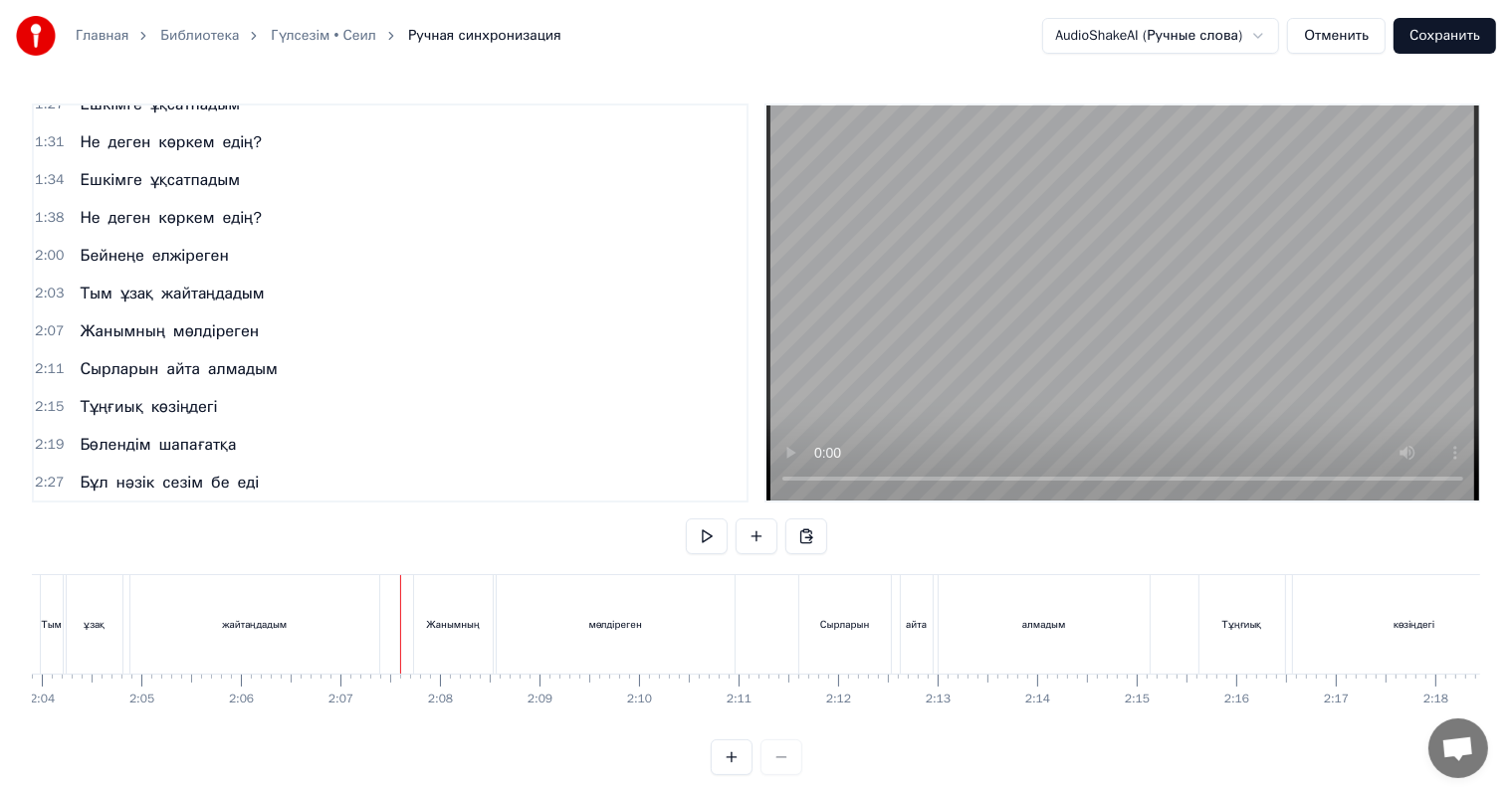 scroll, scrollTop: 26, scrollLeft: 0, axis: vertical 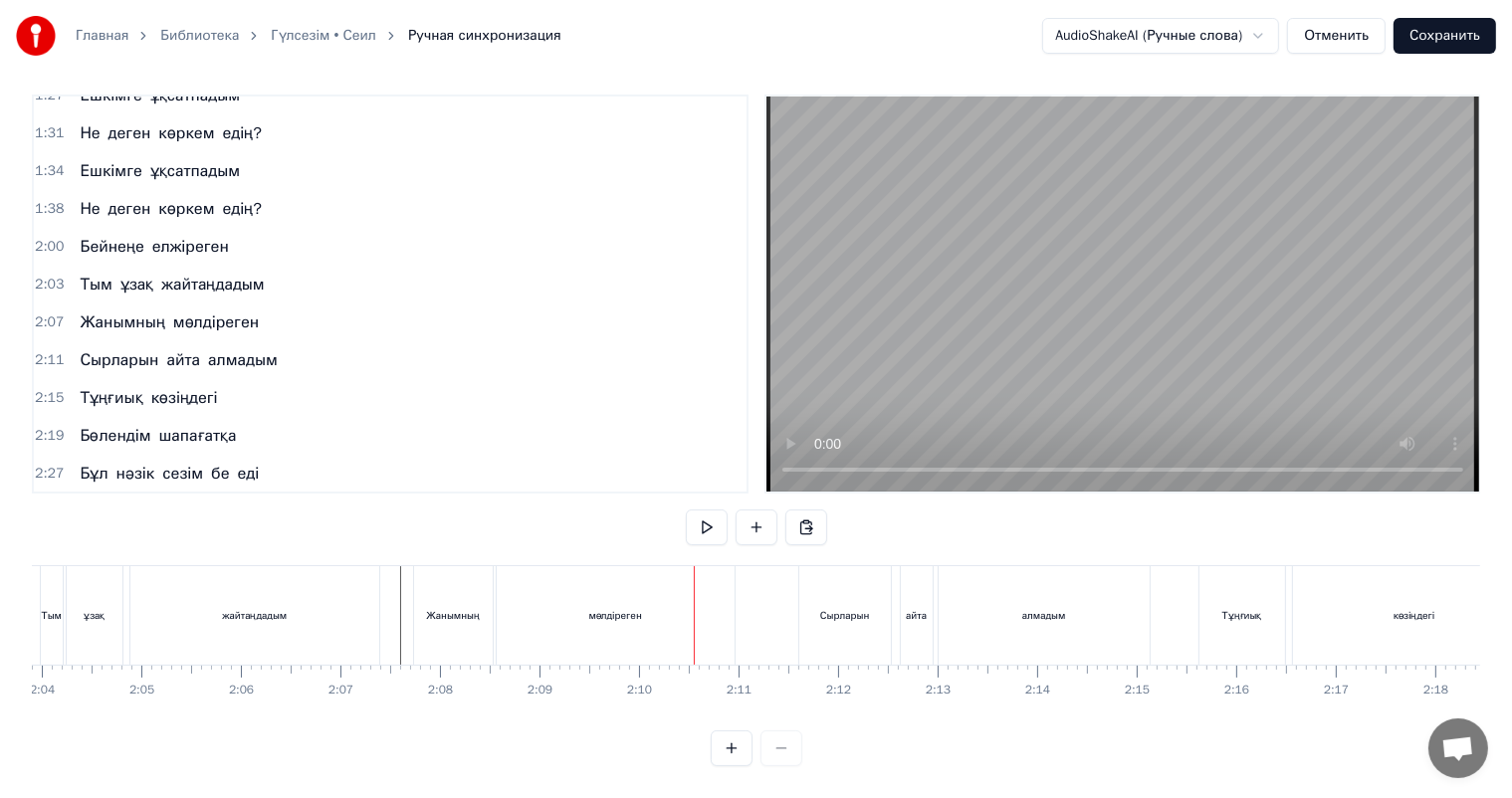 click on "мөлдіреген" at bounding box center (615, 615) 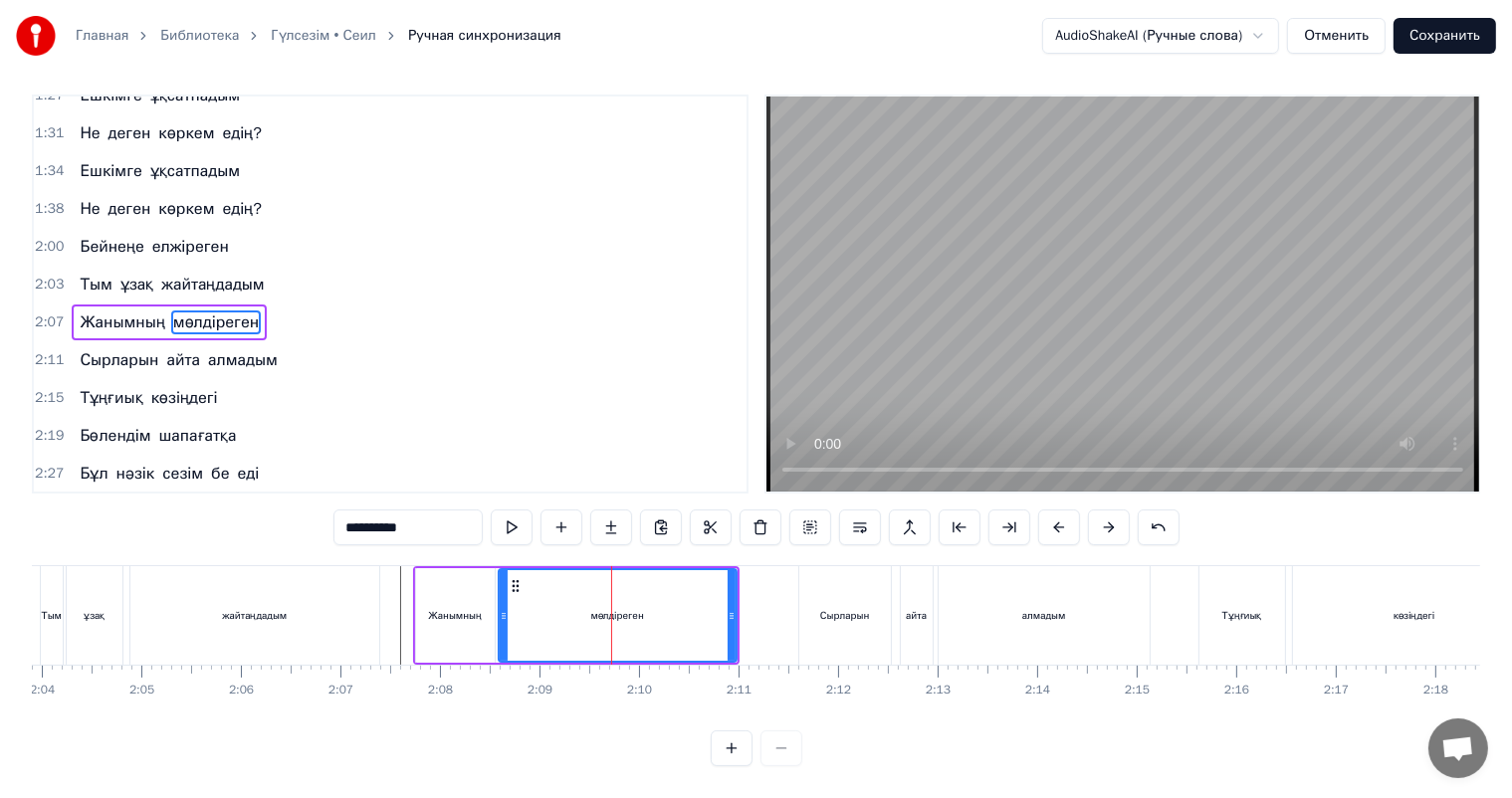 scroll, scrollTop: 0, scrollLeft: 0, axis: both 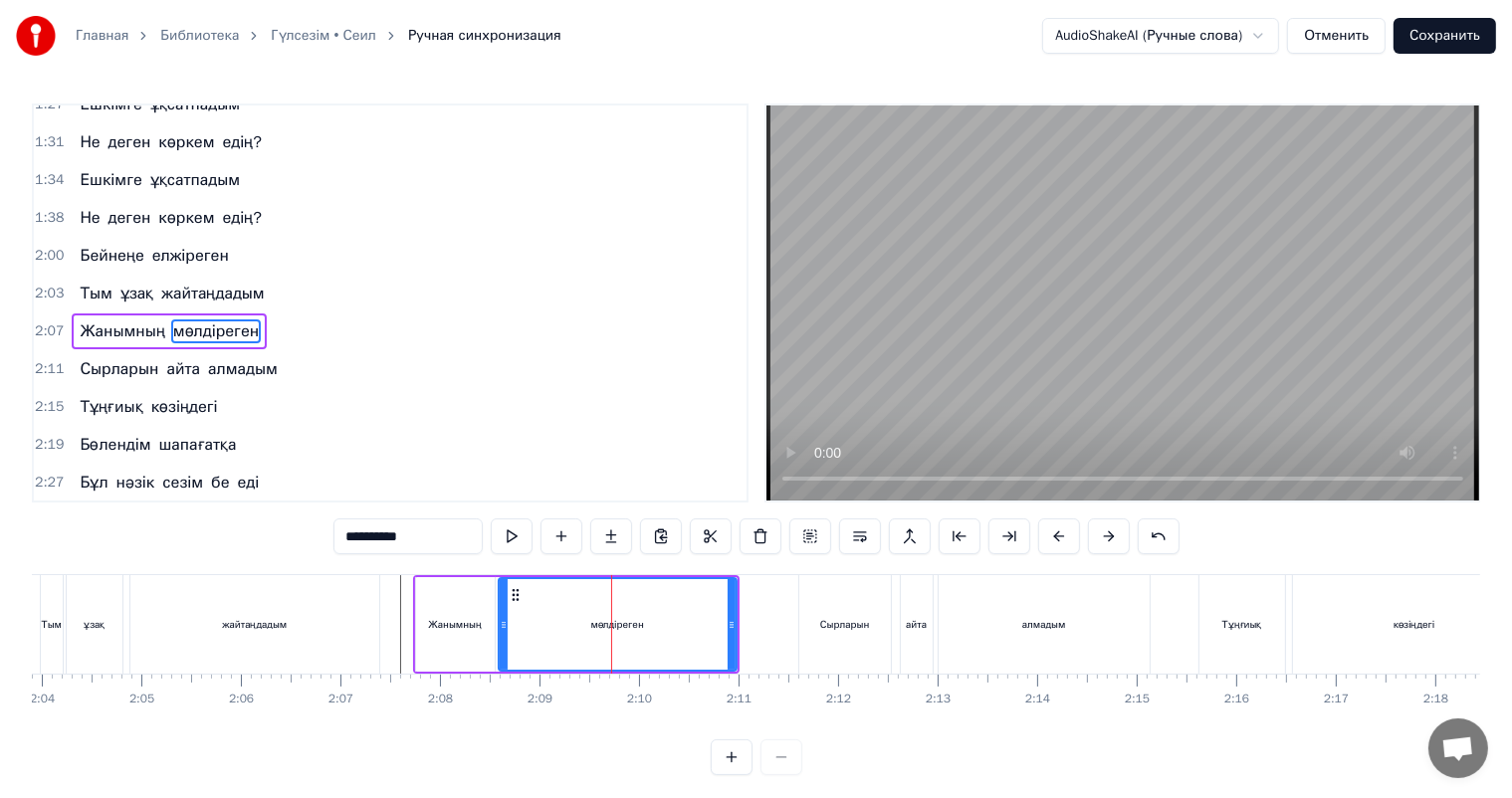 click on "Жанымның" at bounding box center [455, 624] 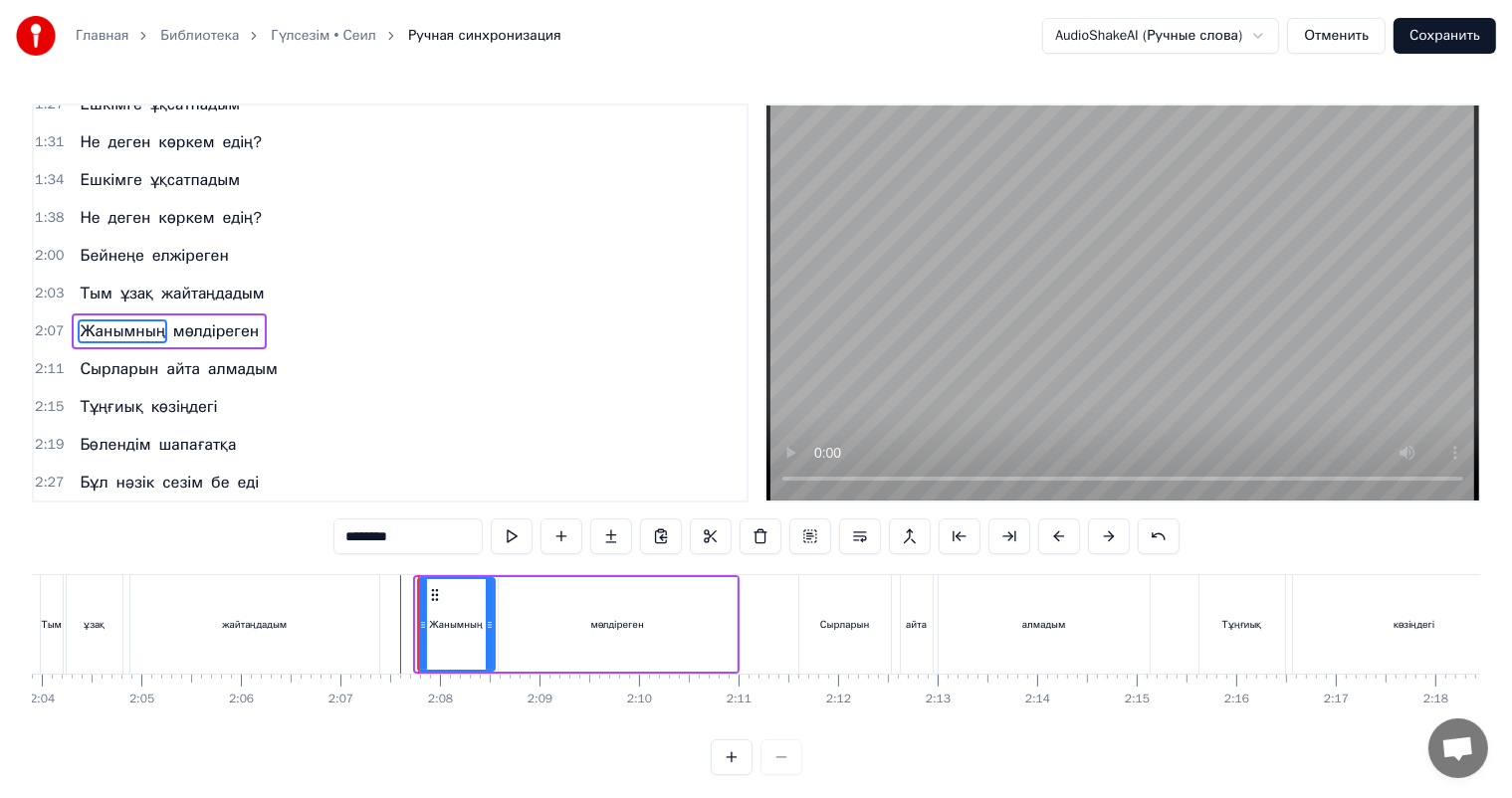 click on "Өмірде тағдыр айдап Кездестім өзіңменен Кезім бұл бал- бұл жайнап Қайғы- мұң сезілмеген Тұңғиық көзіңдегі Бөлендім шапағатқа Бұл нәзік сезім бе еді Бұл әлде махаббат па? Бұл нәзік сезім бе еді Бұл әлде махаббат па? Көңілдің алып ұшқан Шаттығын жасыра алмай Жандардай сағынысқан Жалындап басыла алмай Келеді құшақтағым Келеді еркелегім Ешкімге ұқсатпадым Не деген көркем едің? Ешкімге ұқсатпадым Не деген көркем едің? Бейнеңе елжіреген Тым ұзақ жайтаңдадым Жанымның мөлдіреген Сырларын айта алмадым Тұңғиық көзіңдегі Бөлендім шапағатқа Бұл нәзік сезім бе" at bounding box center [-2355, 624] 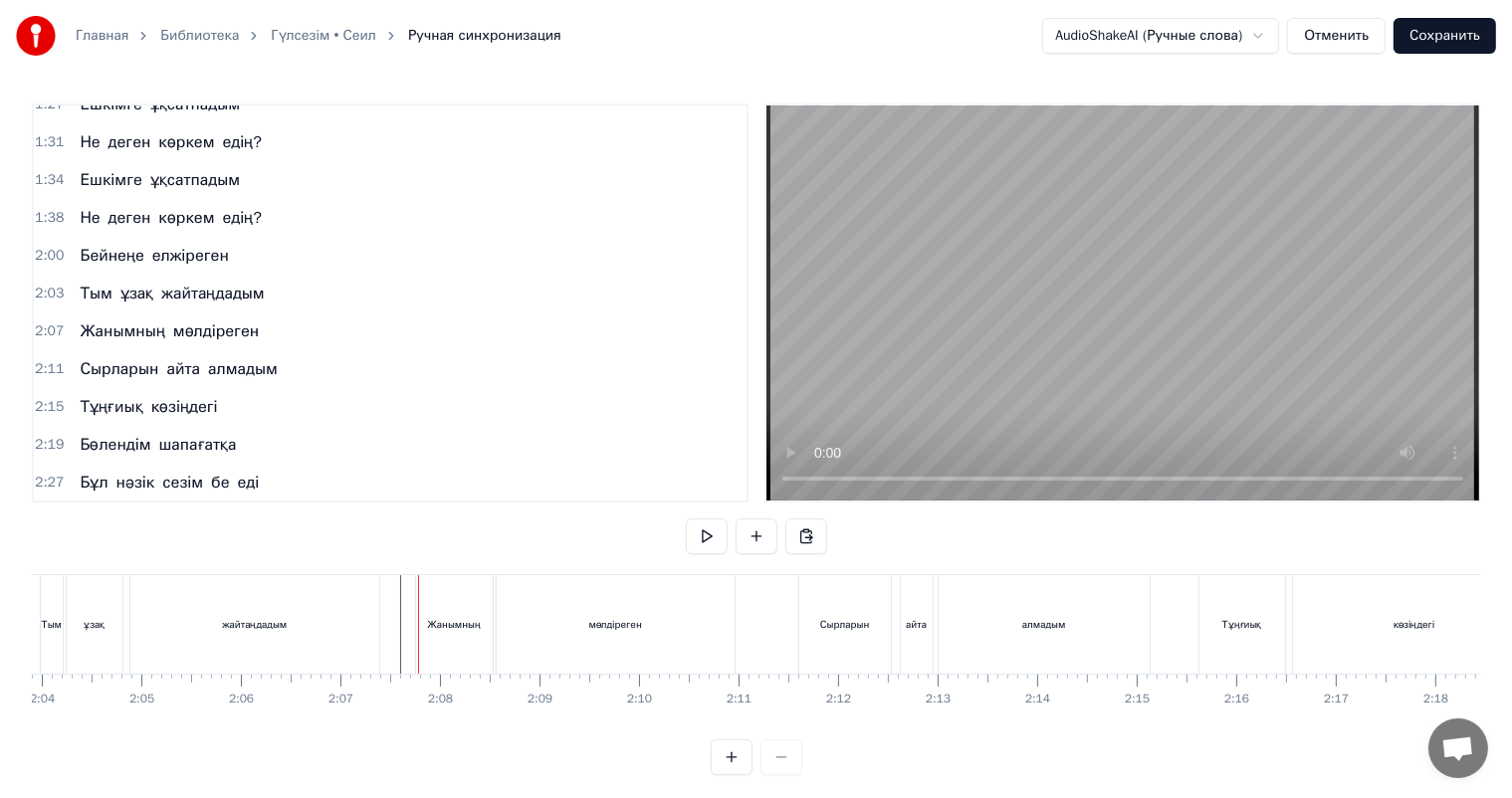 click on "мөлдіреген" at bounding box center [615, 624] 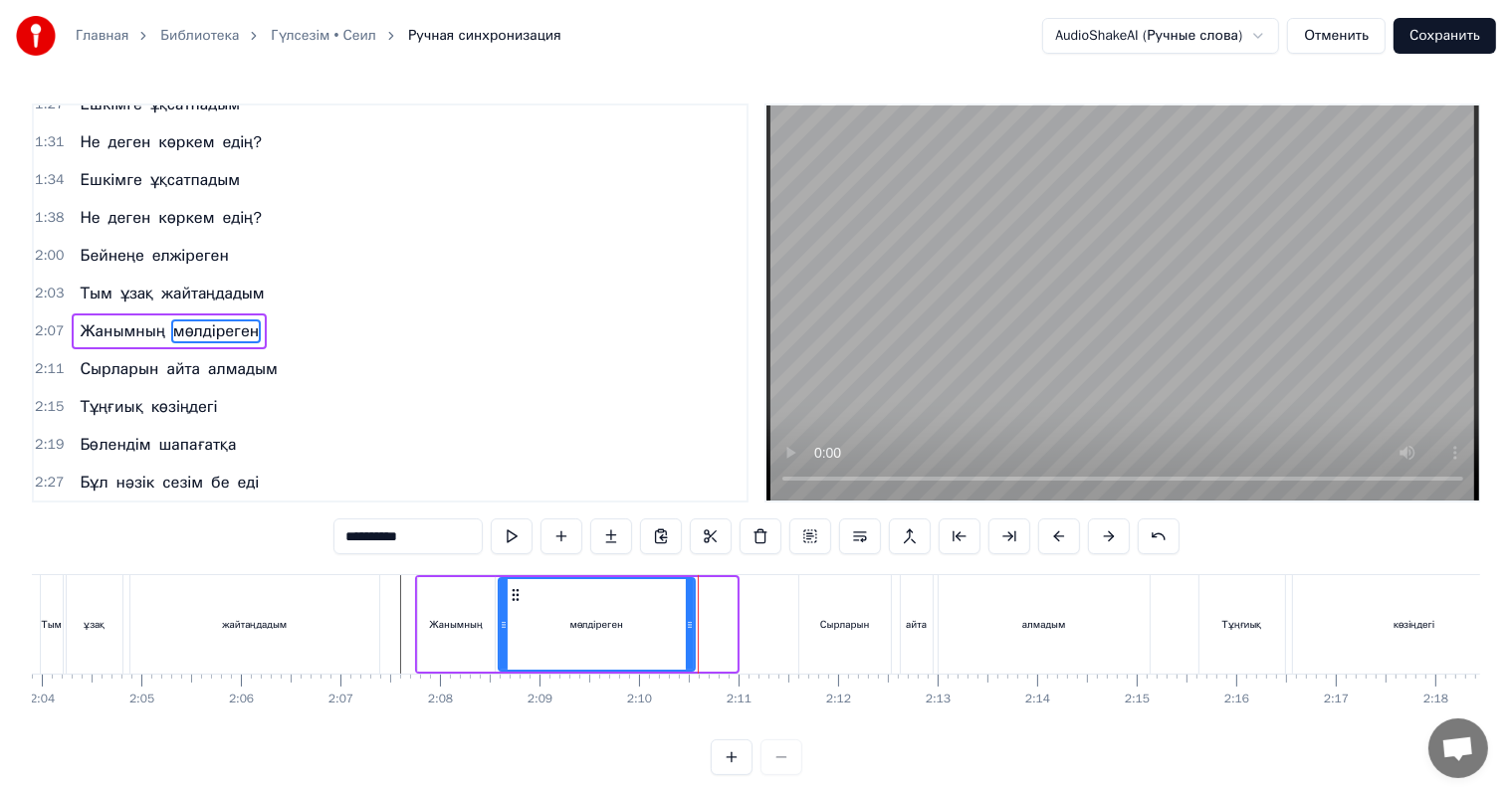 drag, startPoint x: 732, startPoint y: 637, endPoint x: 690, endPoint y: 637, distance: 42 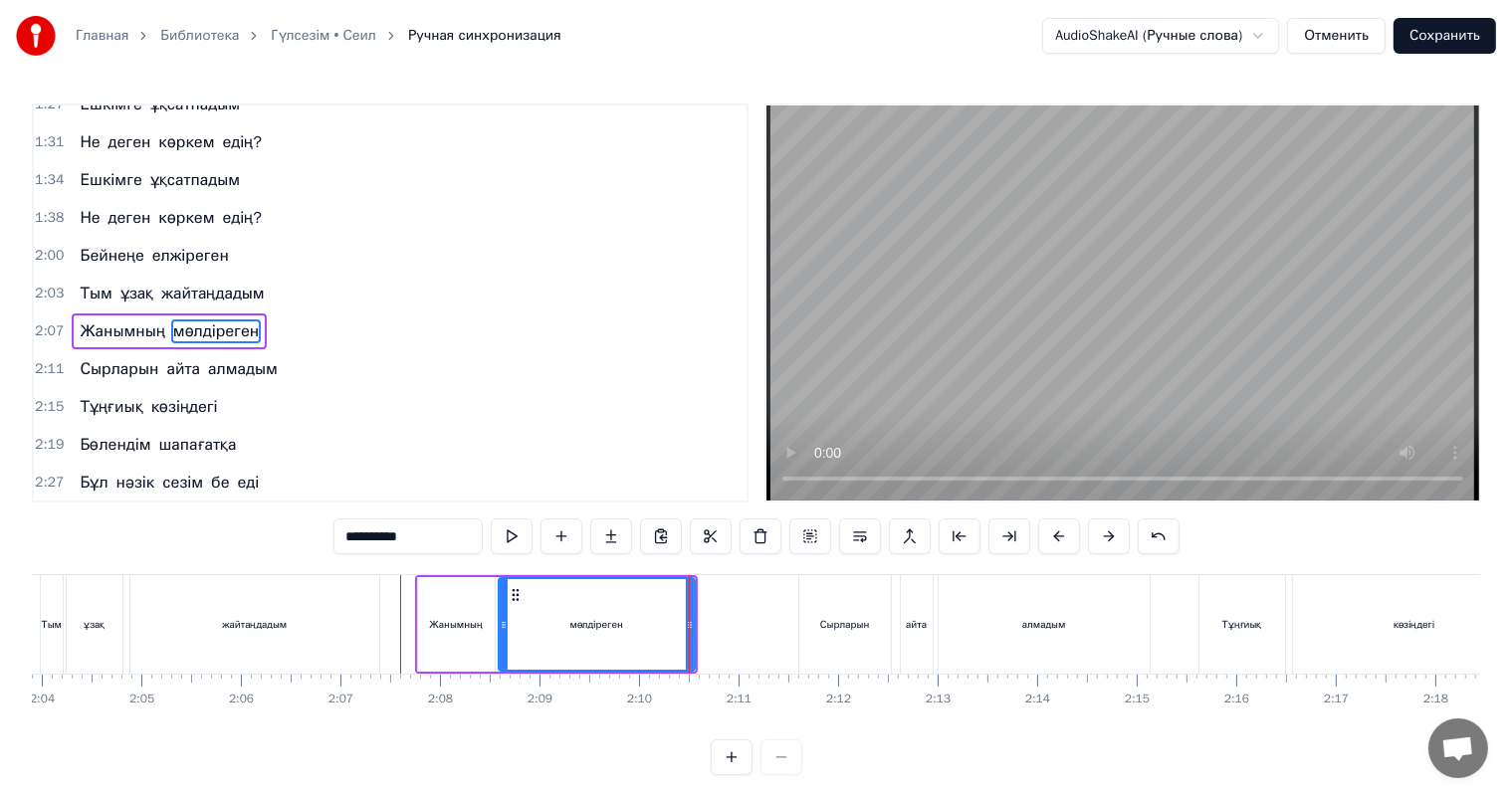 click at bounding box center [-2355, 624] 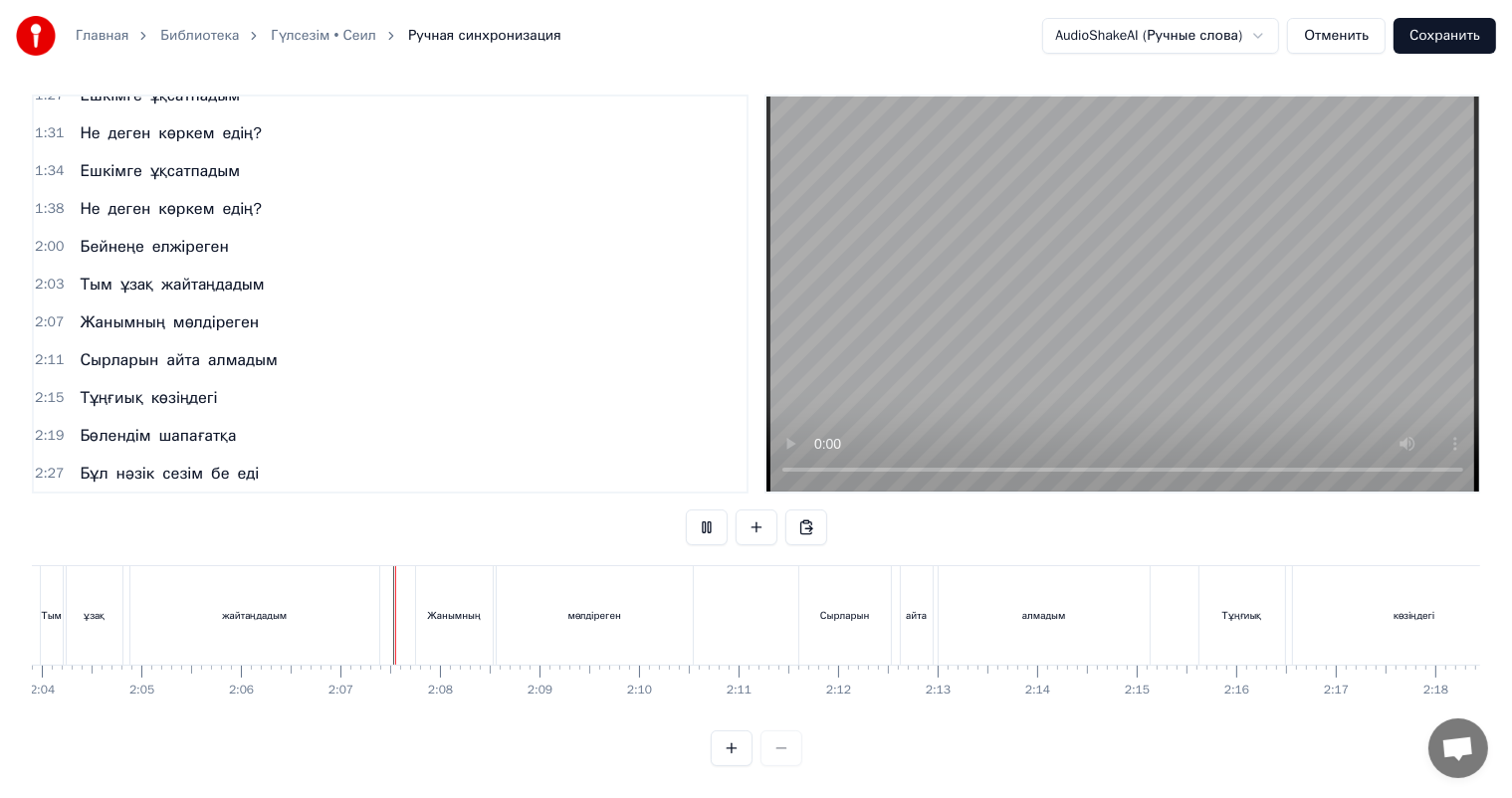 scroll, scrollTop: 26, scrollLeft: 0, axis: vertical 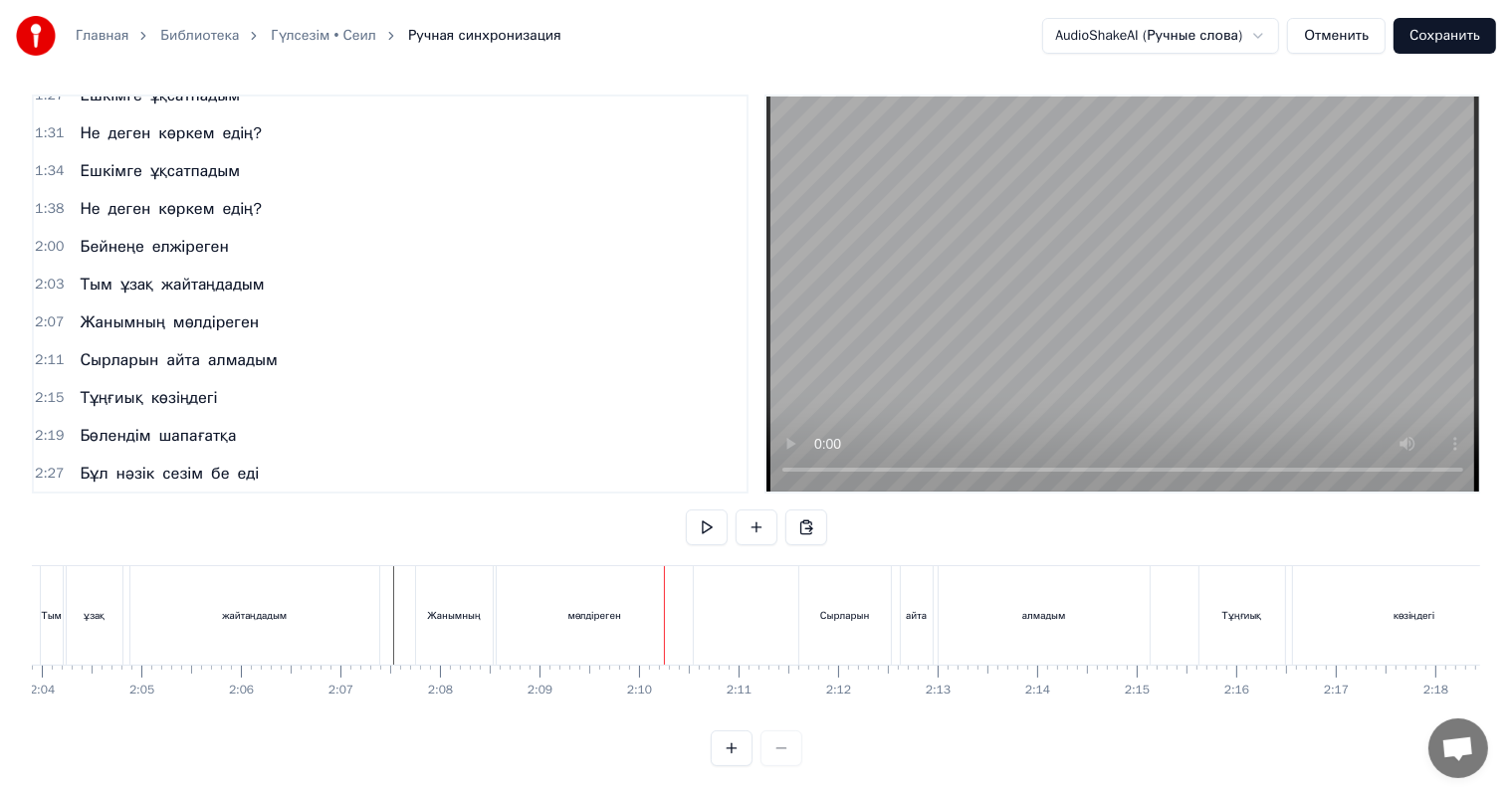 click on "мөлдіреген" at bounding box center (594, 615) 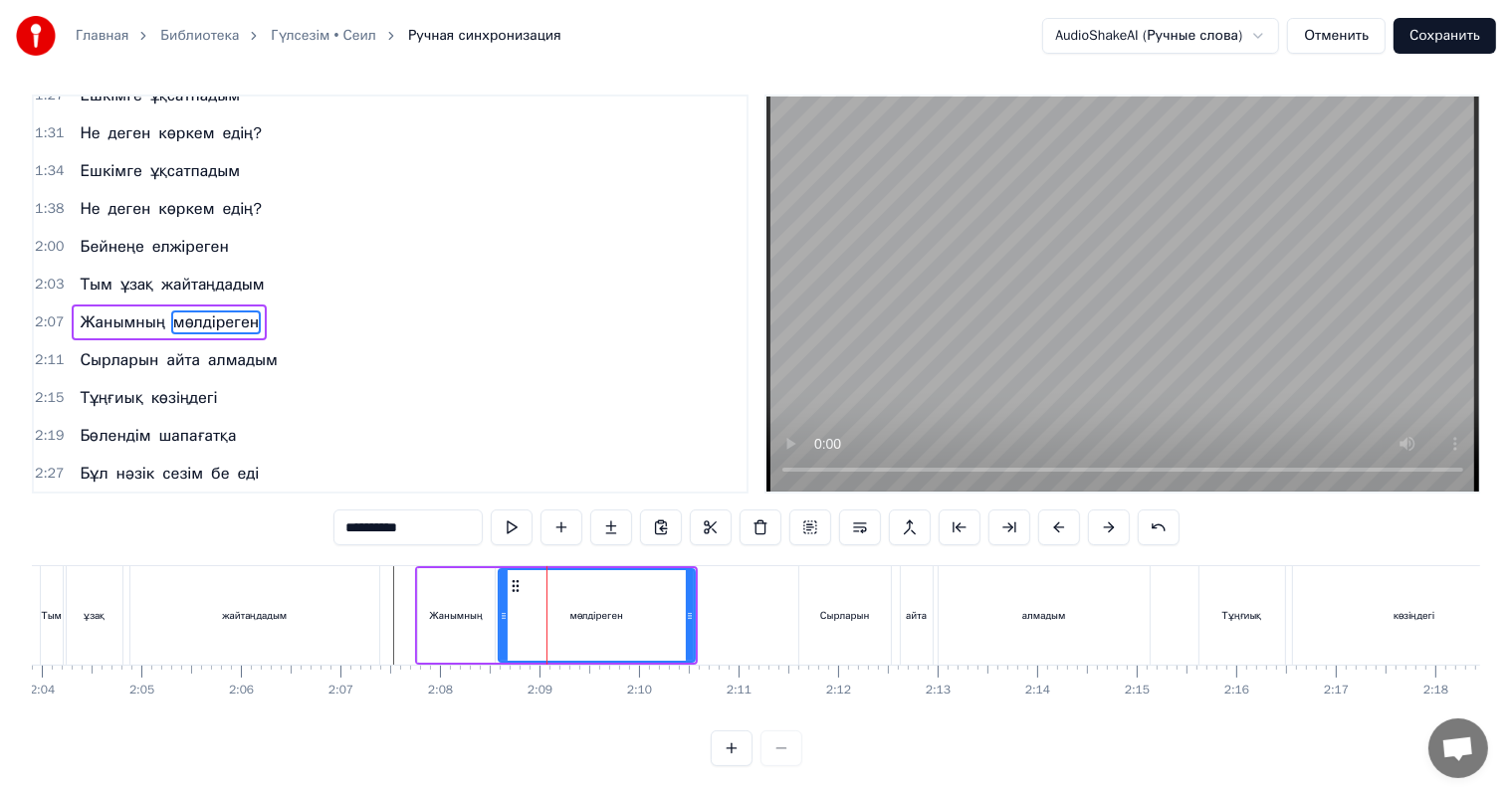 scroll, scrollTop: 0, scrollLeft: 0, axis: both 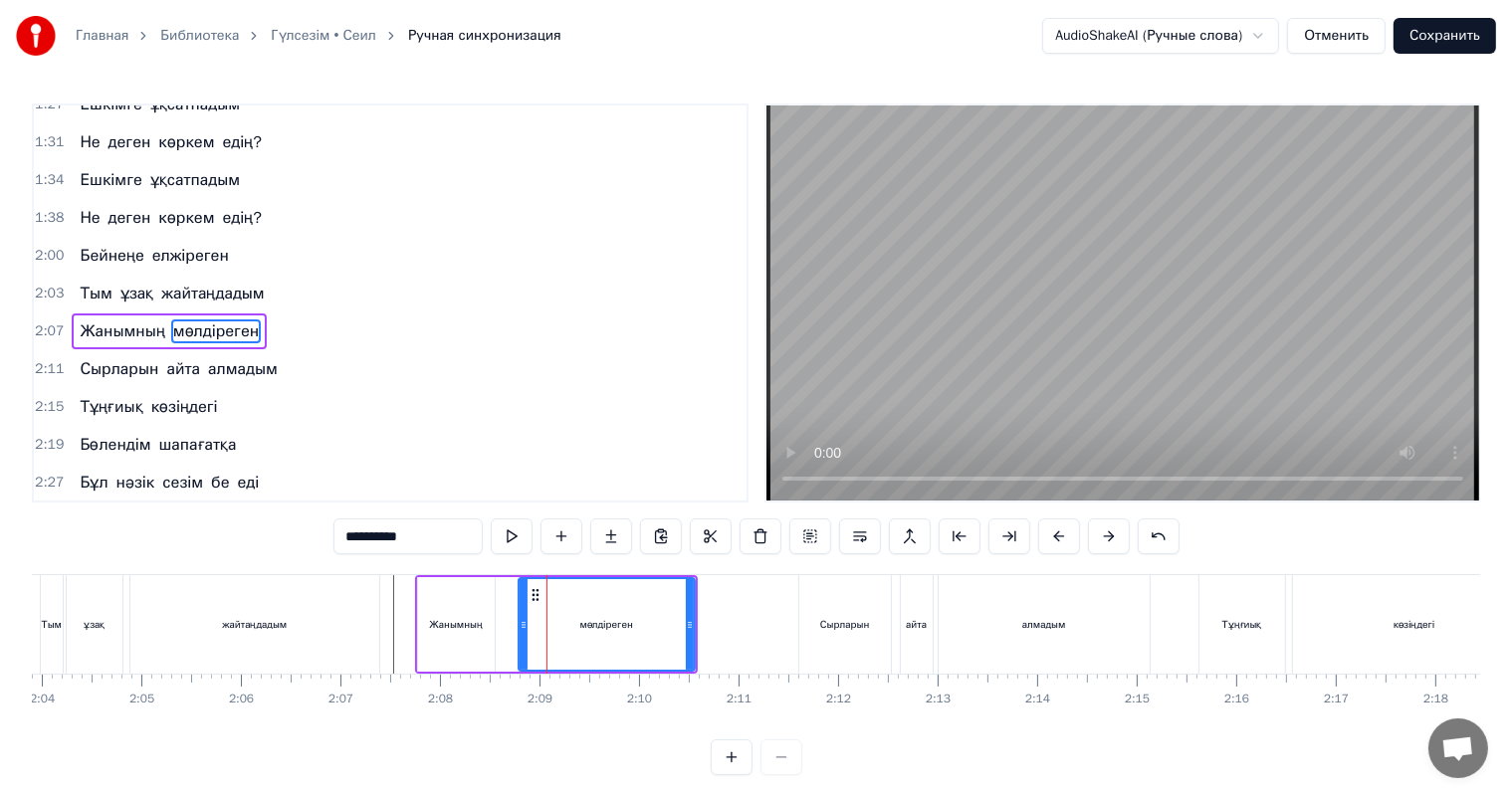 drag, startPoint x: 503, startPoint y: 621, endPoint x: 523, endPoint y: 623, distance: 20.09975 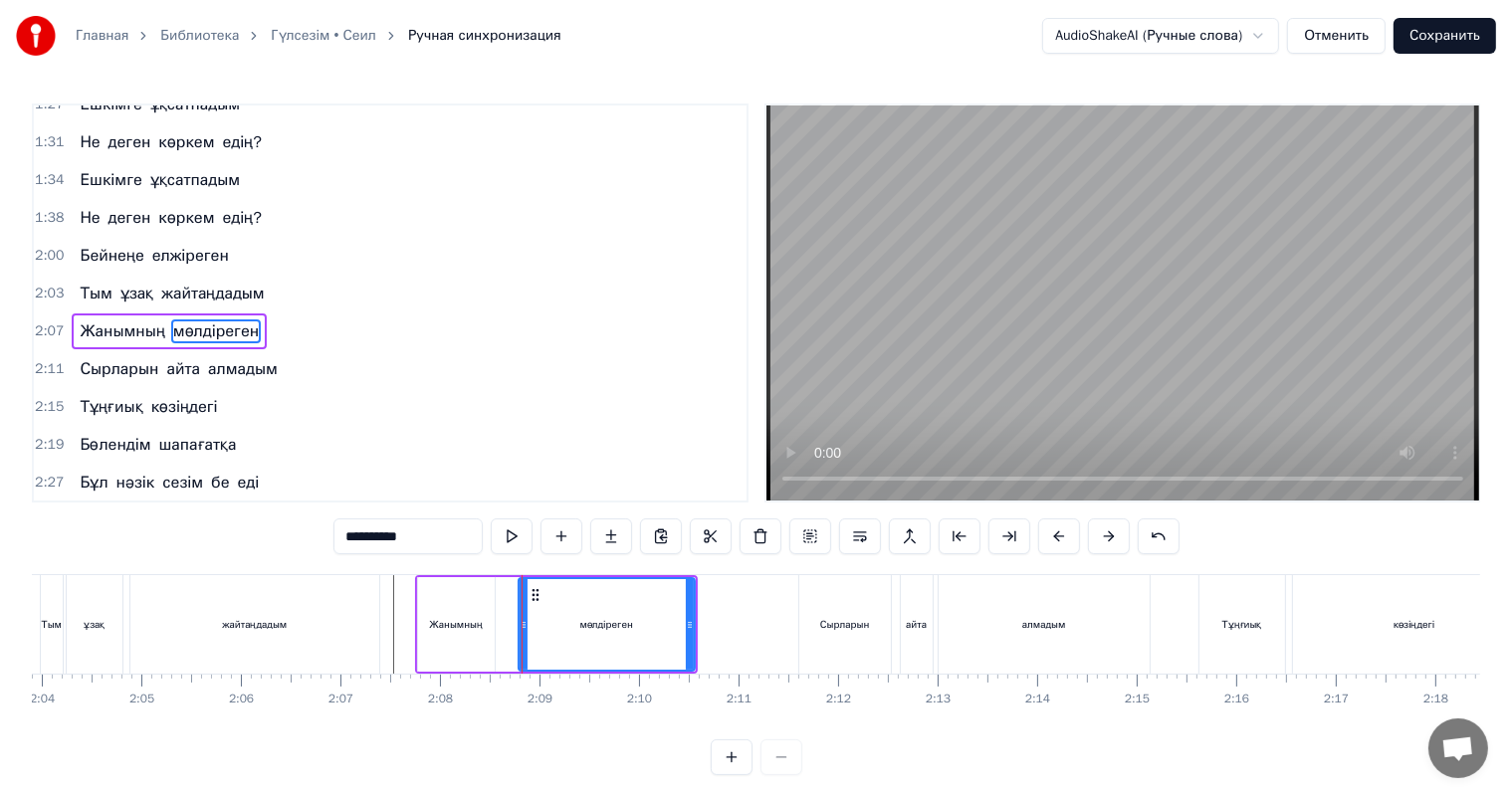 click at bounding box center (-2355, 624) 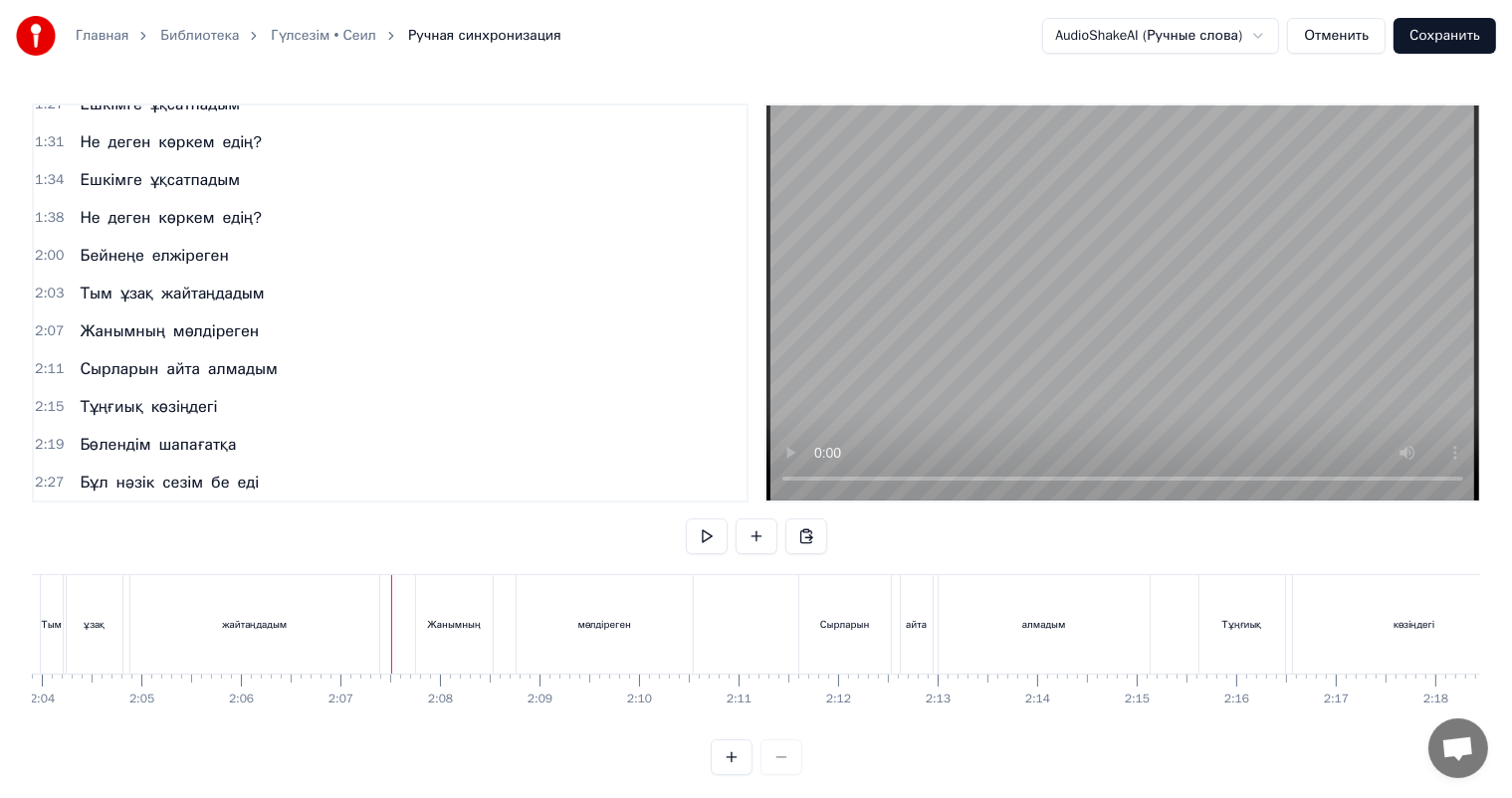 scroll, scrollTop: 26, scrollLeft: 0, axis: vertical 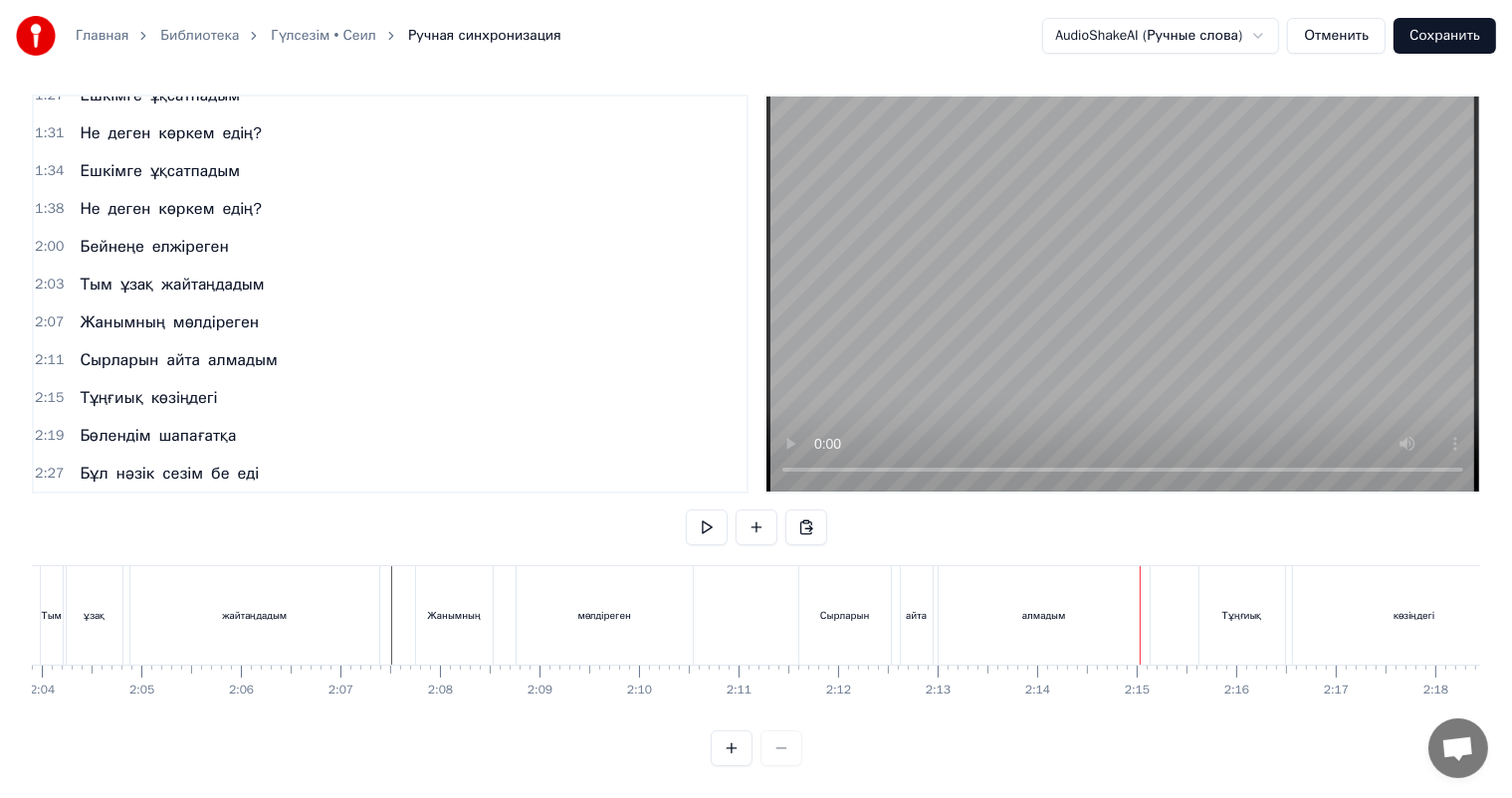 click on "алмадым" at bounding box center (1044, 615) 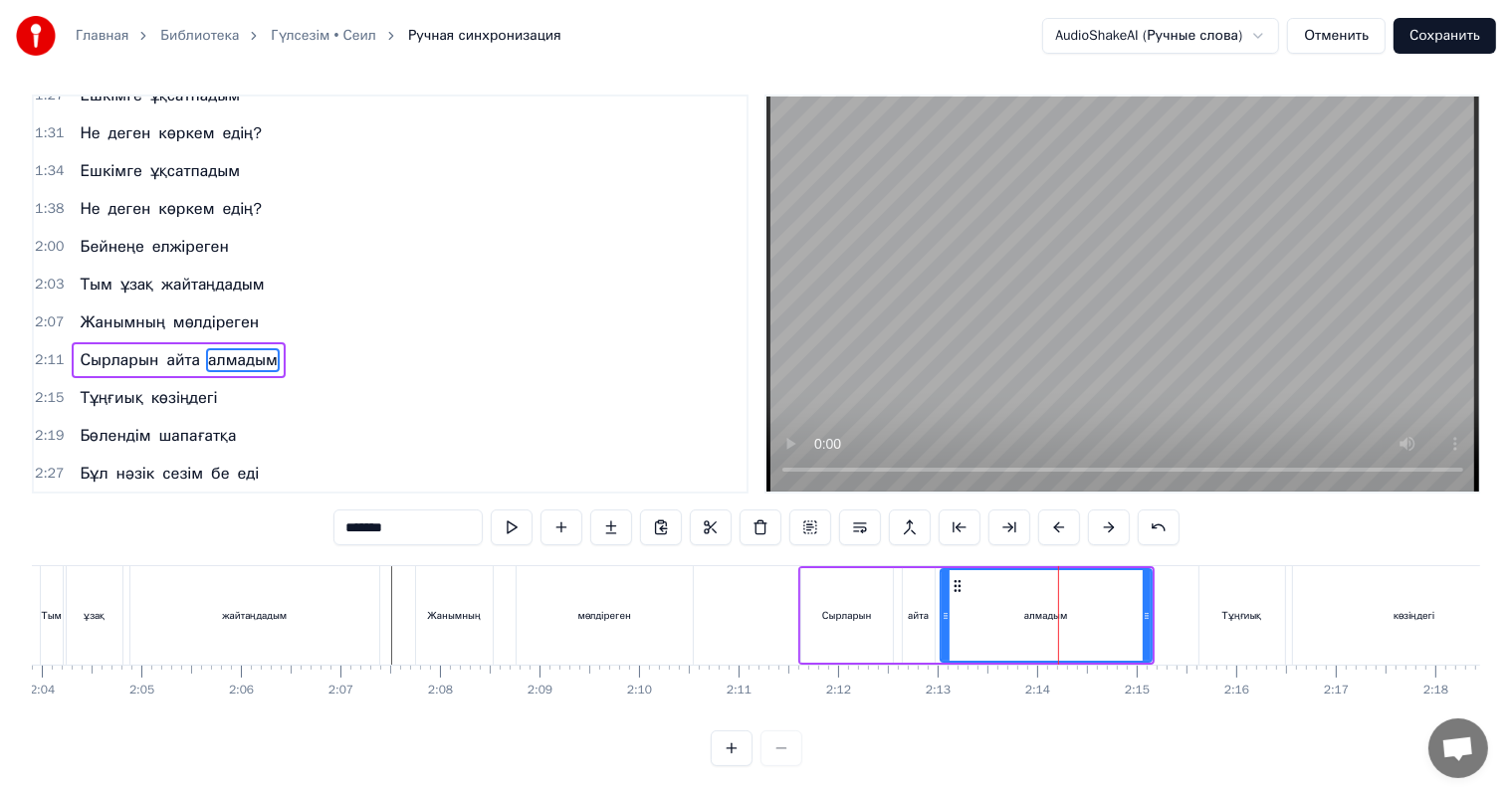 scroll, scrollTop: 0, scrollLeft: 0, axis: both 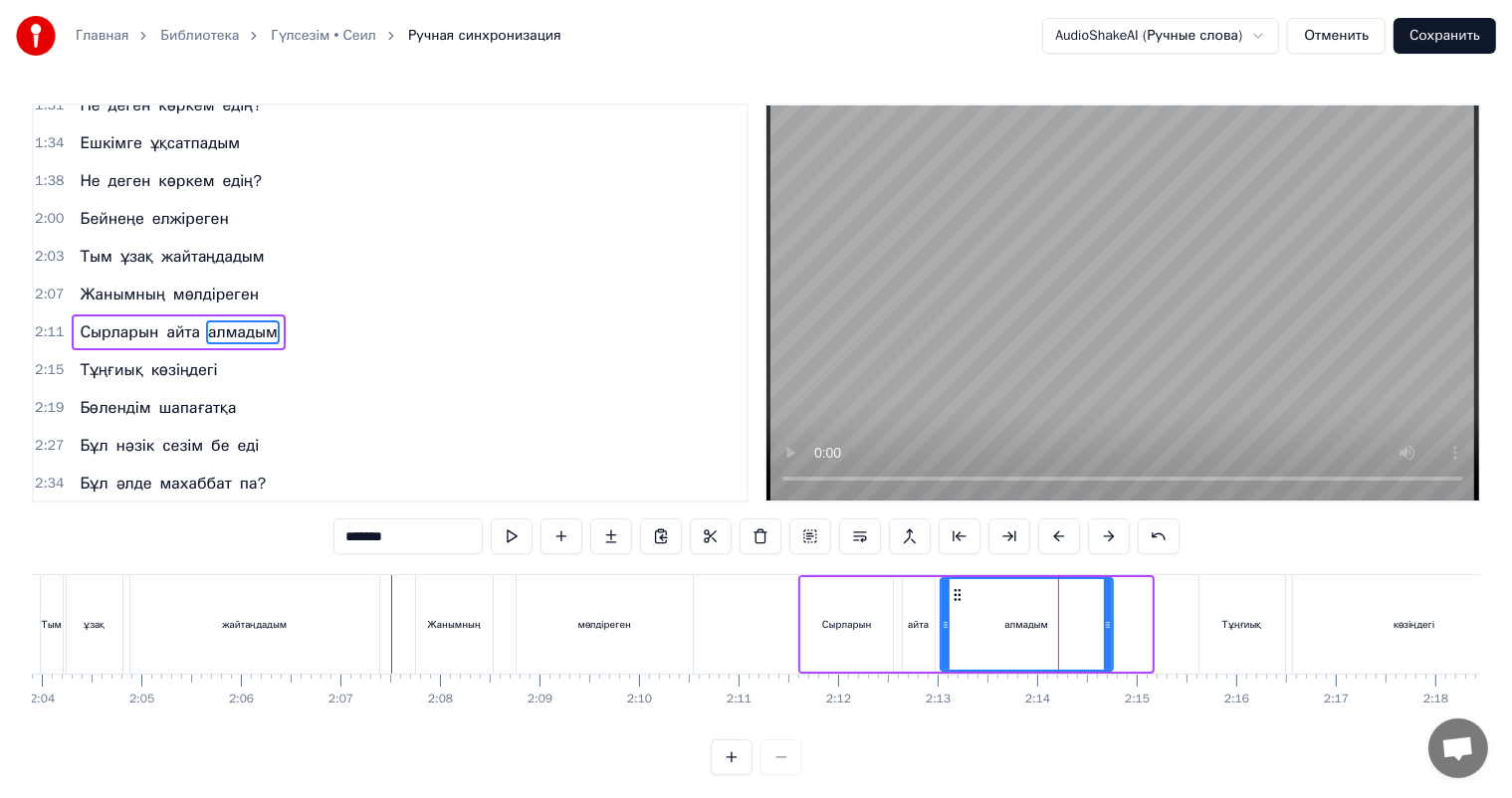 drag, startPoint x: 1143, startPoint y: 638, endPoint x: 1104, endPoint y: 641, distance: 39.115214 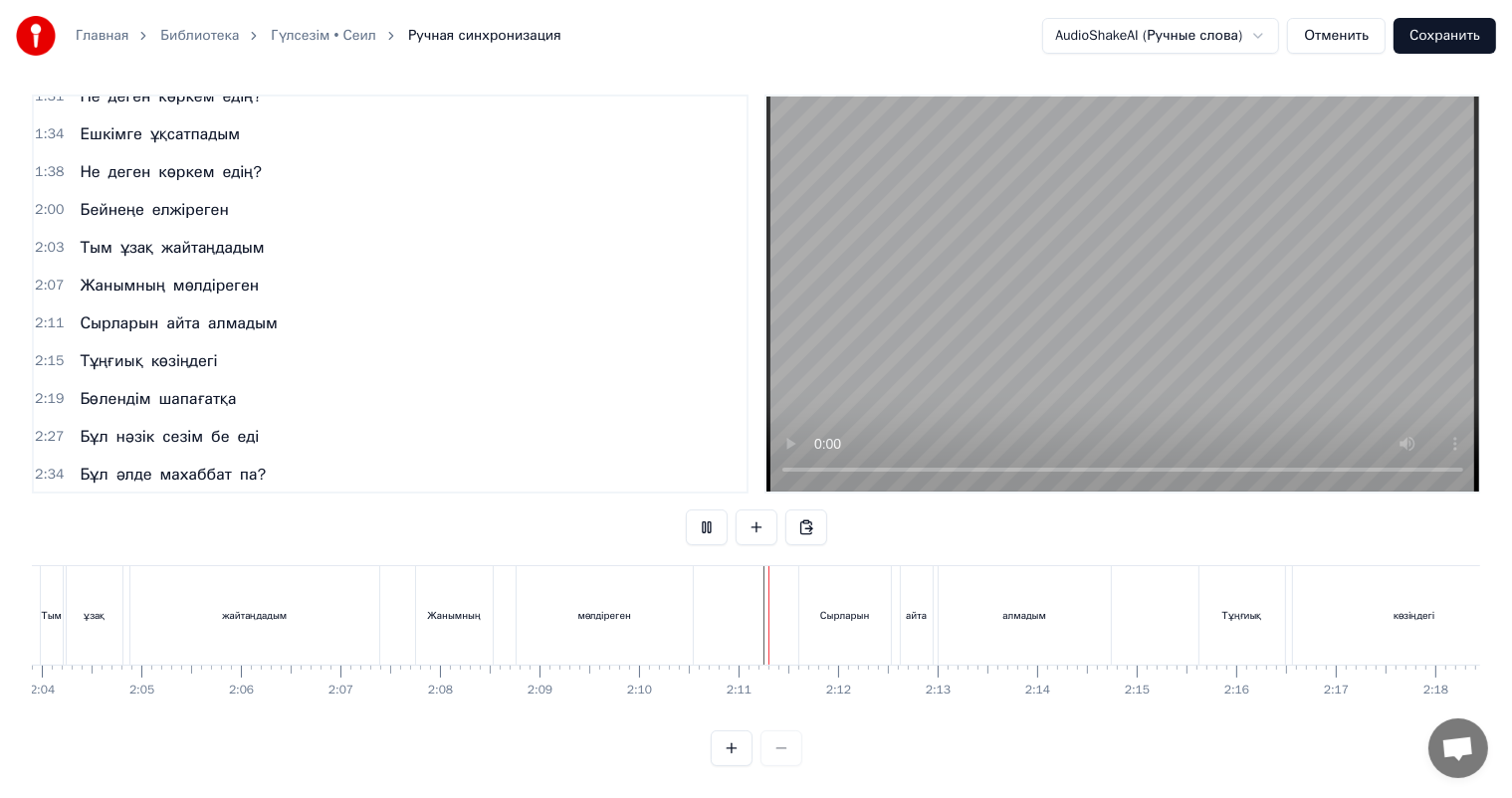 scroll, scrollTop: 26, scrollLeft: 0, axis: vertical 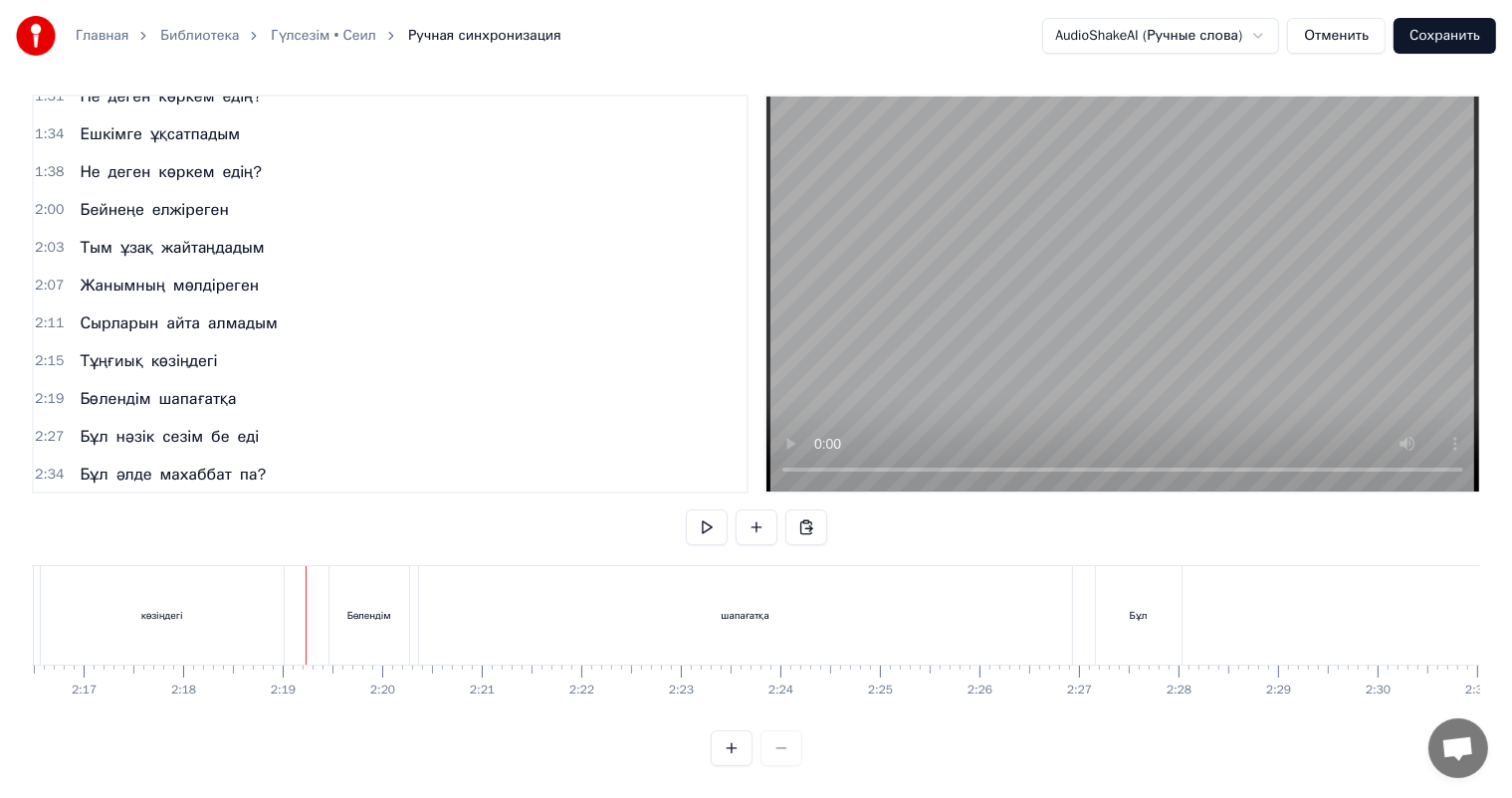 click on "көзіңдегі" at bounding box center (162, 615) 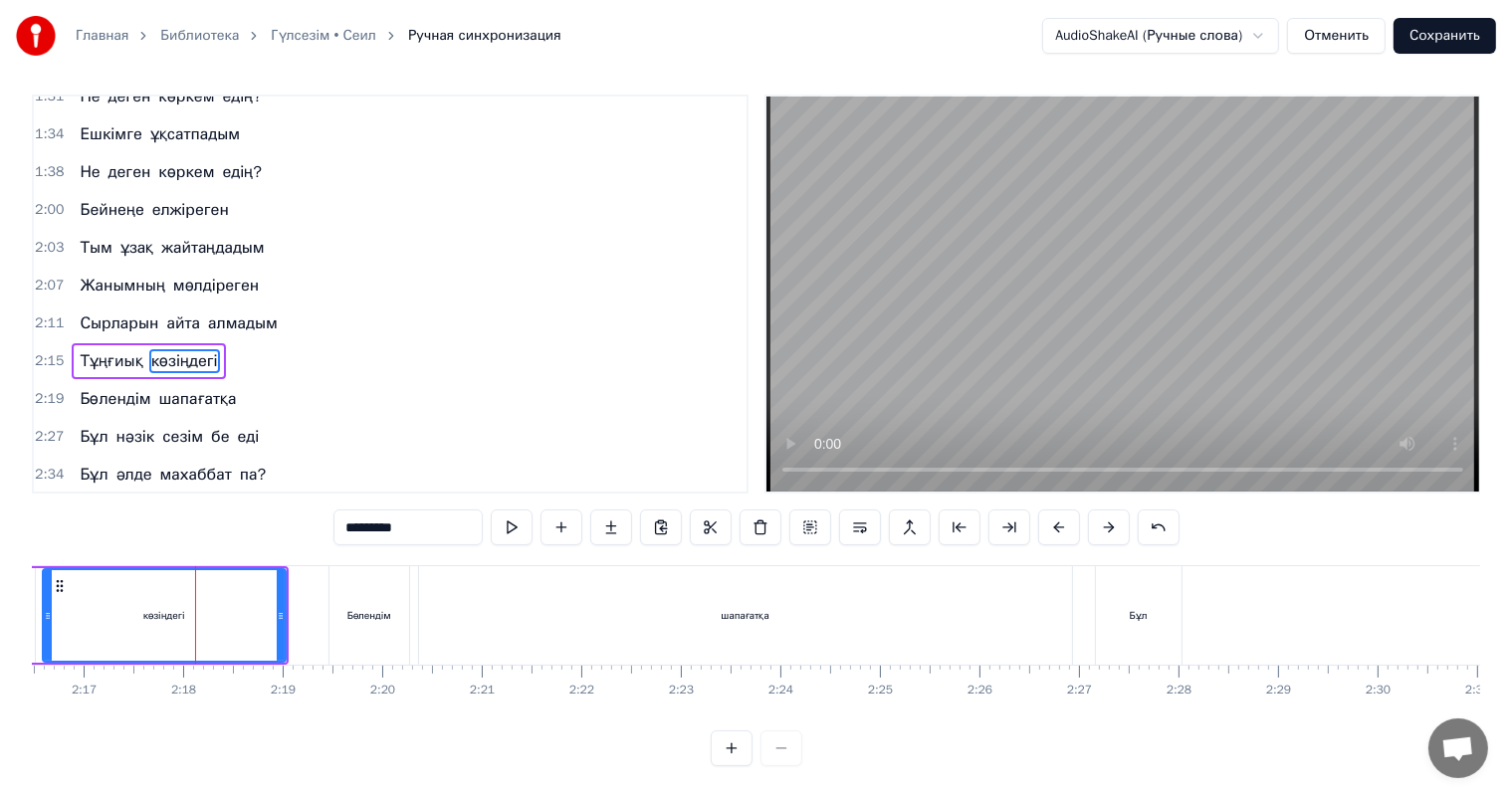 scroll, scrollTop: 0, scrollLeft: 0, axis: both 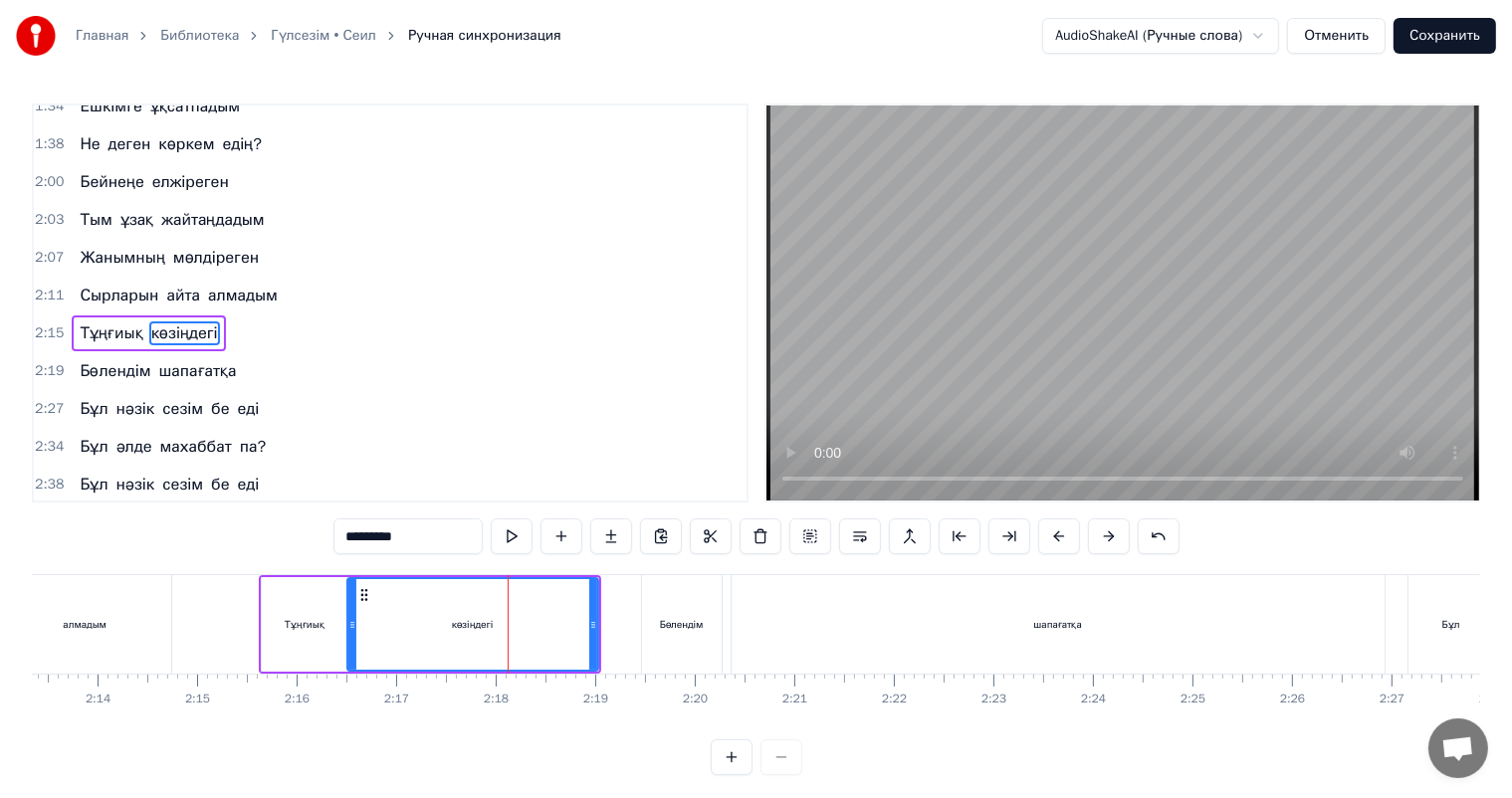 click 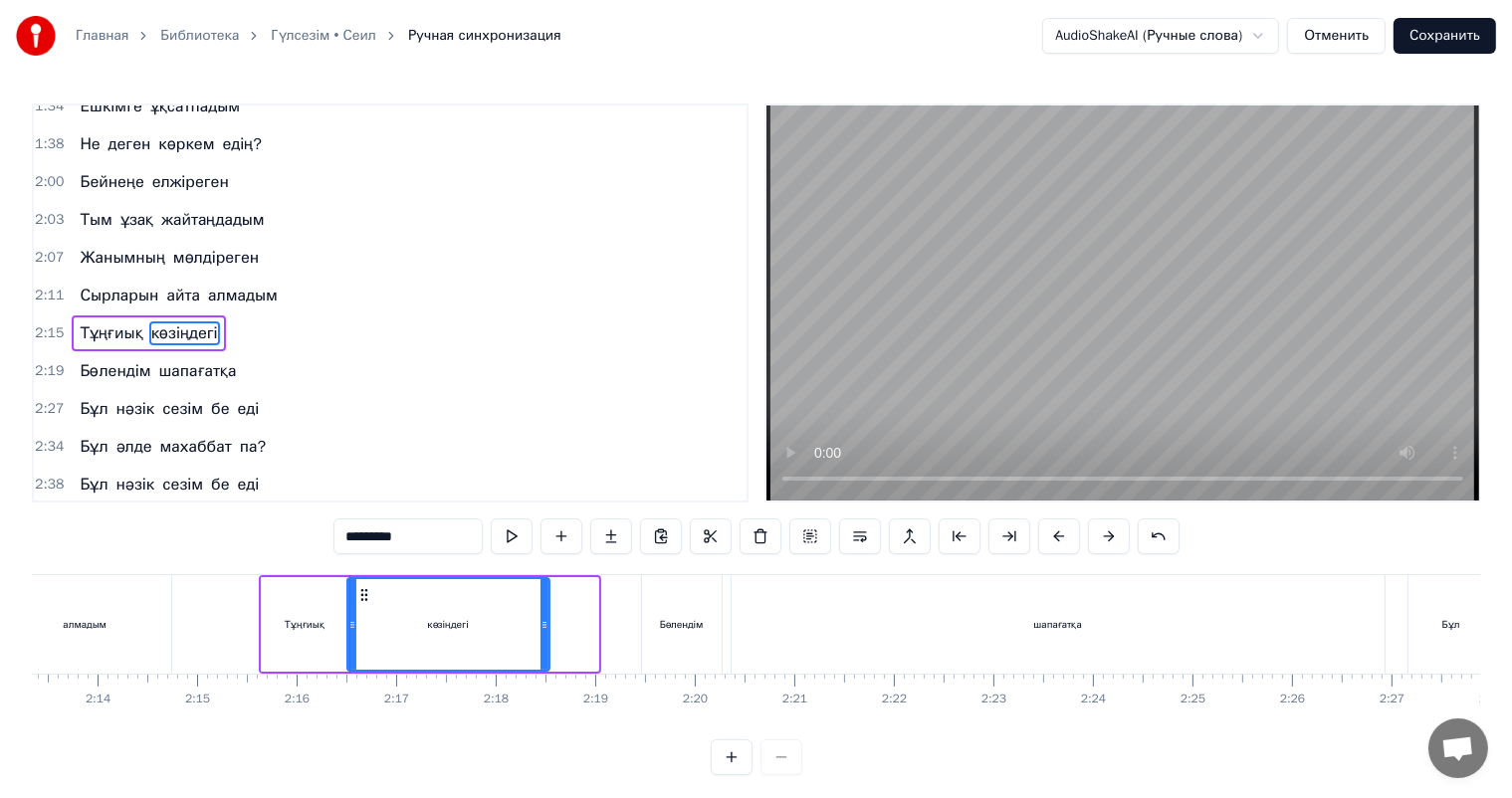 drag, startPoint x: 593, startPoint y: 627, endPoint x: 534, endPoint y: 627, distance: 59 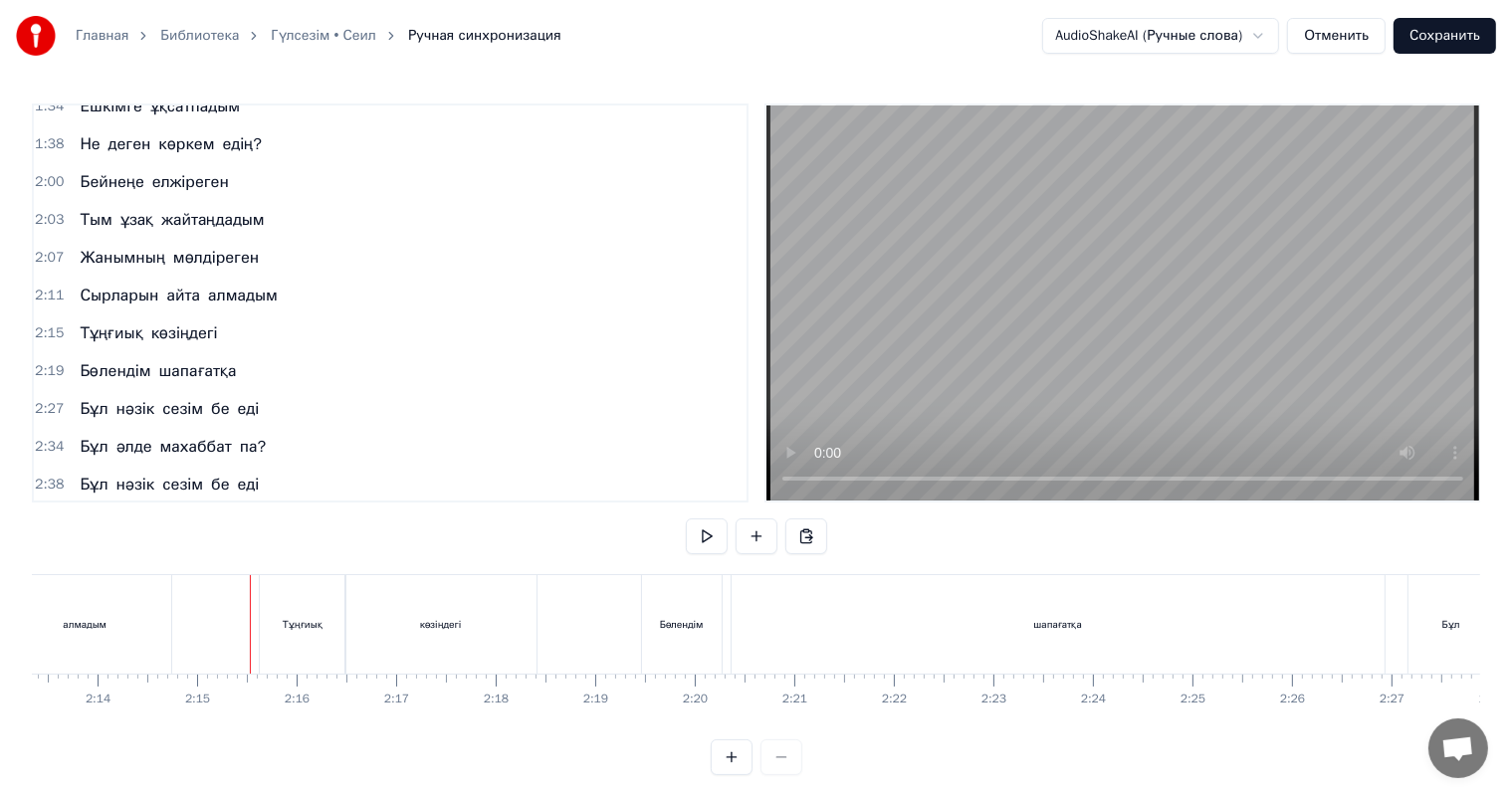 scroll, scrollTop: 26, scrollLeft: 0, axis: vertical 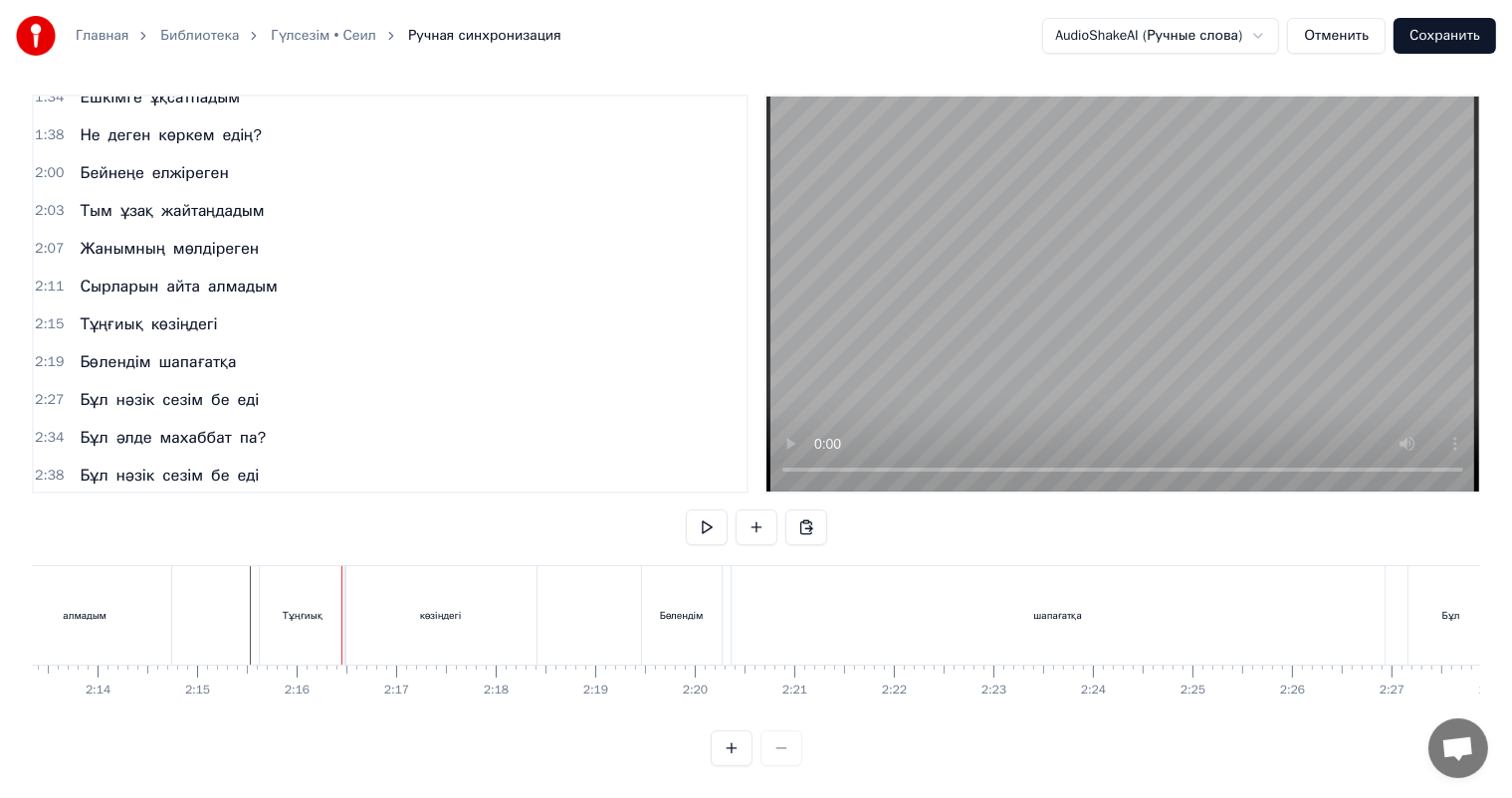 click on "Тұңғиық" at bounding box center (303, 615) 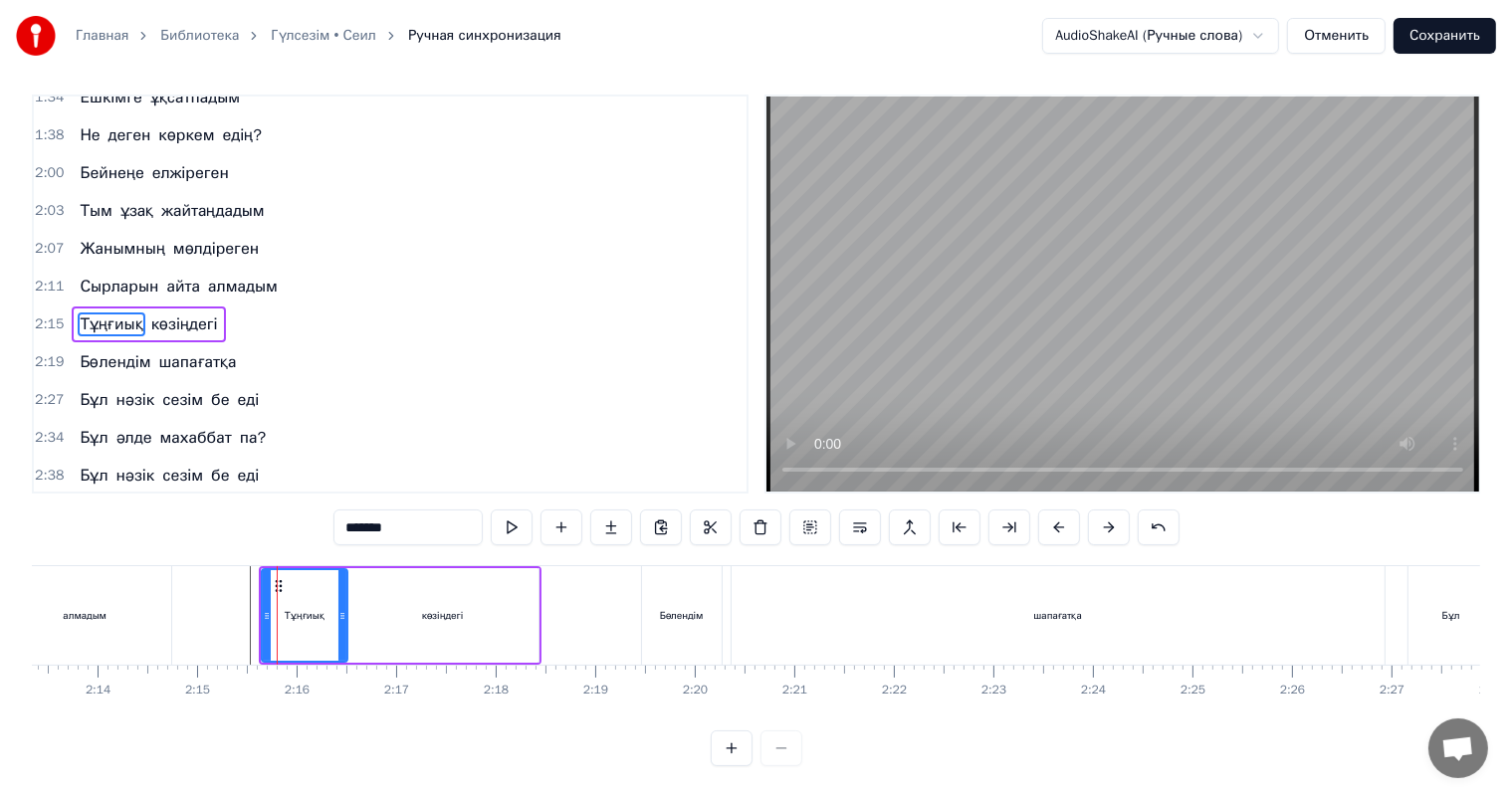 scroll, scrollTop: 0, scrollLeft: 0, axis: both 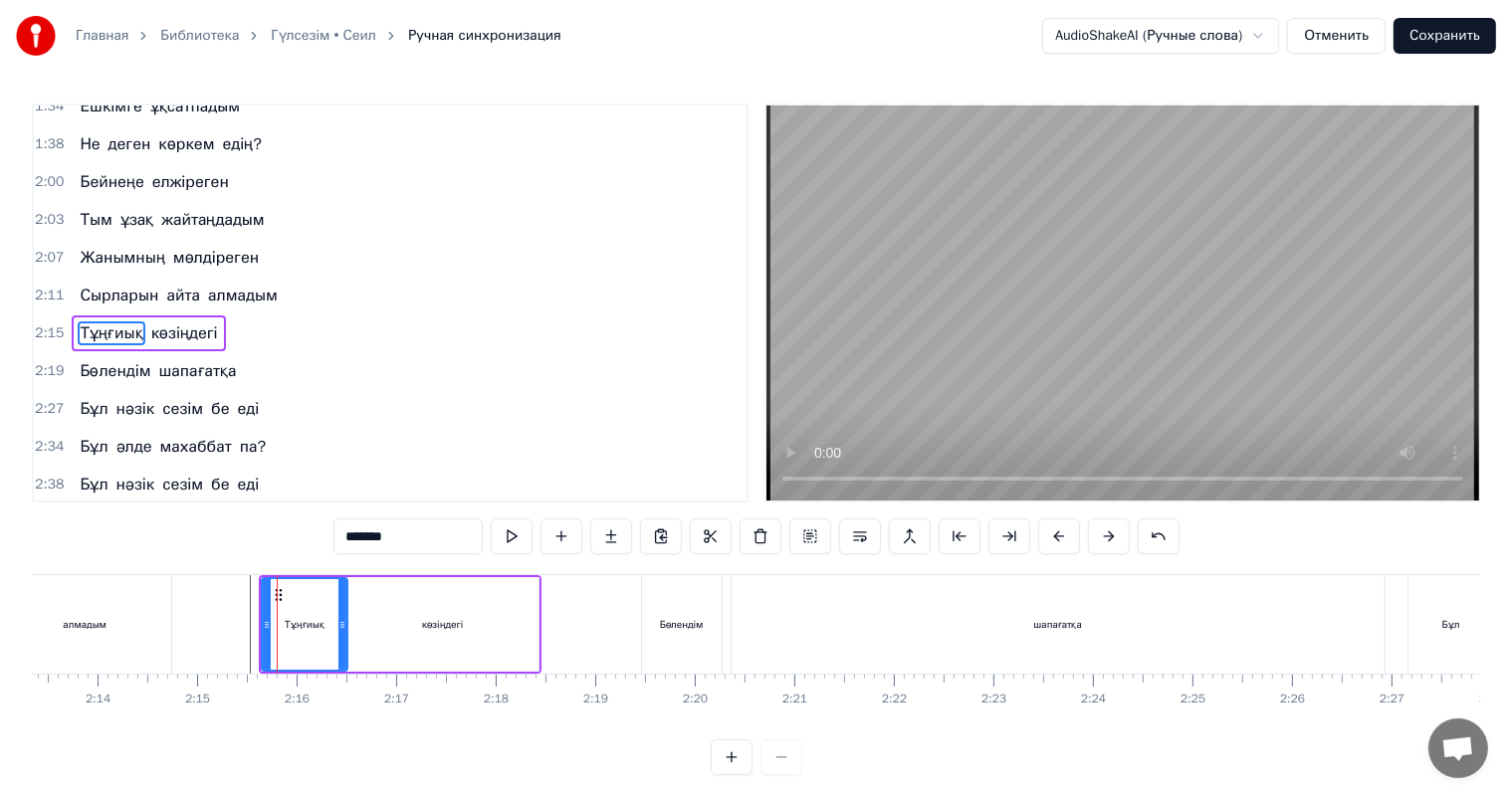 drag, startPoint x: 259, startPoint y: 623, endPoint x: 243, endPoint y: 621, distance: 16.124515 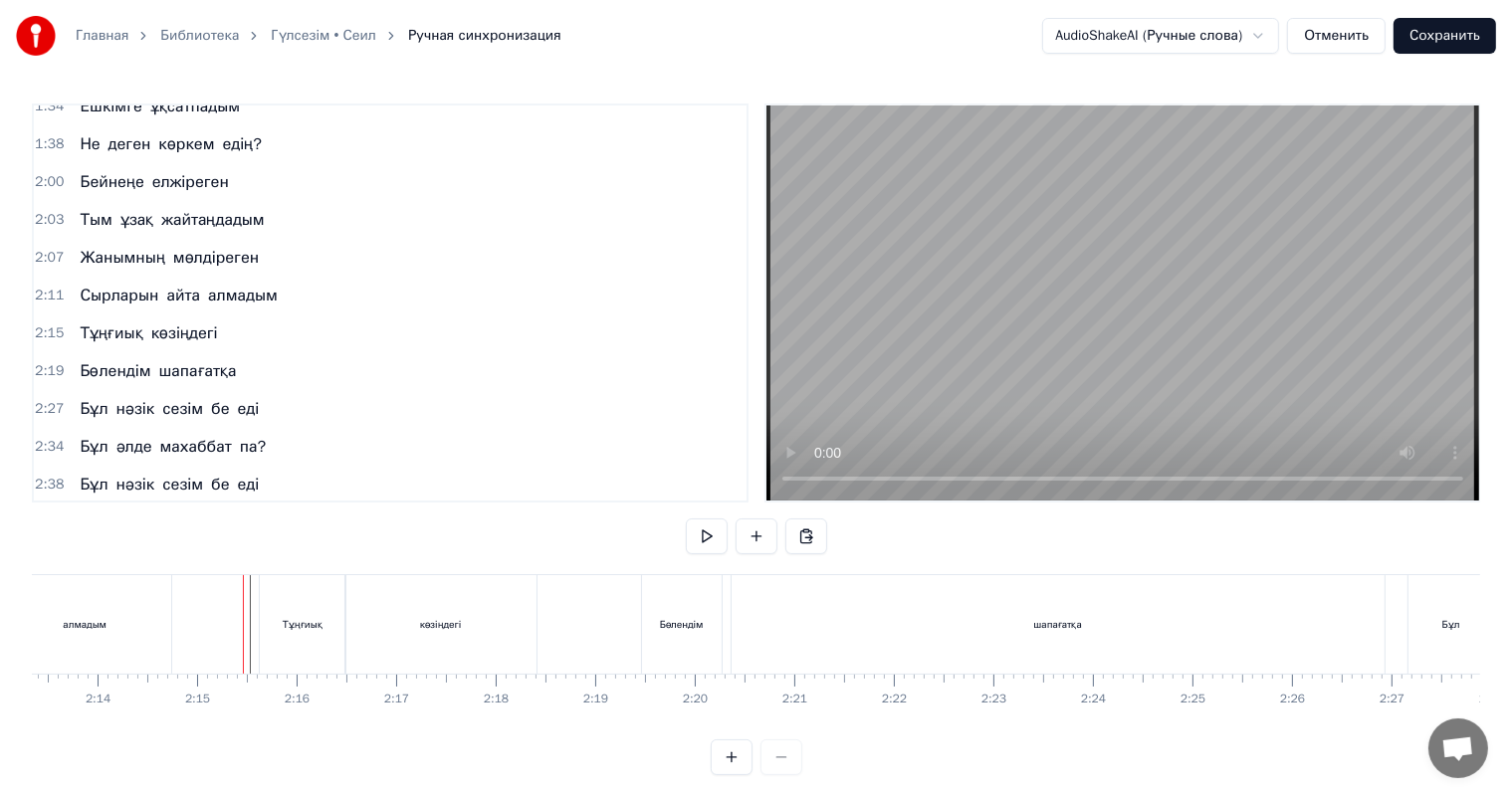click on "Тұңғиық" at bounding box center [303, 624] 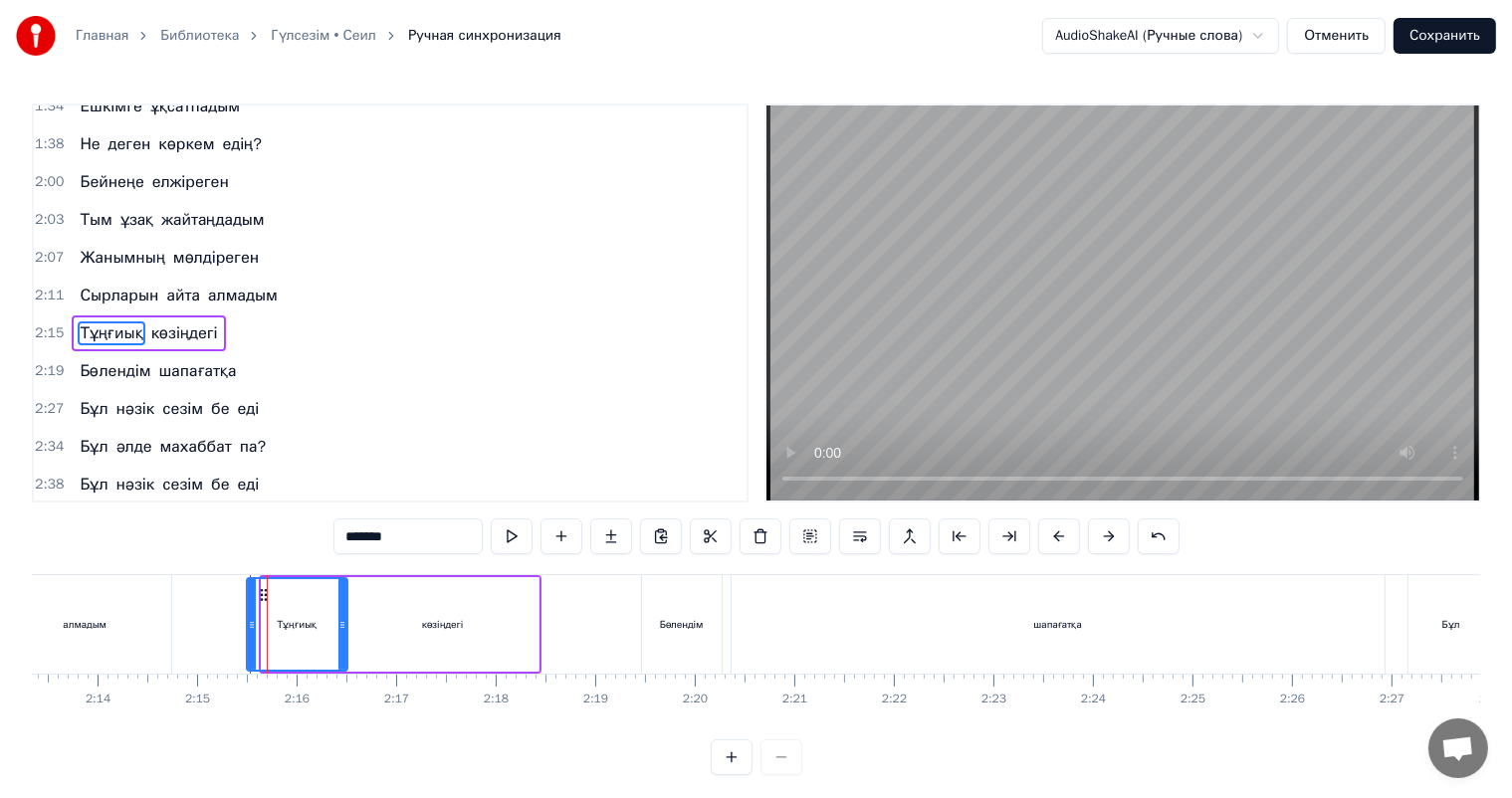 drag, startPoint x: 262, startPoint y: 629, endPoint x: 247, endPoint y: 625, distance: 15.524175 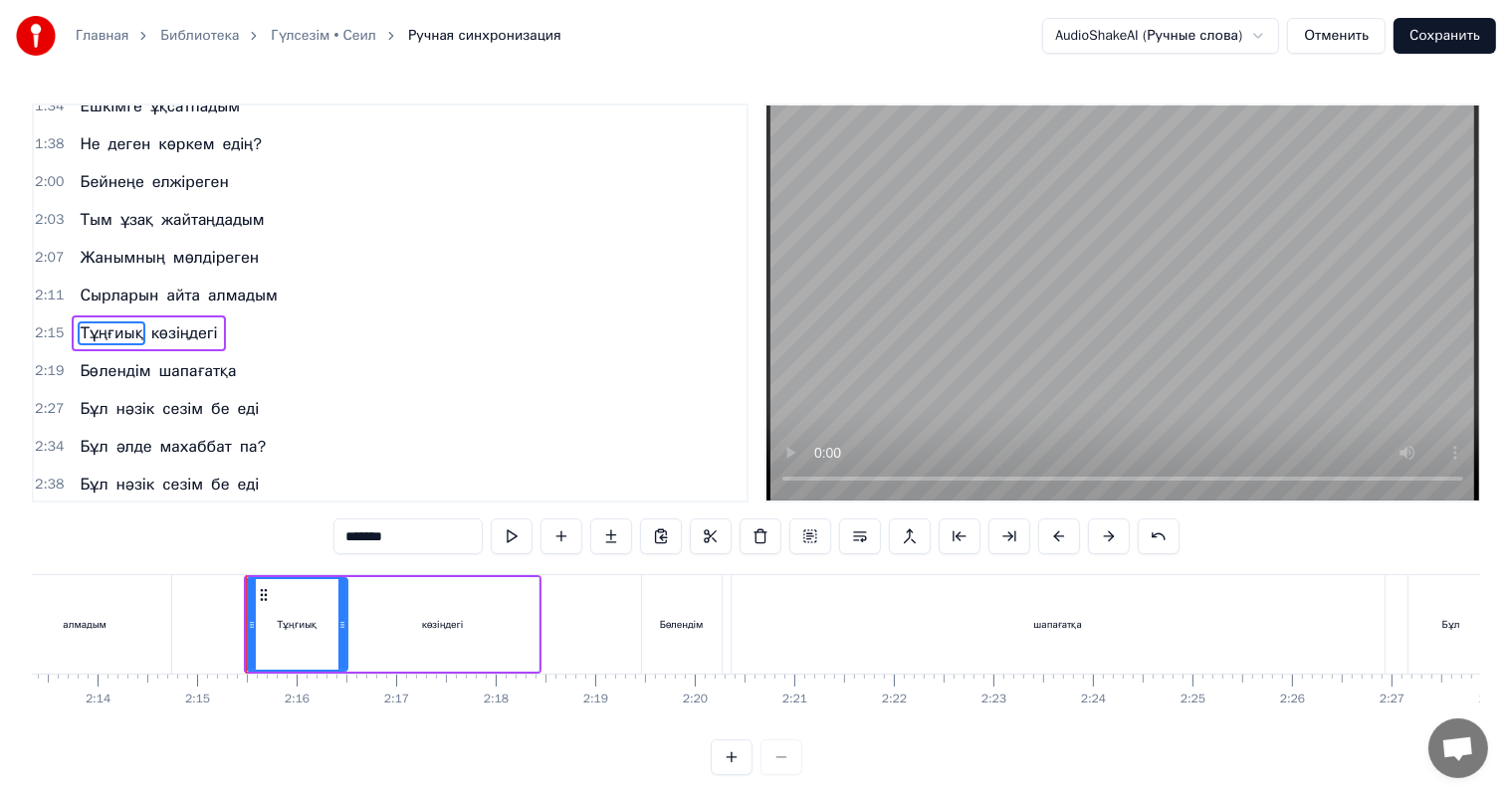 click at bounding box center [-3295, 624] 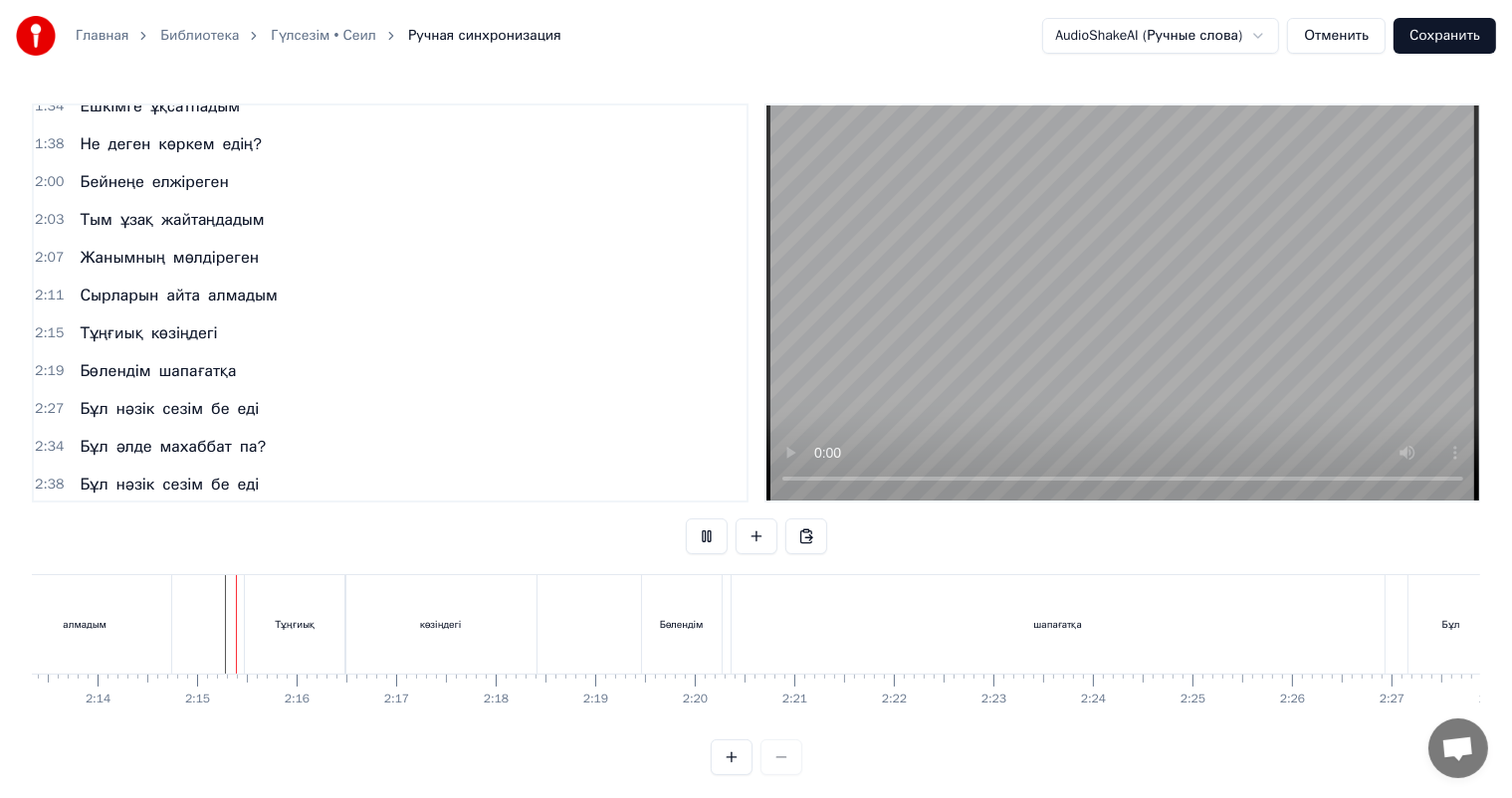 scroll, scrollTop: 26, scrollLeft: 0, axis: vertical 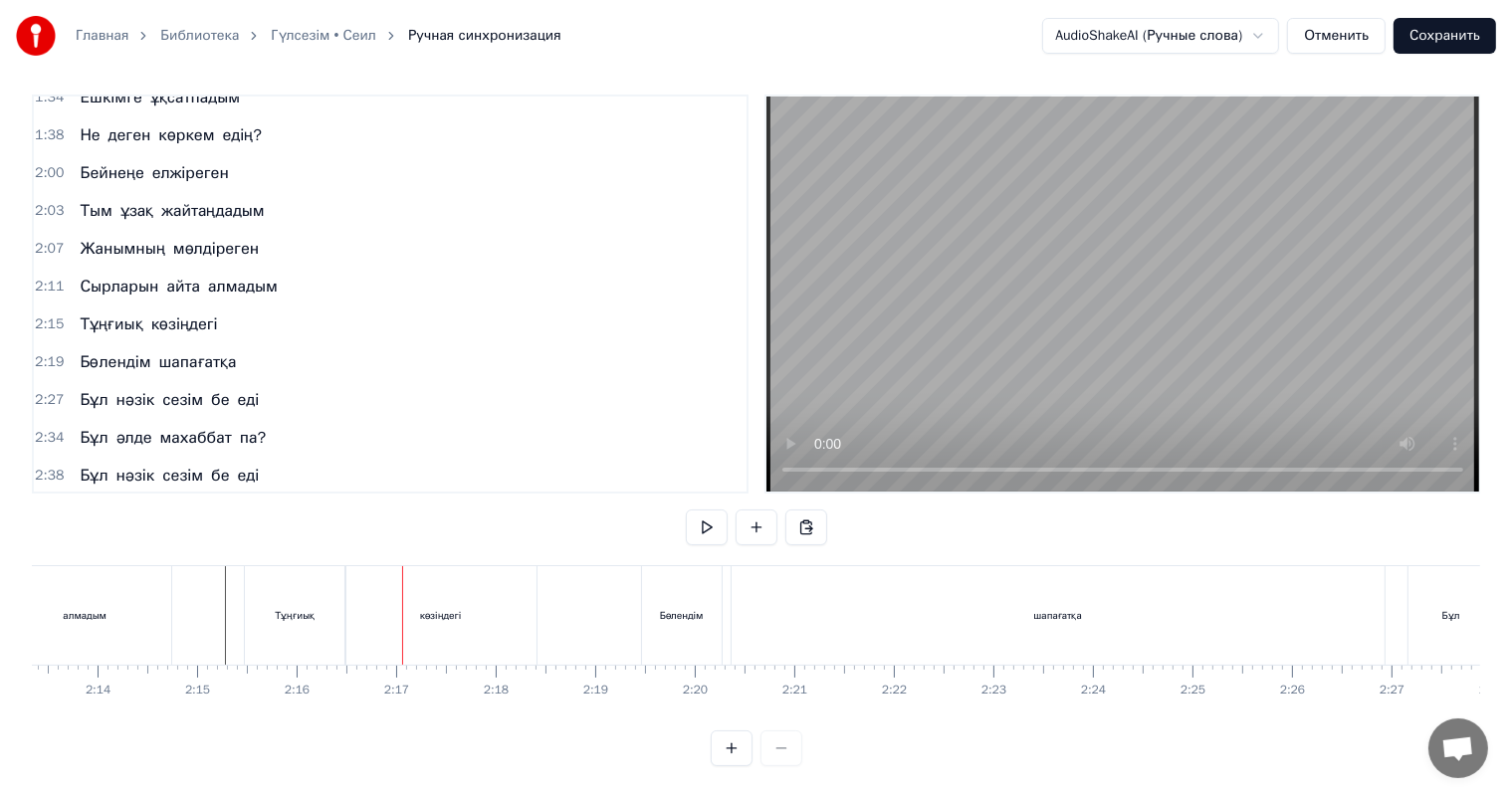 click on "Тұңғиық" at bounding box center [295, 615] 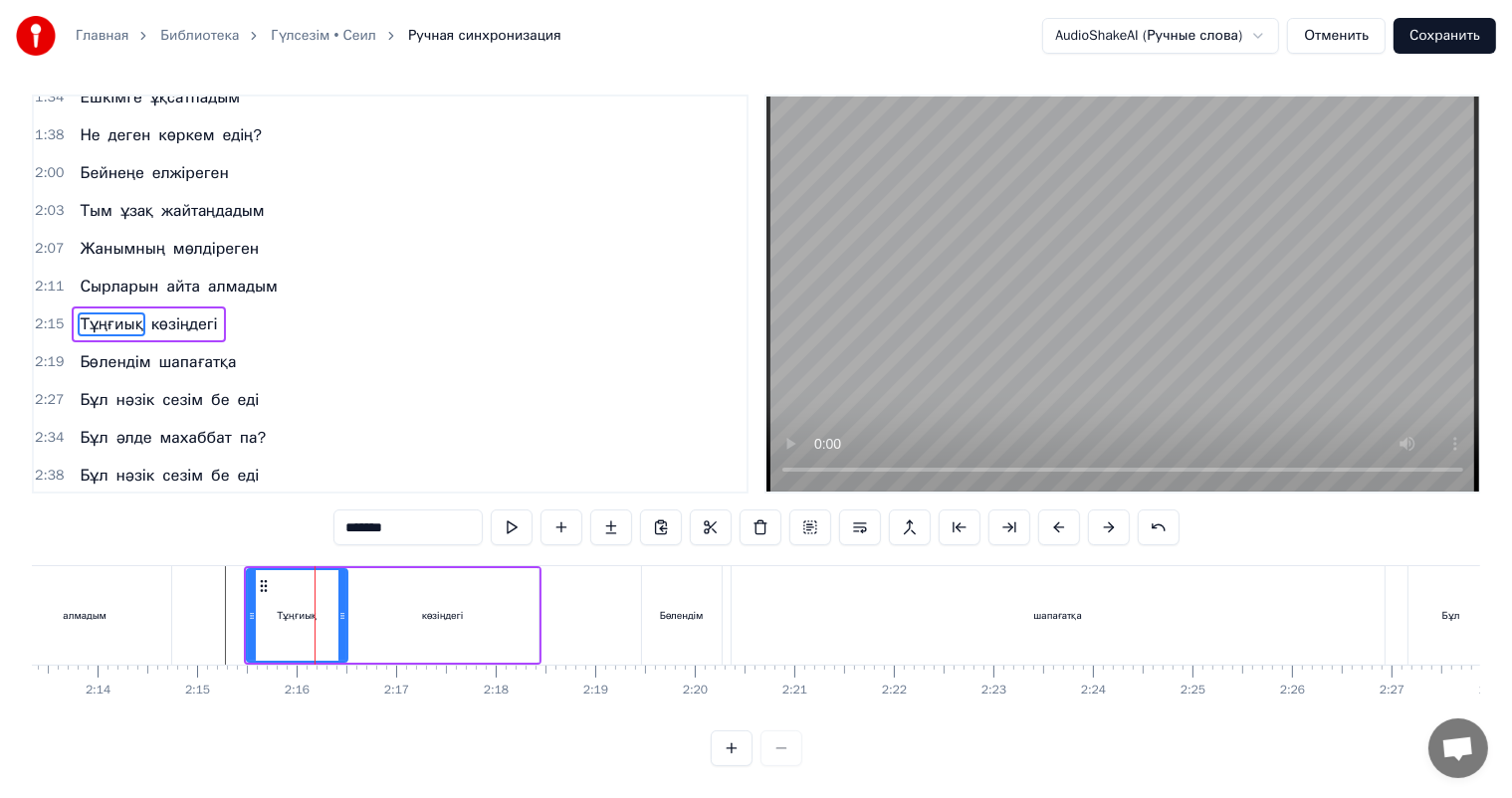 scroll, scrollTop: 0, scrollLeft: 0, axis: both 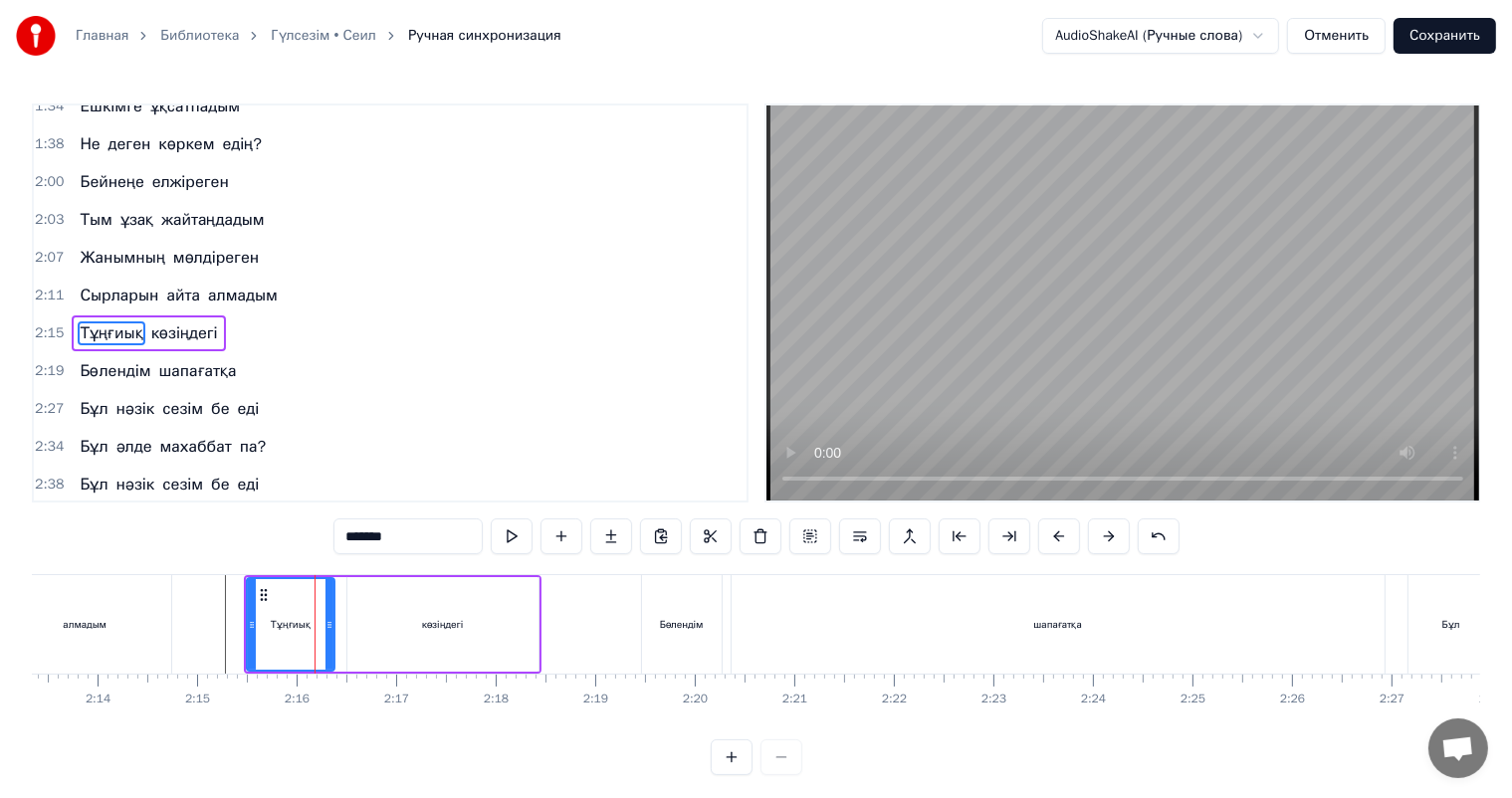 drag, startPoint x: 338, startPoint y: 630, endPoint x: 325, endPoint y: 629, distance: 13.038405 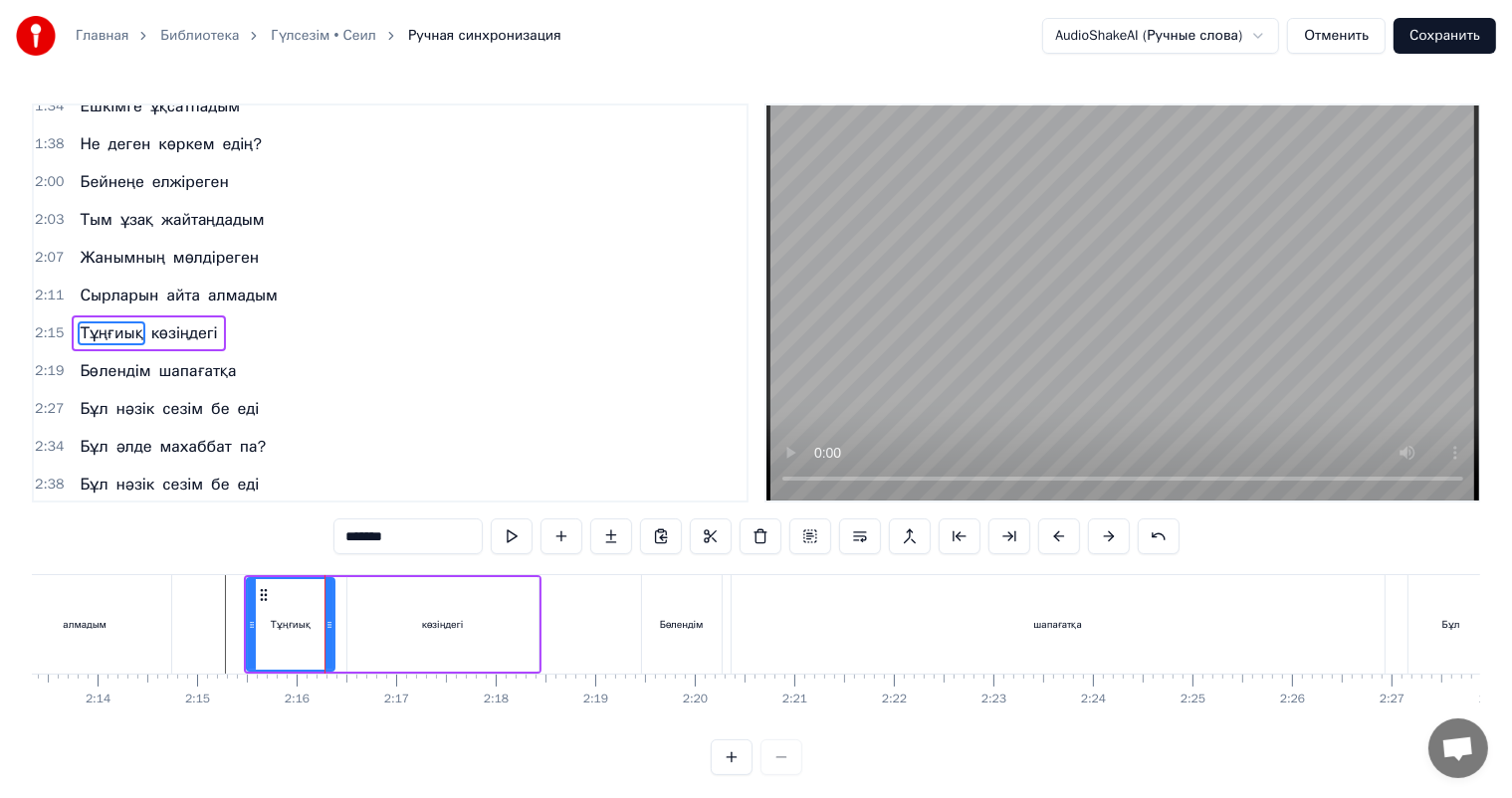 click on "Тұңғиық" at bounding box center (291, 624) 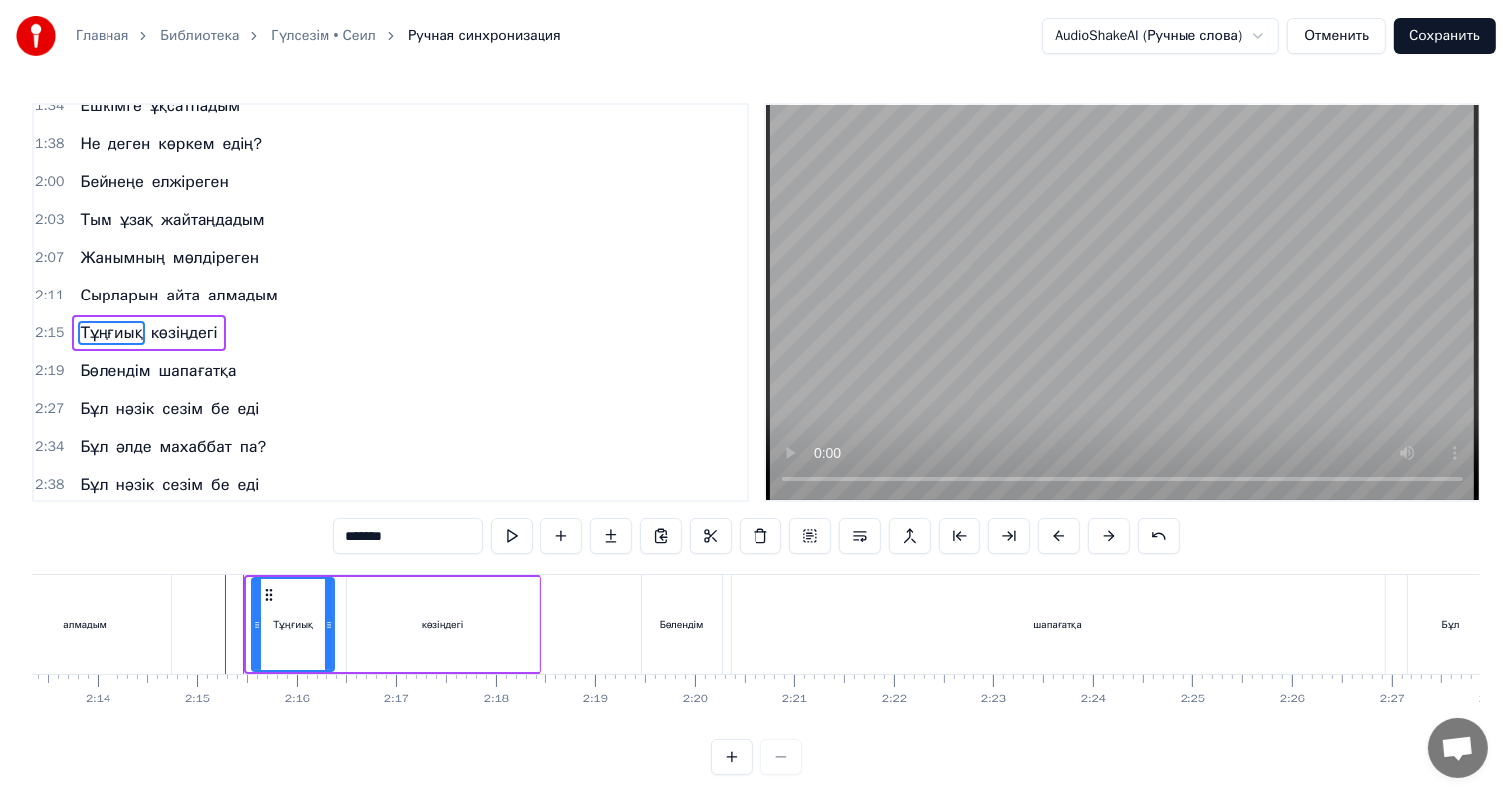 click at bounding box center (257, 624) 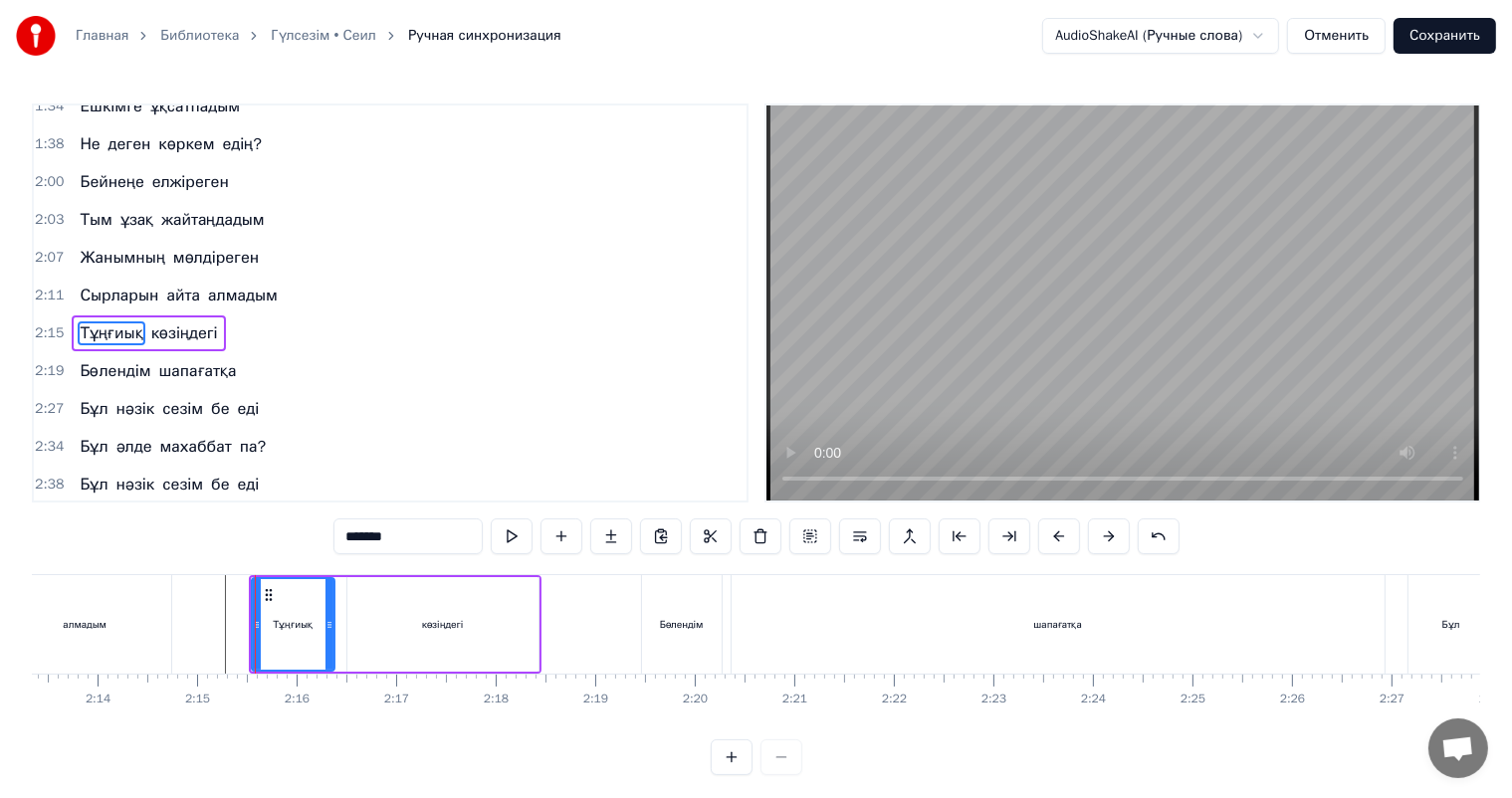 click at bounding box center [-3295, 624] 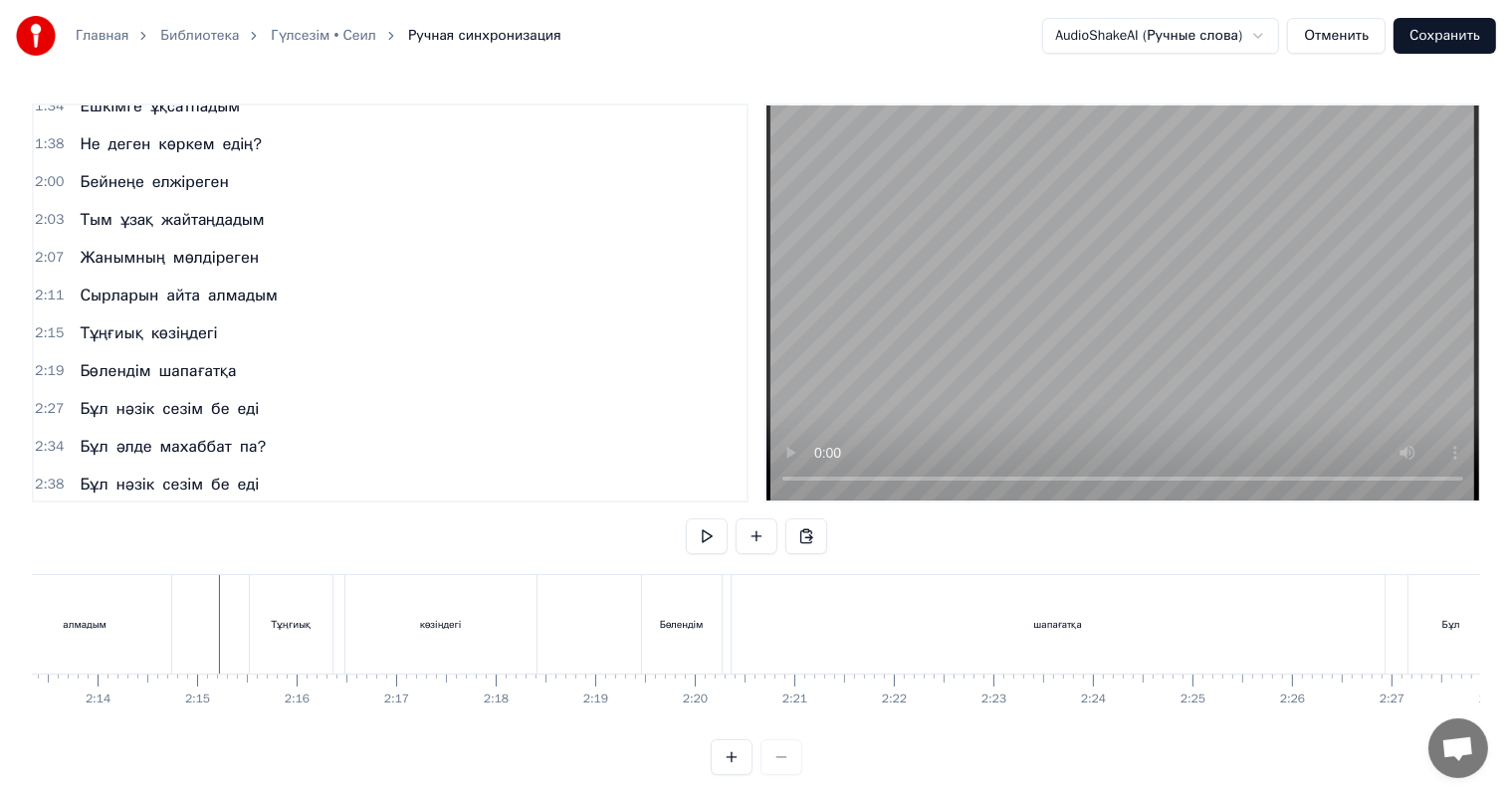 scroll, scrollTop: 26, scrollLeft: 0, axis: vertical 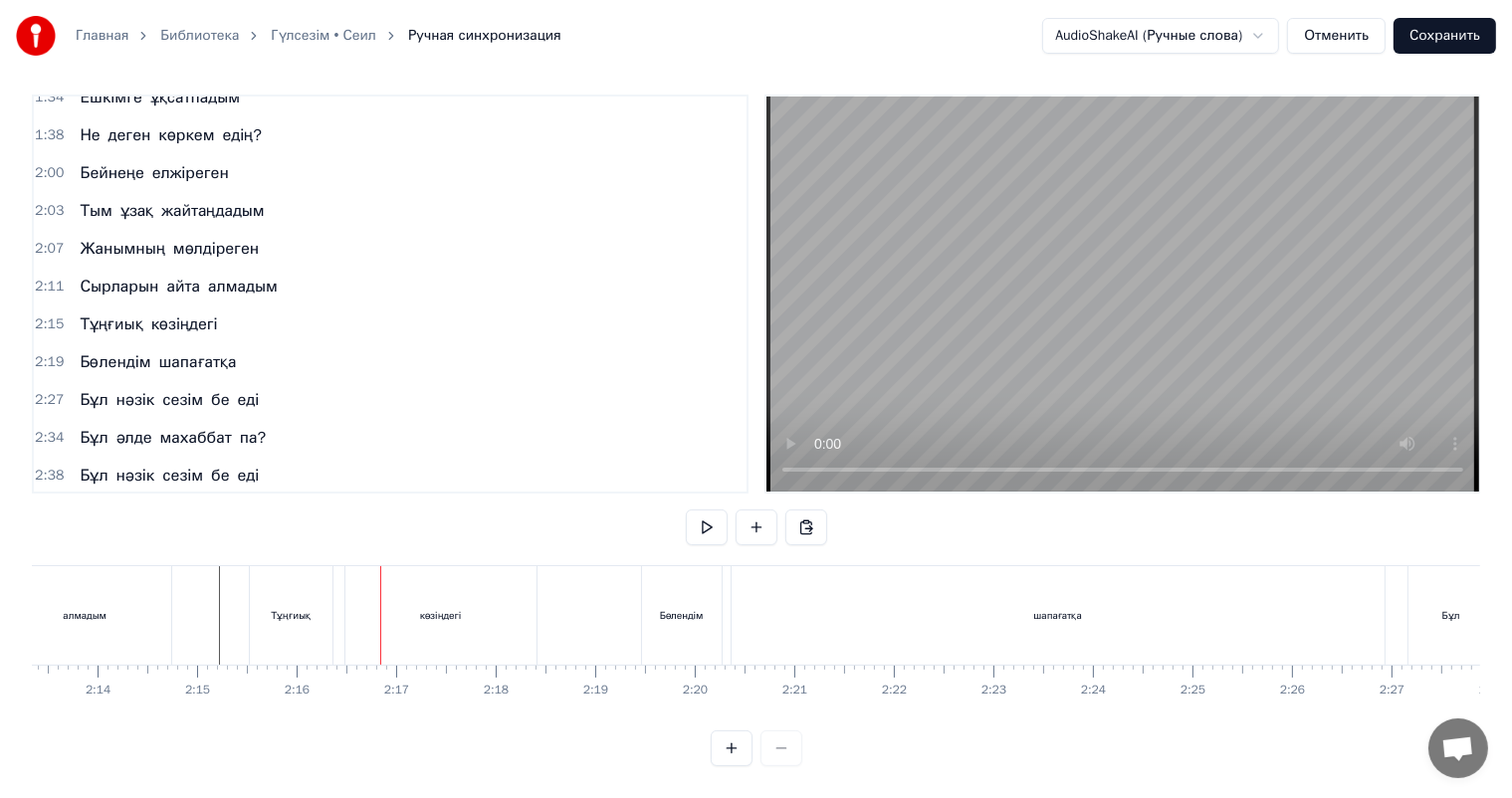 click on "Тұңғиық" at bounding box center [291, 615] 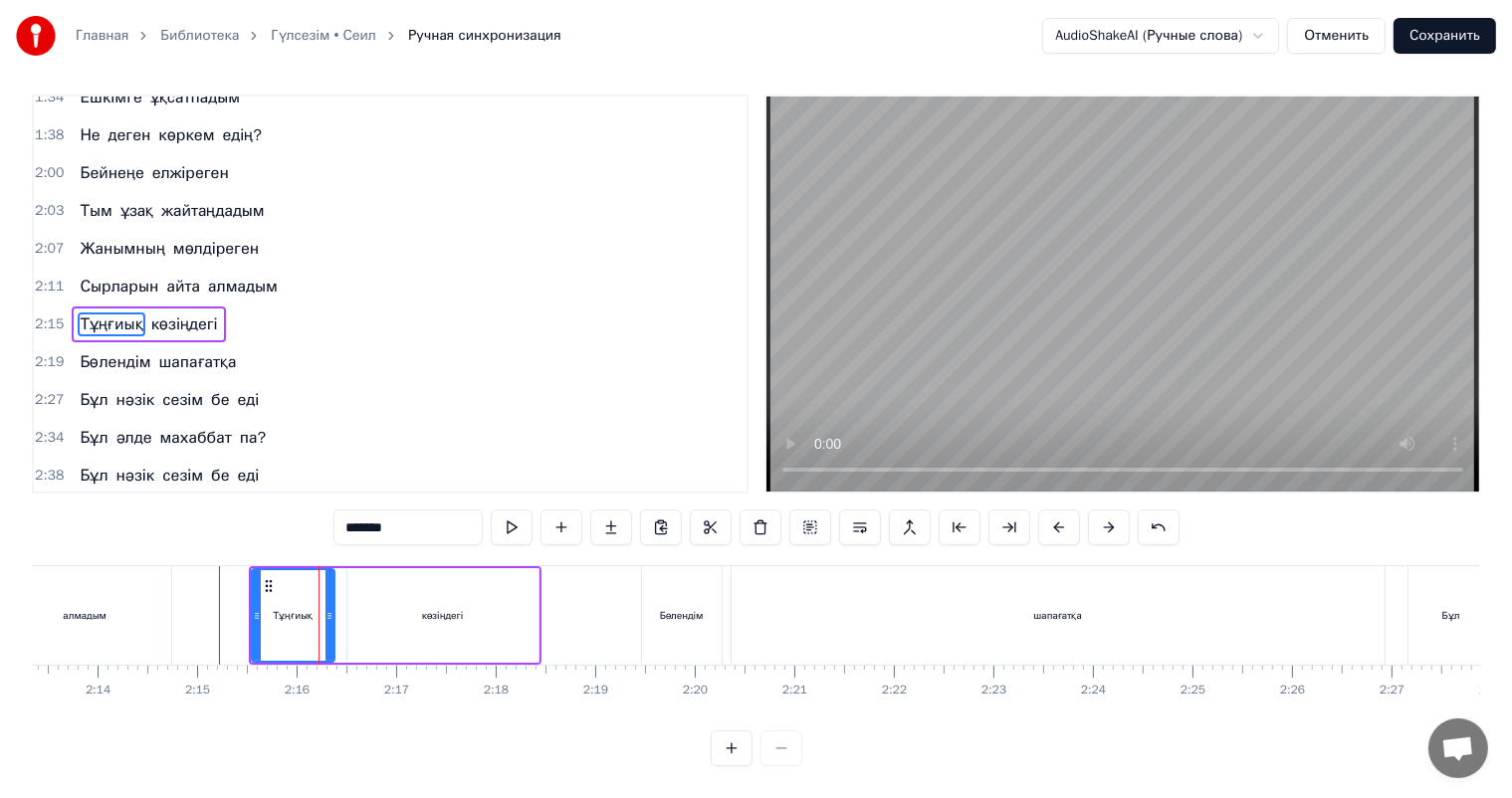 scroll, scrollTop: 0, scrollLeft: 0, axis: both 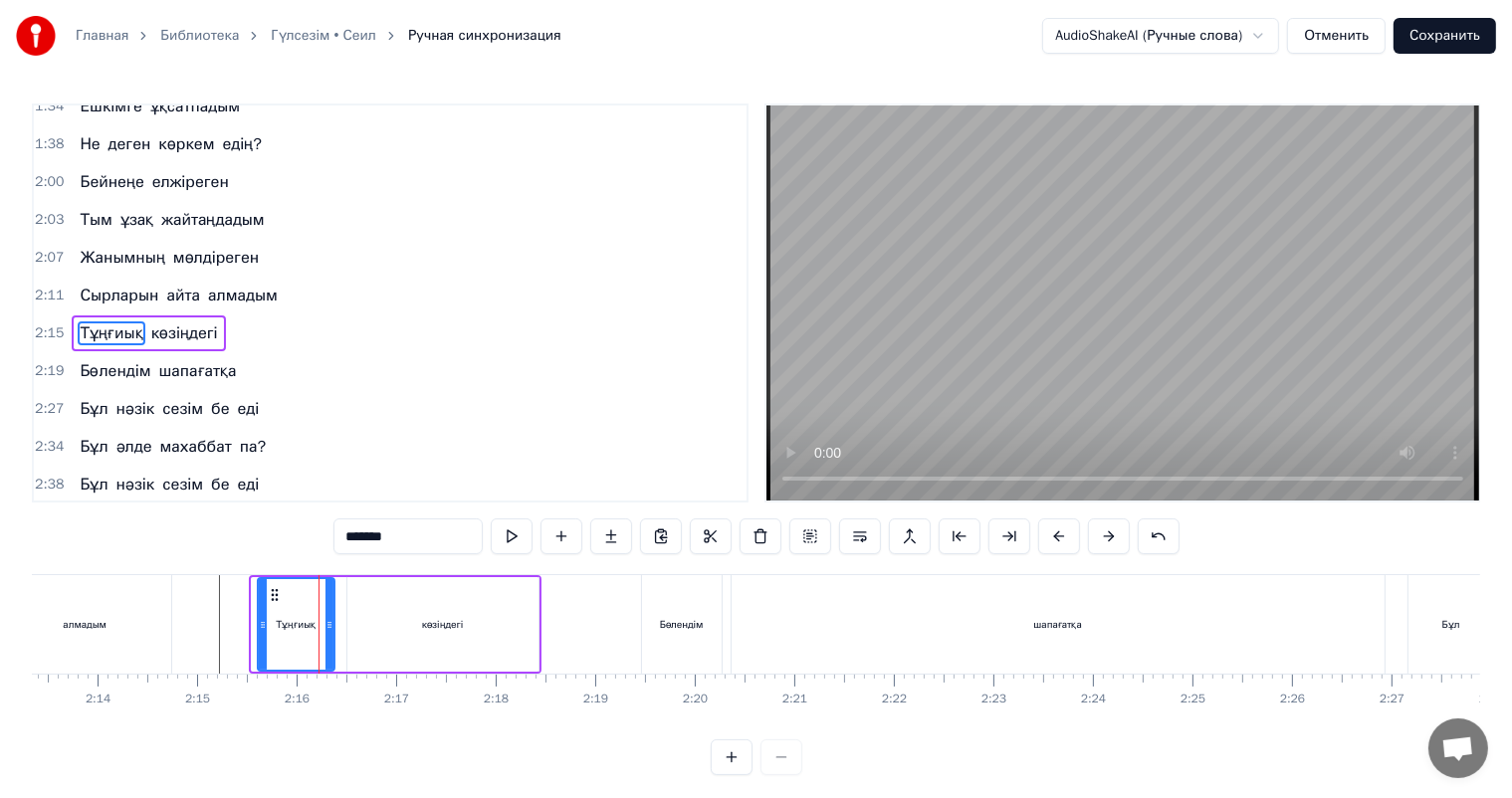 click at bounding box center (263, 624) 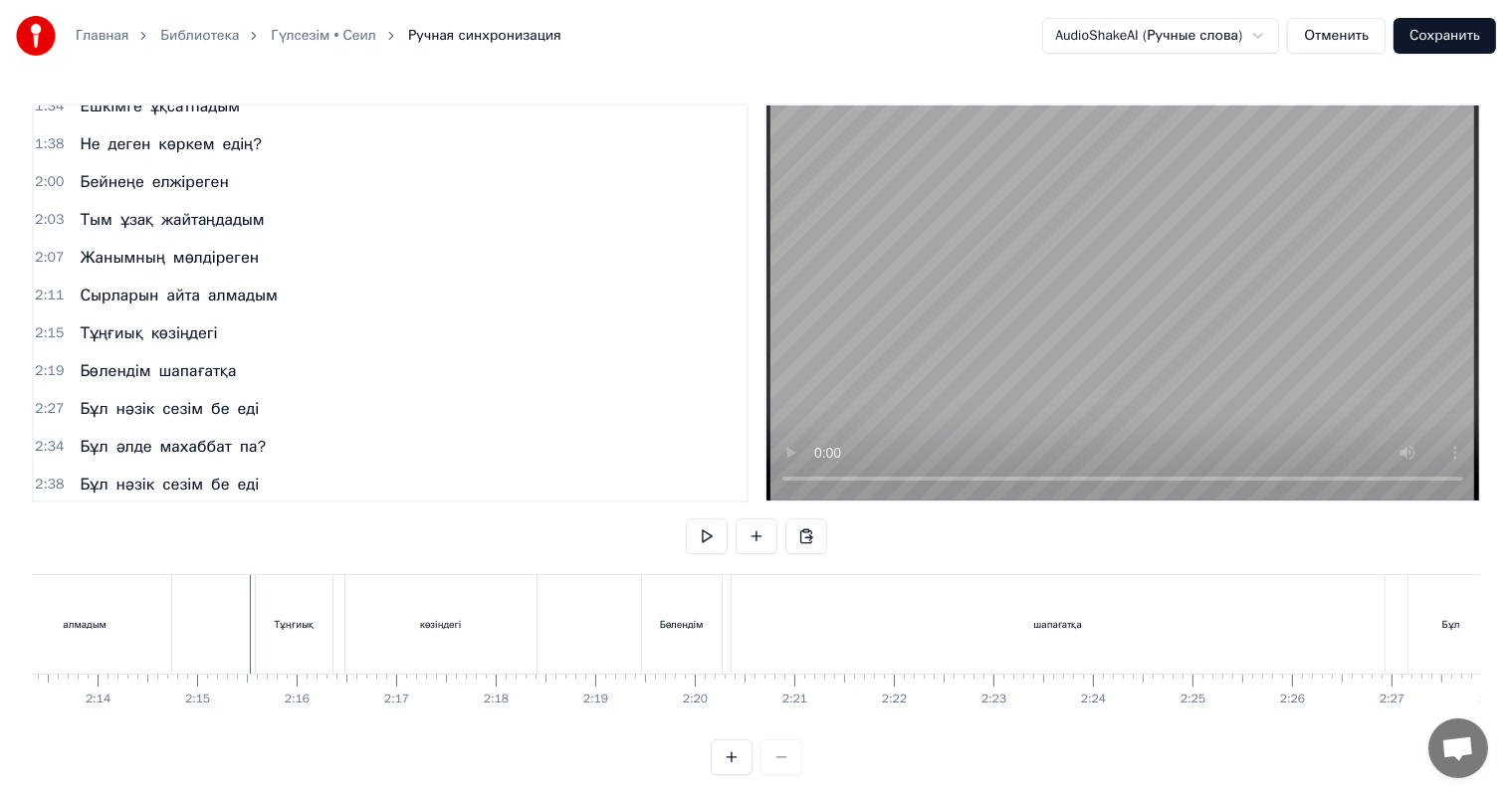 scroll, scrollTop: 26, scrollLeft: 0, axis: vertical 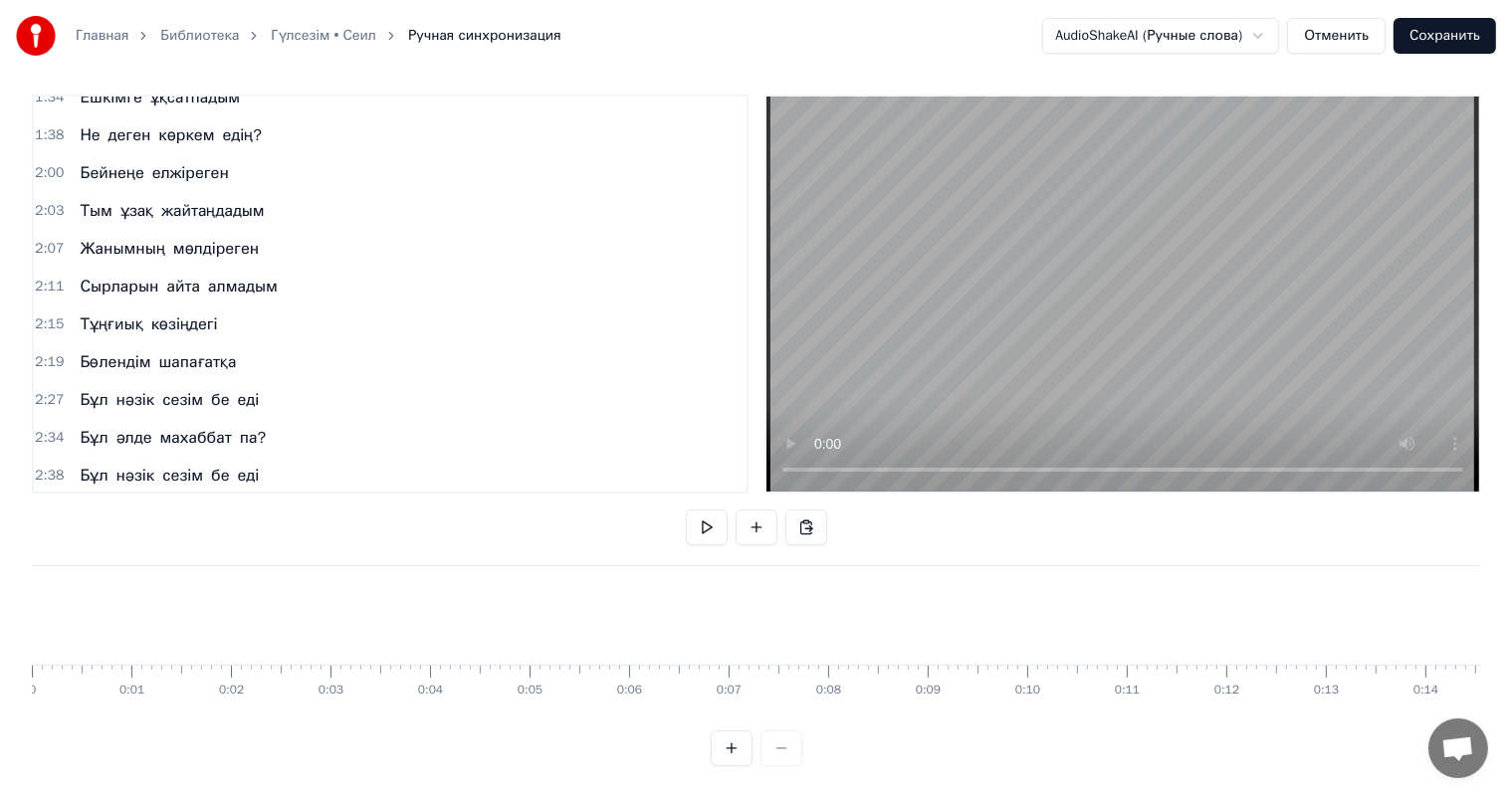 click on "Сохранить" at bounding box center [1444, 36] 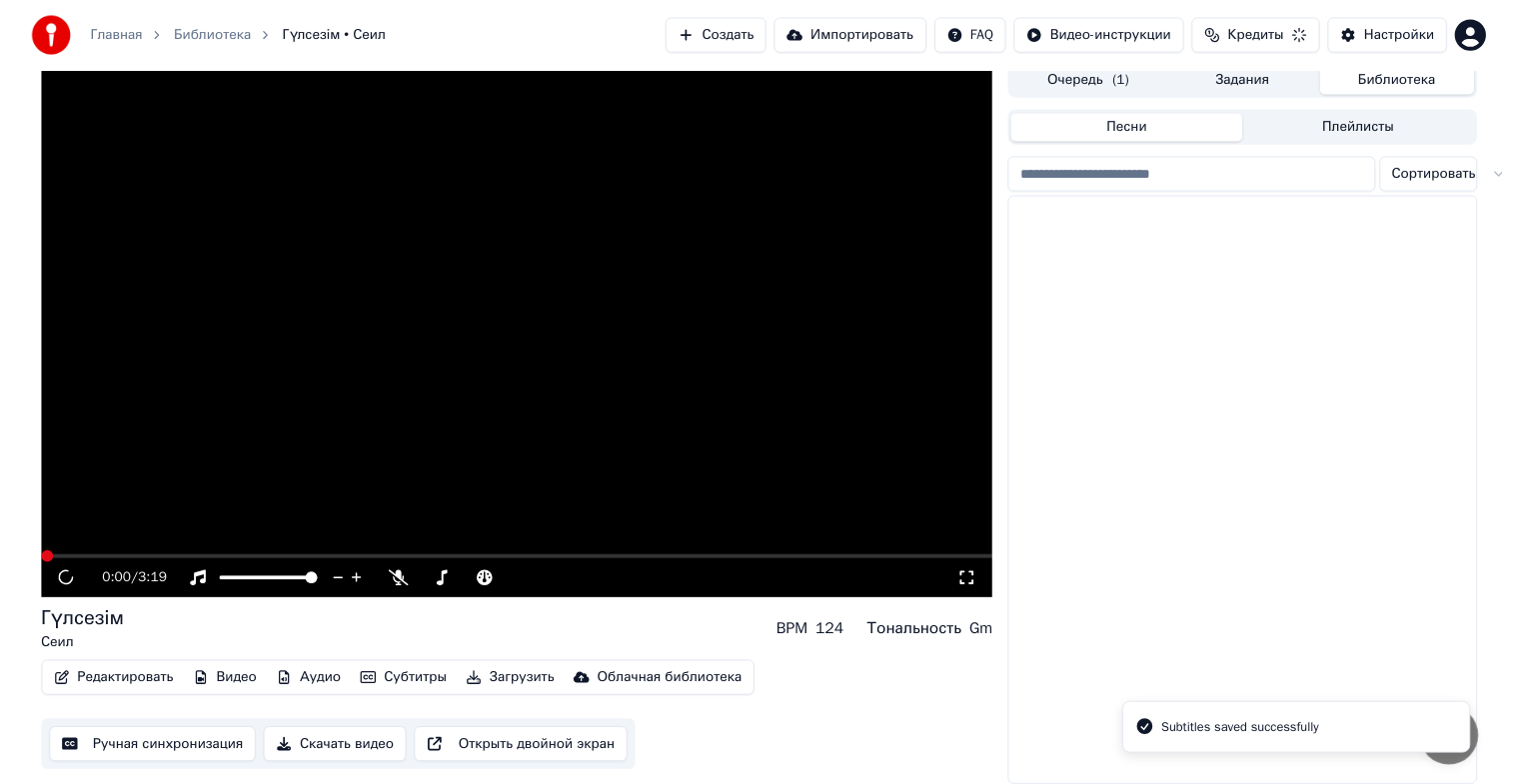scroll, scrollTop: 24, scrollLeft: 0, axis: vertical 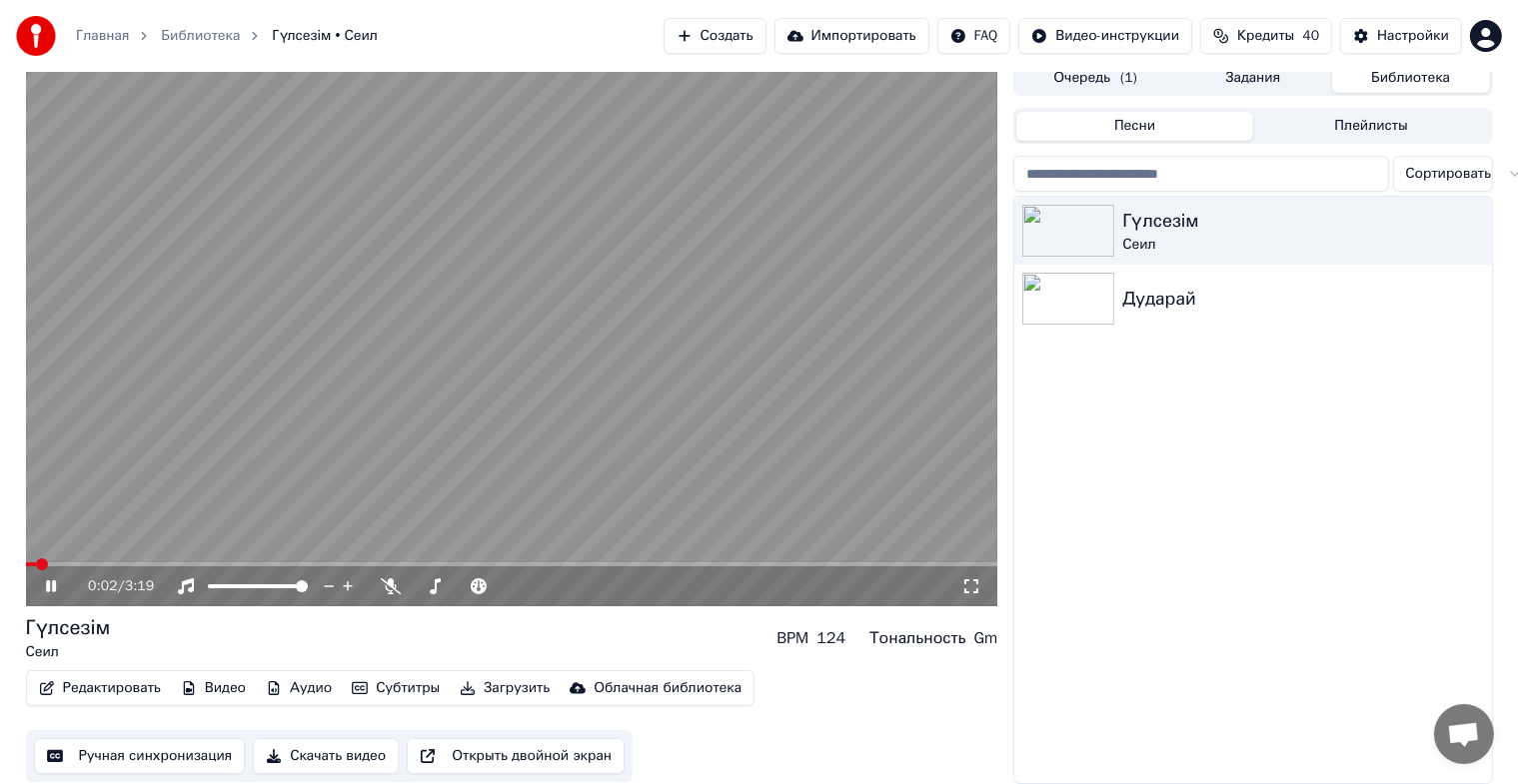 click 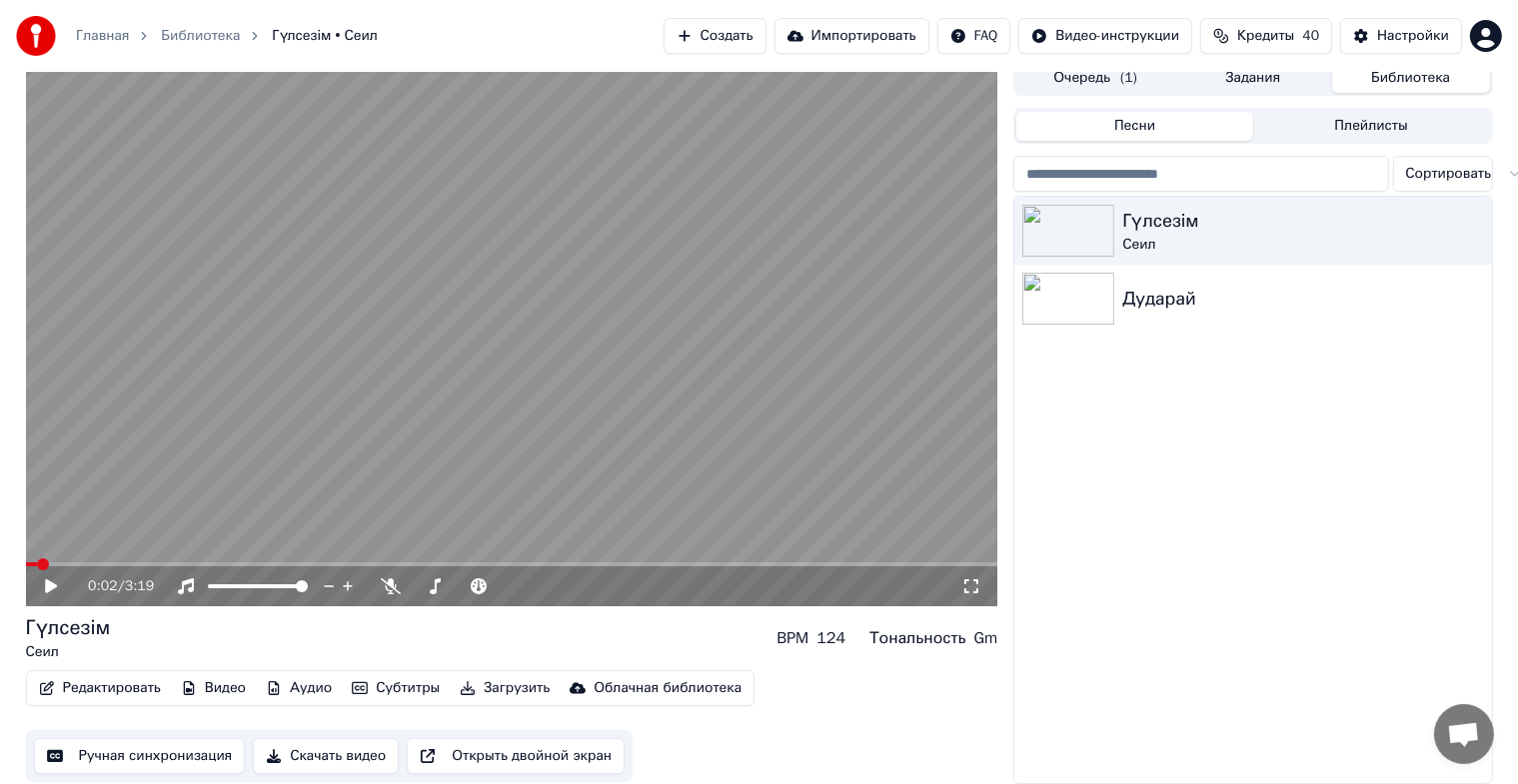 click on "Редактировать" at bounding box center (100, 688) 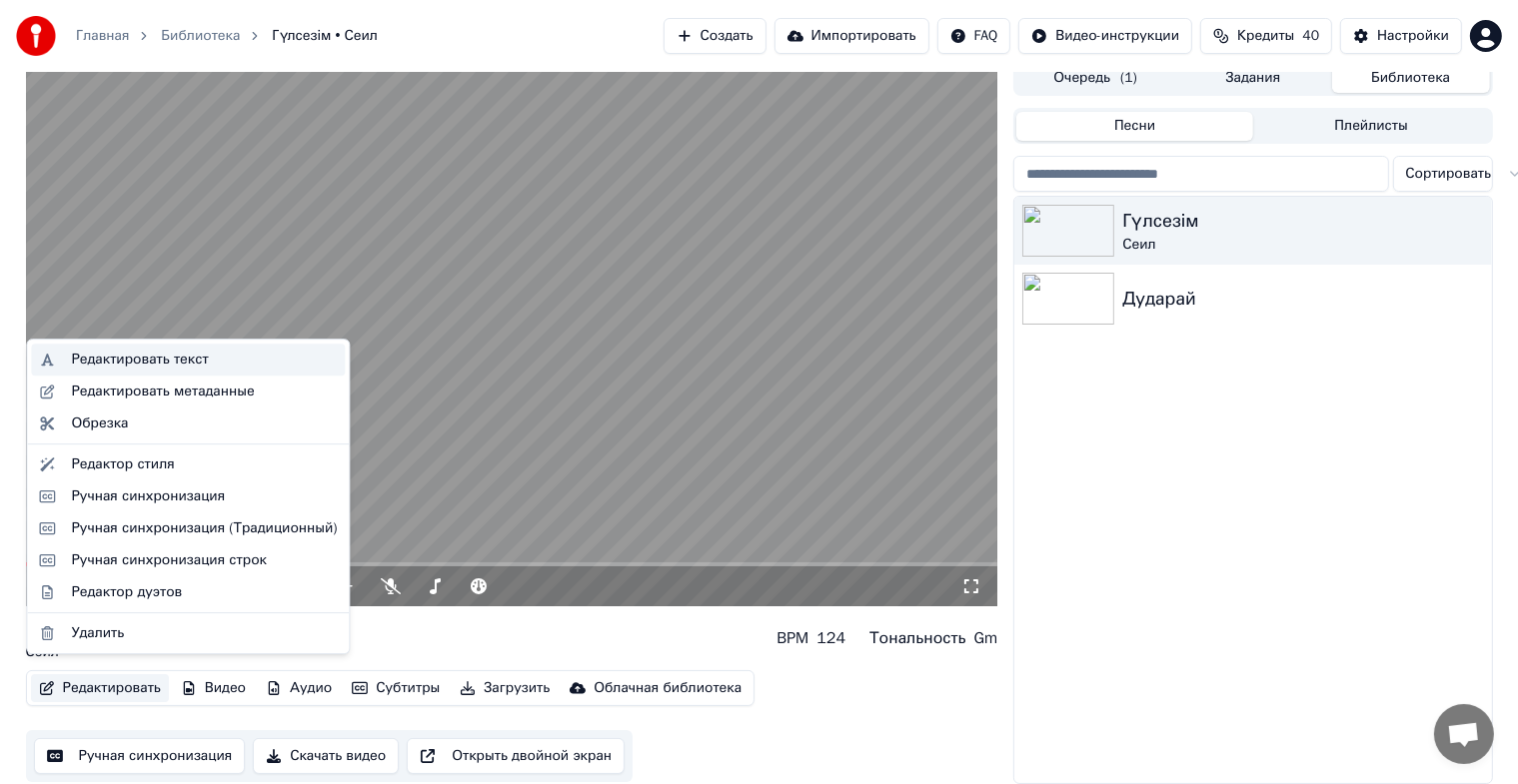 click on "Редактировать текст" at bounding box center (139, 360) 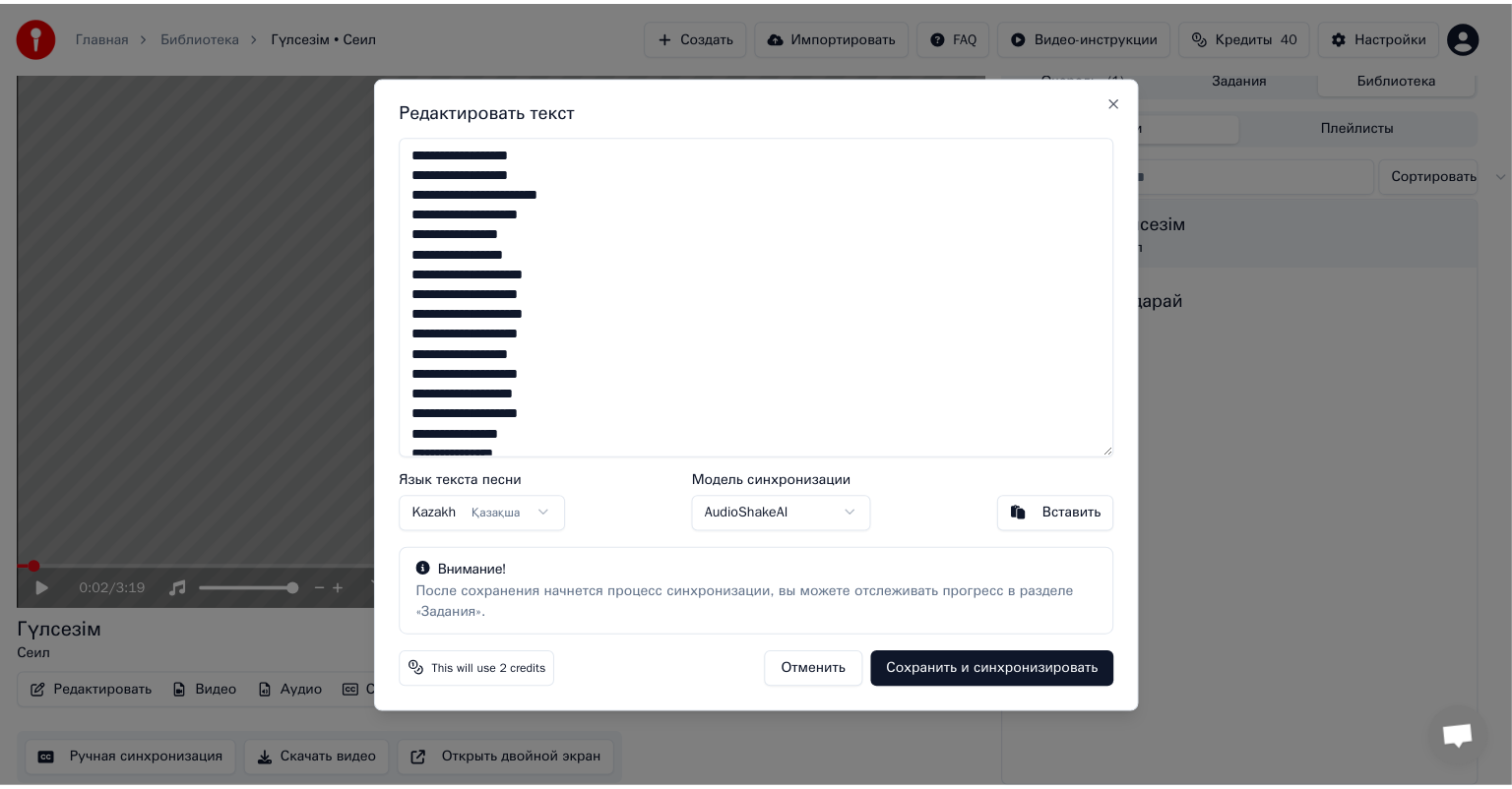 scroll, scrollTop: 8, scrollLeft: 0, axis: vertical 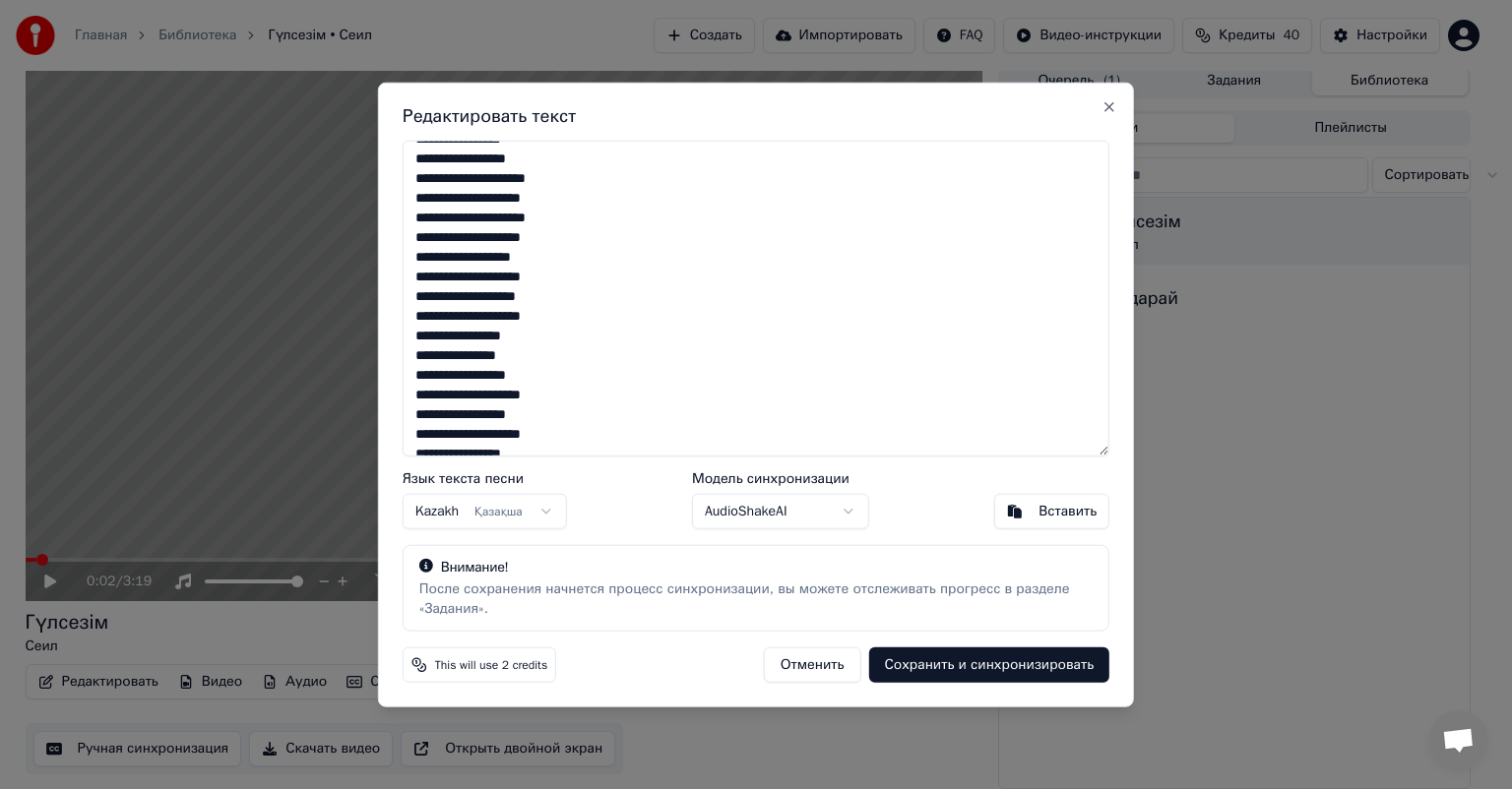 click on "**********" at bounding box center [756, 298] 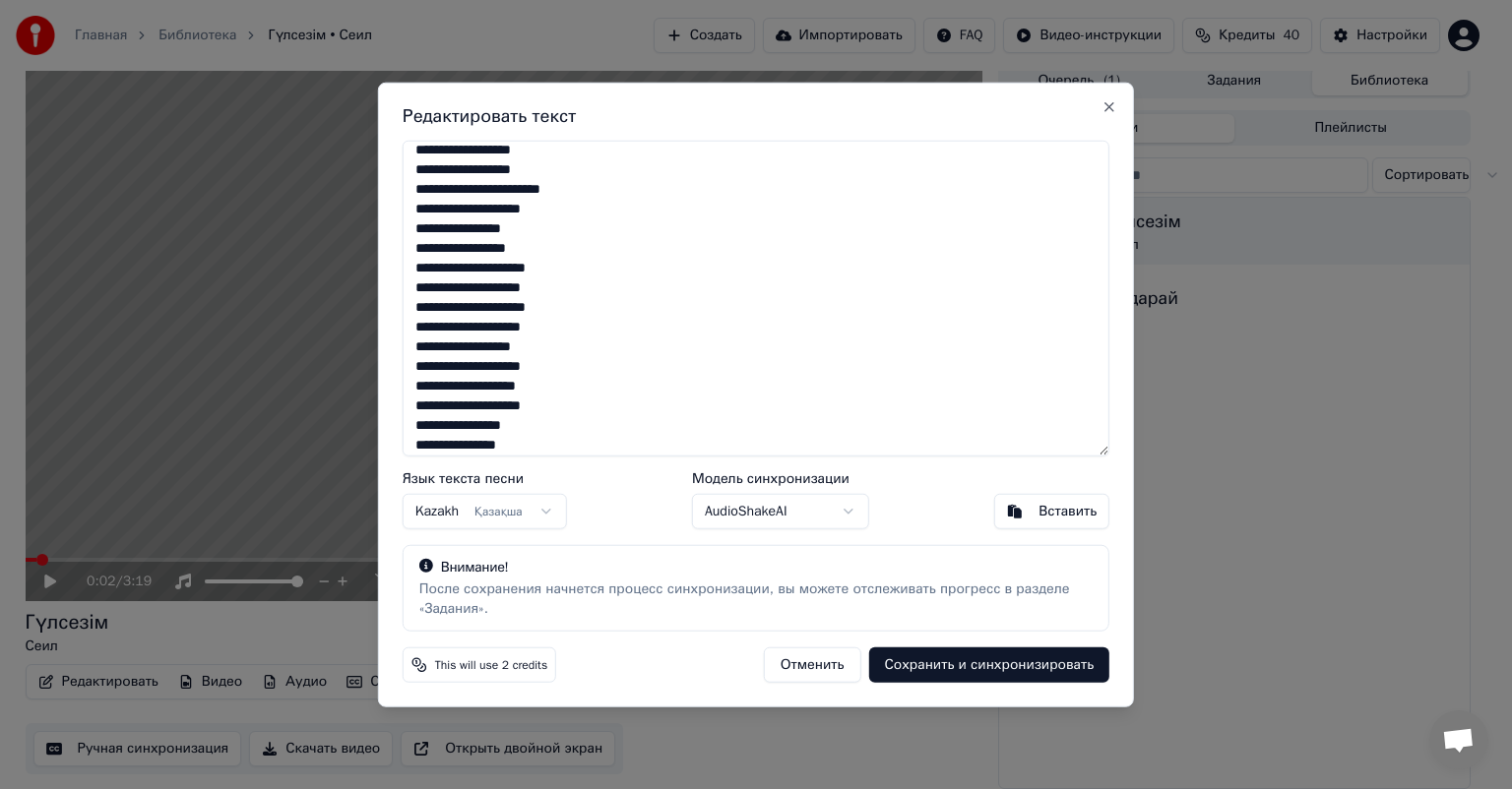 scroll, scrollTop: 3, scrollLeft: 0, axis: vertical 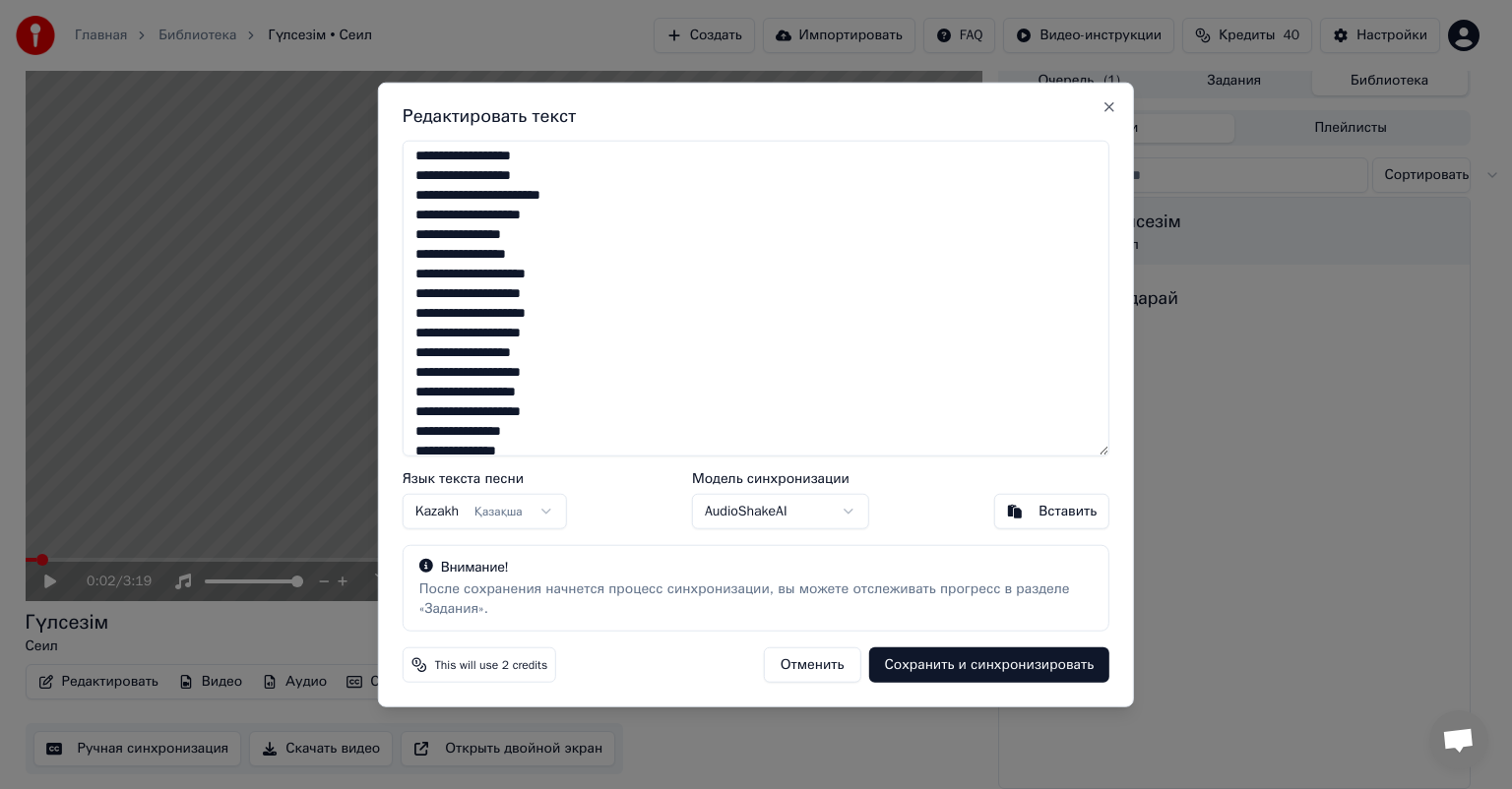 click on "**********" at bounding box center (756, 298) 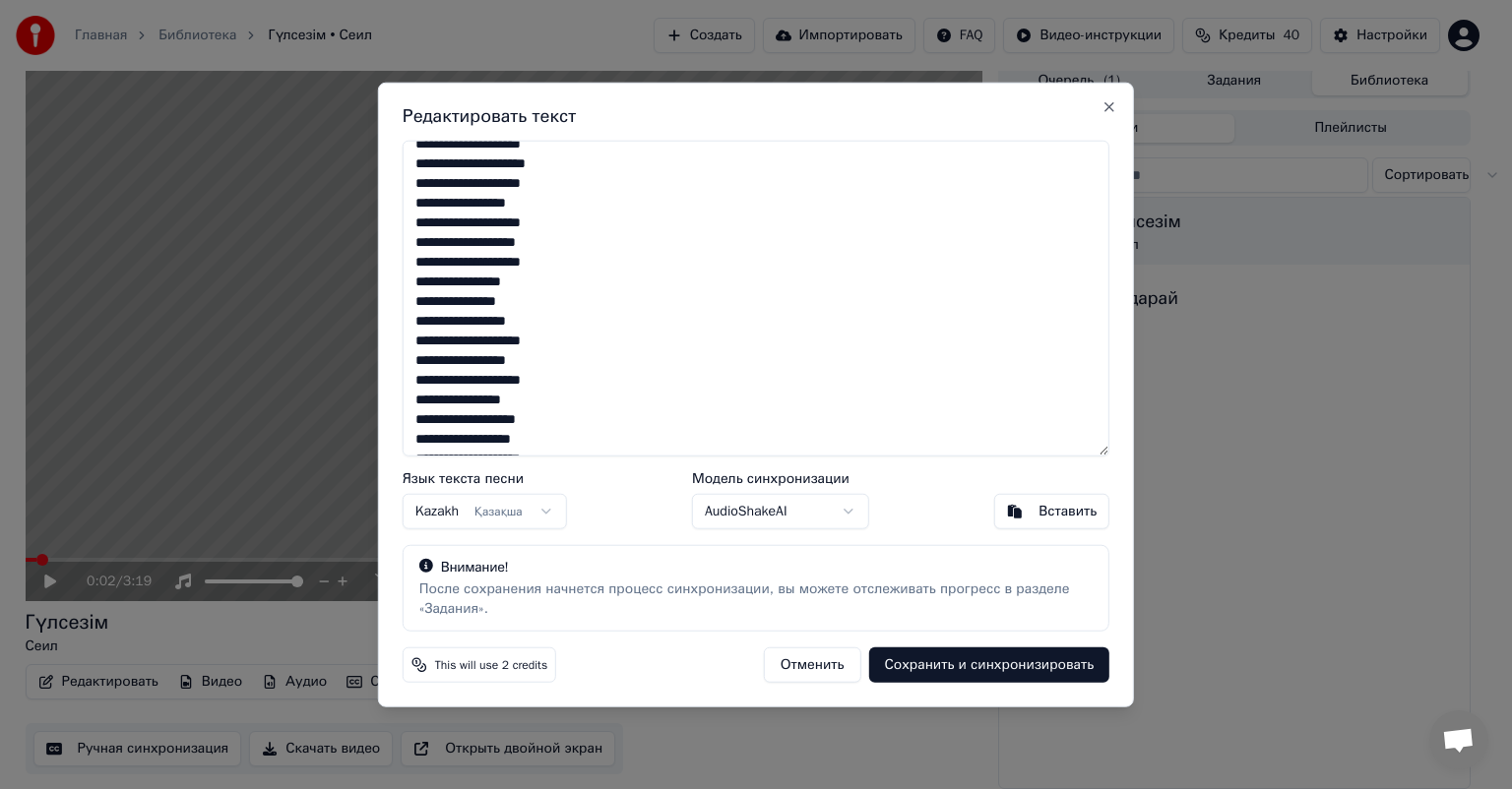 scroll, scrollTop: 200, scrollLeft: 0, axis: vertical 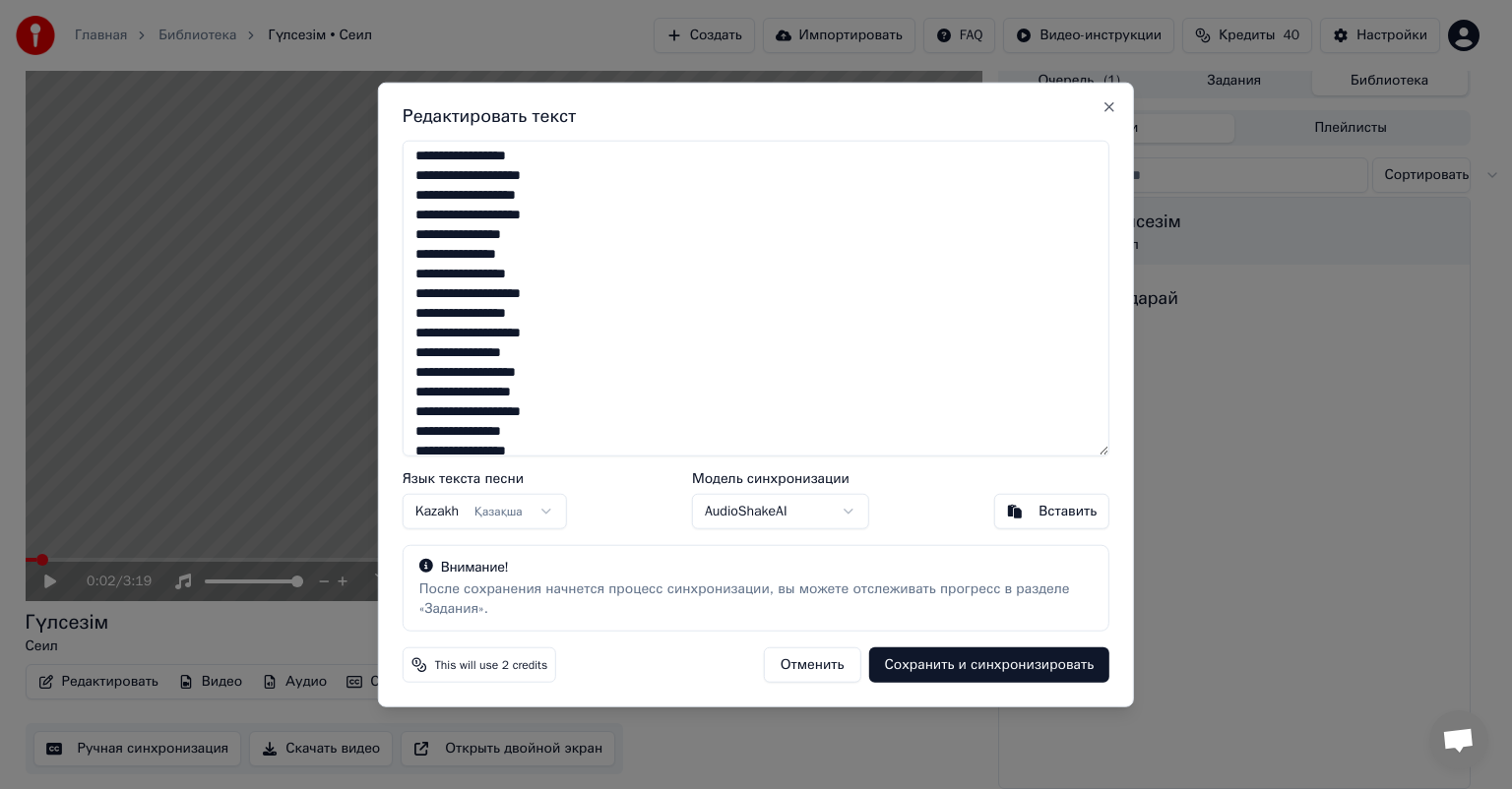 click on "**********" at bounding box center [756, 298] 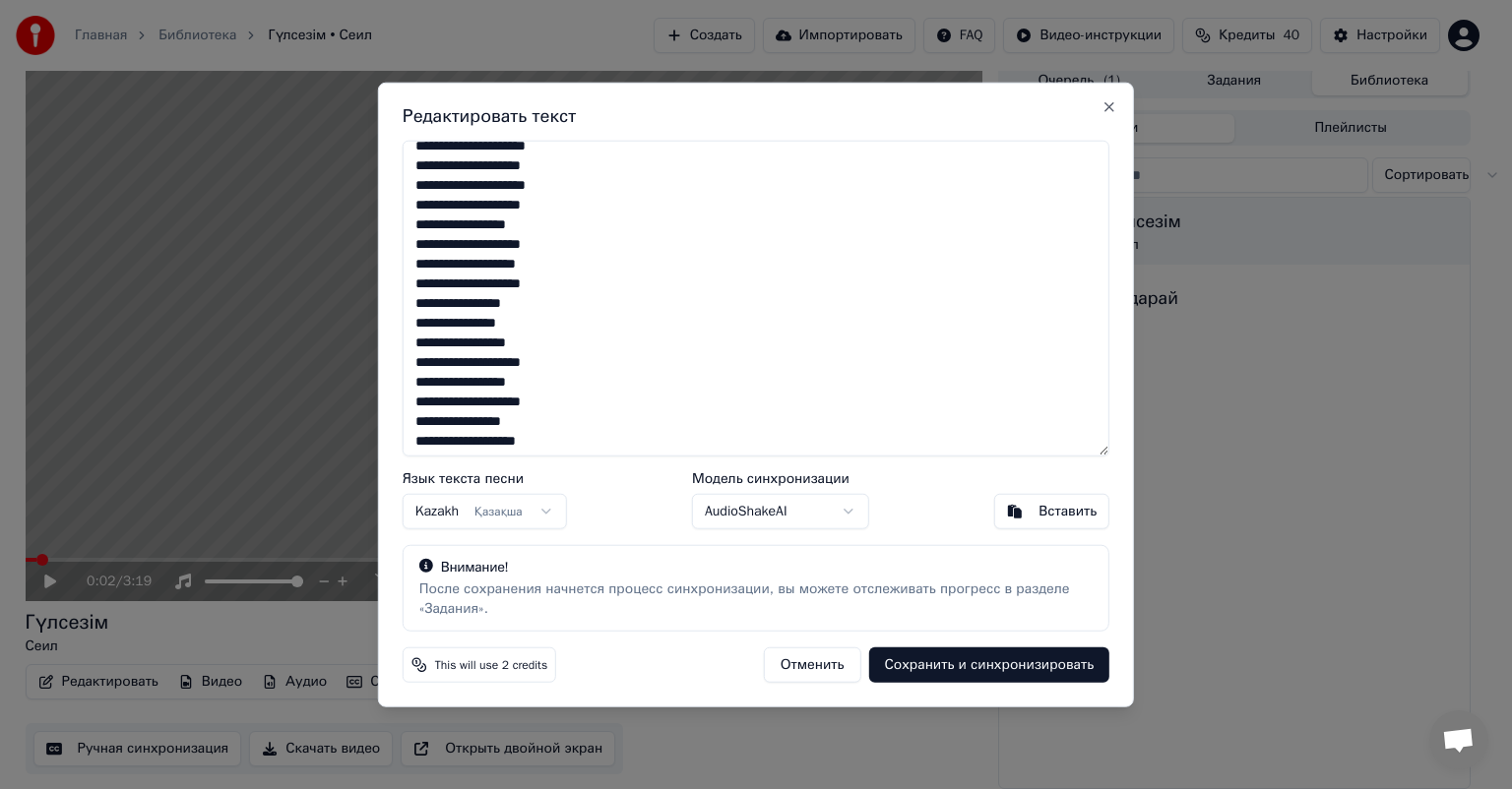 scroll, scrollTop: 3, scrollLeft: 0, axis: vertical 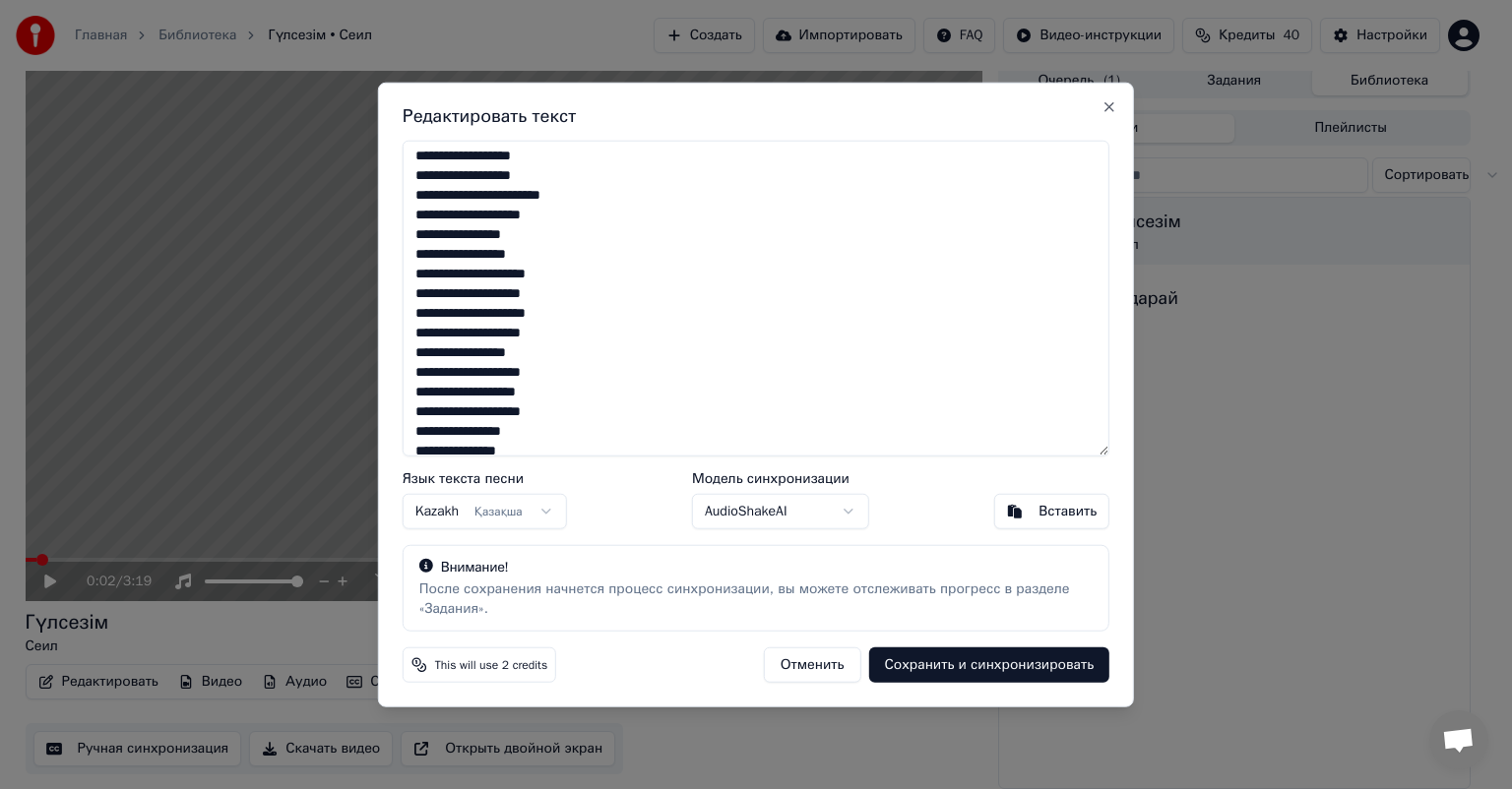 click on "**********" at bounding box center [756, 298] 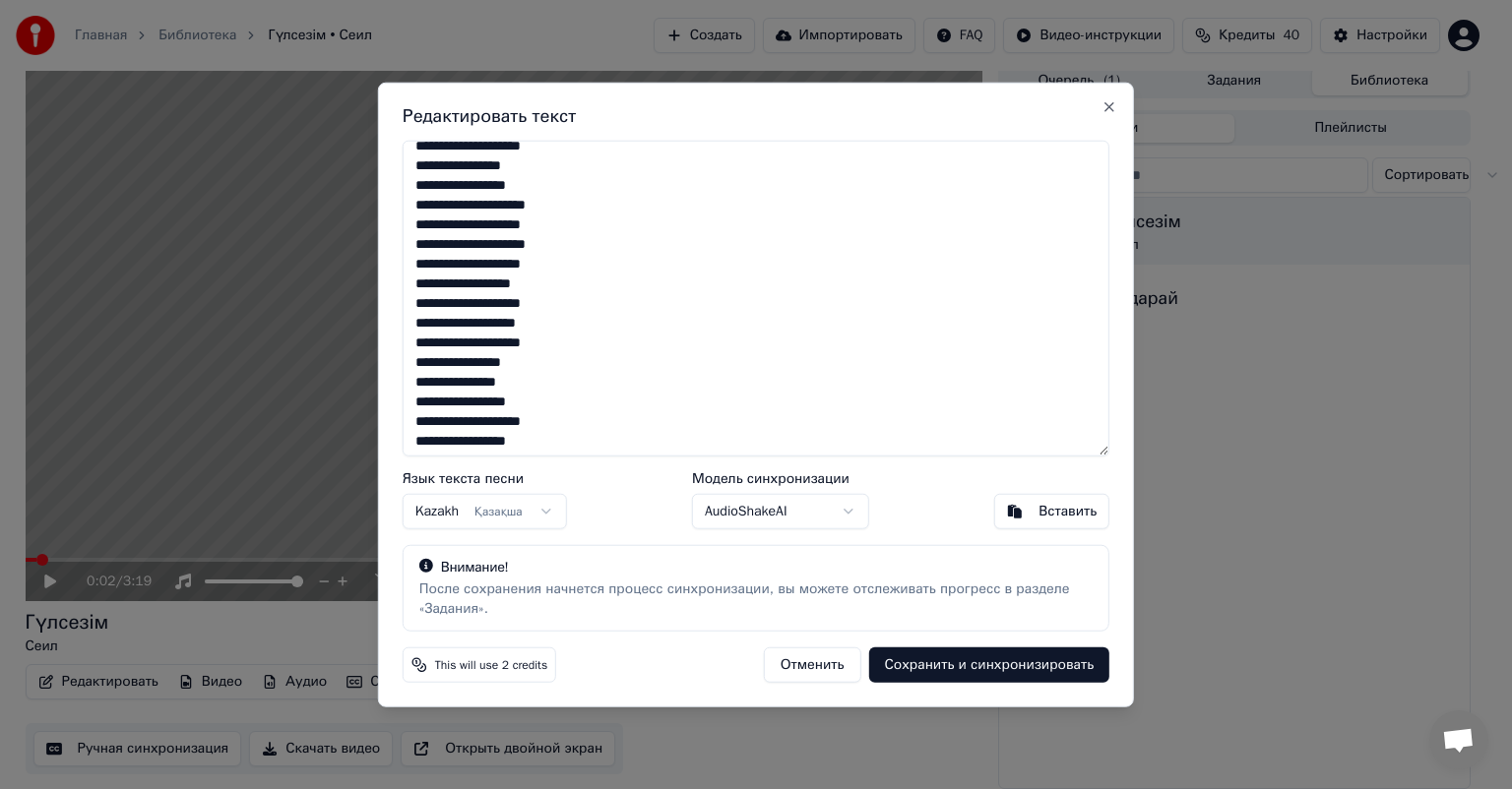 scroll, scrollTop: 101, scrollLeft: 0, axis: vertical 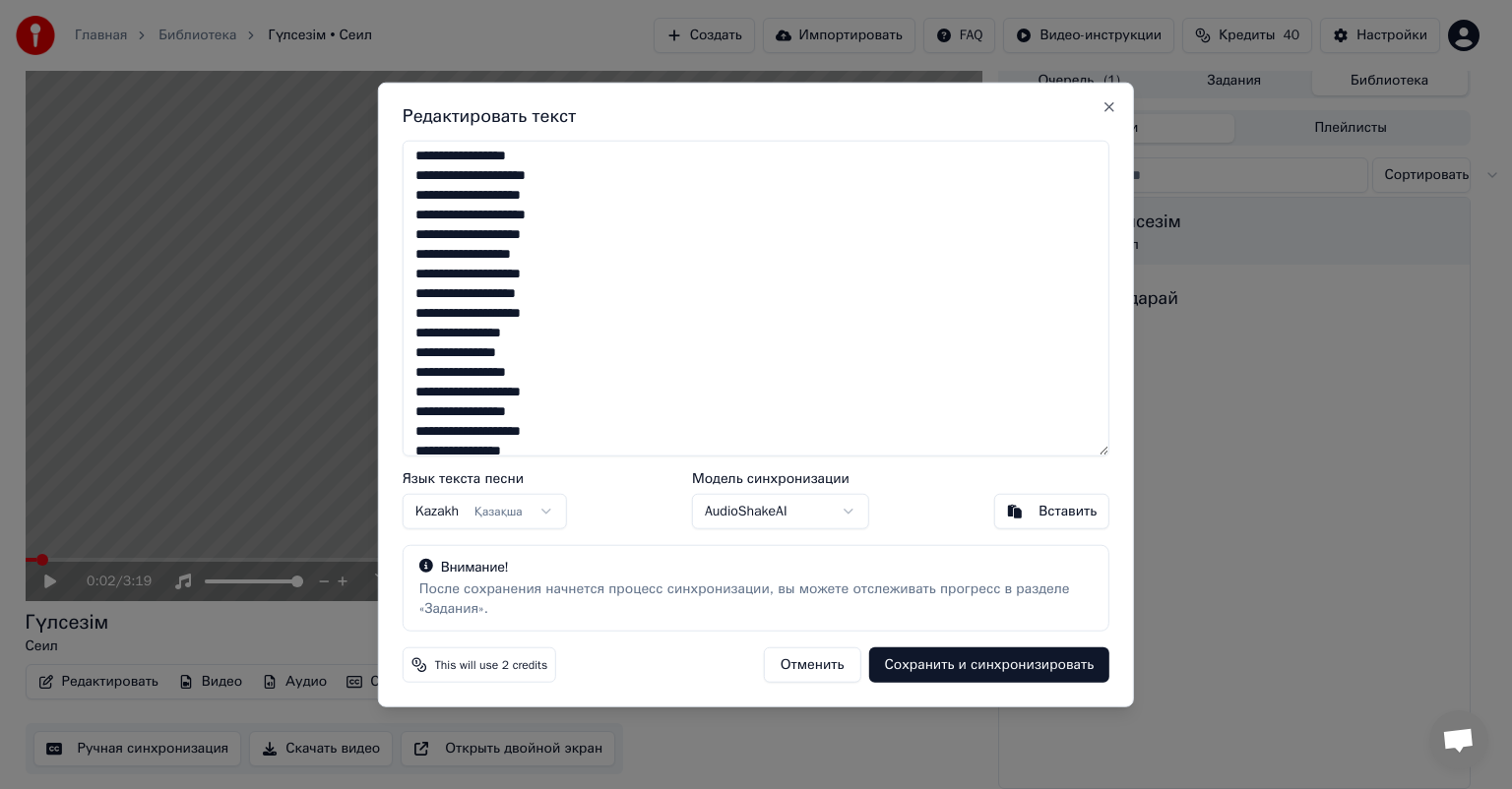 click on "**********" at bounding box center [756, 298] 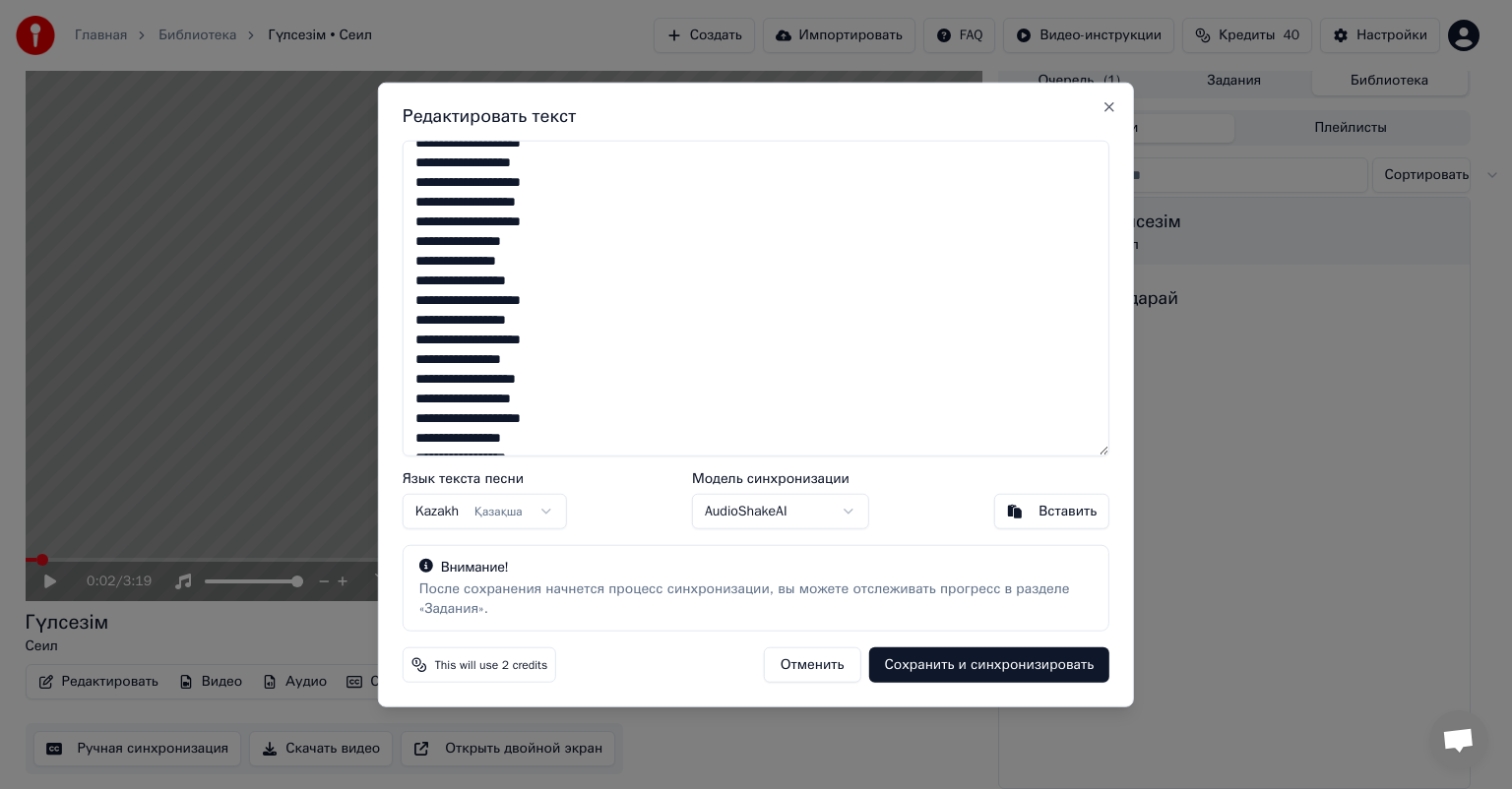 scroll, scrollTop: 0, scrollLeft: 0, axis: both 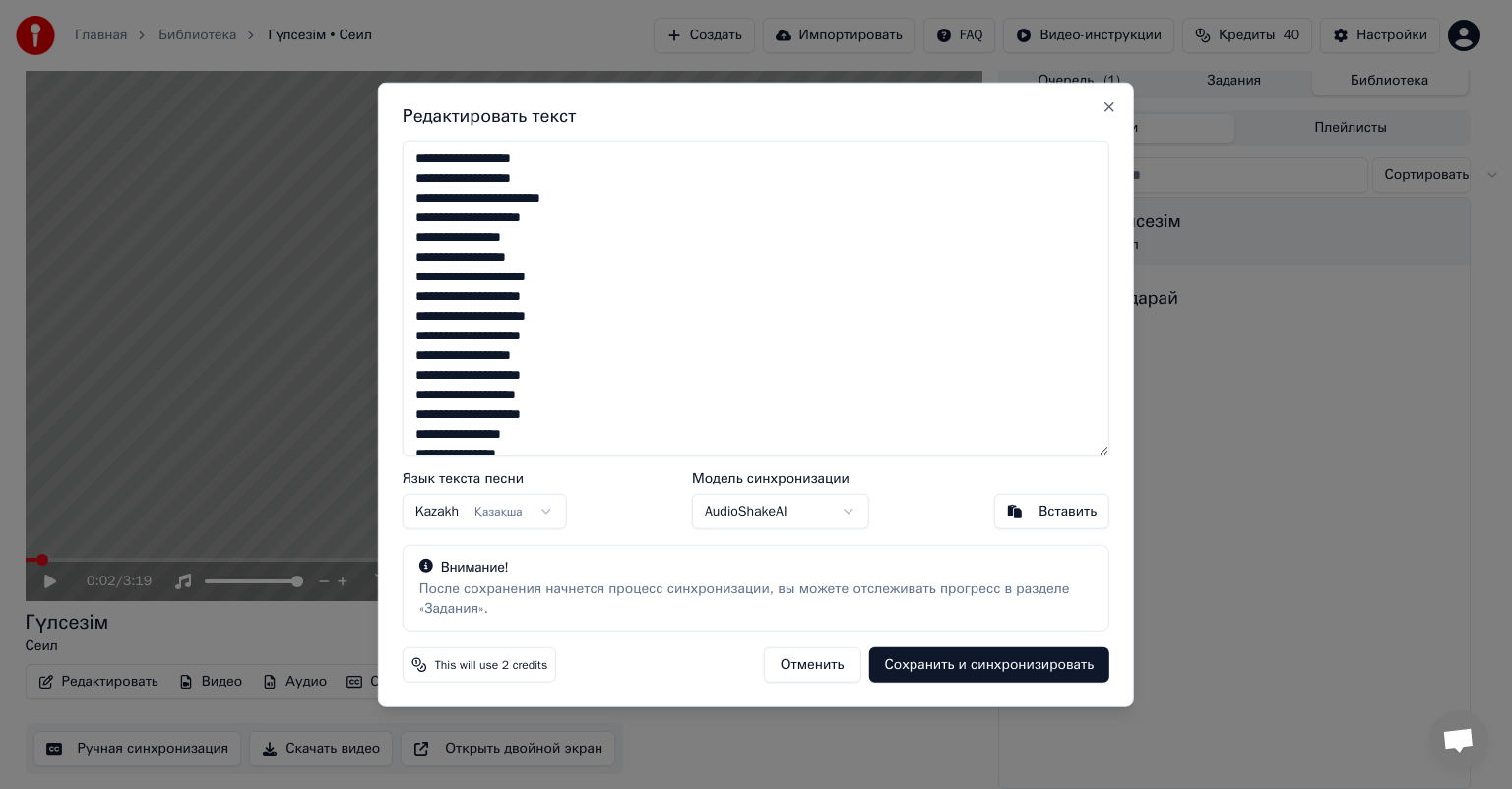 type on "**********" 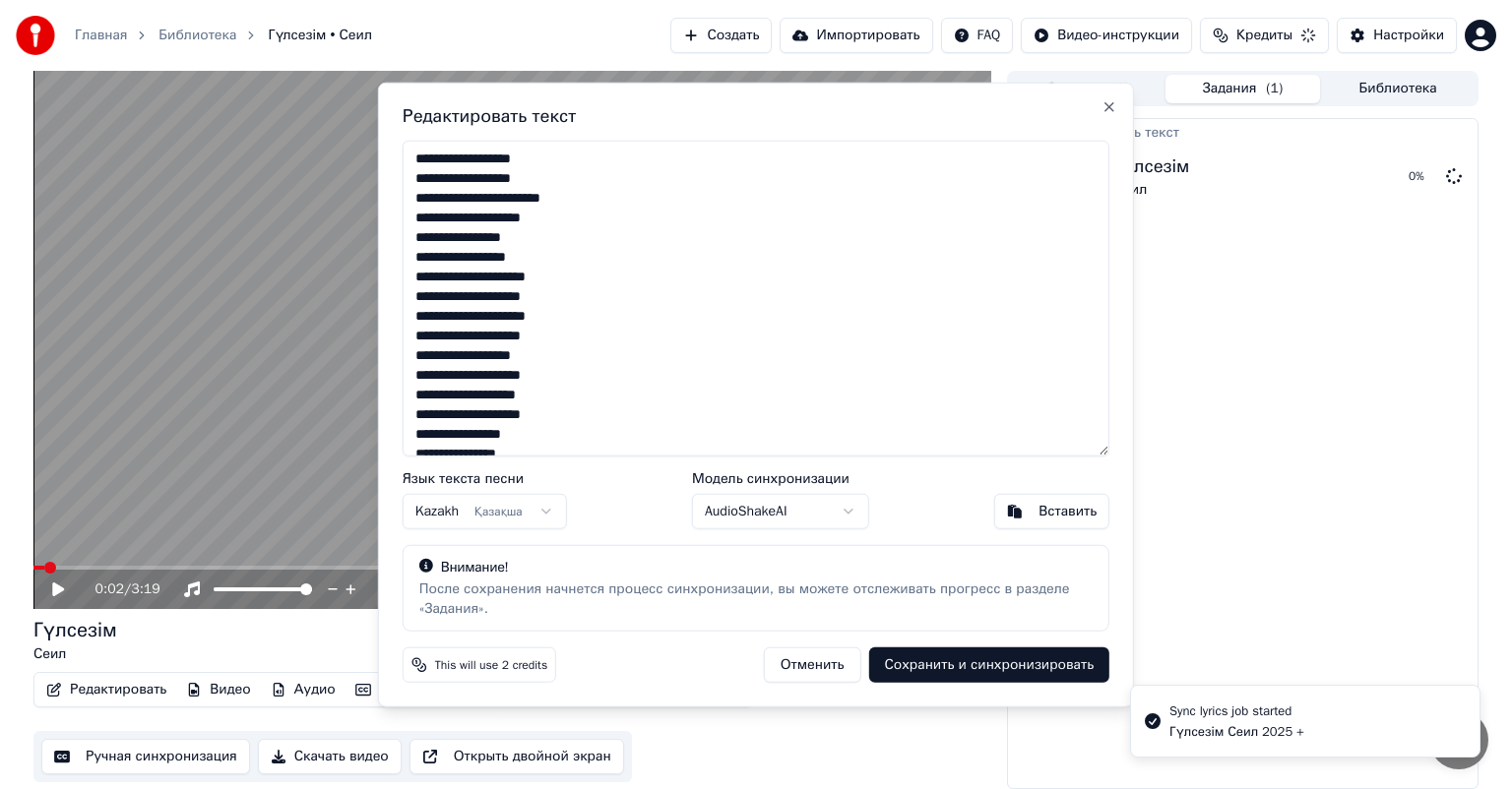 scroll, scrollTop: 0, scrollLeft: 0, axis: both 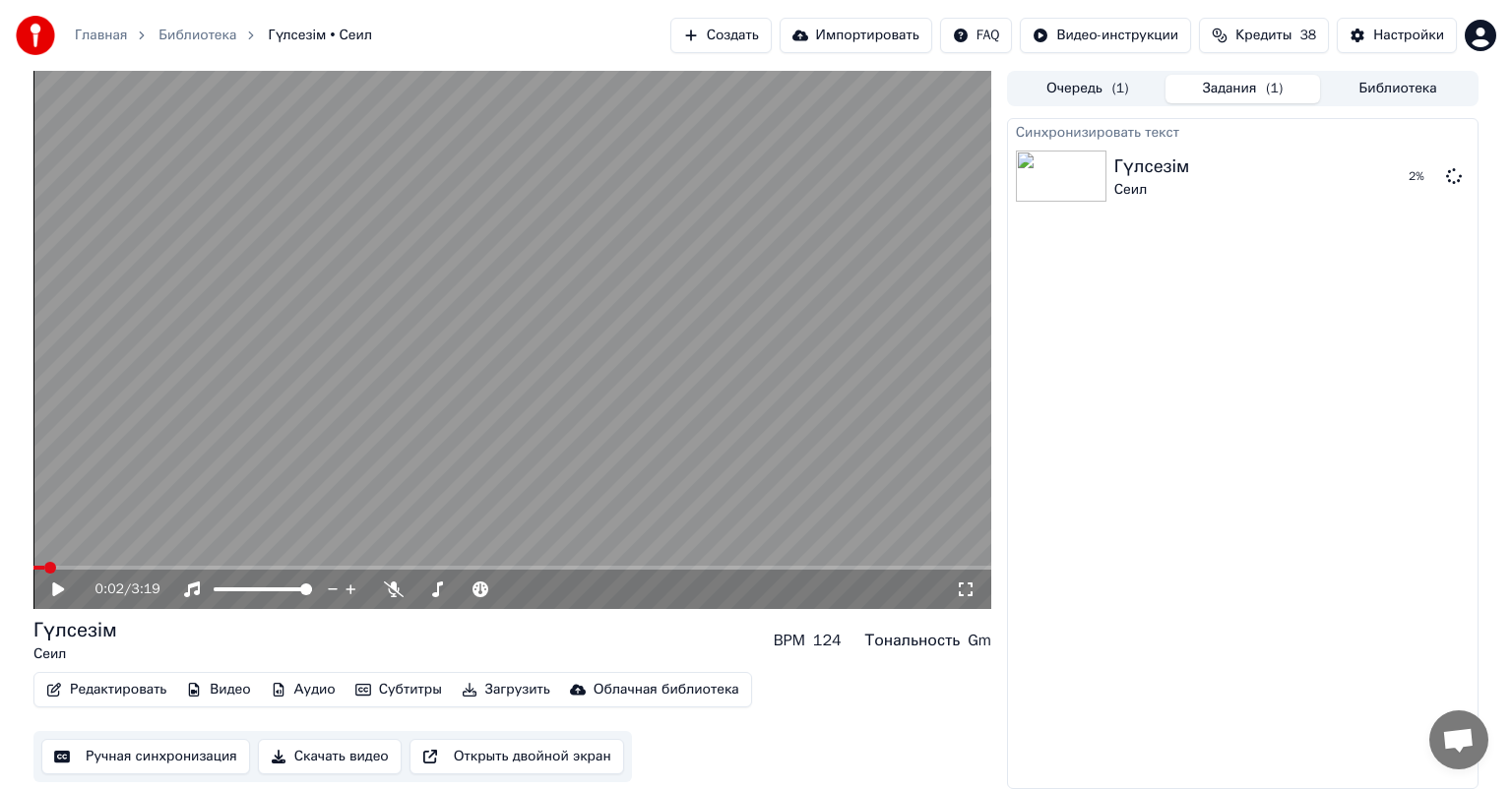 click 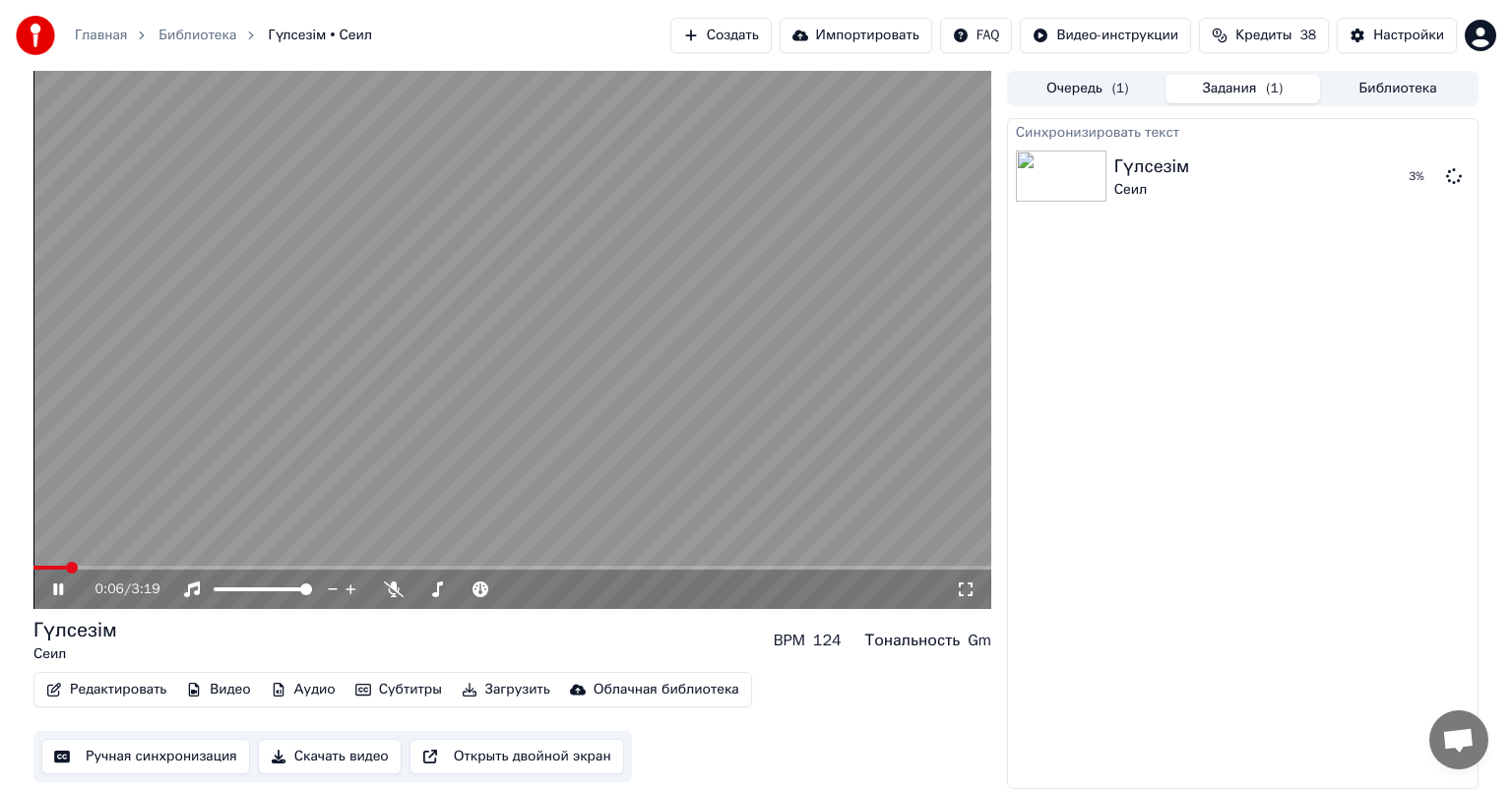 click 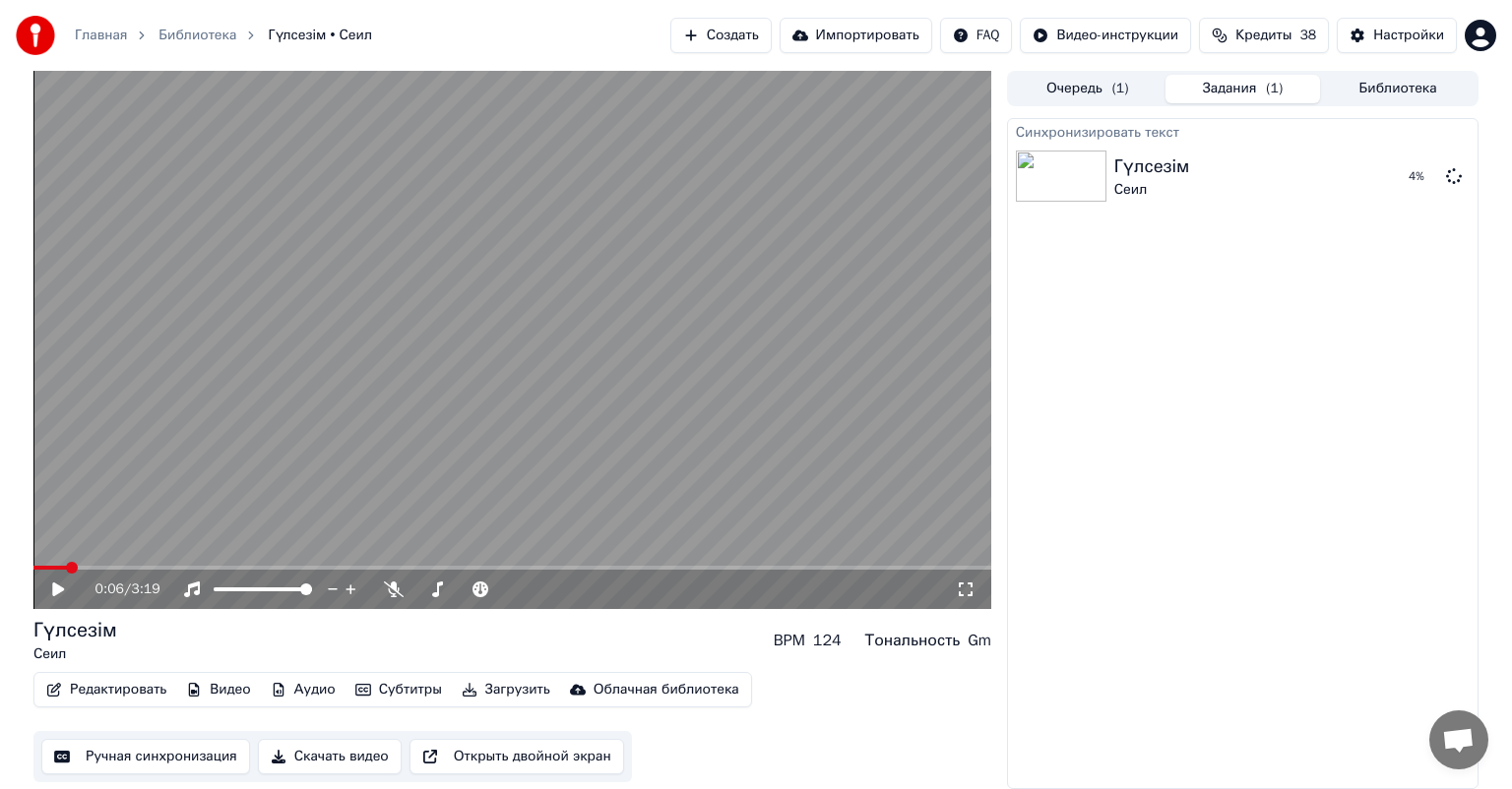 click 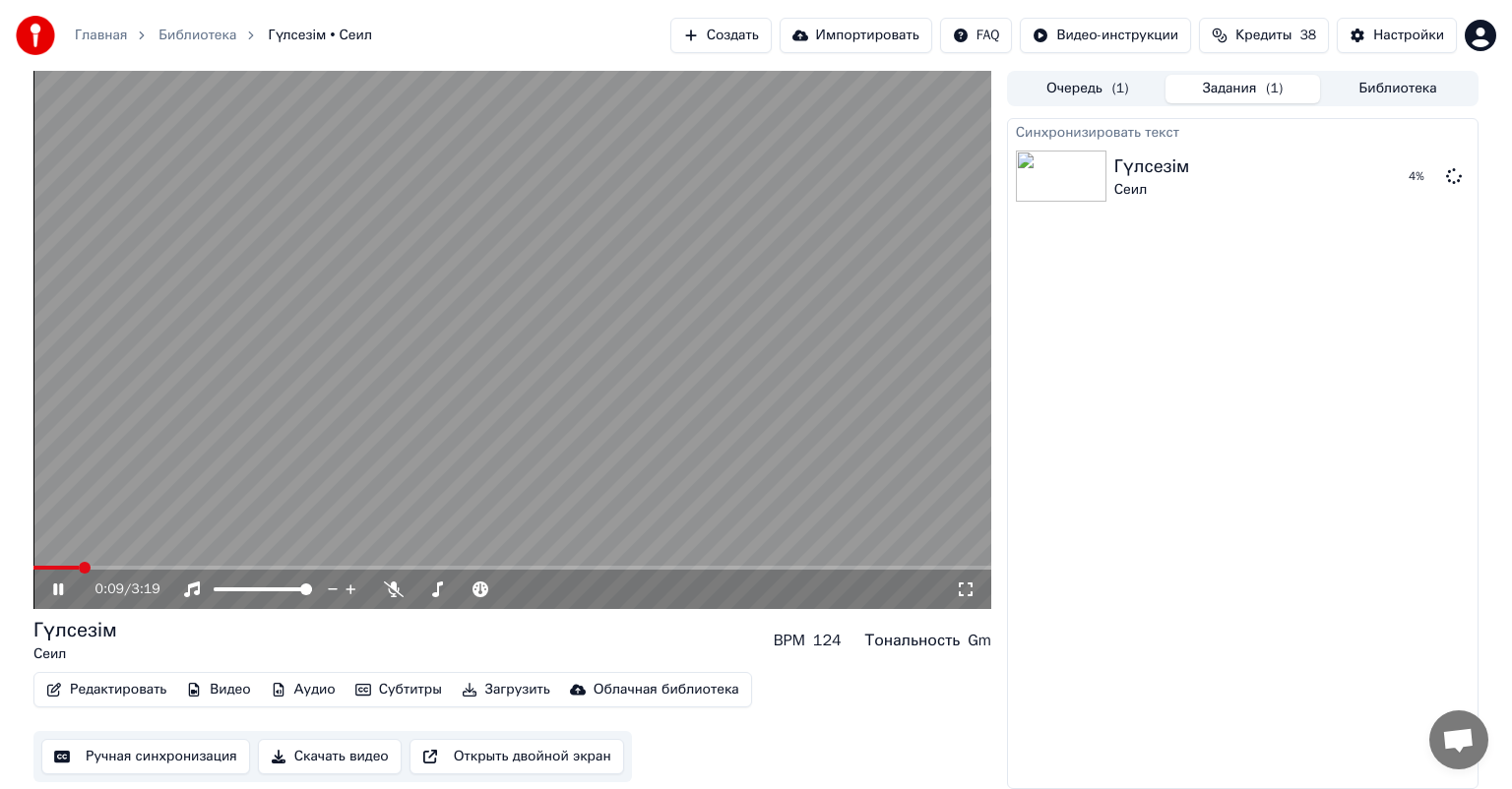 click 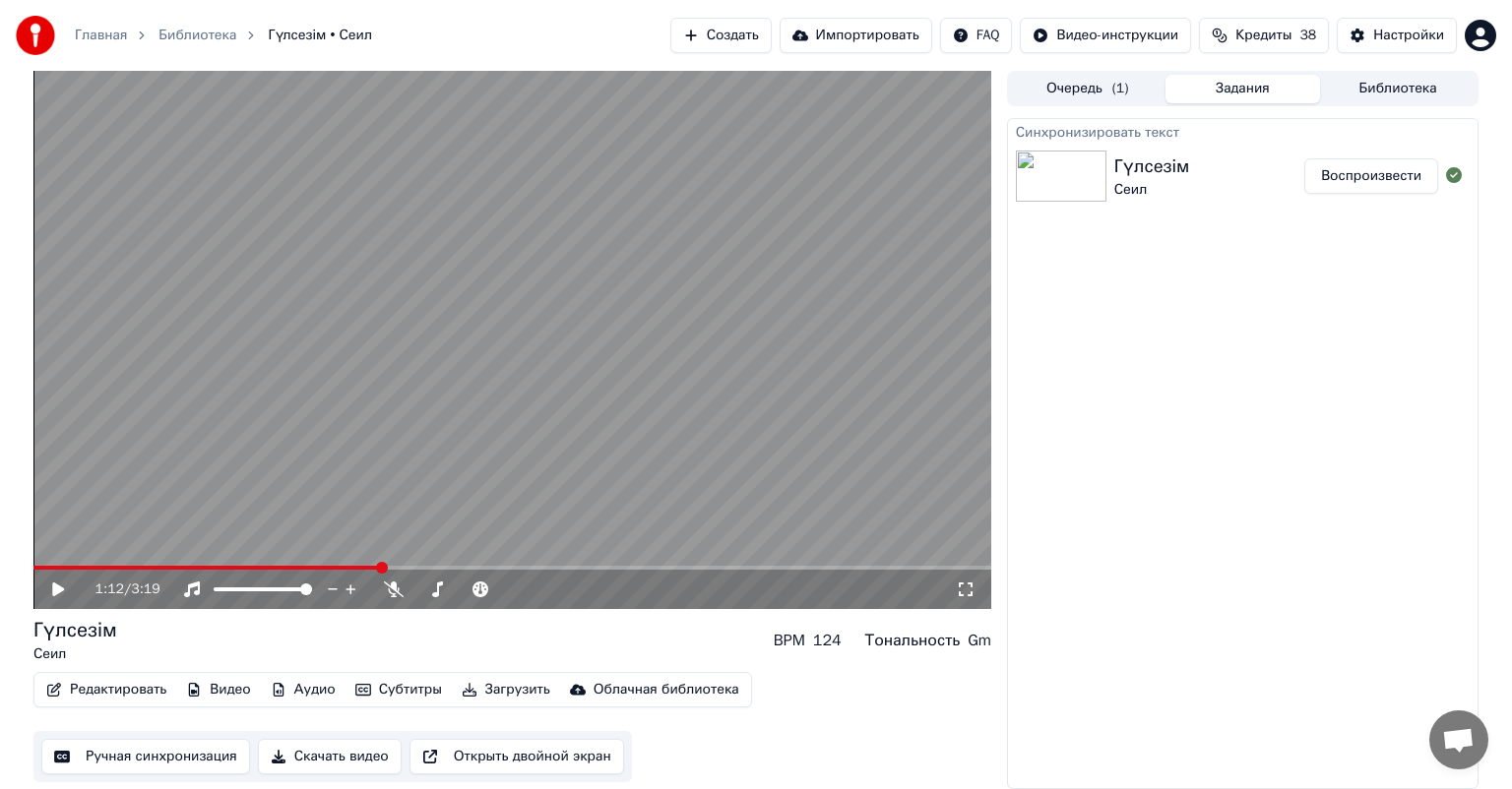 click on "Редактировать" at bounding box center (106, 690) 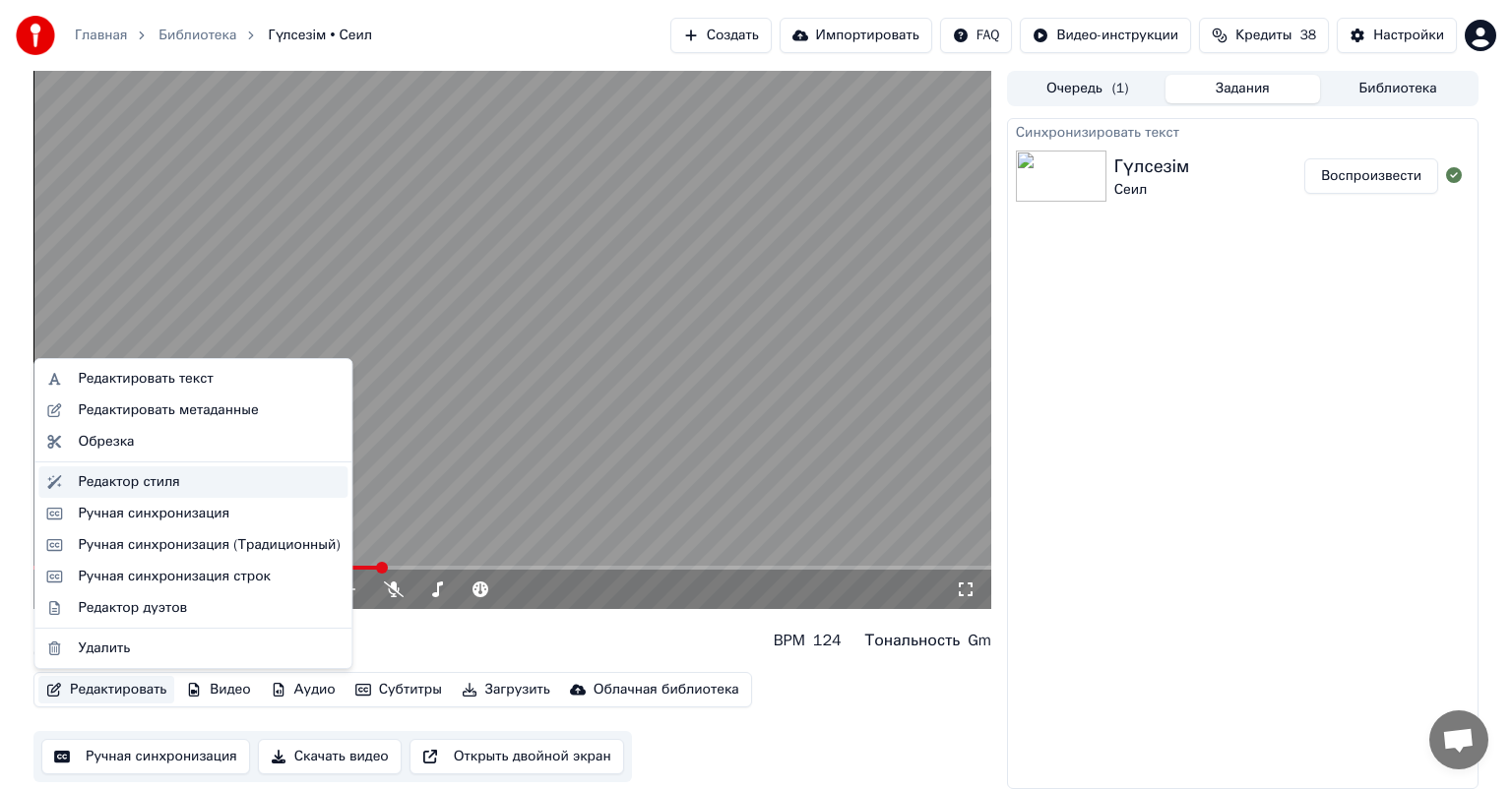 click on "Редактор стиля" at bounding box center (128, 482) 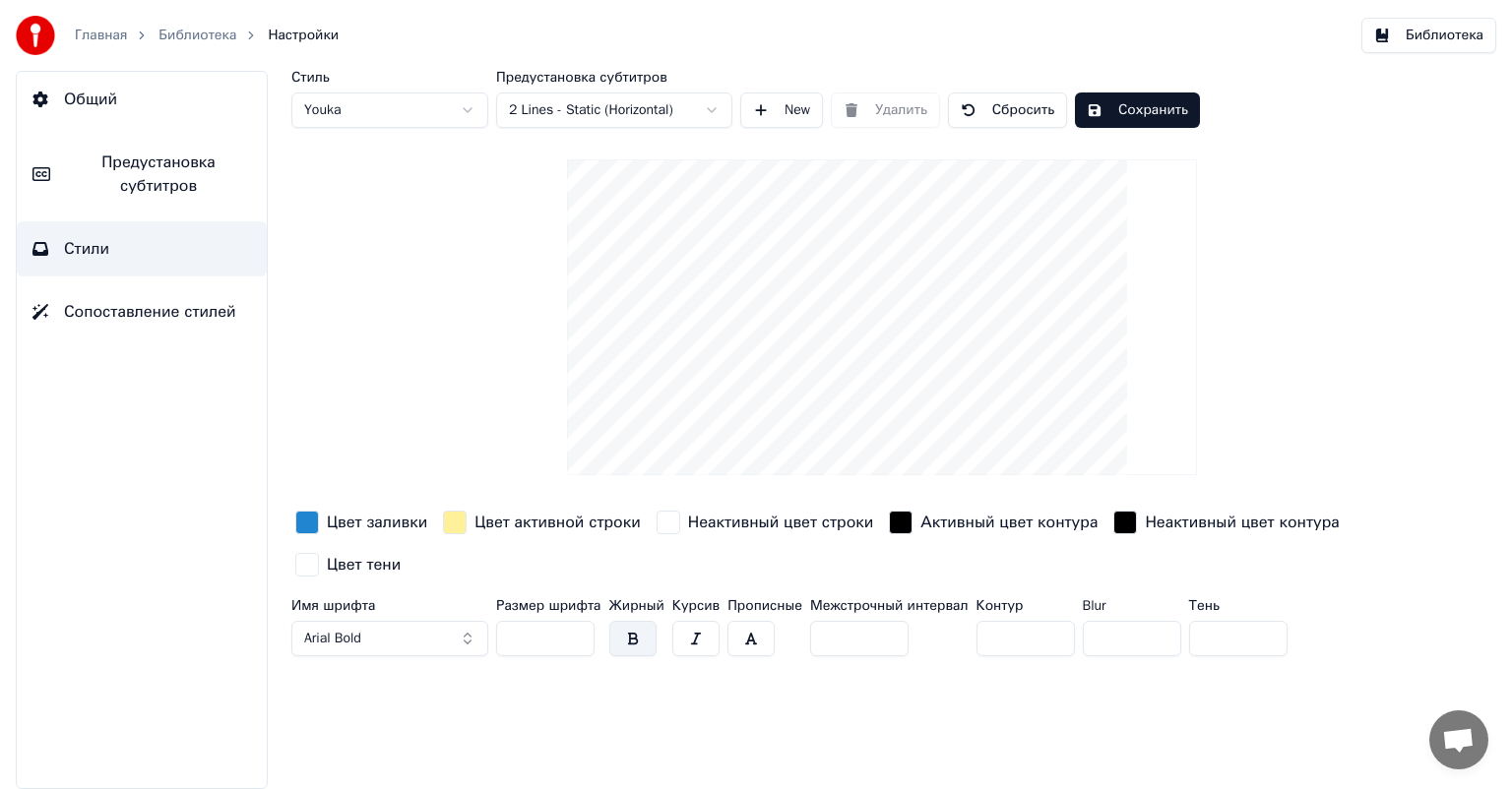 click at bounding box center (307, 522) 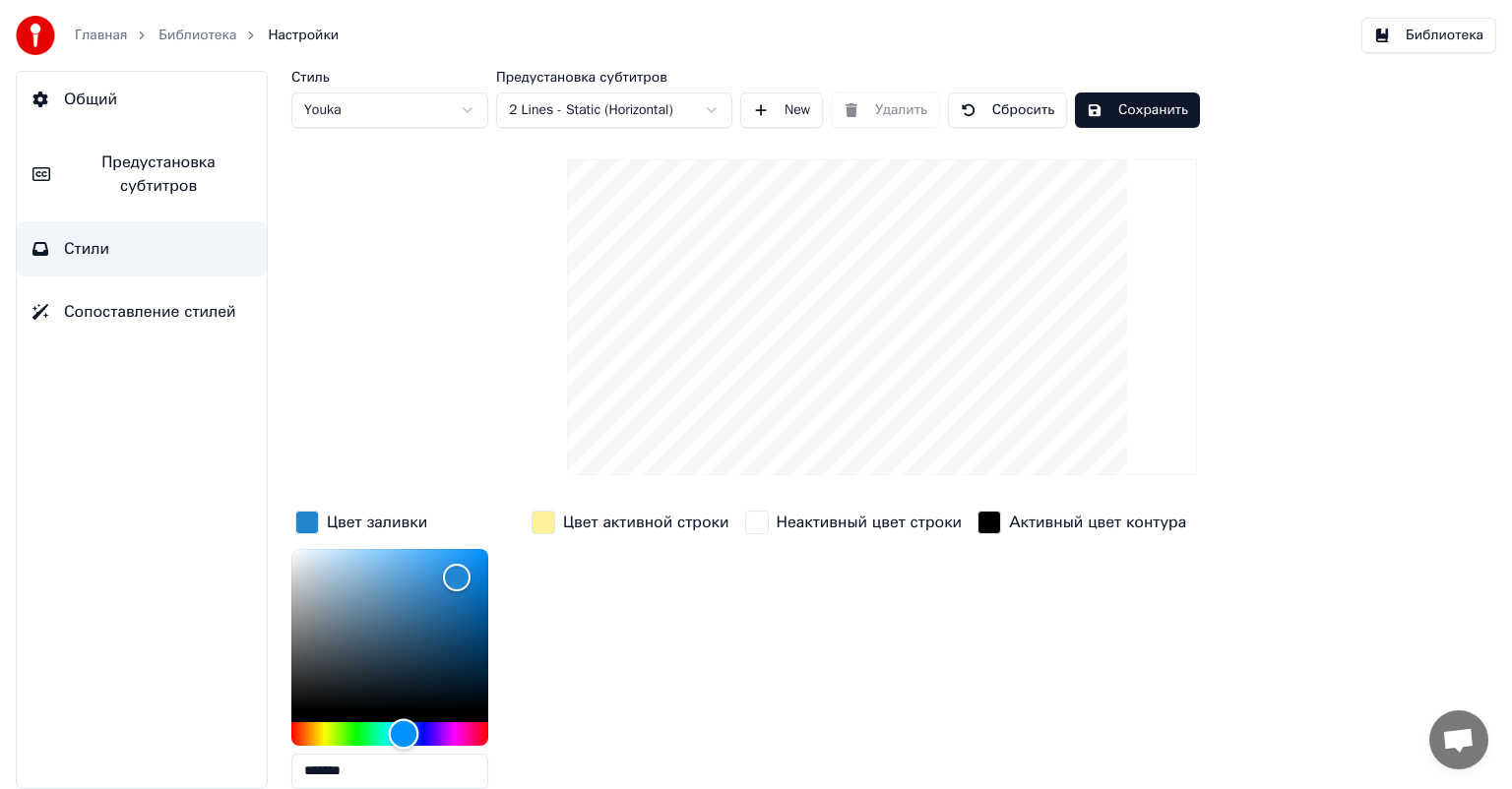 click at bounding box center (390, 734) 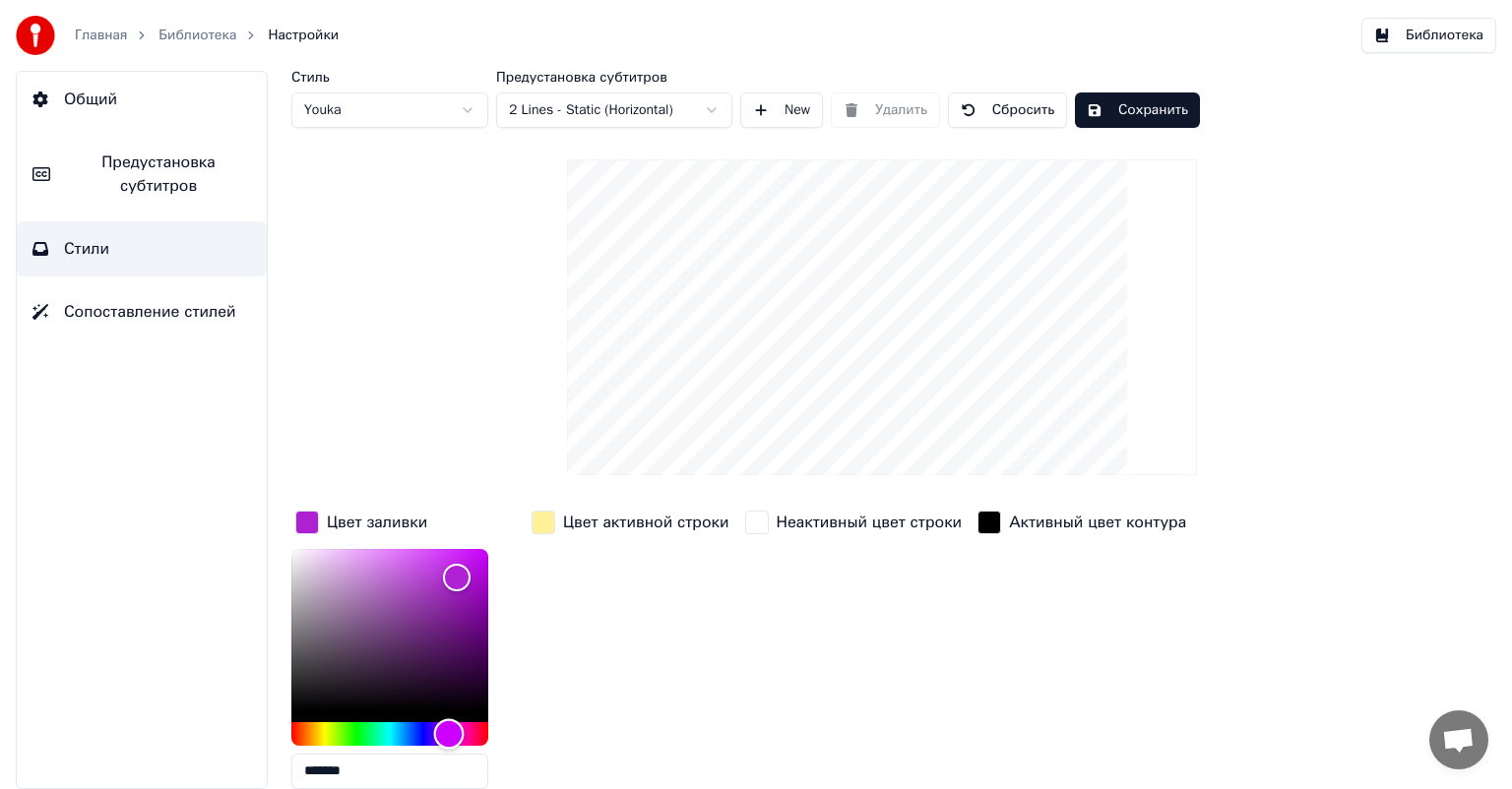 click at bounding box center (449, 733) 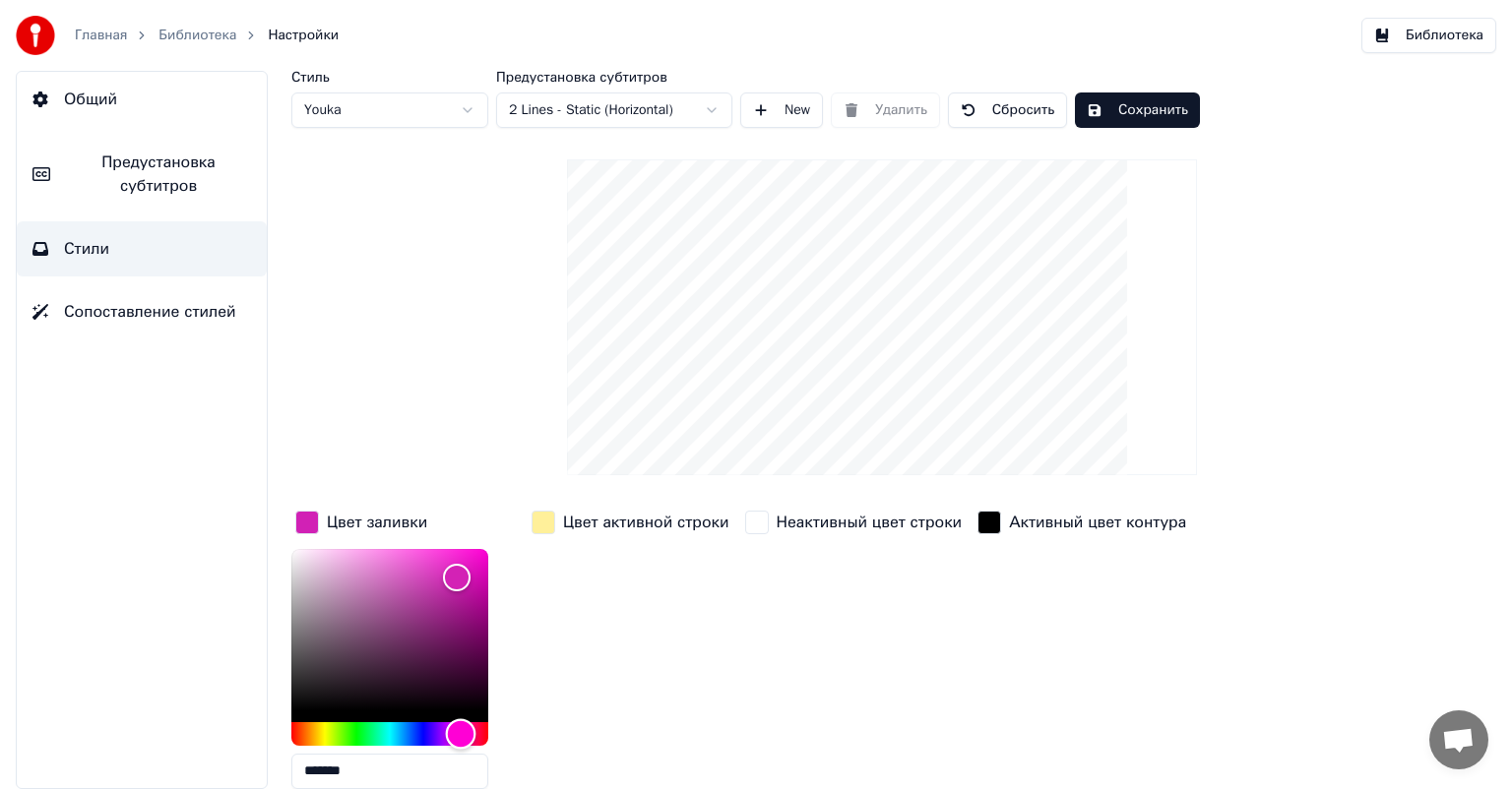 click at bounding box center [390, 734] 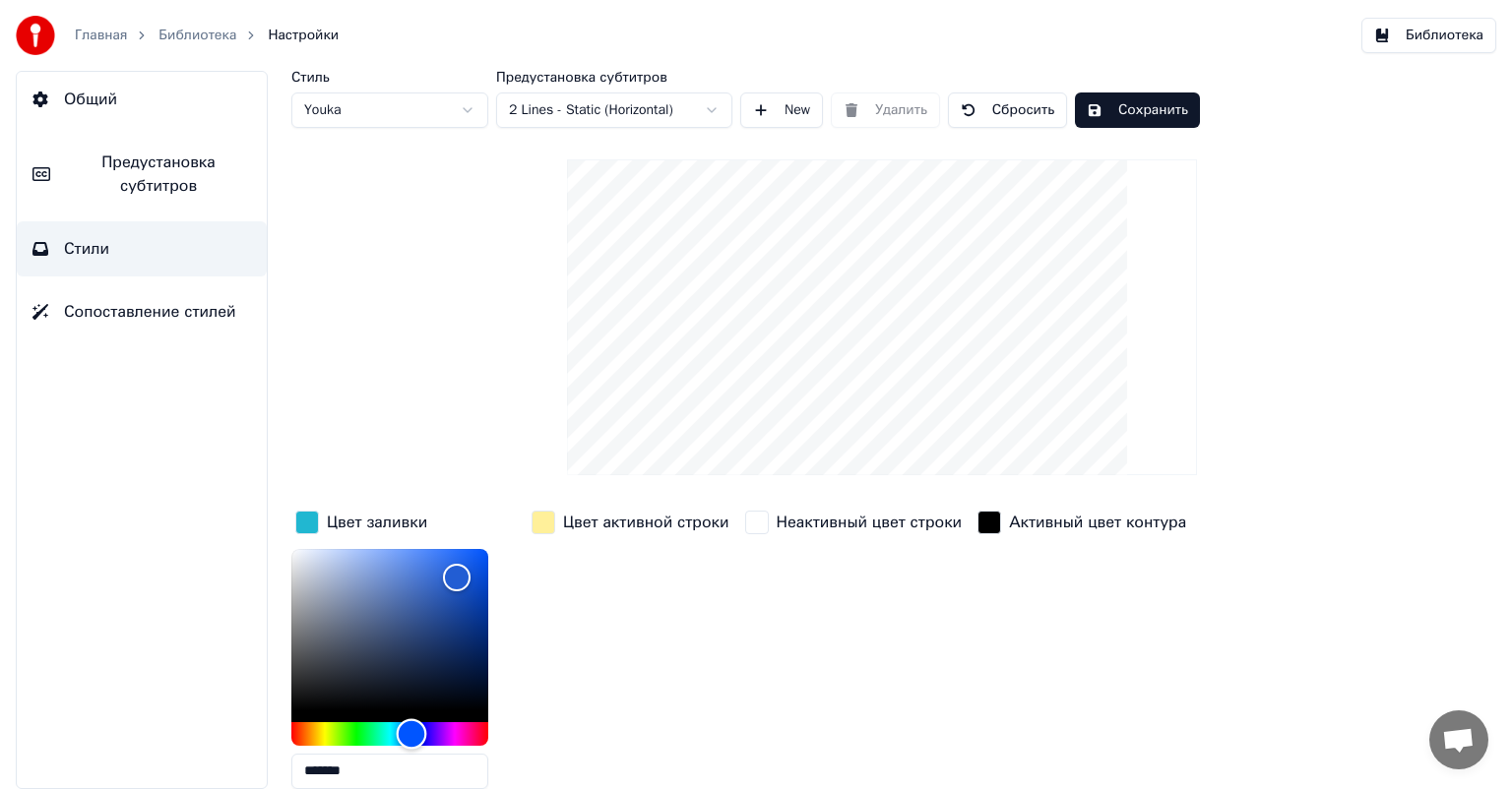 click at bounding box center [390, 734] 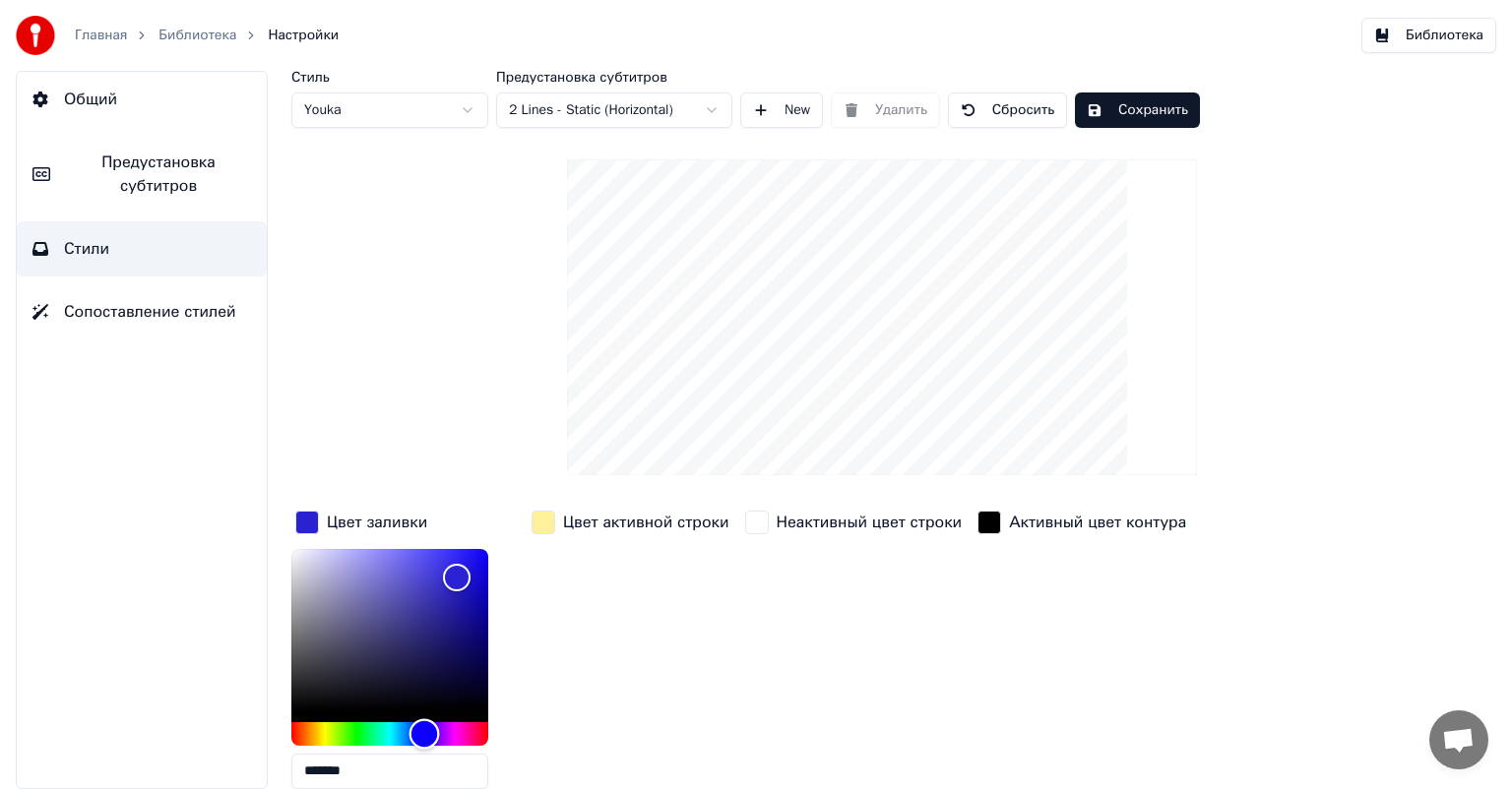 click at bounding box center [424, 733] 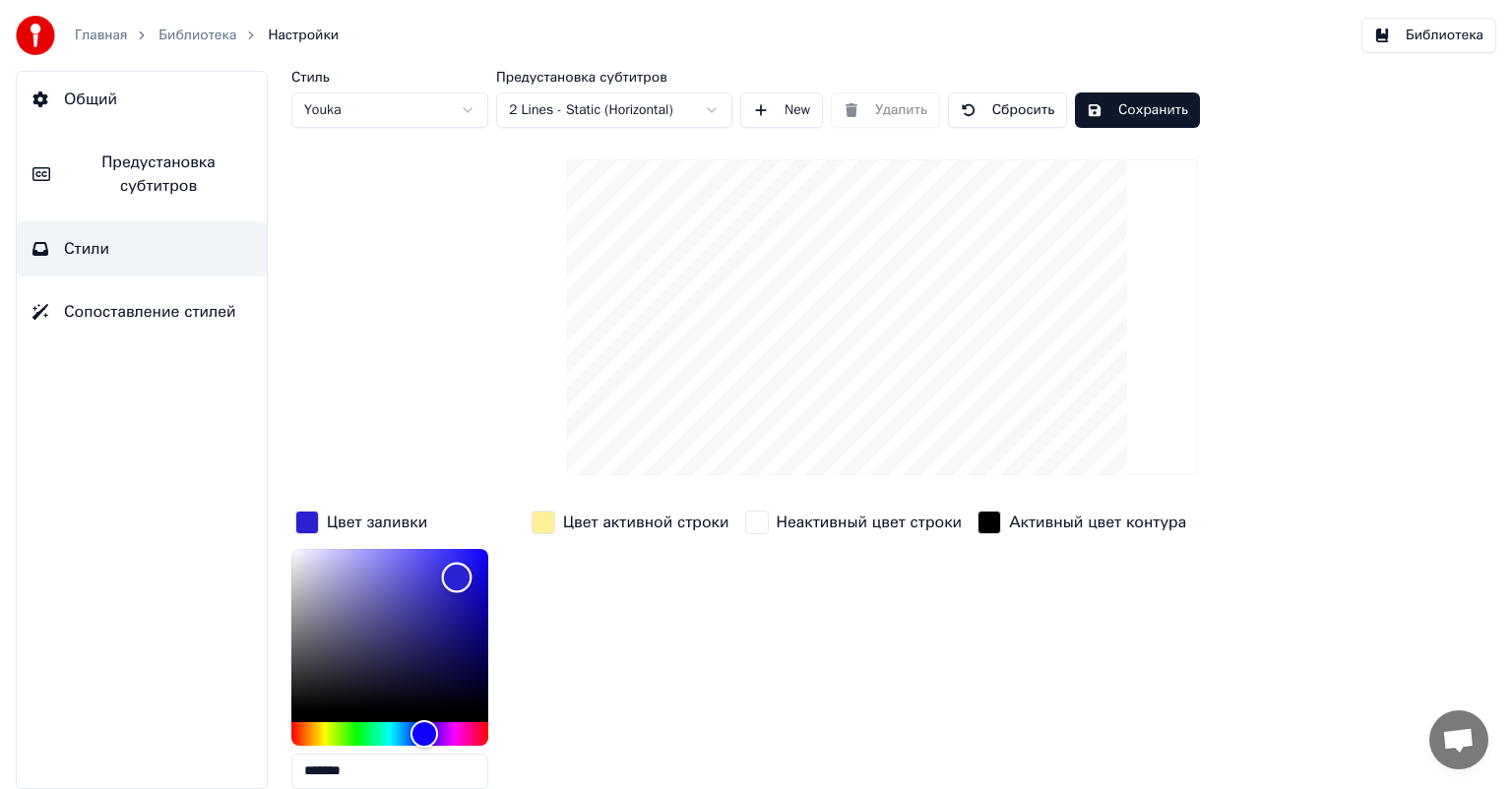click at bounding box center [390, 630] 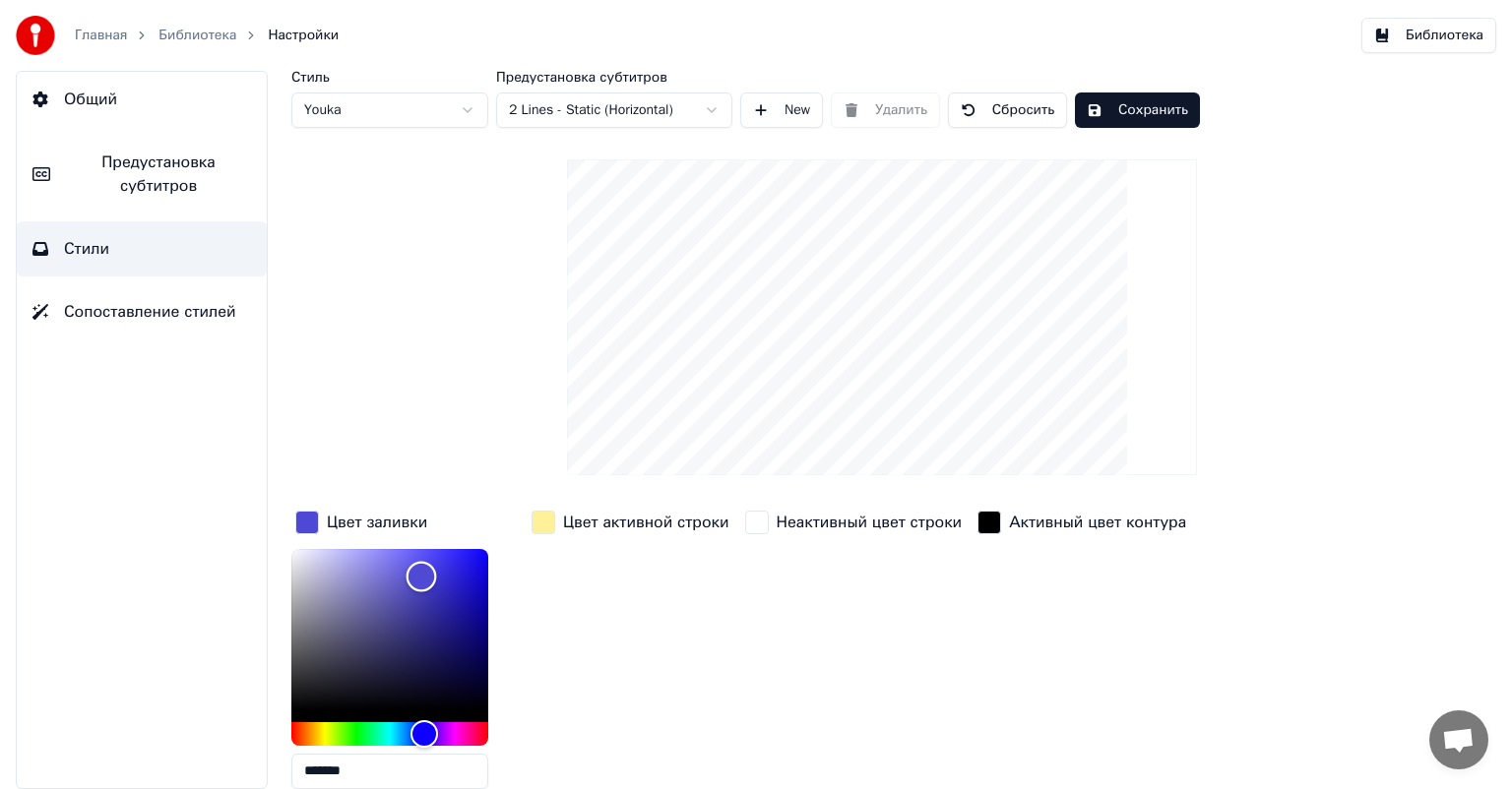 click at bounding box center [390, 630] 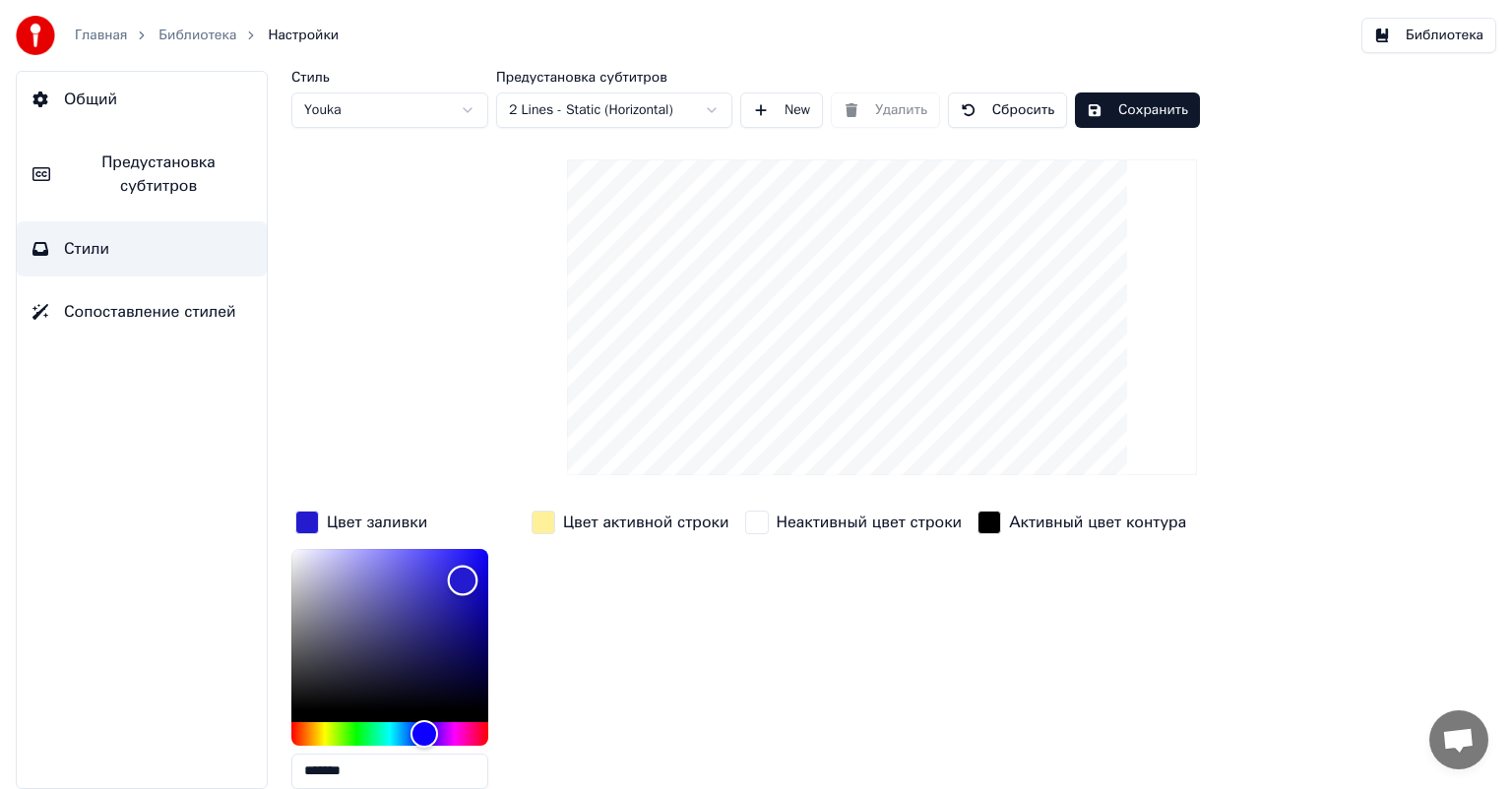 click at bounding box center [390, 630] 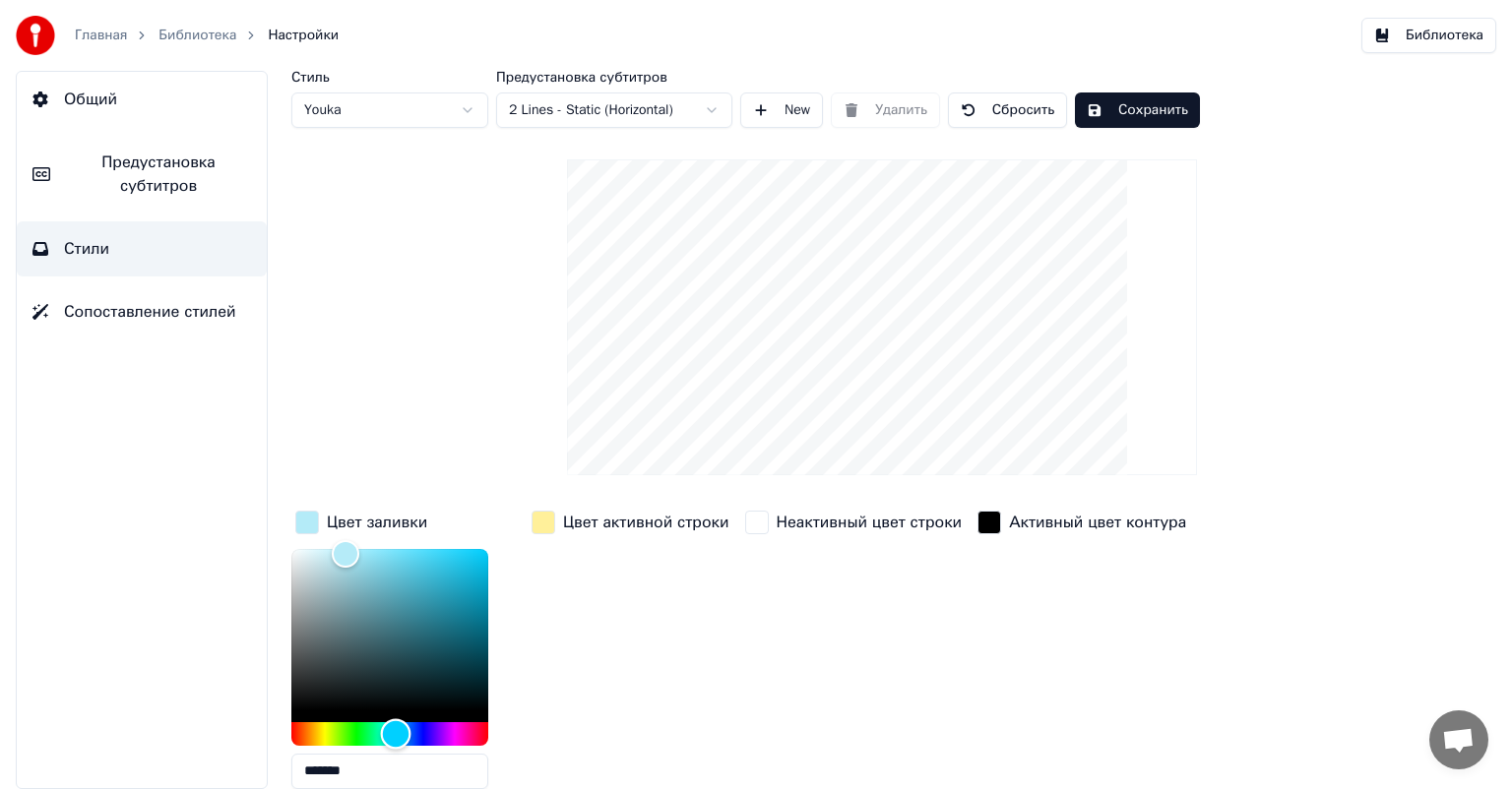 click at bounding box center [390, 734] 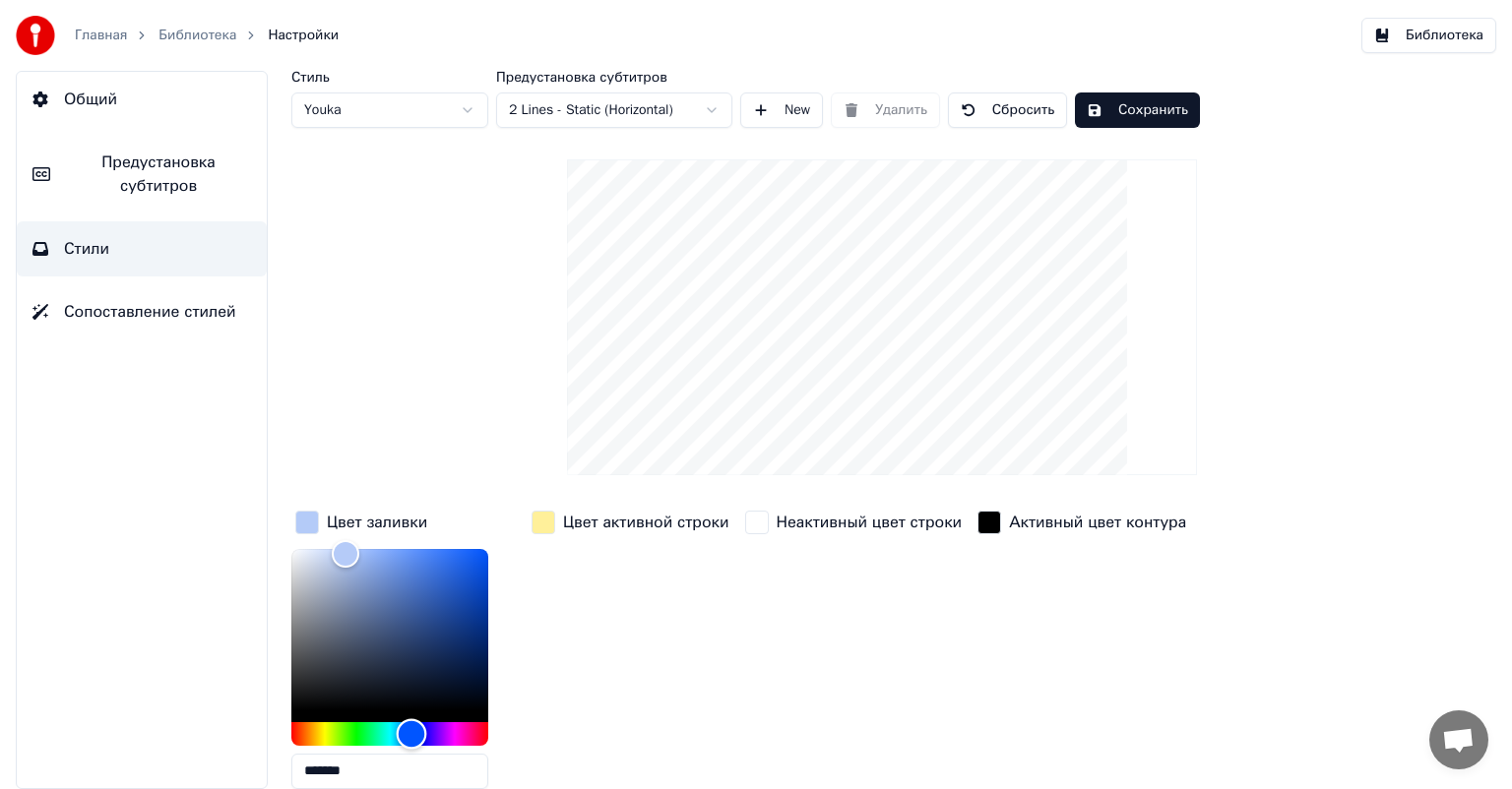 click at bounding box center [390, 734] 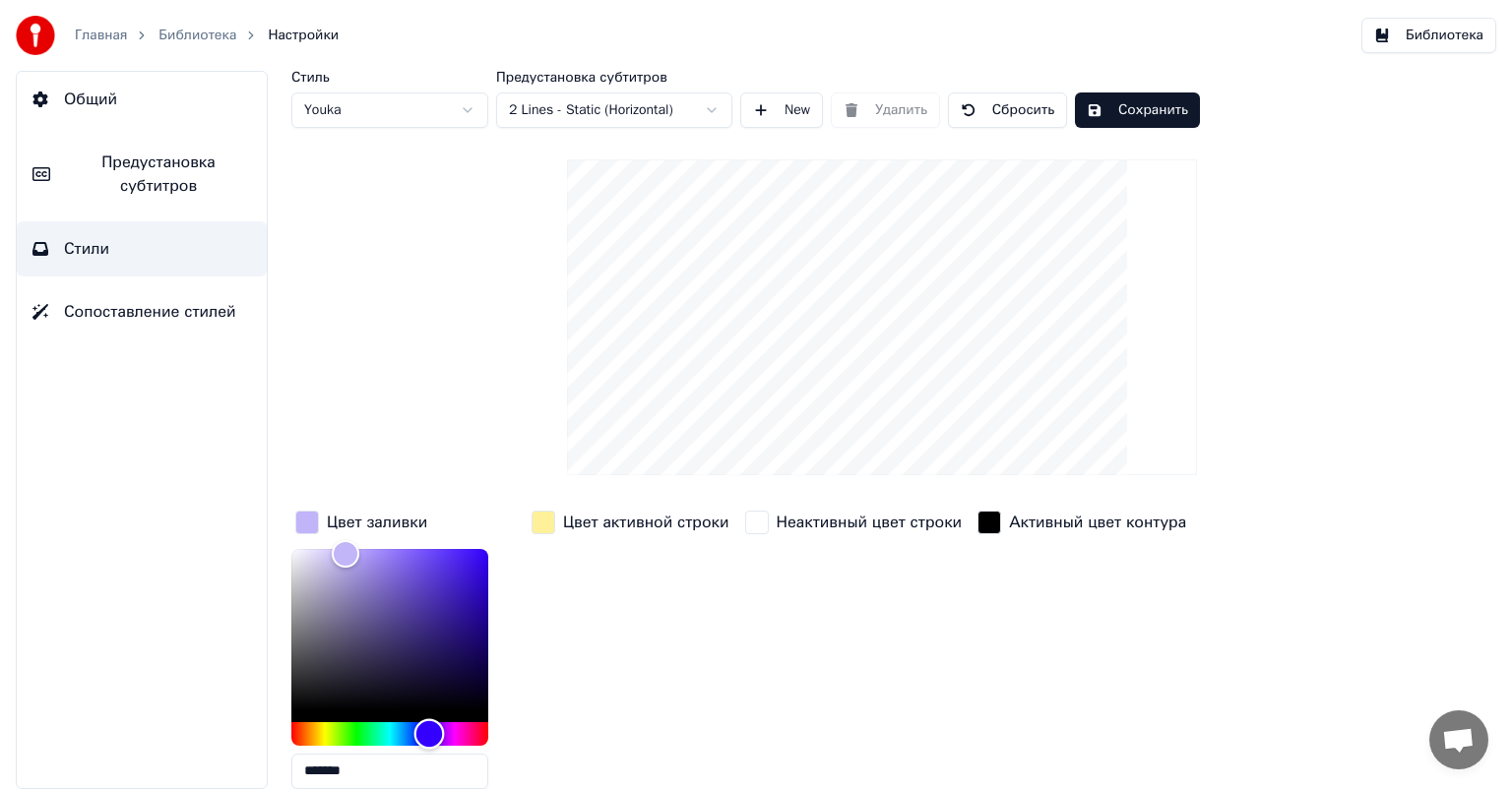 click at bounding box center [390, 734] 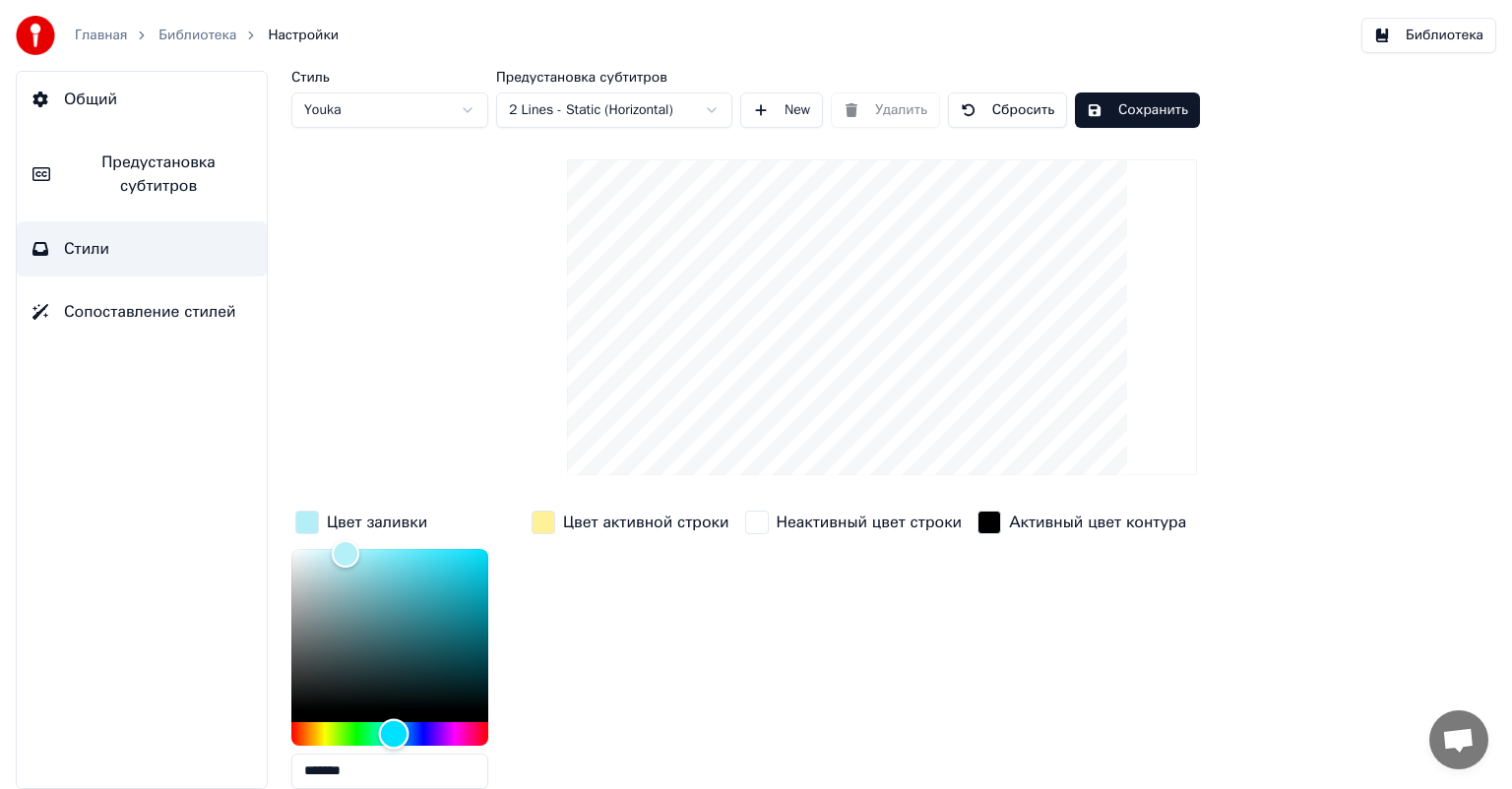 click at bounding box center [394, 733] 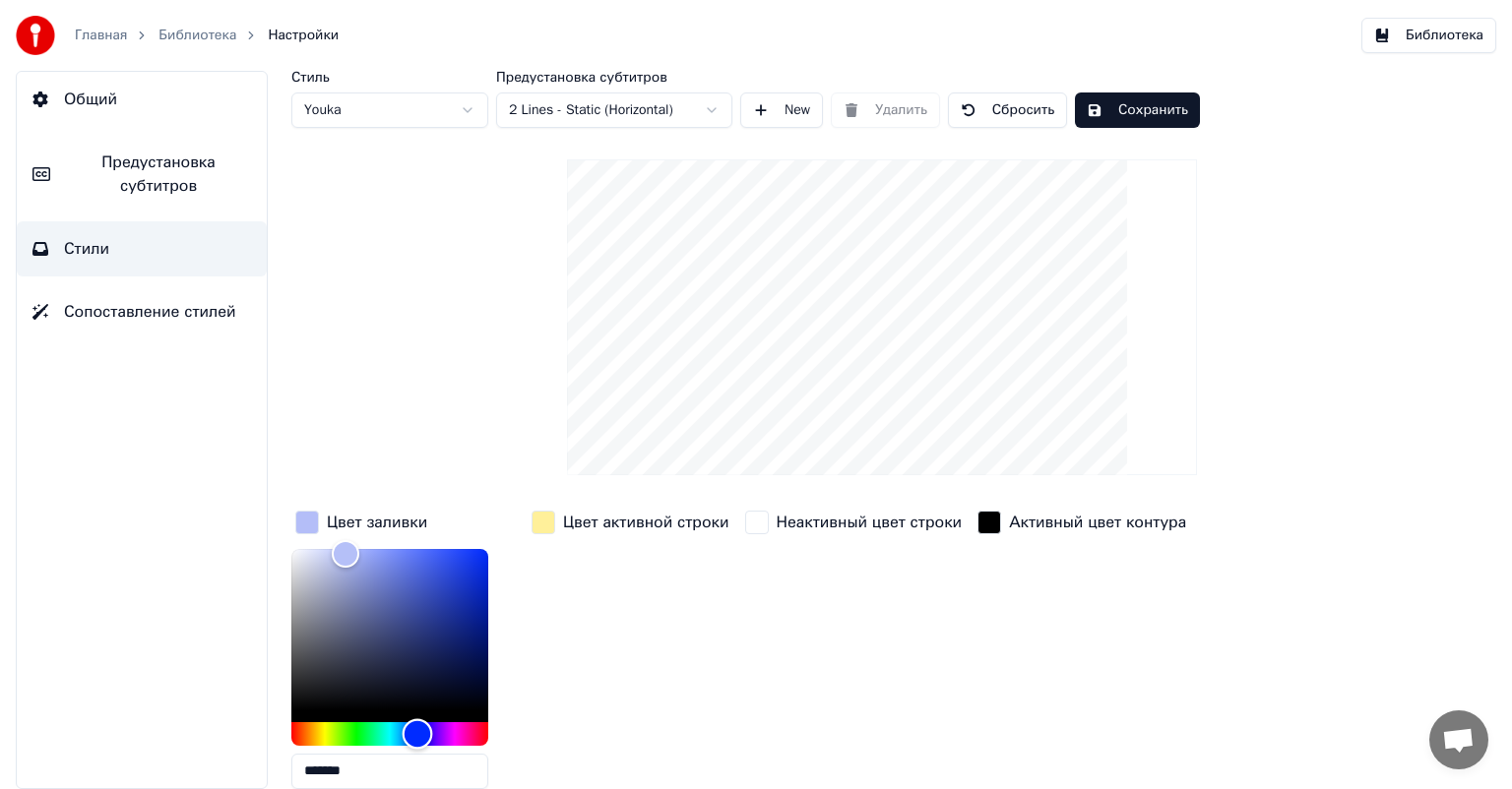 click at bounding box center [390, 734] 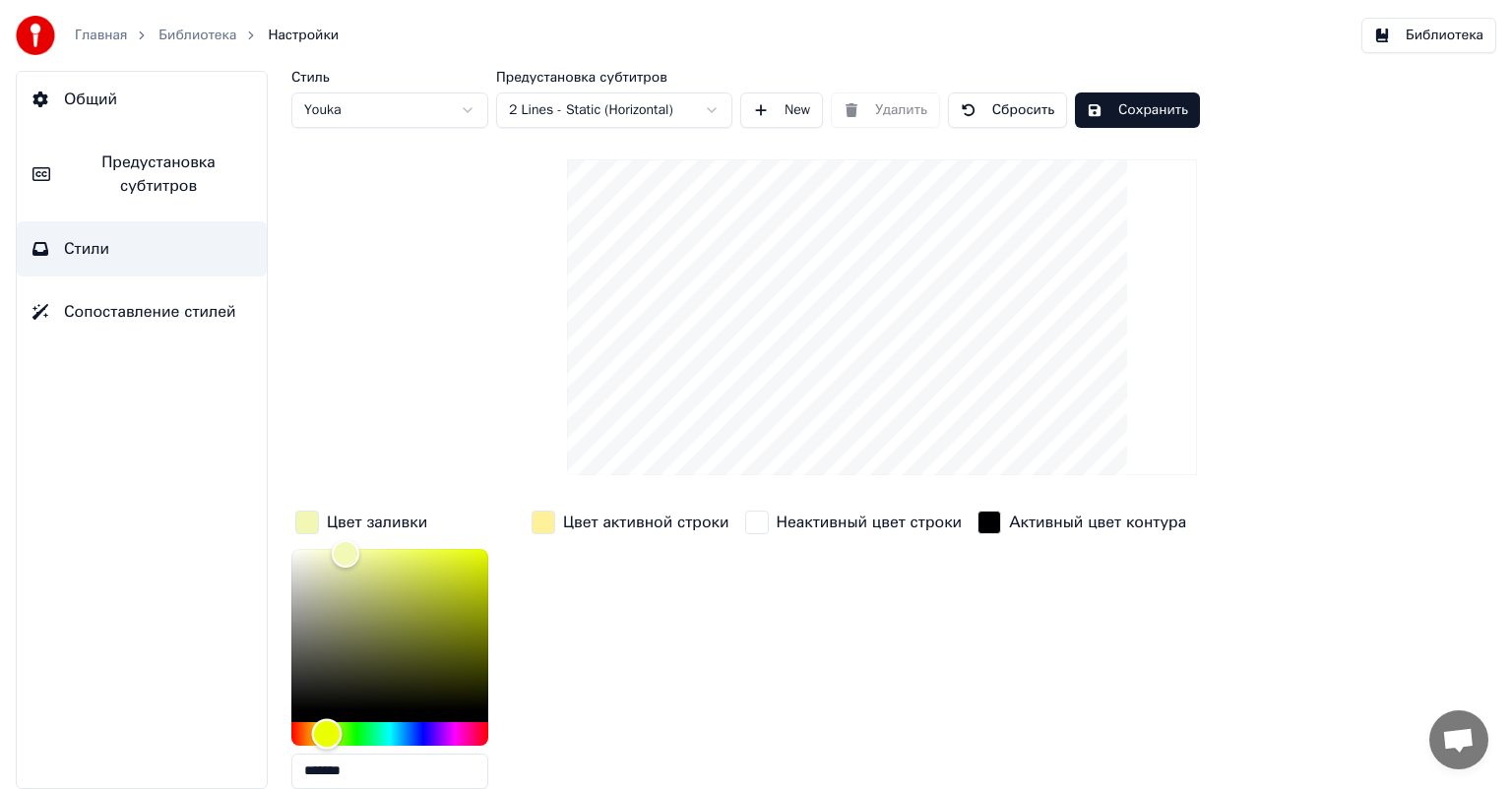 click at bounding box center (390, 734) 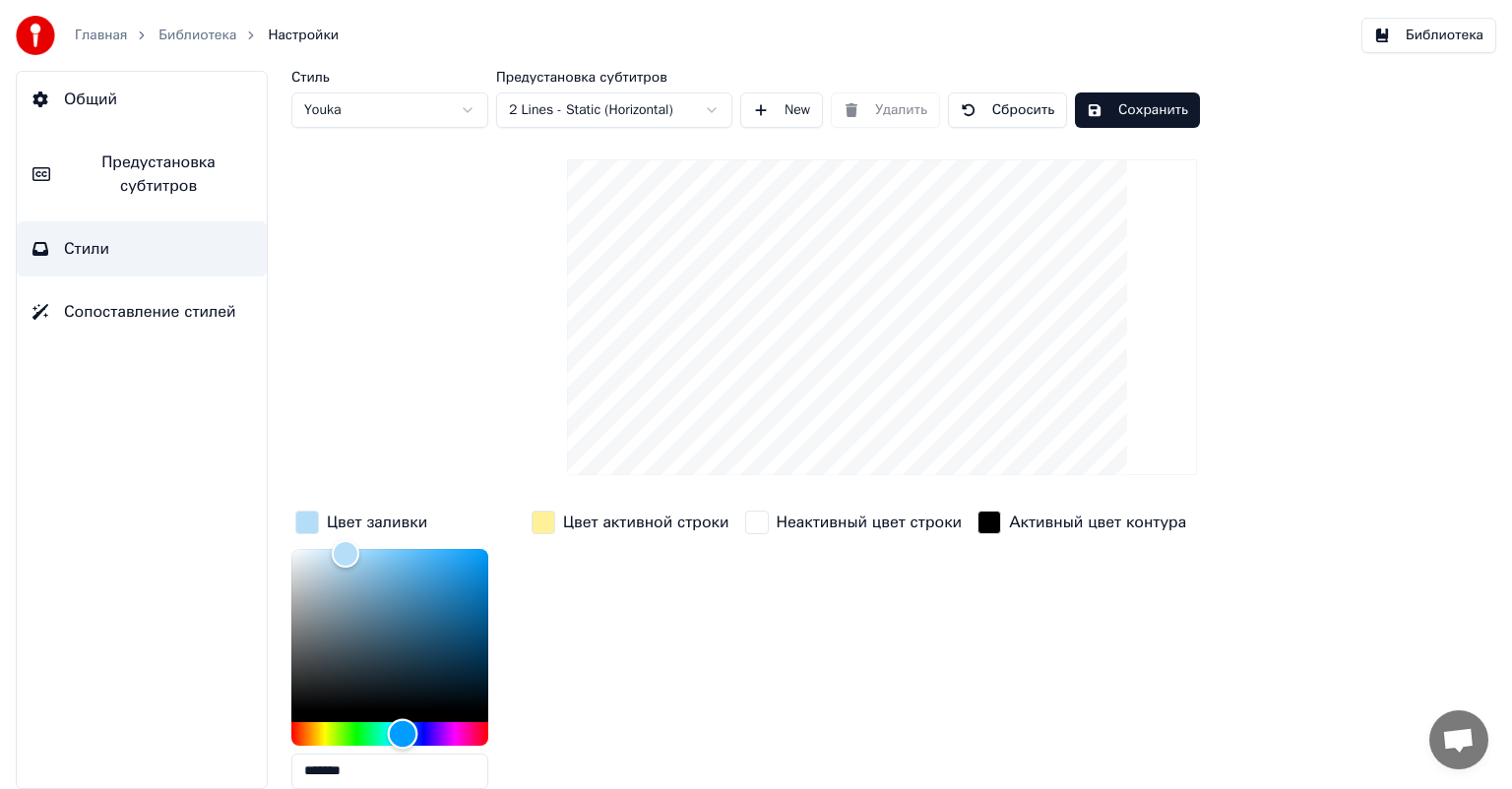 click at bounding box center (403, 733) 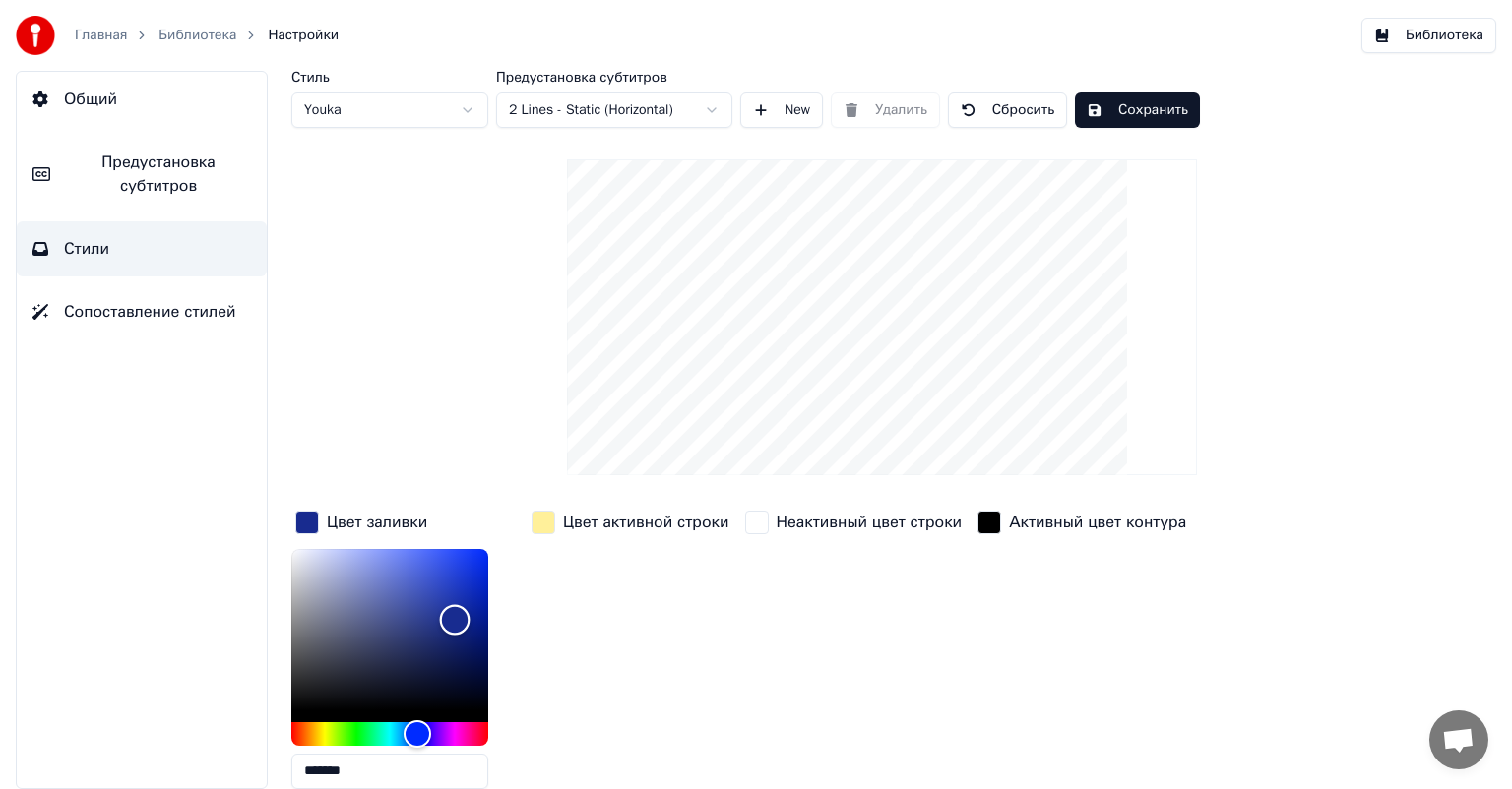 click at bounding box center [390, 630] 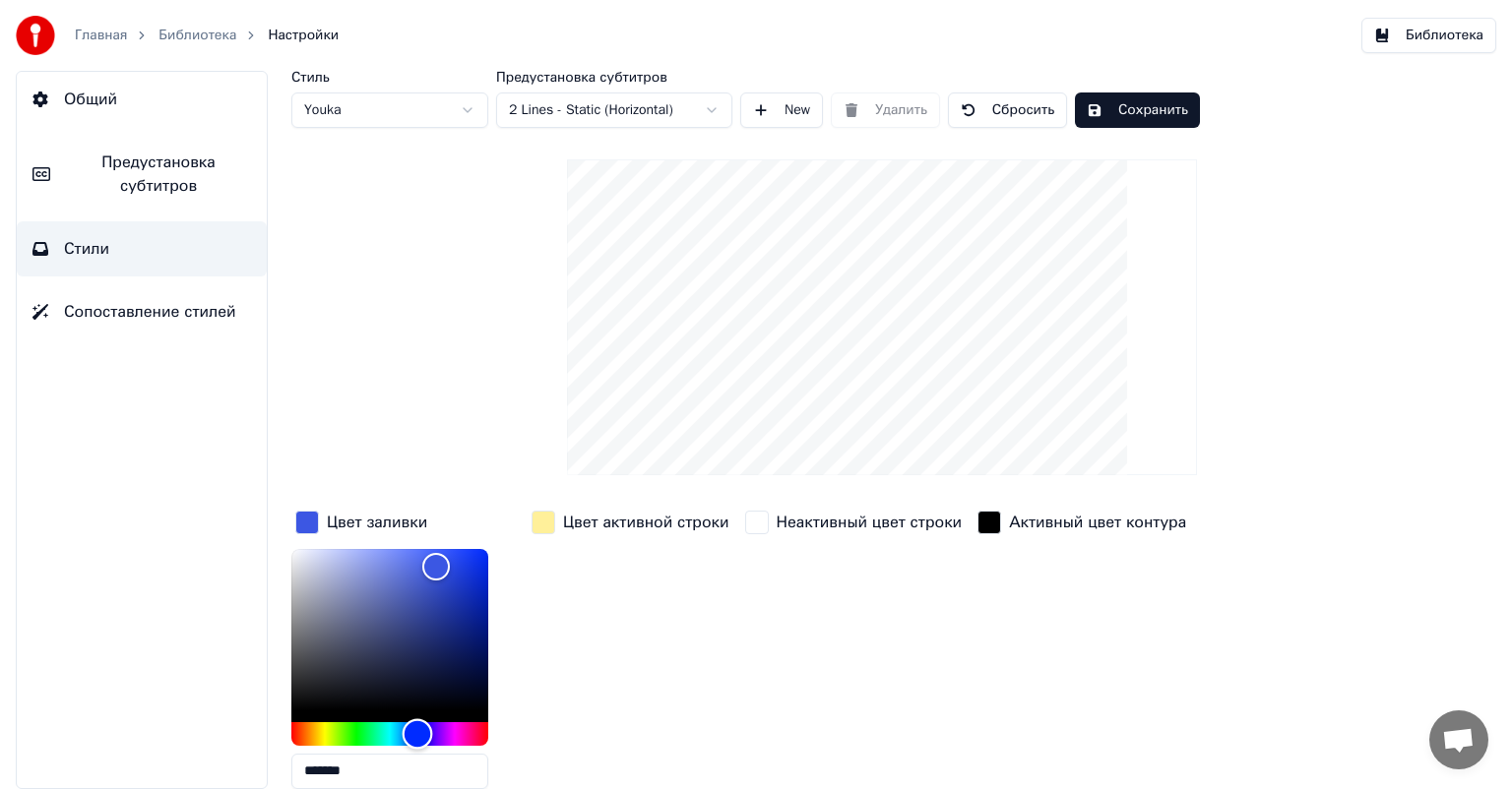 click at bounding box center [417, 733] 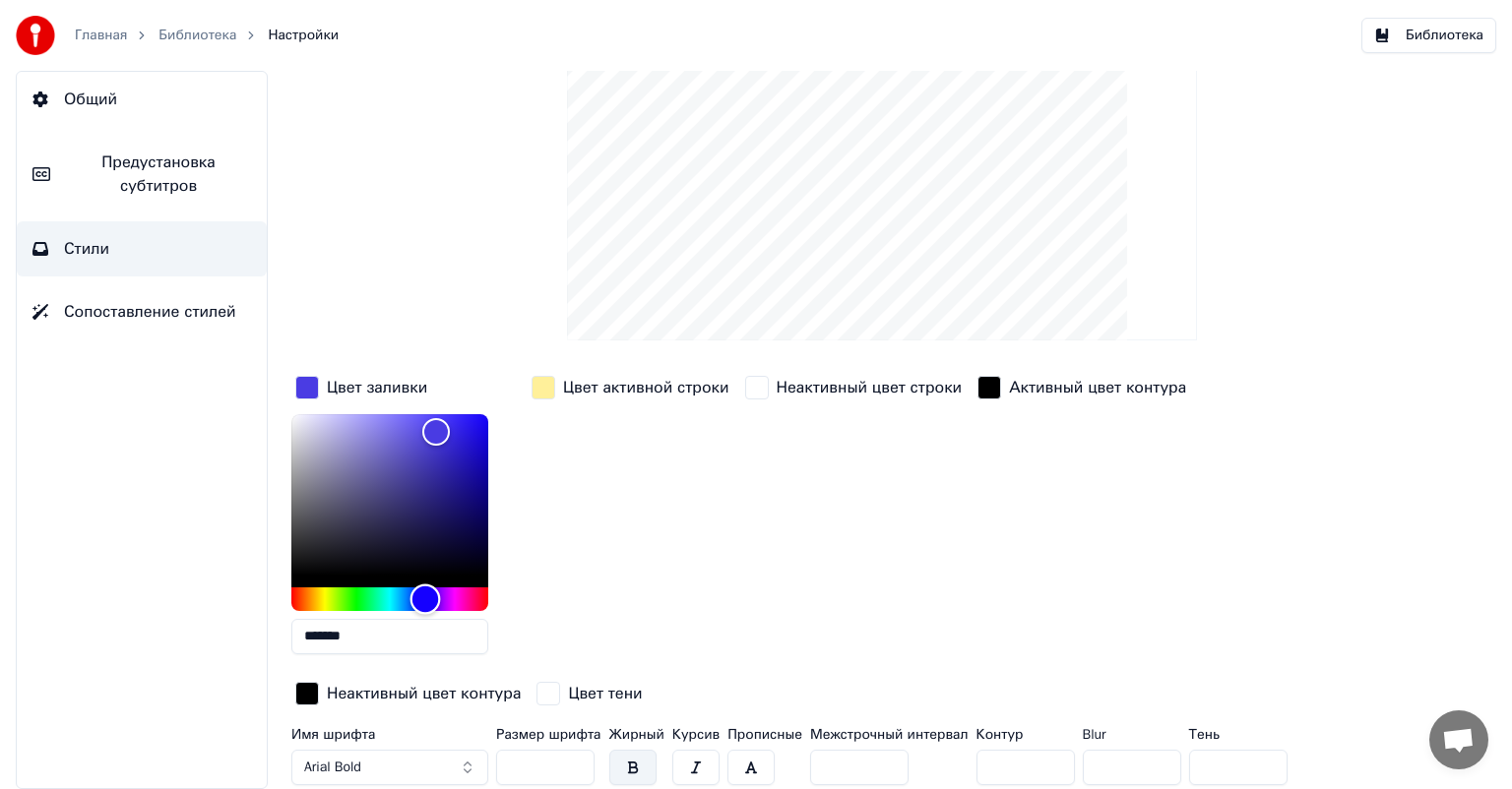 scroll, scrollTop: 136, scrollLeft: 0, axis: vertical 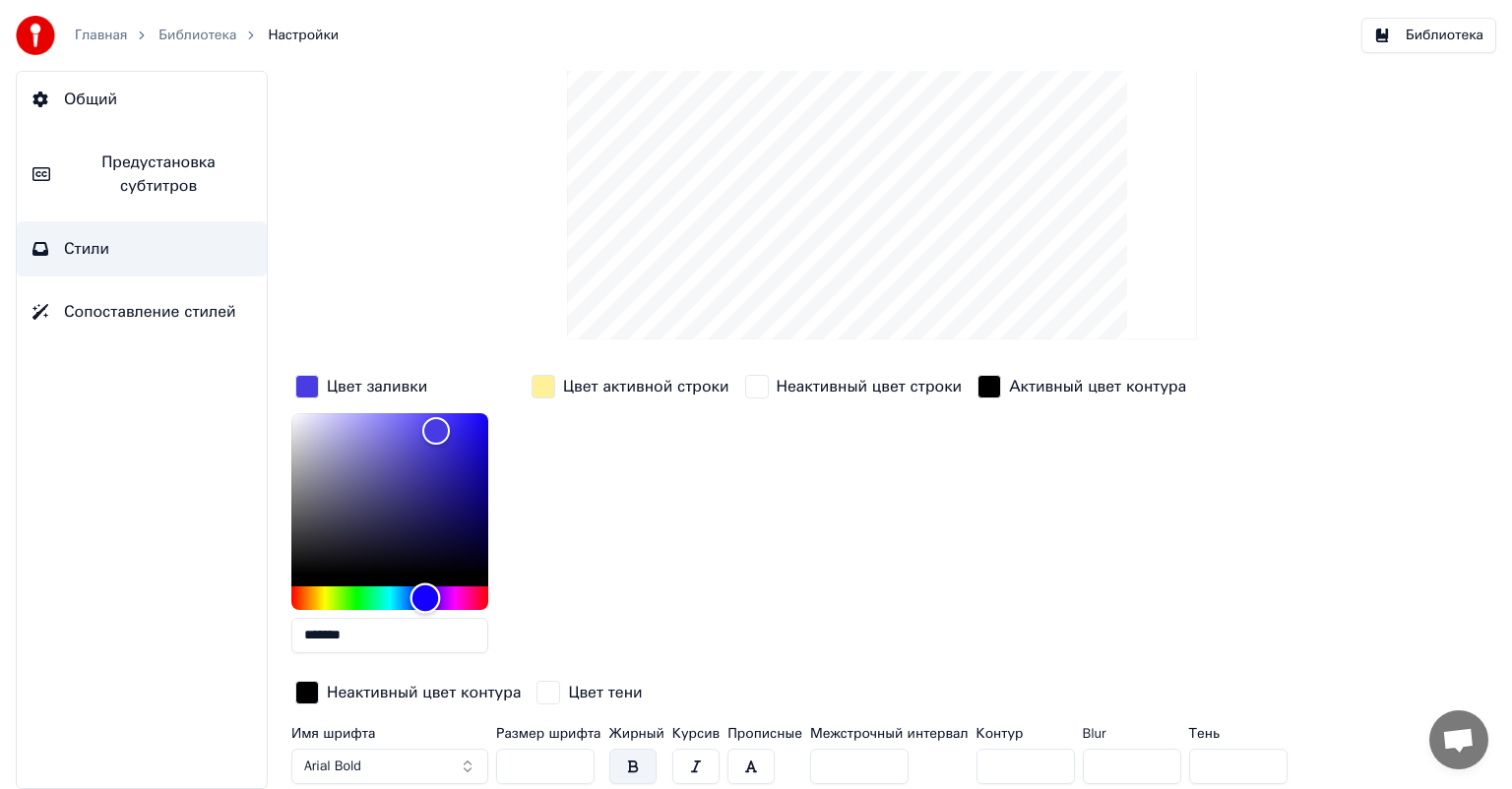 click at bounding box center (425, 597) 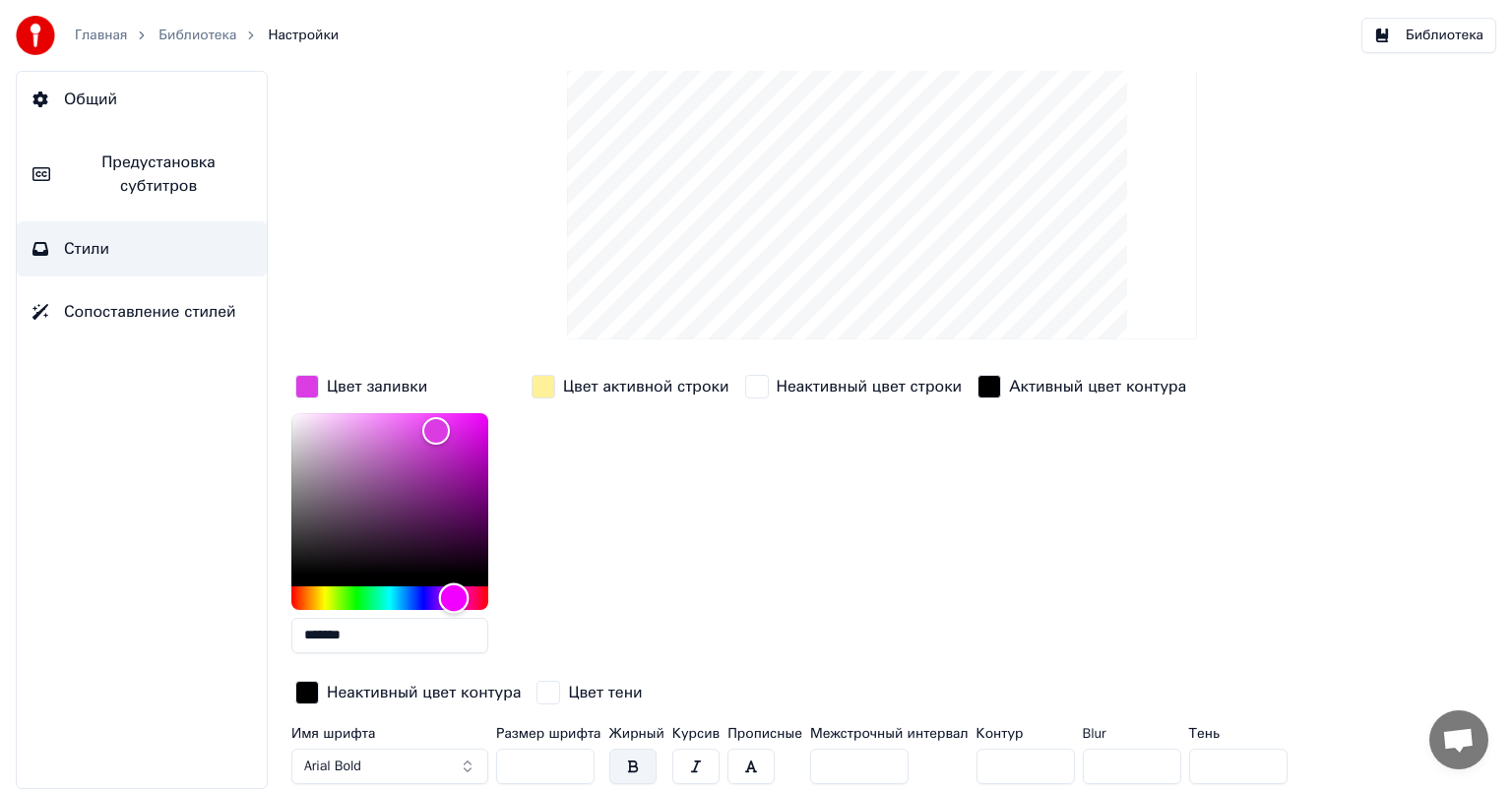 click at bounding box center (390, 598) 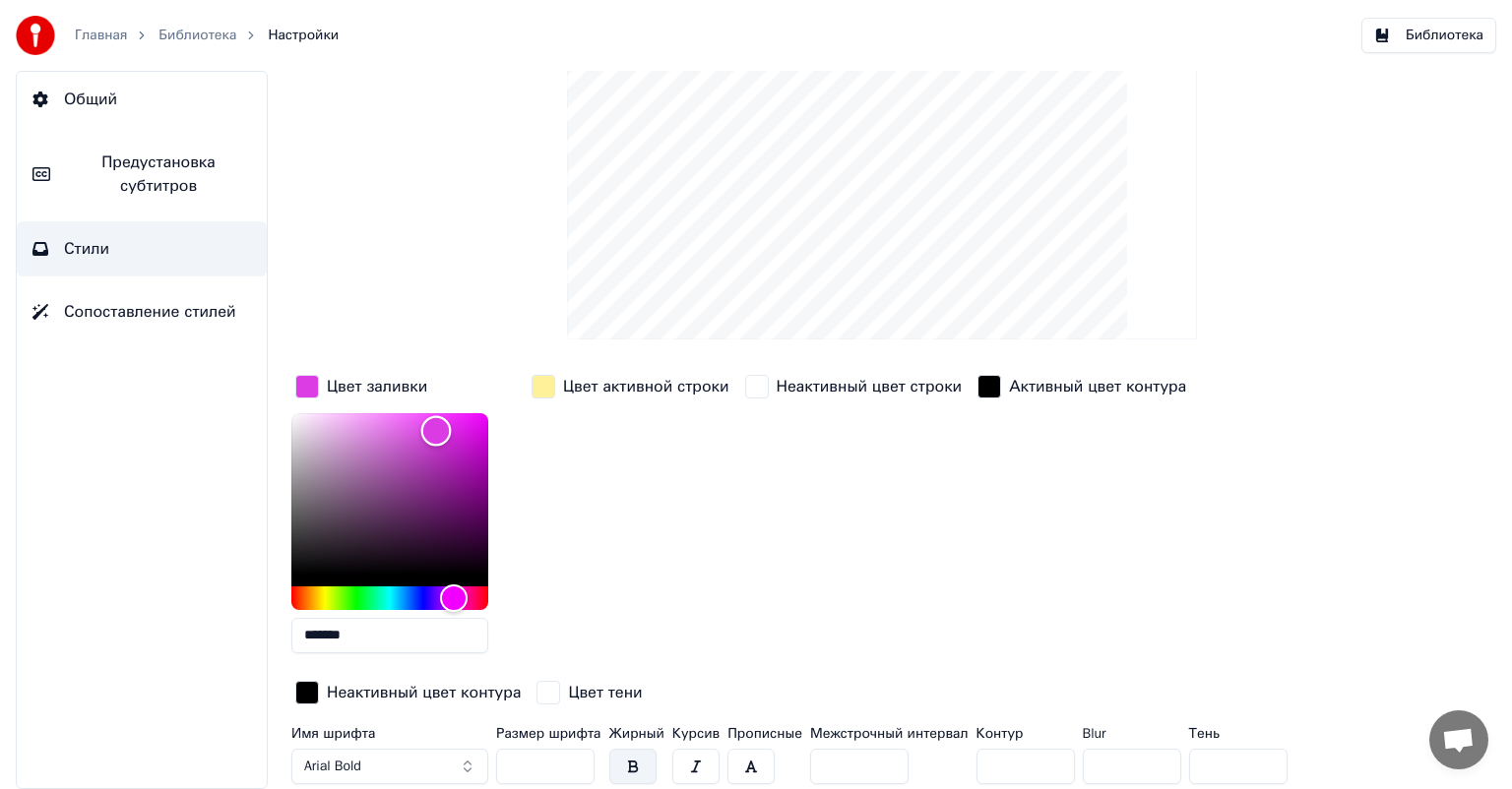 click at bounding box center (390, 494) 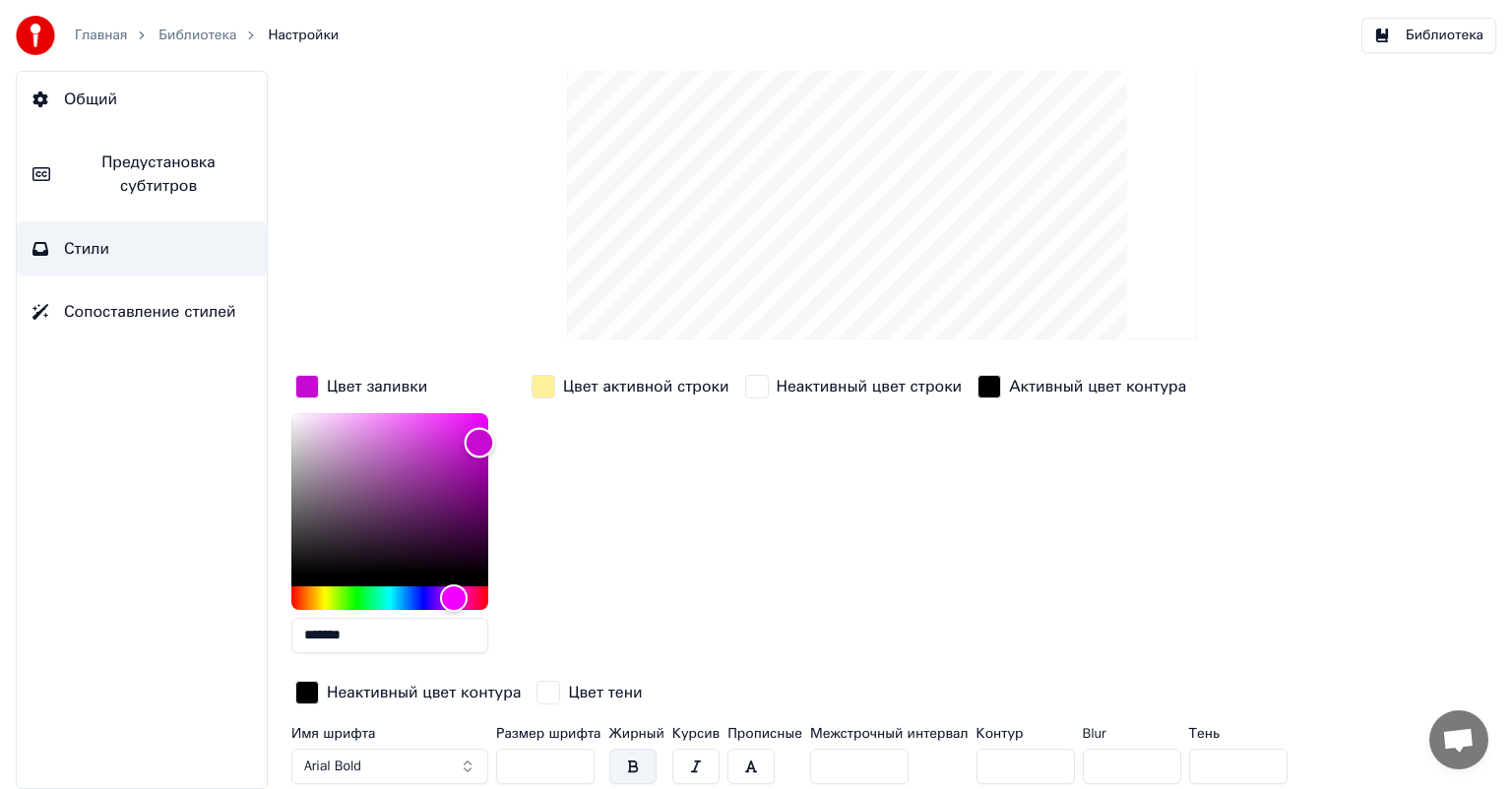 click at bounding box center [390, 494] 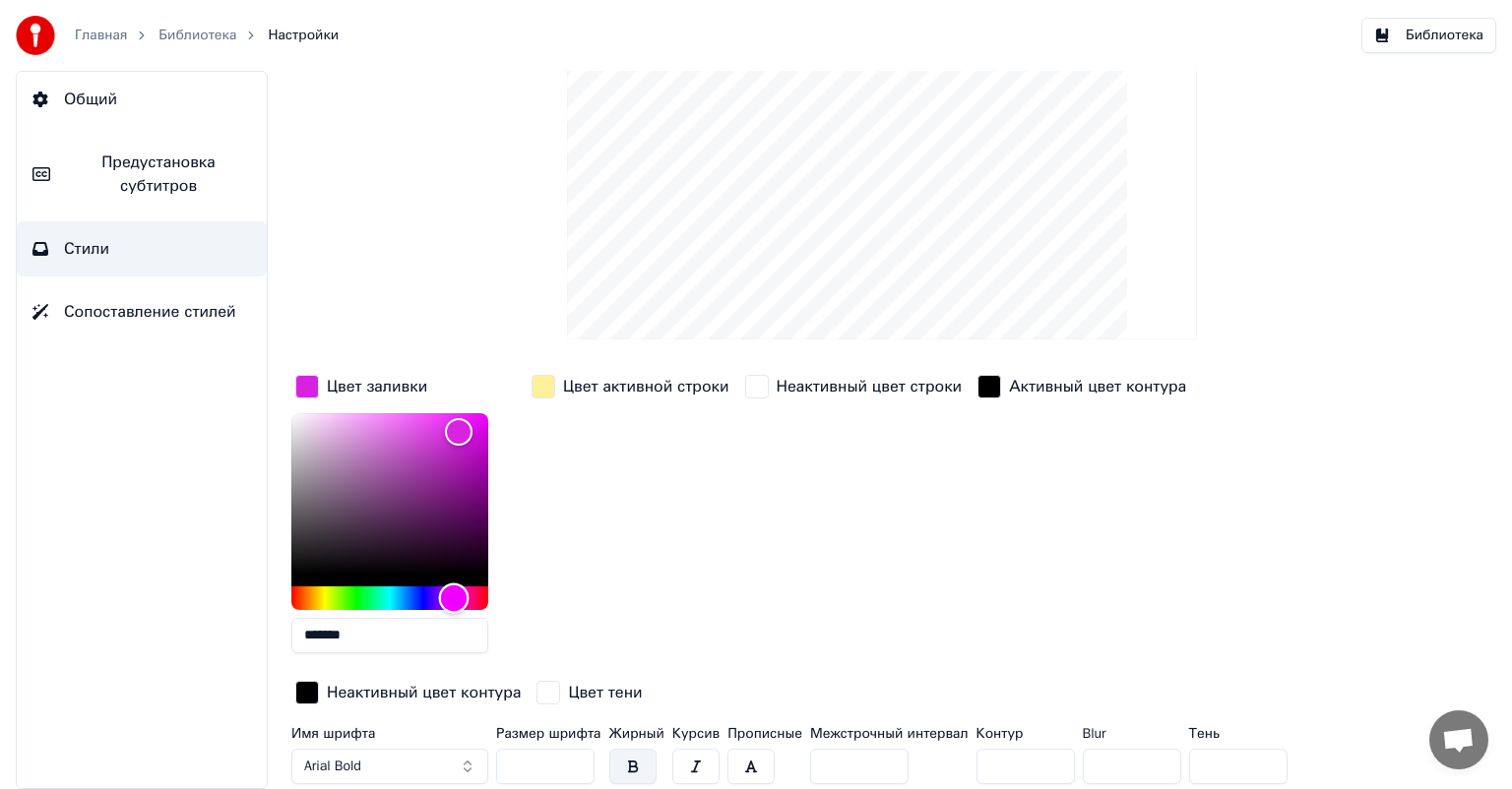 click at bounding box center [390, 598] 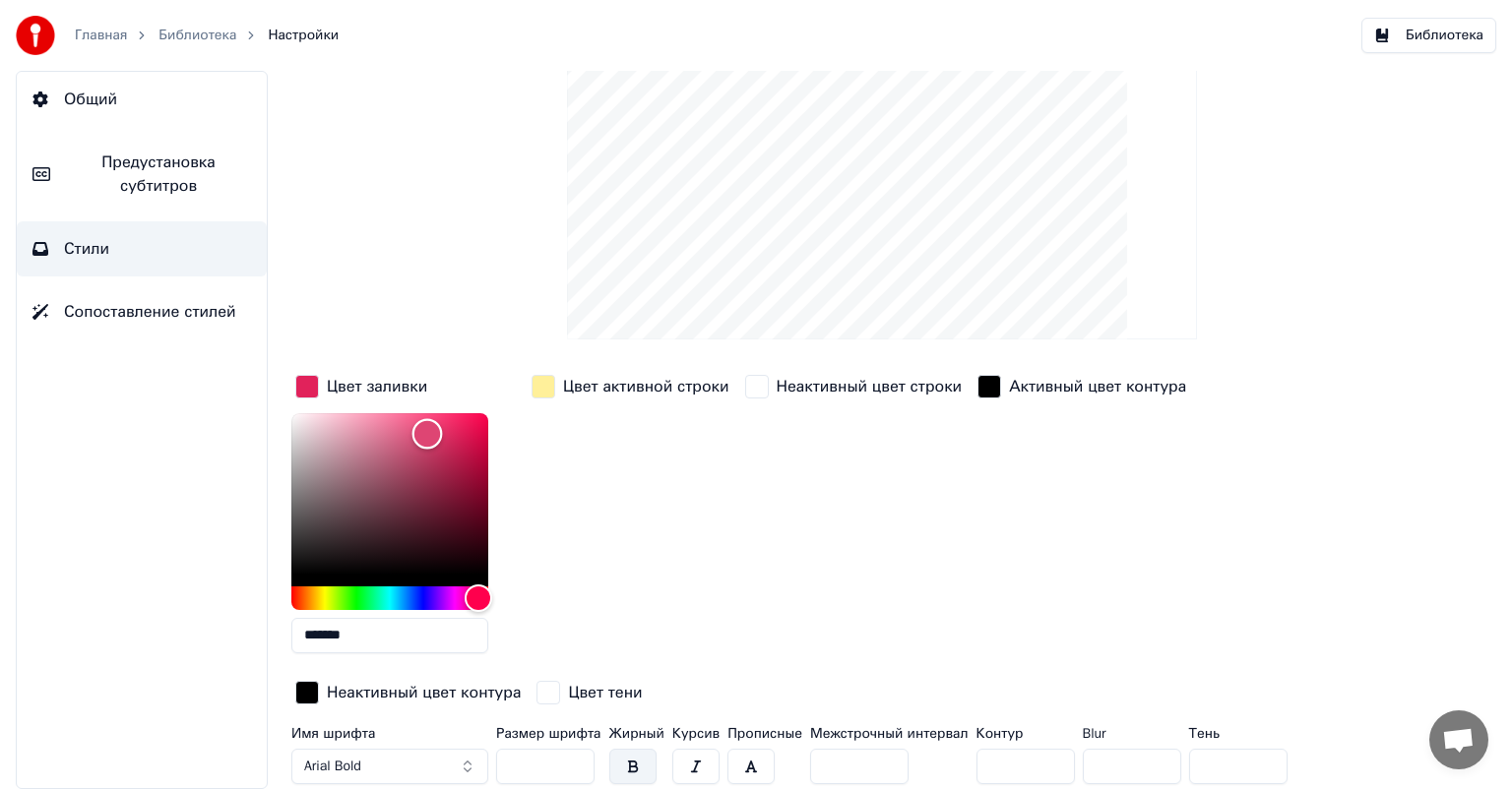 click at bounding box center [390, 494] 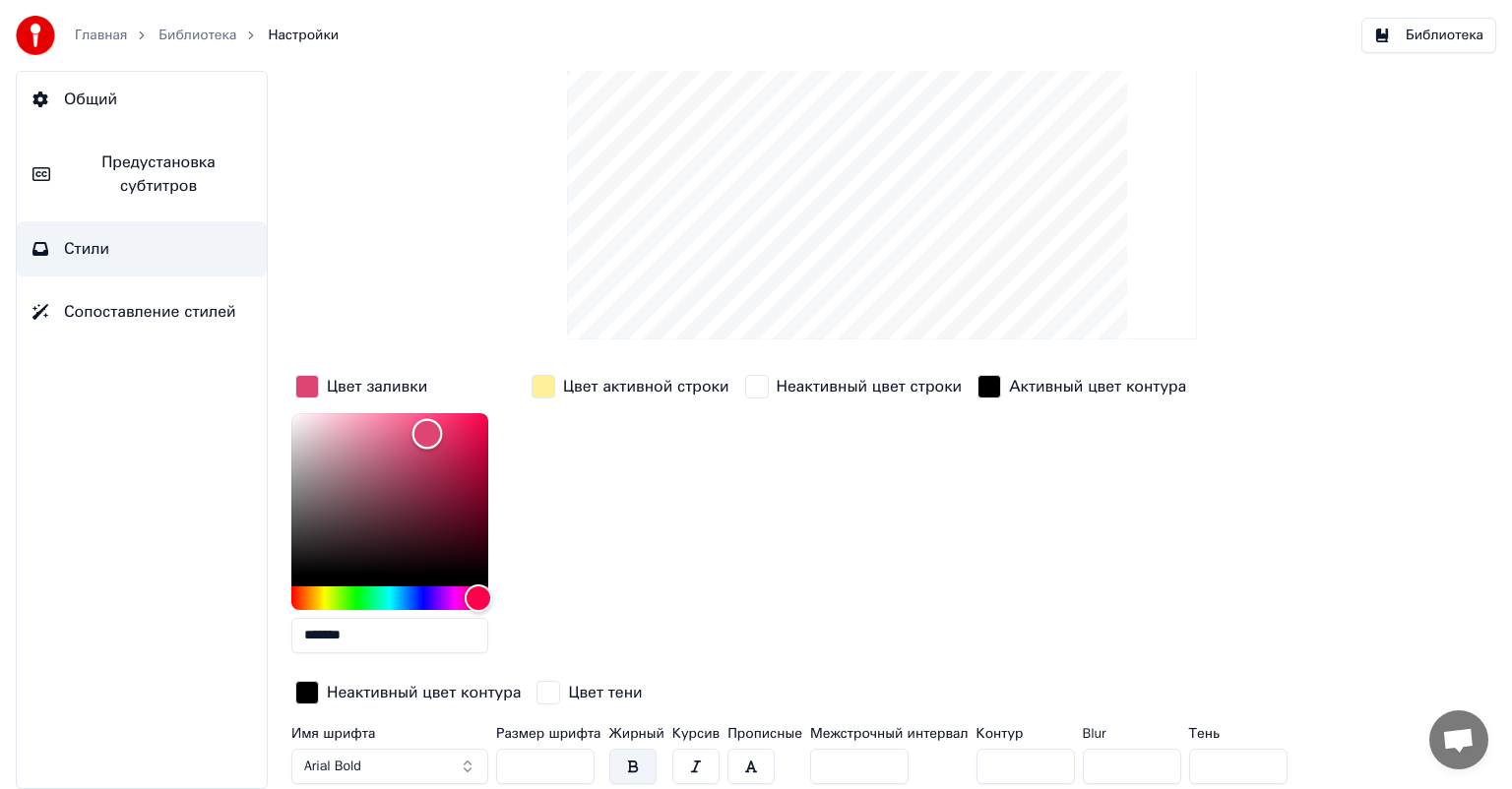 click at bounding box center [390, 494] 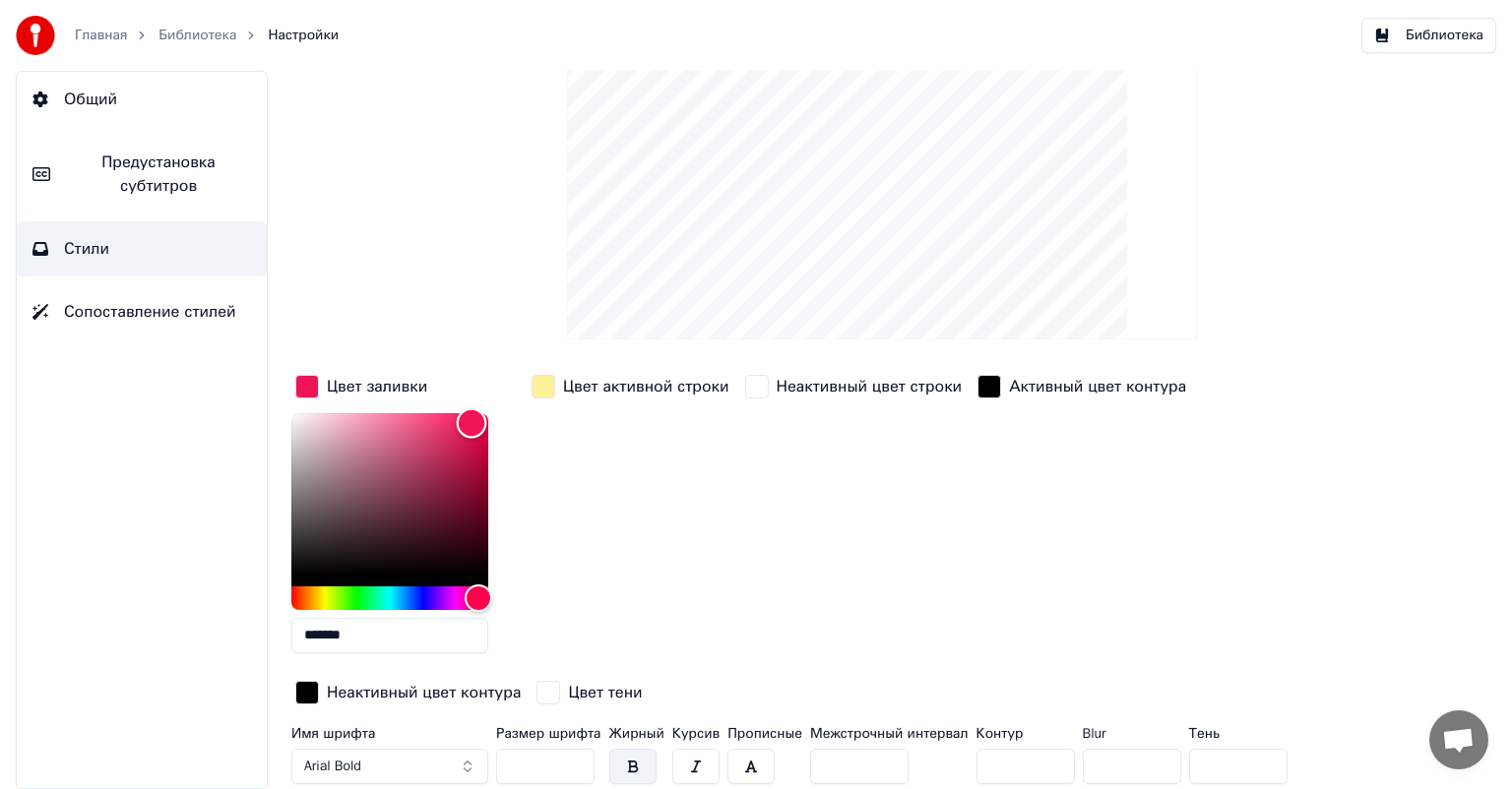 click at bounding box center [390, 494] 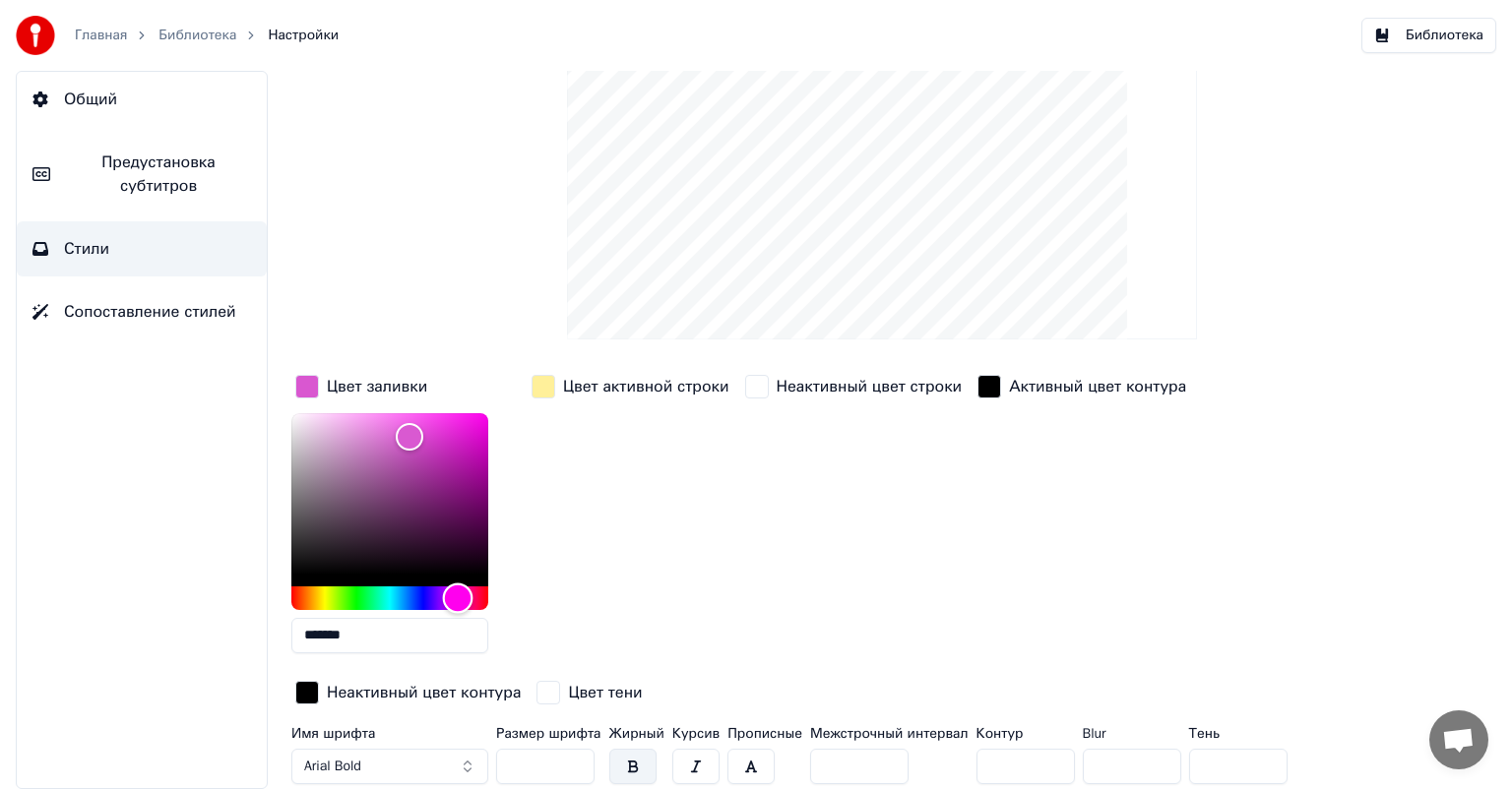 click at bounding box center [390, 598] 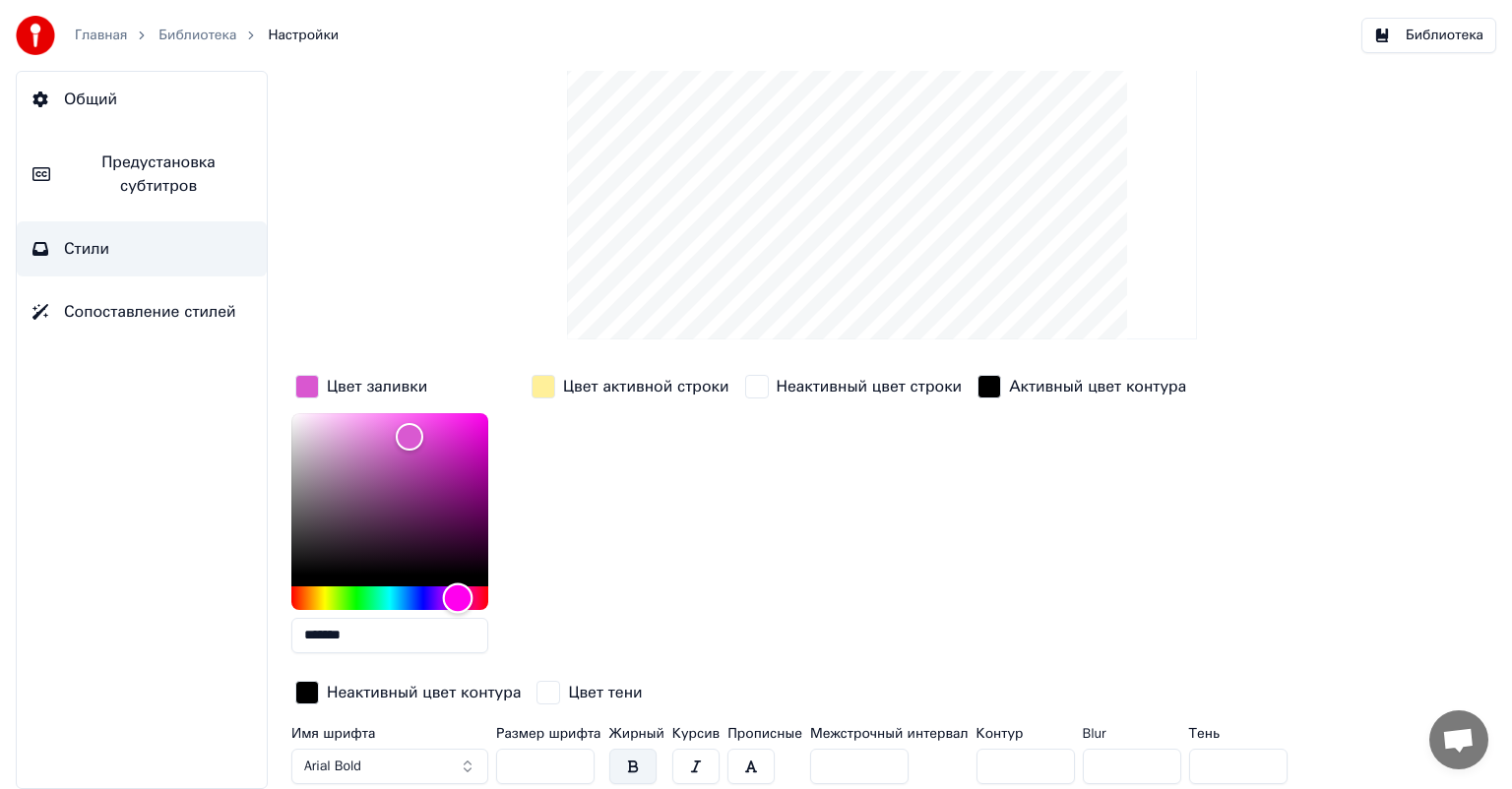 click at bounding box center (458, 597) 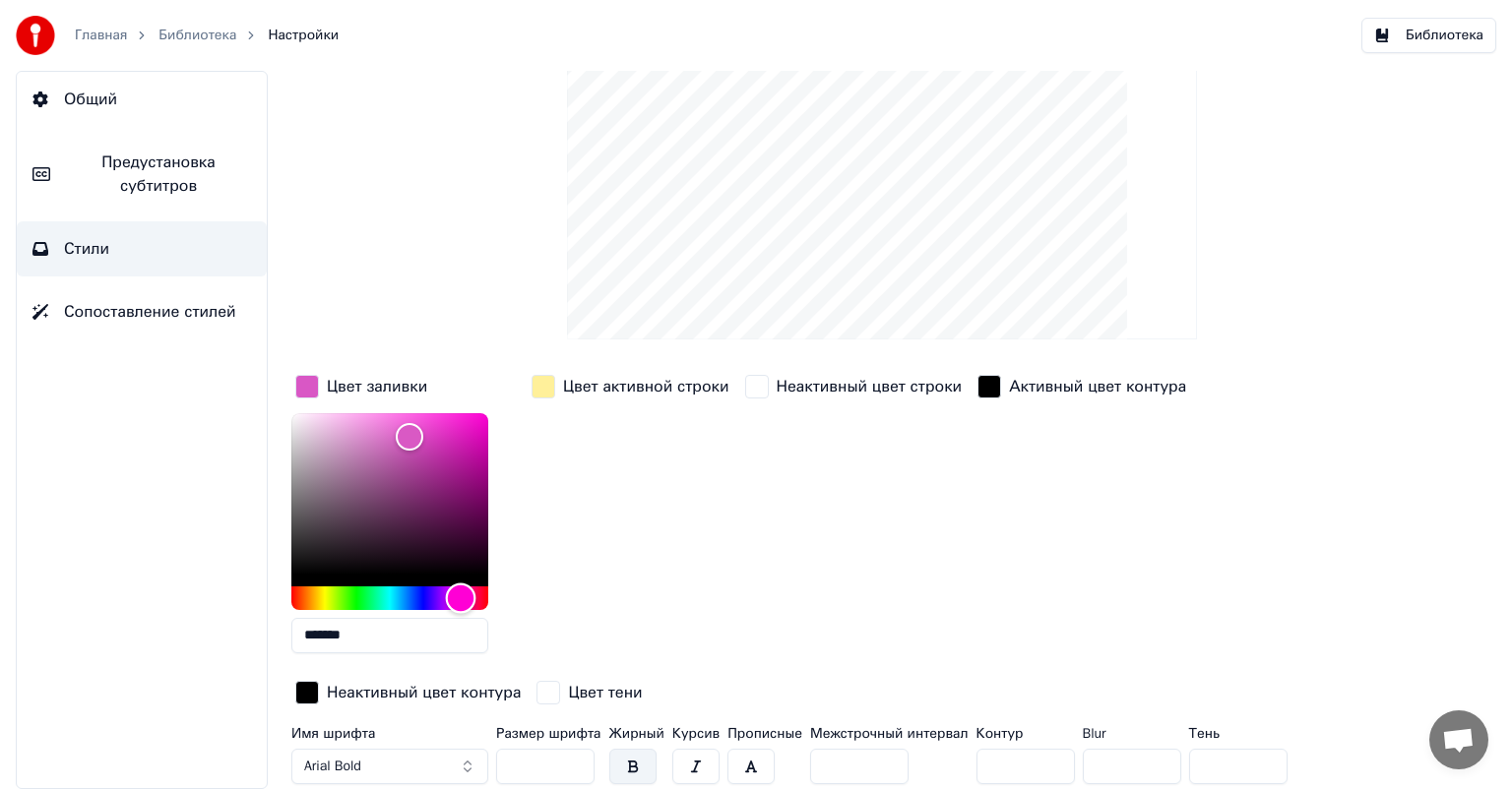 click at bounding box center (461, 597) 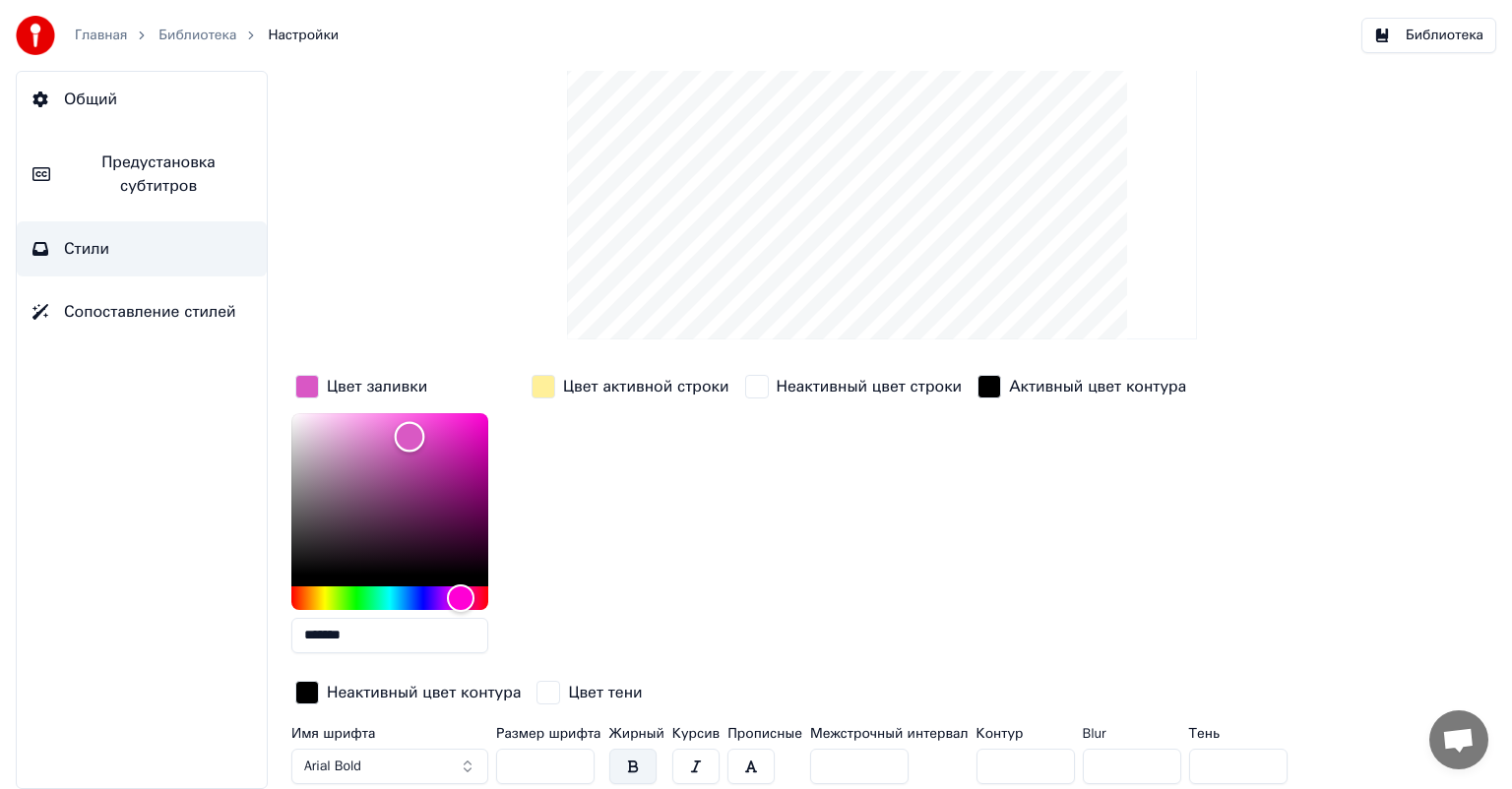 type on "*******" 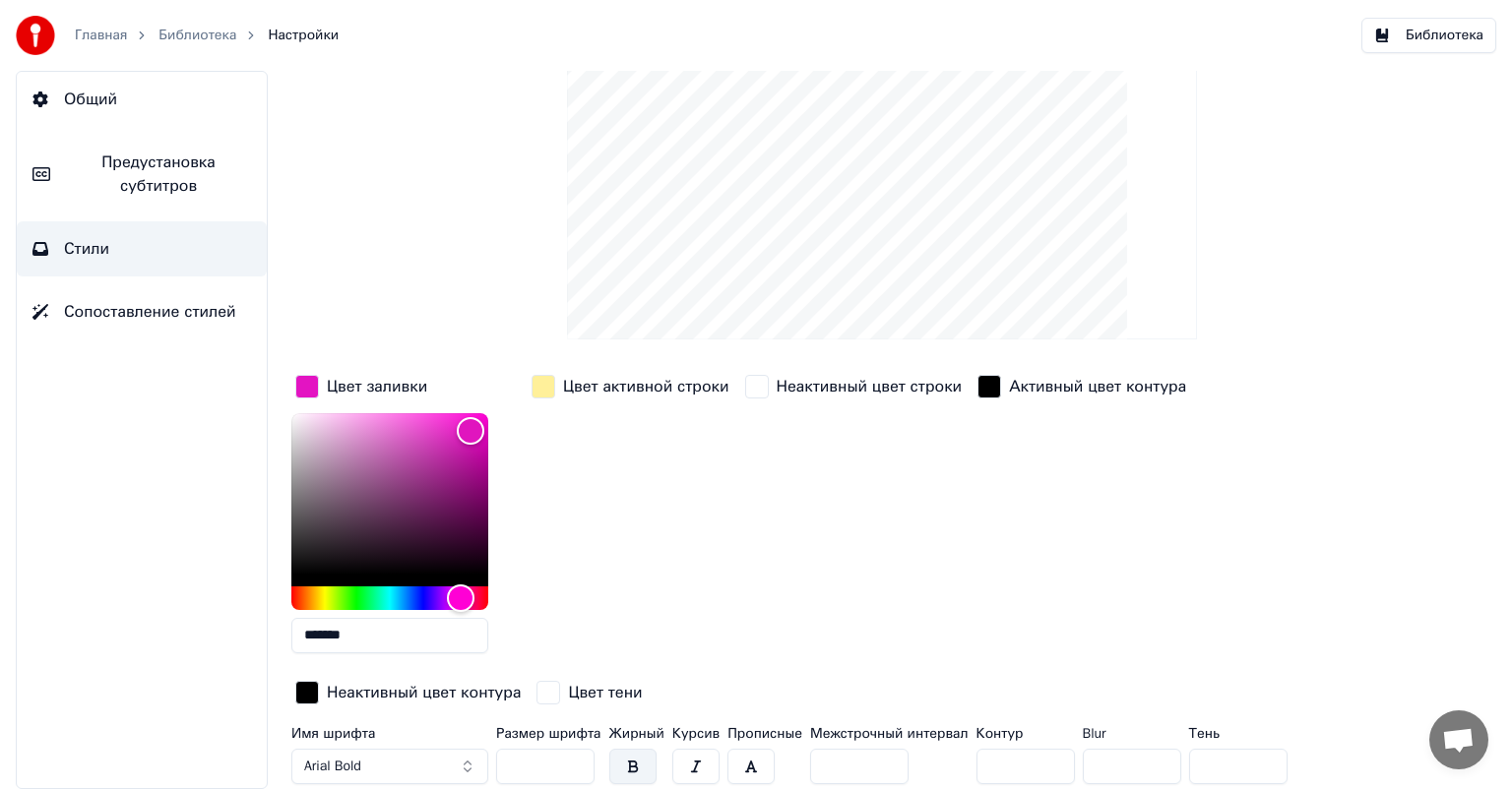 click at bounding box center [543, 387] 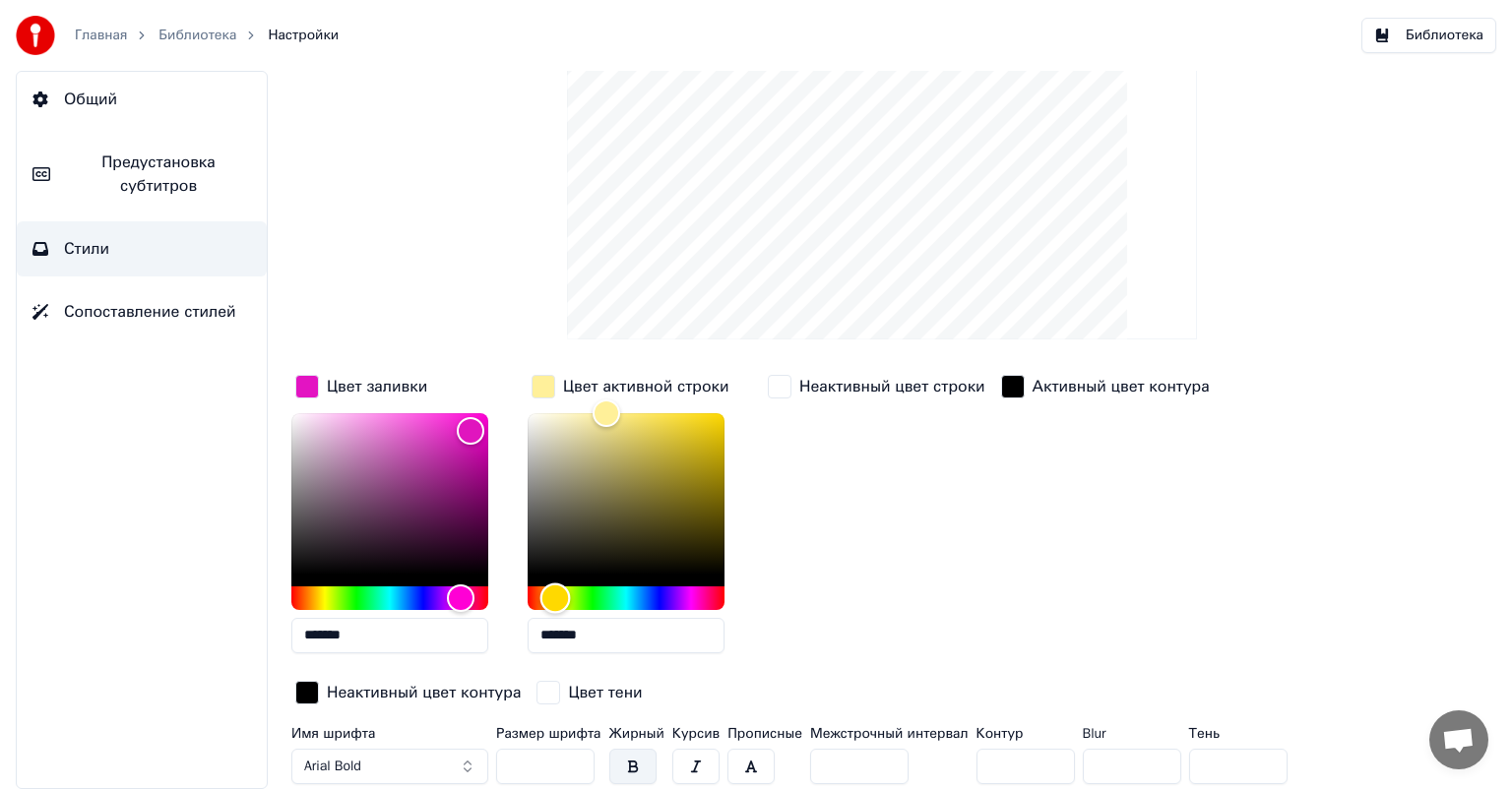 click at bounding box center (626, 598) 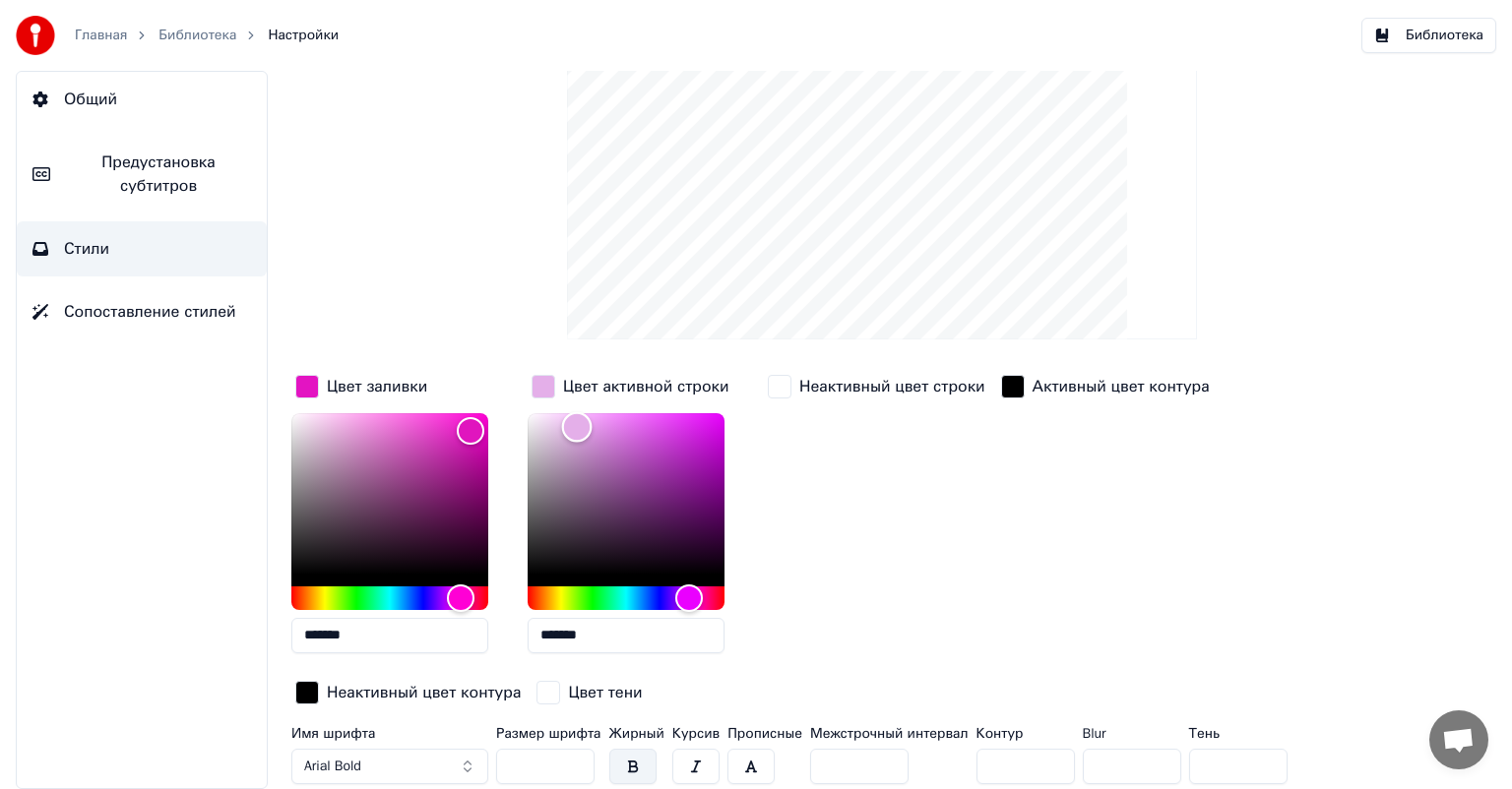 click at bounding box center [626, 494] 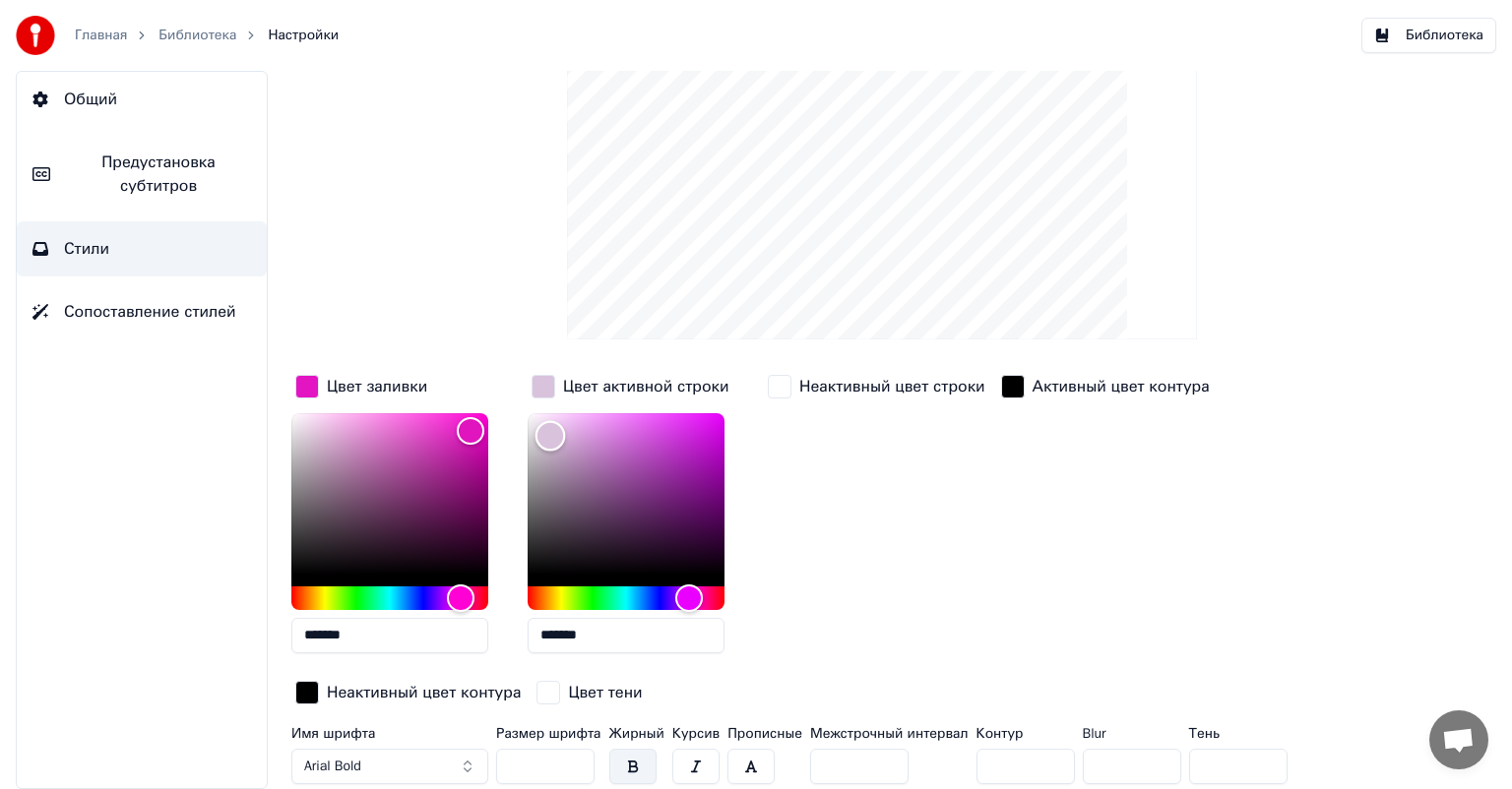 click at bounding box center [626, 494] 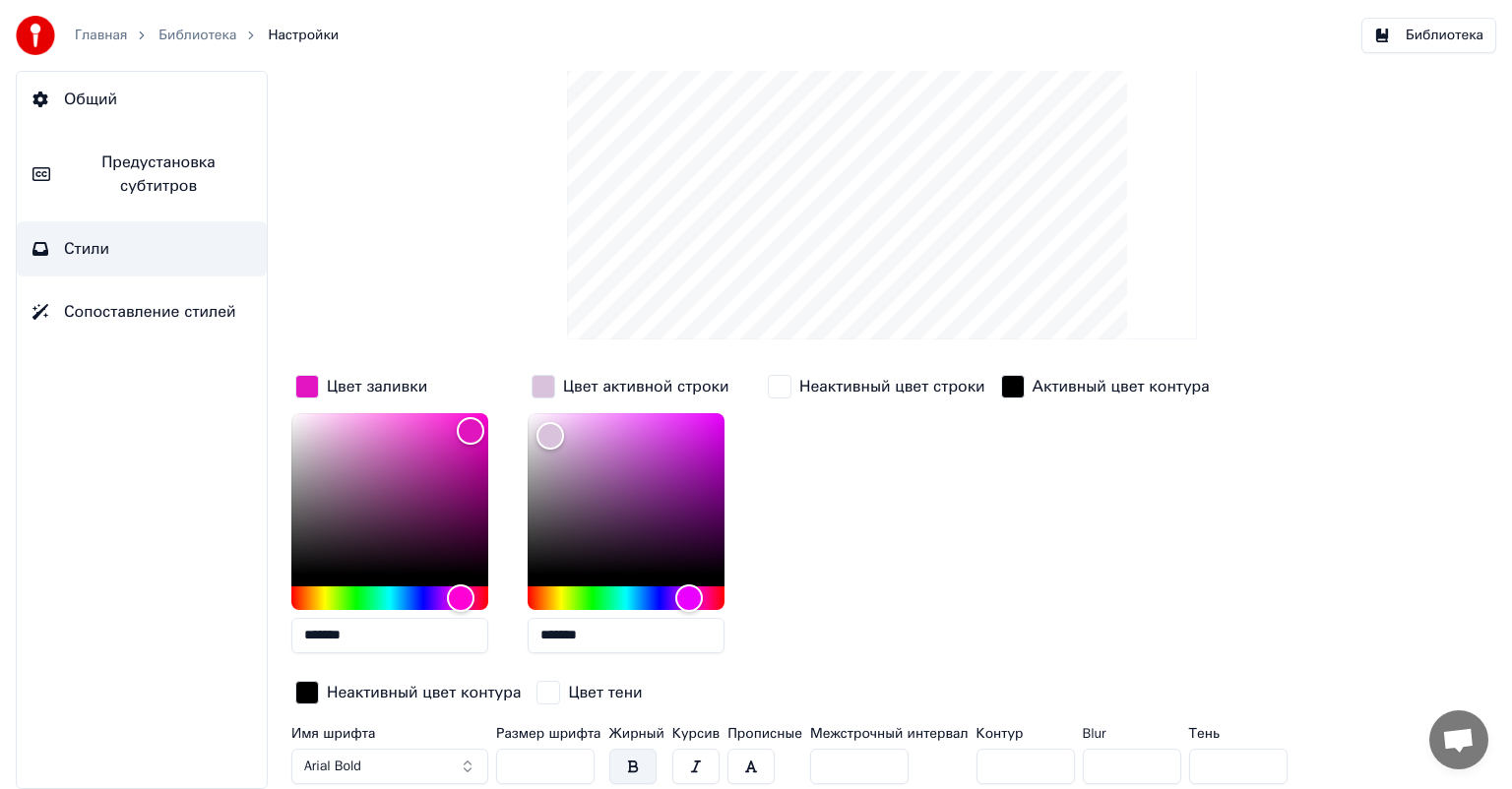 click at bounding box center [543, 387] 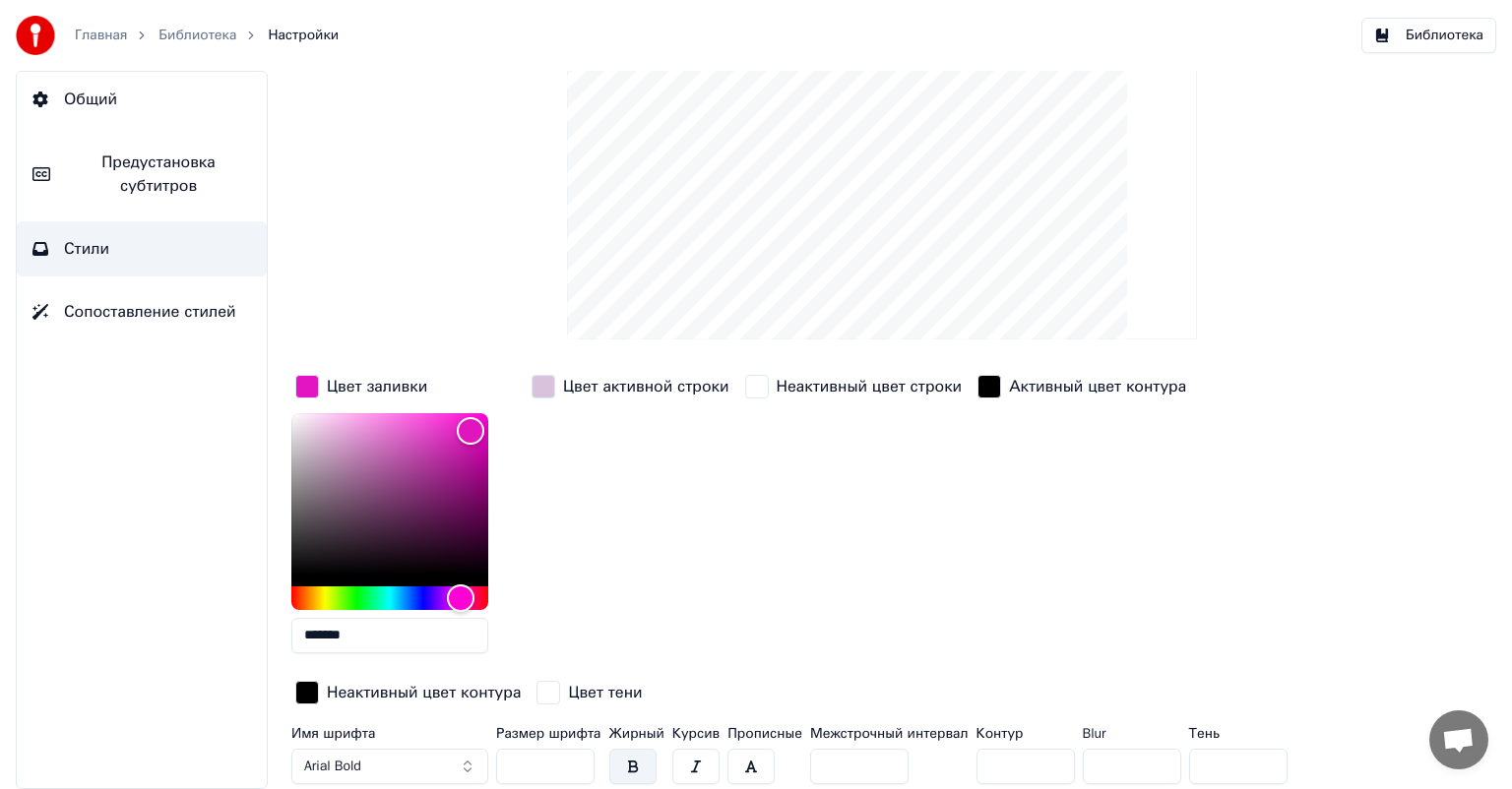 click at bounding box center [543, 387] 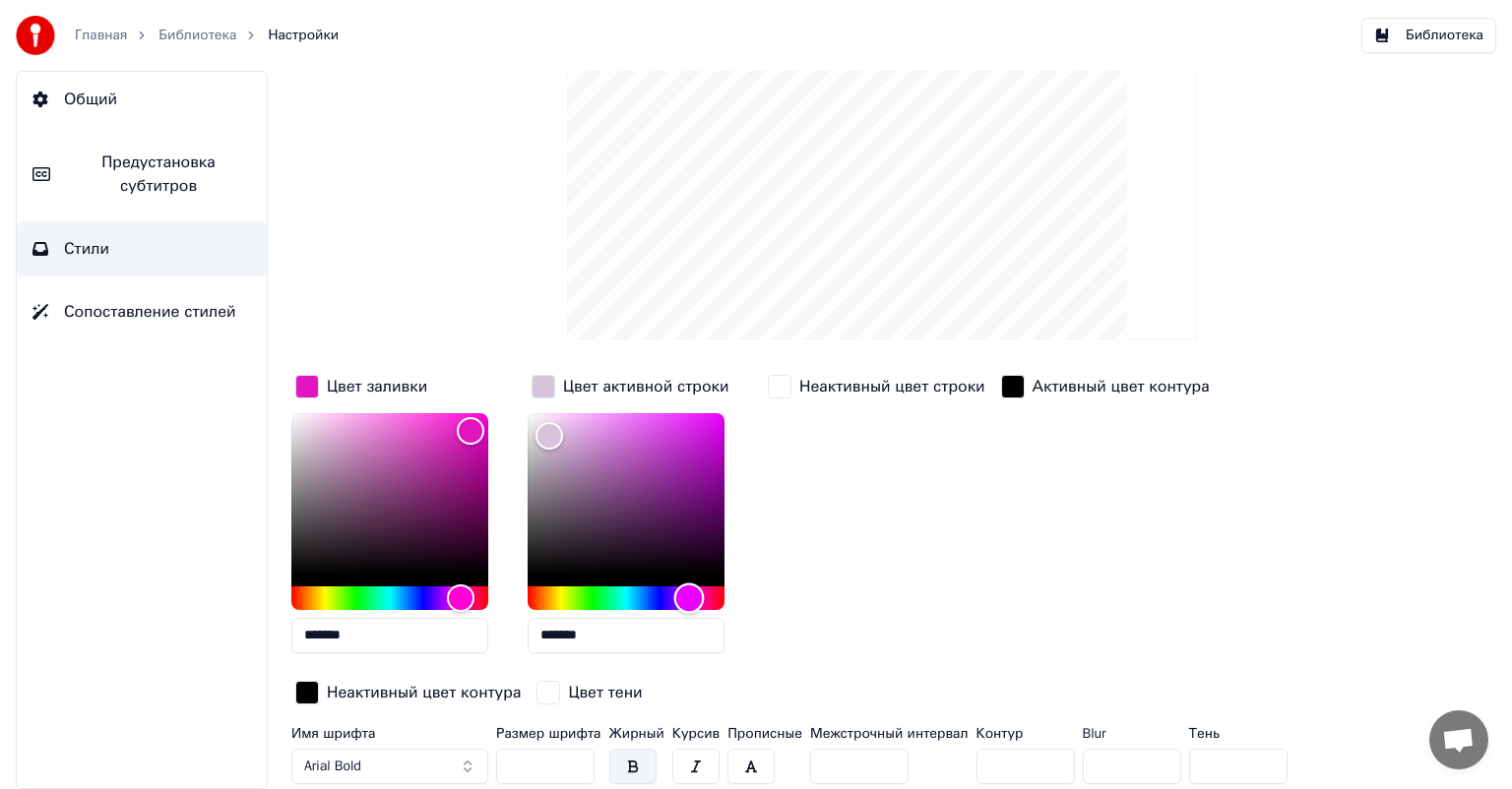 click at bounding box center [626, 598] 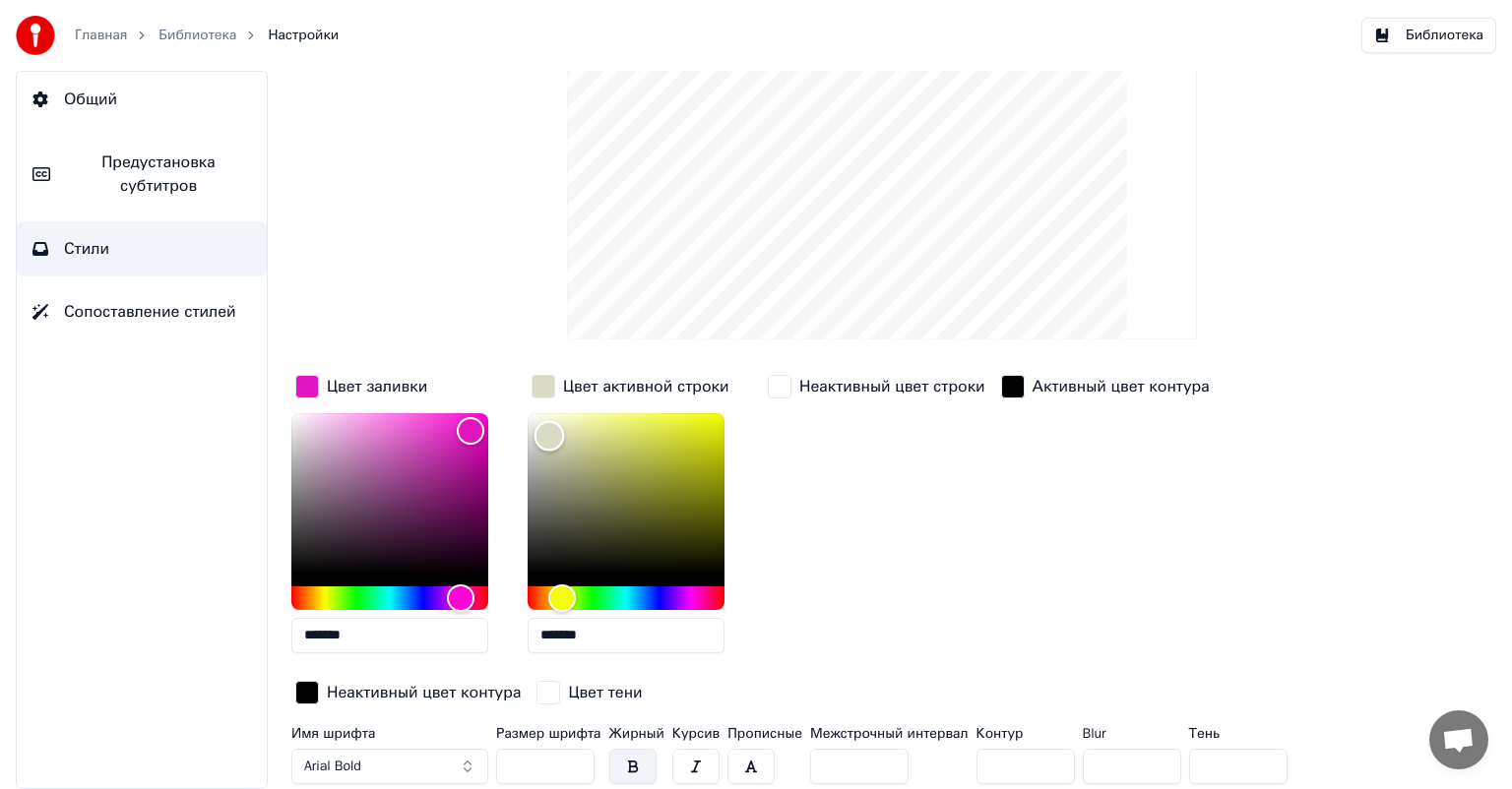type on "*******" 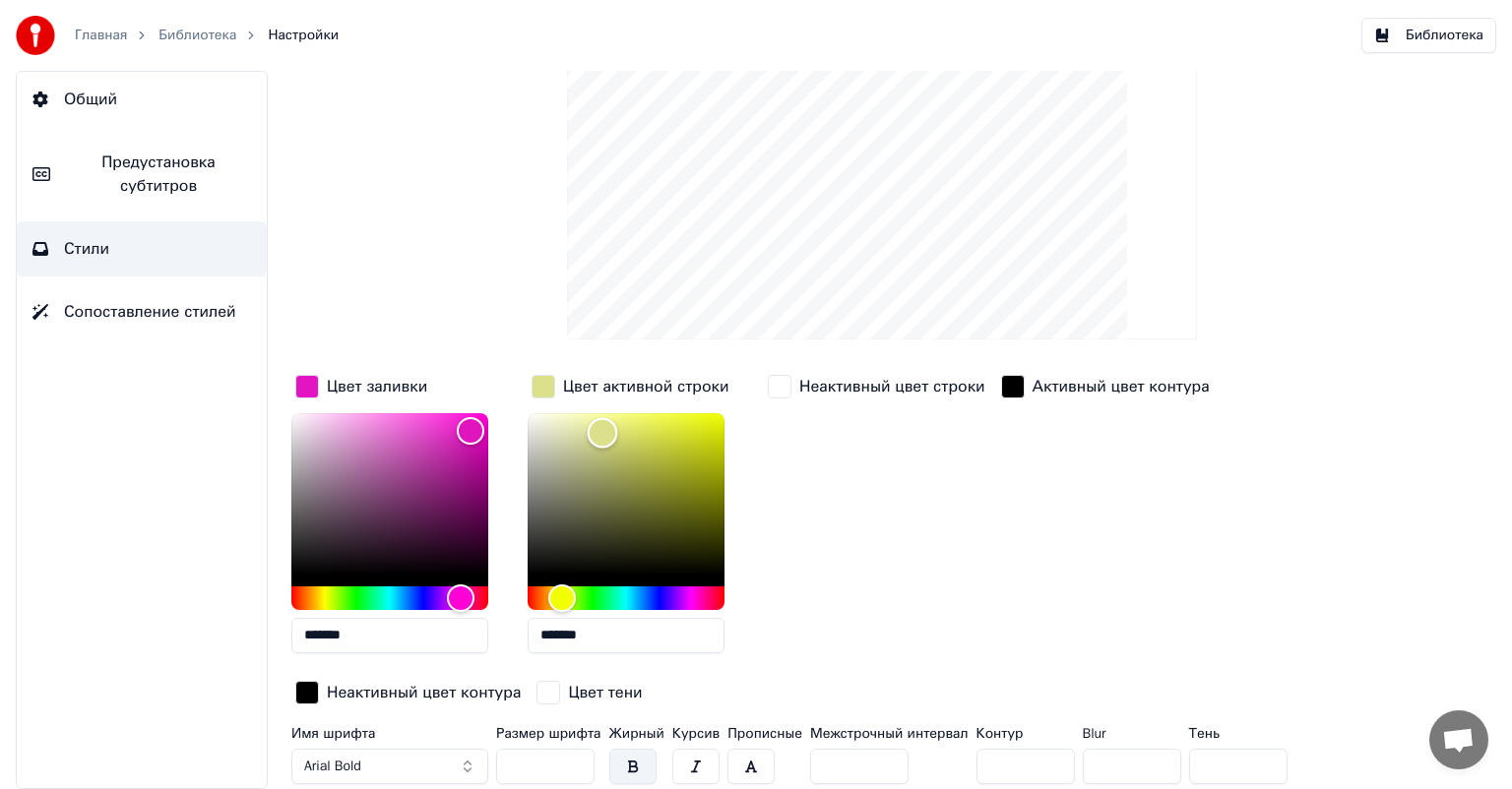 click at bounding box center (626, 494) 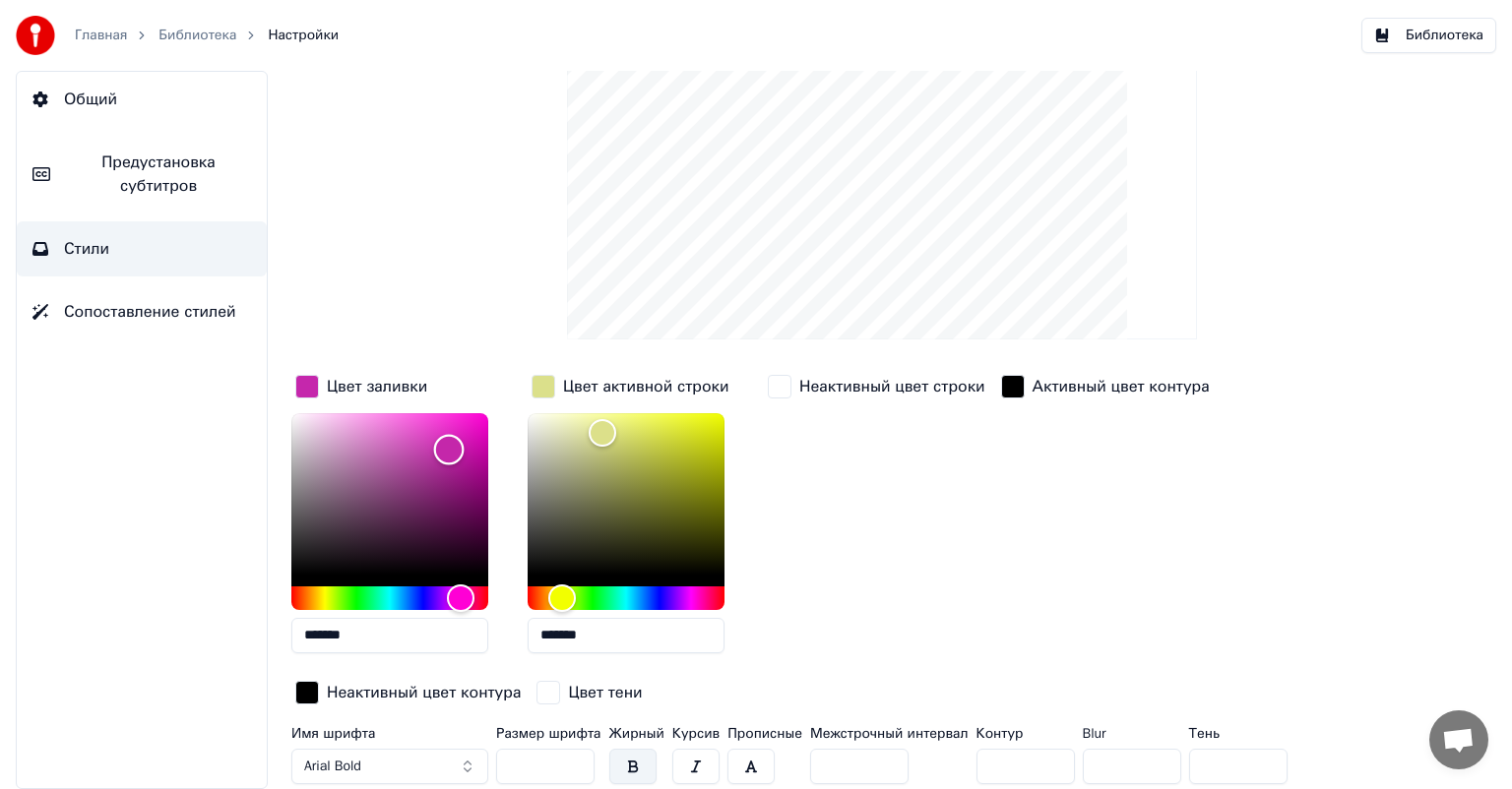 click at bounding box center (390, 494) 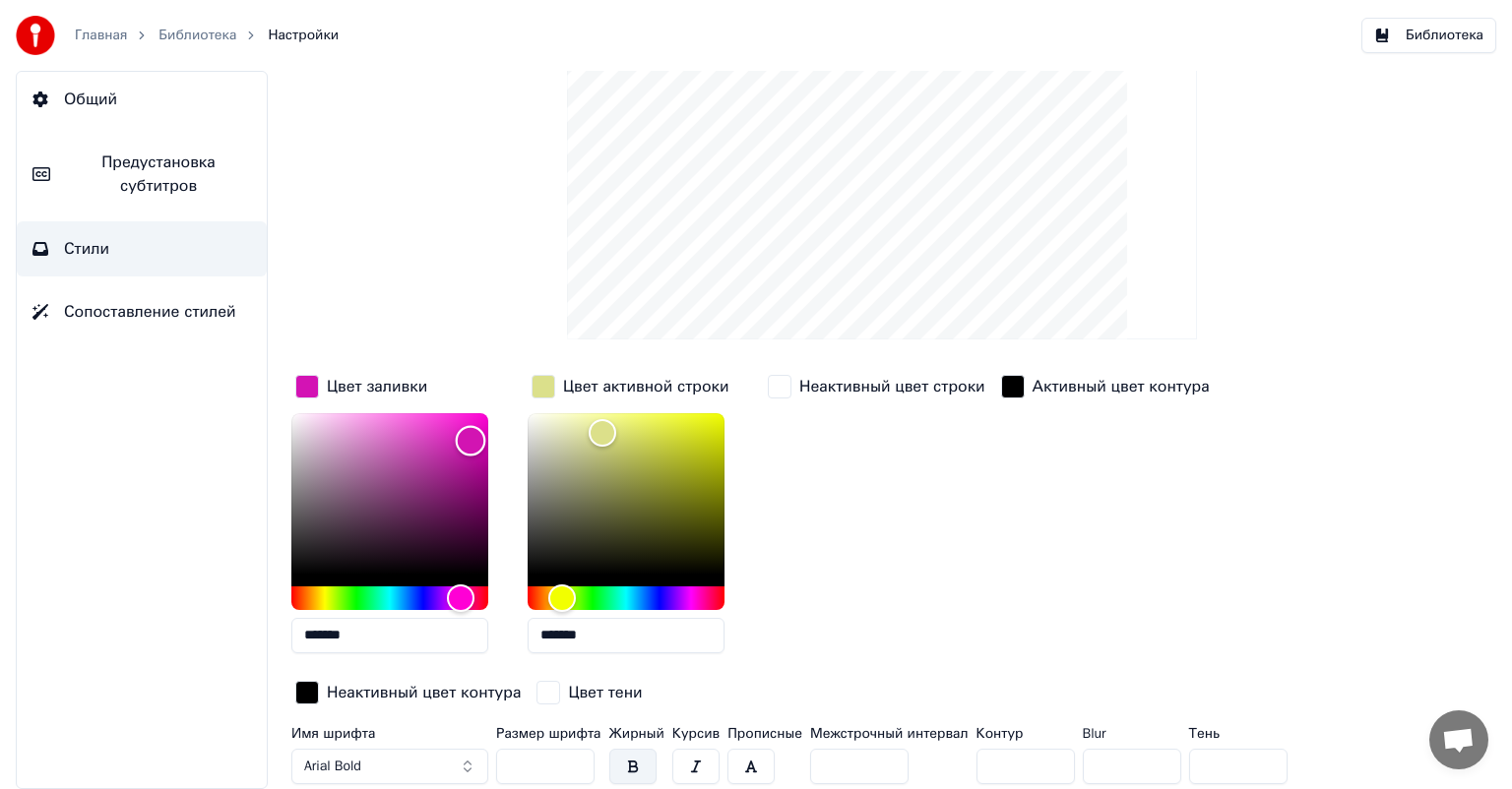 click at bounding box center (390, 494) 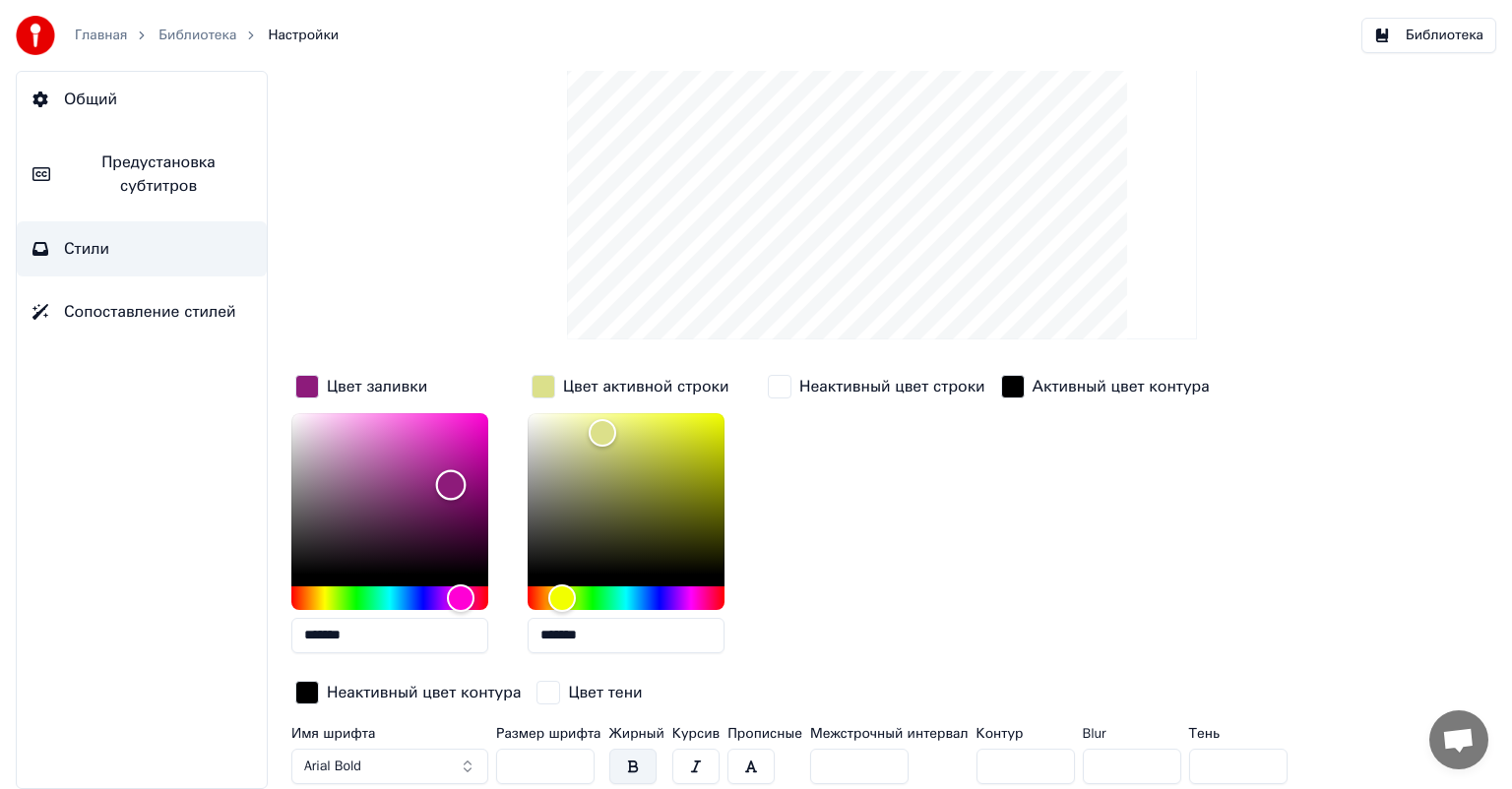 click at bounding box center (390, 494) 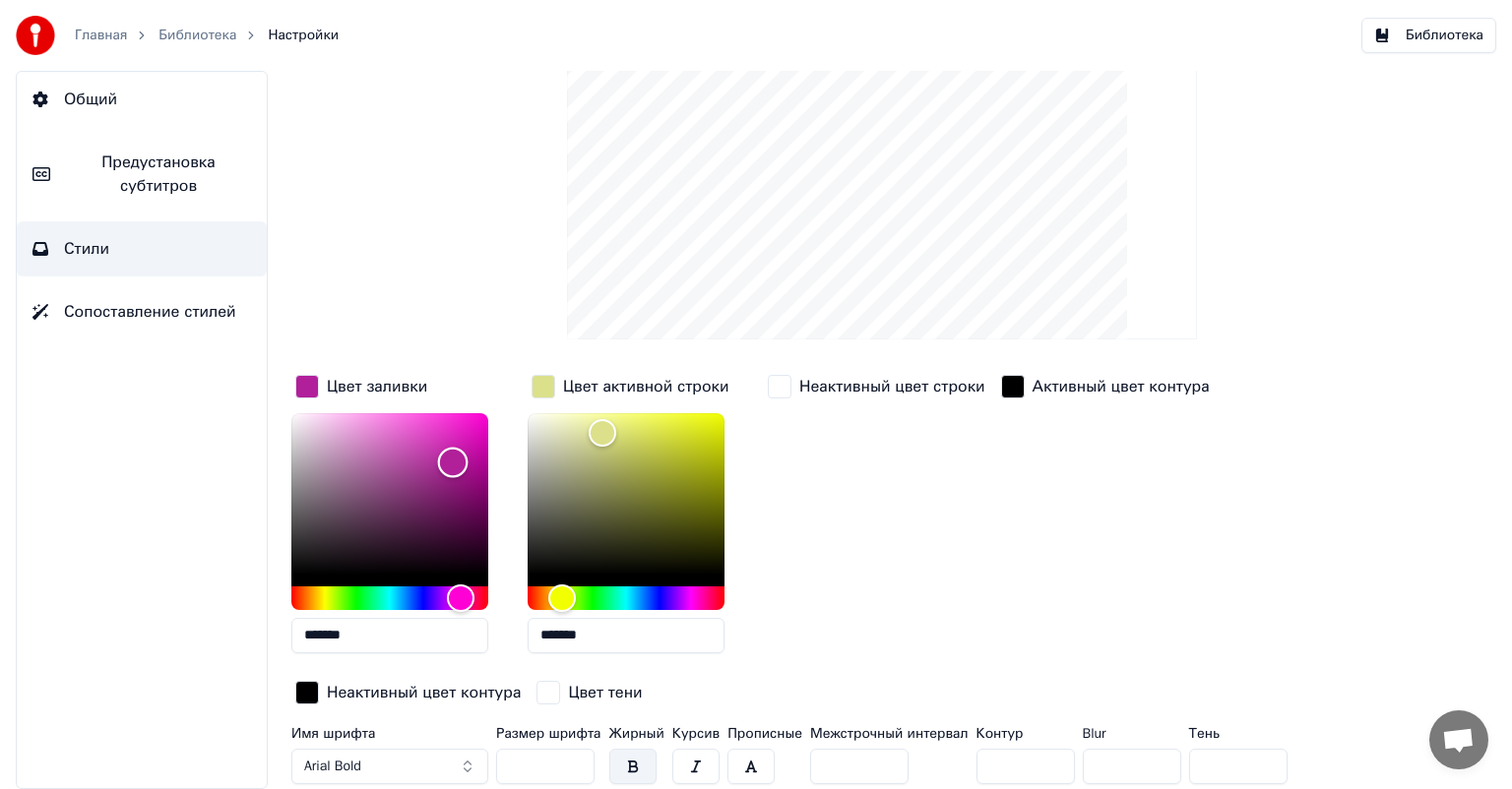 click at bounding box center (390, 494) 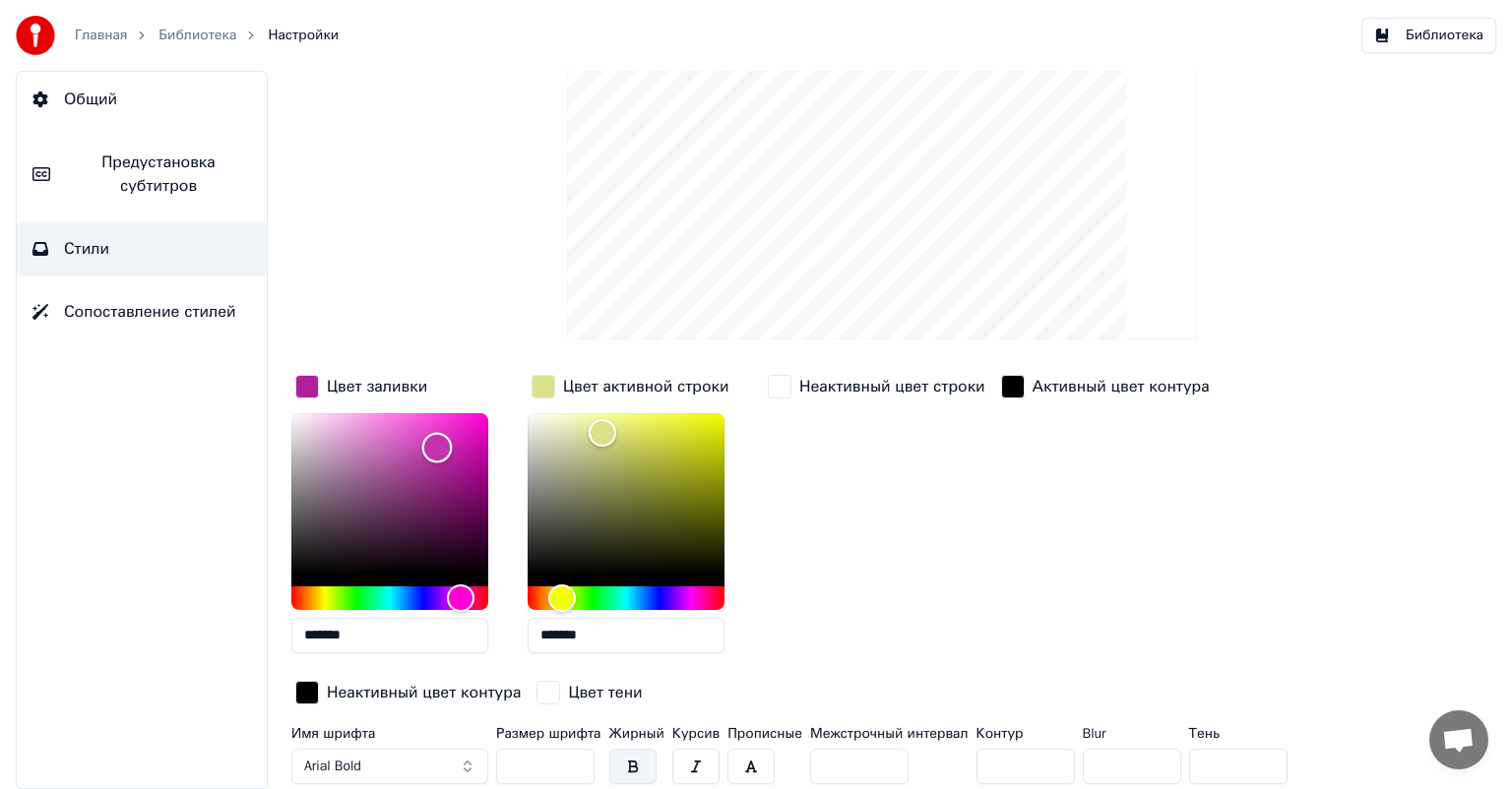 click at bounding box center [390, 494] 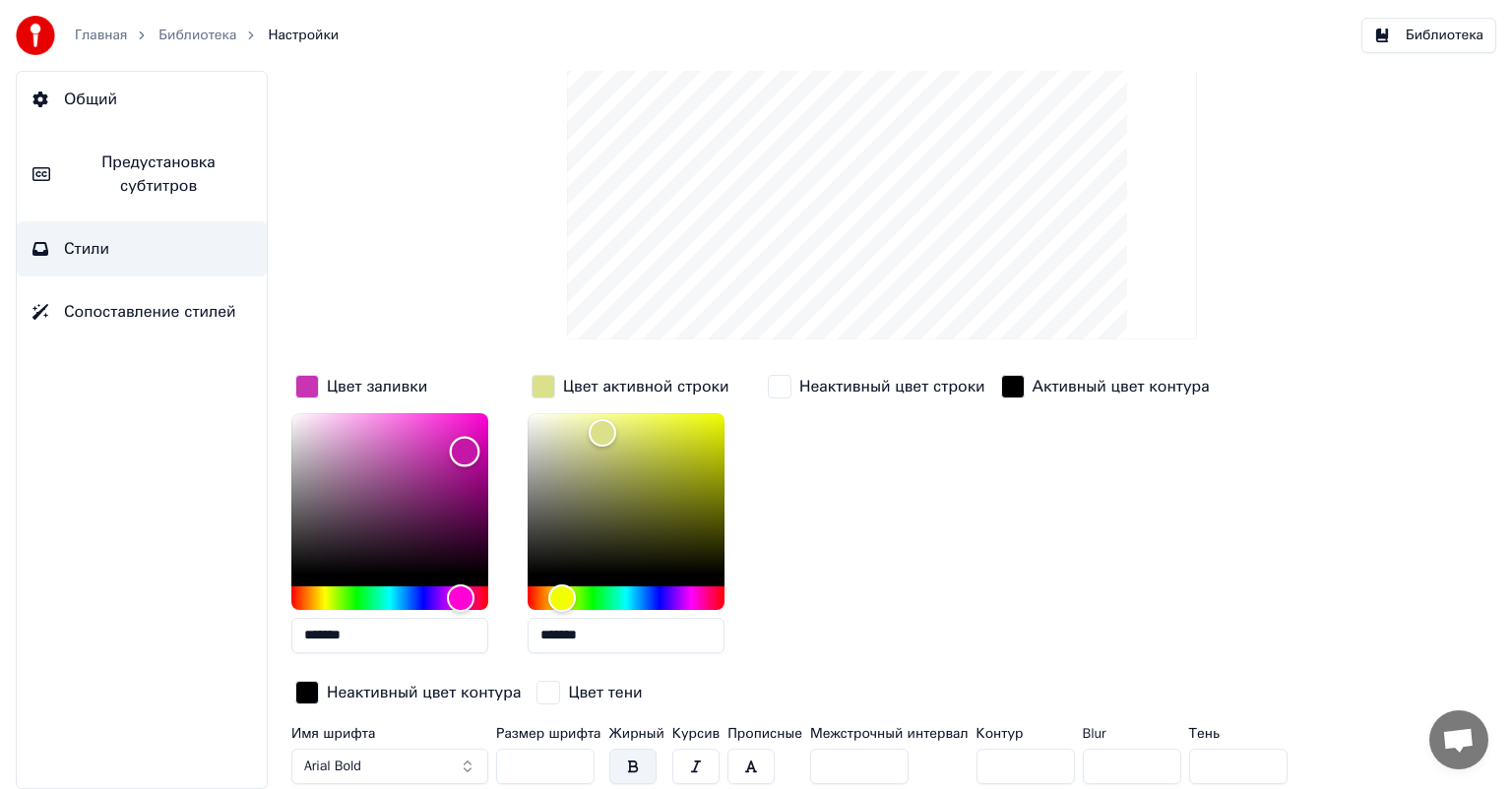click at bounding box center (390, 494) 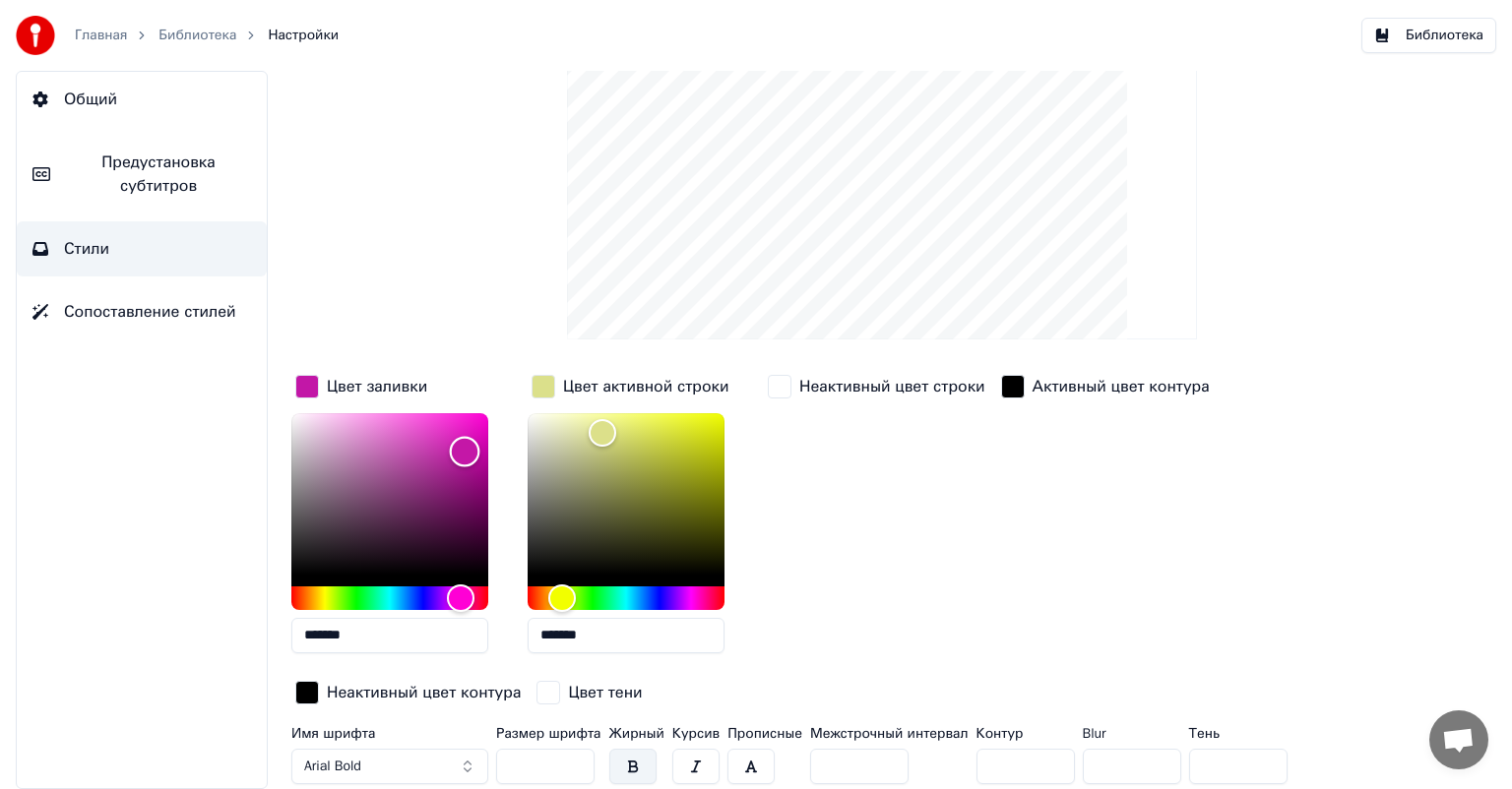 click at bounding box center (390, 494) 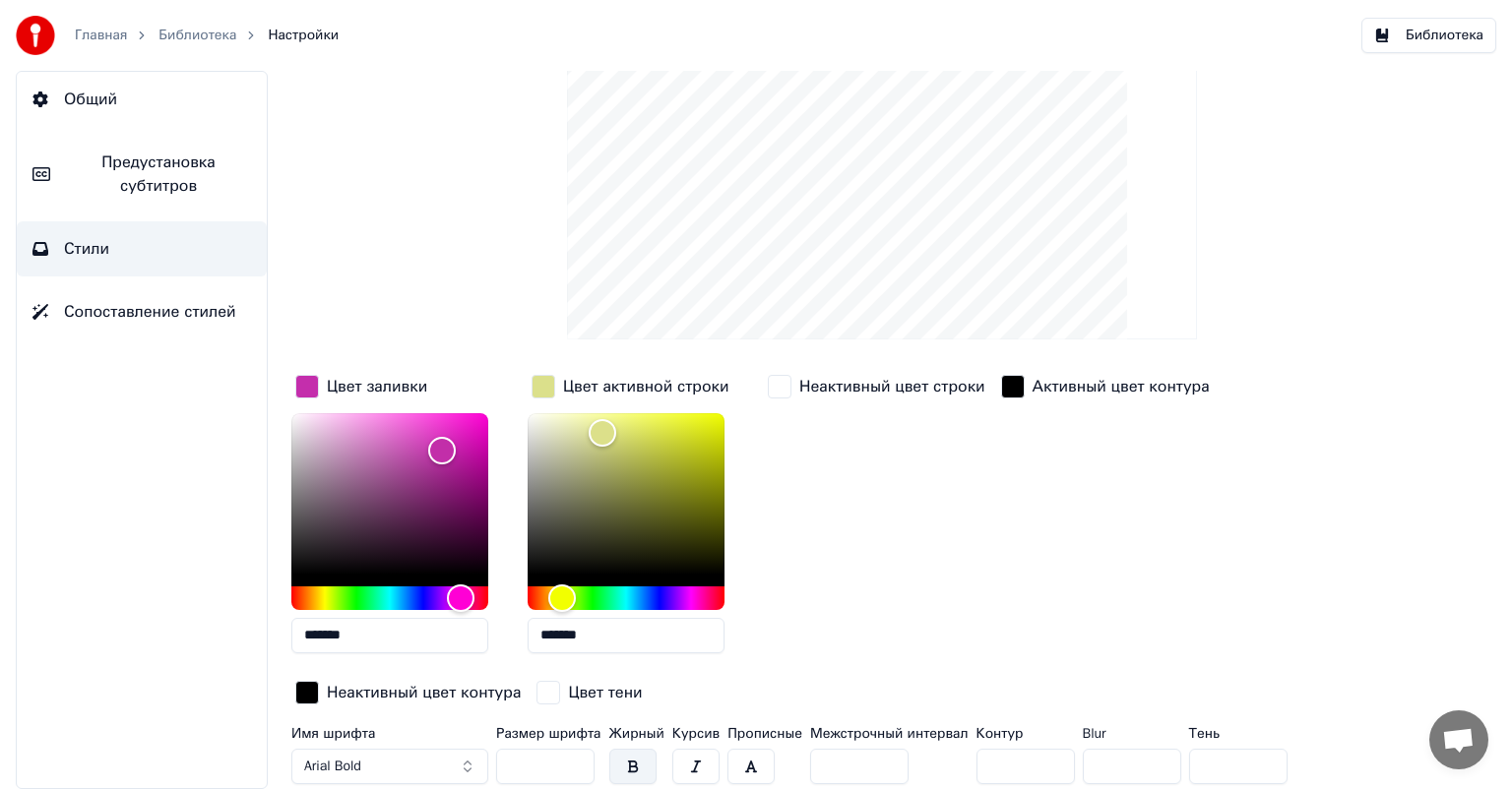 click at bounding box center (1013, 387) 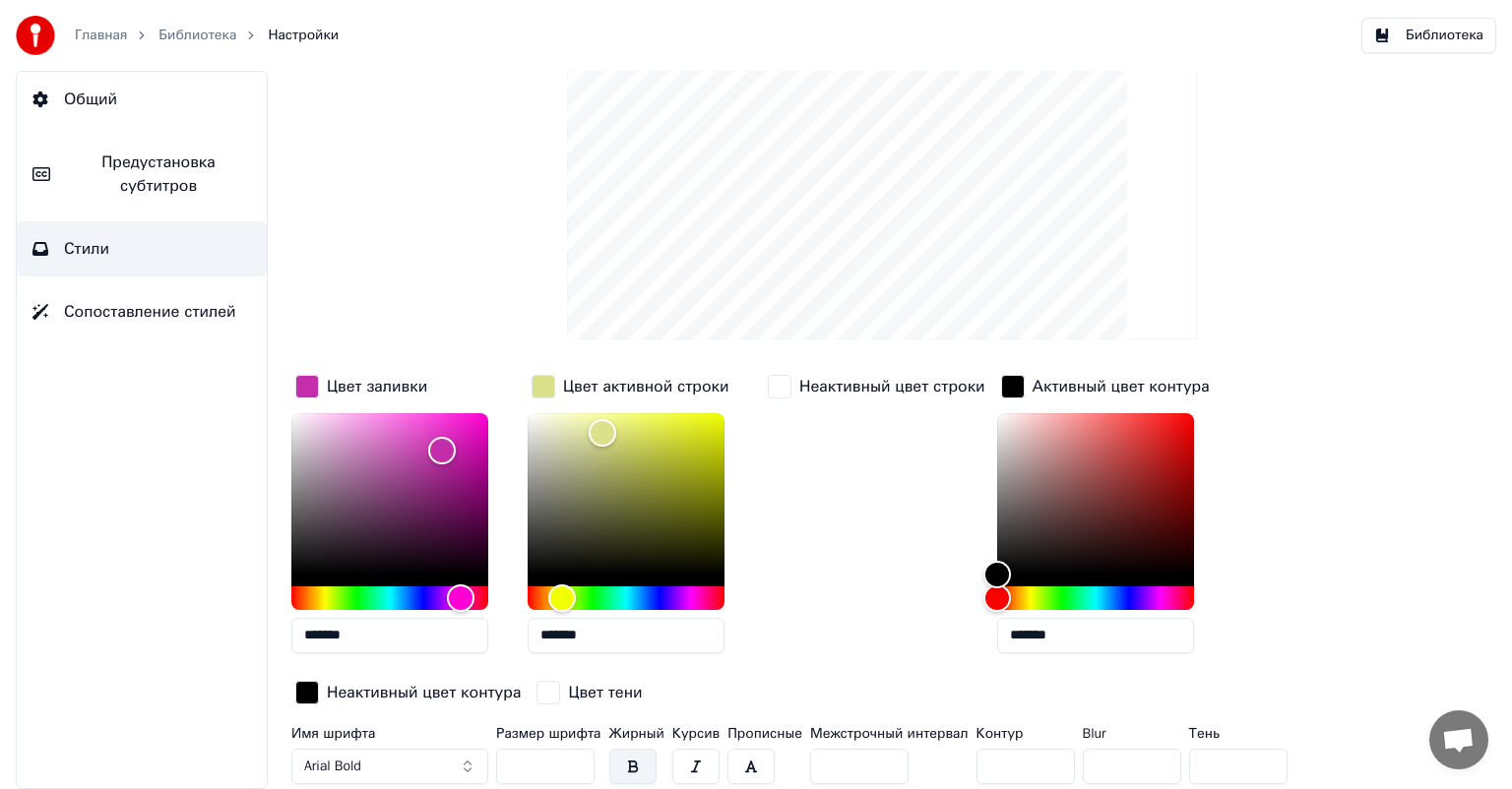 click at bounding box center [1013, 387] 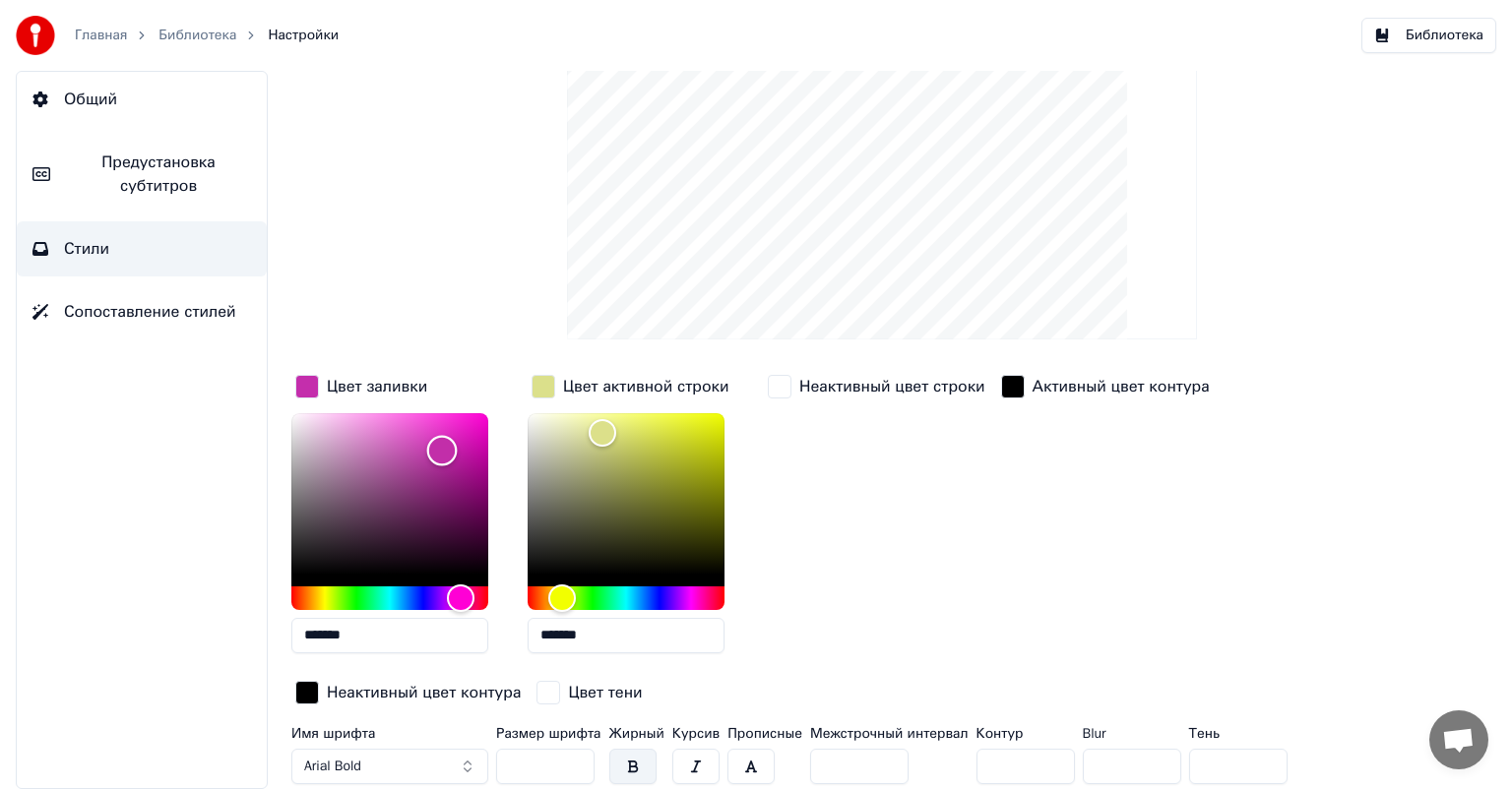 click at bounding box center [390, 494] 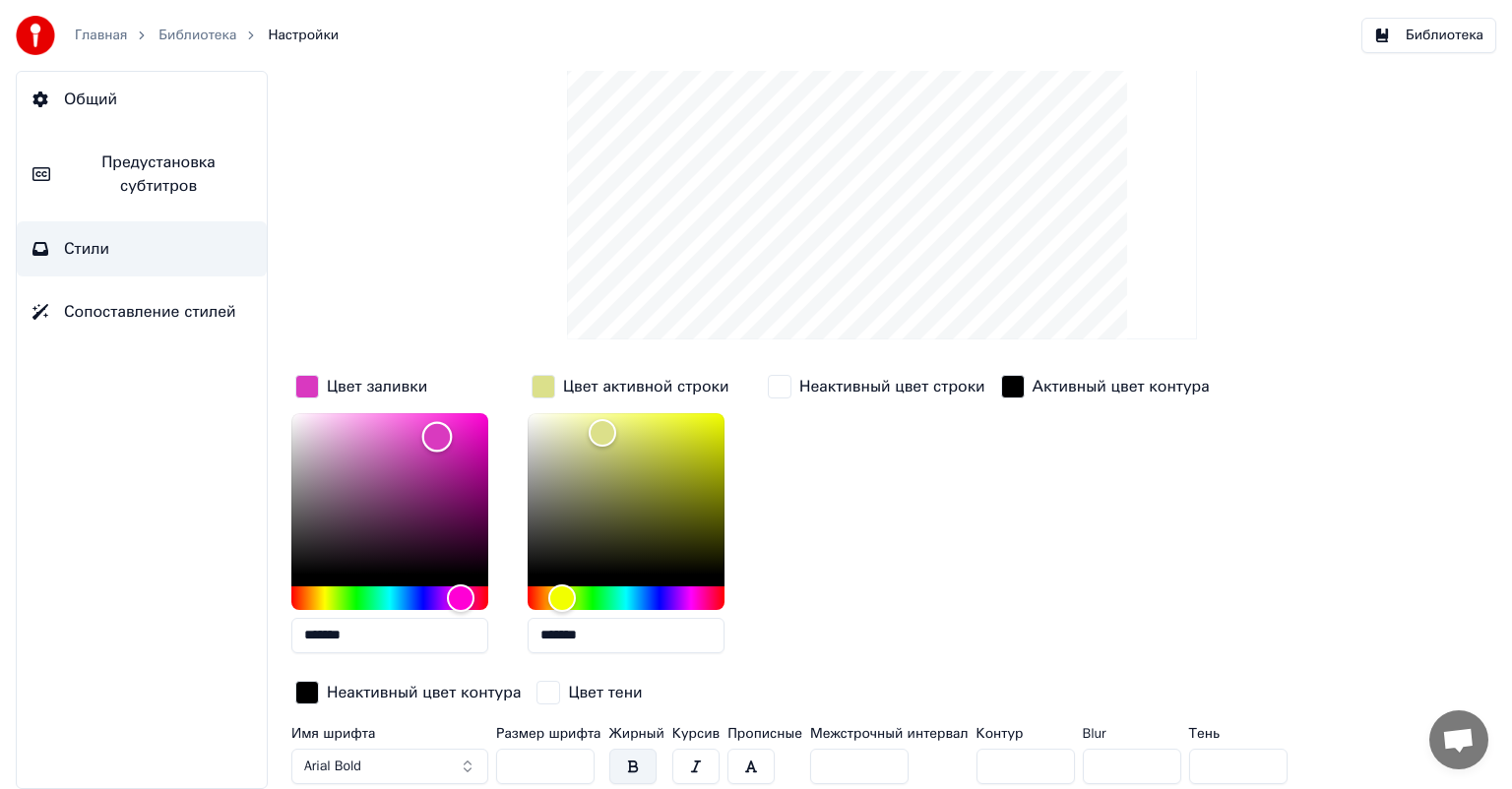 click at bounding box center (390, 494) 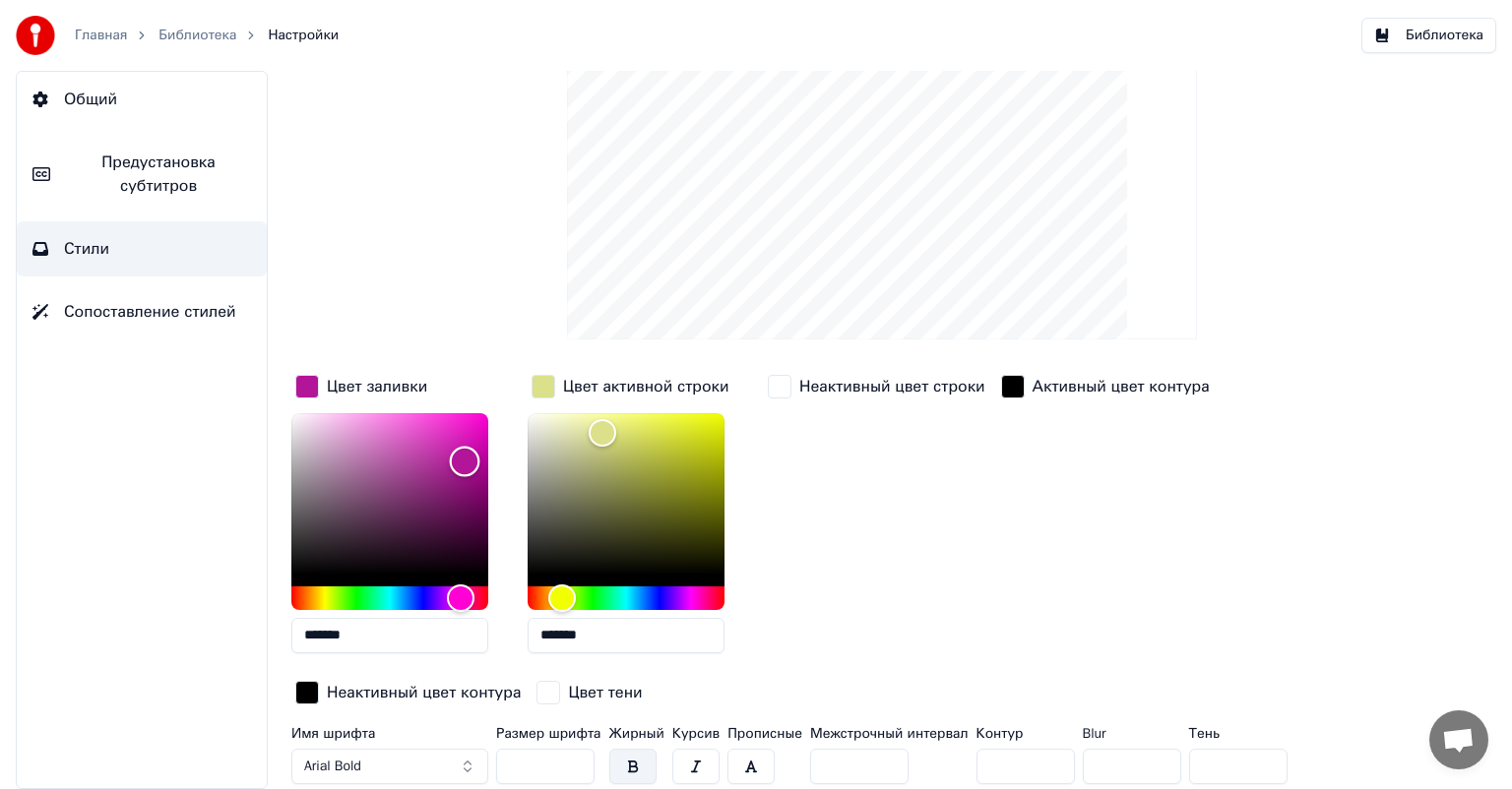 click at bounding box center [390, 494] 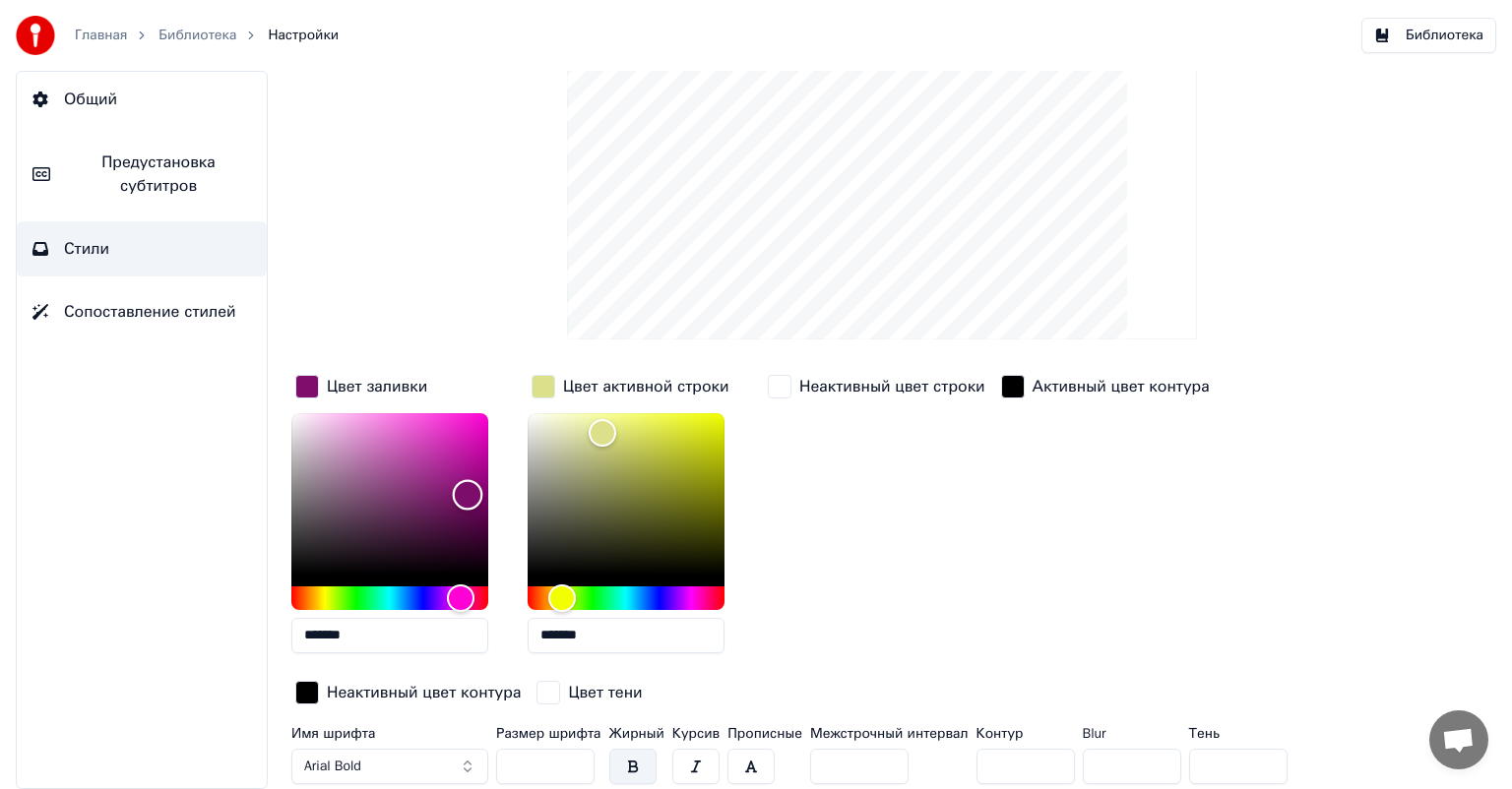 click at bounding box center [390, 494] 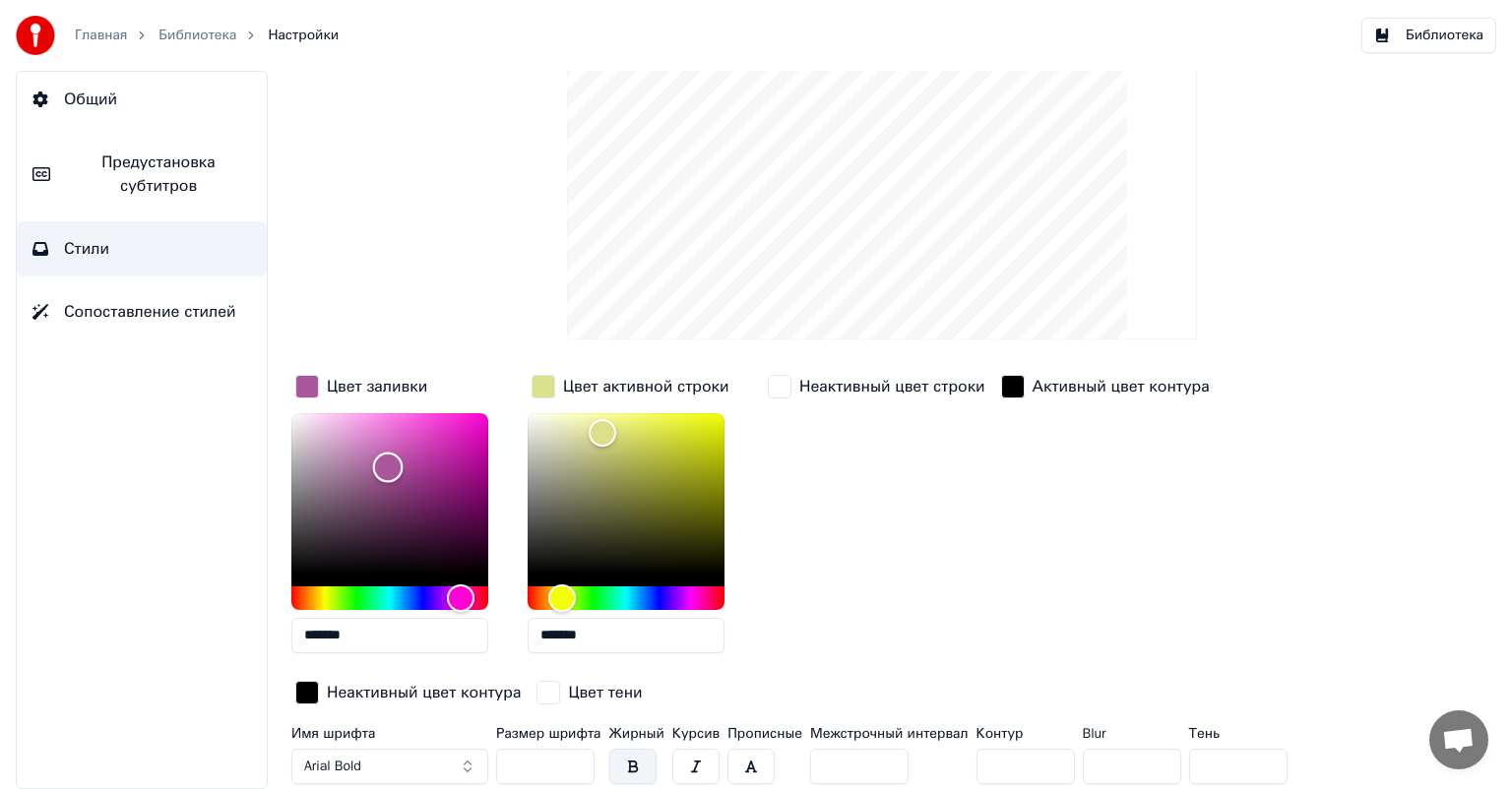 click at bounding box center (390, 494) 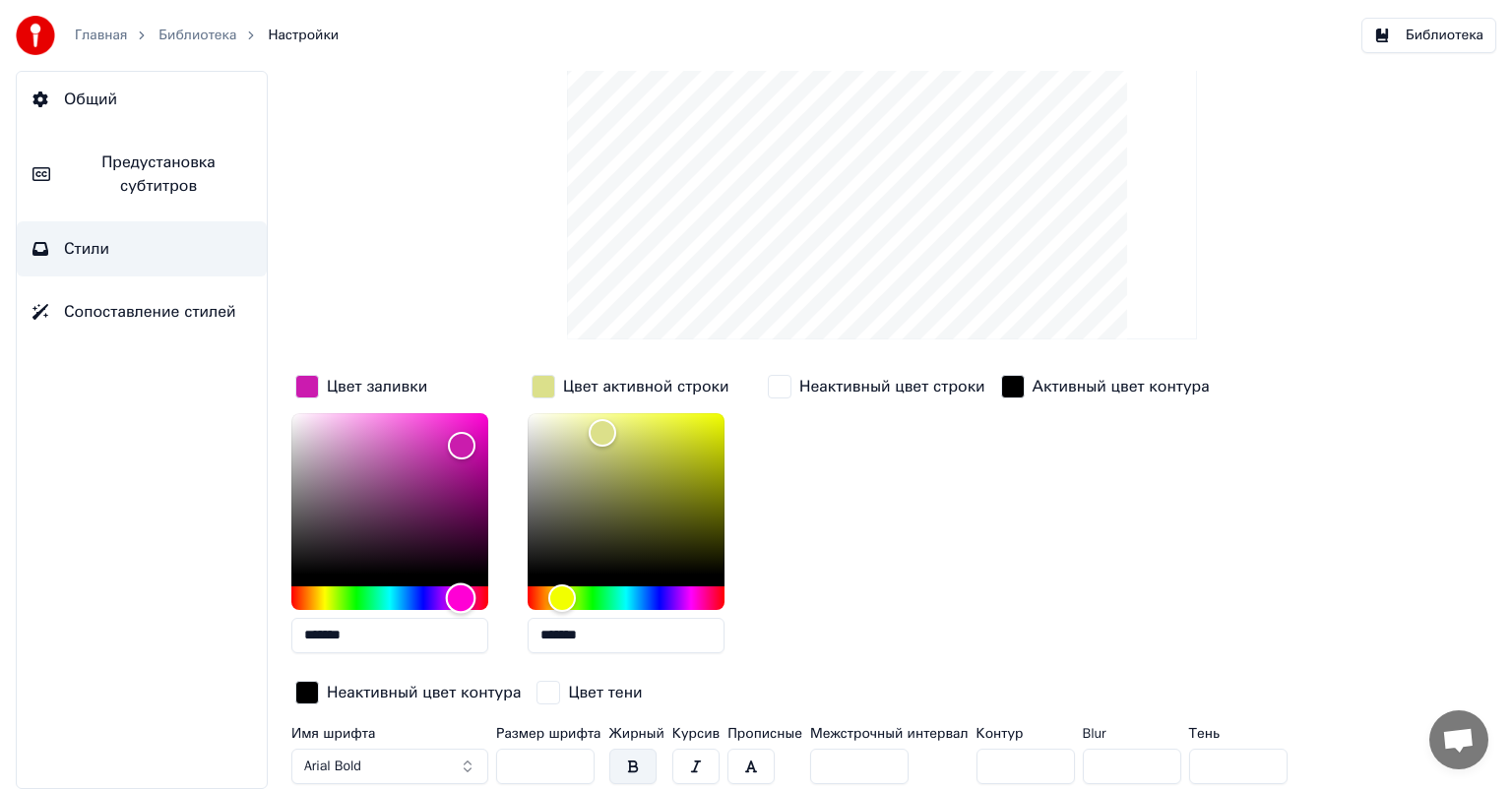 click at bounding box center (390, 598) 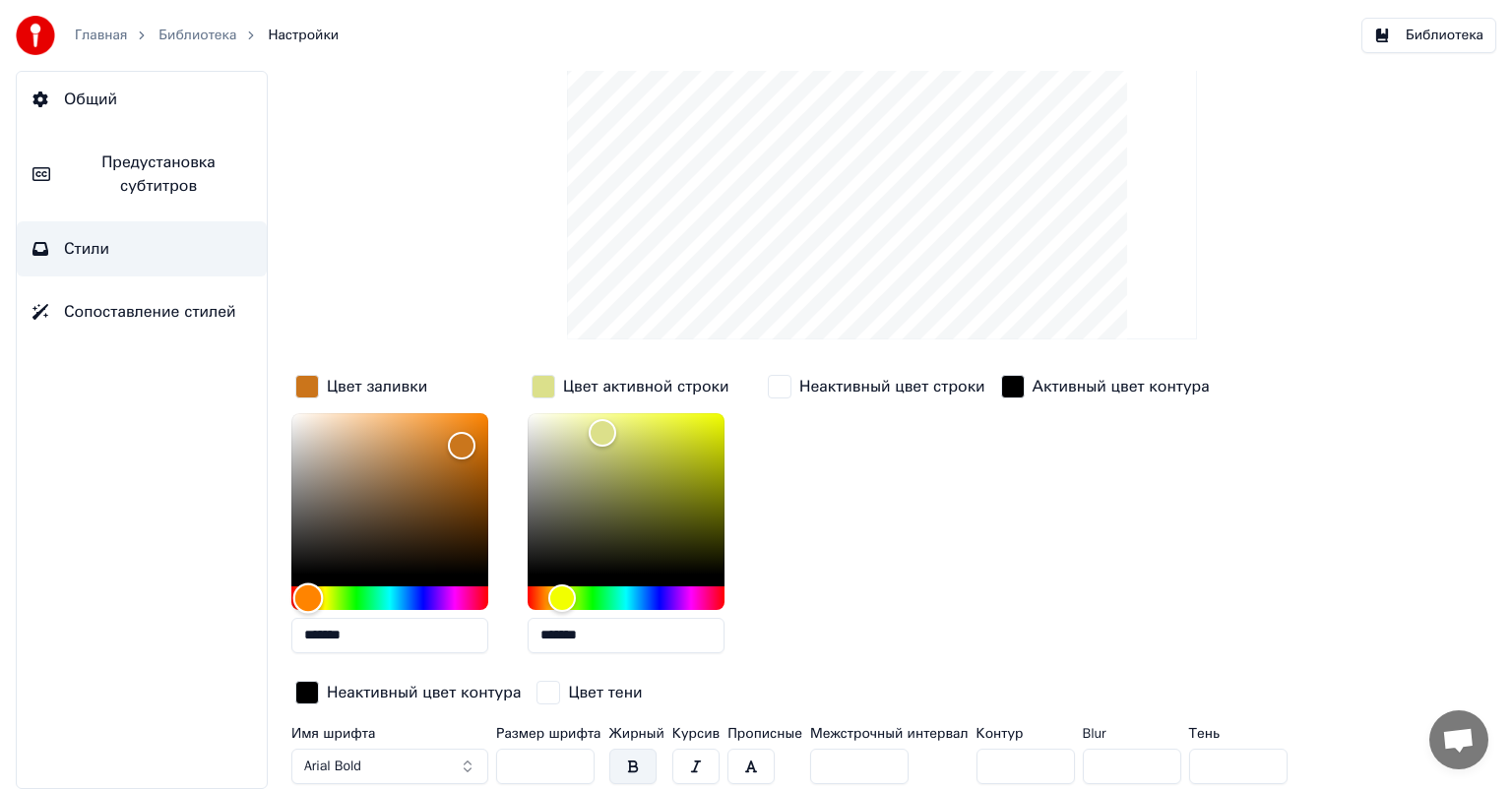 click at bounding box center [390, 598] 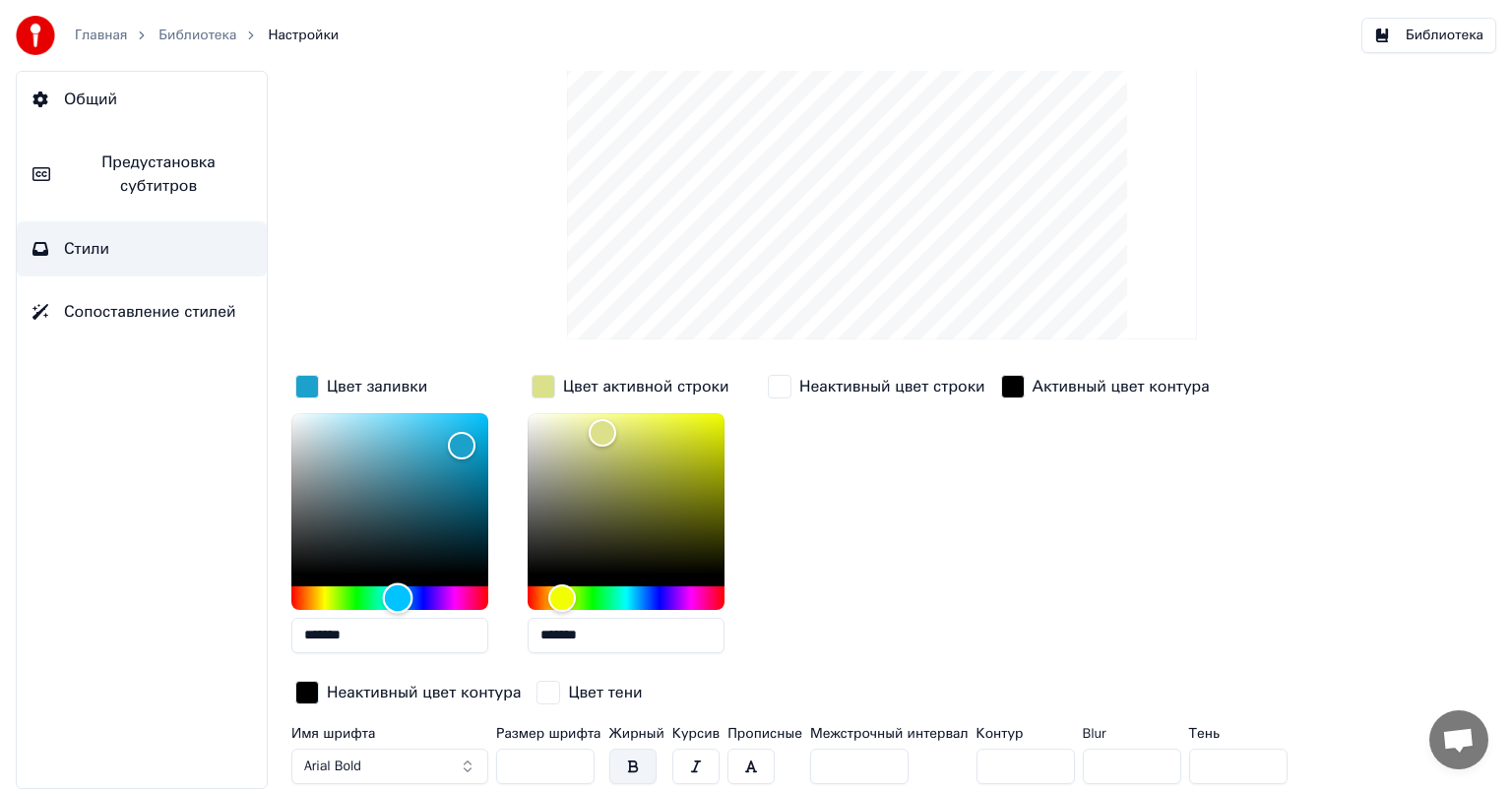 click at bounding box center (390, 598) 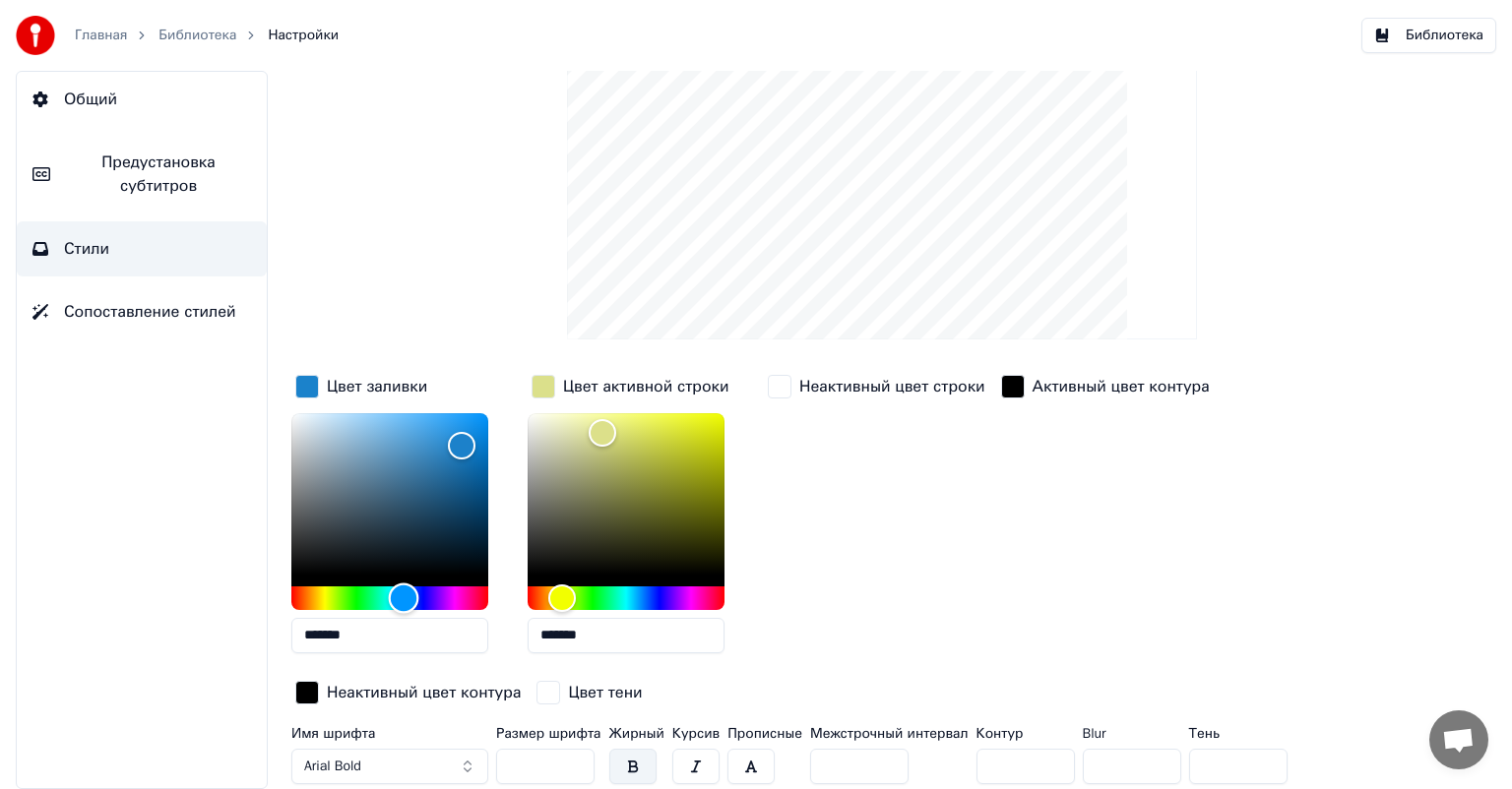 click at bounding box center (404, 597) 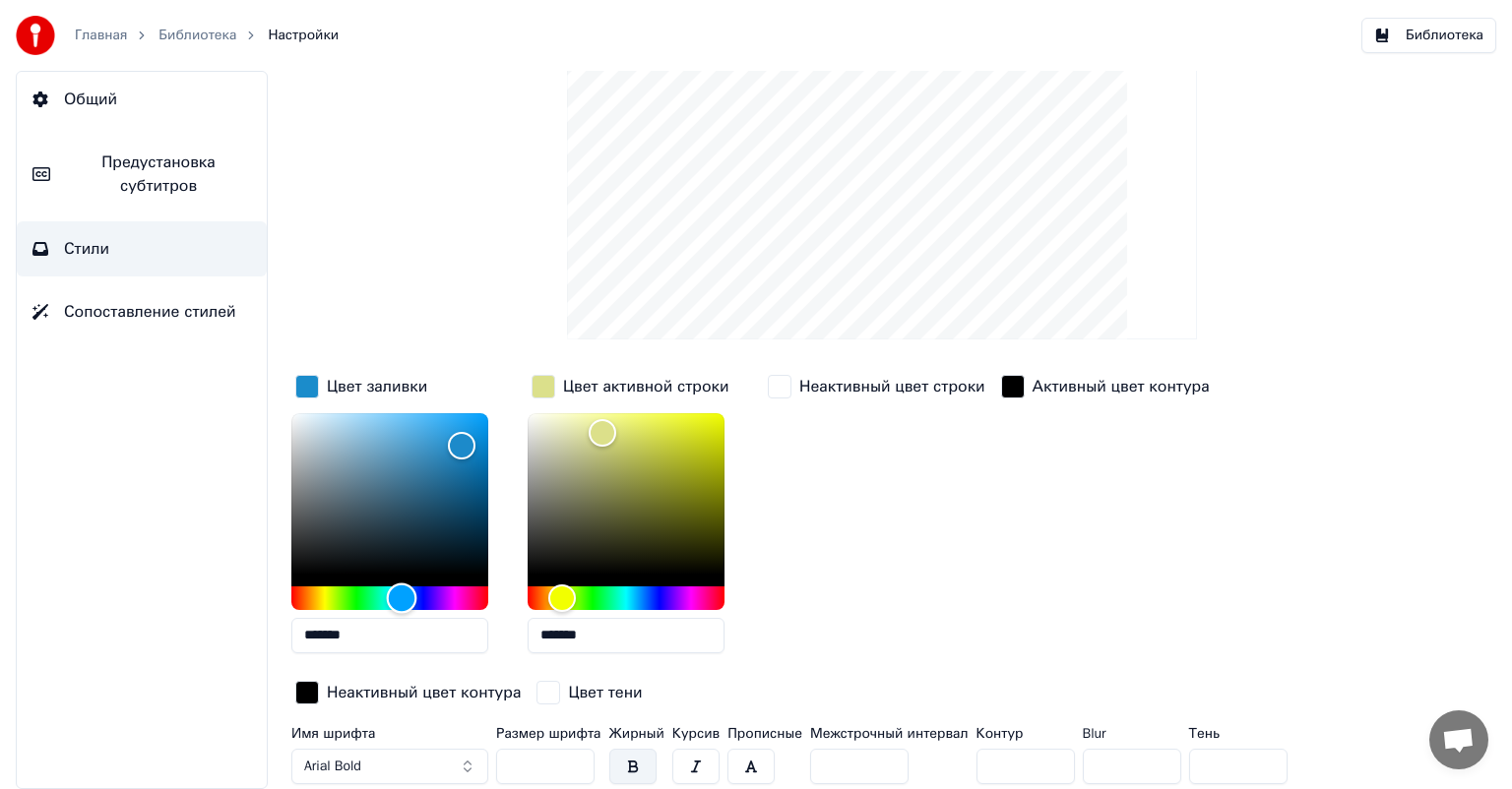 click at bounding box center [402, 597] 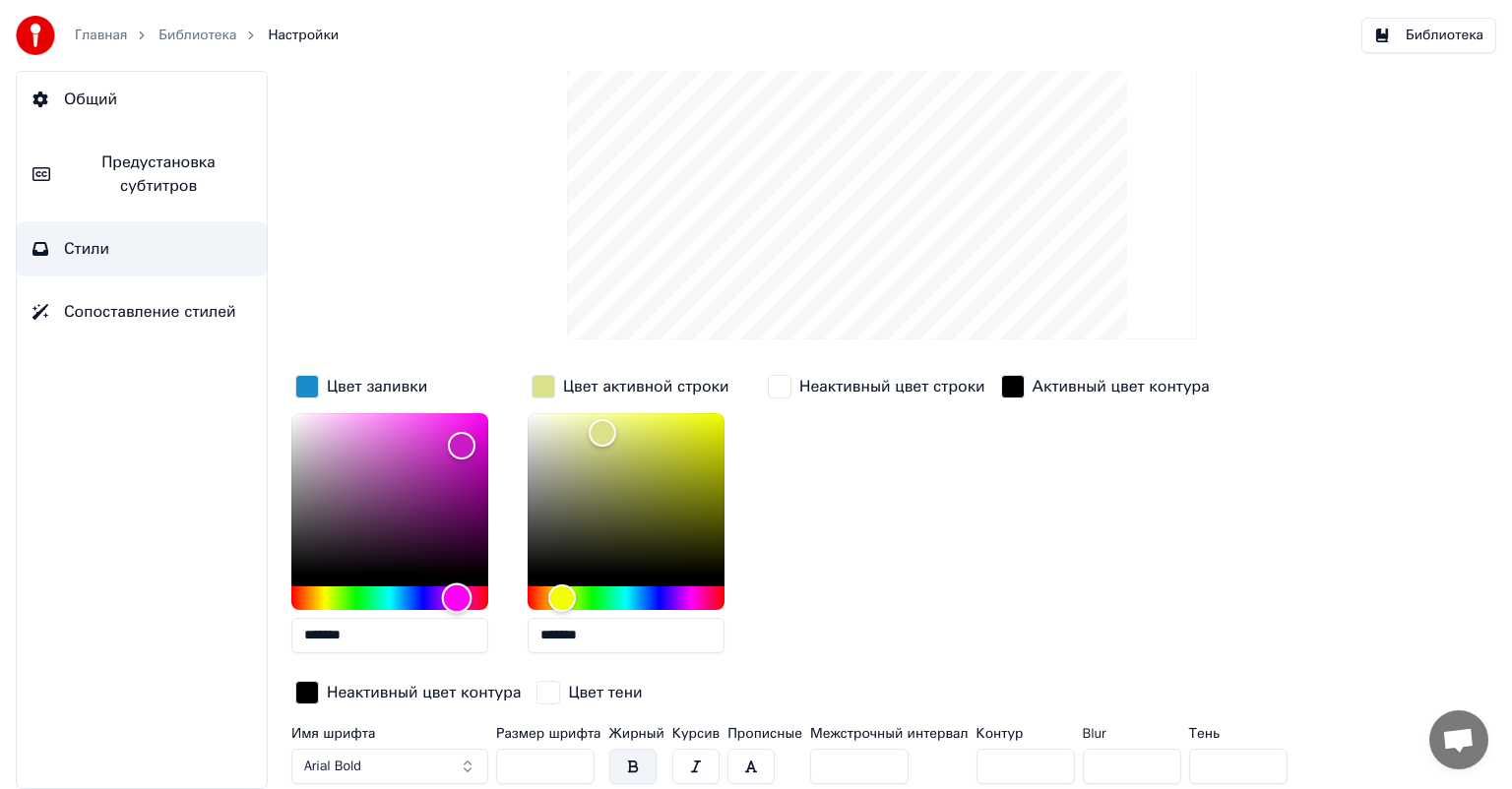 click at bounding box center (390, 598) 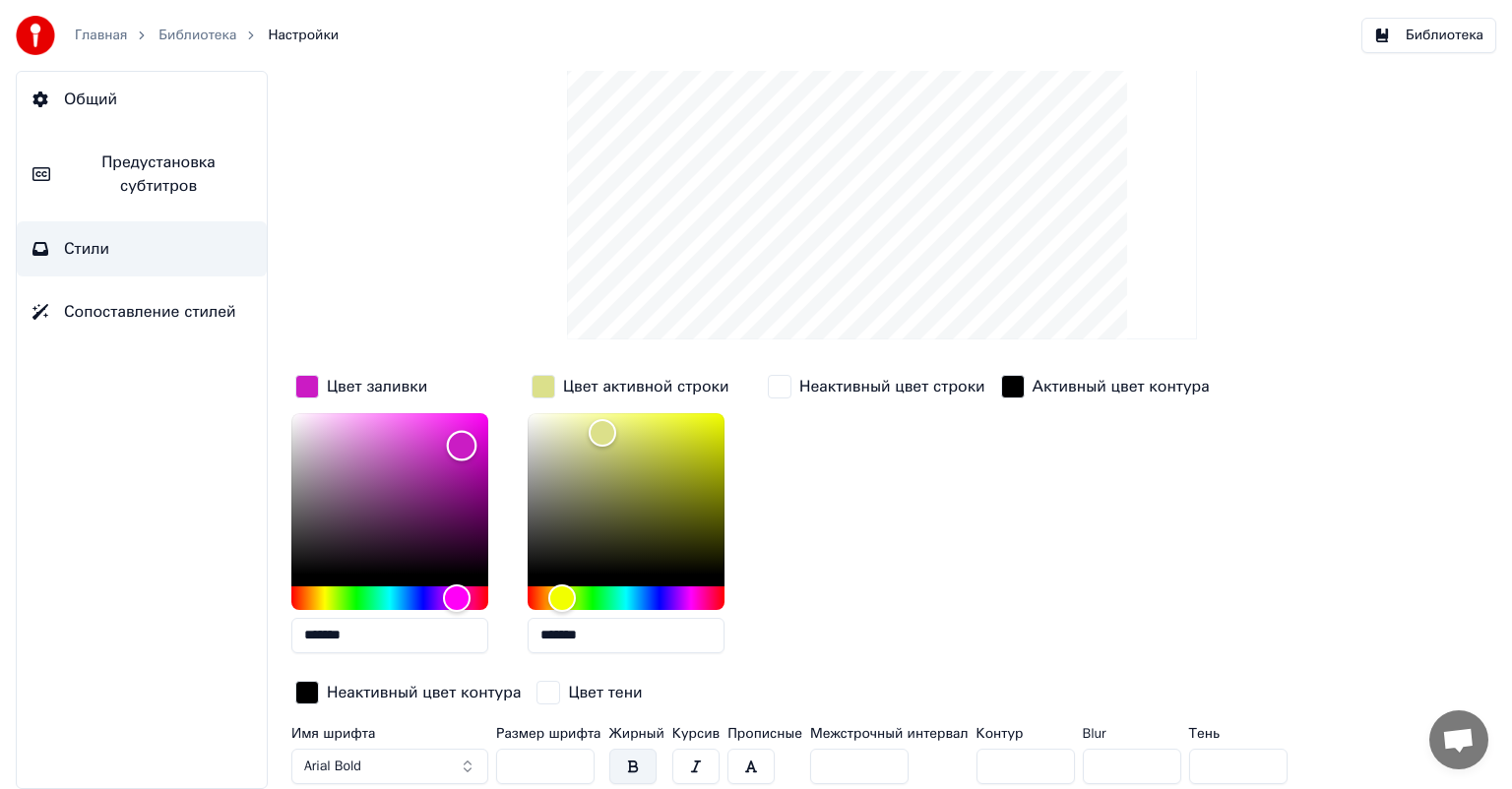 click at bounding box center [390, 494] 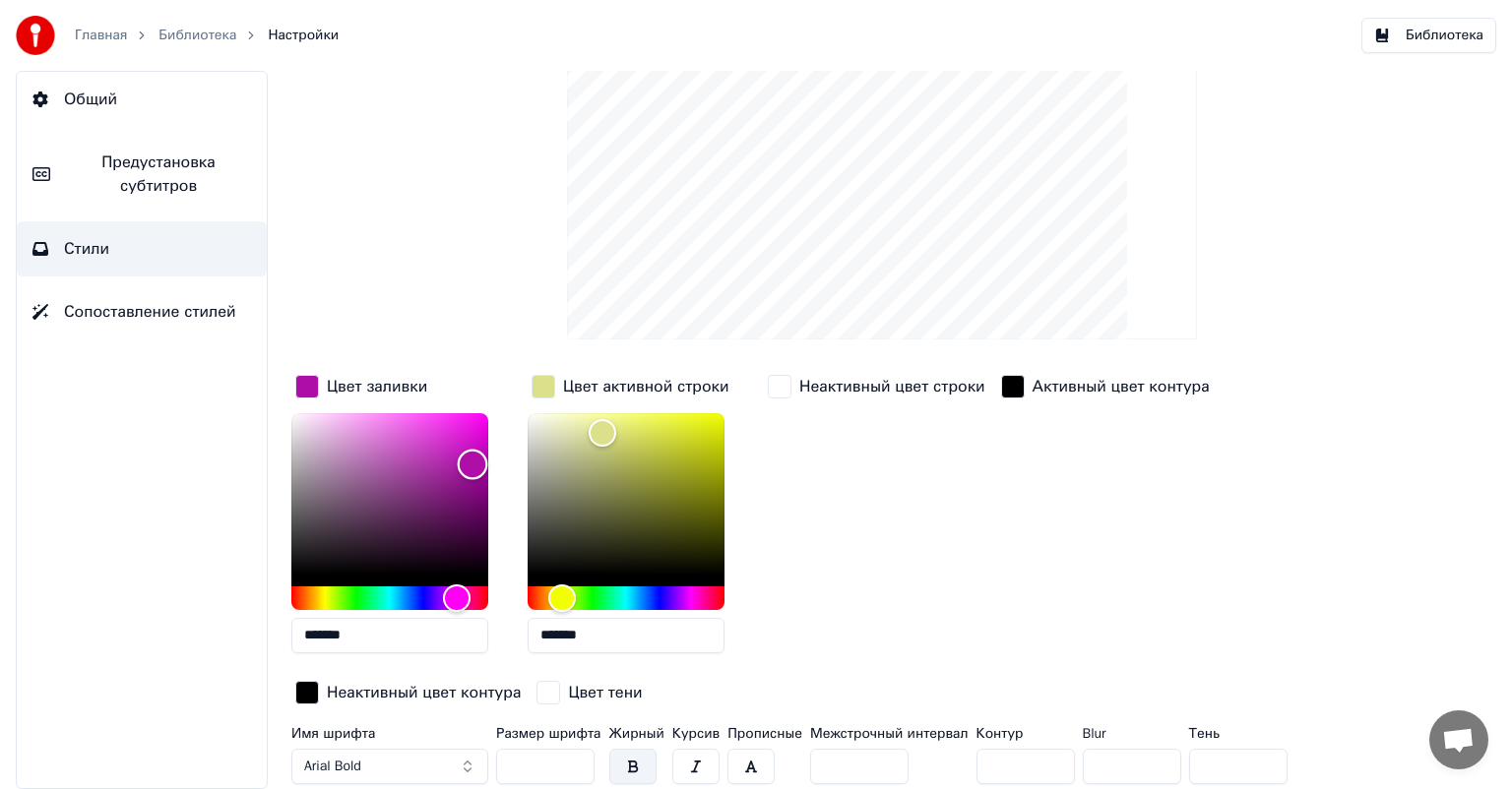 click at bounding box center (390, 494) 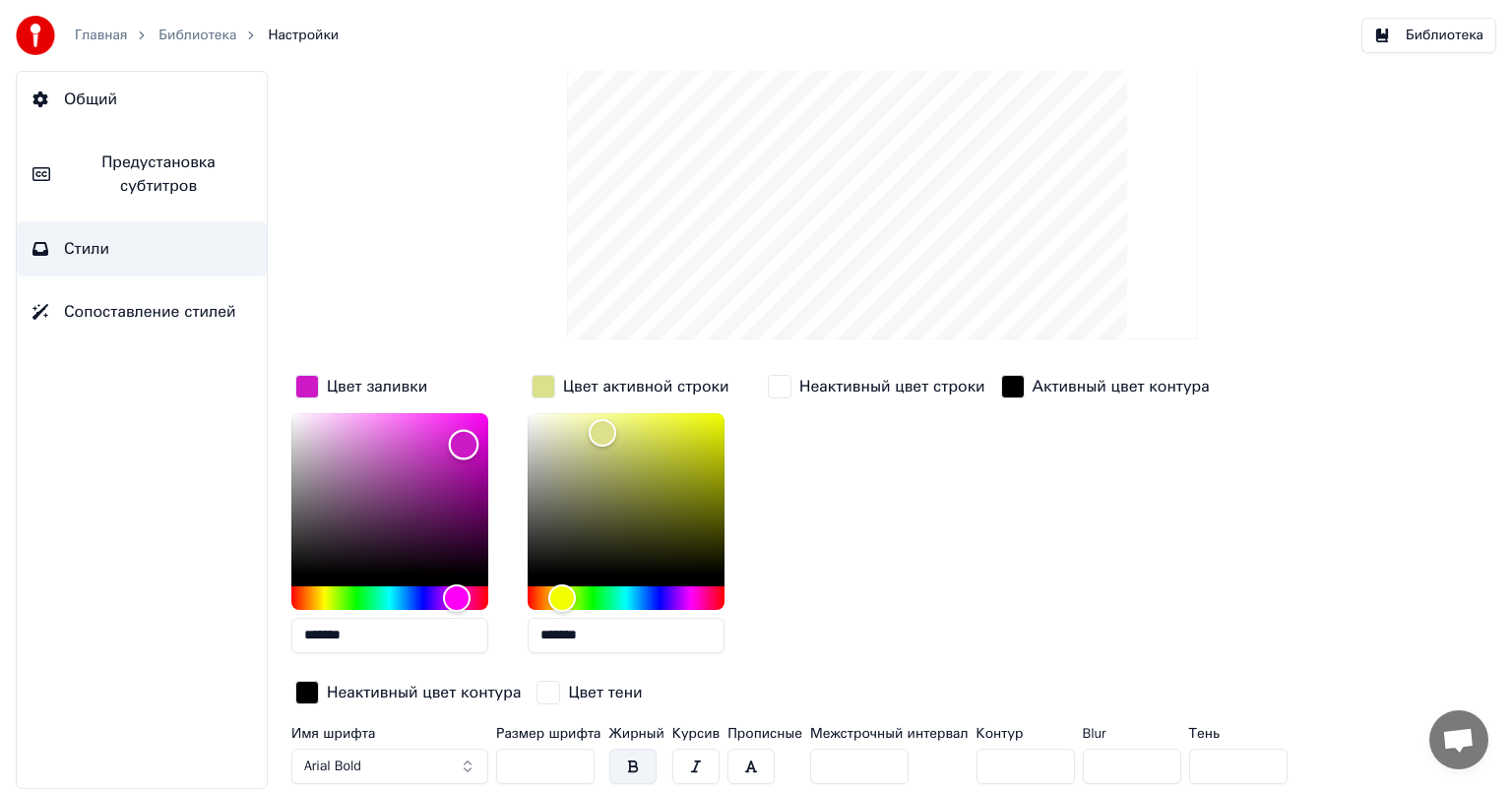 type on "*******" 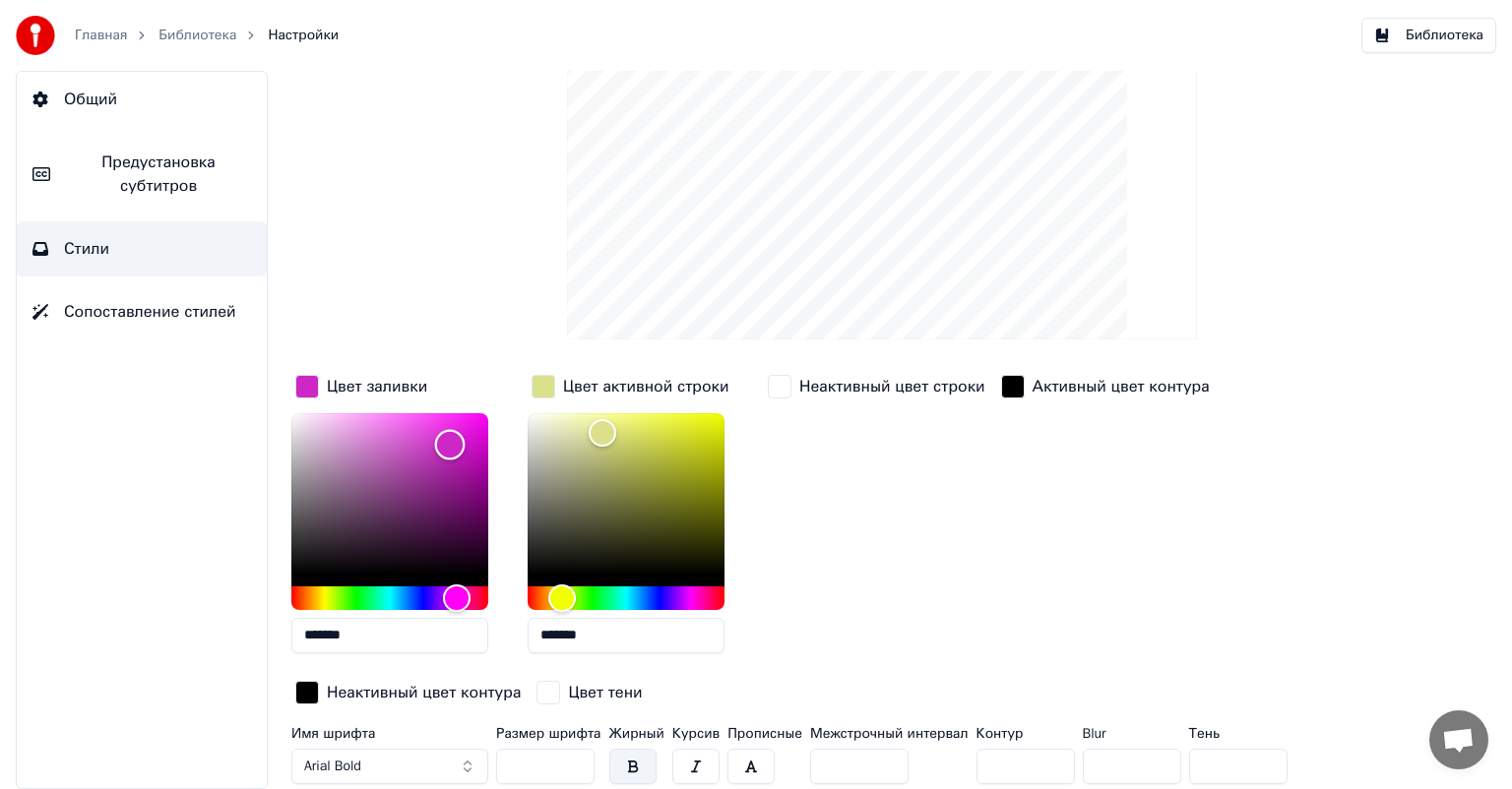 click at bounding box center [450, 445] 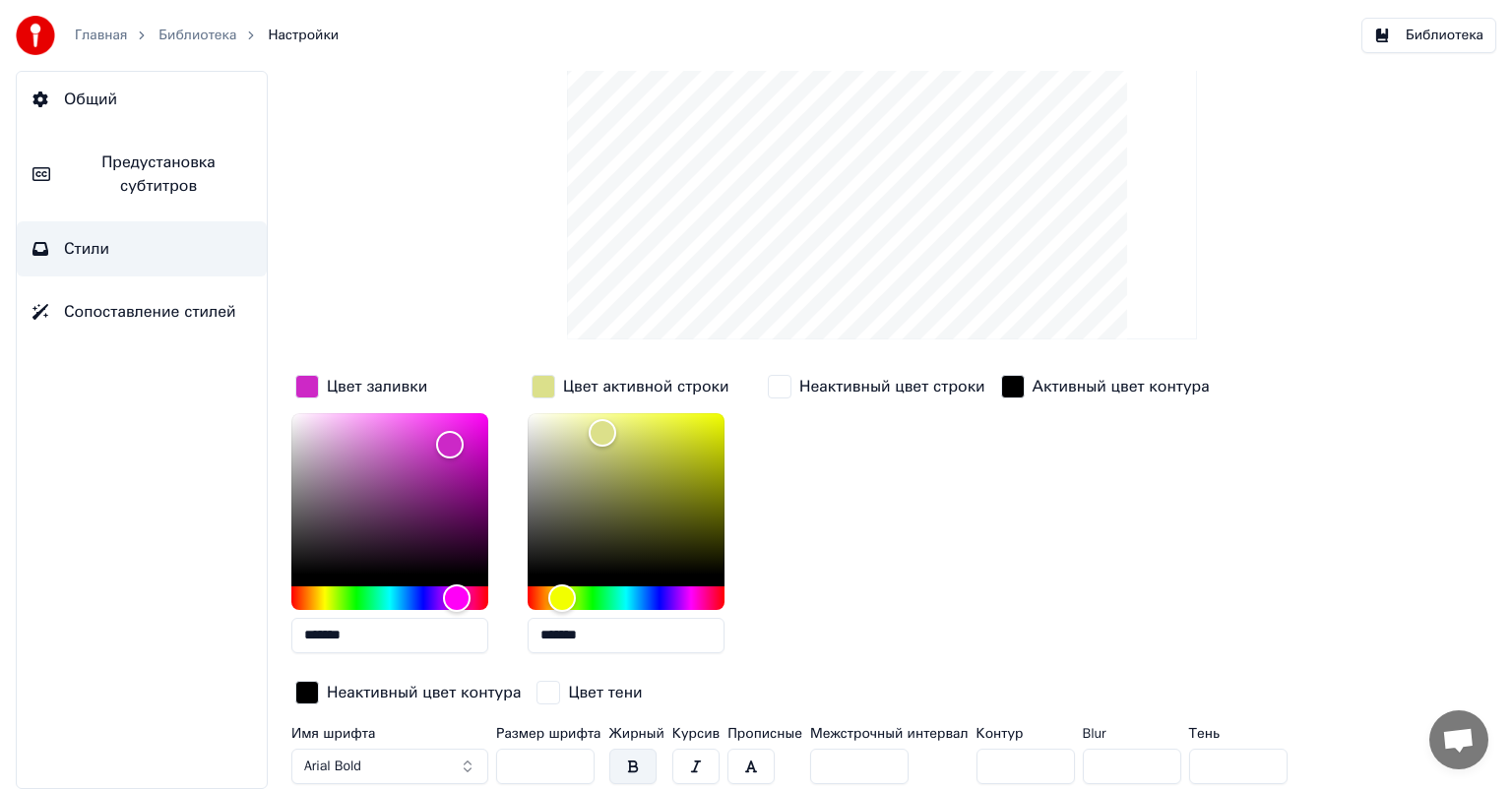 click on "Сопоставление стилей" at bounding box center [150, 312] 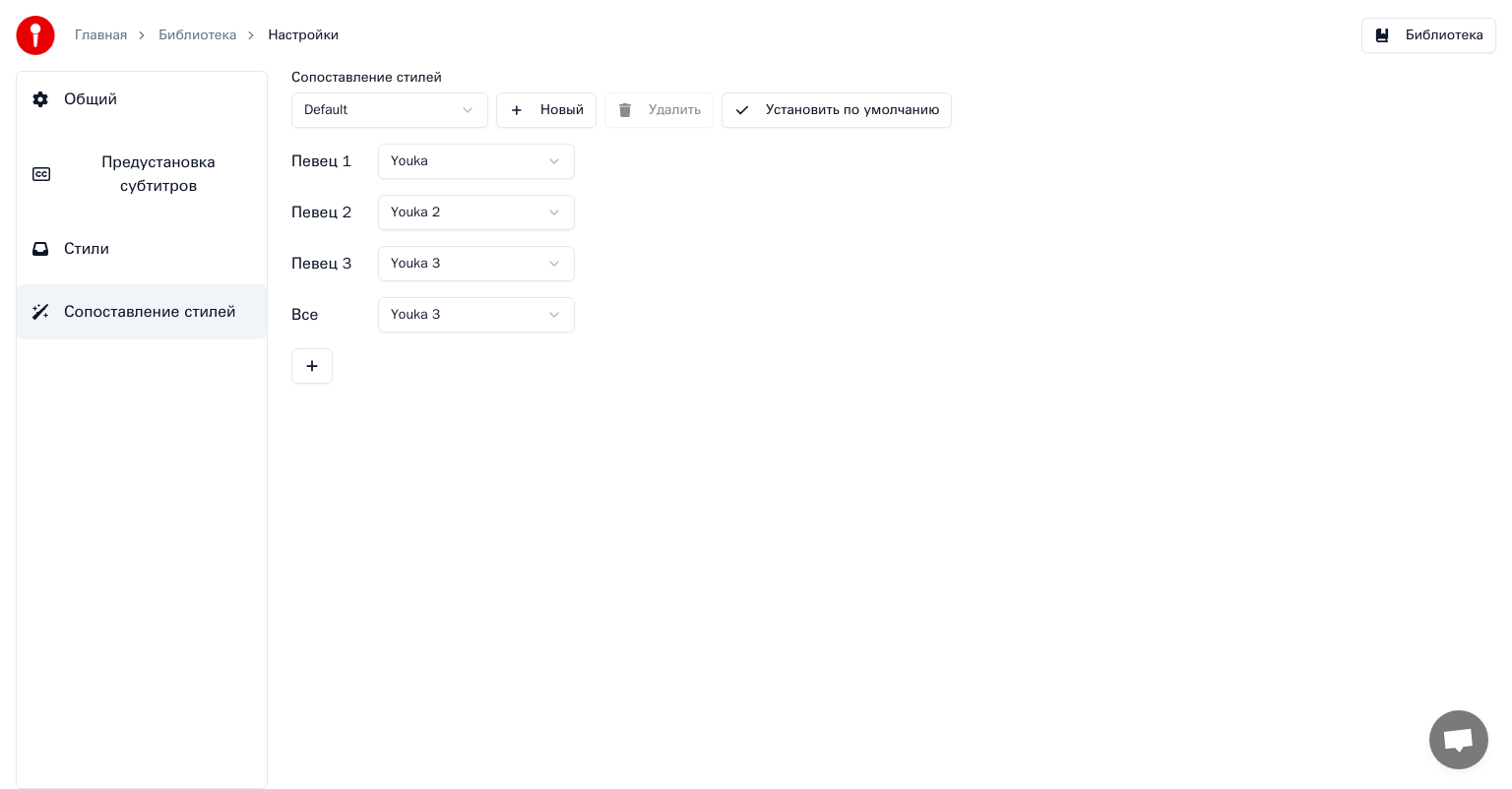scroll, scrollTop: 0, scrollLeft: 0, axis: both 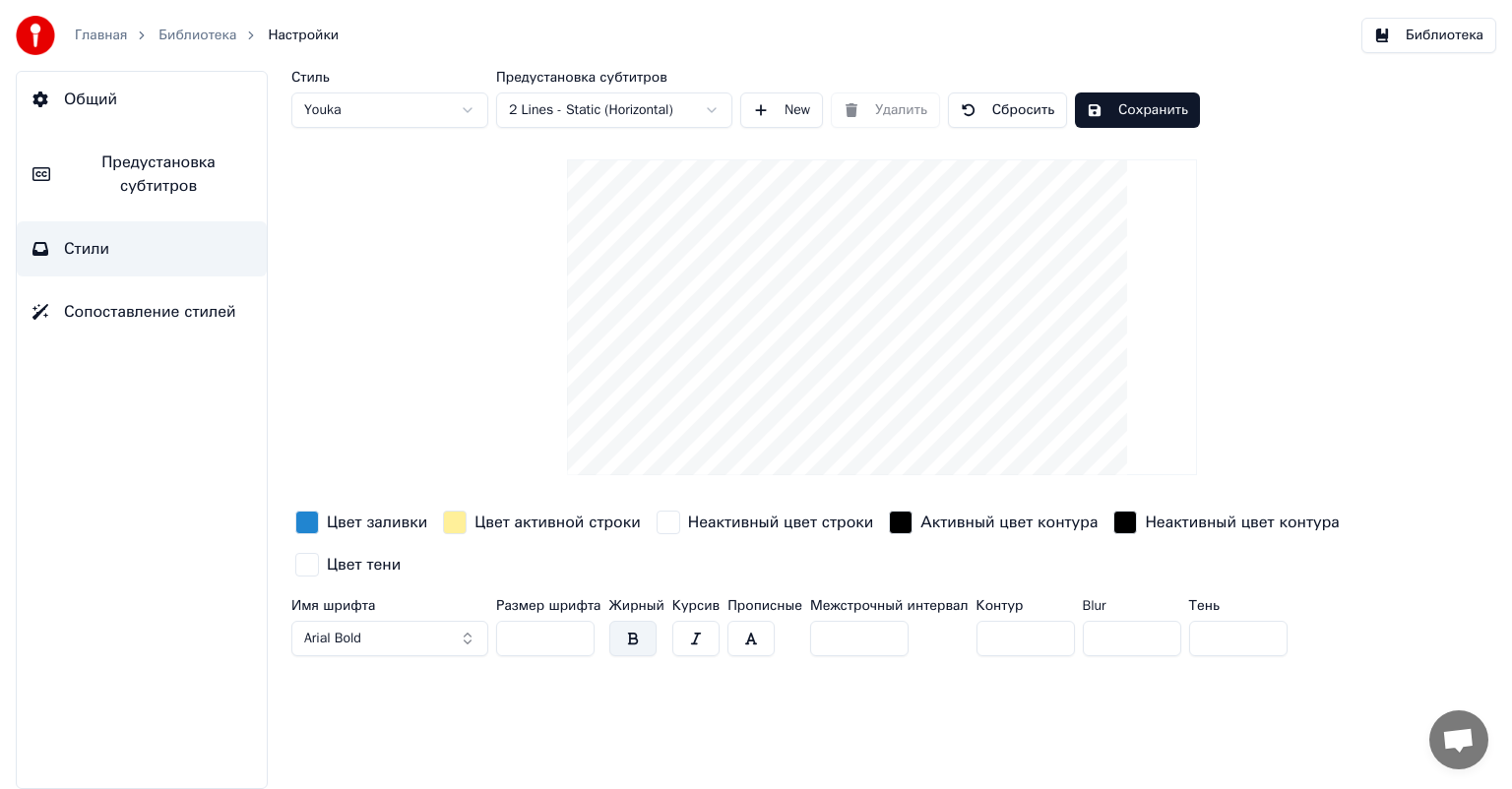 click at bounding box center [307, 522] 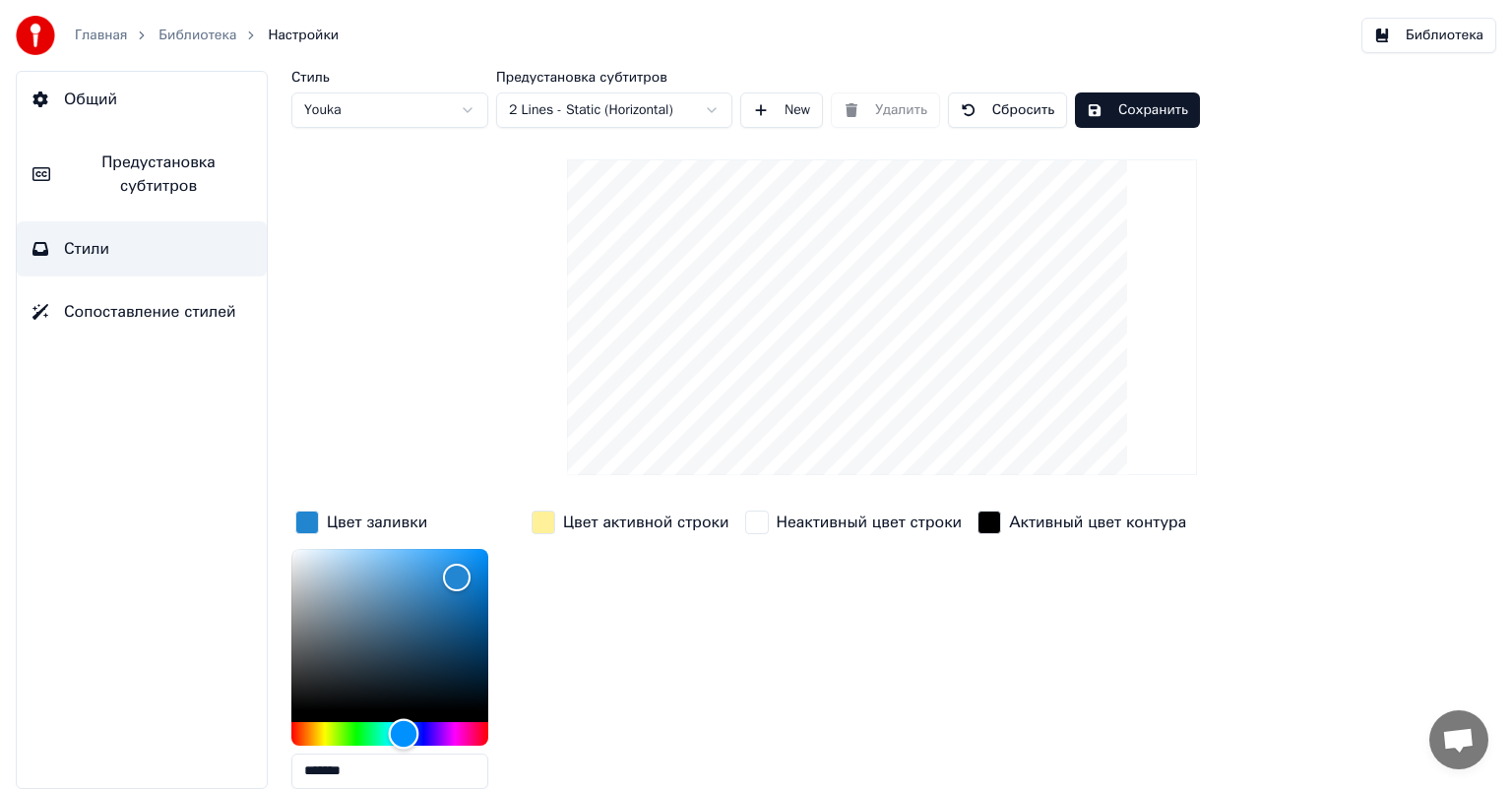 click at bounding box center (390, 734) 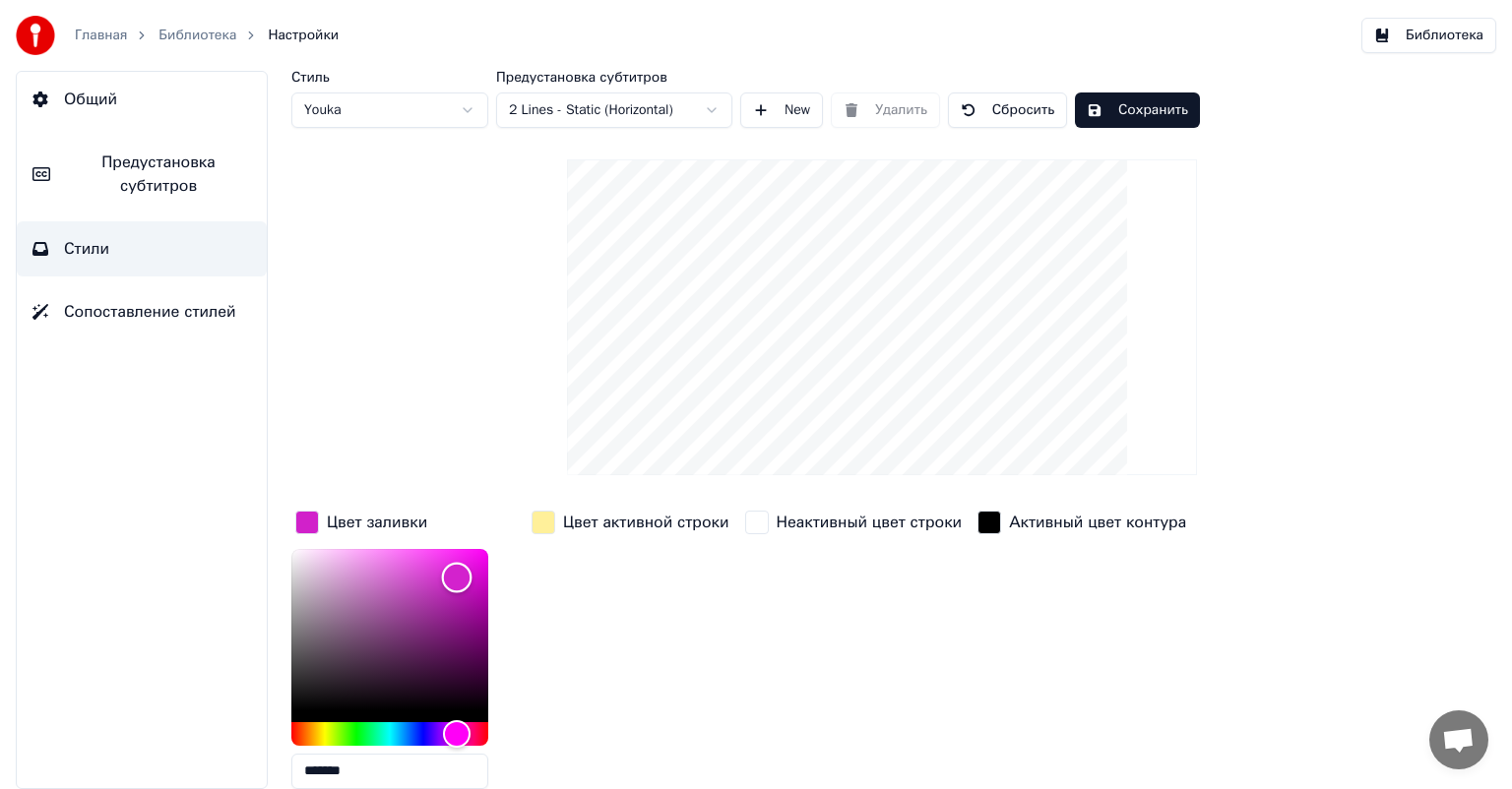 click at bounding box center (390, 630) 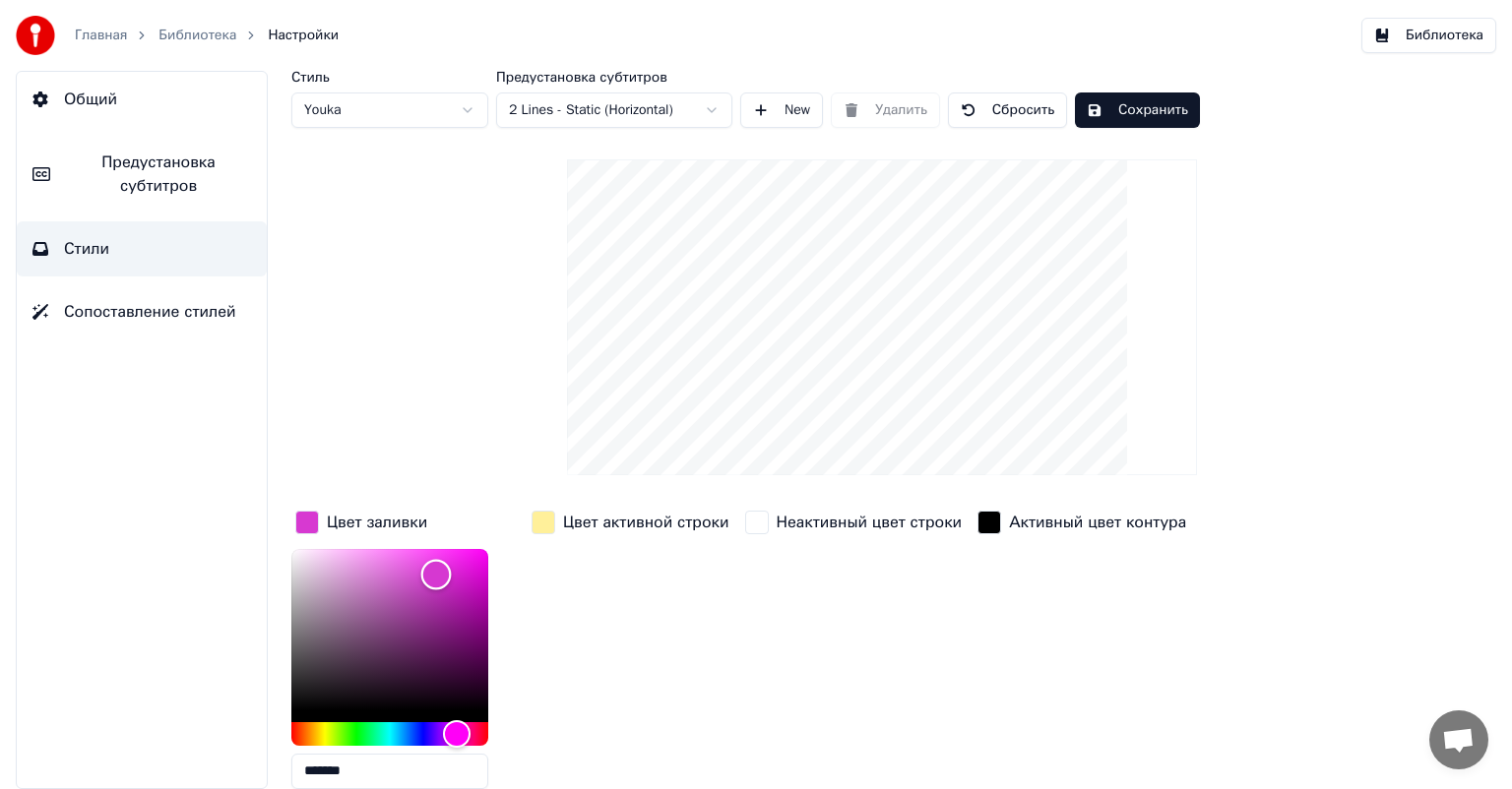 click at bounding box center [390, 630] 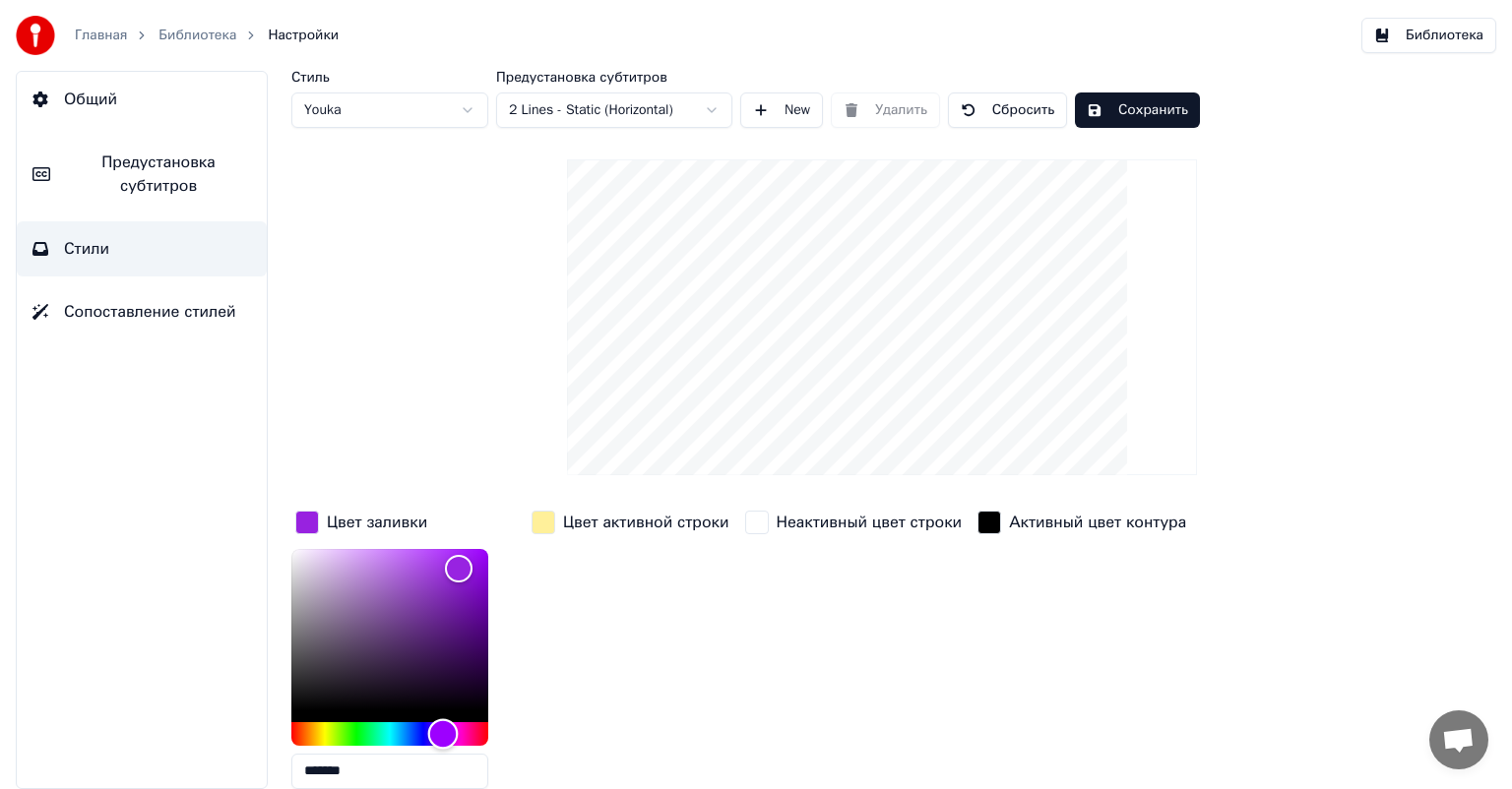 click at bounding box center (443, 733) 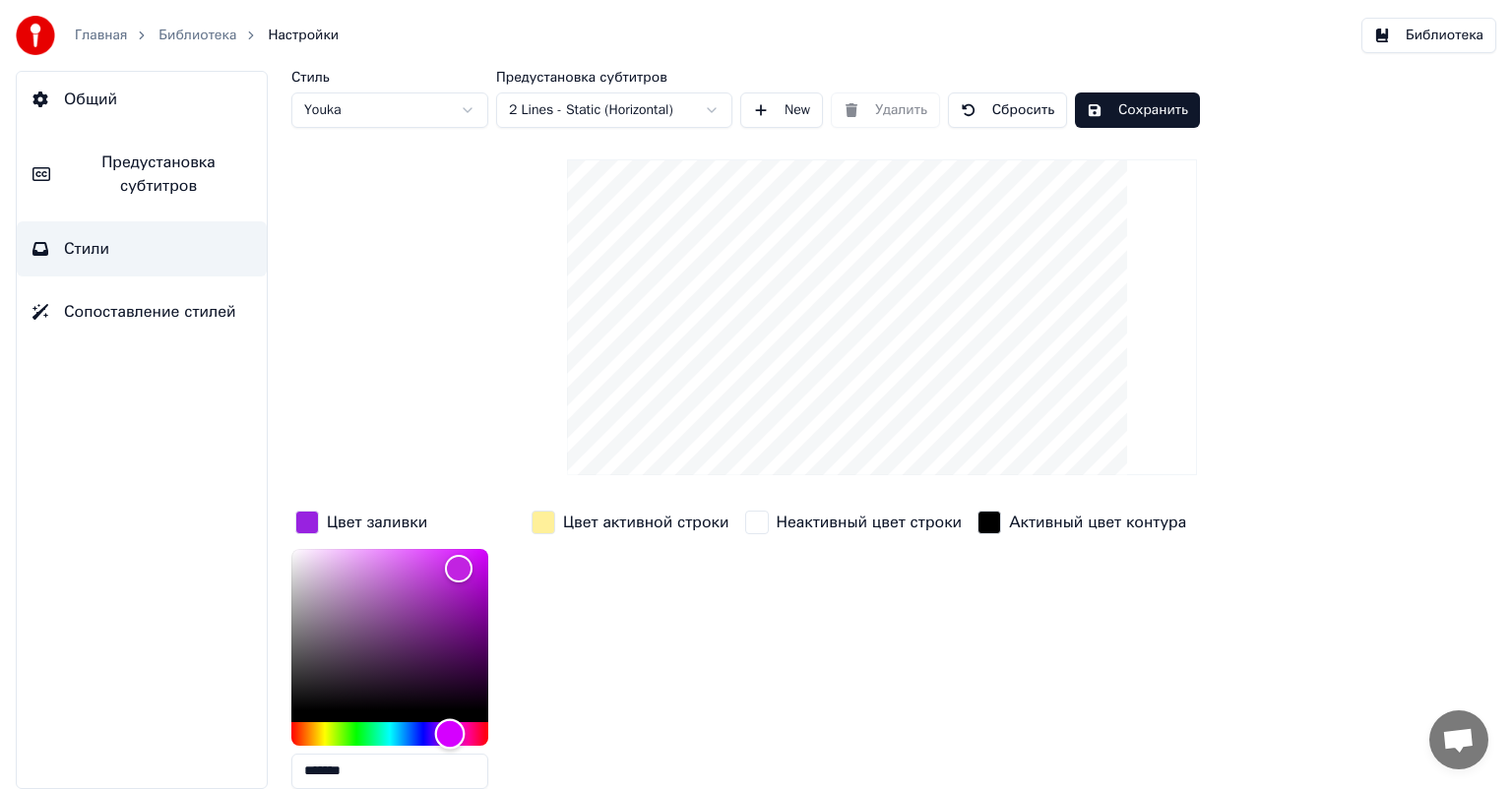 click at bounding box center (450, 733) 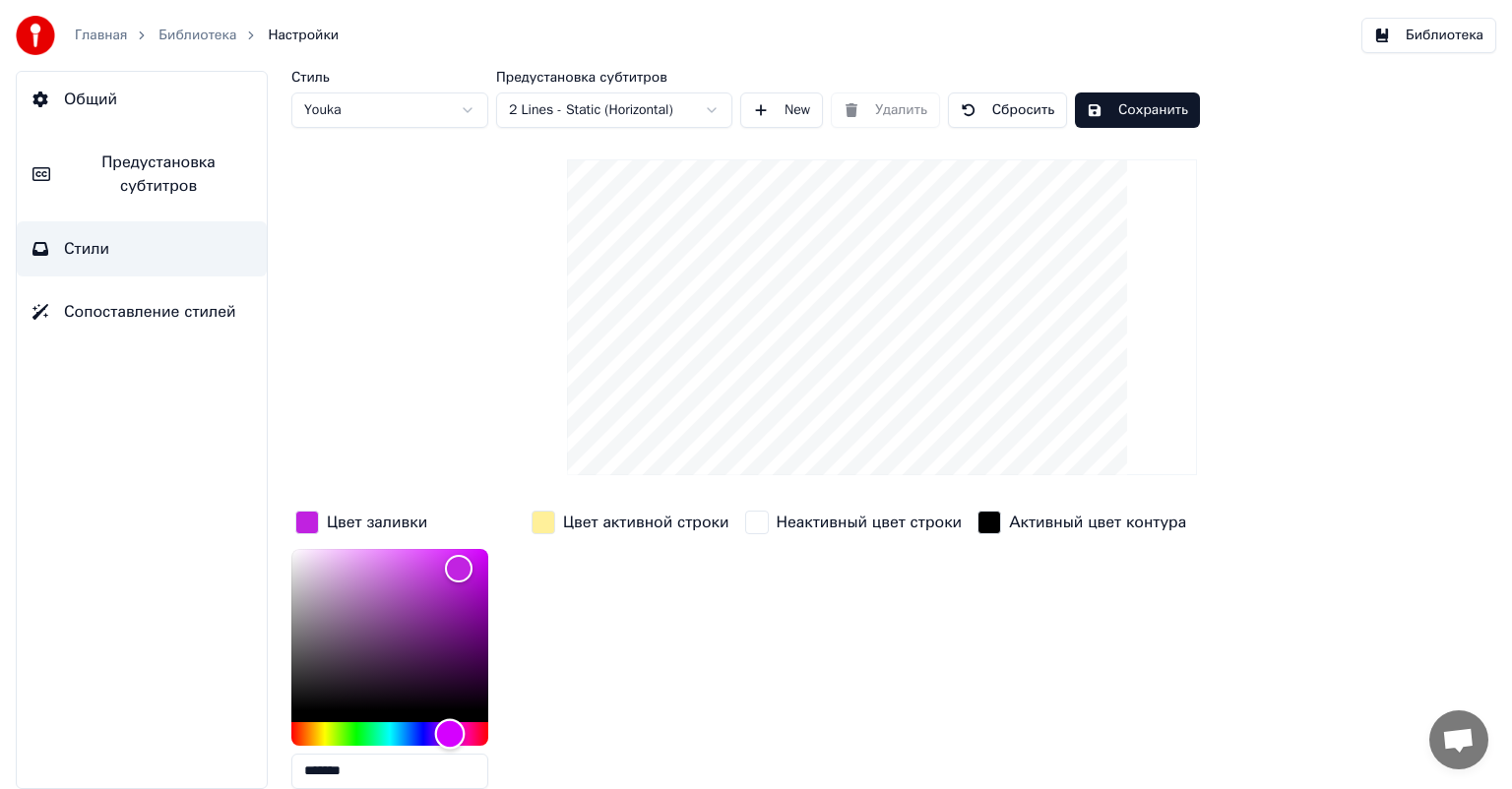 click at bounding box center [450, 733] 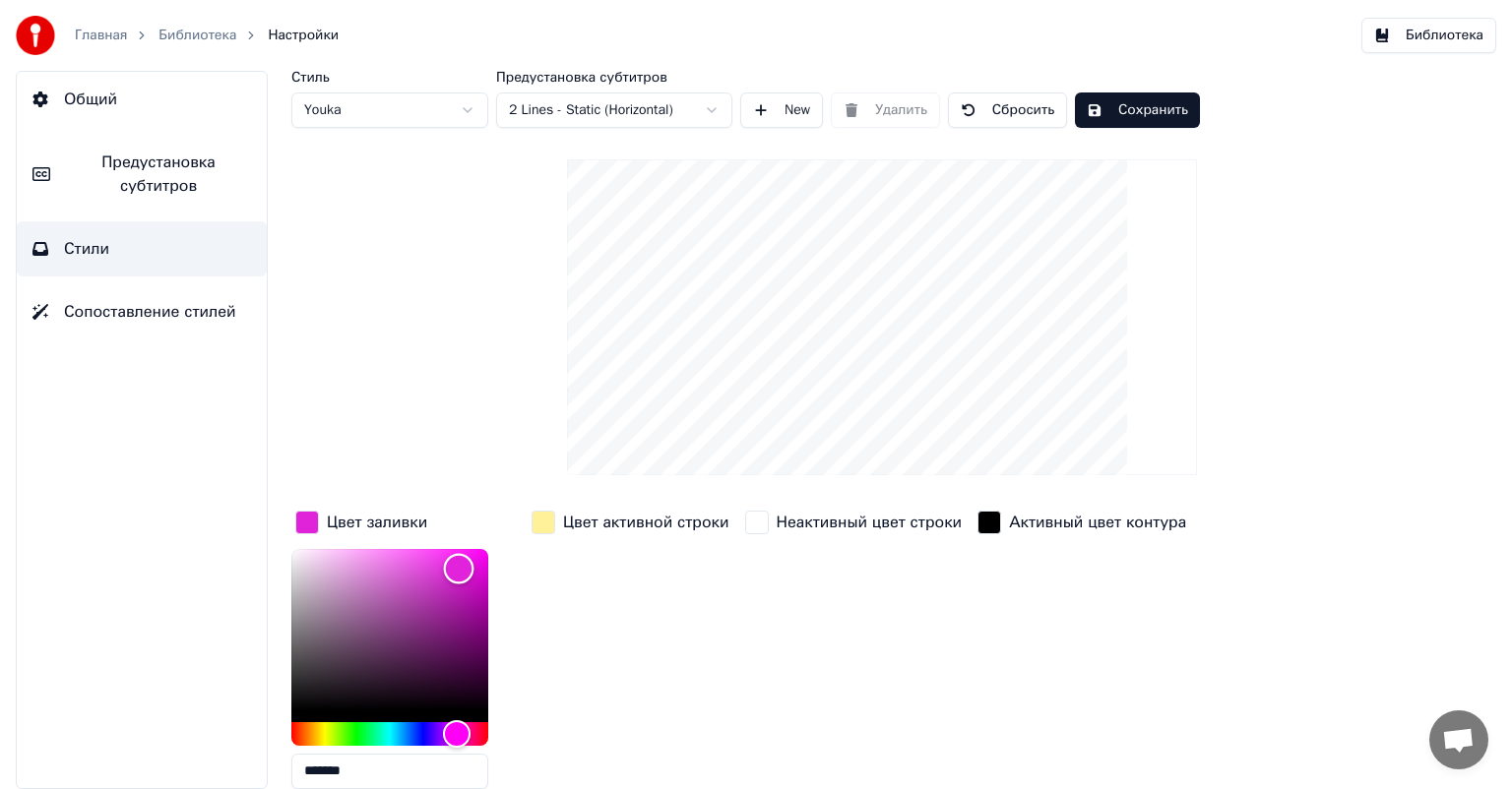 click at bounding box center [390, 630] 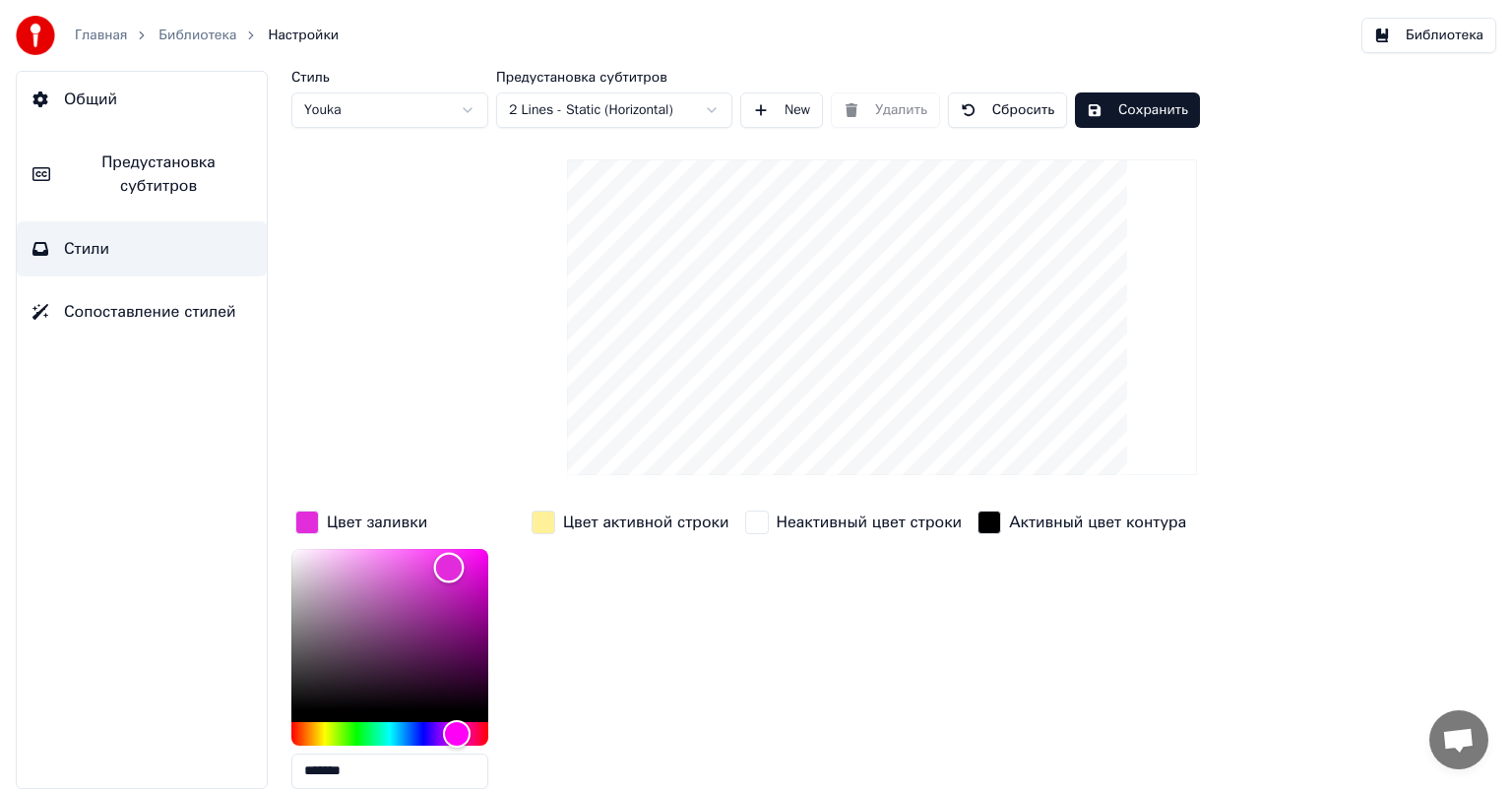 click at bounding box center [390, 630] 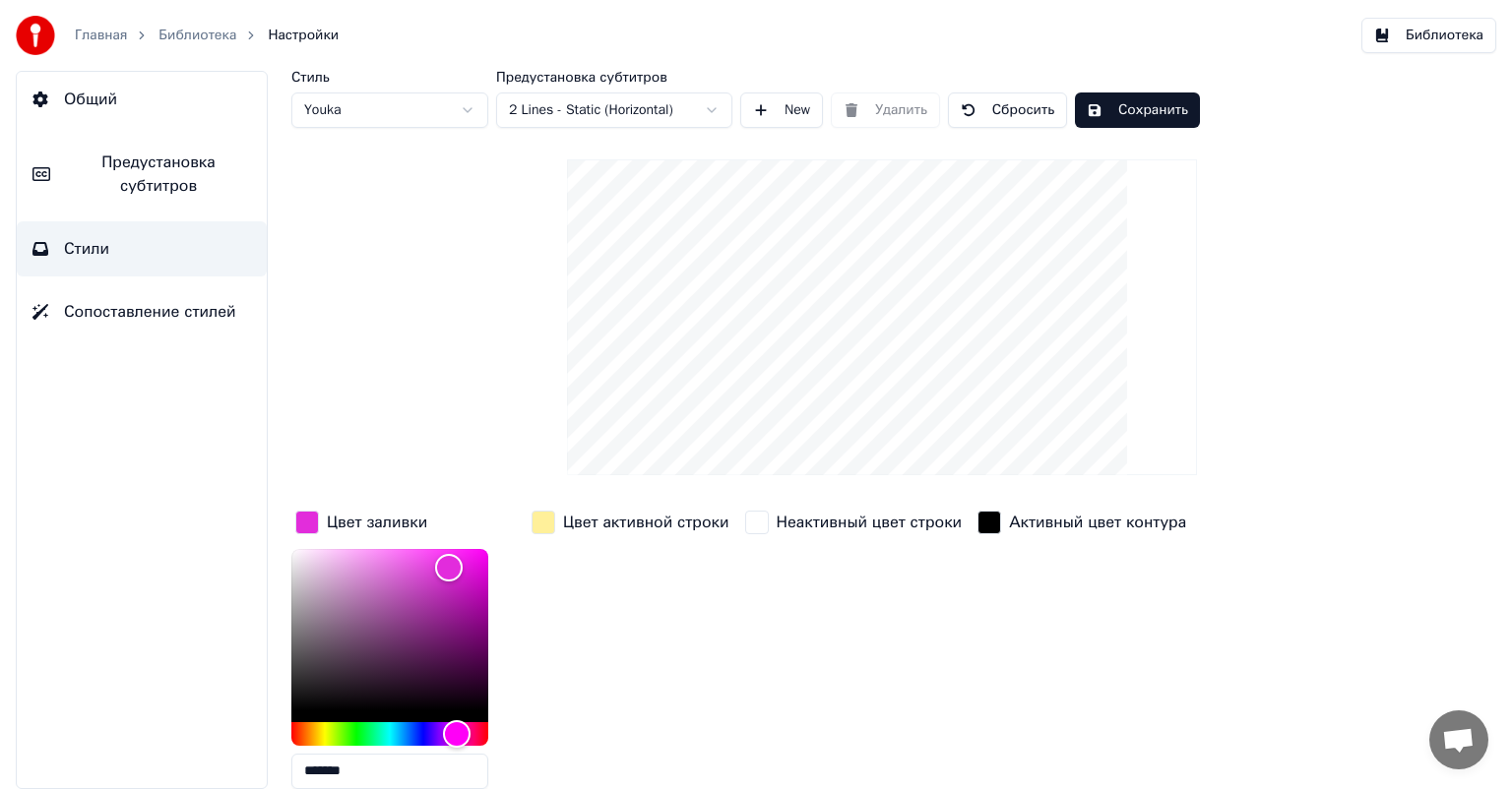 click on "Сохранить" at bounding box center [1137, 110] 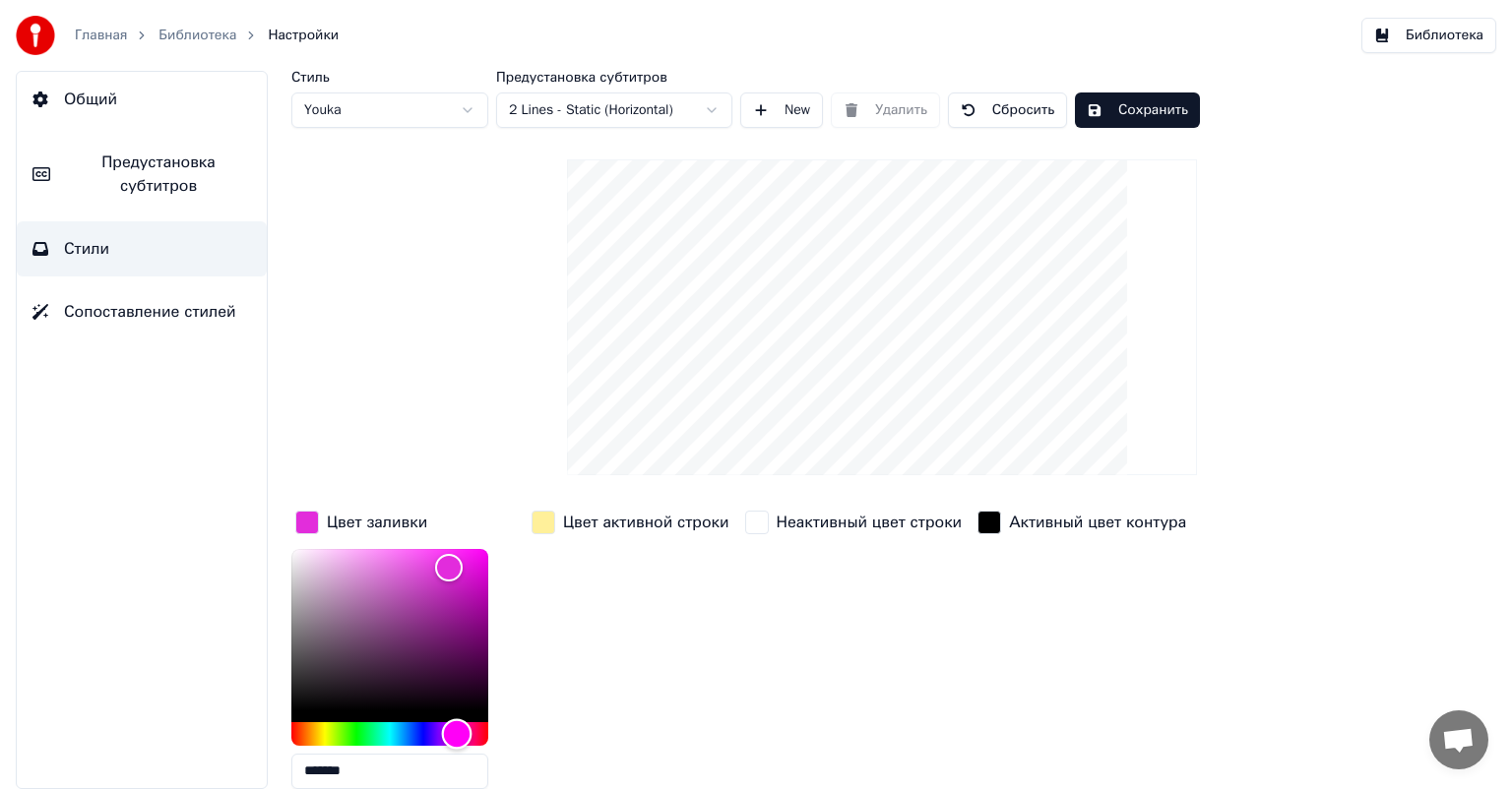click at bounding box center [390, 734] 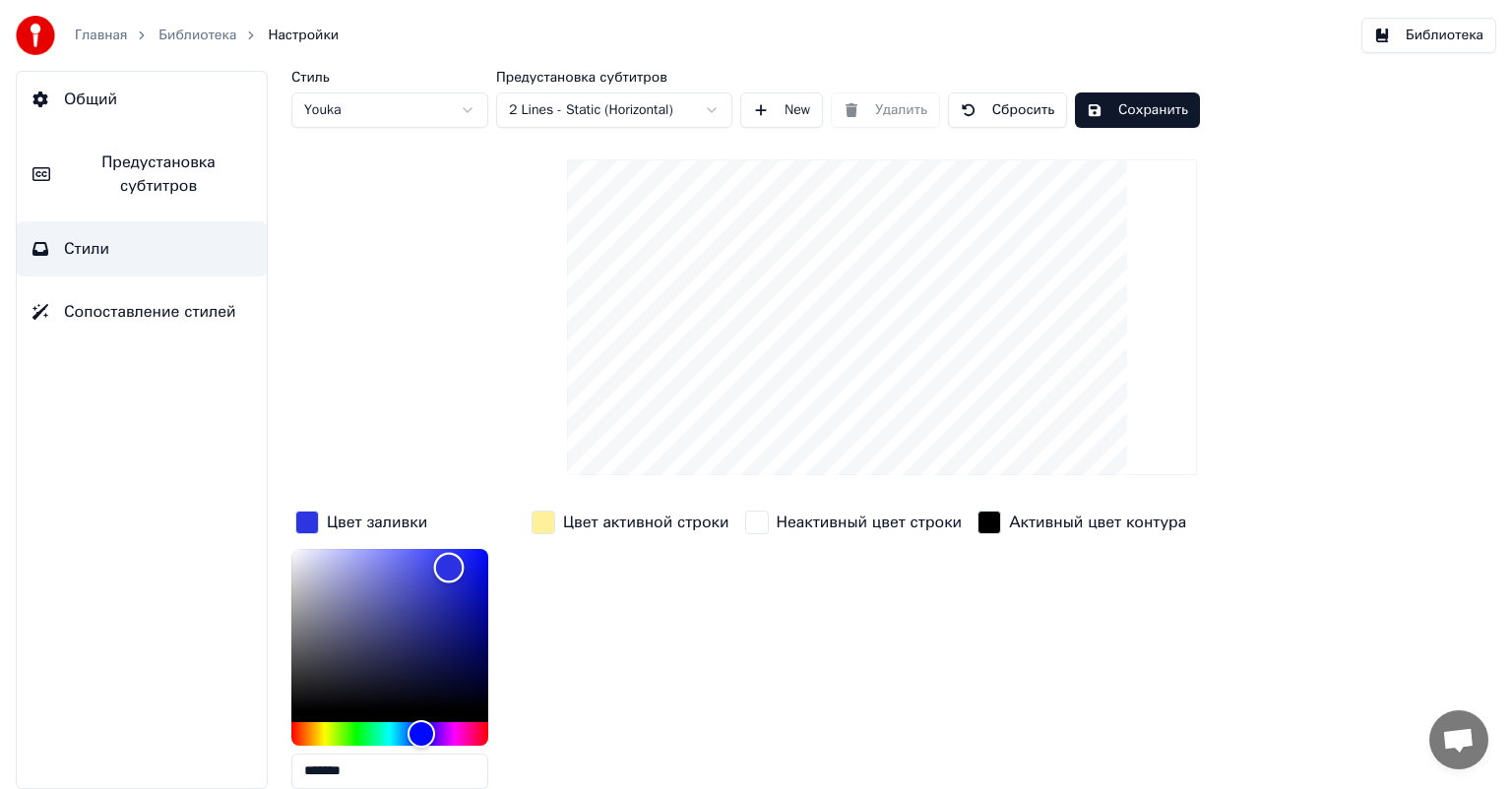 click at bounding box center [390, 630] 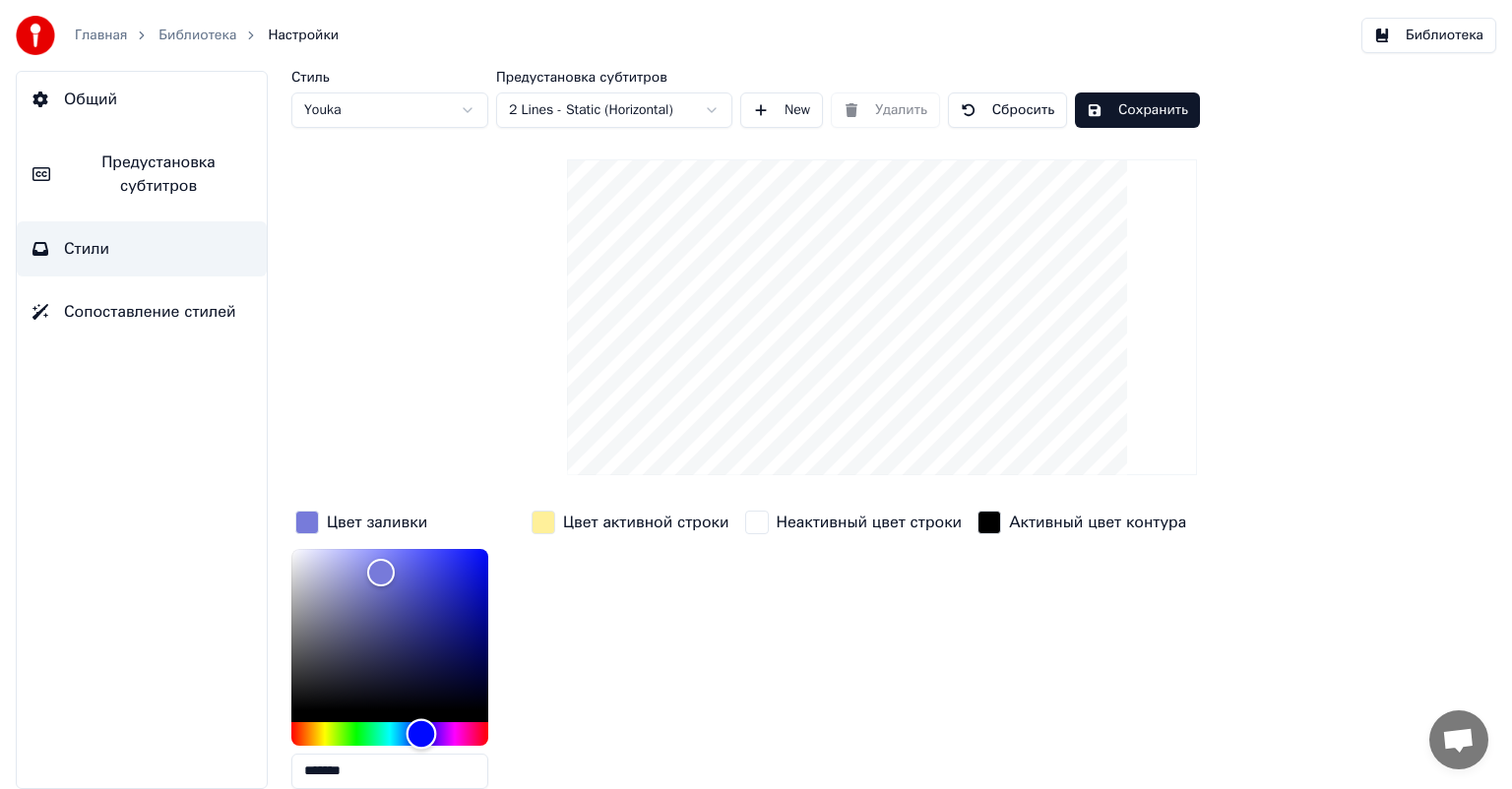 click at bounding box center (390, 734) 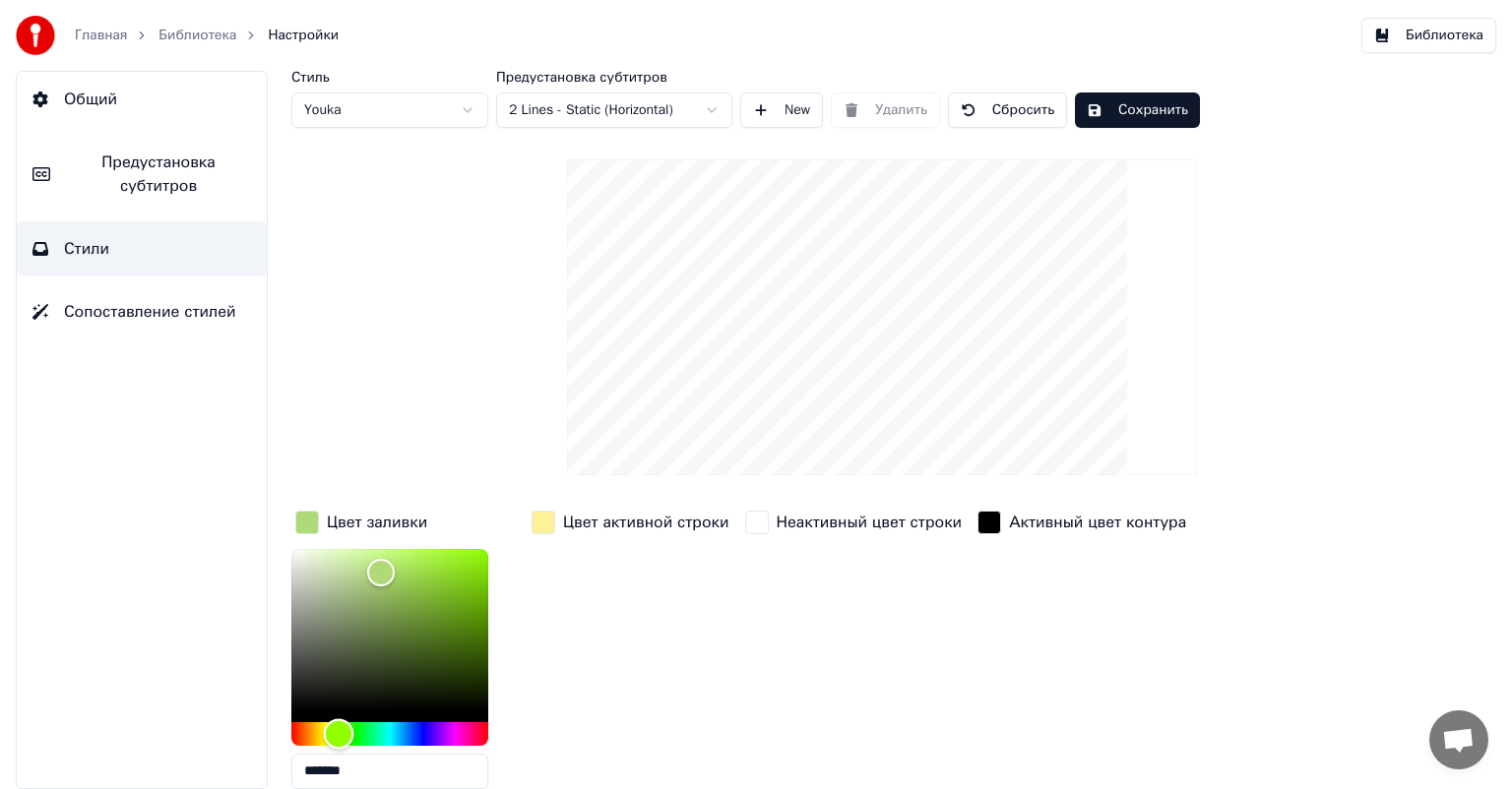 click at bounding box center (390, 734) 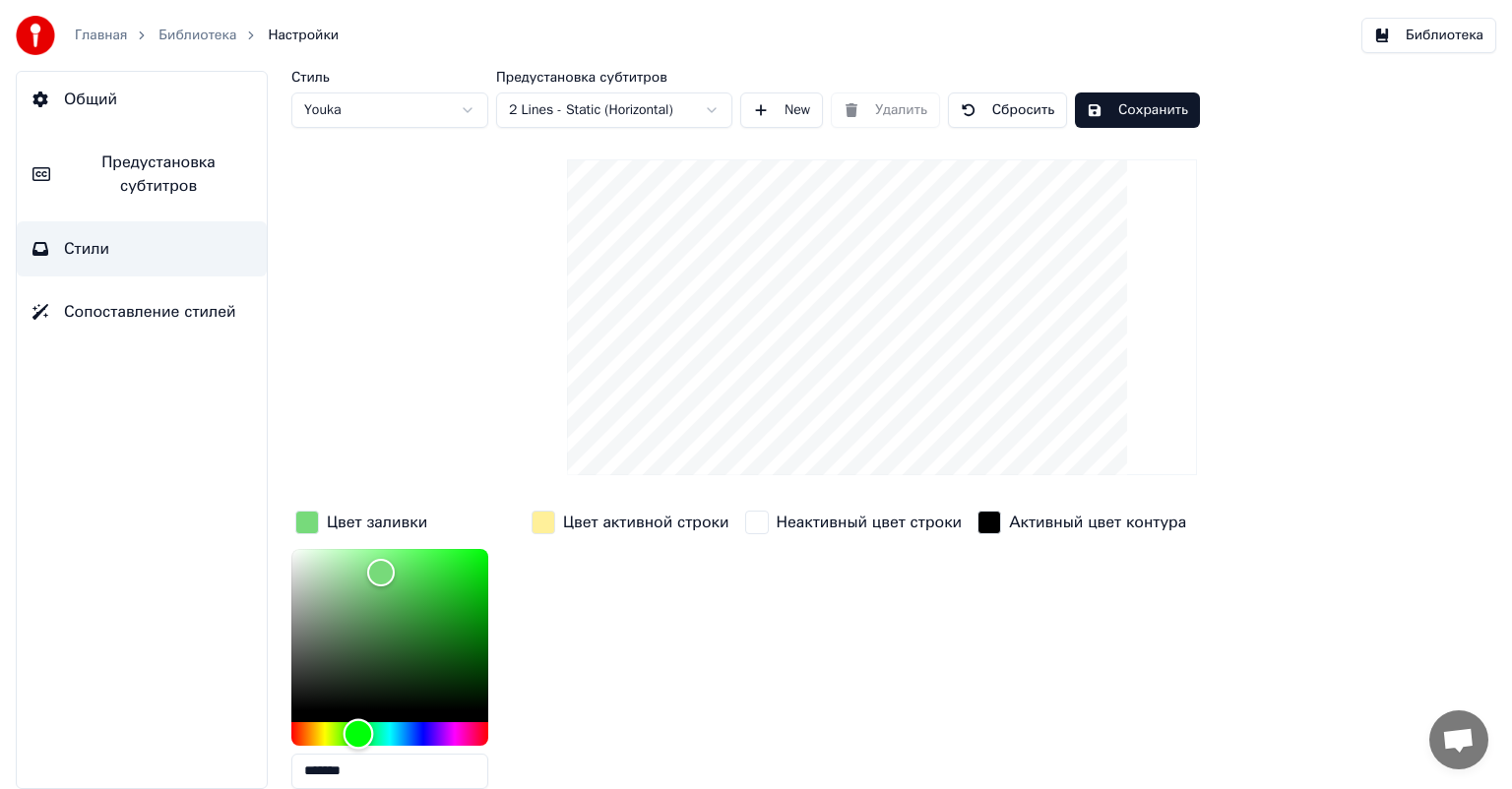 click at bounding box center [390, 734] 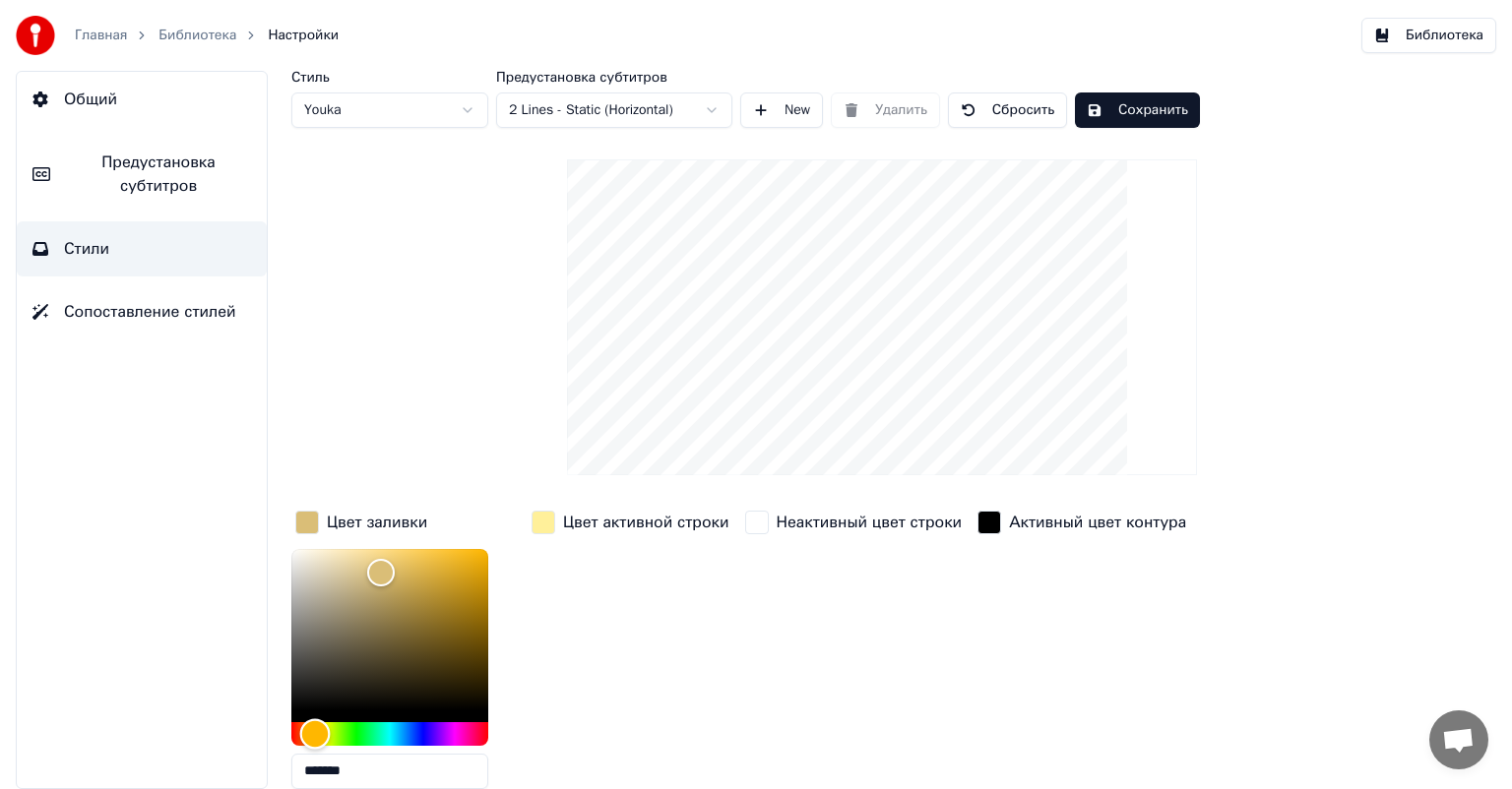 click at bounding box center [390, 734] 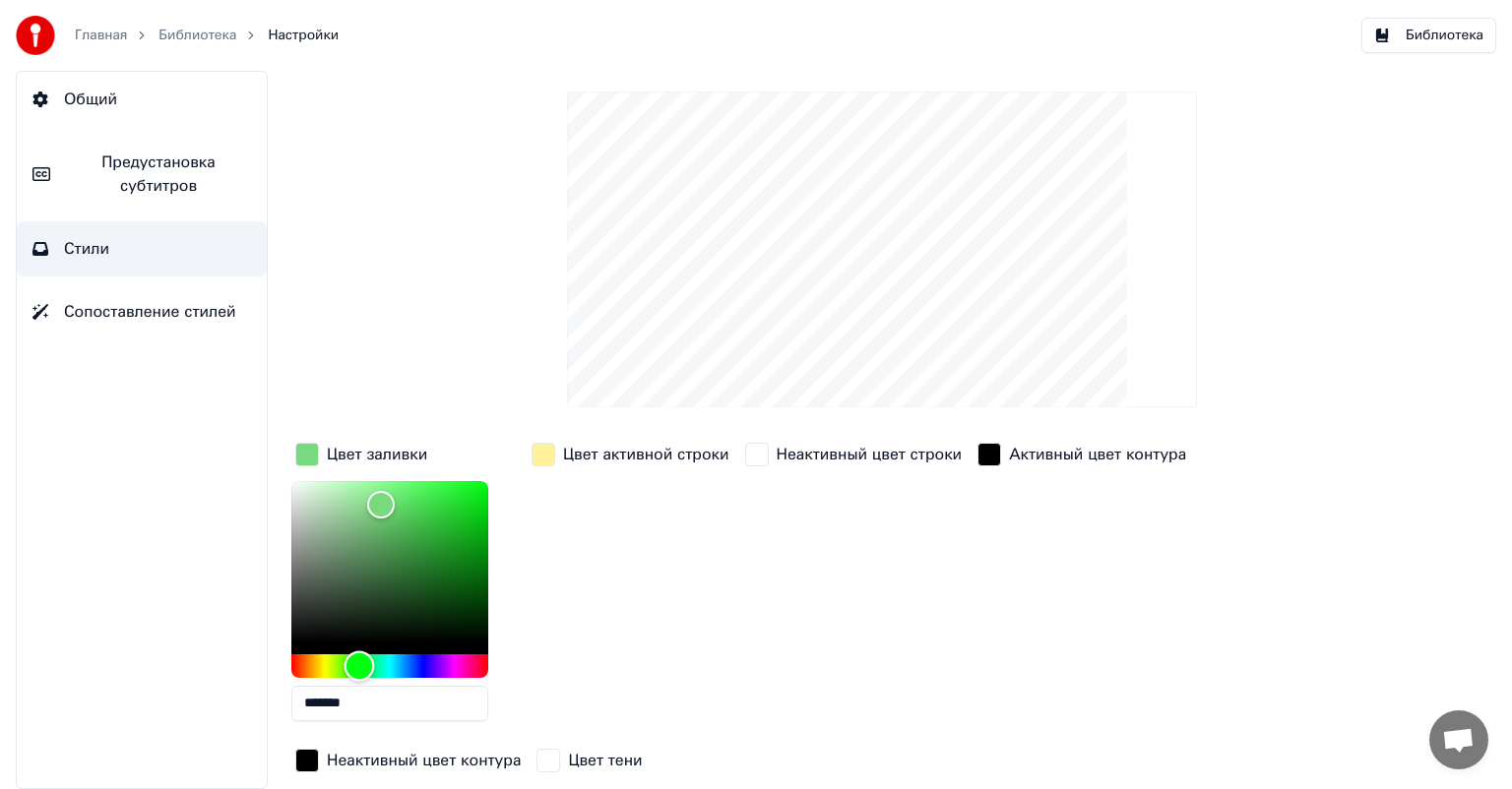 scroll, scrollTop: 136, scrollLeft: 0, axis: vertical 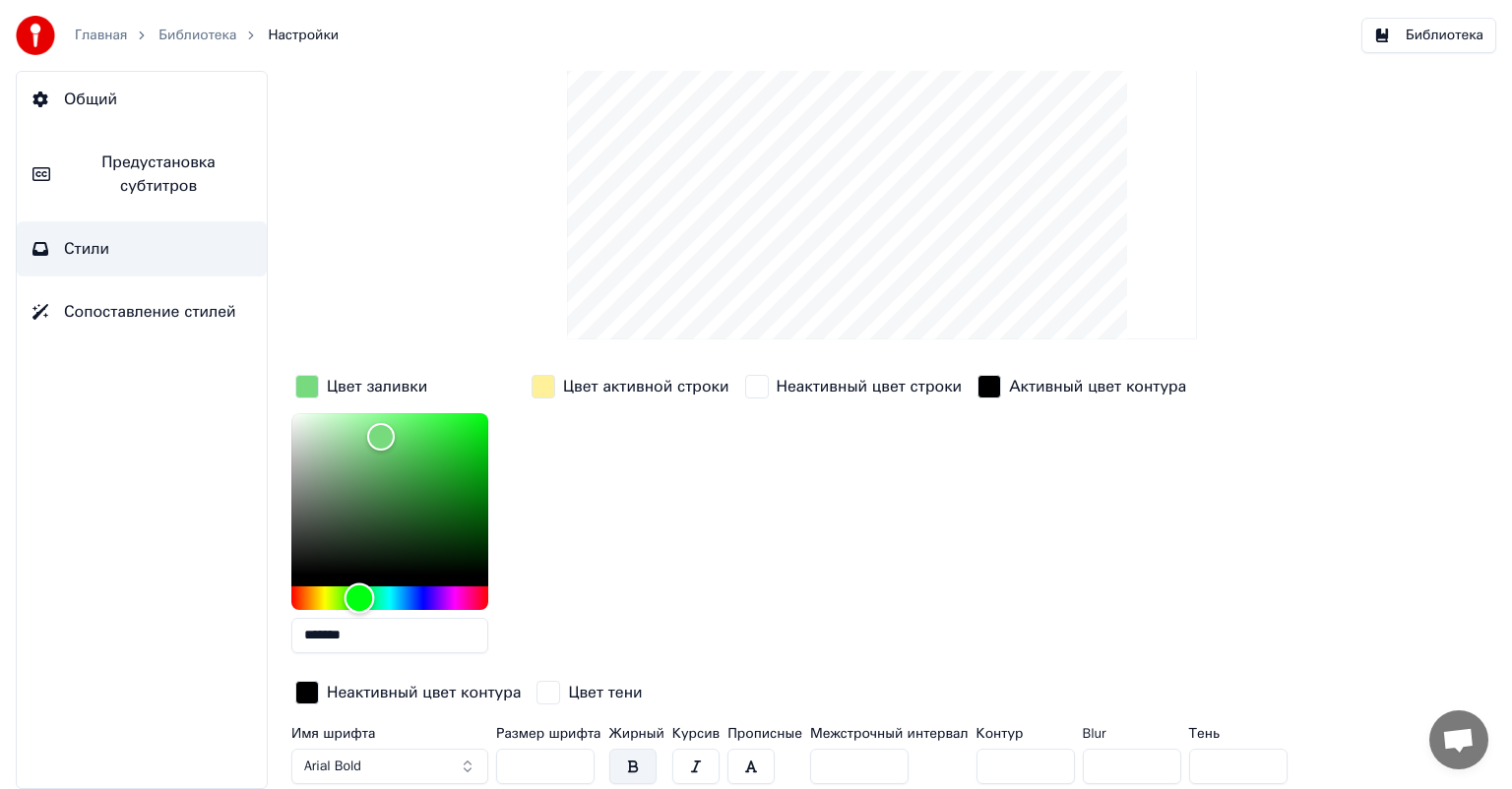 click at bounding box center [390, 598] 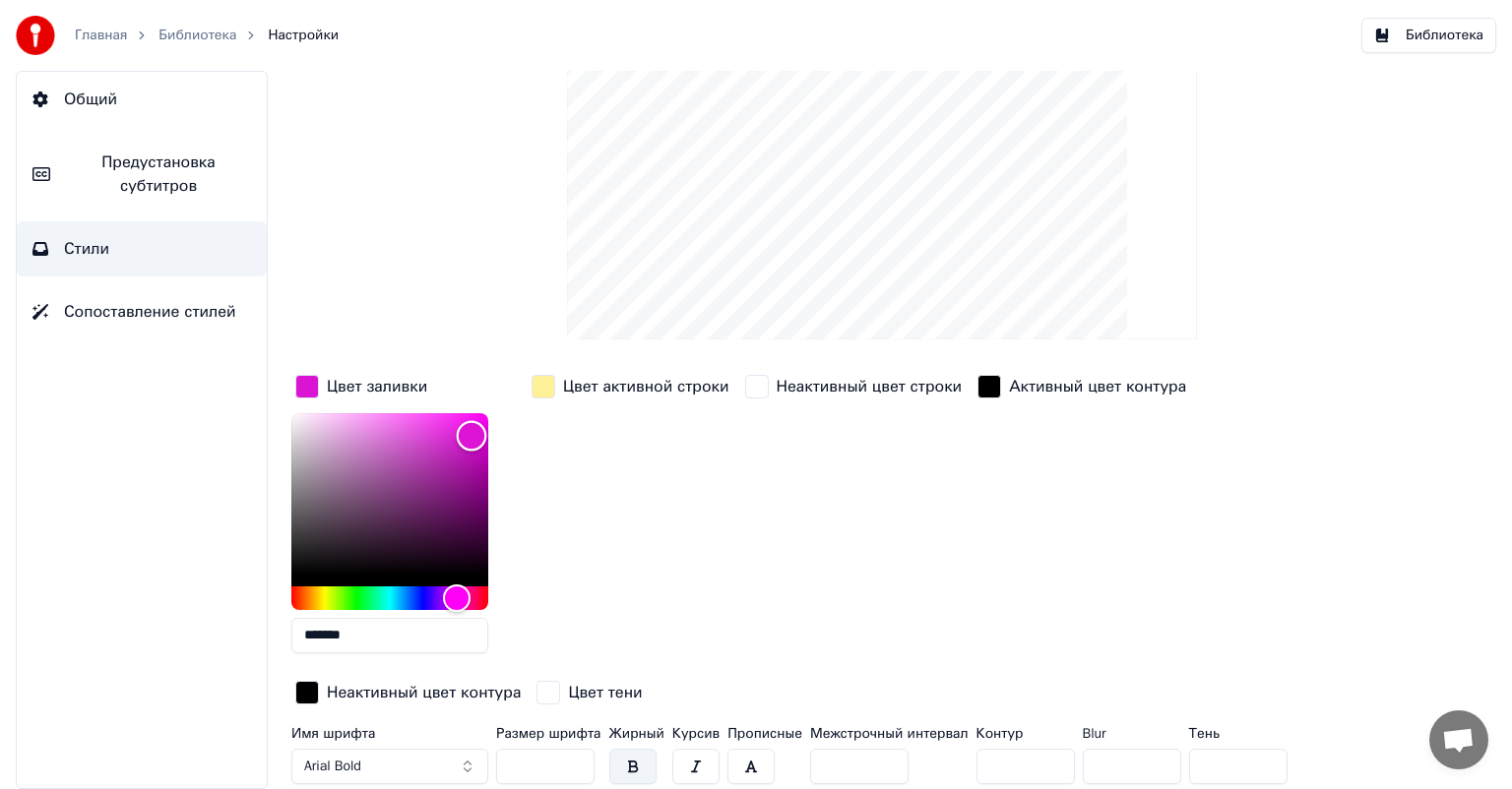 click at bounding box center [390, 494] 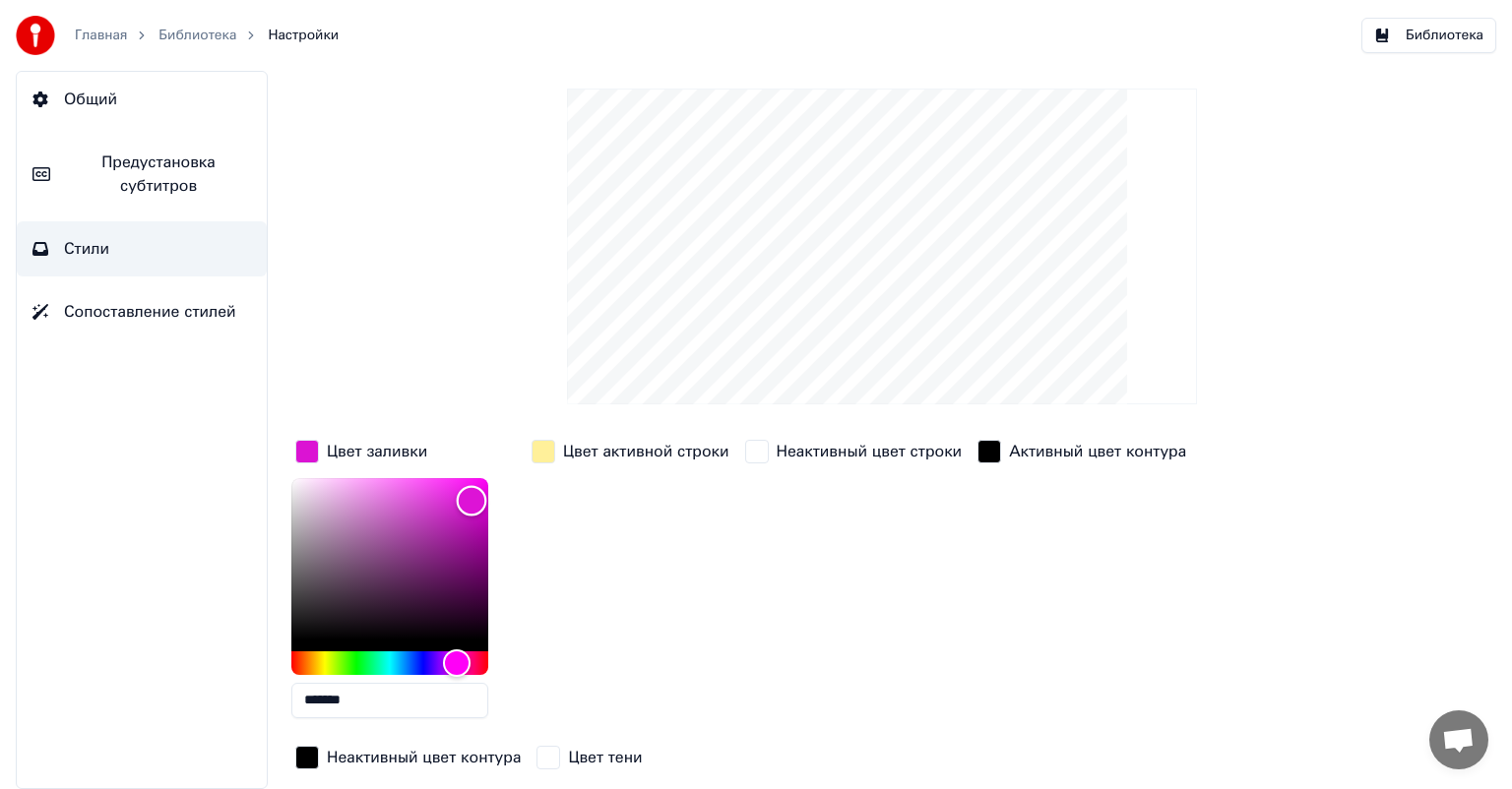 scroll, scrollTop: 37, scrollLeft: 0, axis: vertical 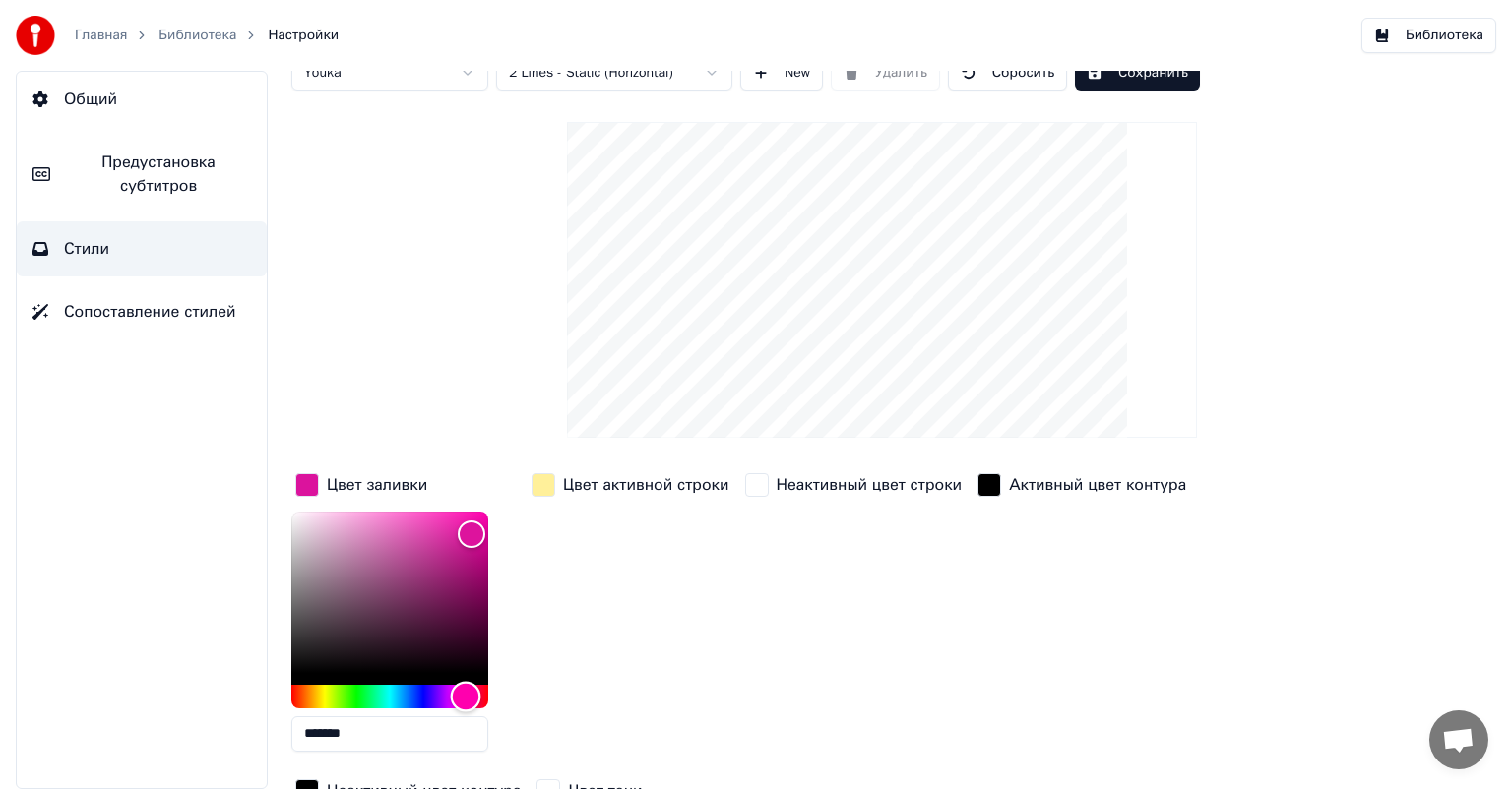 click at bounding box center (466, 696) 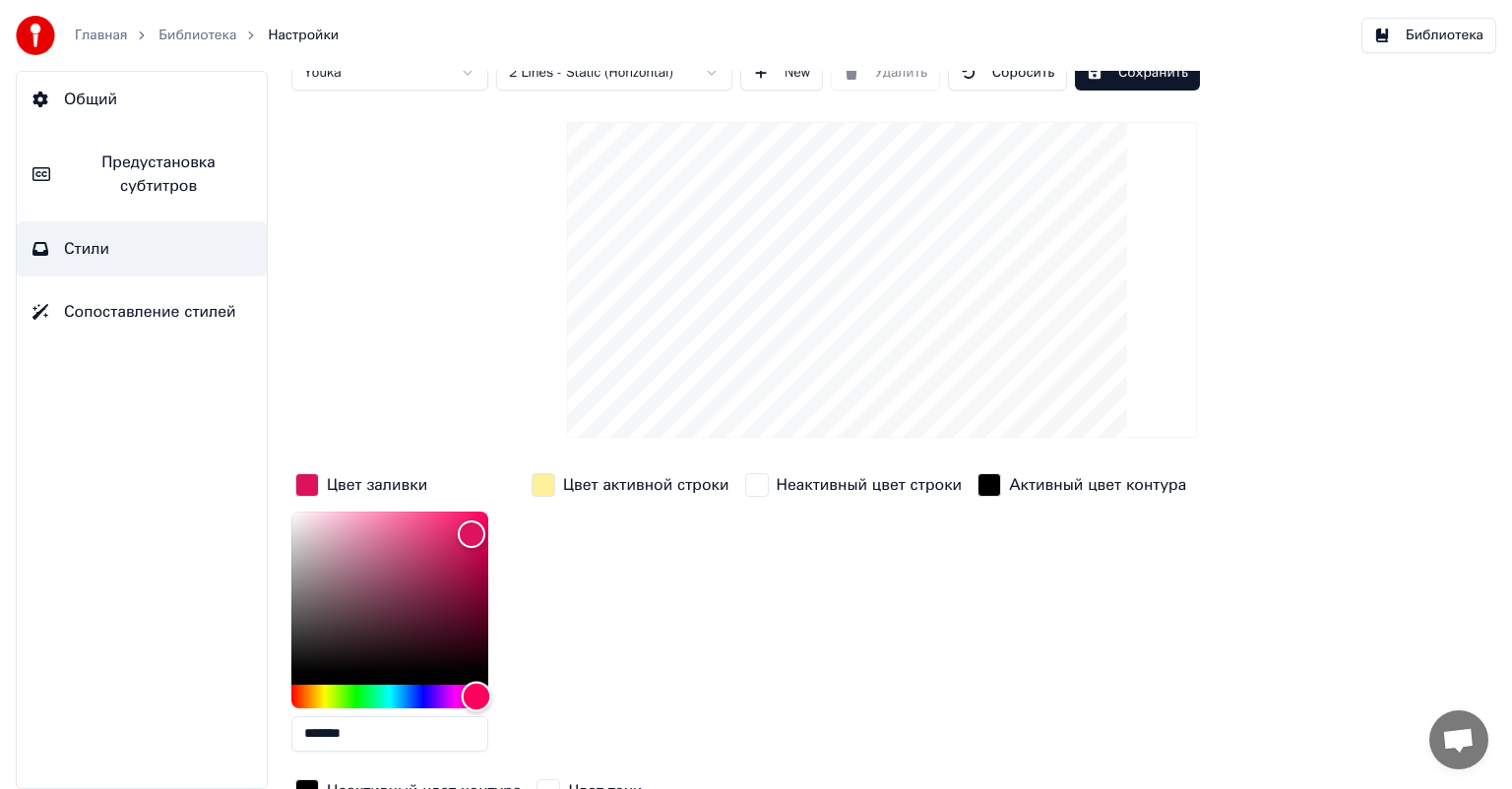 click at bounding box center (476, 696) 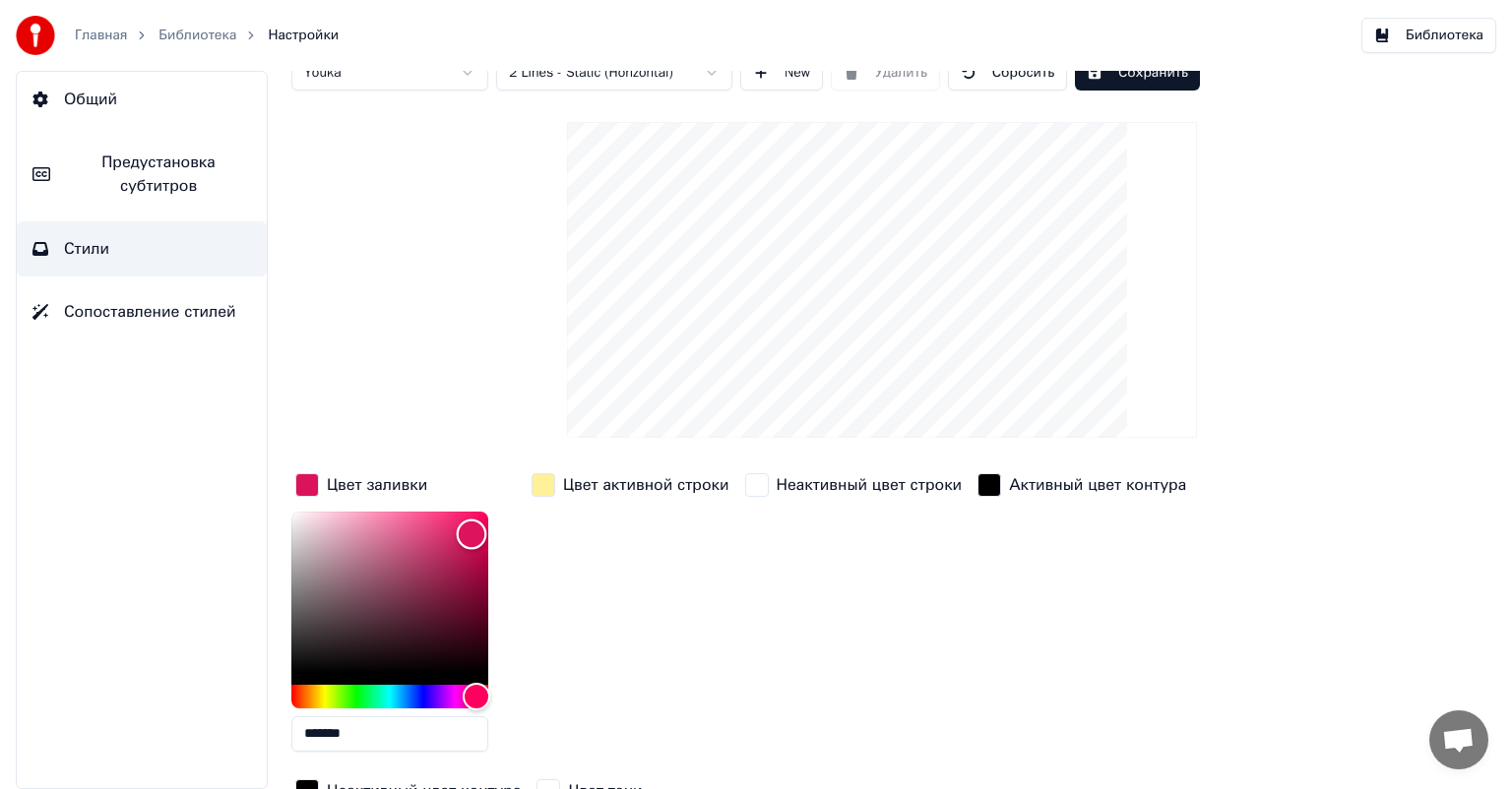 click at bounding box center (390, 592) 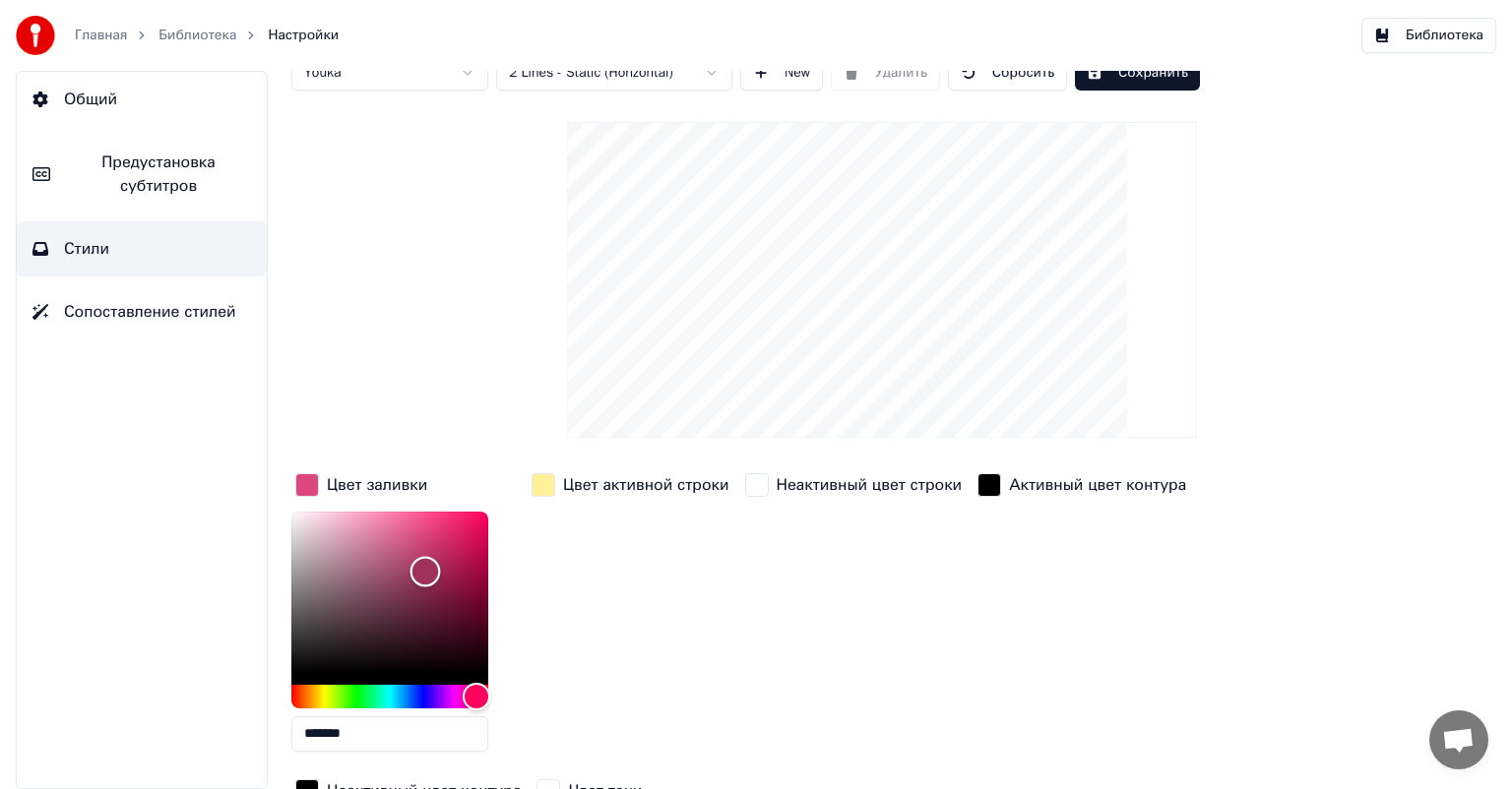 click at bounding box center [390, 592] 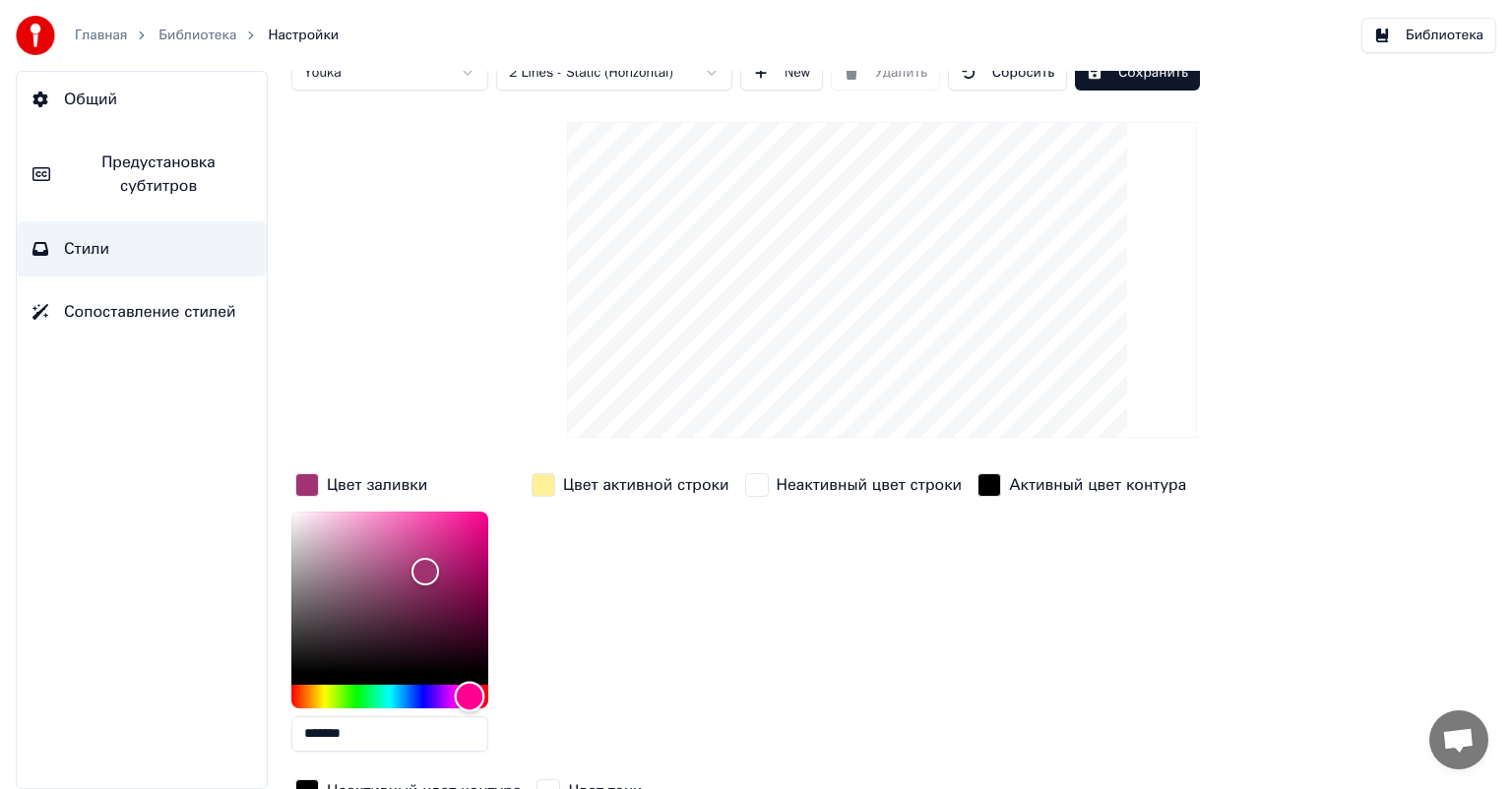 click at bounding box center (470, 696) 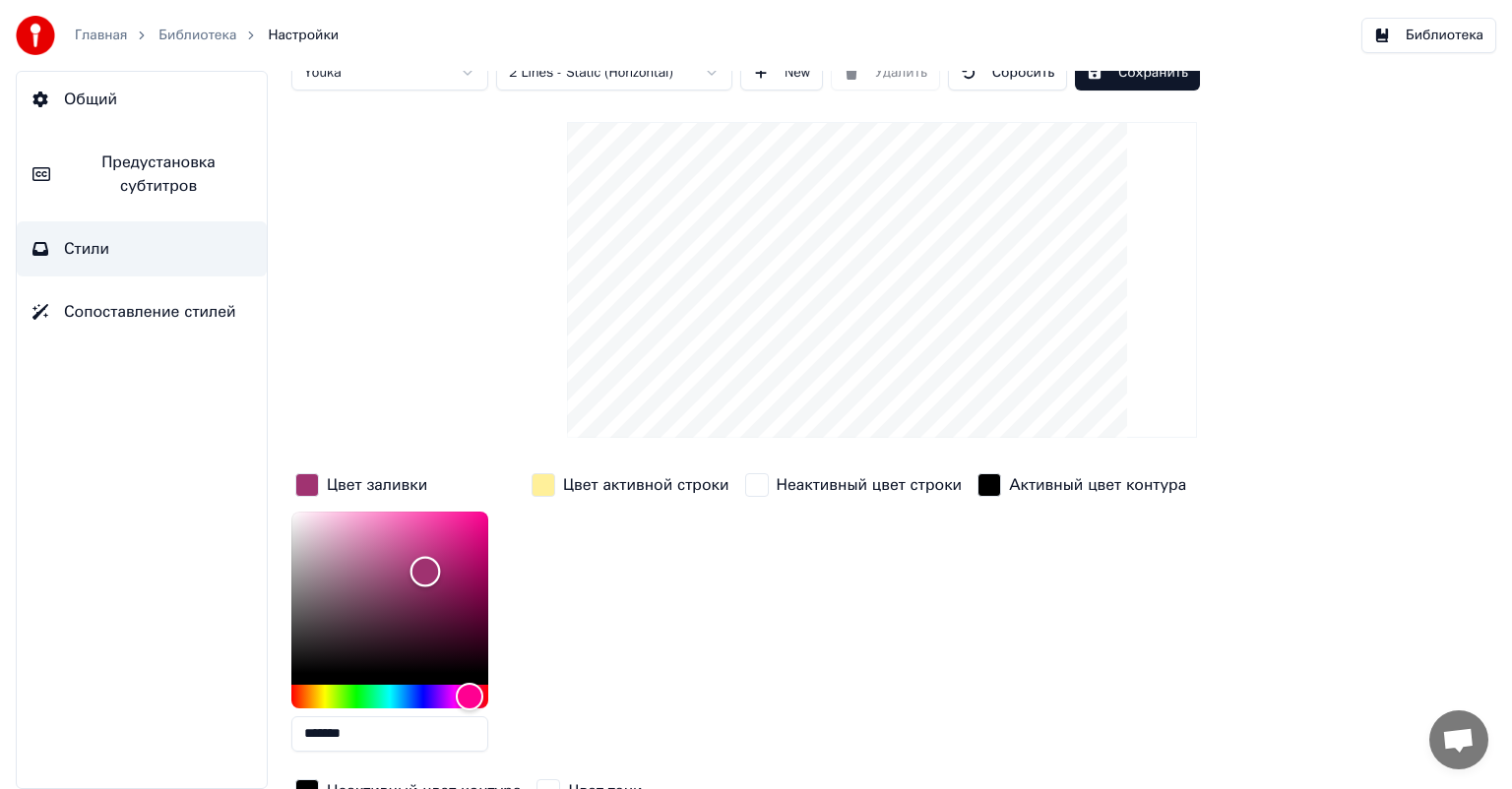 click at bounding box center (390, 592) 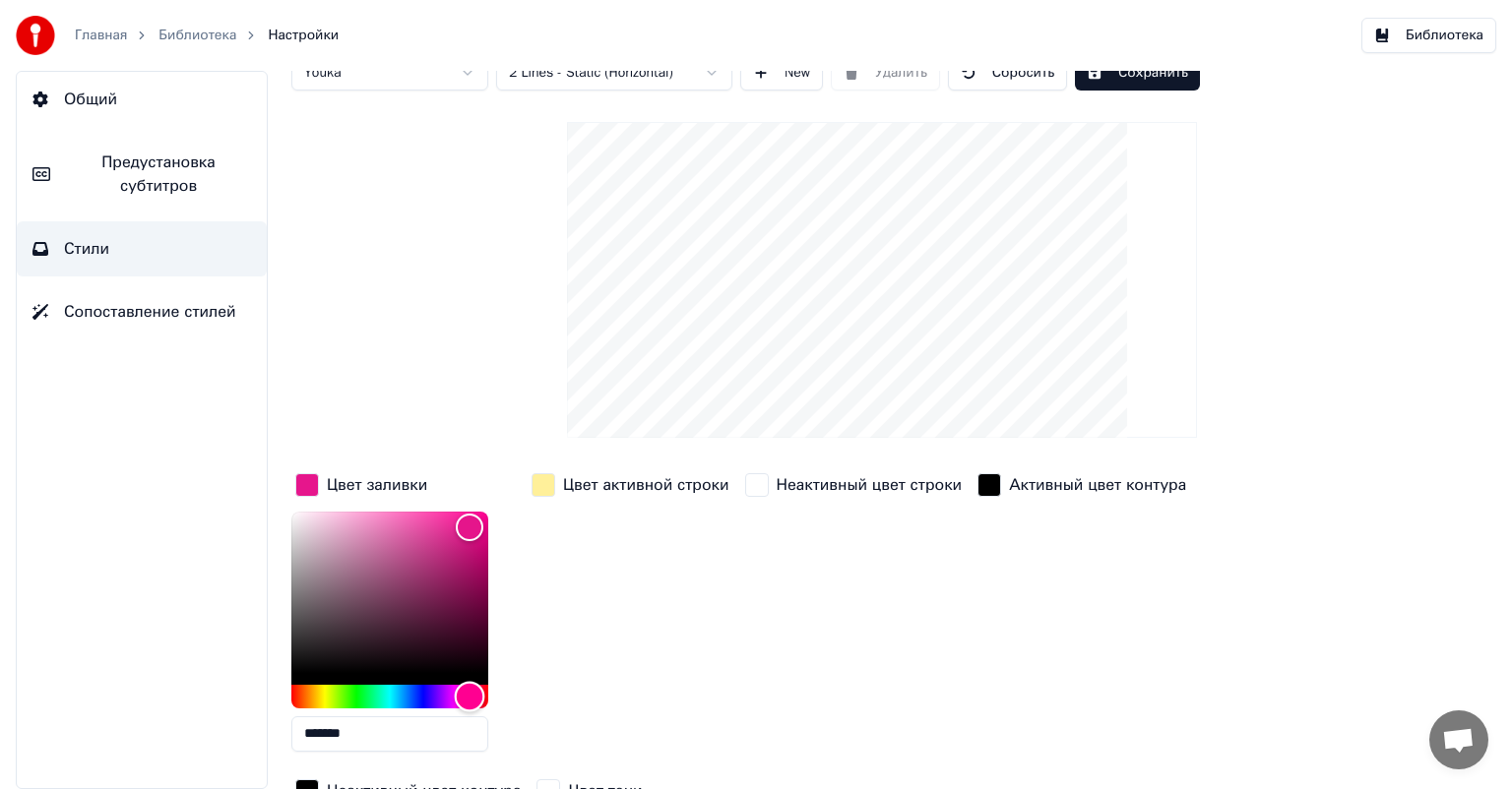 type on "*******" 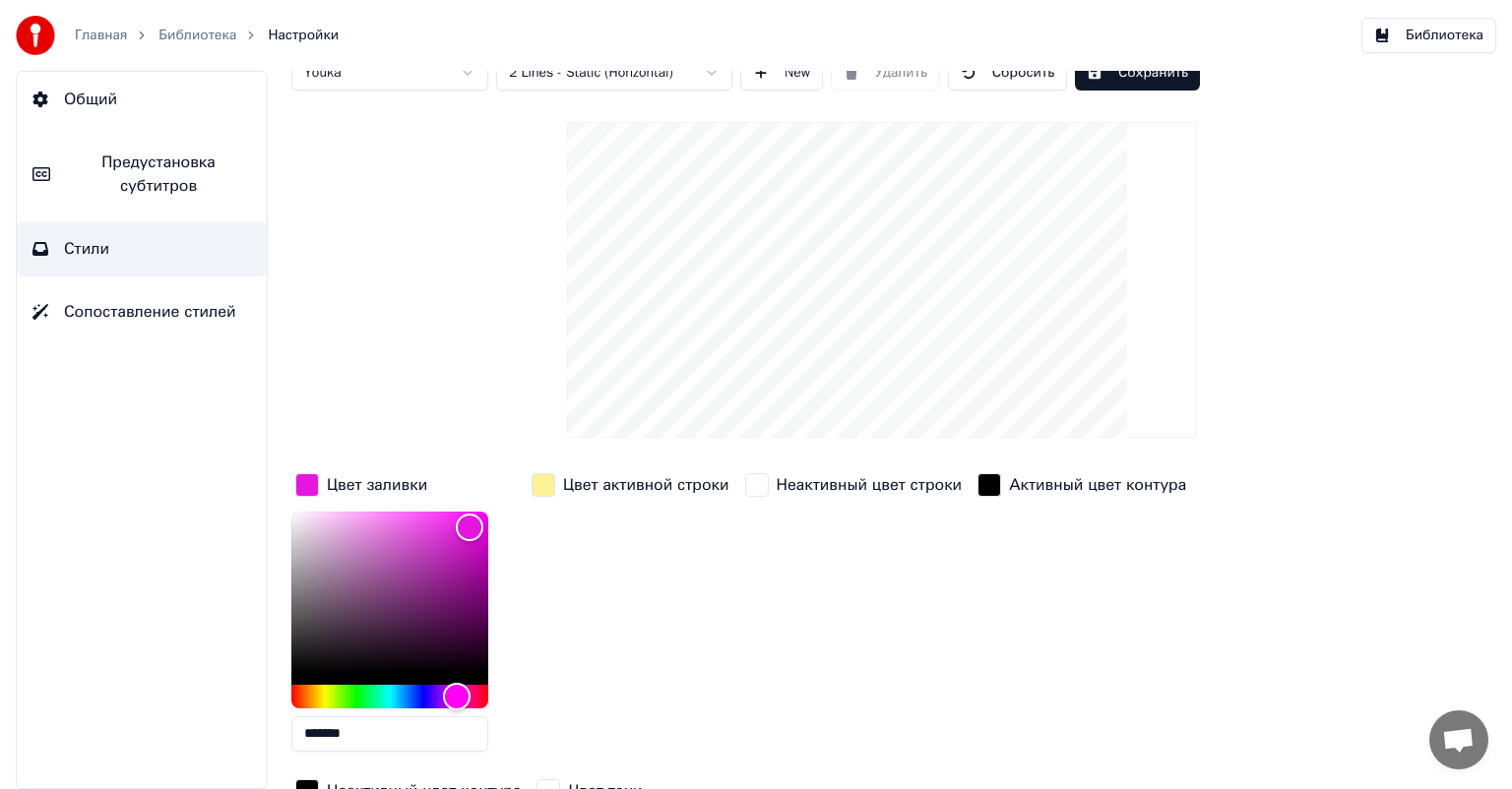 click on "Сохранить" at bounding box center [1137, 73] 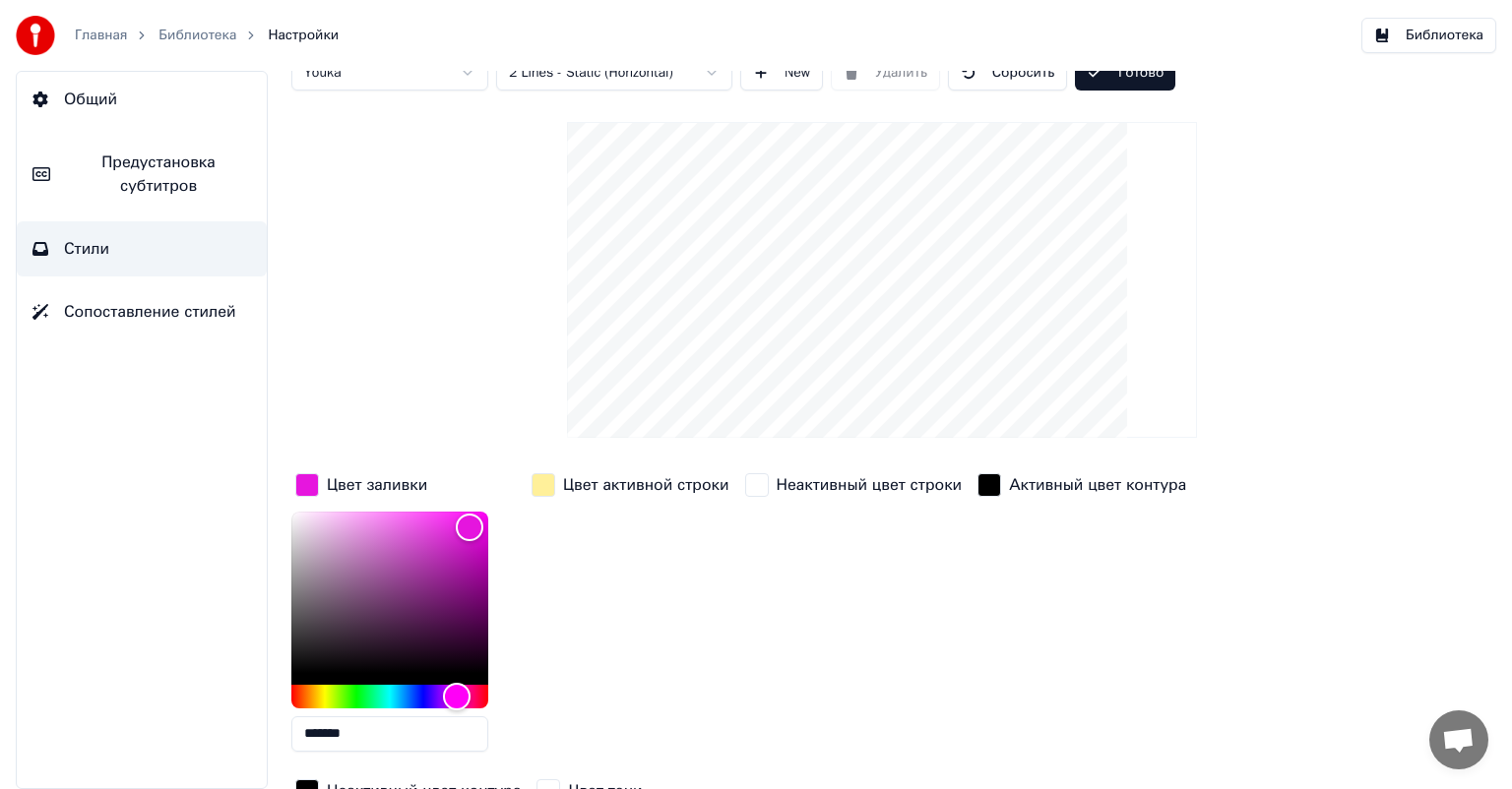 click on "Готово" at bounding box center (1125, 73) 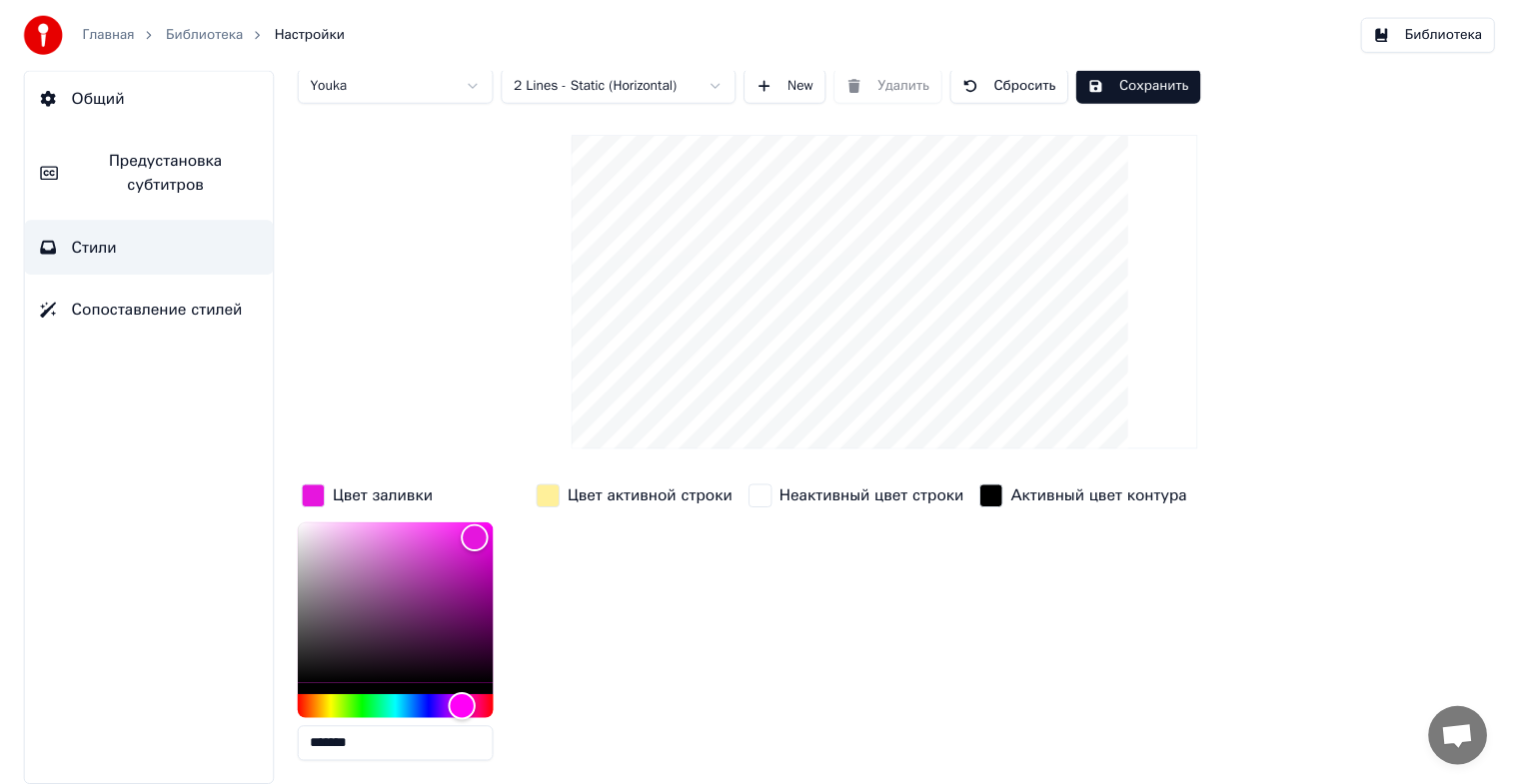 scroll, scrollTop: 0, scrollLeft: 0, axis: both 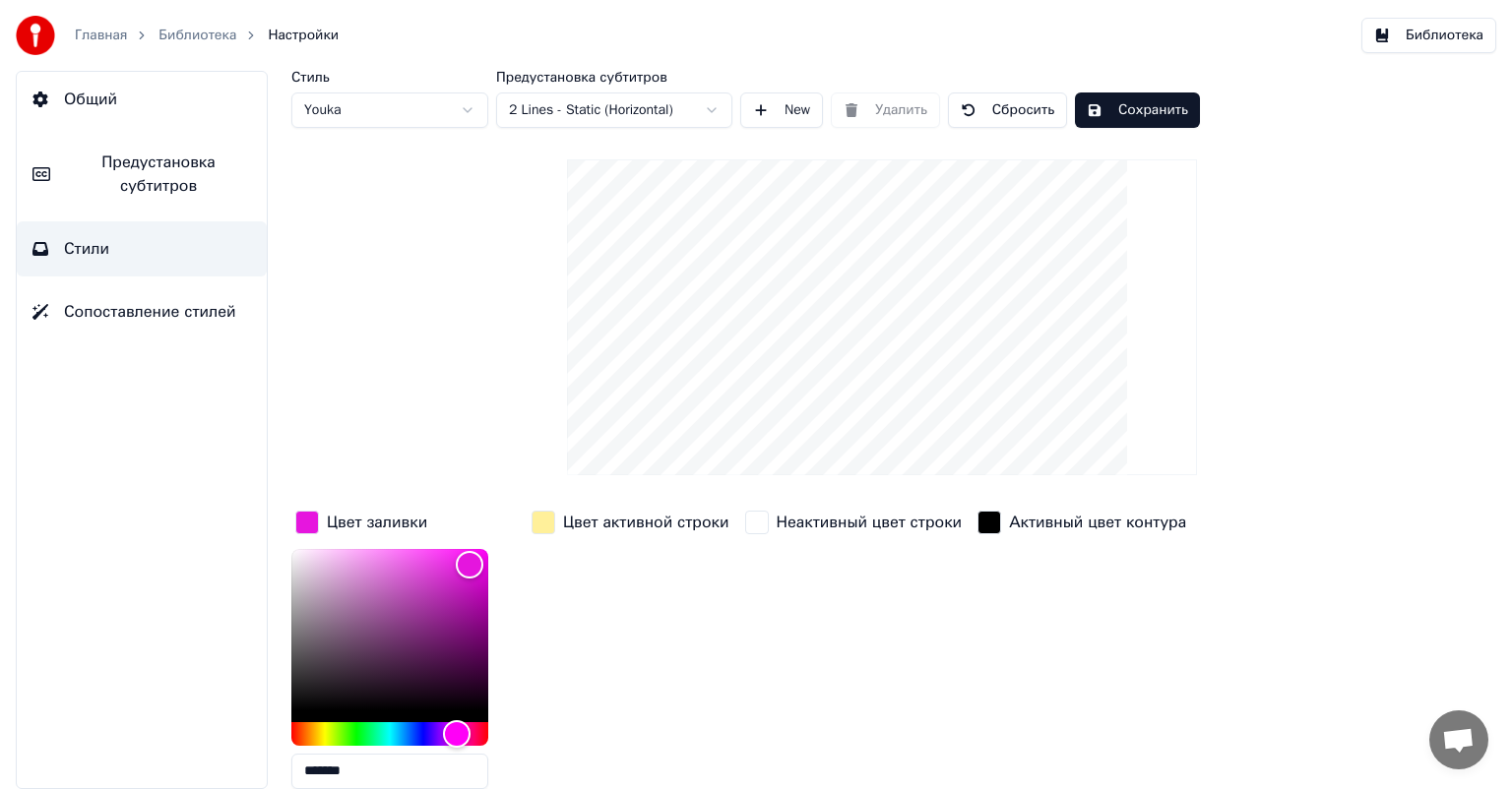 click on "Общий" at bounding box center [142, 99] 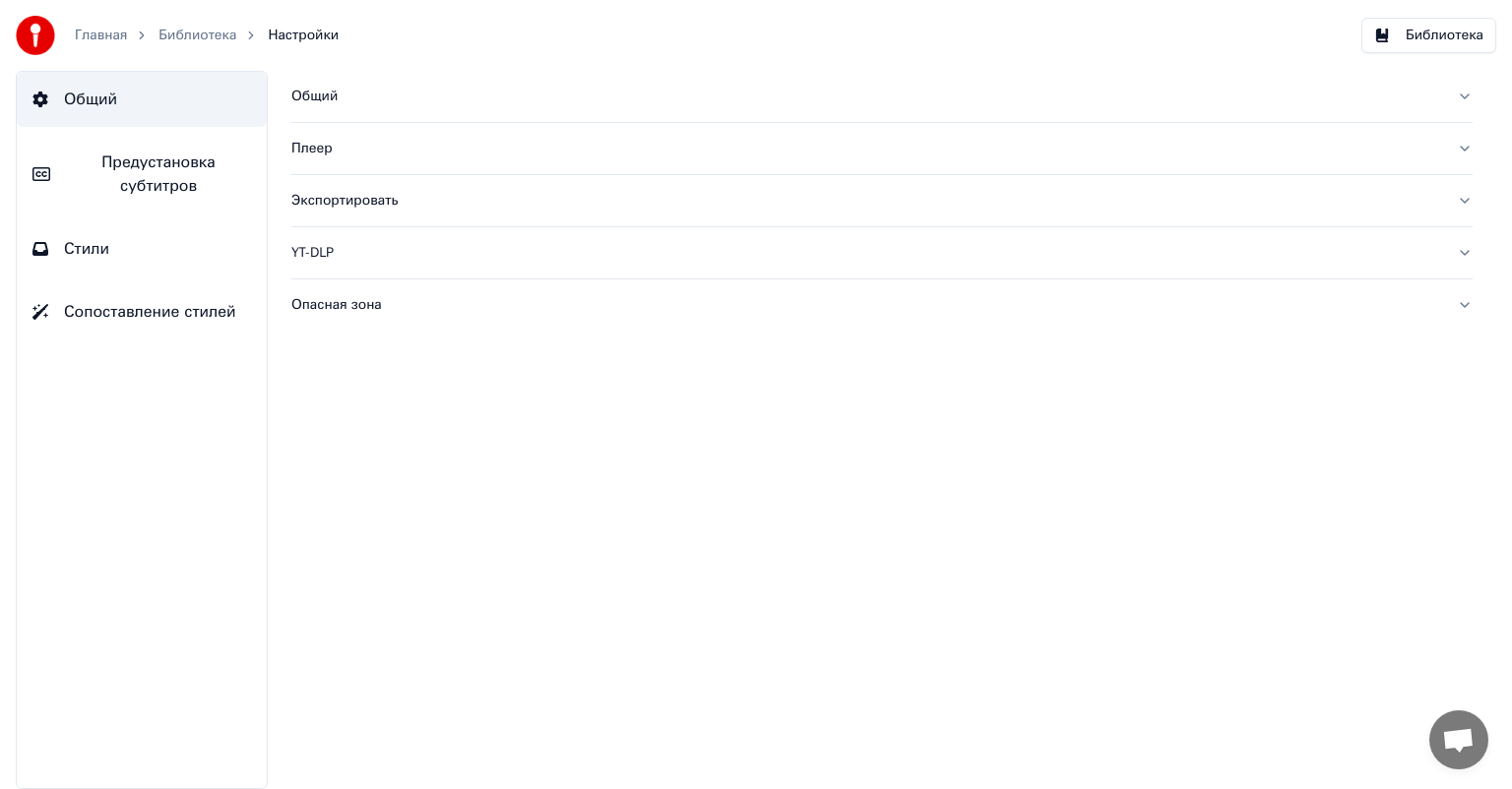 click on "Общий" at bounding box center (142, 99) 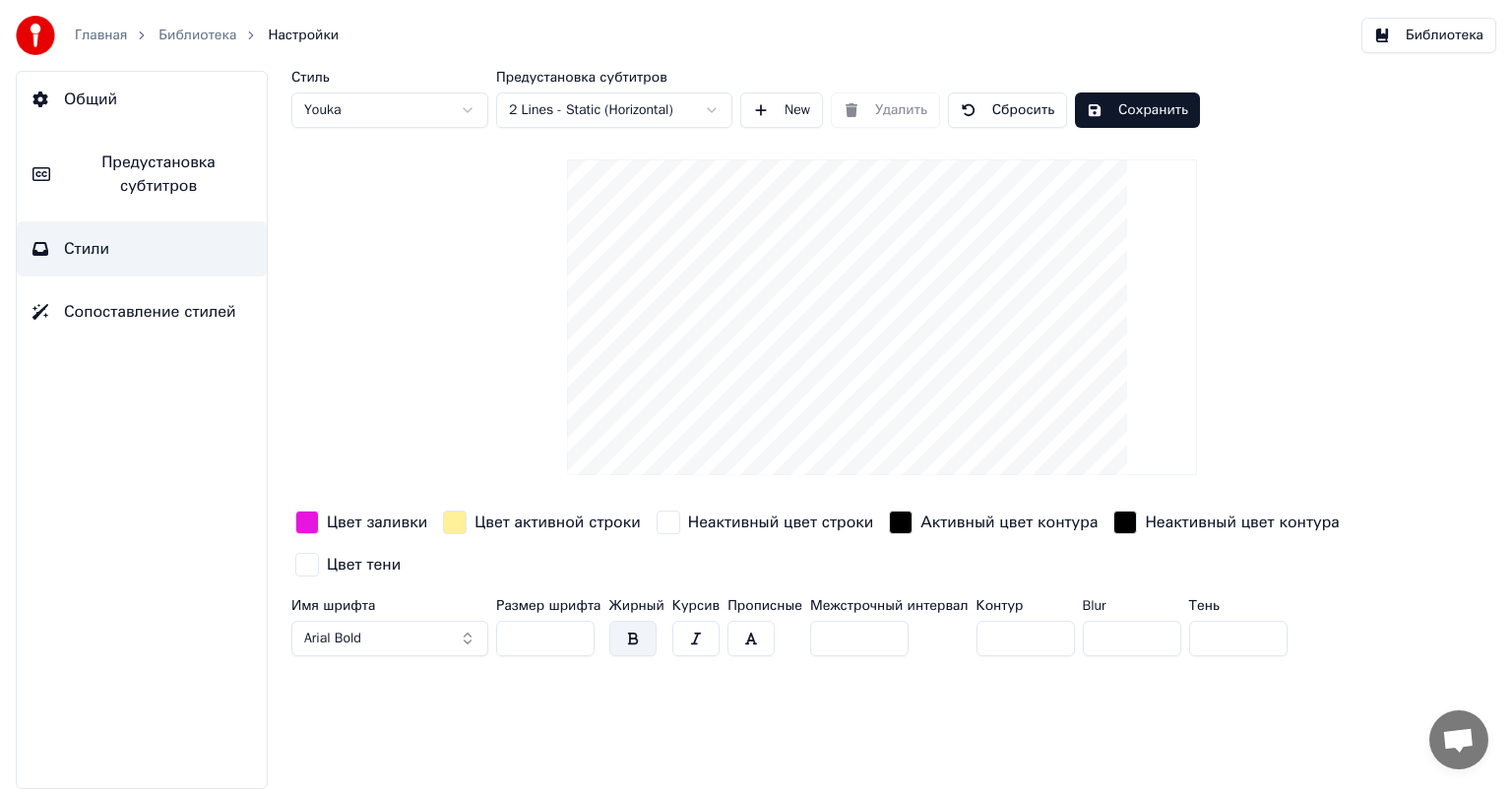 click on "Библиотека" at bounding box center [1428, 35] 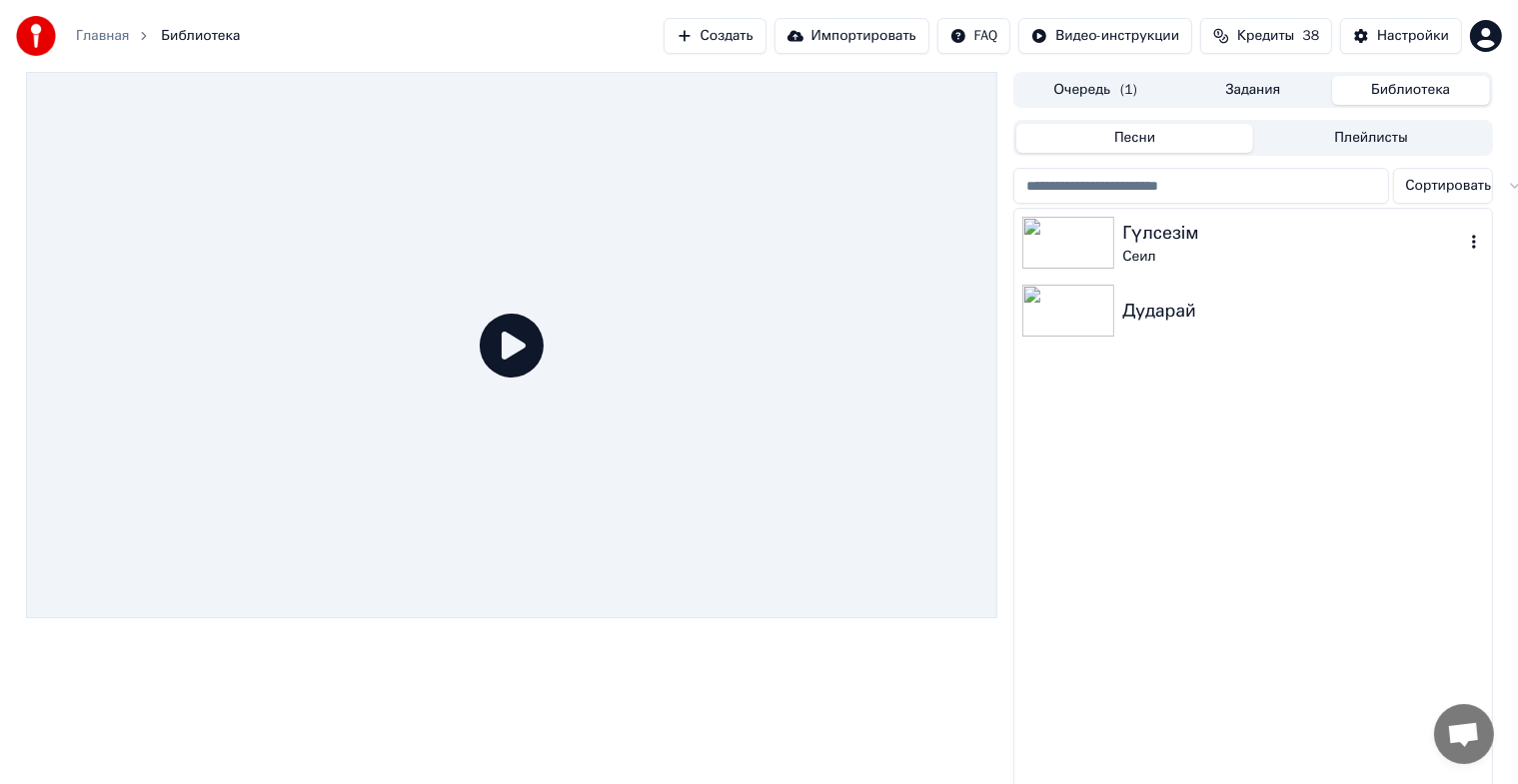 click at bounding box center (1068, 243) 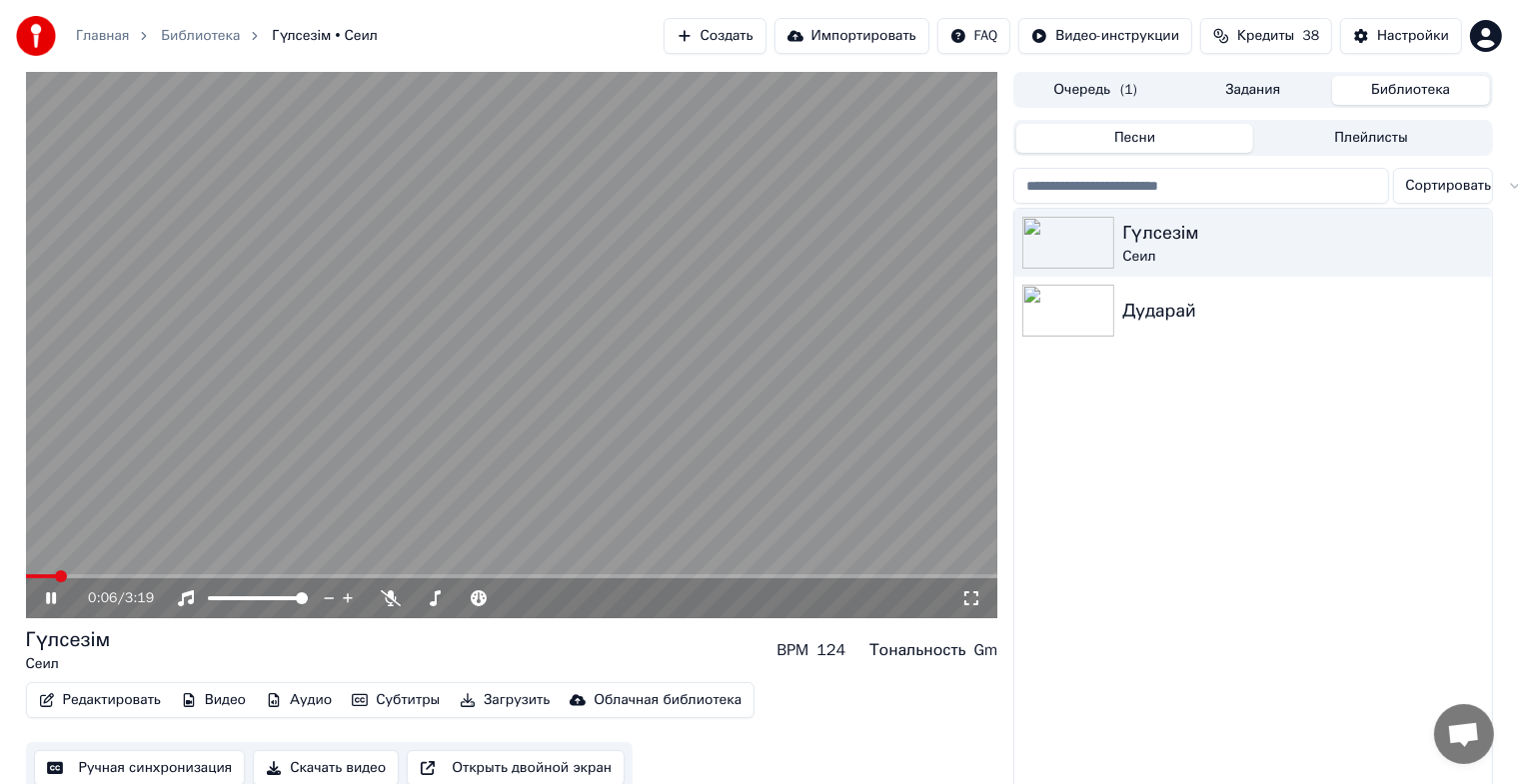 click at bounding box center [512, 576] 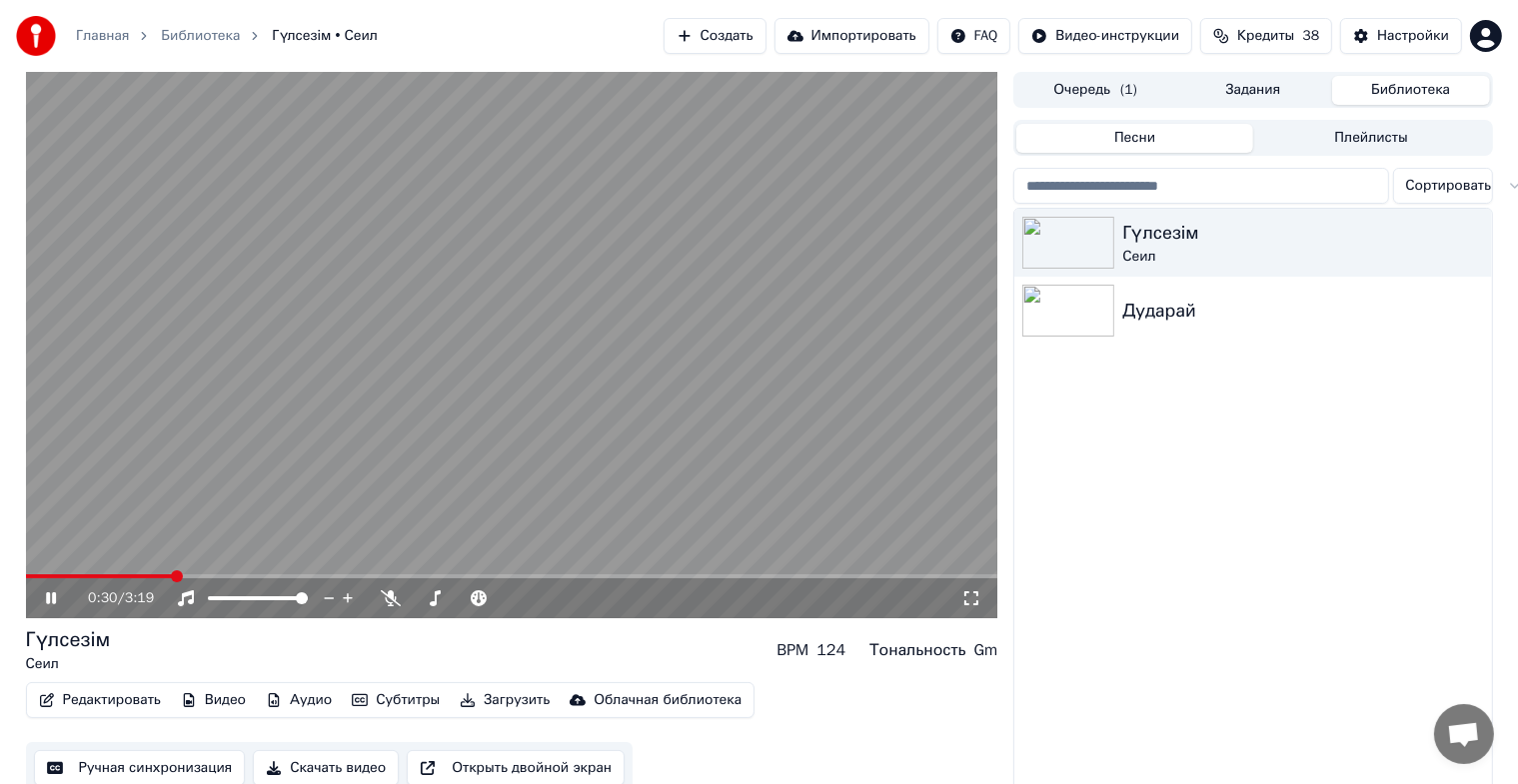 click at bounding box center (512, 345) 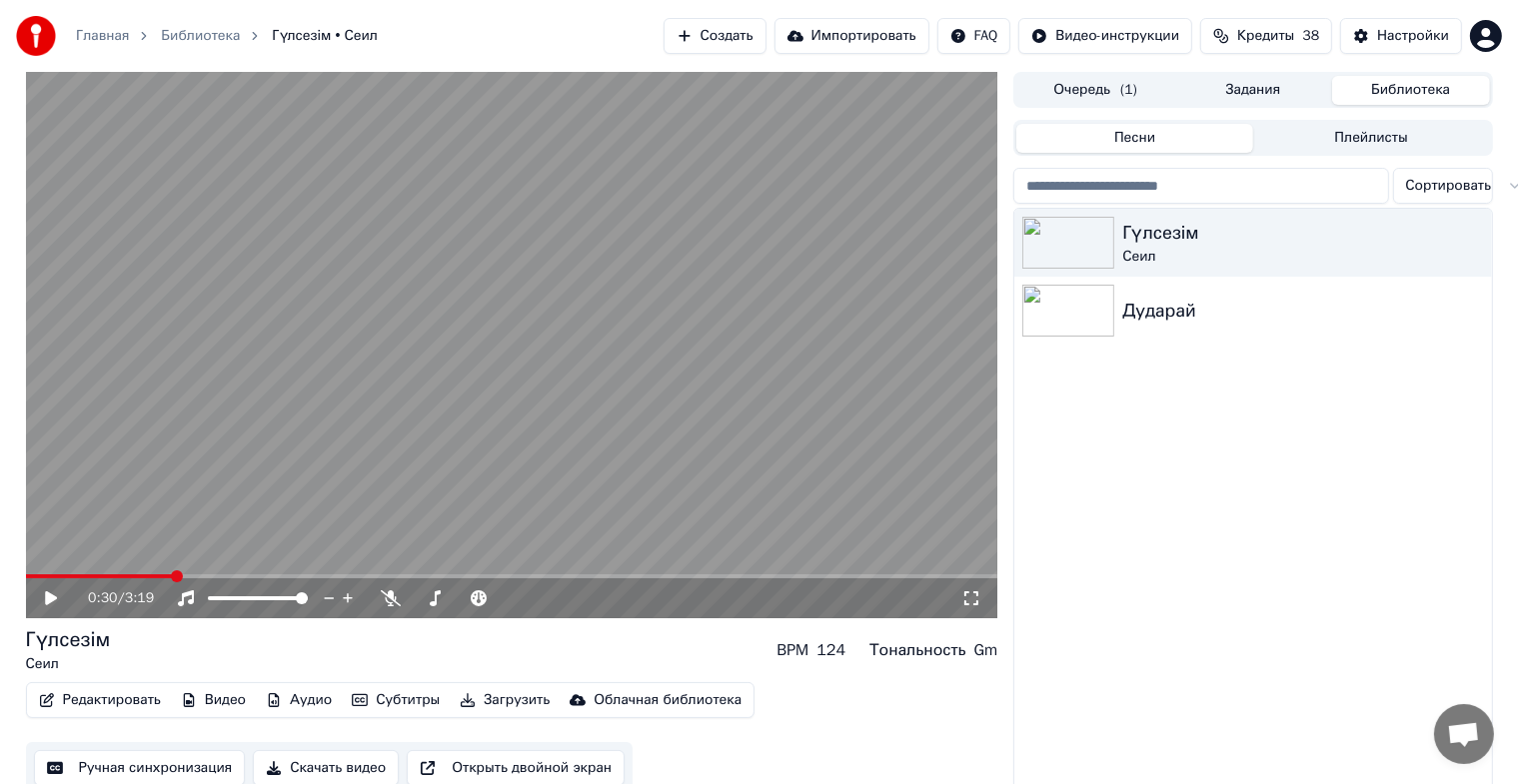 click at bounding box center [512, 345] 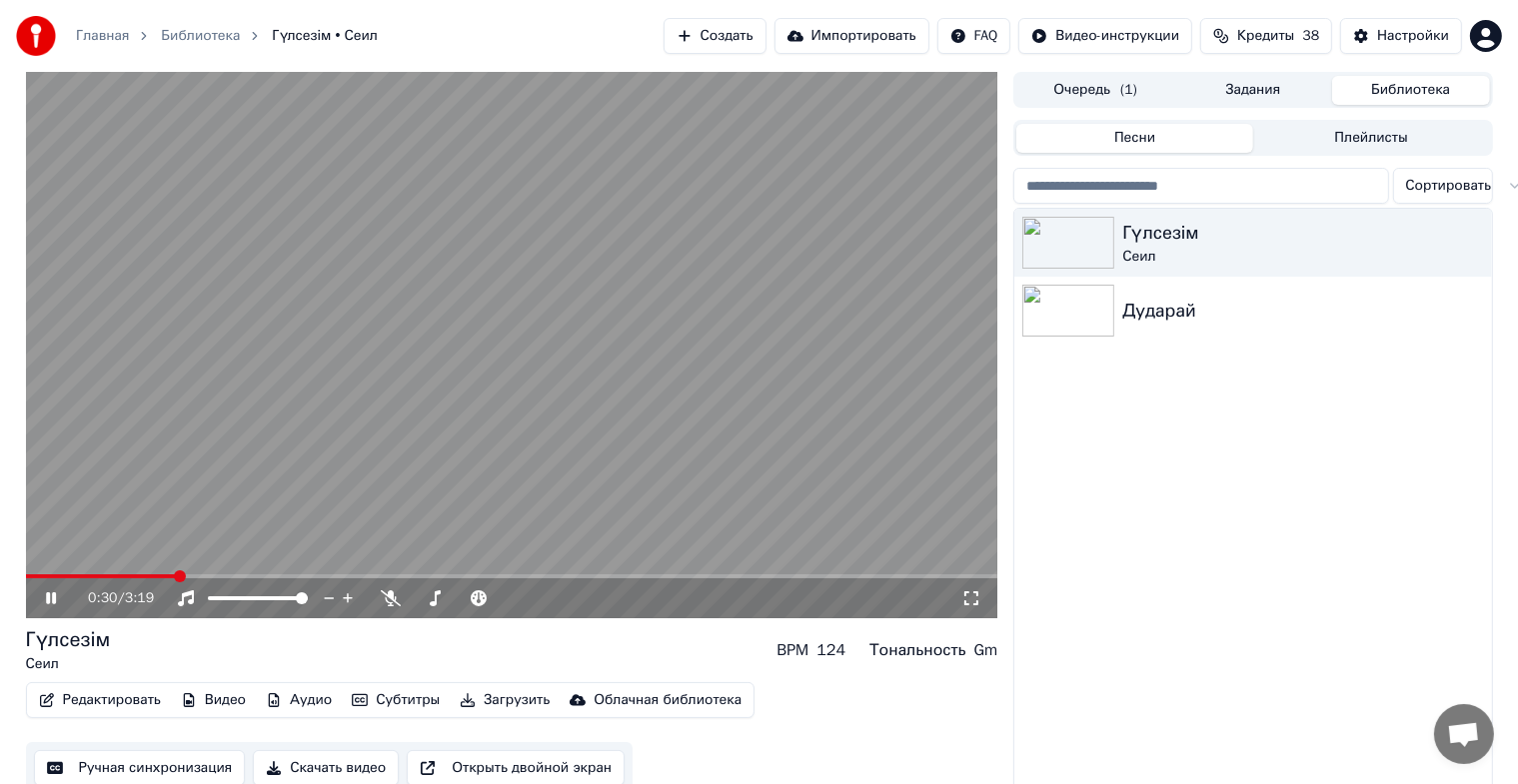 click at bounding box center [101, 576] 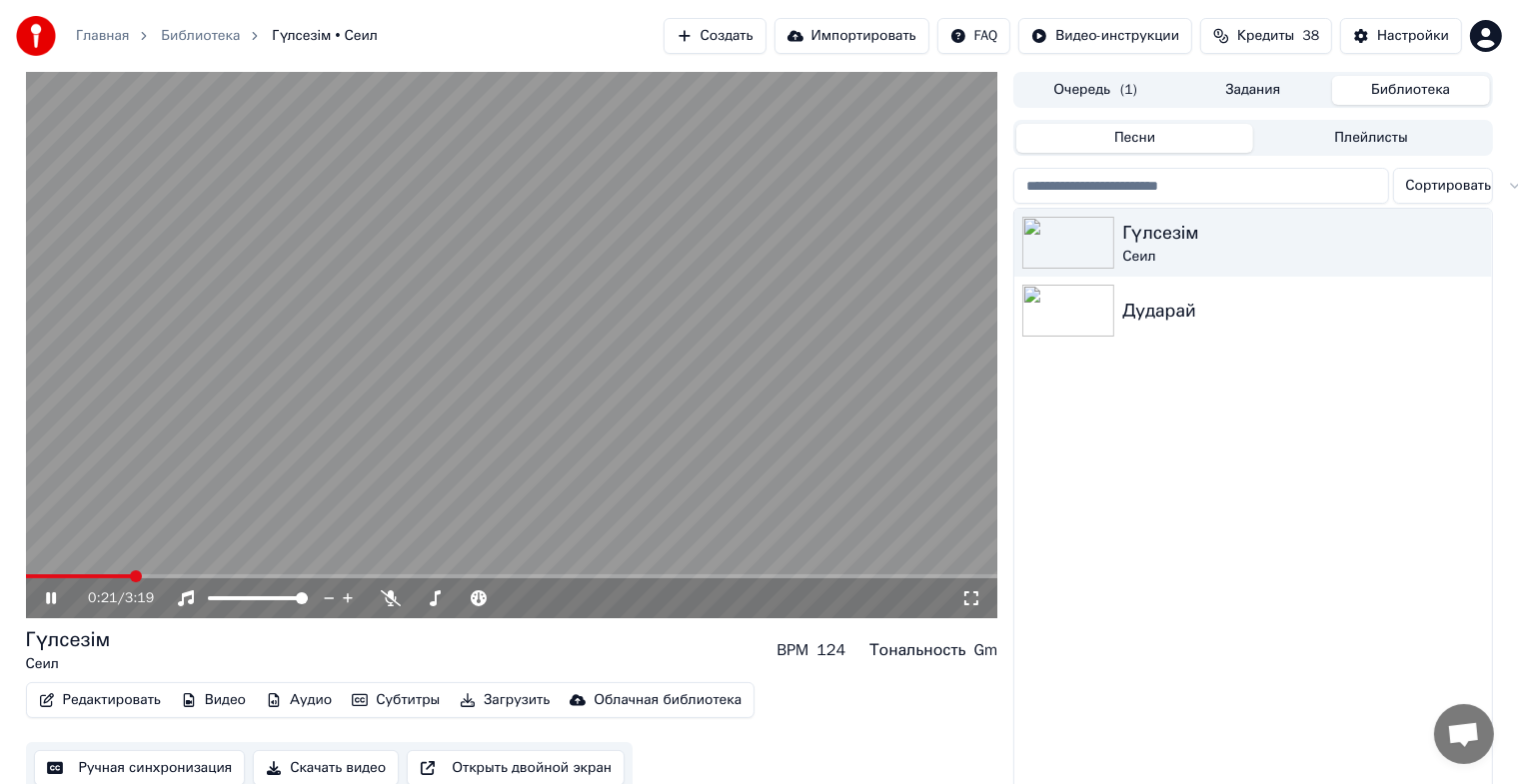 click at bounding box center (79, 576) 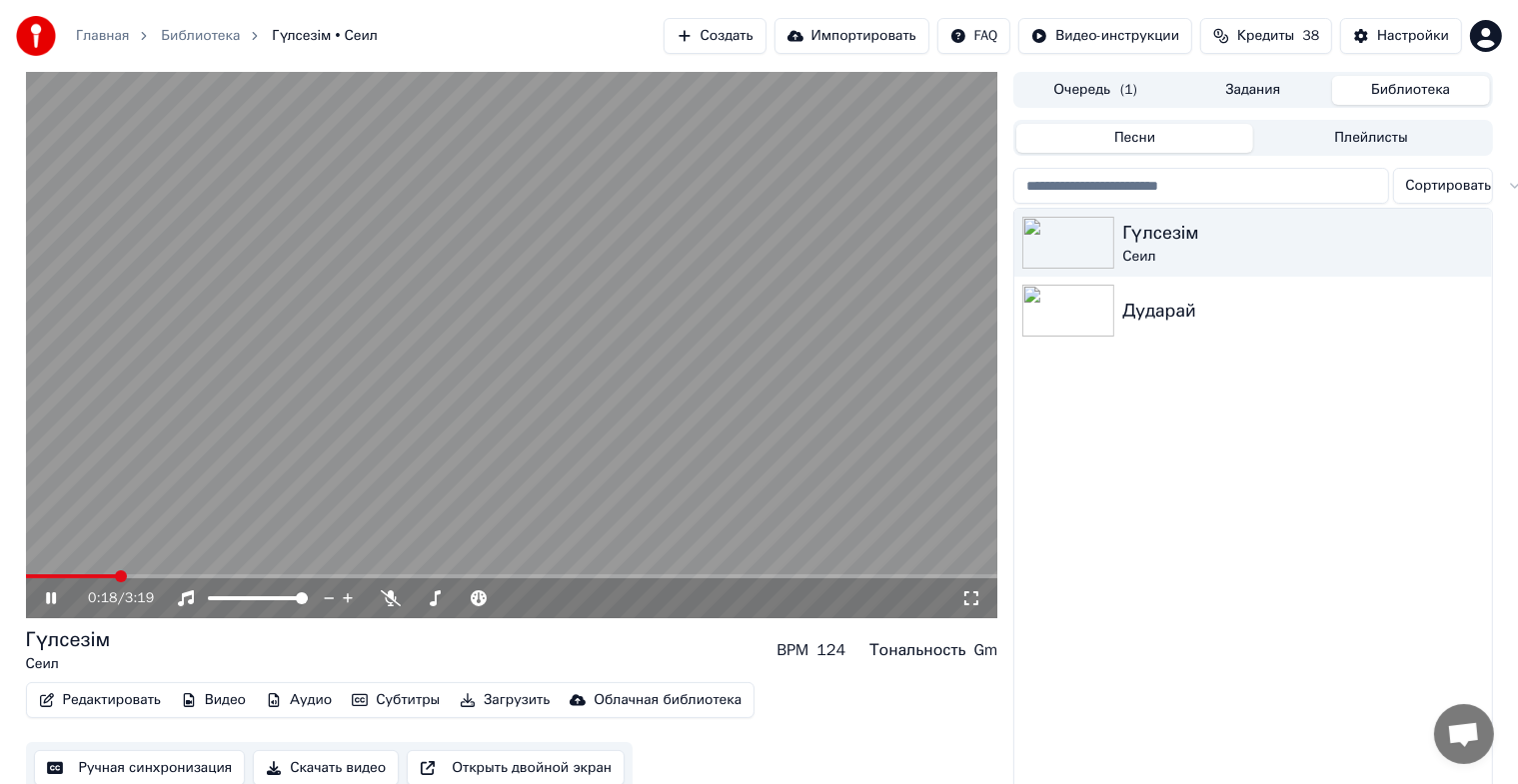 click 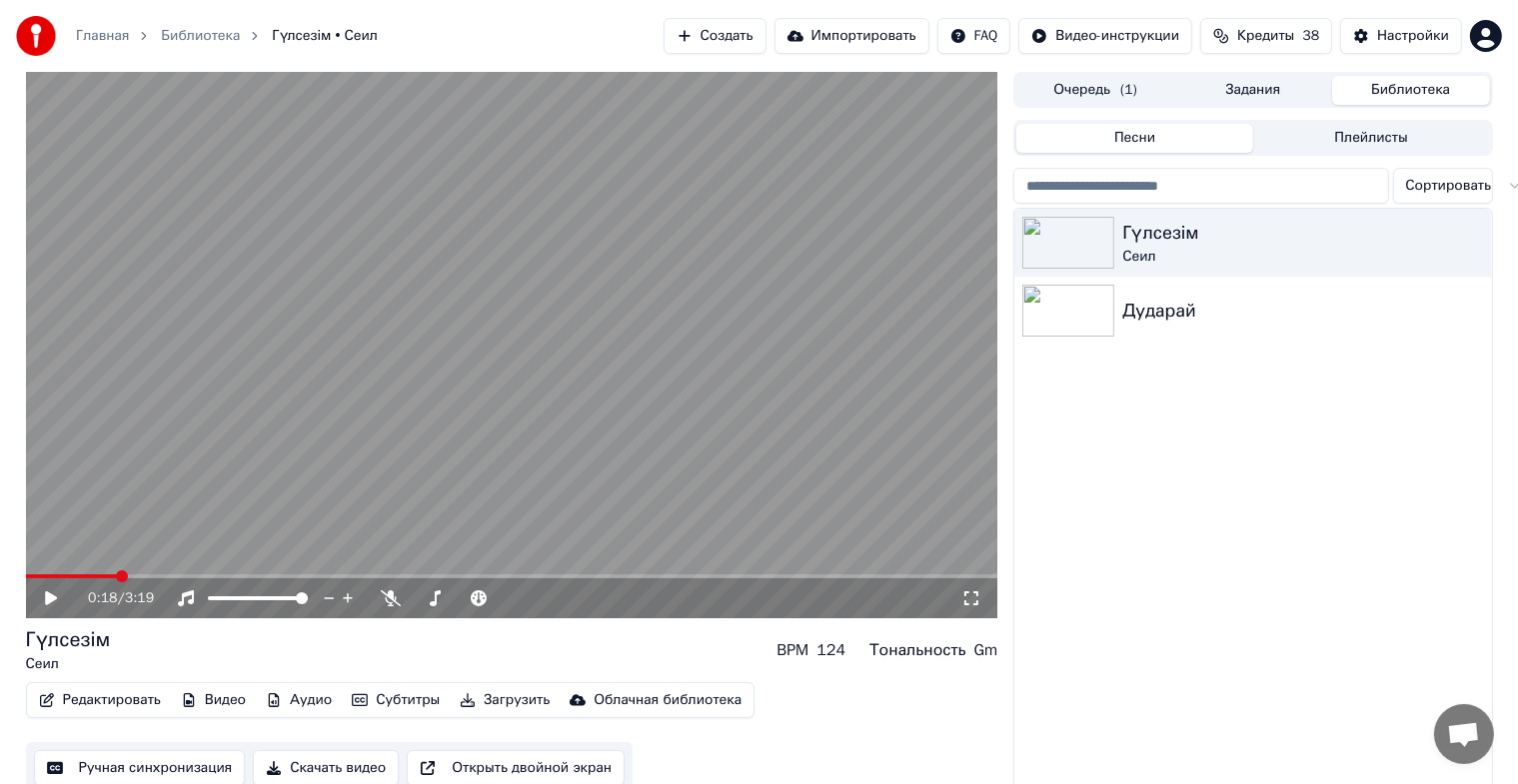 click 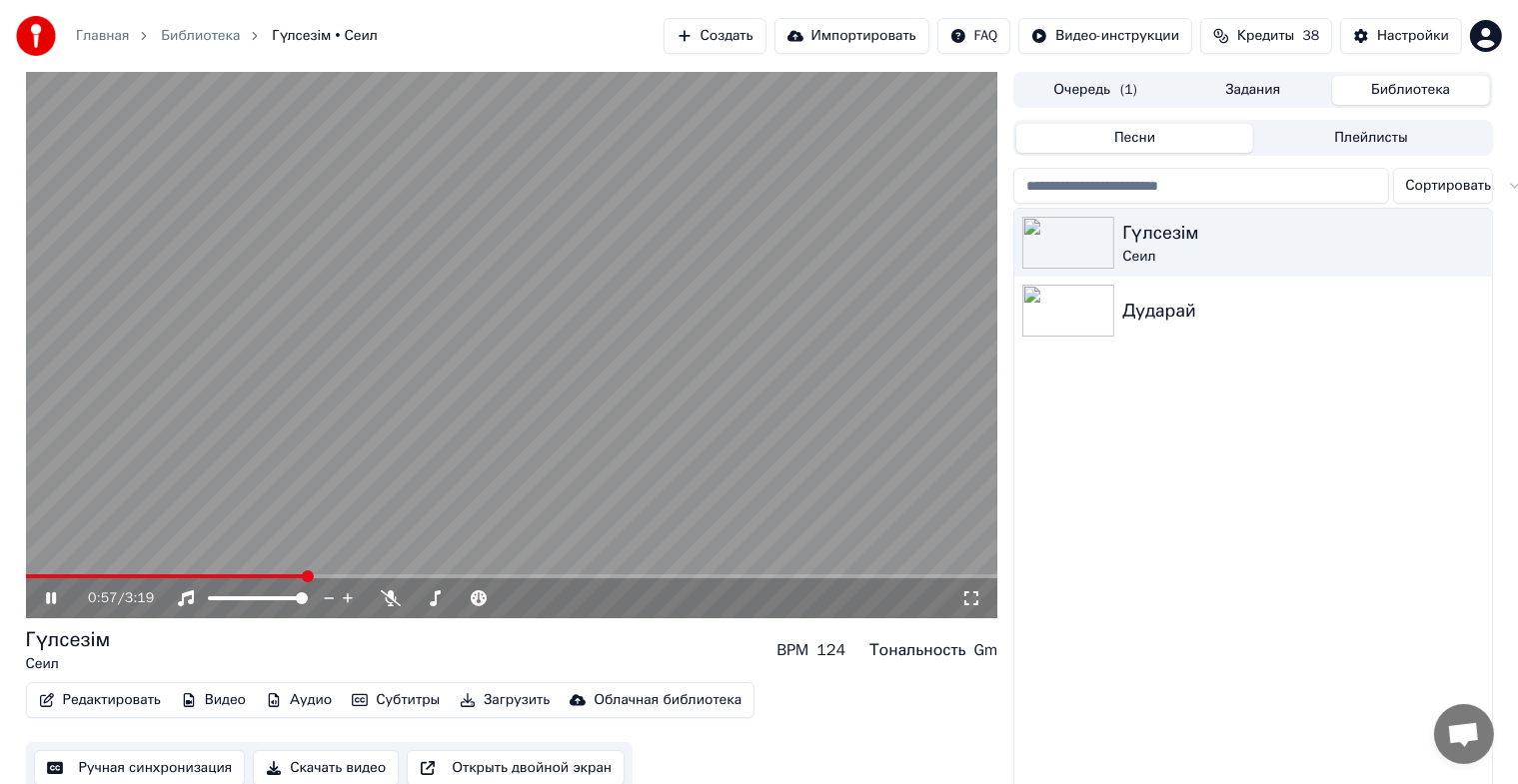 click 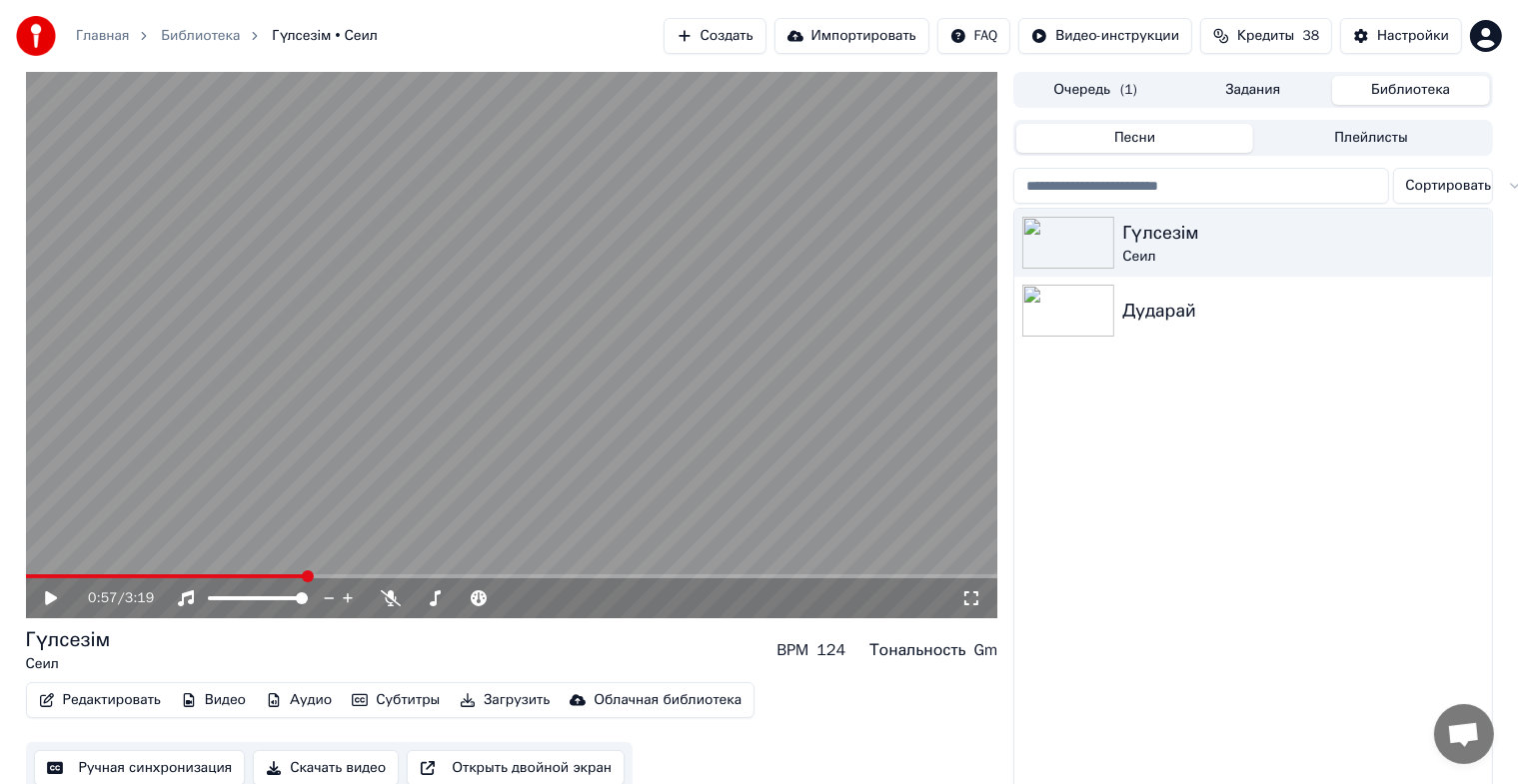 click on "Редактировать" at bounding box center [100, 700] 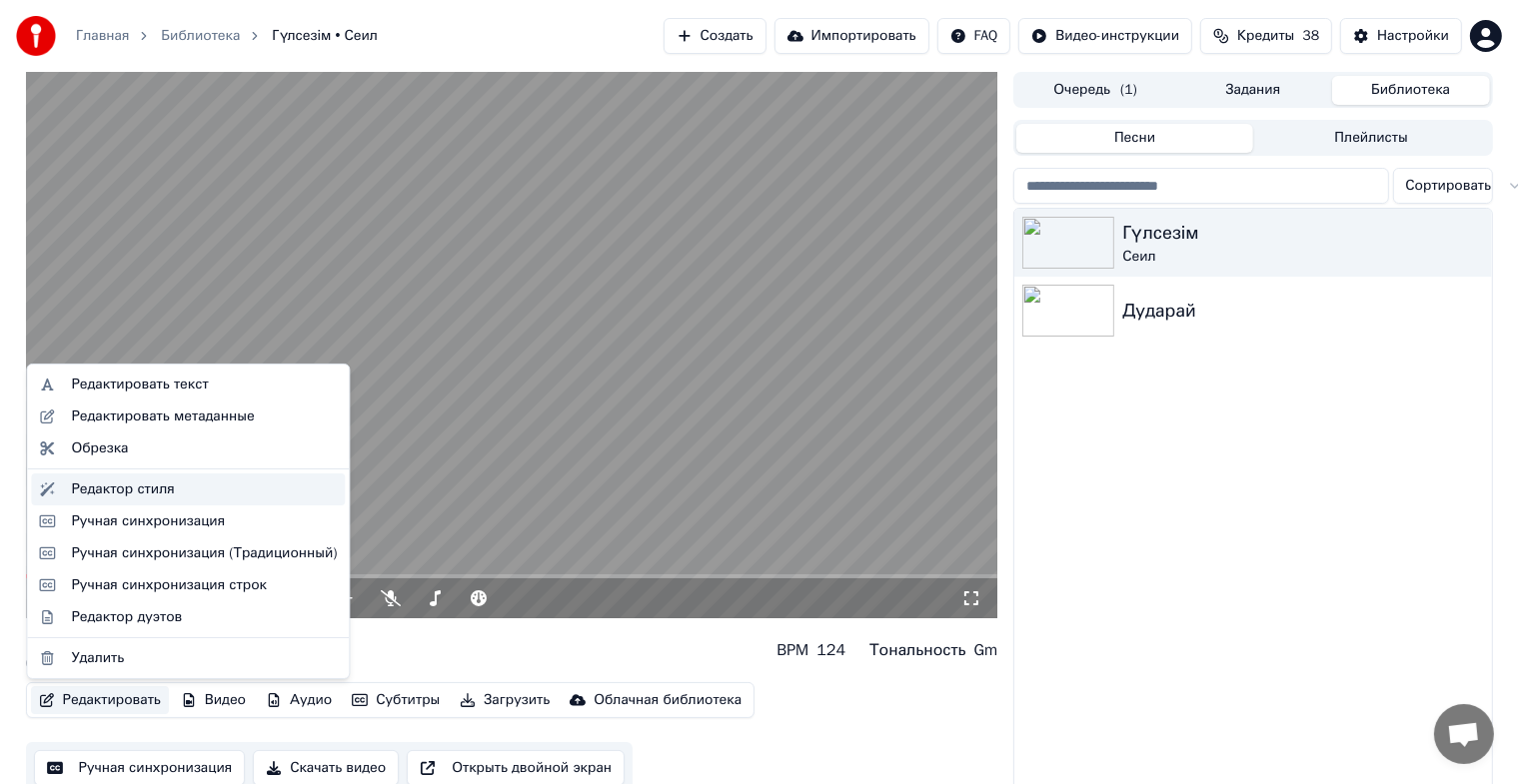 click on "Редактор стиля" at bounding box center [122, 489] 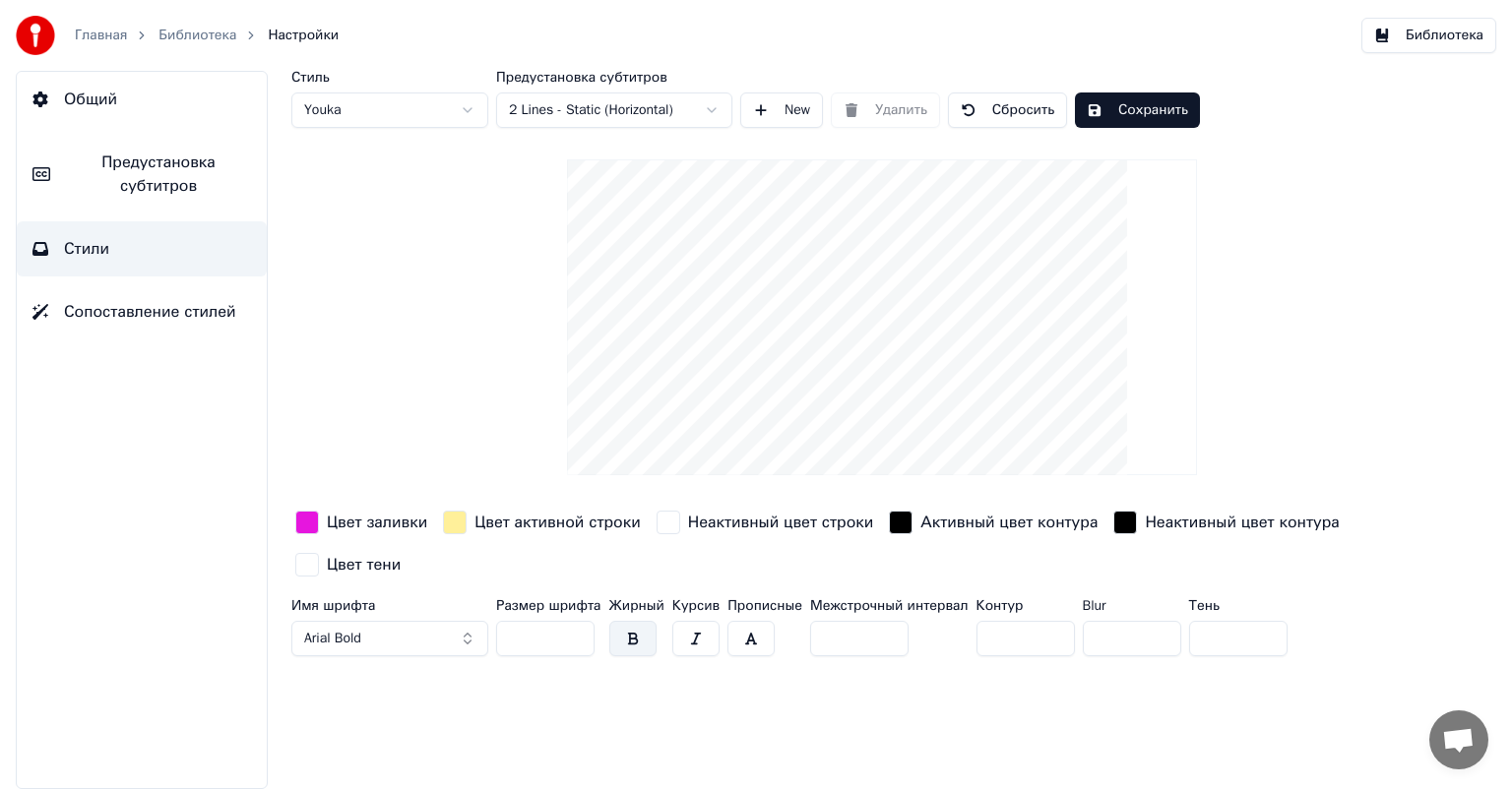 click at bounding box center (307, 522) 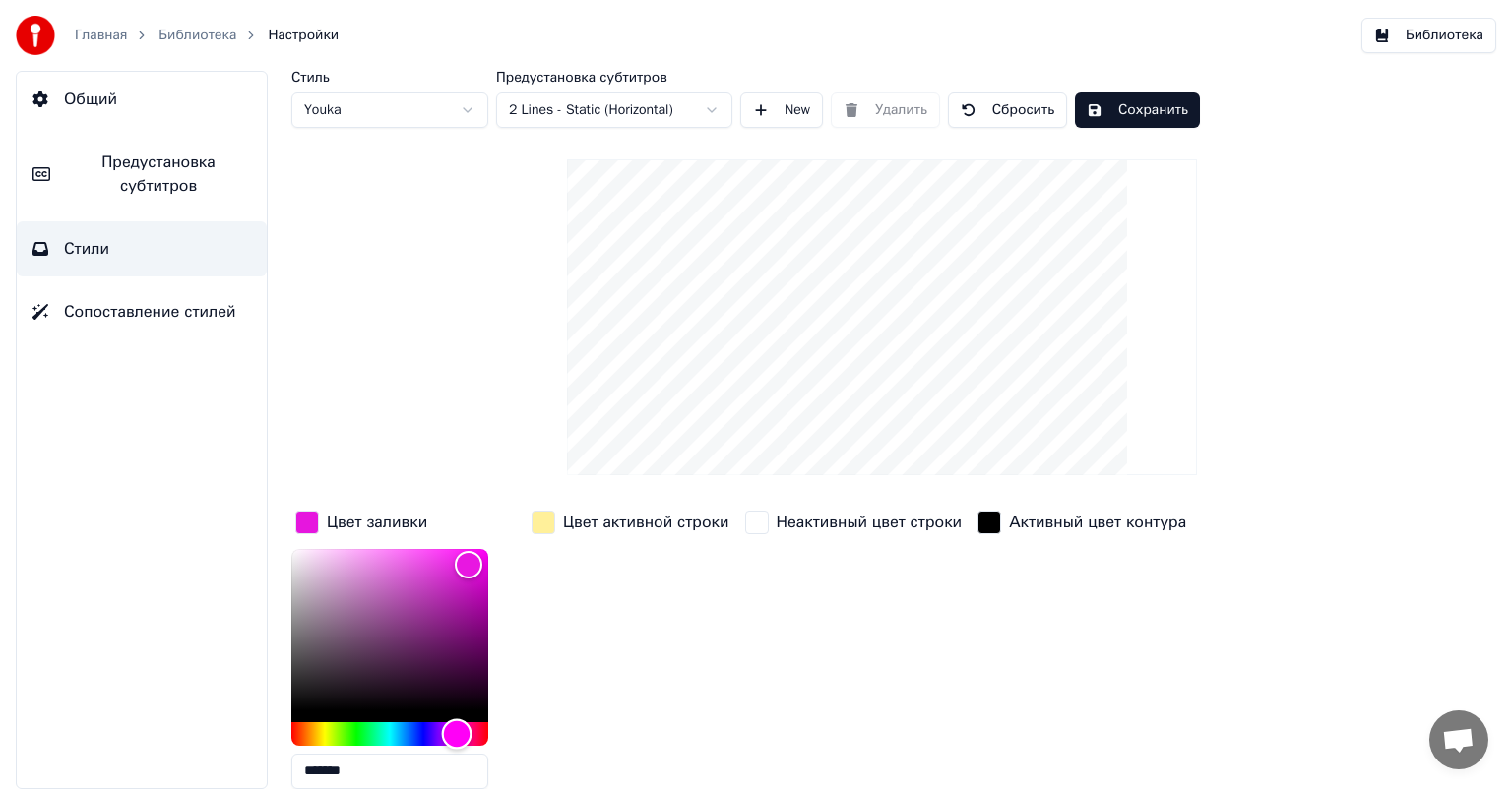click at bounding box center [390, 734] 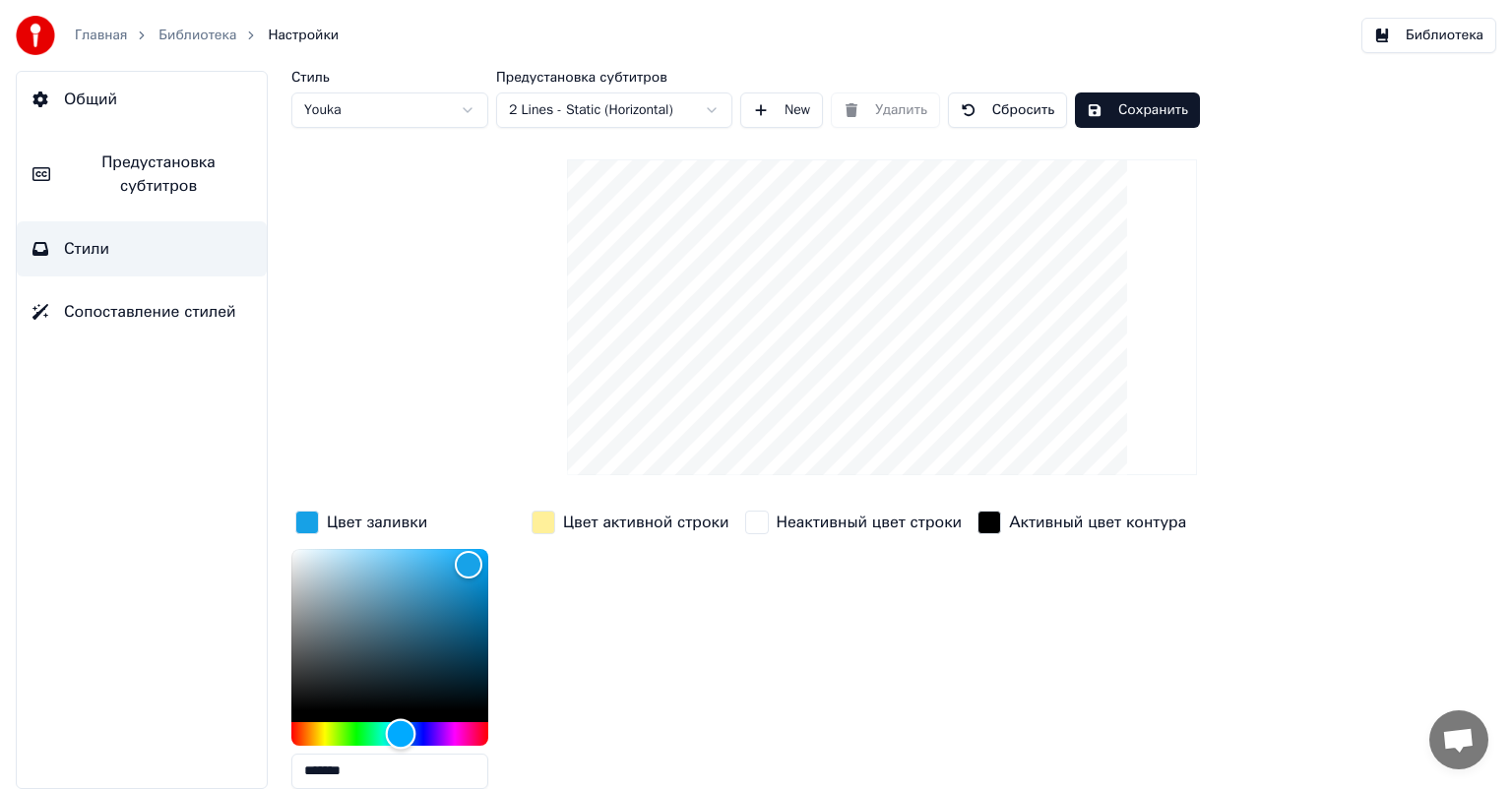 click at bounding box center (401, 733) 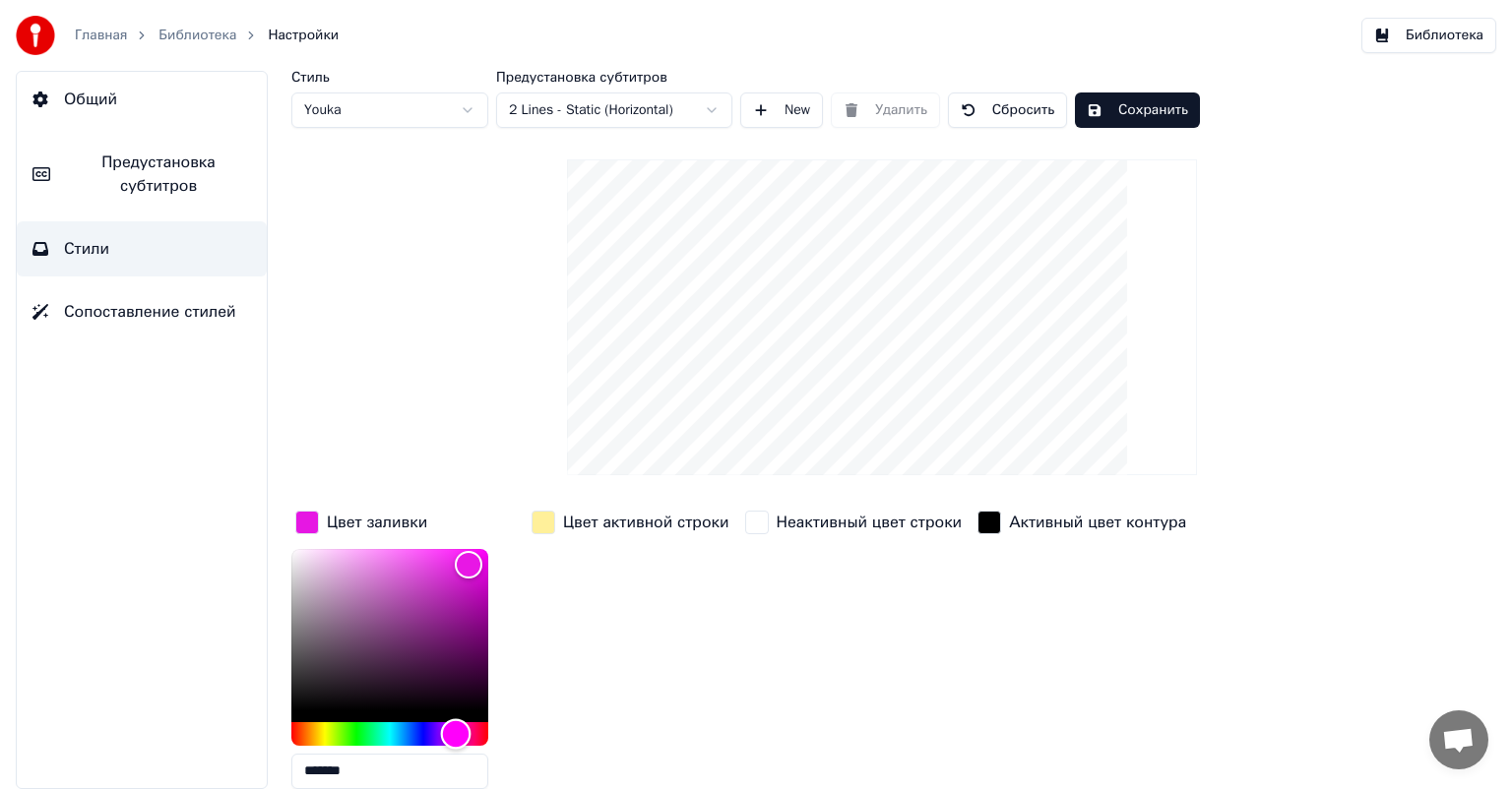 click at bounding box center (390, 734) 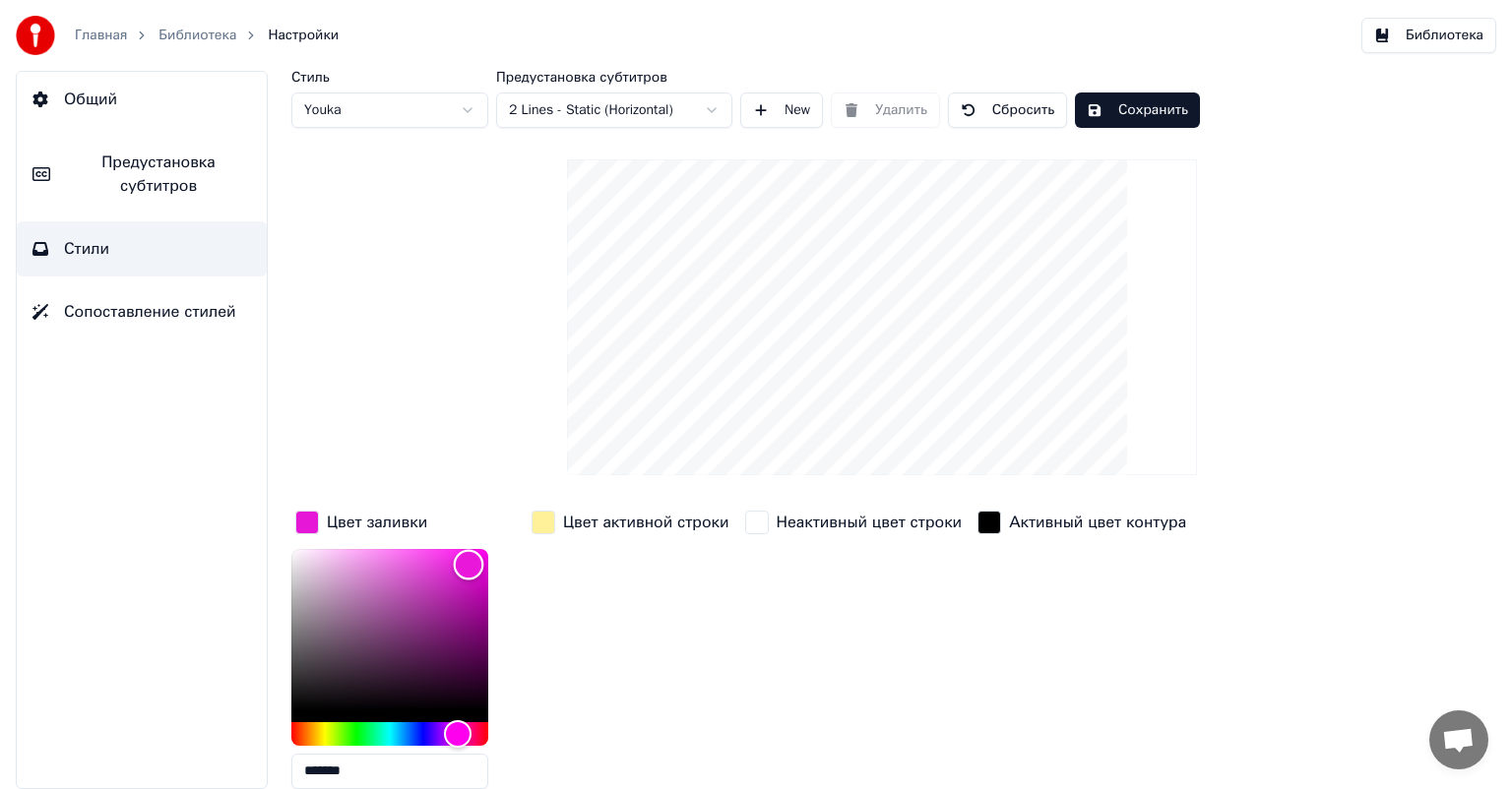 click at bounding box center [390, 630] 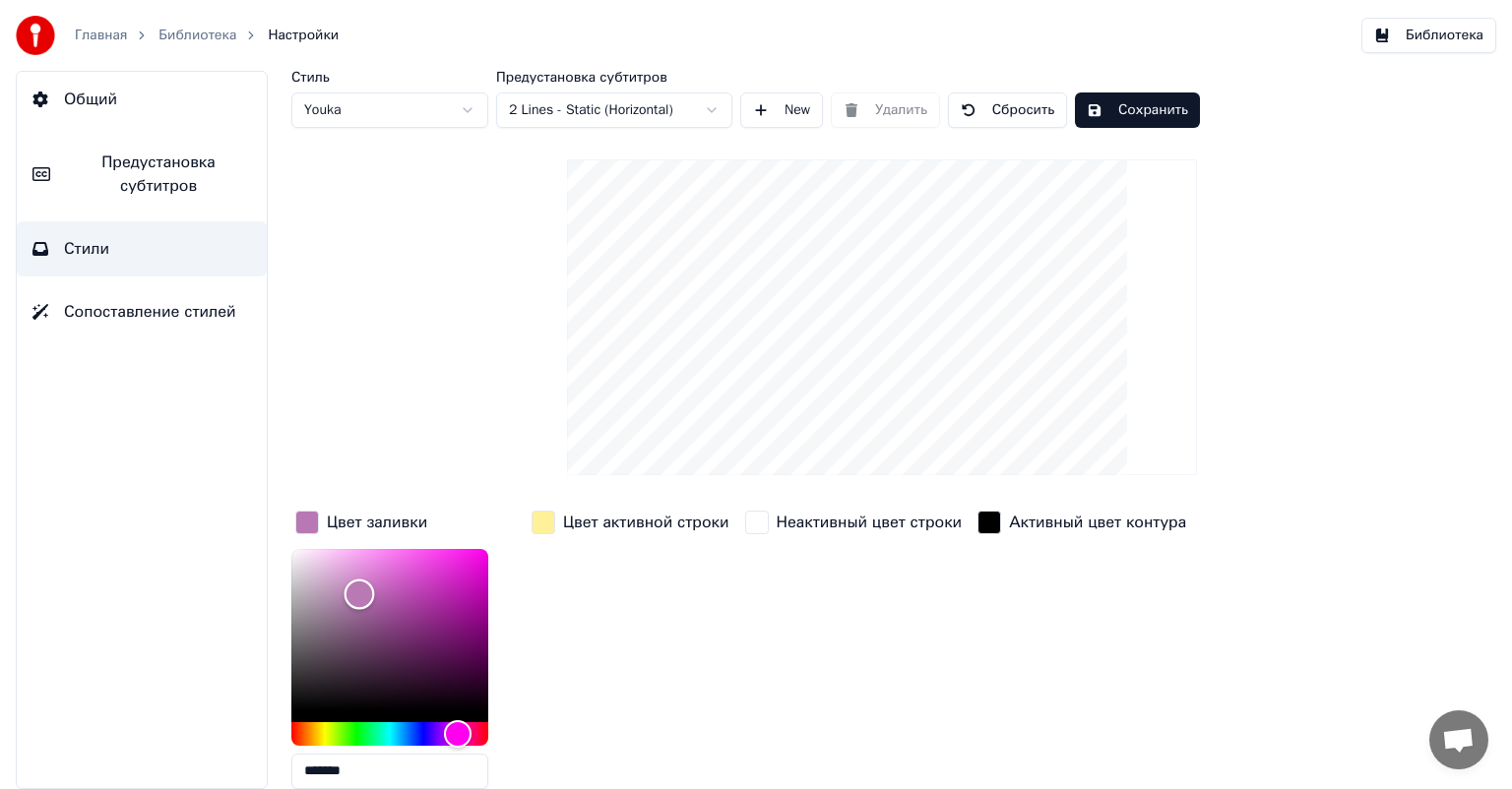 click at bounding box center [390, 630] 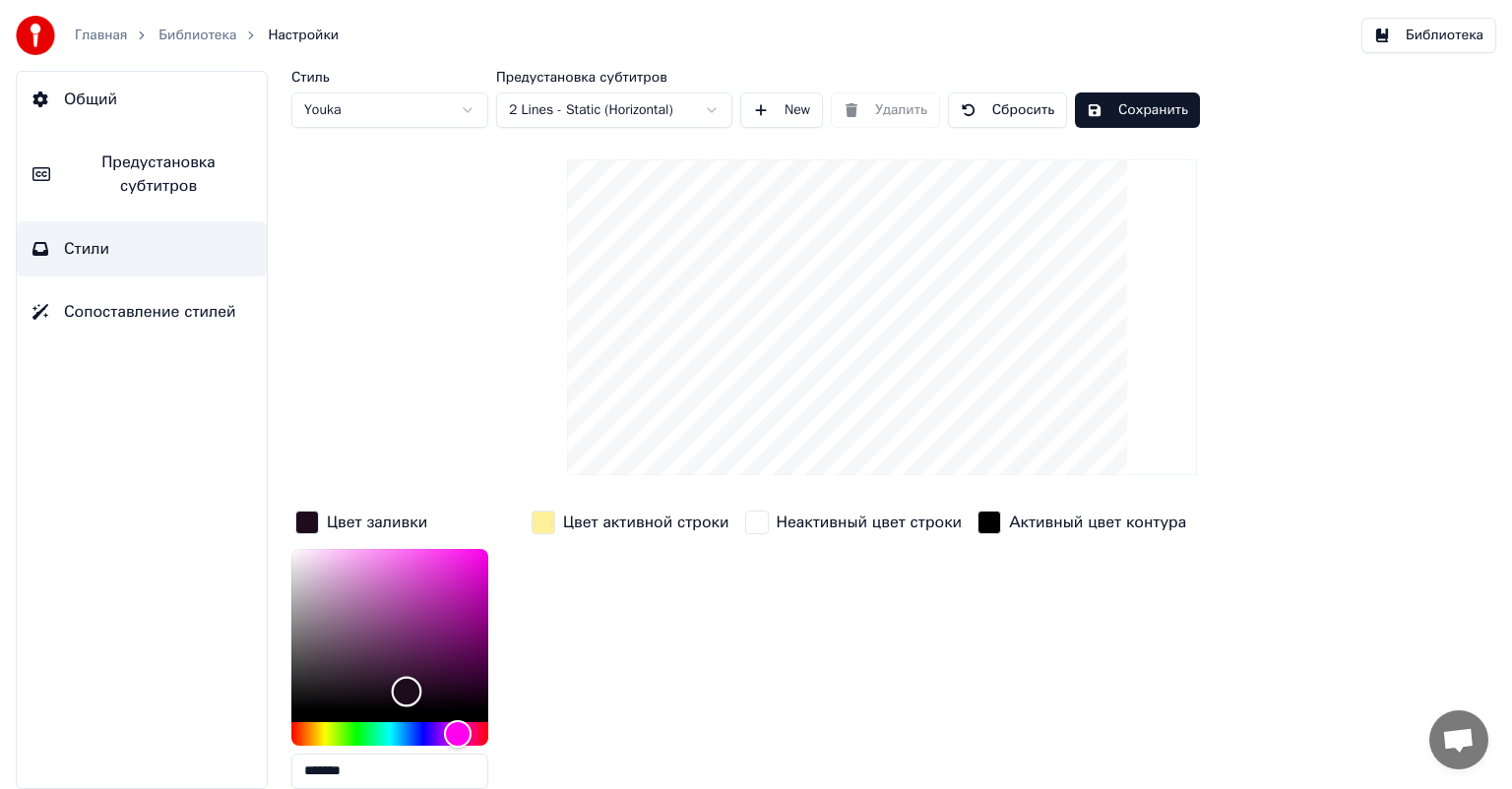 click at bounding box center [390, 630] 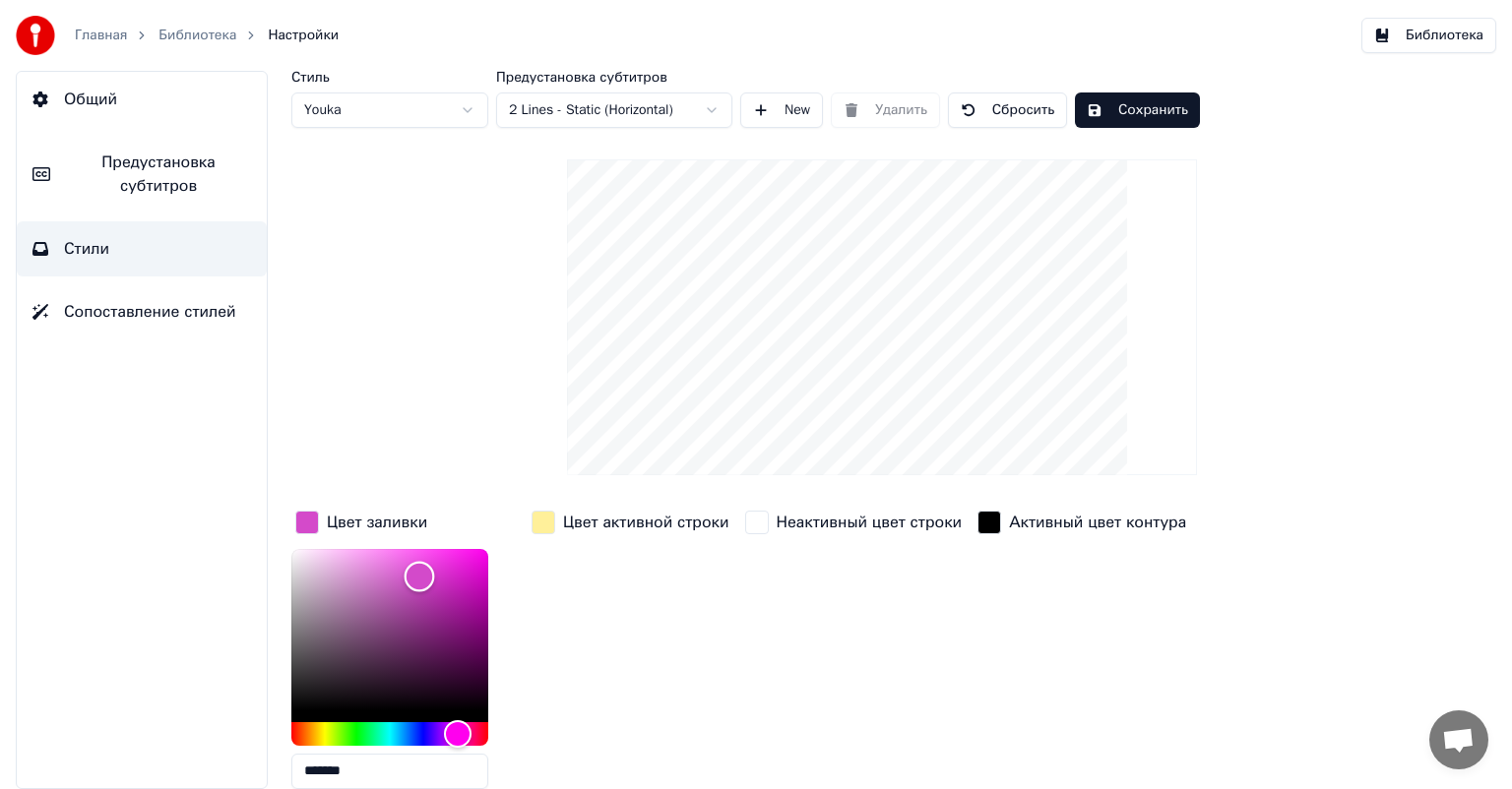 click at bounding box center (390, 630) 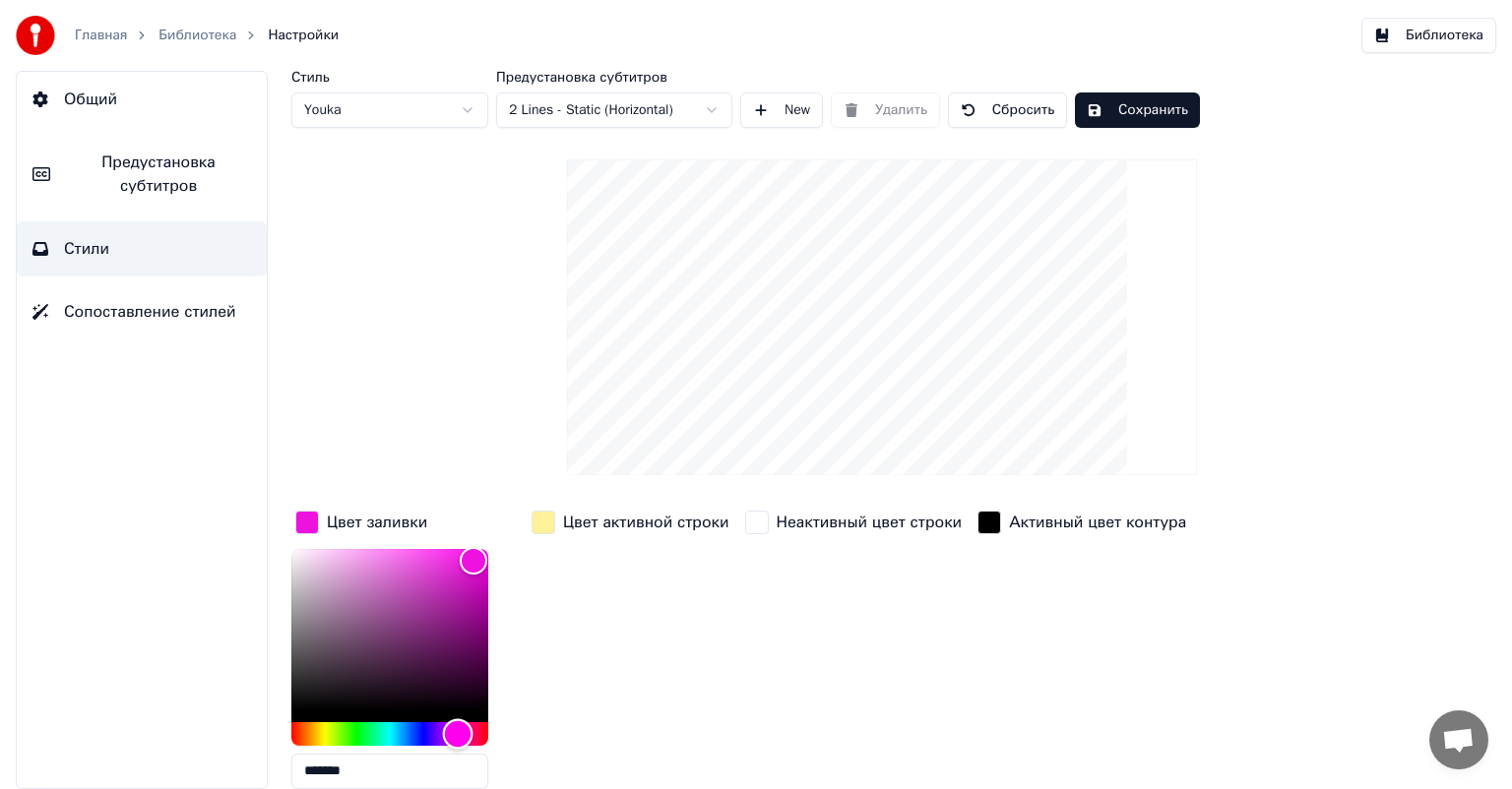 click at bounding box center [458, 733] 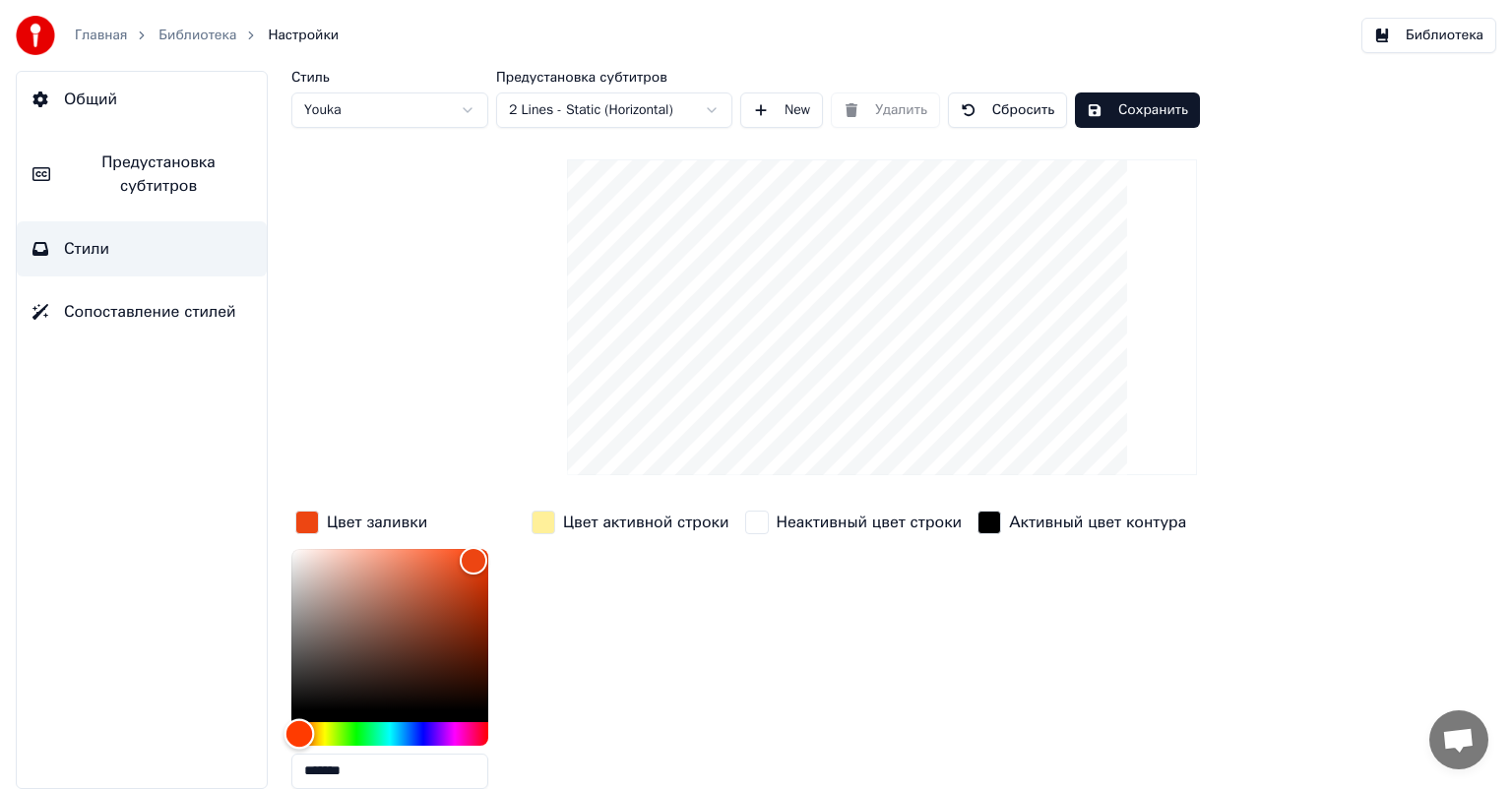 click at bounding box center [390, 734] 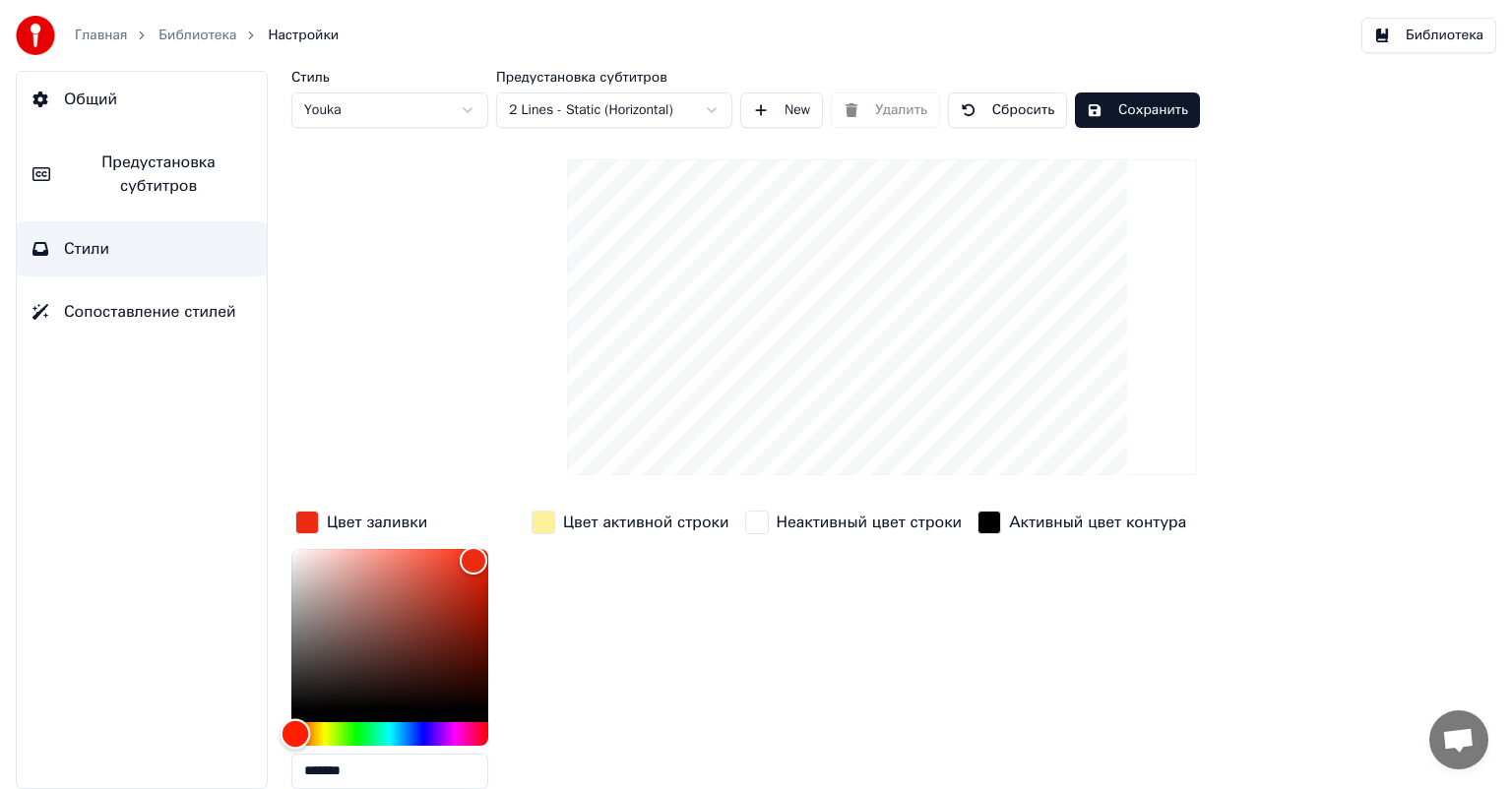 click at bounding box center (295, 733) 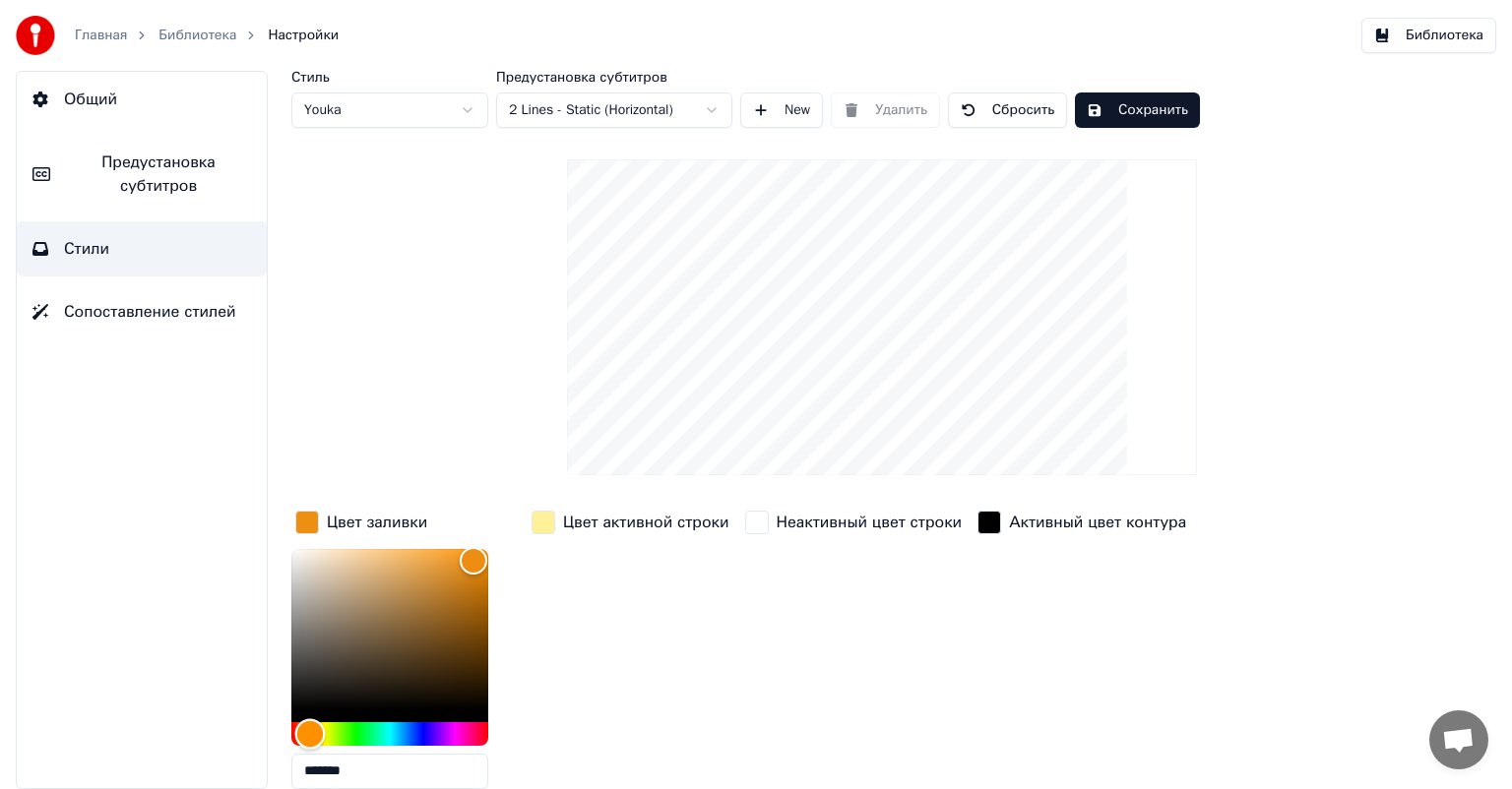 click at bounding box center [390, 734] 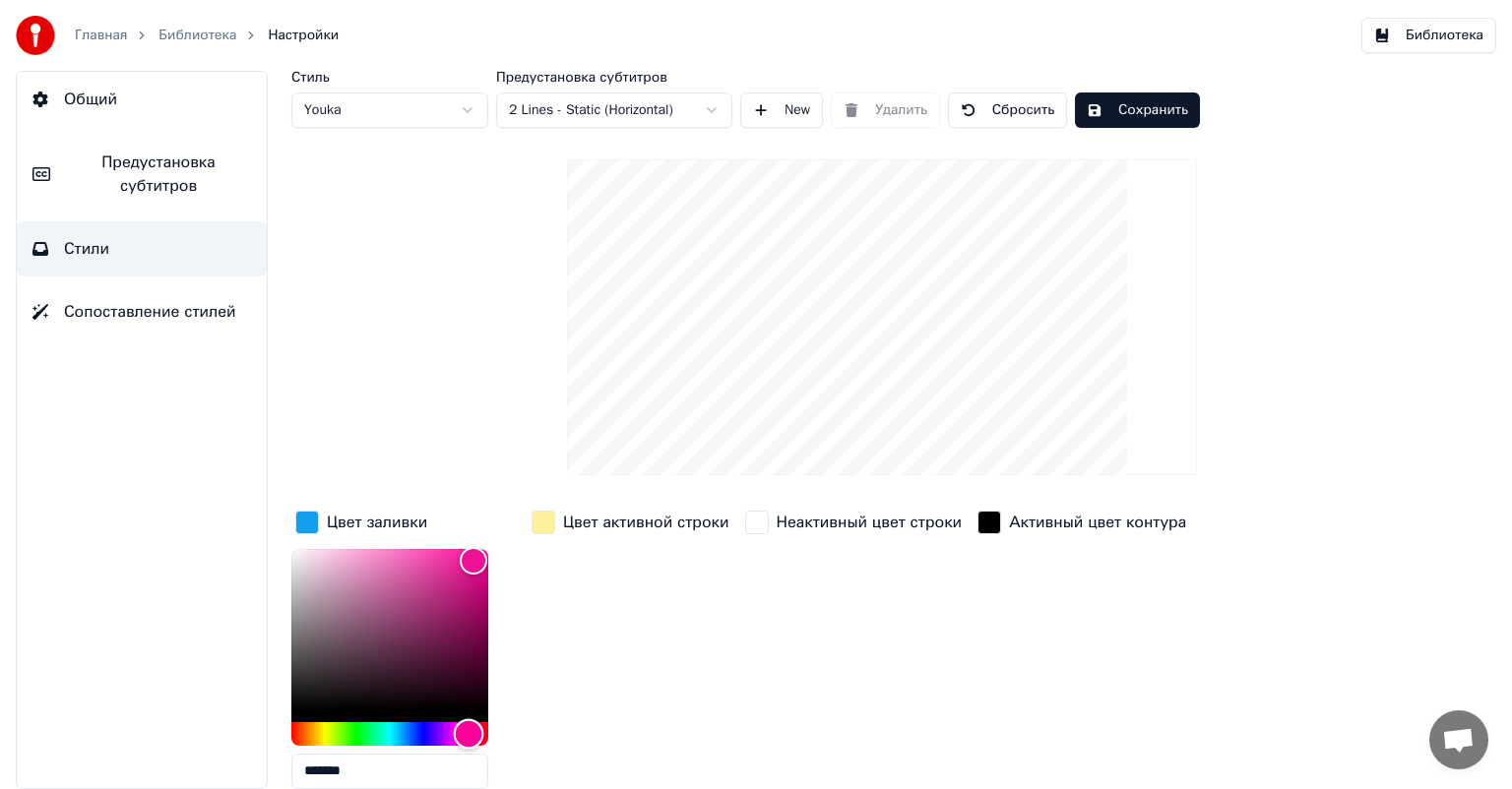click at bounding box center (390, 734) 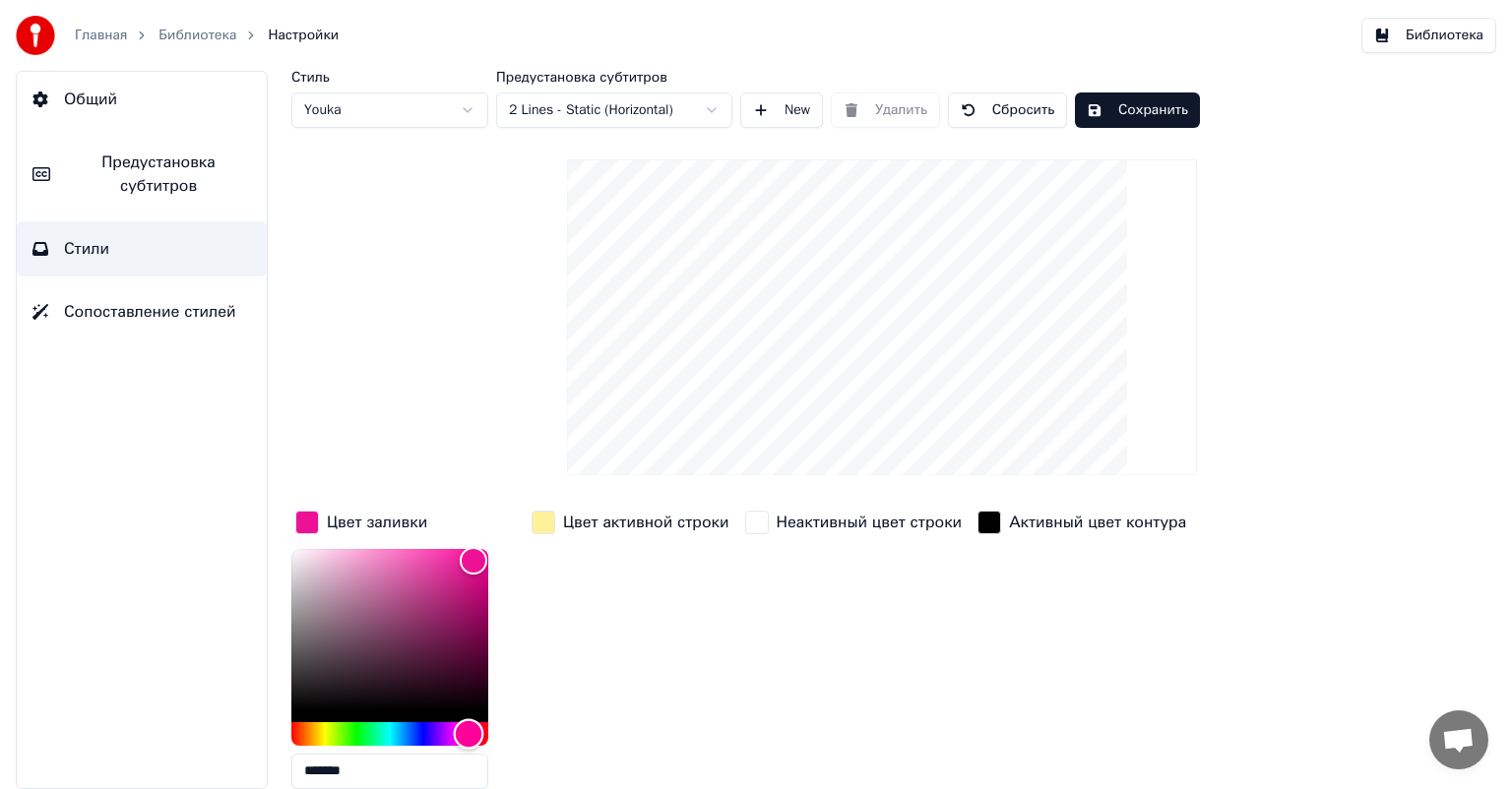 click at bounding box center [390, 734] 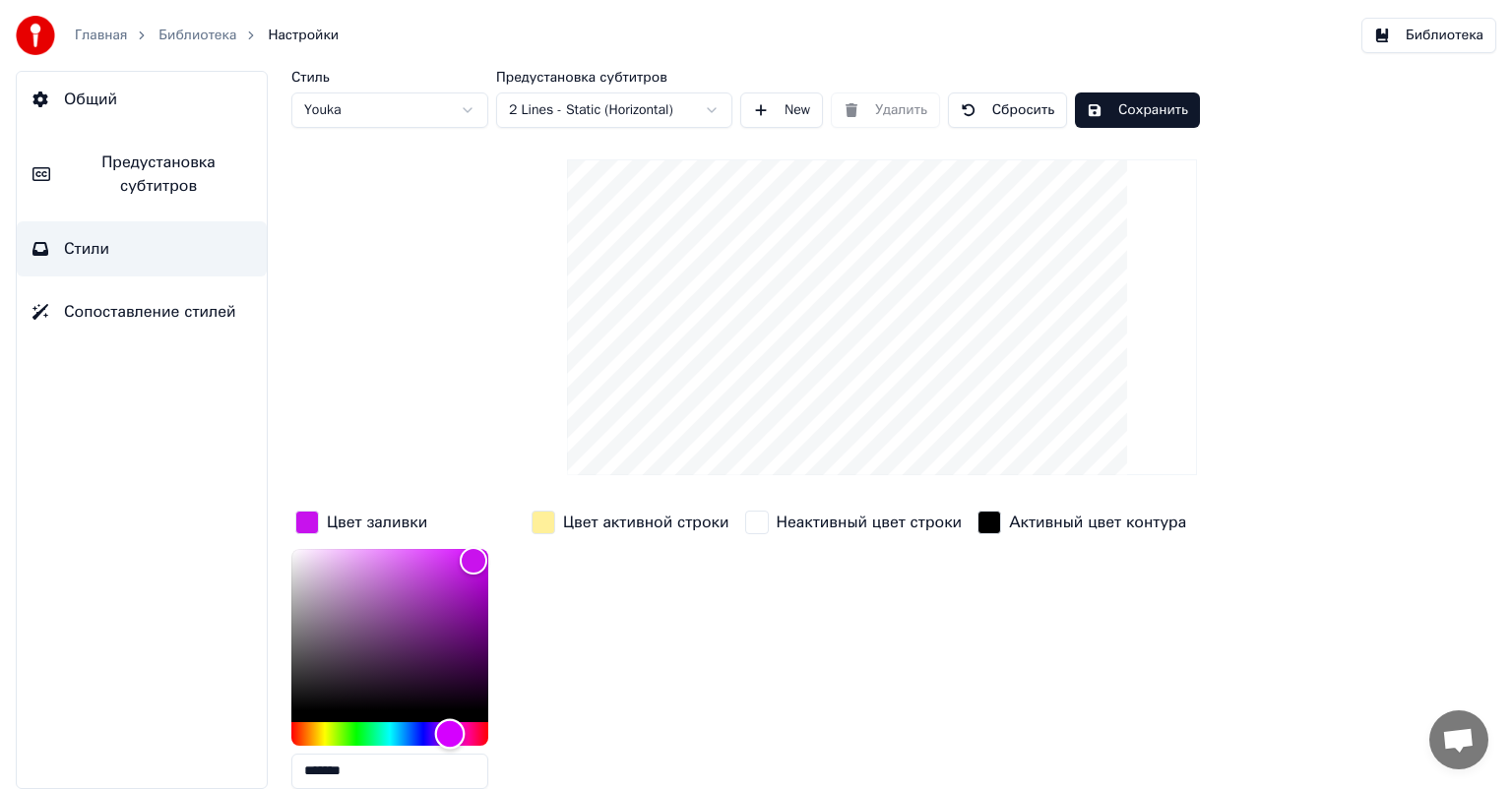 click at bounding box center (450, 733) 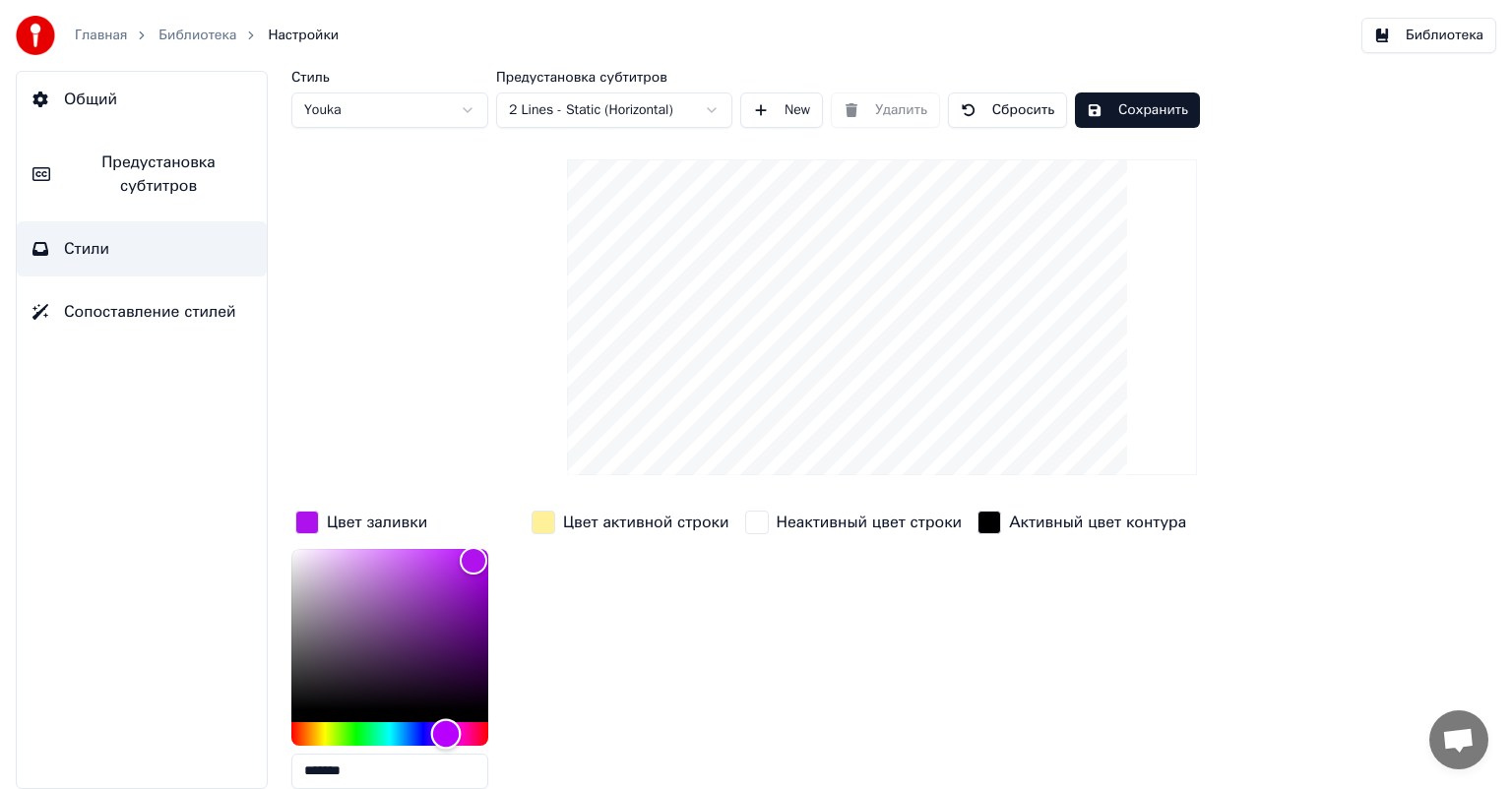type on "*******" 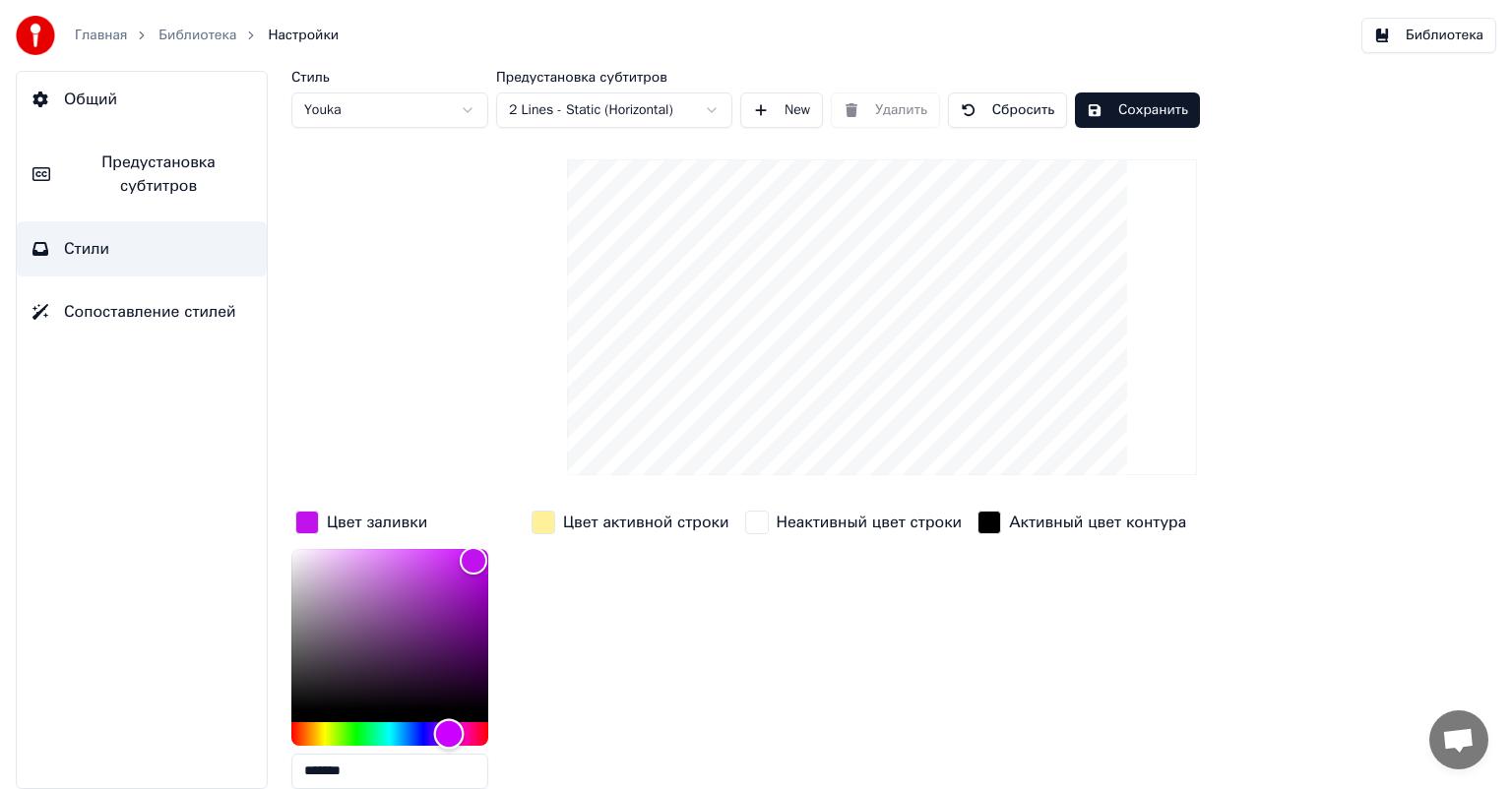 click at bounding box center (449, 733) 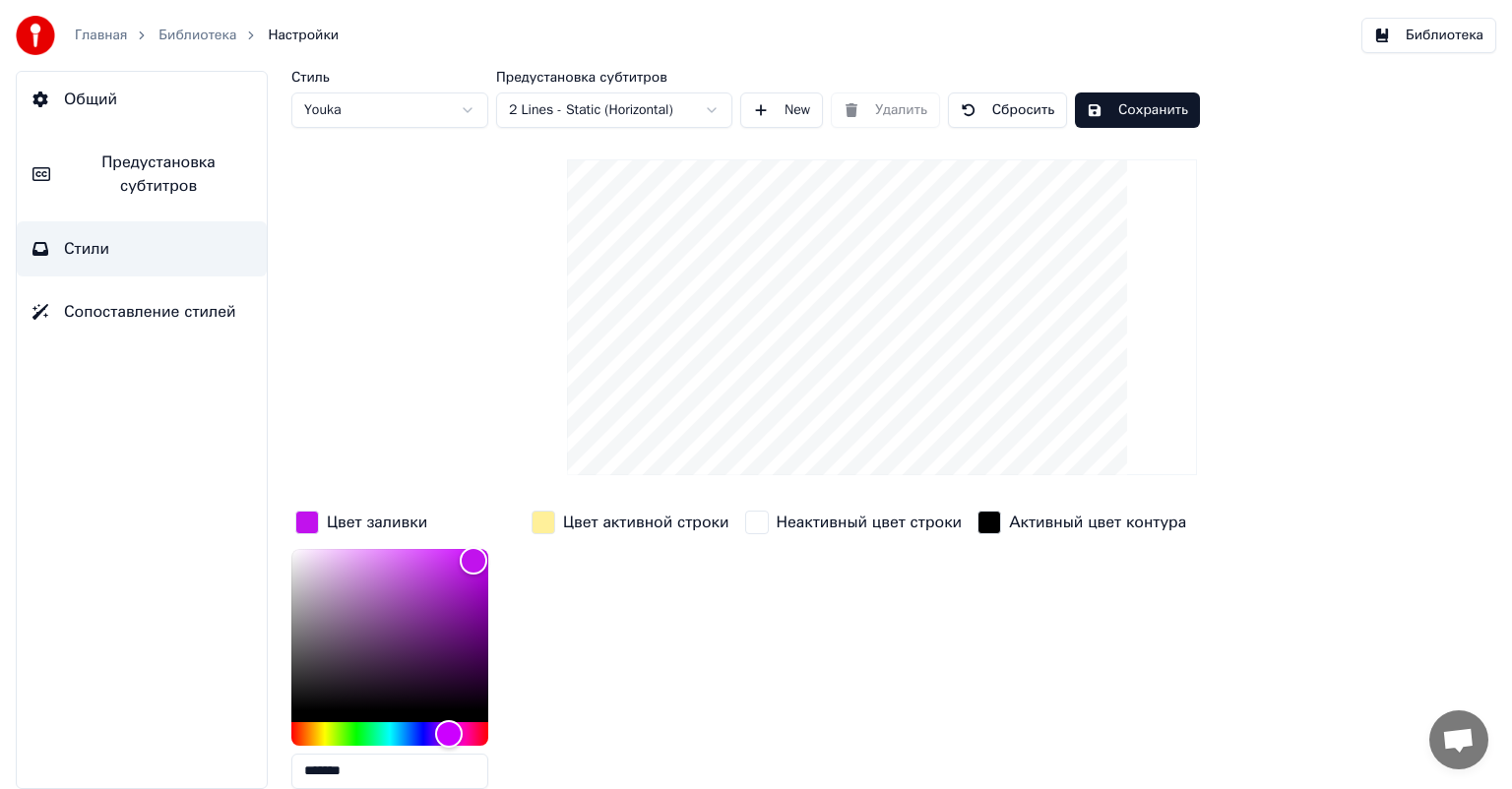 click on "Сохранить" at bounding box center (1137, 110) 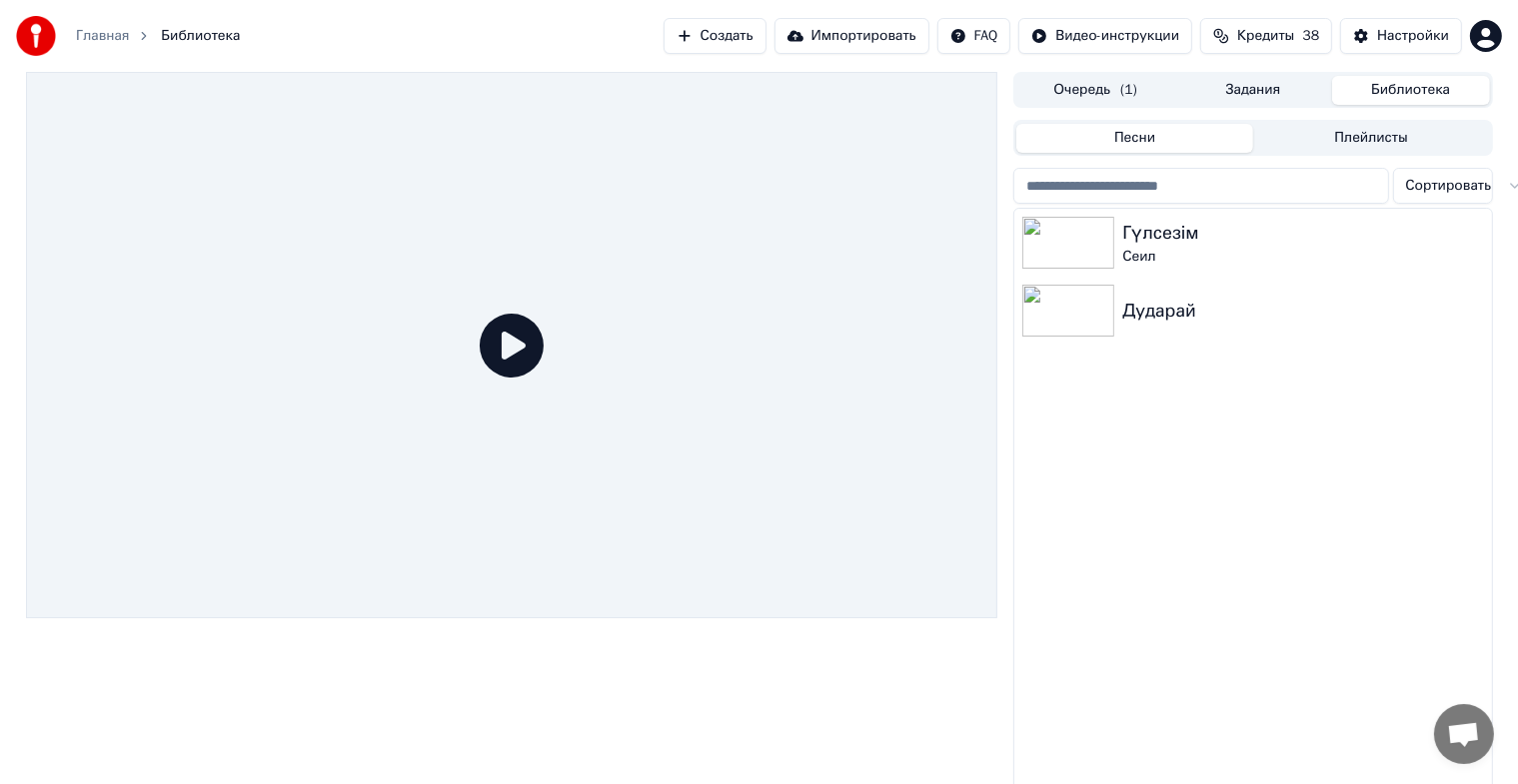 click 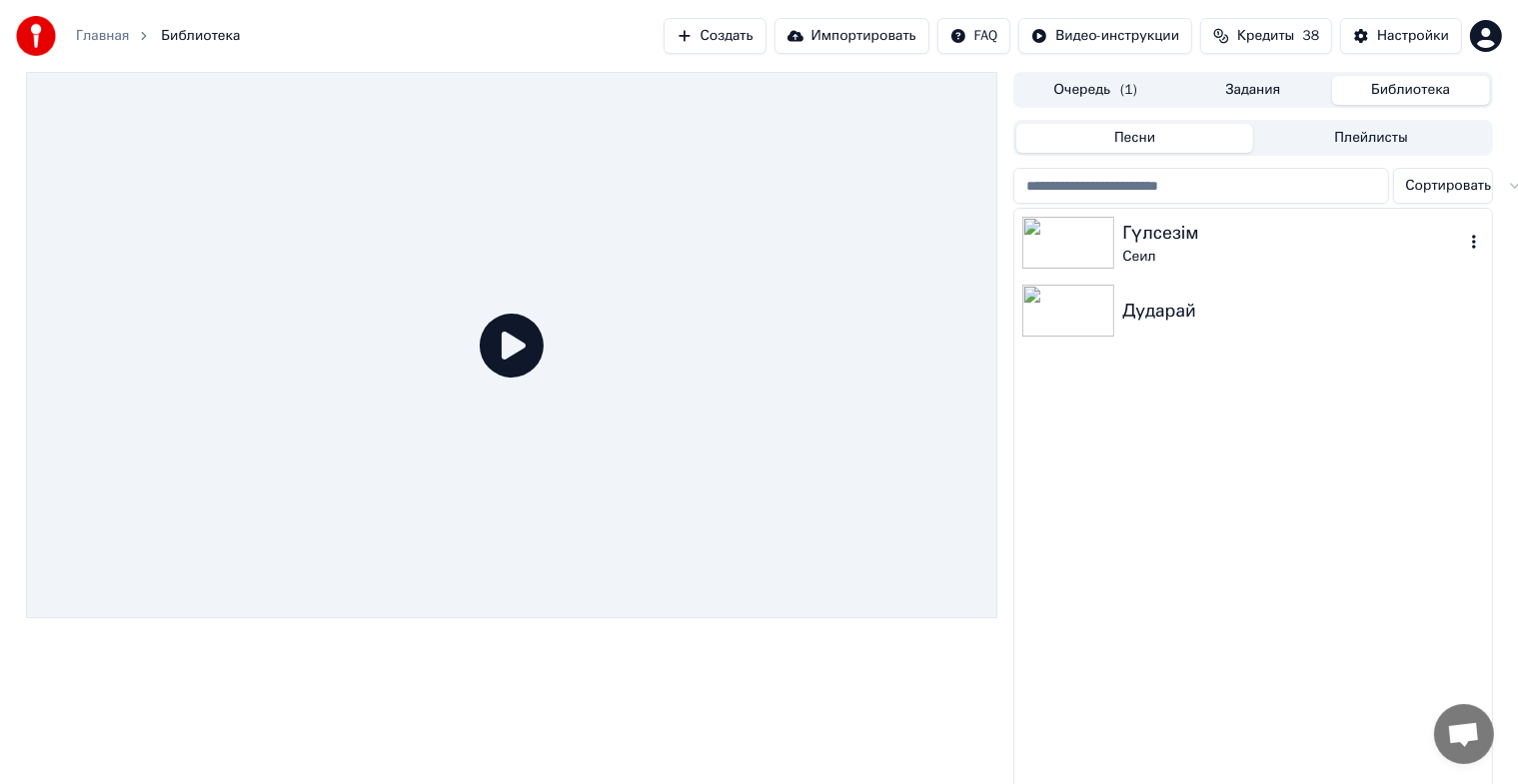 click at bounding box center (1068, 243) 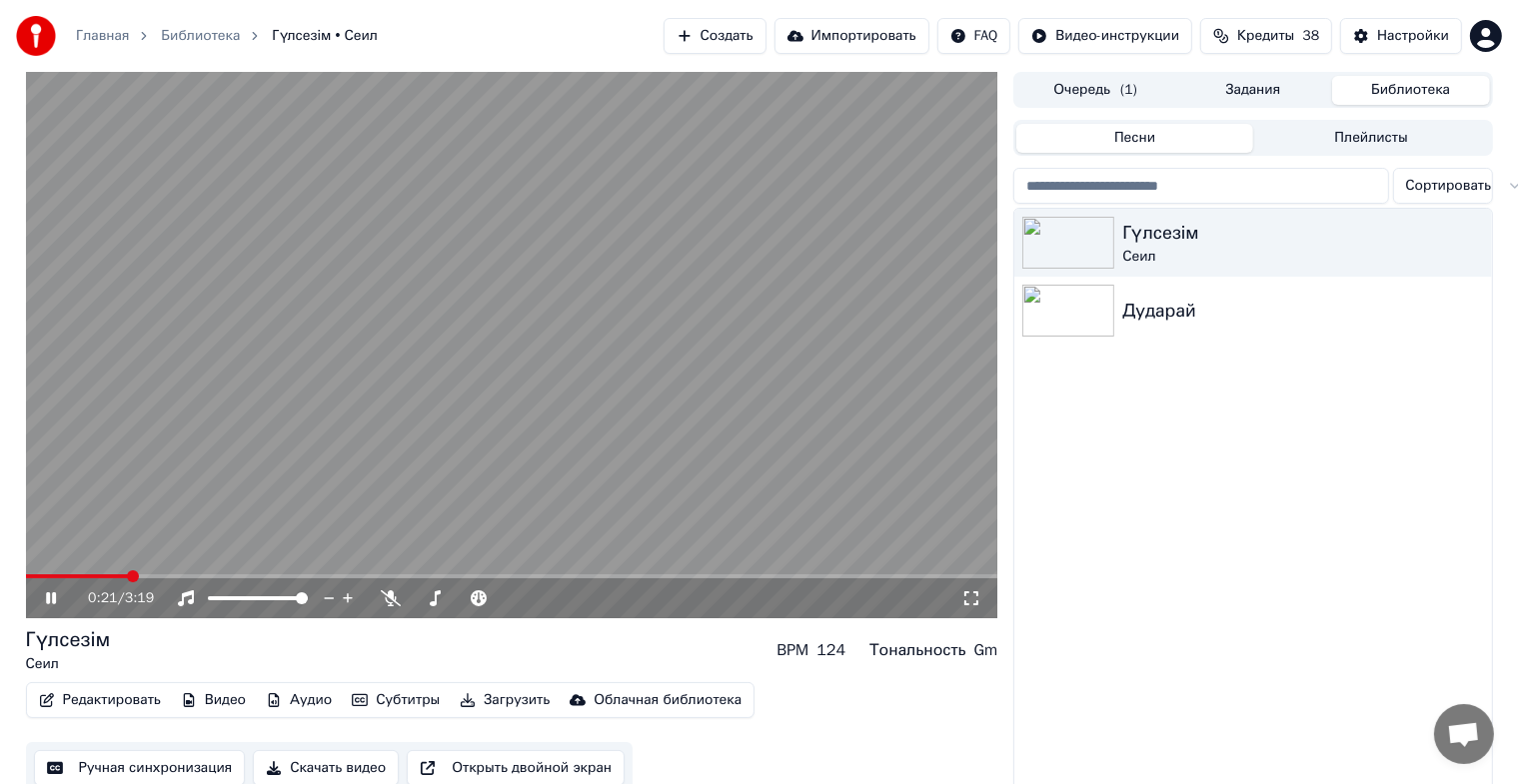 click at bounding box center (512, 576) 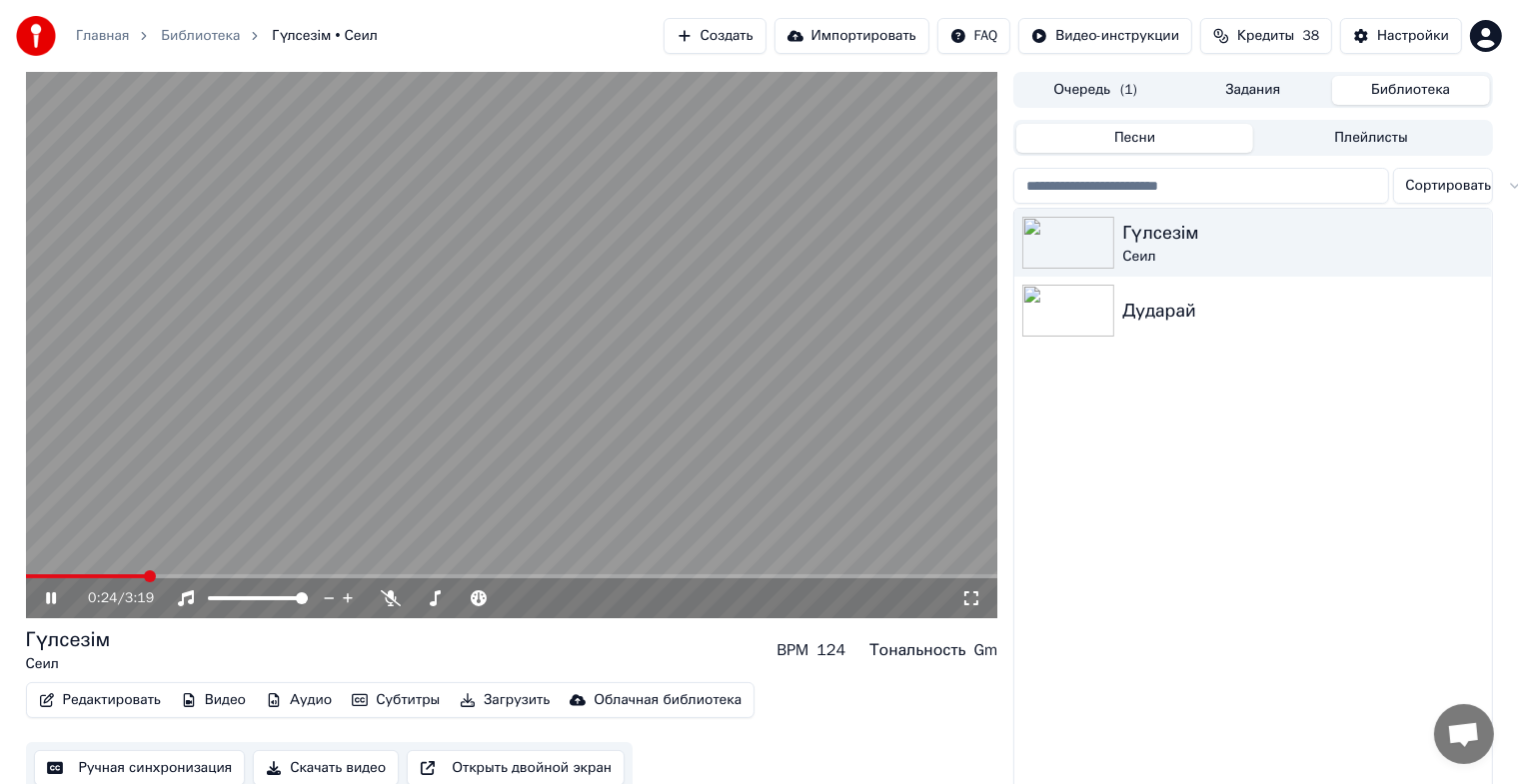 click 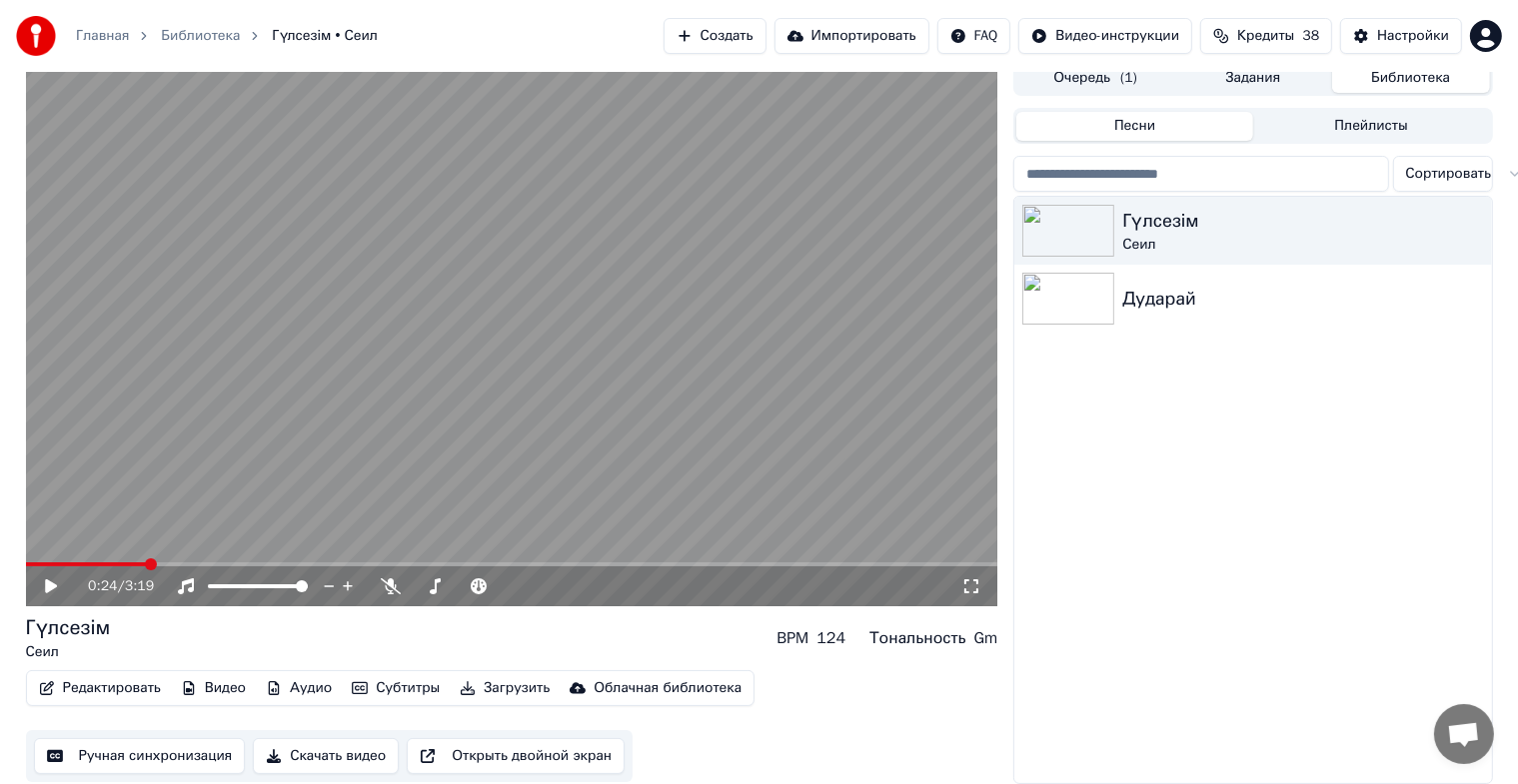 scroll, scrollTop: 24, scrollLeft: 0, axis: vertical 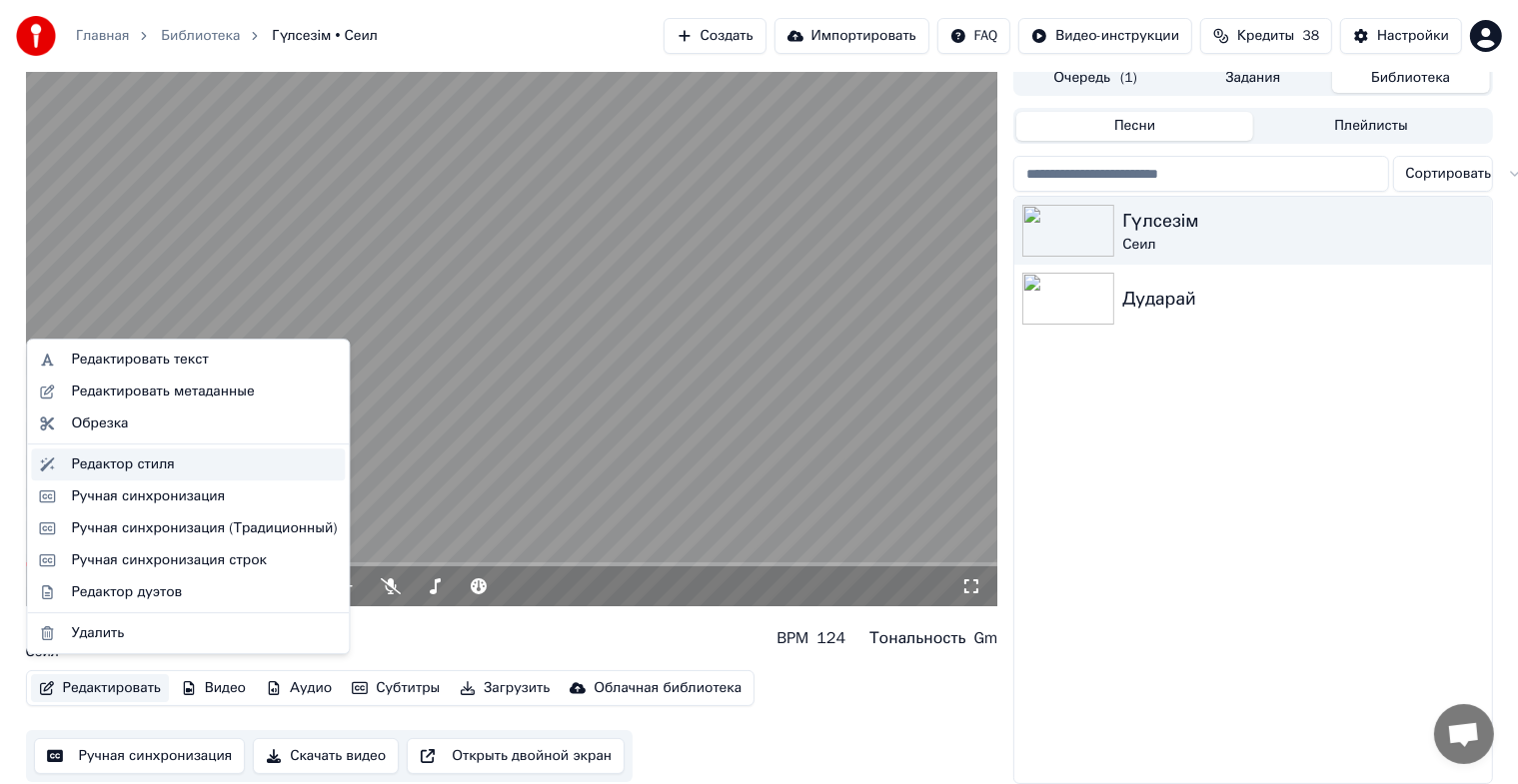 click on "Редактор стиля" at bounding box center (122, 464) 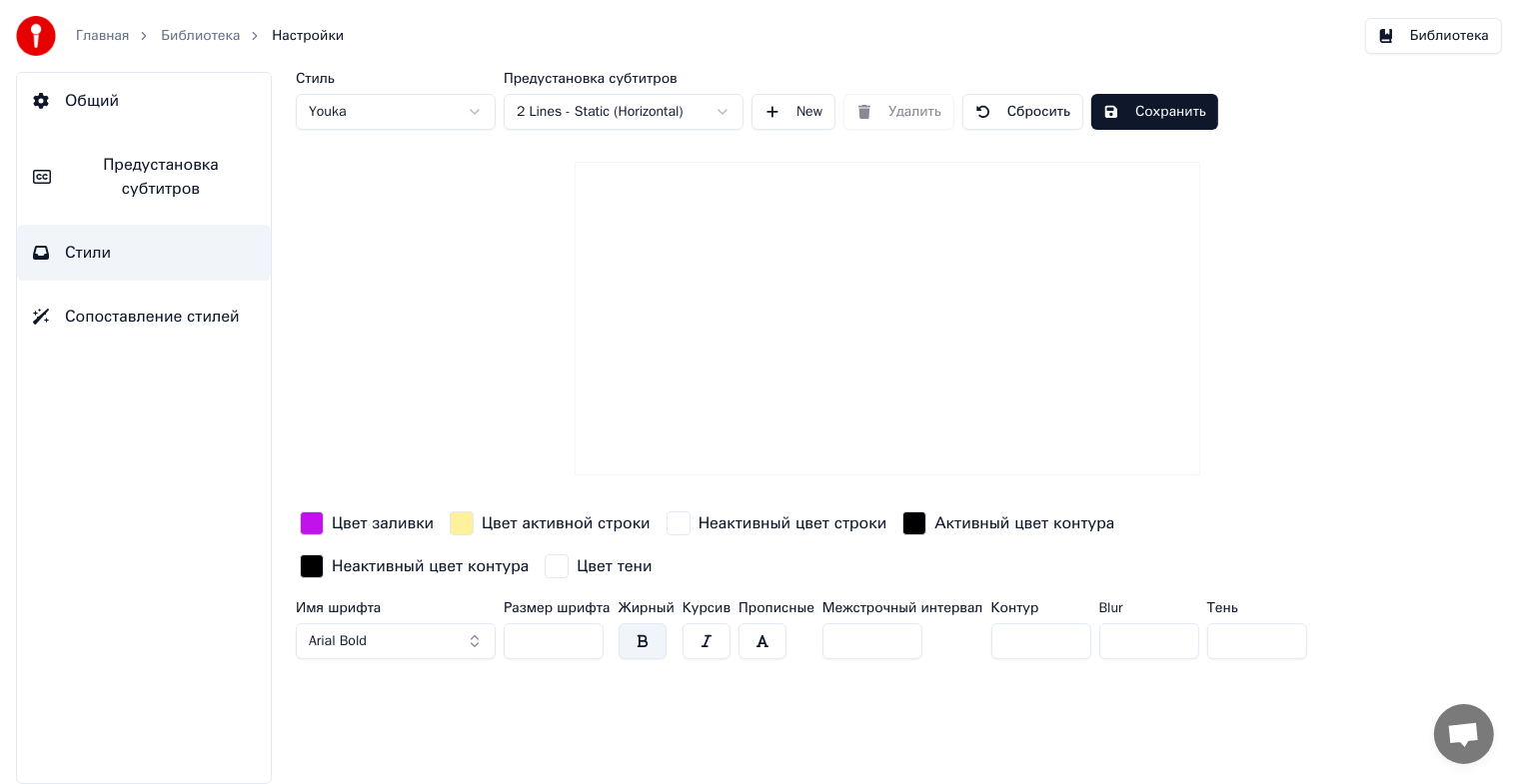 scroll, scrollTop: 0, scrollLeft: 0, axis: both 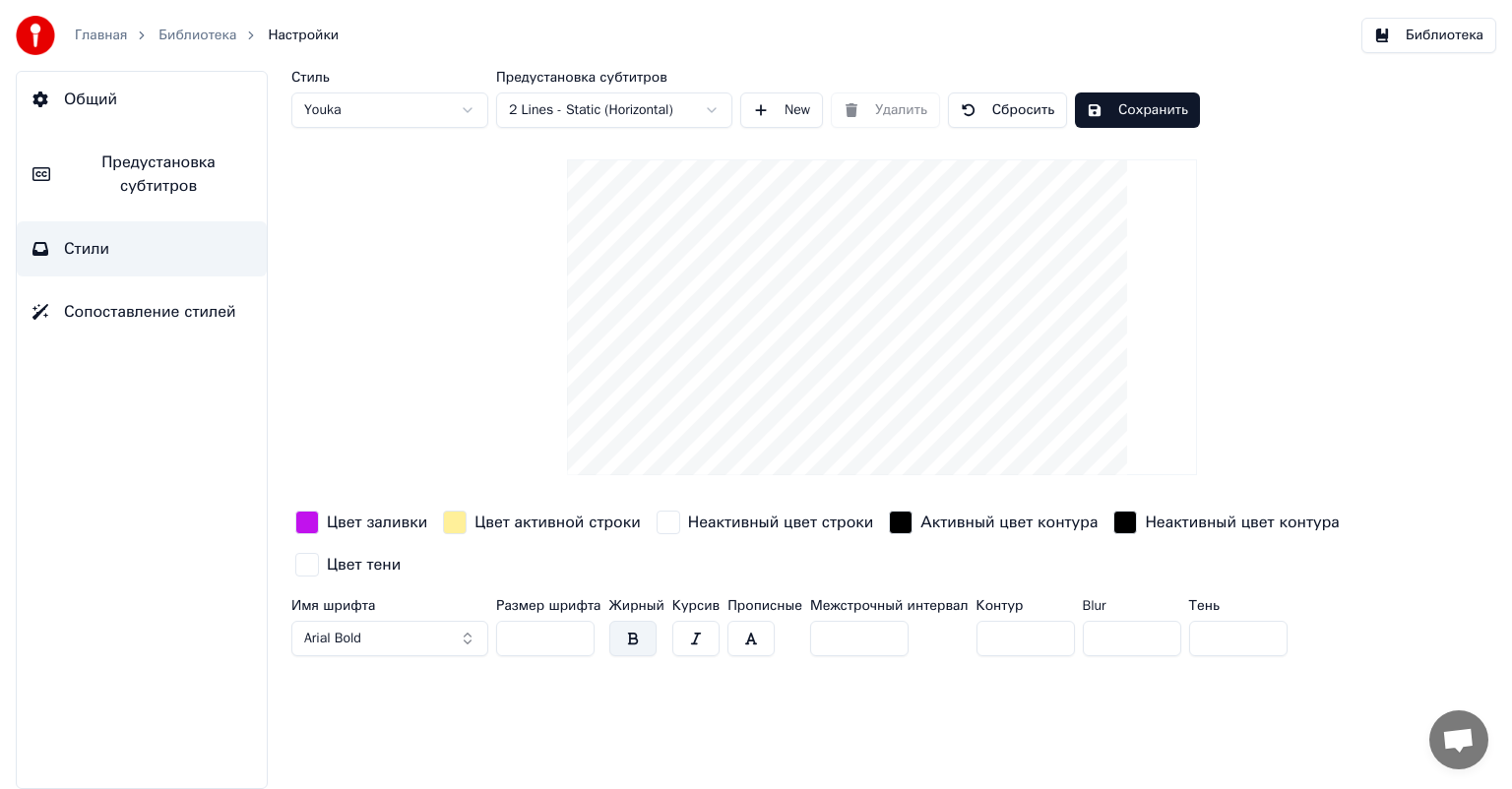 click on "Библиотека" at bounding box center [1428, 35] 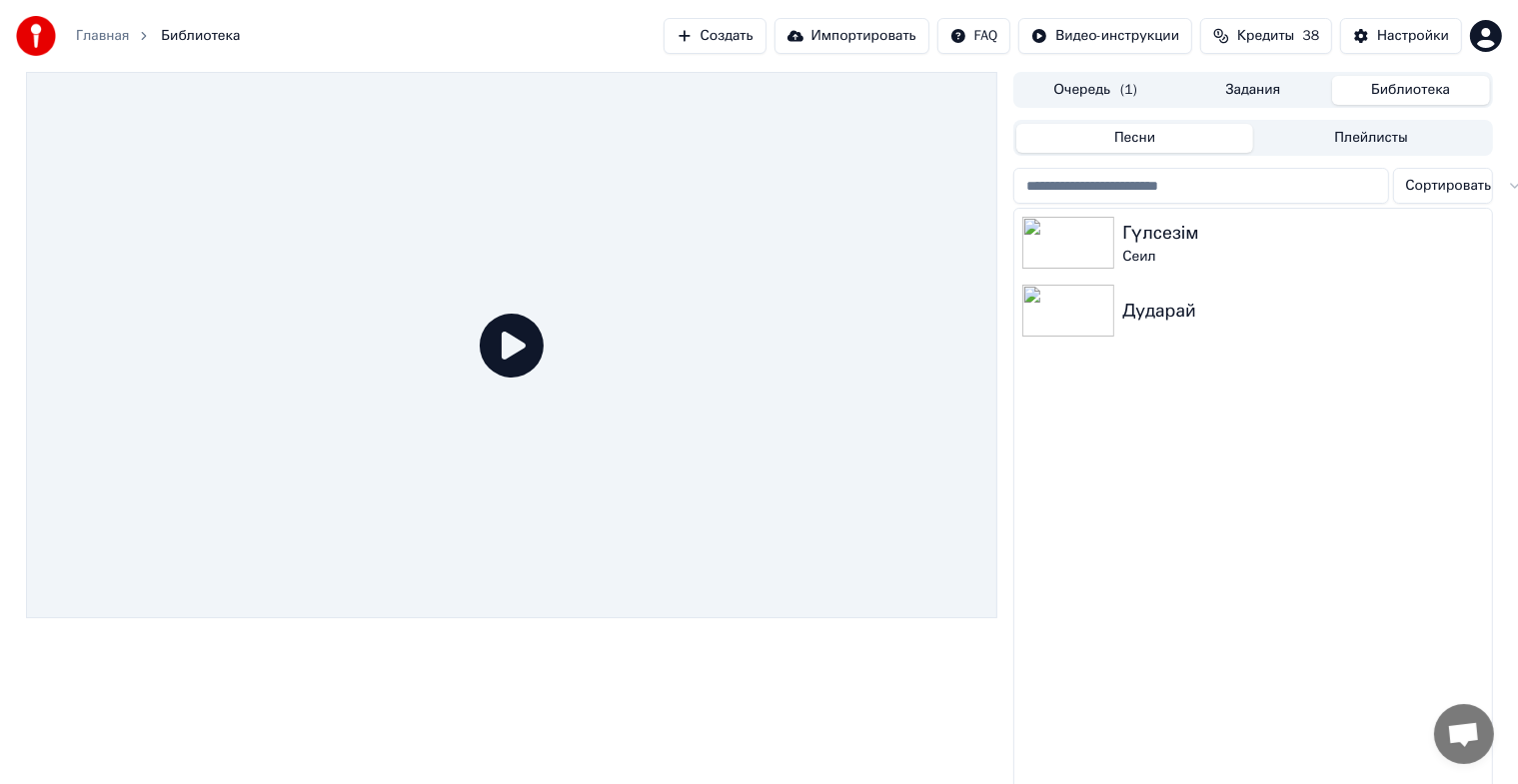 click 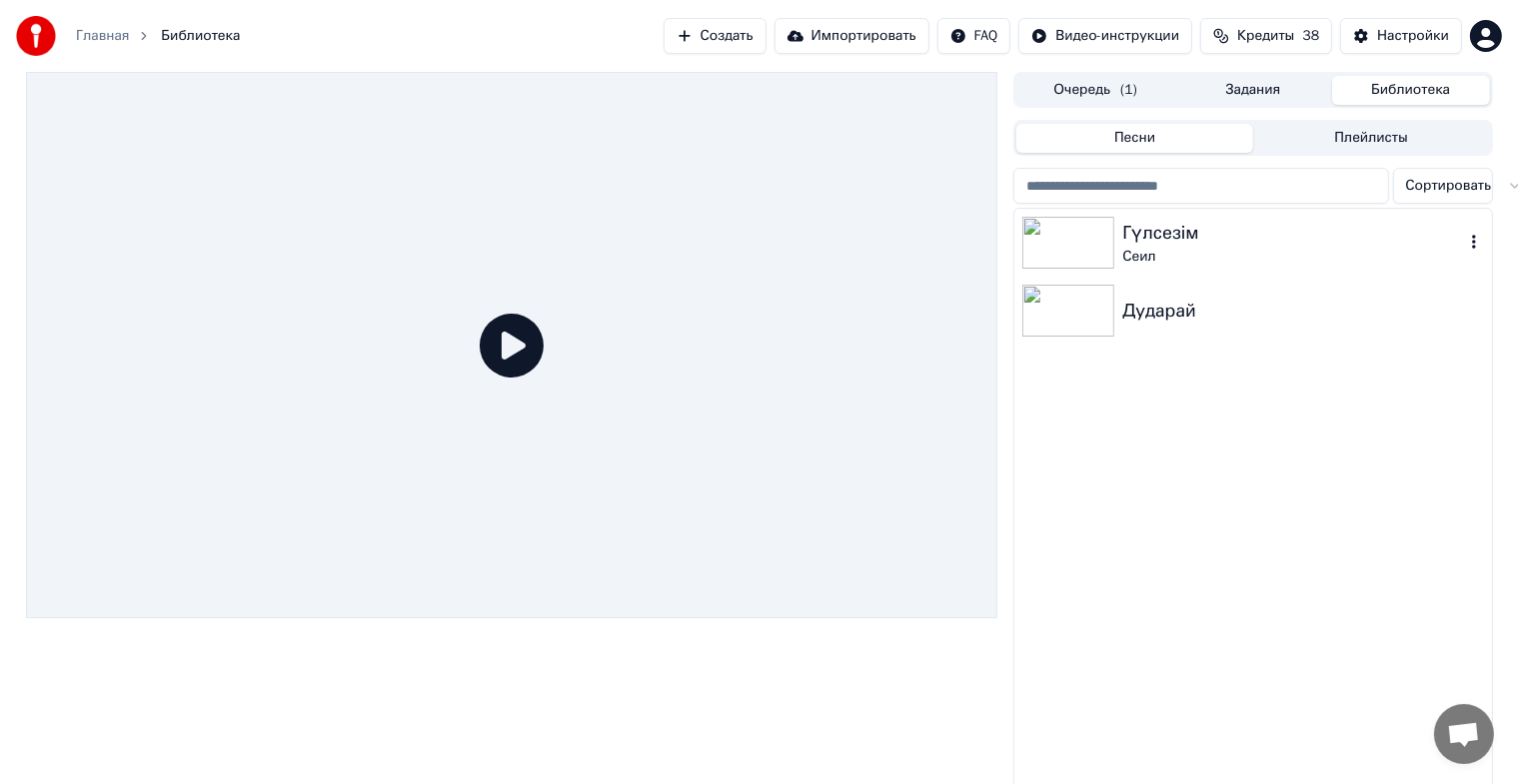 click at bounding box center (1068, 243) 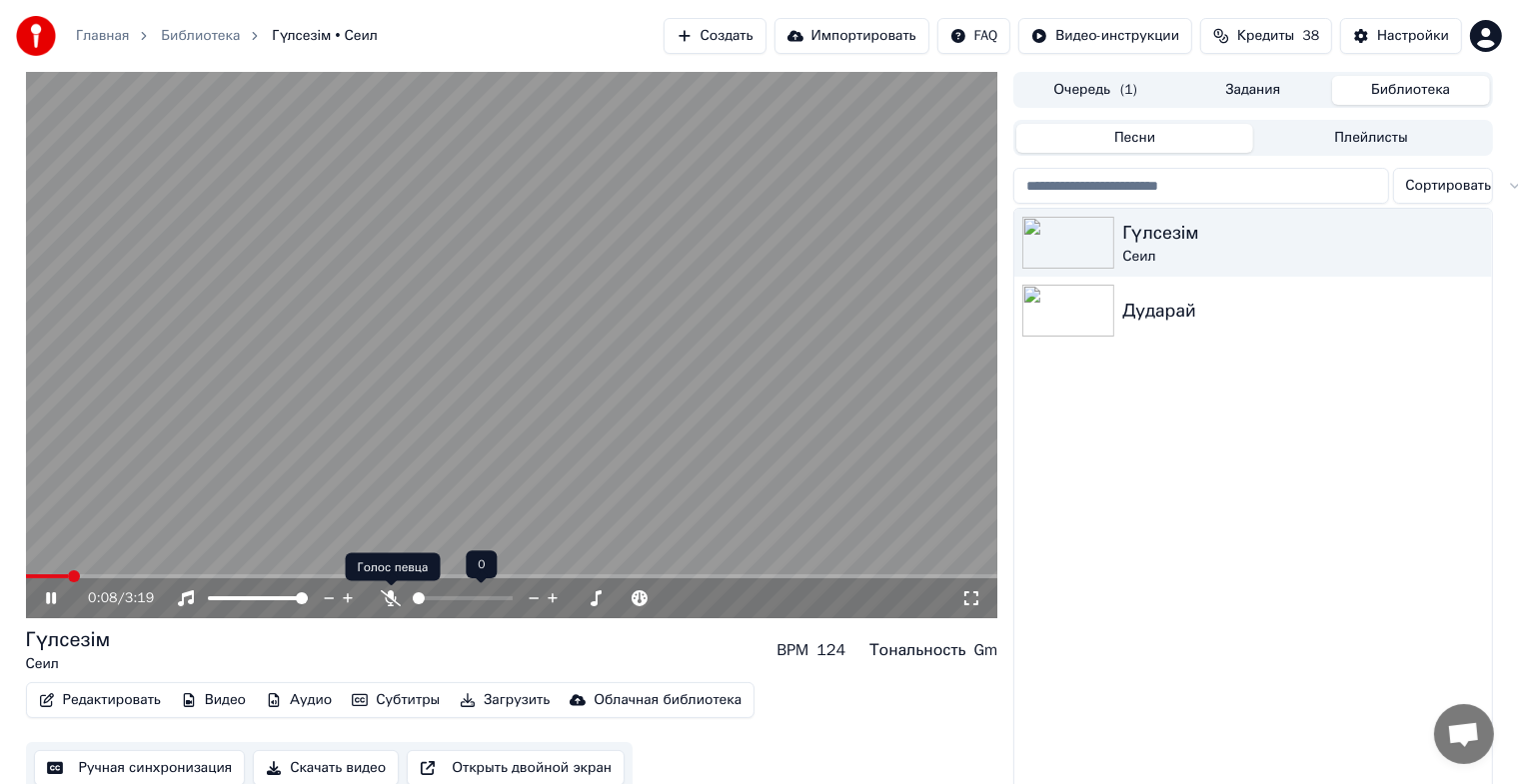 click 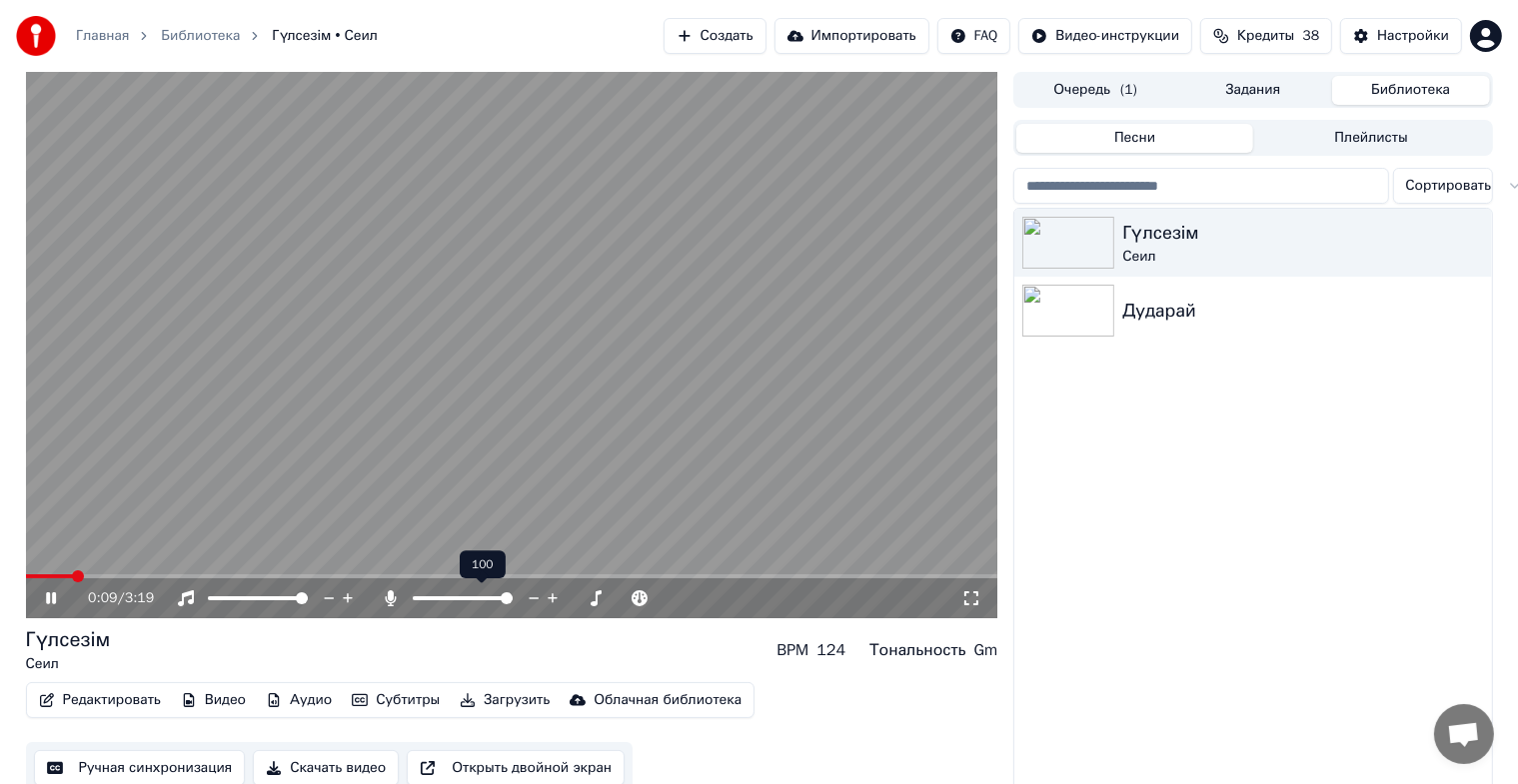 click 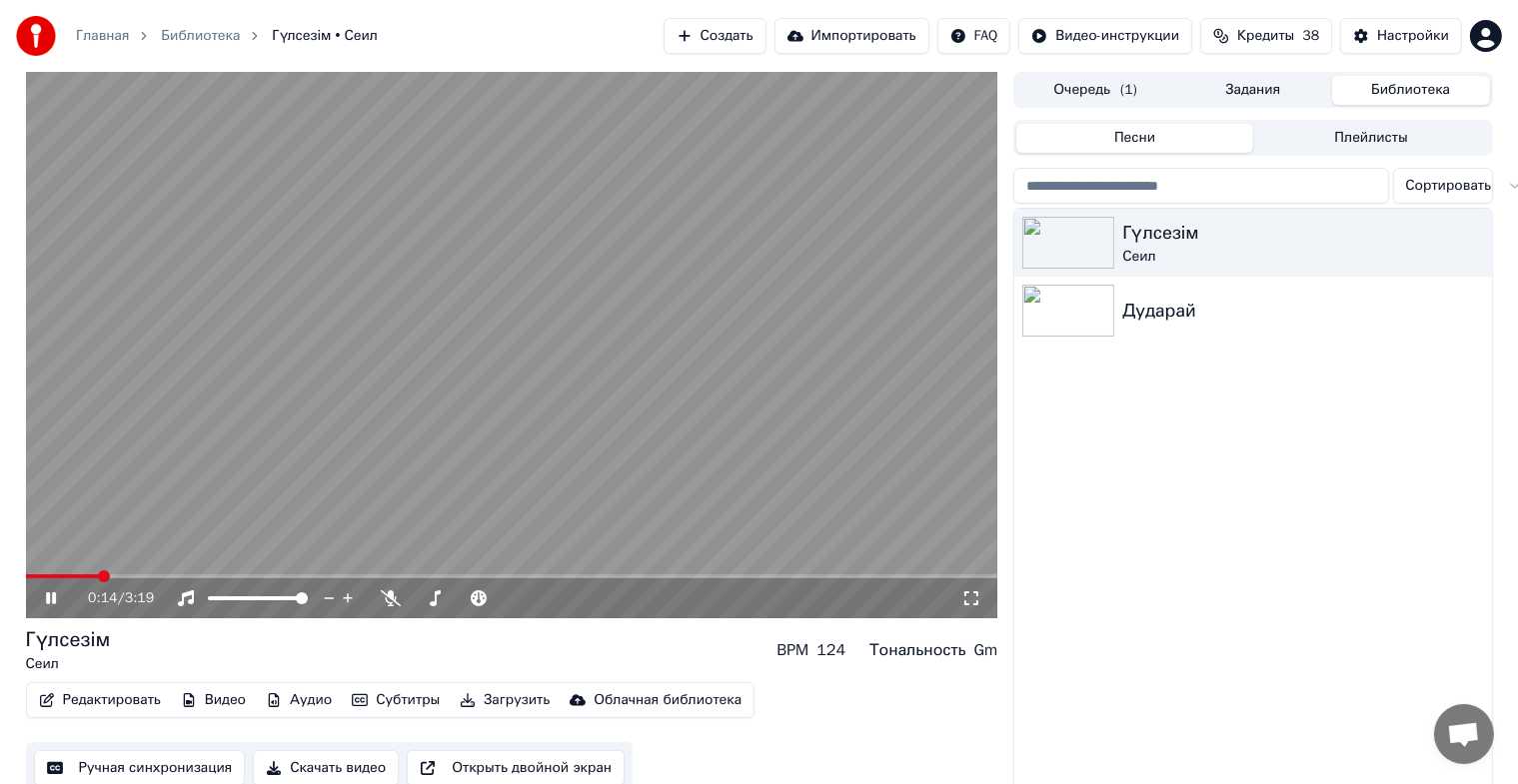 click 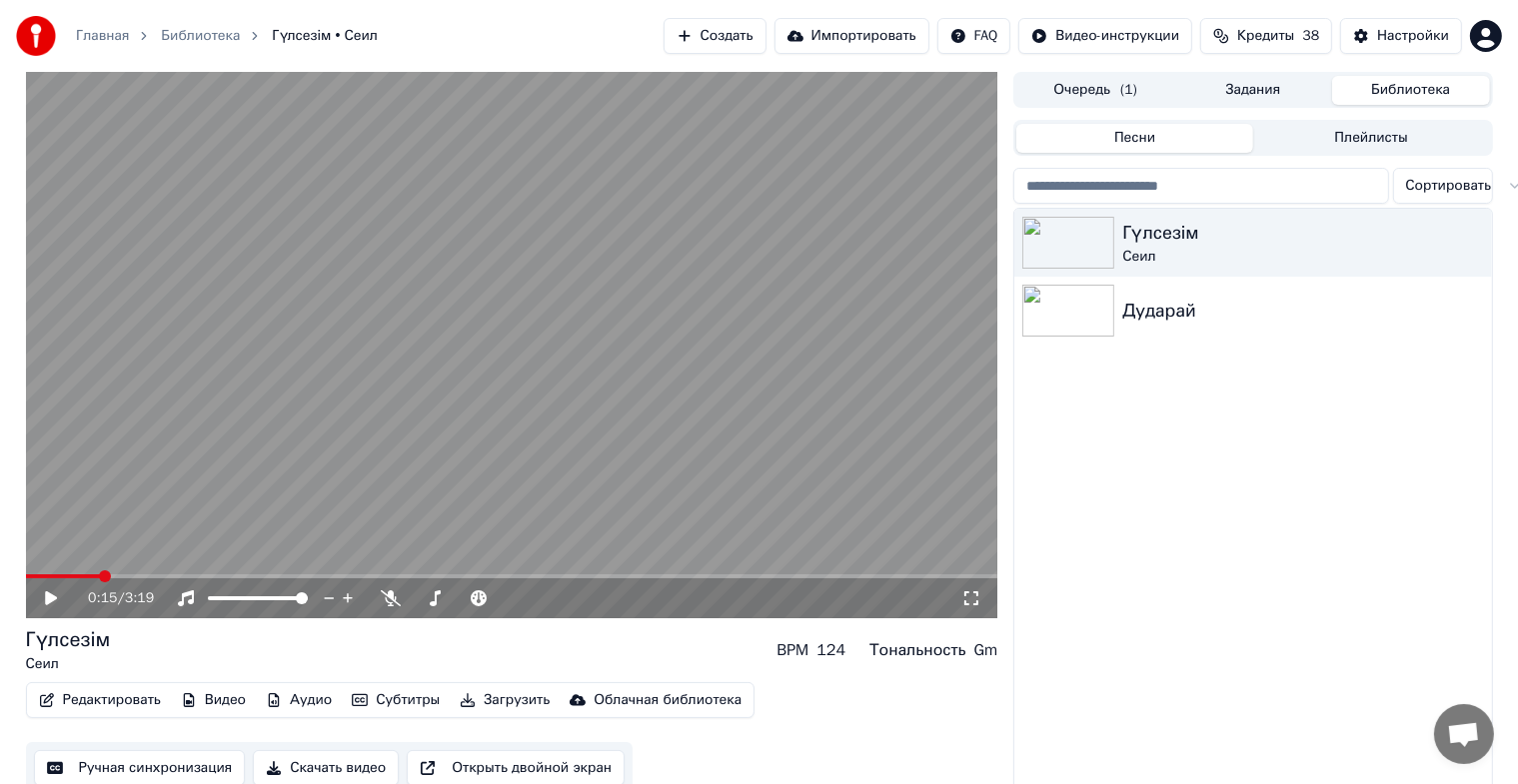 click on "Редактировать" at bounding box center [100, 700] 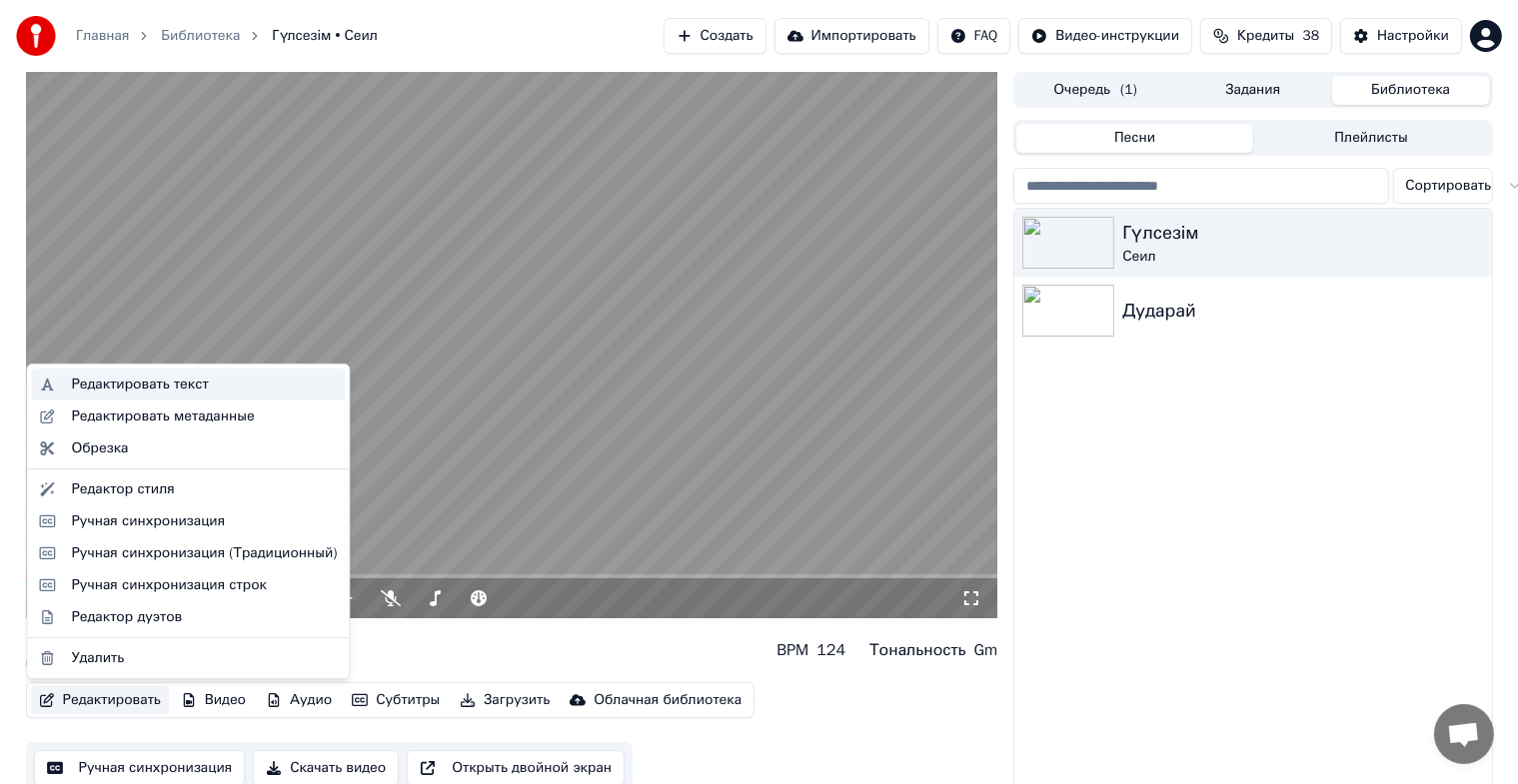 click on "Редактировать текст" at bounding box center [139, 385] 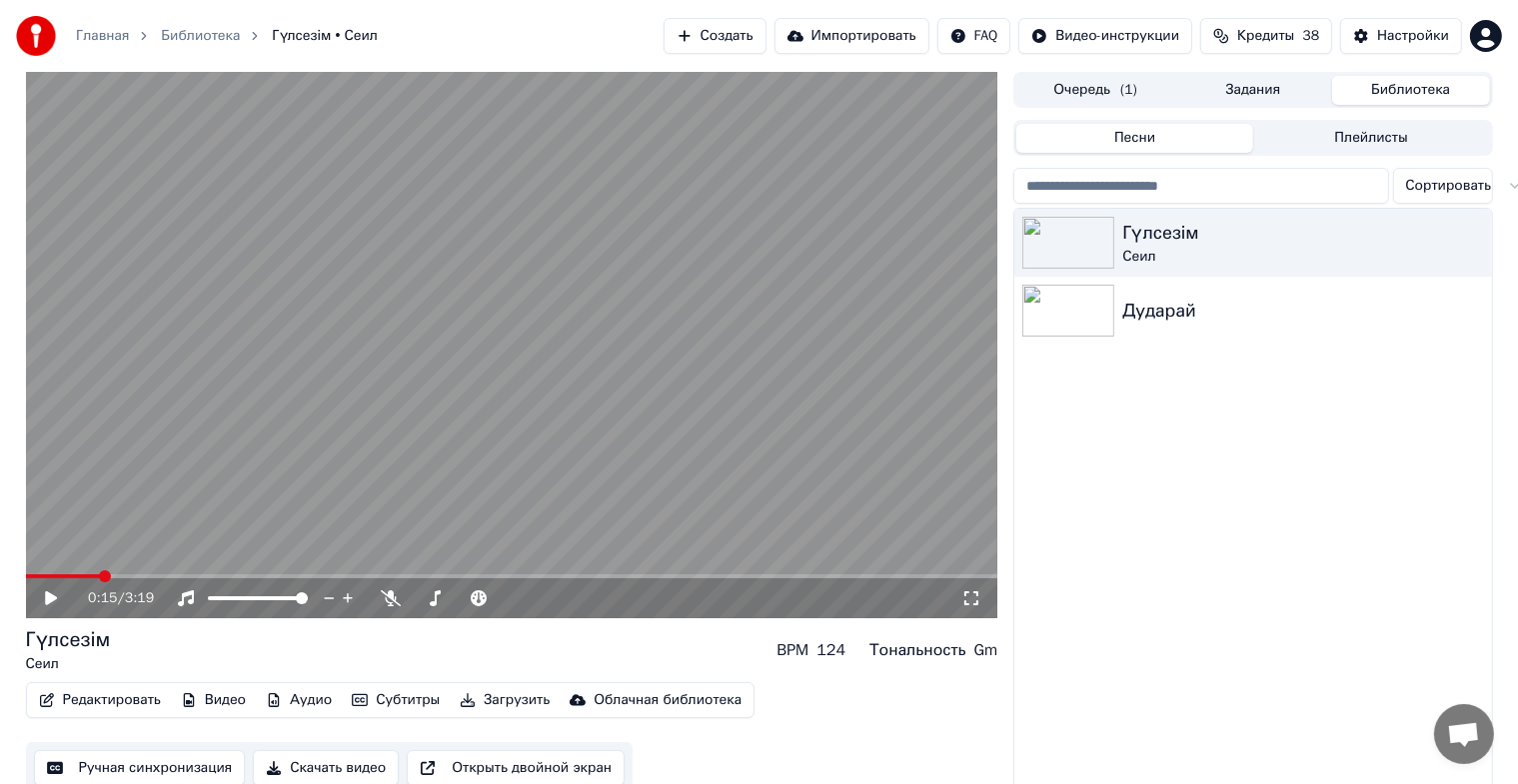 click on "Редактировать" at bounding box center [100, 700] 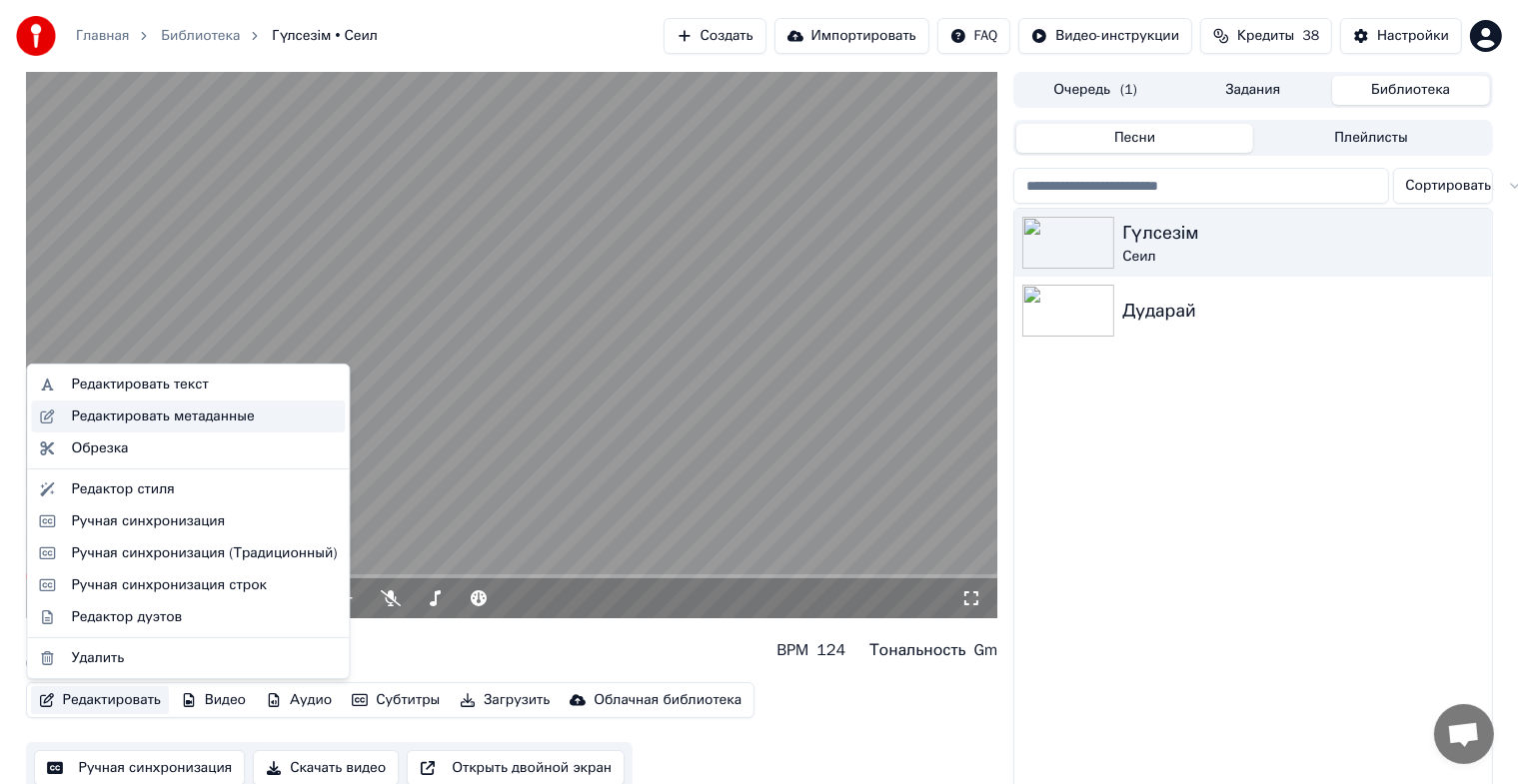 click on "Редактировать метаданные" at bounding box center (162, 416) 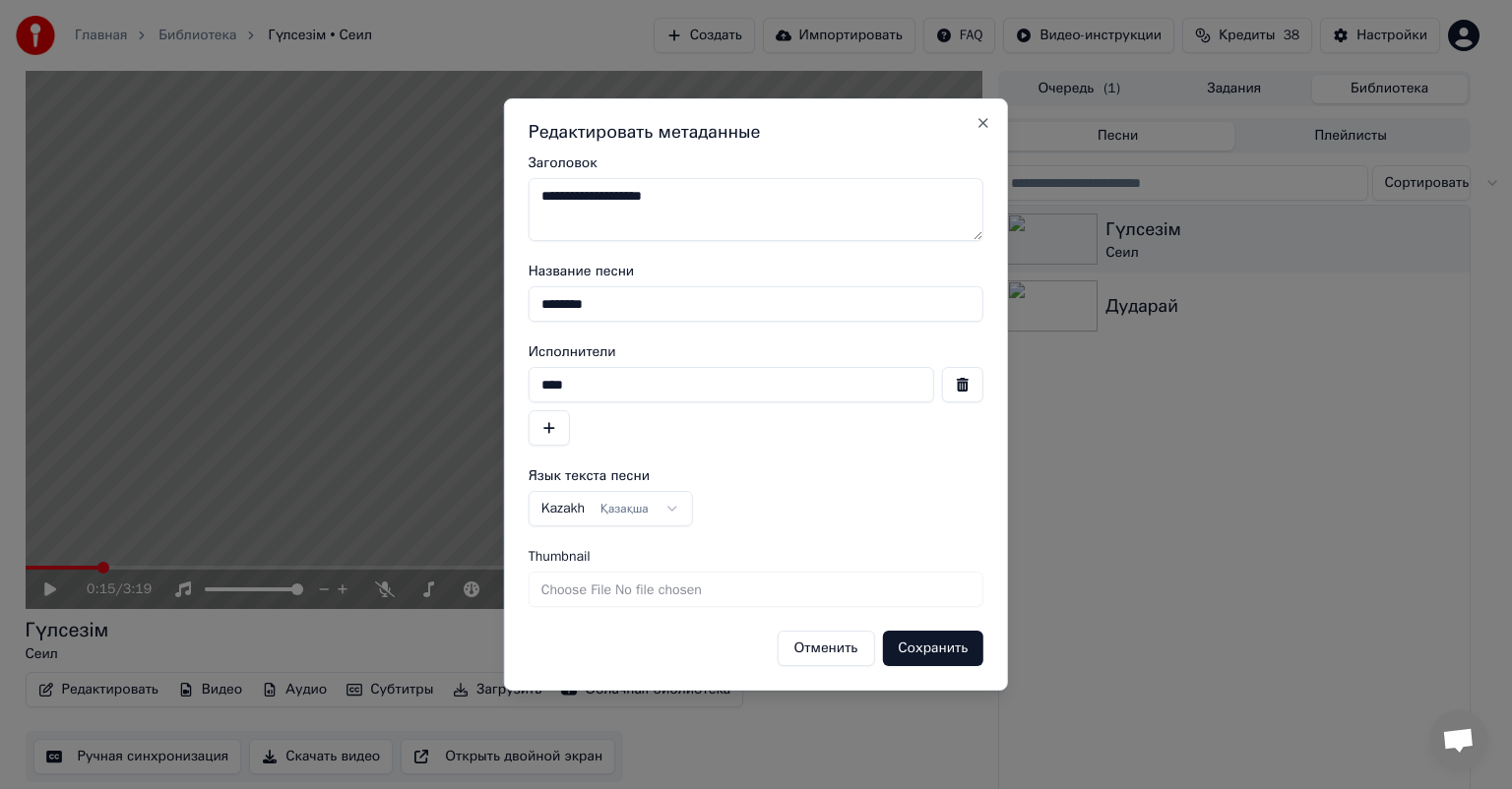 click on "****" at bounding box center (731, 385) 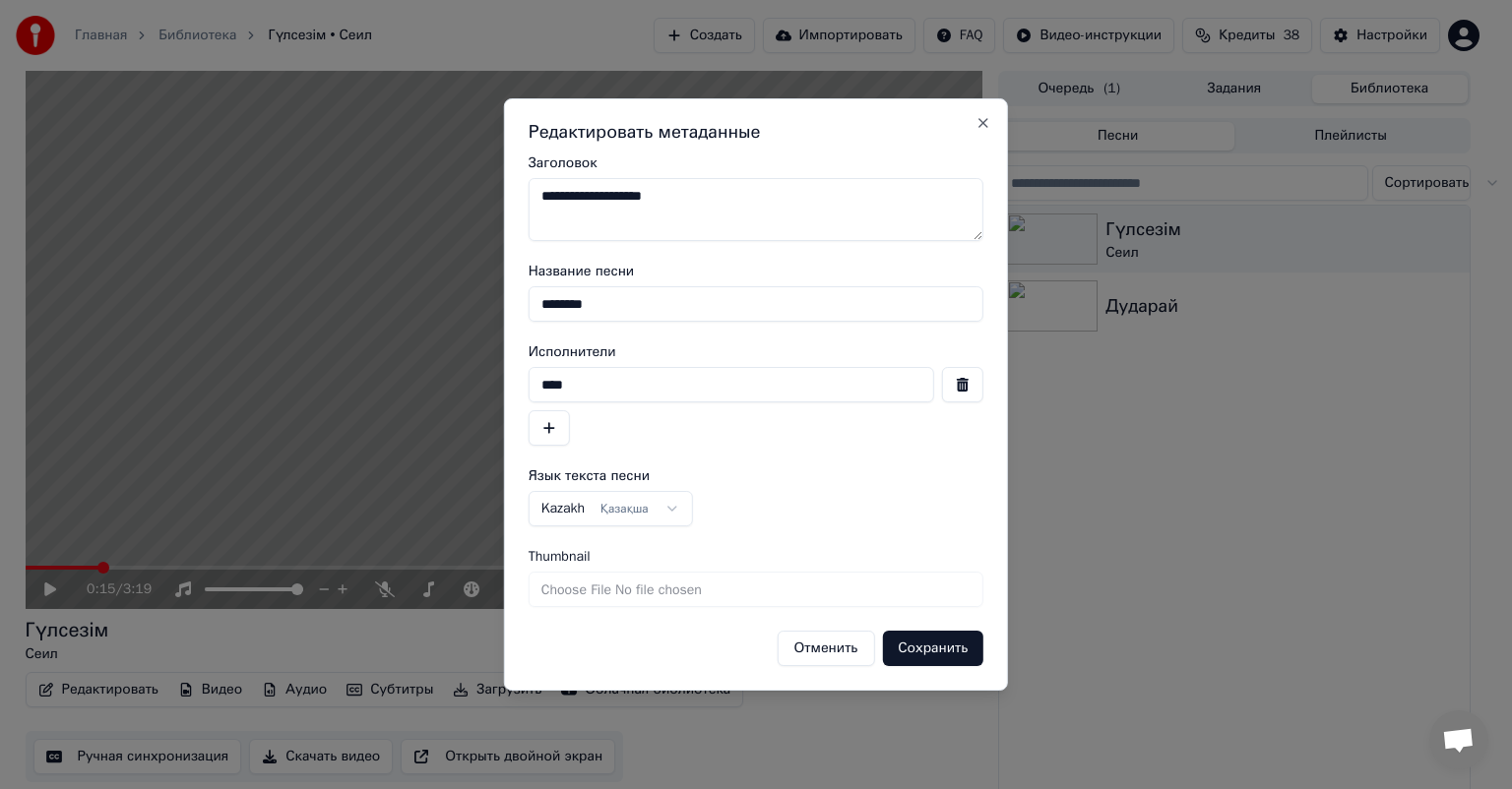 drag, startPoint x: 588, startPoint y: 392, endPoint x: 532, endPoint y: 398, distance: 56.320511 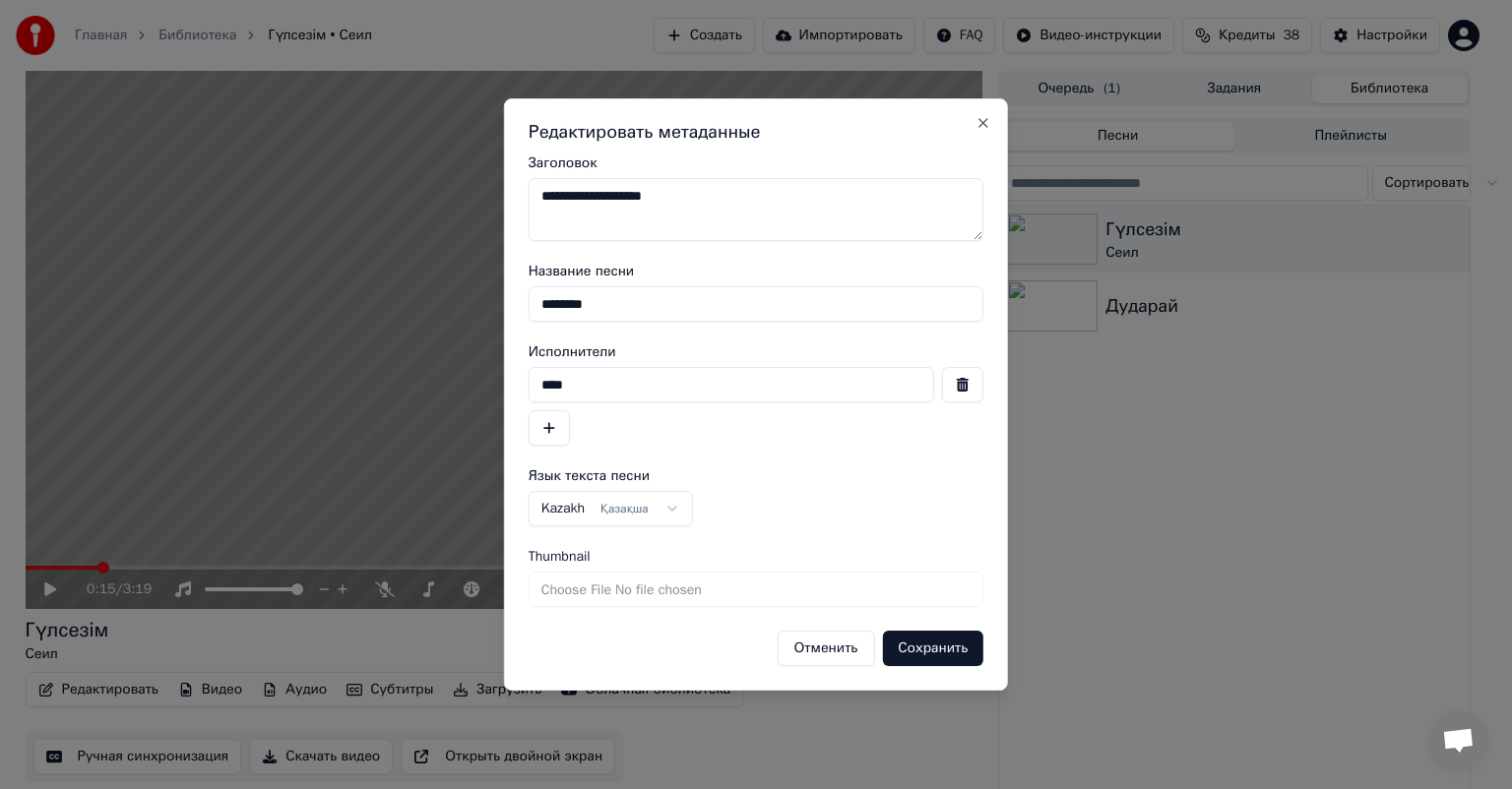 click on "****" at bounding box center (731, 385) 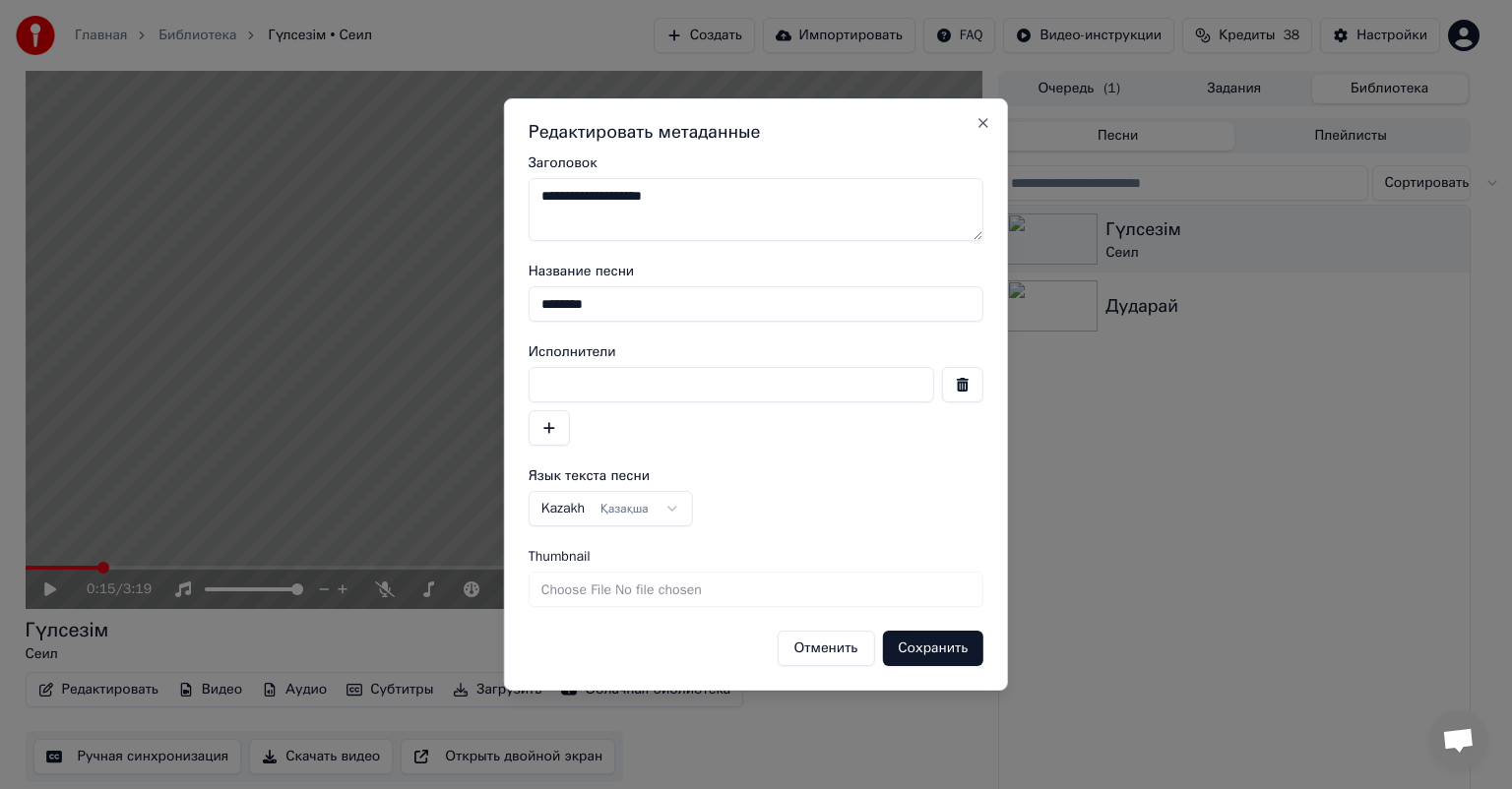 type 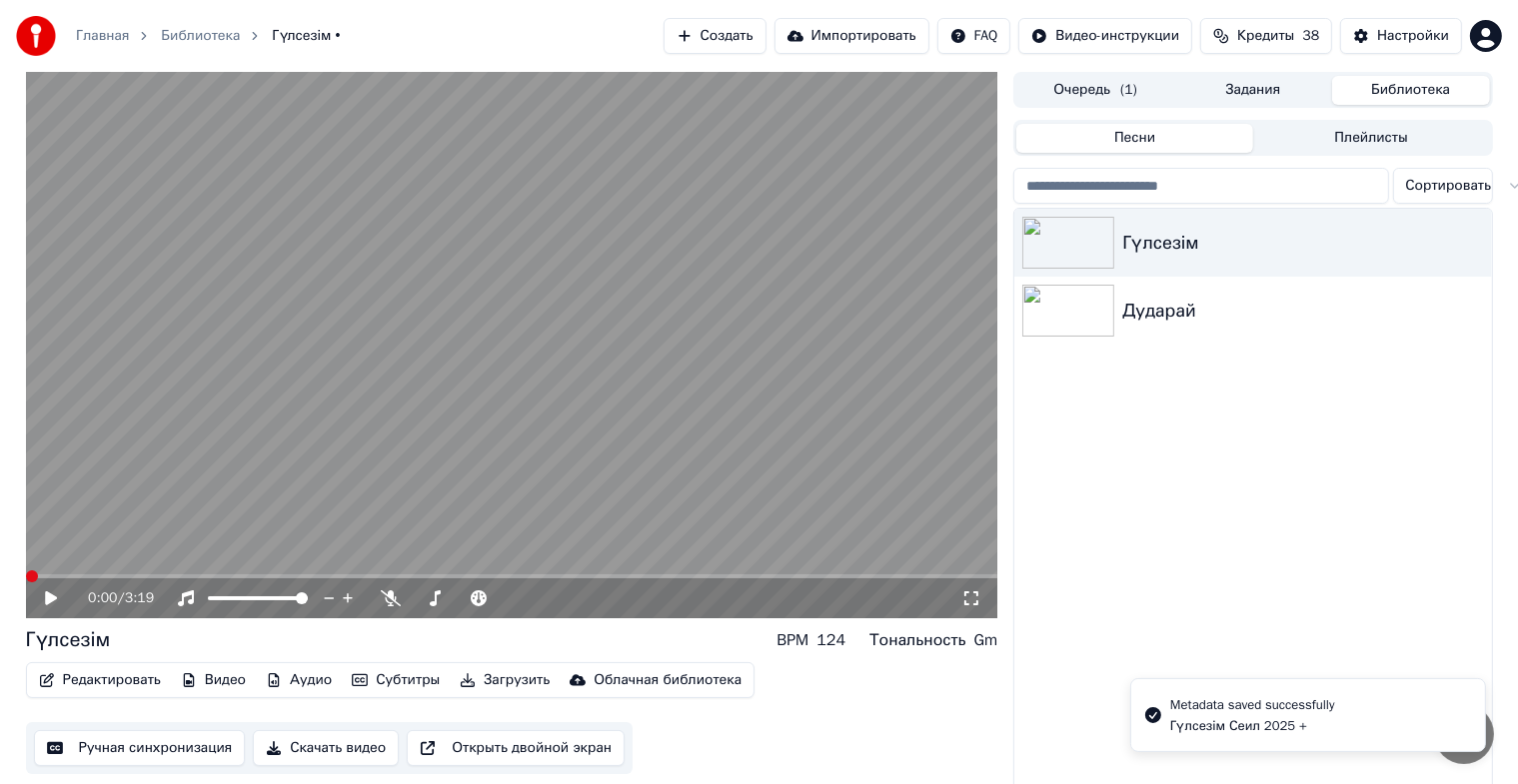 click 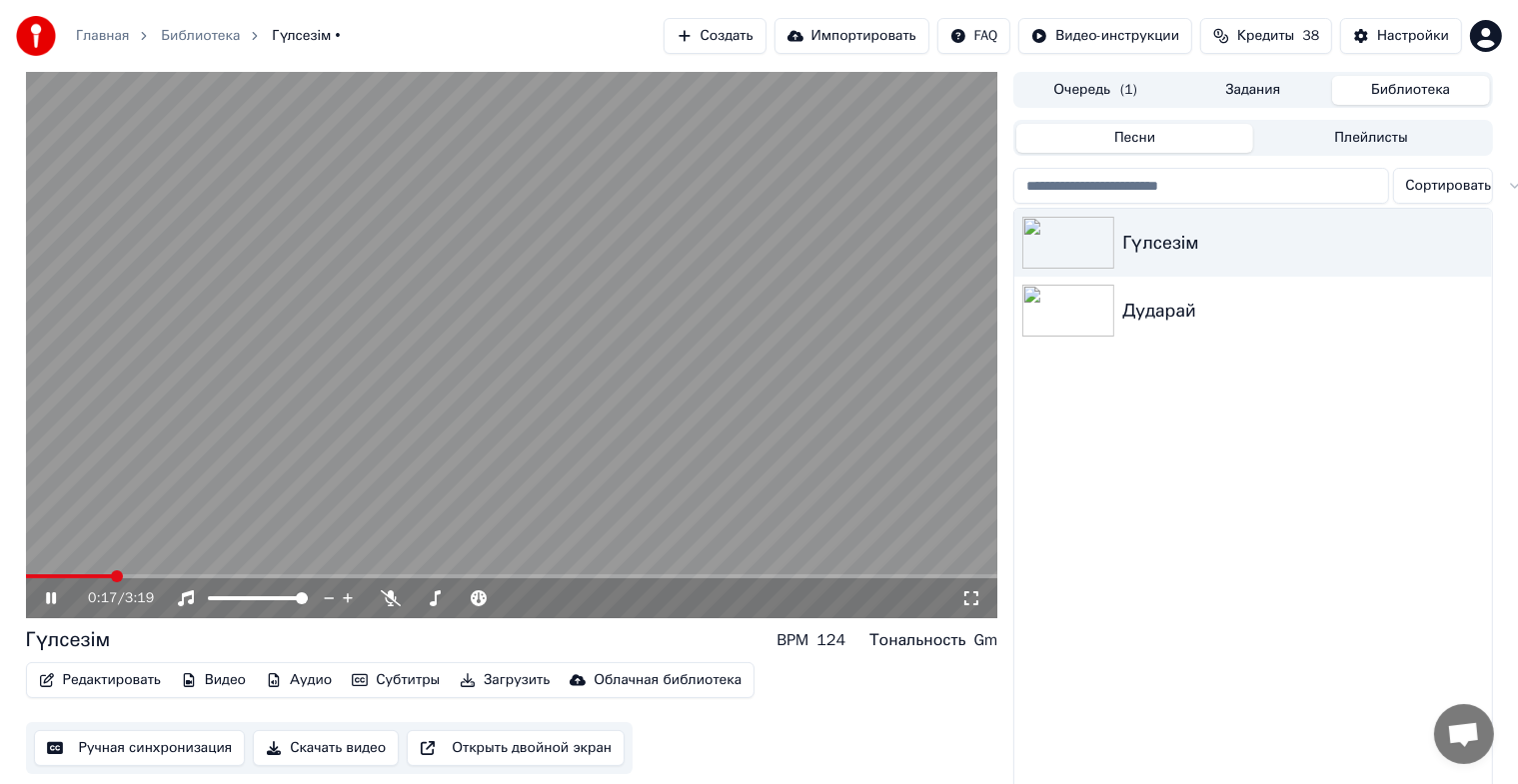 click 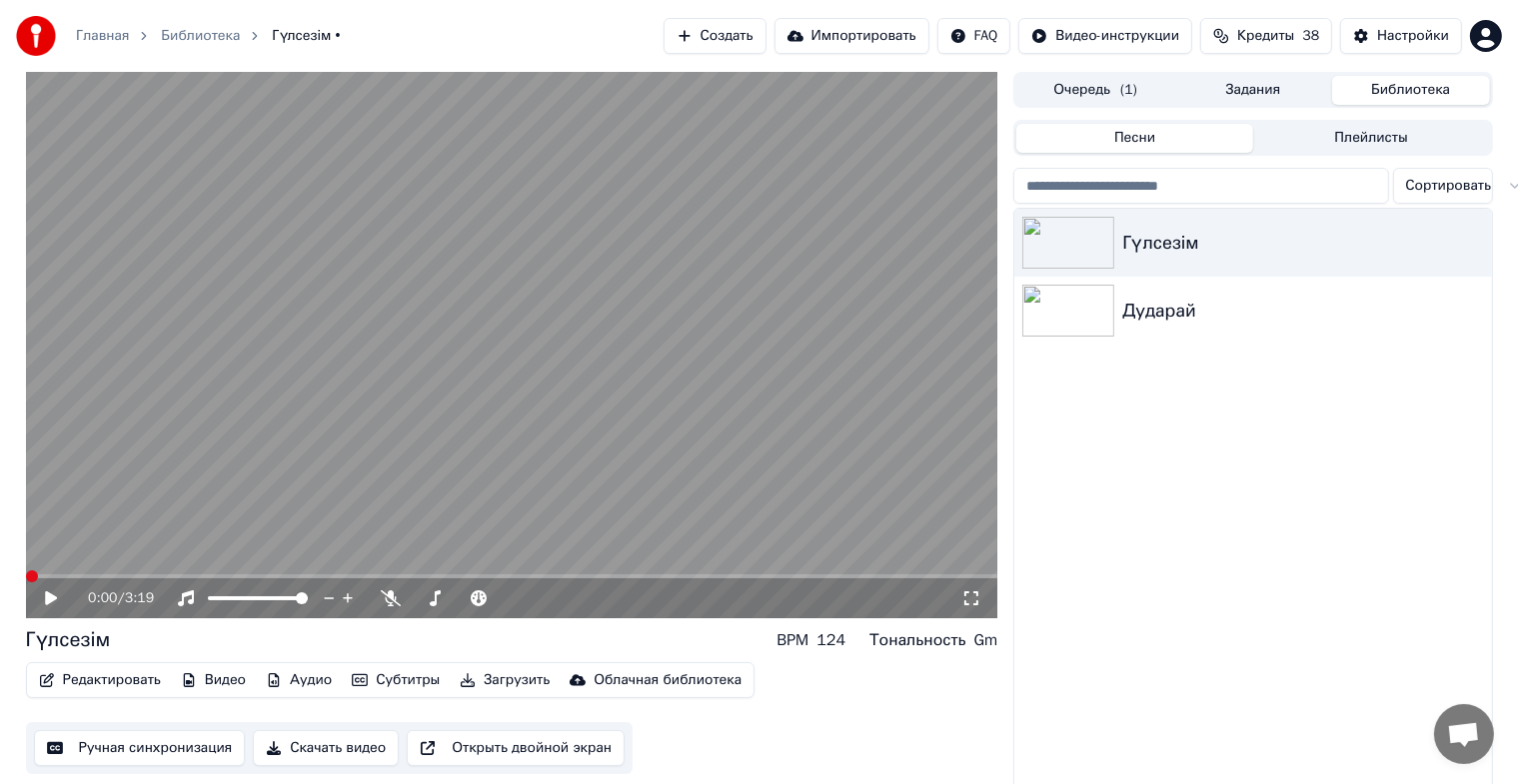 click at bounding box center [32, 576] 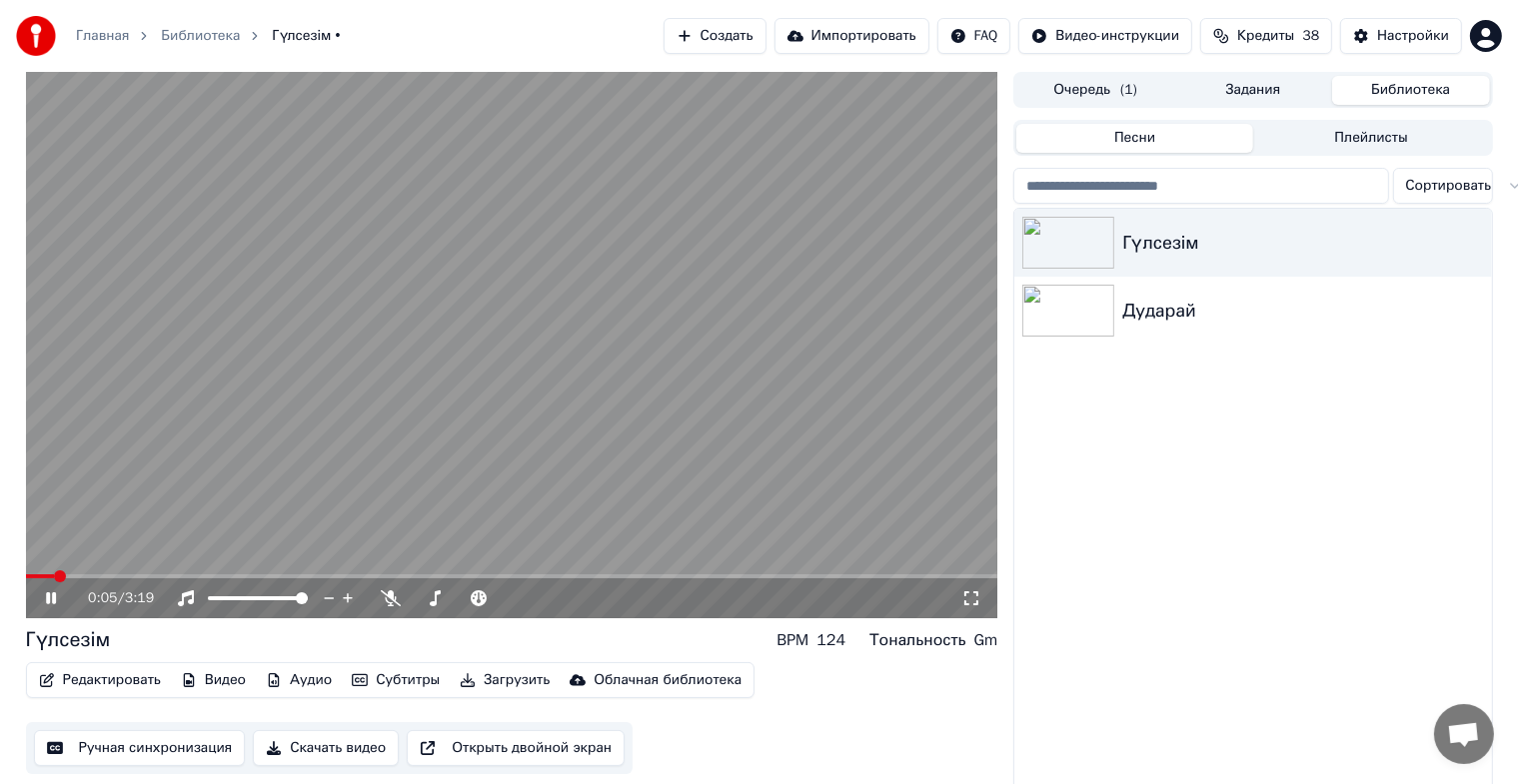 click 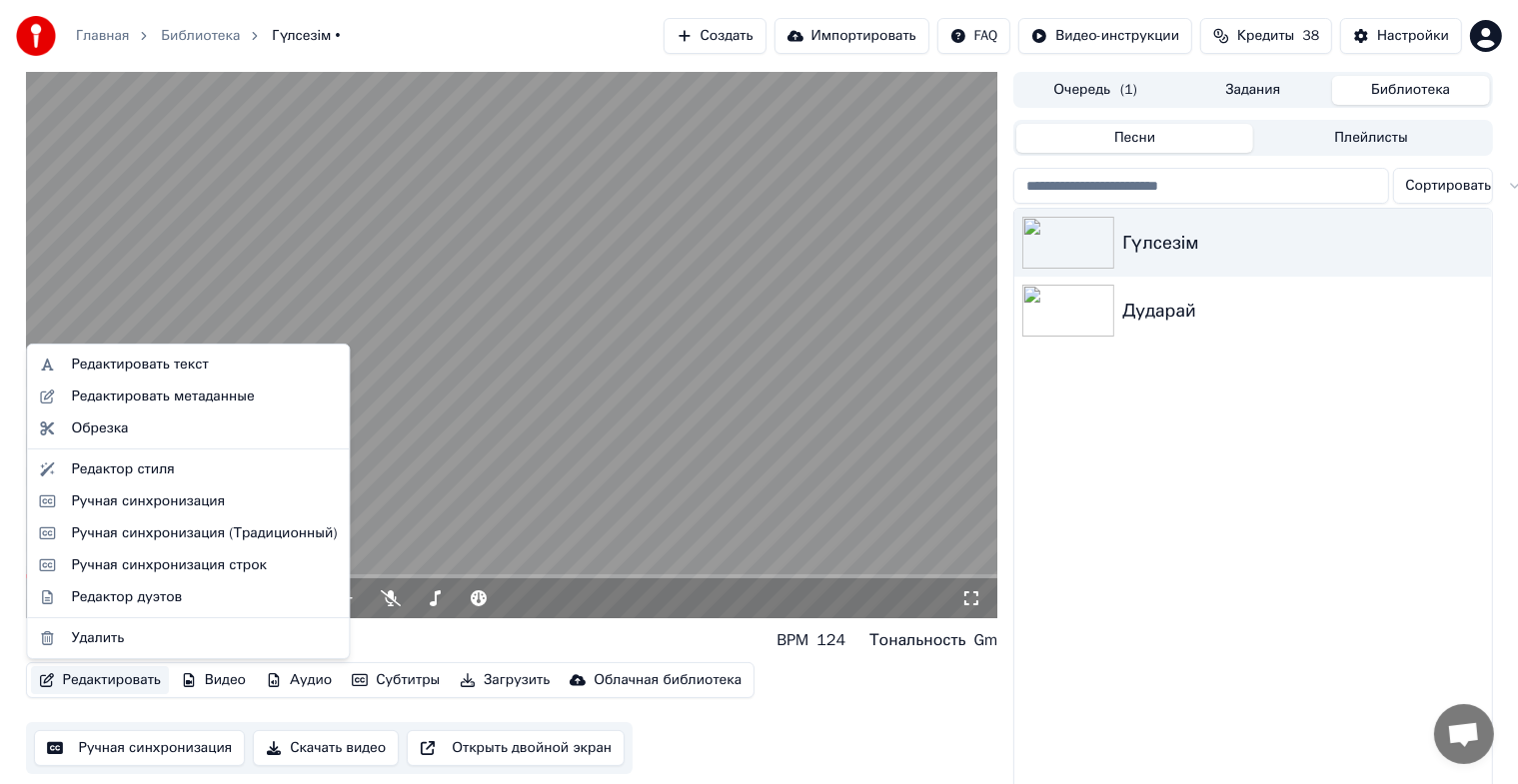 click on "Редактировать" at bounding box center [100, 680] 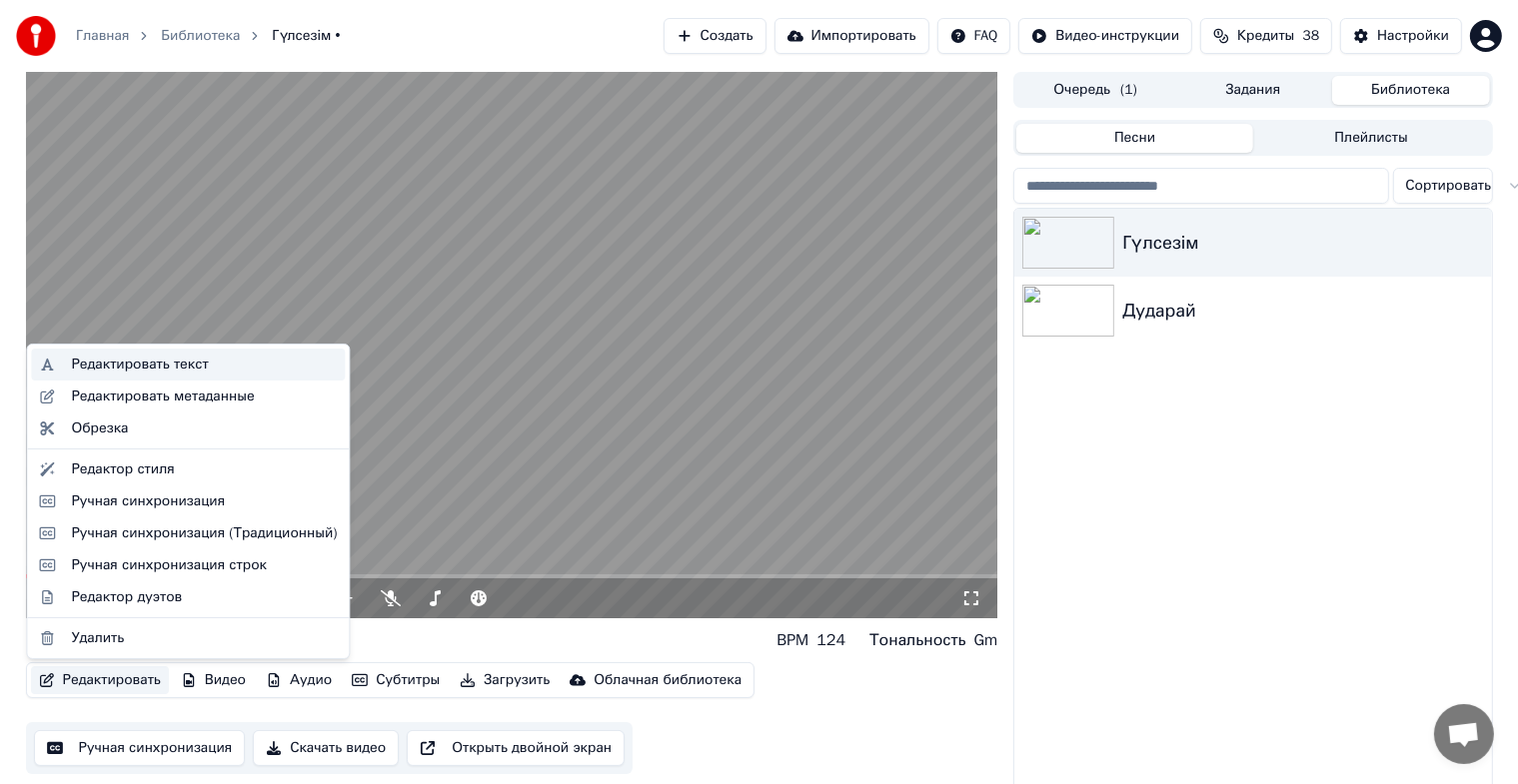 click on "Редактировать текст" at bounding box center [139, 365] 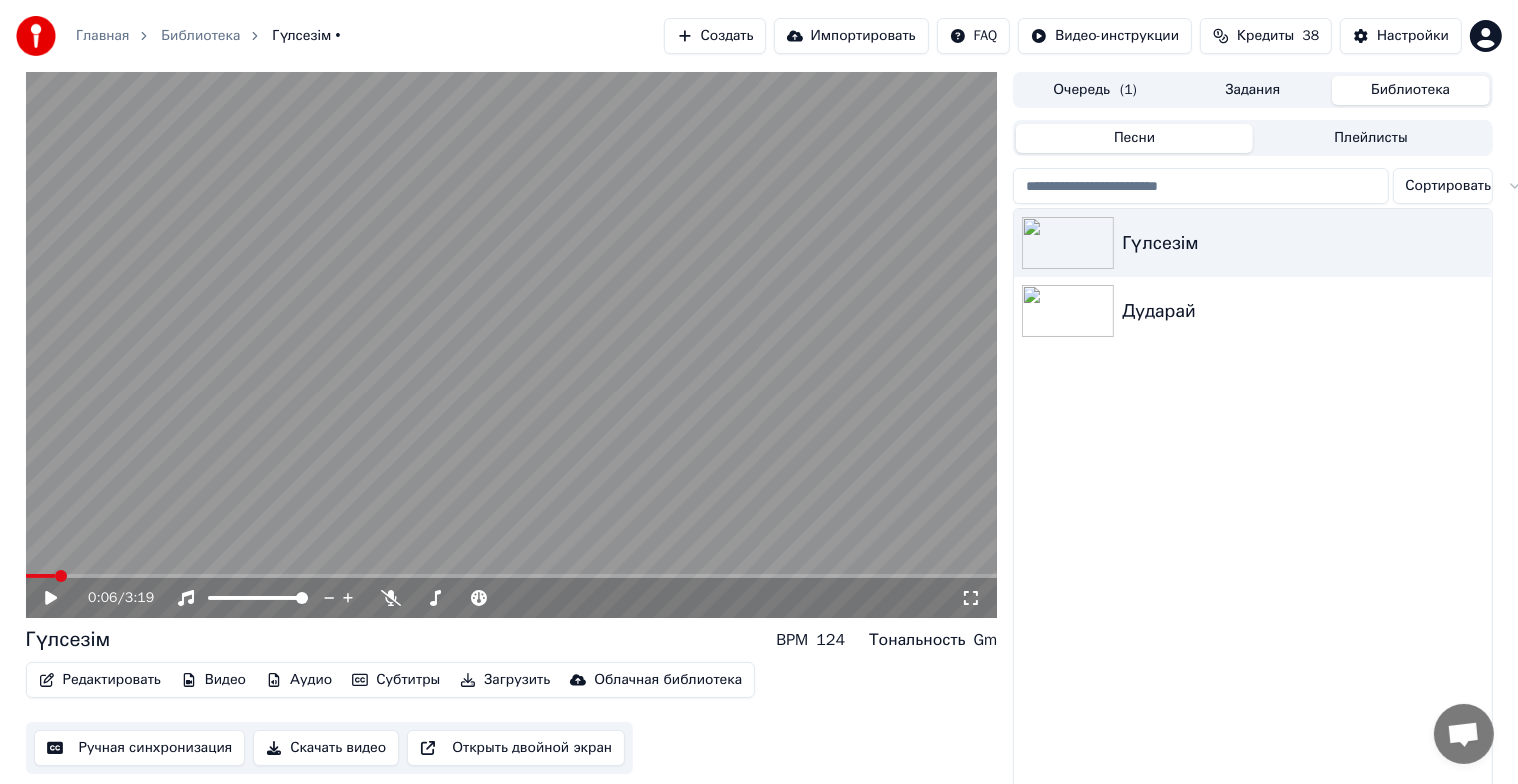 click on "Редактировать" at bounding box center (100, 680) 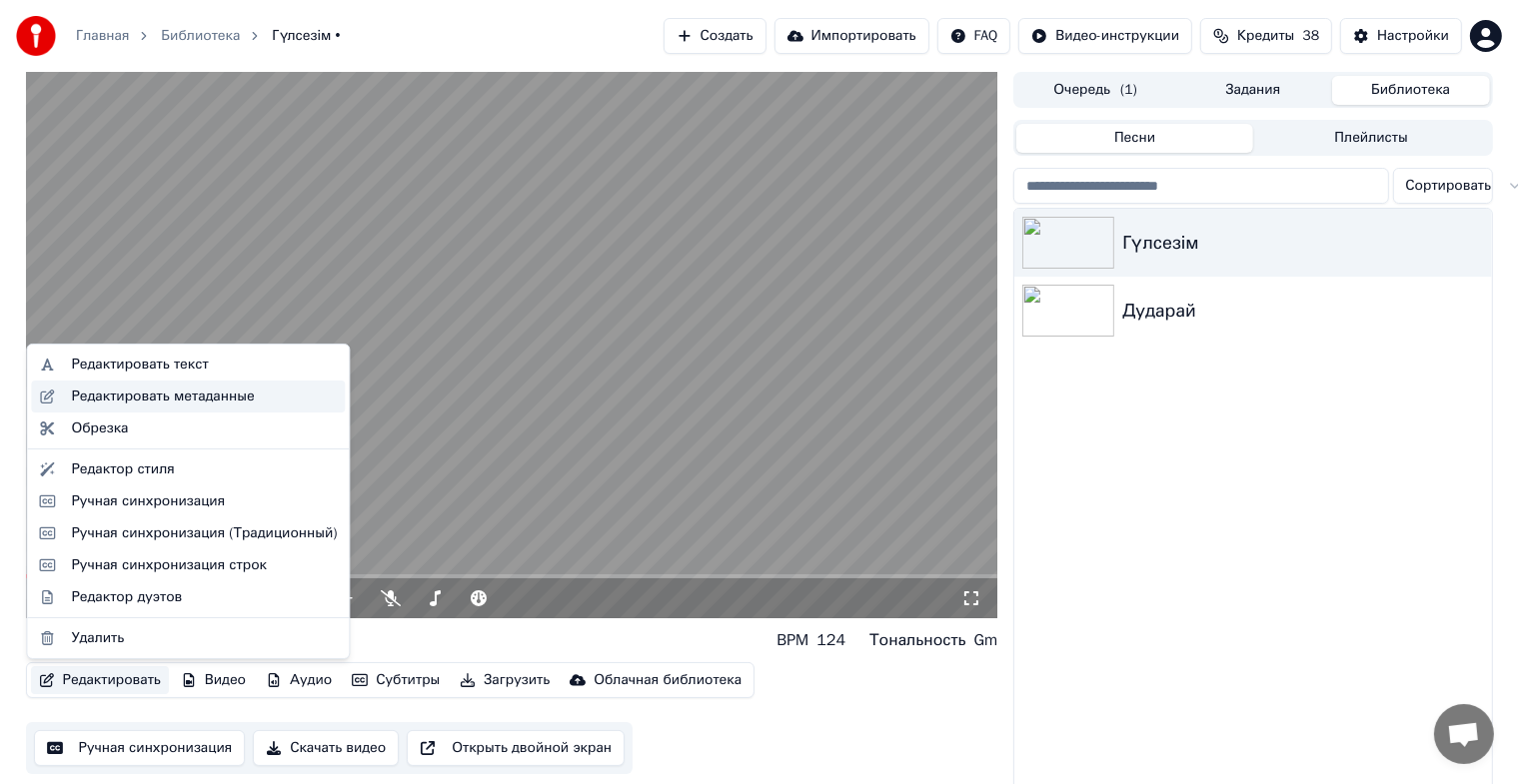 click on "Редактировать метаданные" at bounding box center [162, 396] 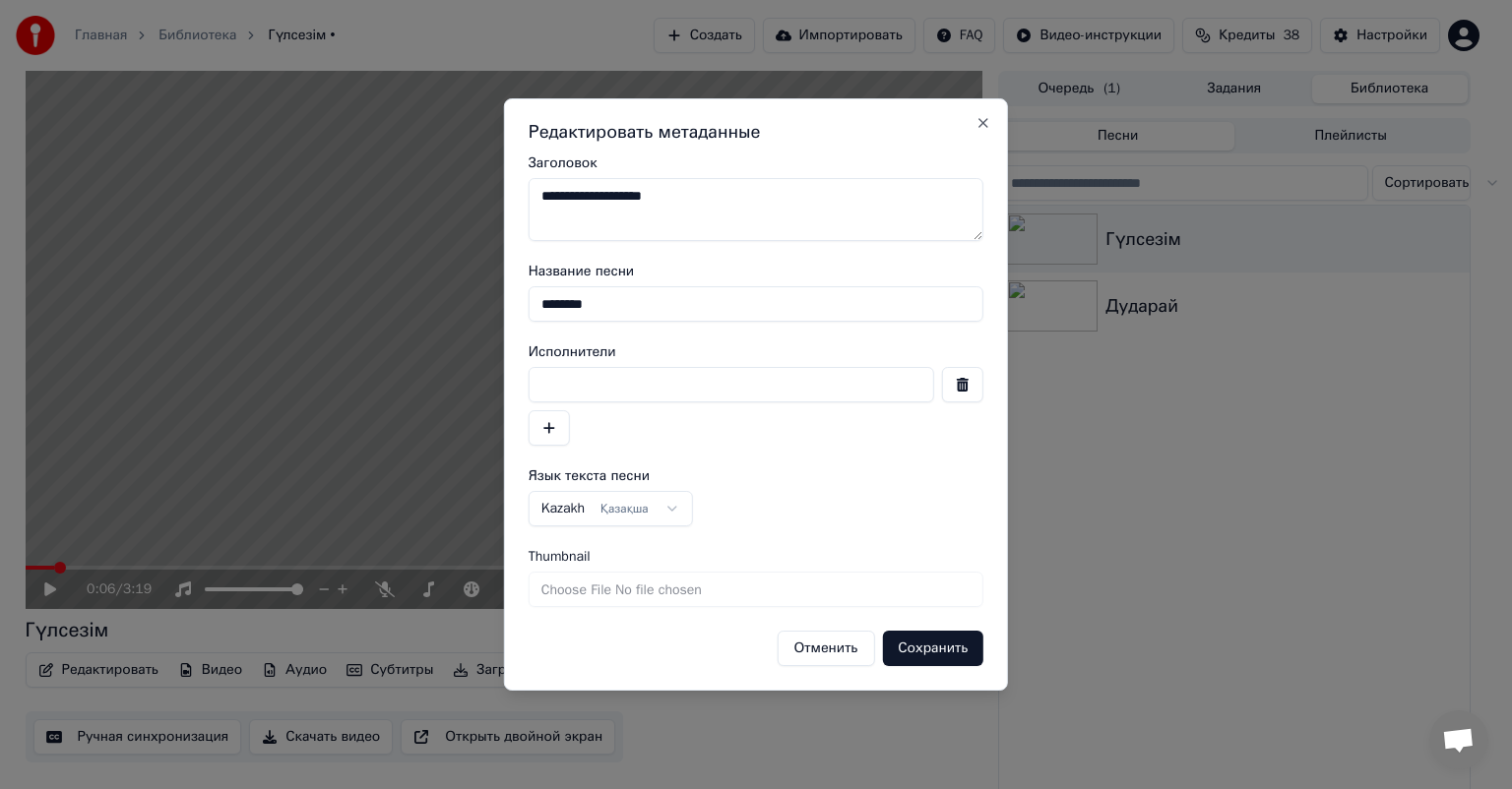 drag, startPoint x: 599, startPoint y: 303, endPoint x: 473, endPoint y: 306, distance: 126.03571 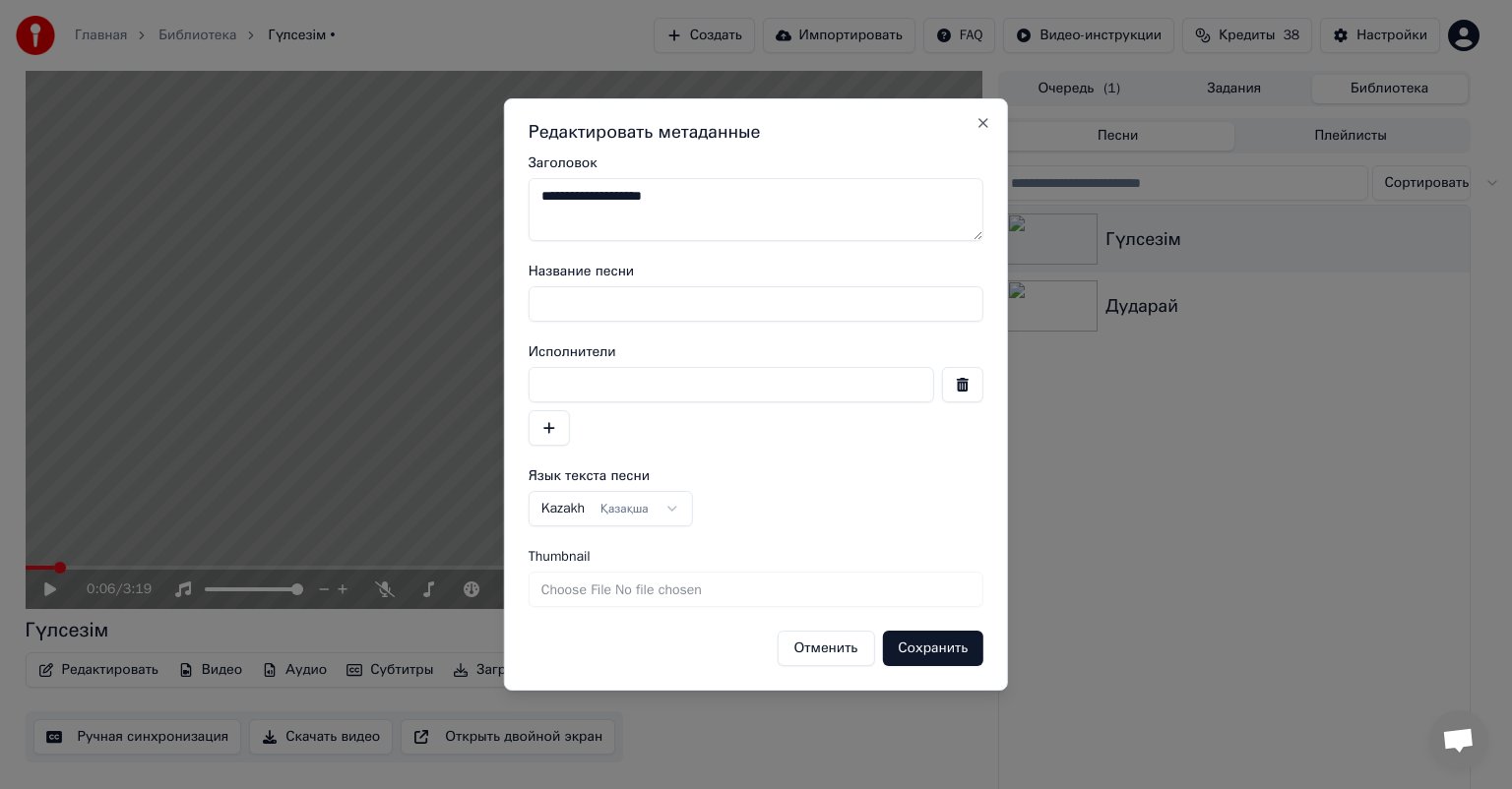 type 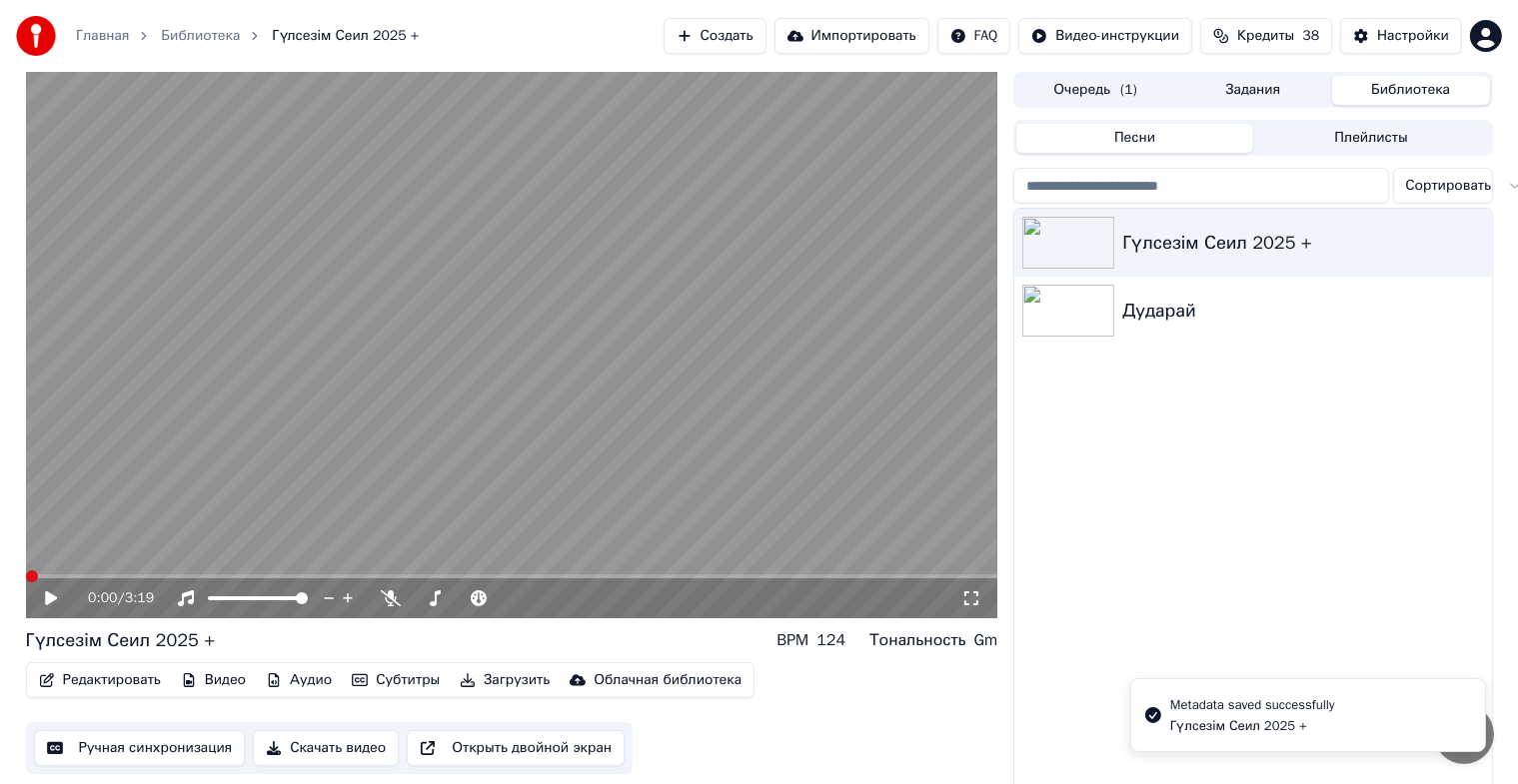 click 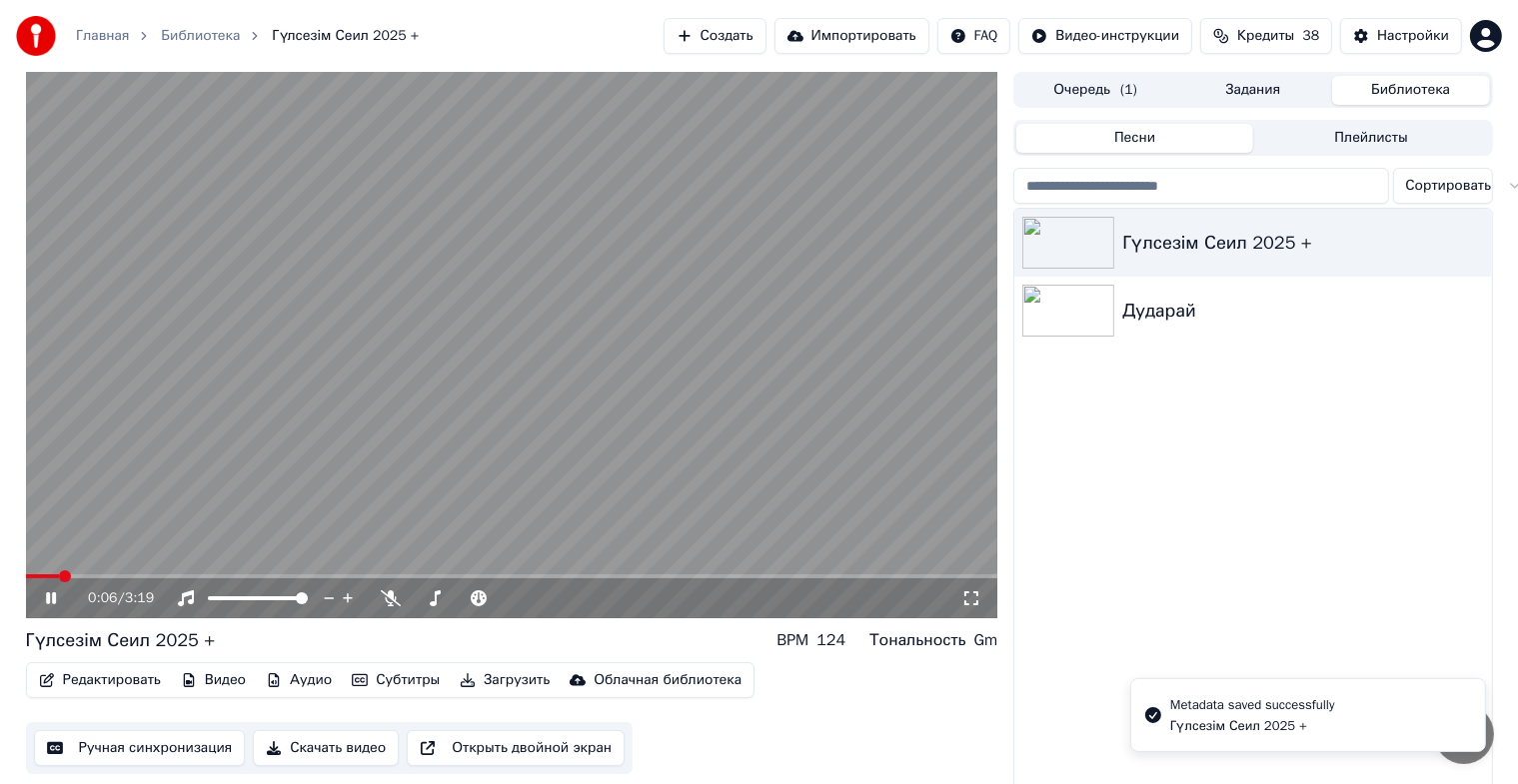 click 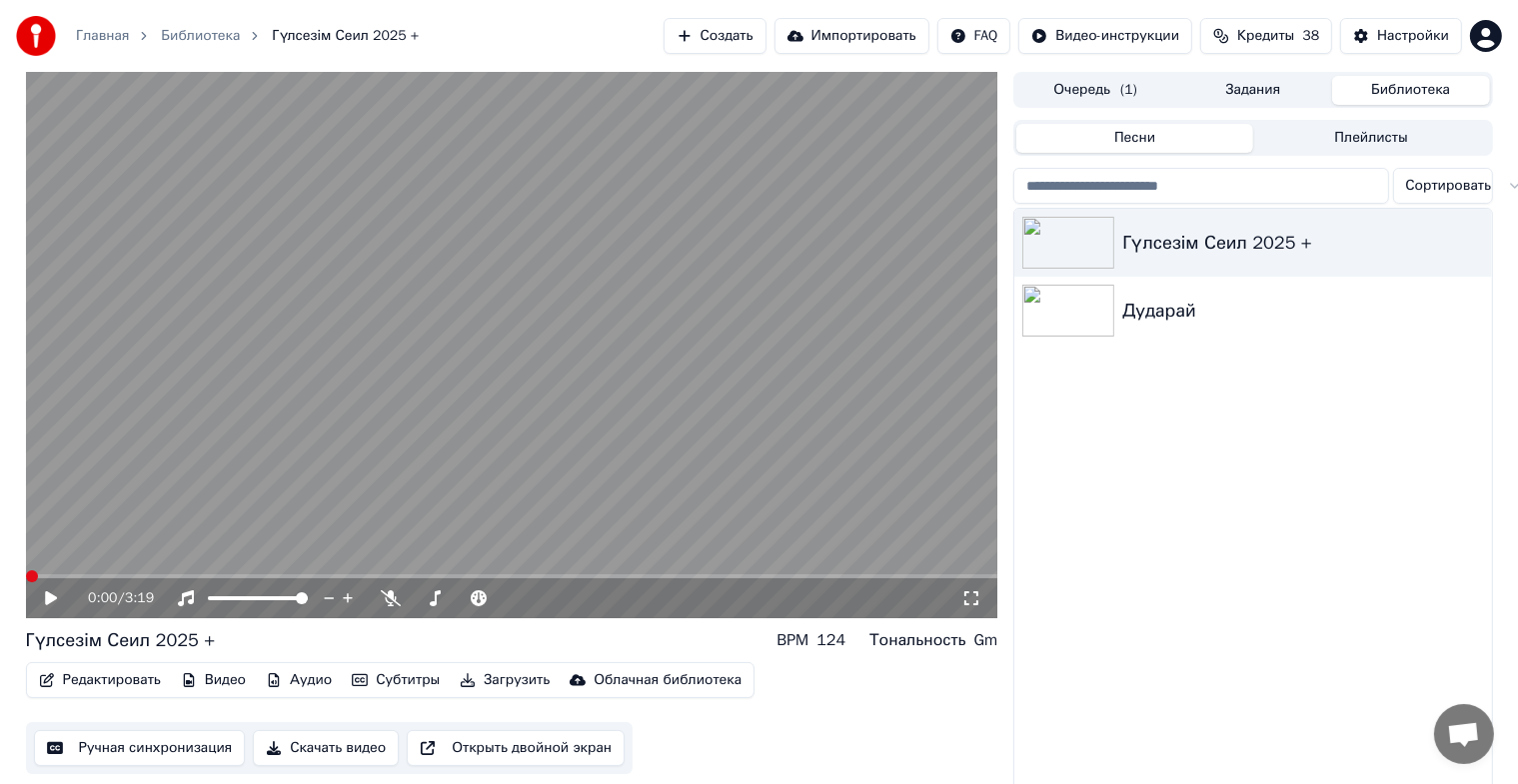 click at bounding box center [32, 576] 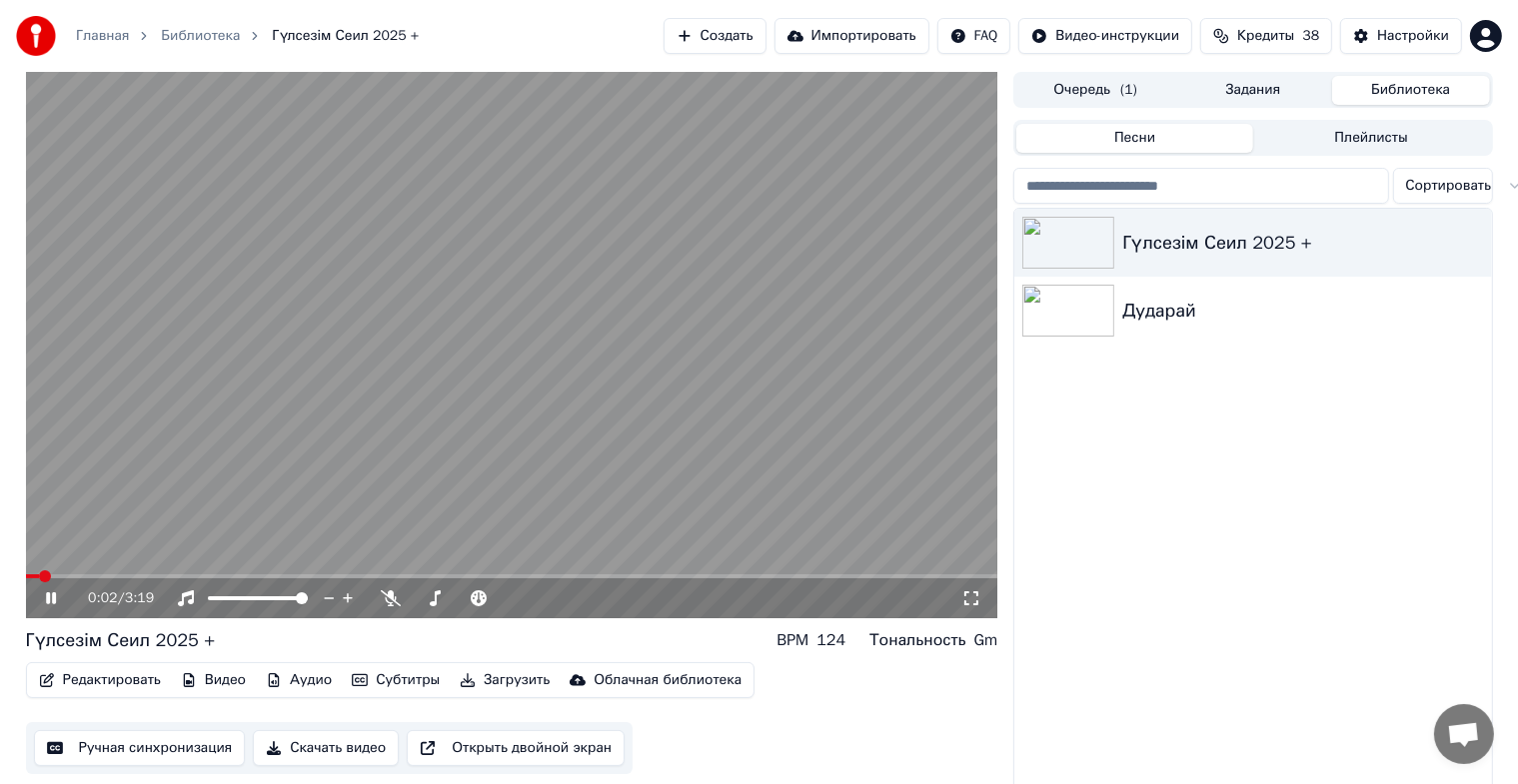 click 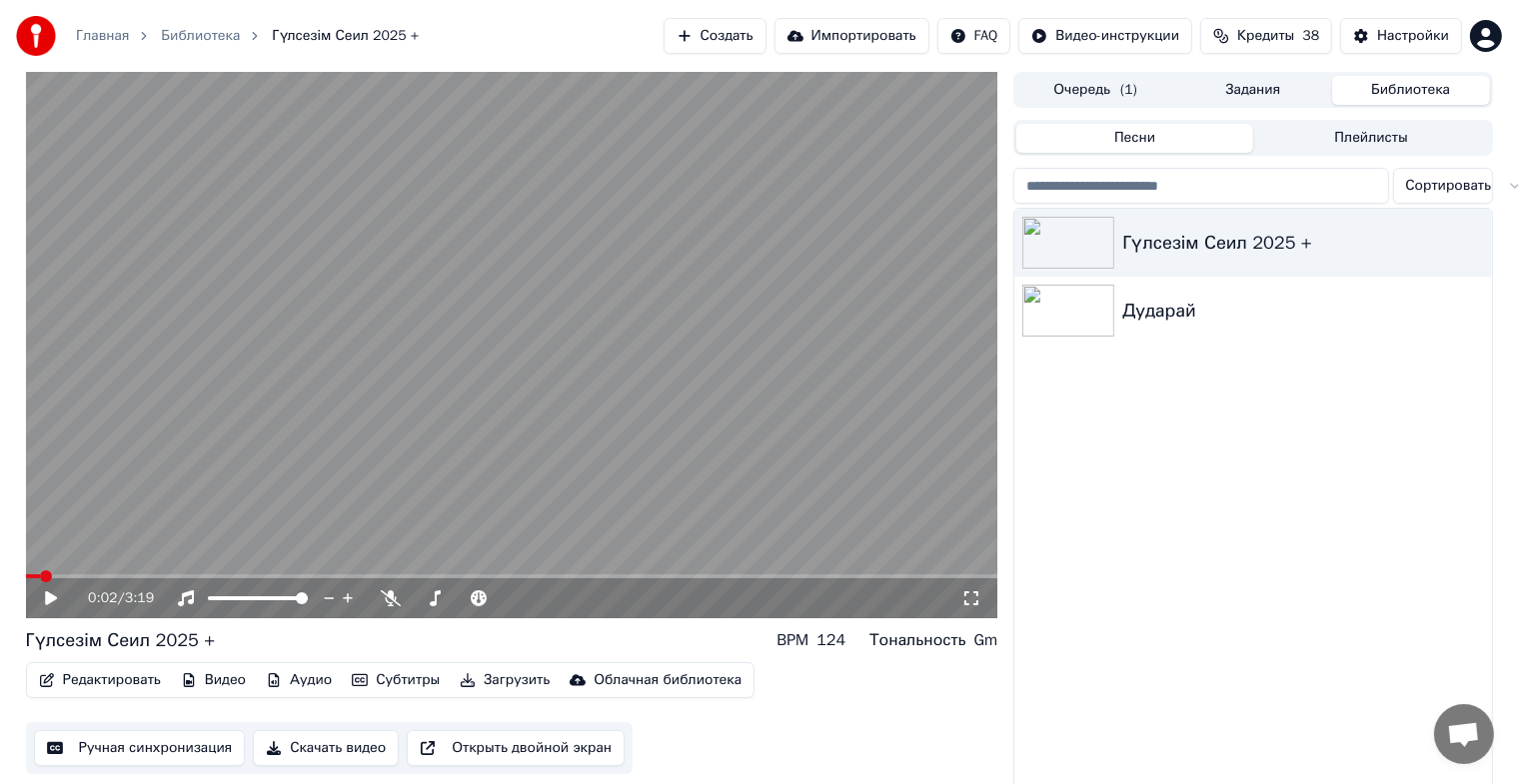 click on "Редактировать" at bounding box center [100, 680] 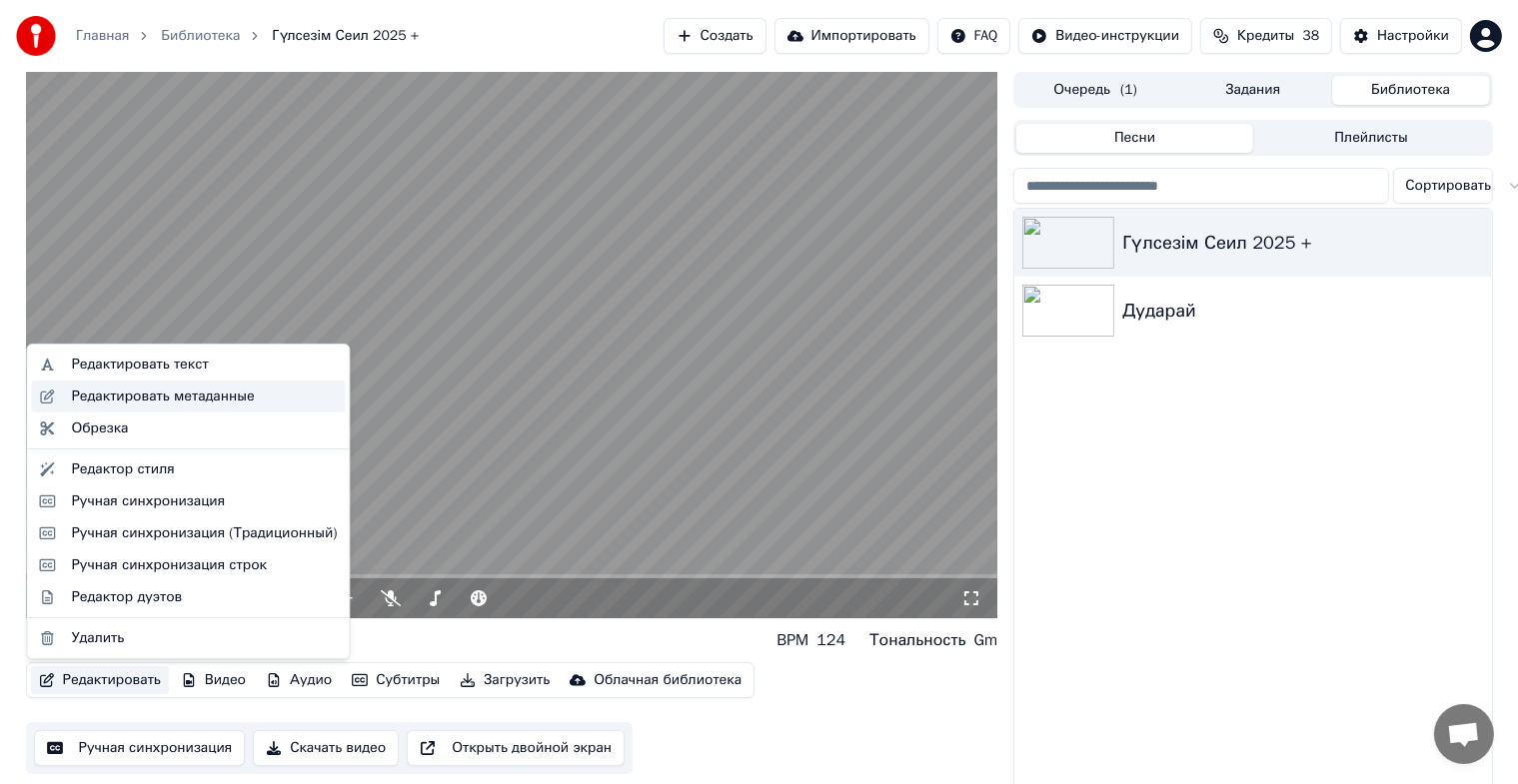 click on "Редактировать метаданные" at bounding box center [162, 396] 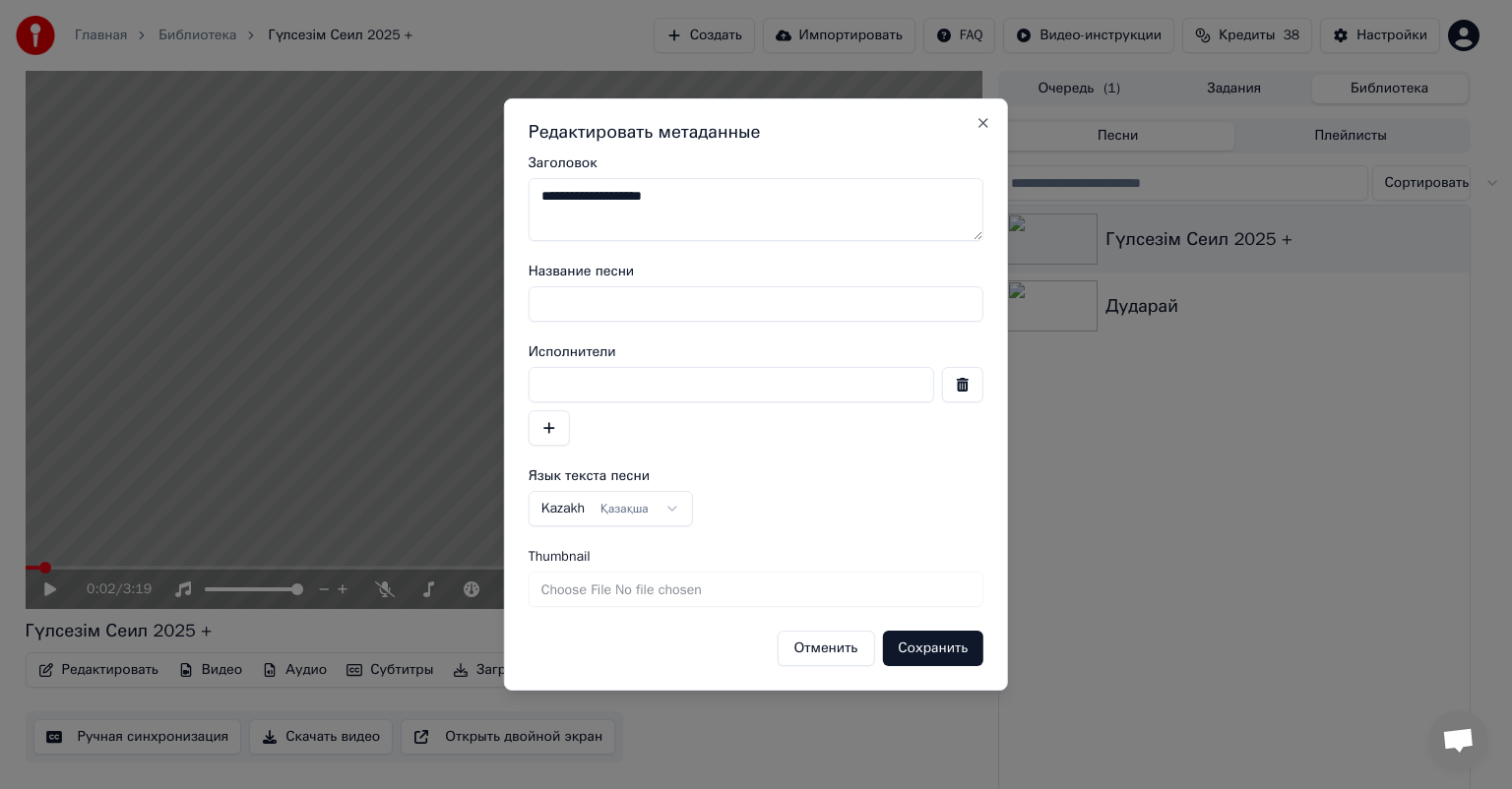 drag, startPoint x: 688, startPoint y: 196, endPoint x: 477, endPoint y: 197, distance: 211.00237 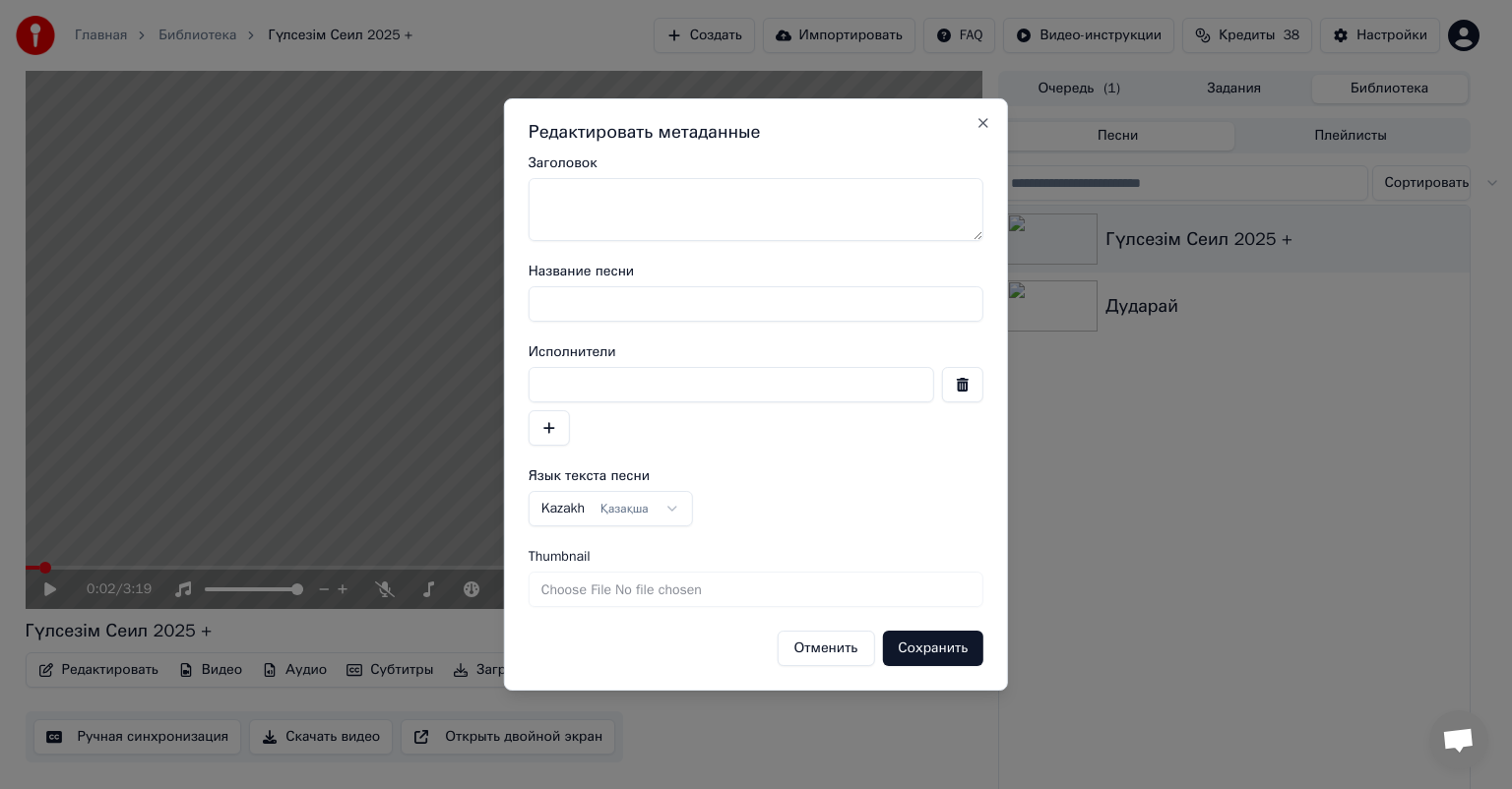 click on "Сохранить" at bounding box center (932, 648) 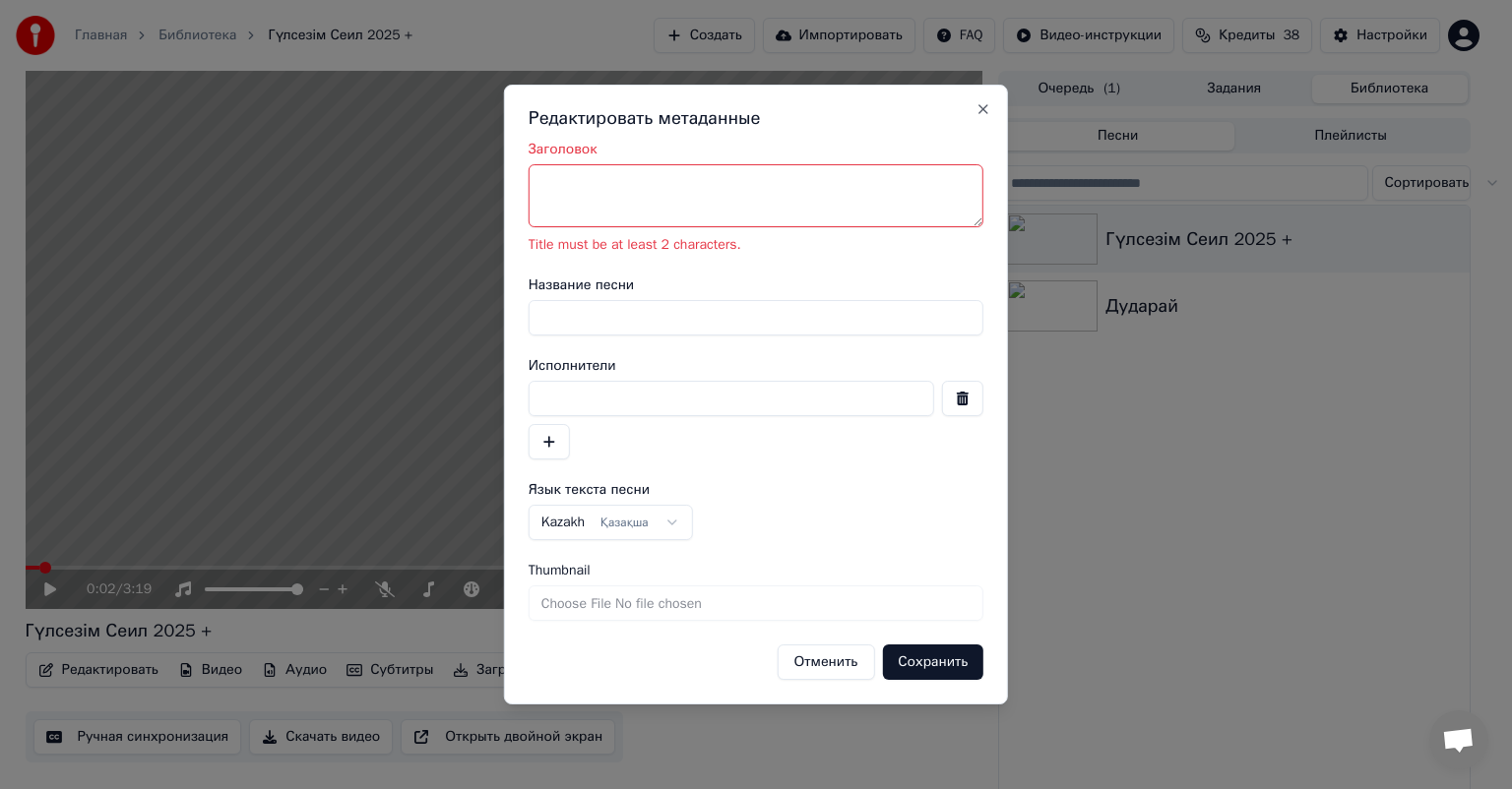 click on "Заголовок" at bounding box center [756, 196] 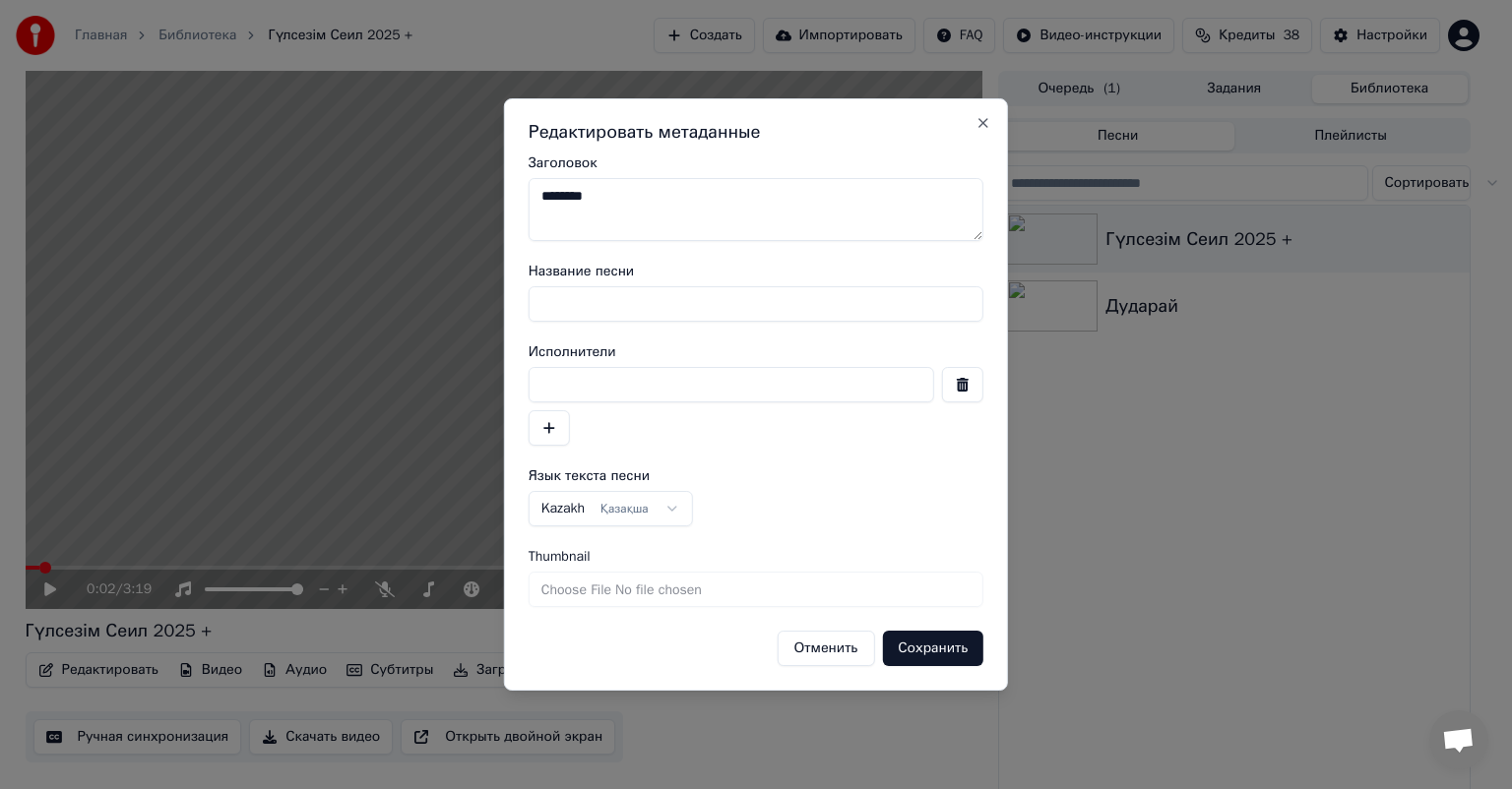 type on "********" 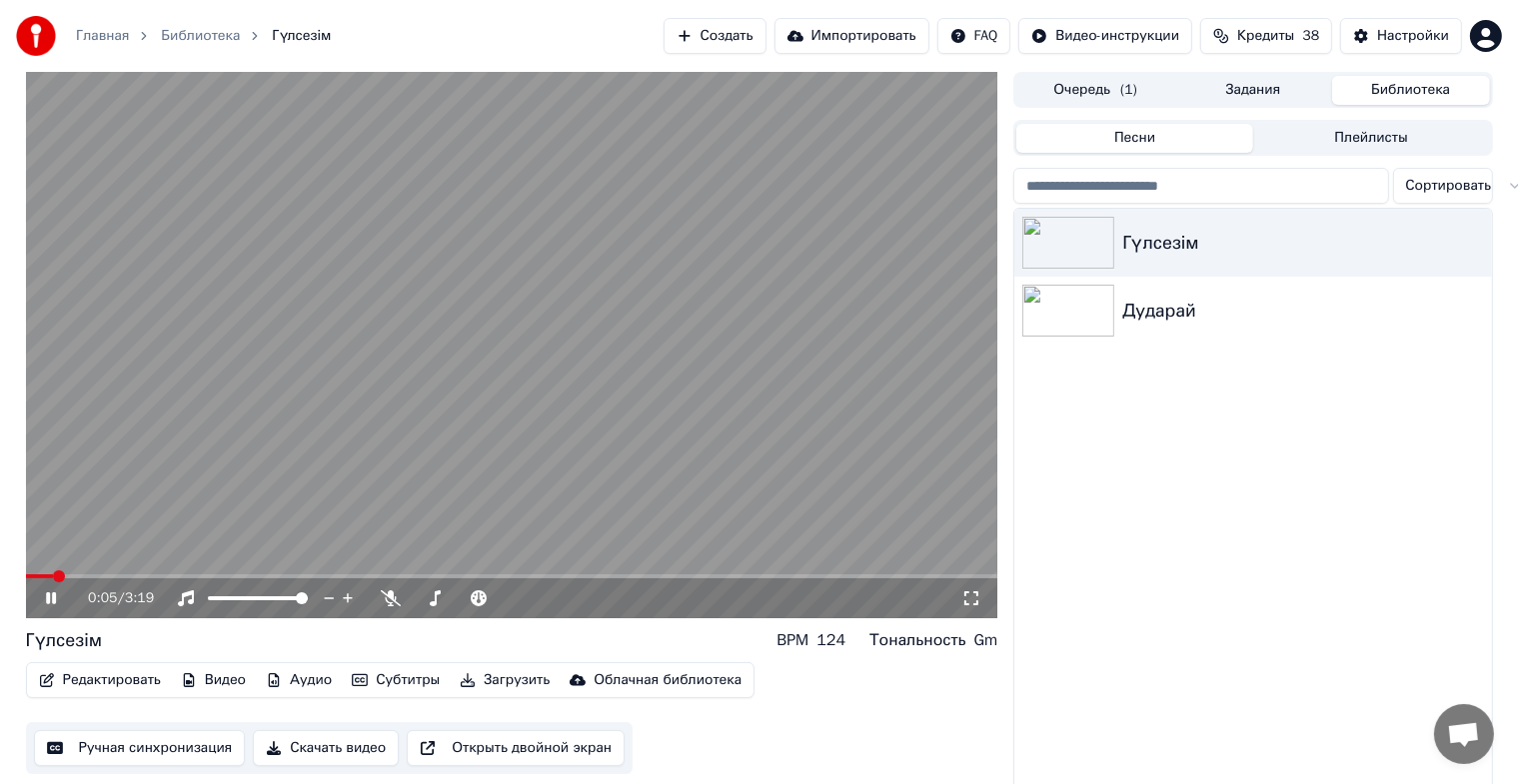 click 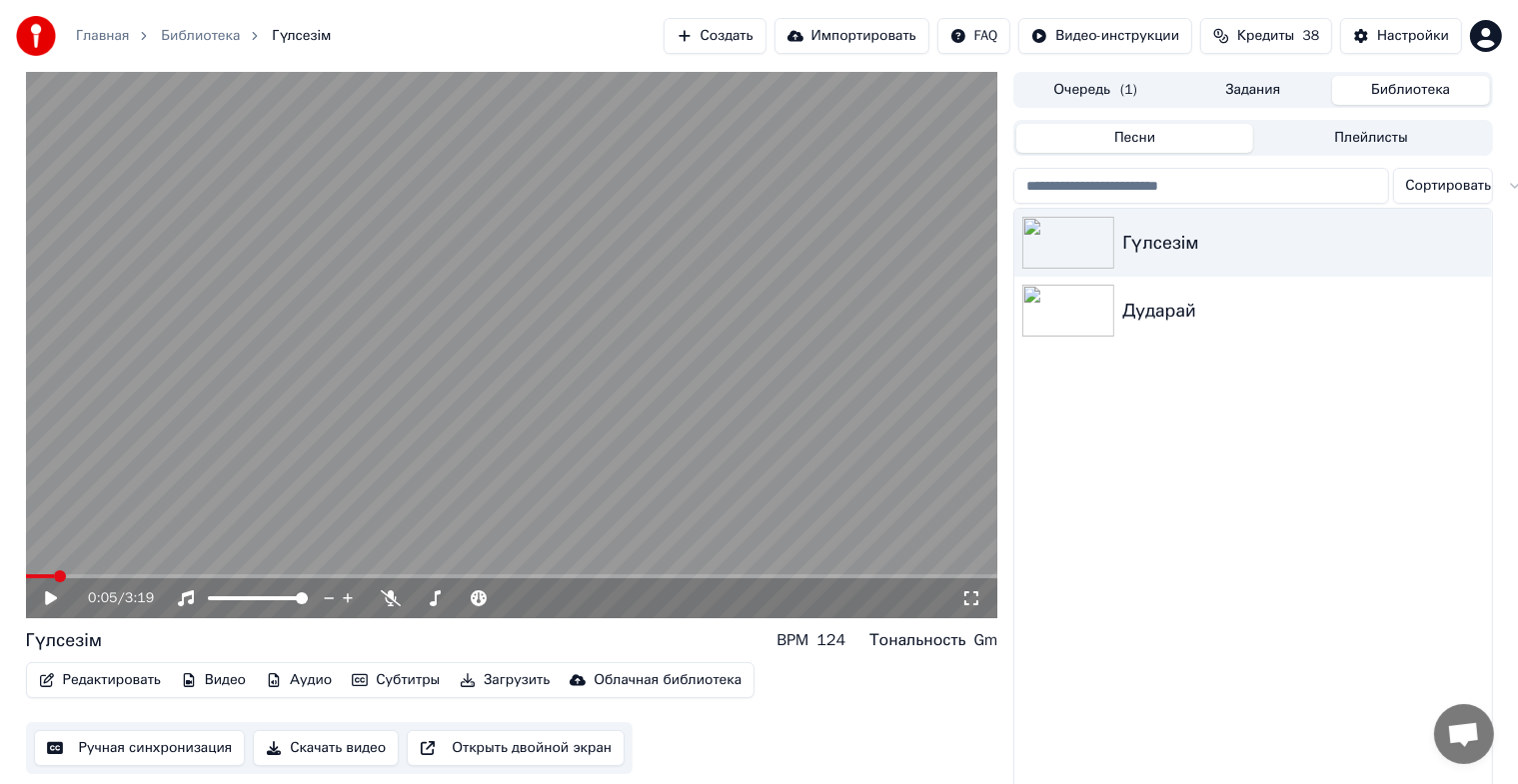 click on "Редактировать" at bounding box center (100, 680) 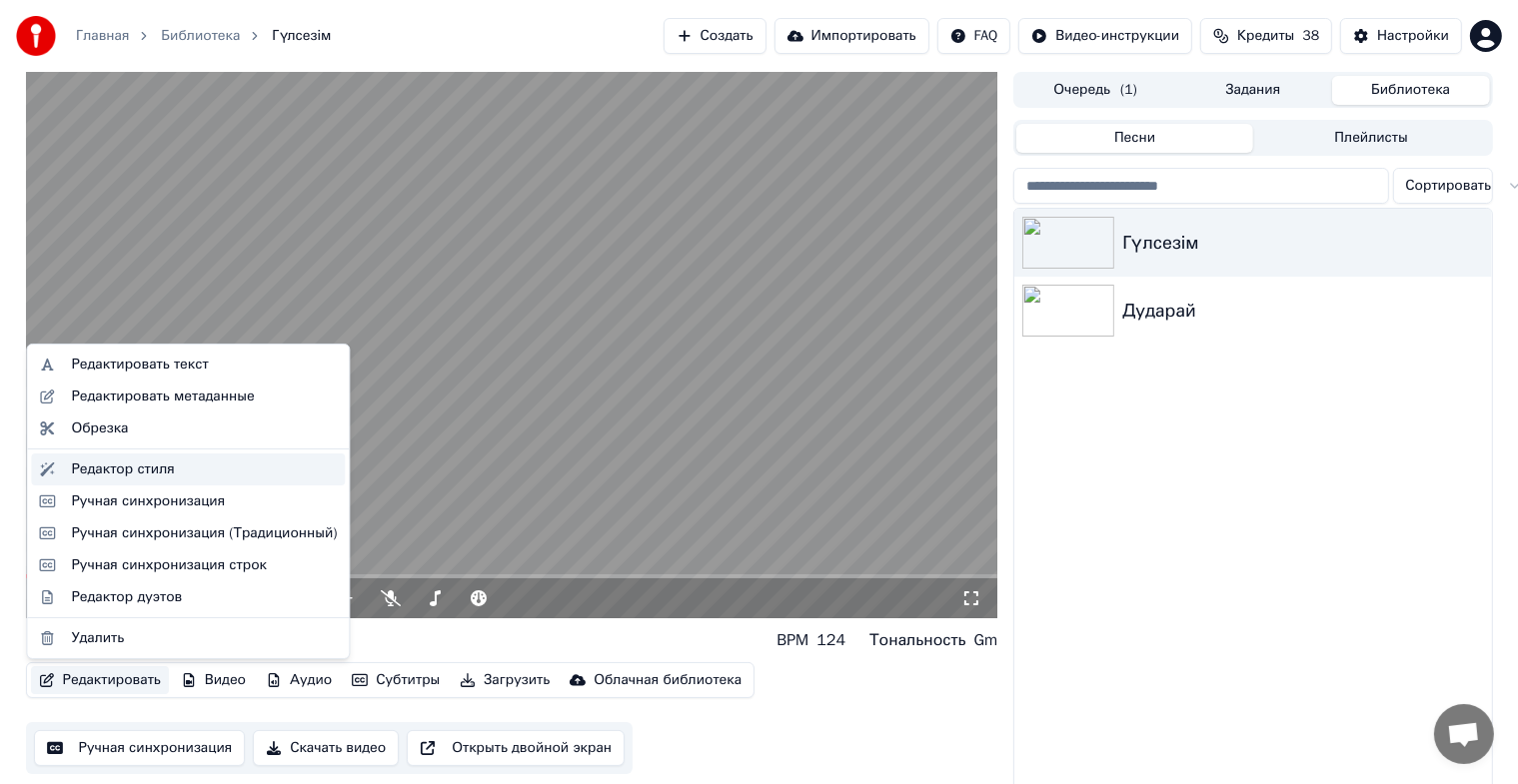 click on "Редактор стиля" at bounding box center (122, 469) 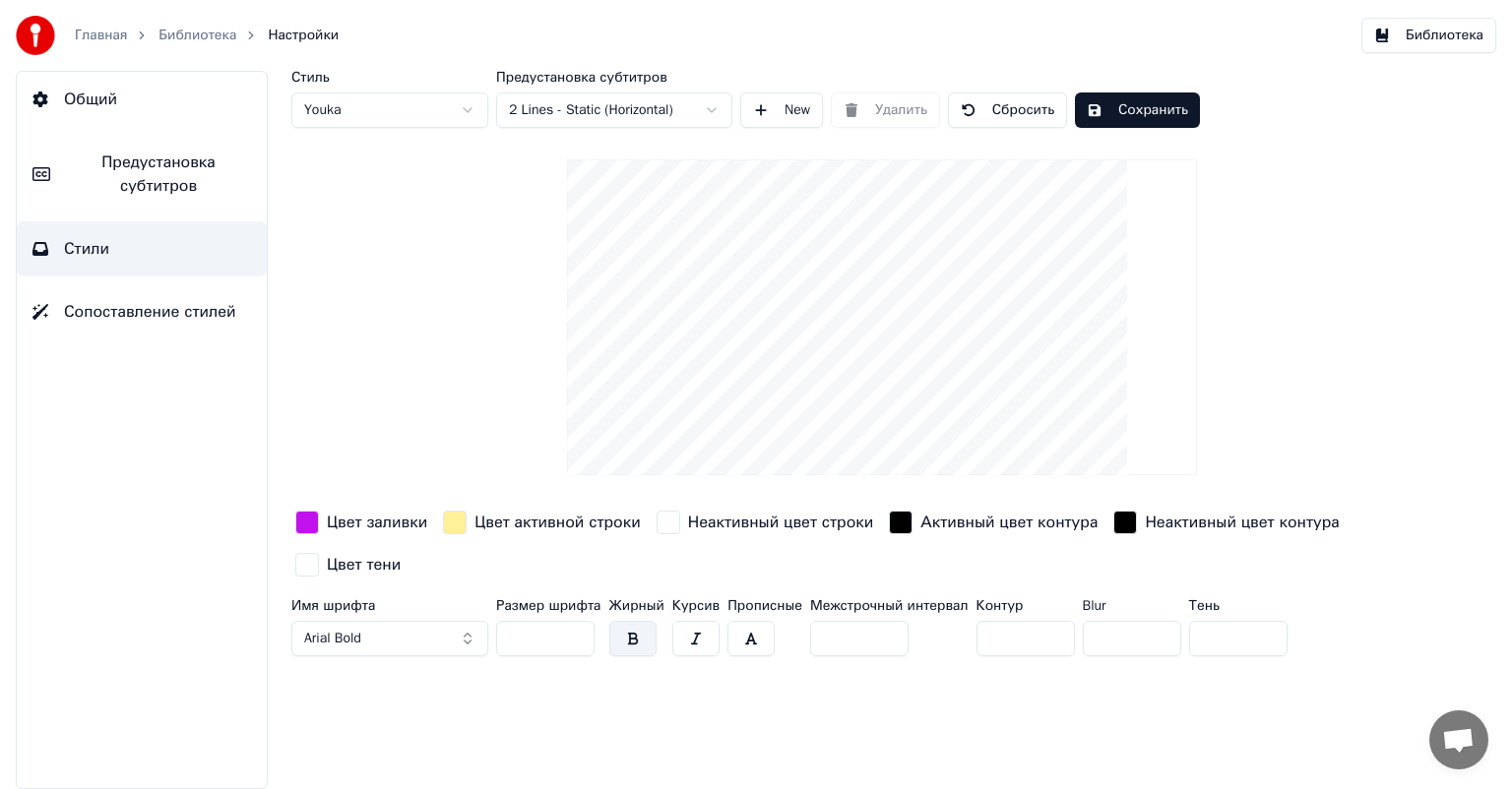 click at bounding box center [882, 317] 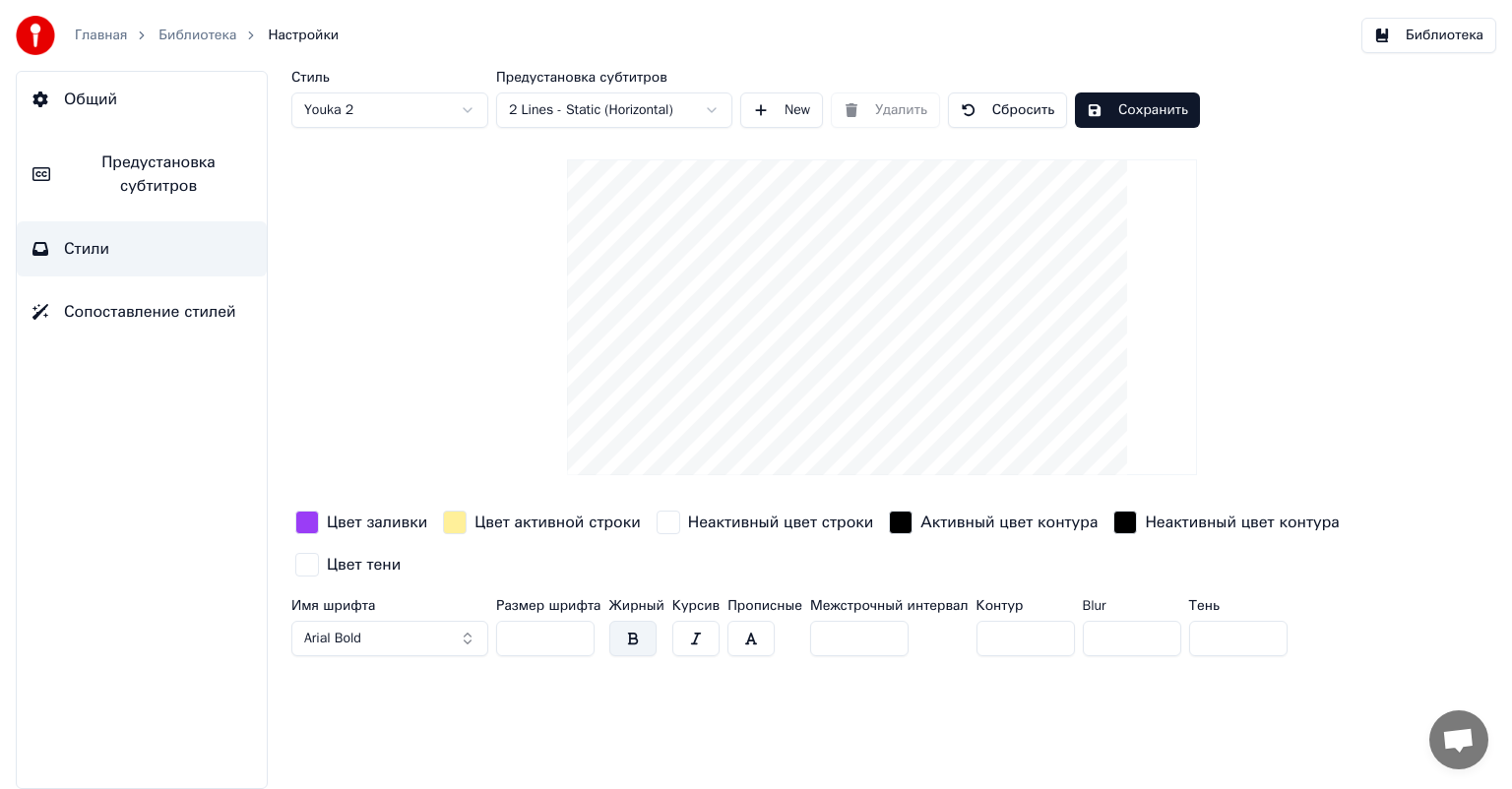 click on "Главная Библиотека Настройки Библиотека Общий Предустановка субтитров Стили Сопоставление стилей Стиль Youka 2 Предустановка субтитров 2 Lines - Static (Horizontal) New Удалить Сбросить Сохранить Цвет заливки Цвет активной строки Неактивный цвет строки Активный цвет контура Неактивный цвет контура Цвет тени Имя шрифта Arial Bold Размер шрифта ** Жирный Курсив Прописные Межстрочный интервал * Контур * Blur * Тень *" at bounding box center (756, 394) 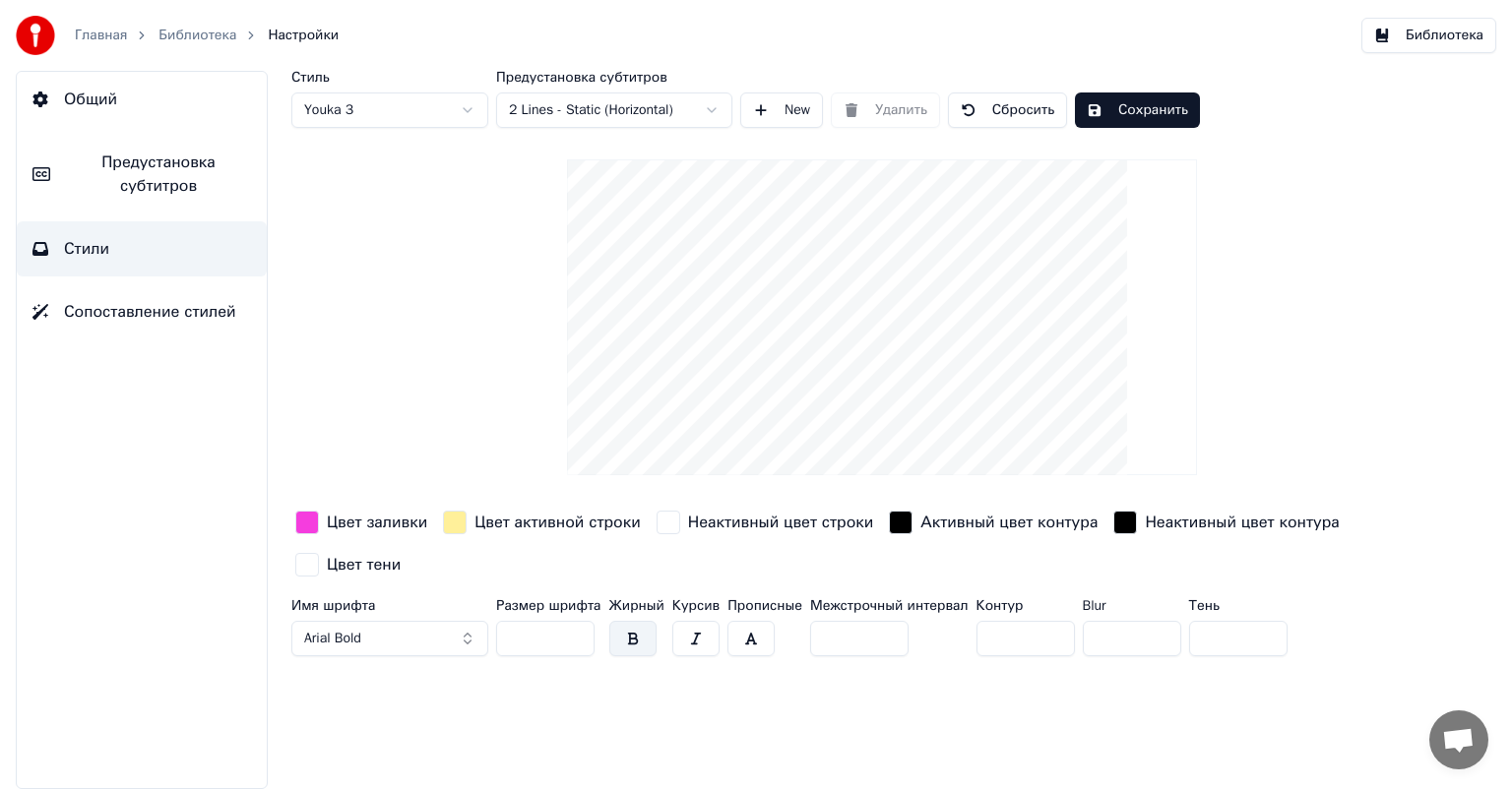 click on "Главная Библиотека Настройки Библиотека Общий Предустановка субтитров Стили Сопоставление стилей Стиль Youka 3 Предустановка субтитров 2 Lines - Static (Horizontal) New Удалить Сбросить Сохранить Цвет заливки Цвет активной строки Неактивный цвет строки Активный цвет контура Неактивный цвет контура Цвет тени Имя шрифта Arial Bold Размер шрифта ** Жирный Курсив Прописные Межстрочный интервал * Контур * Blur * Тень *" at bounding box center (756, 394) 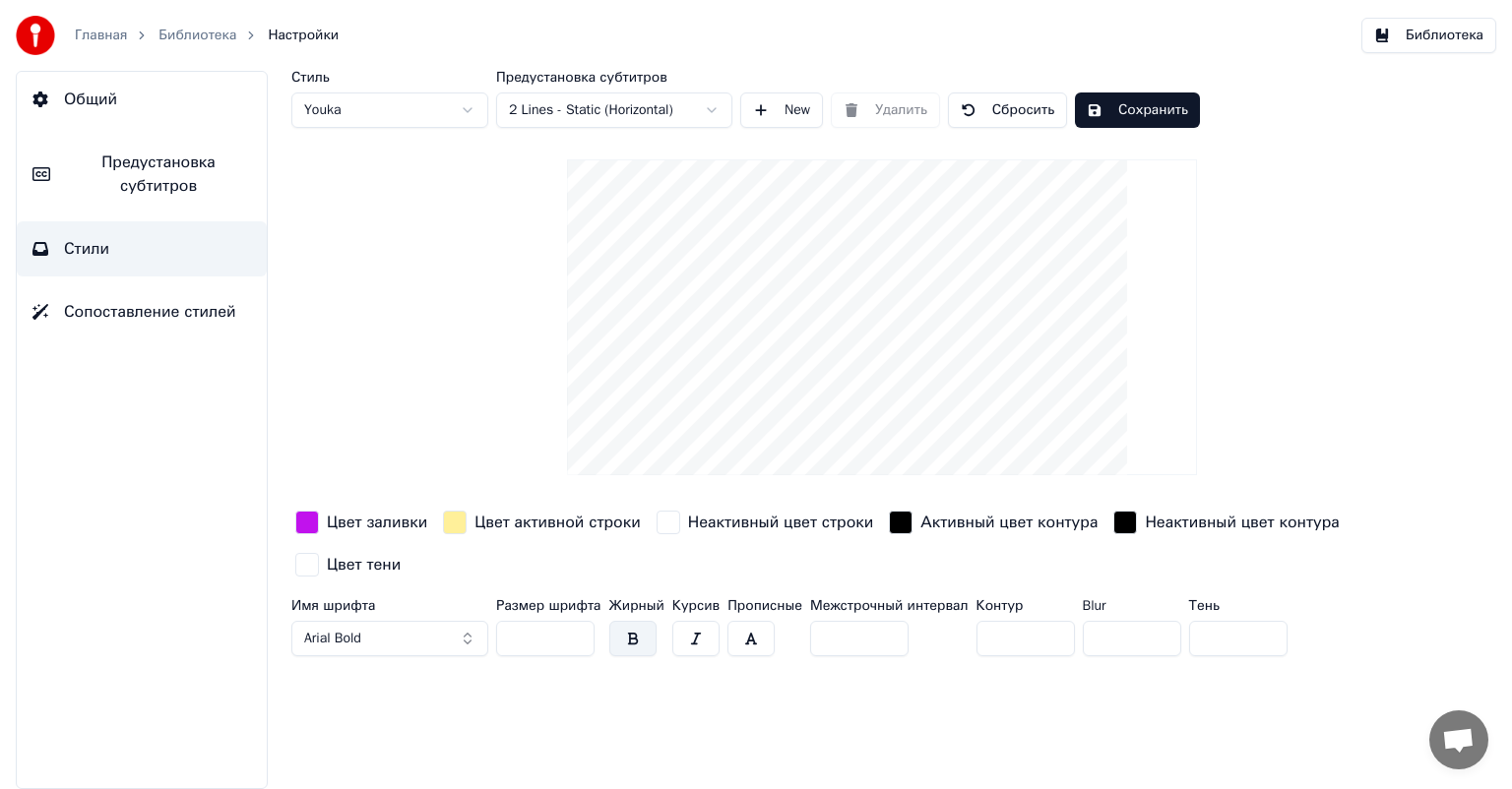 click on "Предустановка субтитров" at bounding box center (158, 174) 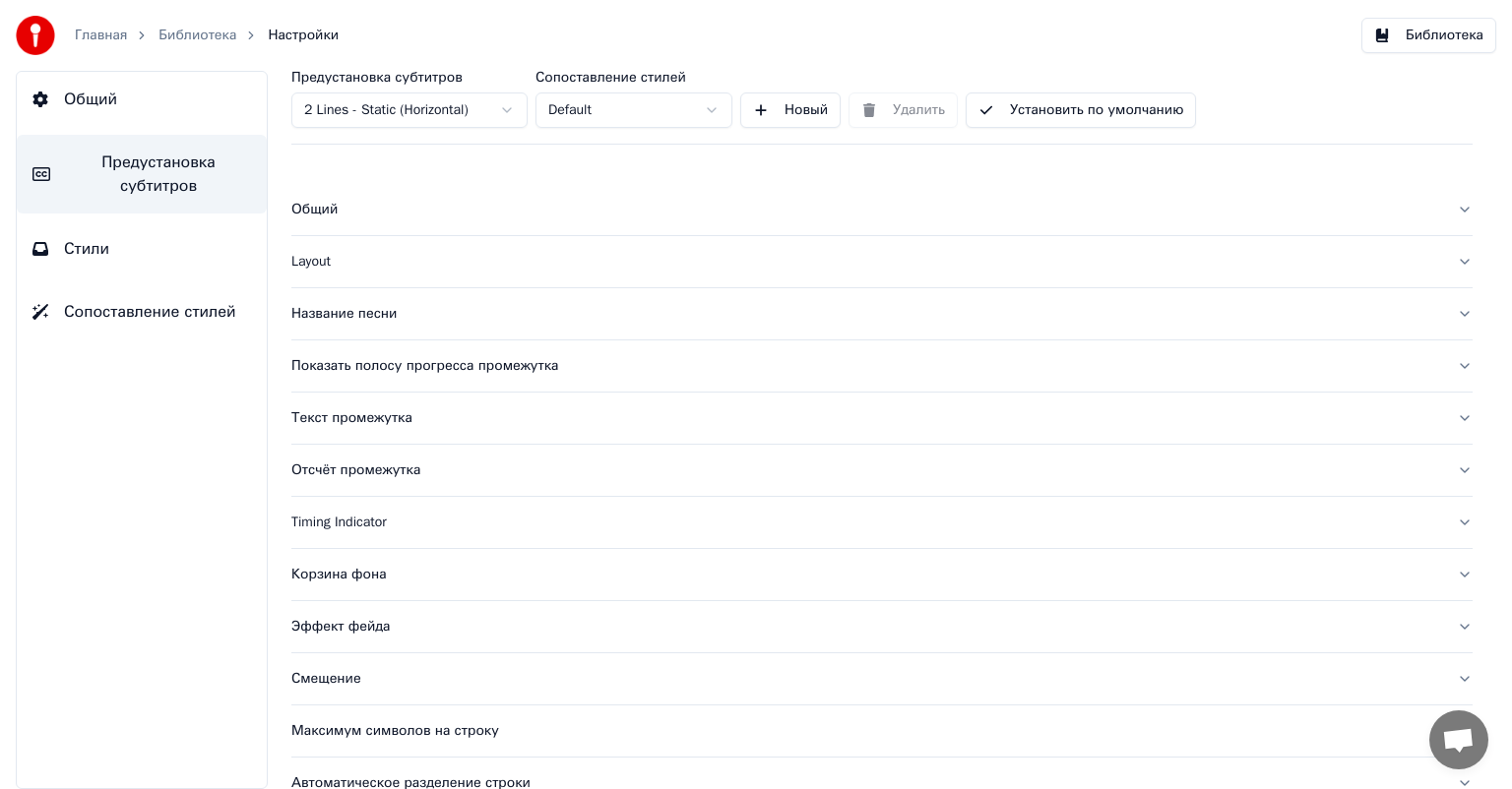 click on "Сопоставление стилей" at bounding box center [150, 312] 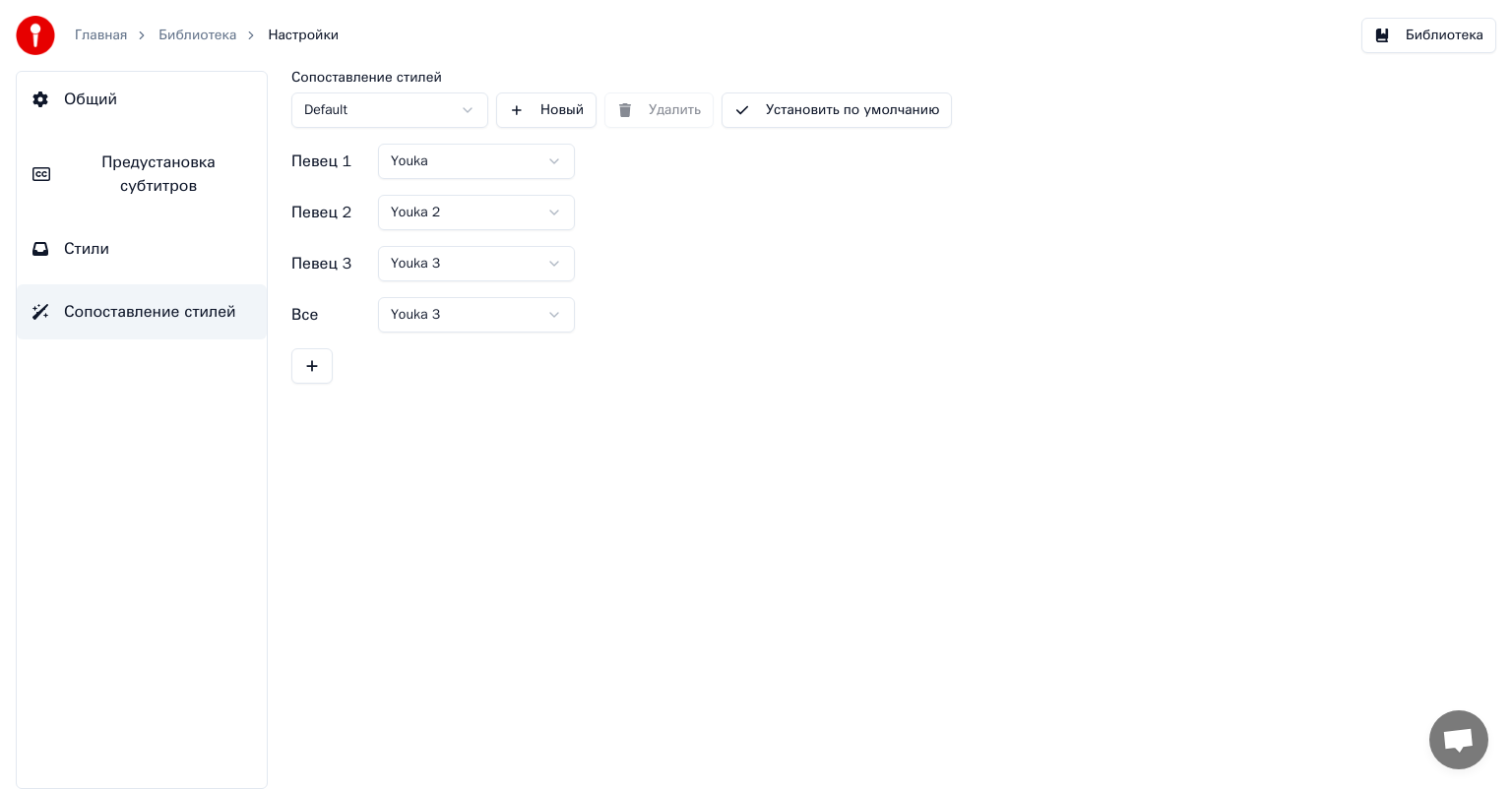 click on "Библиотека" at bounding box center [1428, 35] 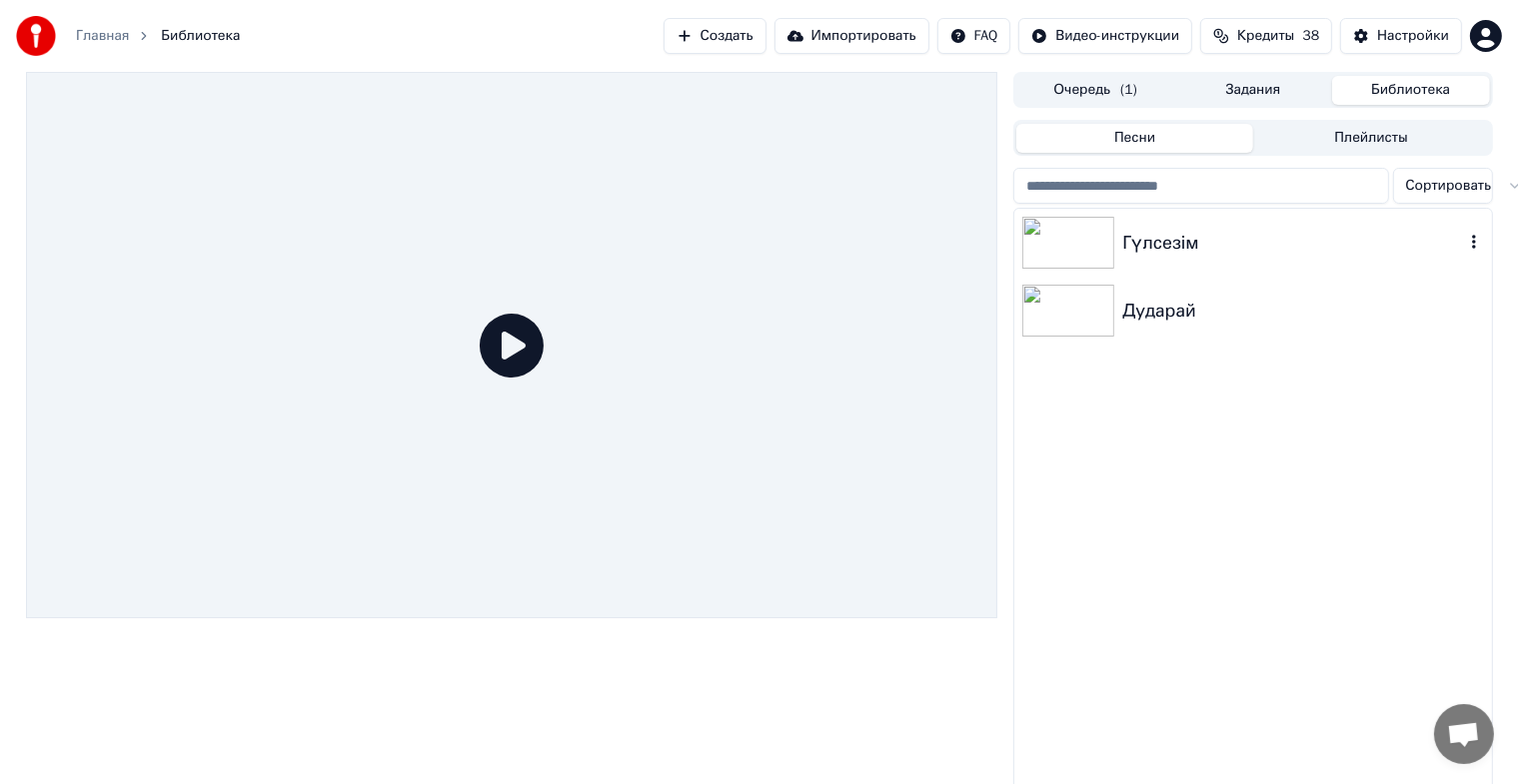 click at bounding box center [1068, 243] 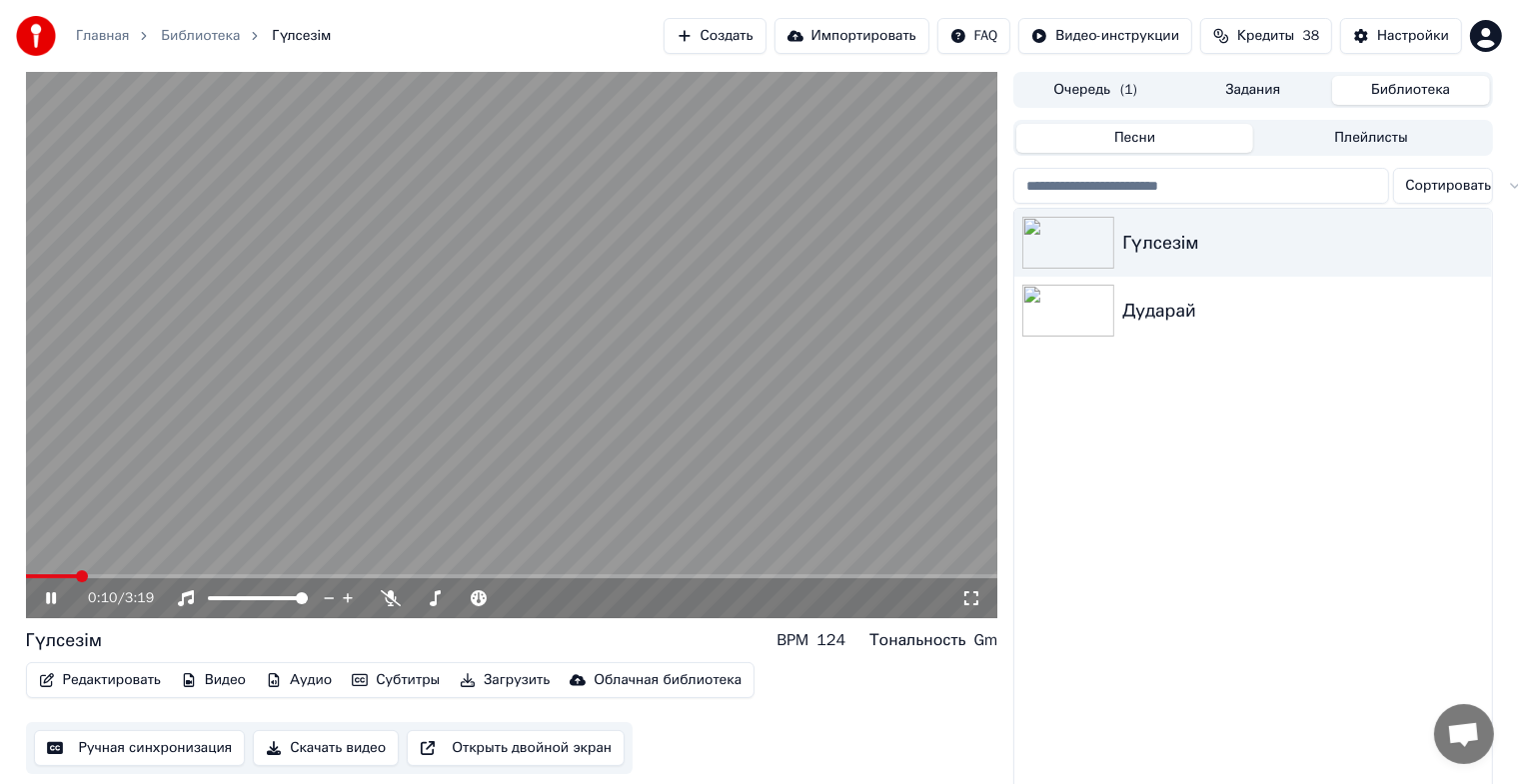 click 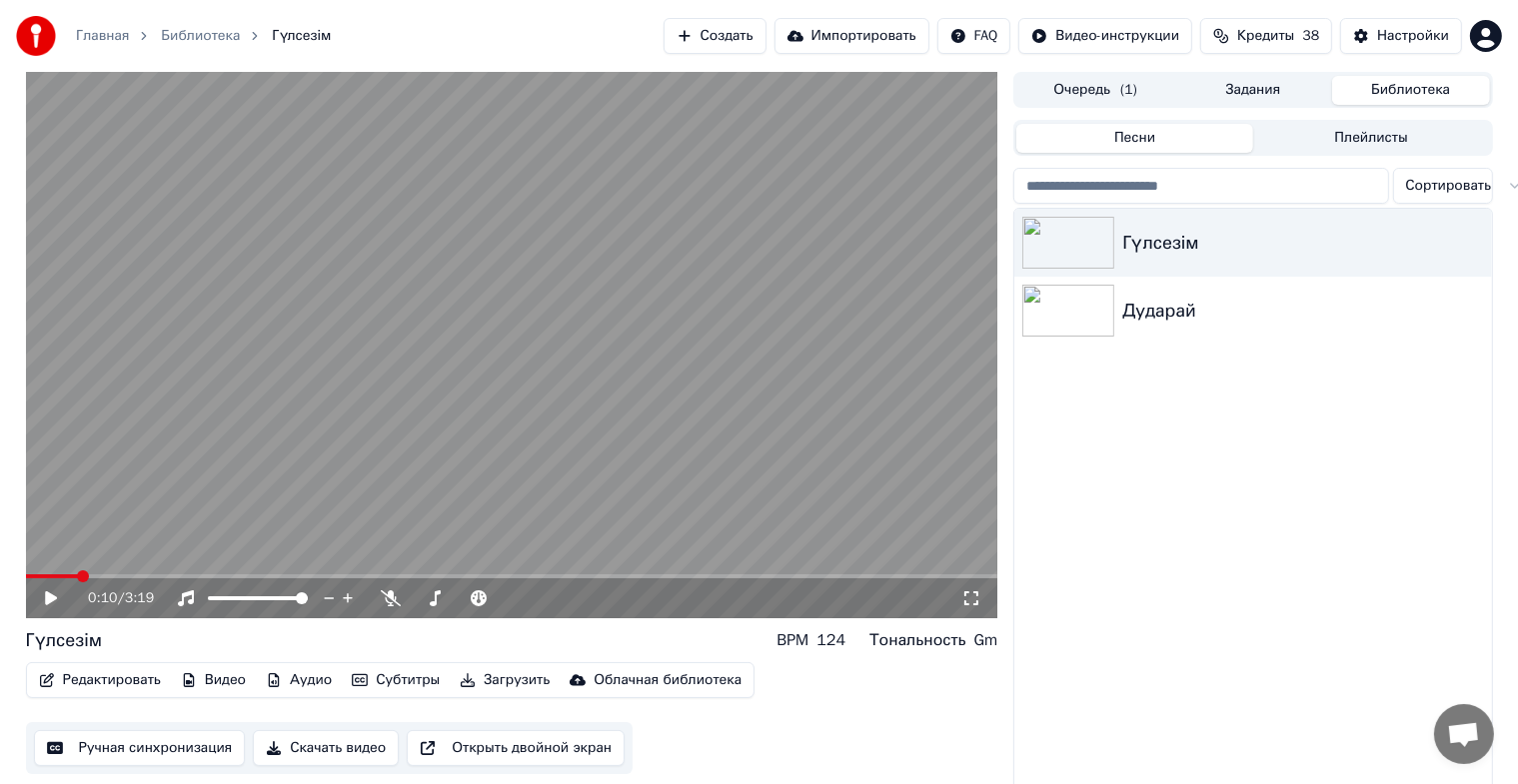 click 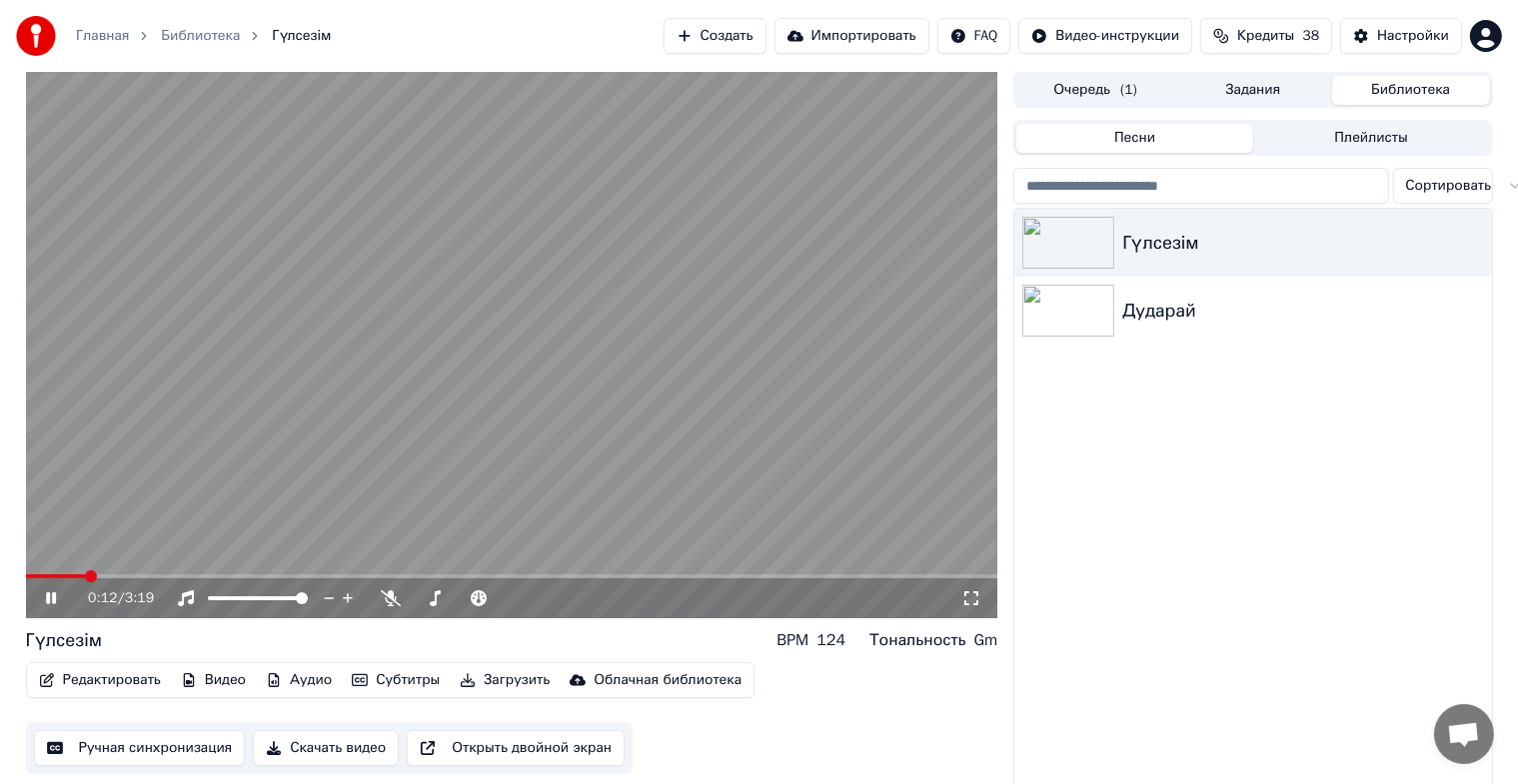 click 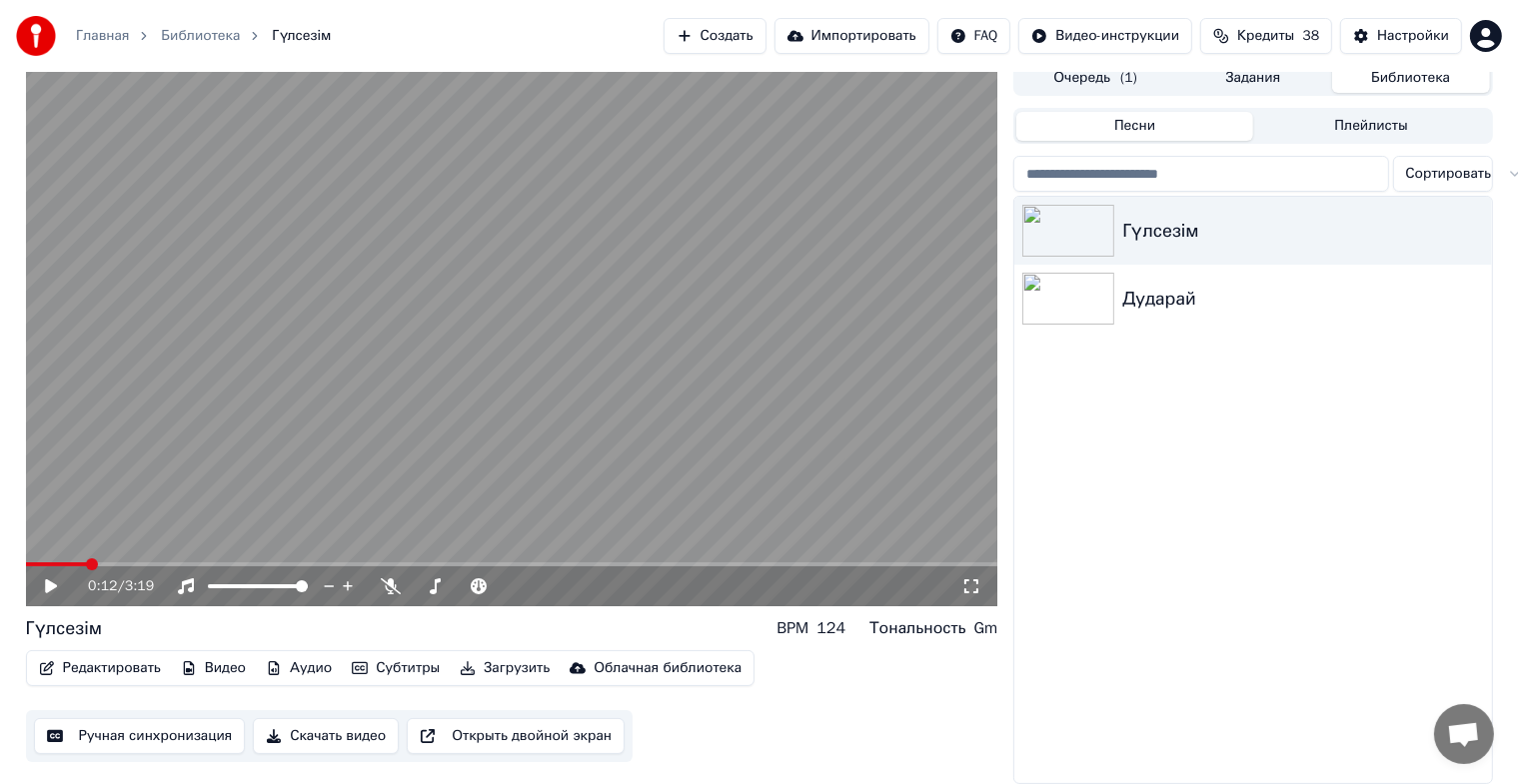 scroll, scrollTop: 24, scrollLeft: 0, axis: vertical 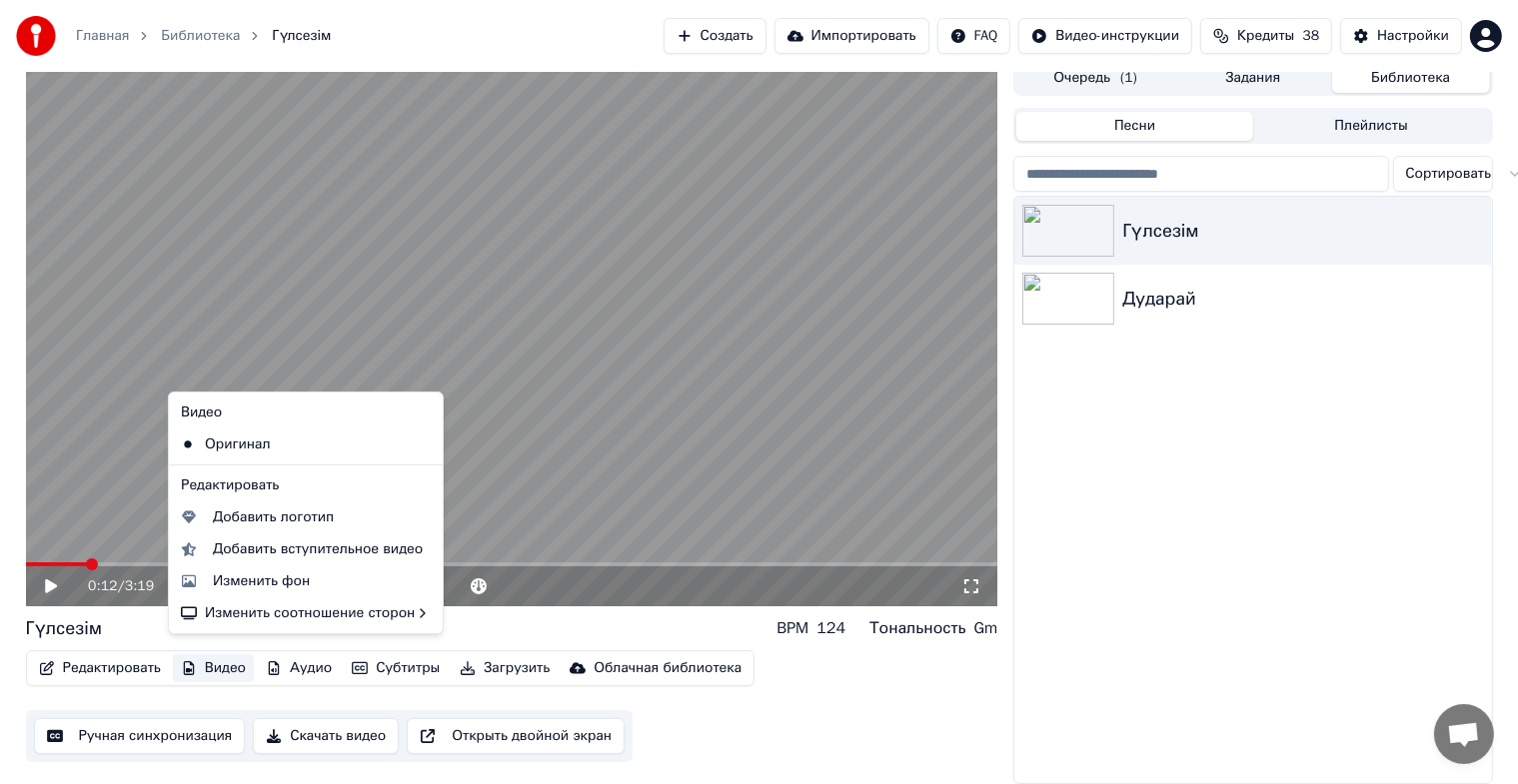 click on "Видео" at bounding box center [213, 668] 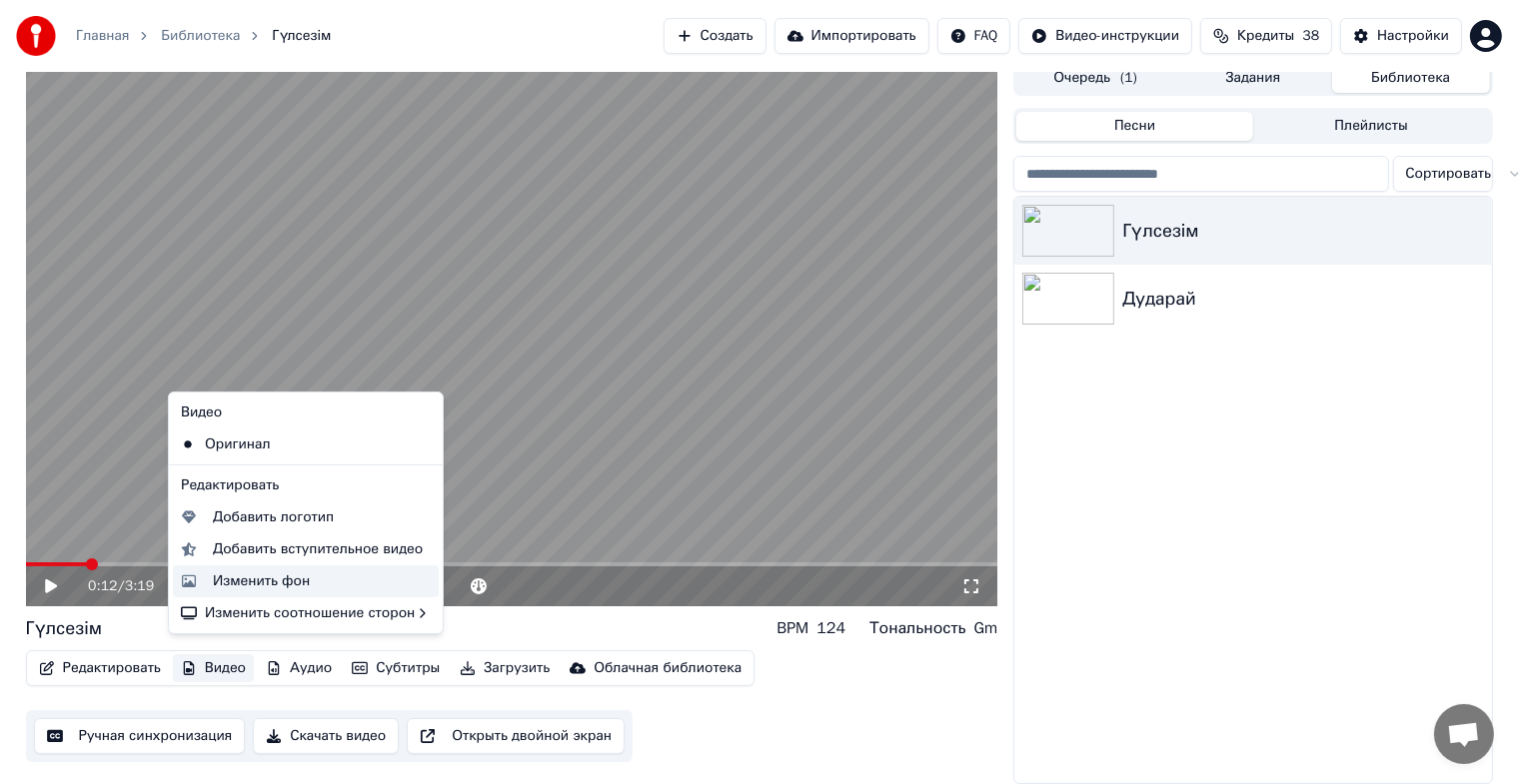 click on "Изменить фон" at bounding box center (261, 581) 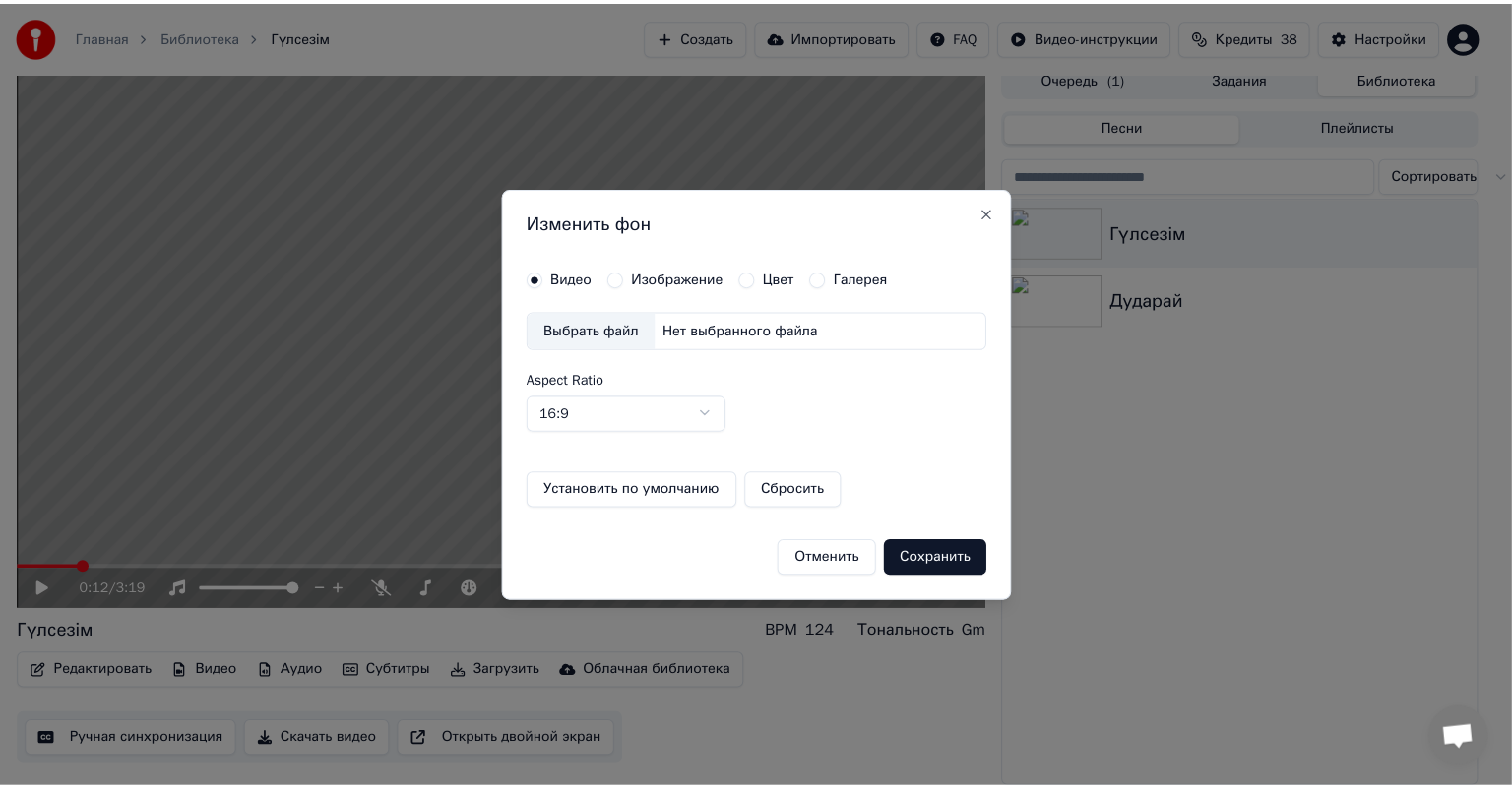 scroll, scrollTop: 8, scrollLeft: 0, axis: vertical 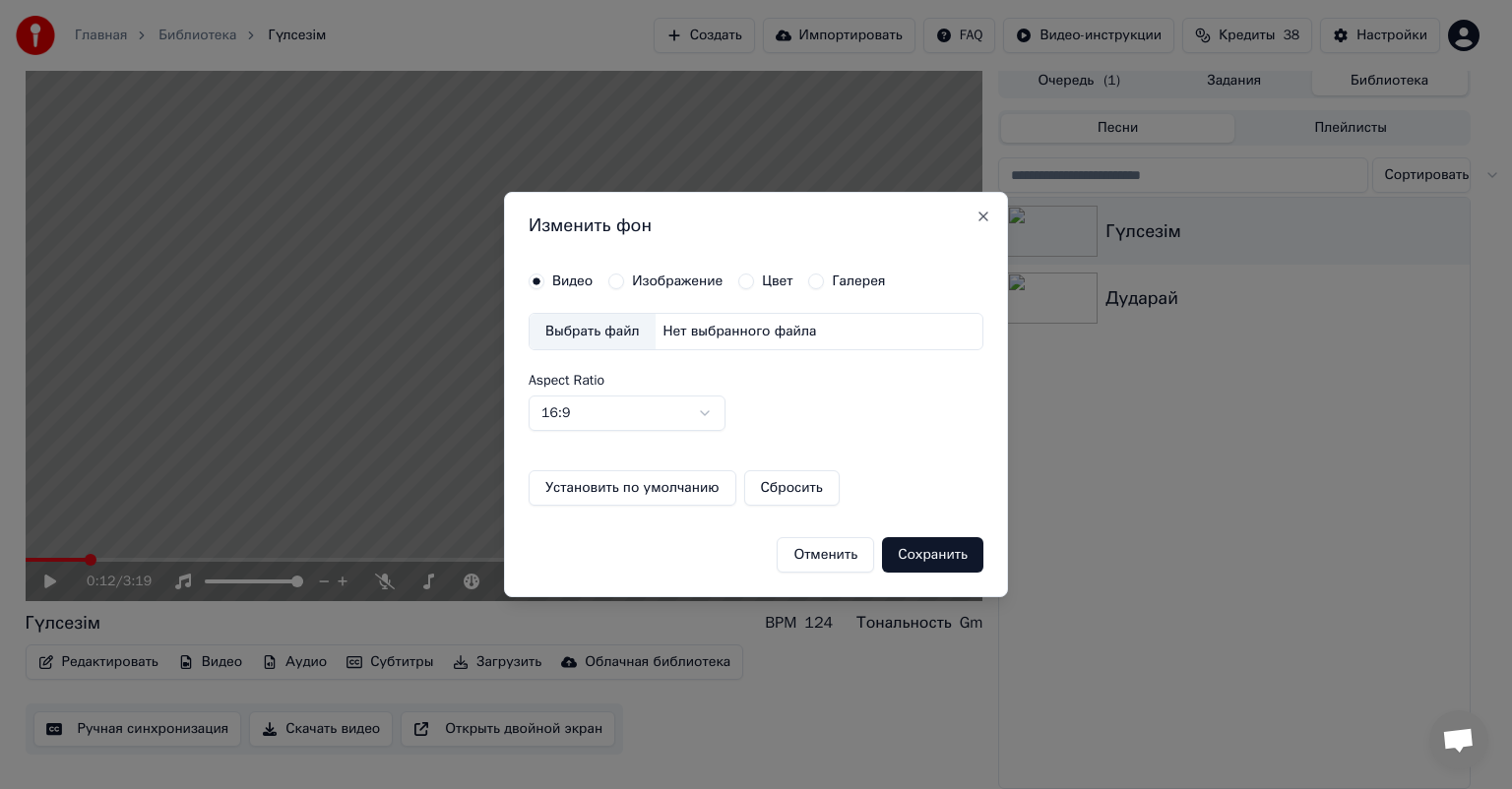 click on "Изображение" at bounding box center (616, 281) 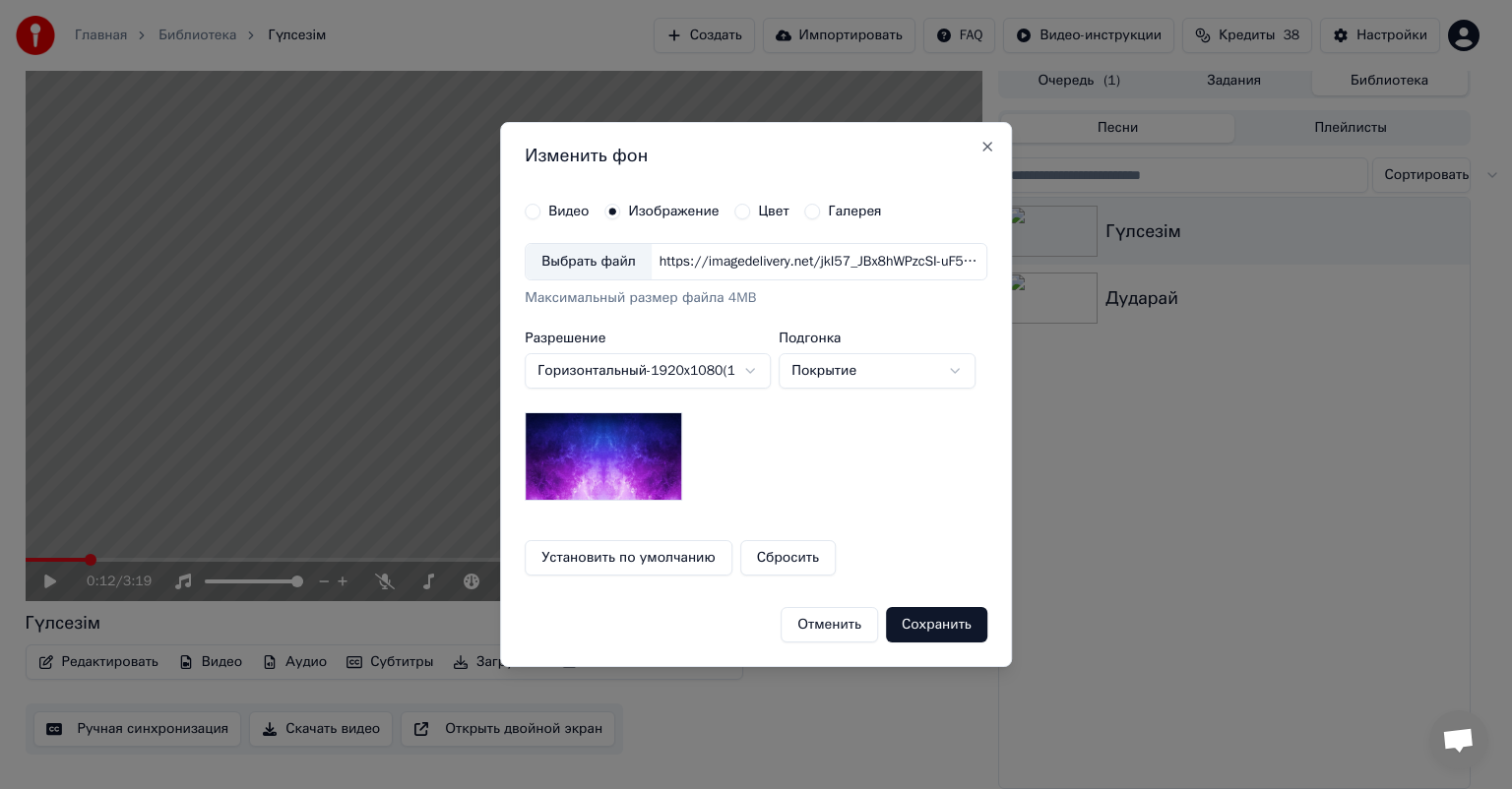 click on "Выбрать файл" at bounding box center (589, 262) 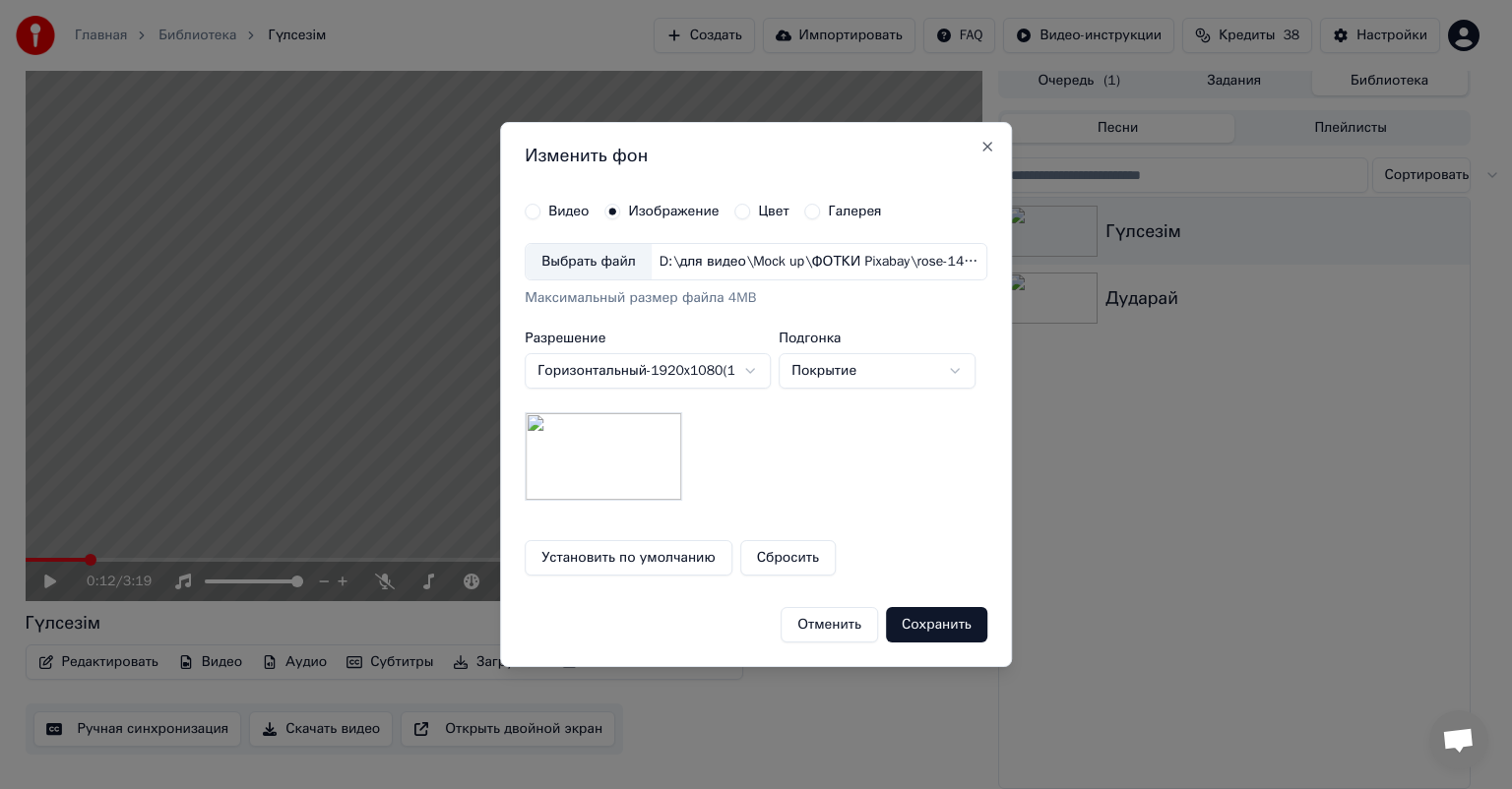 click on "Сохранить" at bounding box center [936, 625] 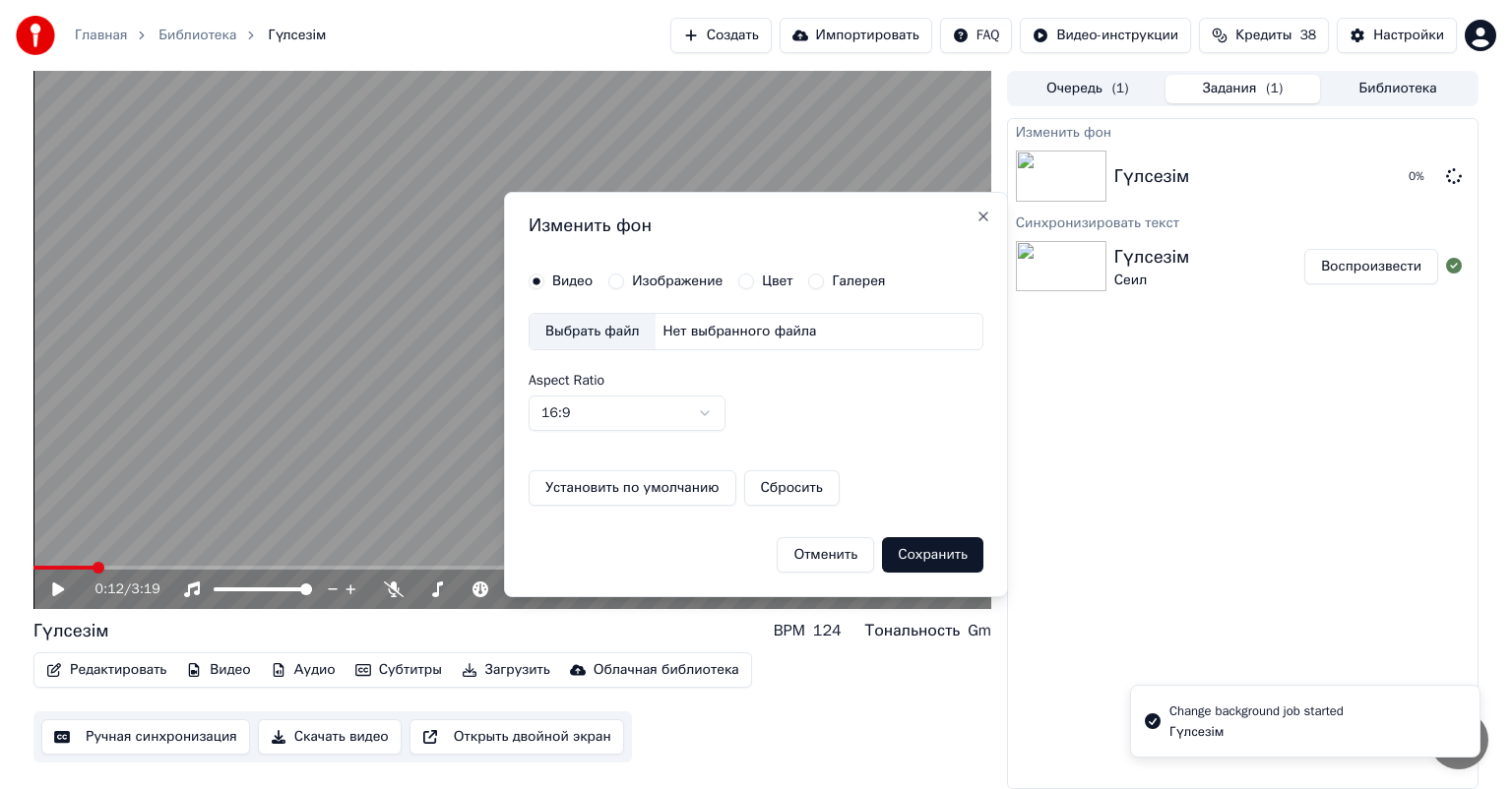 scroll, scrollTop: 0, scrollLeft: 0, axis: both 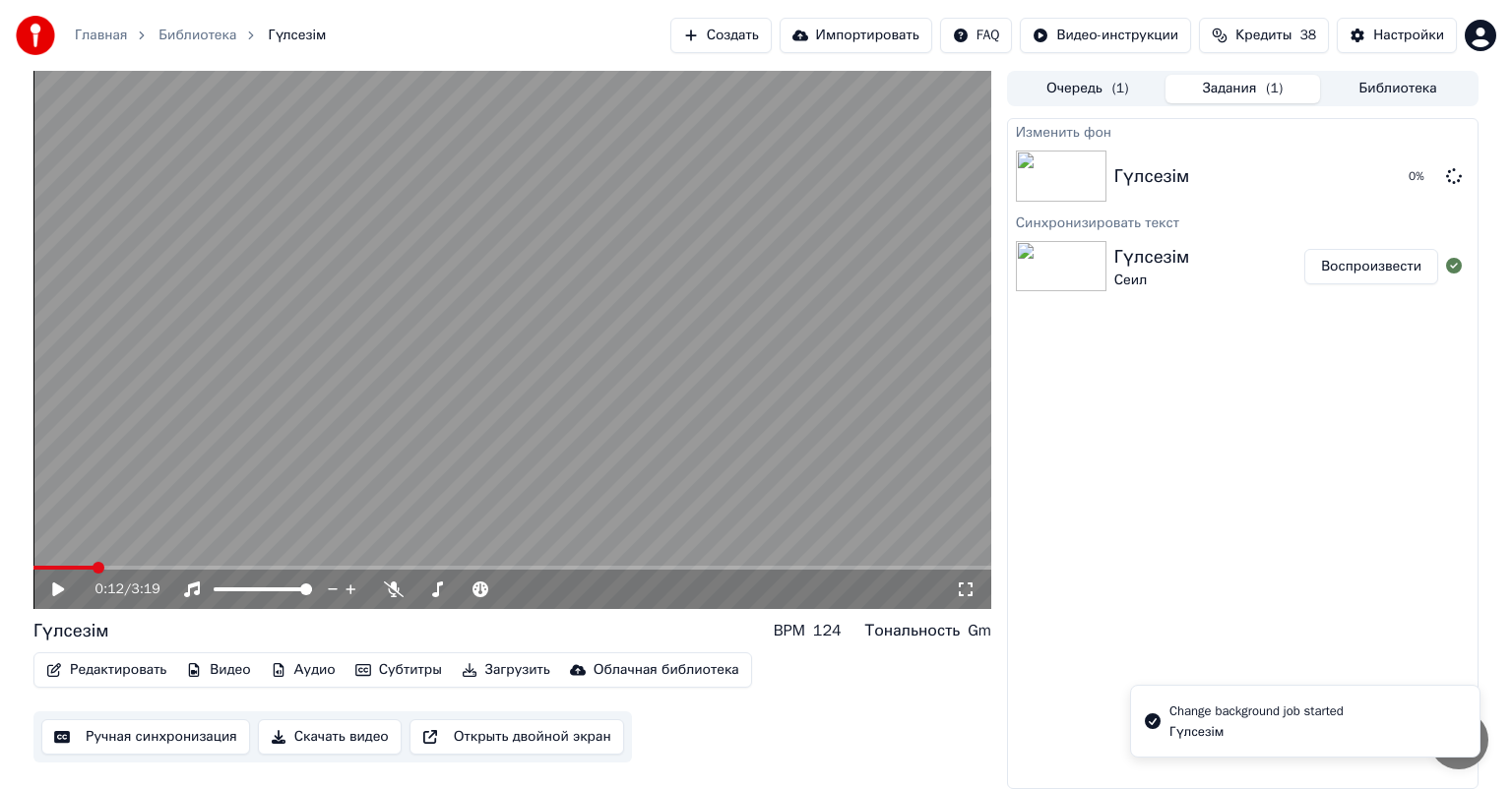 click 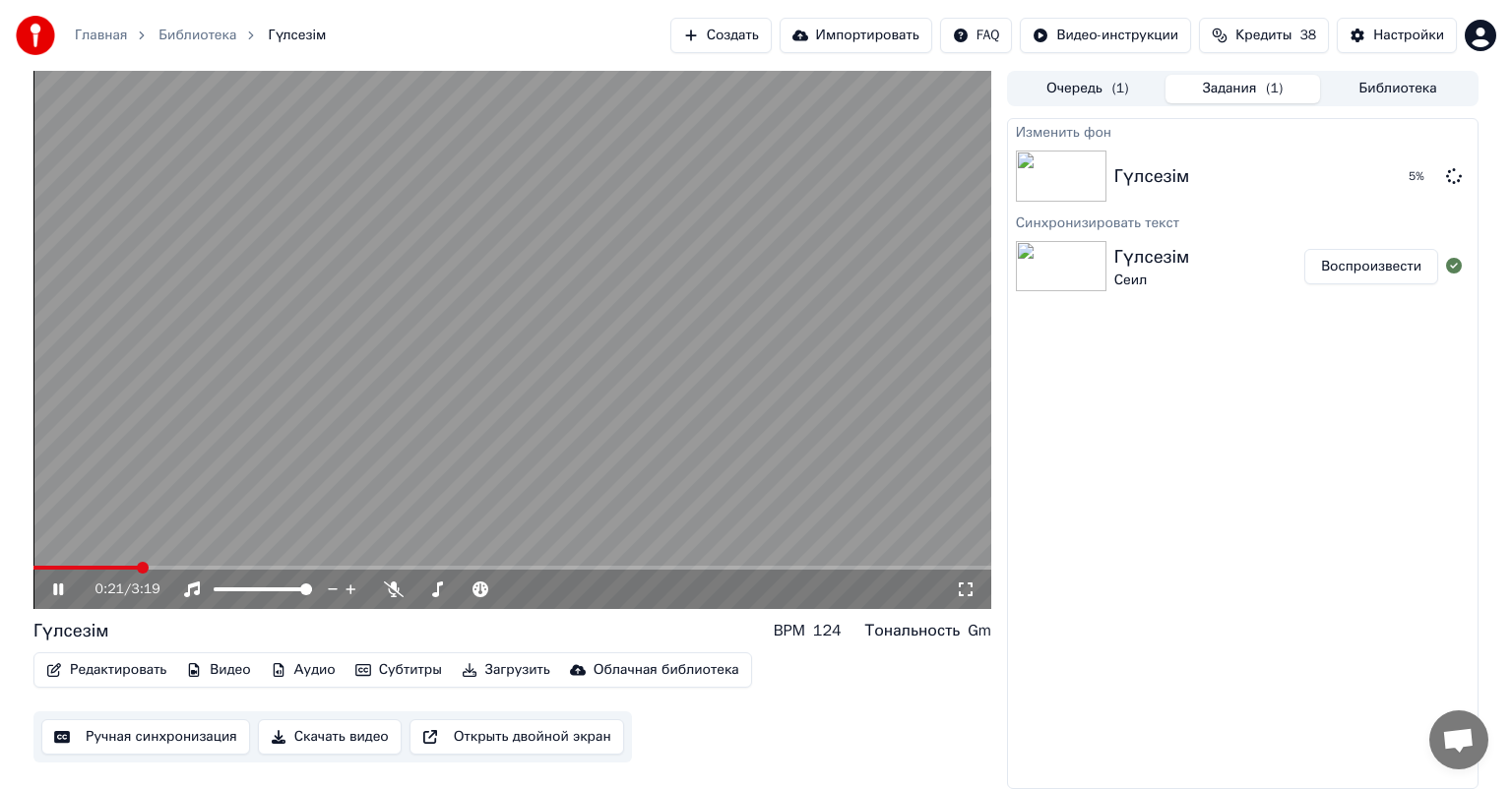 click 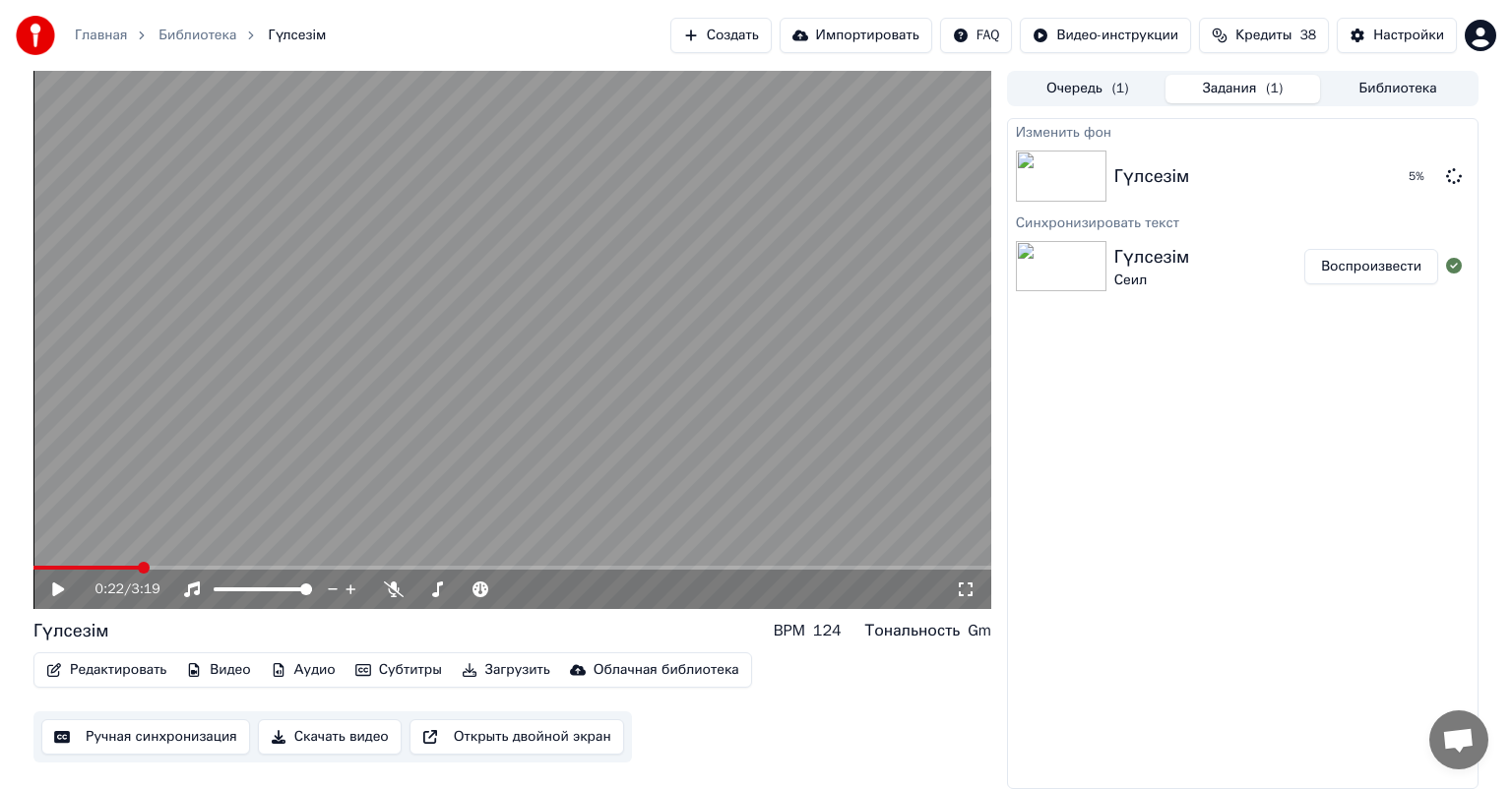 click on "Видео" at bounding box center [218, 670] 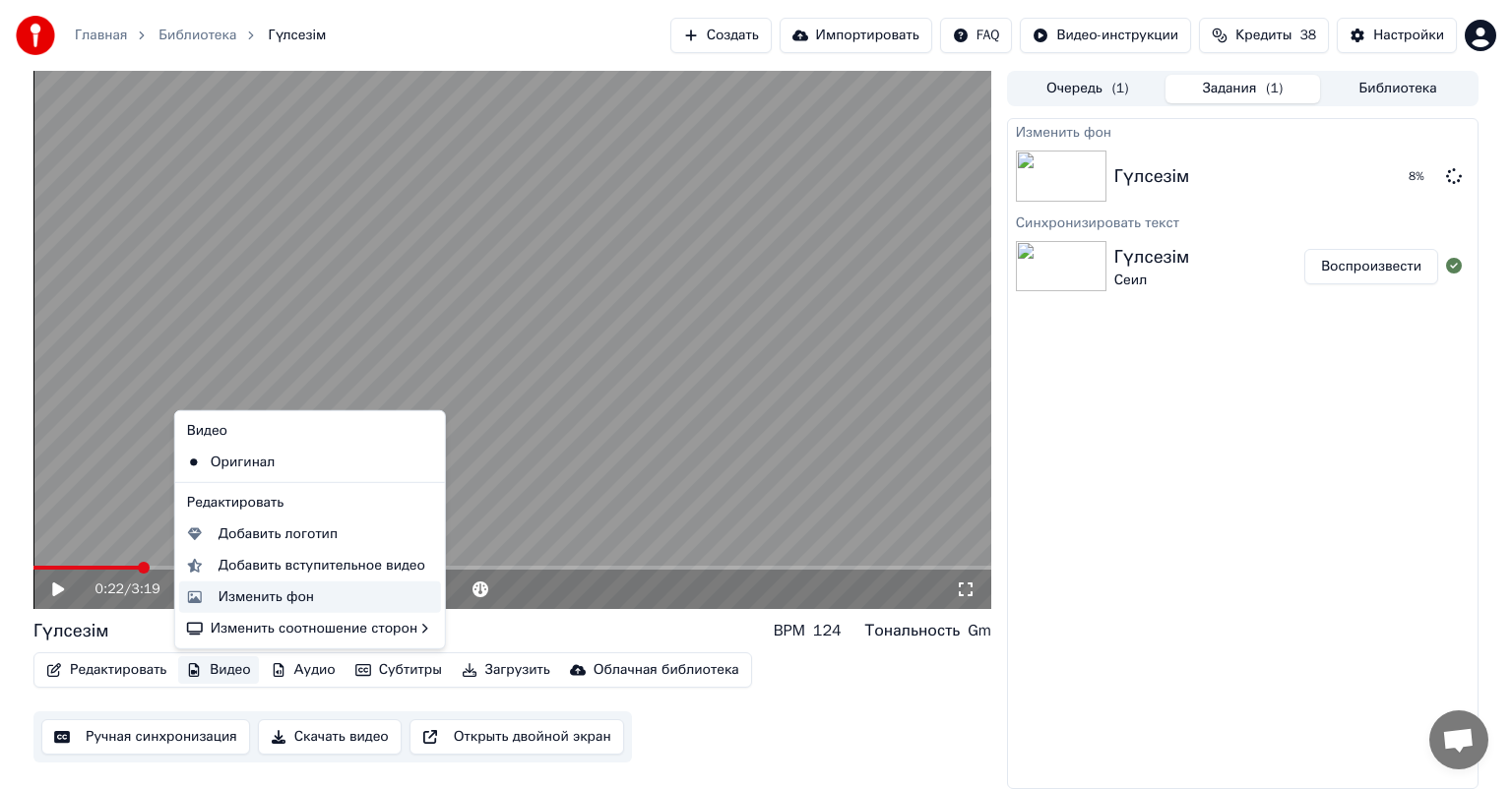 click on "Изменить фон" at bounding box center [266, 597] 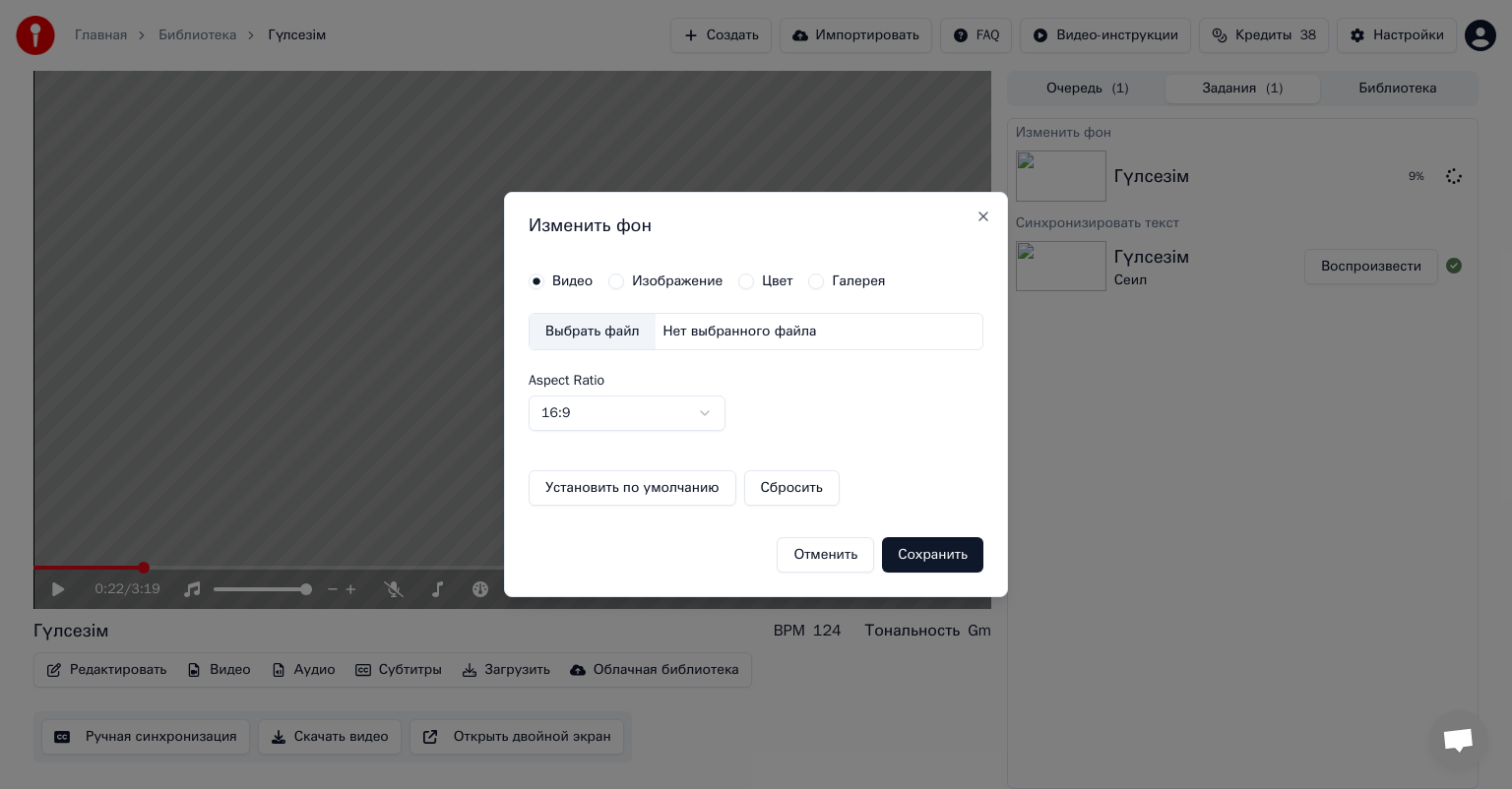click on "Изображение" at bounding box center (616, 281) 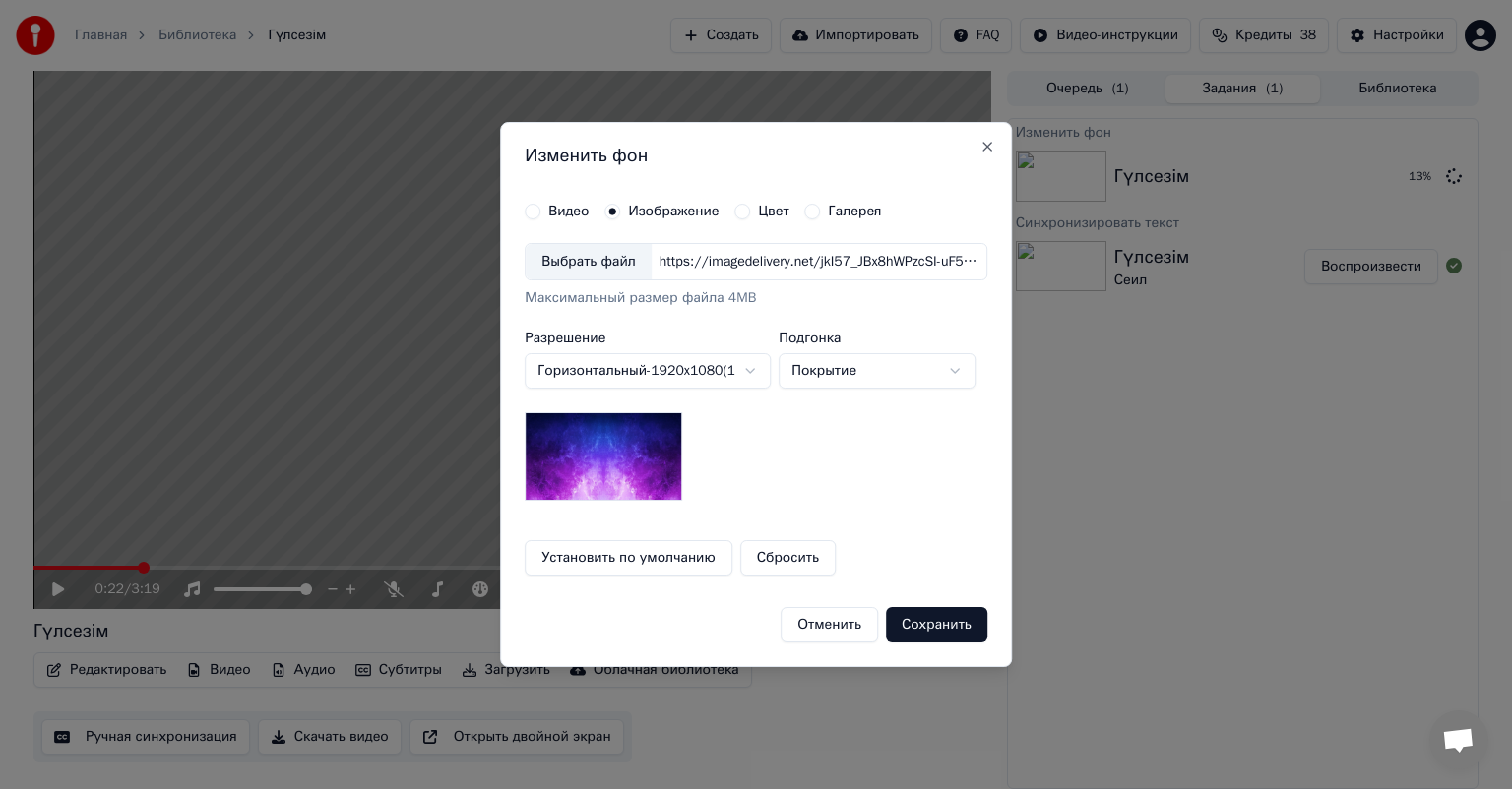 click on "https://imagedelivery.net/jkI57_JBx8hWPzcSI-uF5w/c7639807-3f76-4ea5-9112-66e75e03d200/16x9" at bounding box center [819, 262] 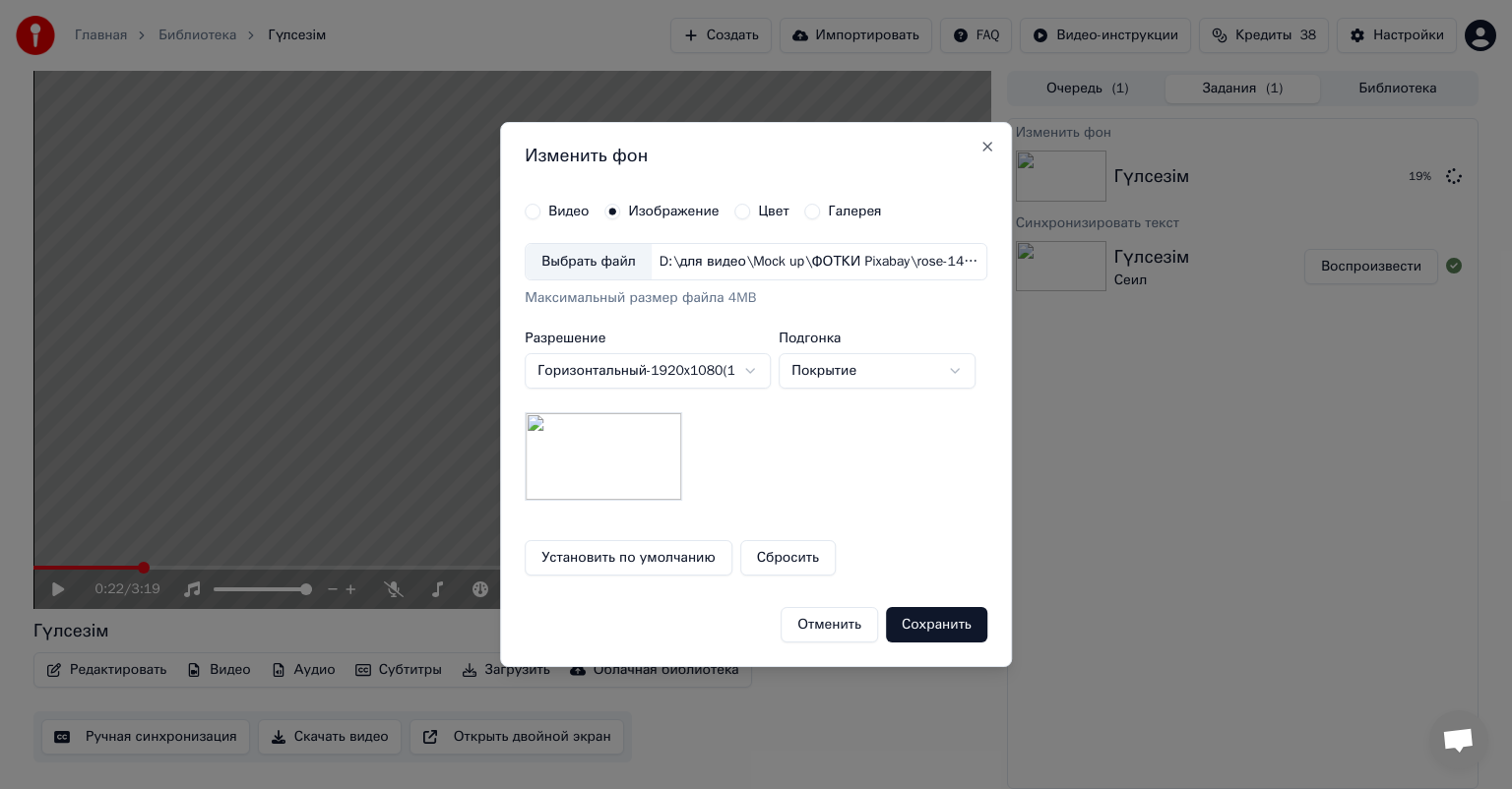click on "Сохранить" at bounding box center (936, 625) 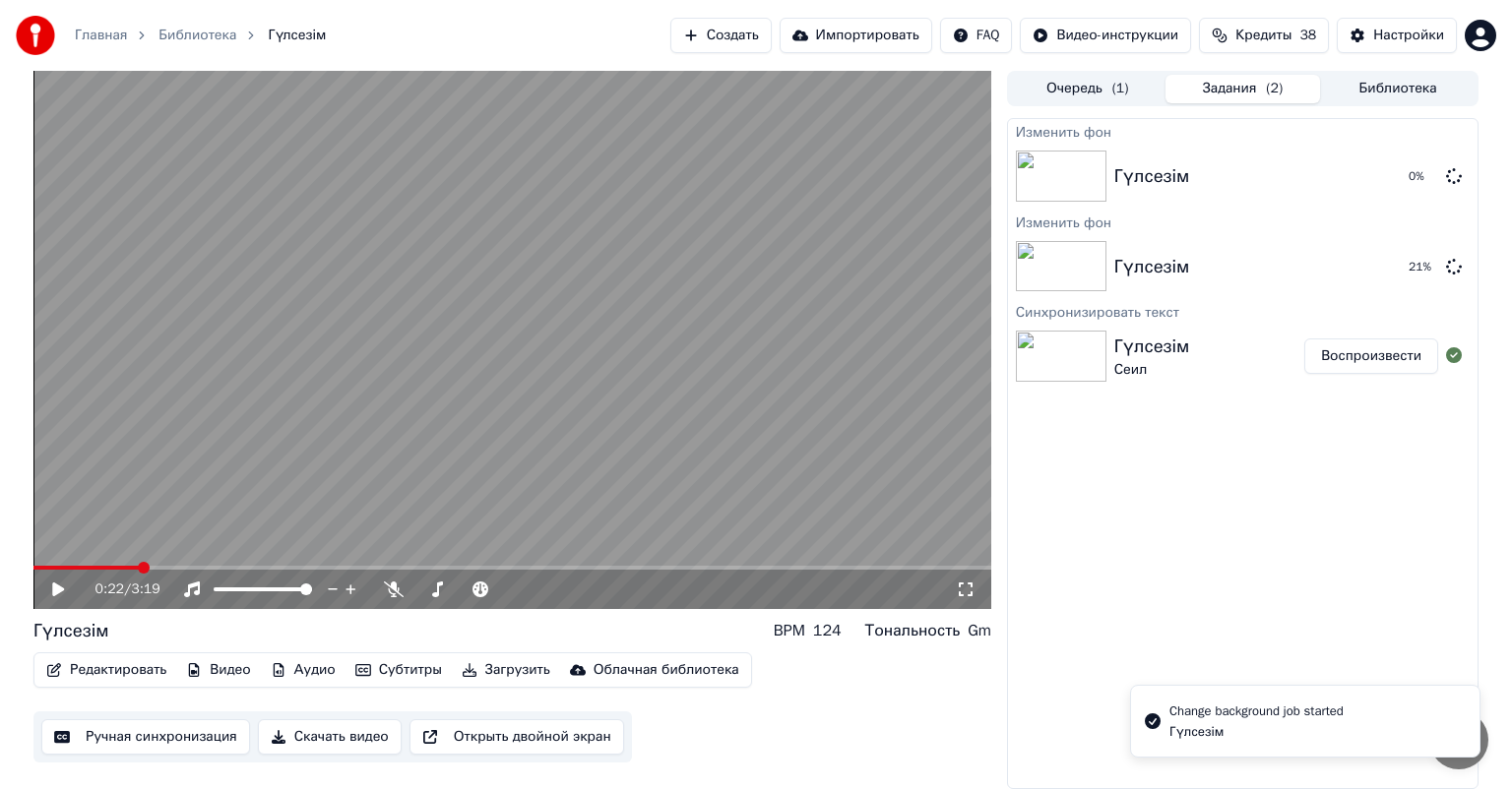 click 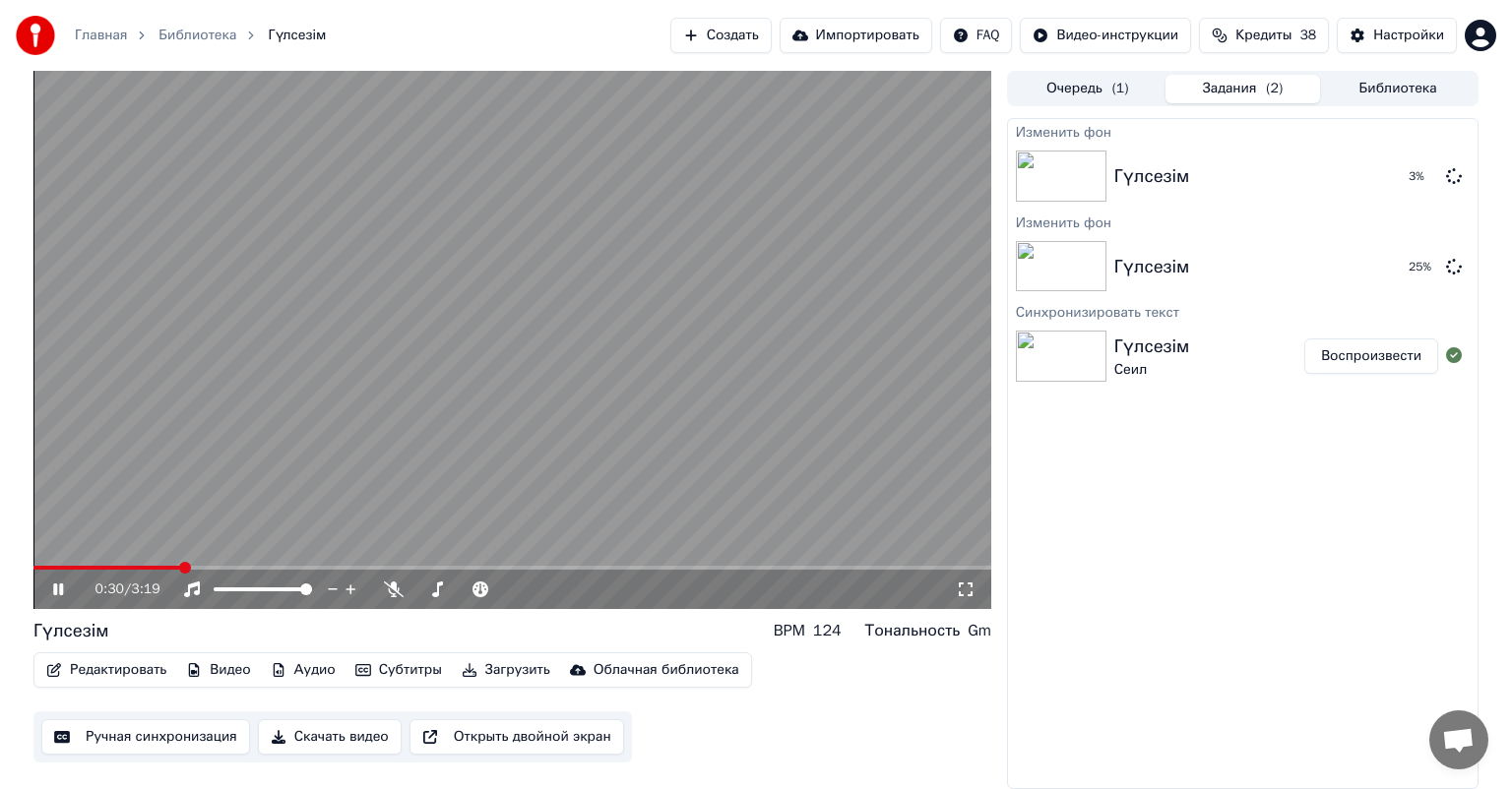 click 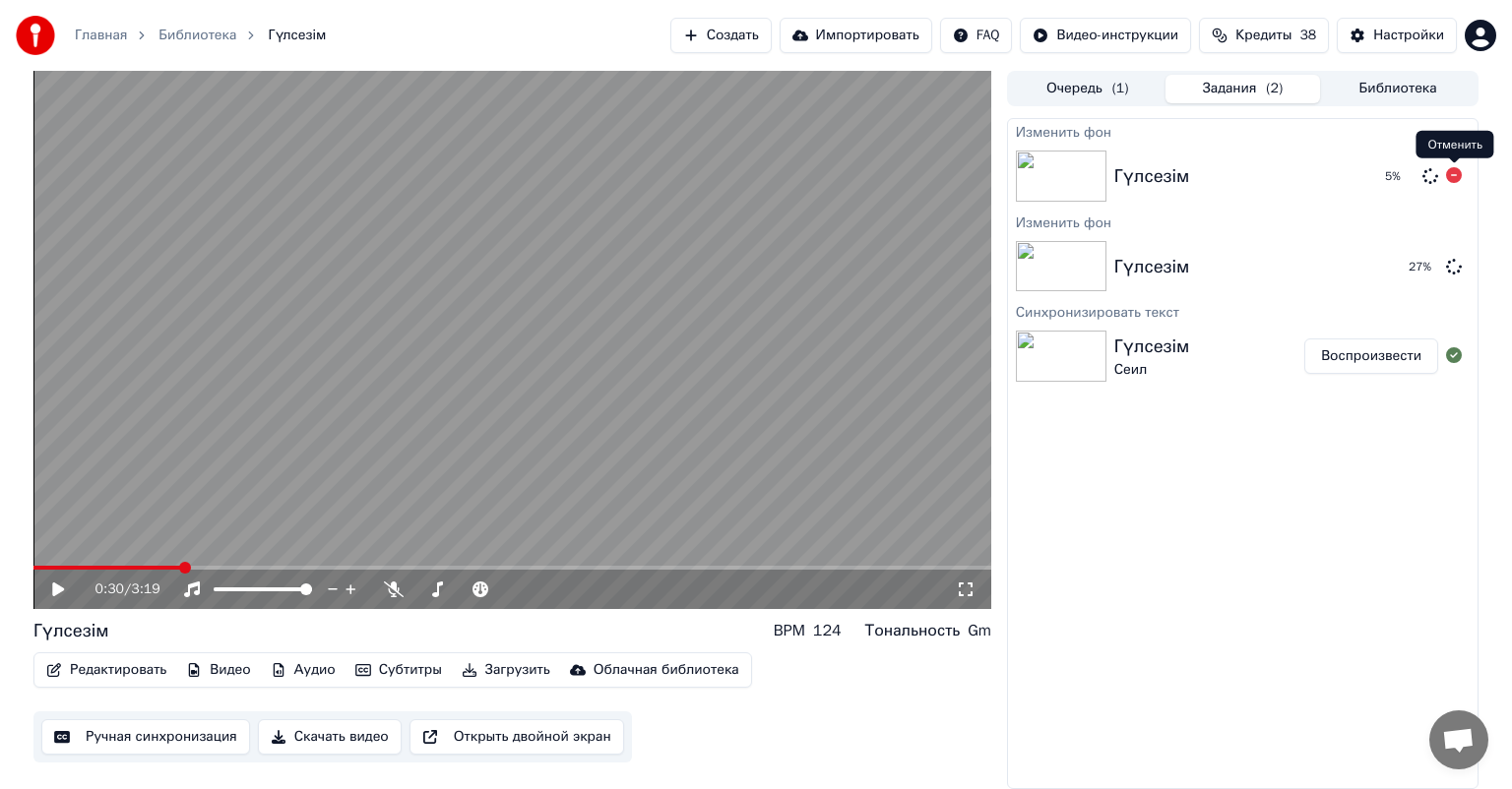 click 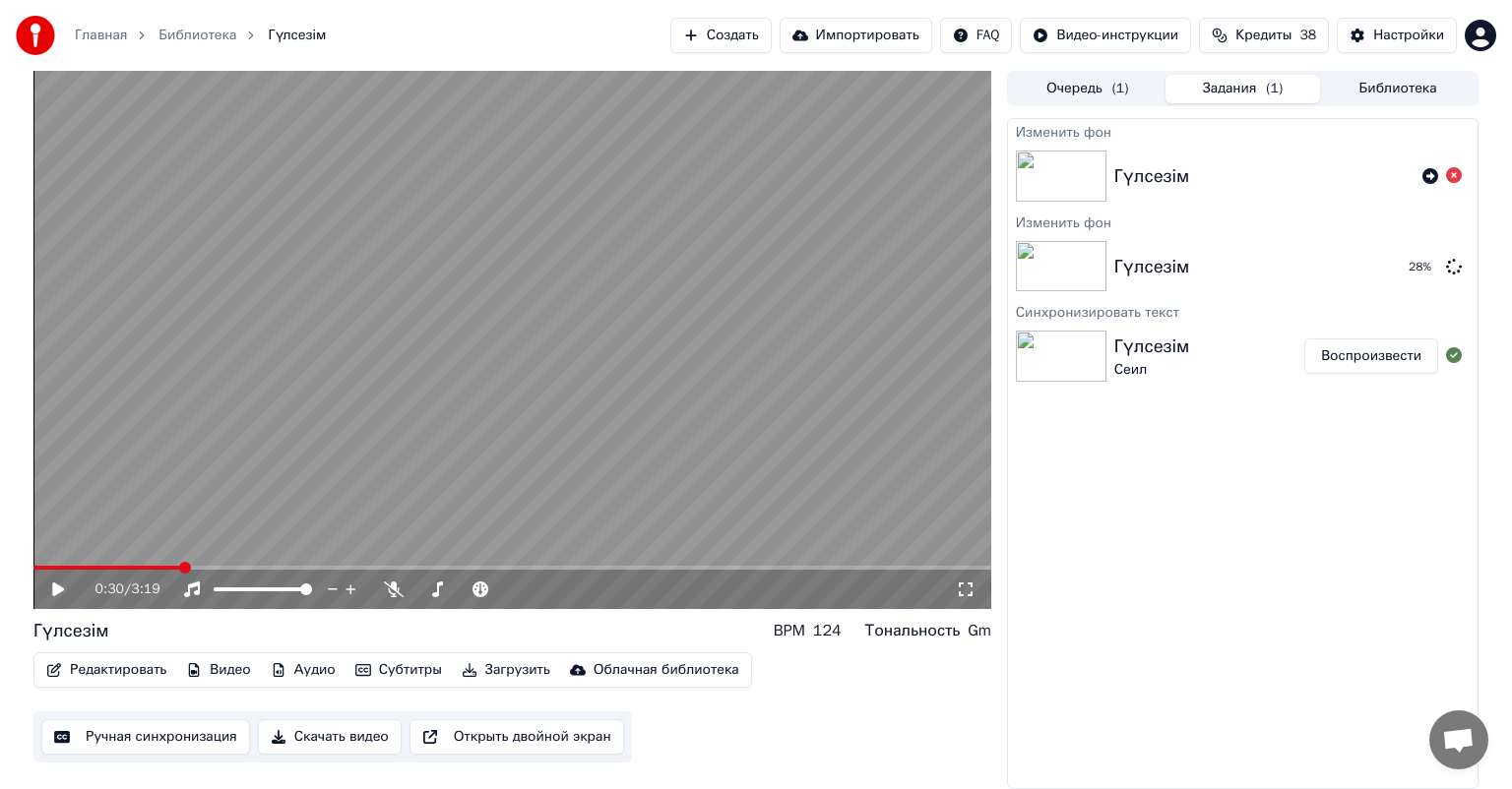 click 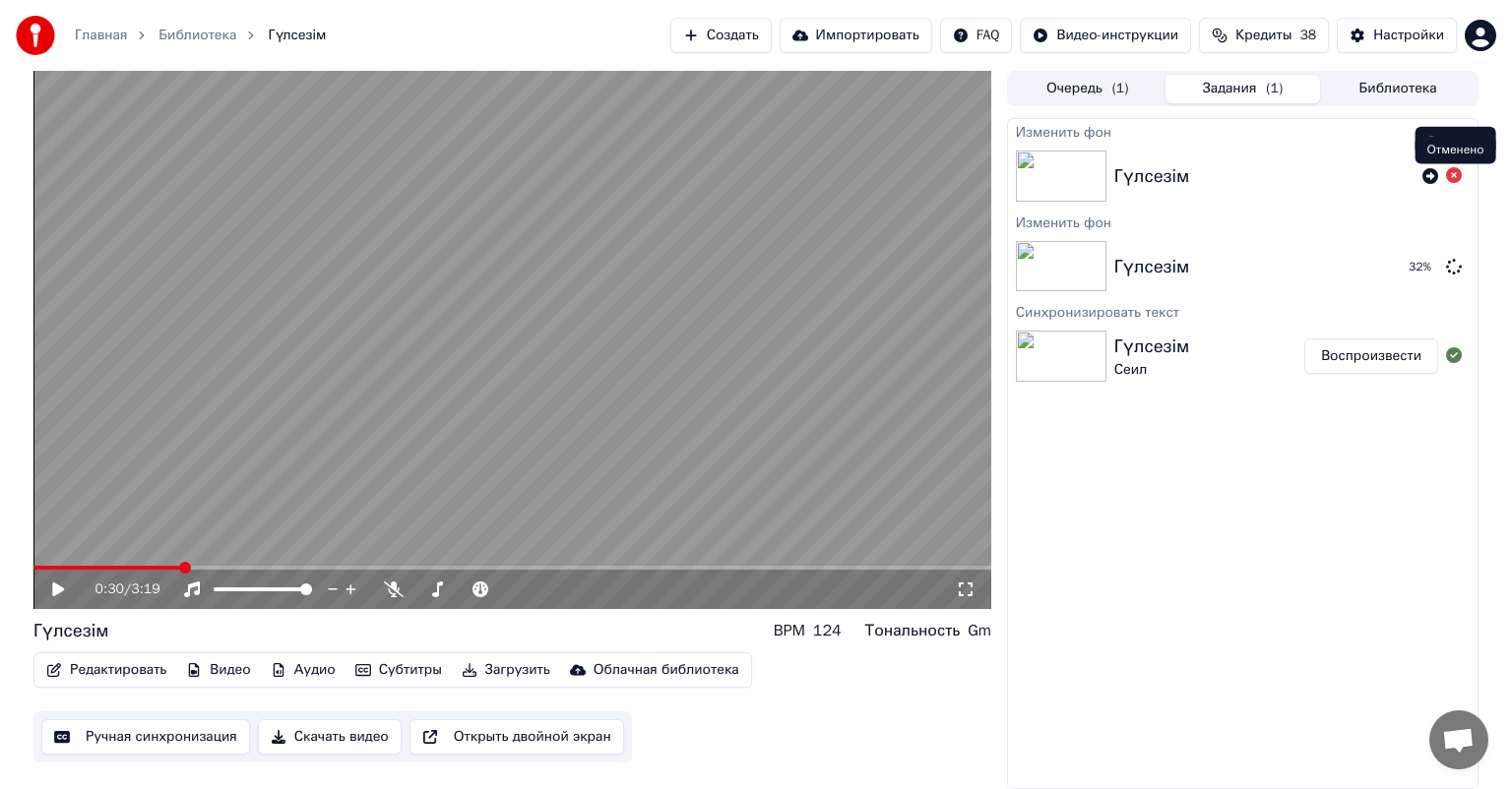 click 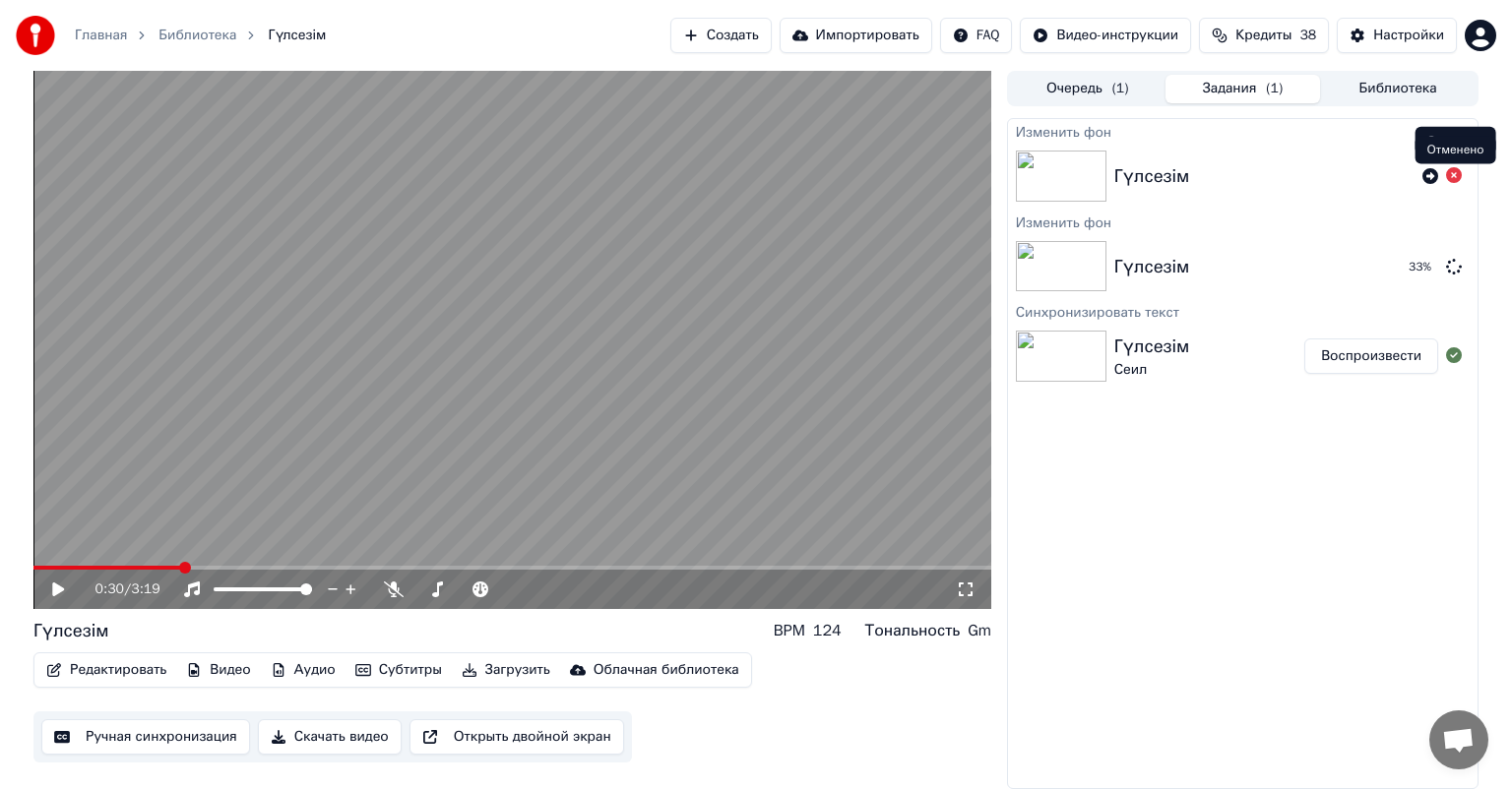click 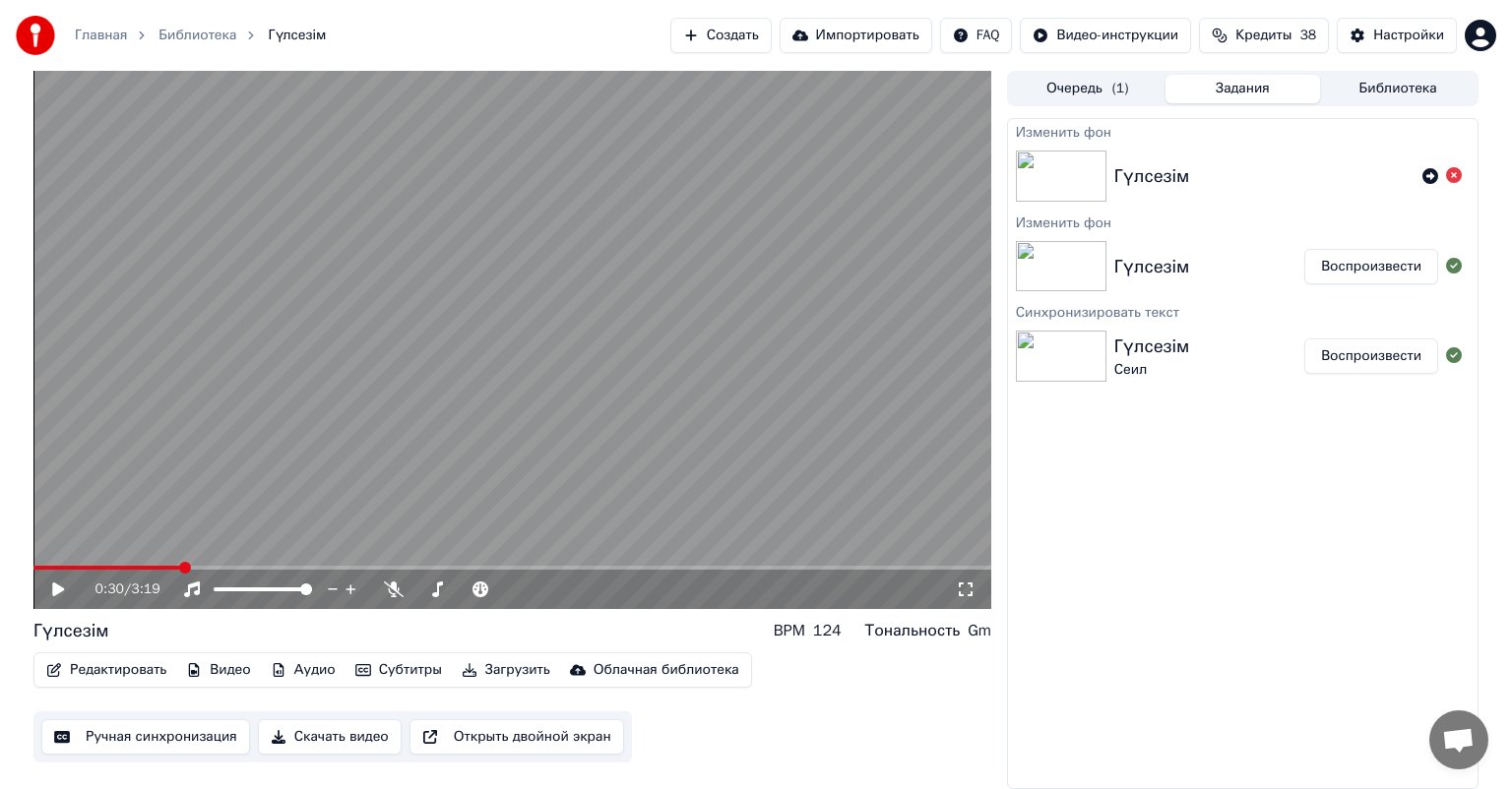 click on "Воспроизвести" at bounding box center (1371, 267) 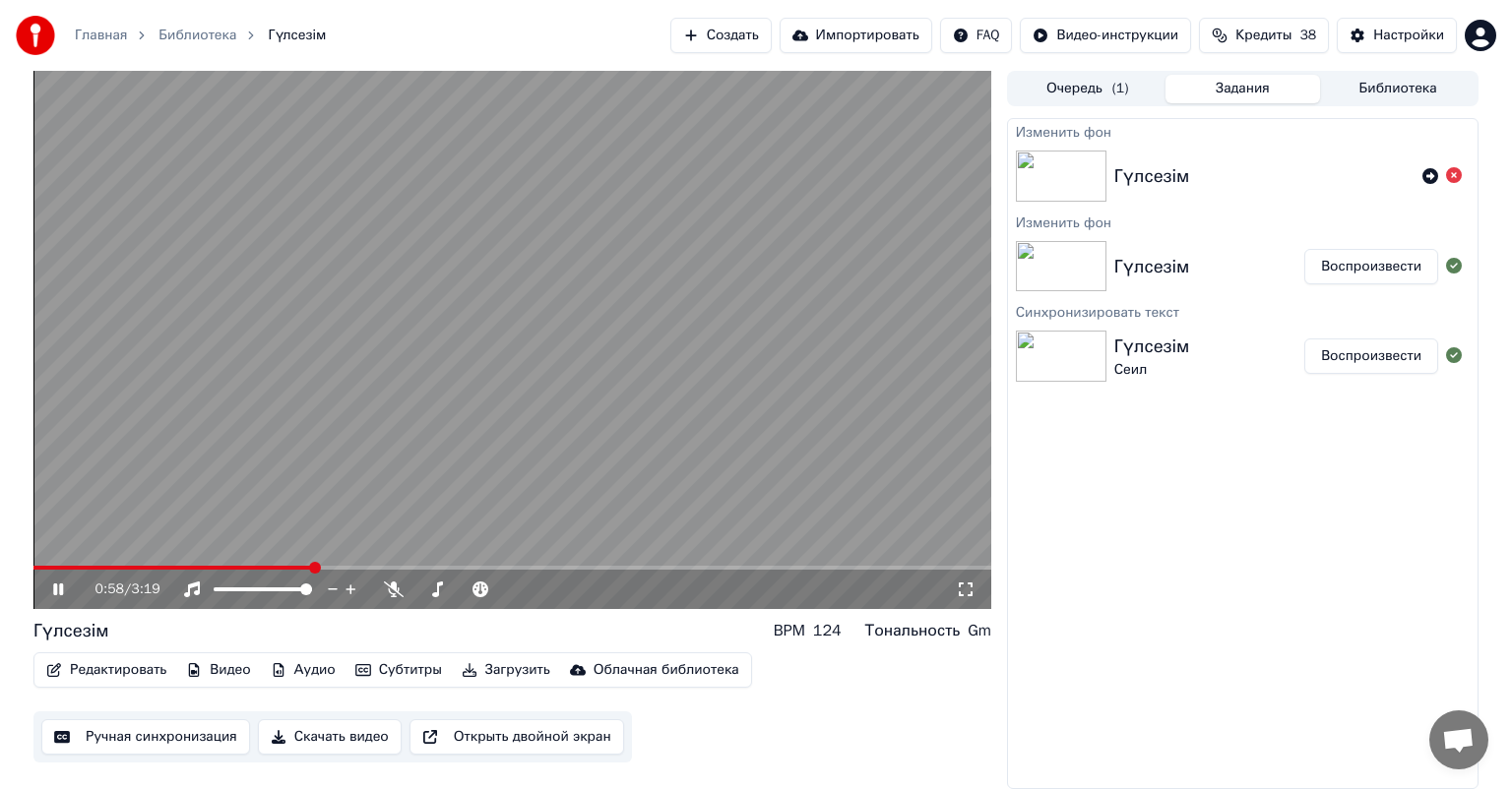 click 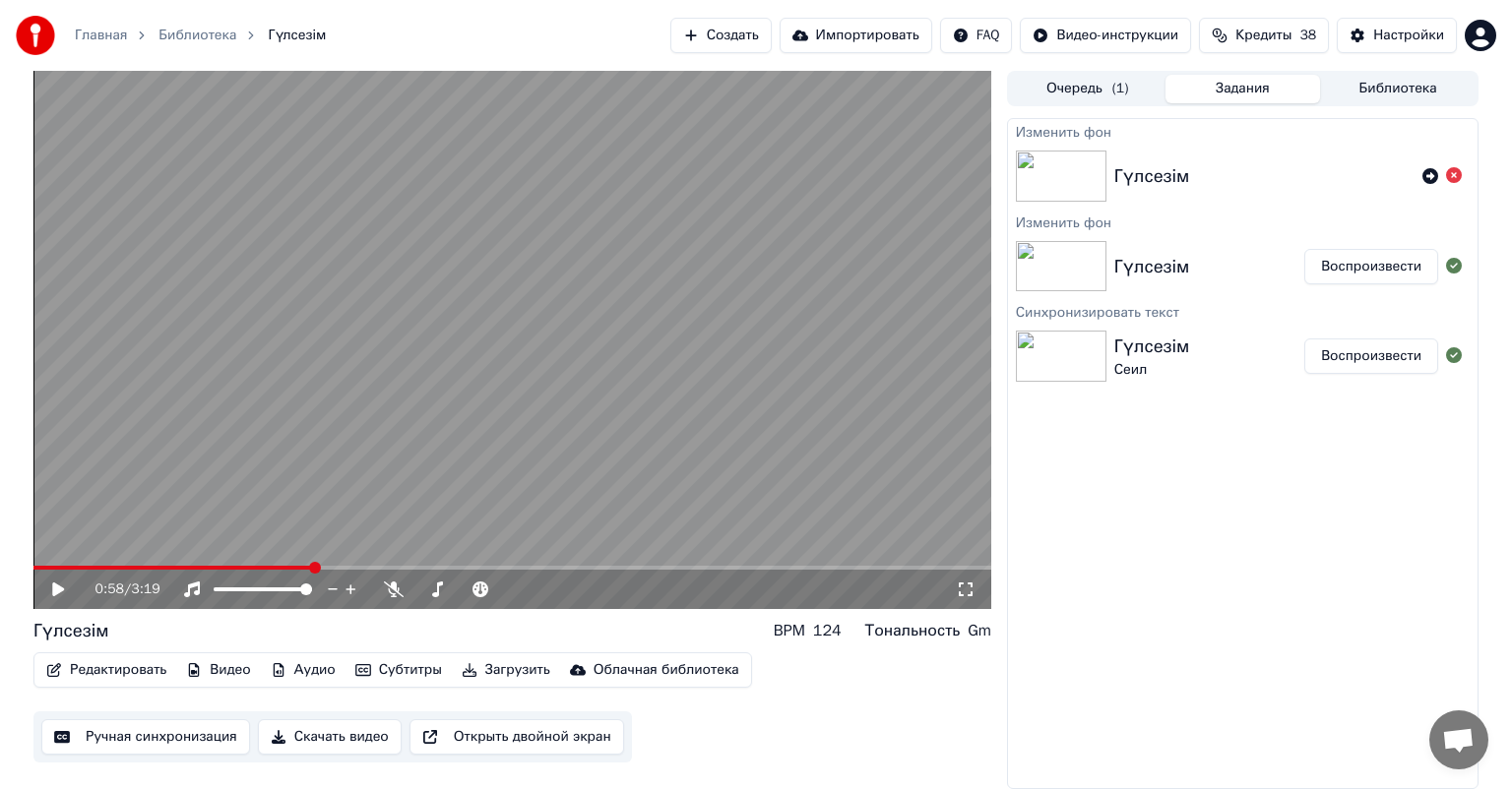 click at bounding box center (172, 568) 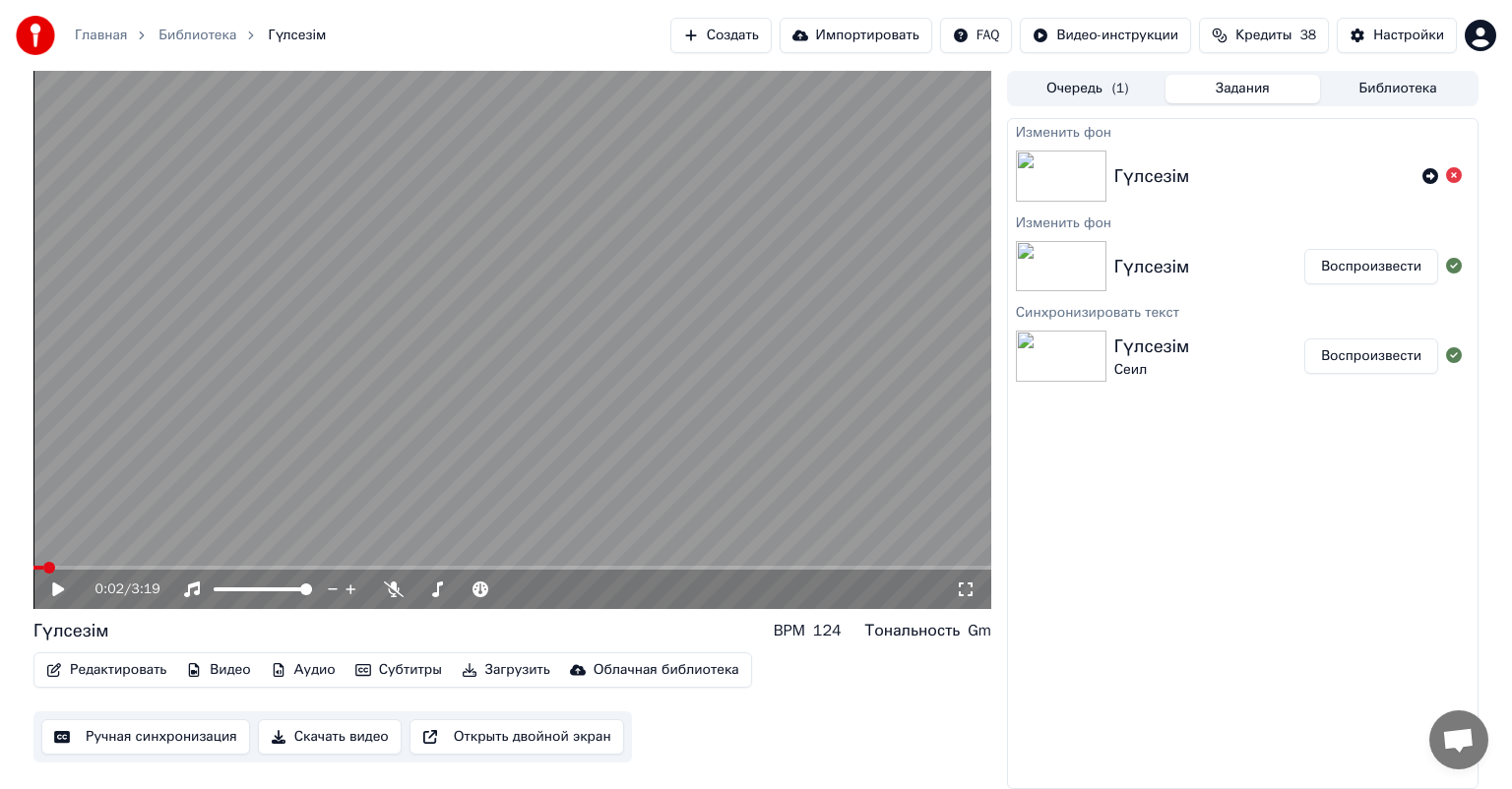 click on "Редактировать" at bounding box center [106, 670] 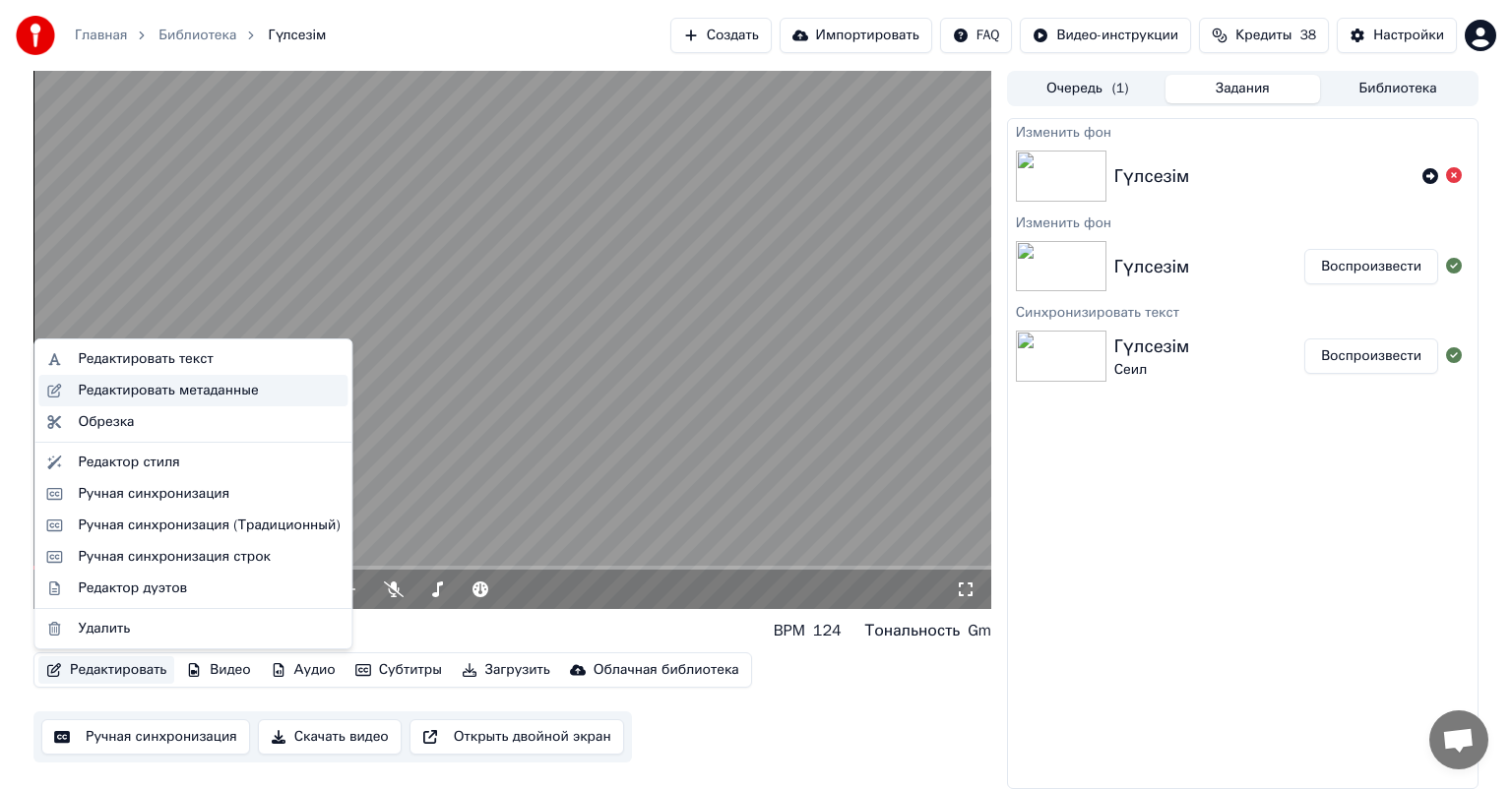 click on "Редактировать метаданные" at bounding box center (167, 391) 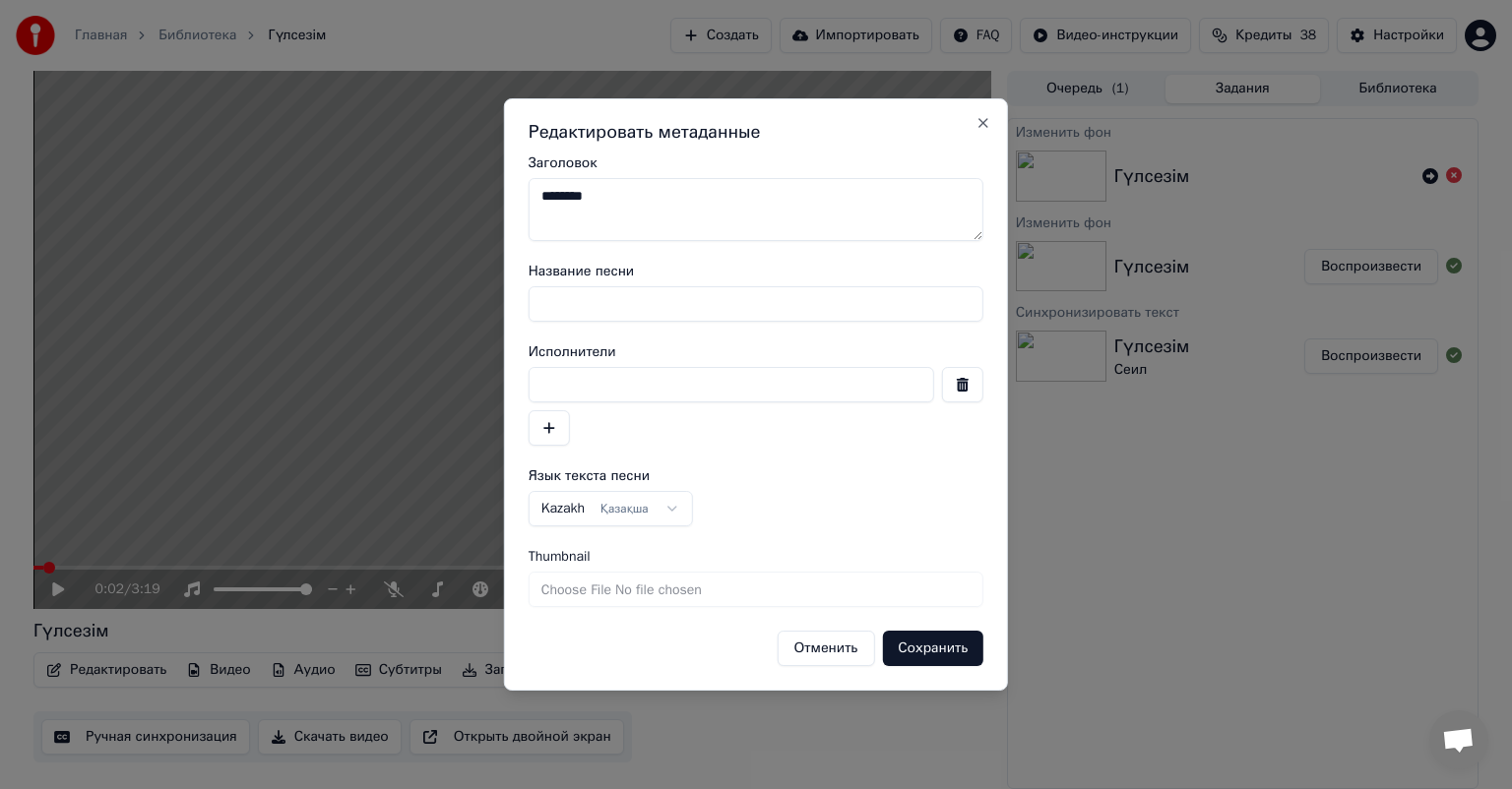 drag, startPoint x: 602, startPoint y: 209, endPoint x: 516, endPoint y: 193, distance: 87.47571 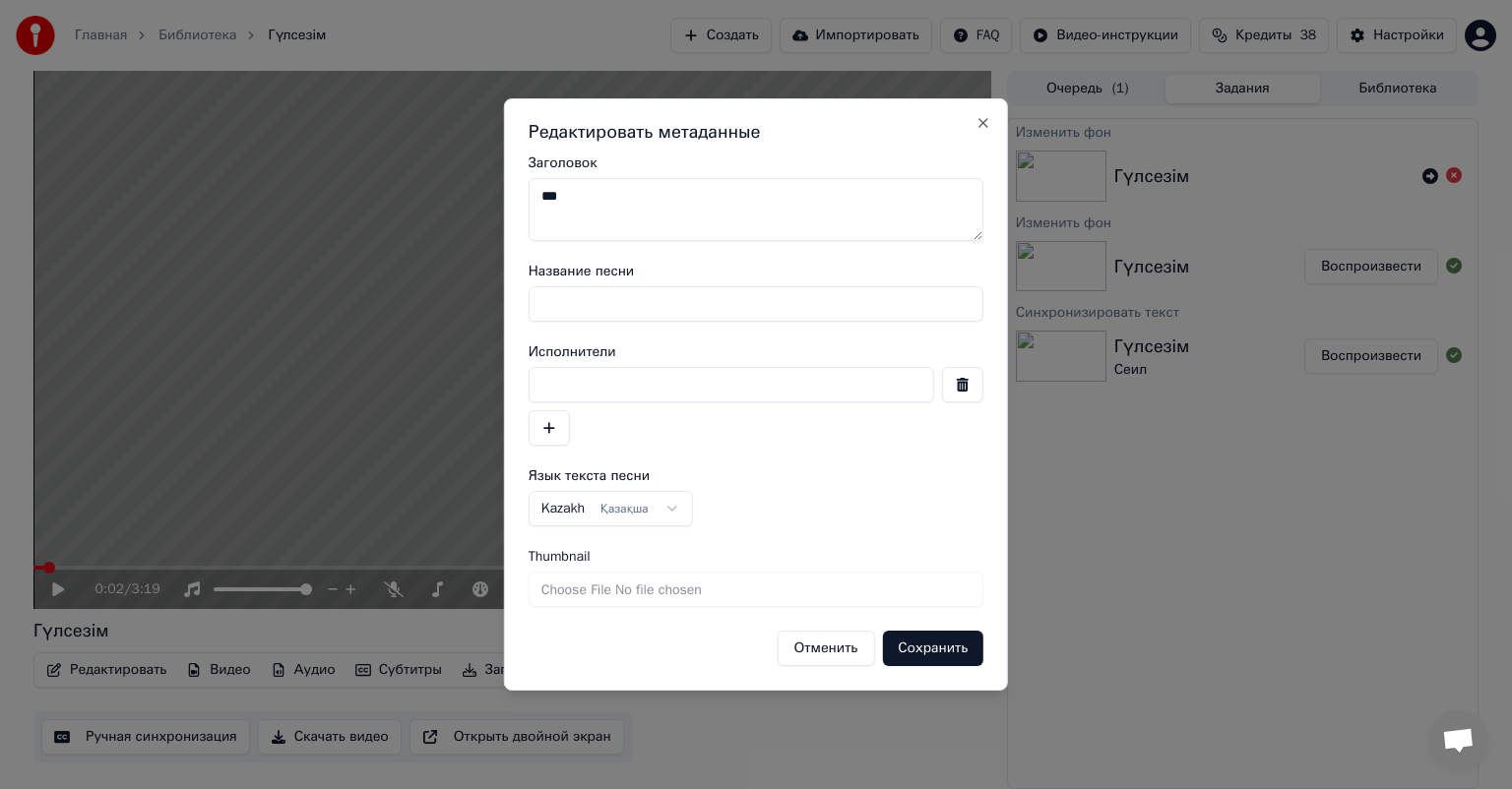 type 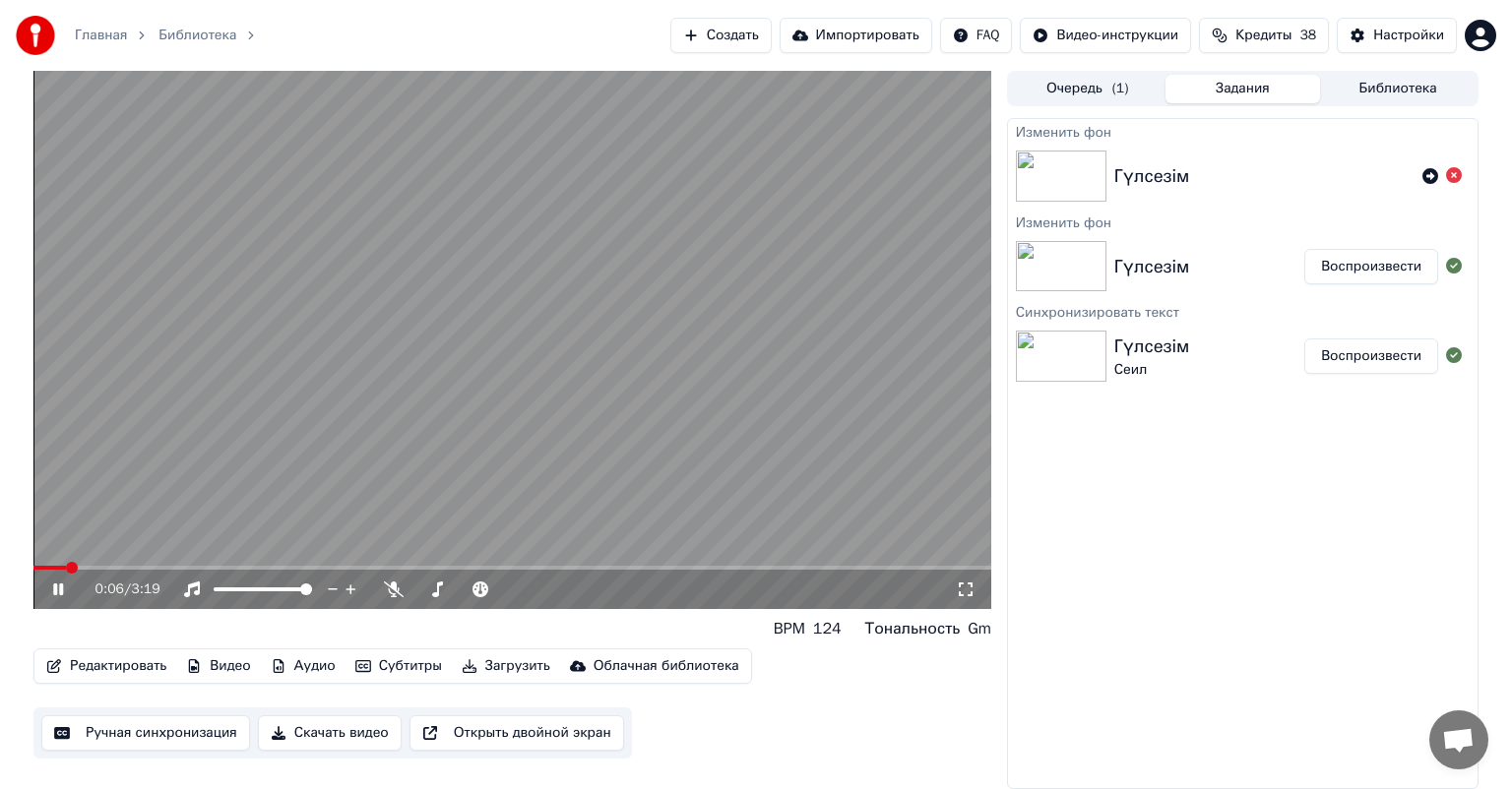 click at bounding box center (49, 568) 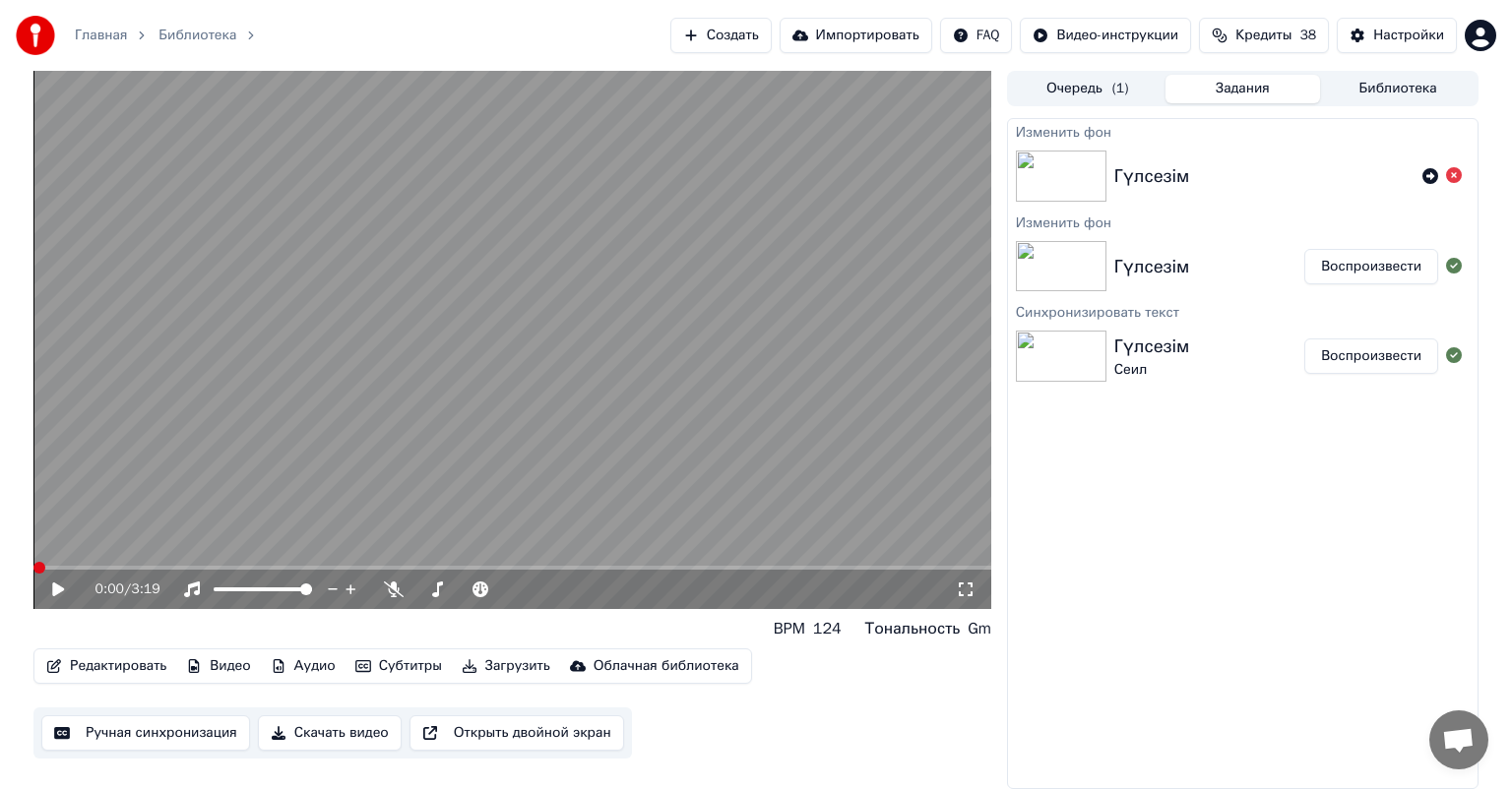click at bounding box center [39, 568] 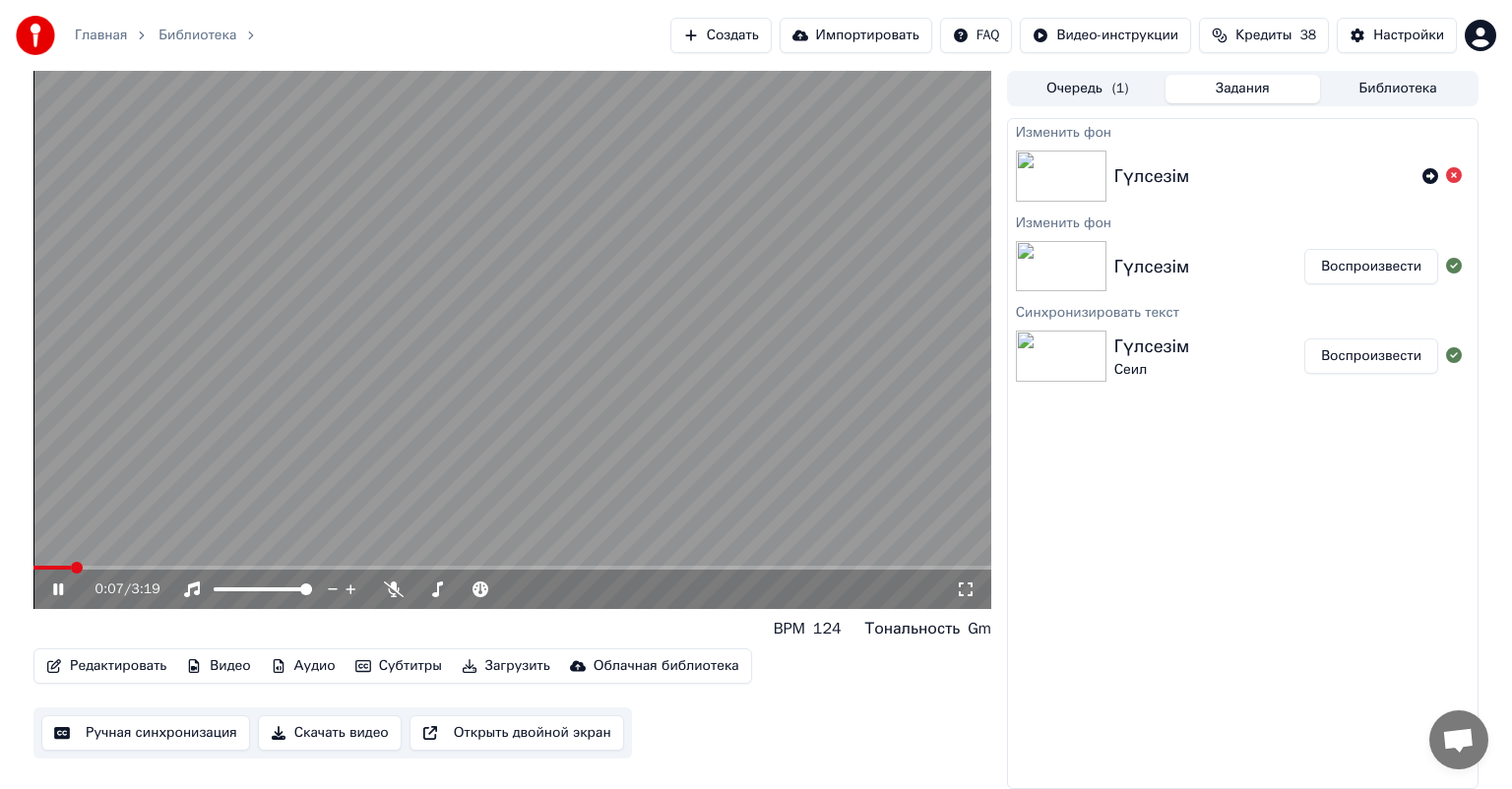 click 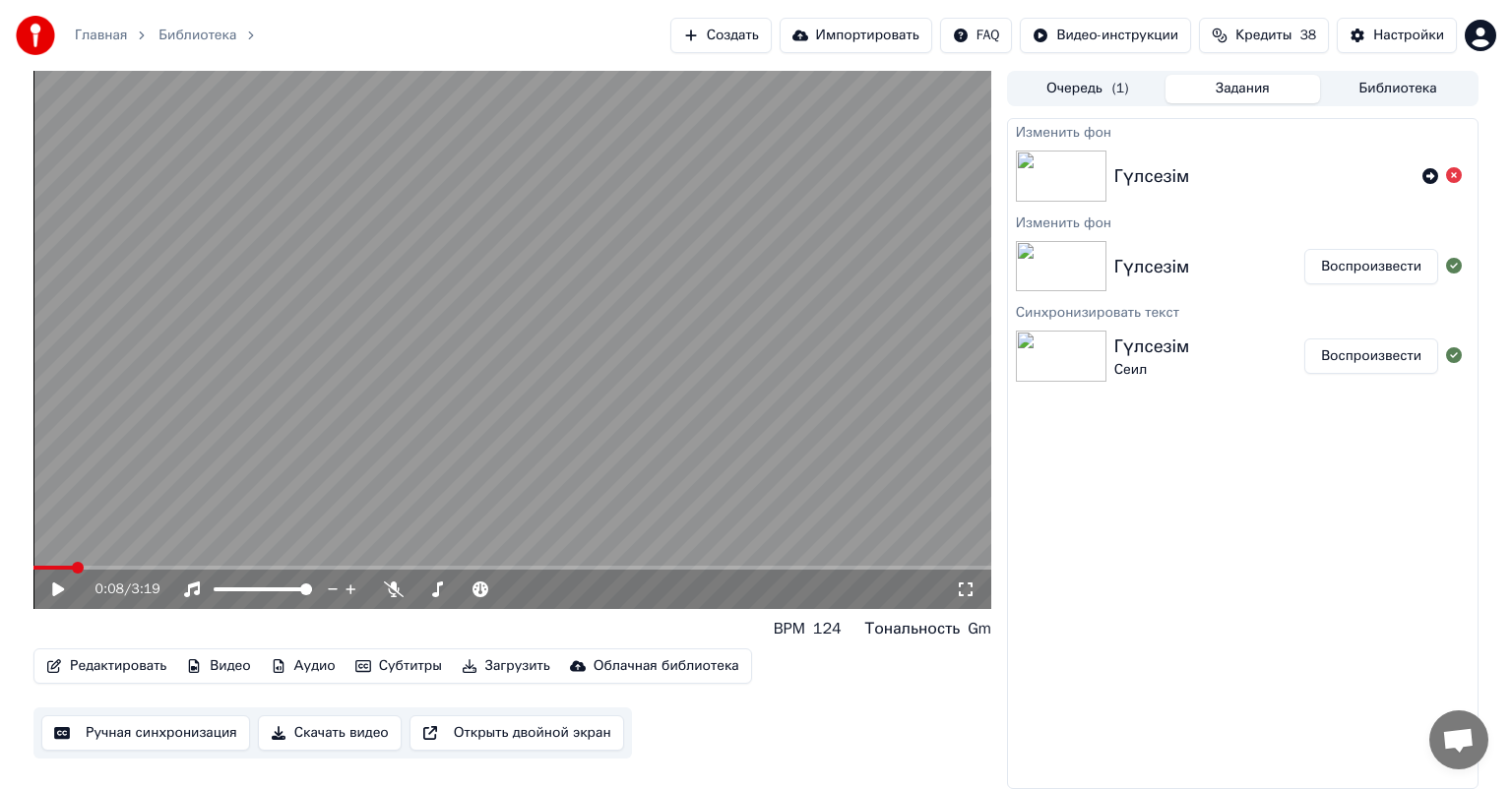 click on "Скачать видео" at bounding box center [330, 733] 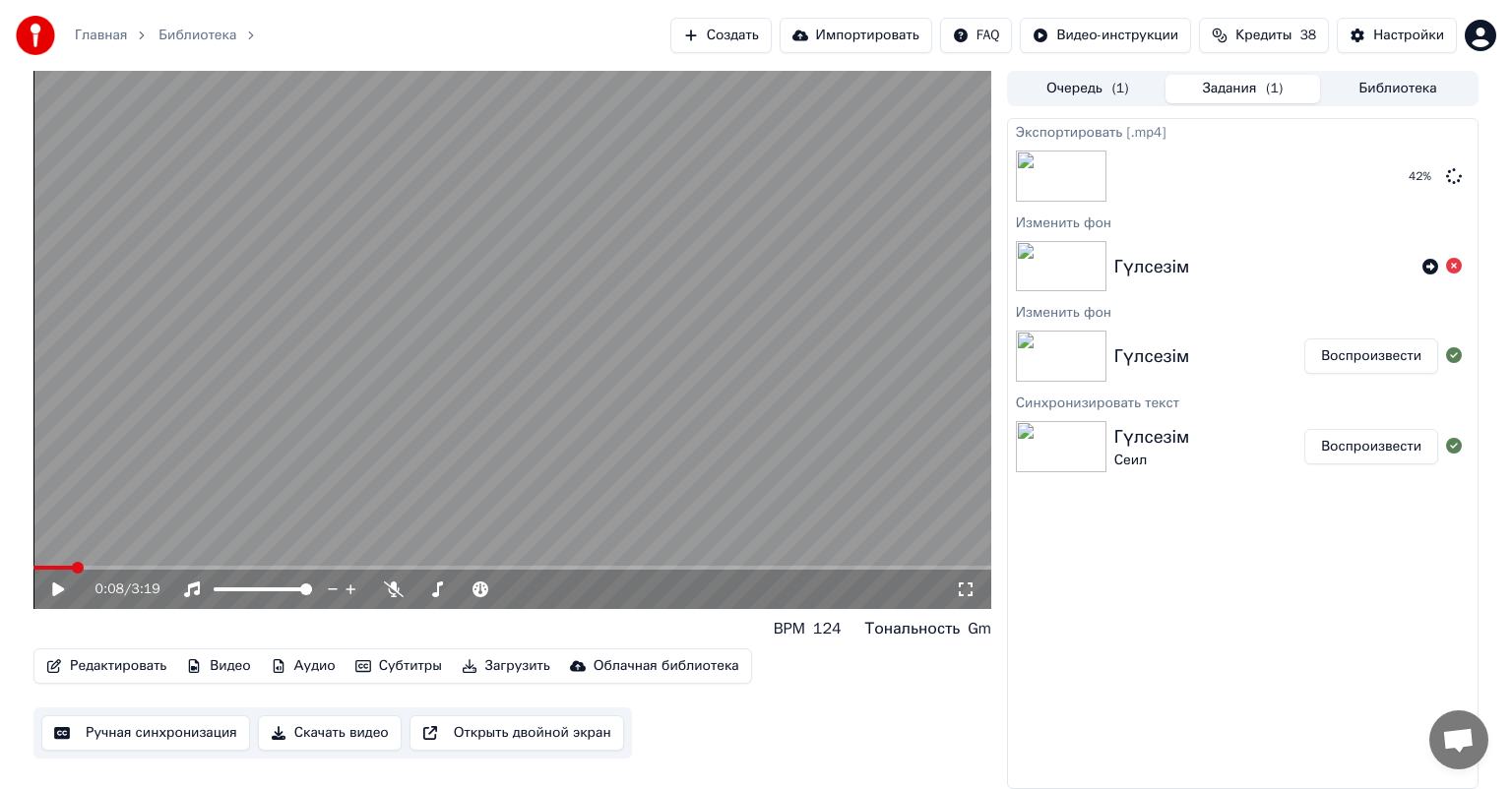 click at bounding box center [512, 339] 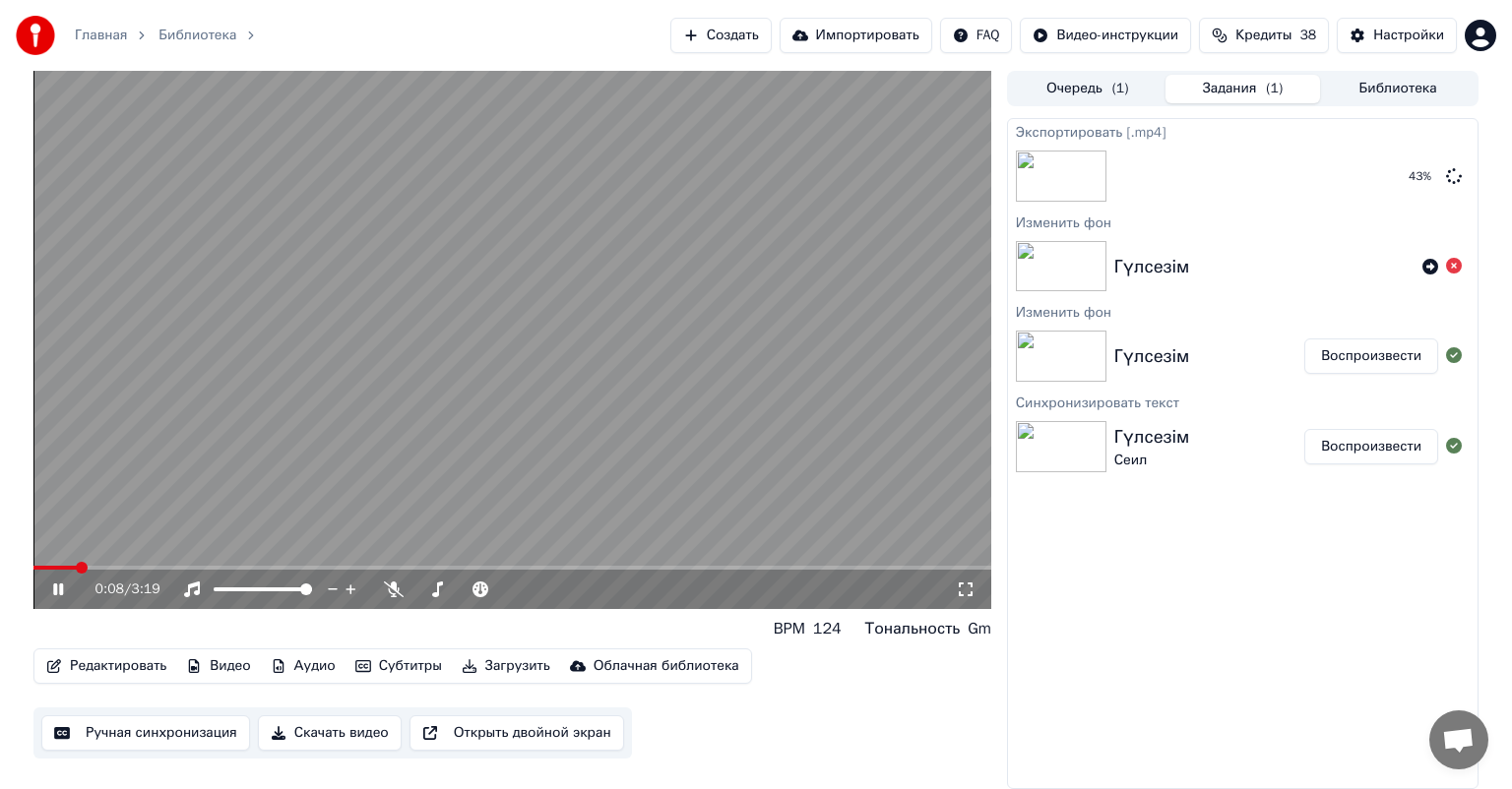 click at bounding box center [512, 568] 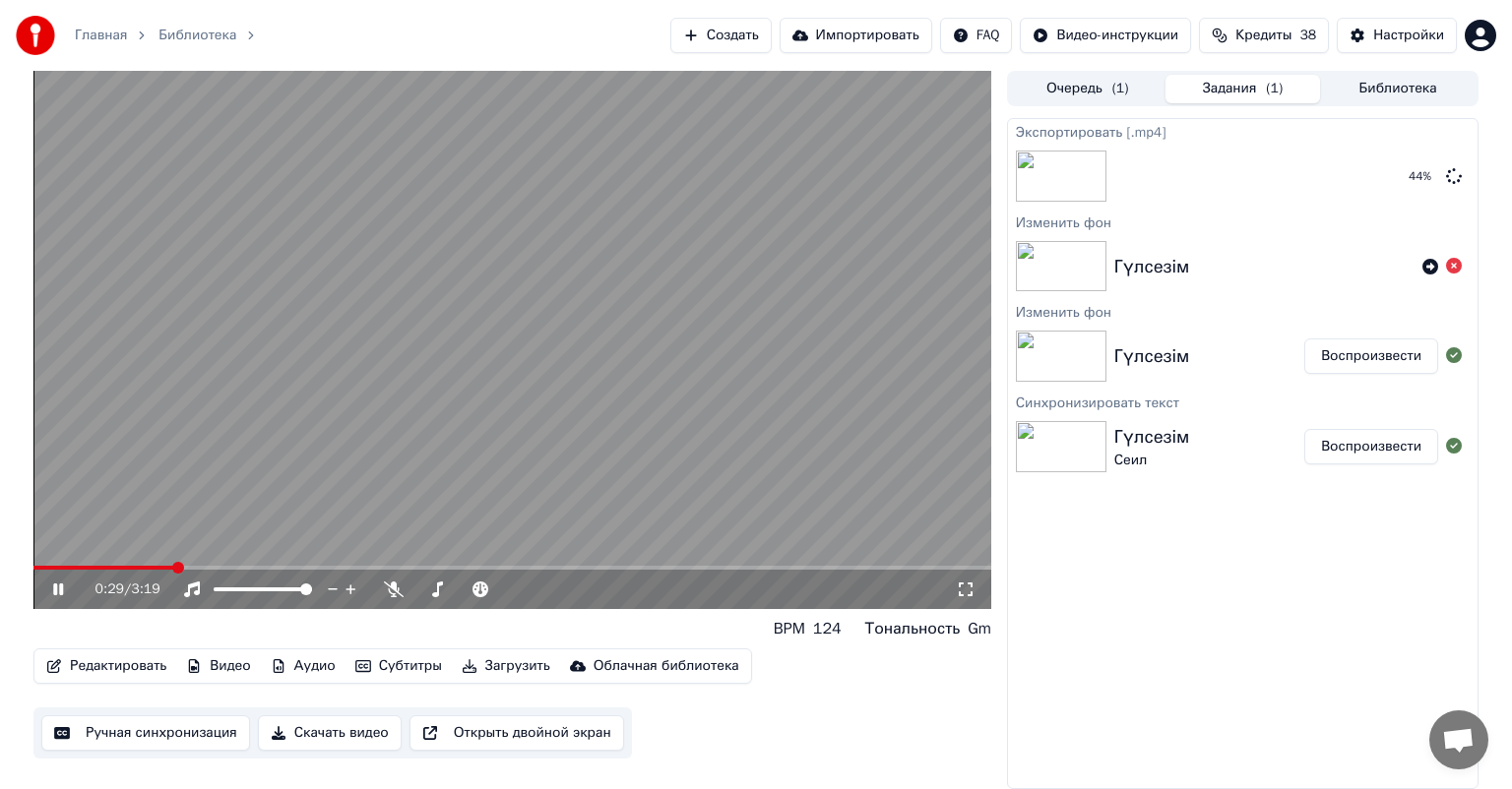 click 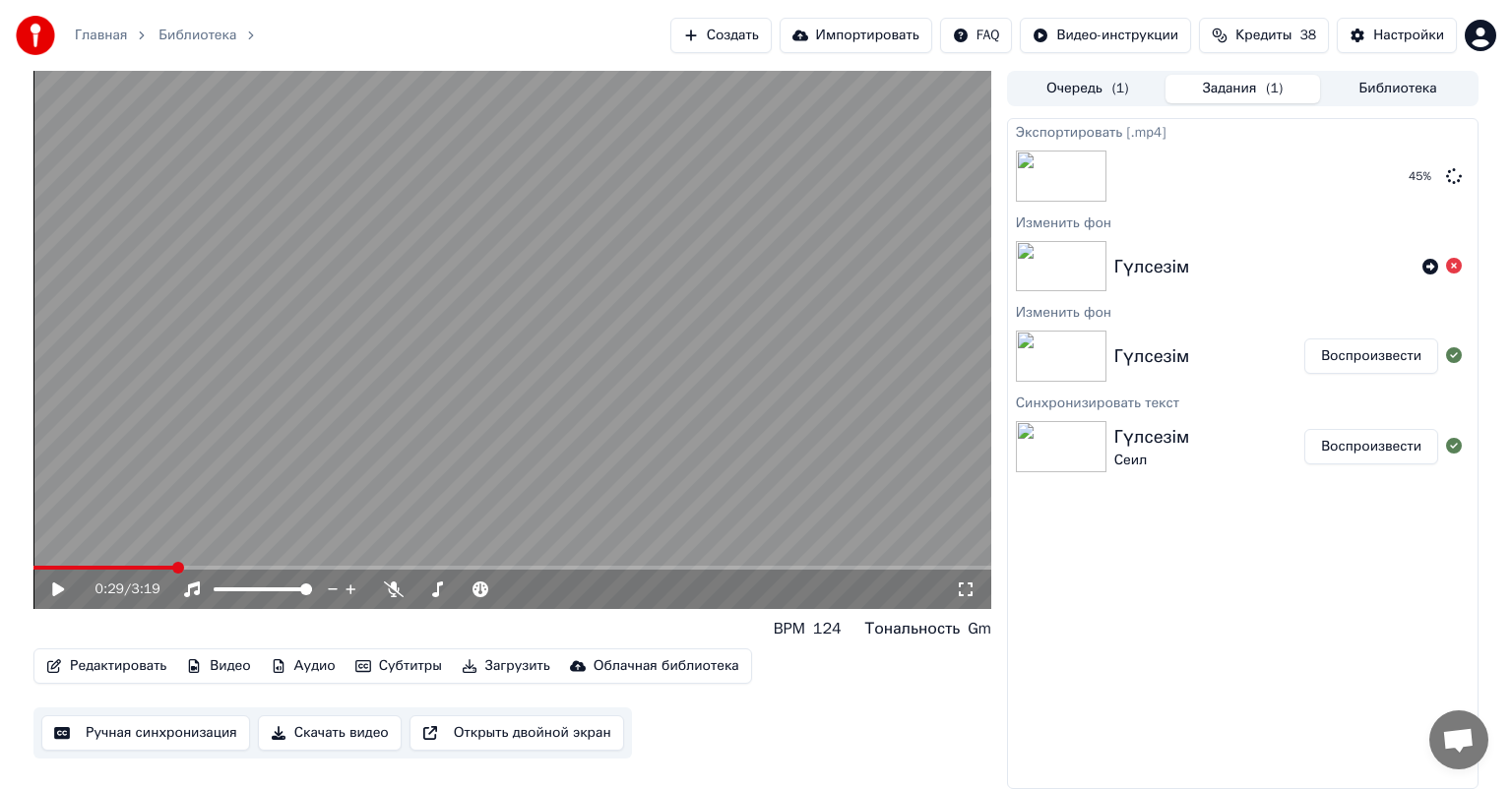 click 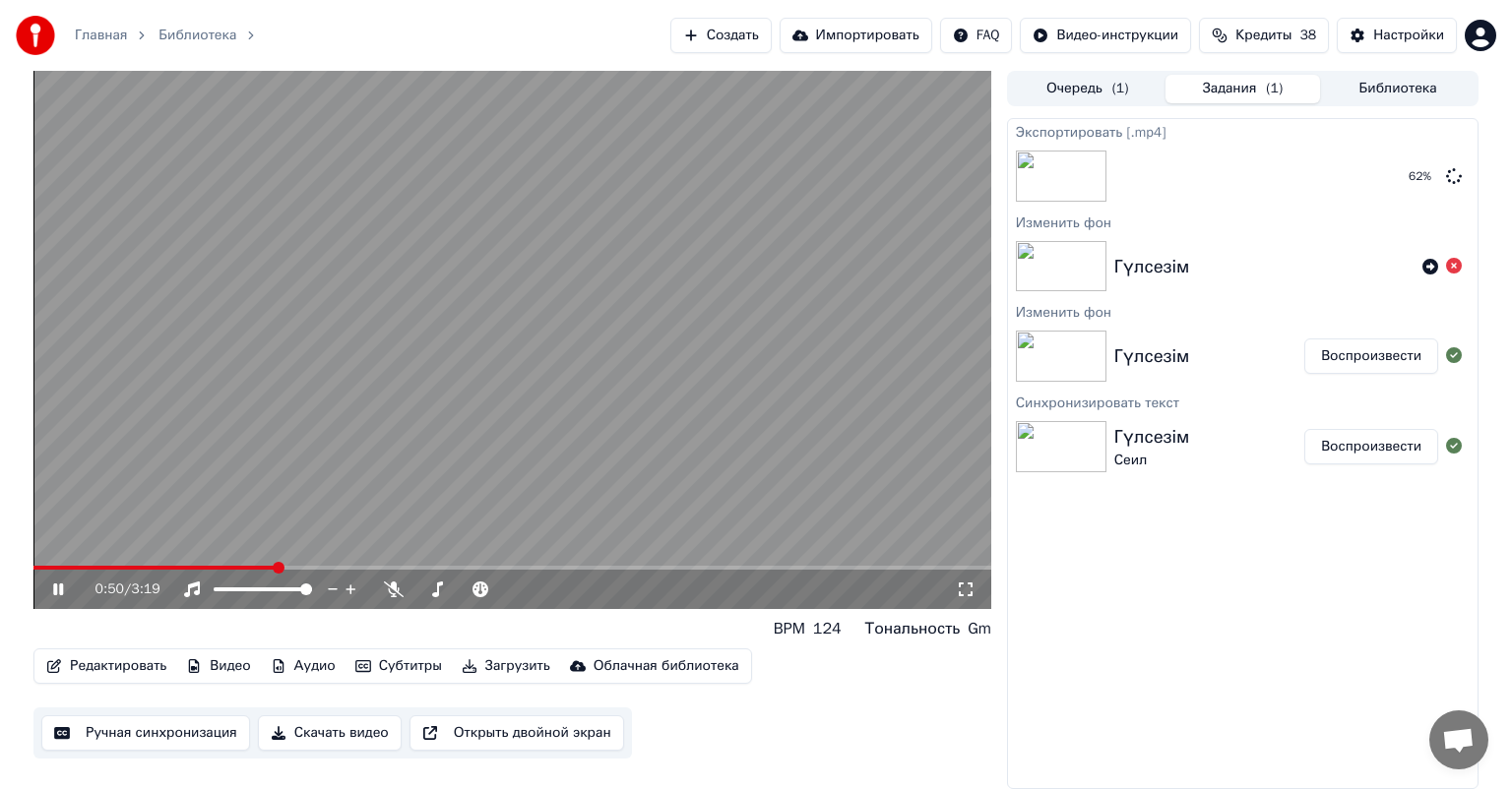 click 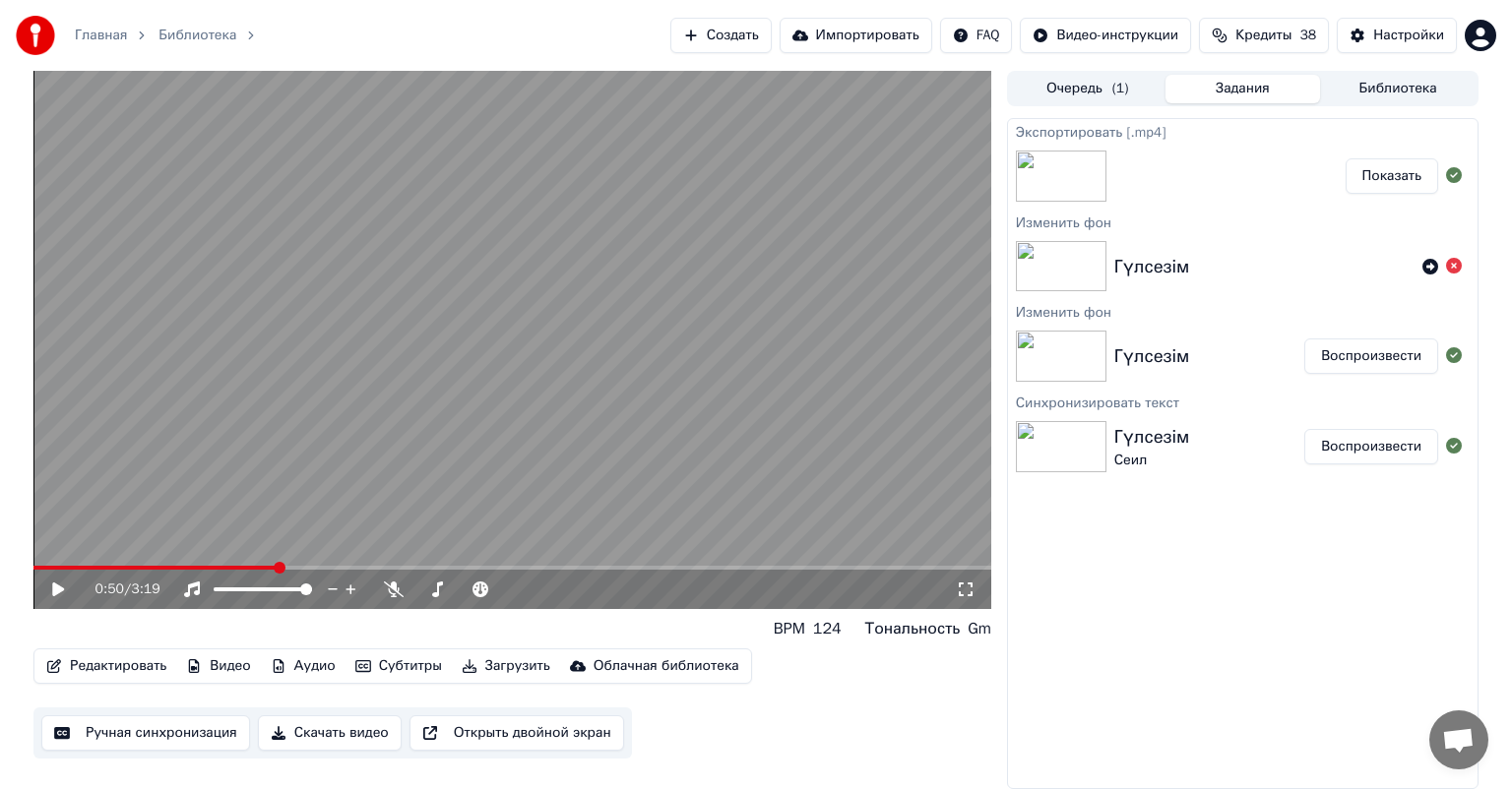 click on "Показать" at bounding box center [1392, 176] 